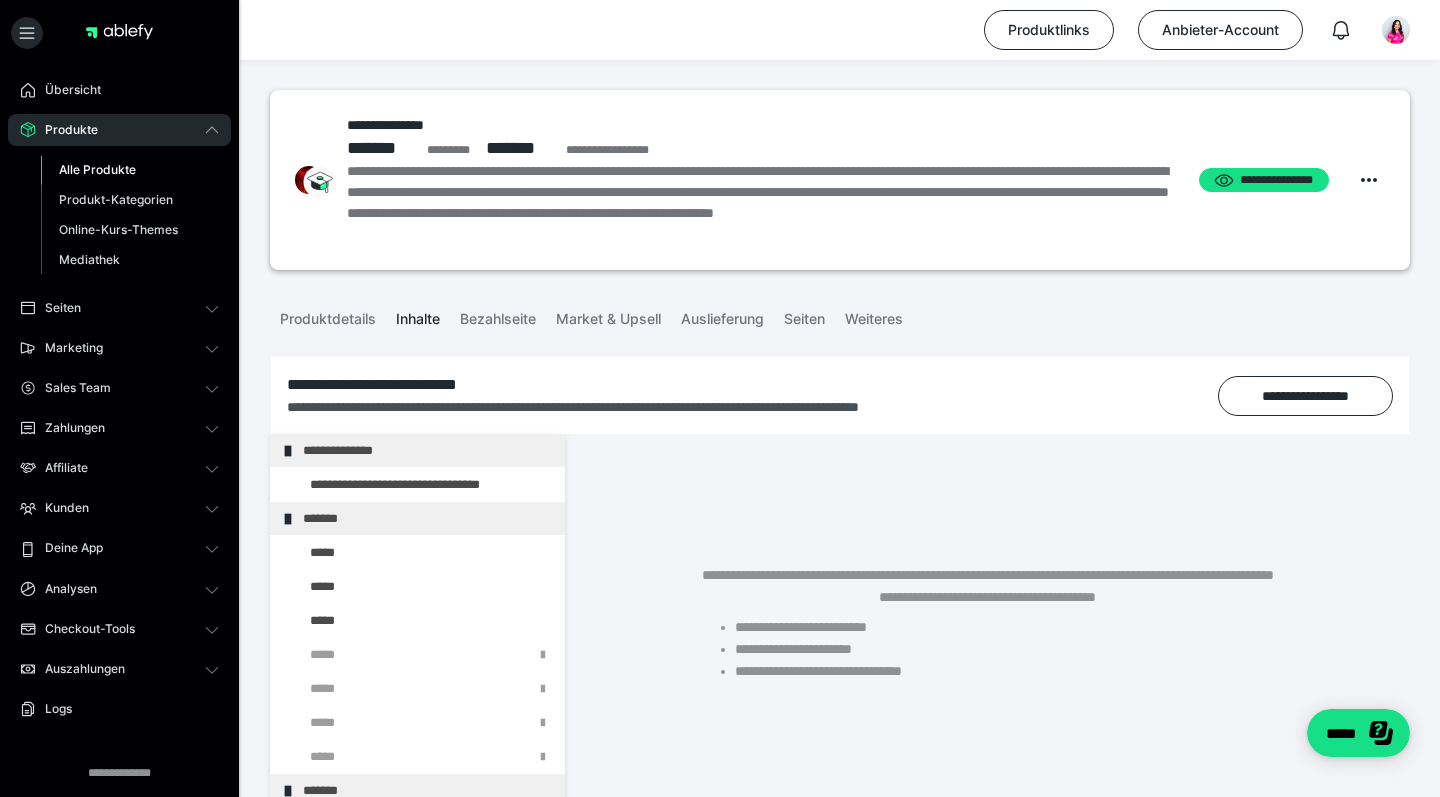 scroll, scrollTop: 0, scrollLeft: 0, axis: both 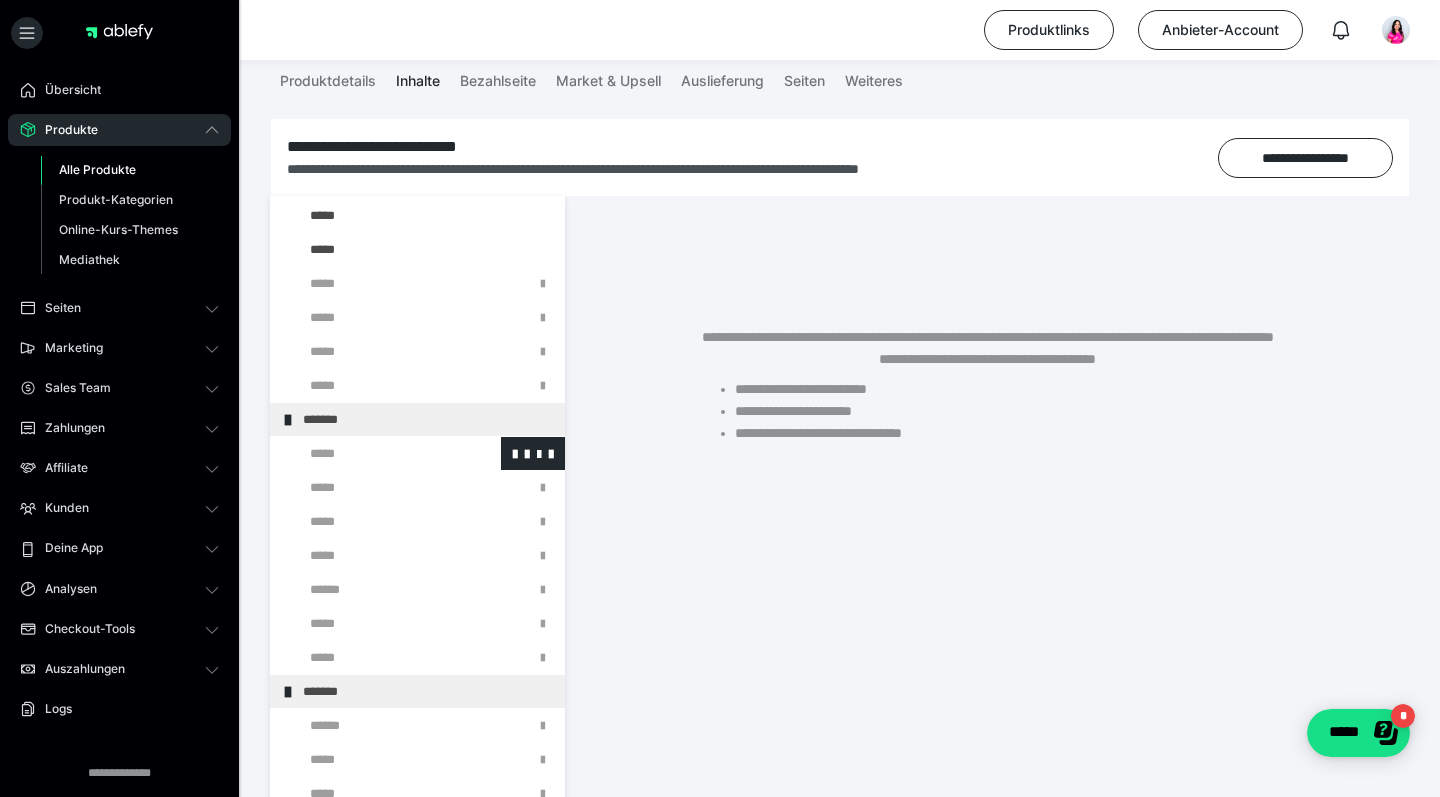 click at bounding box center (375, 453) 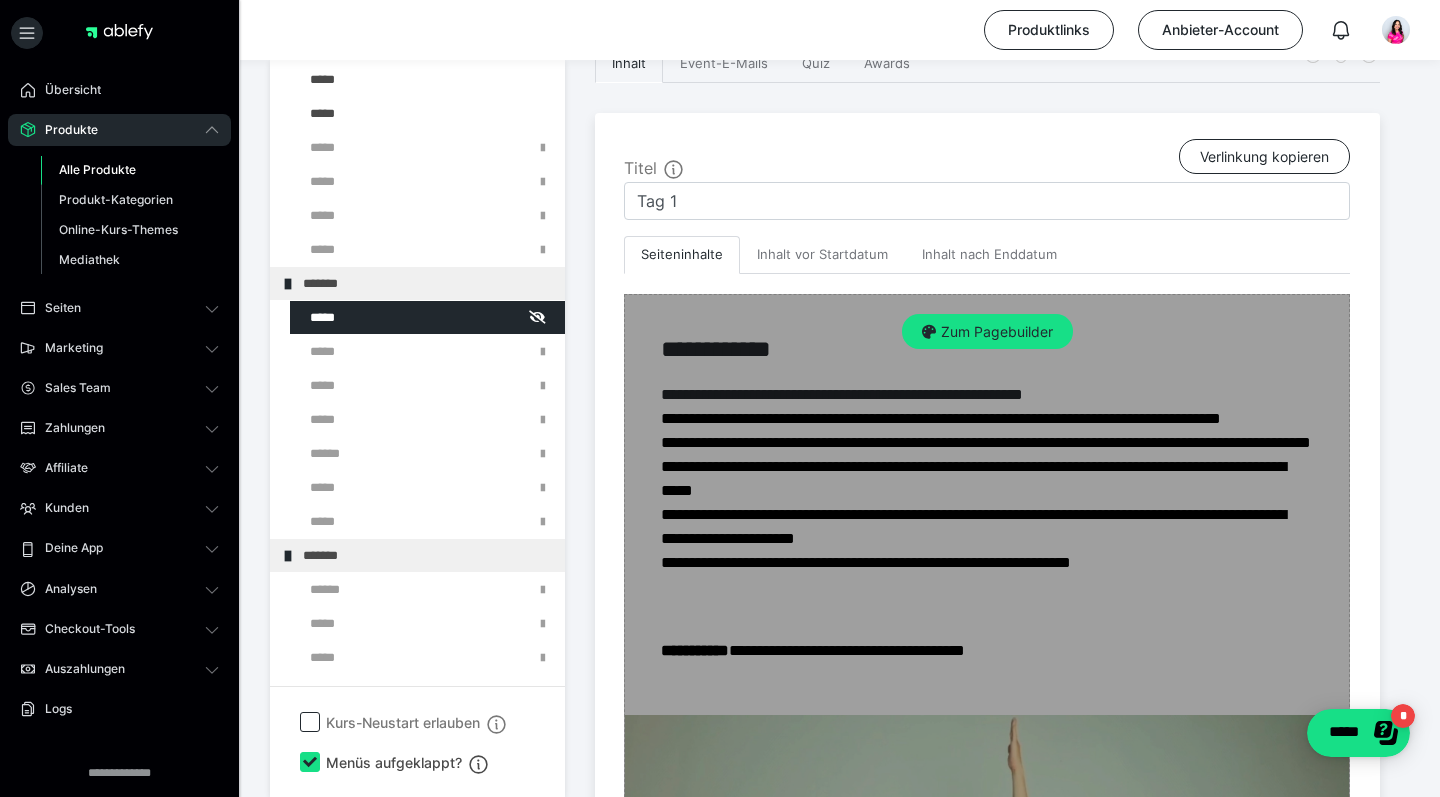 scroll, scrollTop: 397, scrollLeft: 0, axis: vertical 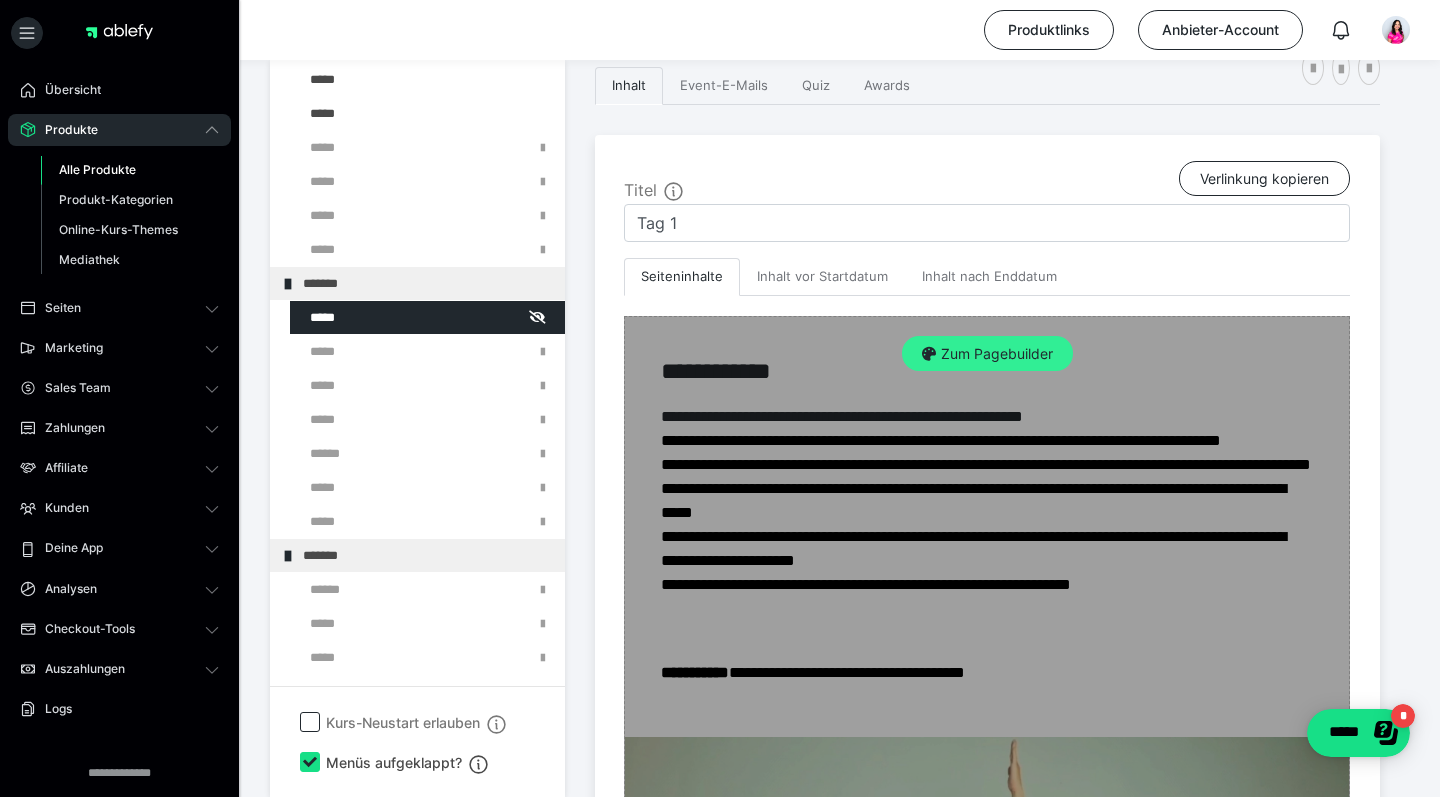 click on "Zum Pagebuilder" at bounding box center [987, 354] 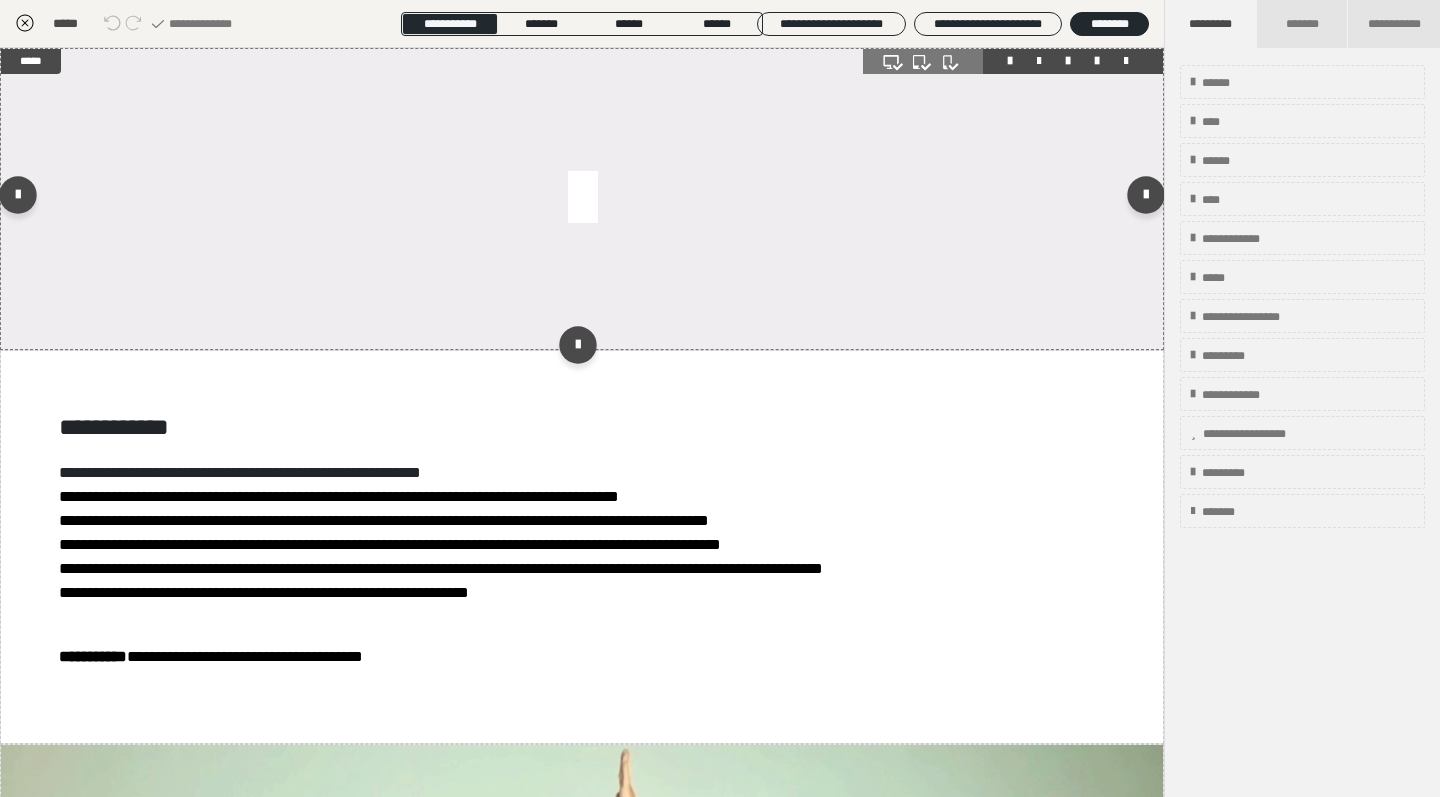 scroll, scrollTop: 374, scrollLeft: 0, axis: vertical 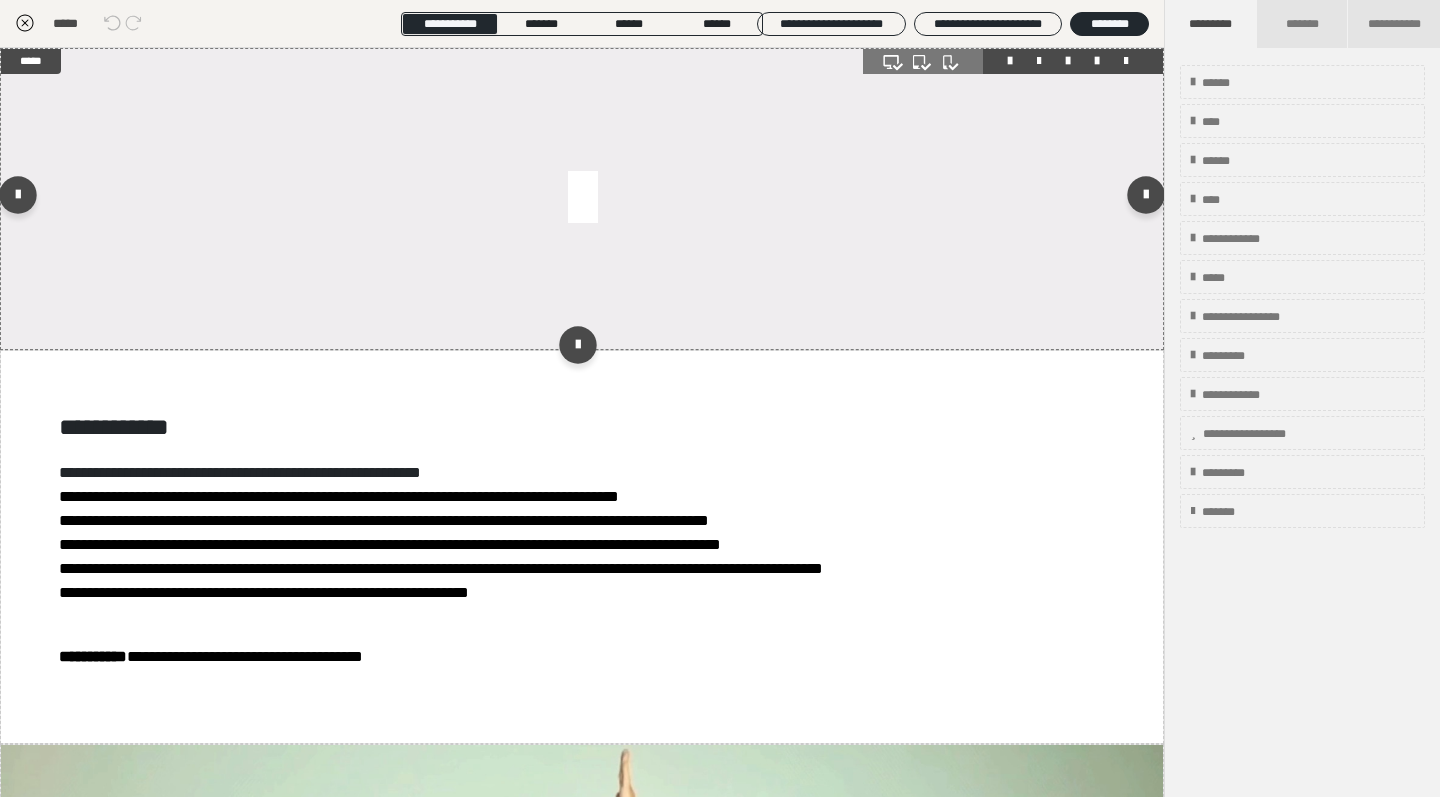 click at bounding box center [582, 199] 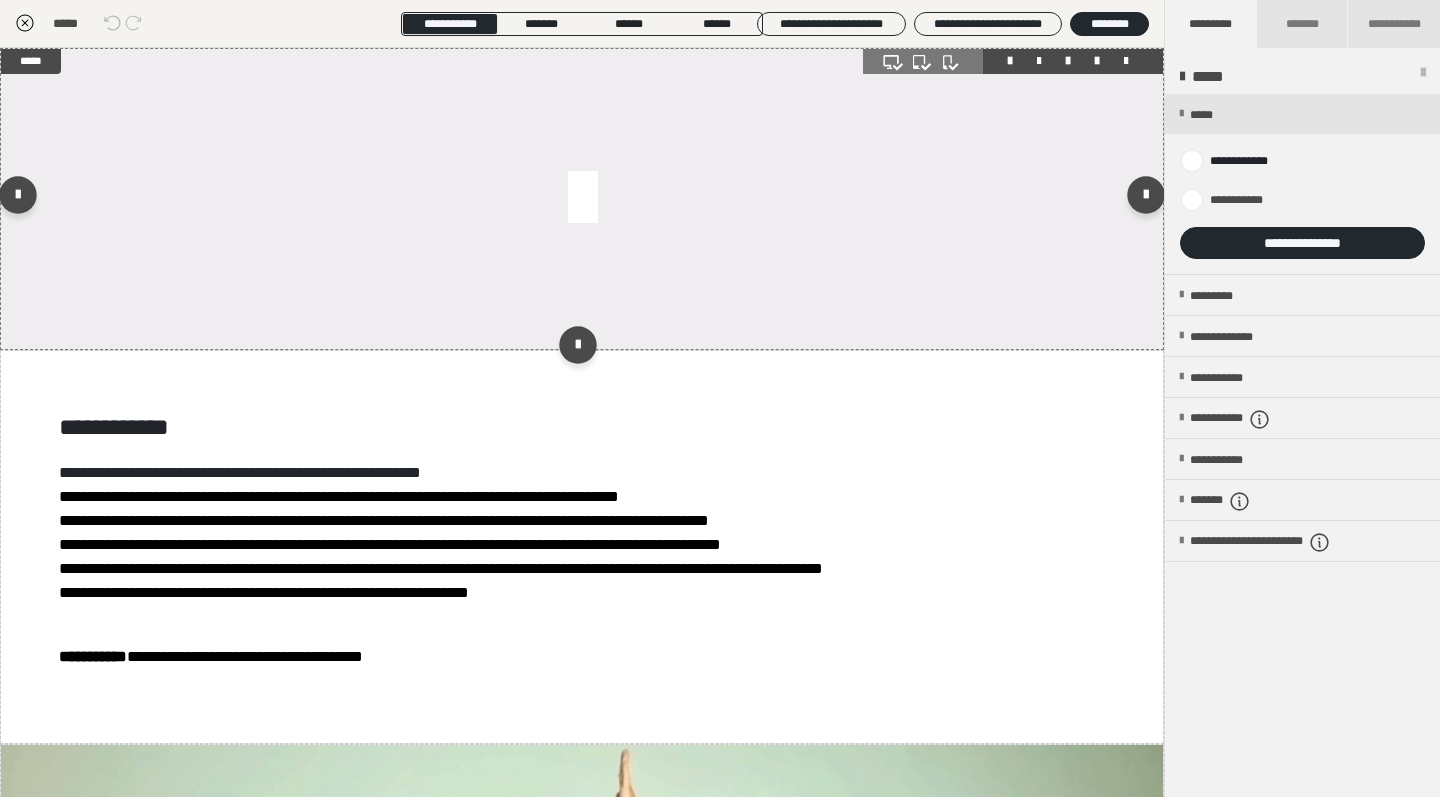 click at bounding box center [582, 199] 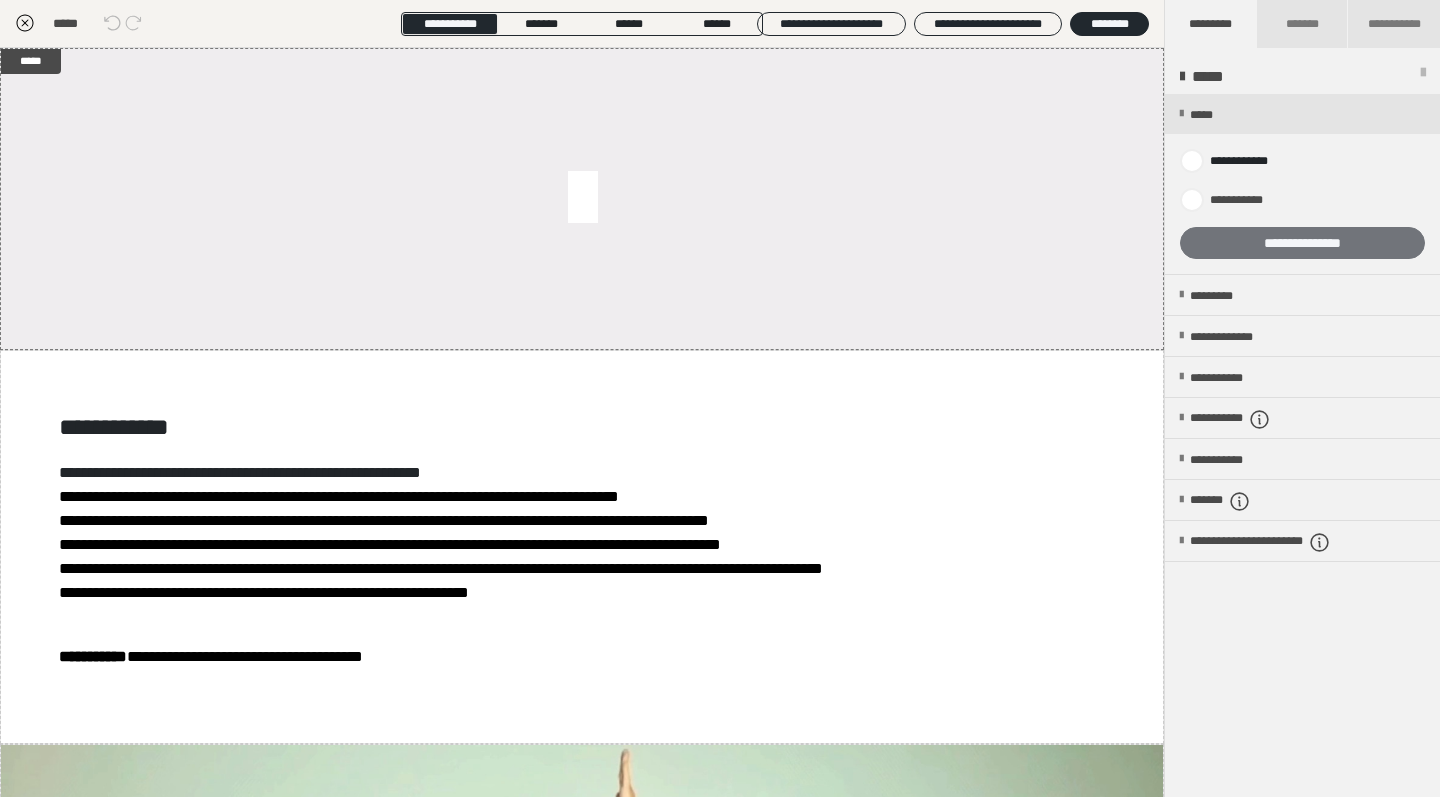 click on "**********" at bounding box center [1302, 243] 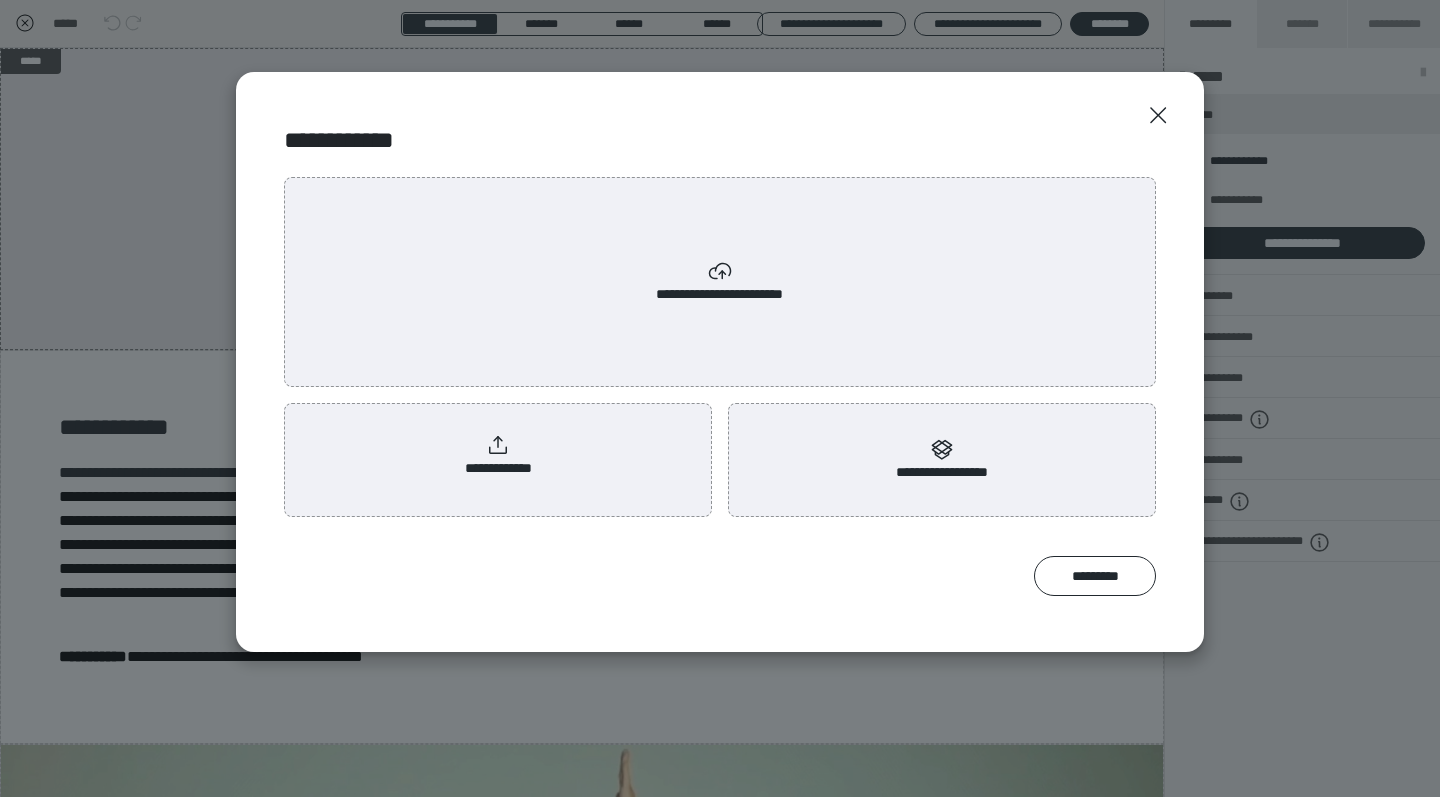 click on "**********" at bounding box center [720, 282] 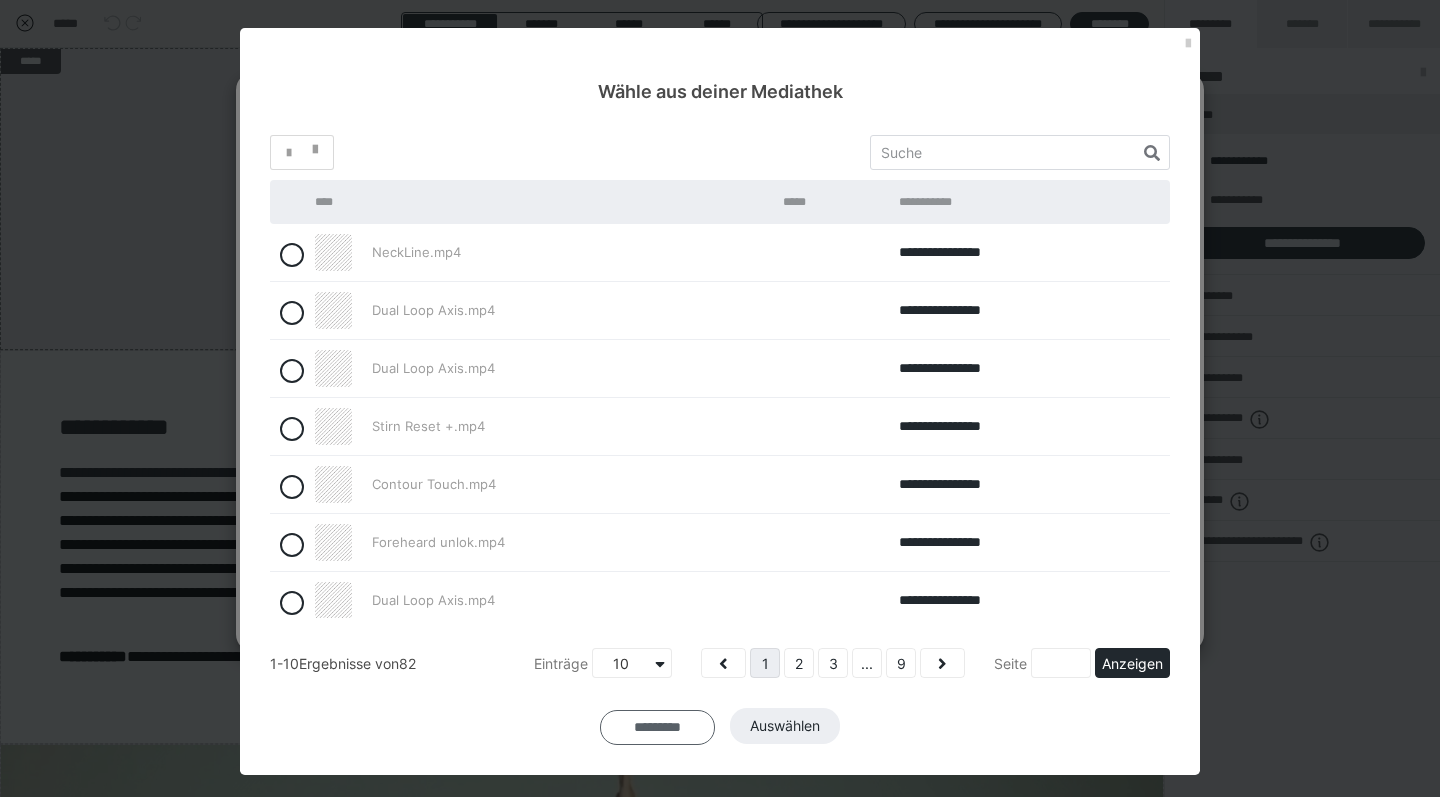 click on "*********" at bounding box center [657, 727] 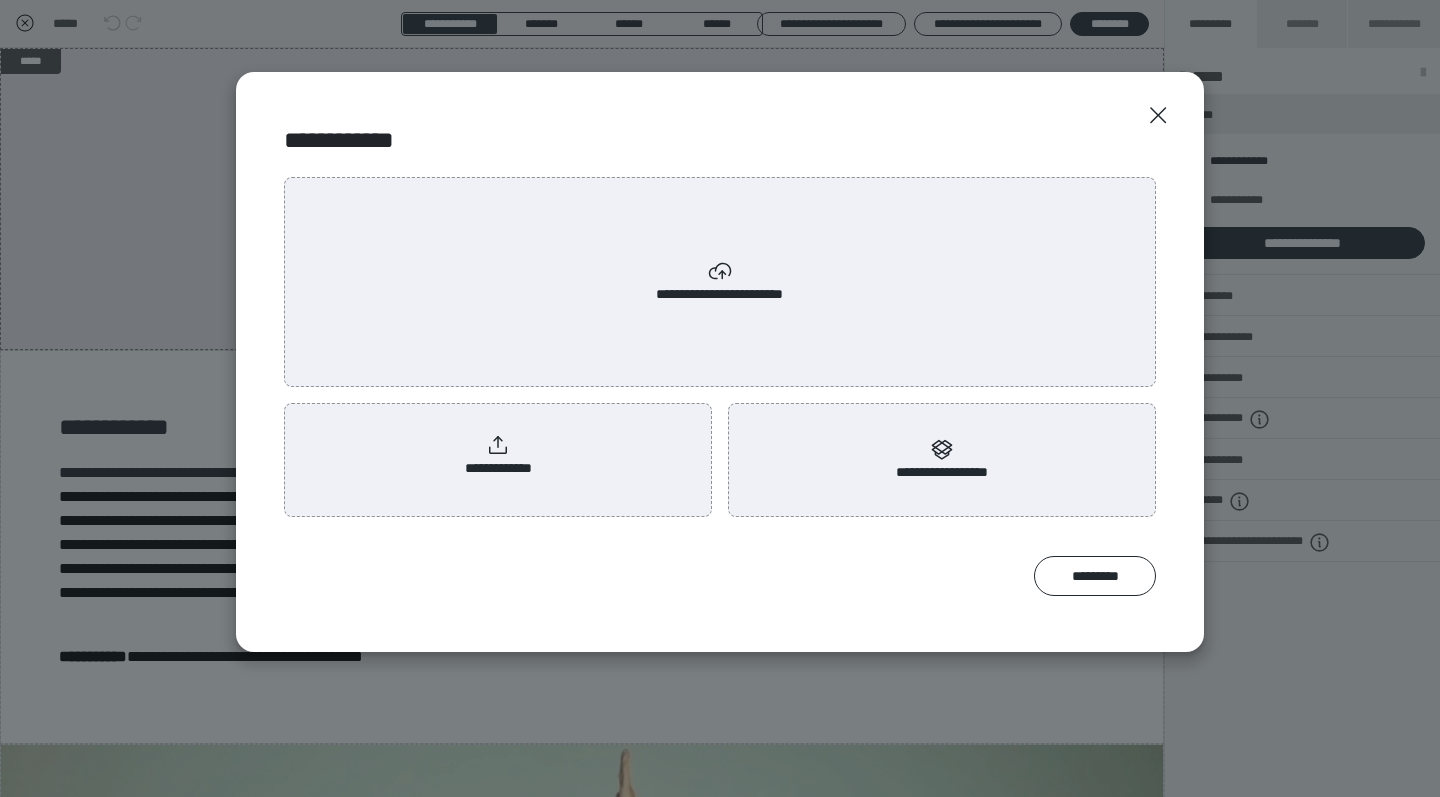 click on "**********" at bounding box center [498, 456] 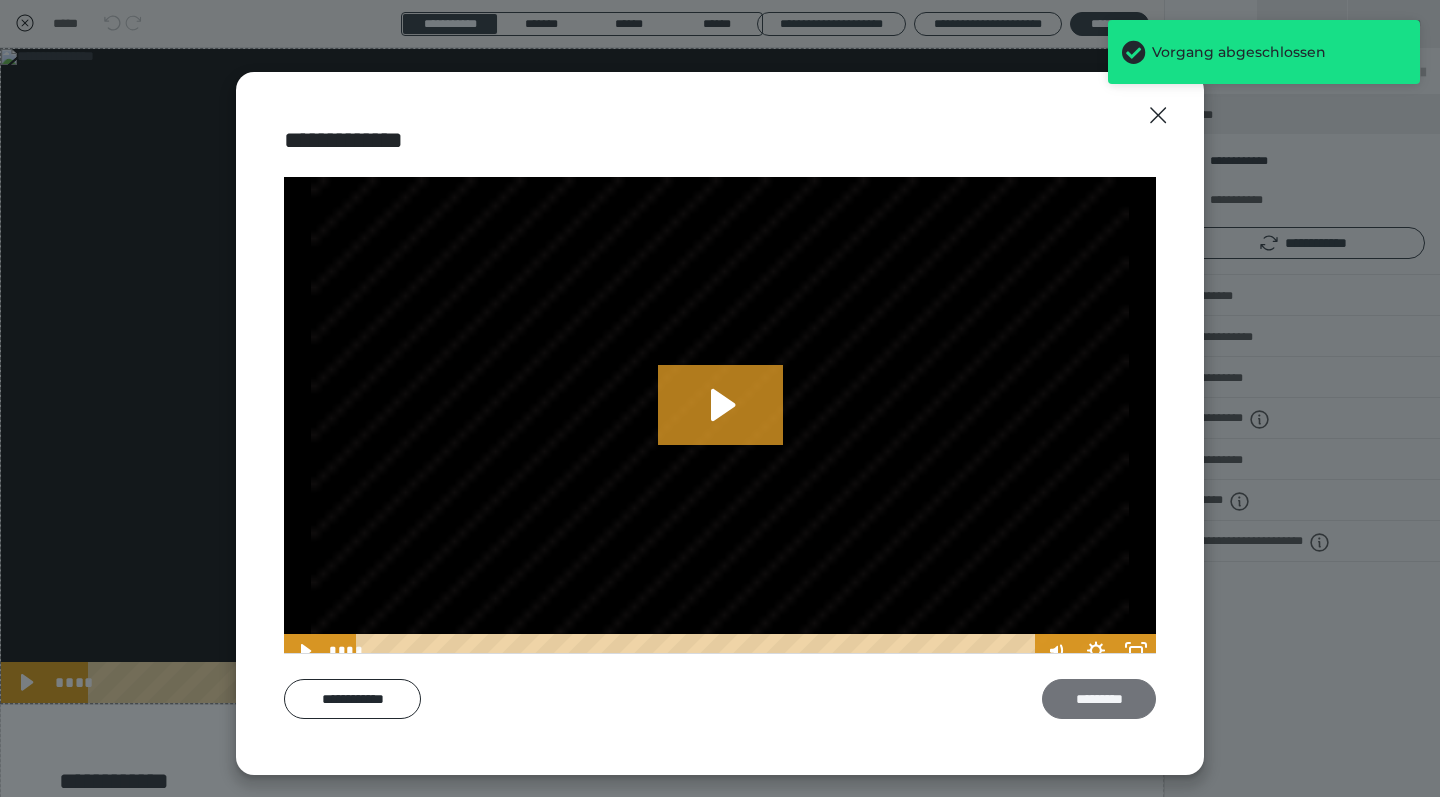 click on "*********" at bounding box center (1099, 699) 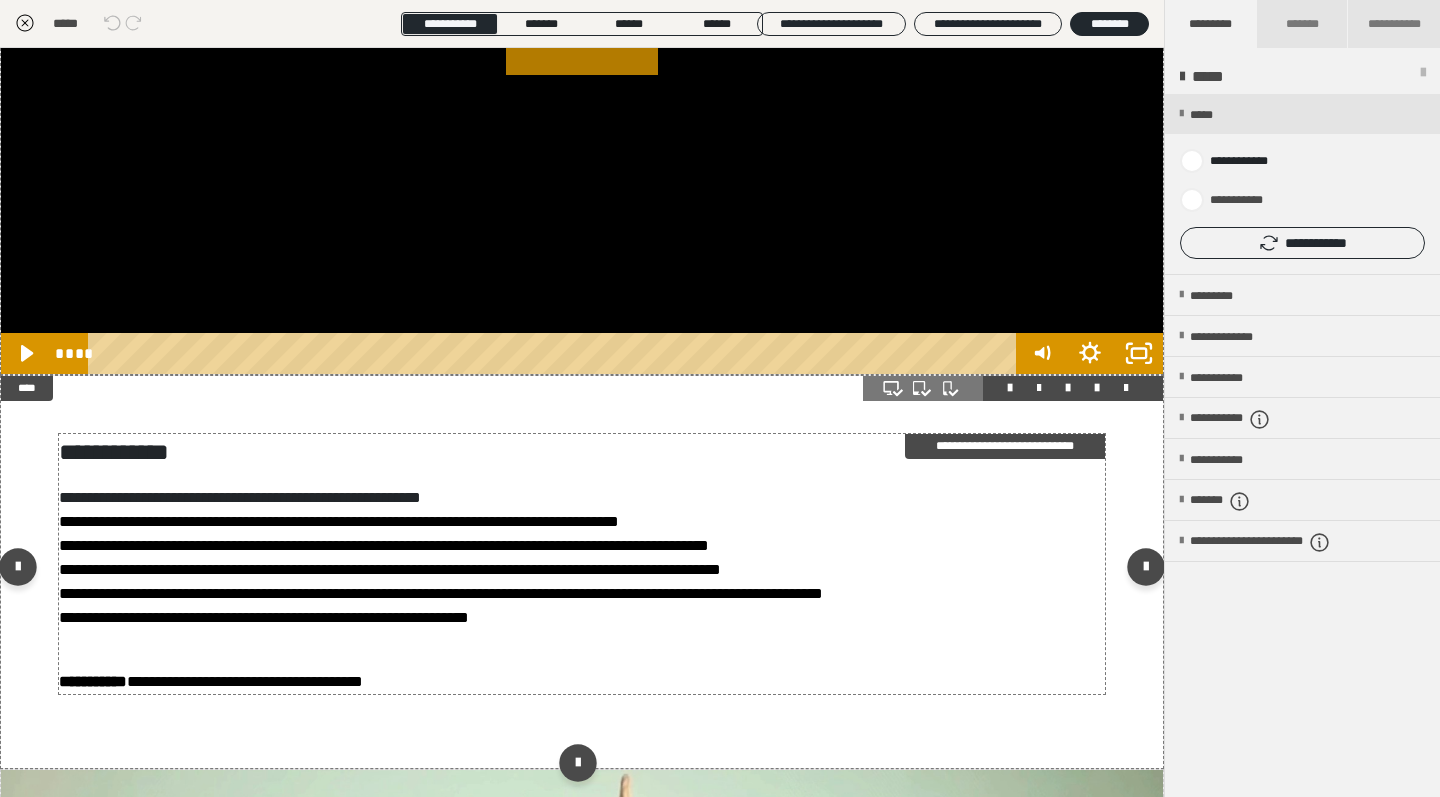 scroll, scrollTop: 330, scrollLeft: 0, axis: vertical 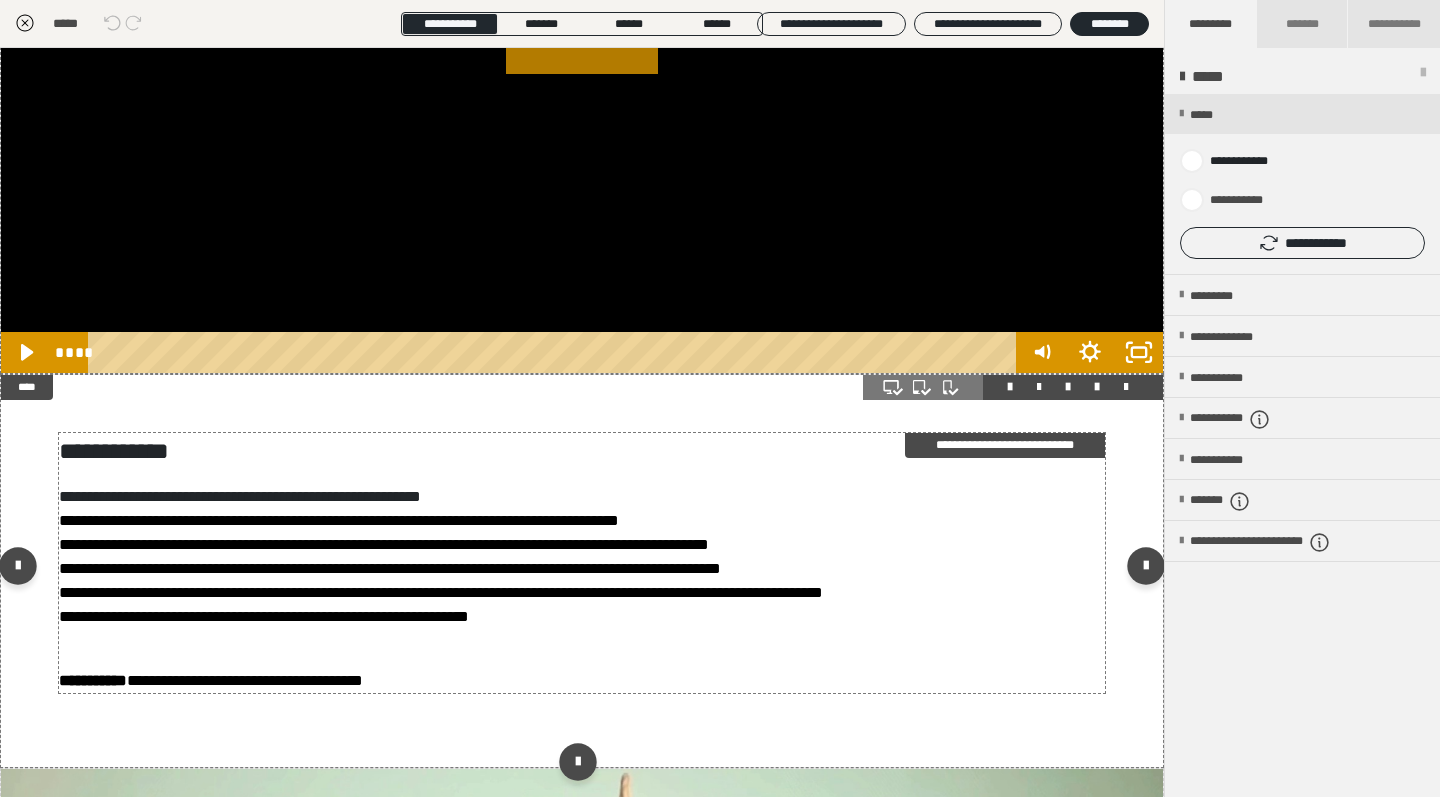 click on "**********" at bounding box center [240, 496] 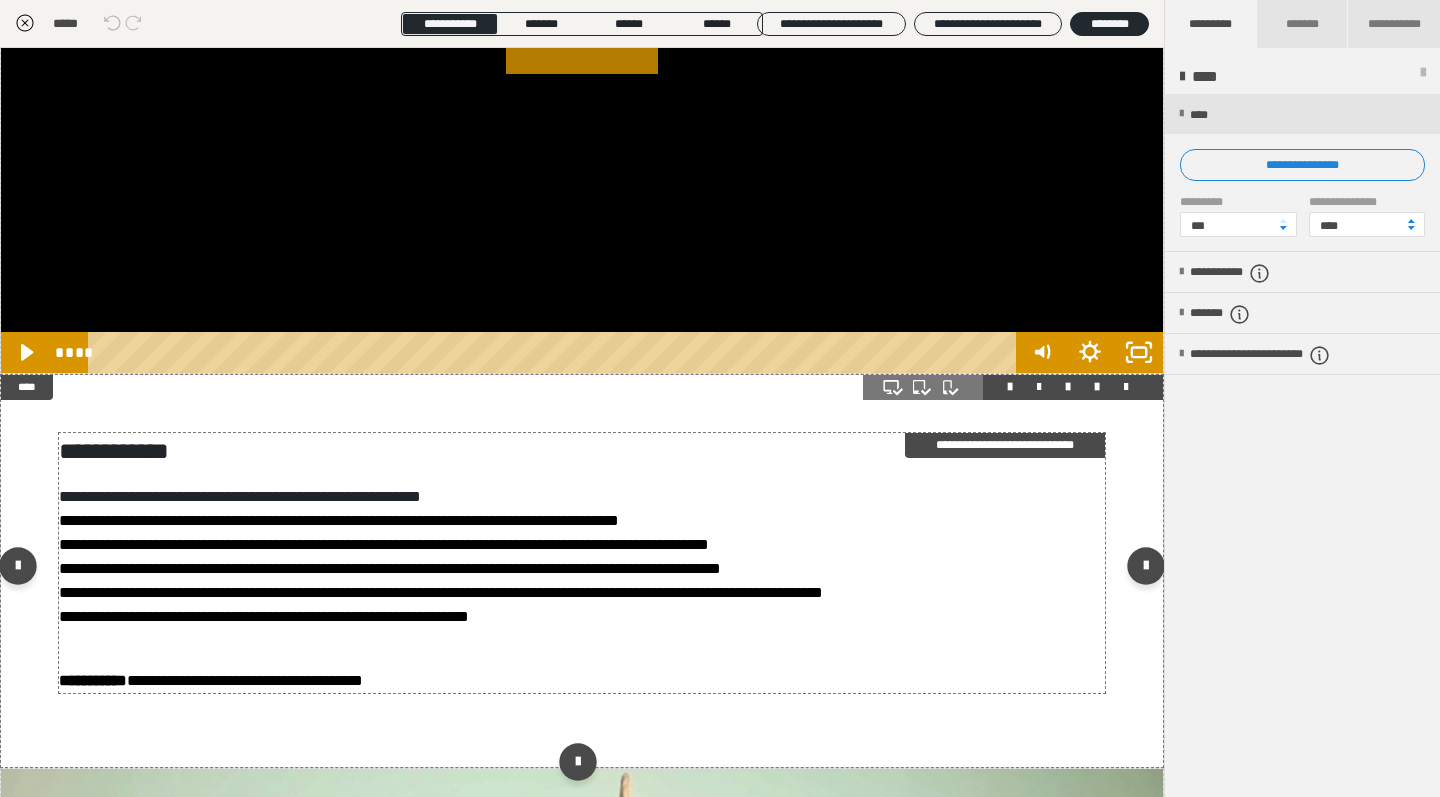 click on "**********" at bounding box center [582, 581] 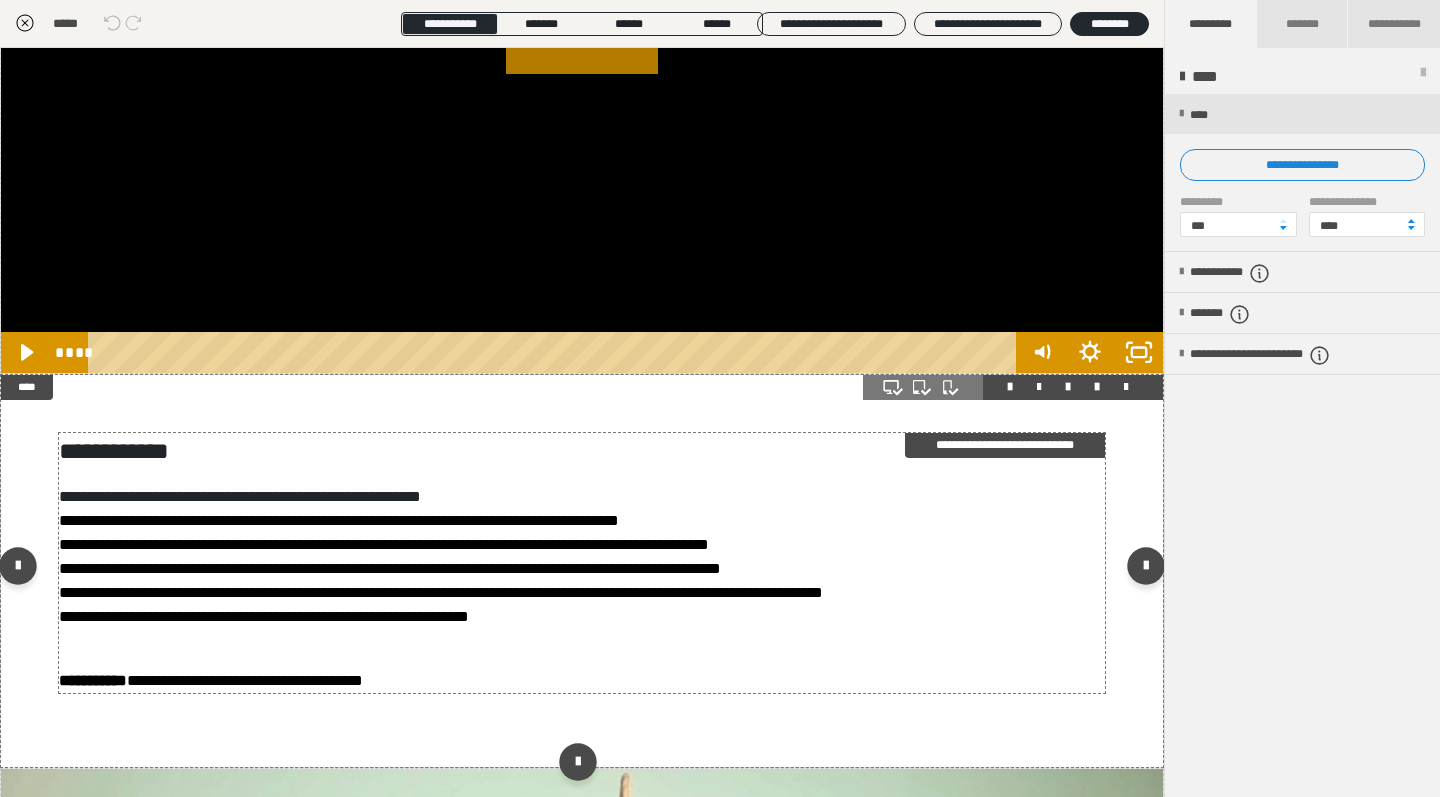 click on "**********" at bounding box center (582, 581) 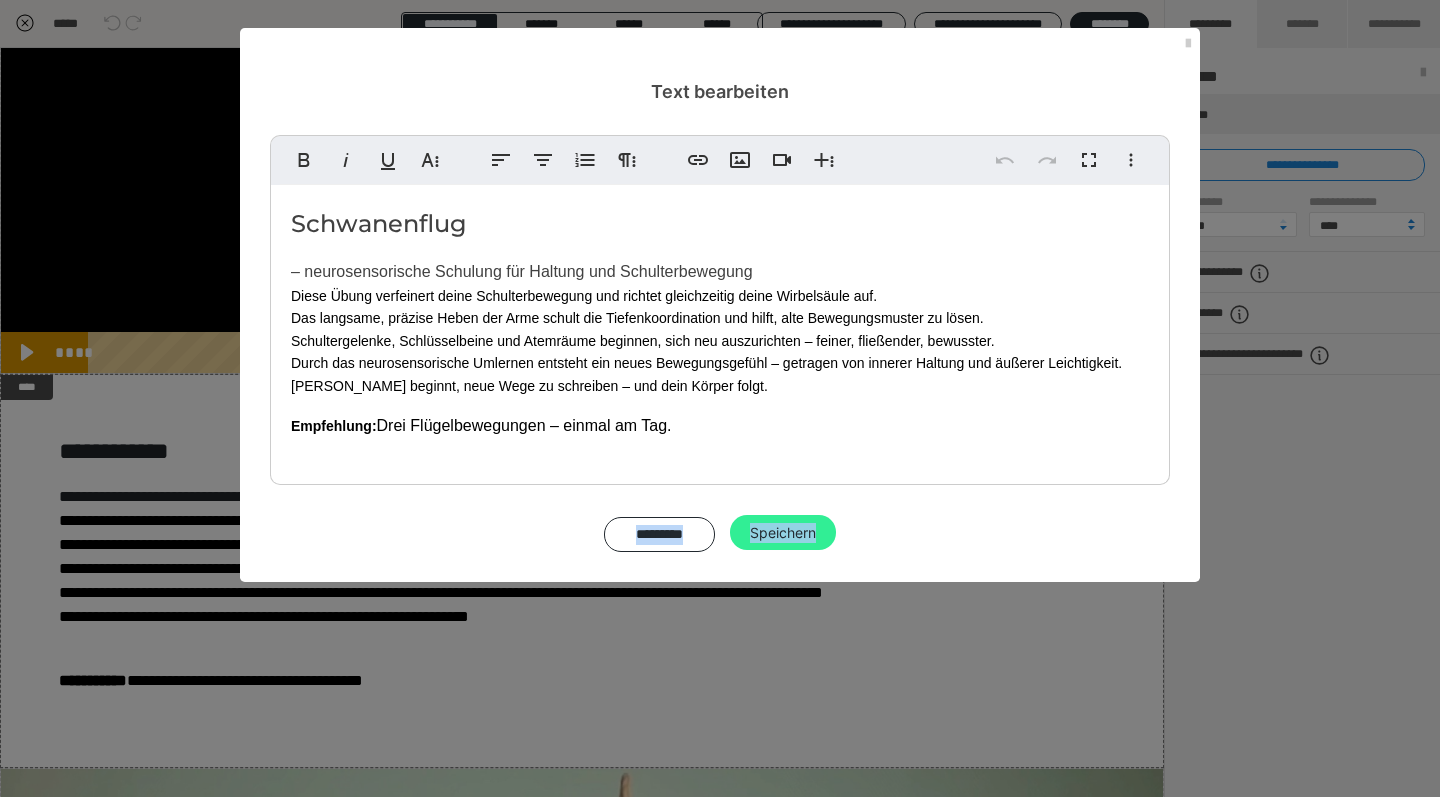 click on "Speichern" at bounding box center (783, 533) 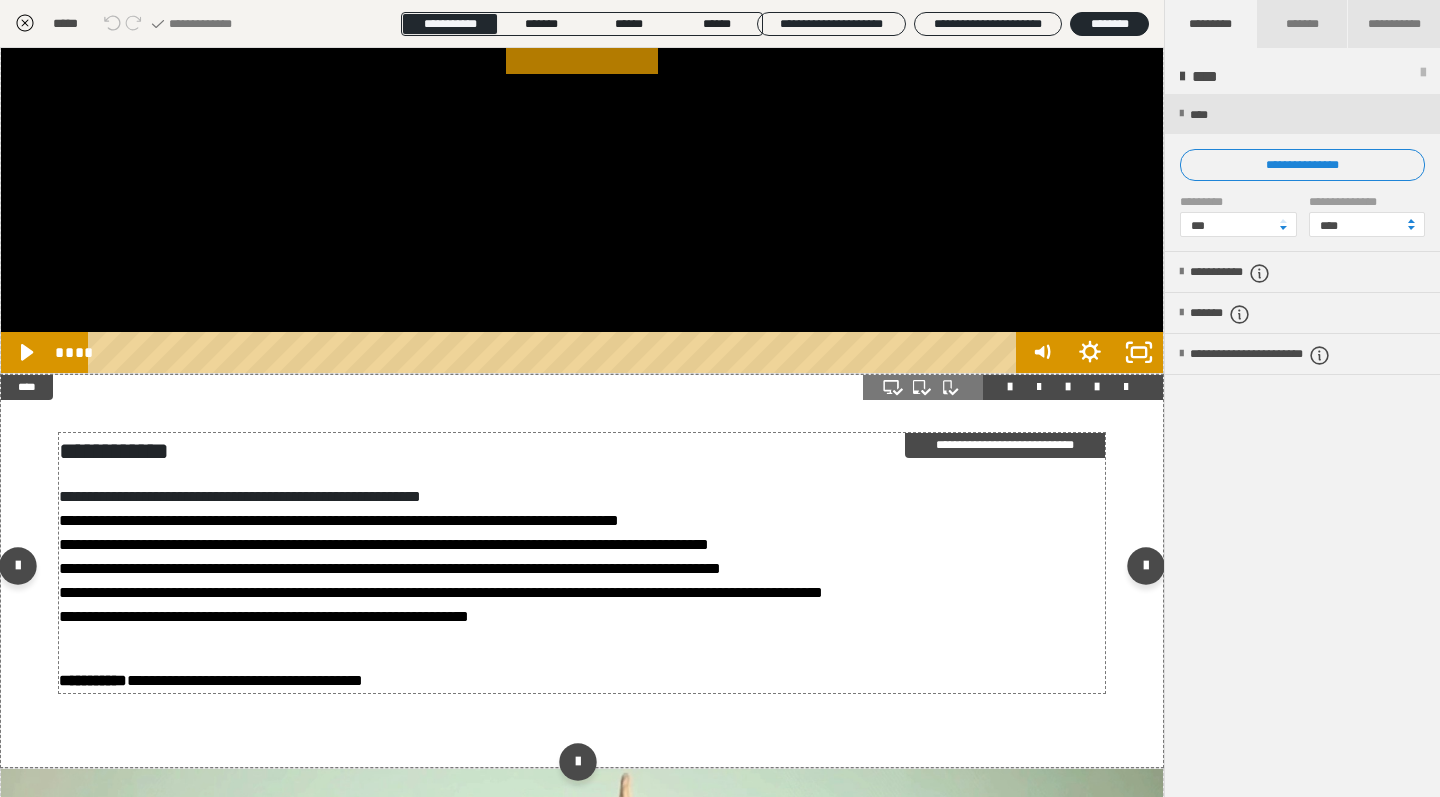 click on "**********" at bounding box center (582, 581) 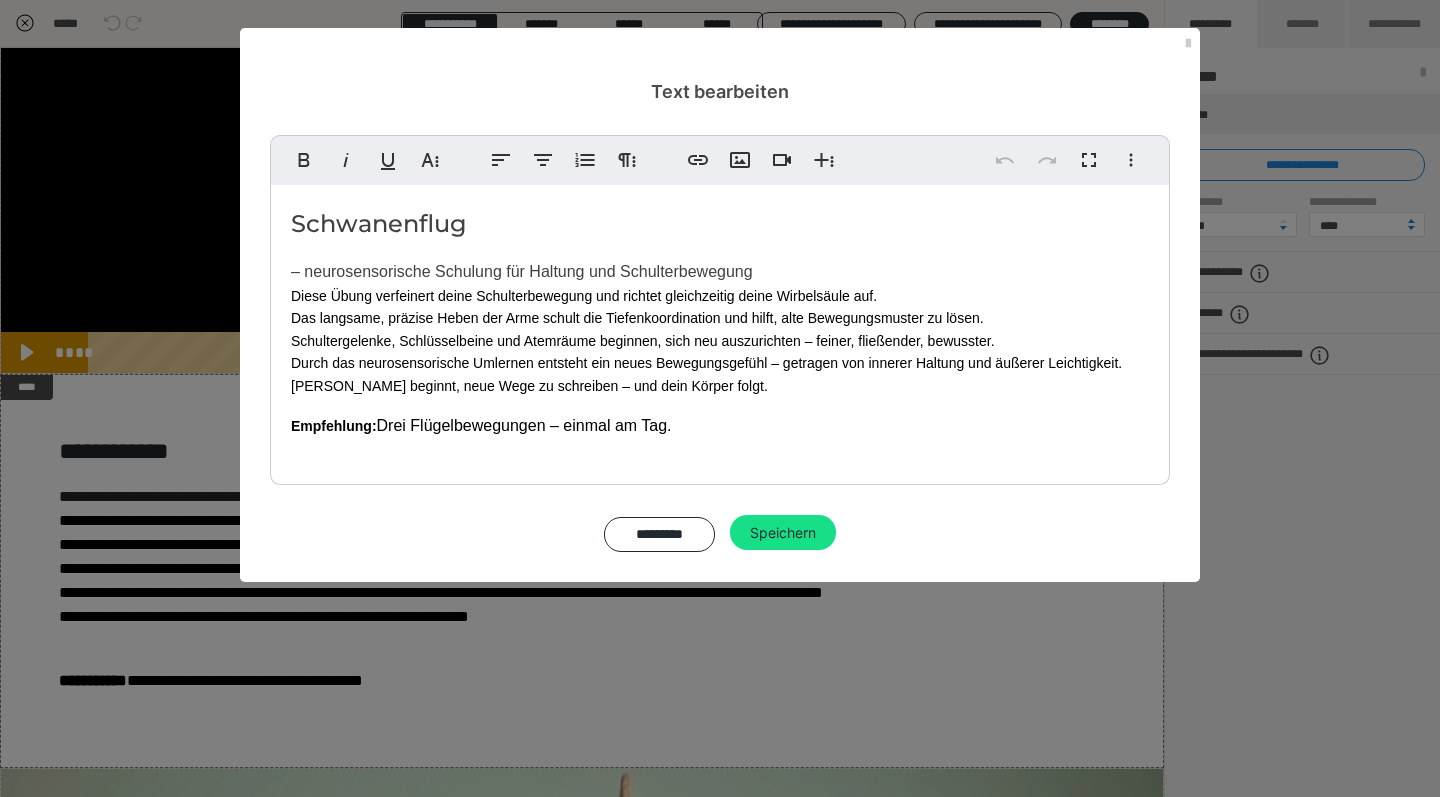 click on "Diese Übung verfeinert deine Schulterbewegung und richtet gleichzeitig deine Wirbelsäule auf. Das langsame, präzise Heben der Arme schult die Tiefenkoordination und hilft, alte Bewegungsmuster zu lösen. Schultergelenke, Schlüsselbeine und Atemräume beginnen, sich neu auszurichten – feiner, fließender, bewusster. Durch das neurosensorische Umlernen entsteht ein neues Bewegungsgefühl – getragen von innerer Haltung und äußerer Leichtigkeit. Dein Gehirn beginnt, neue Wege zu schreiben – und dein Körper folgt." at bounding box center [720, 341] 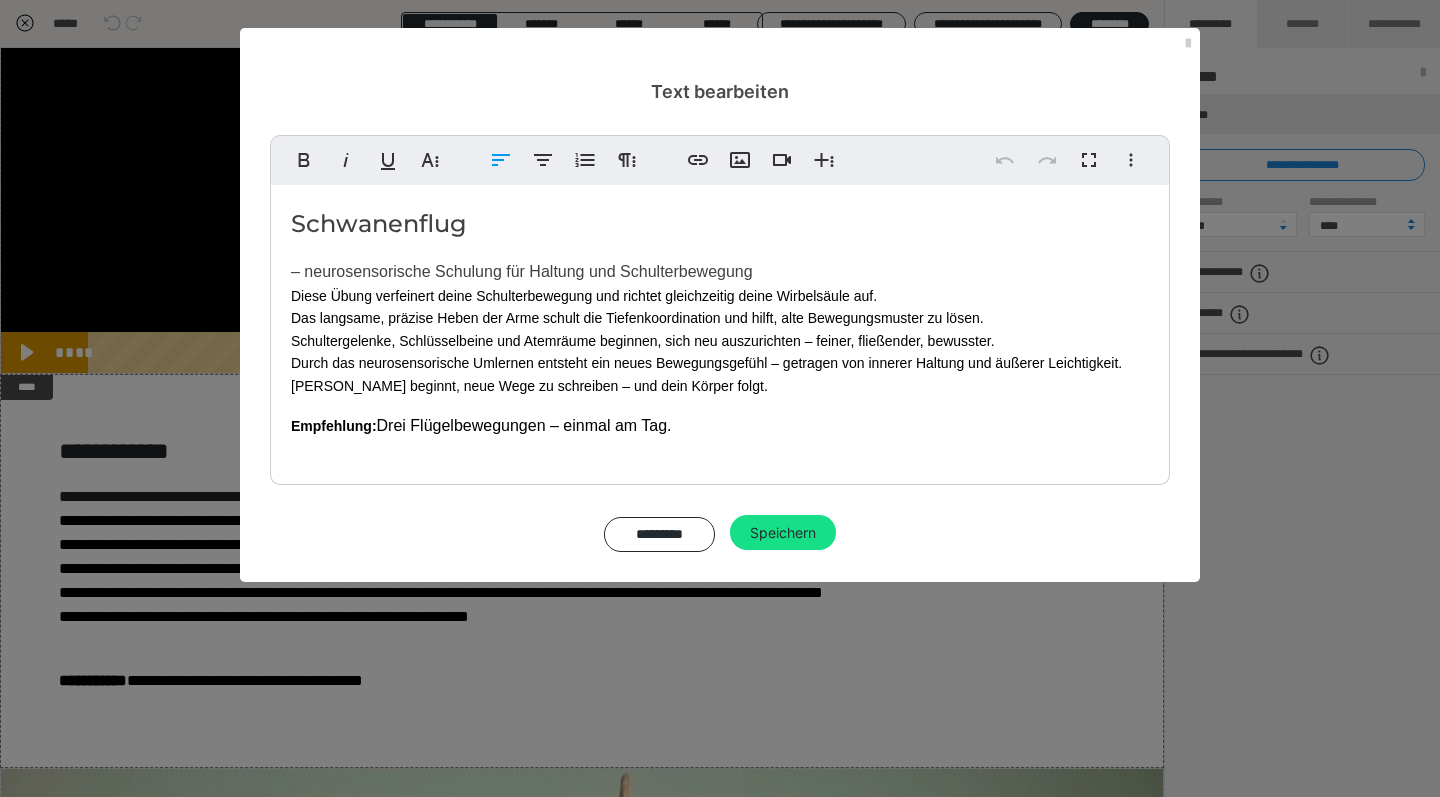 click on "Diese Übung verfeinert deine Schulterbewegung und richtet gleichzeitig deine Wirbelsäule auf. Das langsame, präzise Heben der Arme schult die Tiefenkoordination und hilft, alte Bewegungsmuster zu lösen. Schultergelenke, Schlüsselbeine und Atemräume beginnen, sich neu auszurichten – feiner, fließender, bewusster. Durch das neurosensorische Umlernen entsteht ein neues Bewegungsgefühl – getragen von innerer Haltung und äußerer Leichtigkeit. Dein Gehirn beginnt, neue Wege zu schreiben – und dein Körper folgt." at bounding box center (720, 341) 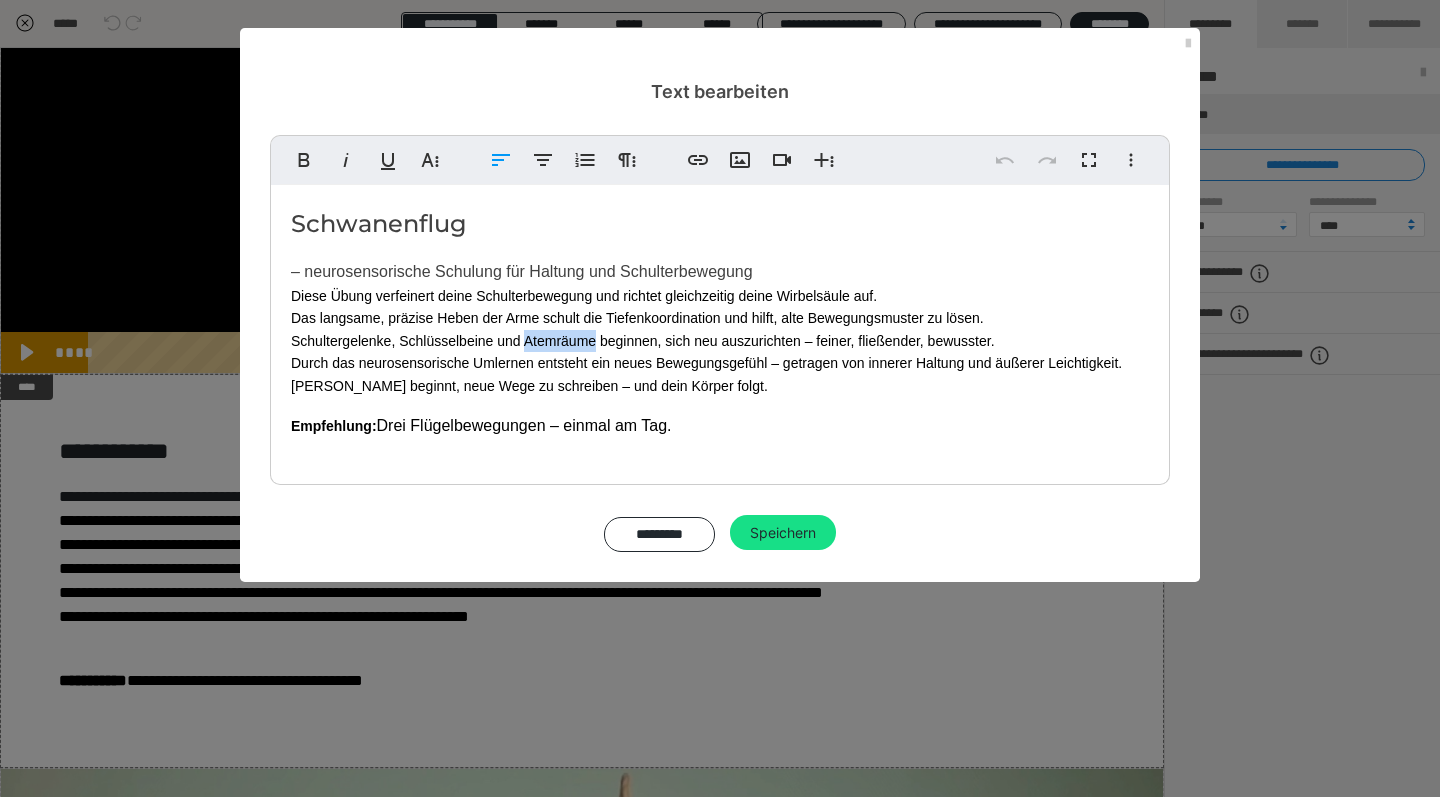 click on "Diese Übung verfeinert deine Schulterbewegung und richtet gleichzeitig deine Wirbelsäule auf. Das langsame, präzise Heben der Arme schult die Tiefenkoordination und hilft, alte Bewegungsmuster zu lösen. Schultergelenke, Schlüsselbeine und Atemräume beginnen, sich neu auszurichten – feiner, fließender, bewusster. Durch das neurosensorische Umlernen entsteht ein neues Bewegungsgefühl – getragen von innerer Haltung und äußerer Leichtigkeit. Dein Gehirn beginnt, neue Wege zu schreiben – und dein Körper folgt." at bounding box center [720, 341] 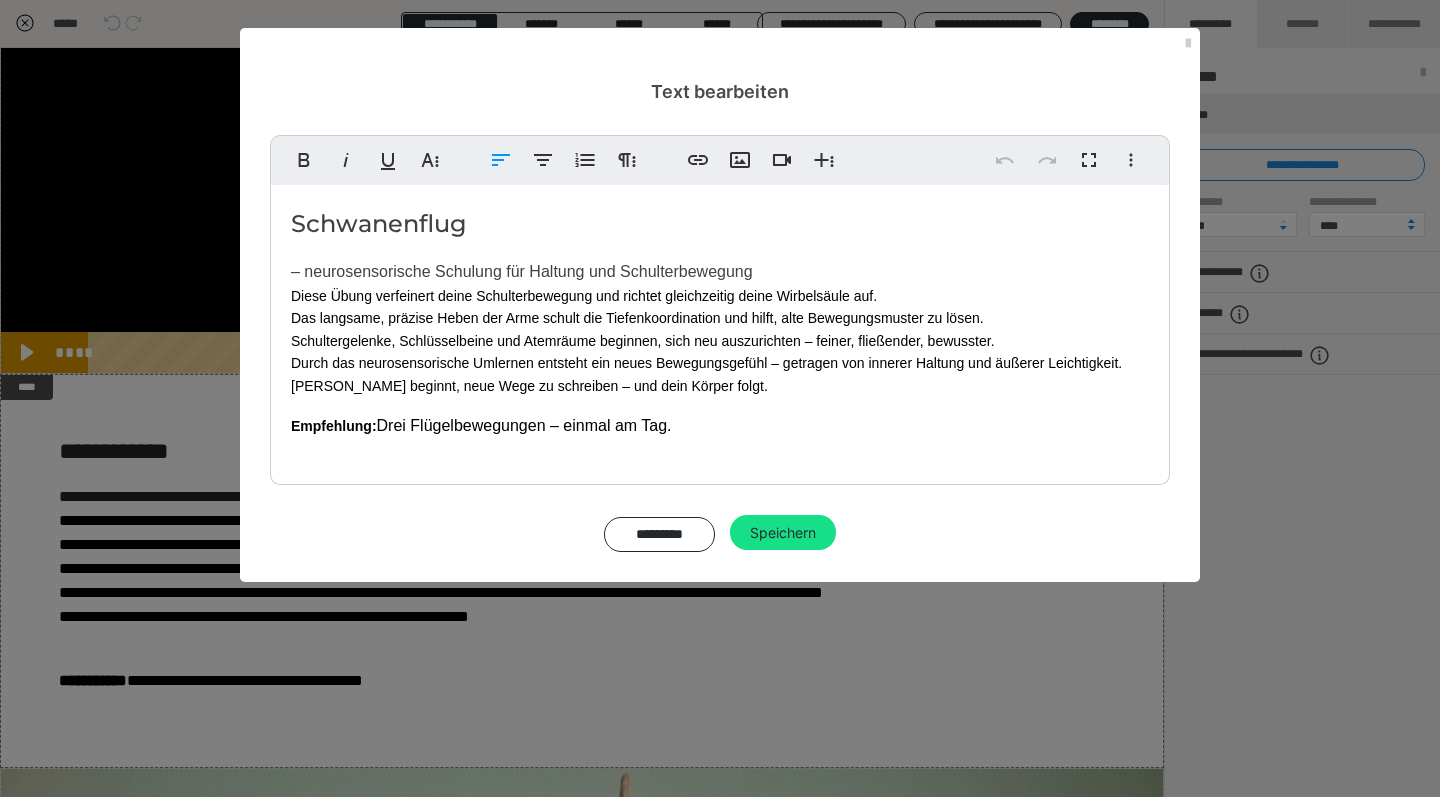click on "Diese Übung verfeinert deine Schulterbewegung und richtet gleichzeitig deine Wirbelsäule auf. Das langsame, präzise Heben der Arme schult die Tiefenkoordination und hilft, alte Bewegungsmuster zu lösen. Schultergelenke, Schlüsselbeine und Atemräume beginnen, sich neu auszurichten – feiner, fließender, bewusster. Durch das neurosensorische Umlernen entsteht ein neues Bewegungsgefühl – getragen von innerer Haltung und äußerer Leichtigkeit. Dein Gehirn beginnt, neue Wege zu schreiben – und dein Körper folgt." at bounding box center (720, 341) 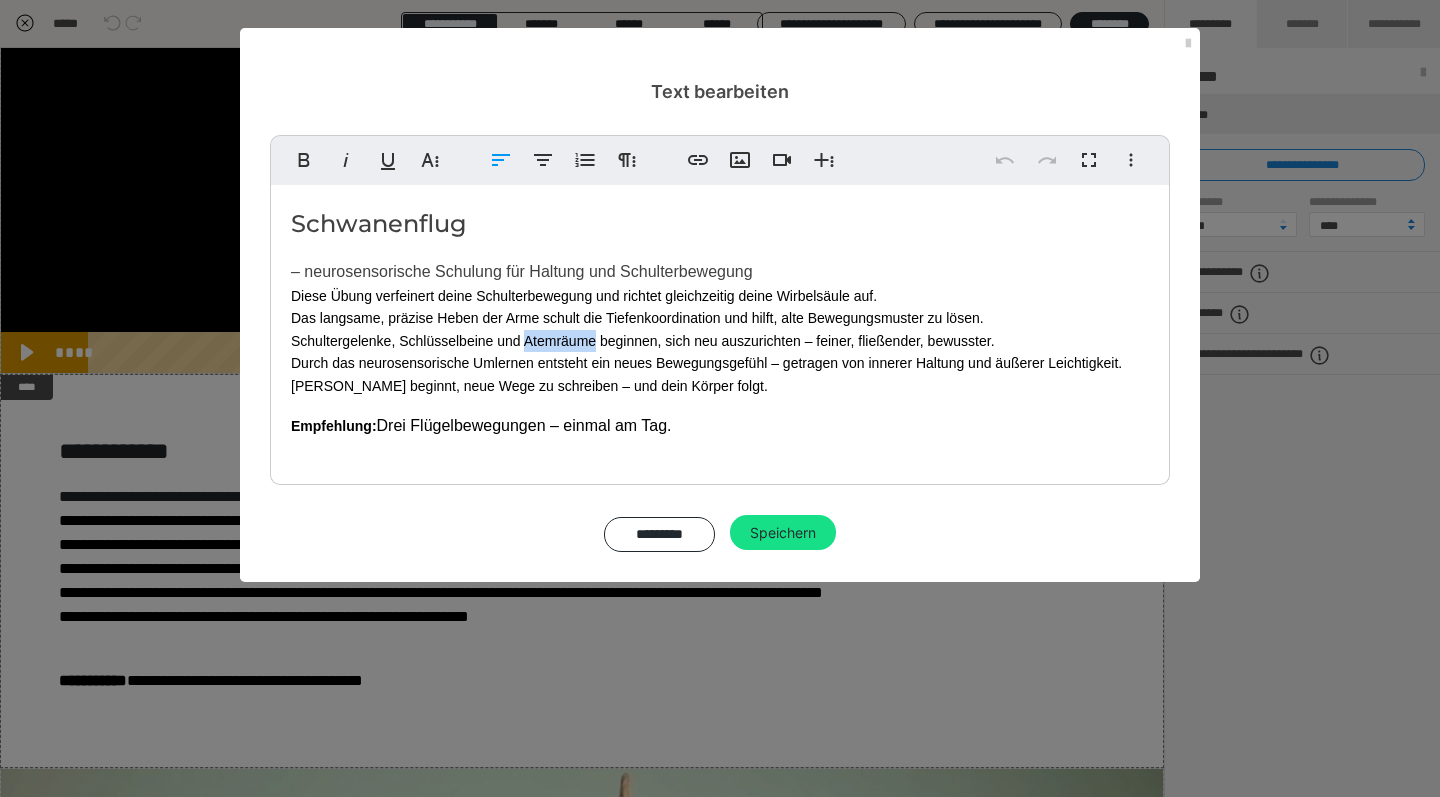 click on "Diese Übung verfeinert deine Schulterbewegung und richtet gleichzeitig deine Wirbelsäule auf. Das langsame, präzise Heben der Arme schult die Tiefenkoordination und hilft, alte Bewegungsmuster zu lösen. Schultergelenke, Schlüsselbeine und Atemräume beginnen, sich neu auszurichten – feiner, fließender, bewusster. Durch das neurosensorische Umlernen entsteht ein neues Bewegungsgefühl – getragen von innerer Haltung und äußerer Leichtigkeit. Dein Gehirn beginnt, neue Wege zu schreiben – und dein Körper folgt." at bounding box center [720, 341] 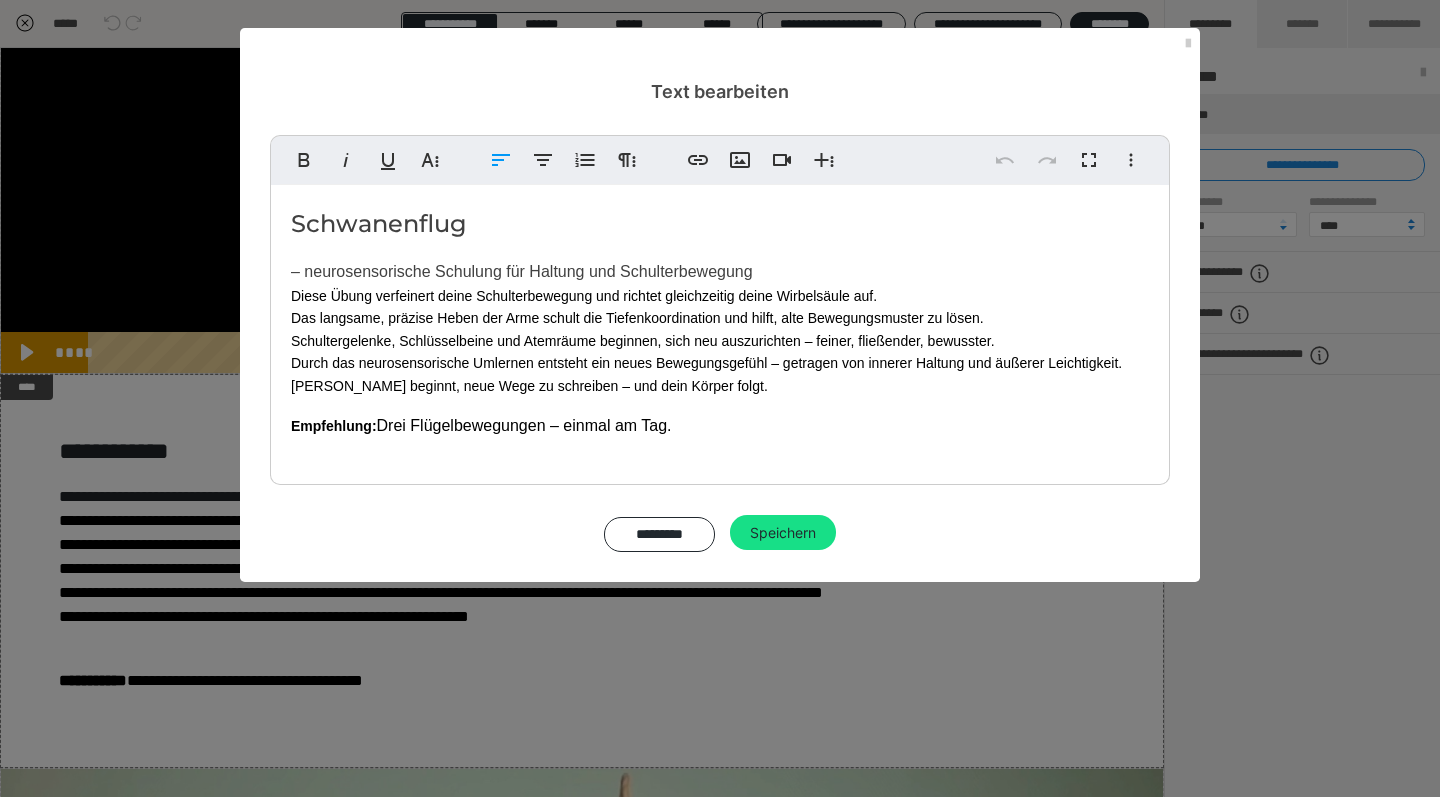 click on "Diese Übung verfeinert deine Schulterbewegung und richtet gleichzeitig deine Wirbelsäule auf. Das langsame, präzise Heben der Arme schult die Tiefenkoordination und hilft, alte Bewegungsmuster zu lösen. Schultergelenke, Schlüsselbeine und Atemräume beginnen, sich neu auszurichten – feiner, fließender, bewusster. Durch das neurosensorische Umlernen entsteht ein neues Bewegungsgefühl – getragen von innerer Haltung und äußerer Leichtigkeit. Dein Gehirn beginnt, neue Wege zu schreiben – und dein Körper folgt." at bounding box center (720, 341) 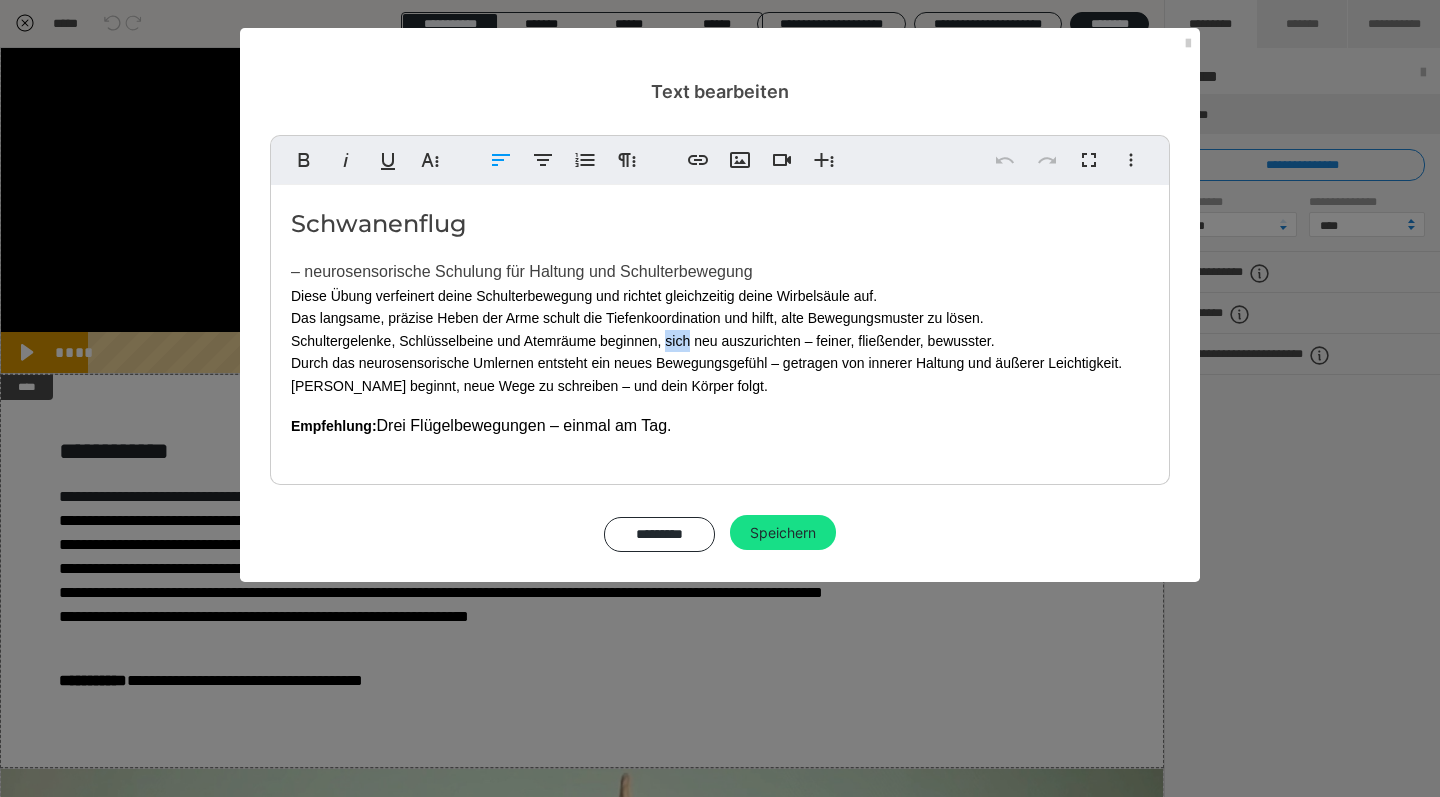 click on "Diese Übung verfeinert deine Schulterbewegung und richtet gleichzeitig deine Wirbelsäule auf. Das langsame, präzise Heben der Arme schult die Tiefenkoordination und hilft, alte Bewegungsmuster zu lösen. Schultergelenke, Schlüsselbeine und Atemräume beginnen, sich neu auszurichten – feiner, fließender, bewusster. Durch das neurosensorische Umlernen entsteht ein neues Bewegungsgefühl – getragen von innerer Haltung und äußerer Leichtigkeit. Dein Gehirn beginnt, neue Wege zu schreiben – und dein Körper folgt." at bounding box center [720, 341] 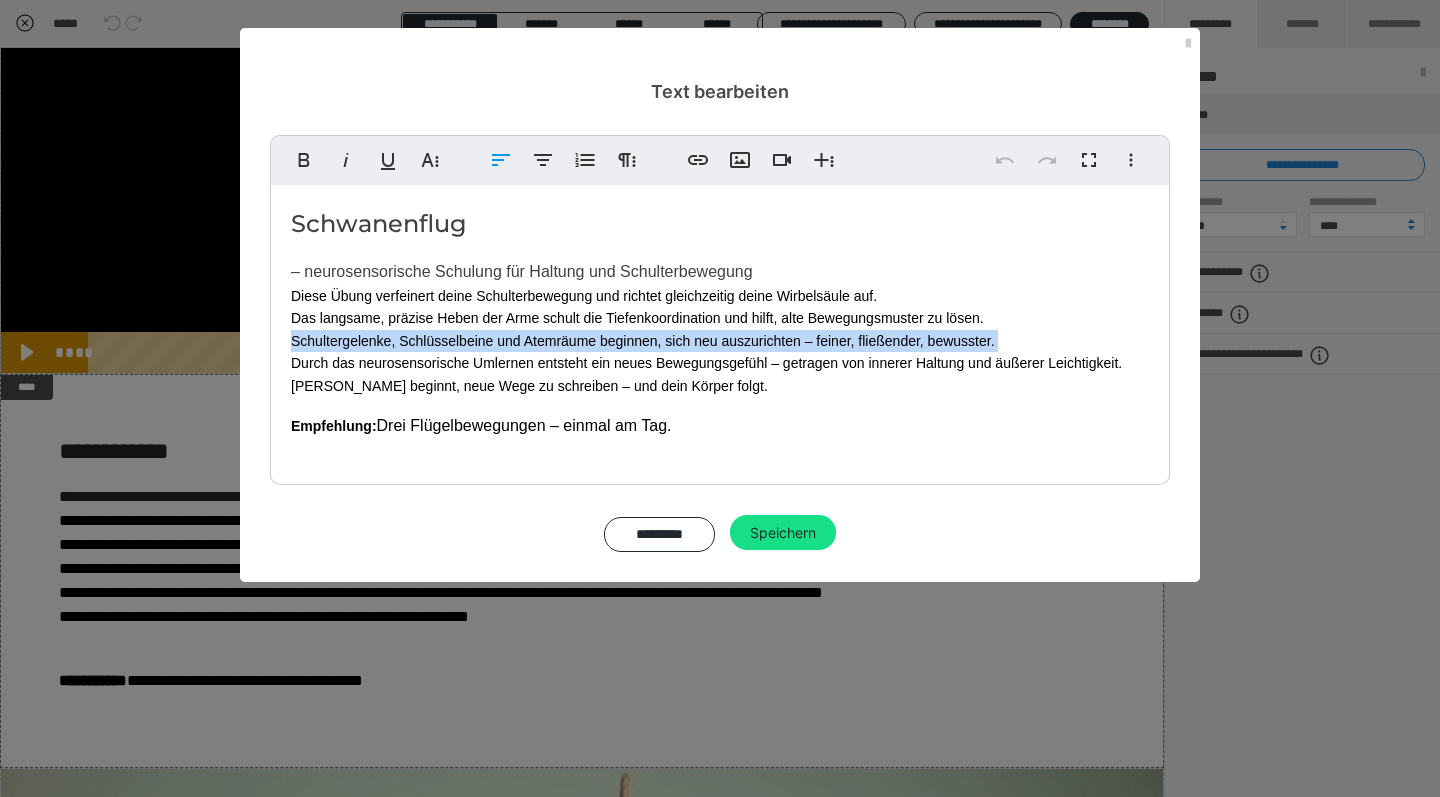 click on "– neurosensorische Schulung für Haltung und Schulterbewegung" at bounding box center [522, 271] 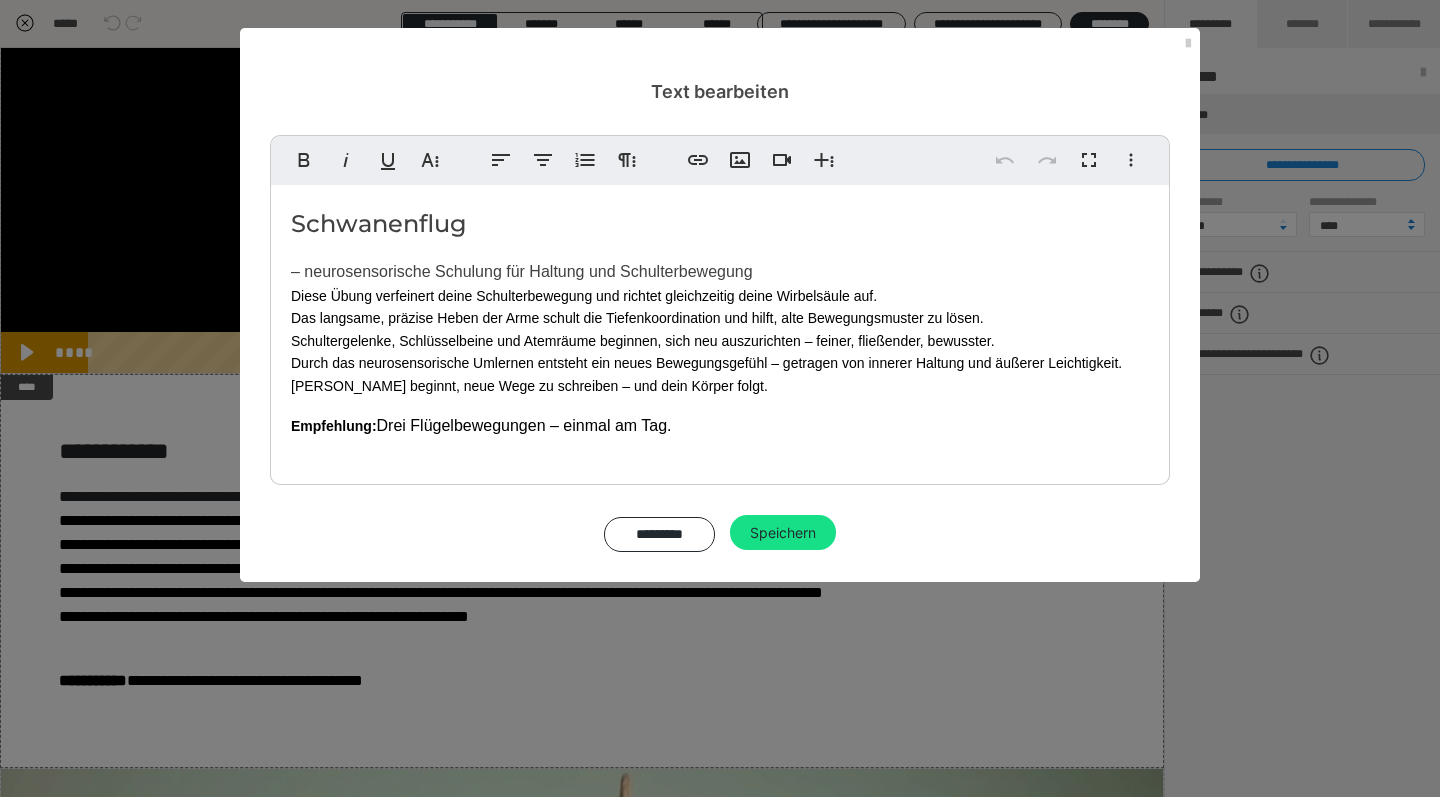 type 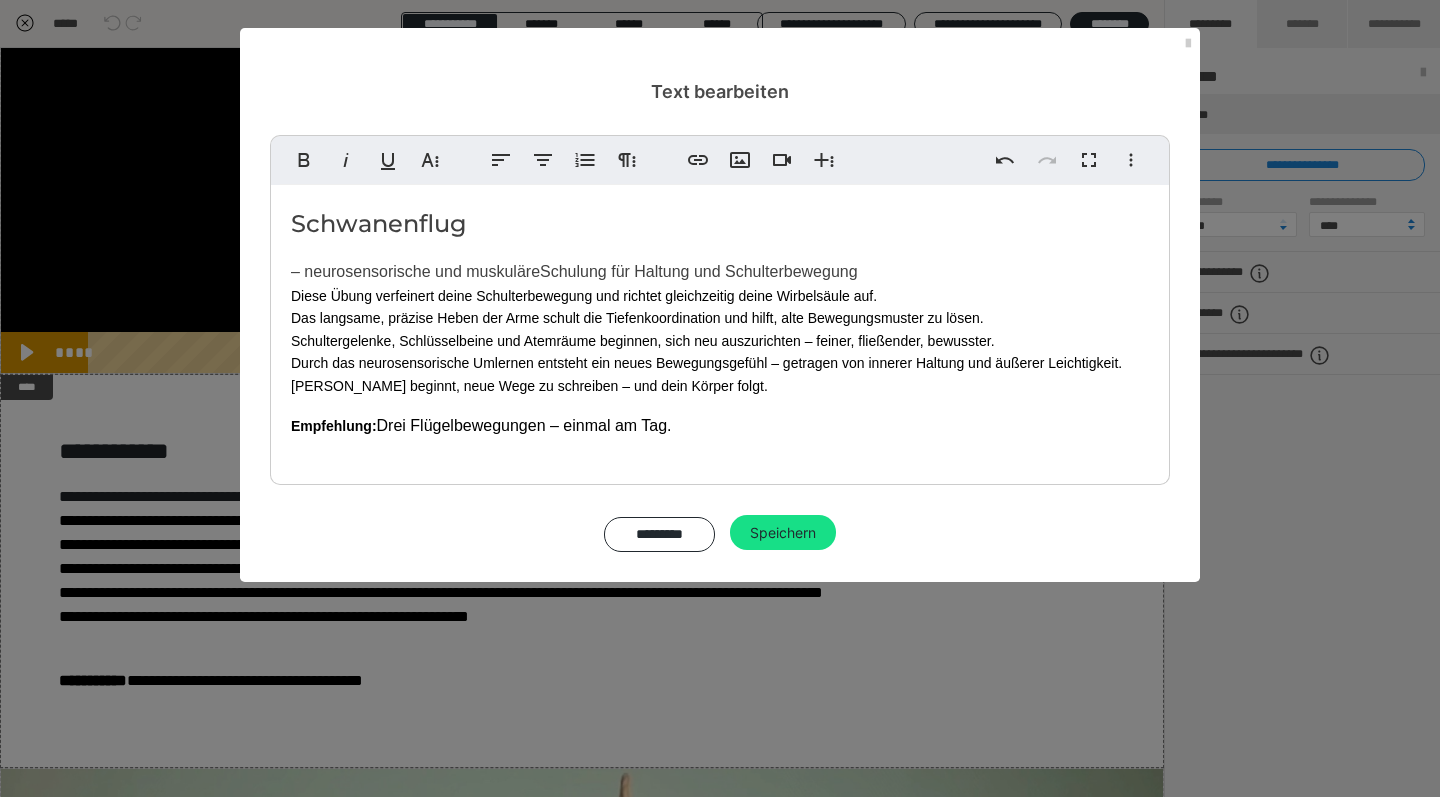 click on "– neurosensorische und muskuläre   Schulung für Haltung und Schulterbewegung" at bounding box center (574, 271) 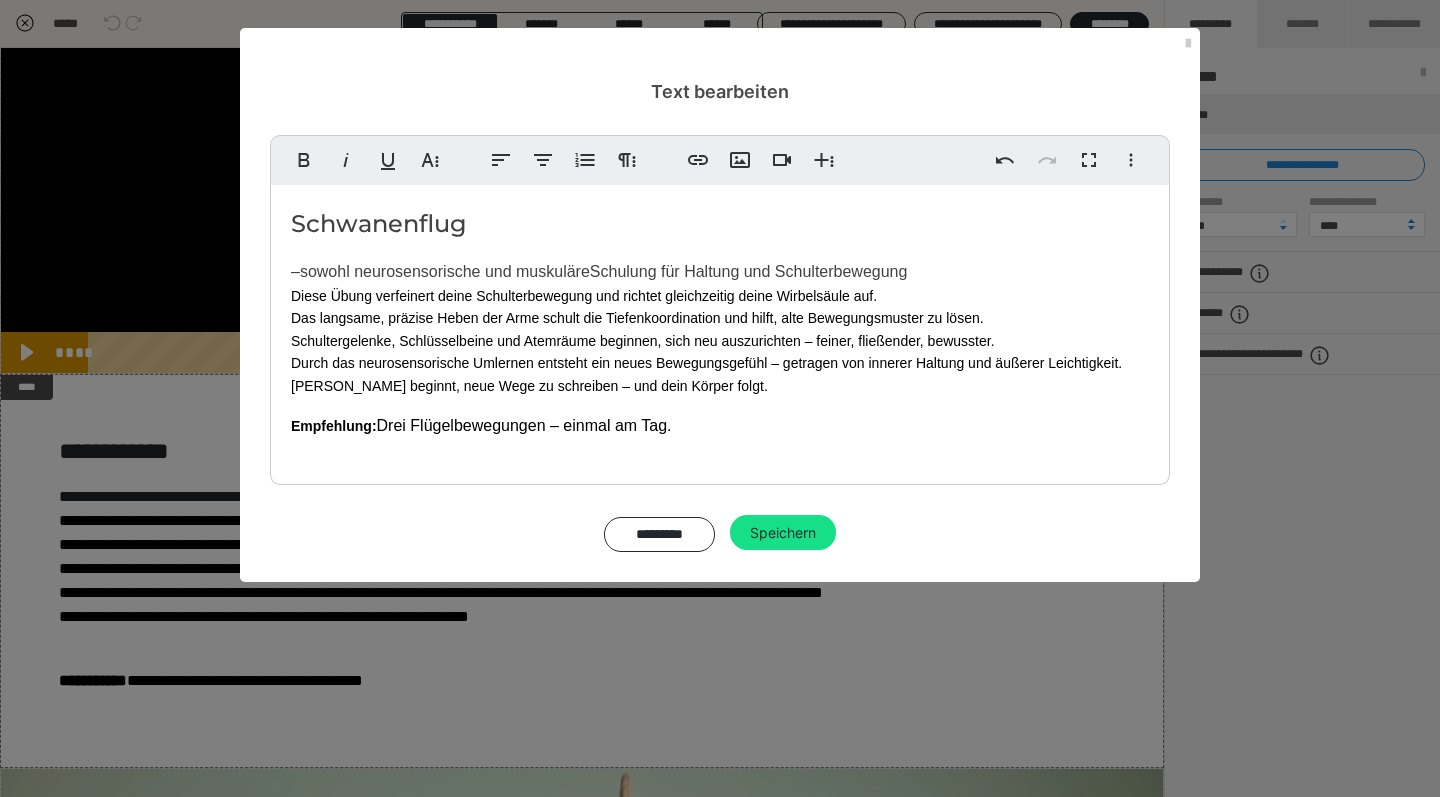 click on "–sowohl neurosensorische und muskuläre   Schulung für Haltung und Schulterbewegung" at bounding box center [599, 271] 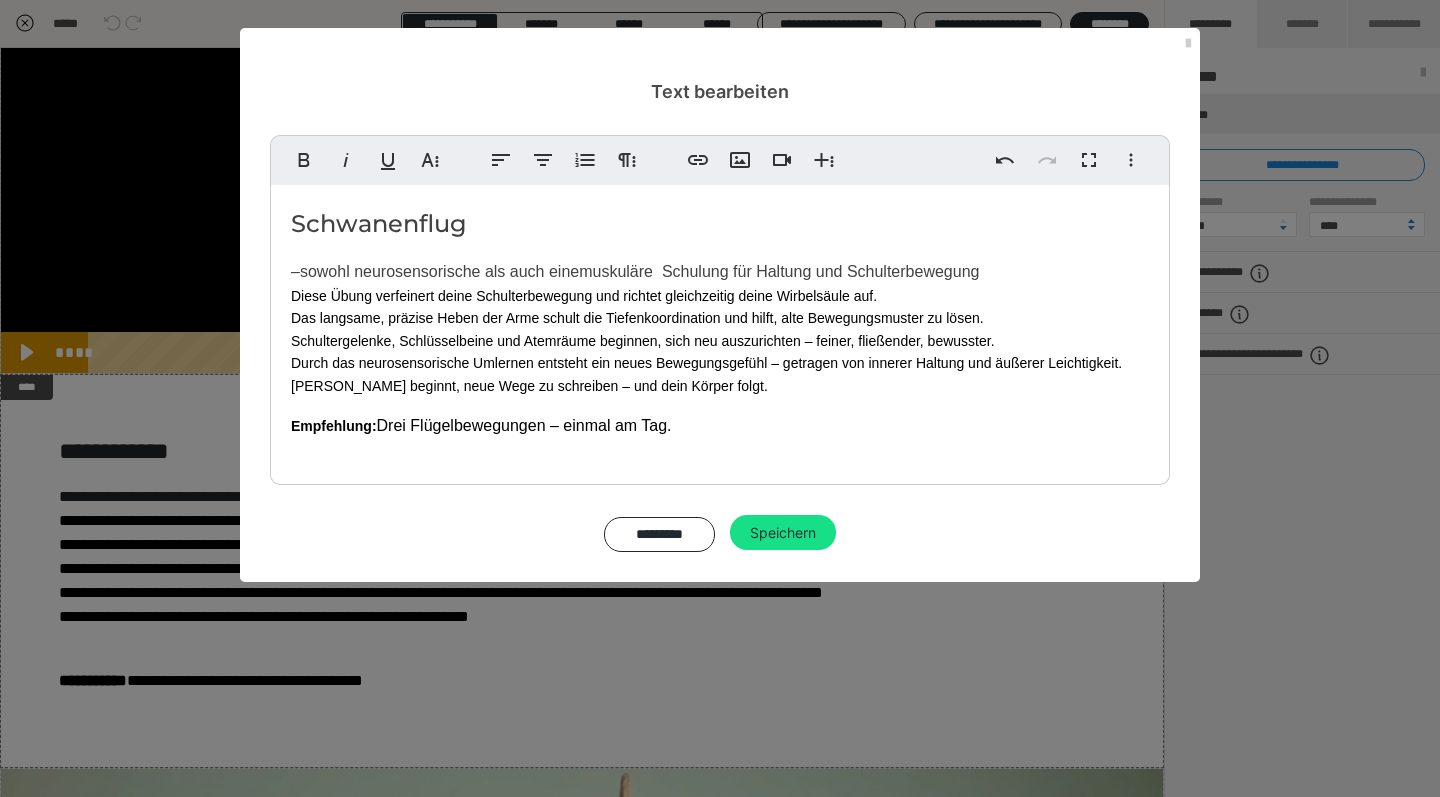 click on "–sowohl neurosensorische als auch eine   muskuläre  Schulung für Haltung und Schulterbewegung" at bounding box center (635, 271) 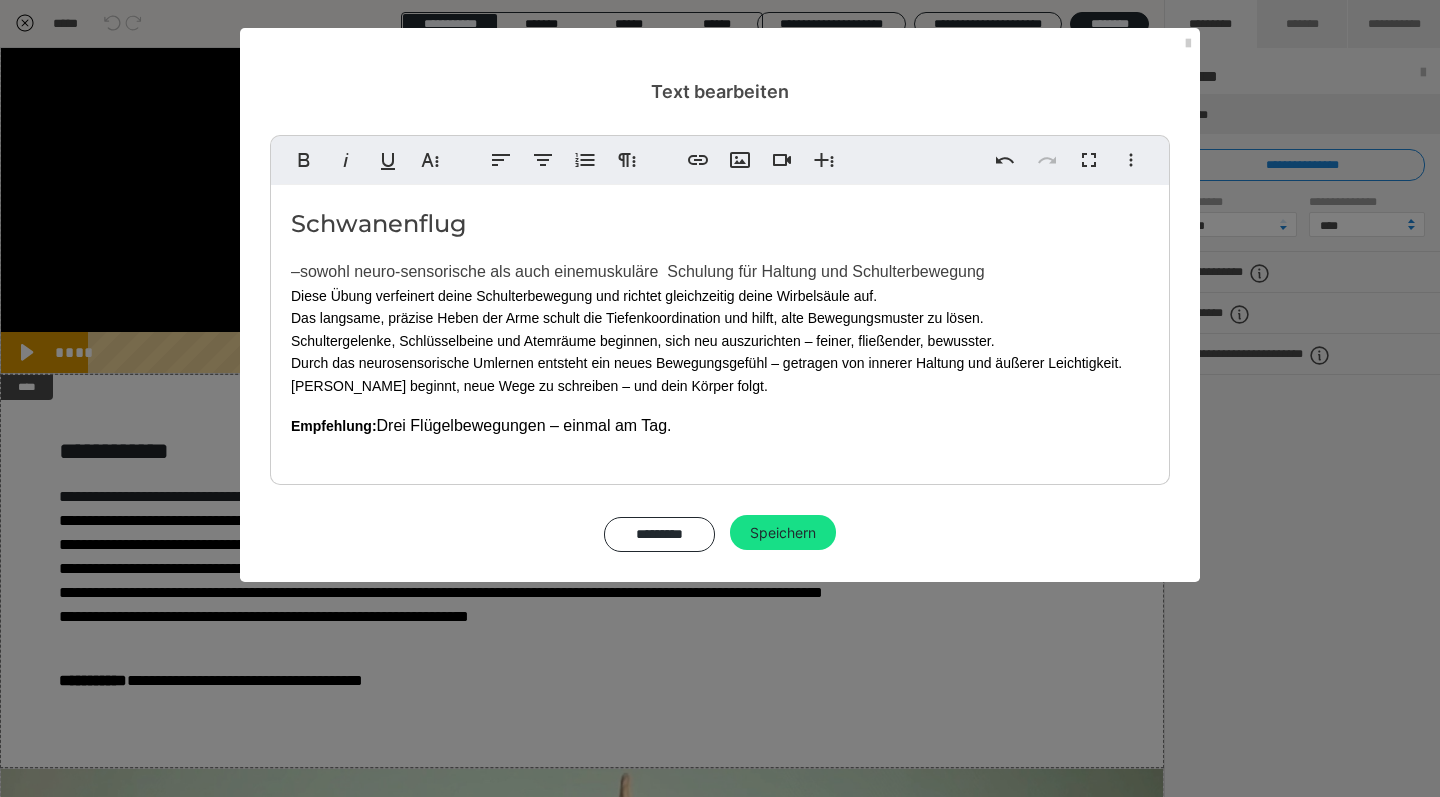 click on "Empfehlung:  Drei Flügelbewegungen – einmal am Tag." at bounding box center (720, 426) 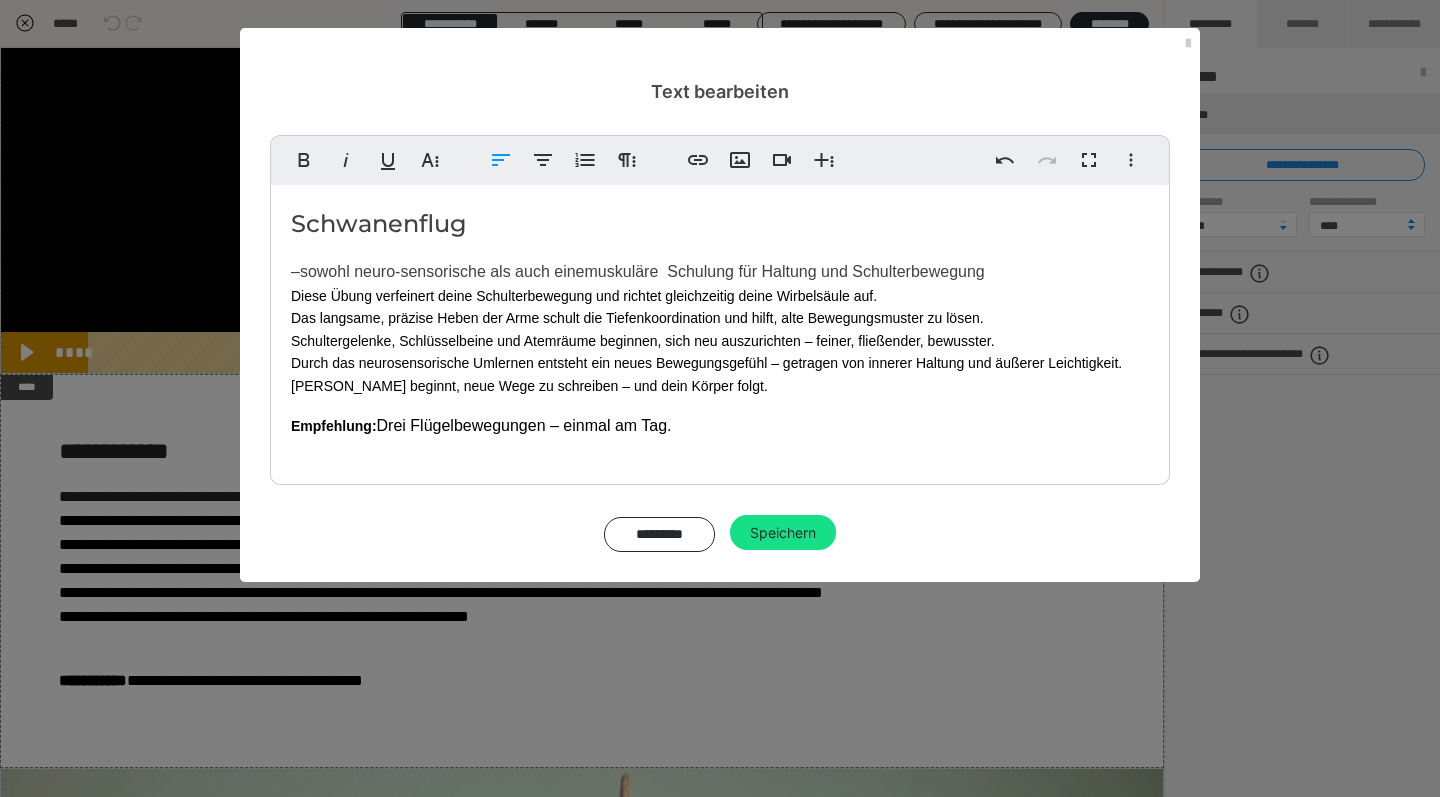 click on "Empfehlung:  Drei Flügelbewegungen – einmal am Tag." at bounding box center [720, 426] 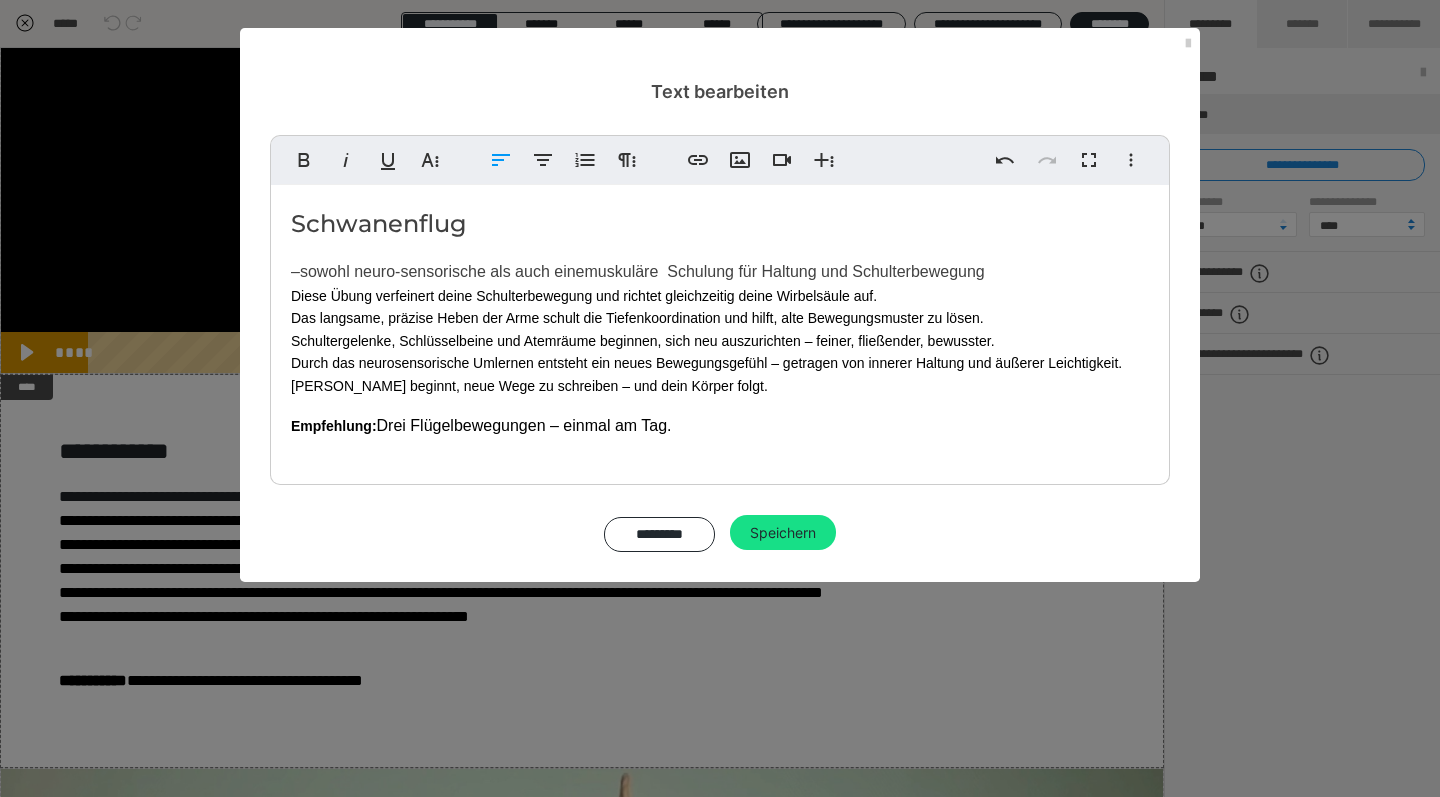 click on "–sowohl neuro-sensorische als auch eine   muskuläre  Schulung für Haltung und Schulterbewegung" at bounding box center (638, 271) 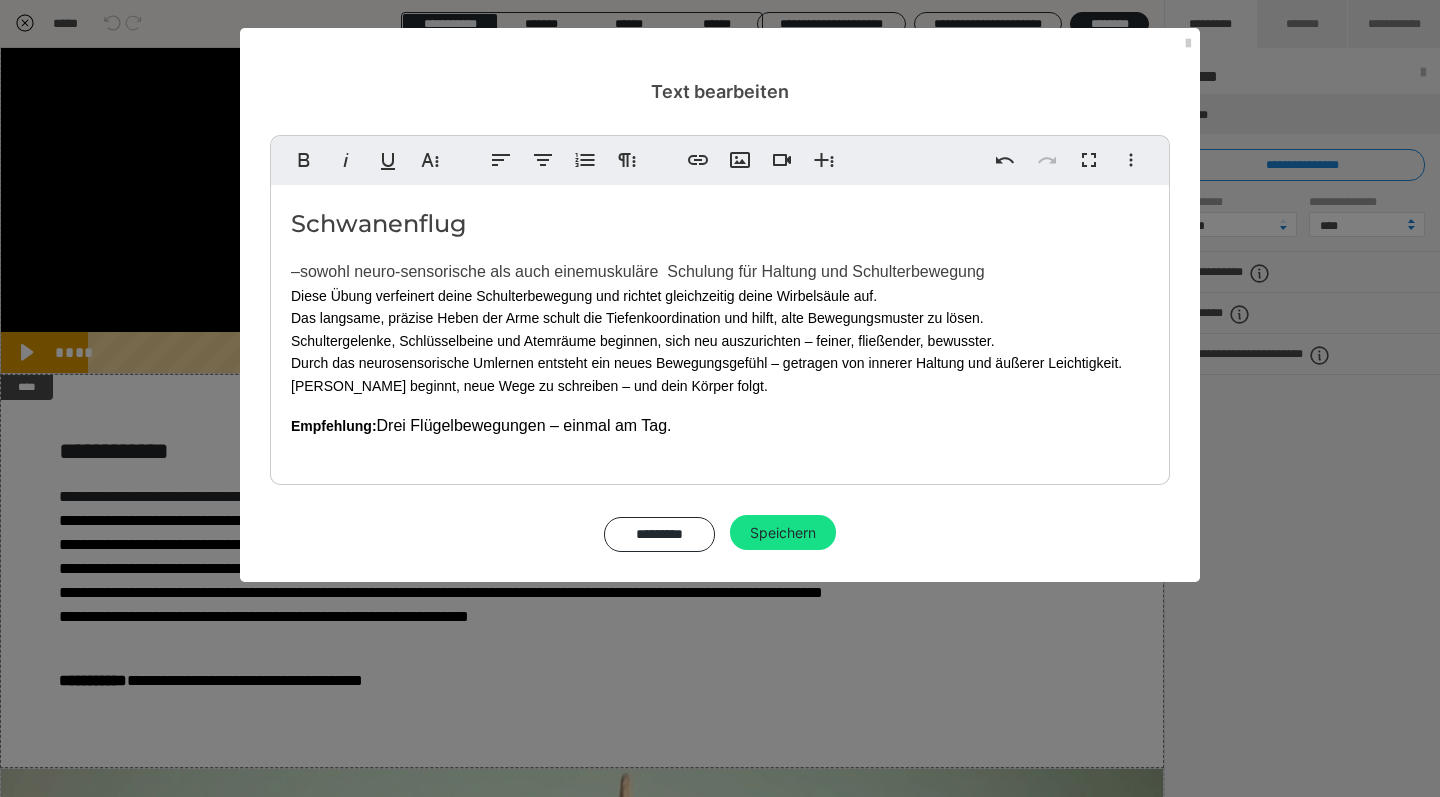 click on "–sowohl neuro-sensorische als auch eine   muskuläre  Schulung für Haltung und Schulterbewegung" at bounding box center [638, 271] 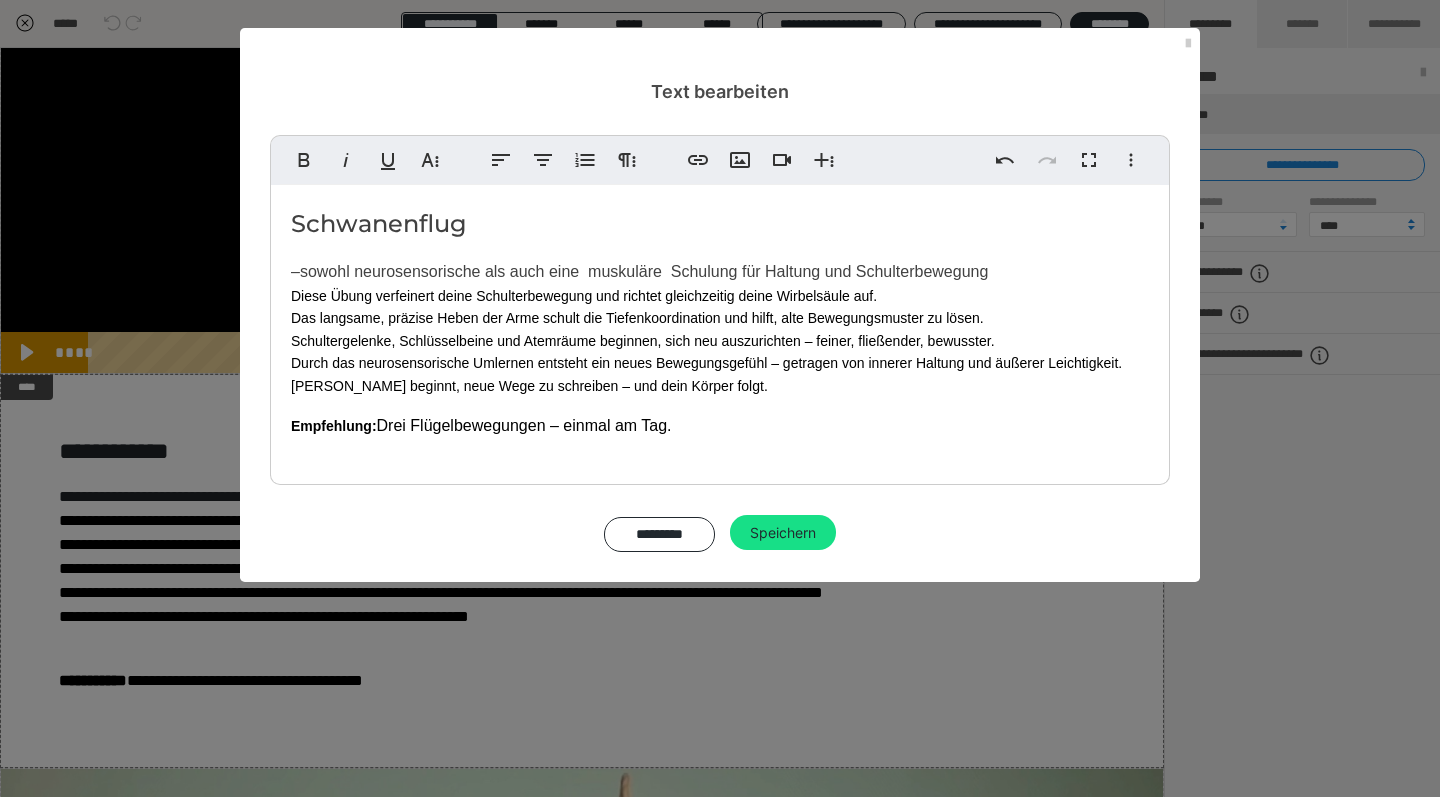 click on "–sowohl neurosensorische als auch eine  muskuläre  Schulung für Haltung und Schulterbewegung" at bounding box center [639, 271] 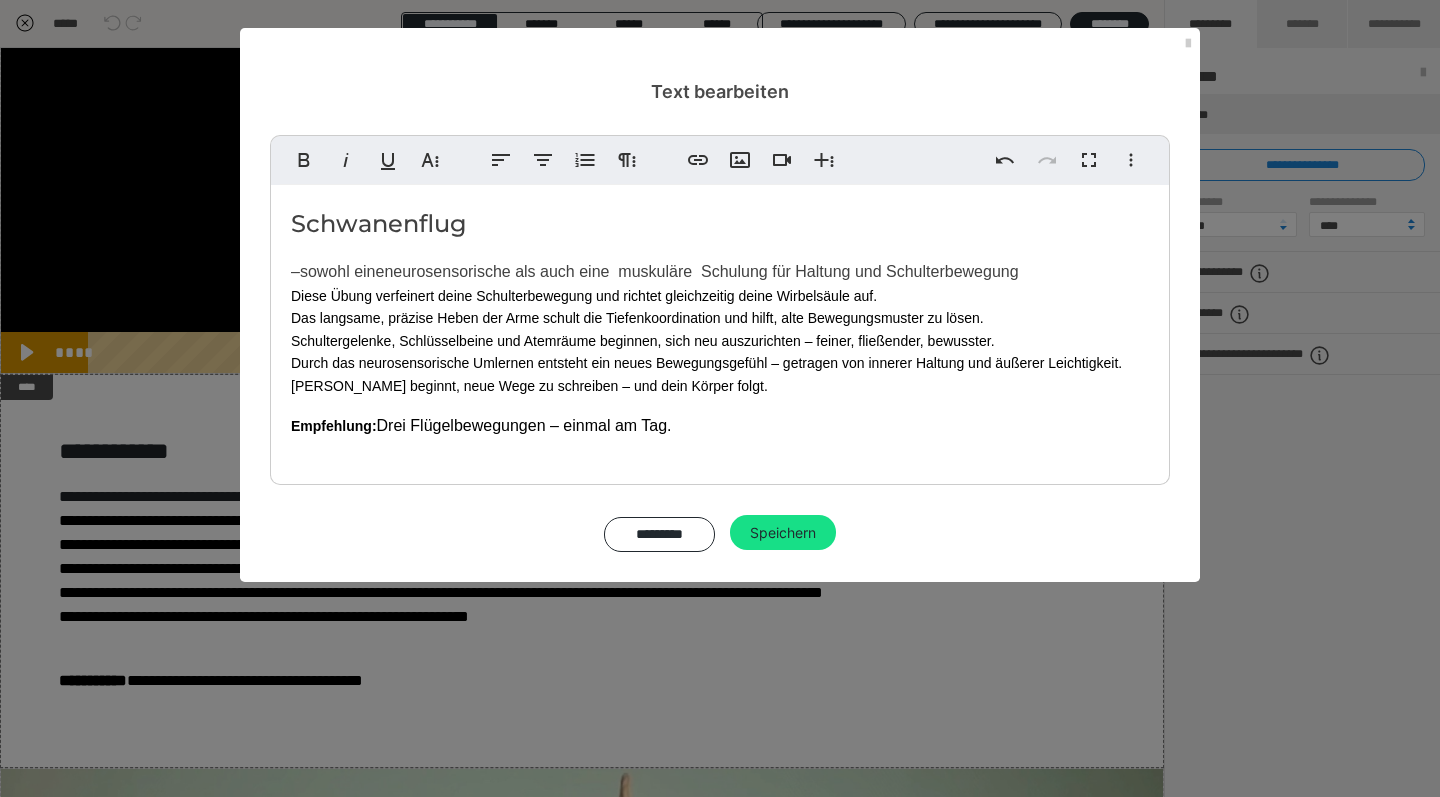 click on "–sowohl eine  neurosensorische als auch eine  muskuläre  Schulung für Haltung und Schulterbewegung" at bounding box center [655, 271] 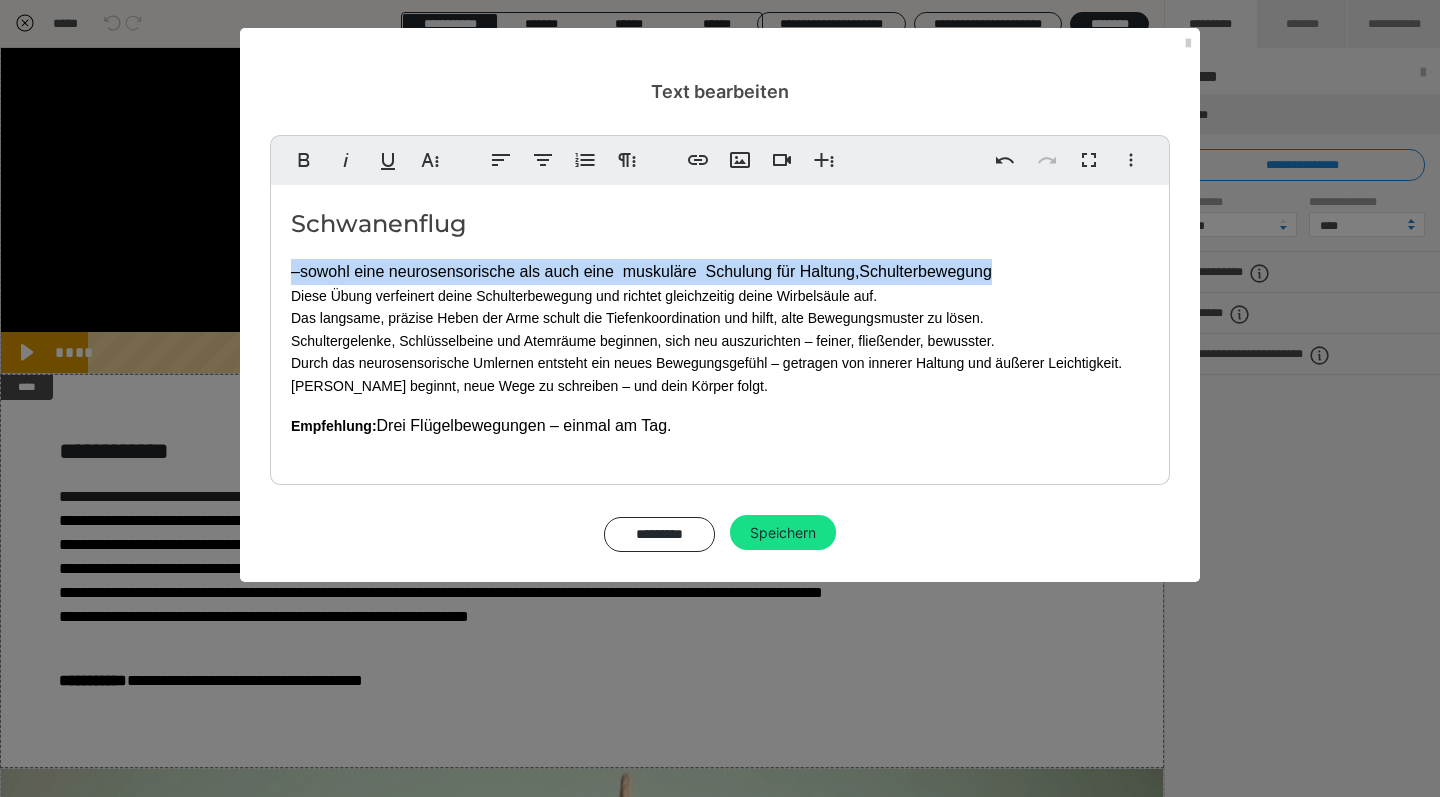 drag, startPoint x: 1001, startPoint y: 269, endPoint x: 286, endPoint y: 272, distance: 715.0063 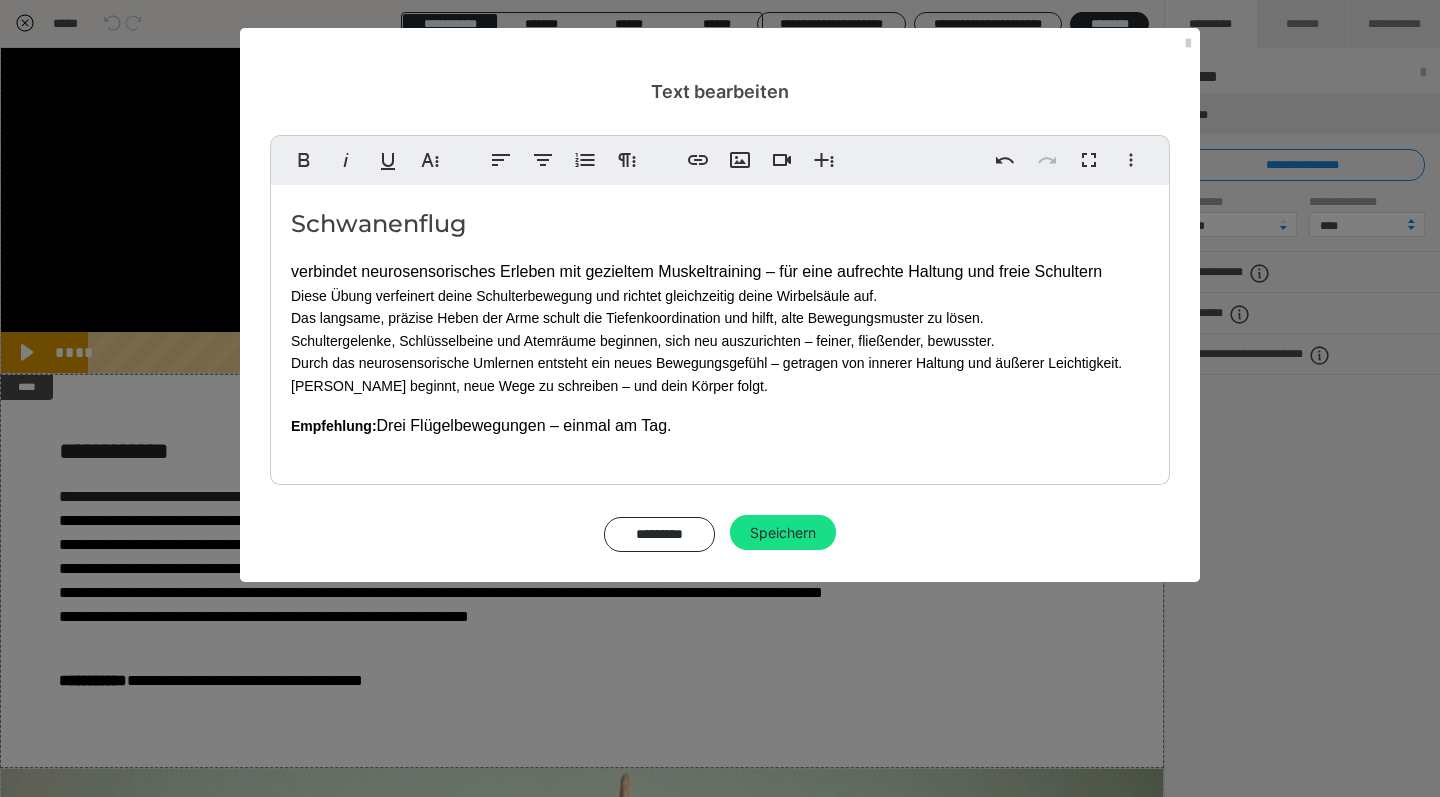 drag, startPoint x: 685, startPoint y: 425, endPoint x: 278, endPoint y: 266, distance: 436.95538 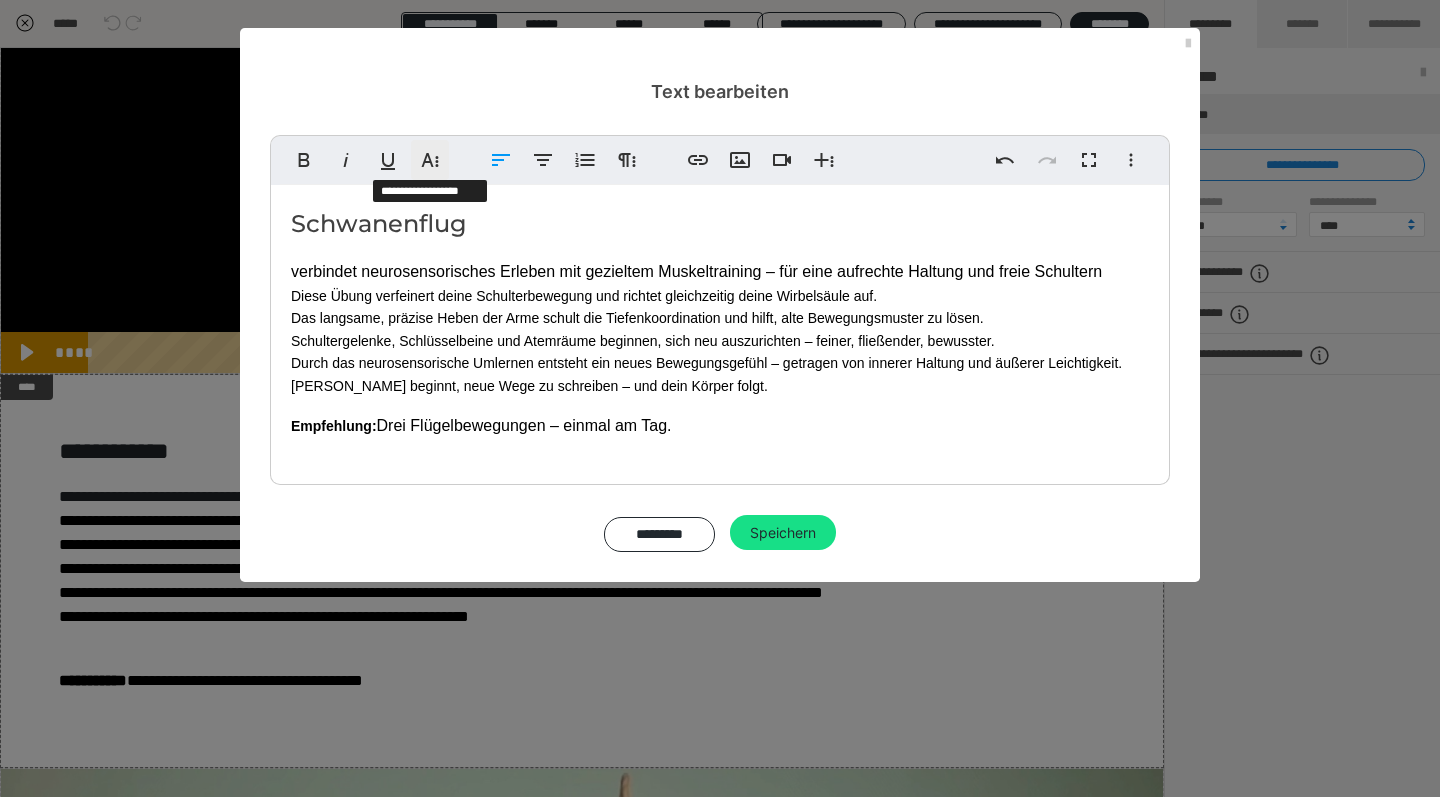 click 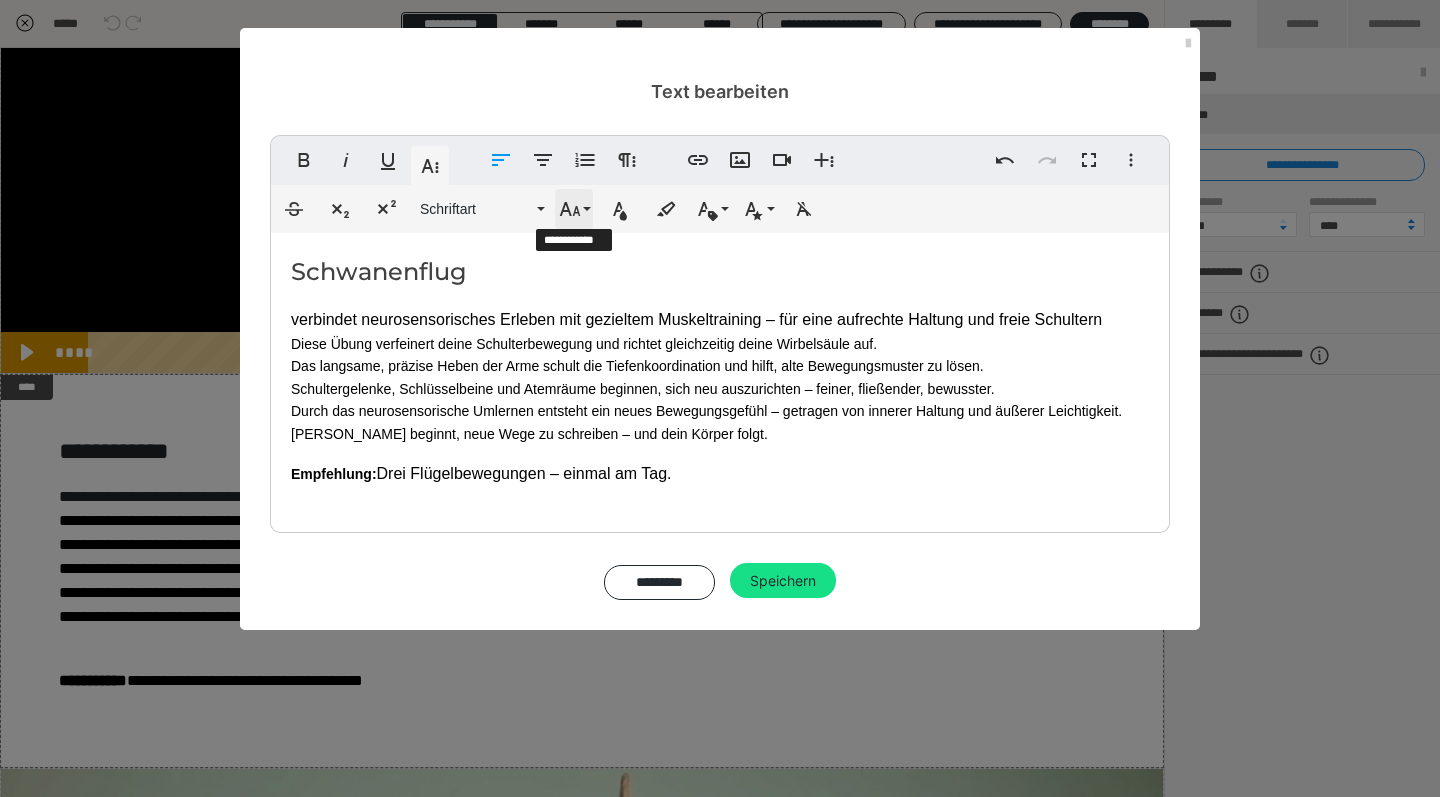 click on "Schriftgröße" at bounding box center [574, 209] 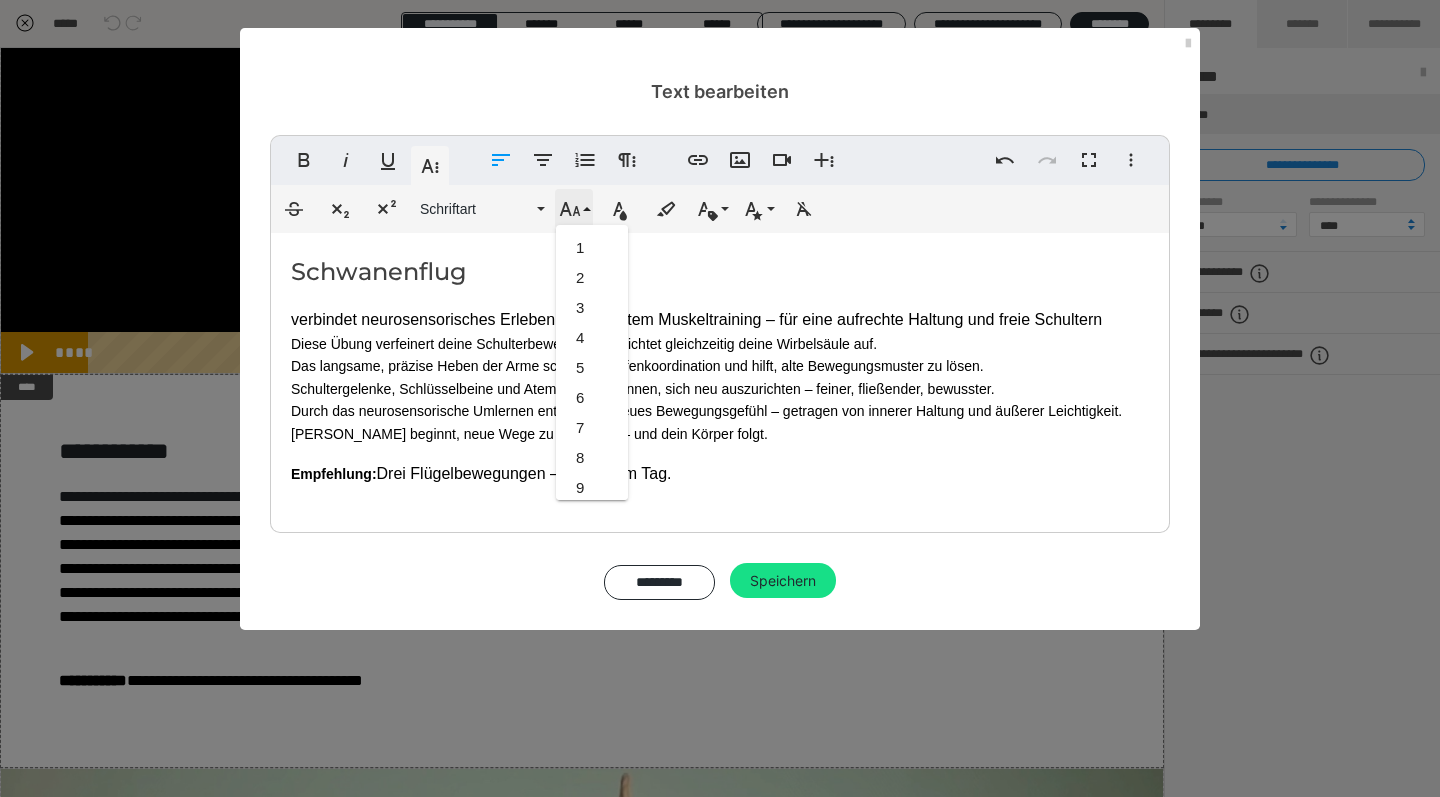 scroll, scrollTop: 473, scrollLeft: 0, axis: vertical 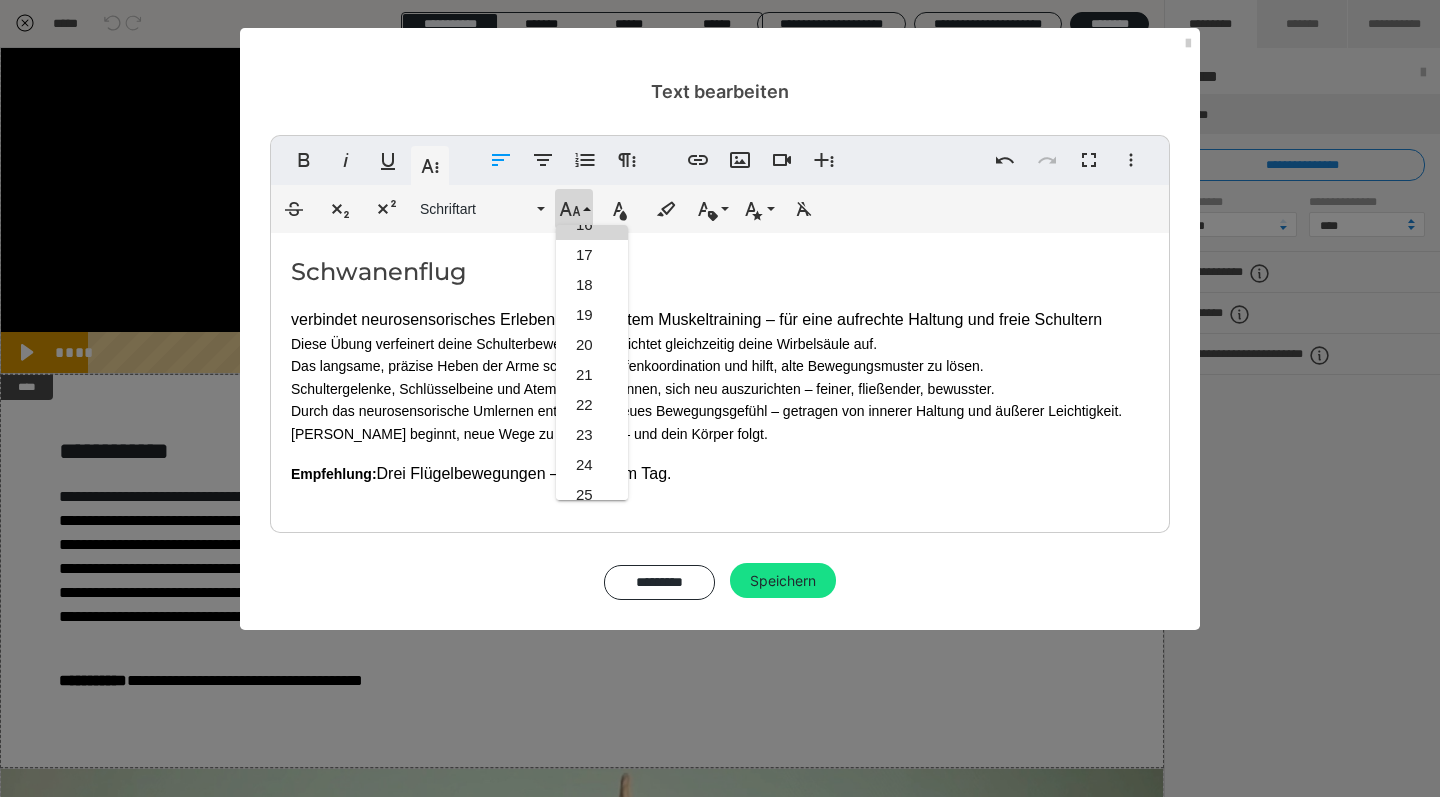 click on "16" at bounding box center (592, 225) 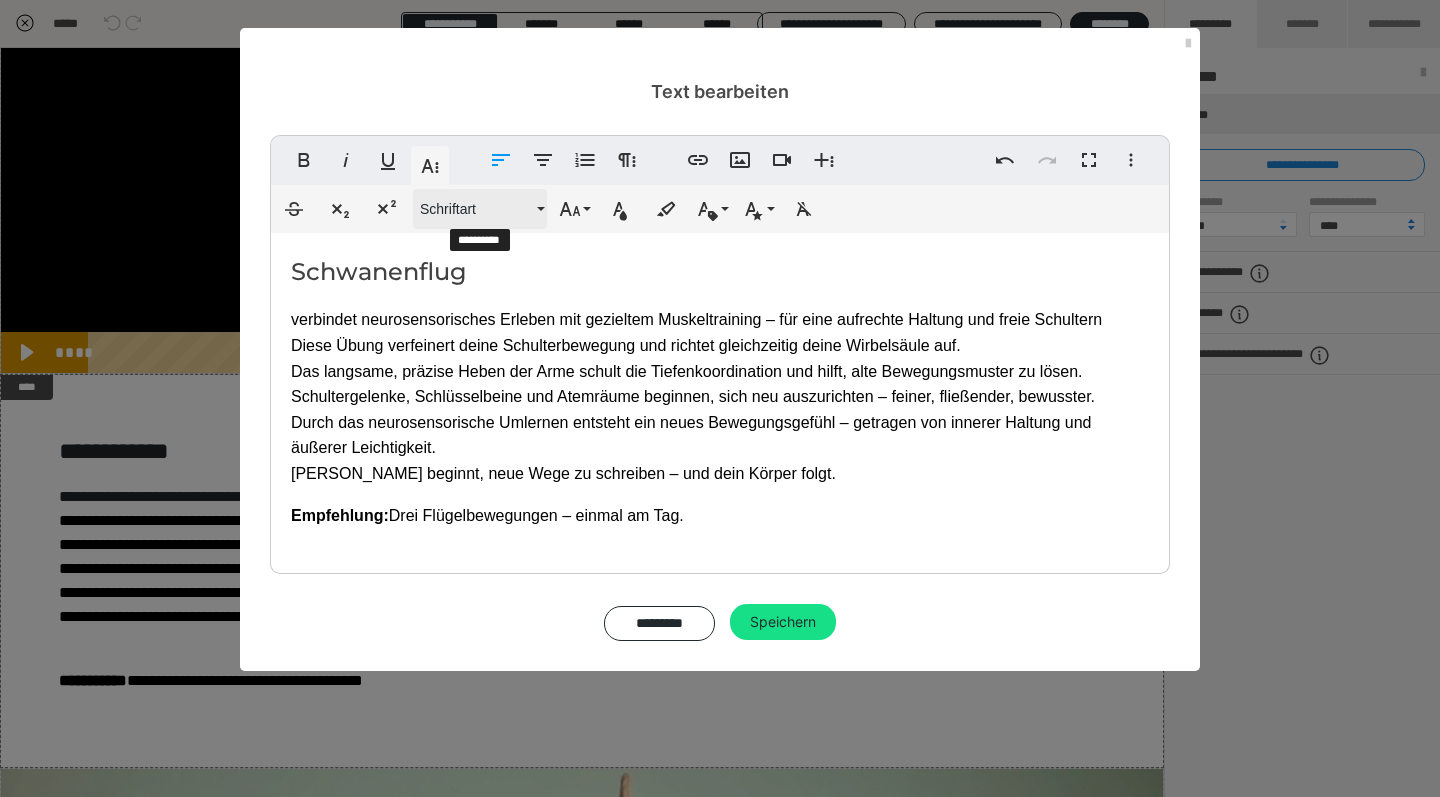 click on "Schriftart" at bounding box center [476, 209] 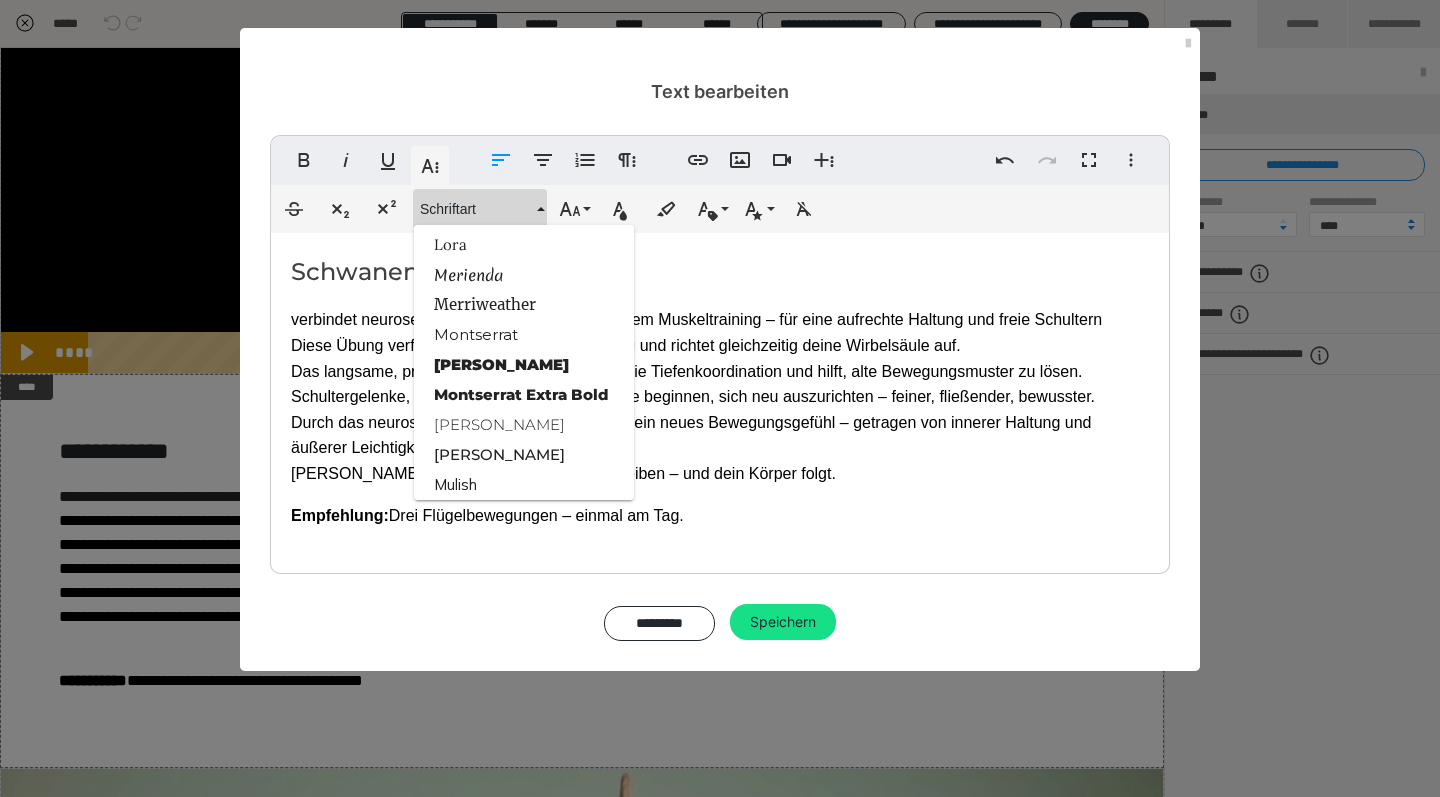 scroll, scrollTop: 1813, scrollLeft: 0, axis: vertical 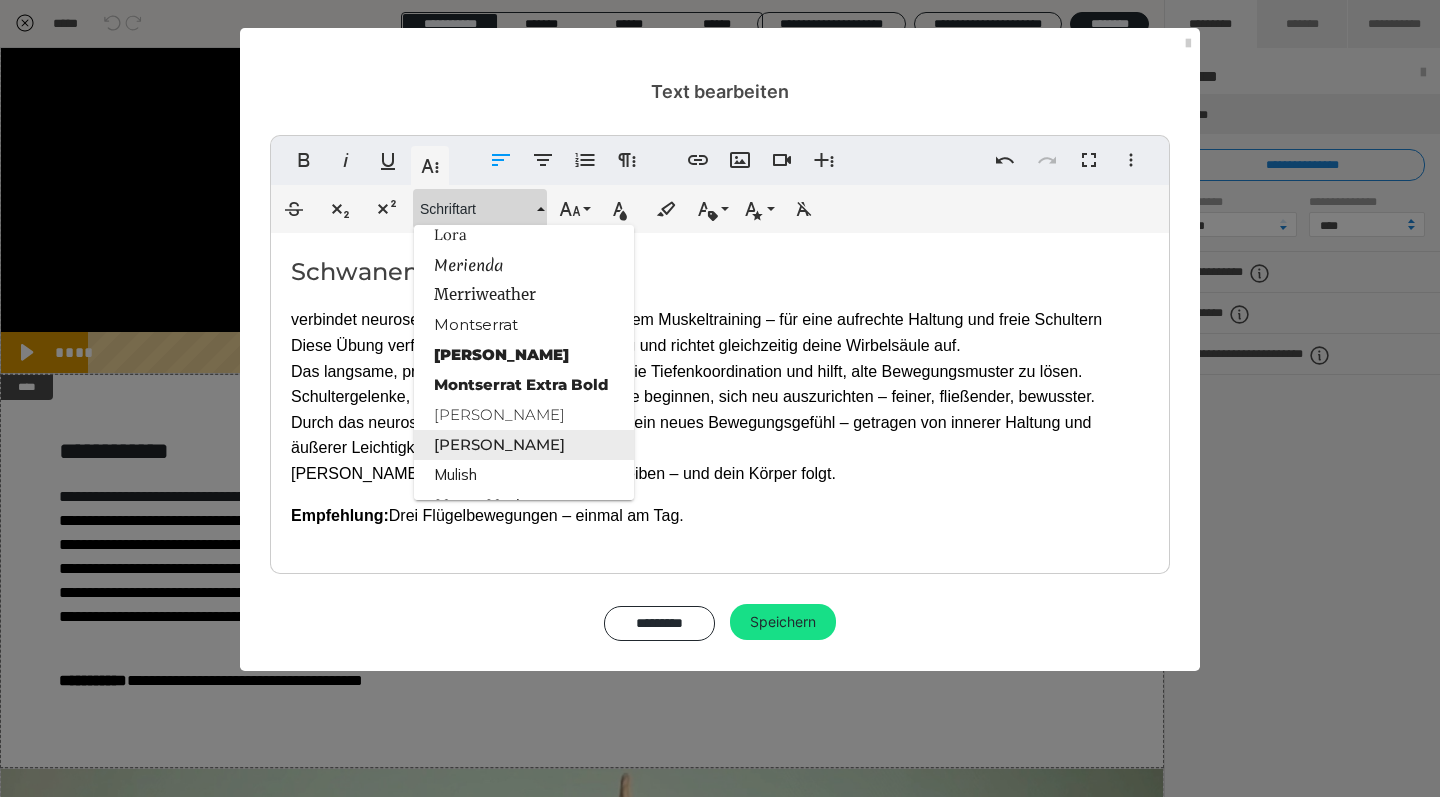 click on "[PERSON_NAME]" at bounding box center (524, 445) 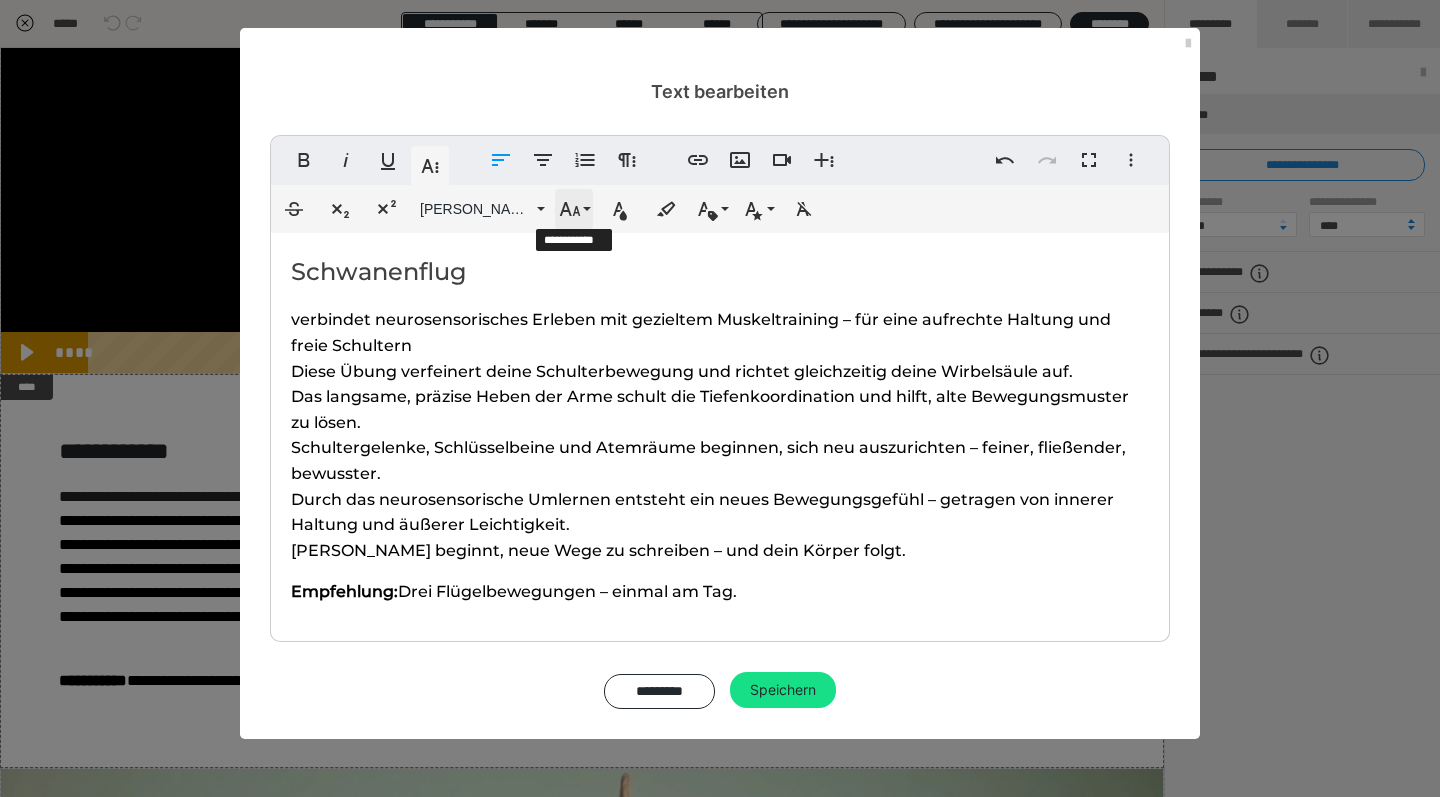 click on "Schriftgröße" at bounding box center (574, 209) 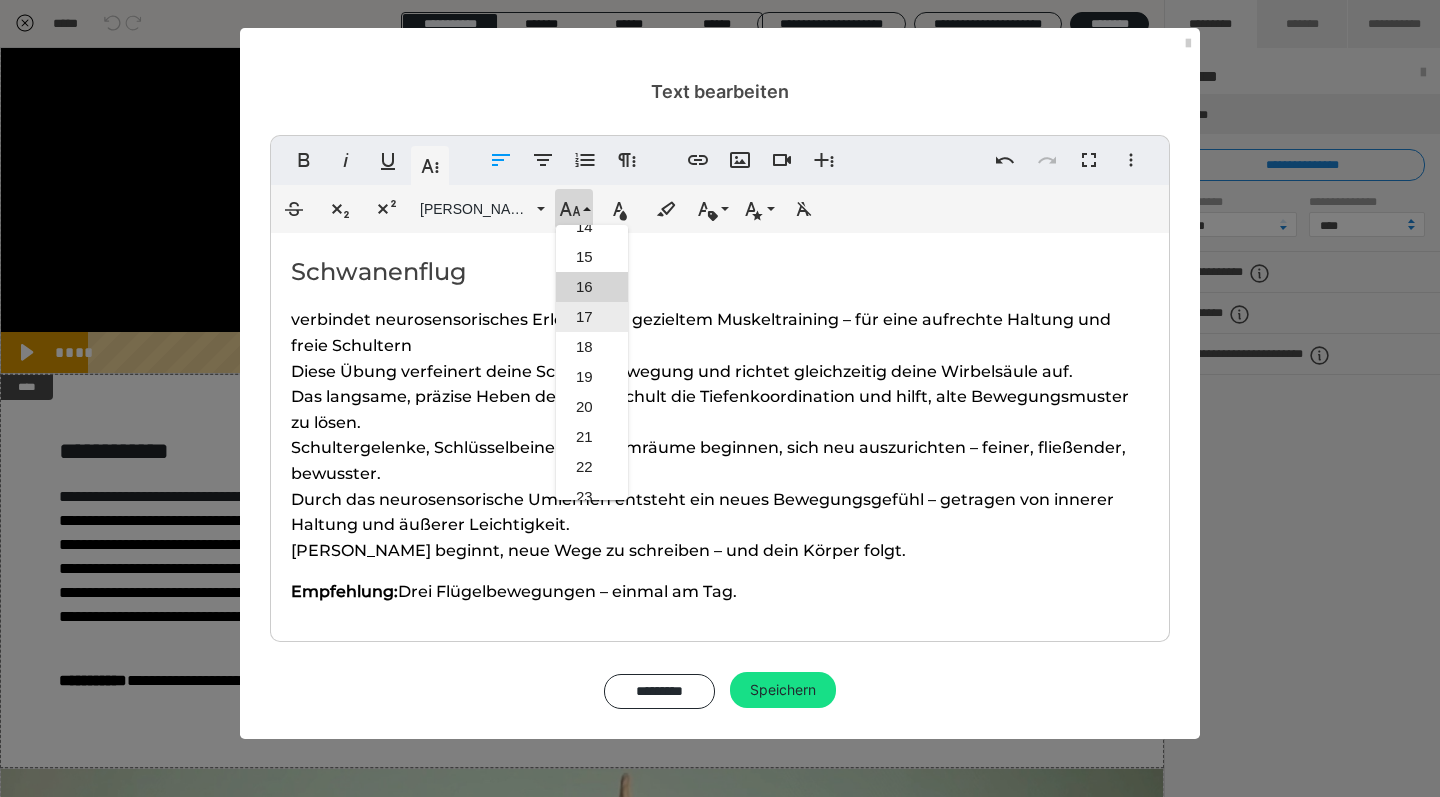 scroll, scrollTop: 410, scrollLeft: 0, axis: vertical 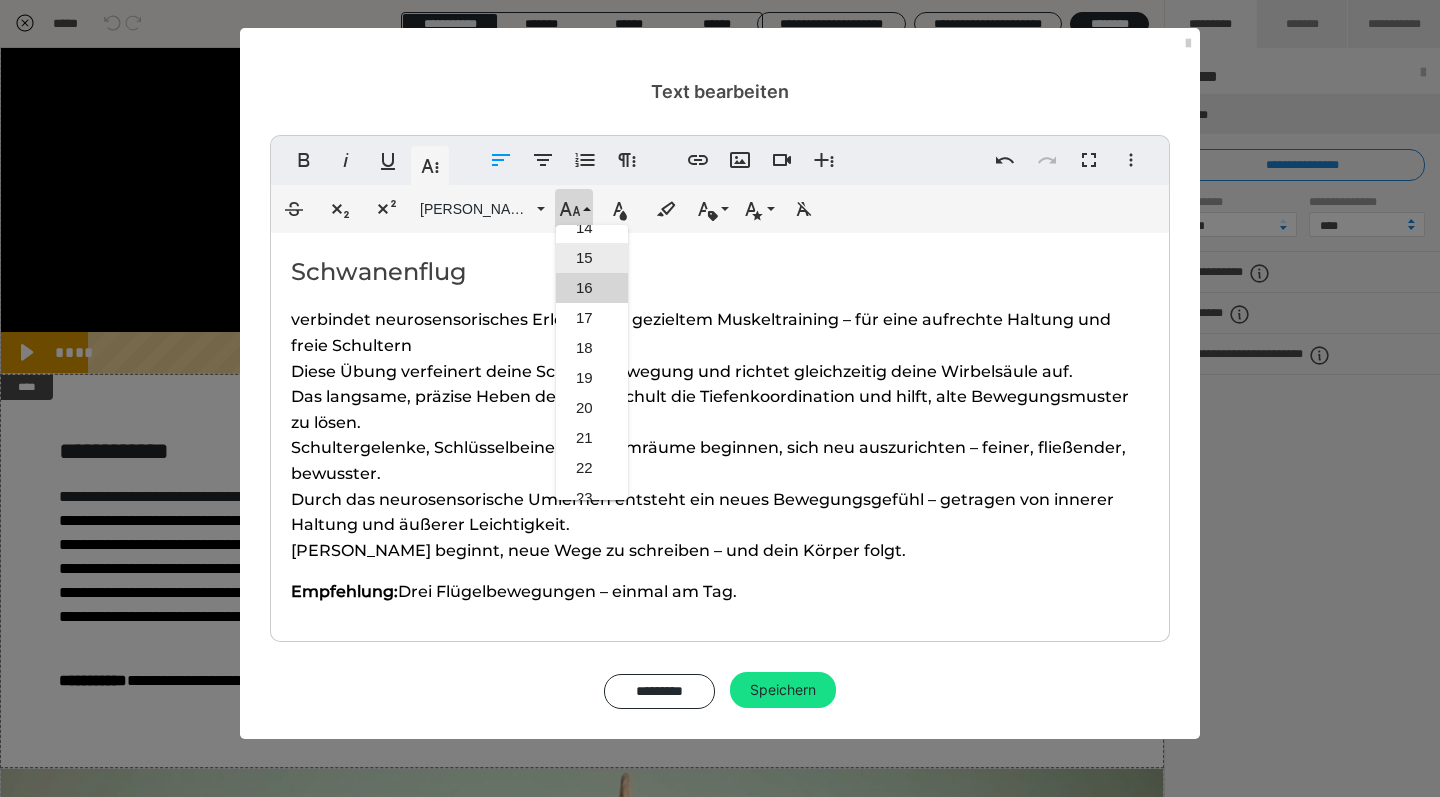 click on "15" at bounding box center [592, 258] 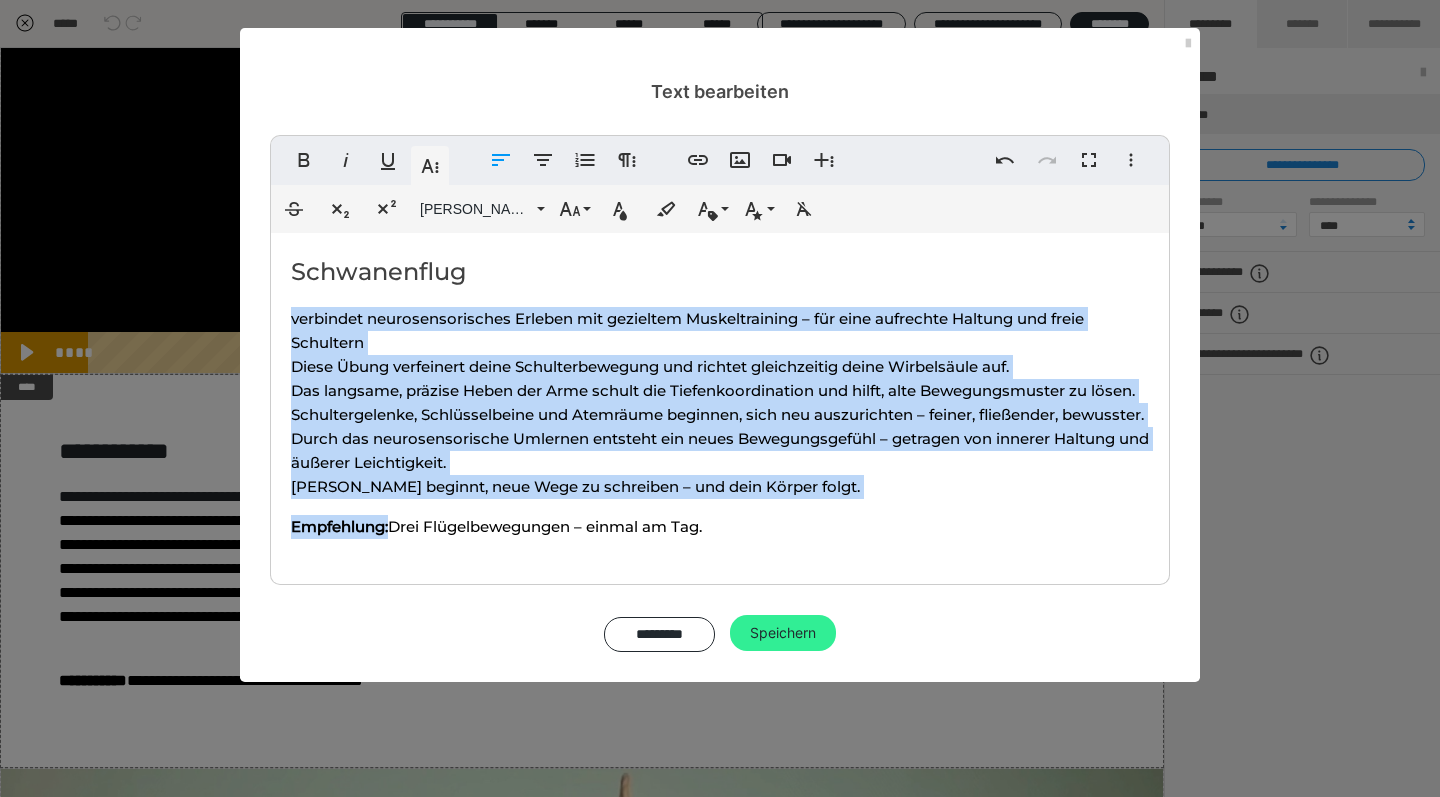 click on "Speichern" at bounding box center (783, 633) 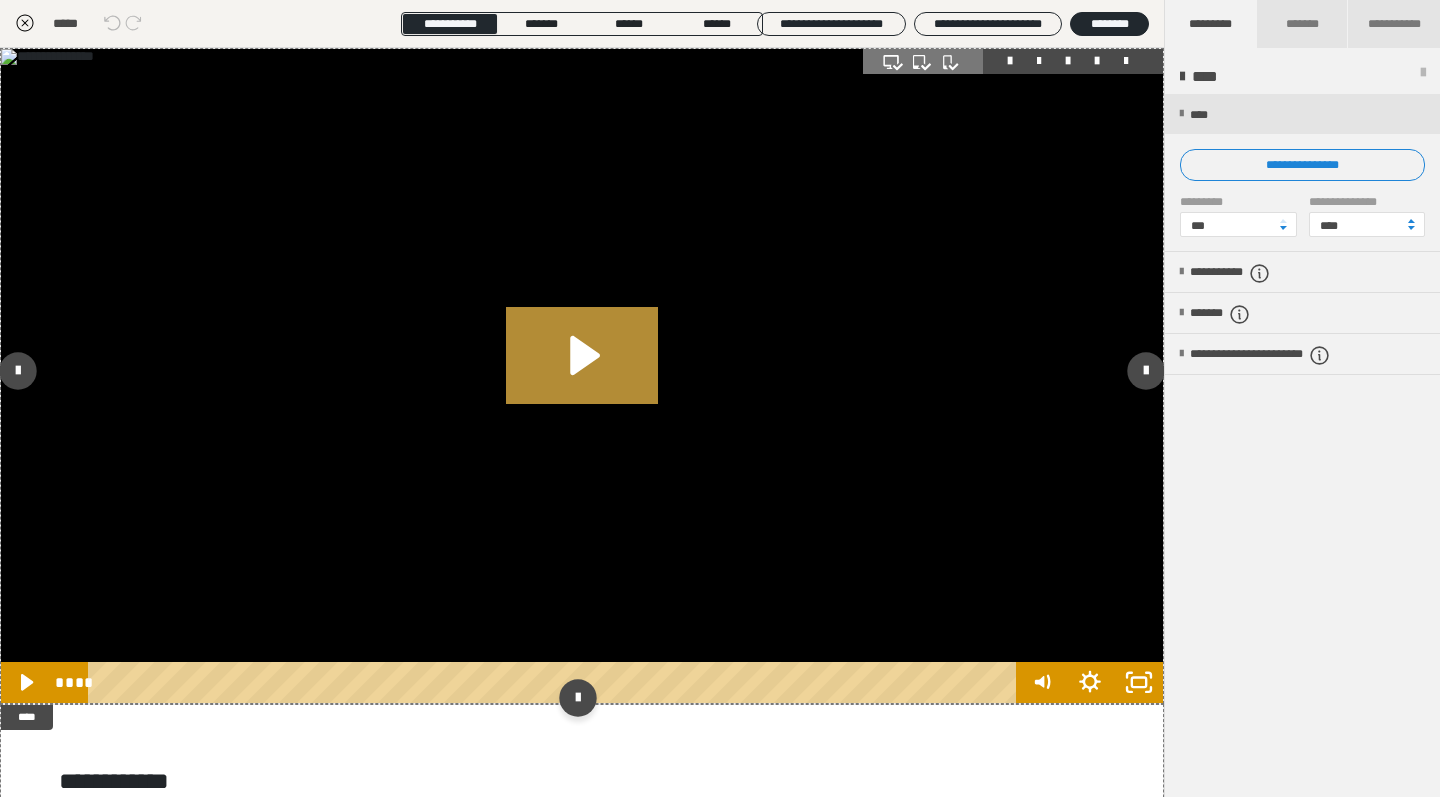 scroll, scrollTop: 0, scrollLeft: 0, axis: both 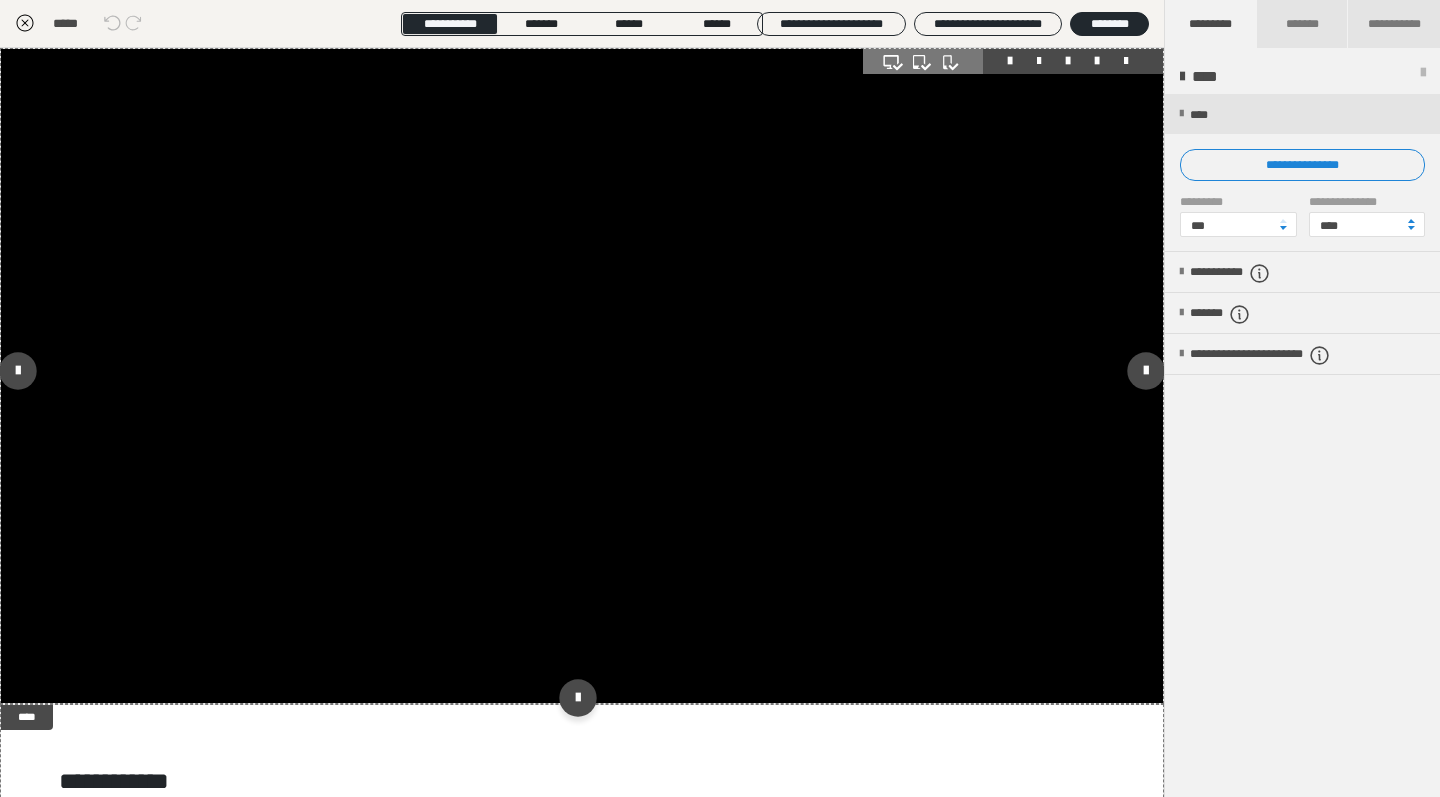 click 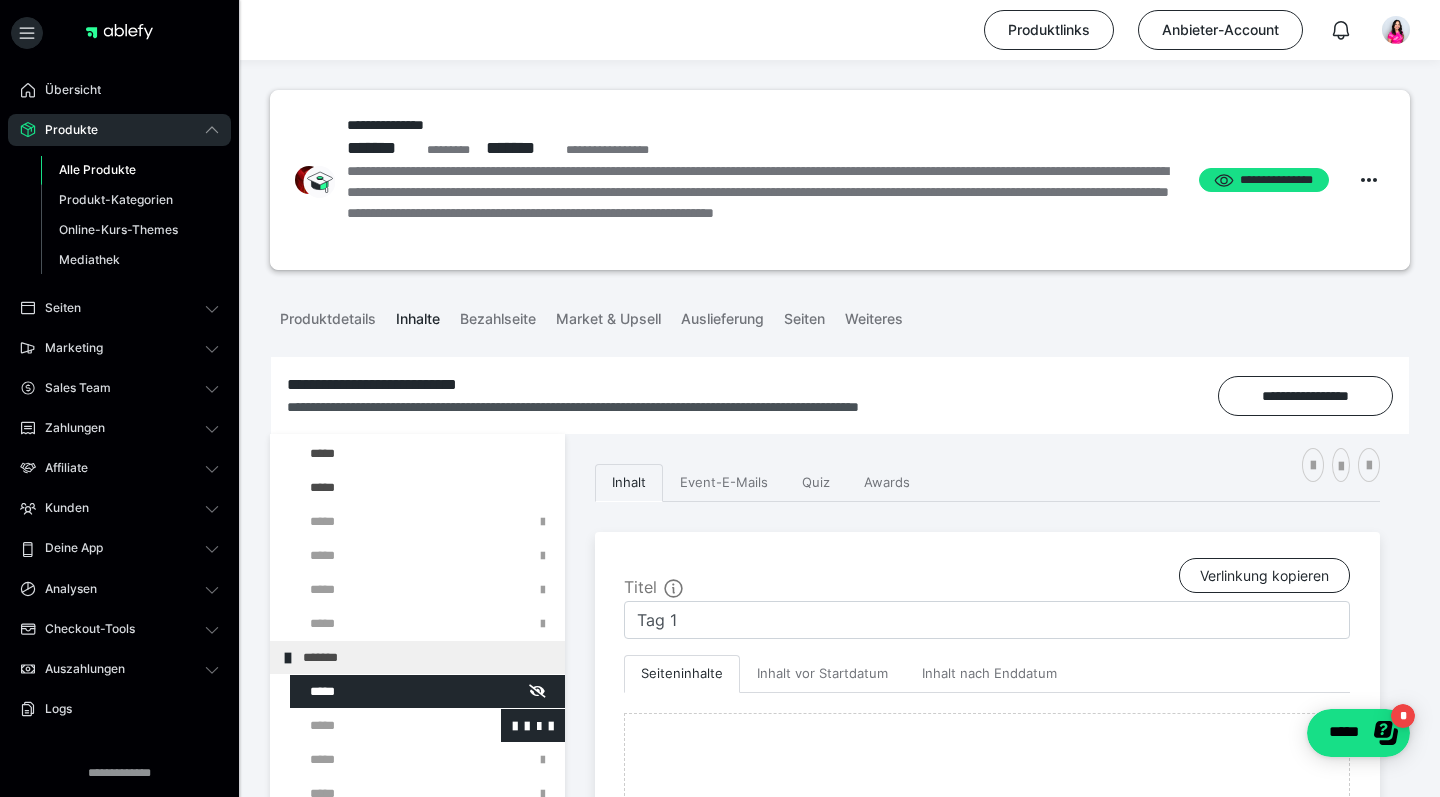 scroll, scrollTop: 278, scrollLeft: 0, axis: vertical 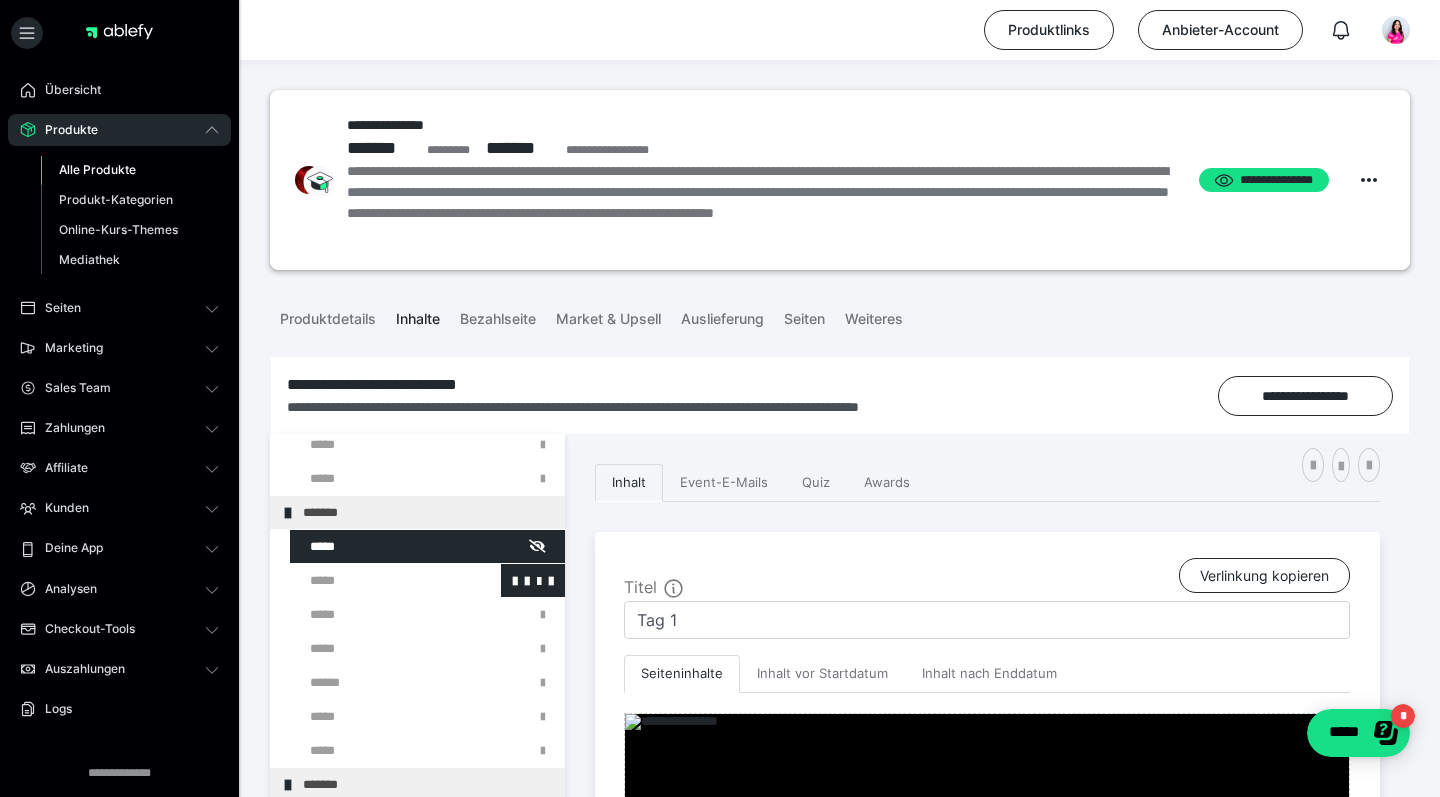 click at bounding box center [375, 580] 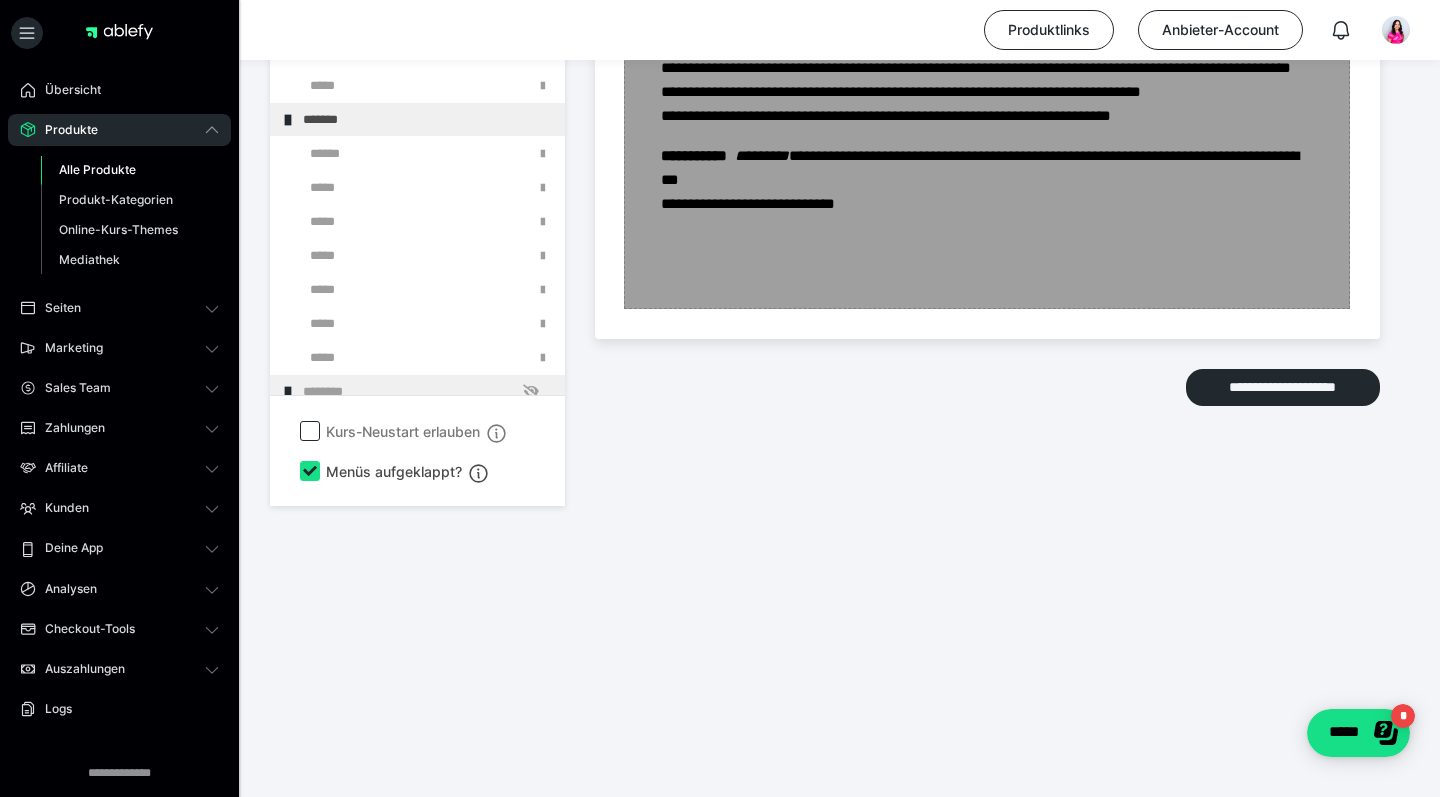 scroll, scrollTop: 7035, scrollLeft: 0, axis: vertical 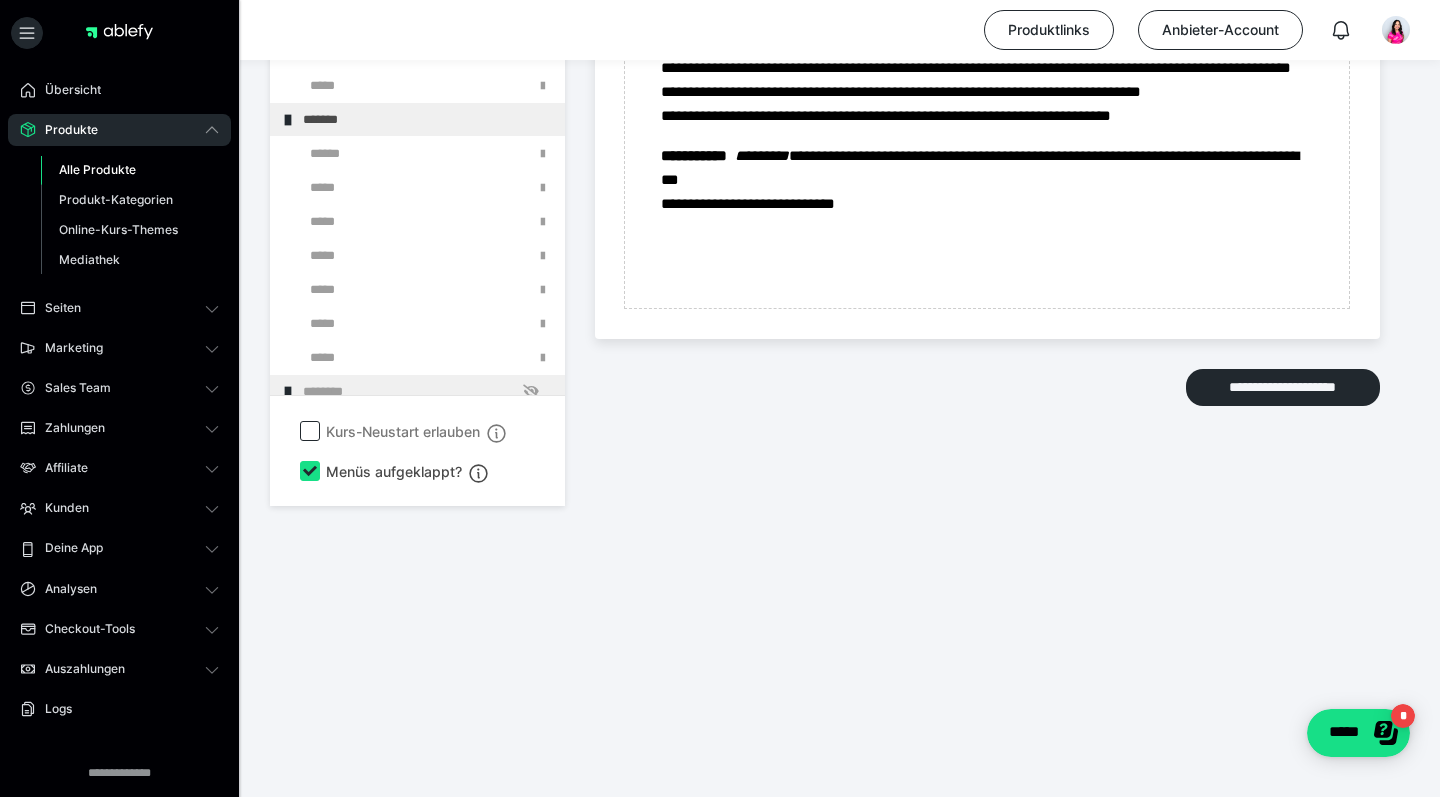 click at bounding box center [375, -51] 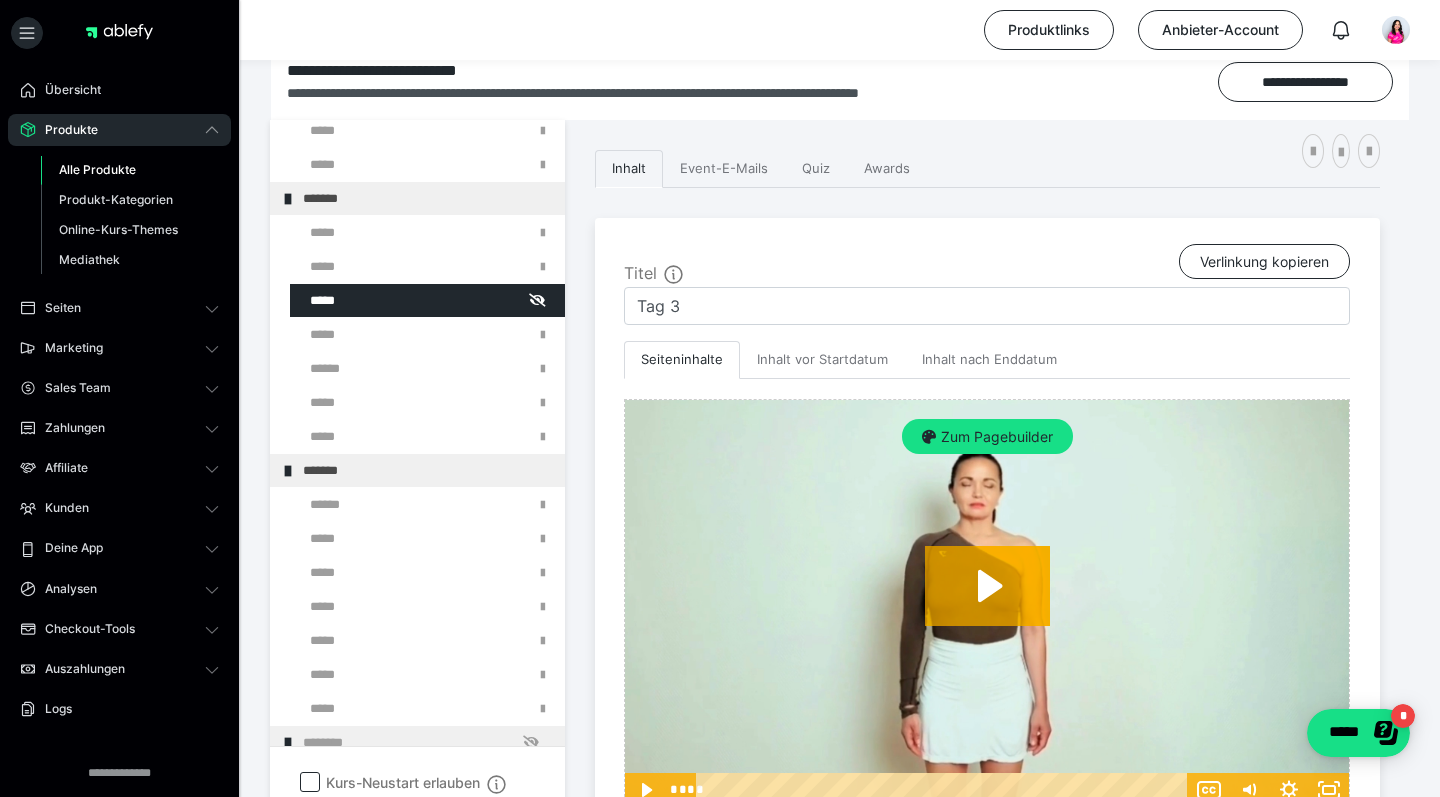 scroll, scrollTop: 312, scrollLeft: 0, axis: vertical 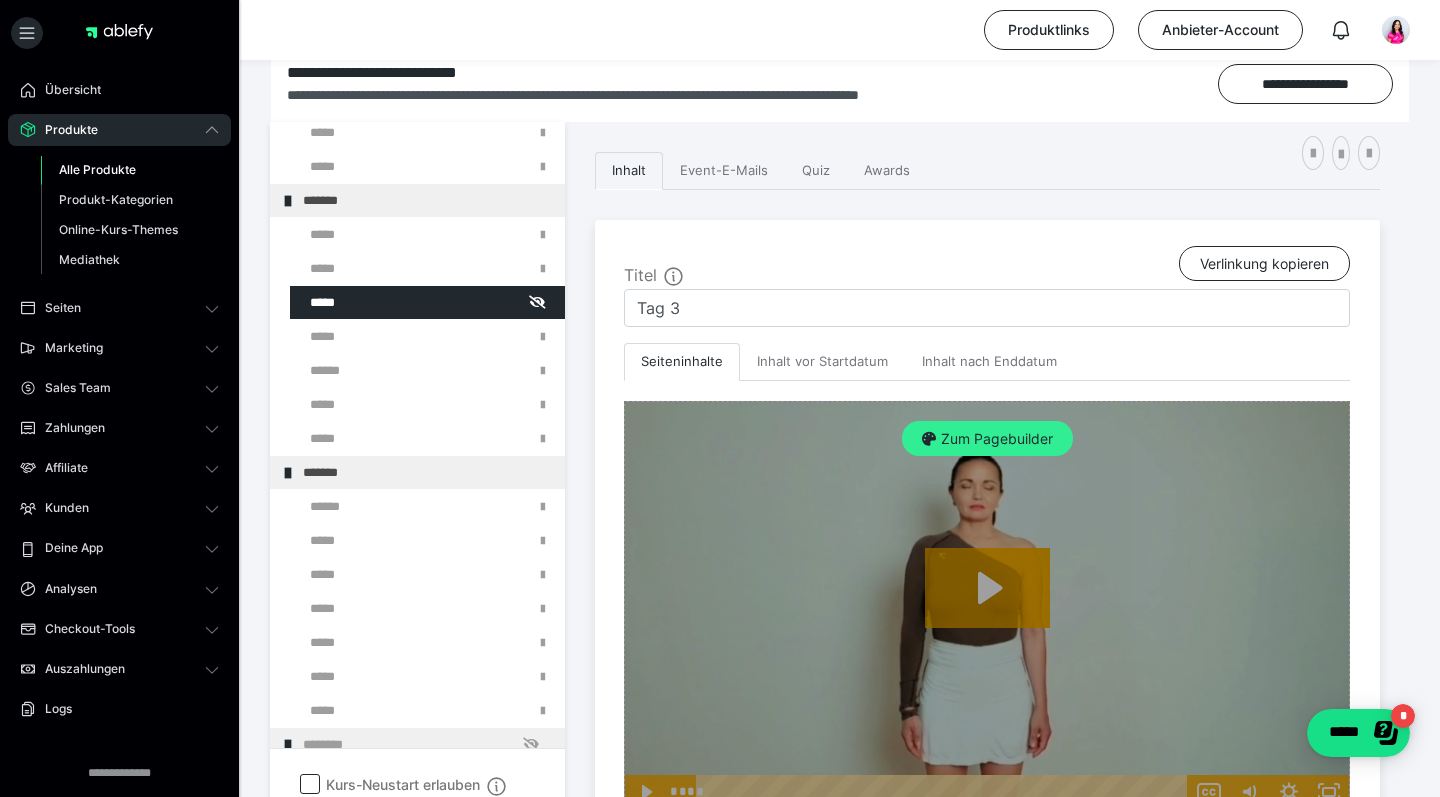 click on "Zum Pagebuilder" at bounding box center (987, 439) 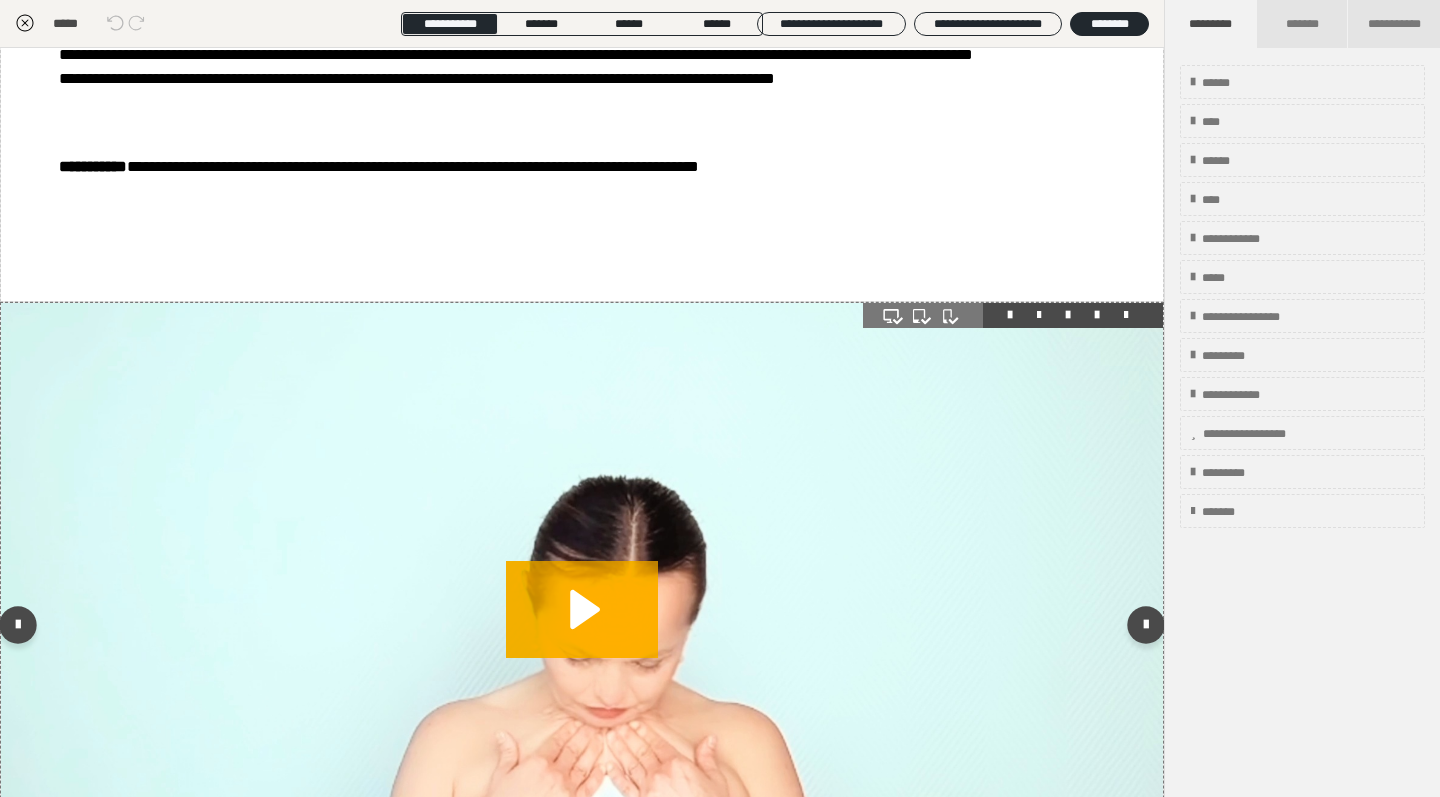scroll, scrollTop: 2919, scrollLeft: 0, axis: vertical 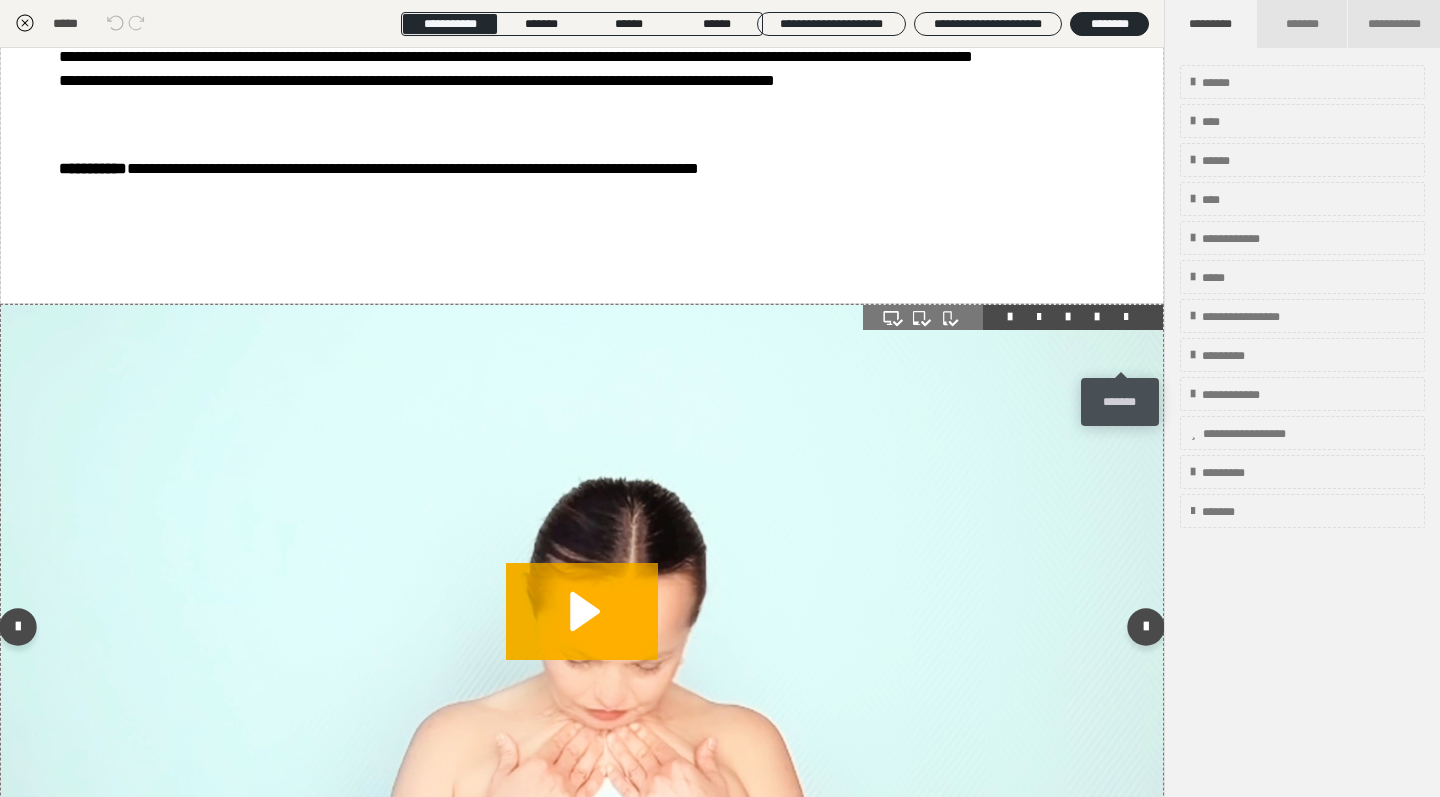 click at bounding box center [1126, 317] 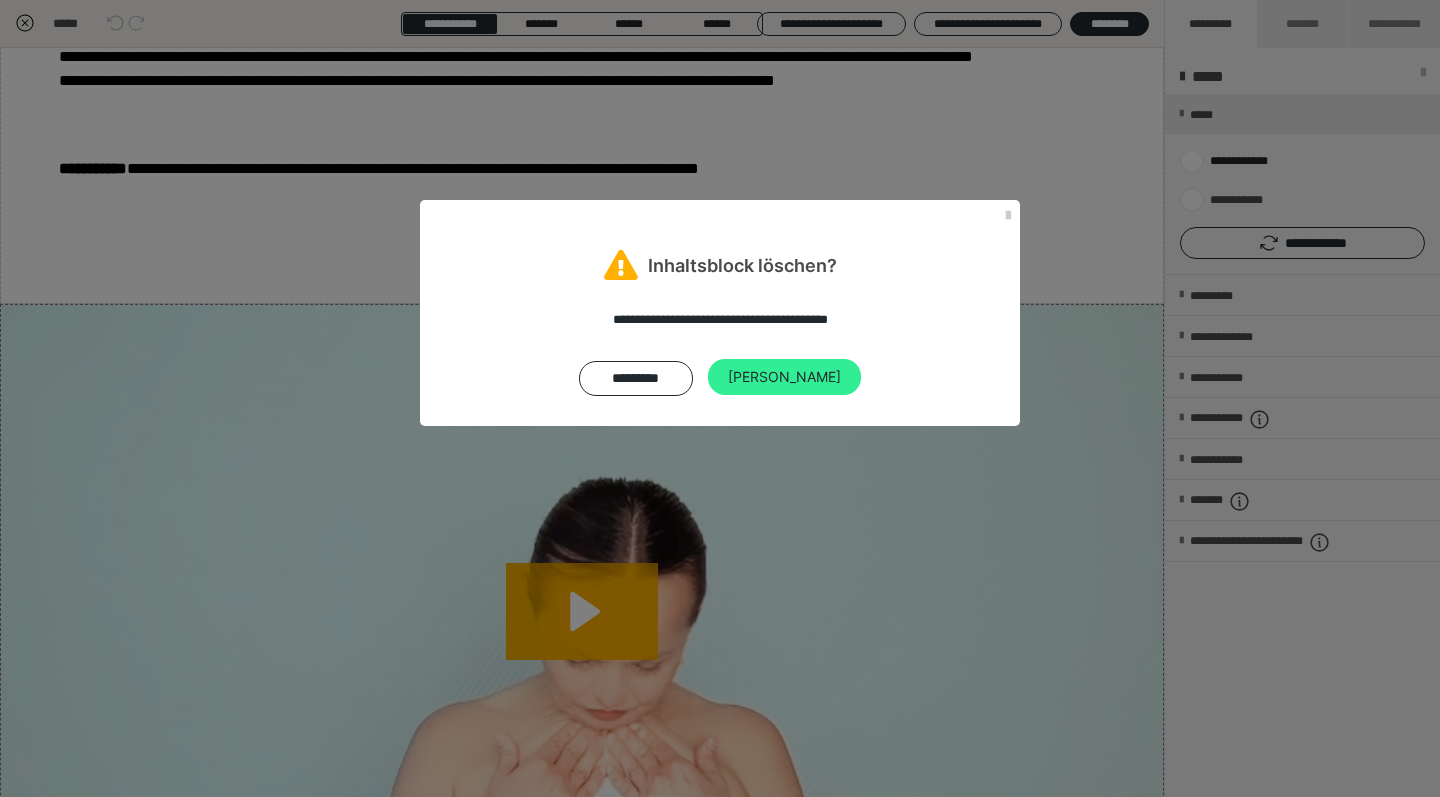 click on "Ja" at bounding box center [784, 377] 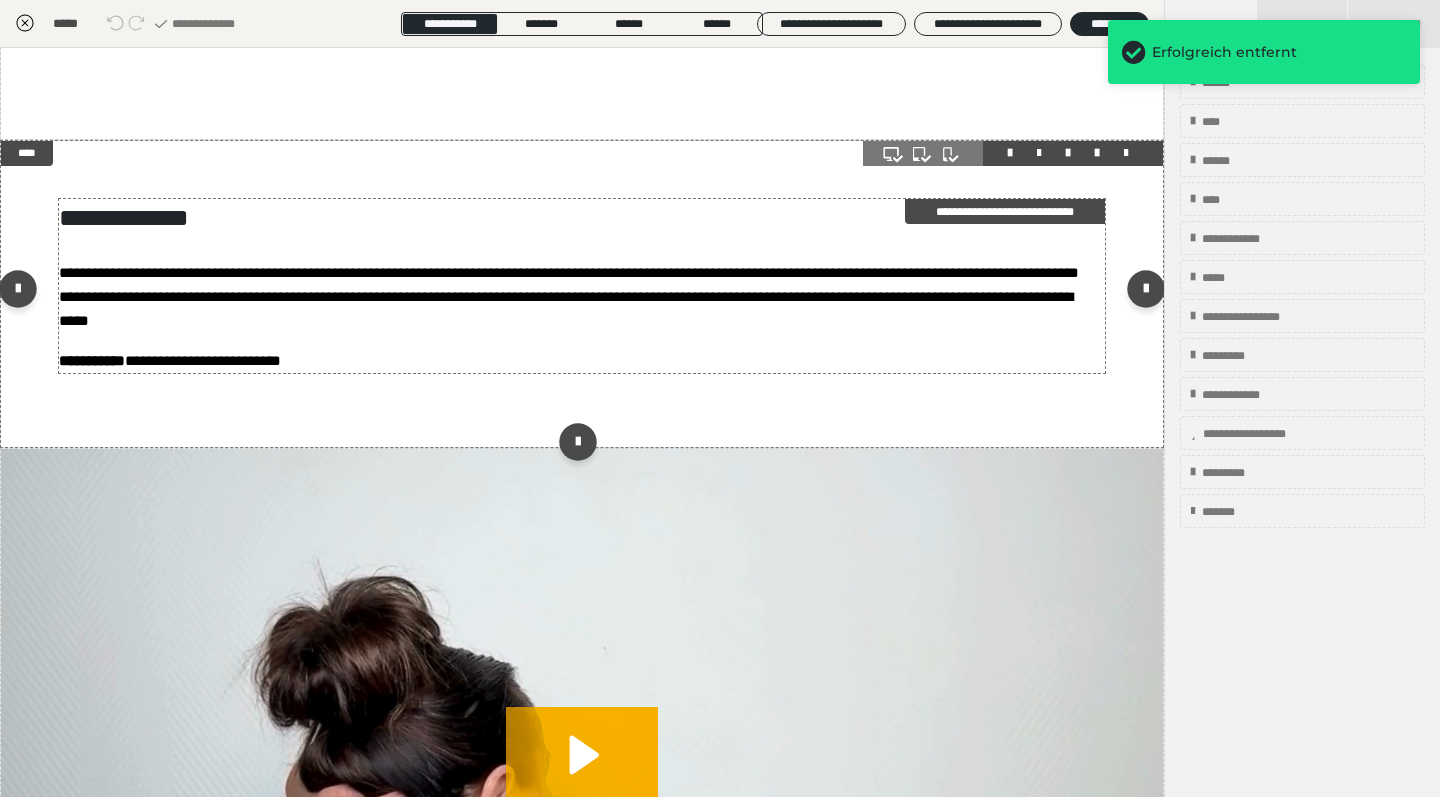 scroll, scrollTop: 3071, scrollLeft: 0, axis: vertical 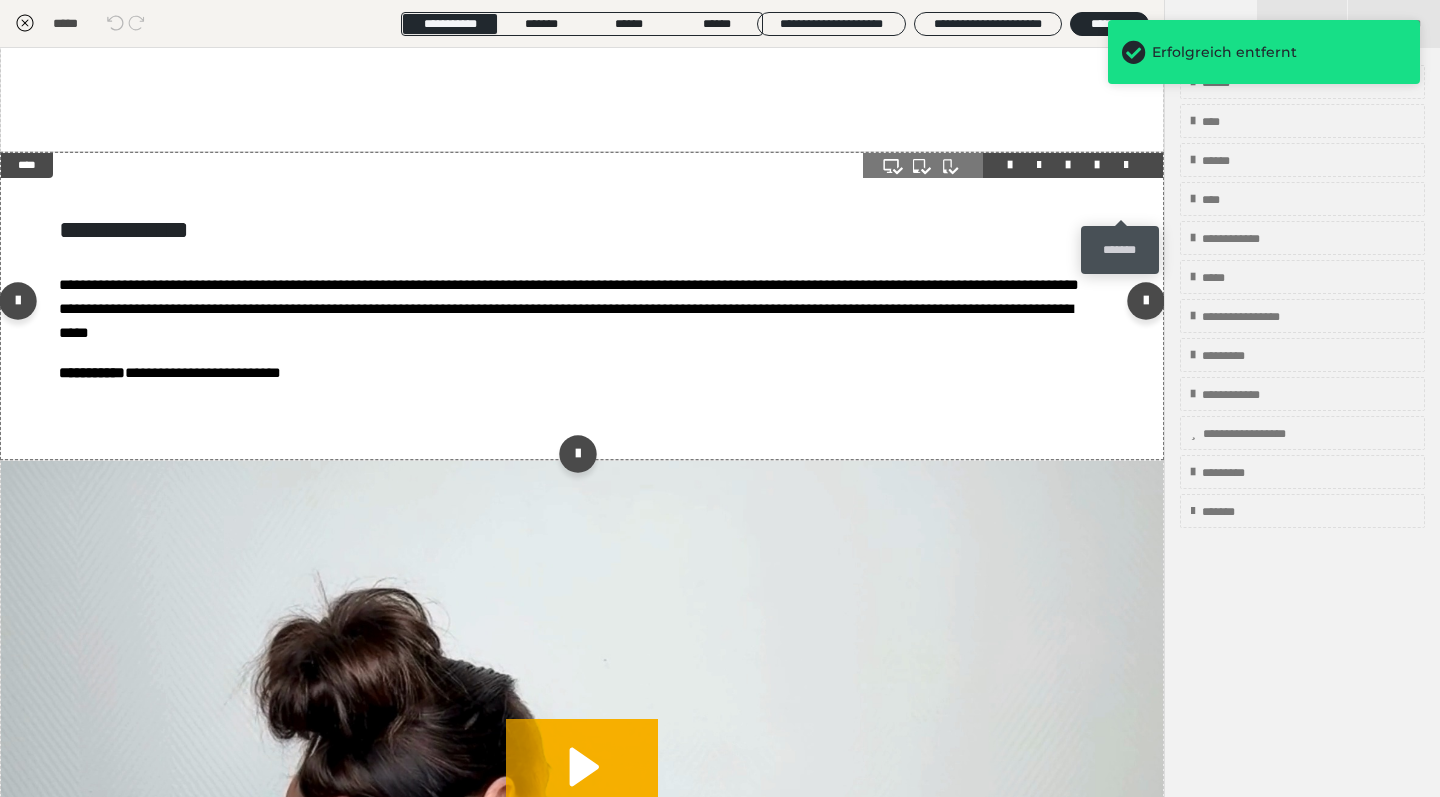 click at bounding box center (1126, 165) 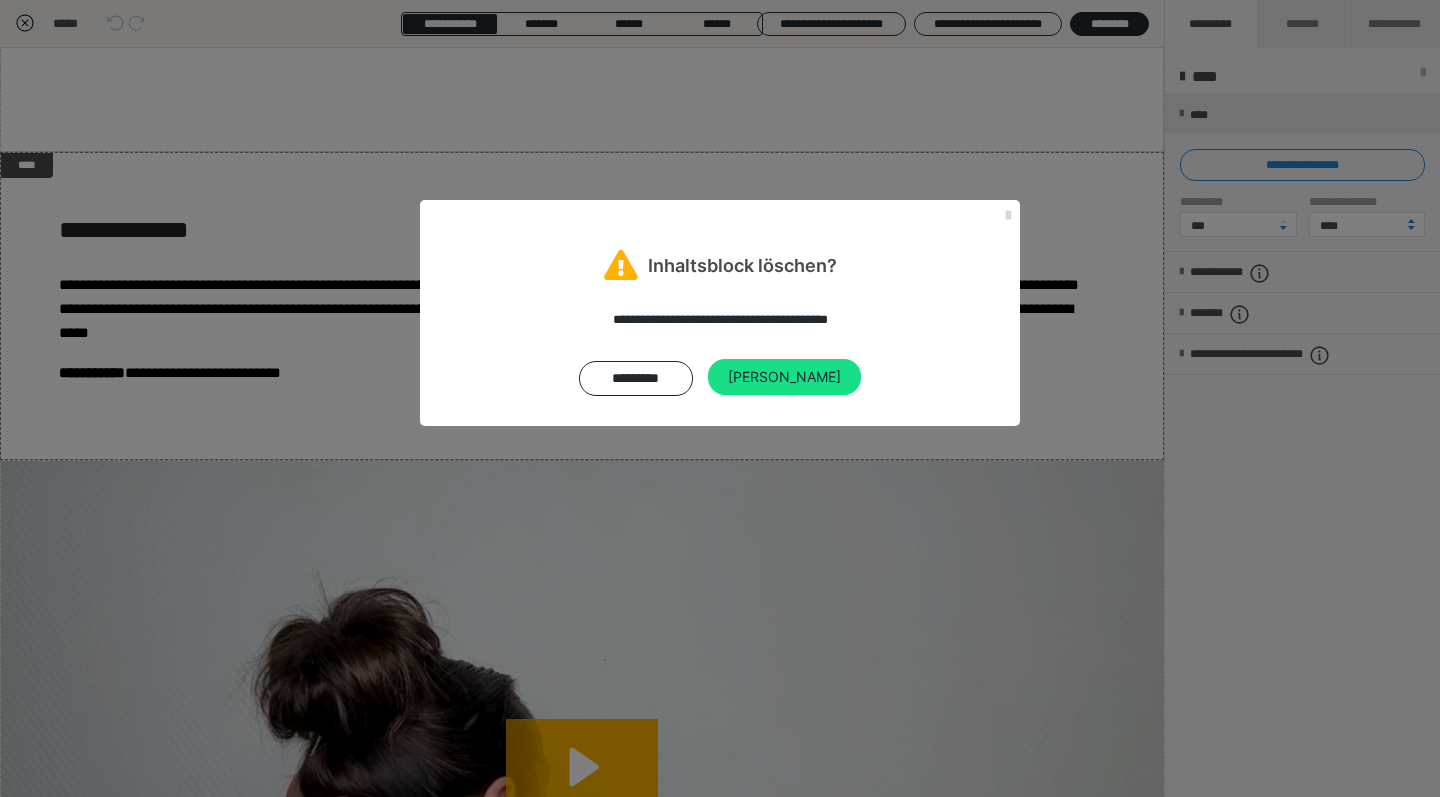click at bounding box center (1008, 216) 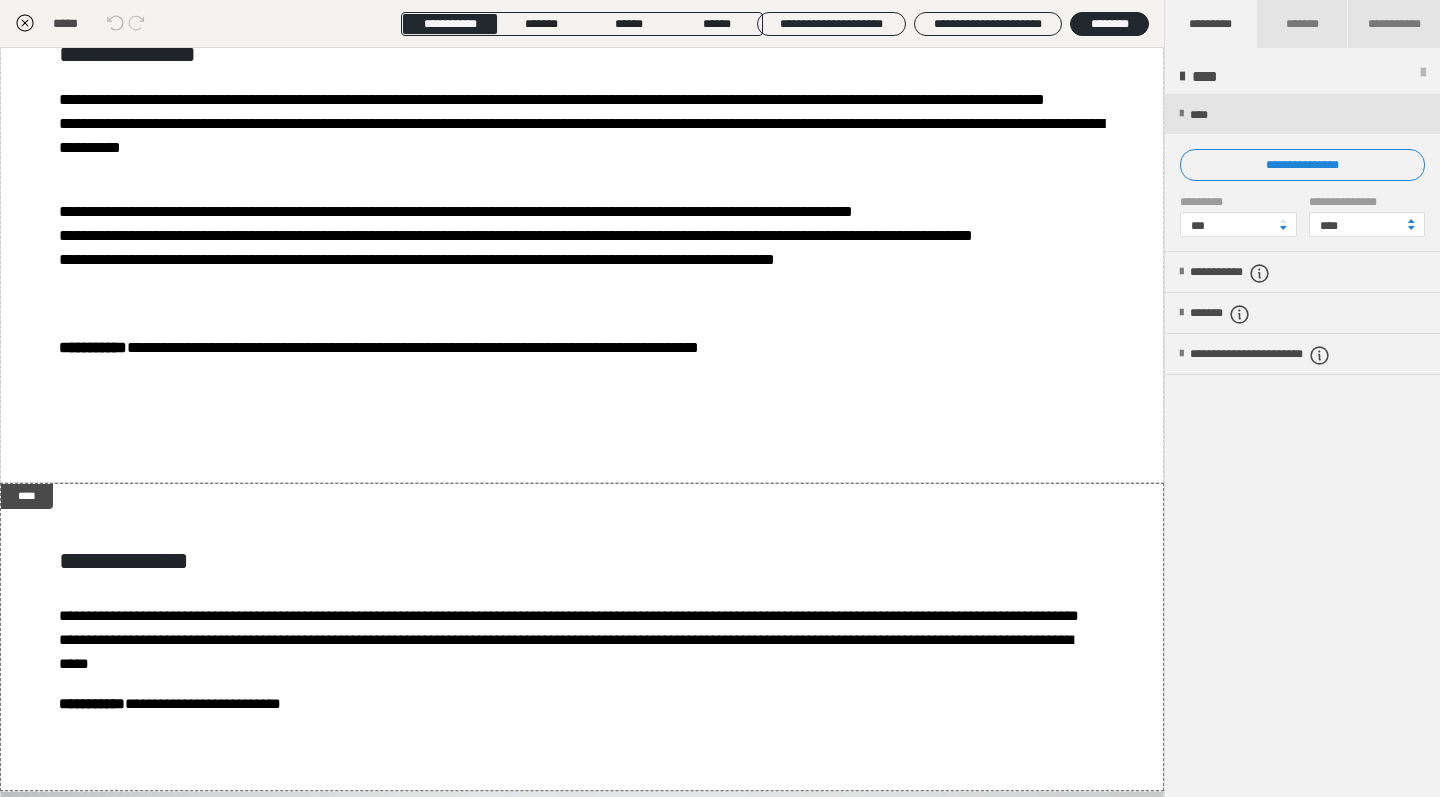 scroll, scrollTop: 2833, scrollLeft: 0, axis: vertical 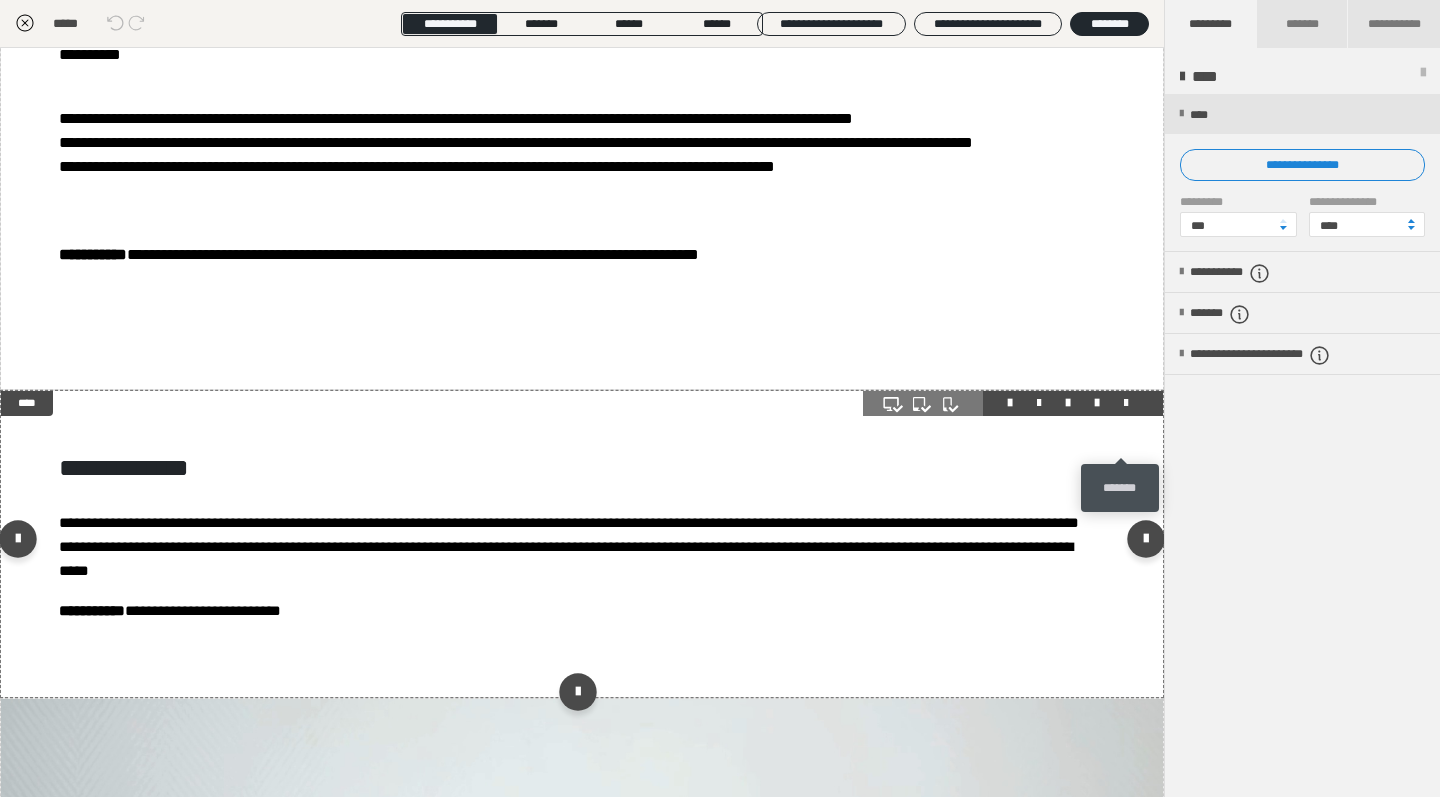 click at bounding box center (1126, 403) 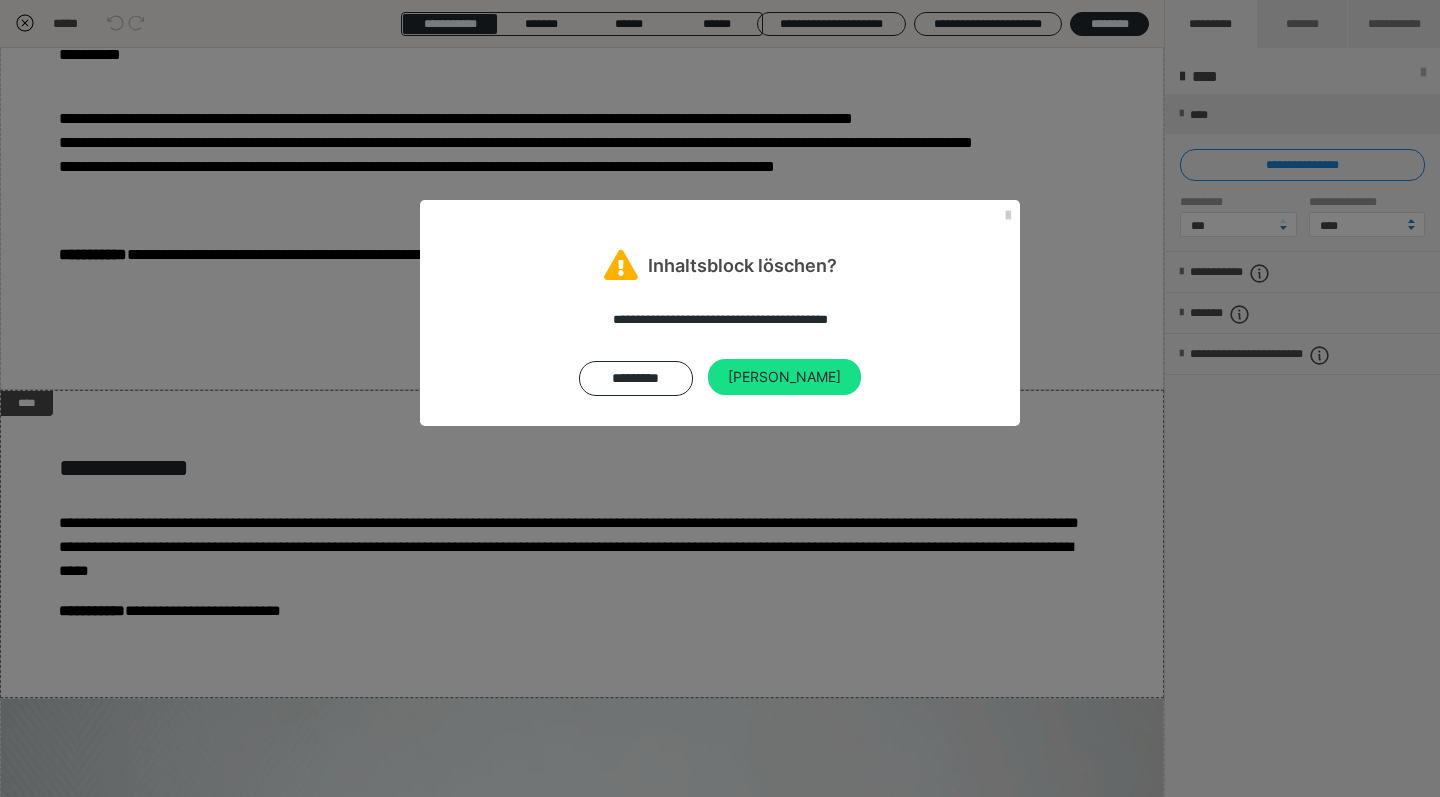 click on "**********" at bounding box center (720, 398) 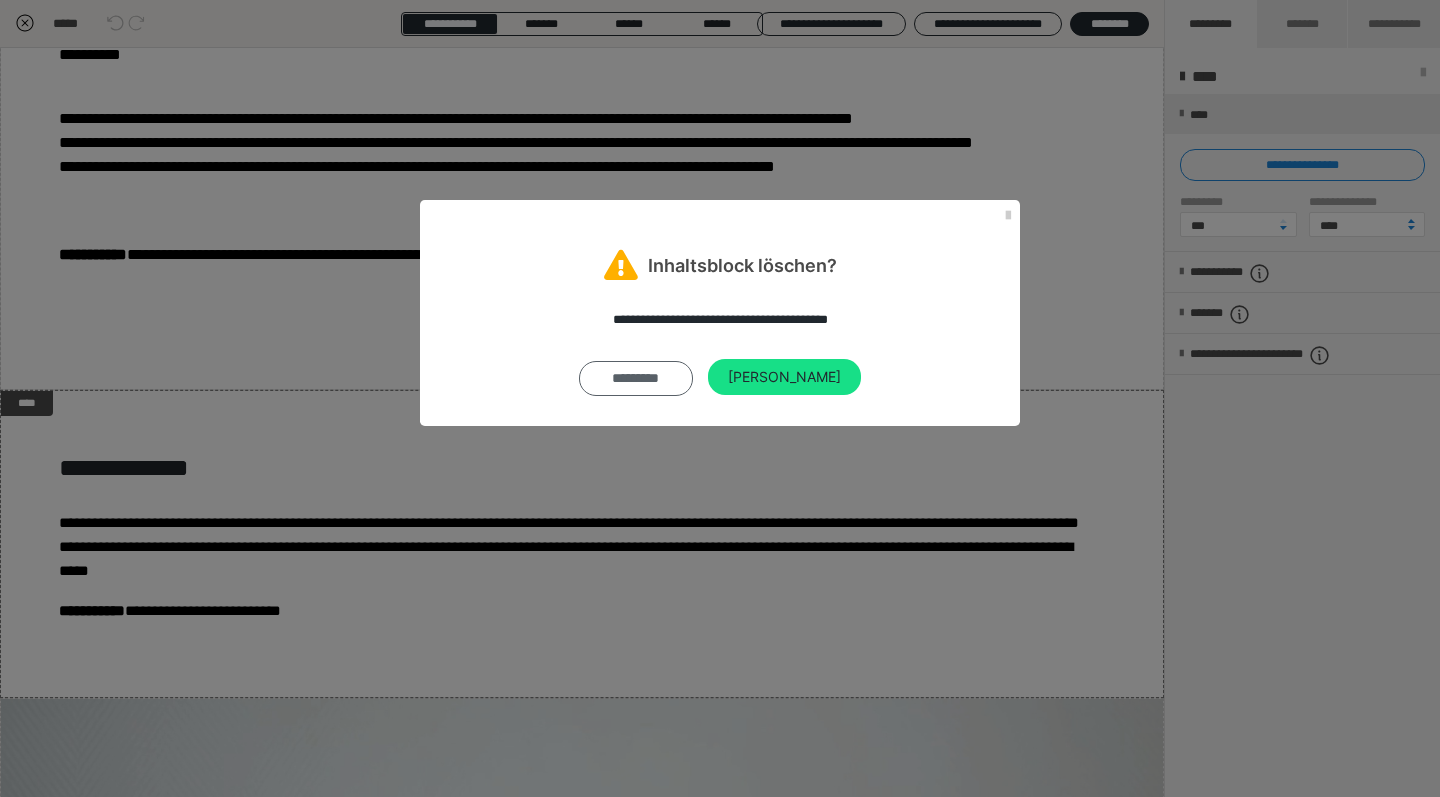 click on "*********" at bounding box center [636, 378] 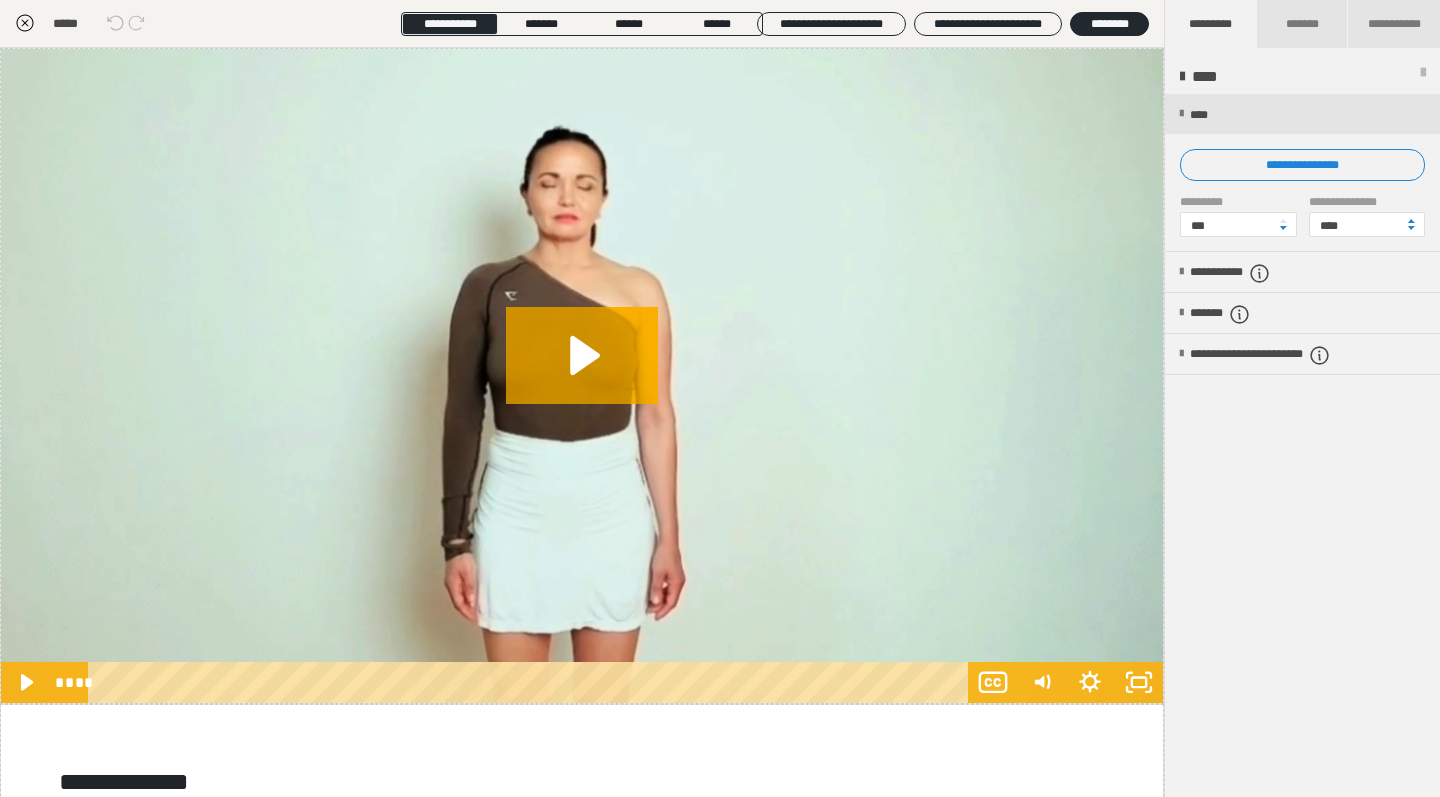 scroll, scrollTop: 0, scrollLeft: 0, axis: both 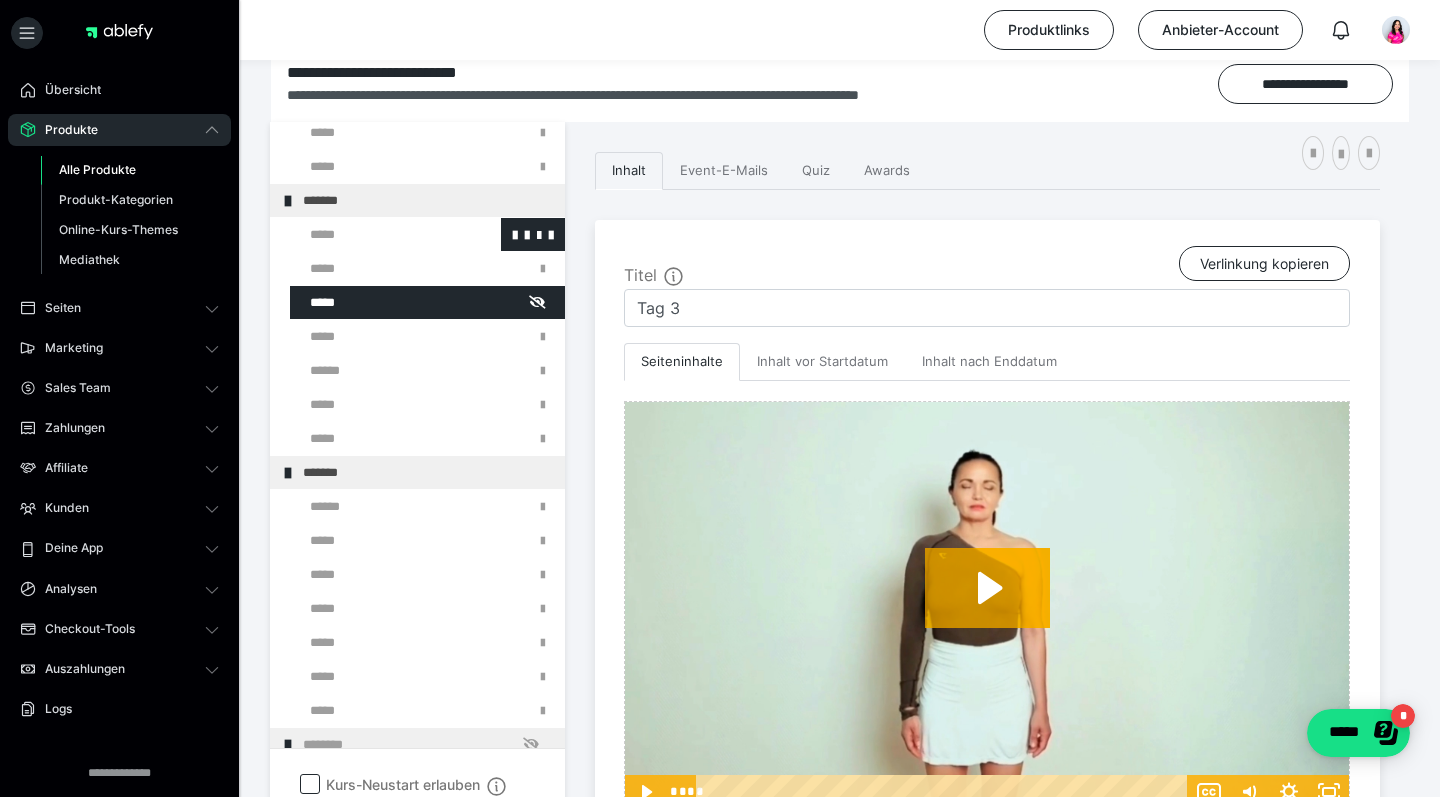 click at bounding box center [375, 234] 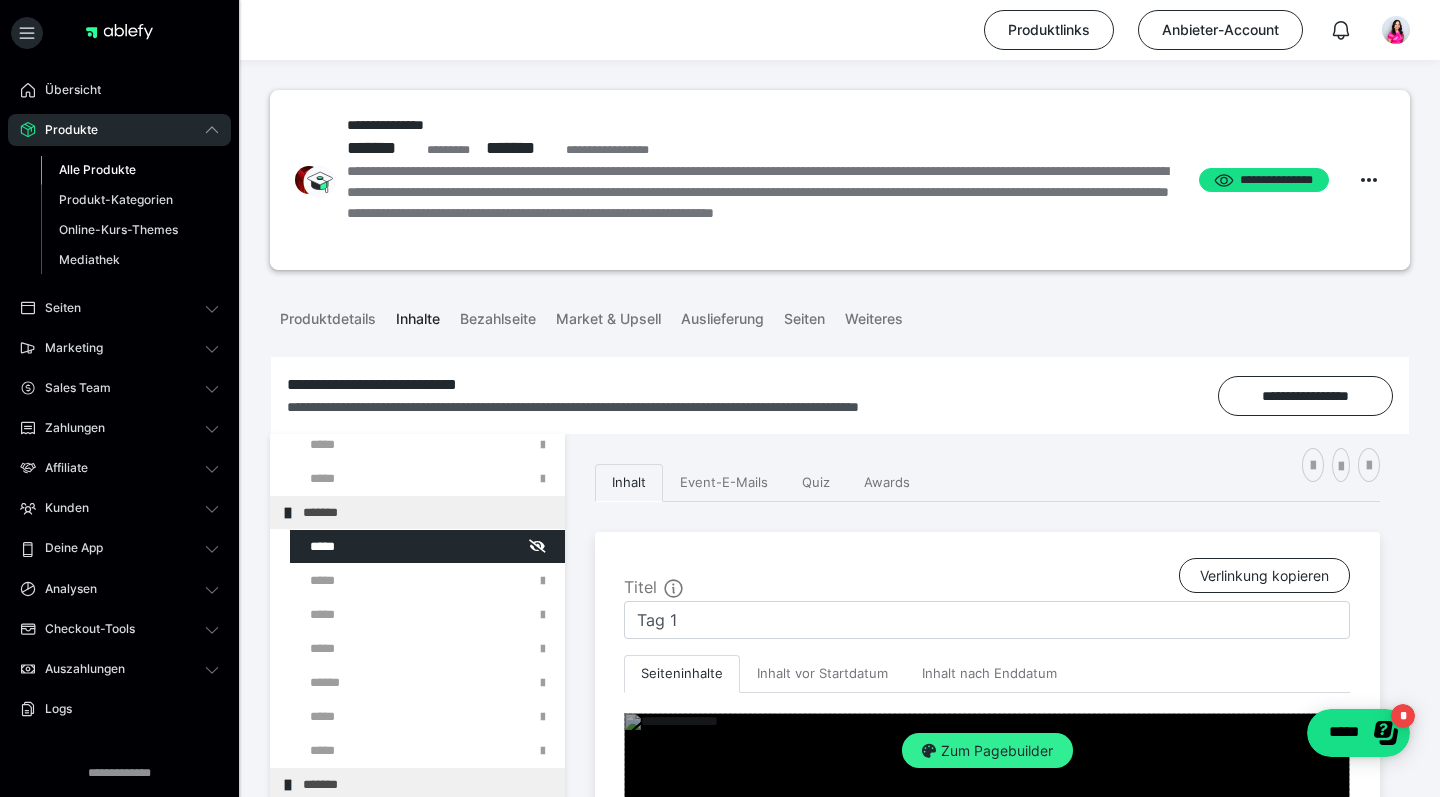 scroll, scrollTop: 0, scrollLeft: 0, axis: both 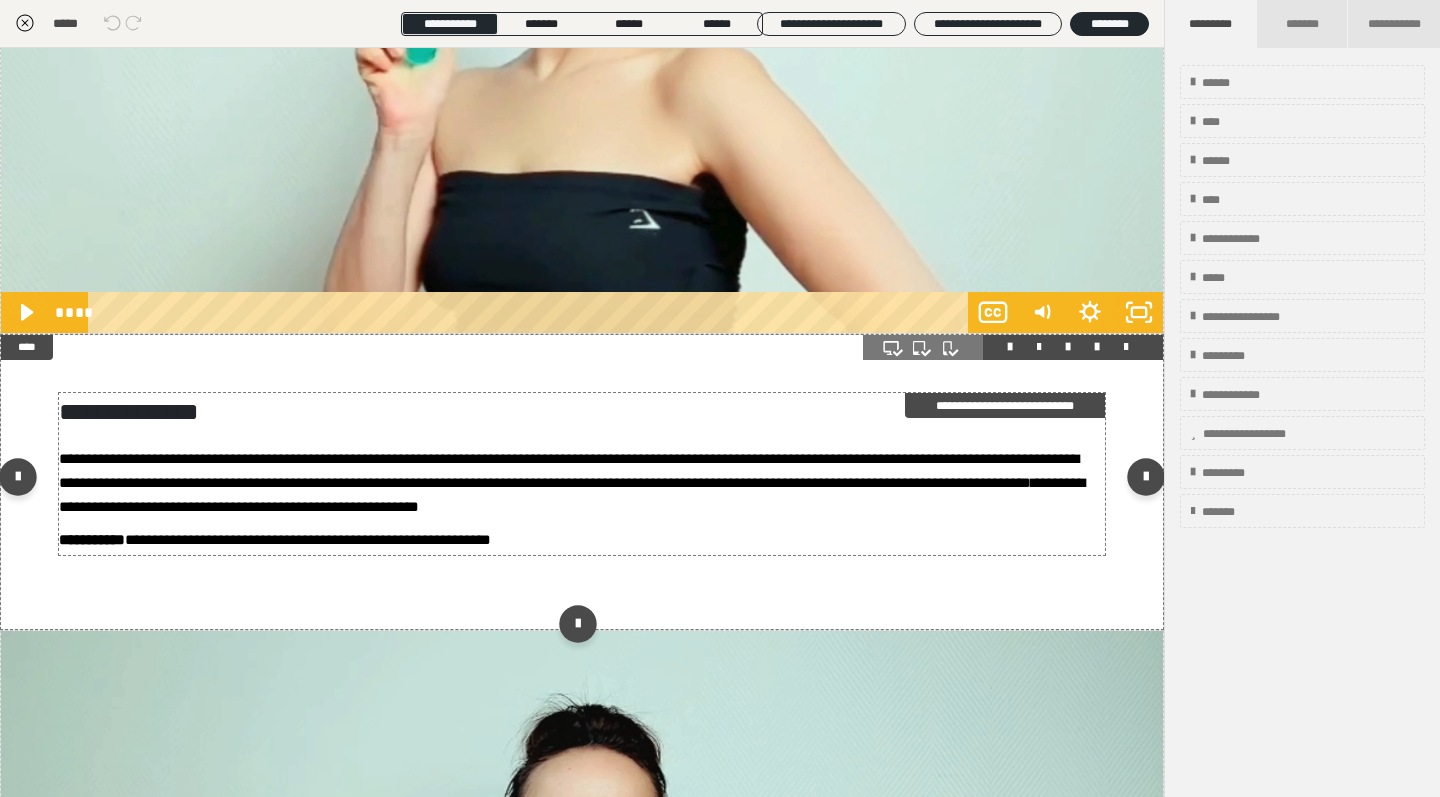 click on "**********" at bounding box center [569, 470] 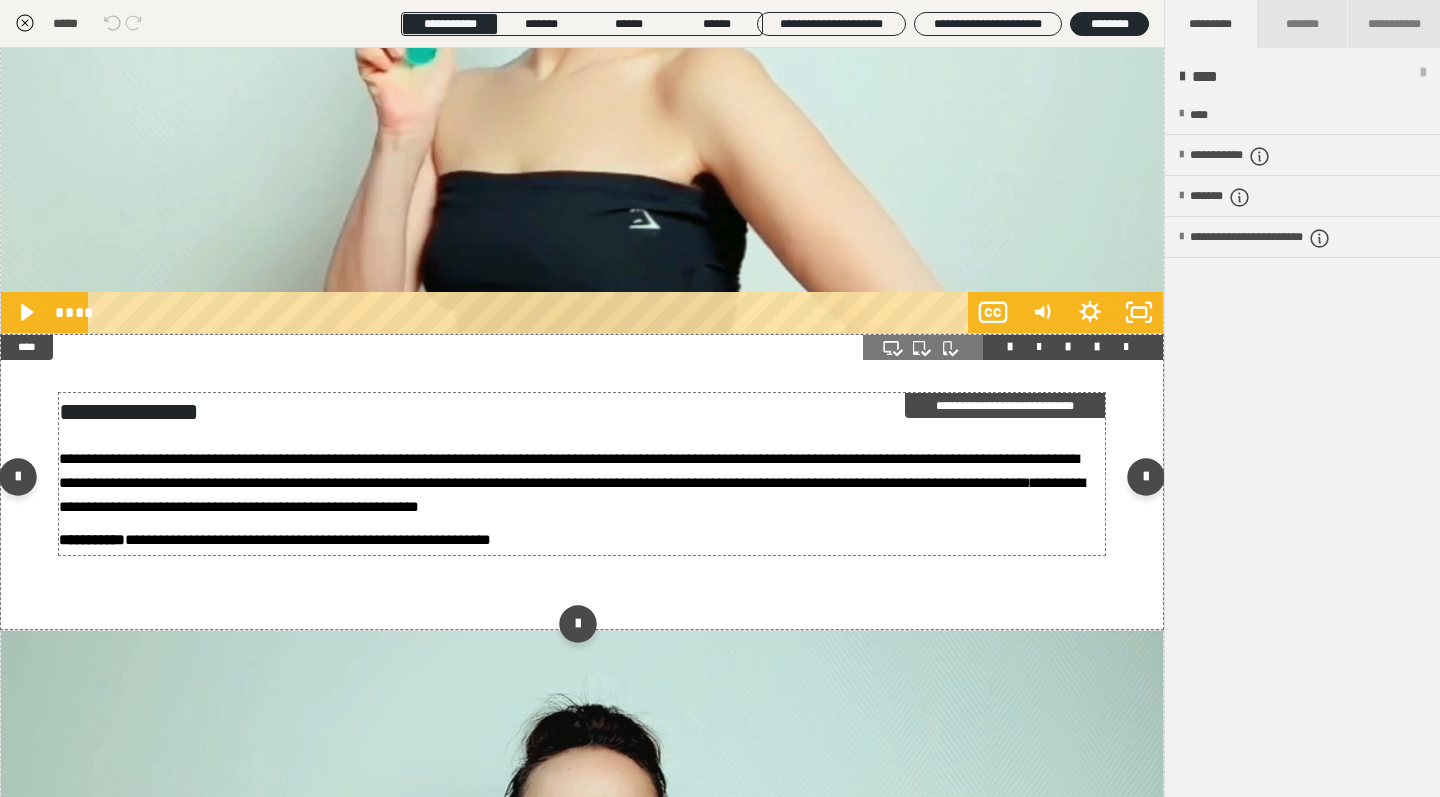 click on "**********" at bounding box center [569, 470] 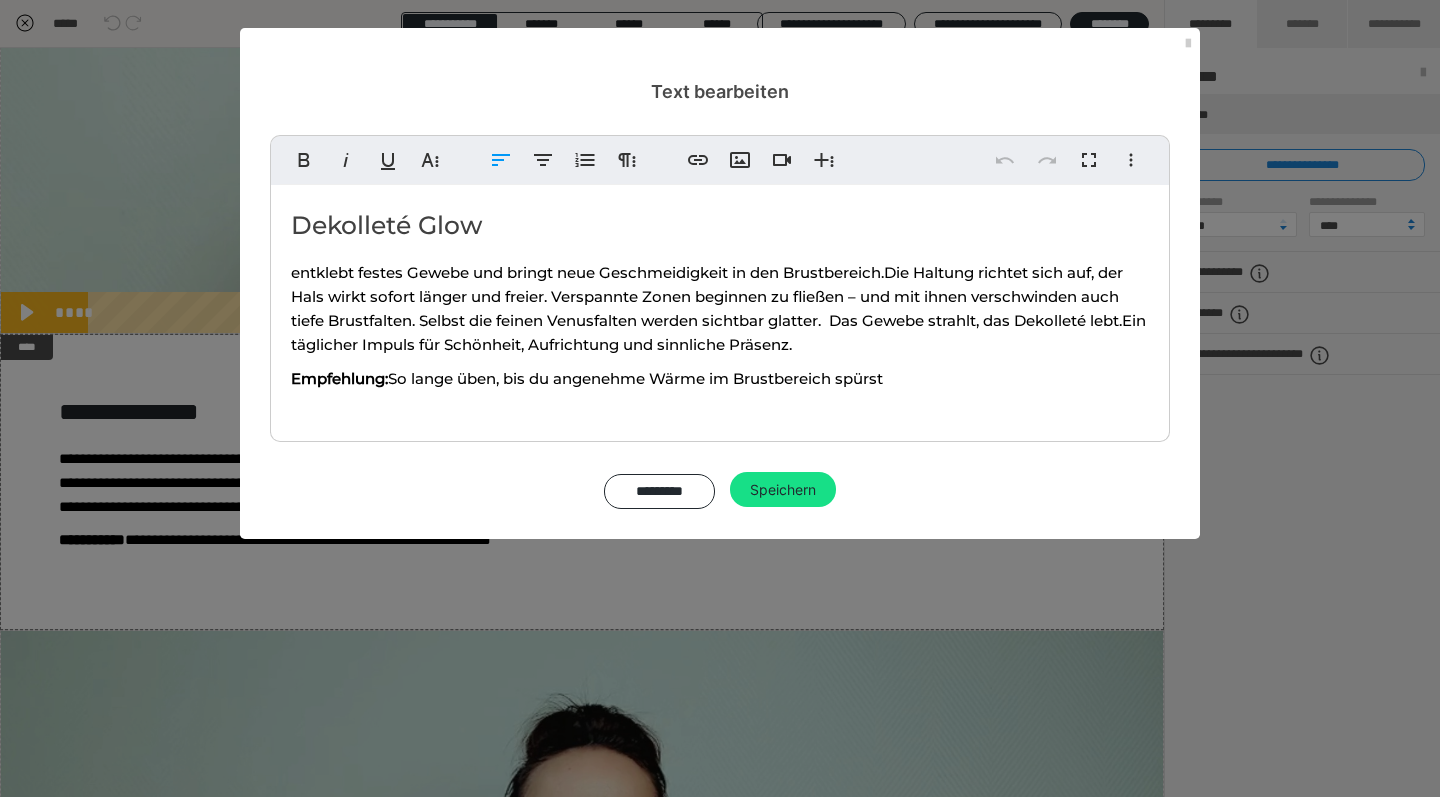 drag, startPoint x: 931, startPoint y: 380, endPoint x: 260, endPoint y: 212, distance: 691.7117 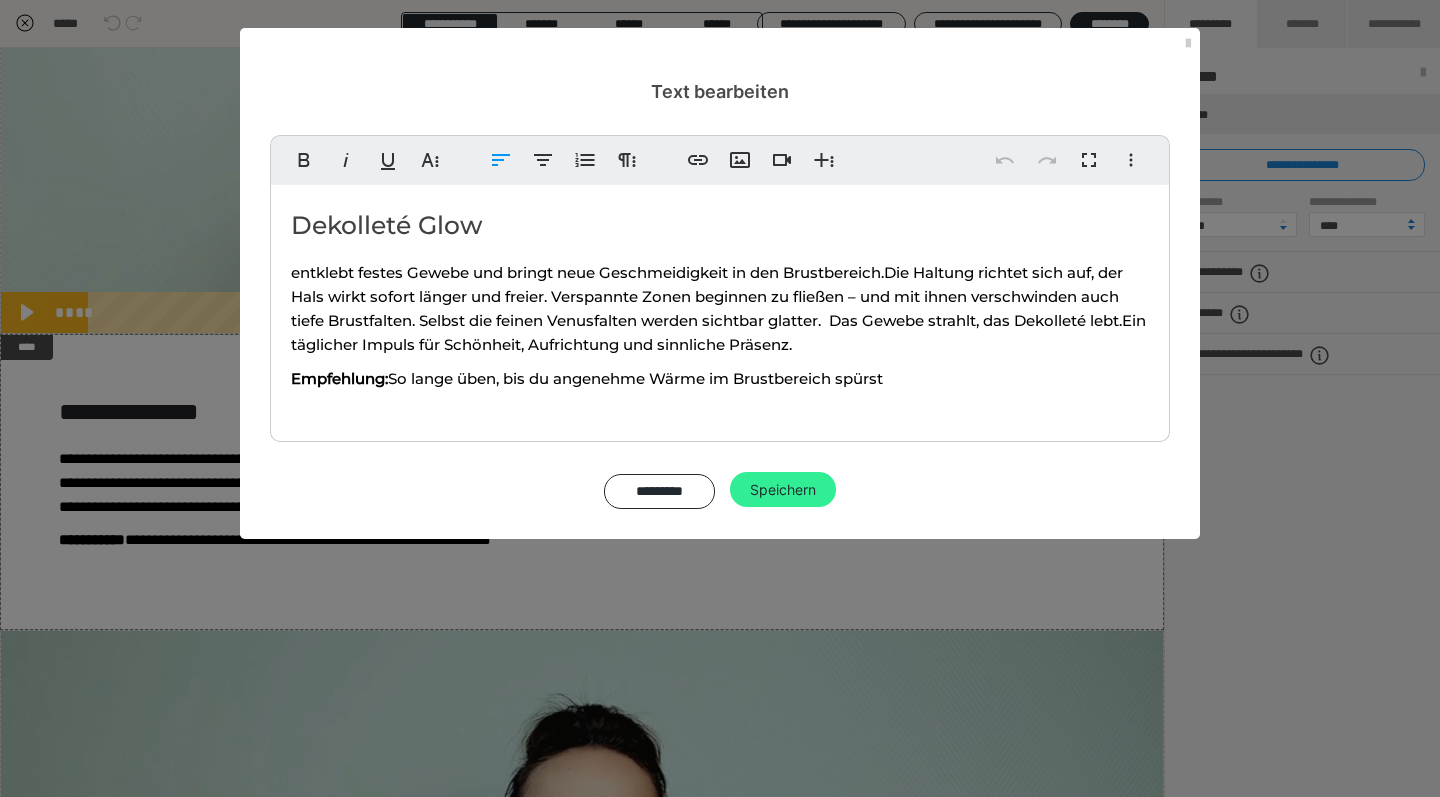 click on "Speichern" at bounding box center (783, 490) 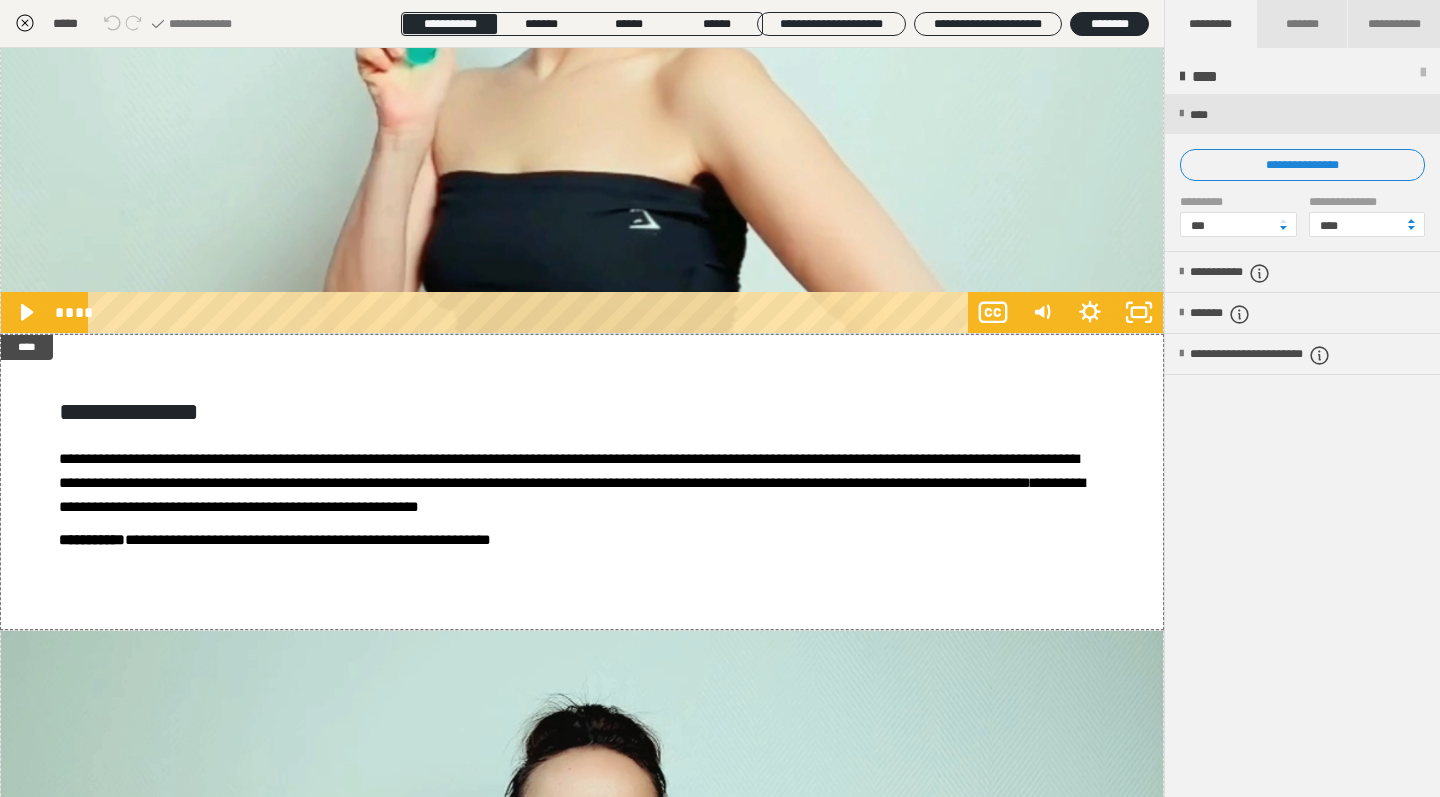 click 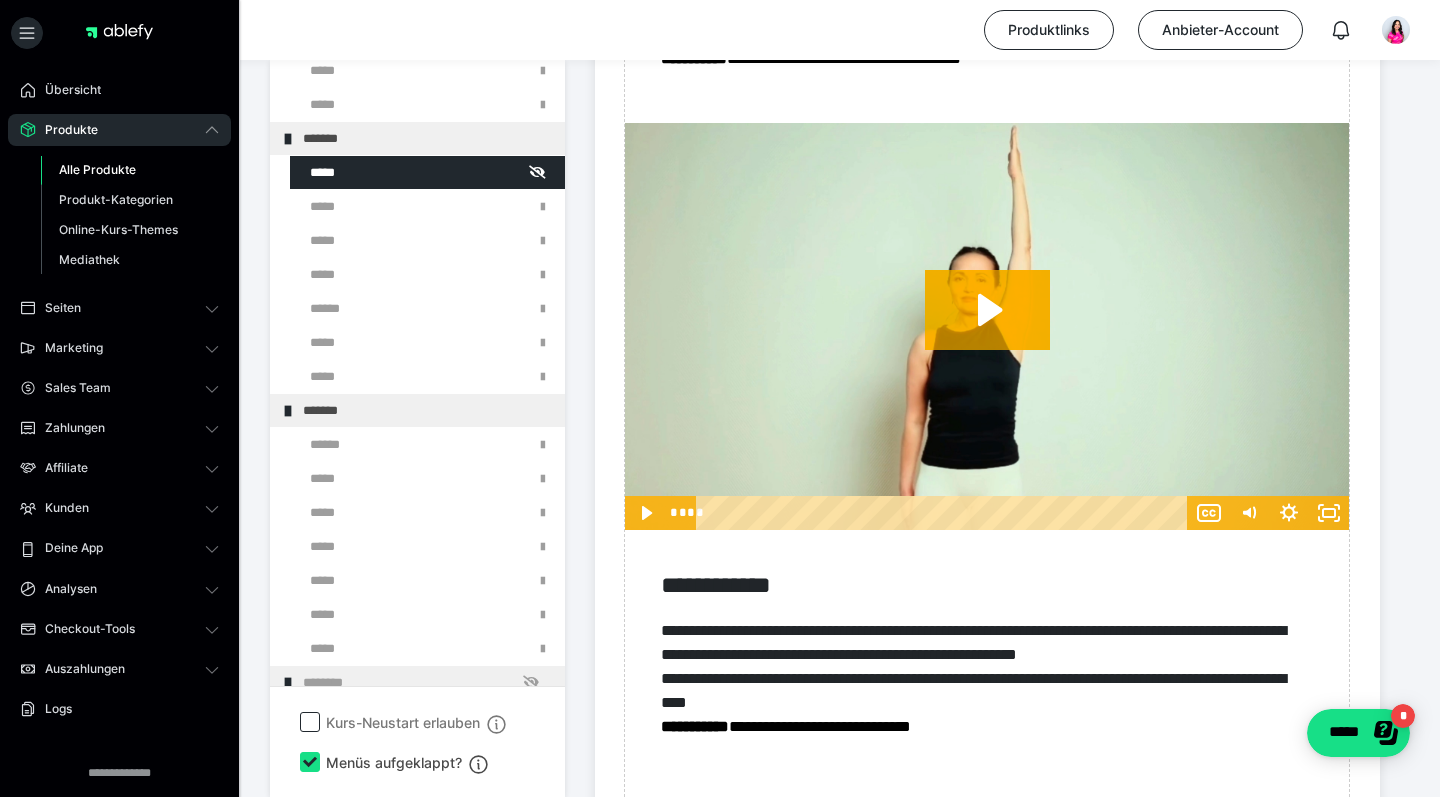 scroll, scrollTop: 1270, scrollLeft: 0, axis: vertical 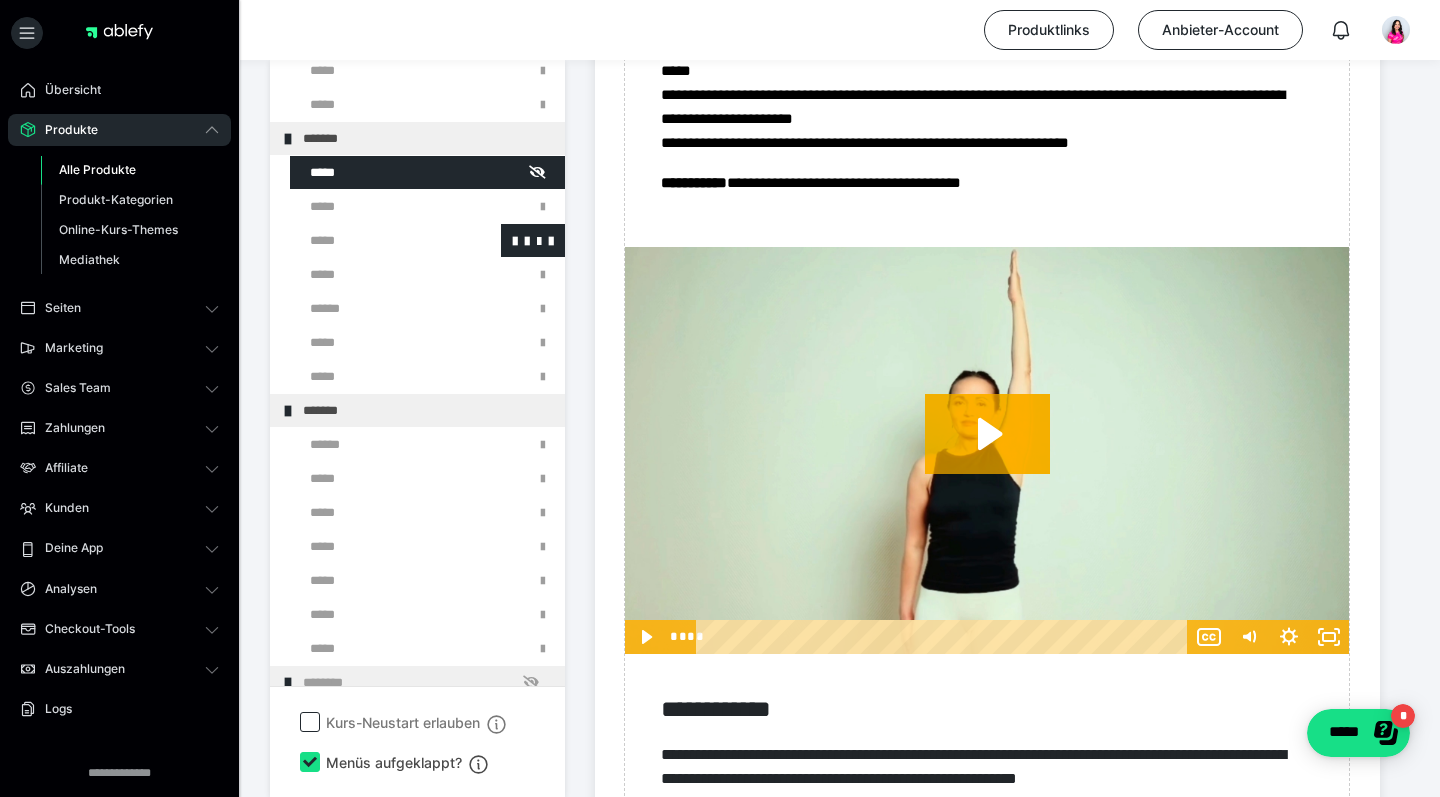 click at bounding box center [375, 240] 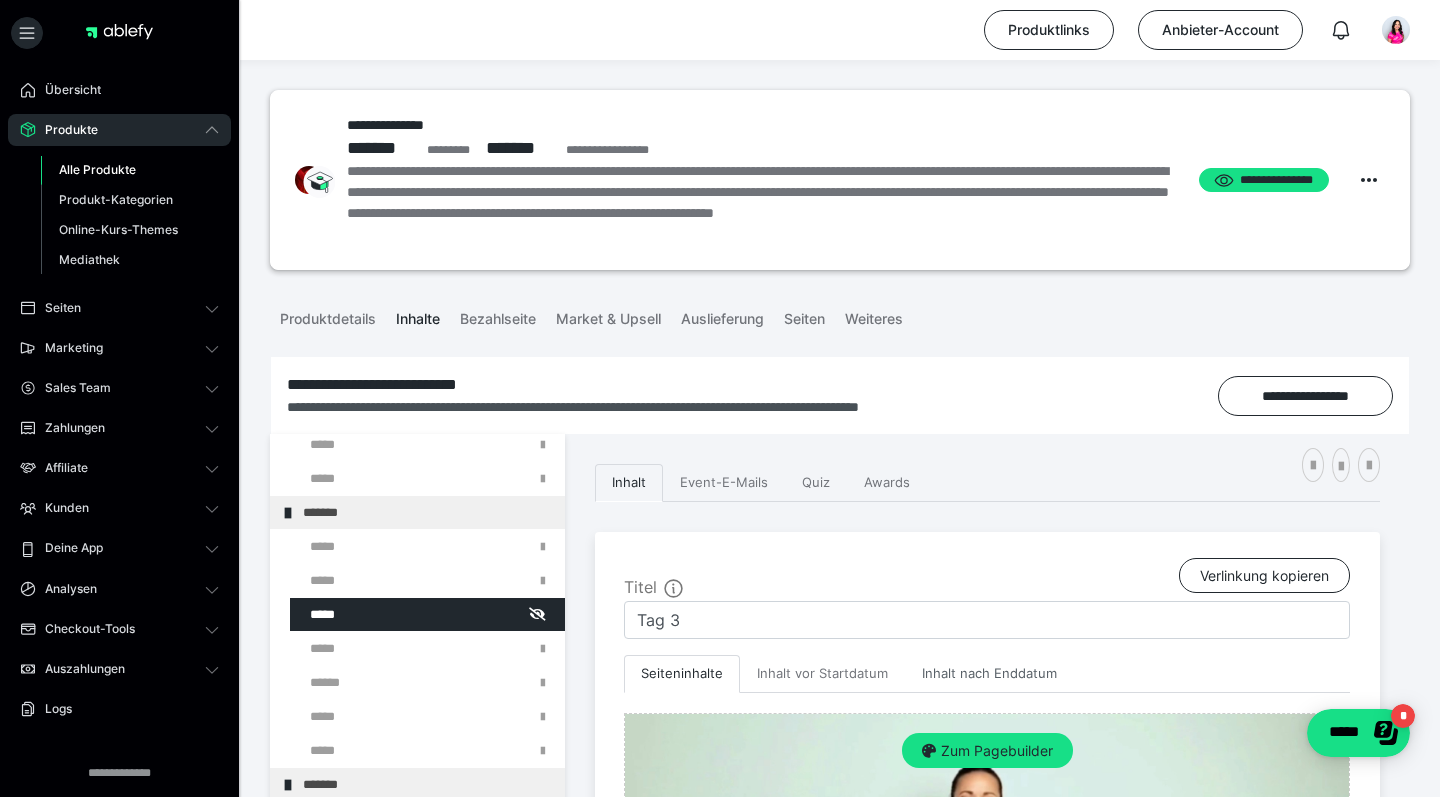 scroll, scrollTop: 0, scrollLeft: 0, axis: both 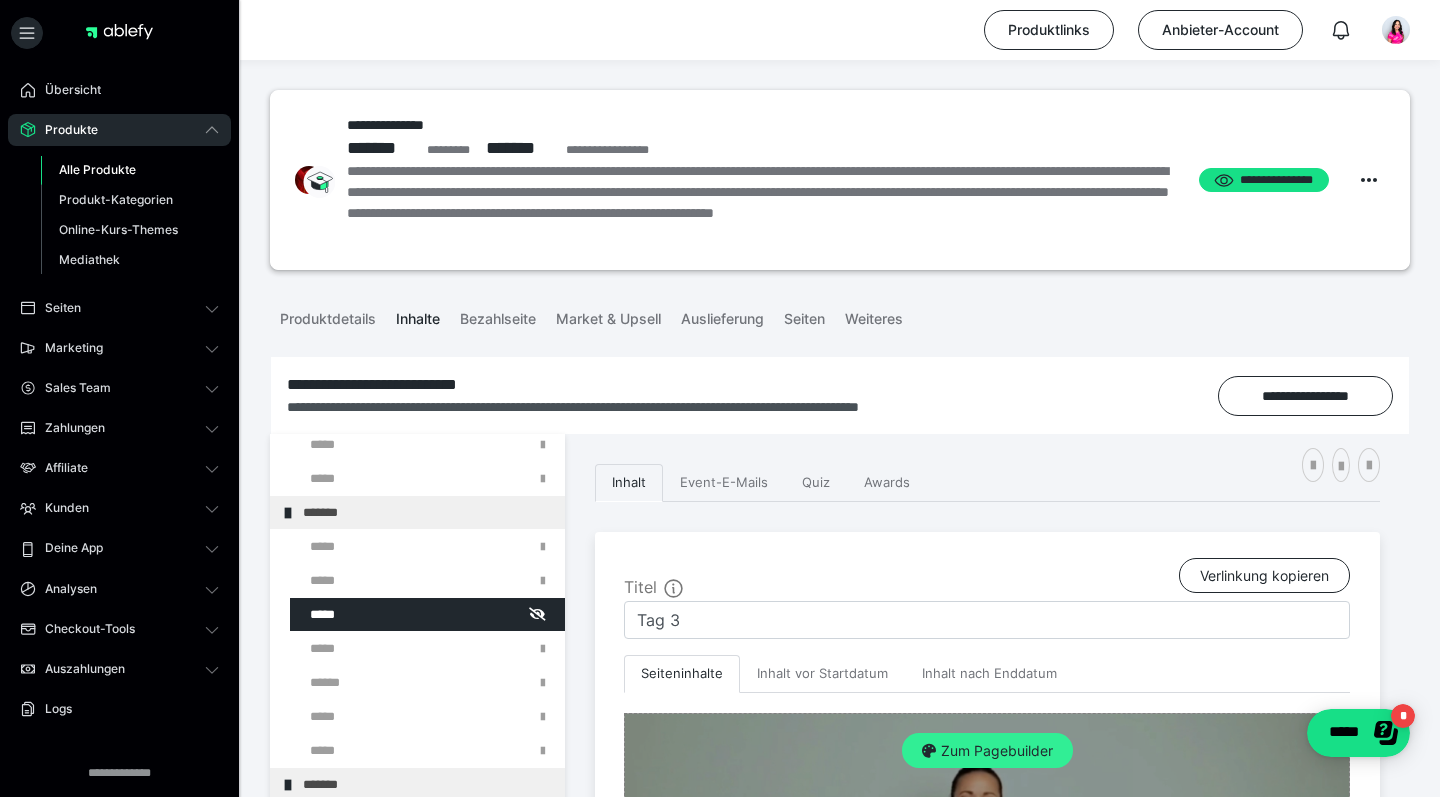 click on "Zum Pagebuilder" at bounding box center [987, 751] 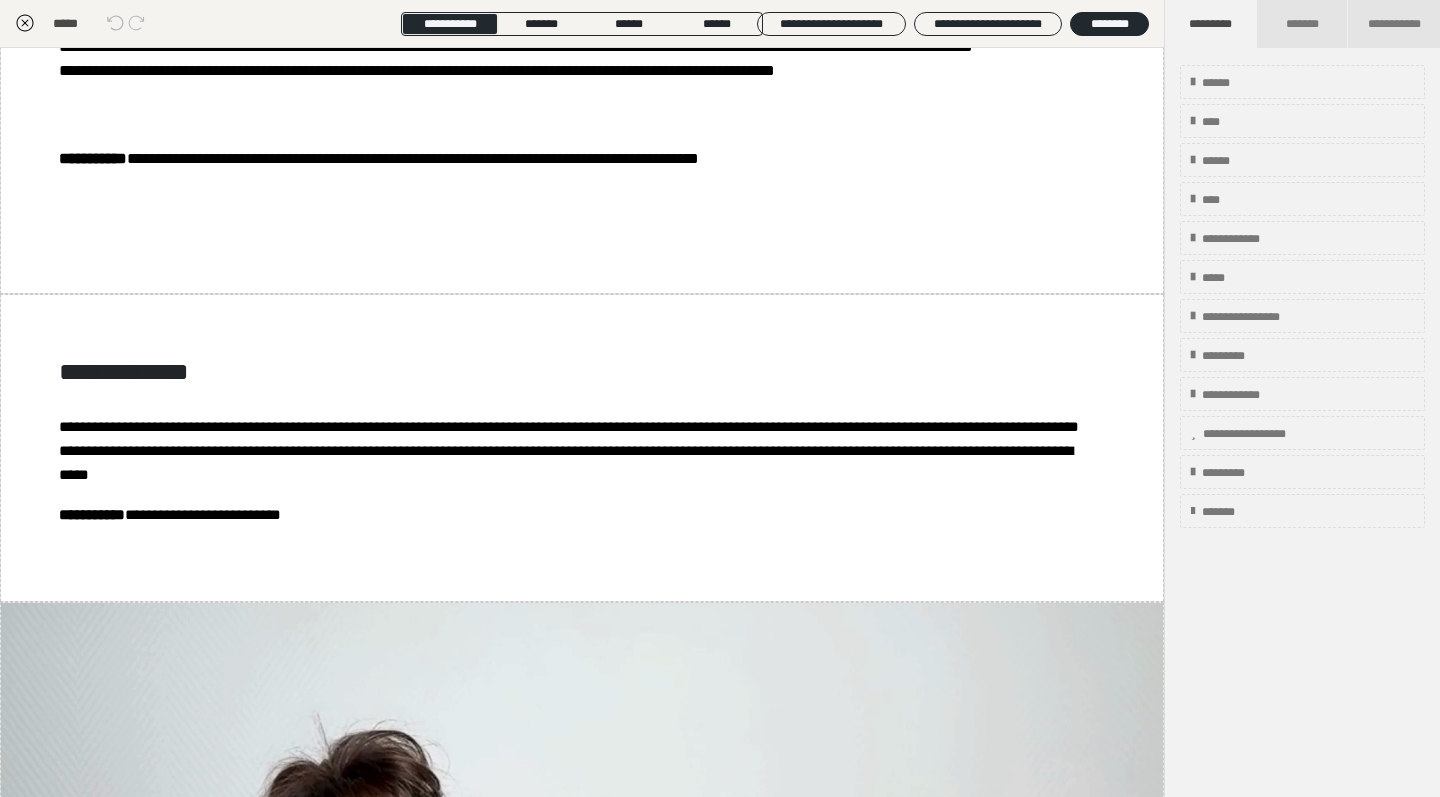 scroll, scrollTop: 2930, scrollLeft: 0, axis: vertical 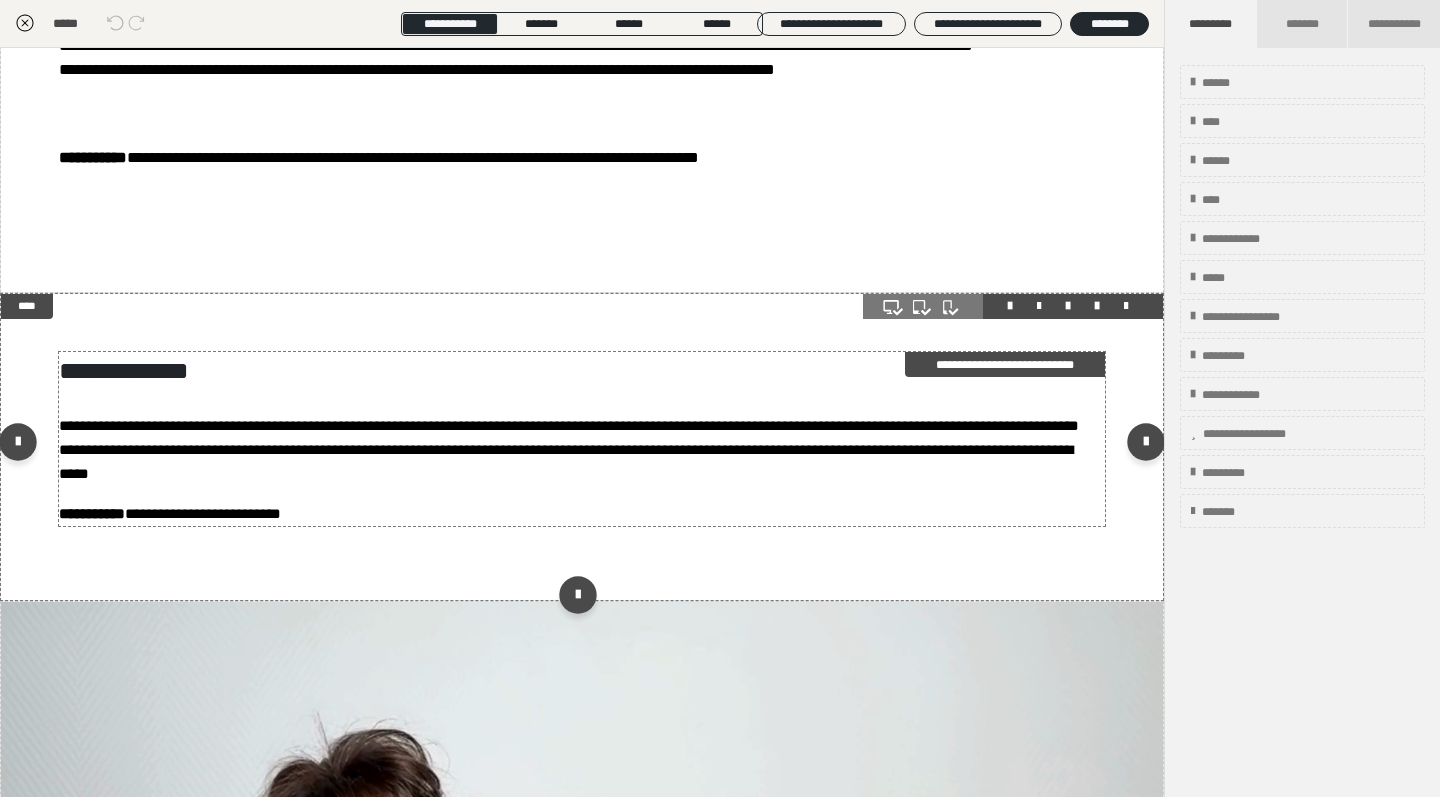 click on "**********" at bounding box center [582, 450] 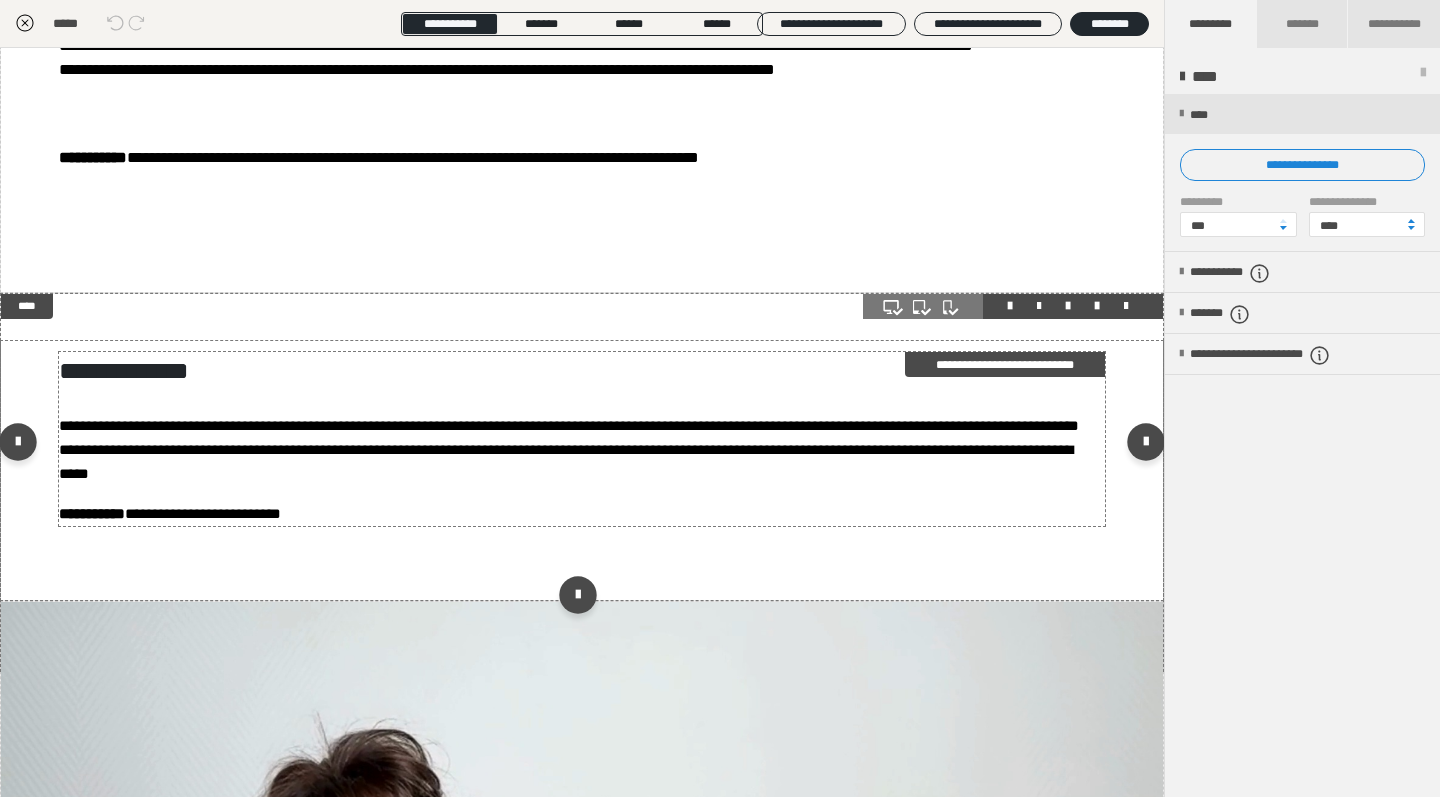 click on "**********" at bounding box center (582, 450) 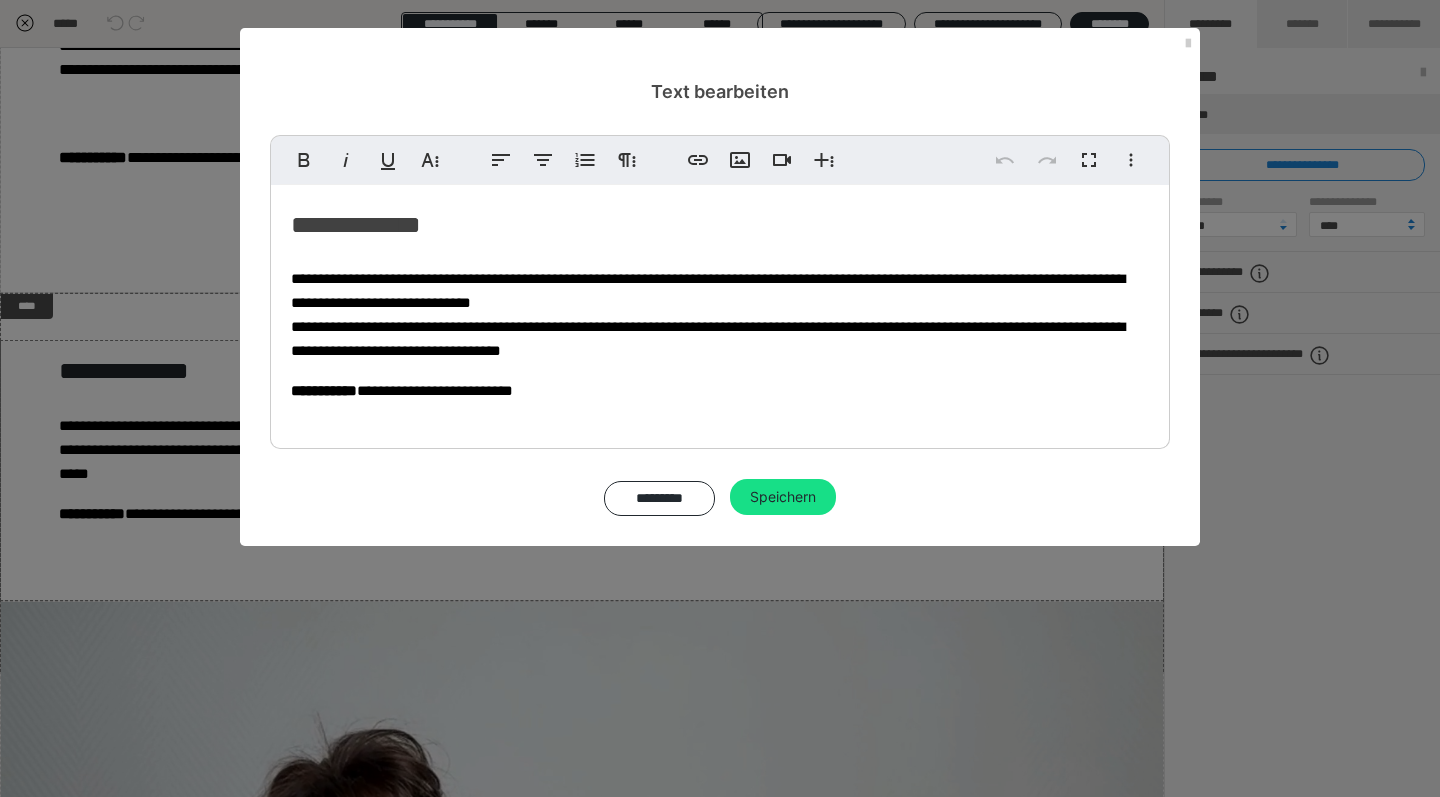 click on "**********" at bounding box center [708, 314] 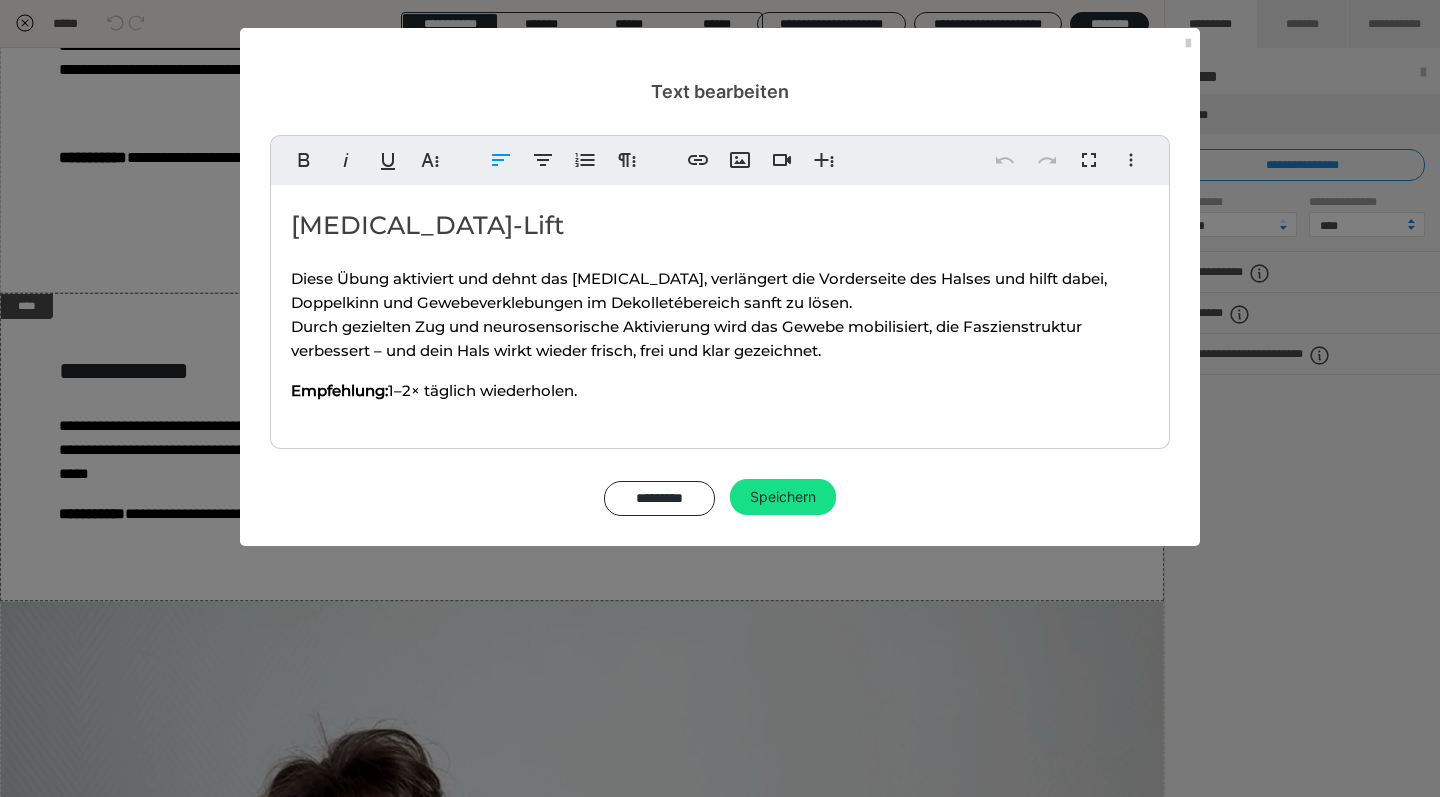 click on "Diese Übung aktiviert und dehnt das Platysma, verlängert die Vorderseite des Halses und hilft dabei, Doppelkinn und Gewebeverklebungen im Dekolletébereich sanft zu lösen. Durch gezielten Zug und neurosensorische Aktivierung wird das Gewebe mobilisiert, die Faszienstruktur verbessert – und dein Hals wirkt wieder frisch, frei und klar gezeichnet." at bounding box center (699, 314) 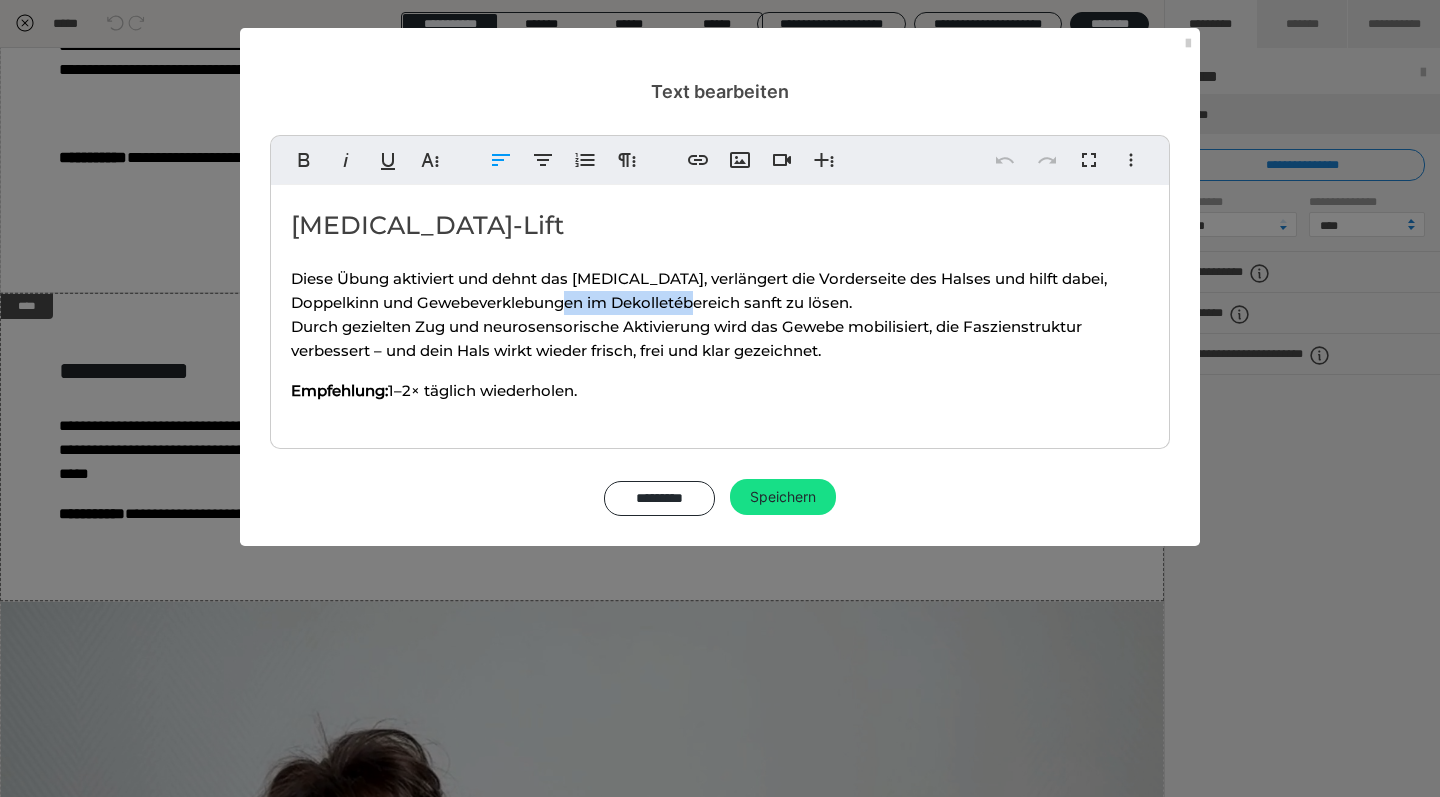 click on "Diese Übung aktiviert und dehnt das Platysma, verlängert die Vorderseite des Halses und hilft dabei, Doppelkinn und Gewebeverklebungen im Dekolletébereich sanft zu lösen. Durch gezielten Zug und neurosensorische Aktivierung wird das Gewebe mobilisiert, die Faszienstruktur verbessert – und dein Hals wirkt wieder frisch, frei und klar gezeichnet." at bounding box center (699, 314) 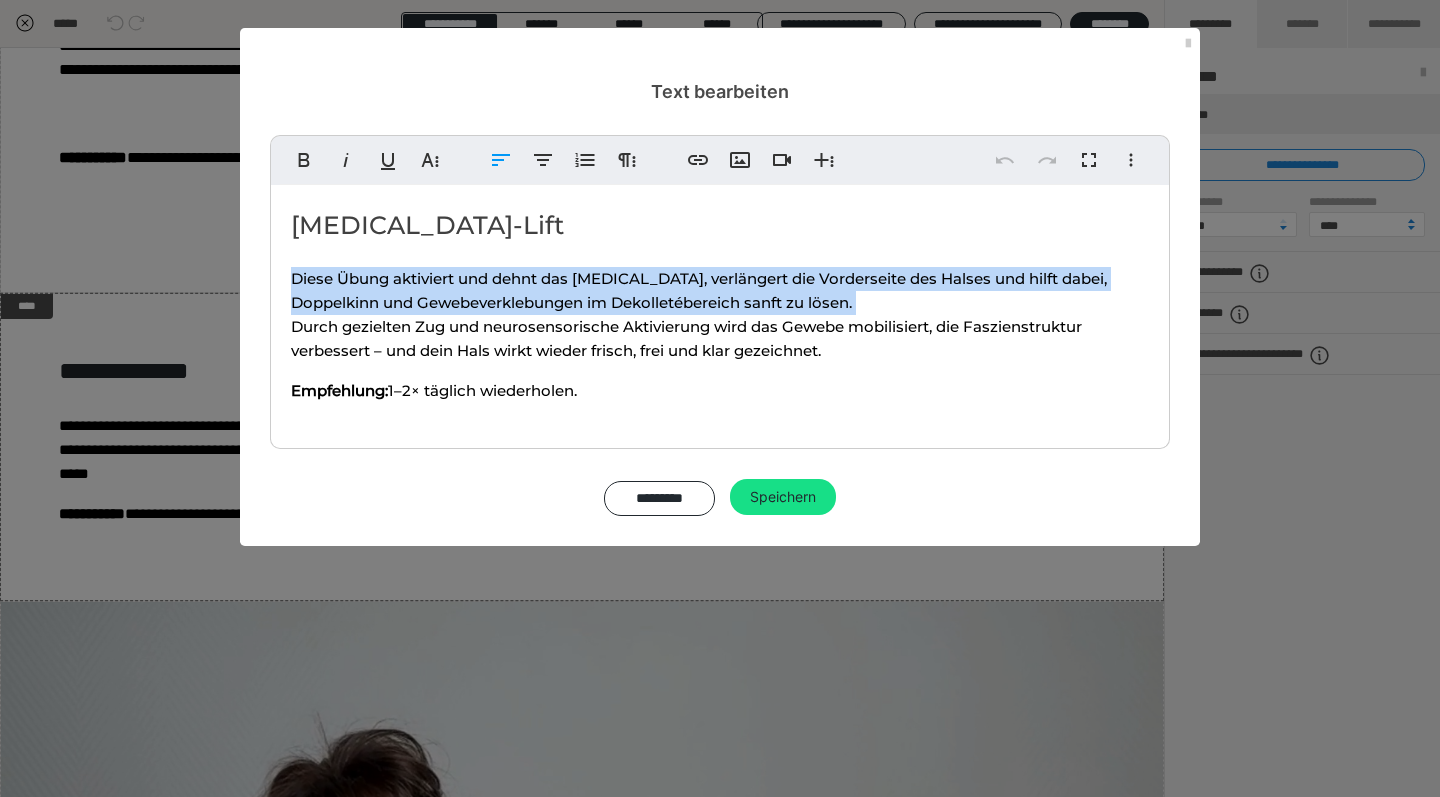 click on "Empfehlung:  1–2× täglich wiederholen." at bounding box center (720, 391) 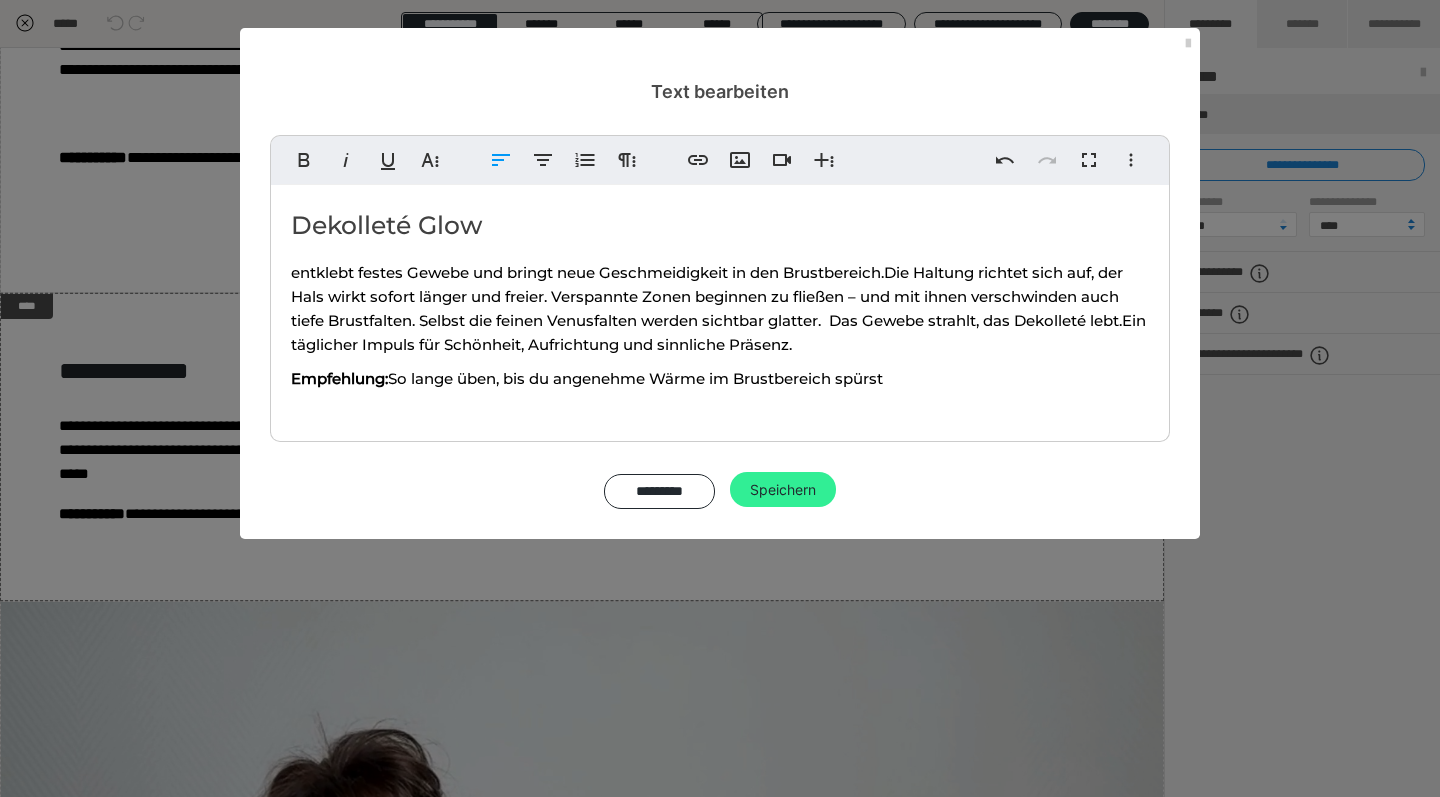click on "Speichern" at bounding box center (783, 490) 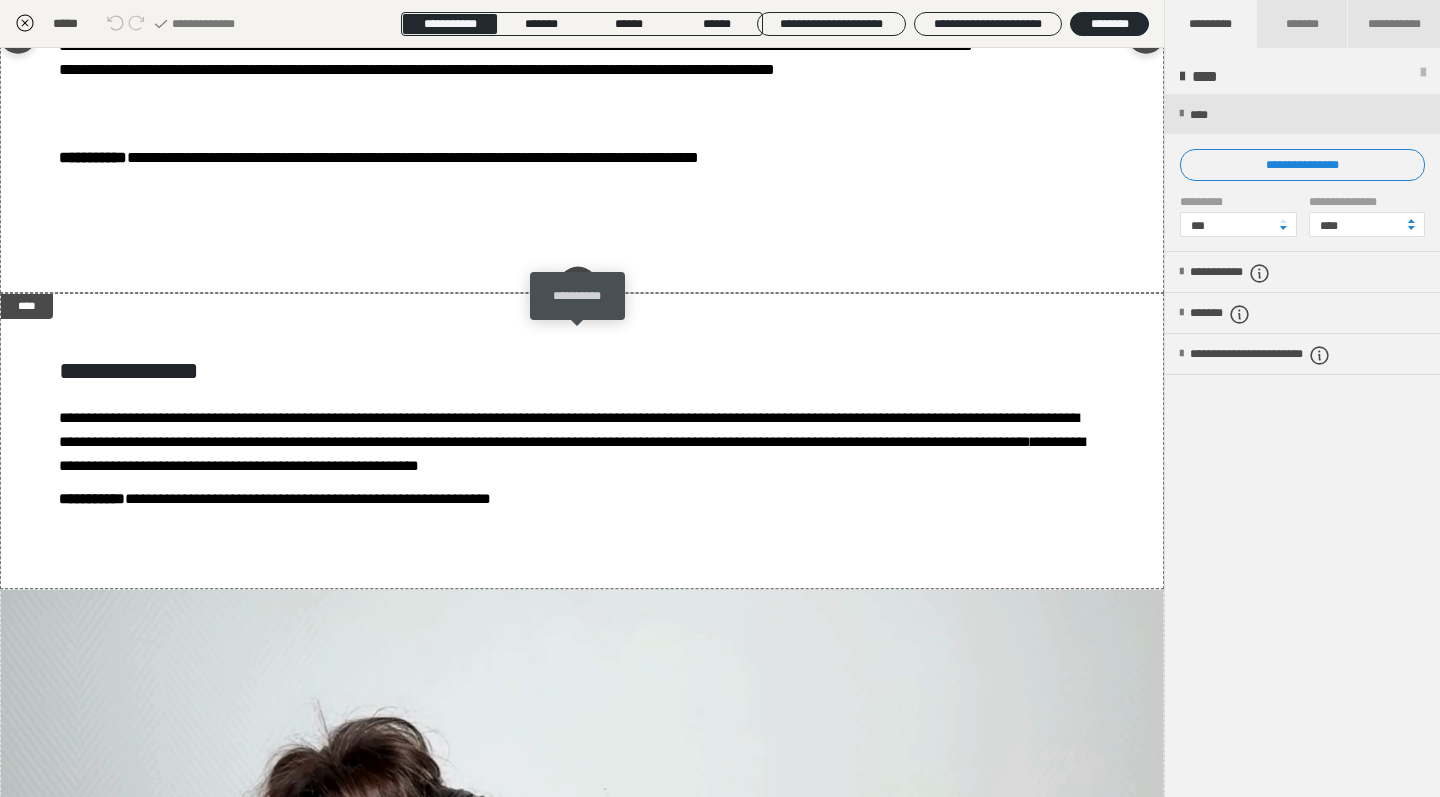 click at bounding box center (577, 287) 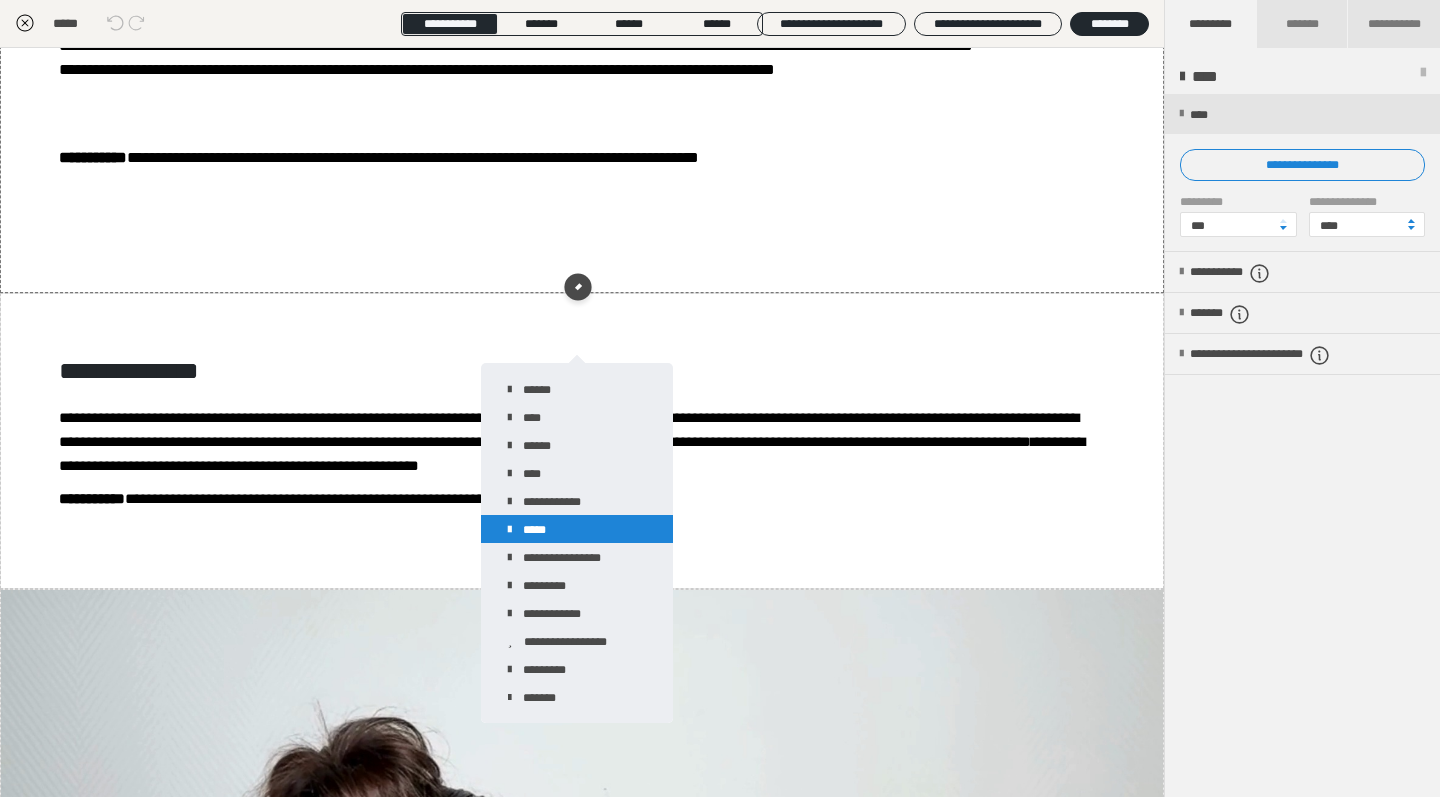 click on "*****" at bounding box center [577, 529] 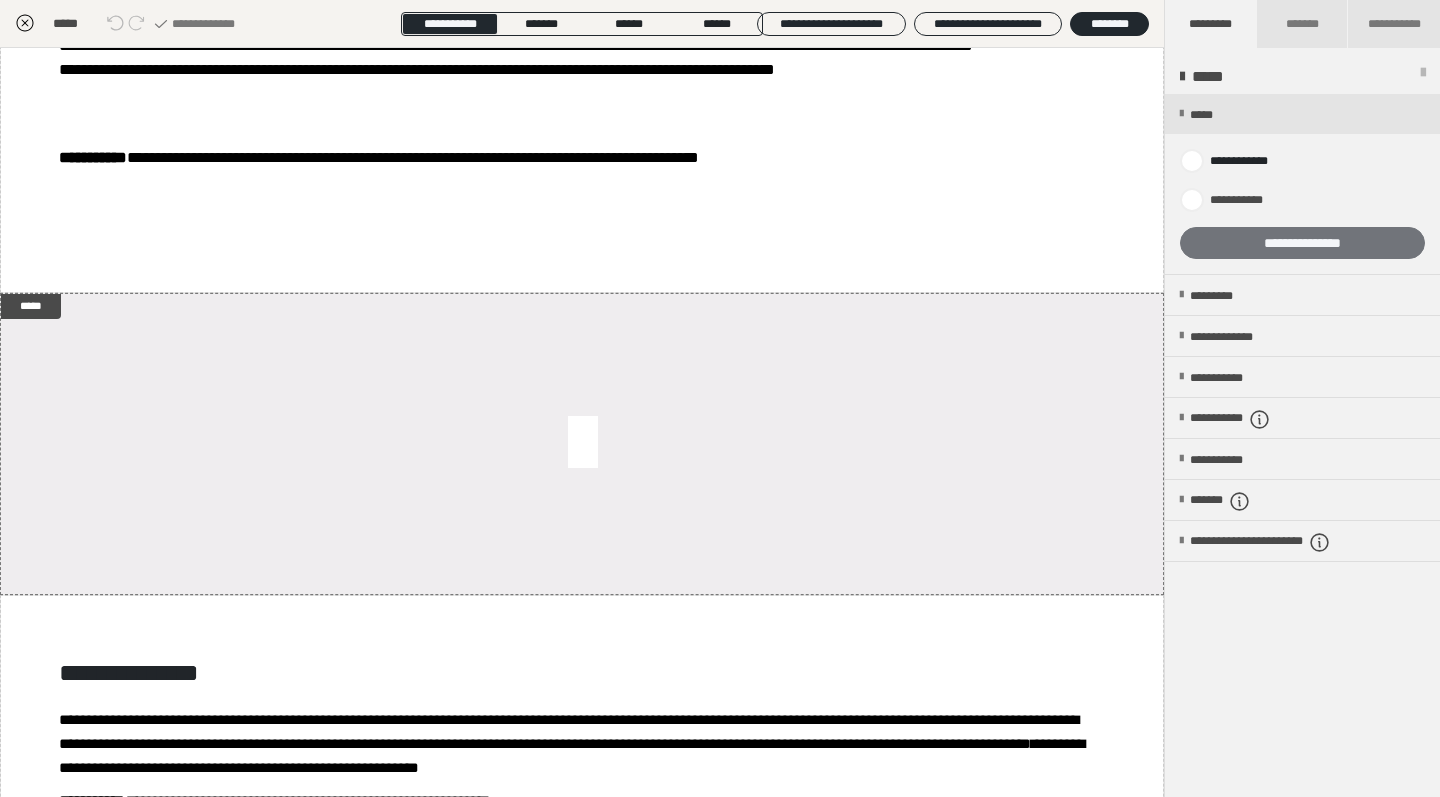 click on "**********" at bounding box center [1302, 243] 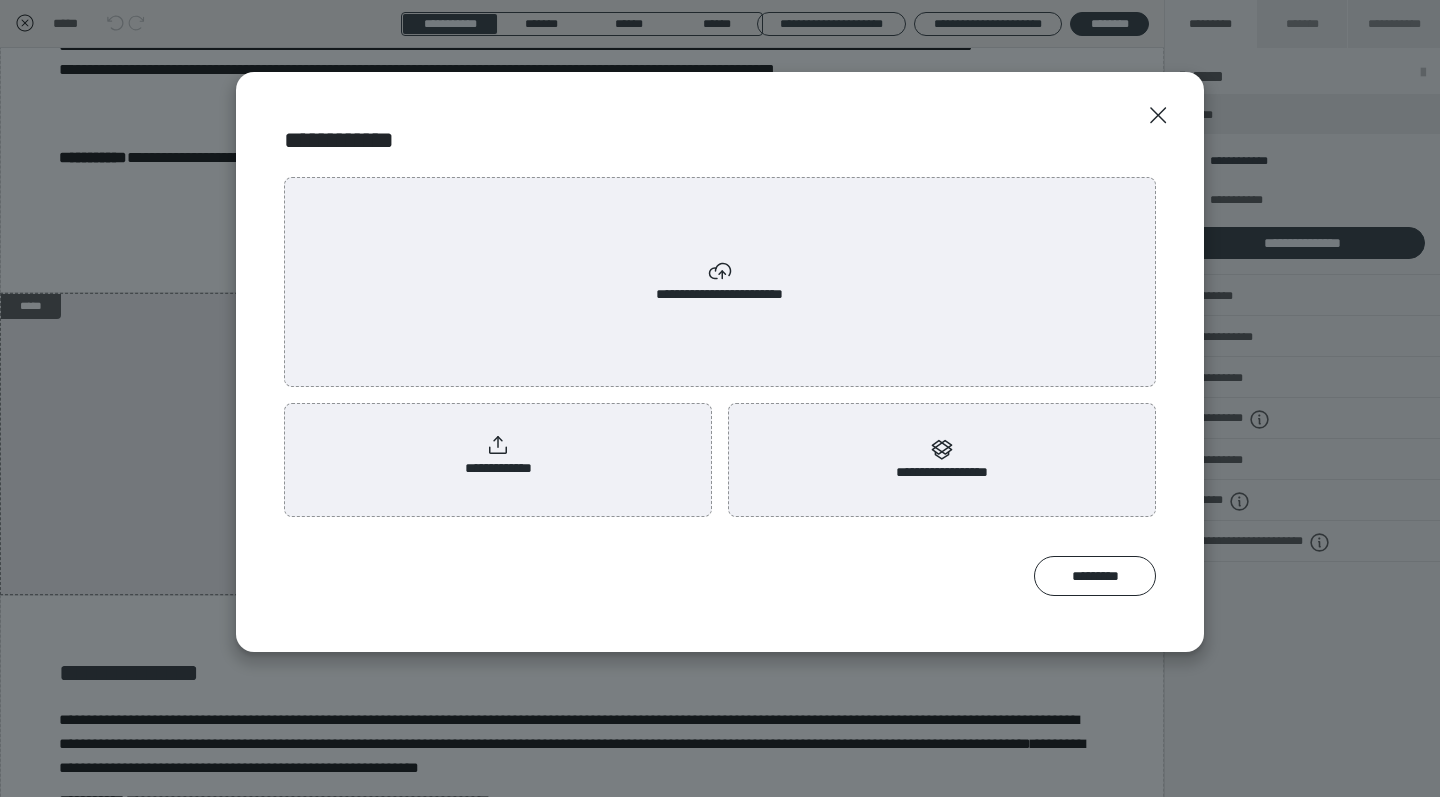 click on "**********" at bounding box center (720, 282) 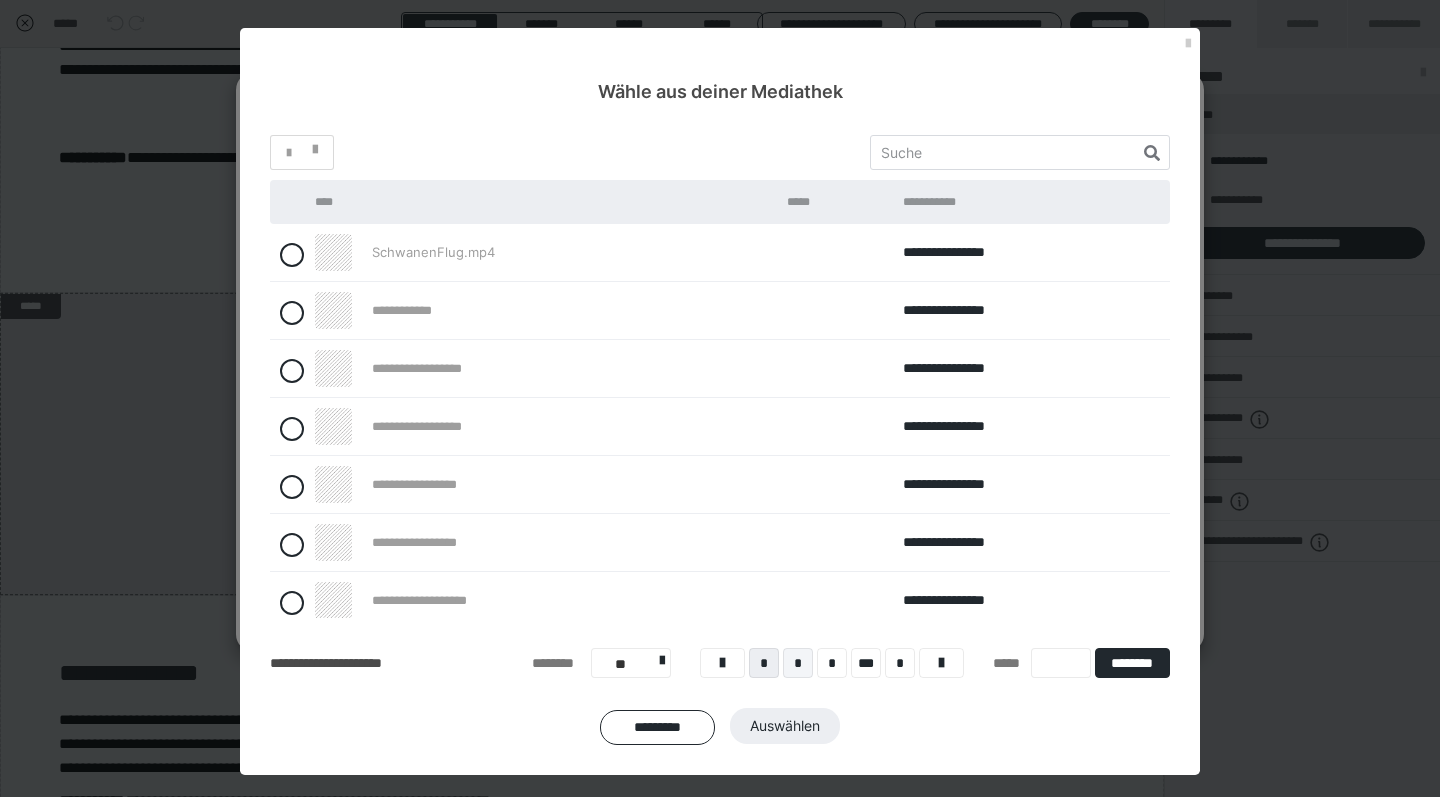 click on "*" at bounding box center [798, 663] 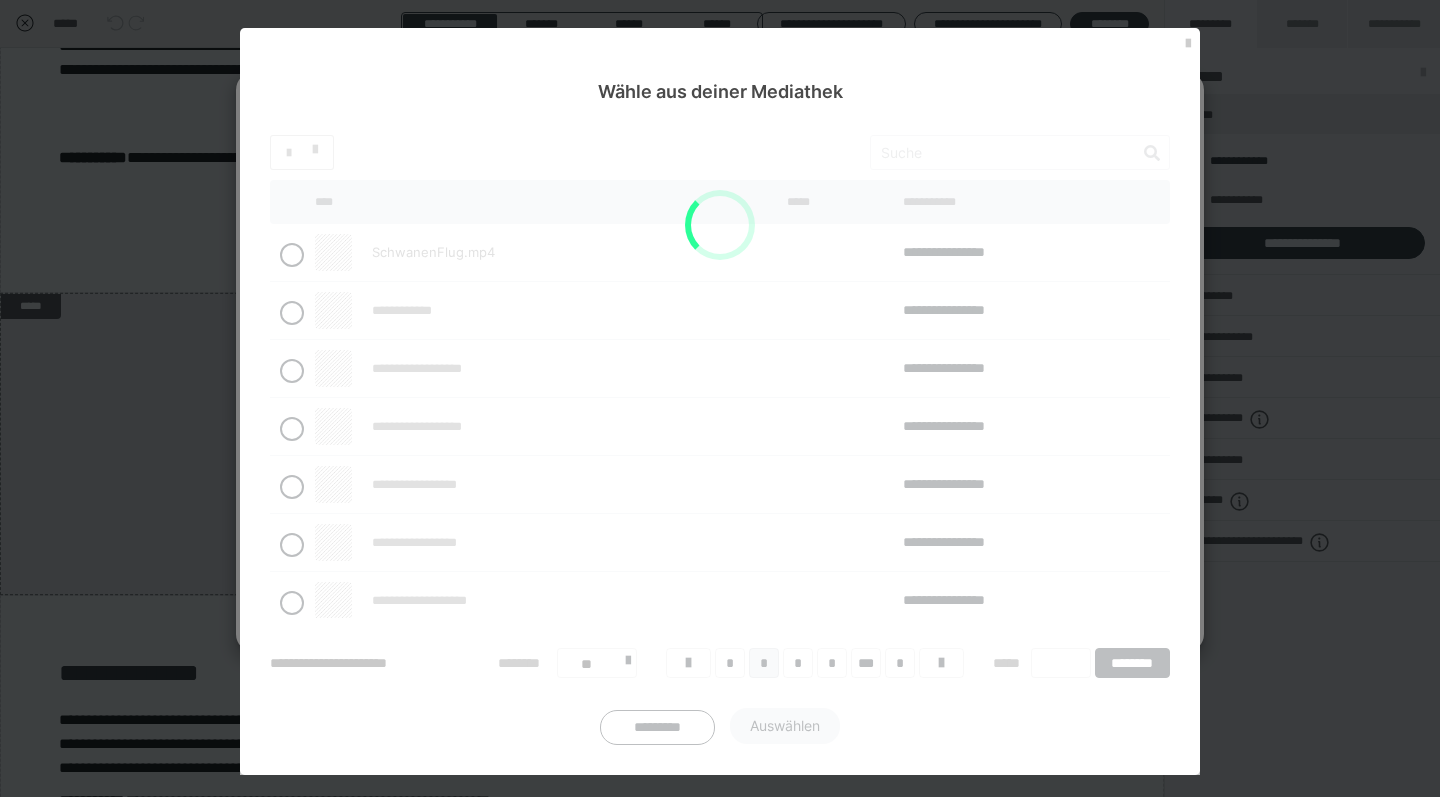 scroll, scrollTop: 4, scrollLeft: 0, axis: vertical 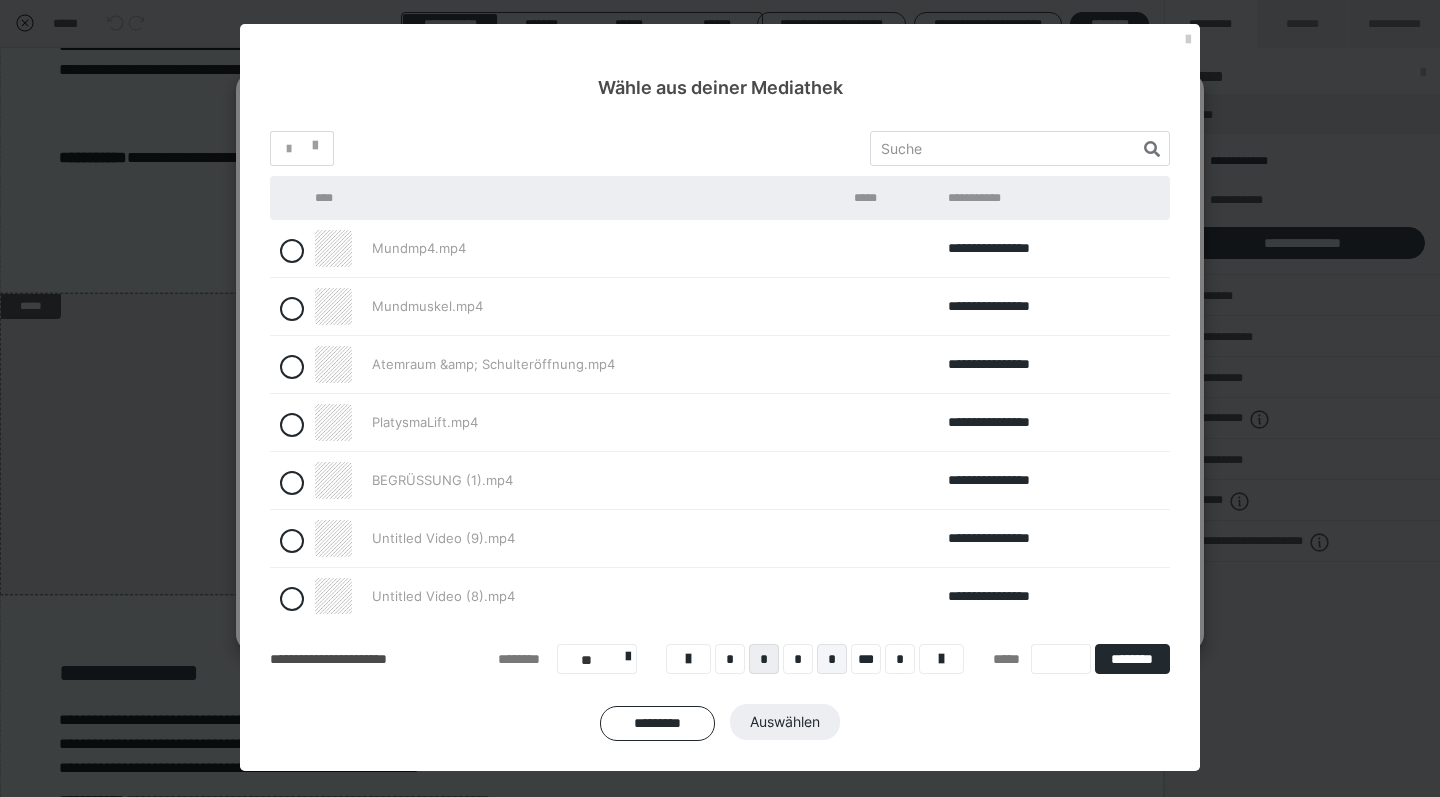 click on "*" at bounding box center [832, 659] 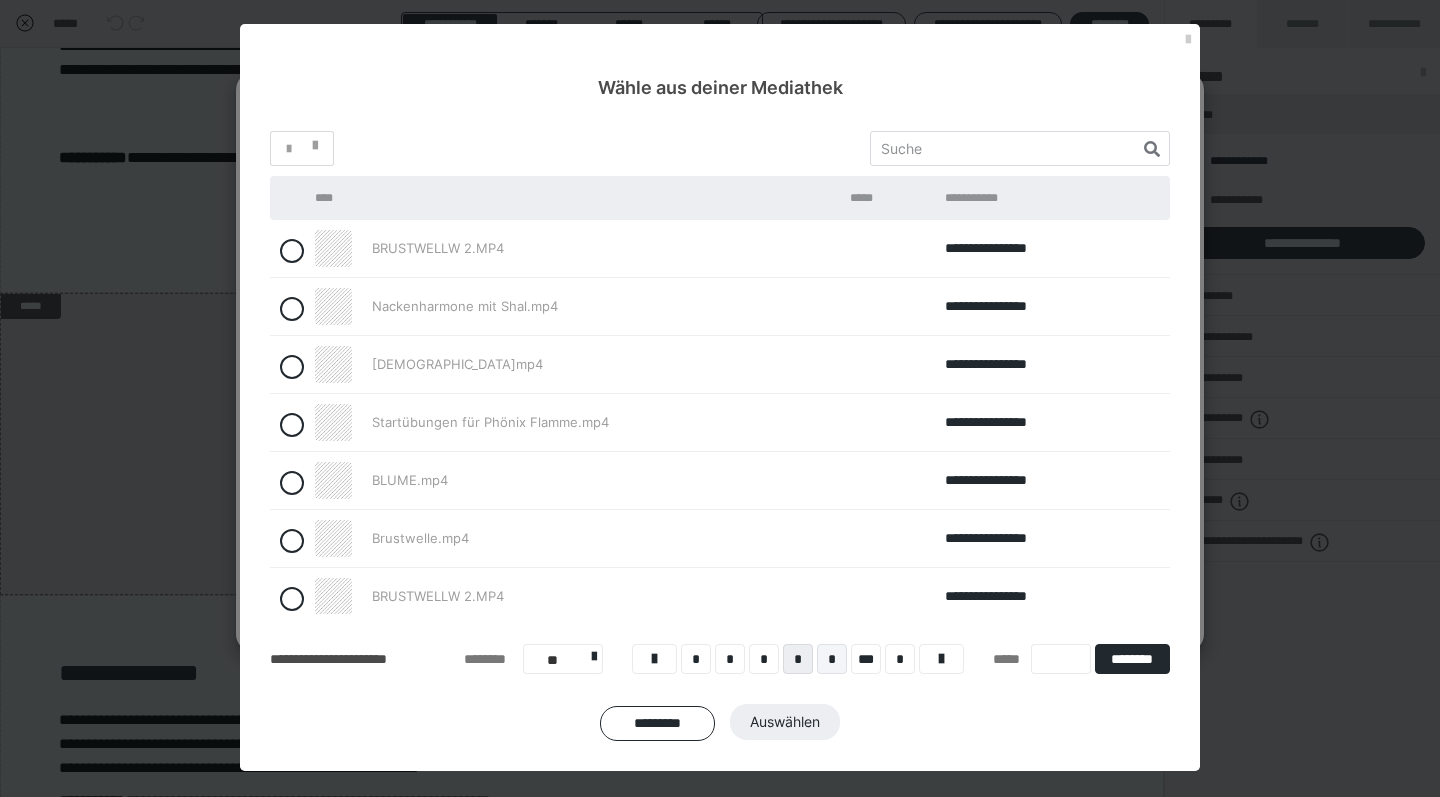 click on "*" at bounding box center (832, 659) 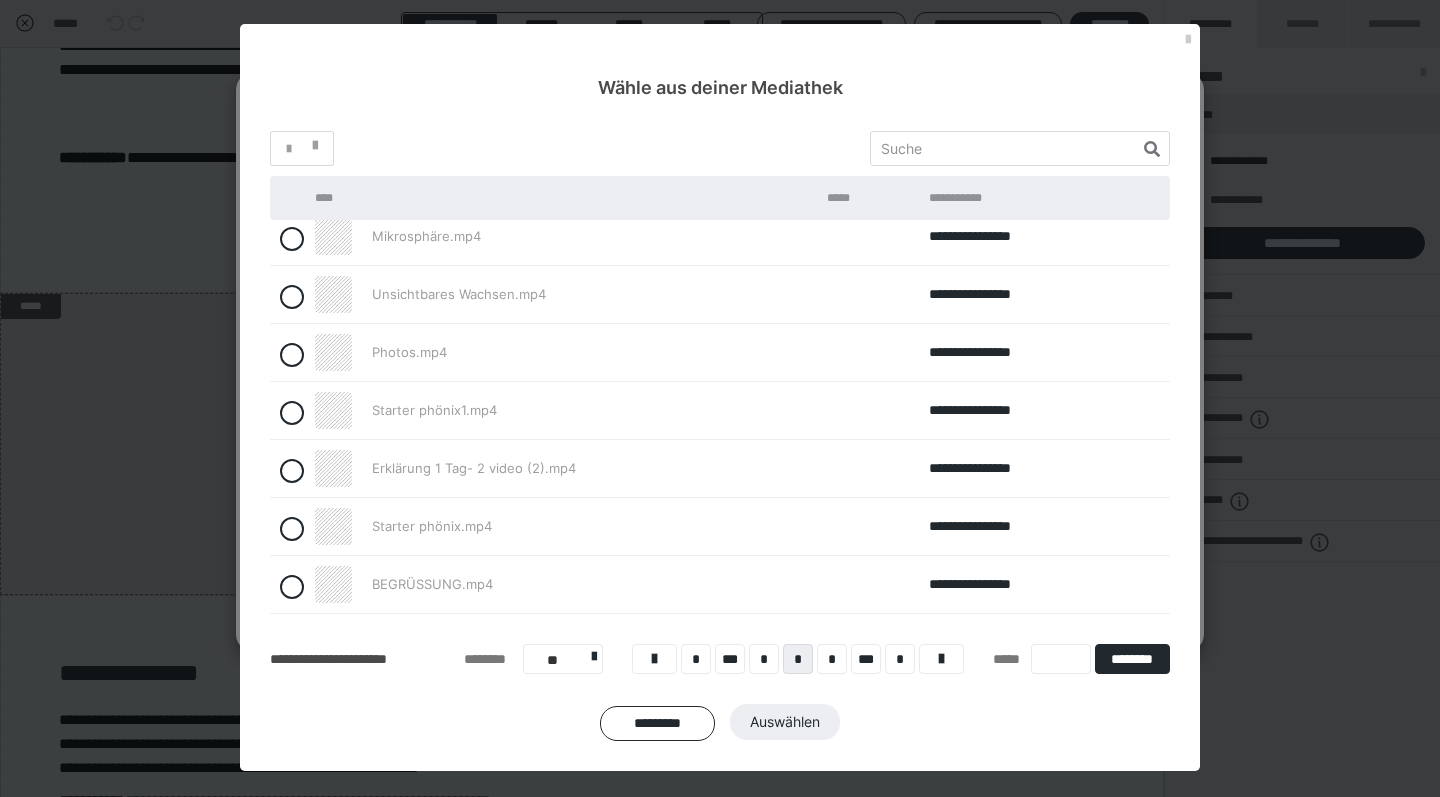 scroll, scrollTop: 186, scrollLeft: 0, axis: vertical 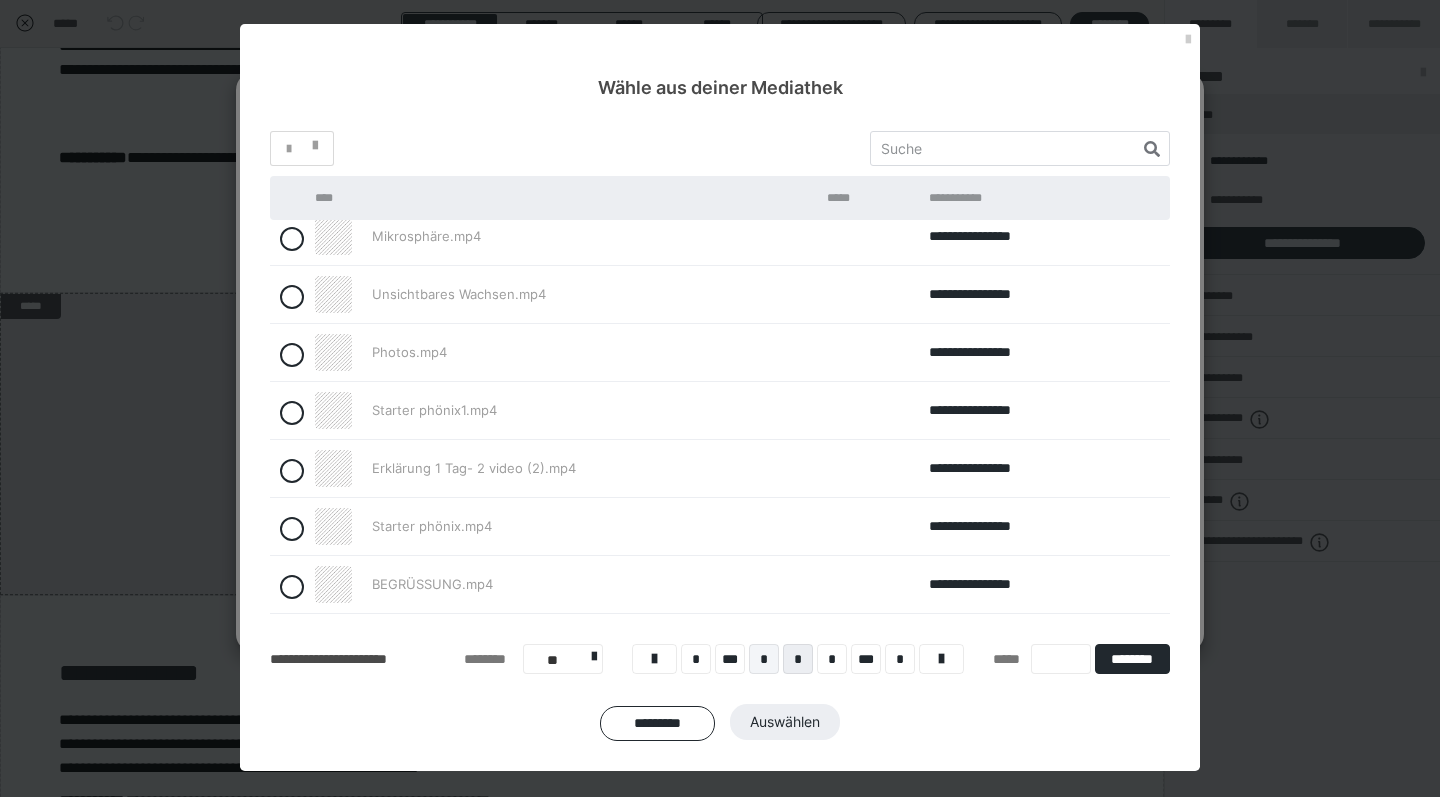 click on "*" at bounding box center [764, 659] 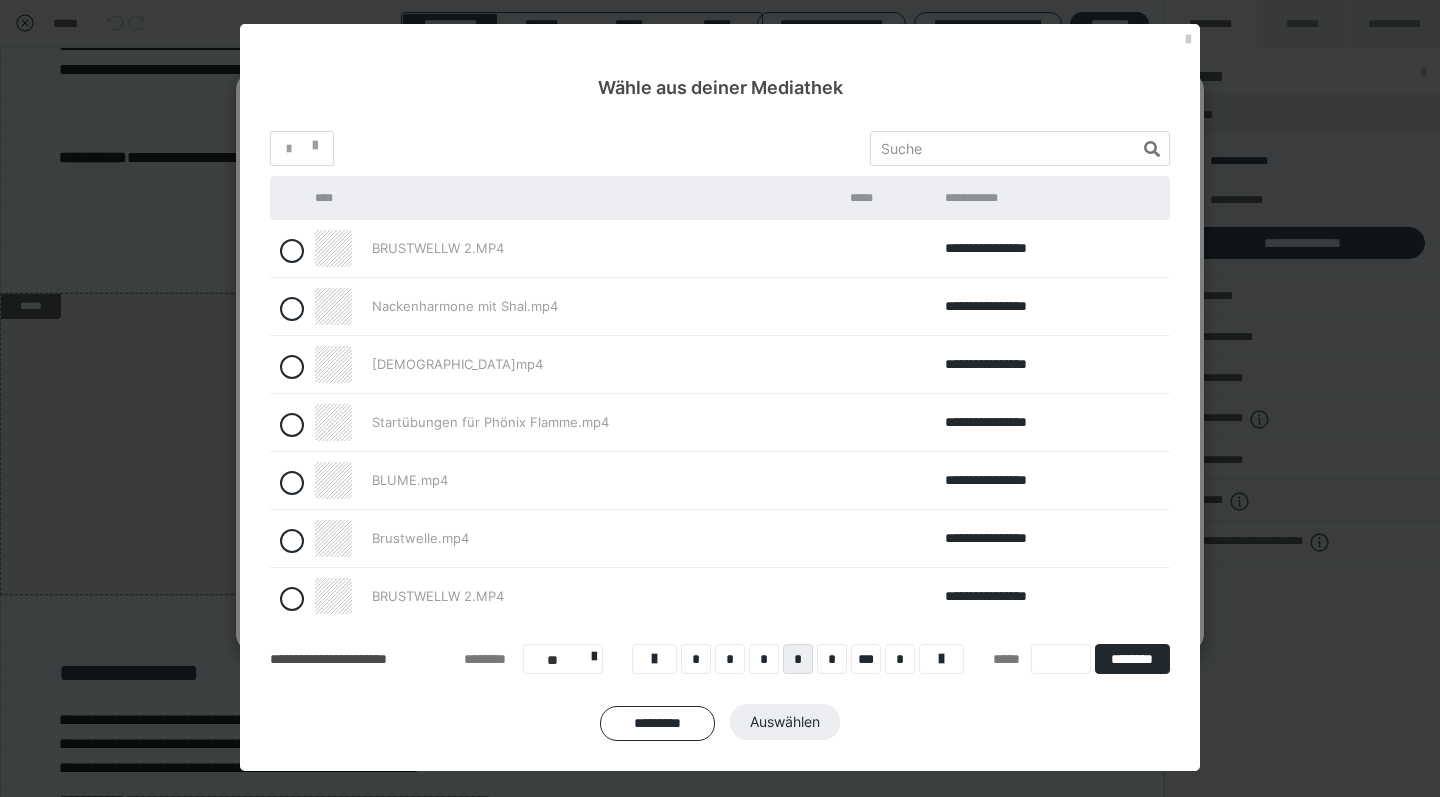 scroll, scrollTop: 0, scrollLeft: 0, axis: both 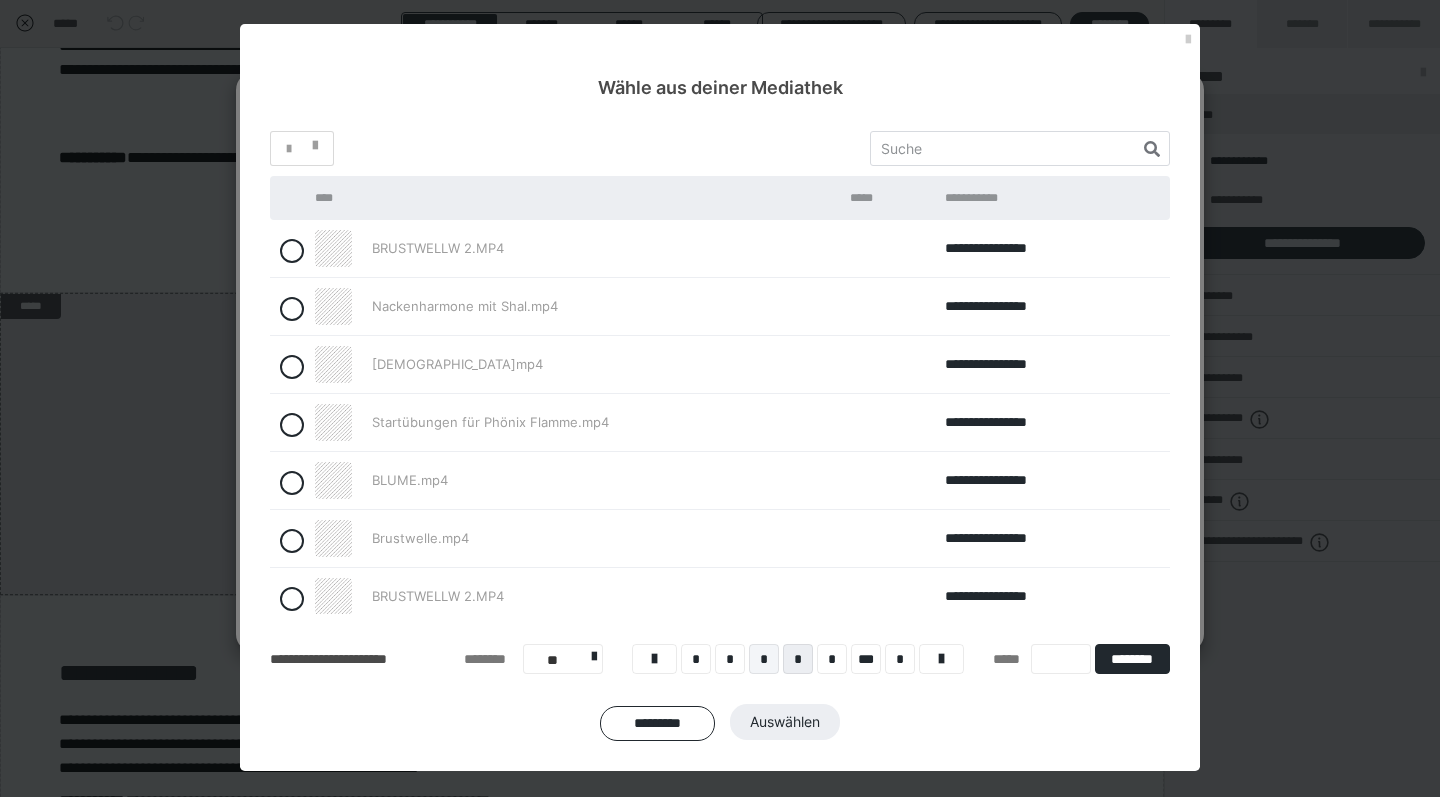 click on "*" at bounding box center [764, 659] 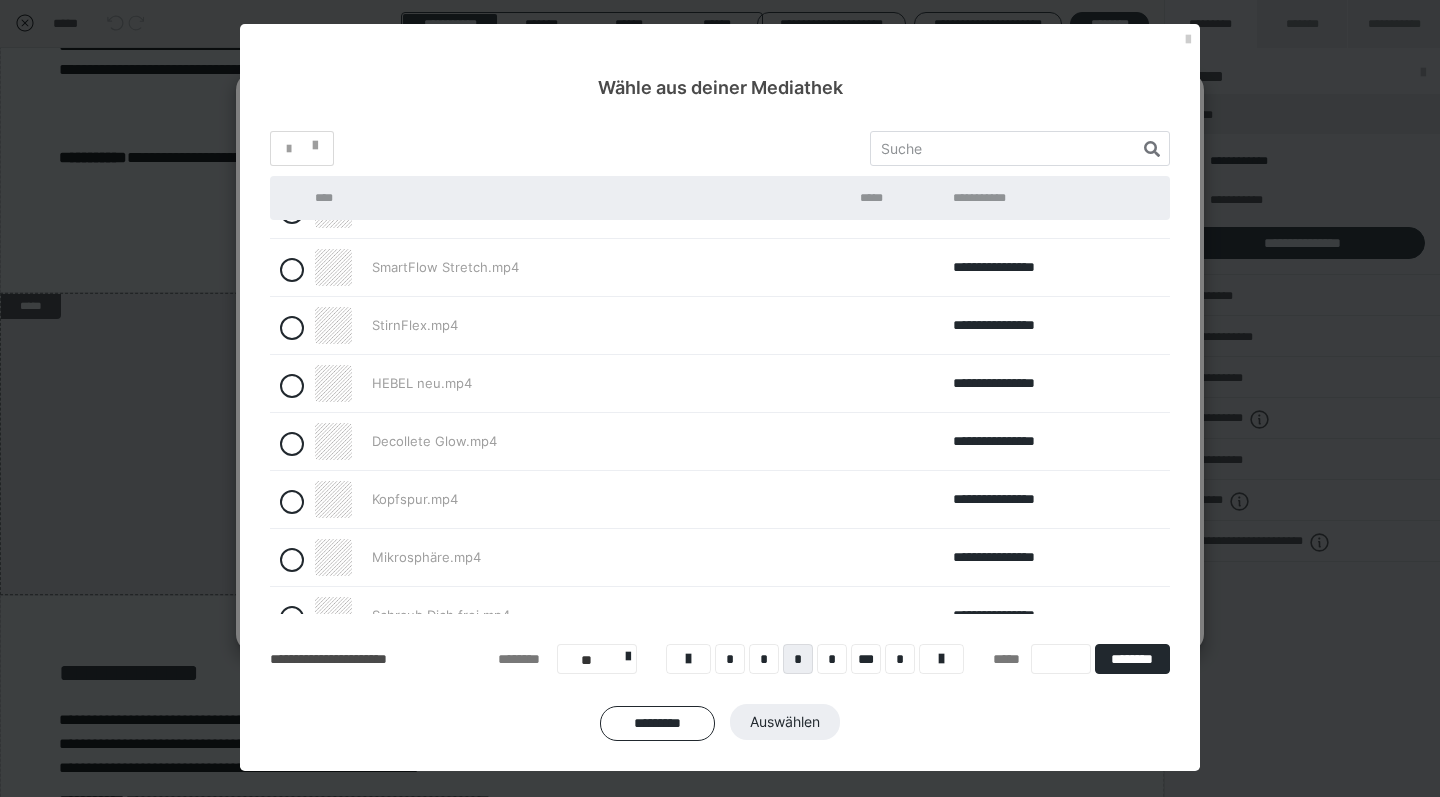 scroll, scrollTop: 157, scrollLeft: 0, axis: vertical 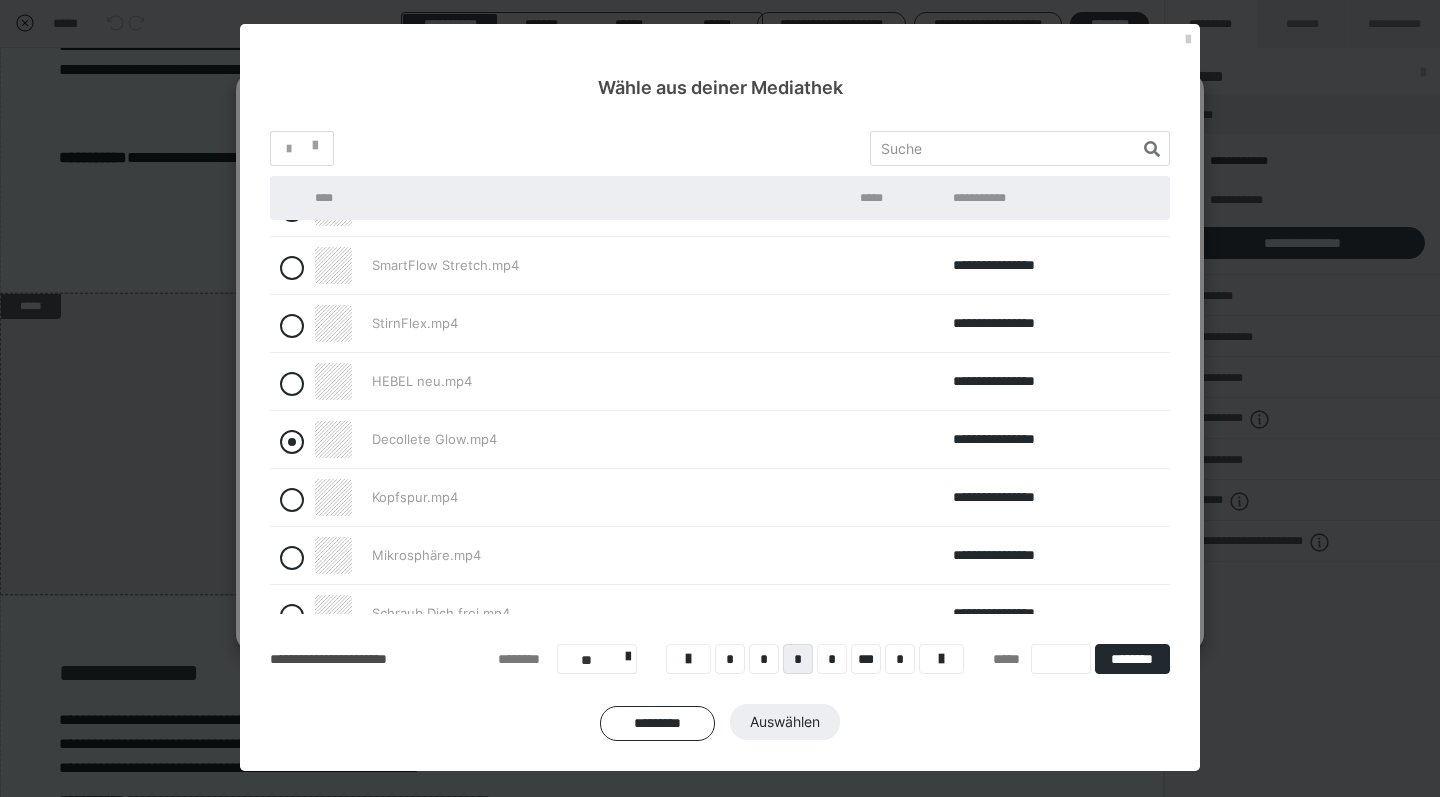 click at bounding box center [292, 442] 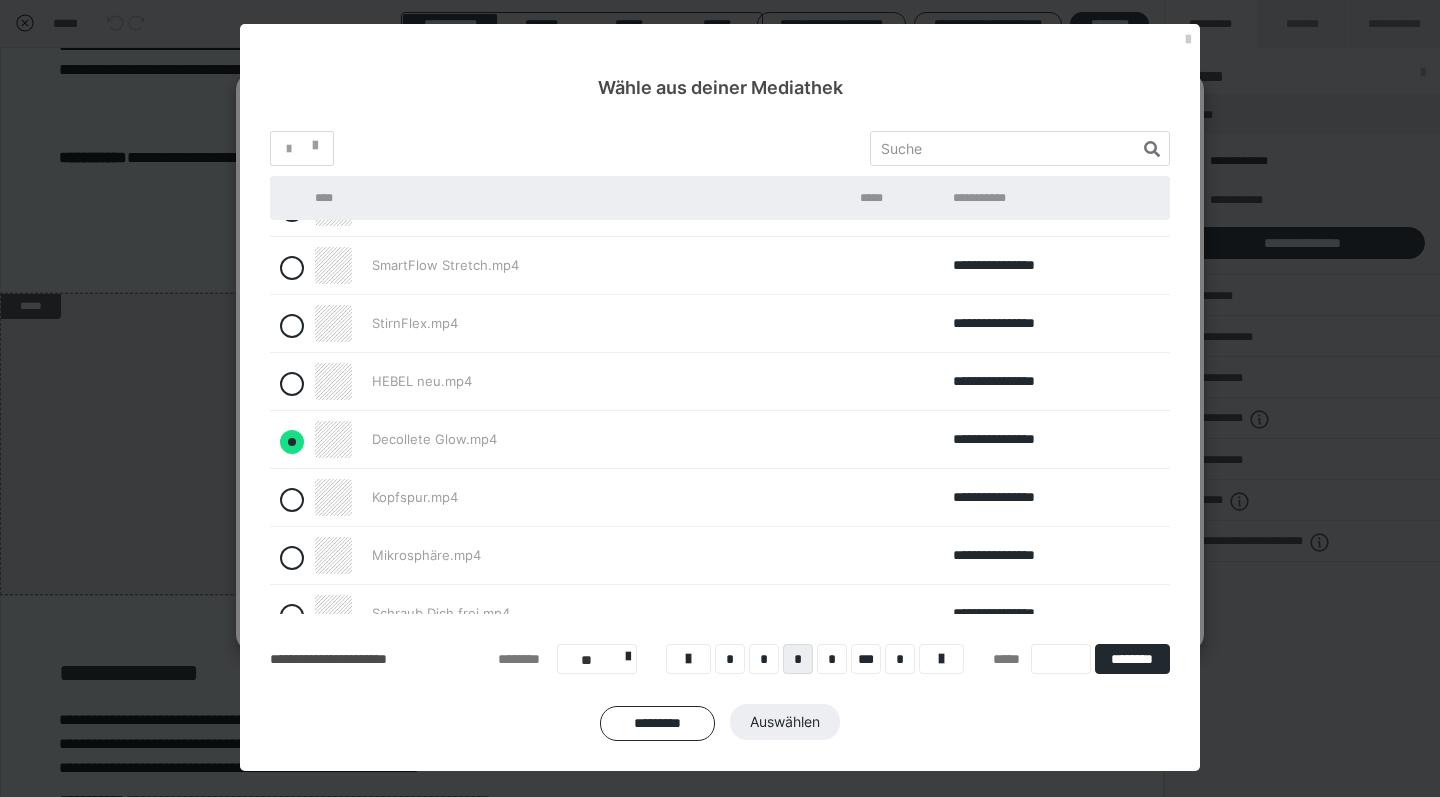 radio on "true" 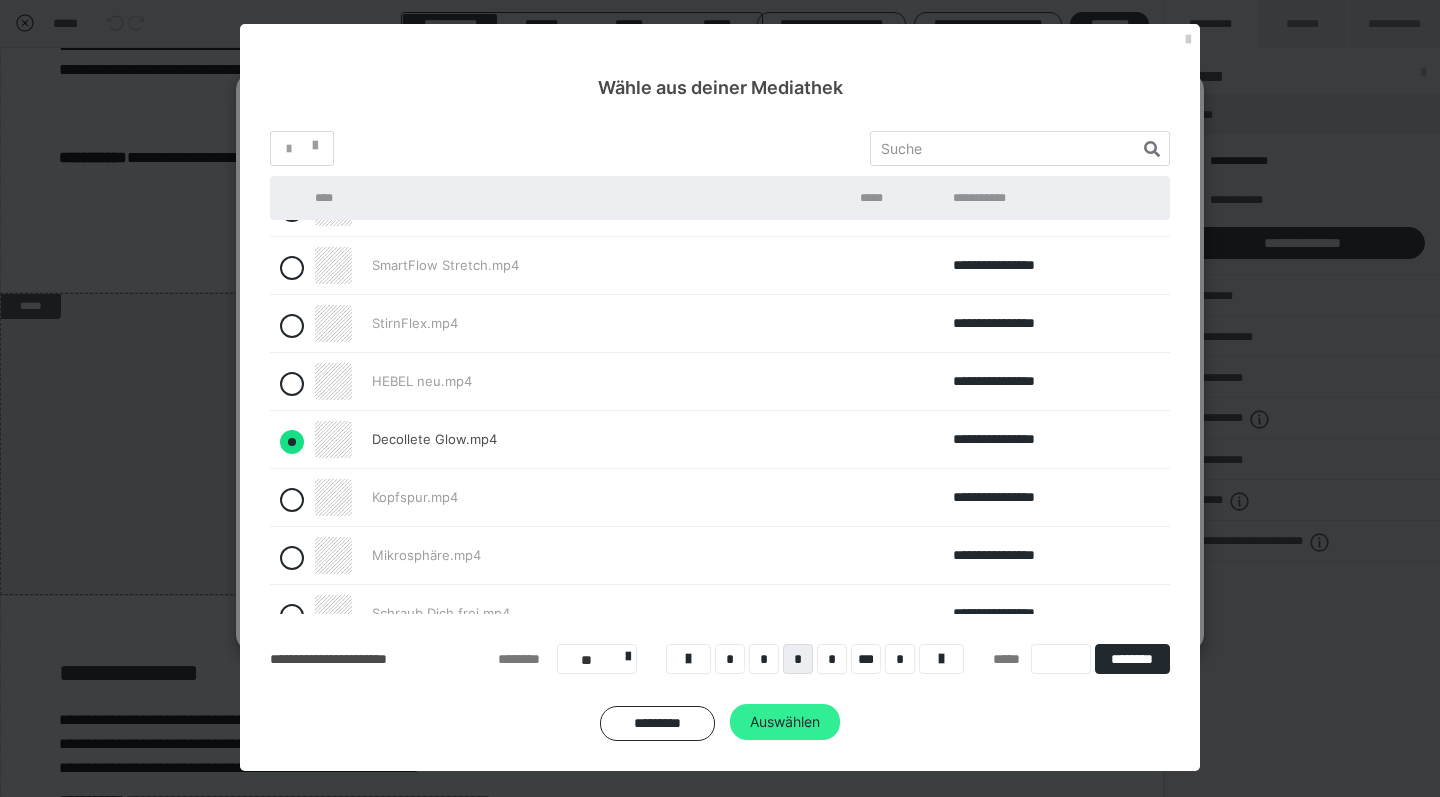 click on "Auswählen" at bounding box center [785, 722] 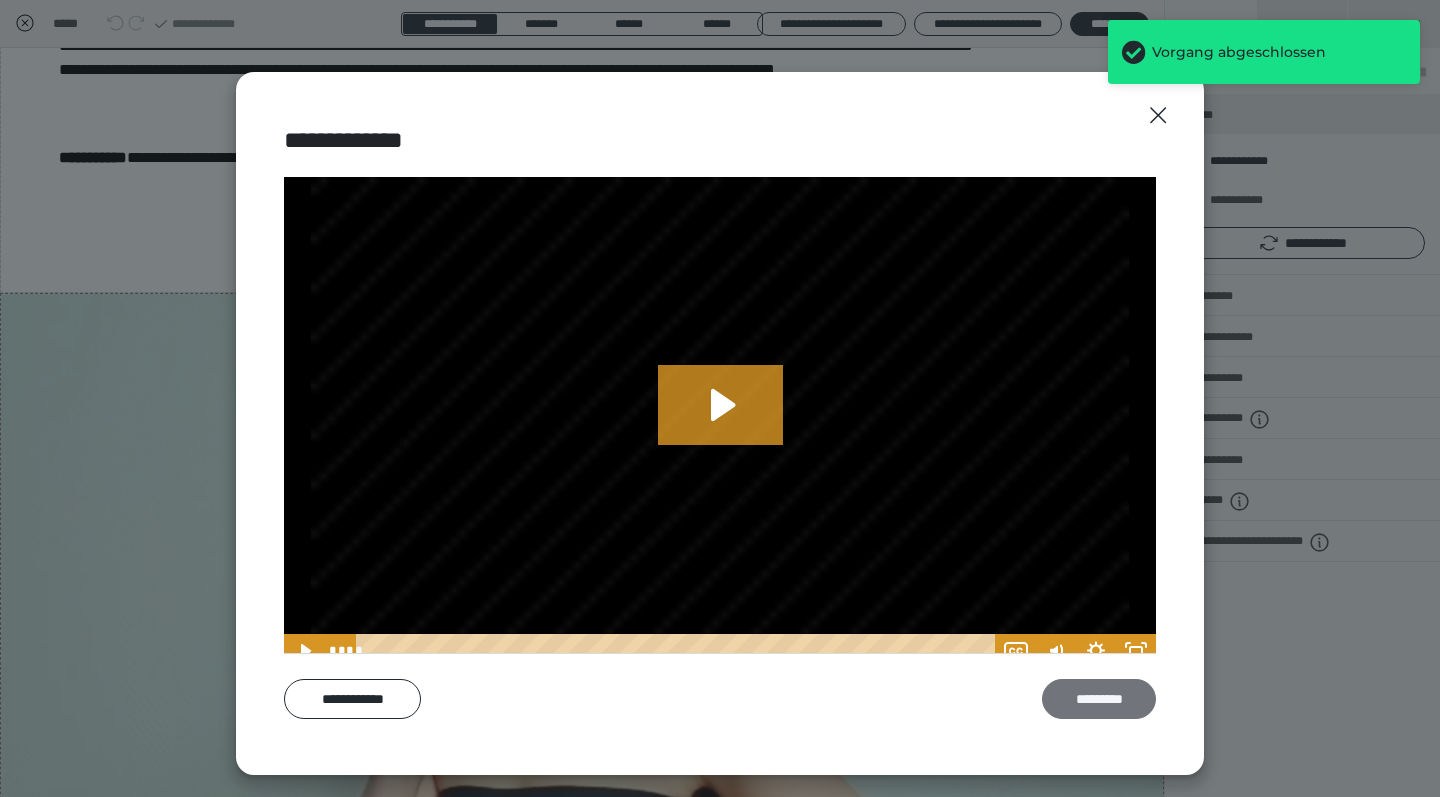 click on "*********" at bounding box center (1099, 699) 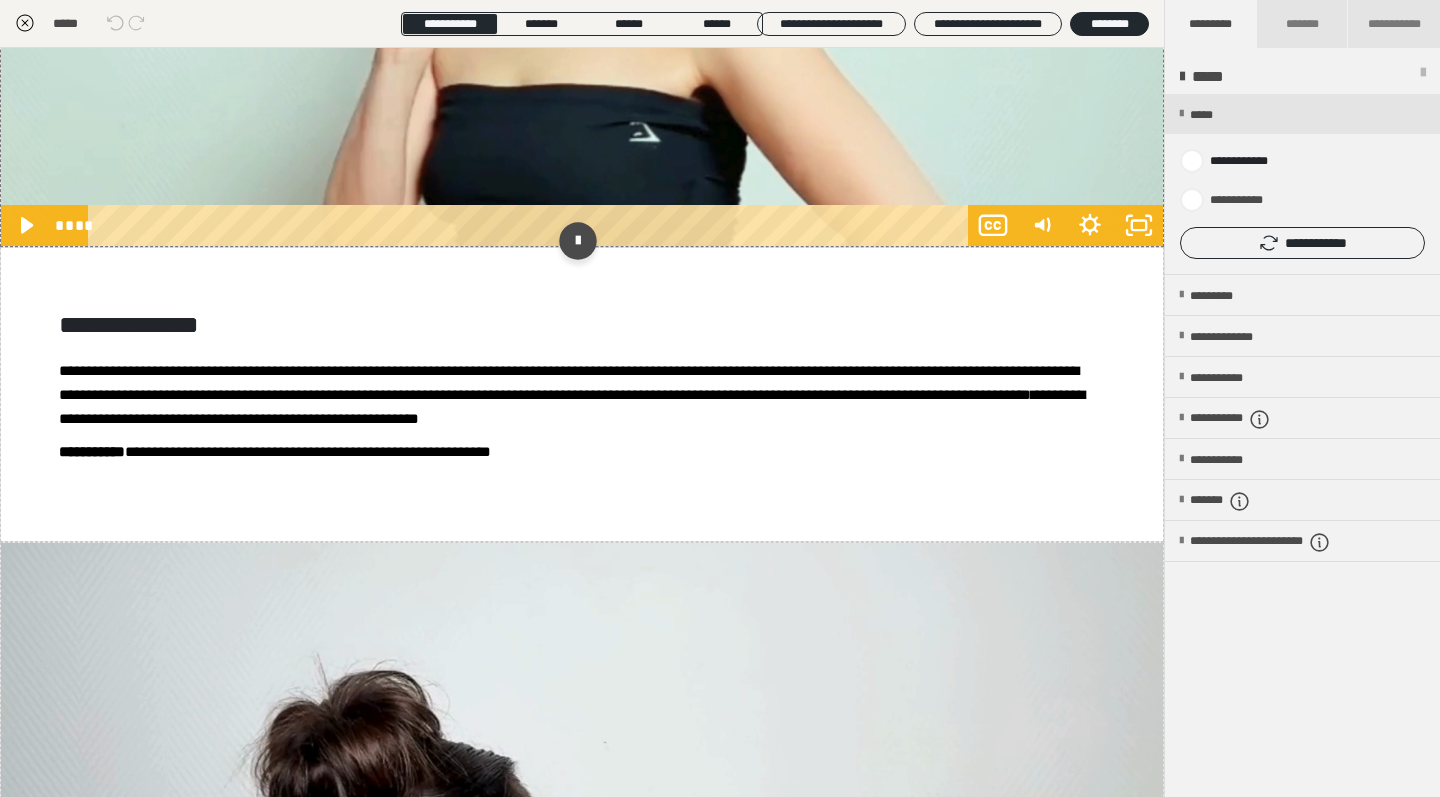 scroll, scrollTop: 3490, scrollLeft: 0, axis: vertical 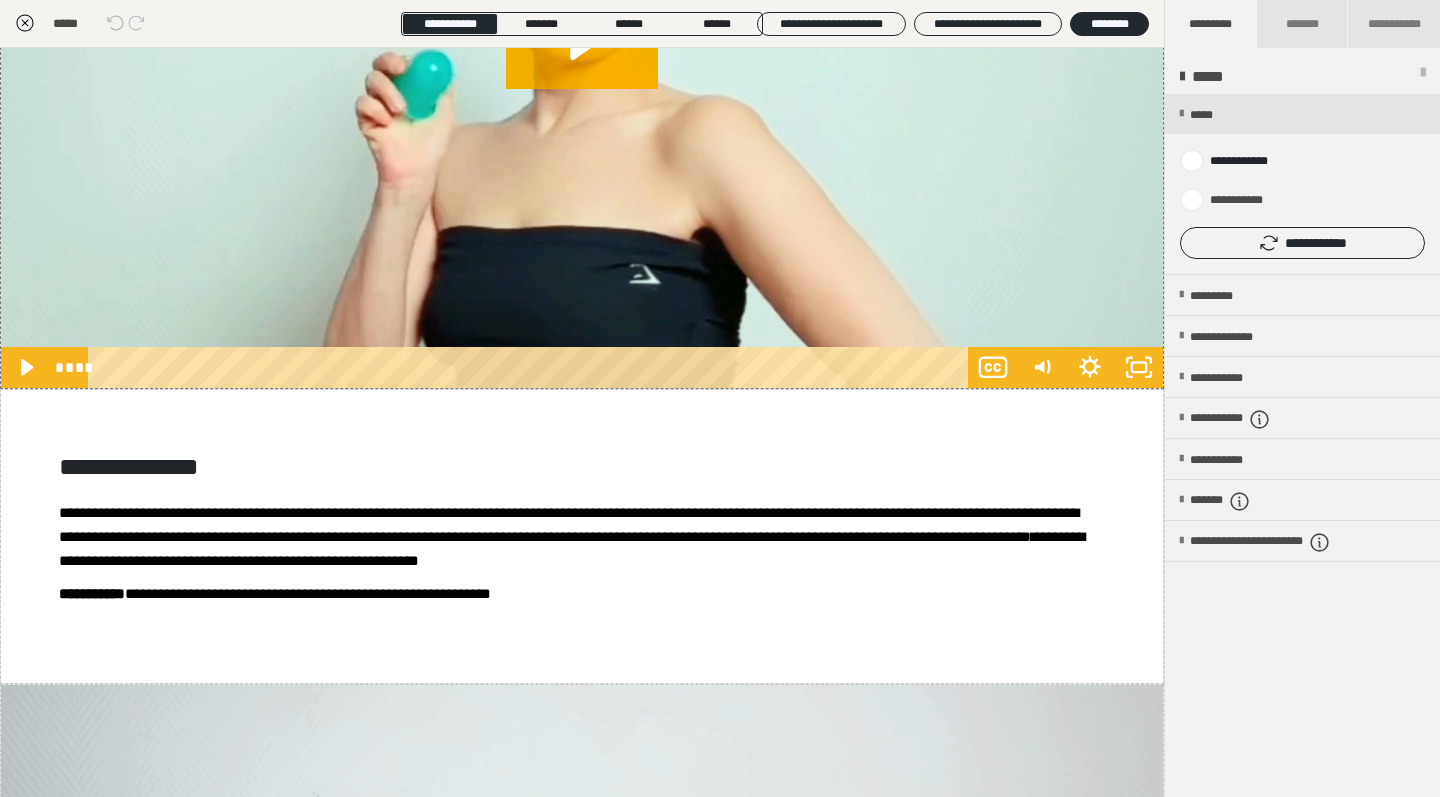 click 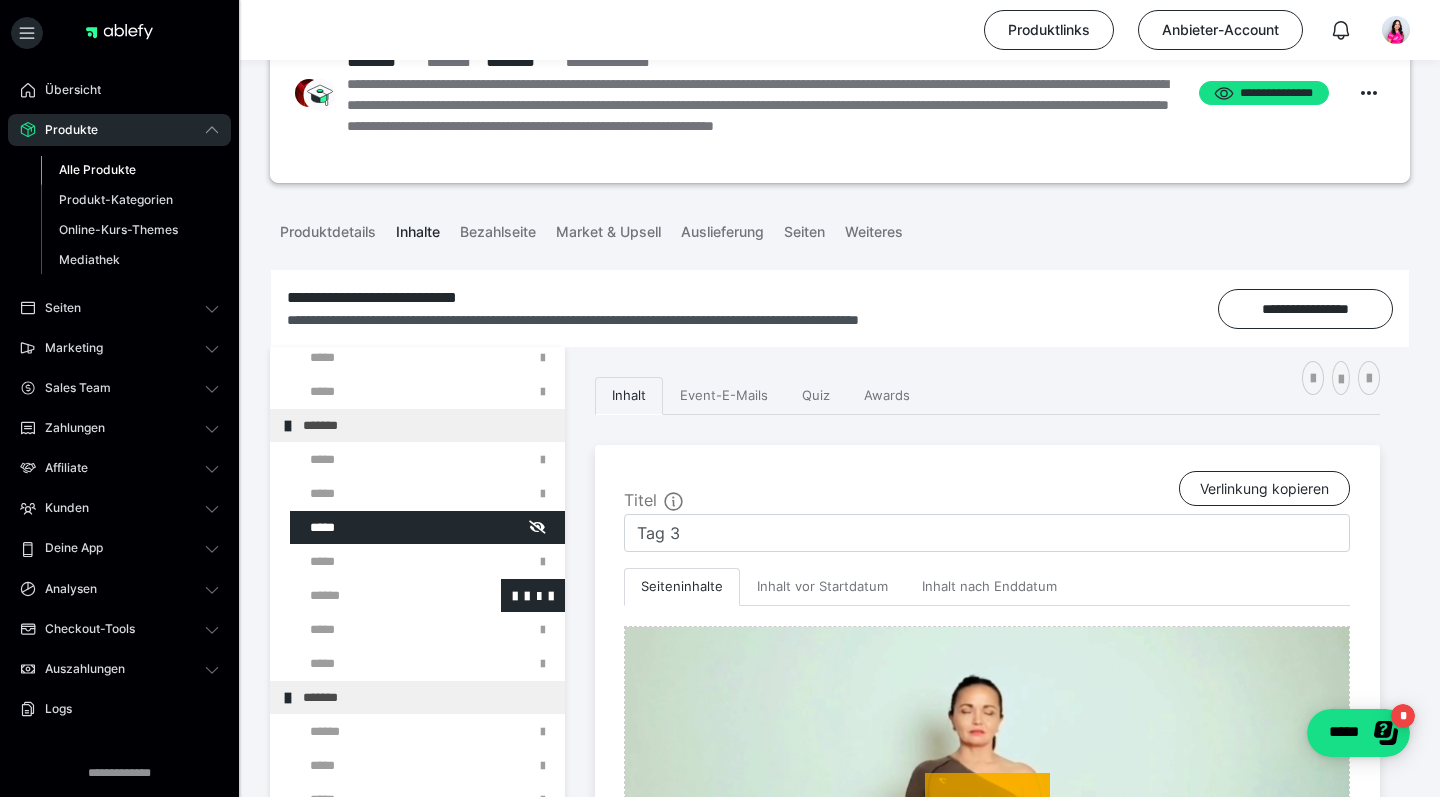 scroll, scrollTop: 241, scrollLeft: 0, axis: vertical 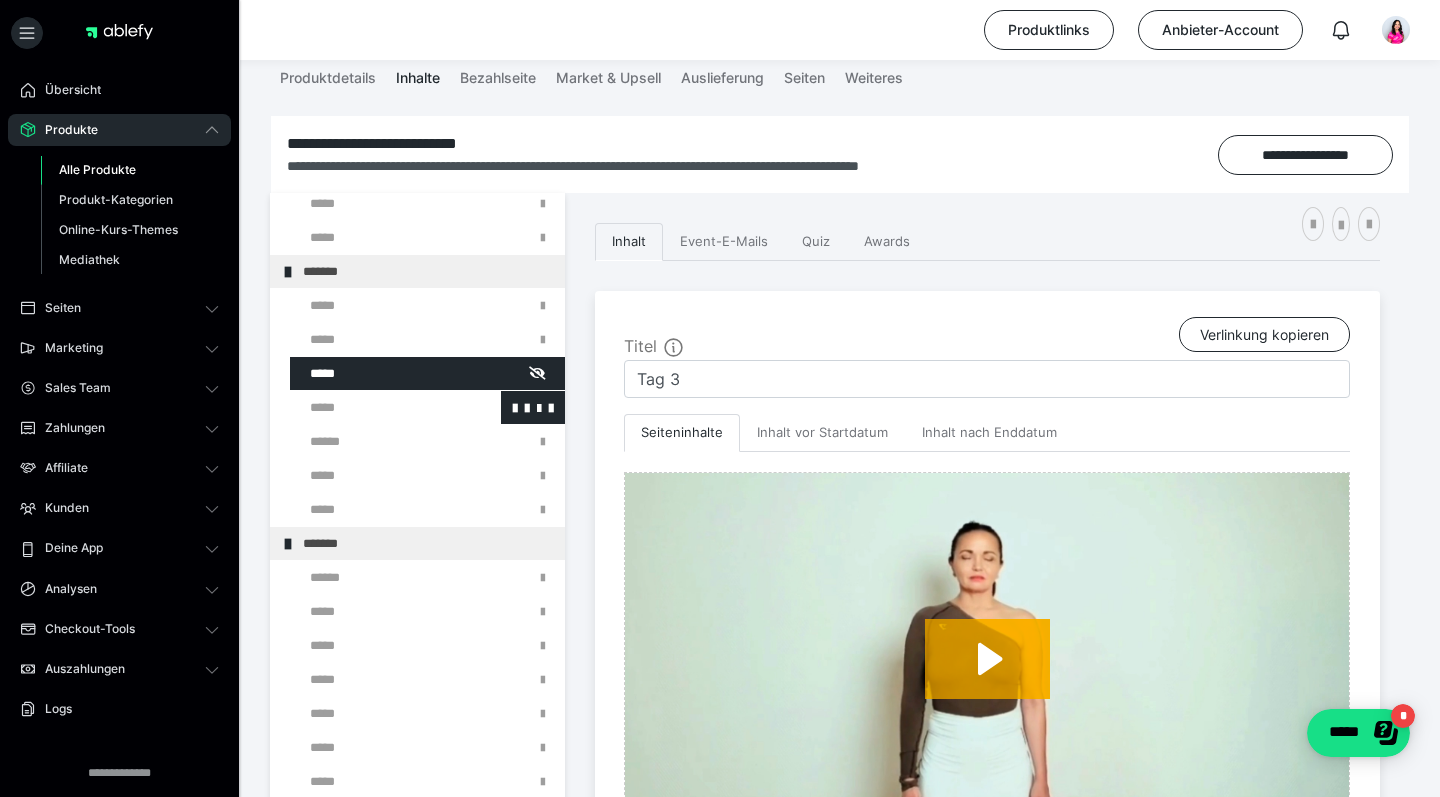click at bounding box center (375, 407) 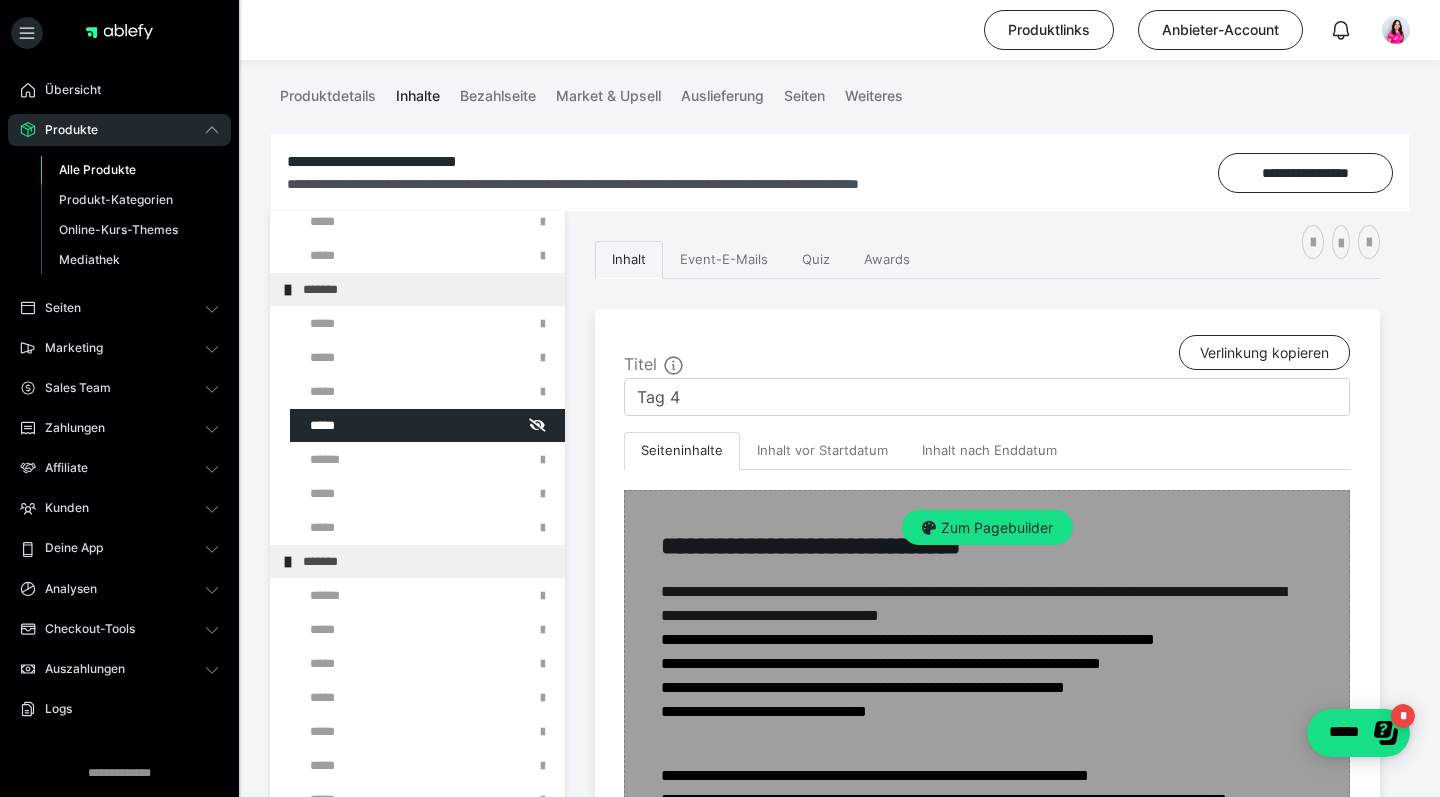 scroll, scrollTop: 231, scrollLeft: 0, axis: vertical 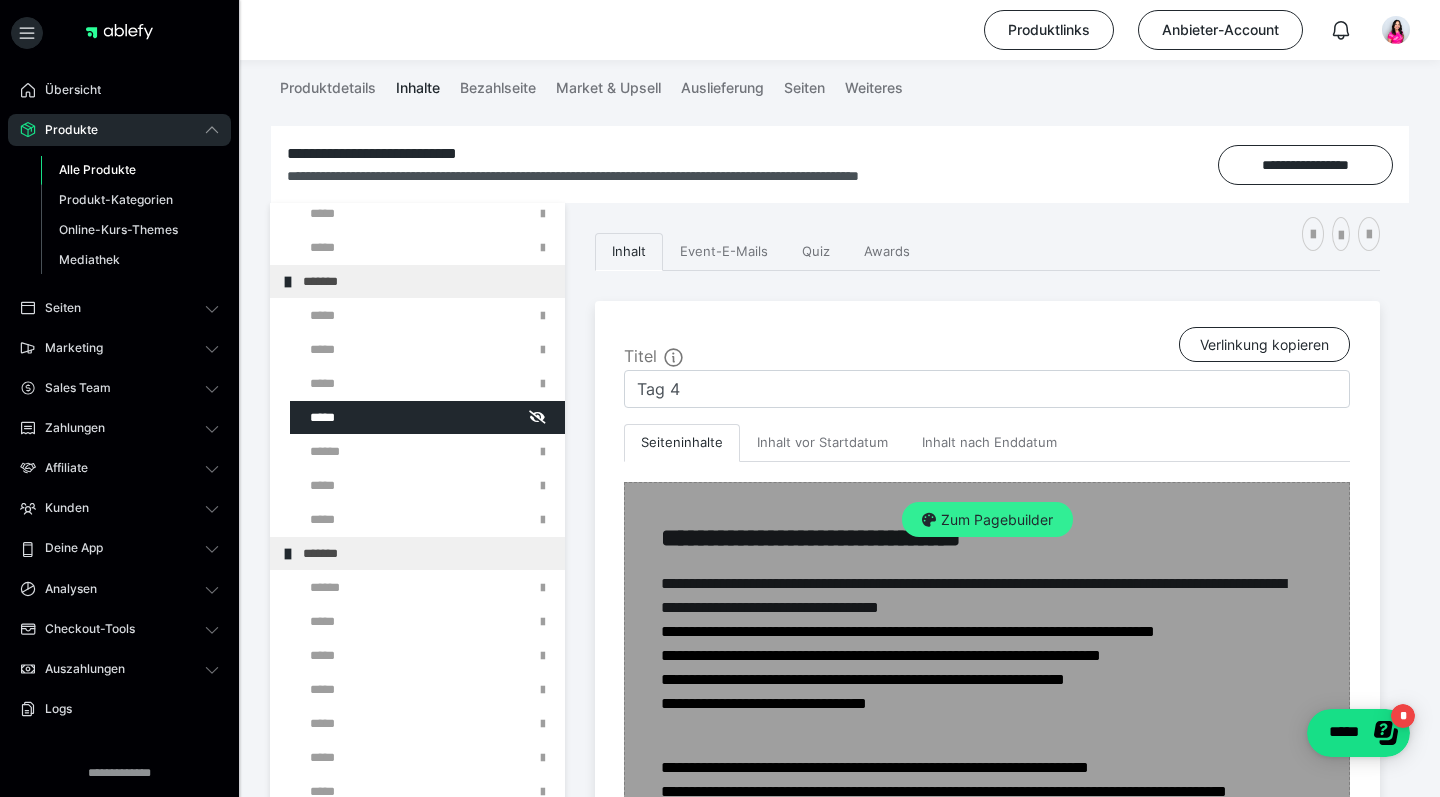 click on "Zum Pagebuilder" at bounding box center [987, 520] 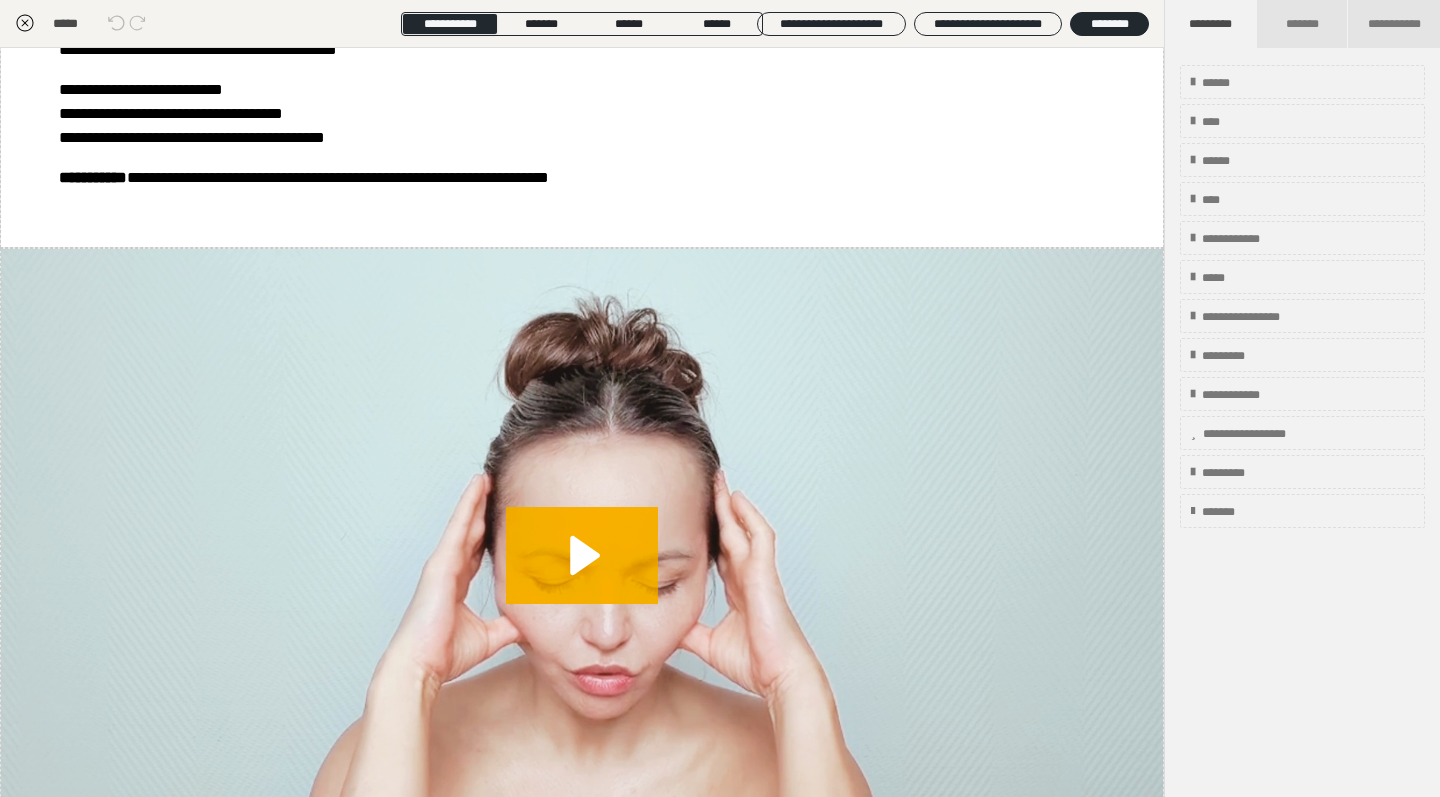 scroll, scrollTop: 2601, scrollLeft: 0, axis: vertical 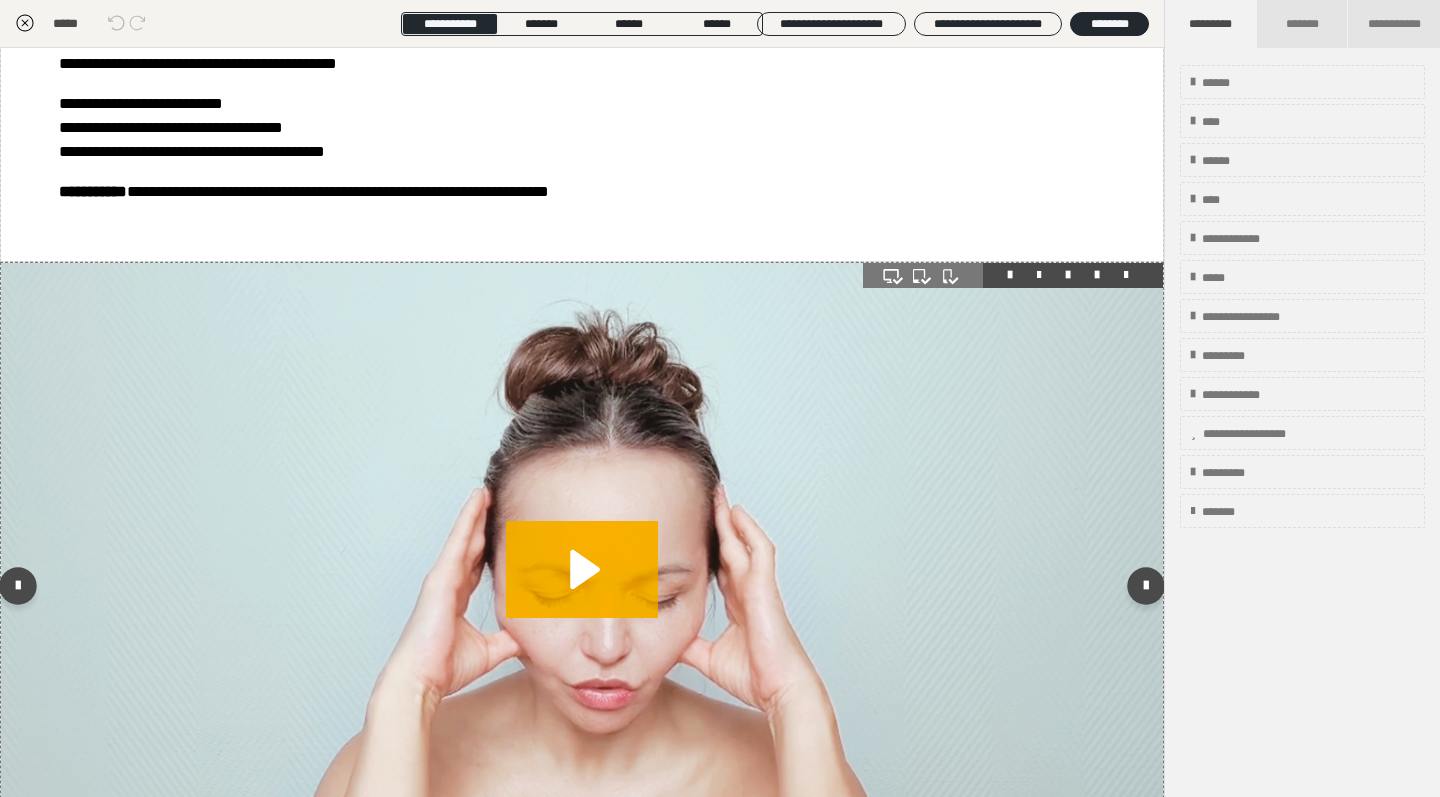 click at bounding box center (582, 590) 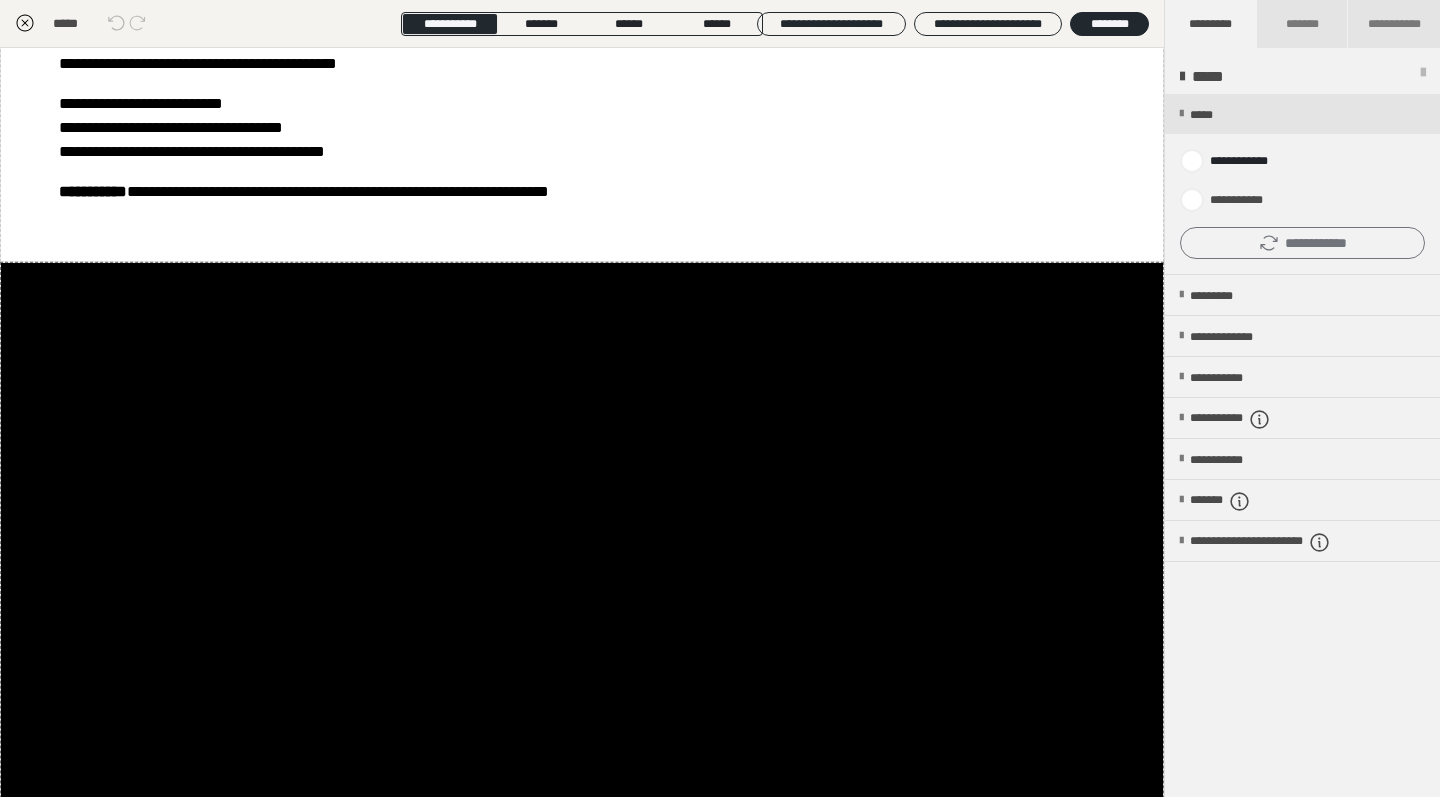 click on "**********" at bounding box center [1302, 243] 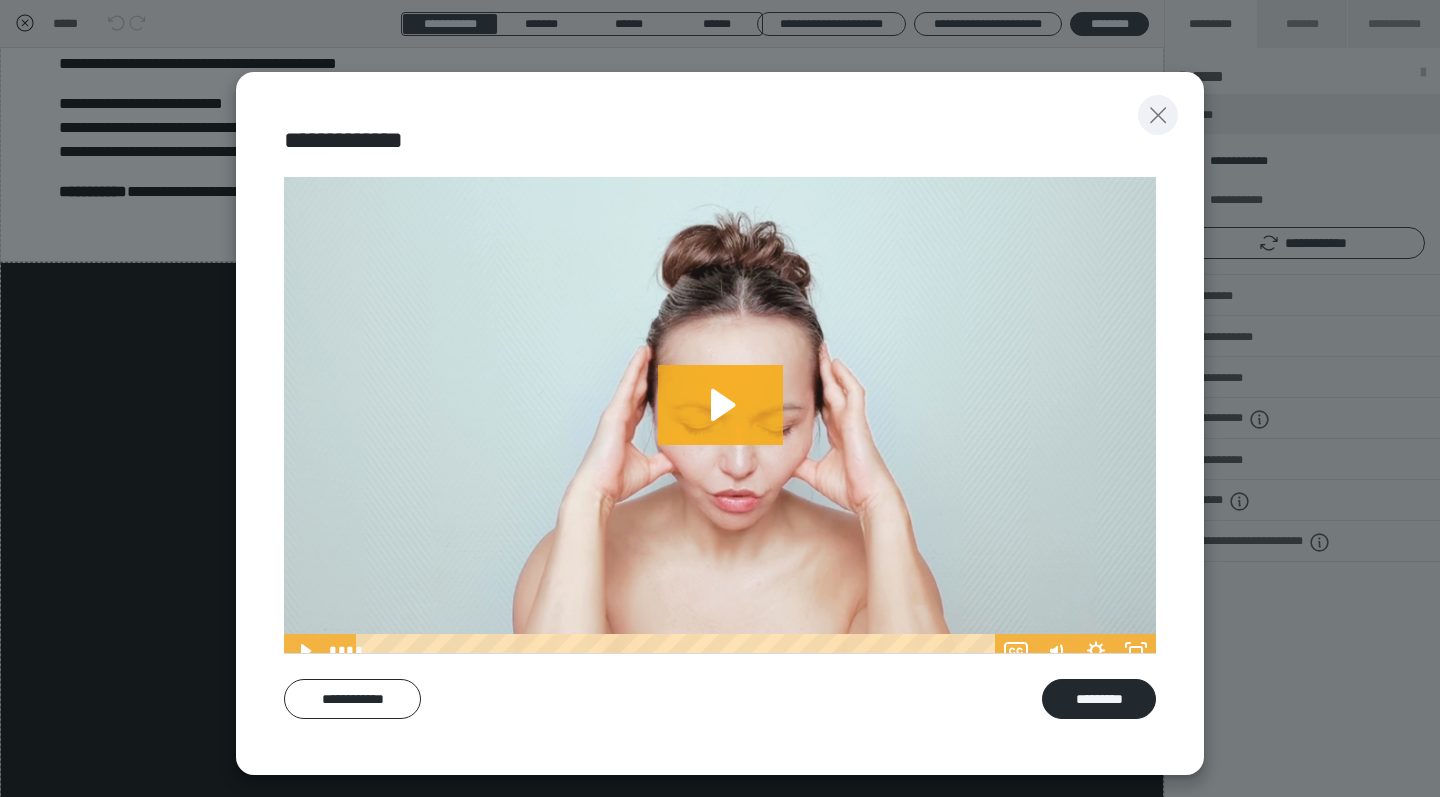 click 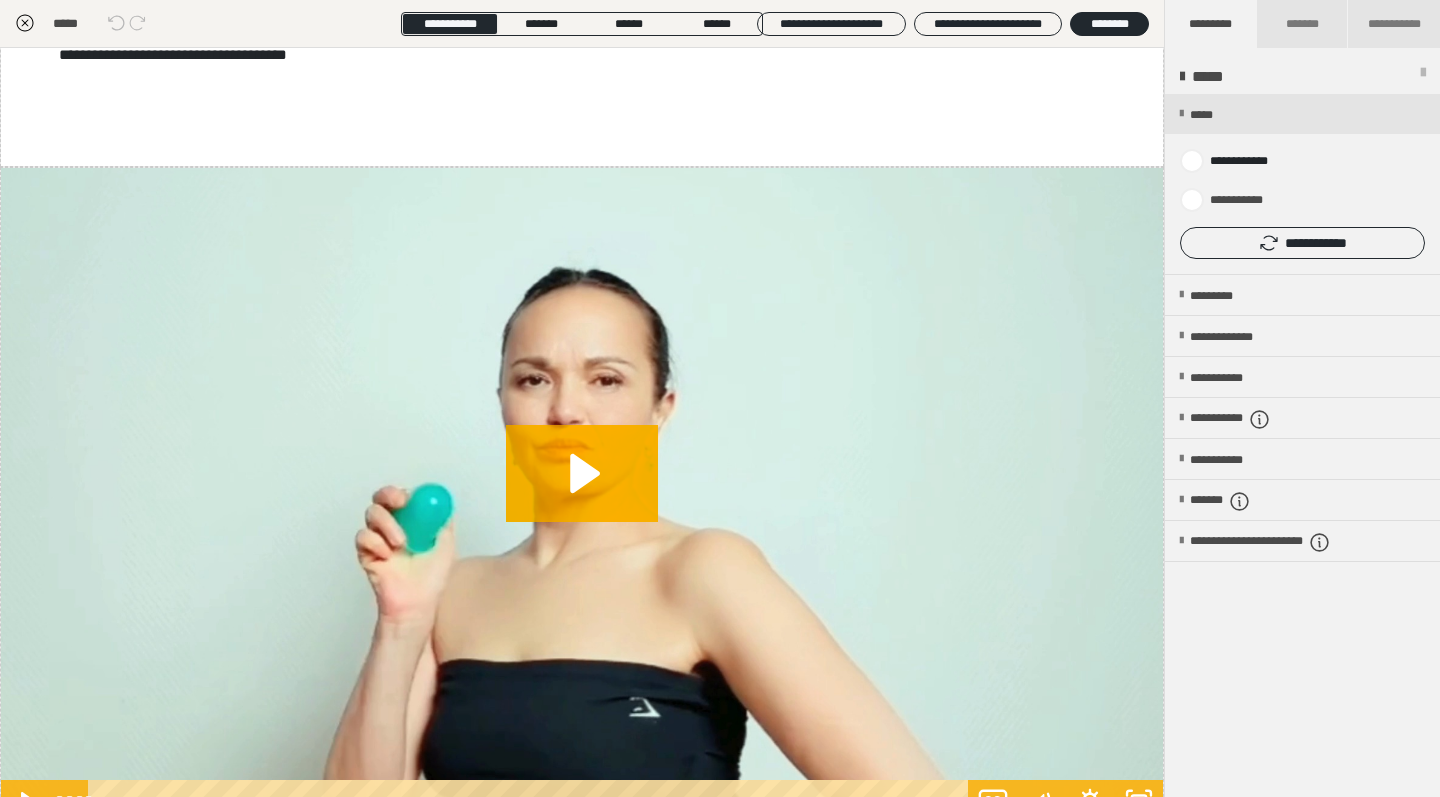 scroll, scrollTop: 1520, scrollLeft: 0, axis: vertical 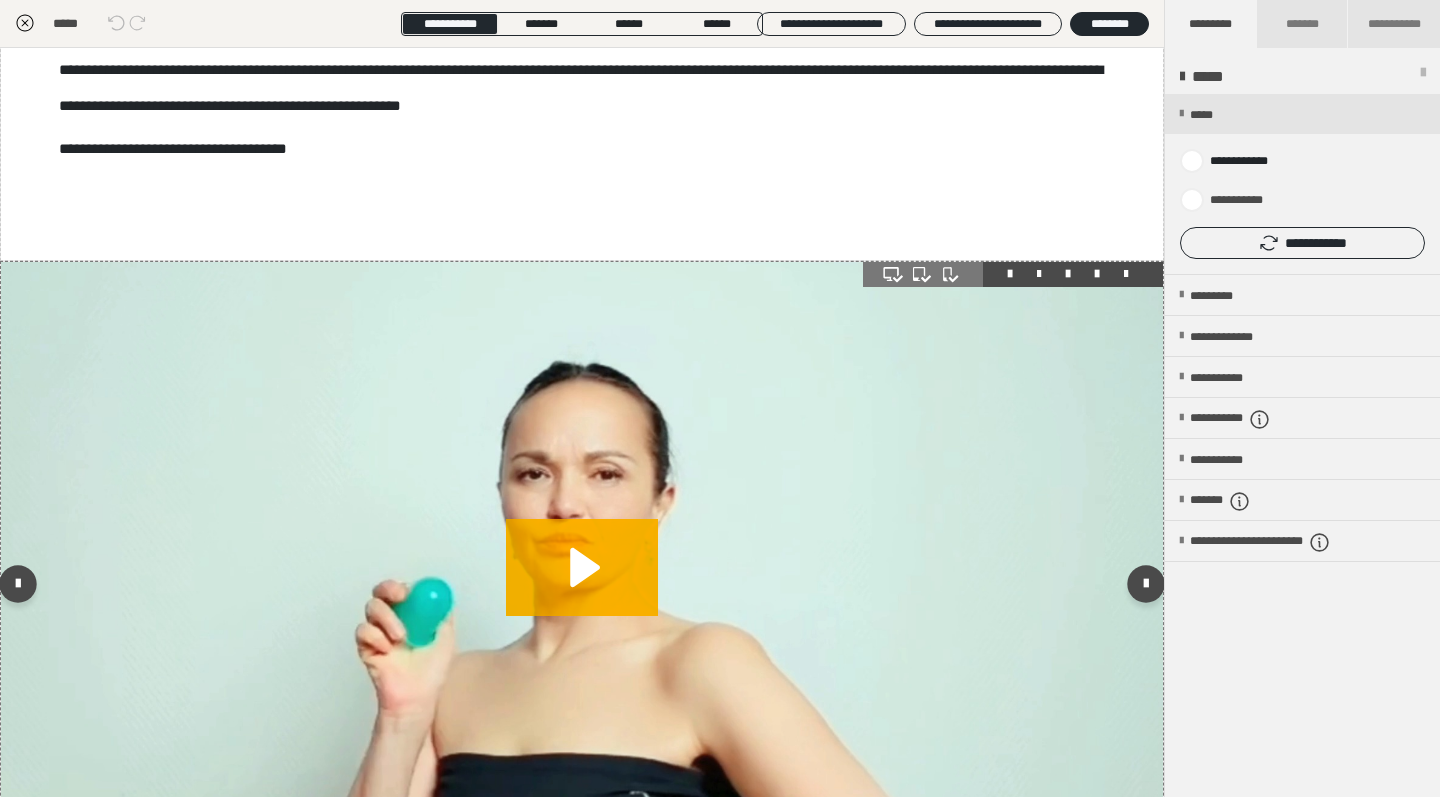 click at bounding box center (582, 589) 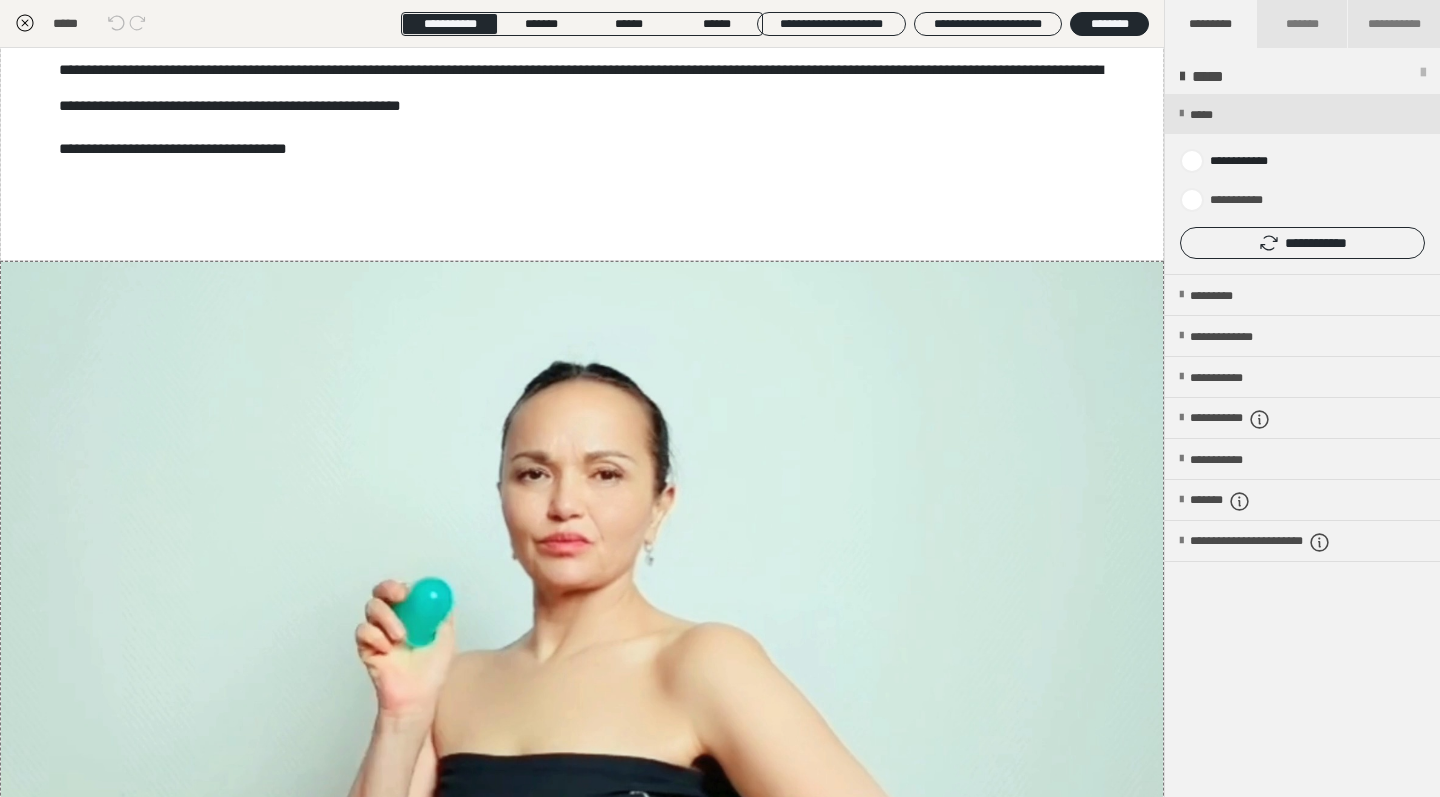 click 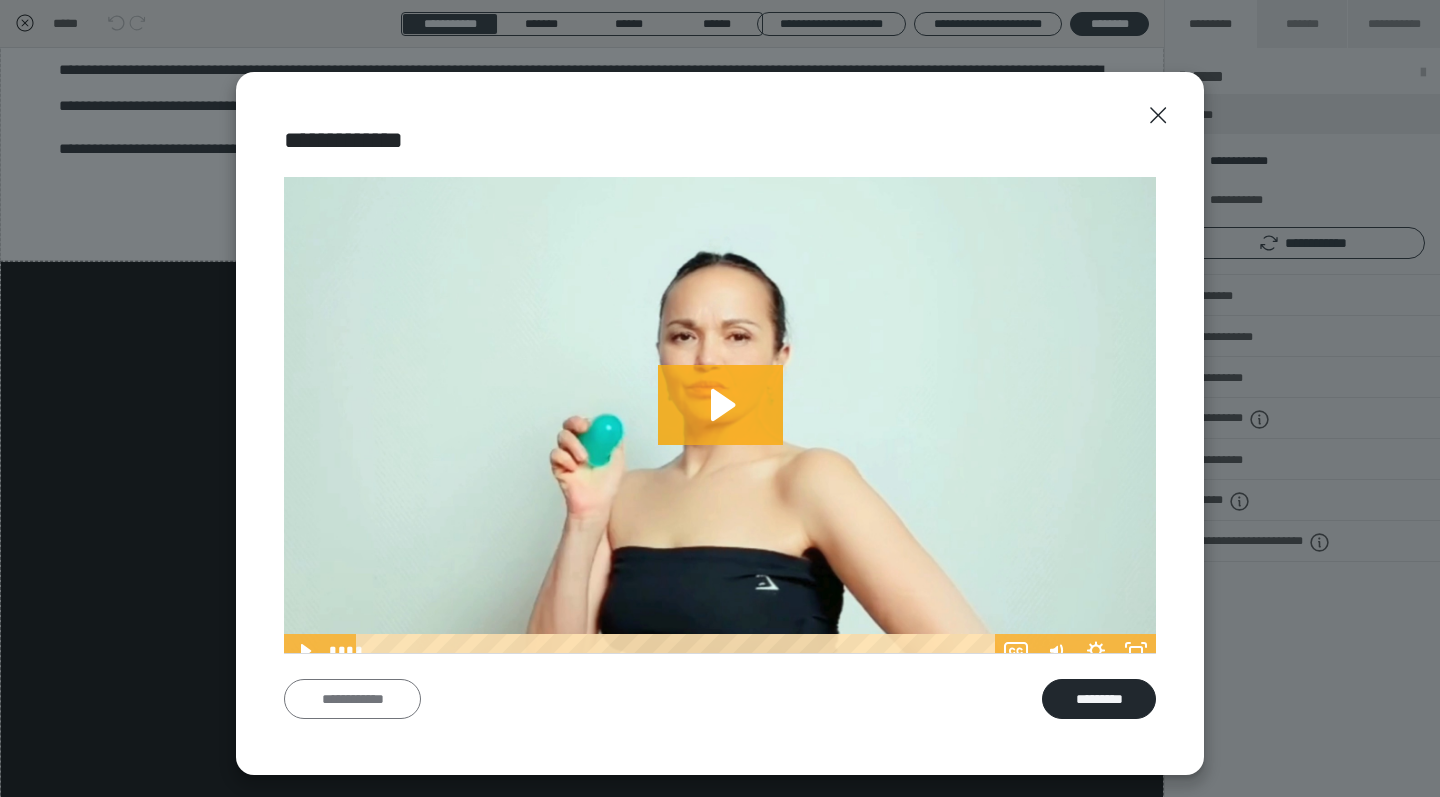 click on "**********" at bounding box center (352, 699) 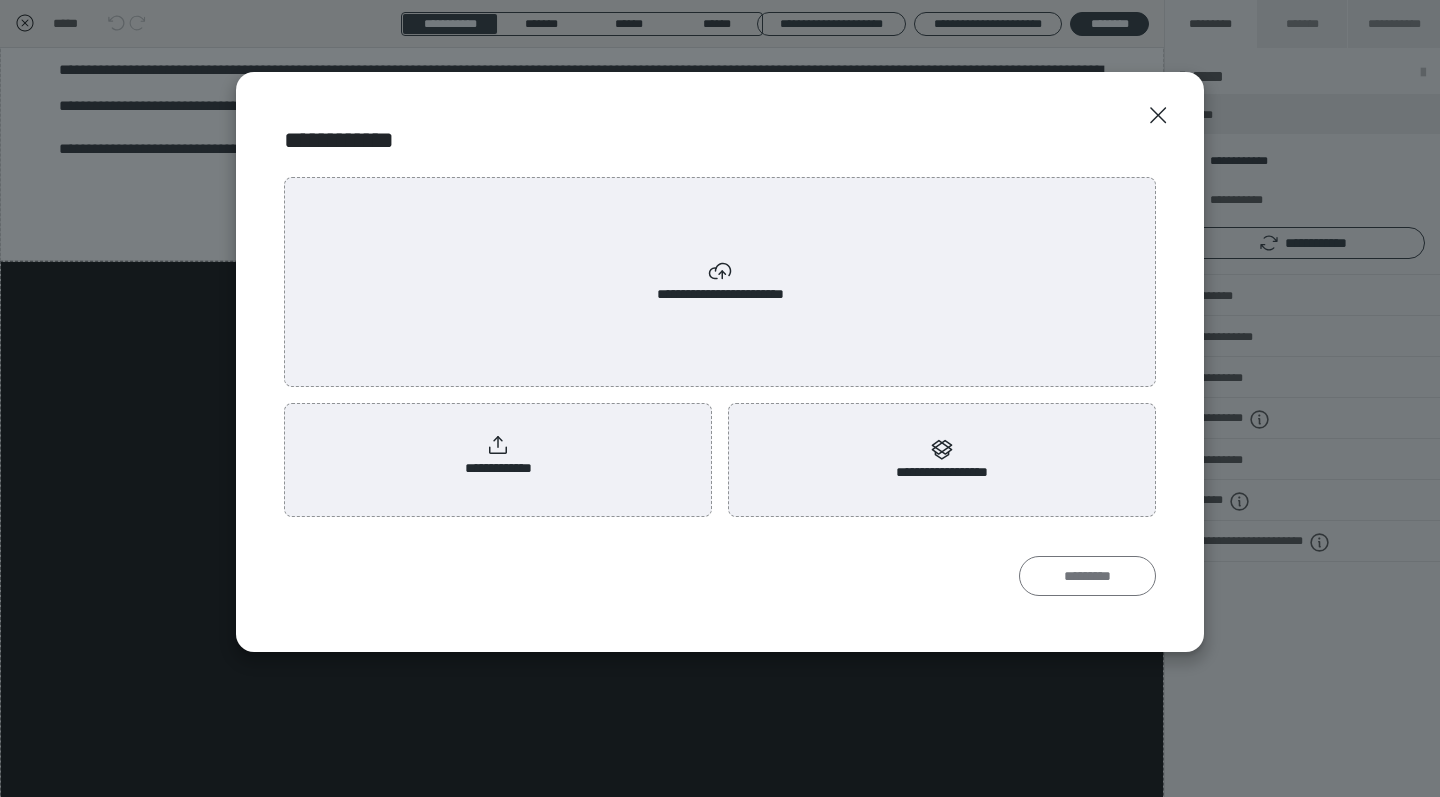 scroll, scrollTop: 0, scrollLeft: 0, axis: both 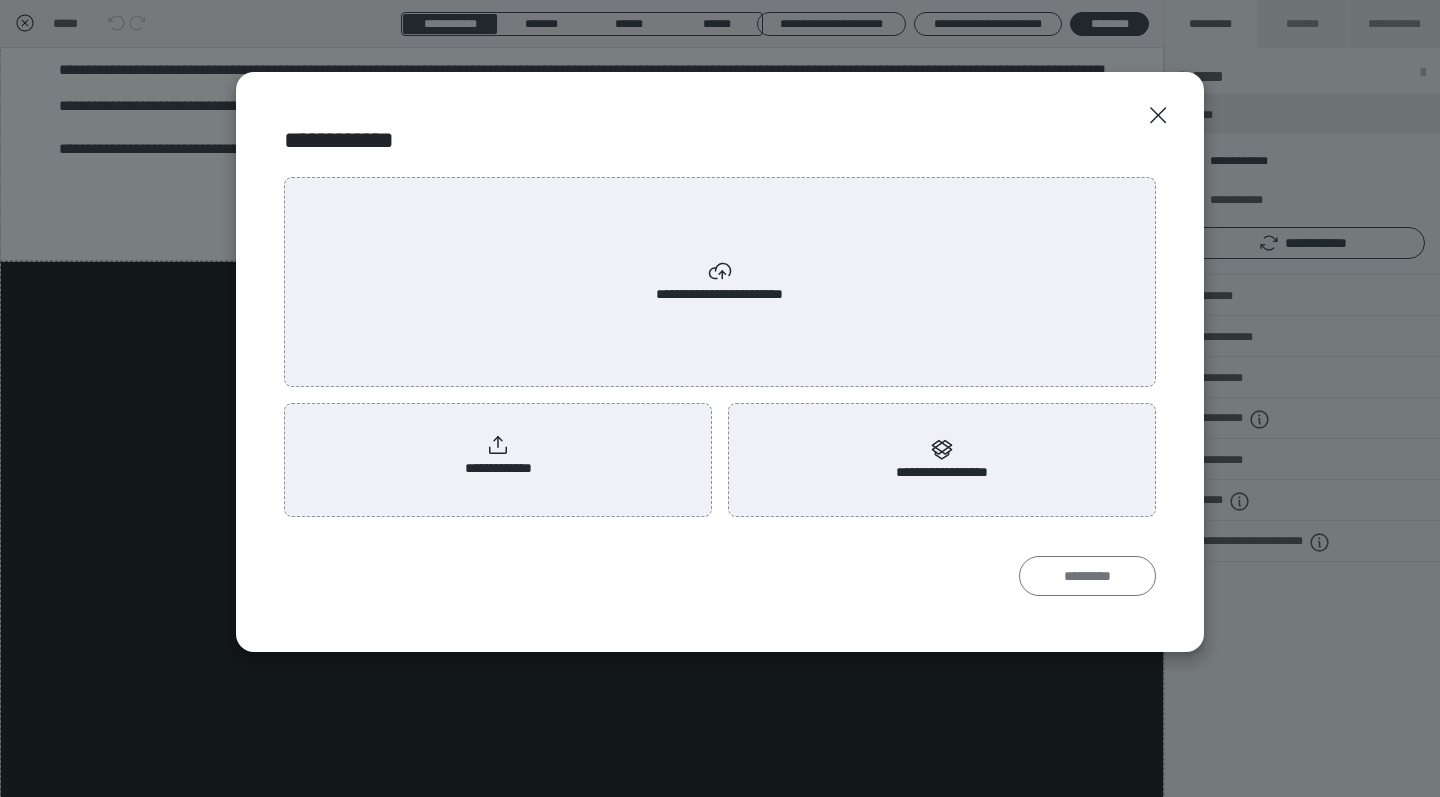 radio on "****" 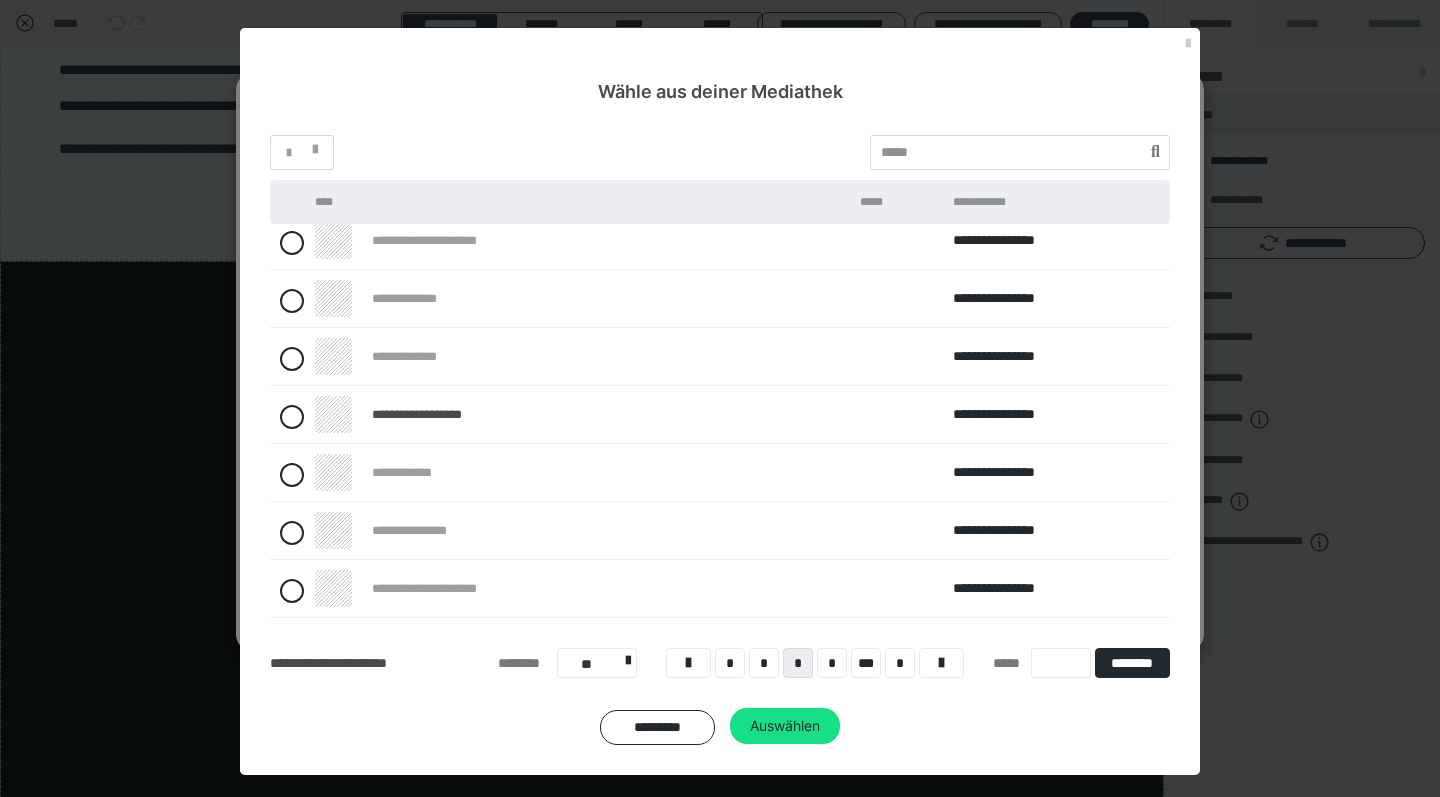 scroll, scrollTop: 186, scrollLeft: 0, axis: vertical 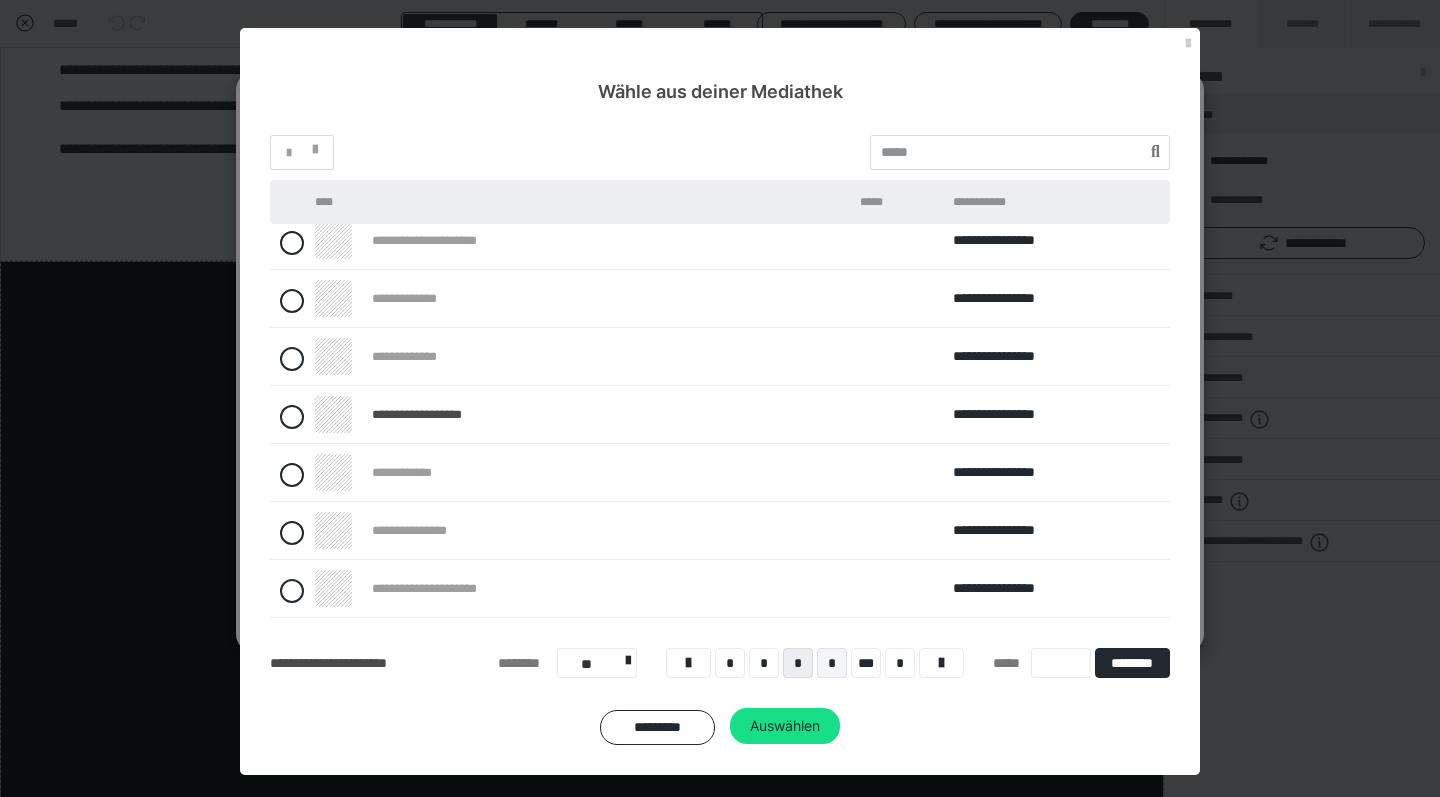 click on "*" at bounding box center (832, 663) 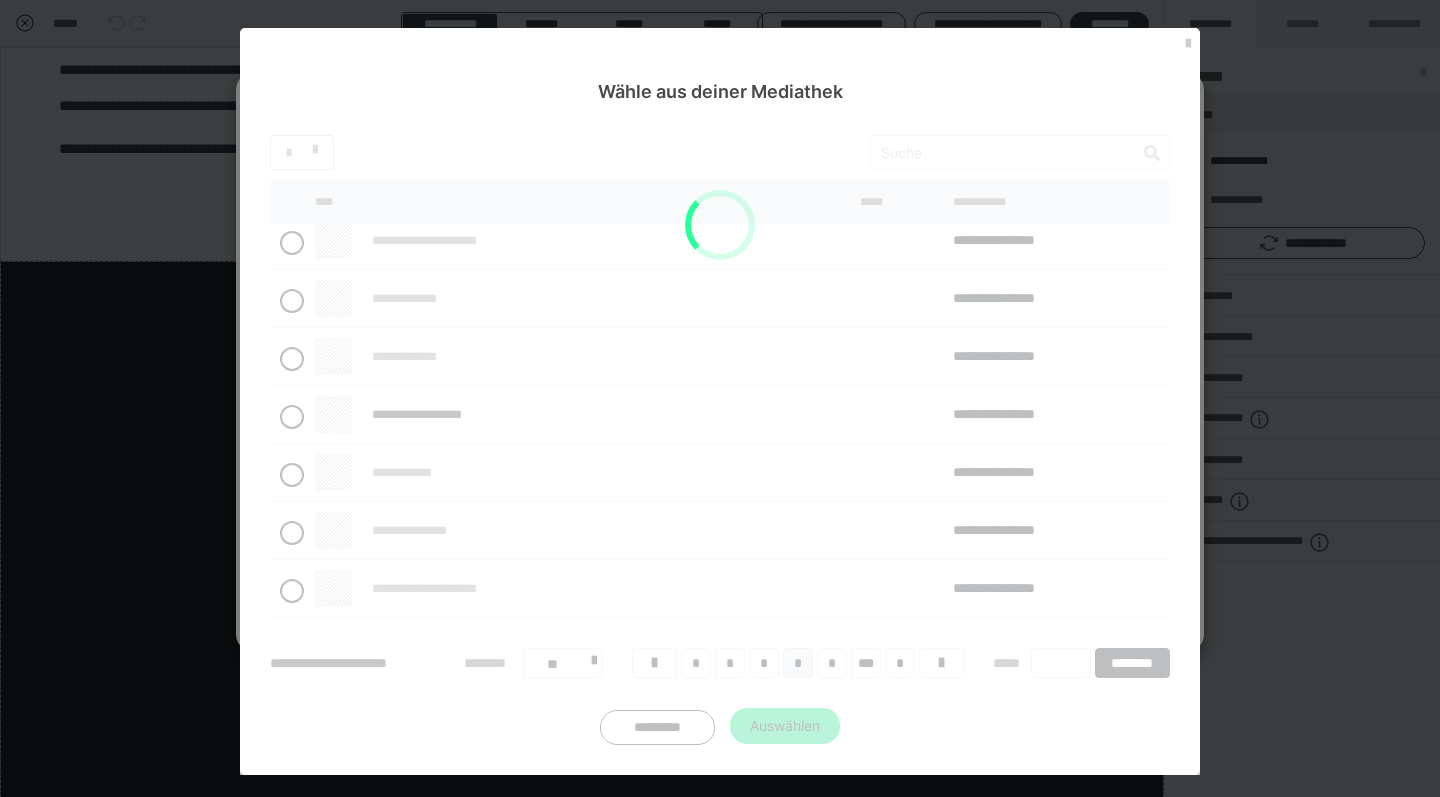 scroll, scrollTop: 0, scrollLeft: 0, axis: both 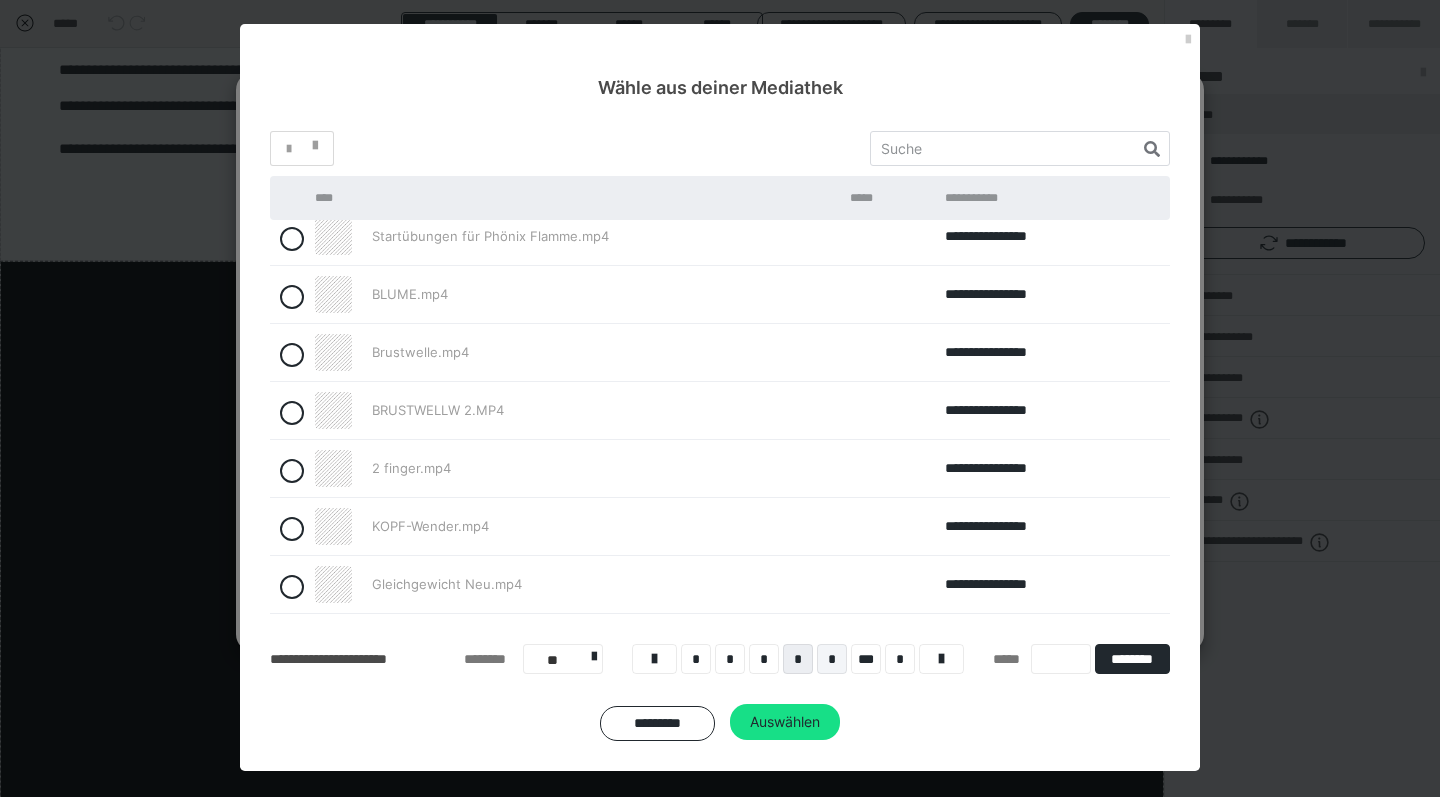 click on "*" at bounding box center [832, 659] 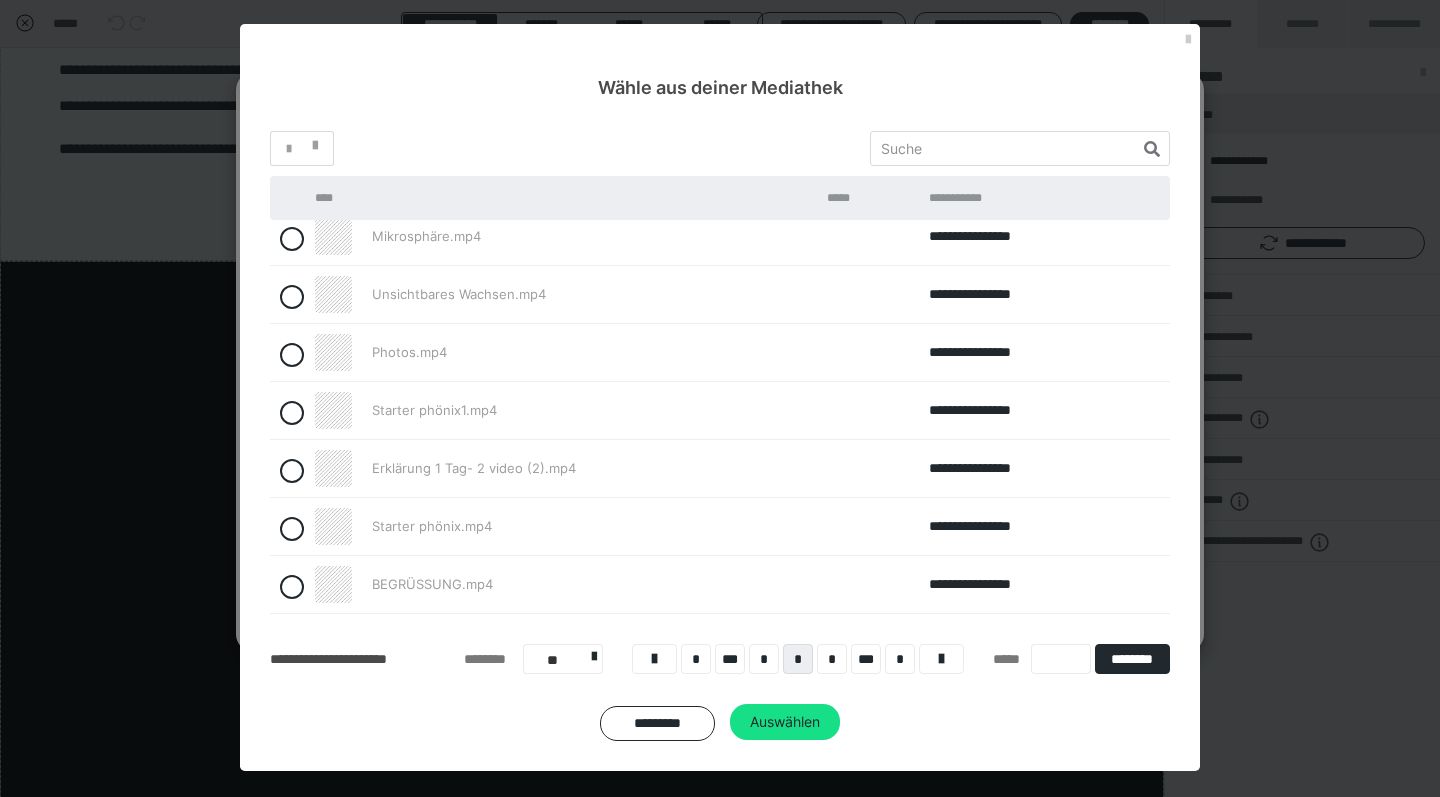 scroll, scrollTop: 186, scrollLeft: 0, axis: vertical 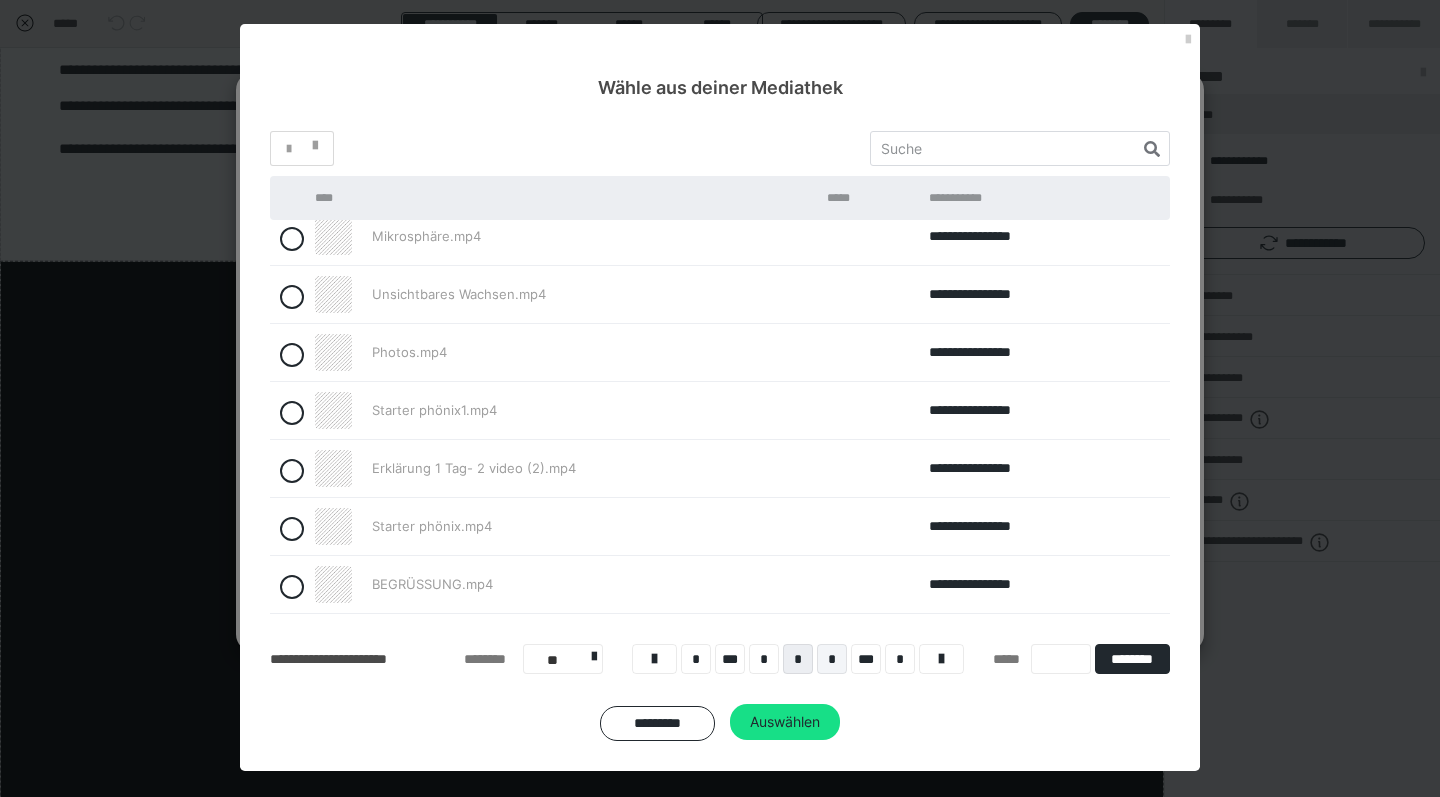 click on "*" at bounding box center [832, 659] 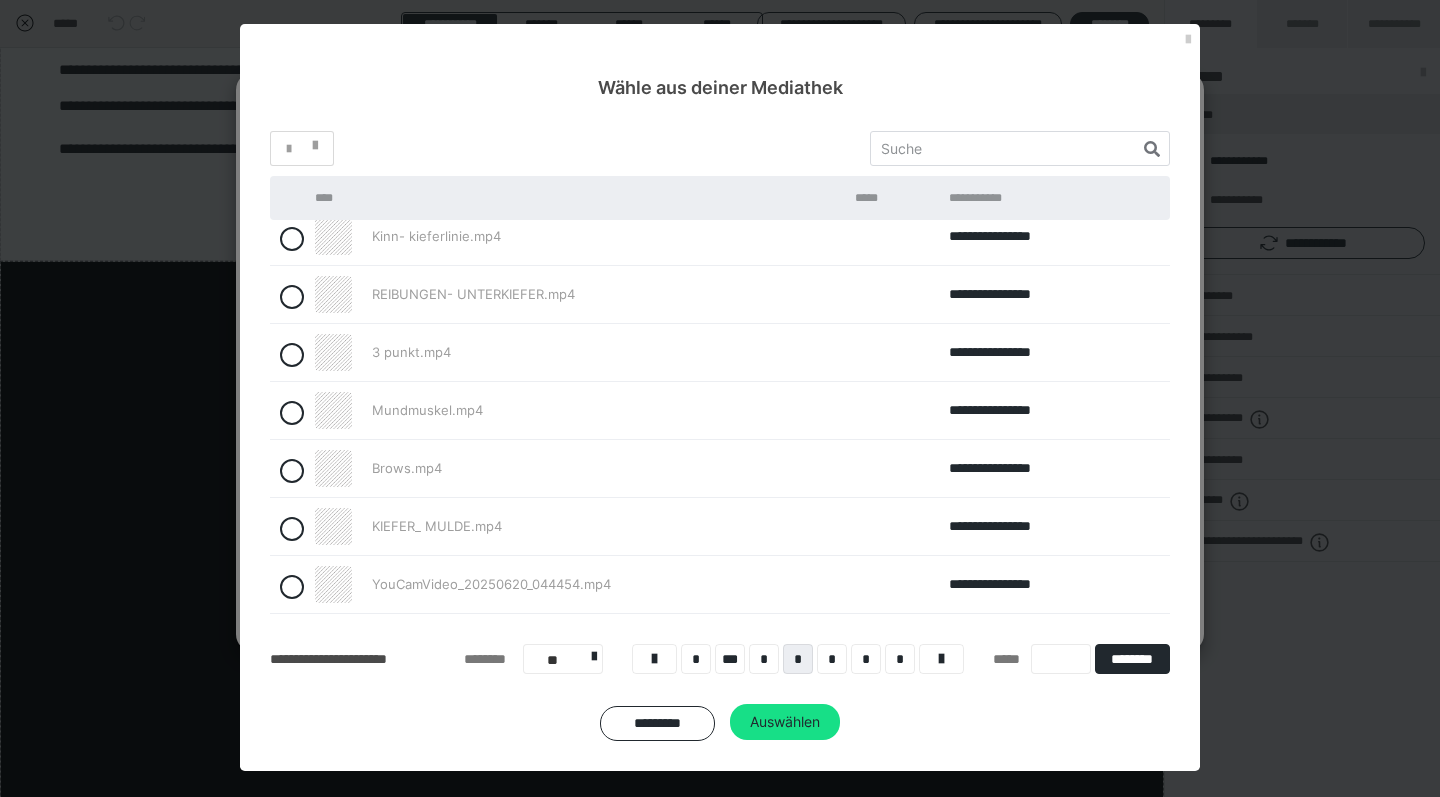 scroll, scrollTop: 186, scrollLeft: 0, axis: vertical 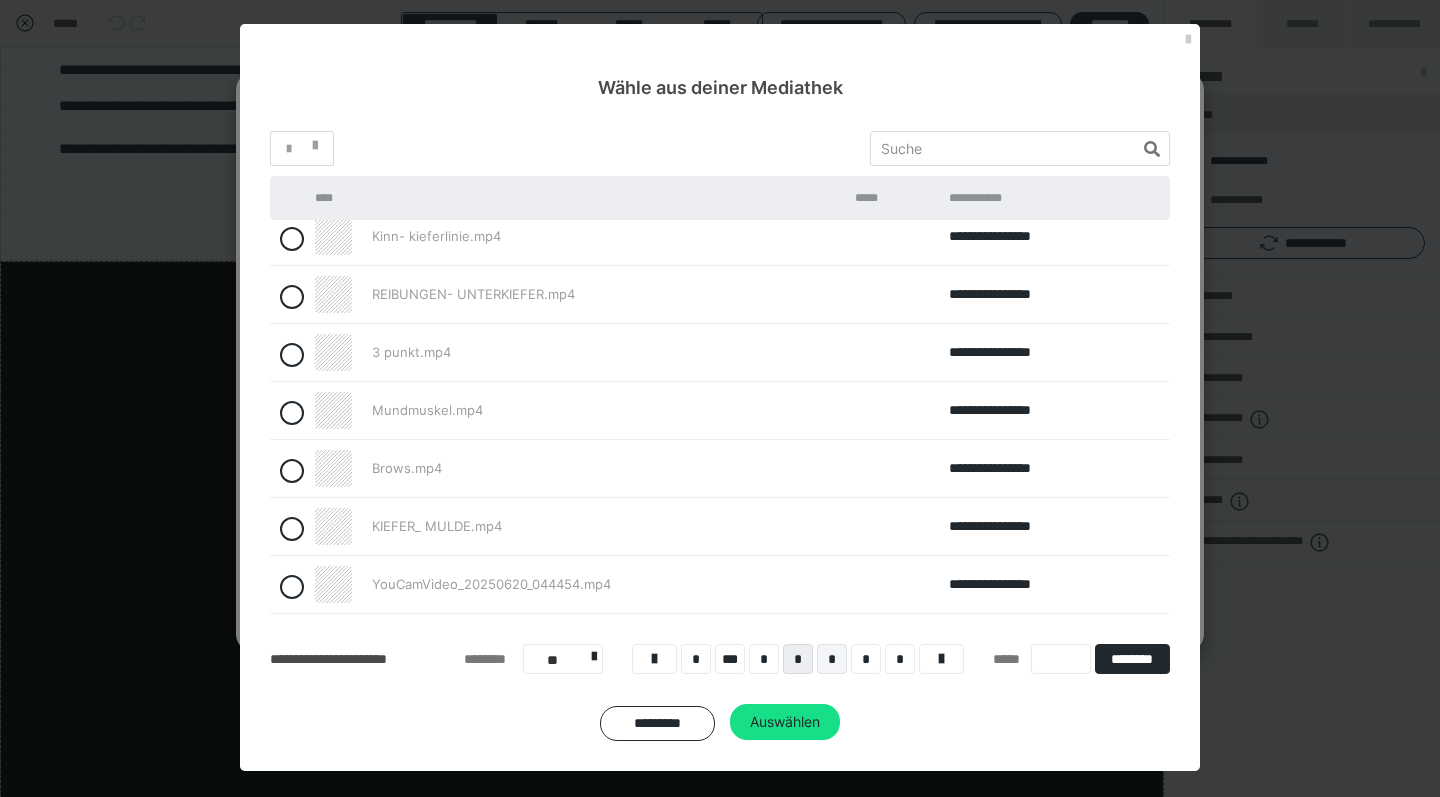 click on "*" at bounding box center [832, 659] 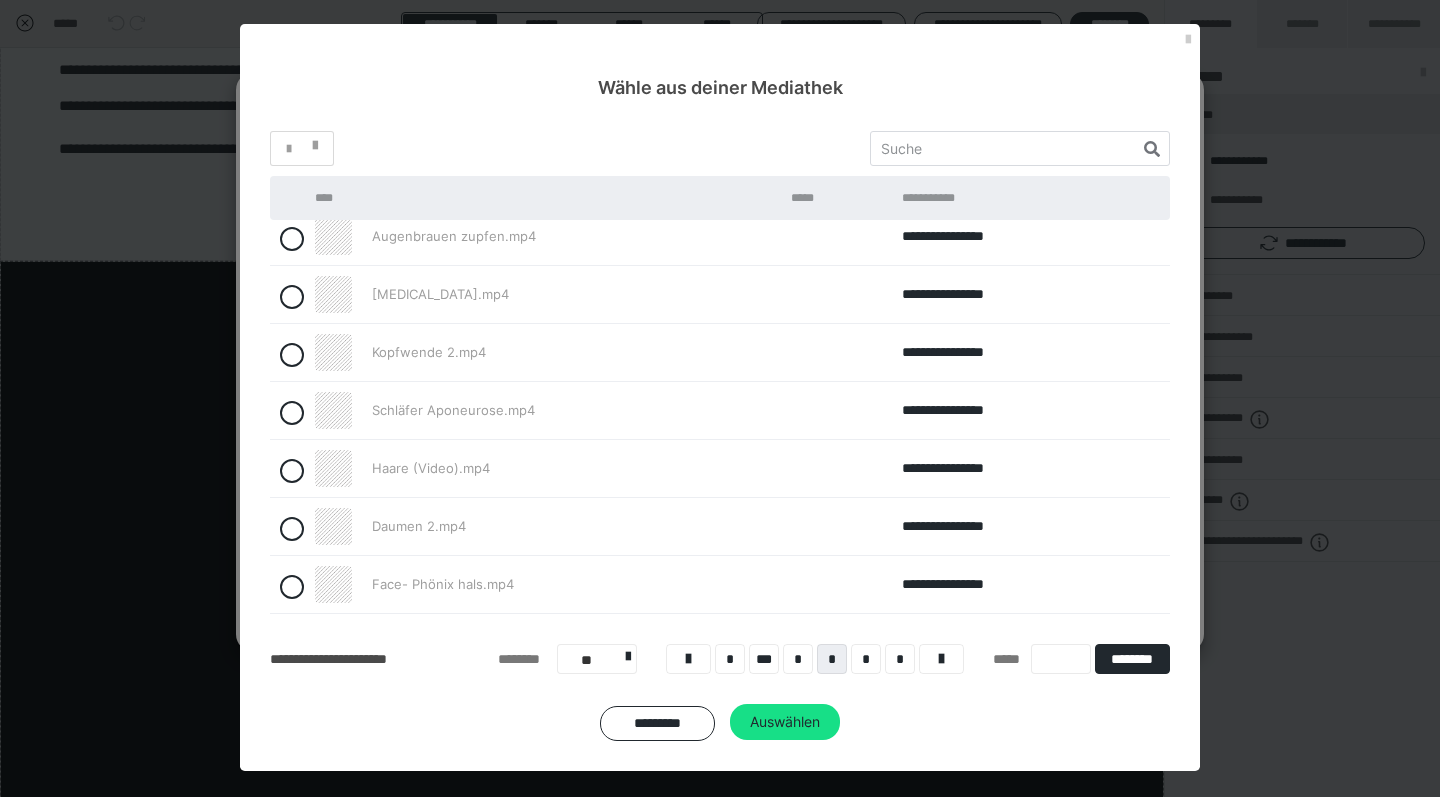 scroll, scrollTop: 186, scrollLeft: 0, axis: vertical 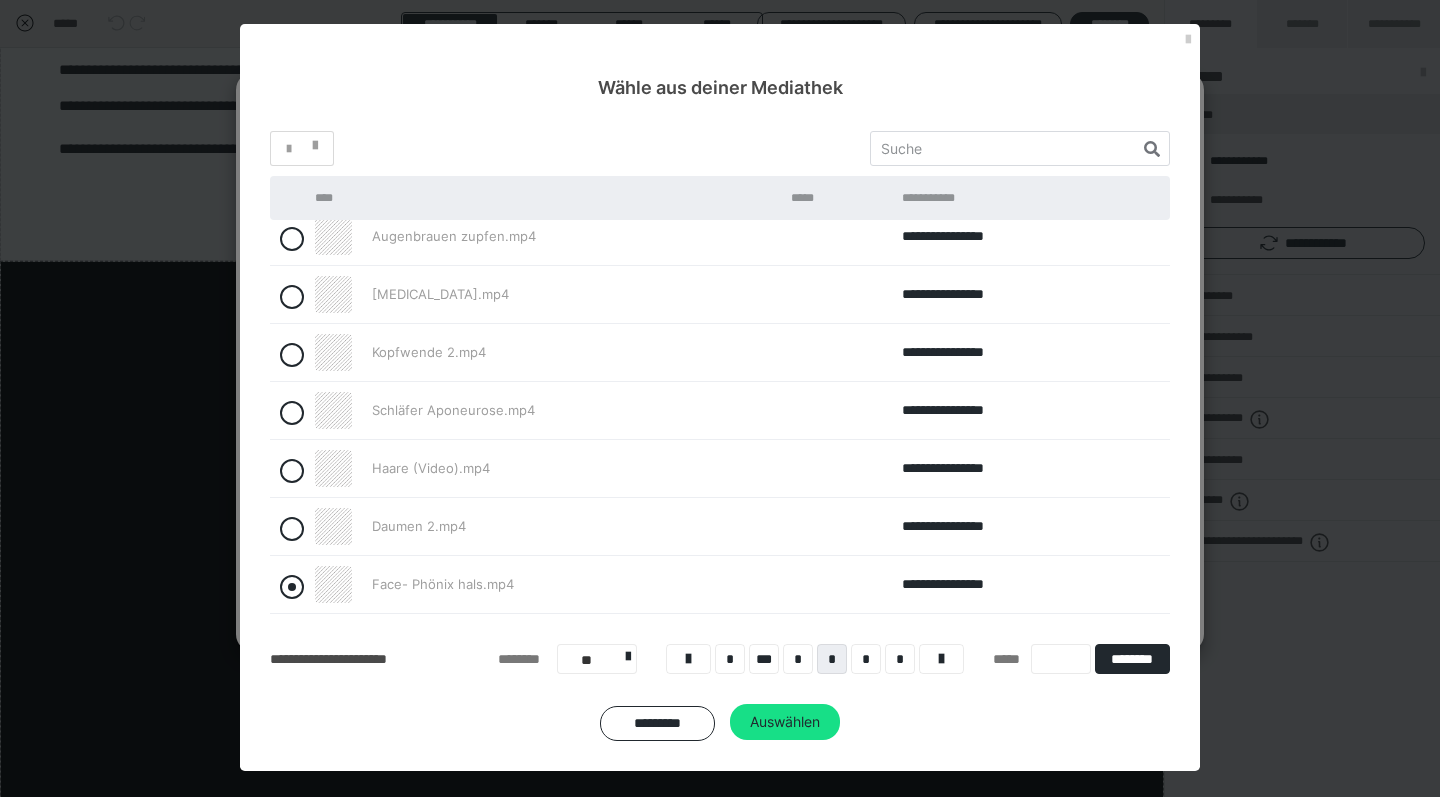 click at bounding box center [292, 587] 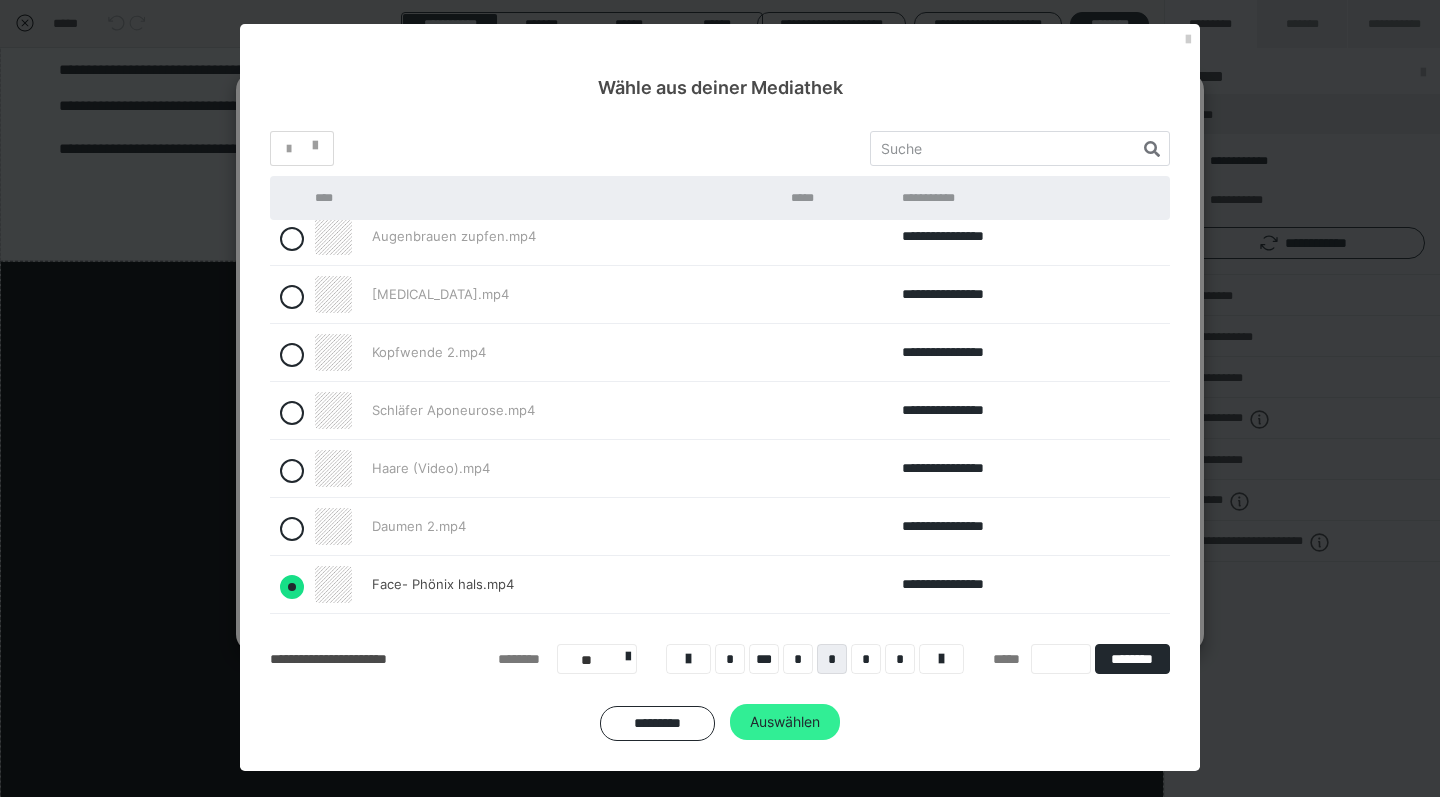 click on "Auswählen" at bounding box center (785, 722) 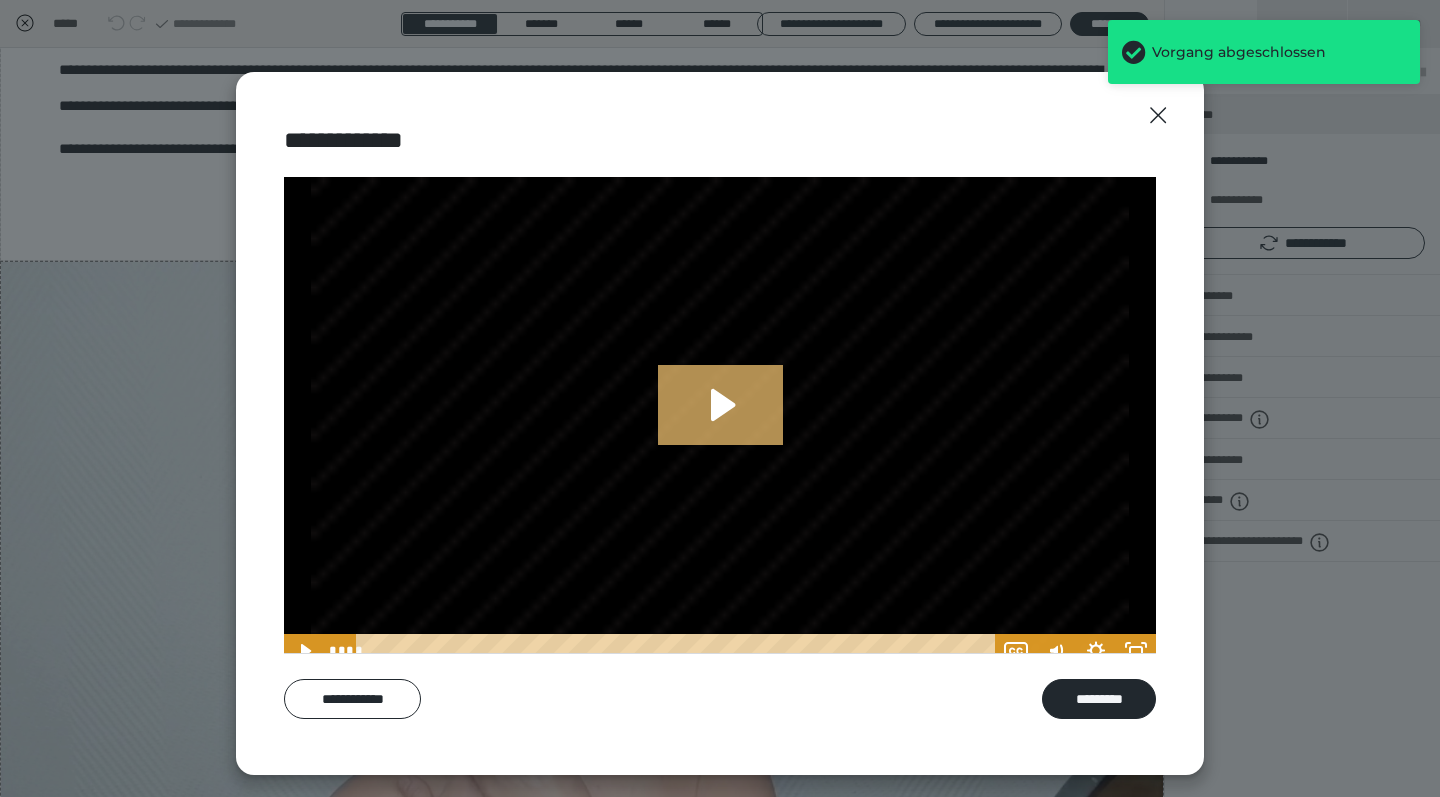 click 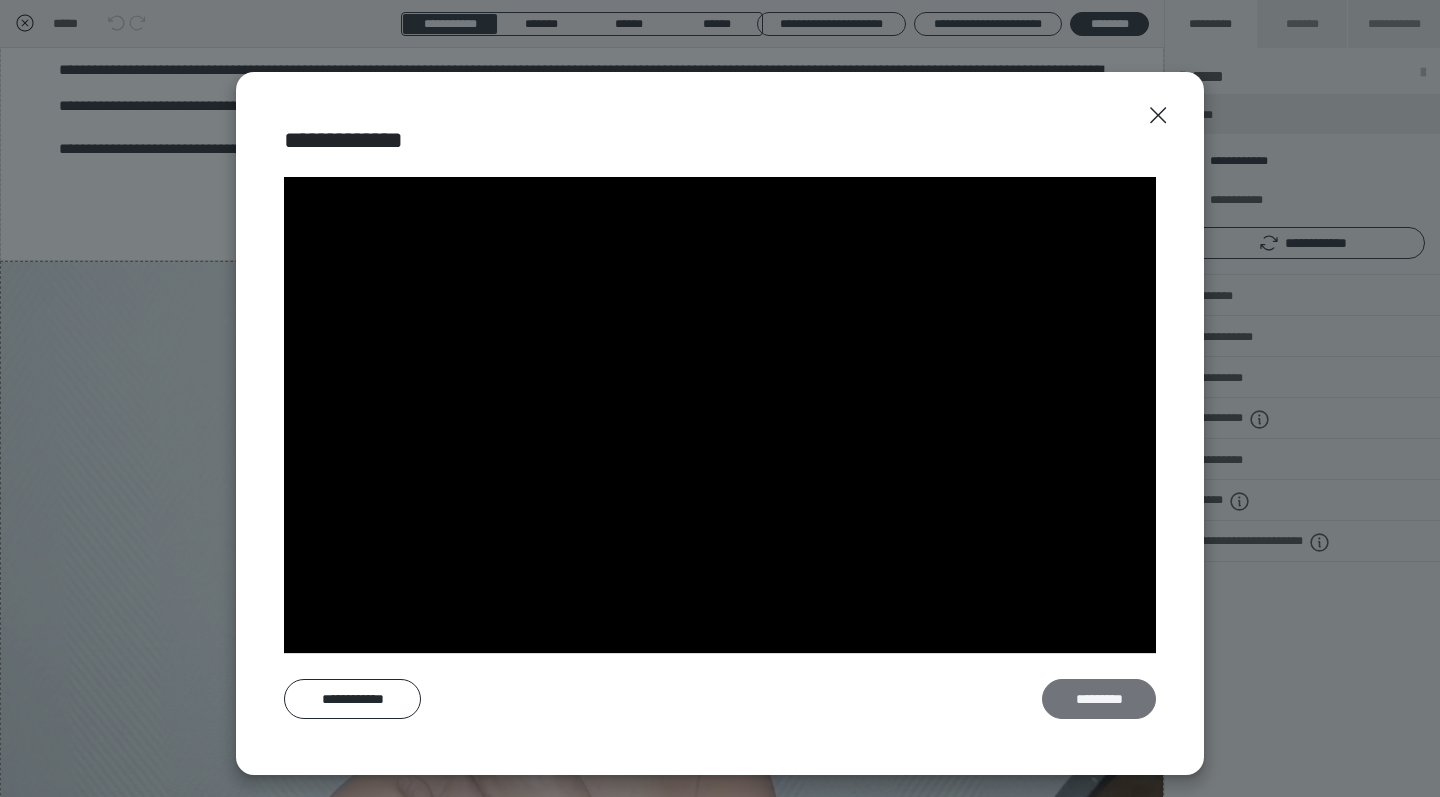click on "*********" at bounding box center [1099, 699] 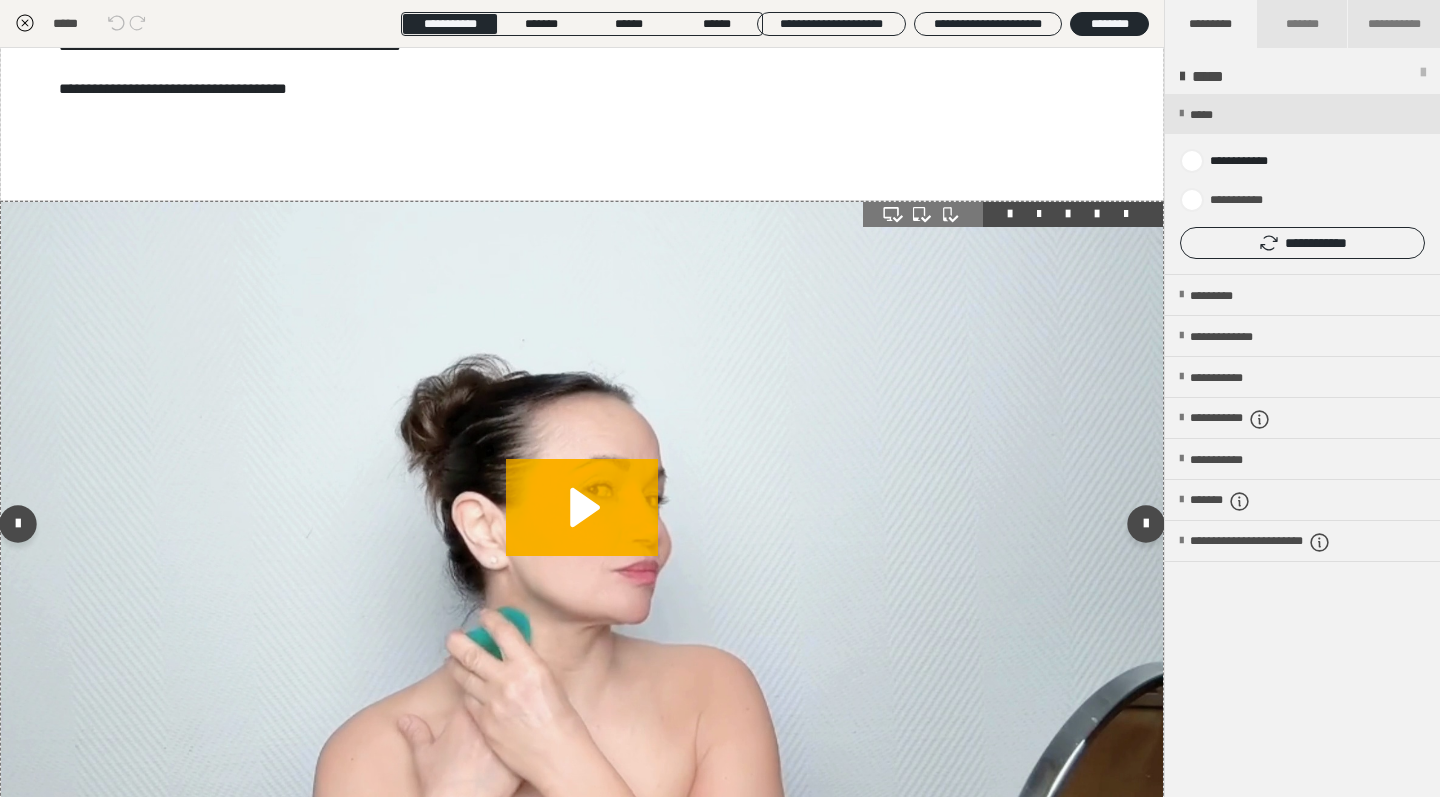 scroll, scrollTop: 1589, scrollLeft: 0, axis: vertical 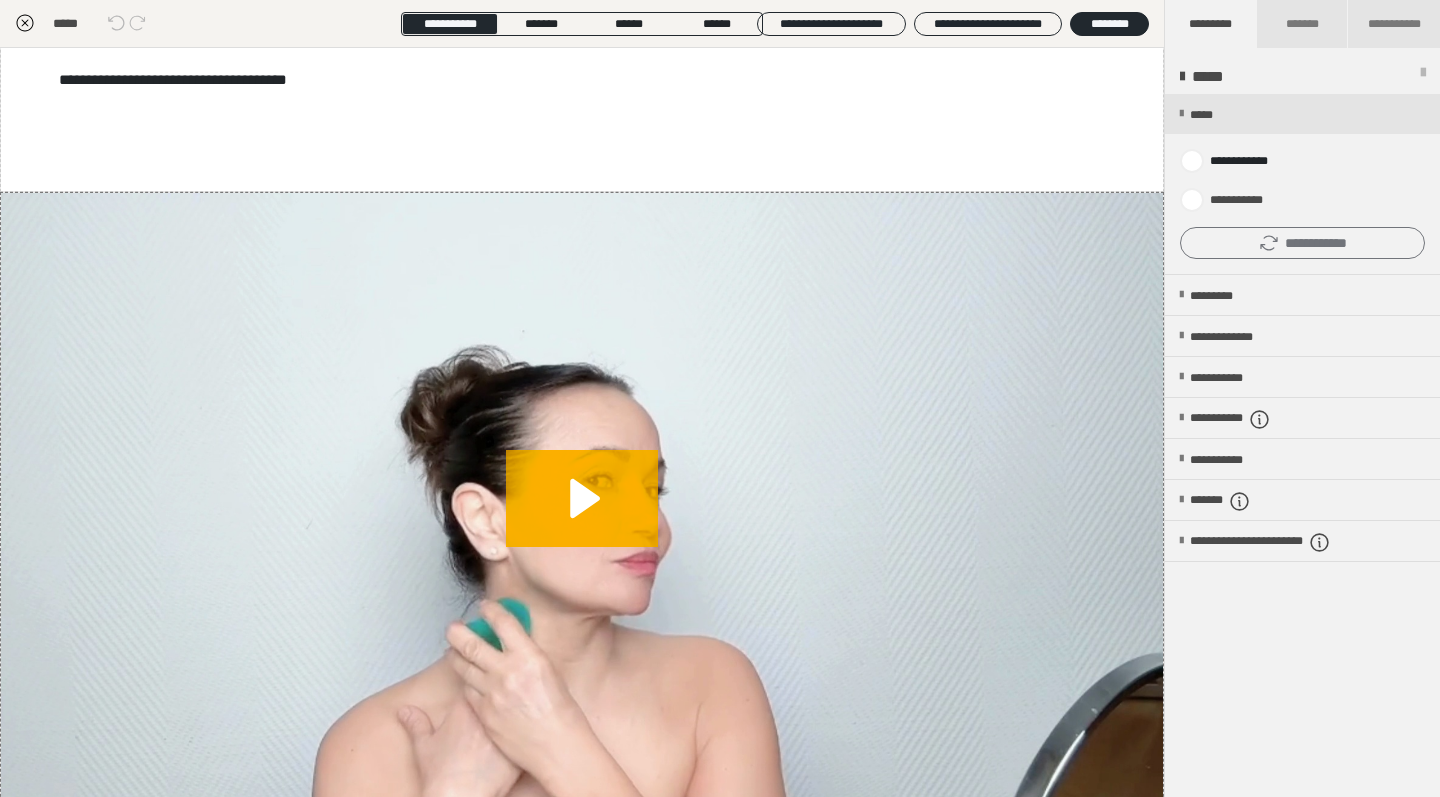 click on "**********" at bounding box center [1302, 243] 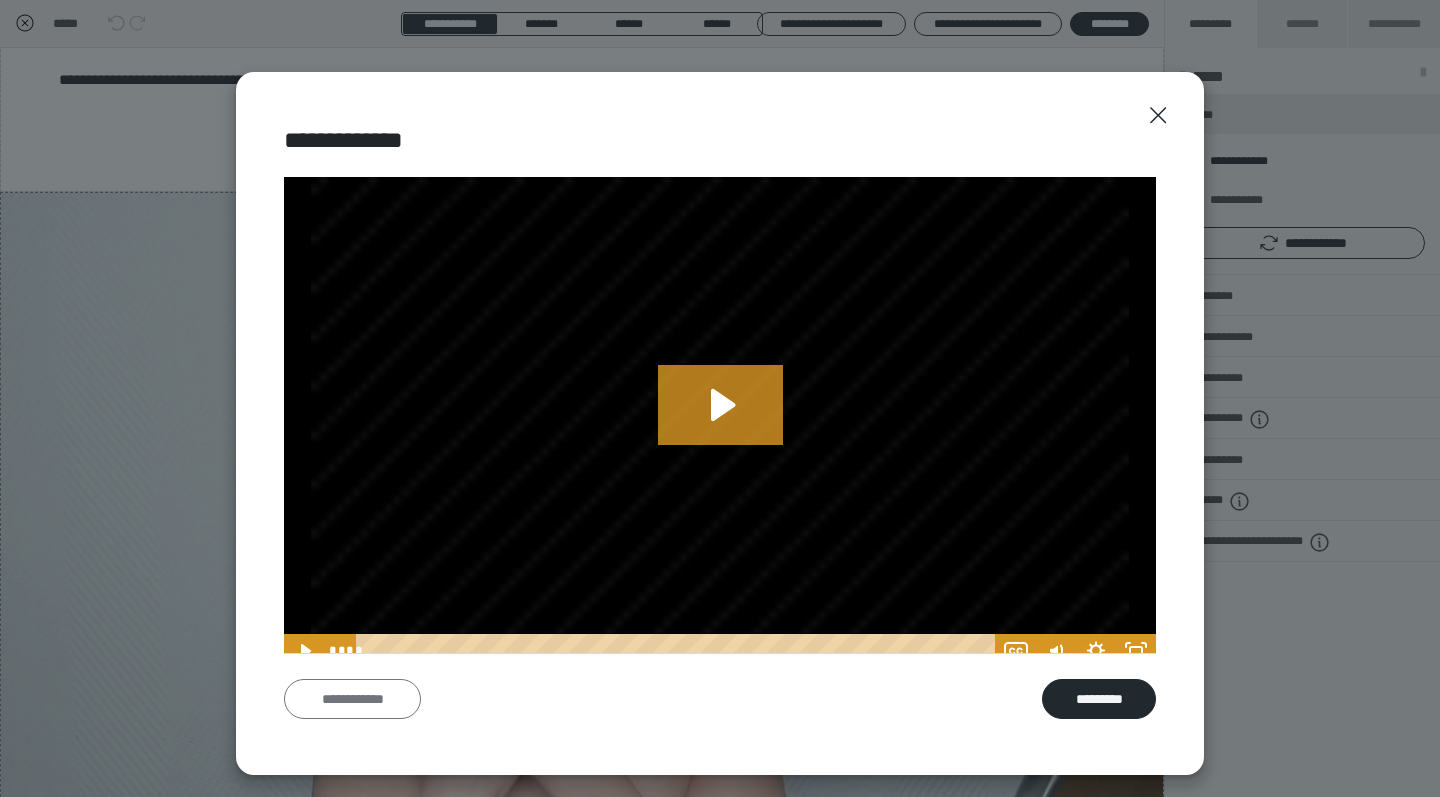 click on "**********" at bounding box center (352, 699) 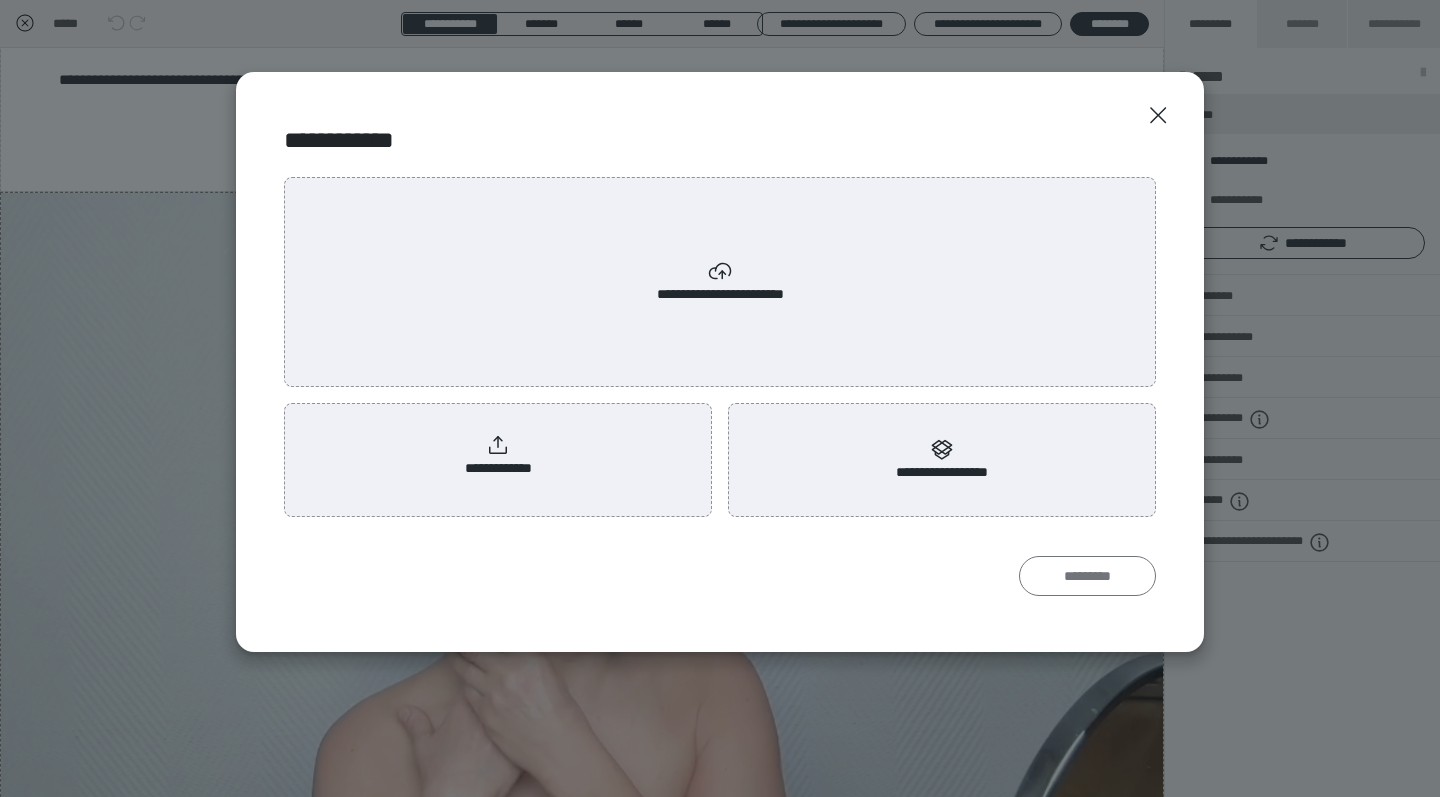 radio on "****" 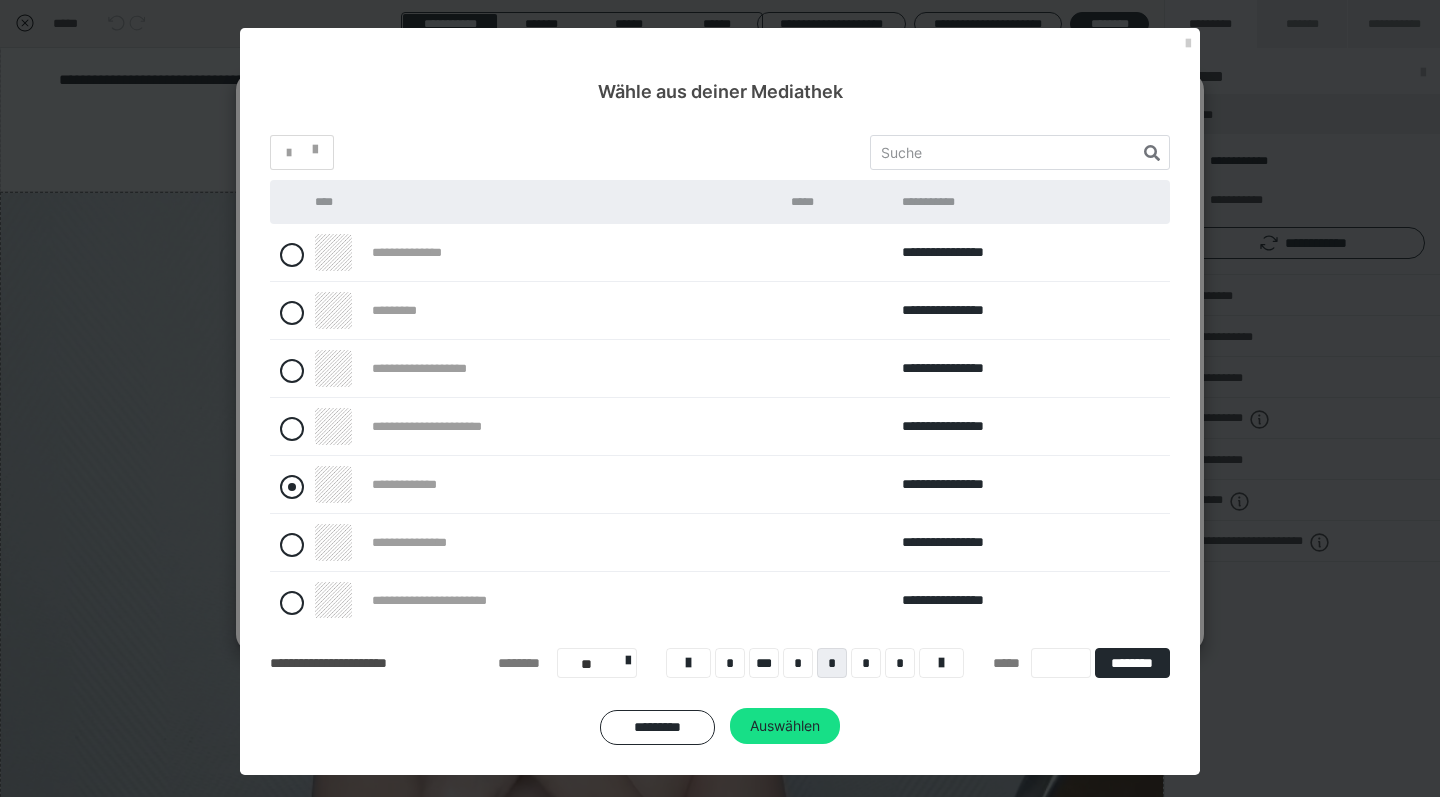 click at bounding box center (292, 487) 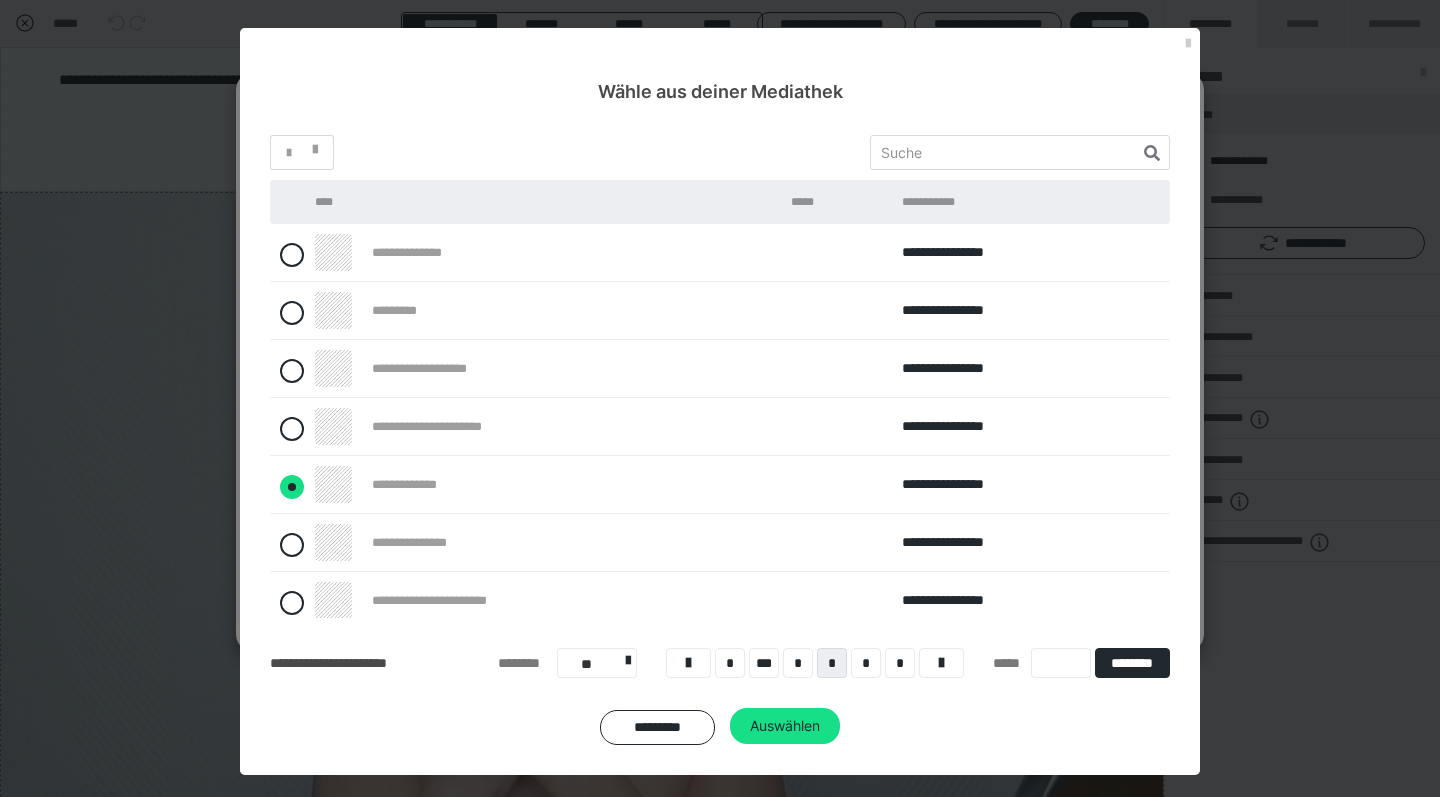 radio on "****" 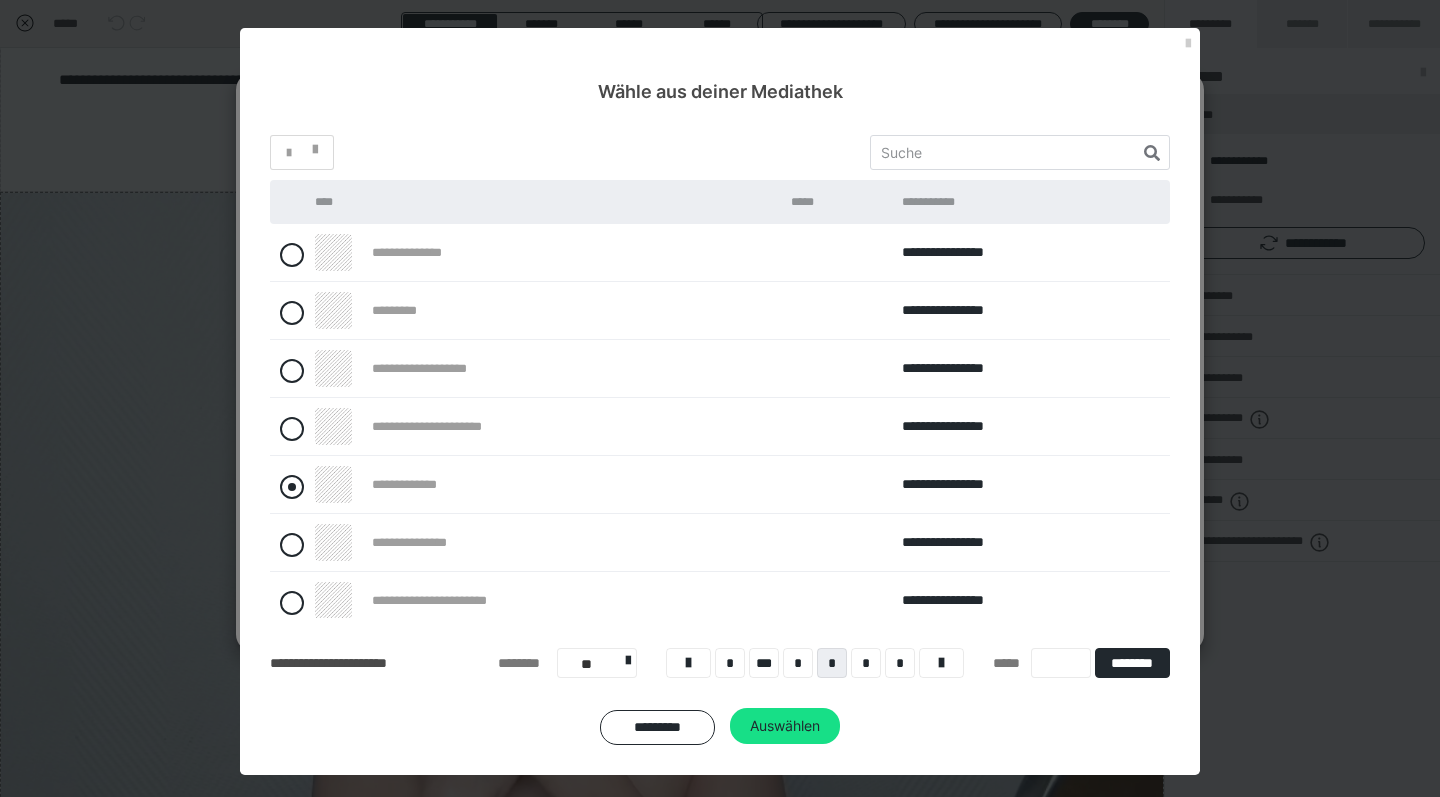 radio on "*****" 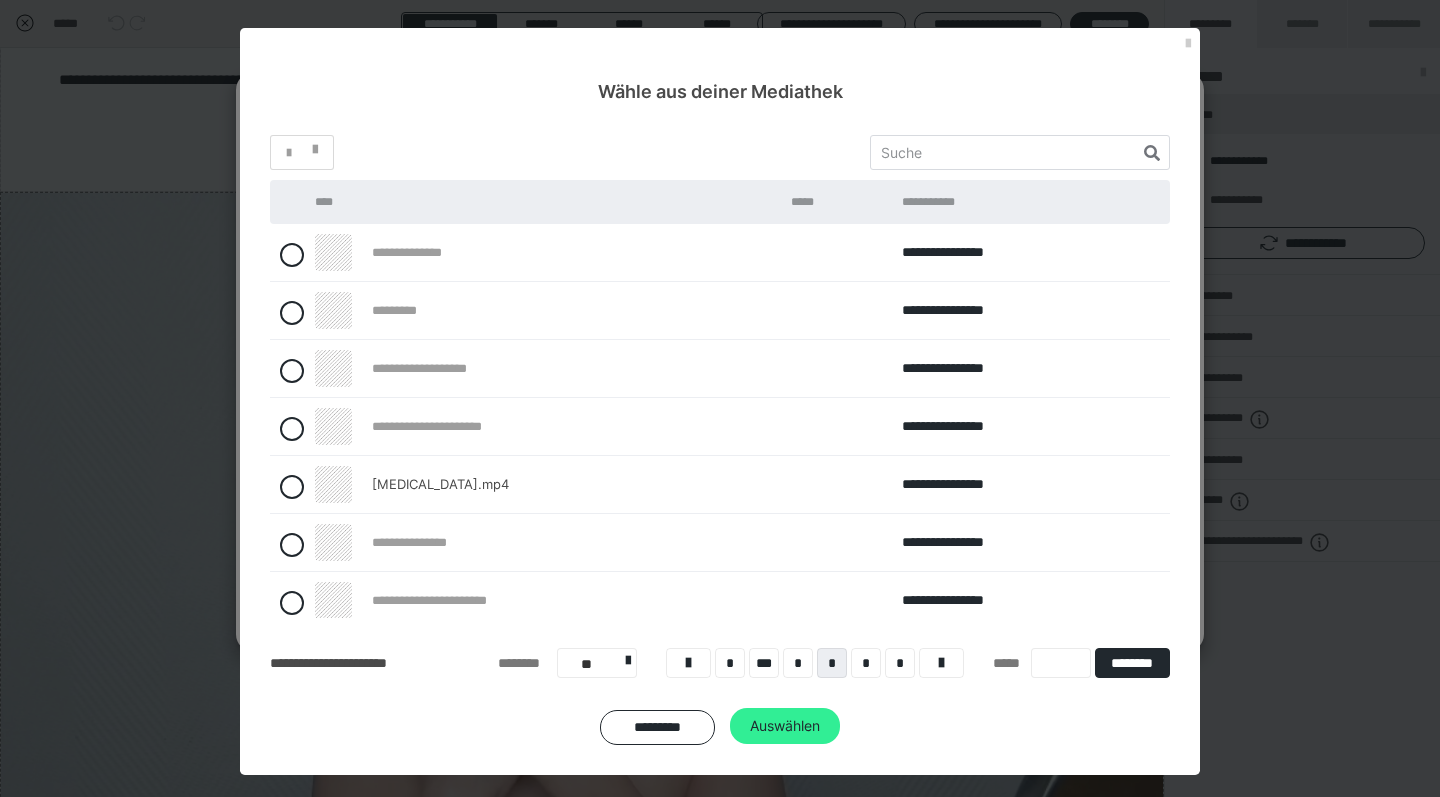click on "Auswählen" at bounding box center (785, 726) 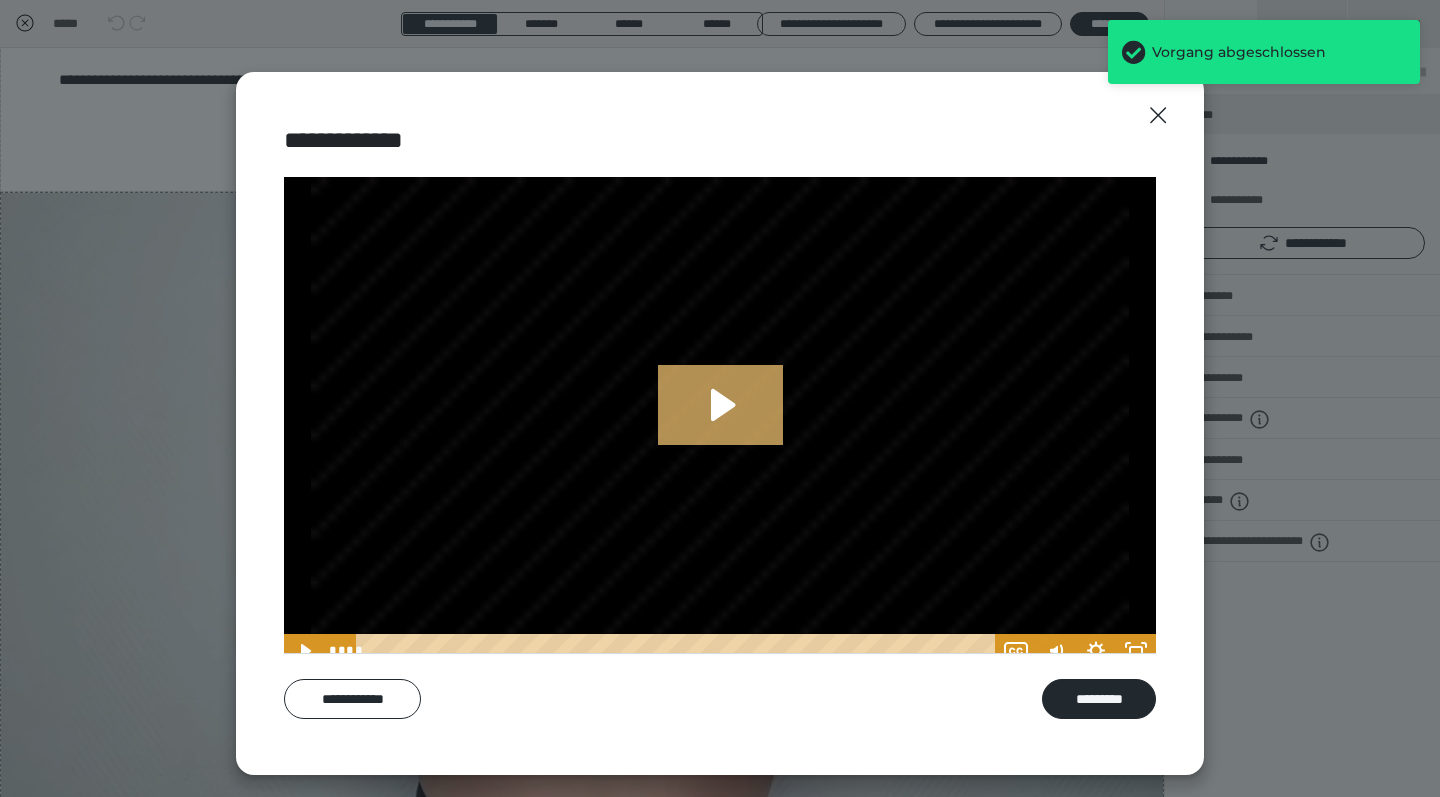 click 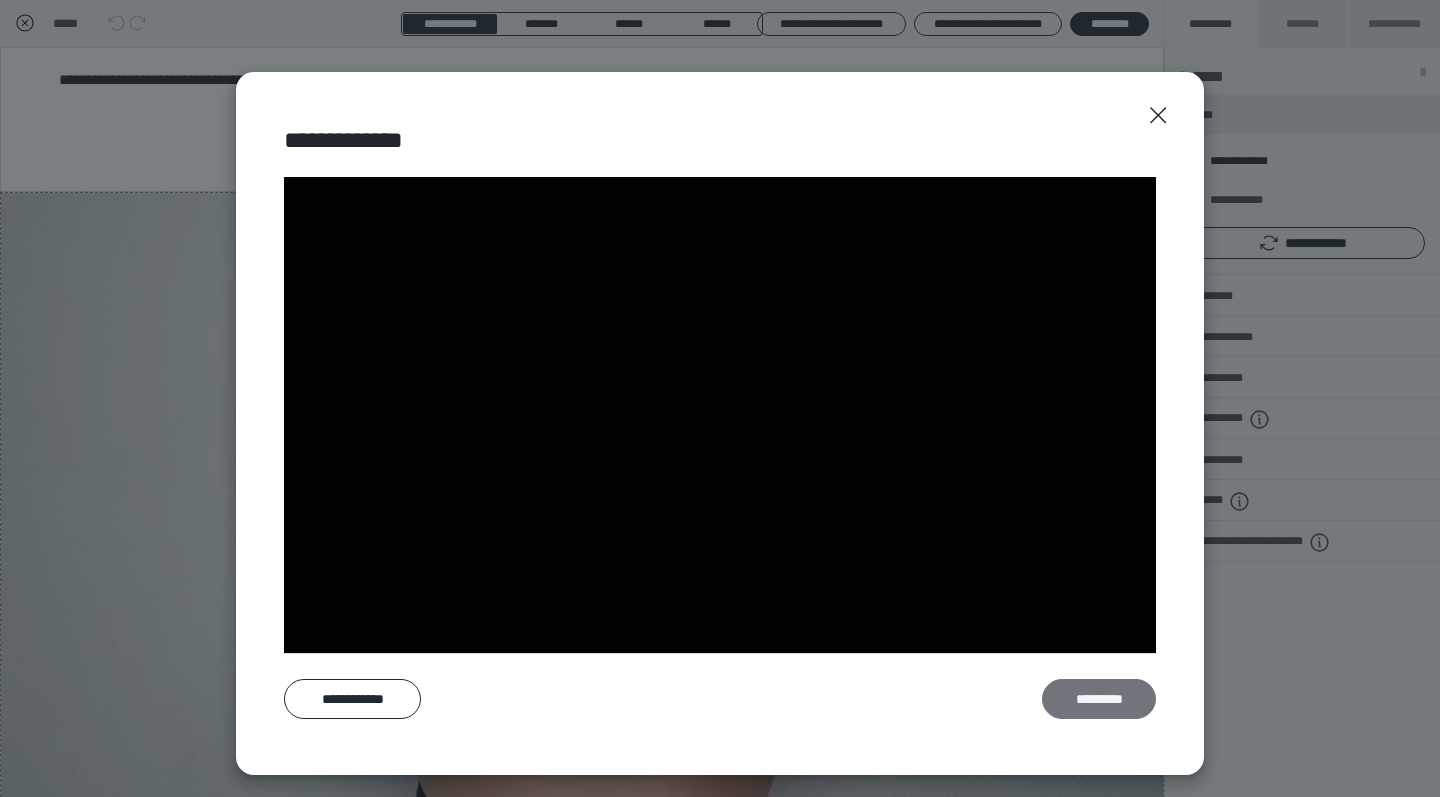 click on "*********" at bounding box center (1099, 699) 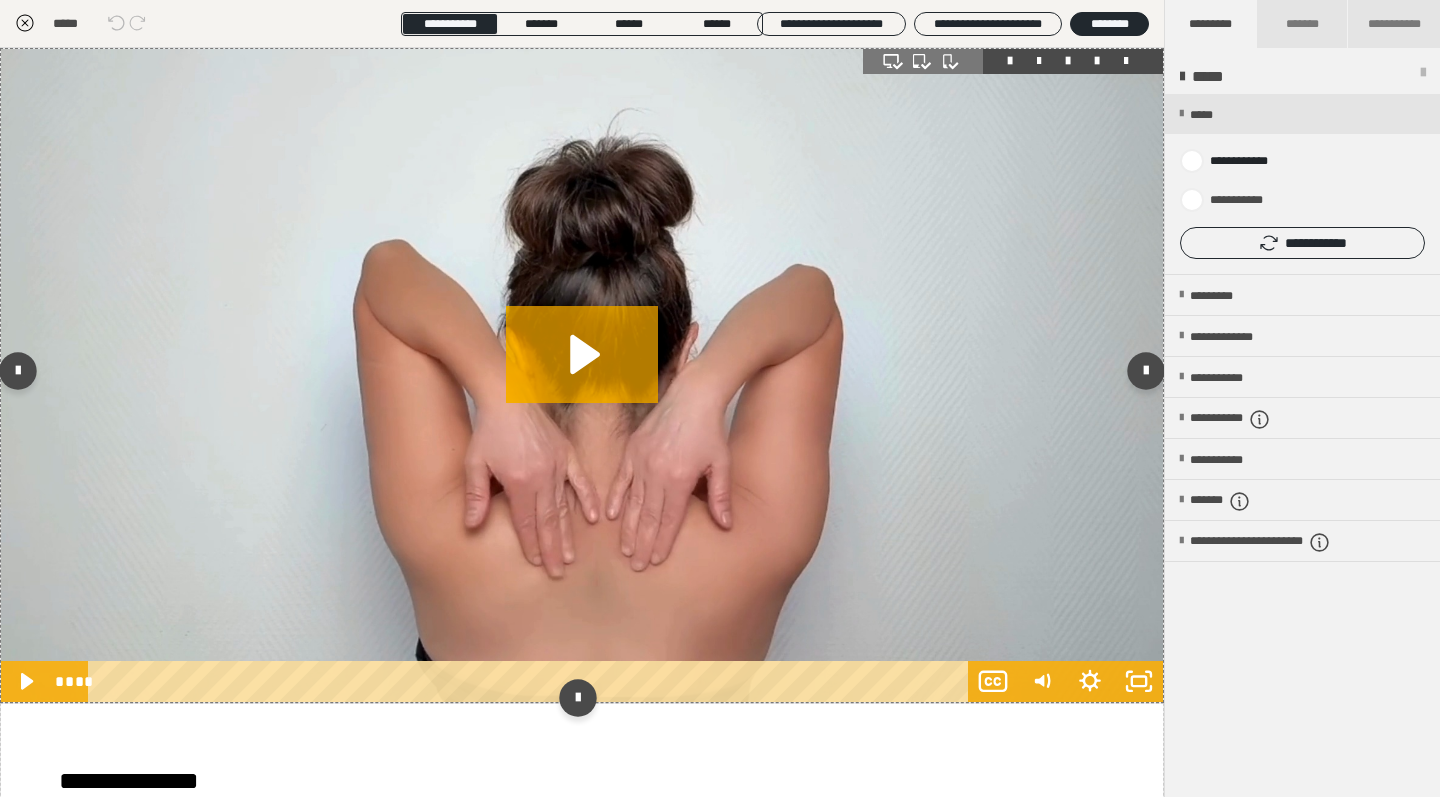 scroll, scrollTop: 1730, scrollLeft: 0, axis: vertical 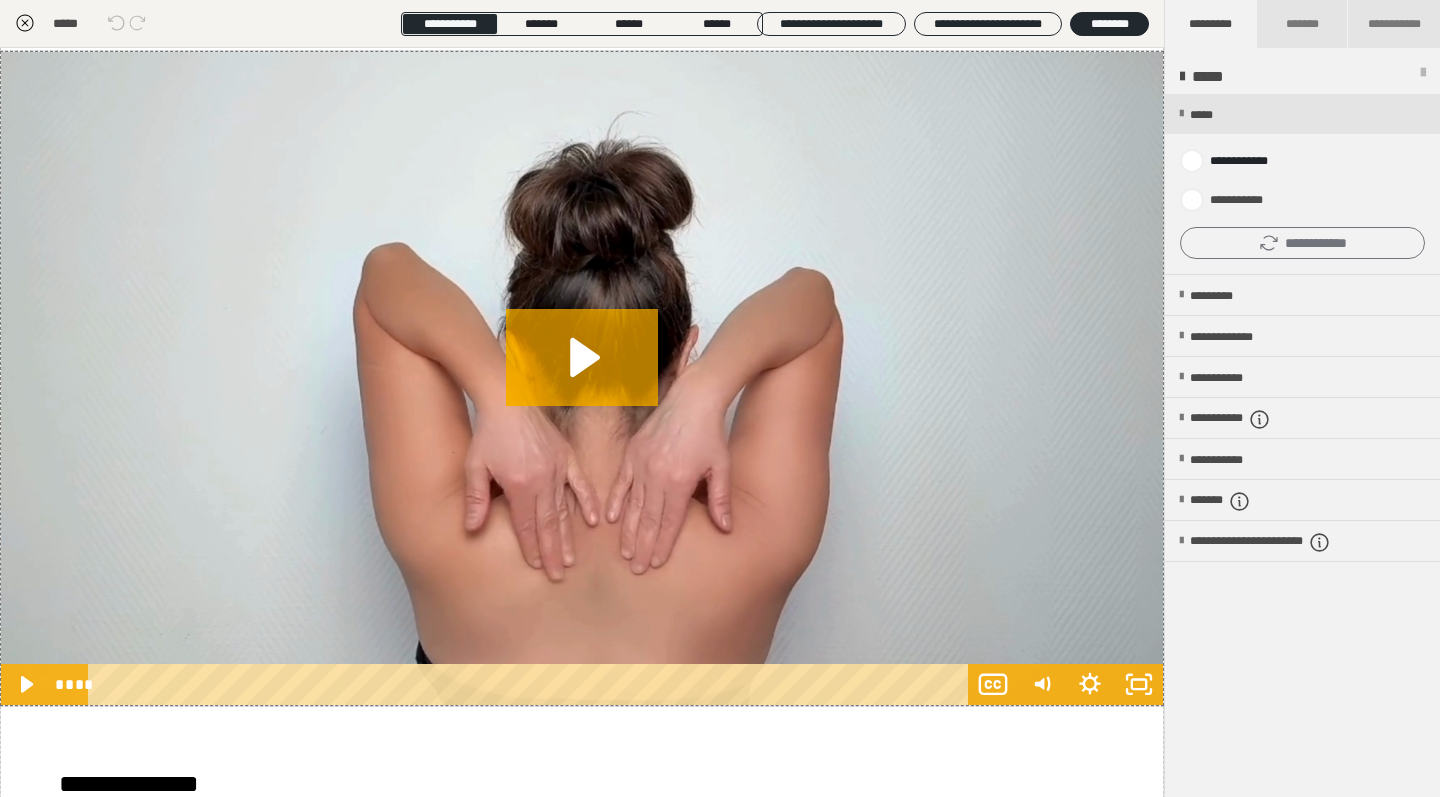 click on "**********" at bounding box center [1302, 243] 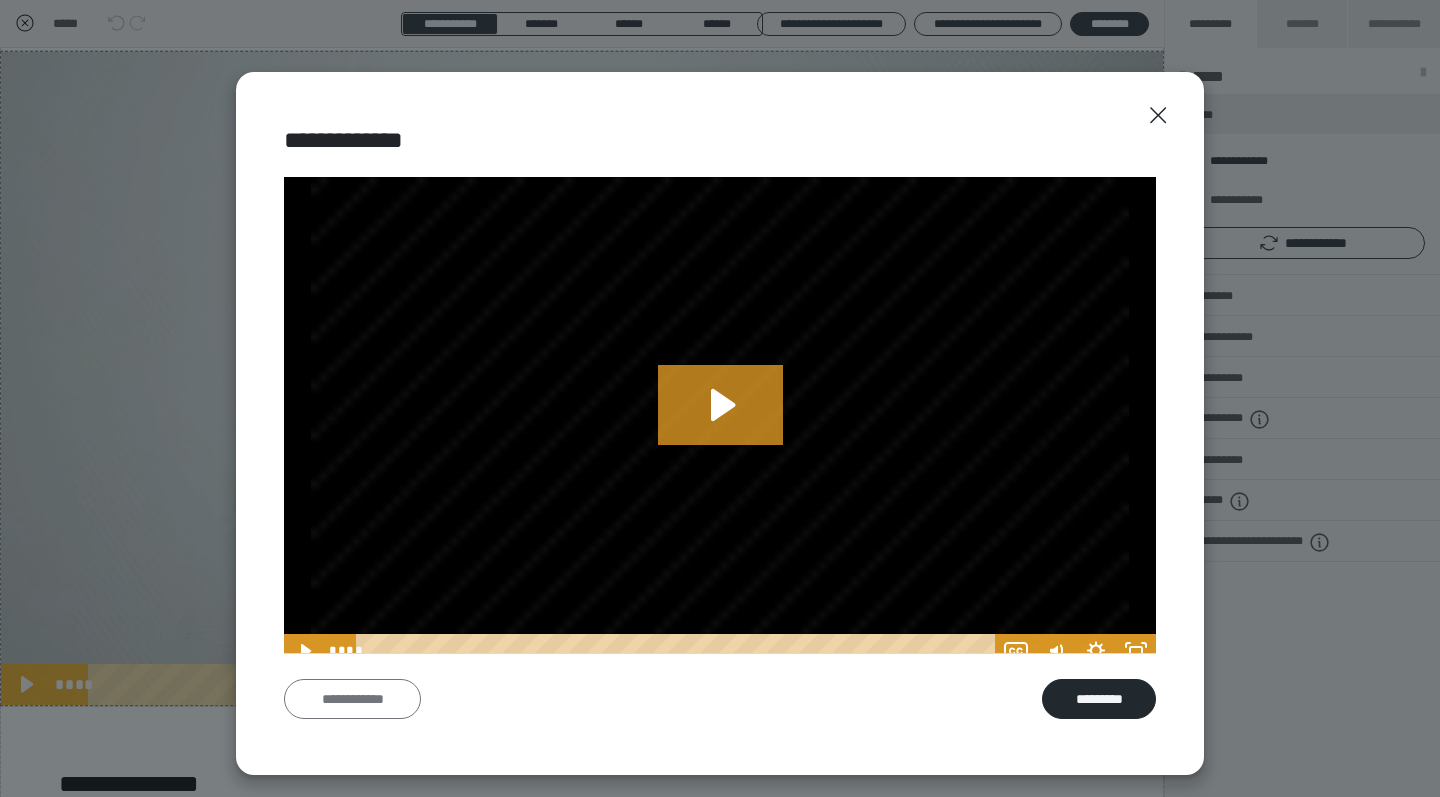 click on "**********" at bounding box center (352, 699) 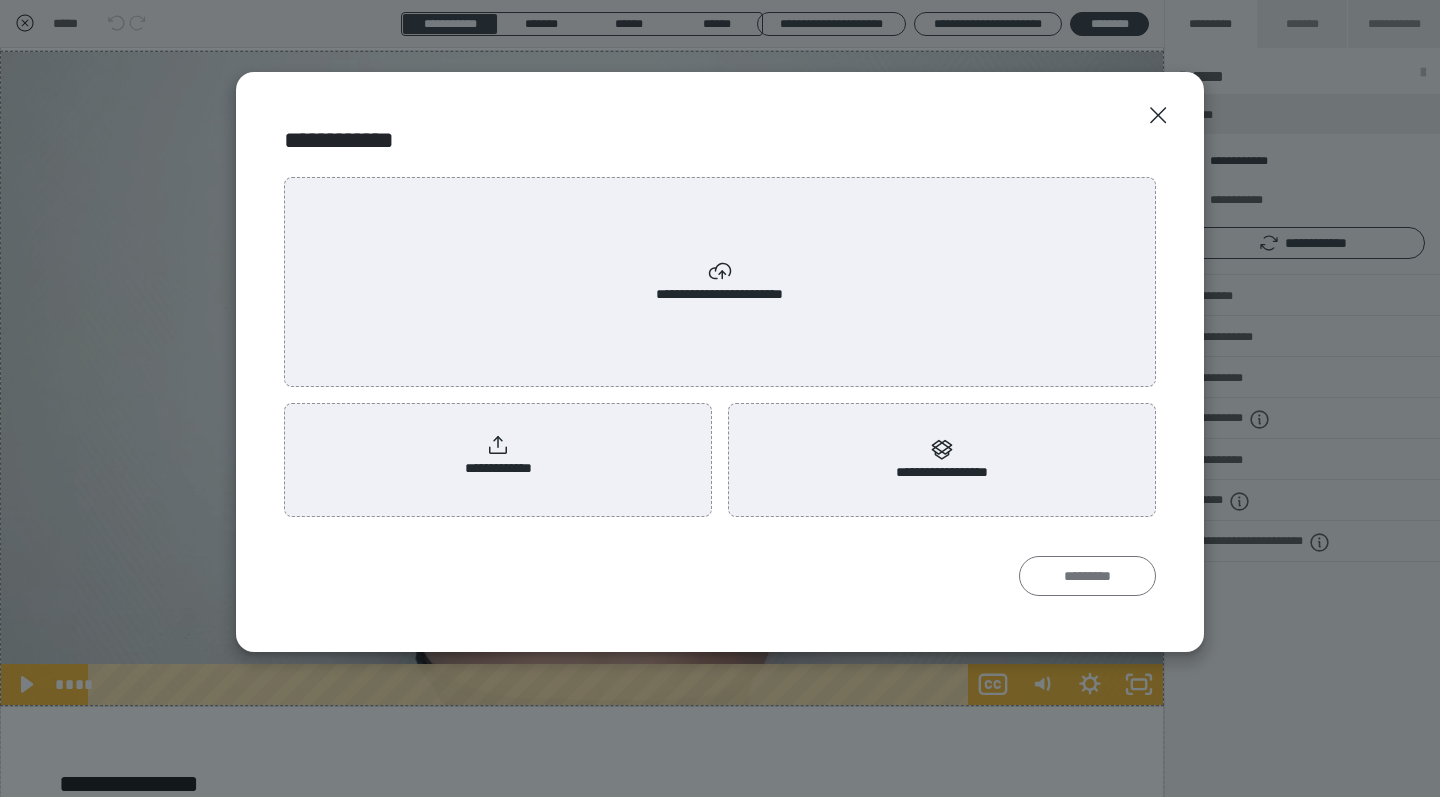 radio on "****" 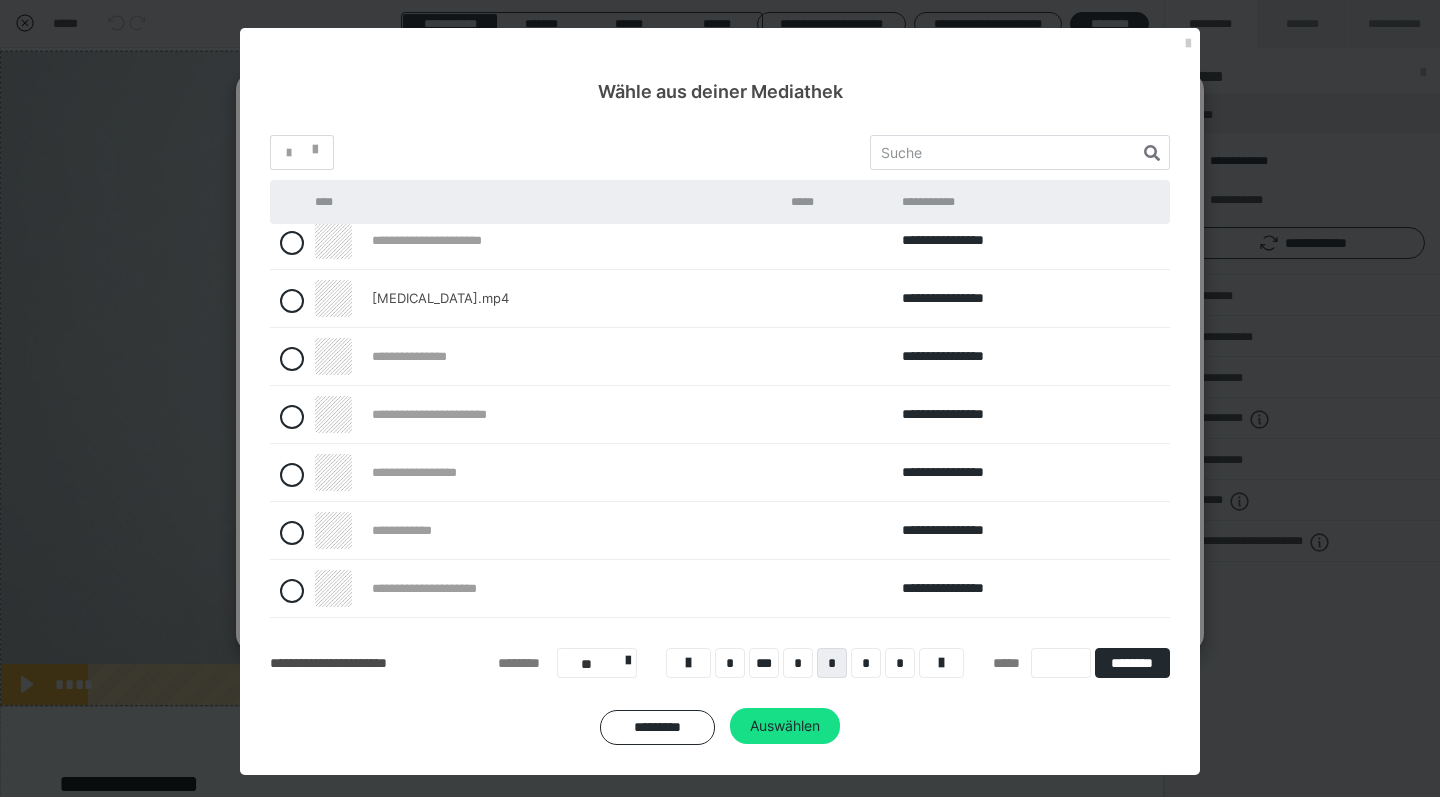 scroll, scrollTop: 186, scrollLeft: 0, axis: vertical 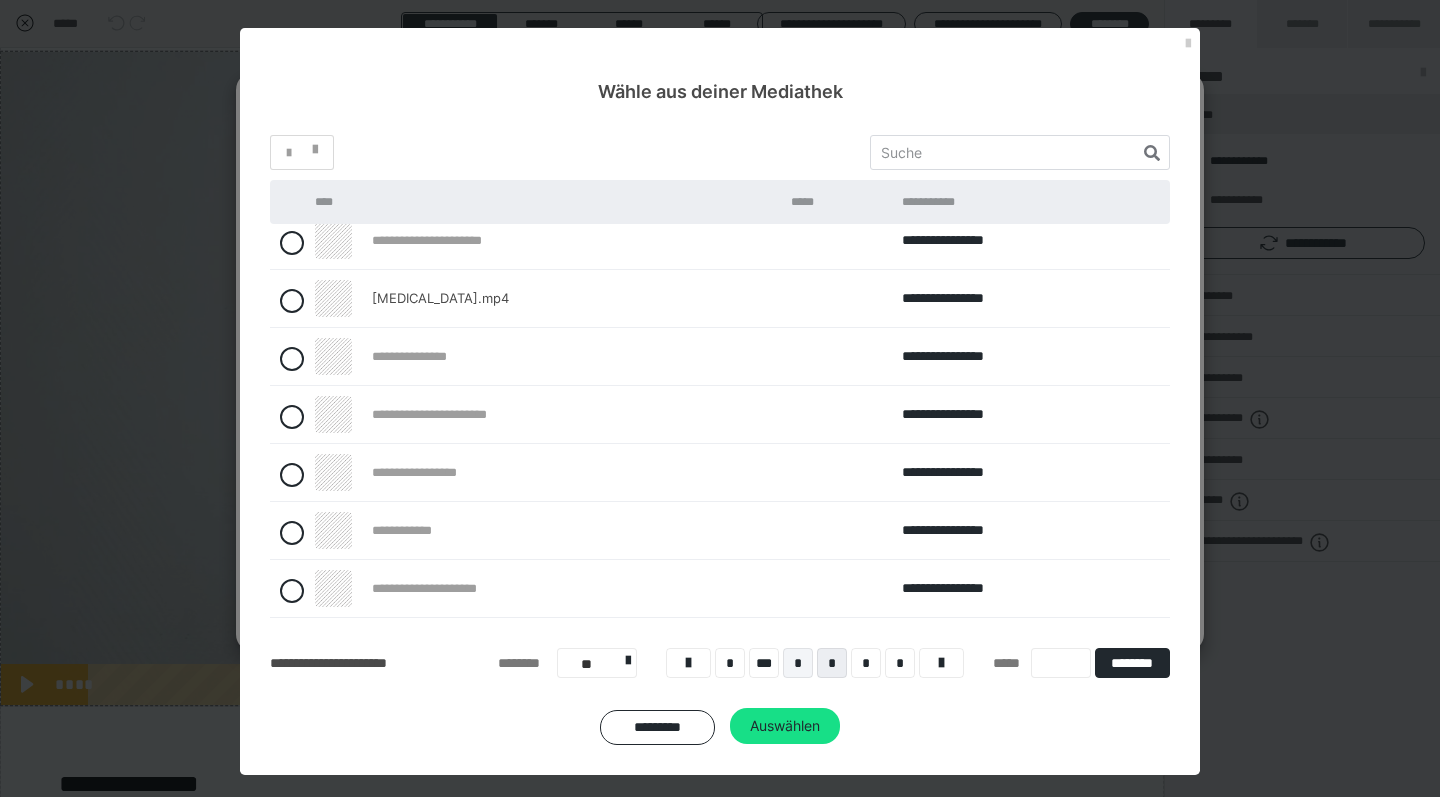 click on "*" at bounding box center [798, 663] 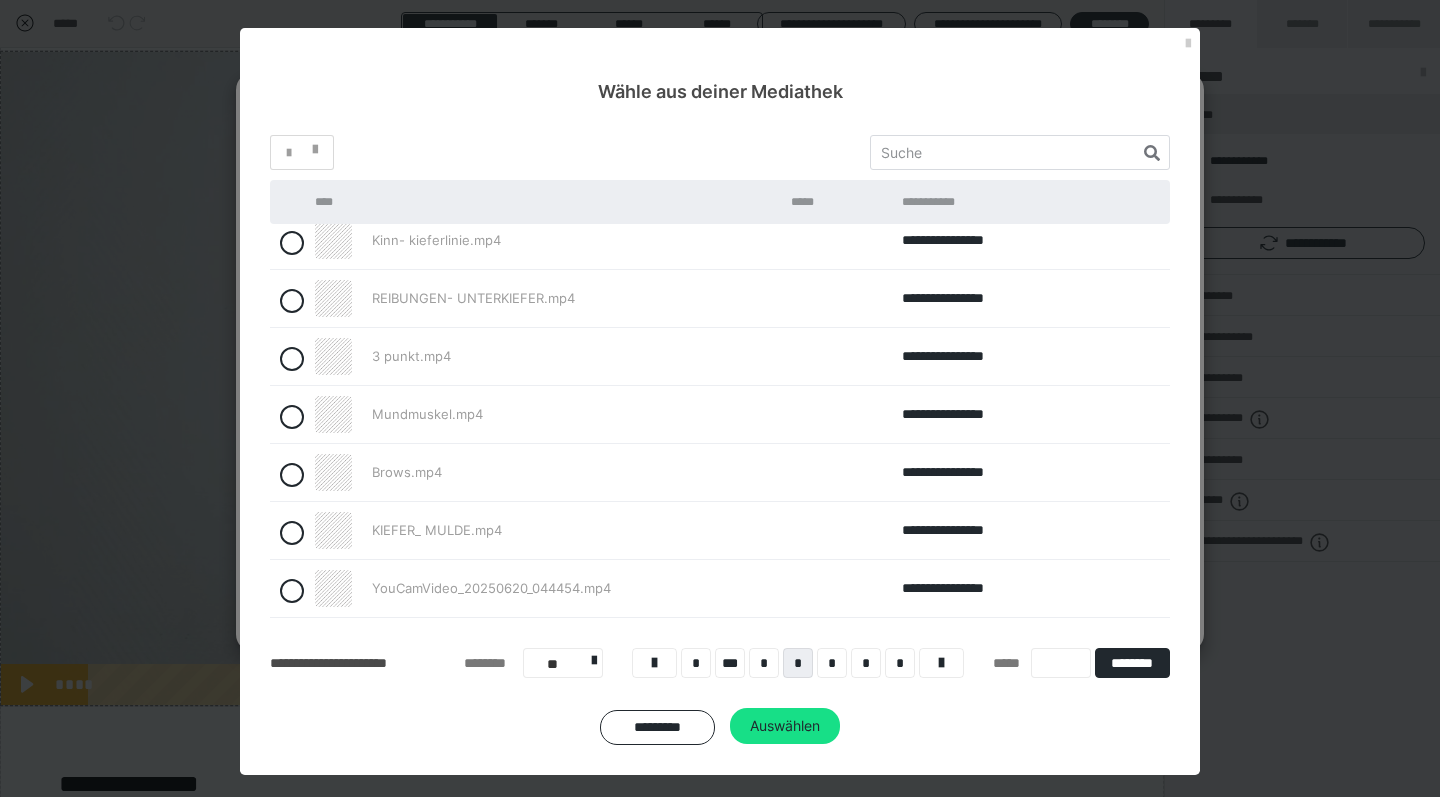scroll, scrollTop: 0, scrollLeft: 0, axis: both 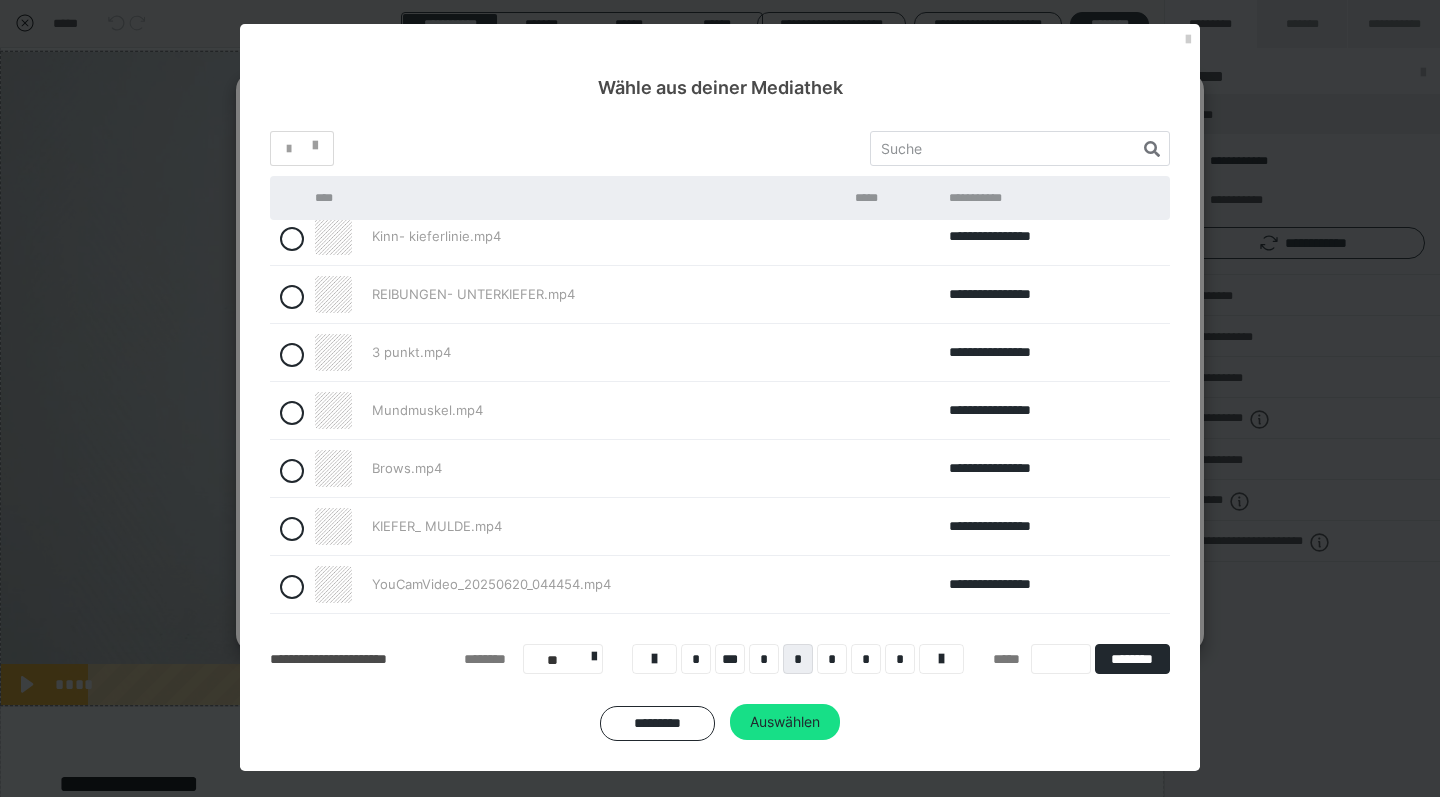 click on "YouCamVideo_20250620_044454.mp4" at bounding box center [491, 584] 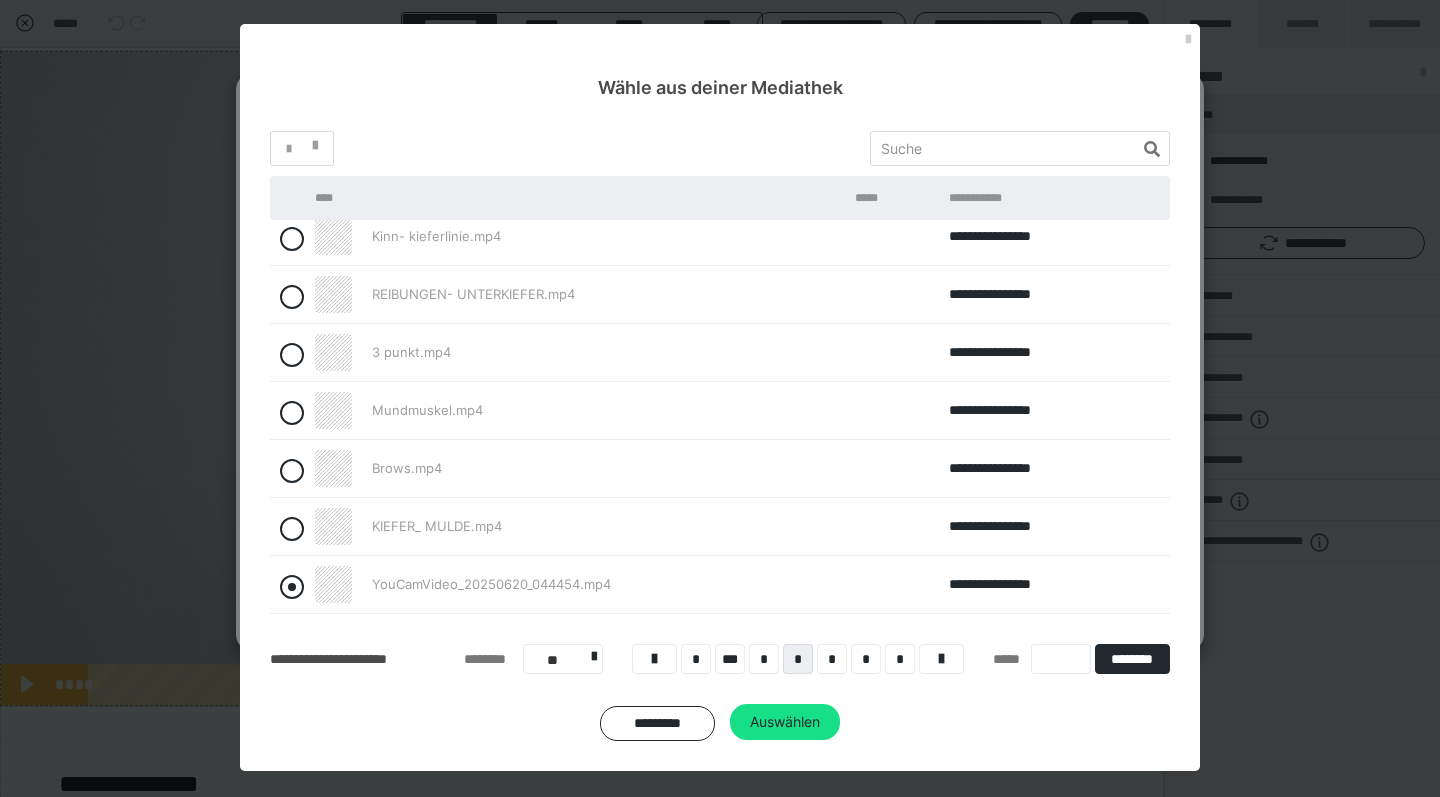 click at bounding box center [292, 587] 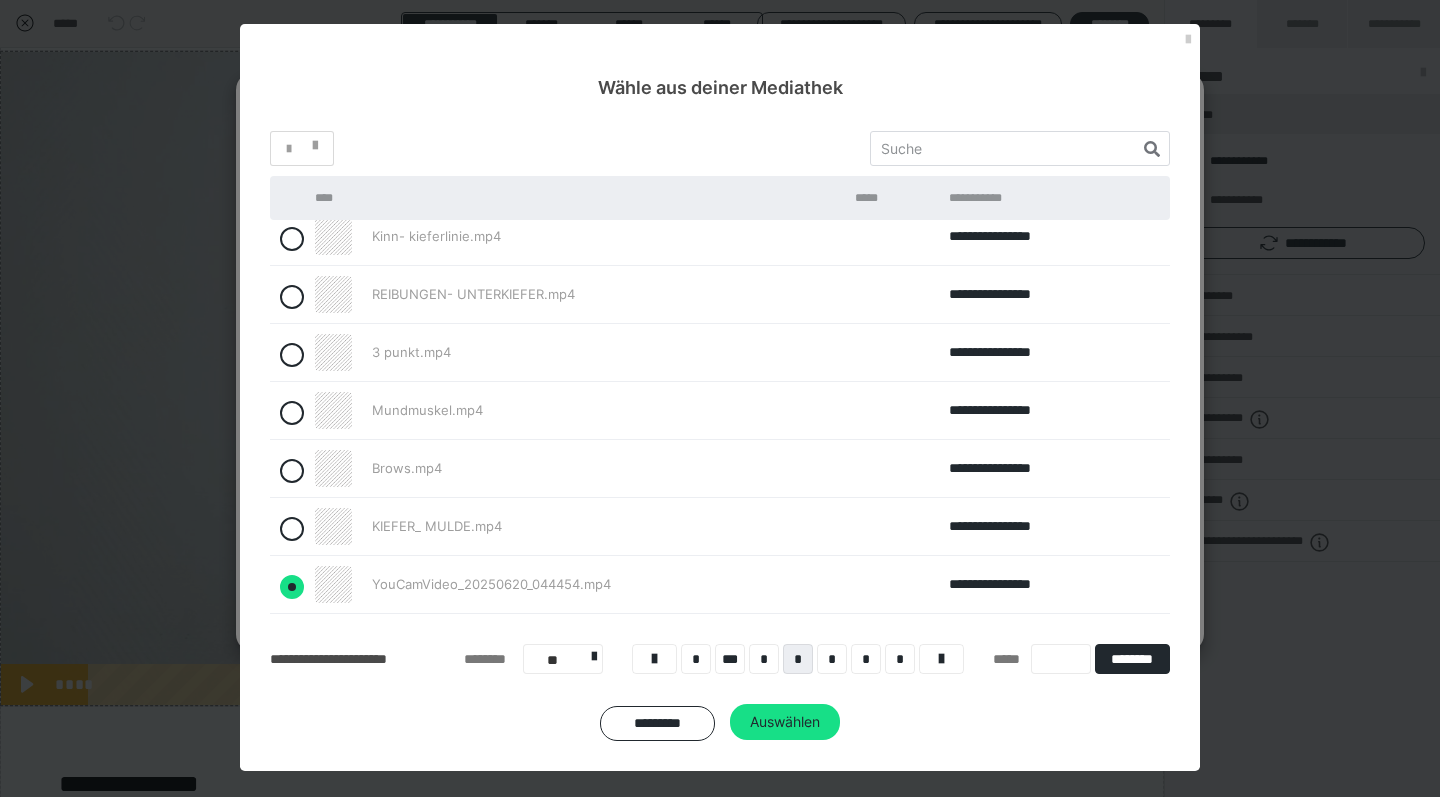 radio on "true" 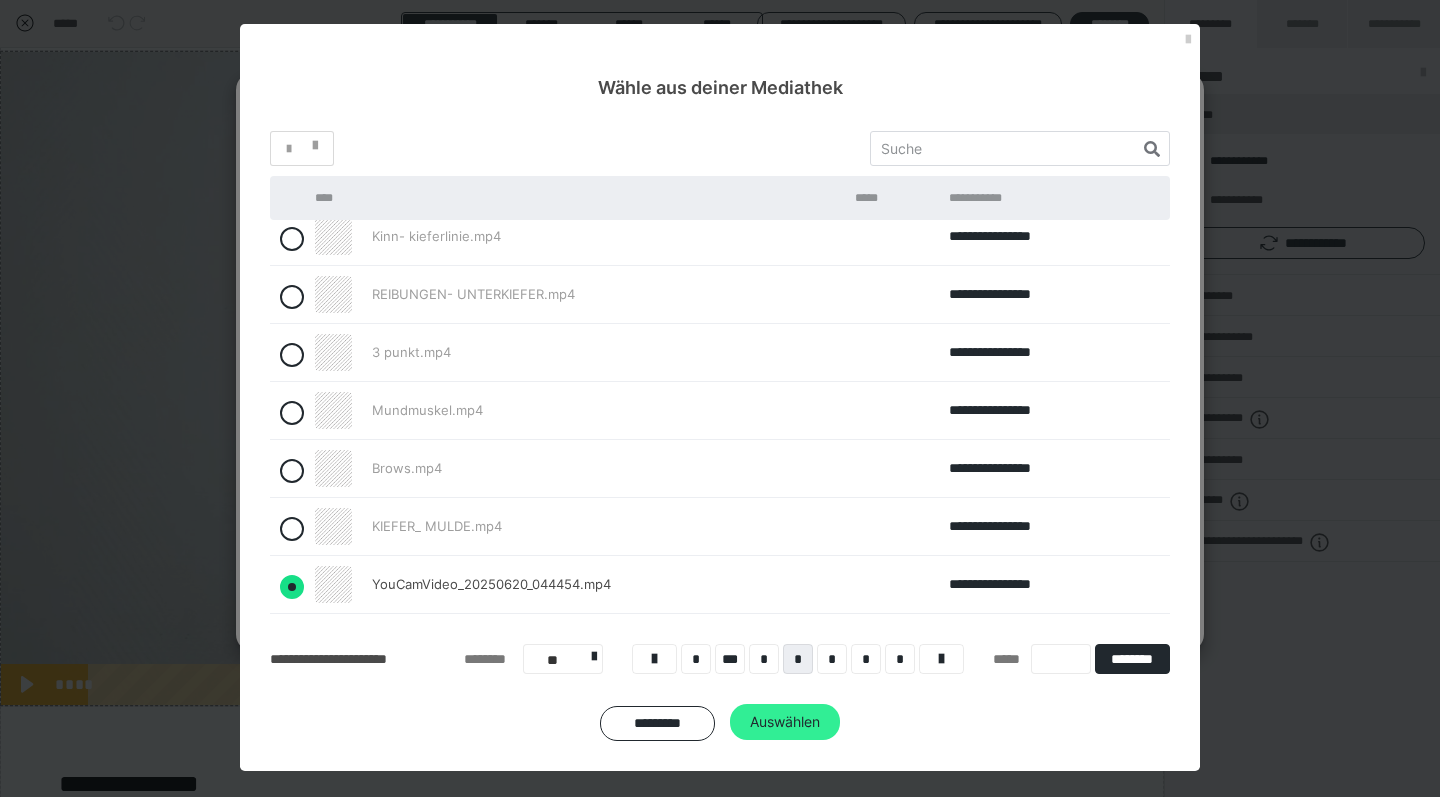 click on "Auswählen" at bounding box center (785, 722) 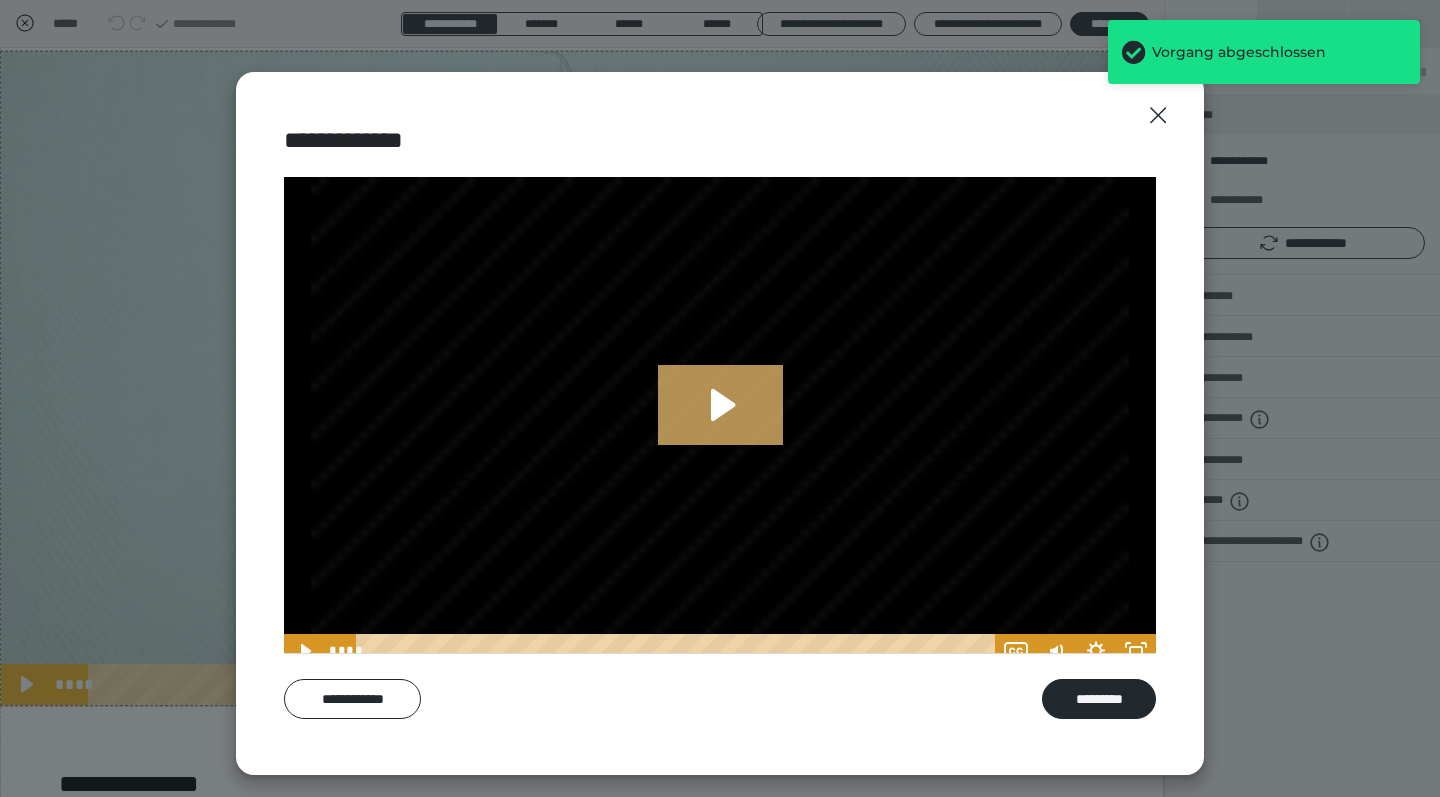 click 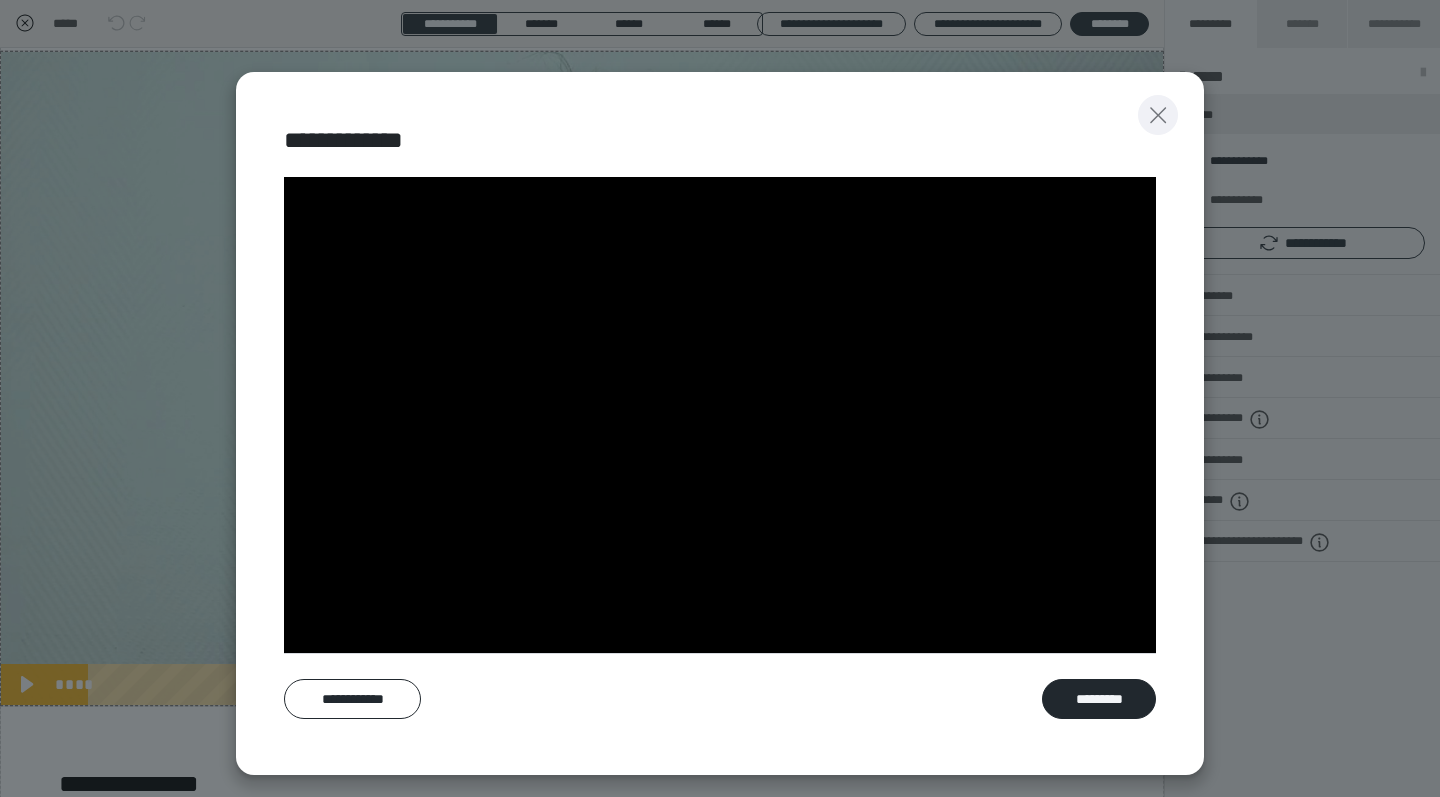click 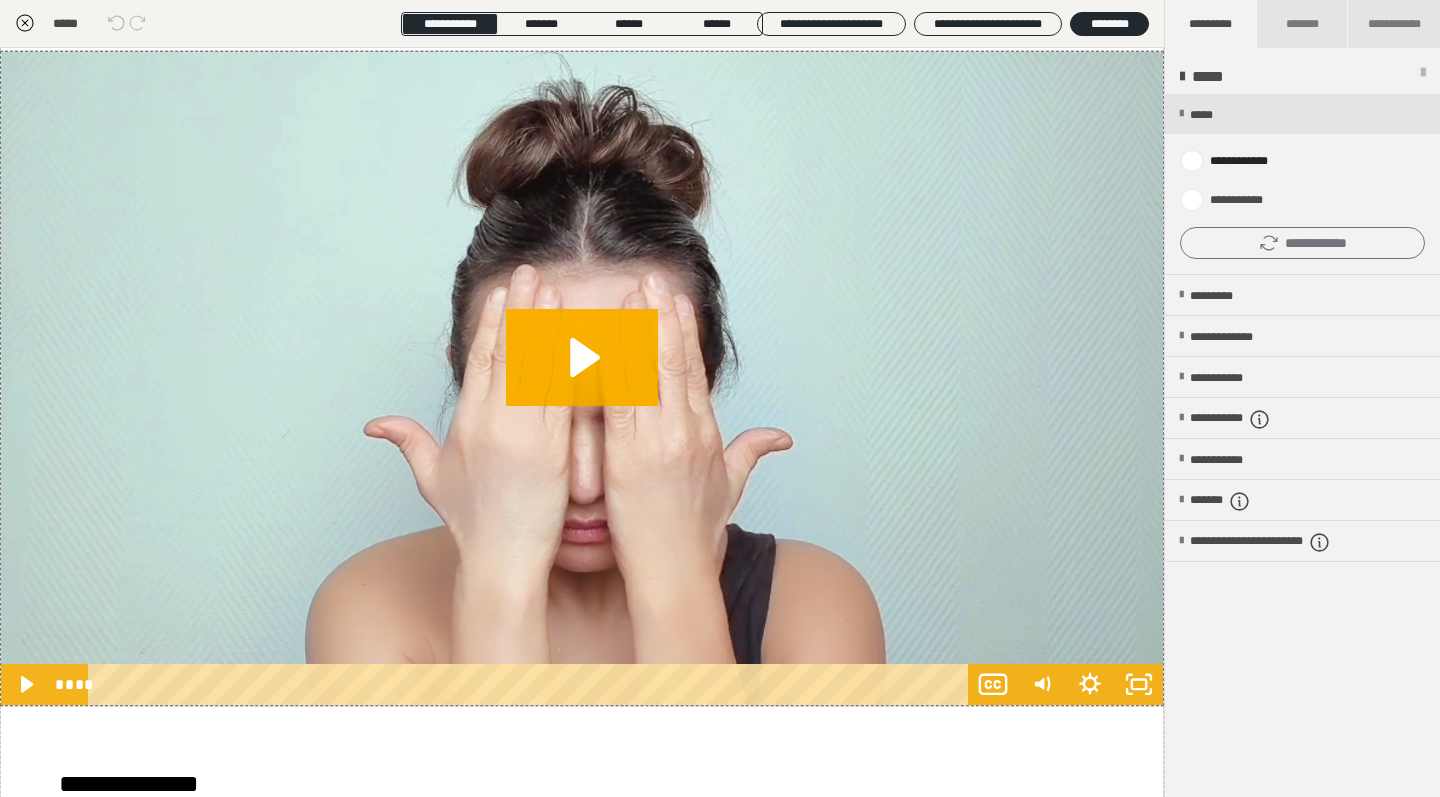 click on "**********" at bounding box center [1302, 243] 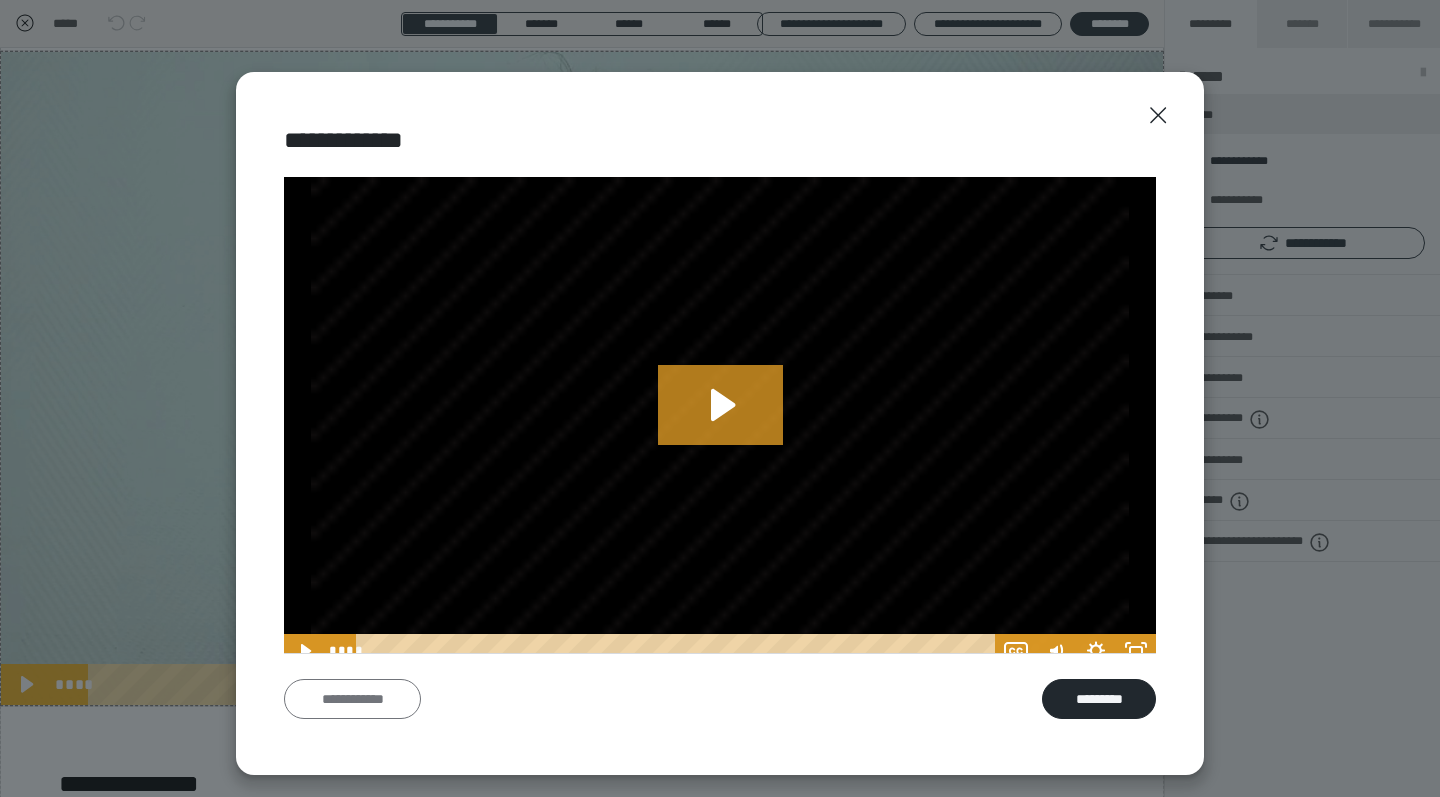 click on "**********" at bounding box center (352, 699) 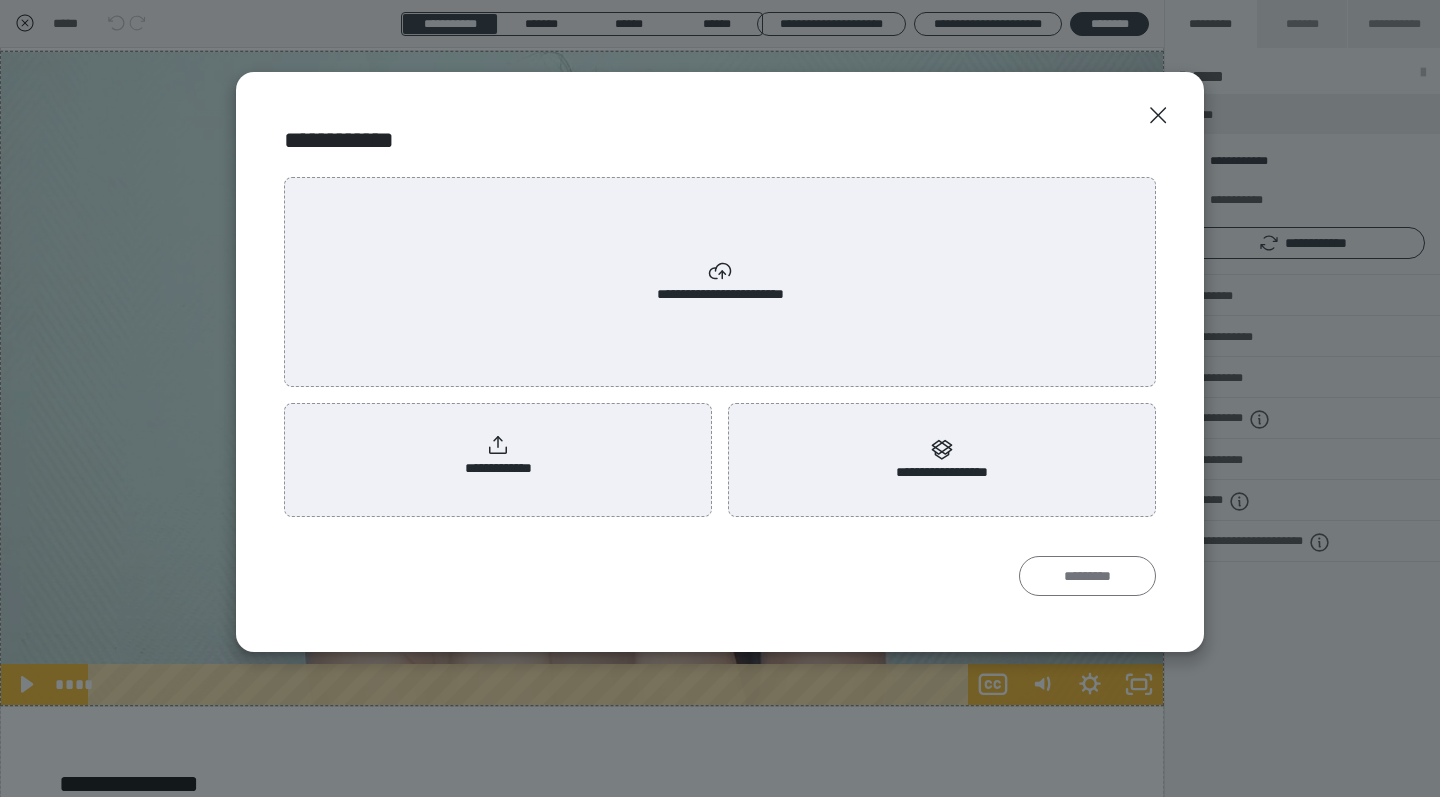 radio on "****" 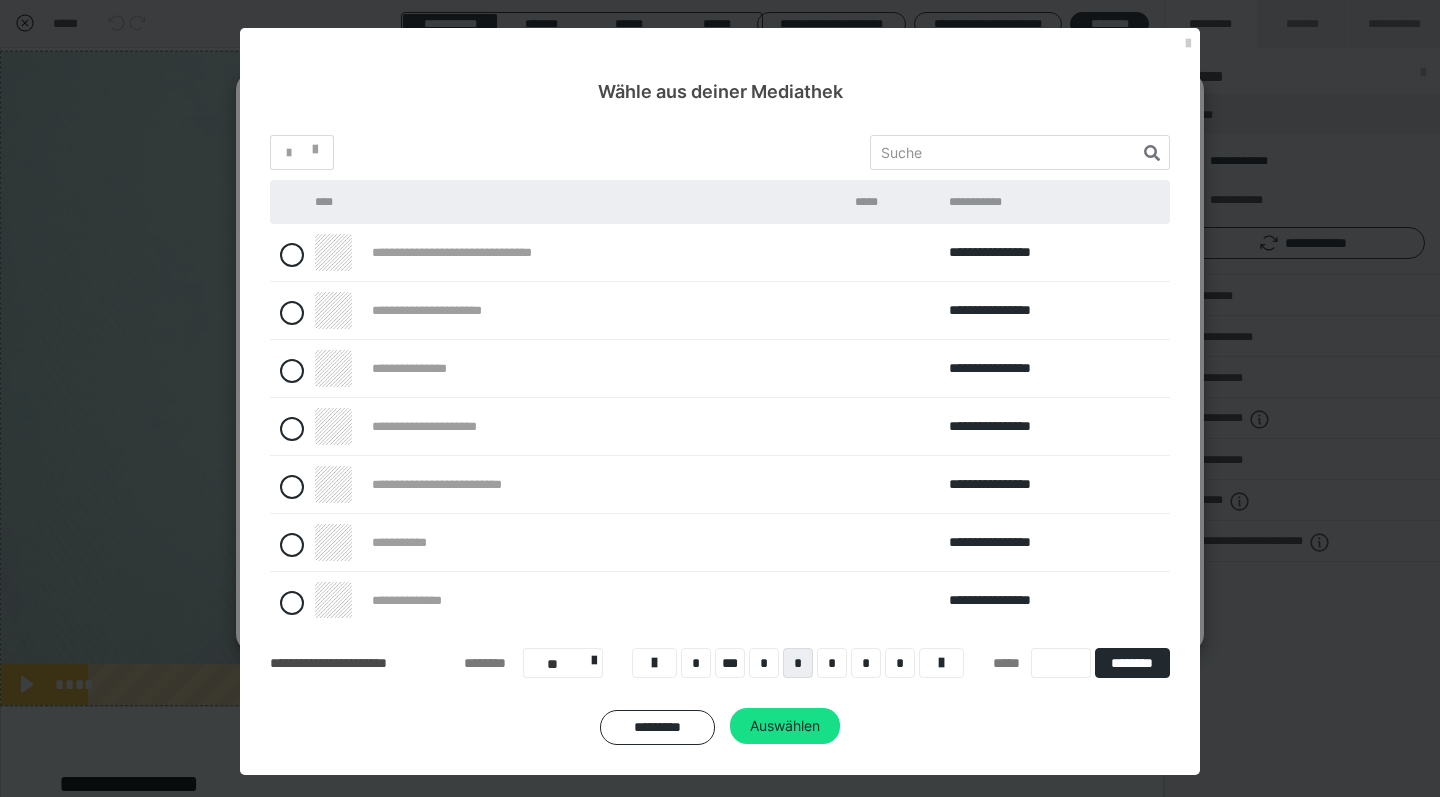 click on "**********" at bounding box center [442, 310] 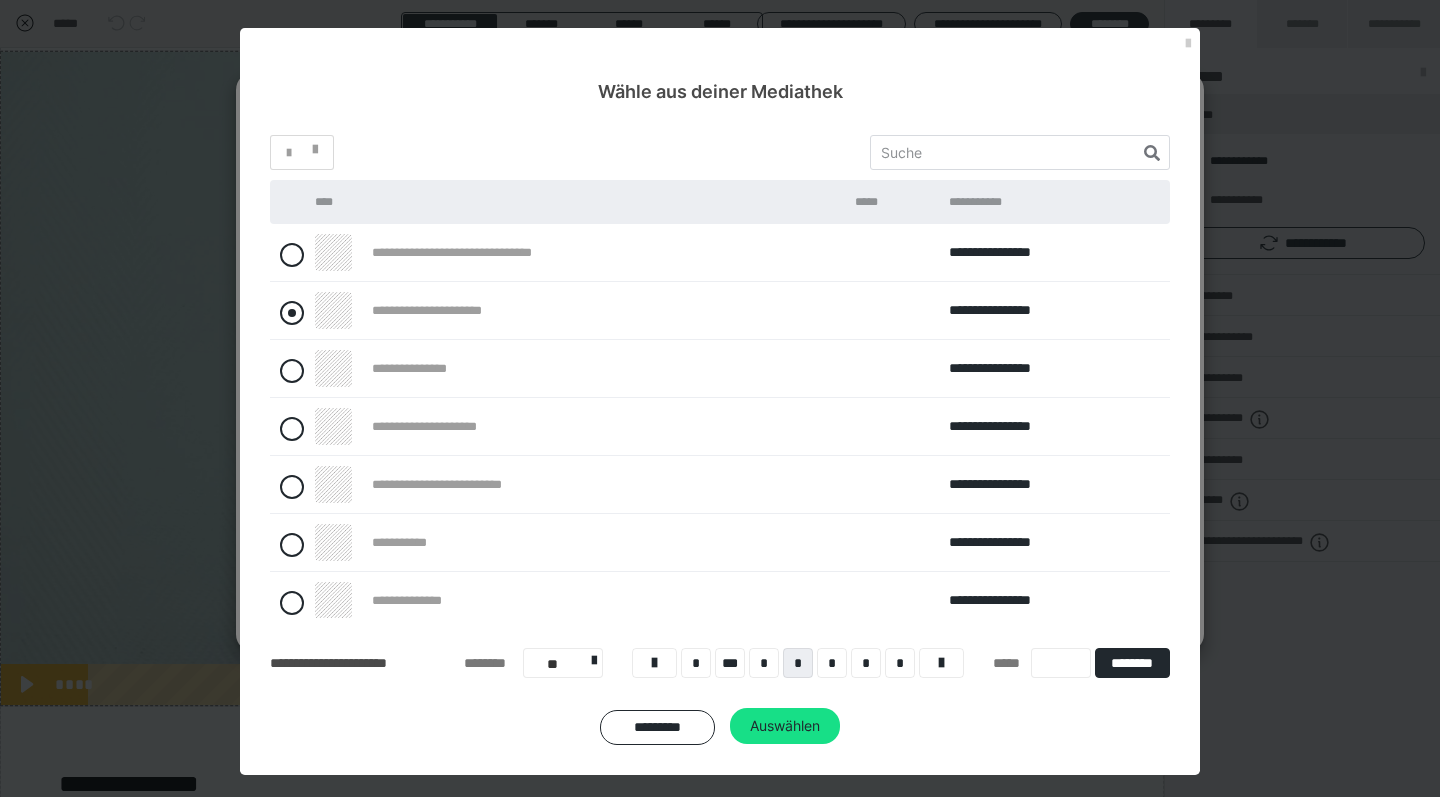 click at bounding box center [292, 313] 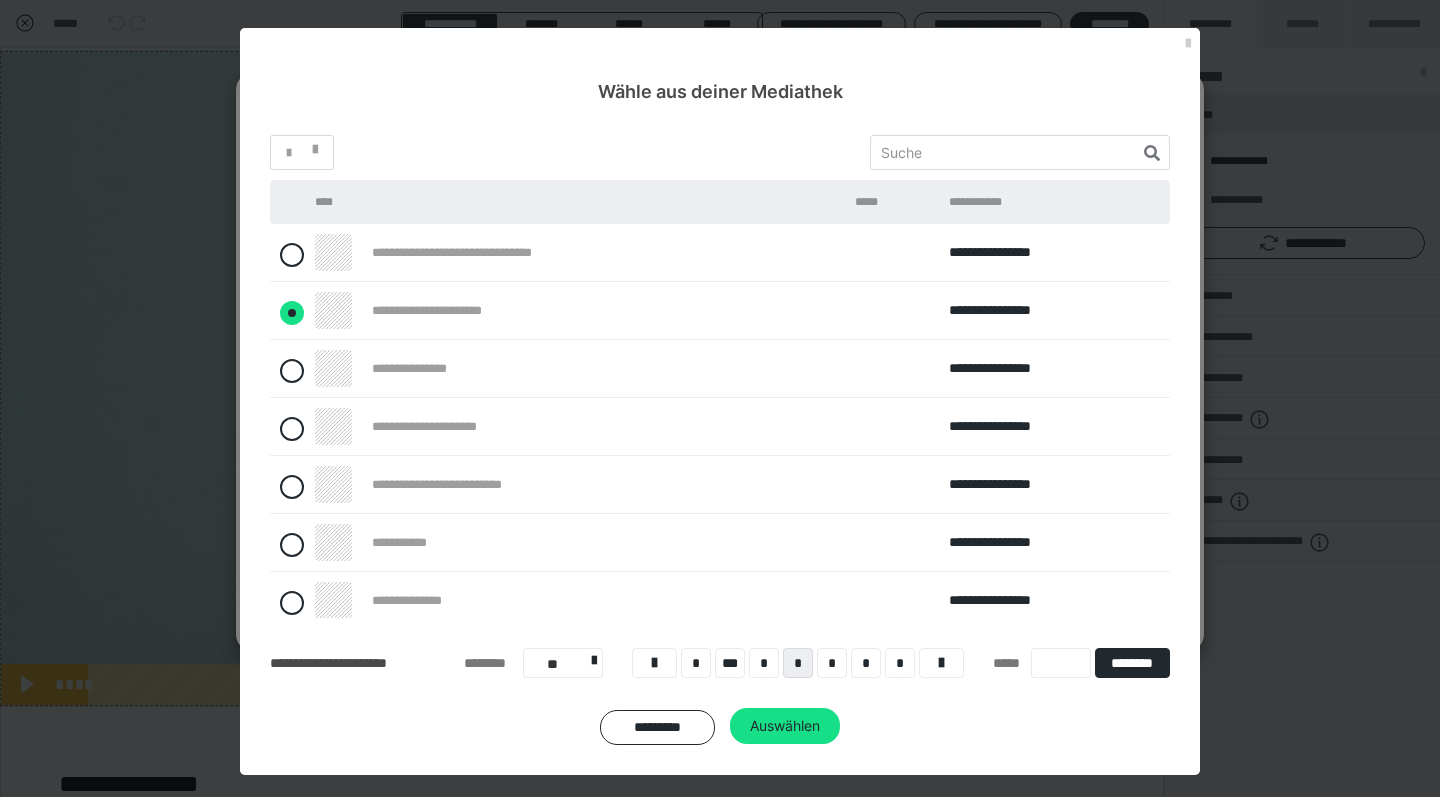 radio on "****" 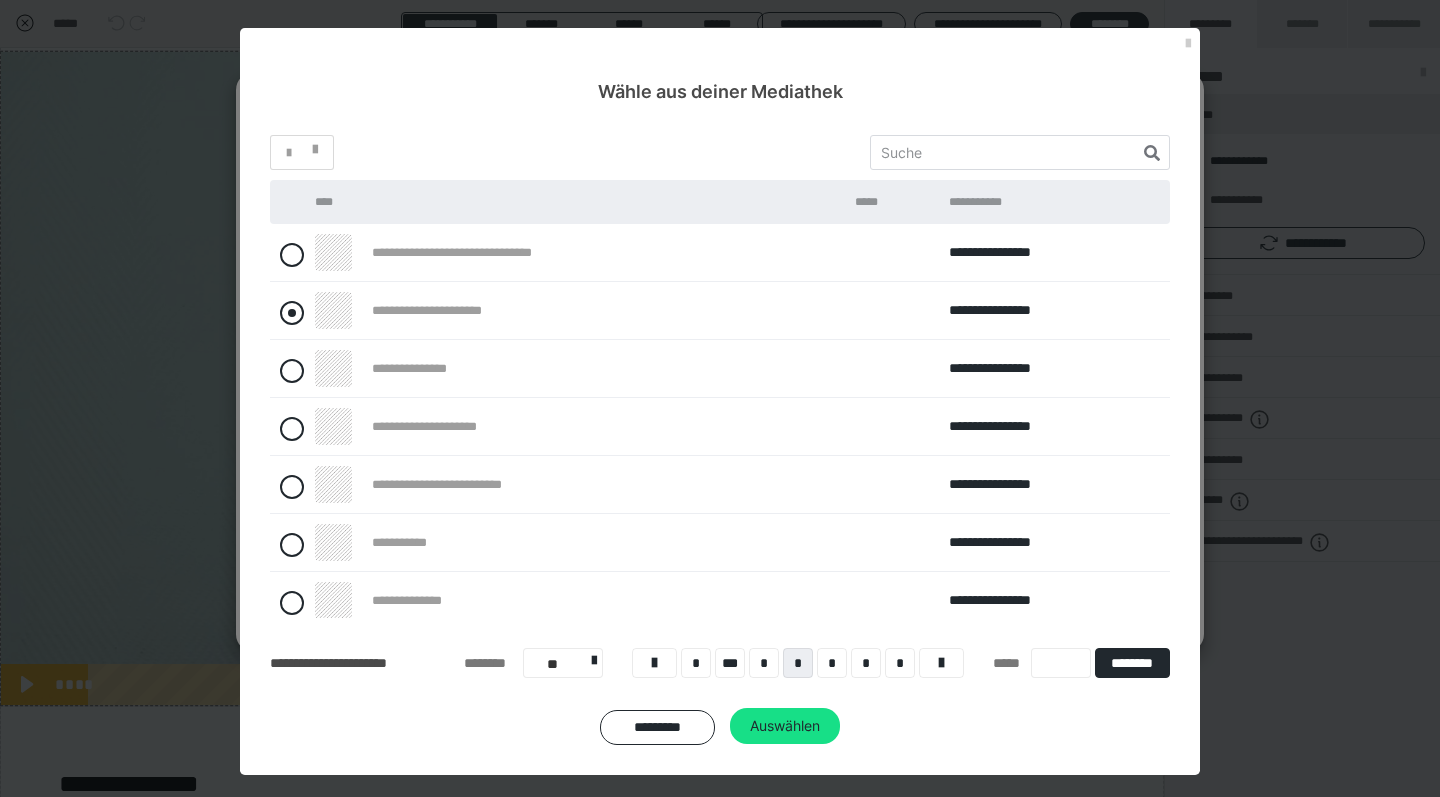 radio on "*****" 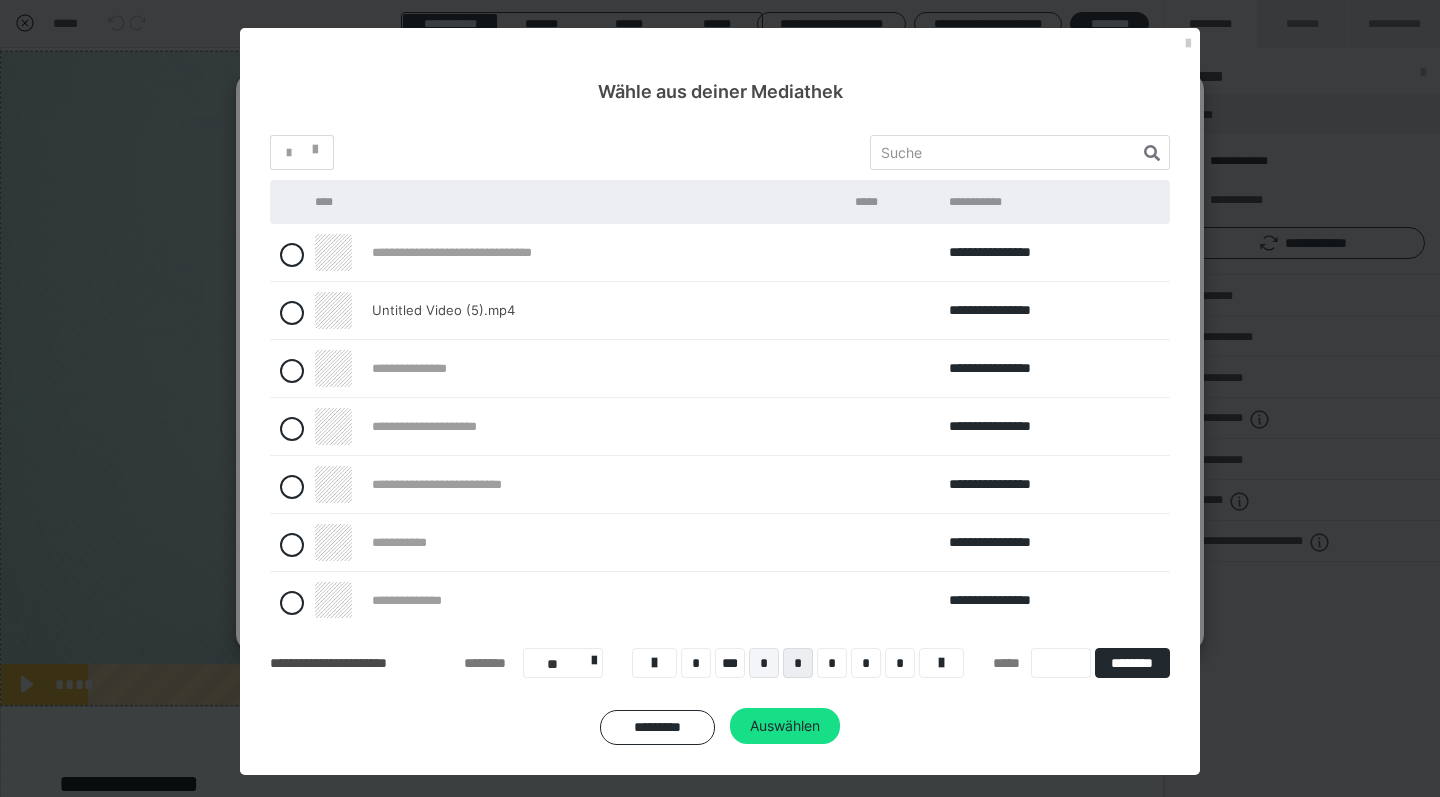 click on "*" at bounding box center [764, 663] 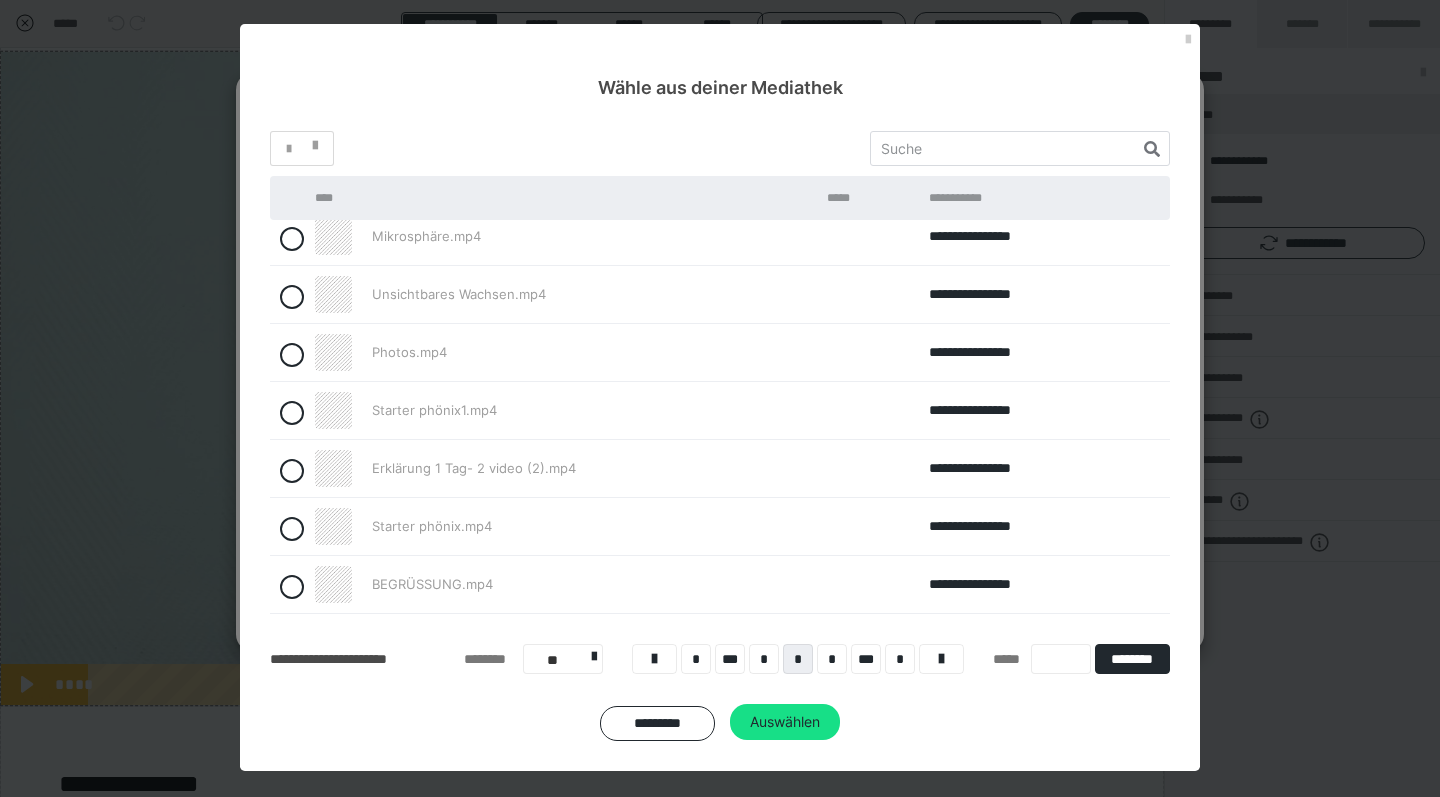 scroll, scrollTop: 186, scrollLeft: 0, axis: vertical 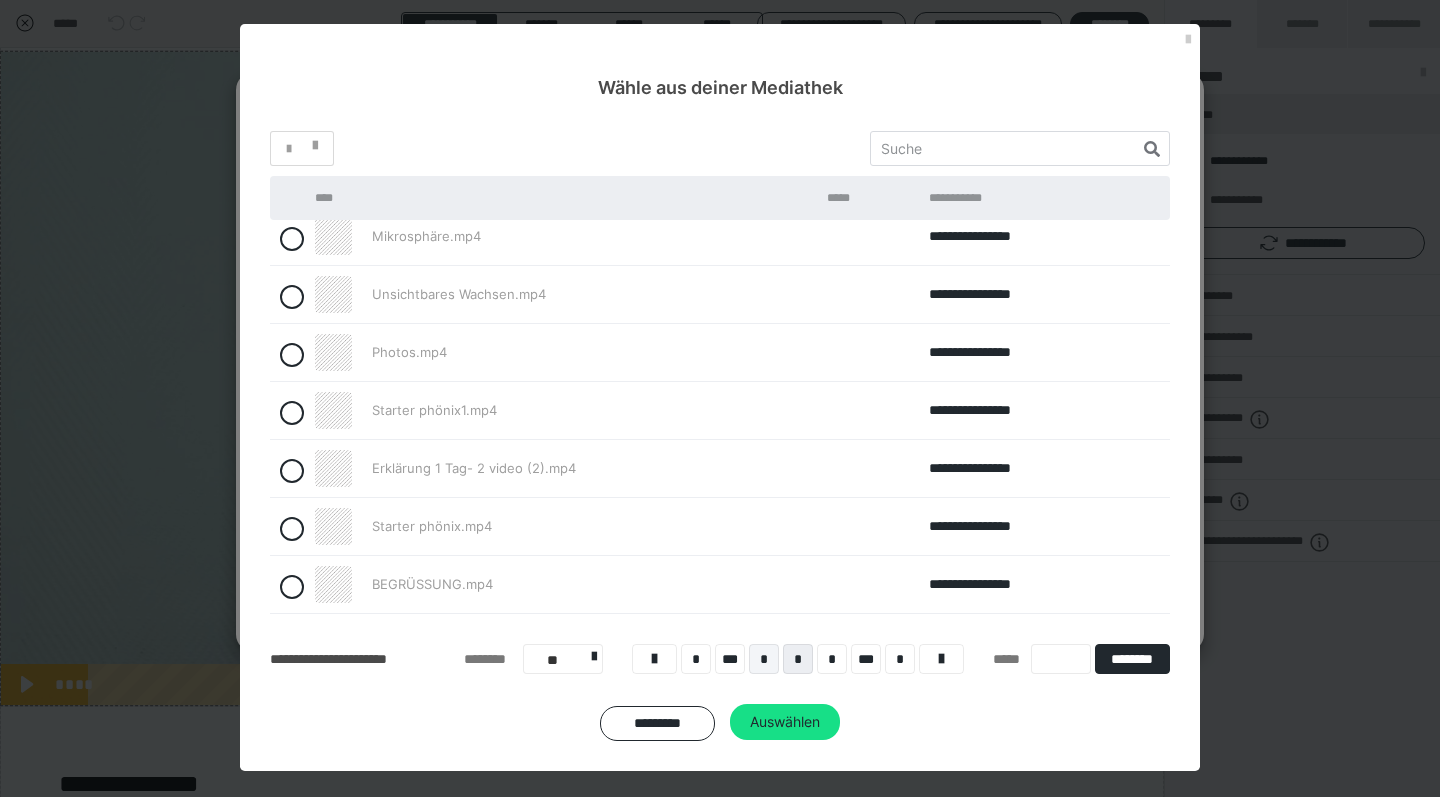 click on "*" at bounding box center [764, 659] 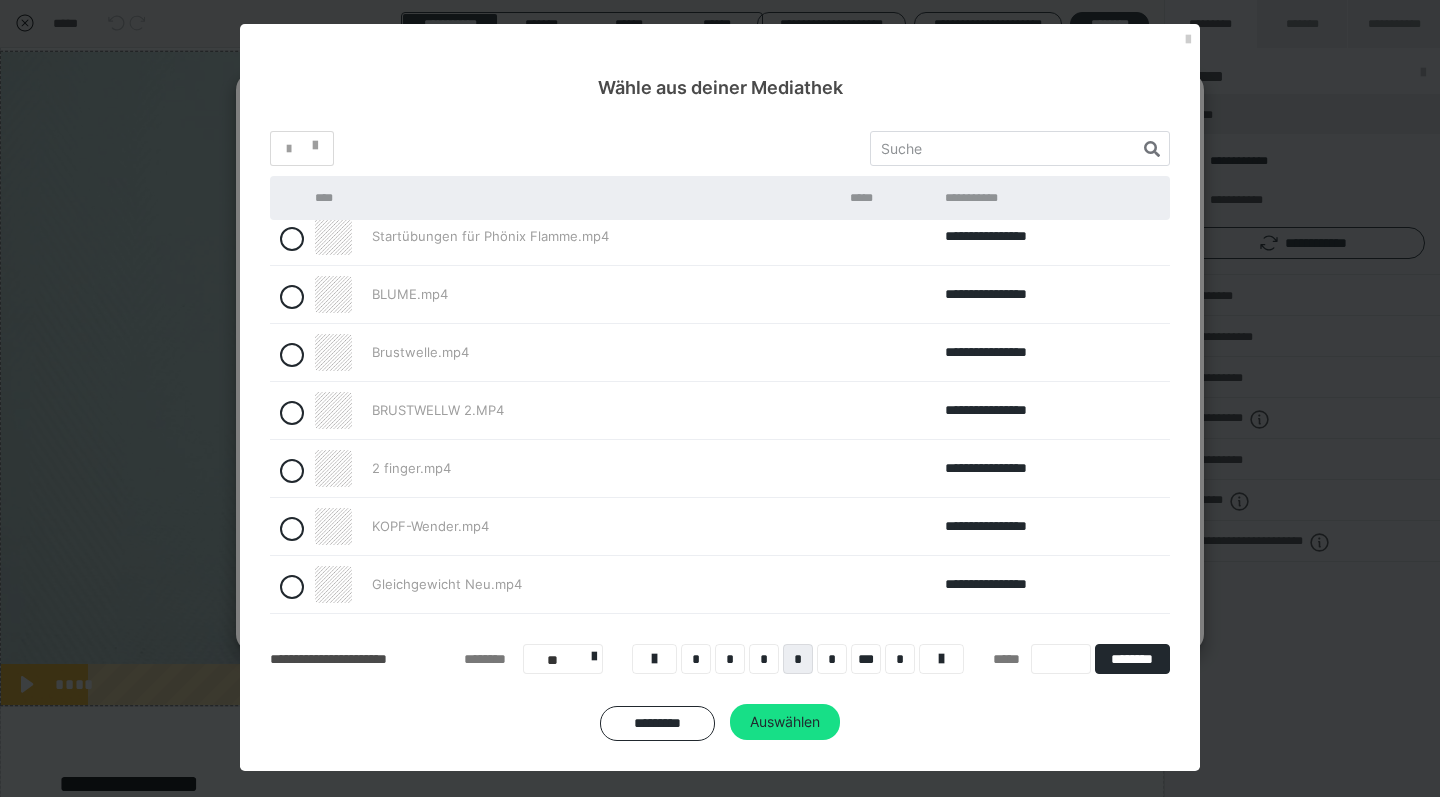 scroll, scrollTop: 186, scrollLeft: 0, axis: vertical 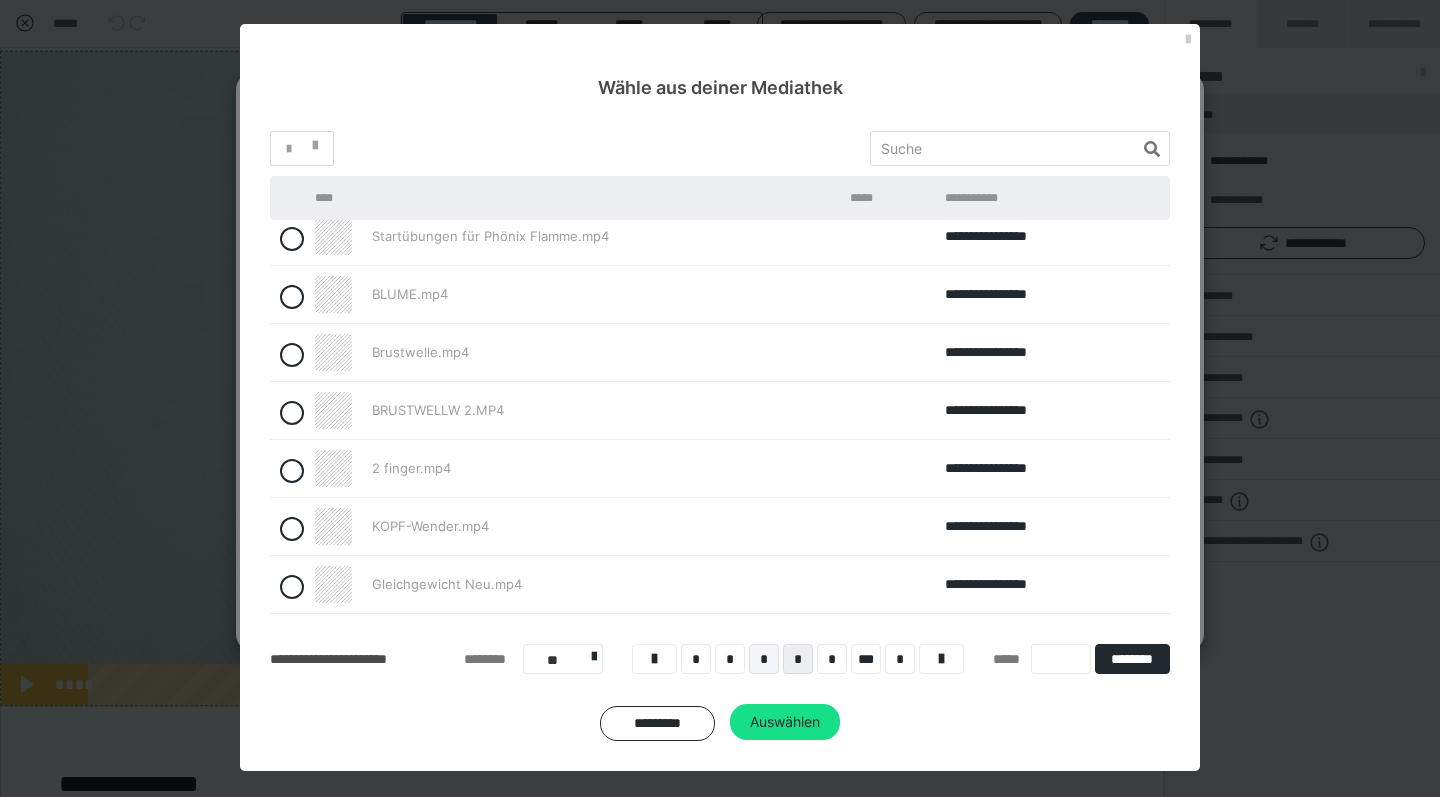 click on "*" at bounding box center (764, 659) 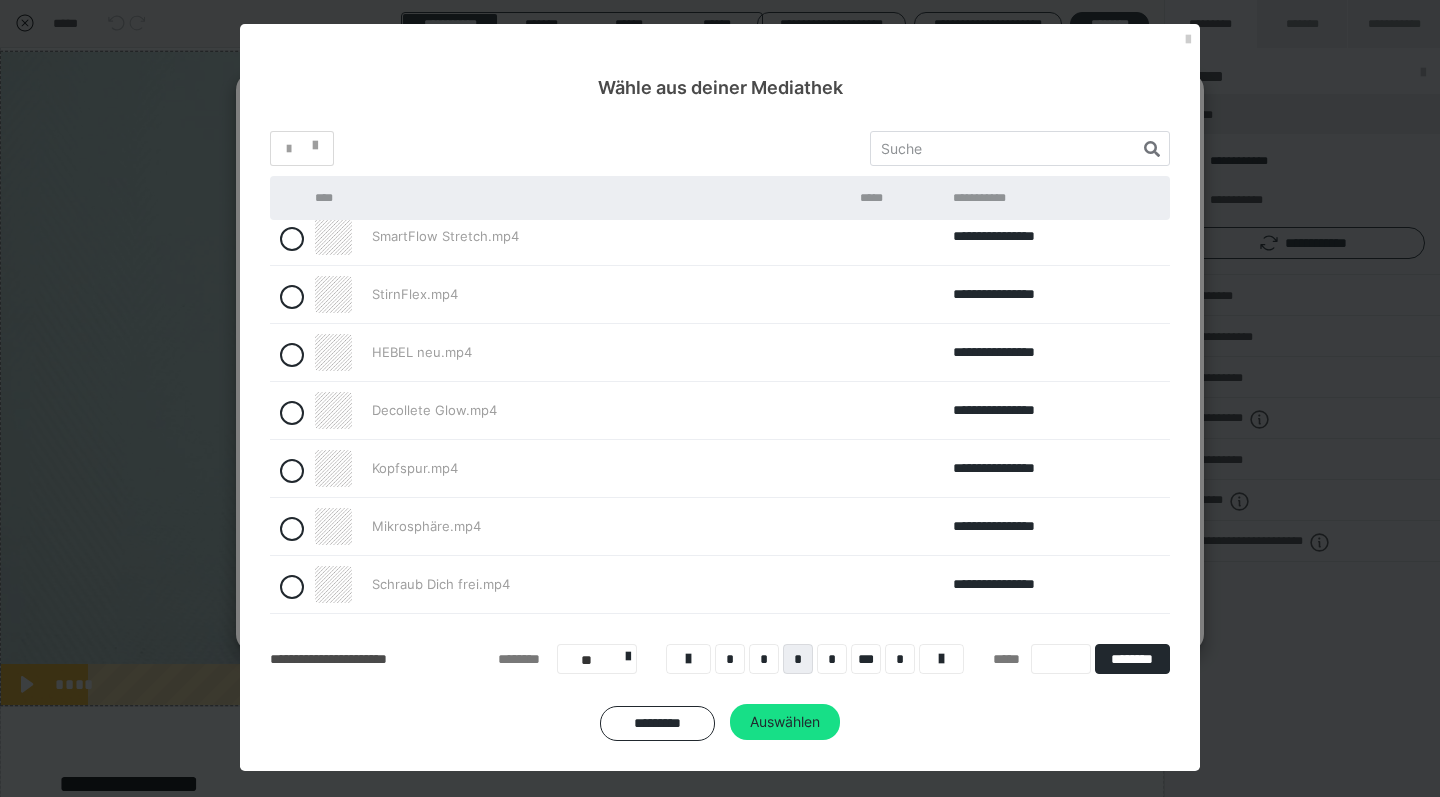 scroll, scrollTop: 0, scrollLeft: 0, axis: both 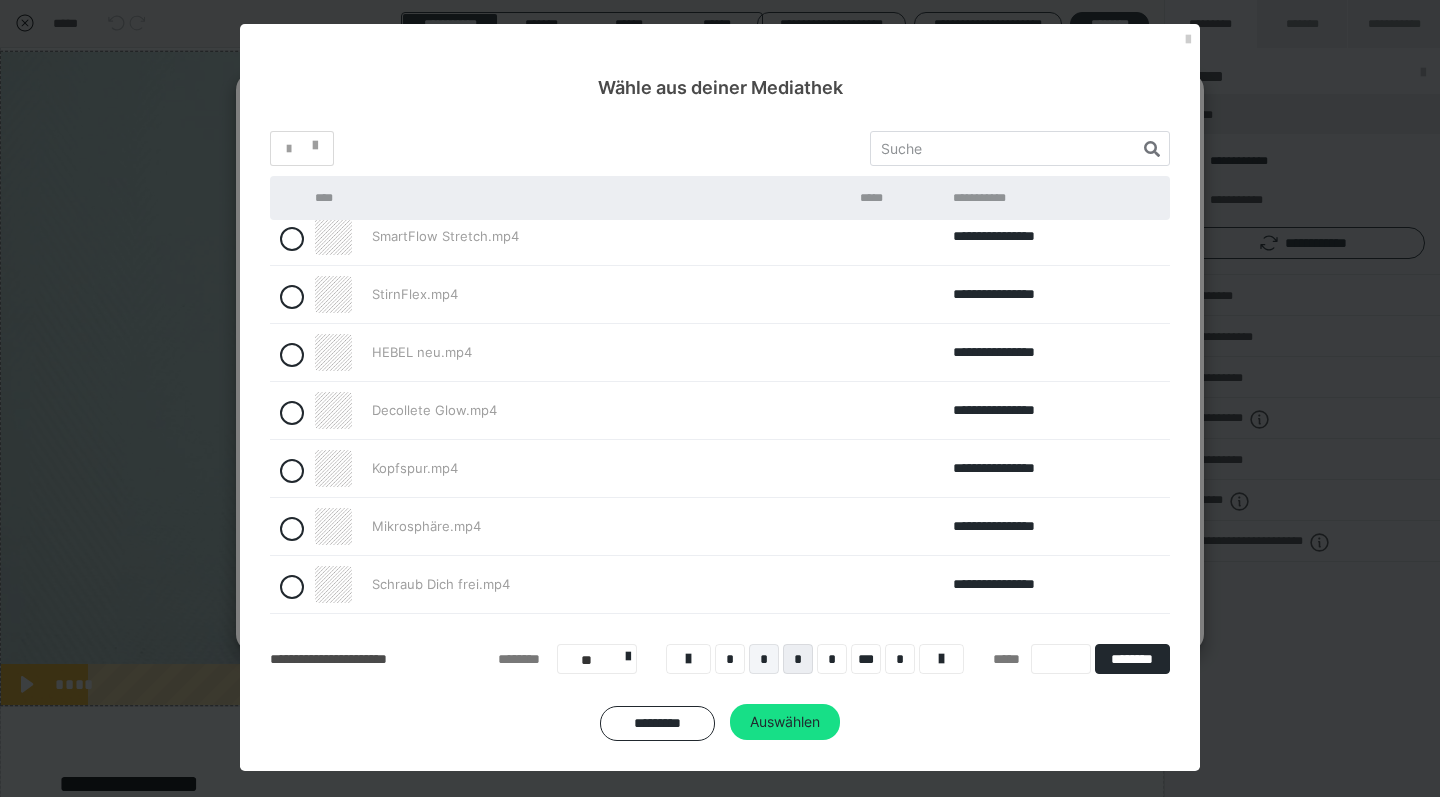 click on "*" at bounding box center [764, 659] 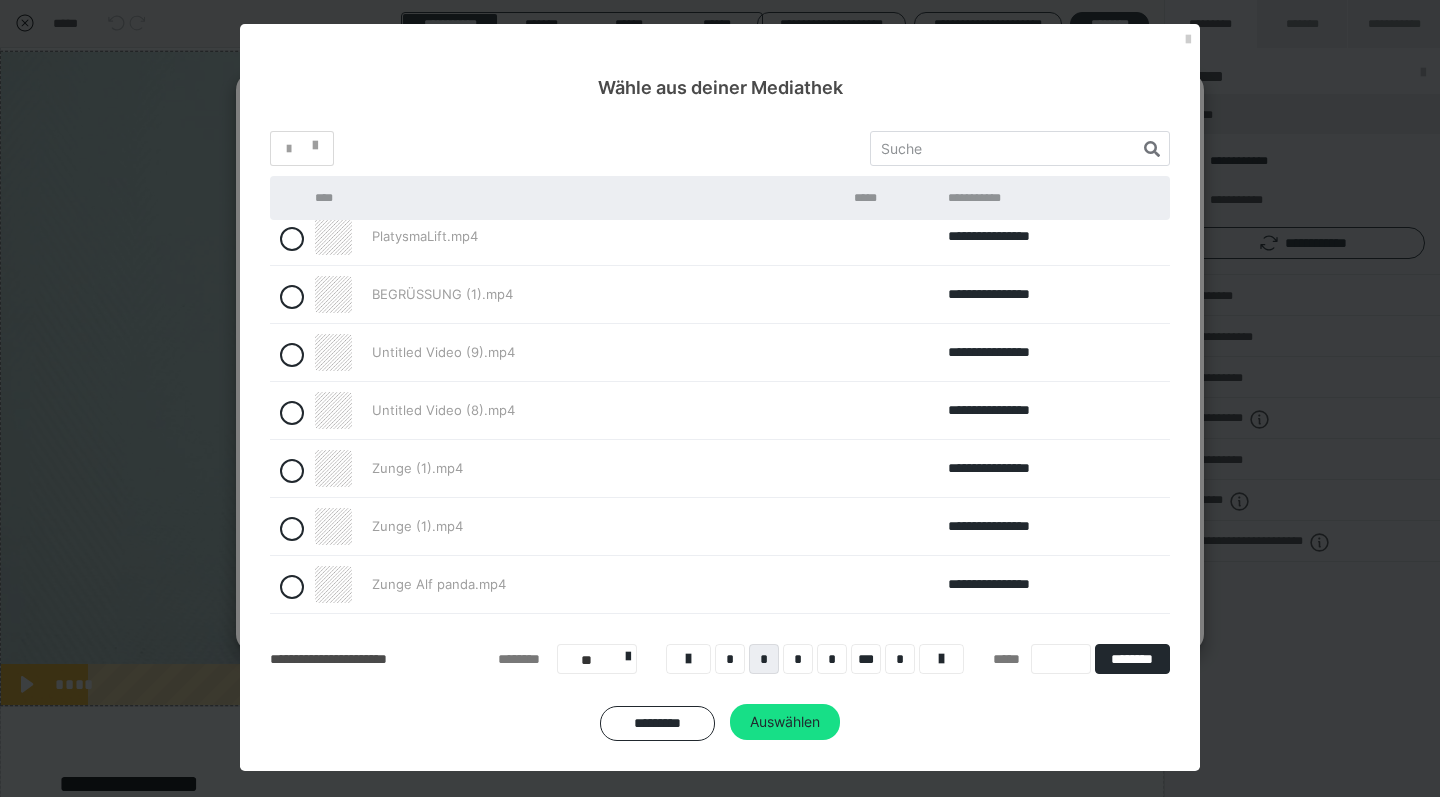 scroll, scrollTop: 186, scrollLeft: 0, axis: vertical 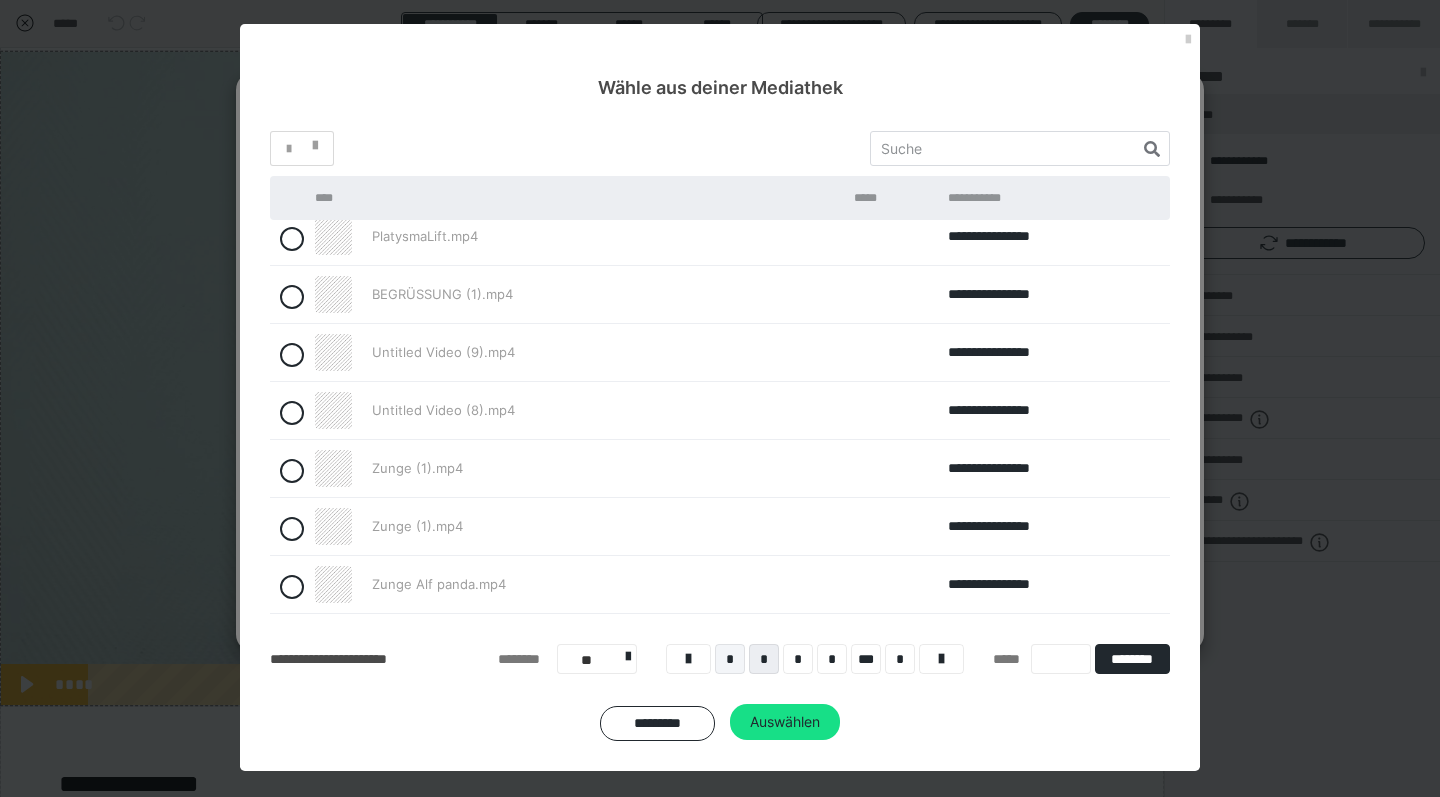 click on "*" at bounding box center [730, 659] 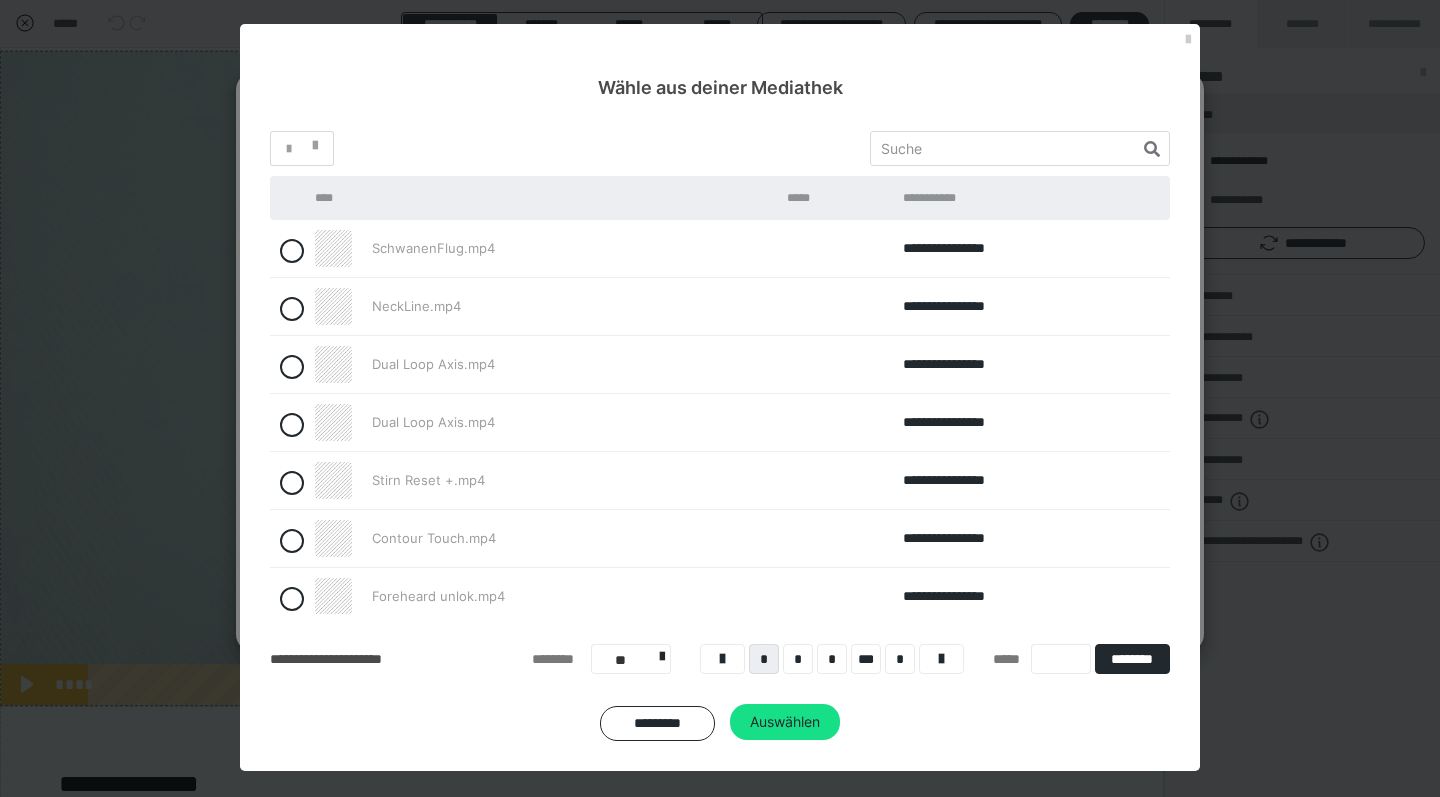 scroll, scrollTop: 0, scrollLeft: 0, axis: both 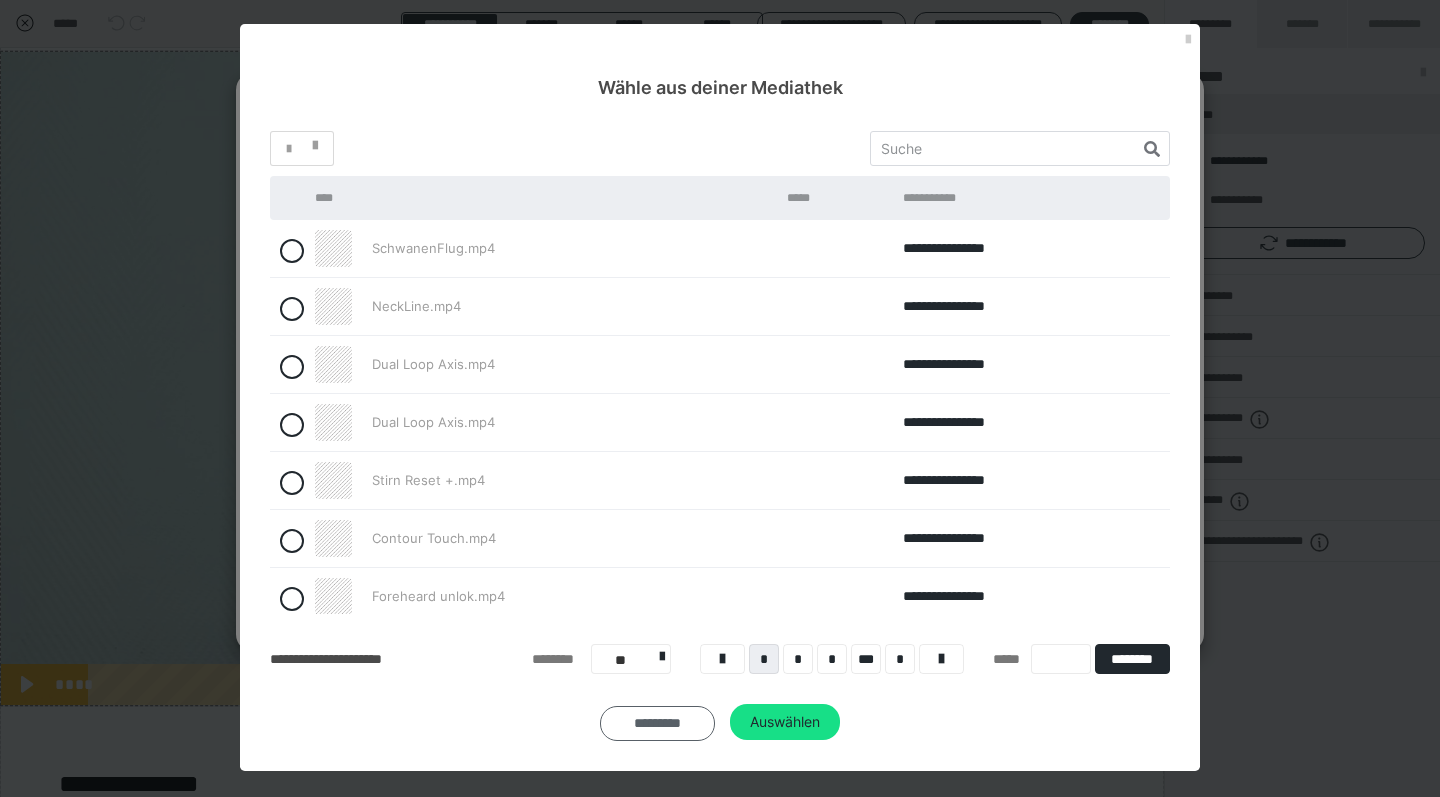 click on "*********" at bounding box center [657, 723] 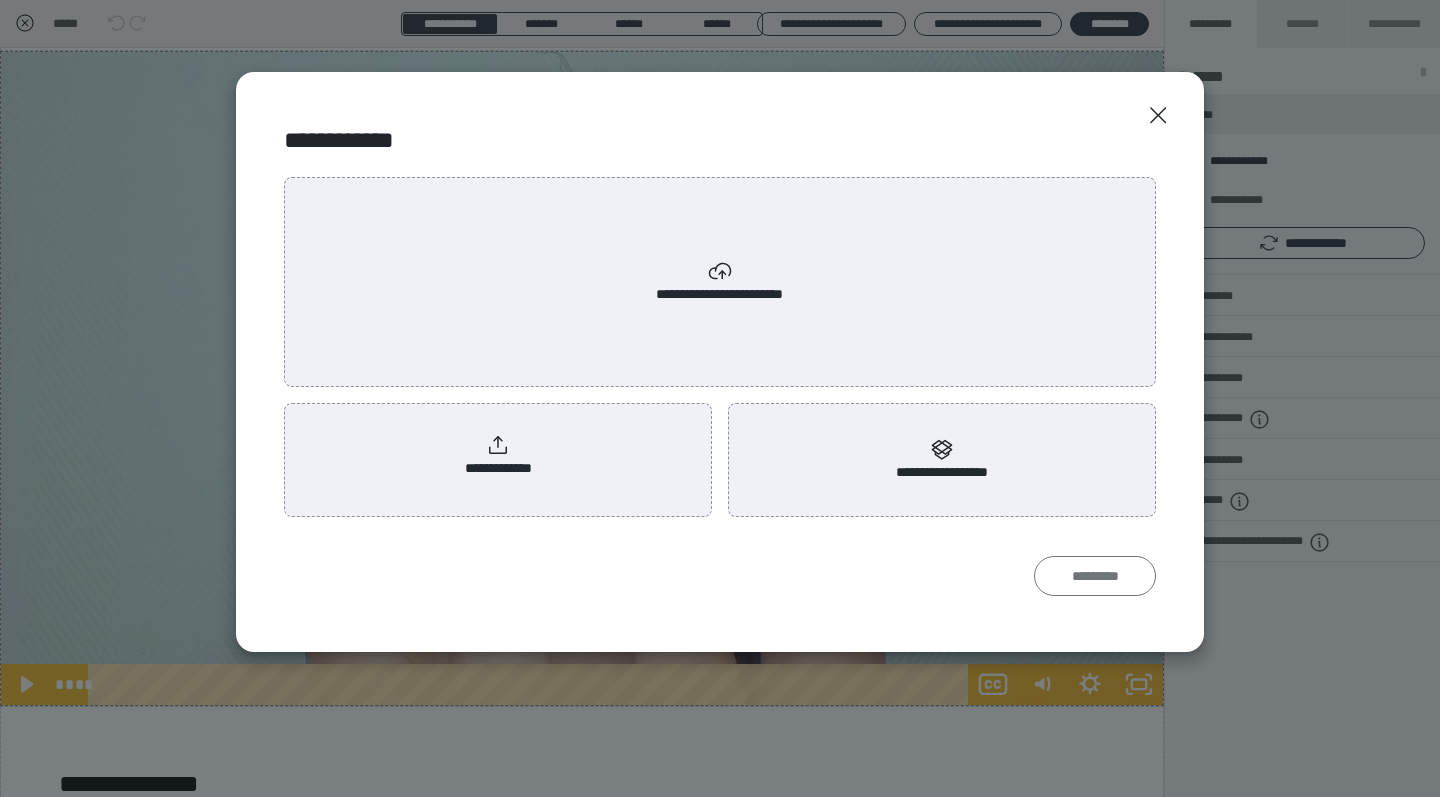 click on "*********" at bounding box center (1095, 576) 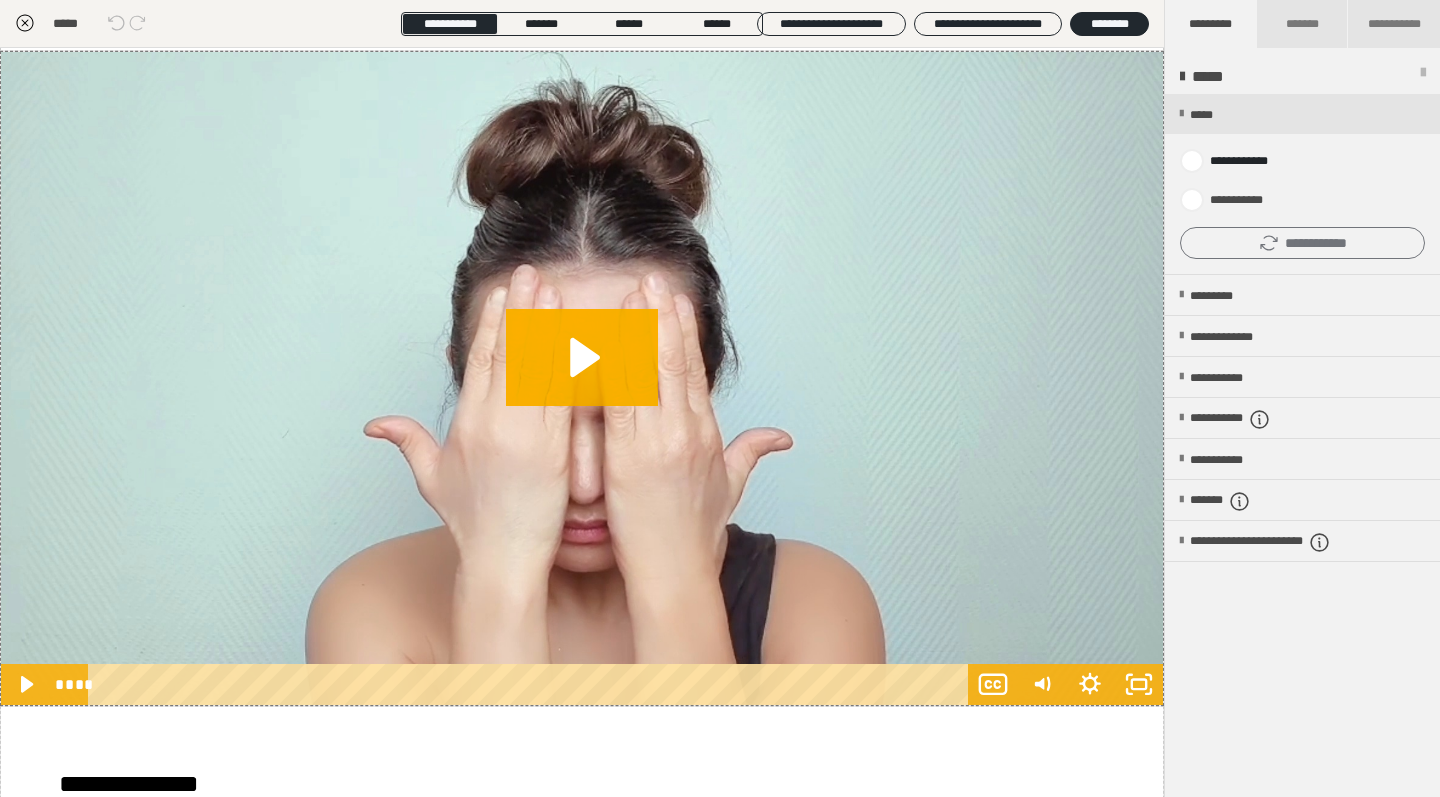 click on "**********" at bounding box center (1302, 243) 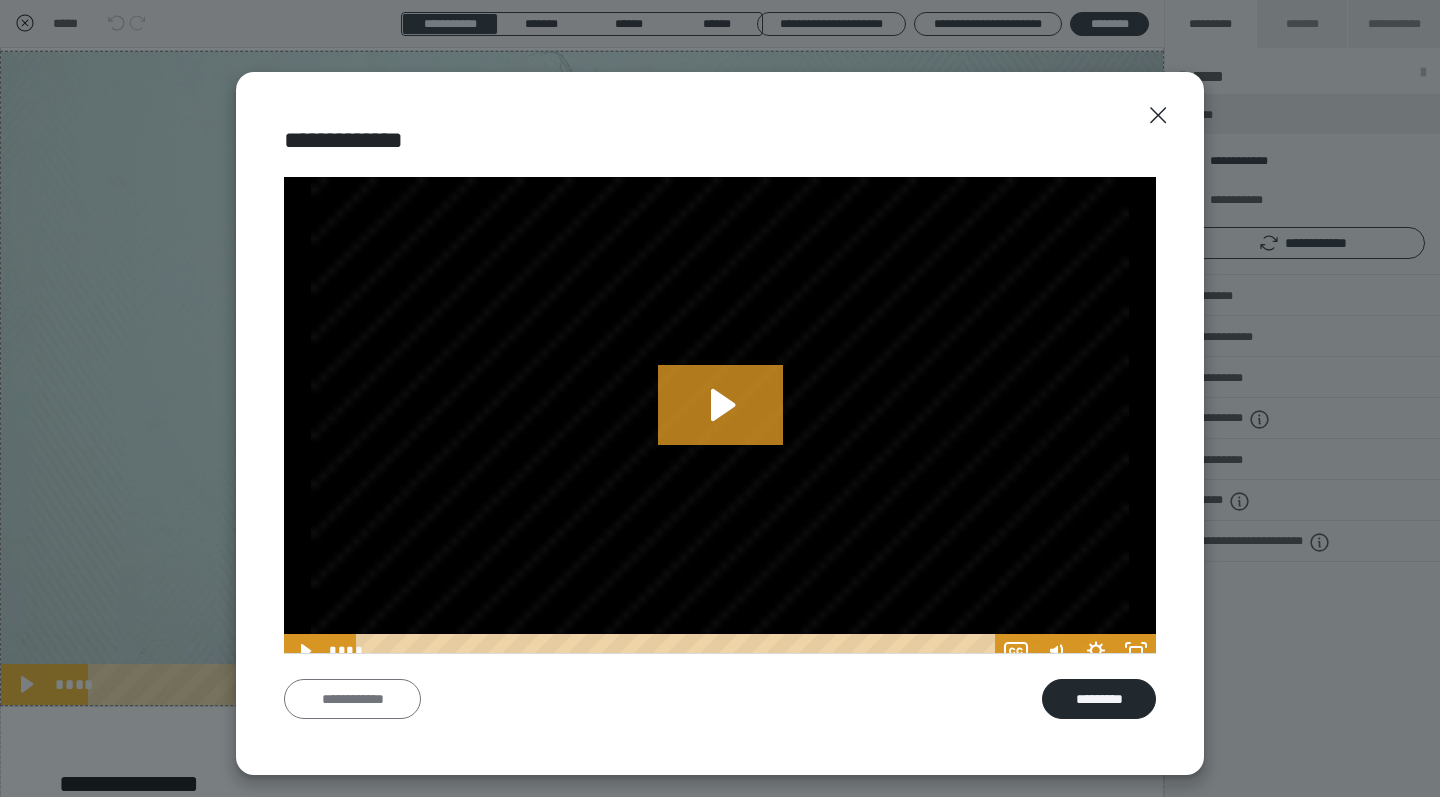 click on "**********" at bounding box center [352, 699] 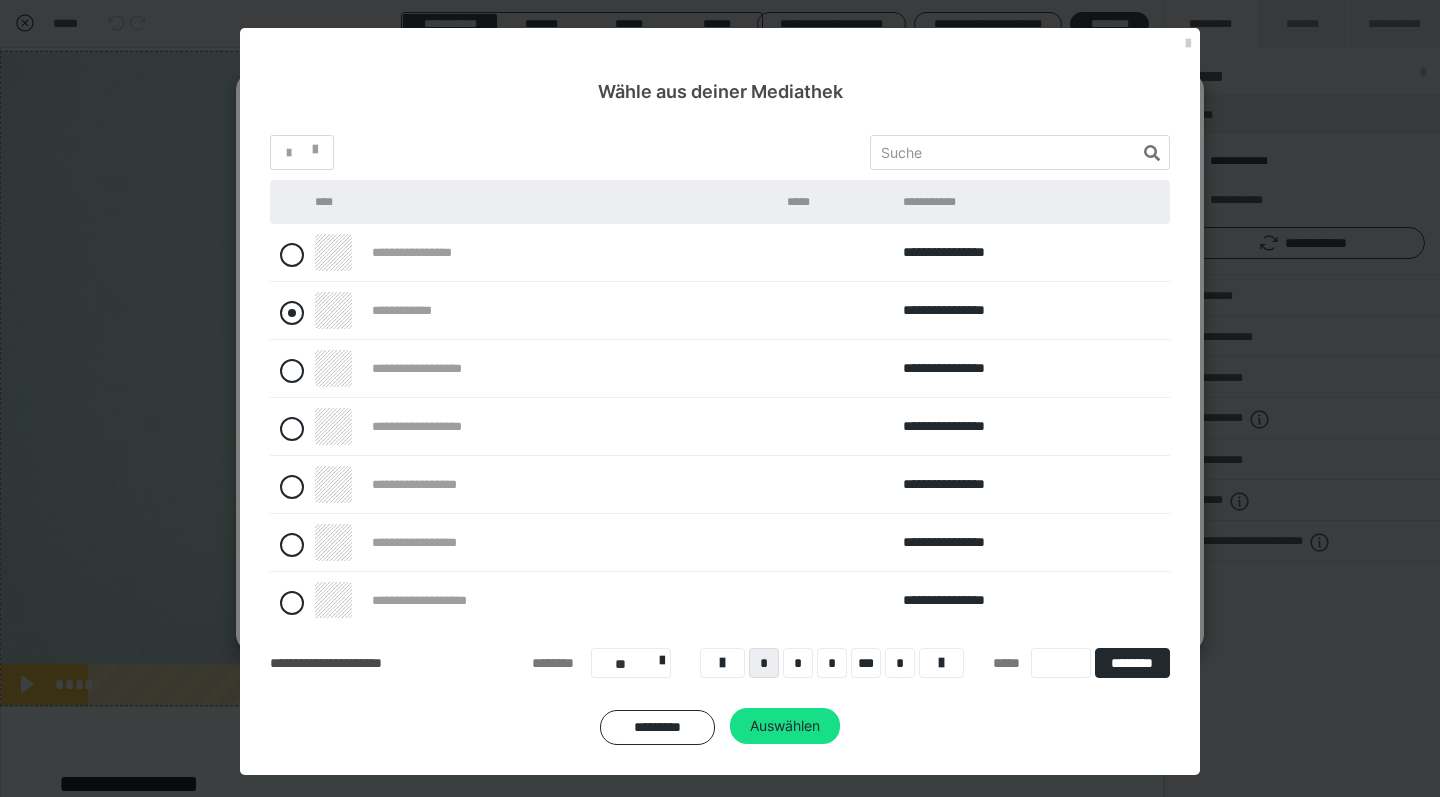 click at bounding box center (292, 313) 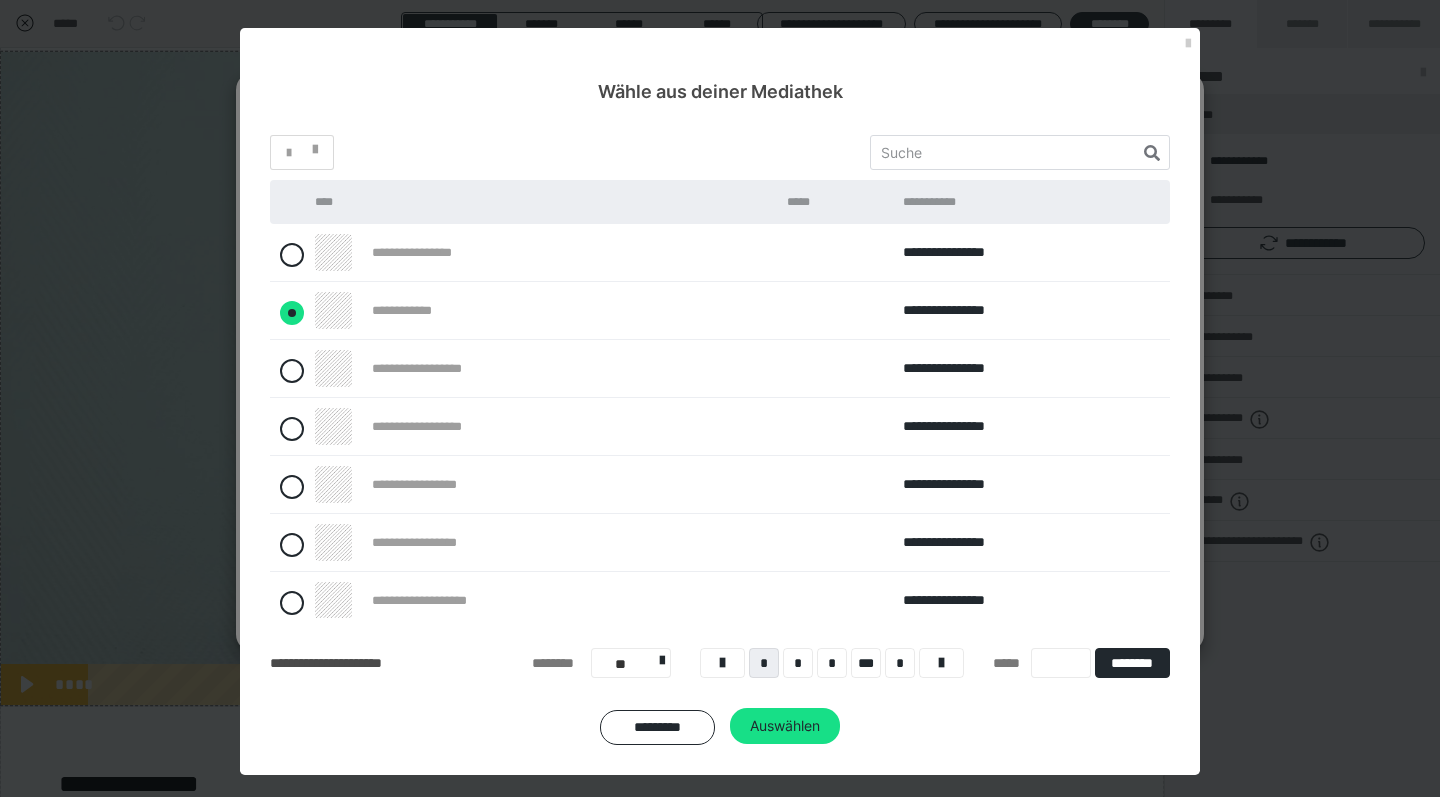 radio on "****" 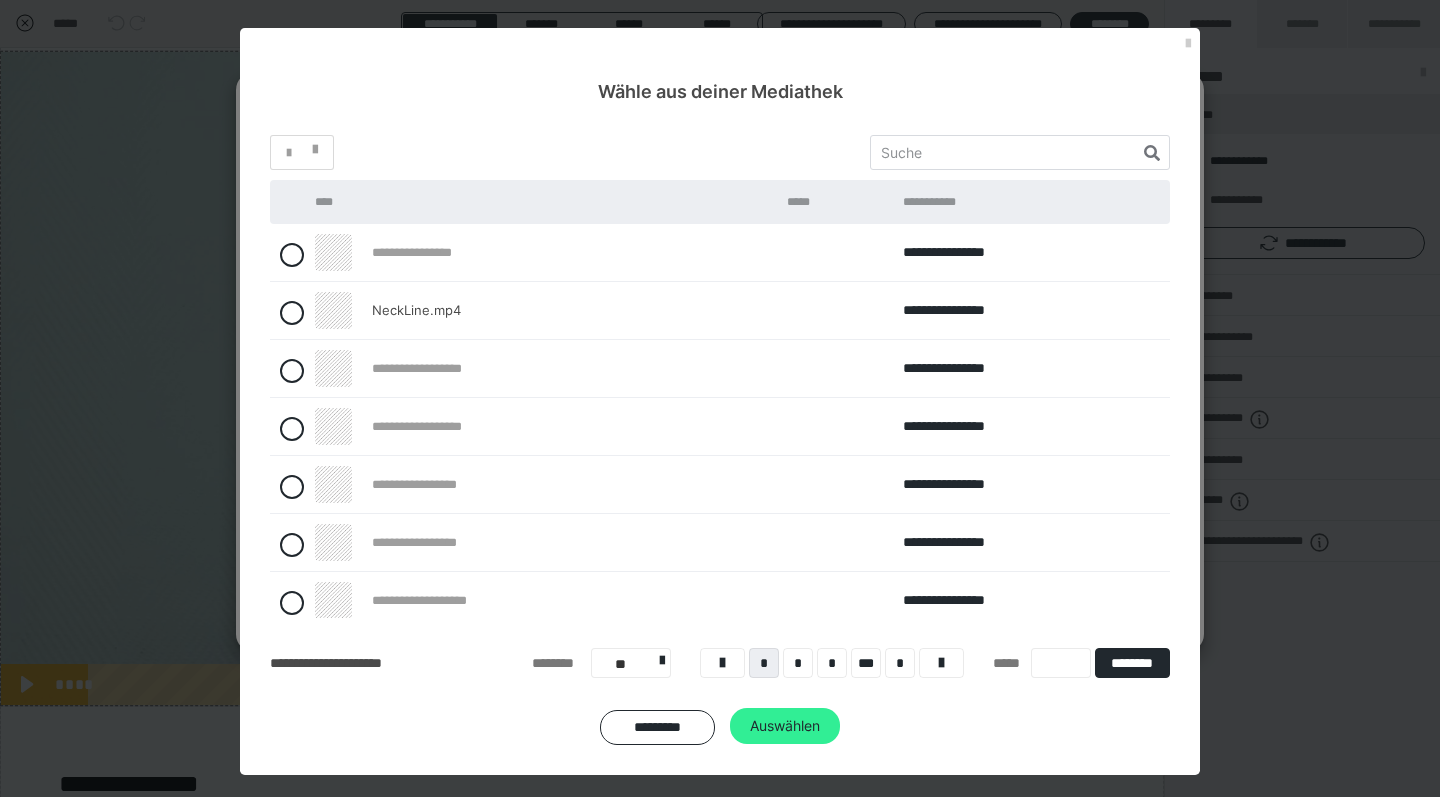 click on "Auswählen" at bounding box center [785, 726] 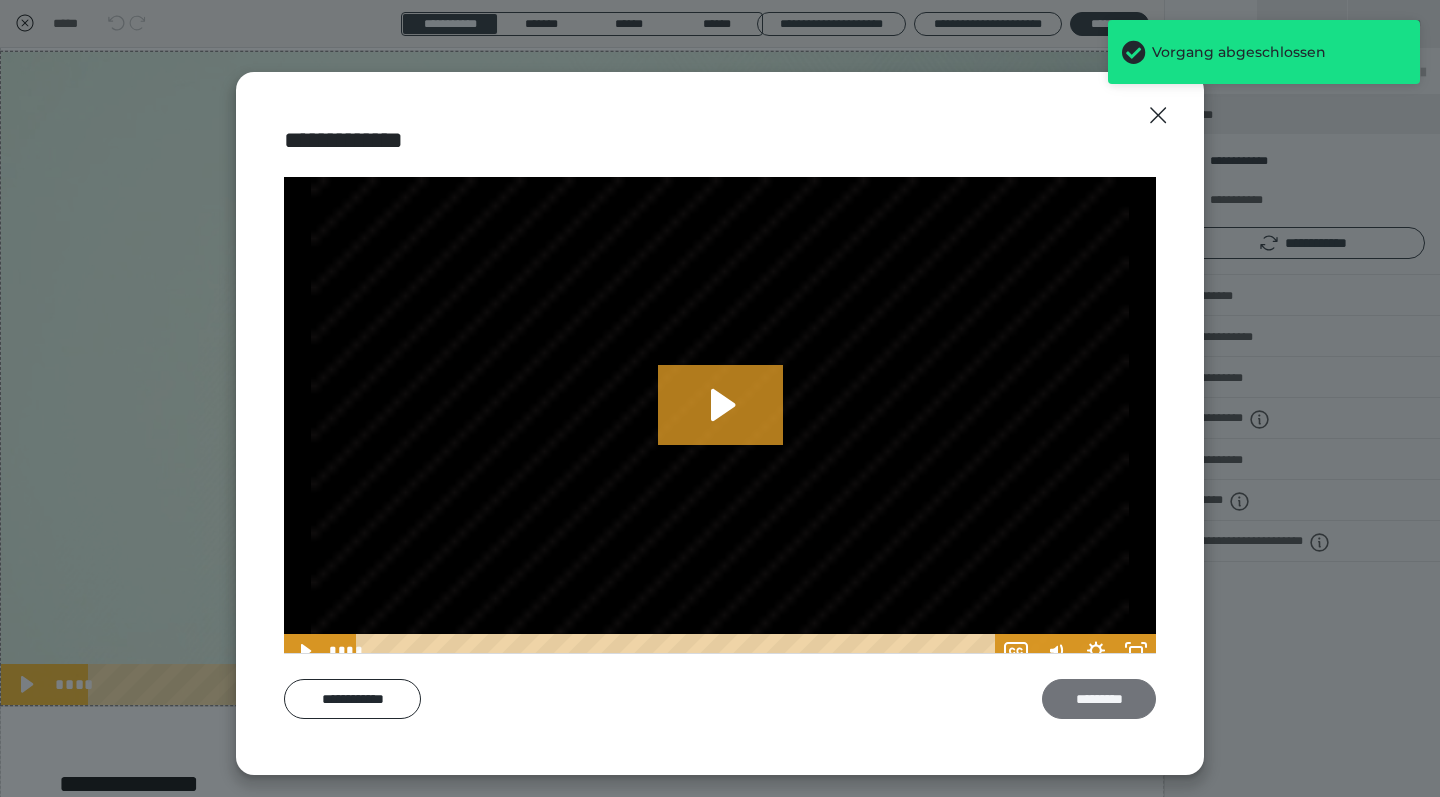 click on "*********" at bounding box center [1099, 699] 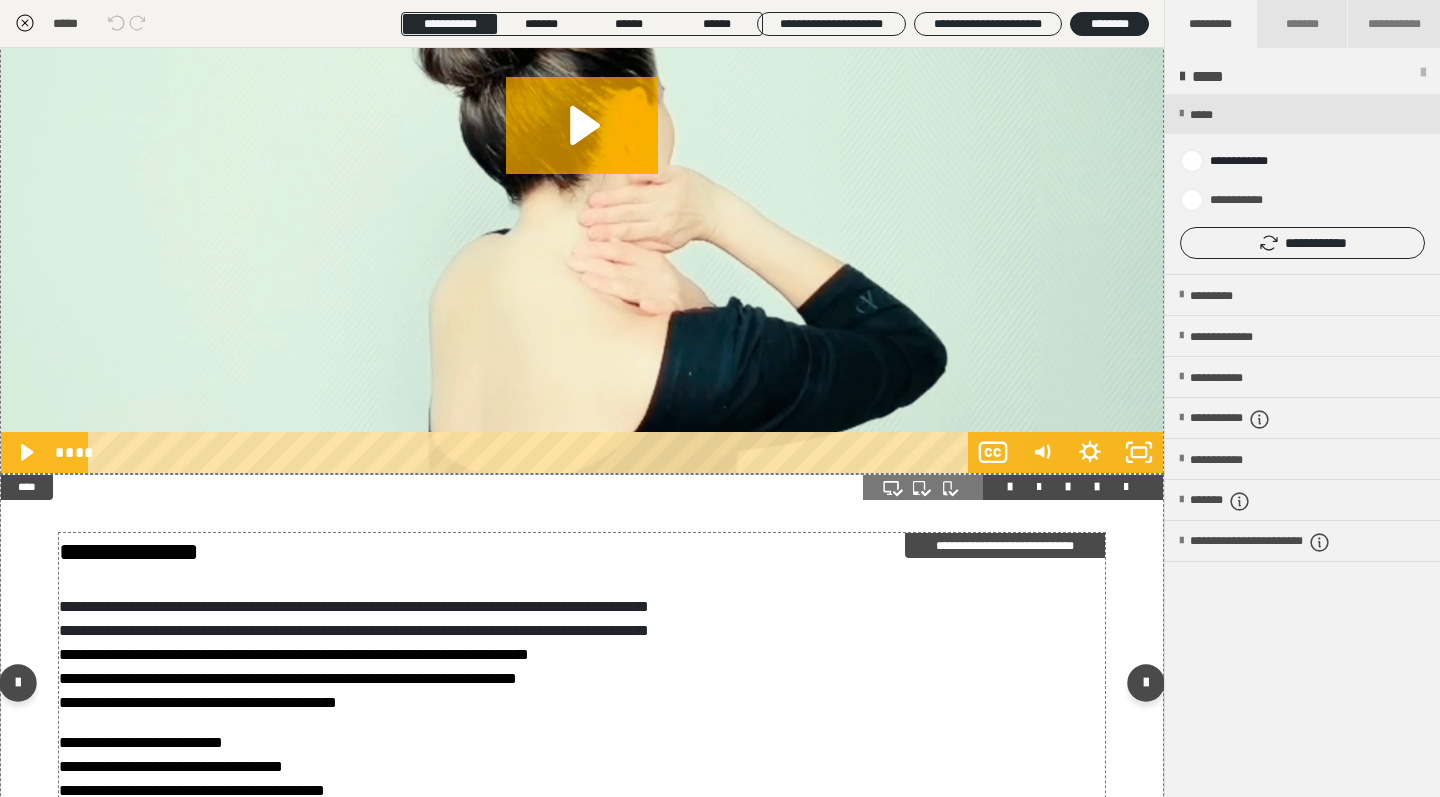 scroll, scrollTop: 1947, scrollLeft: 0, axis: vertical 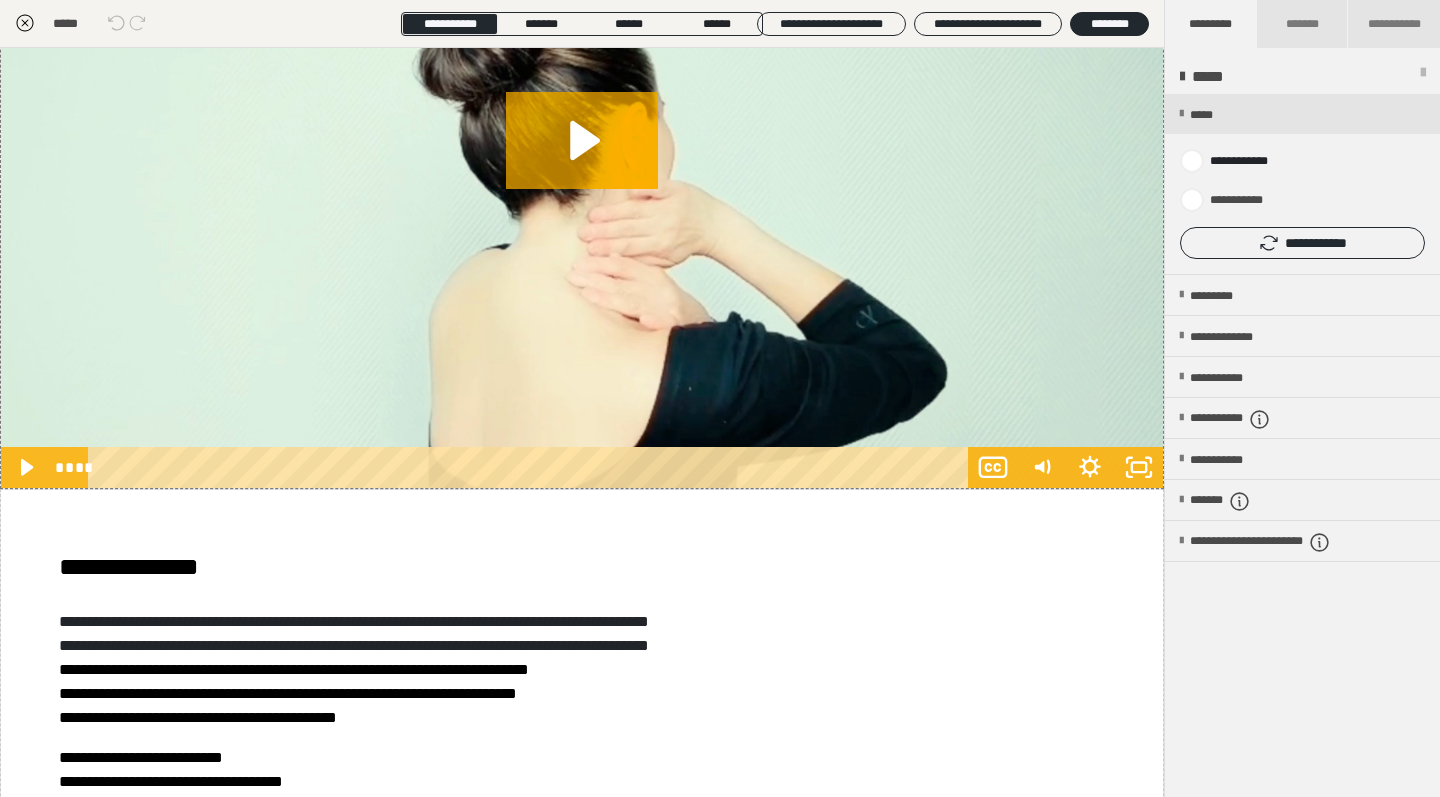 click 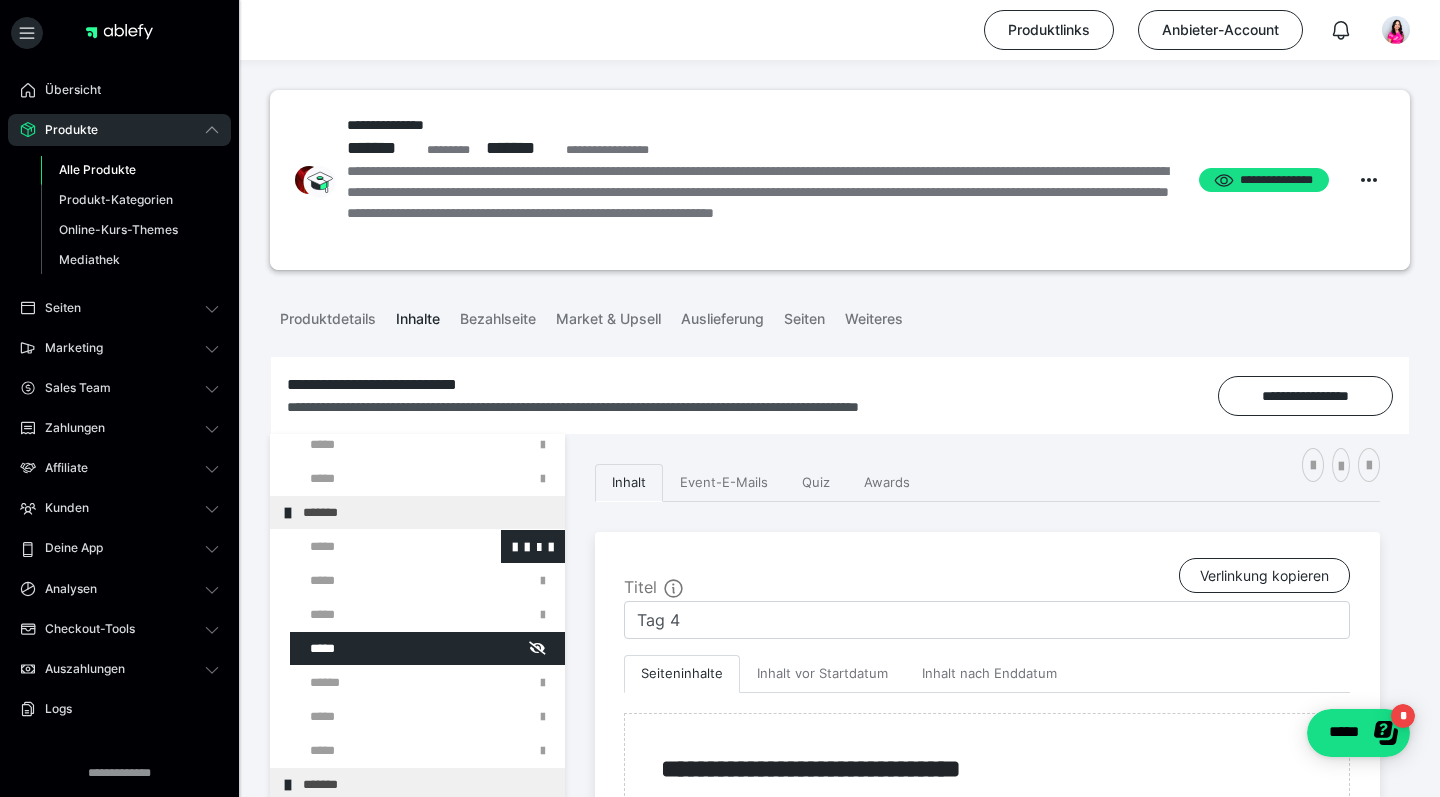 scroll, scrollTop: 640, scrollLeft: 0, axis: vertical 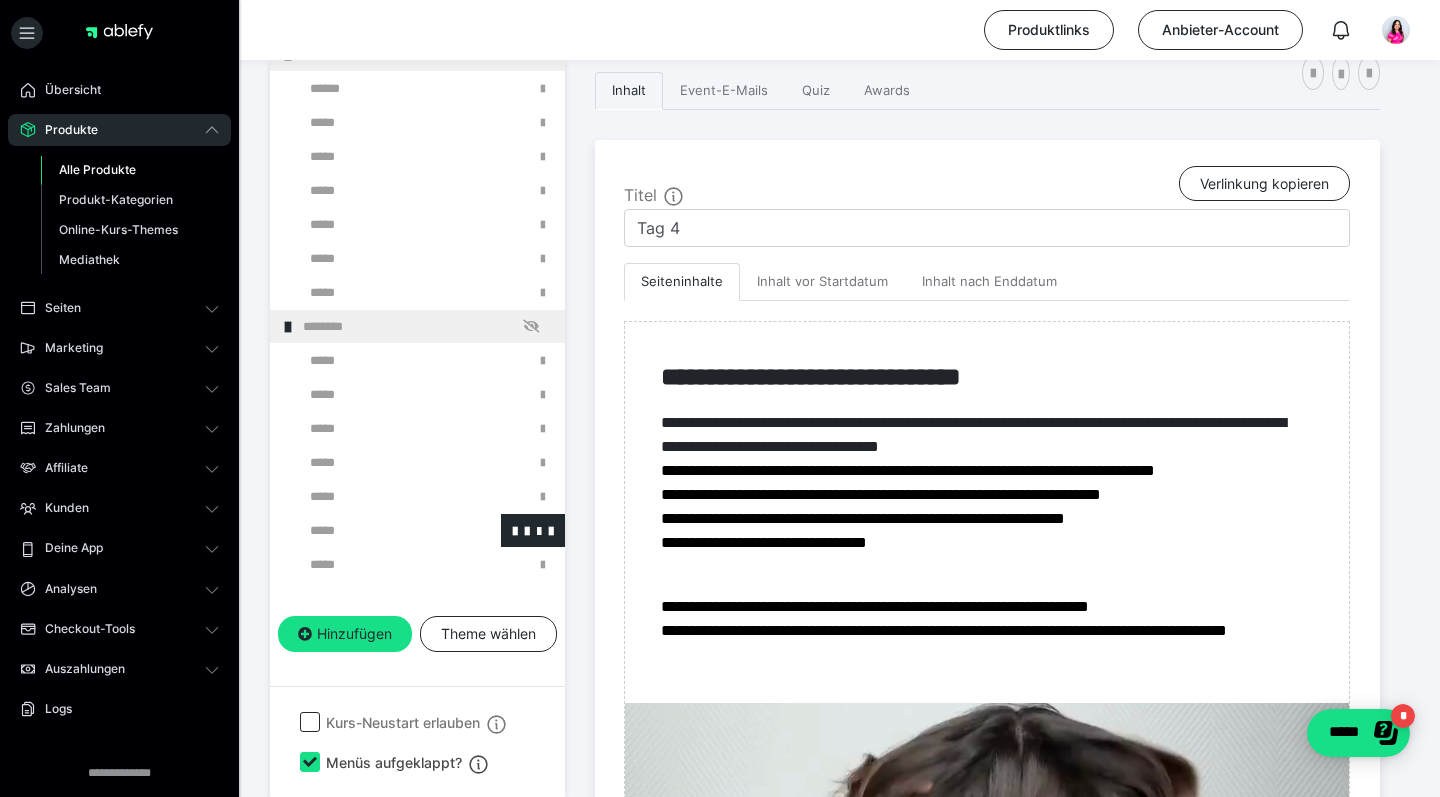 click at bounding box center (375, 530) 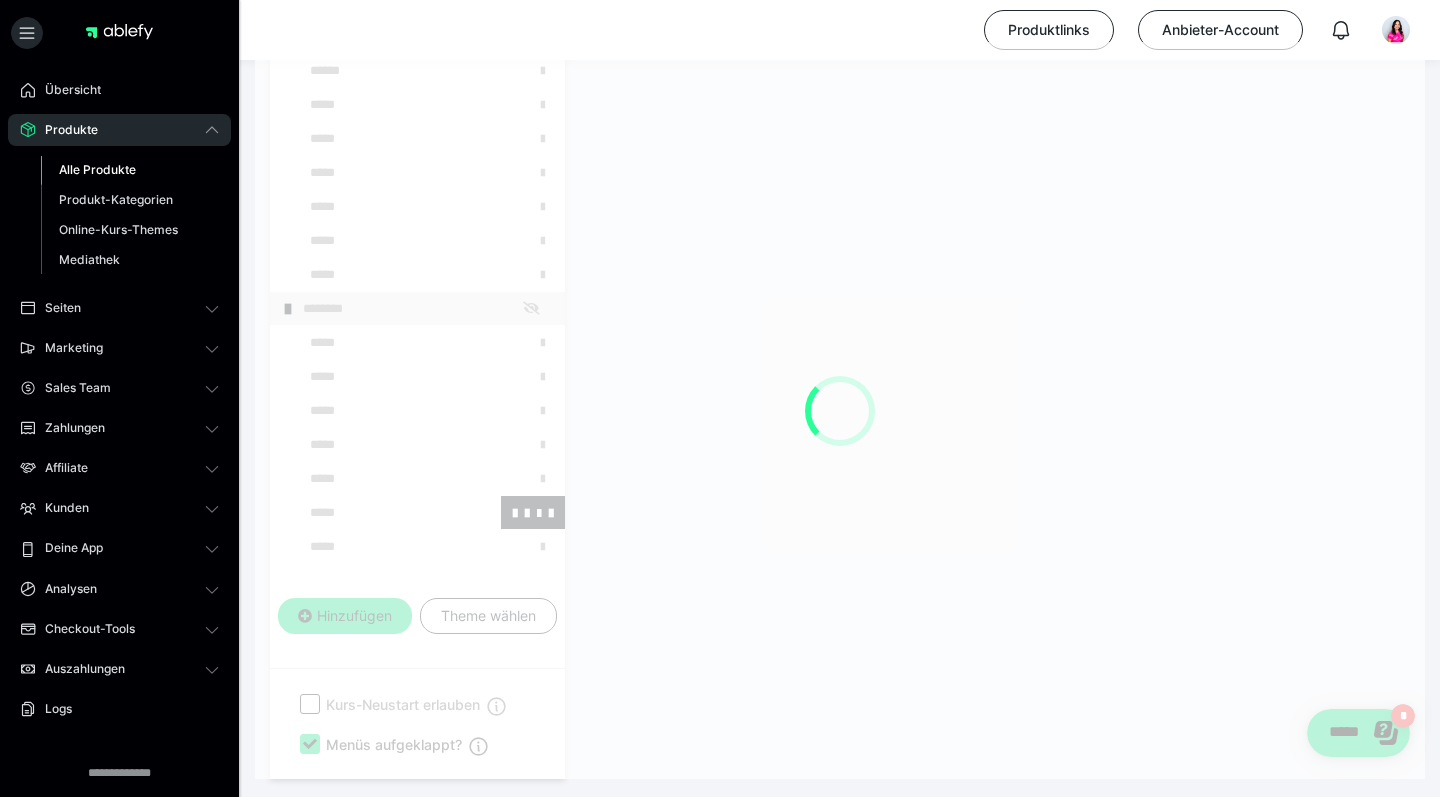 scroll, scrollTop: 374, scrollLeft: 0, axis: vertical 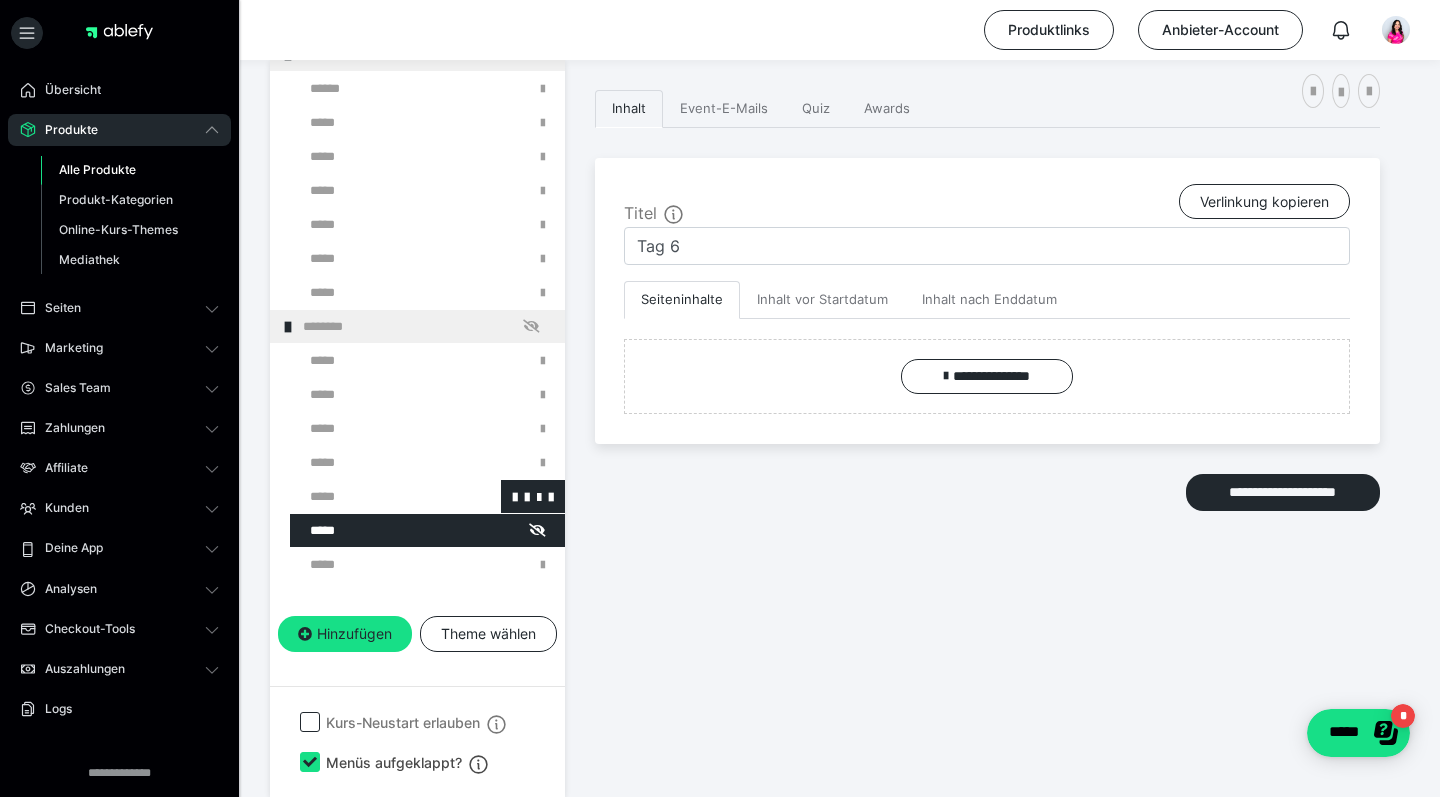 click at bounding box center [375, 496] 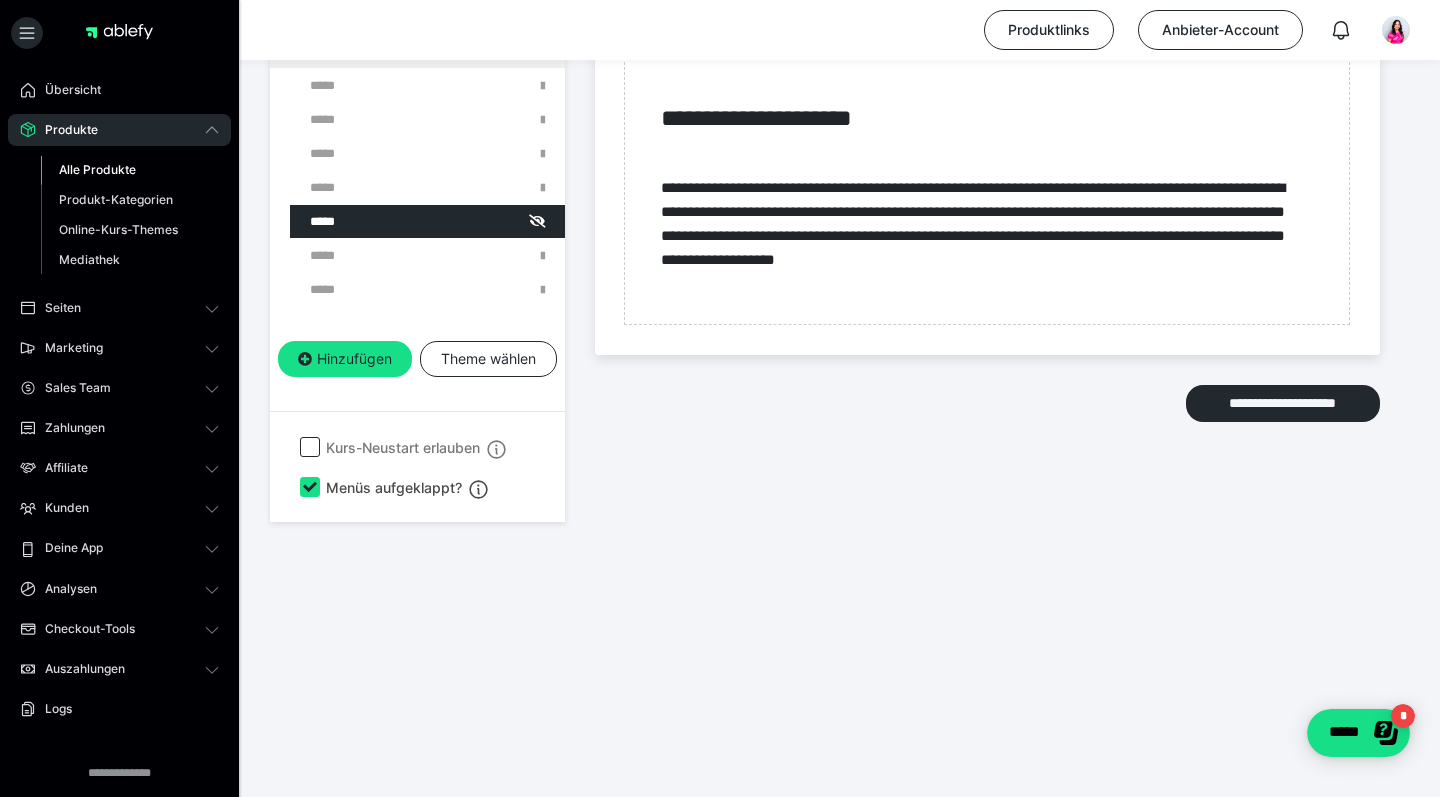 scroll, scrollTop: 6736, scrollLeft: 0, axis: vertical 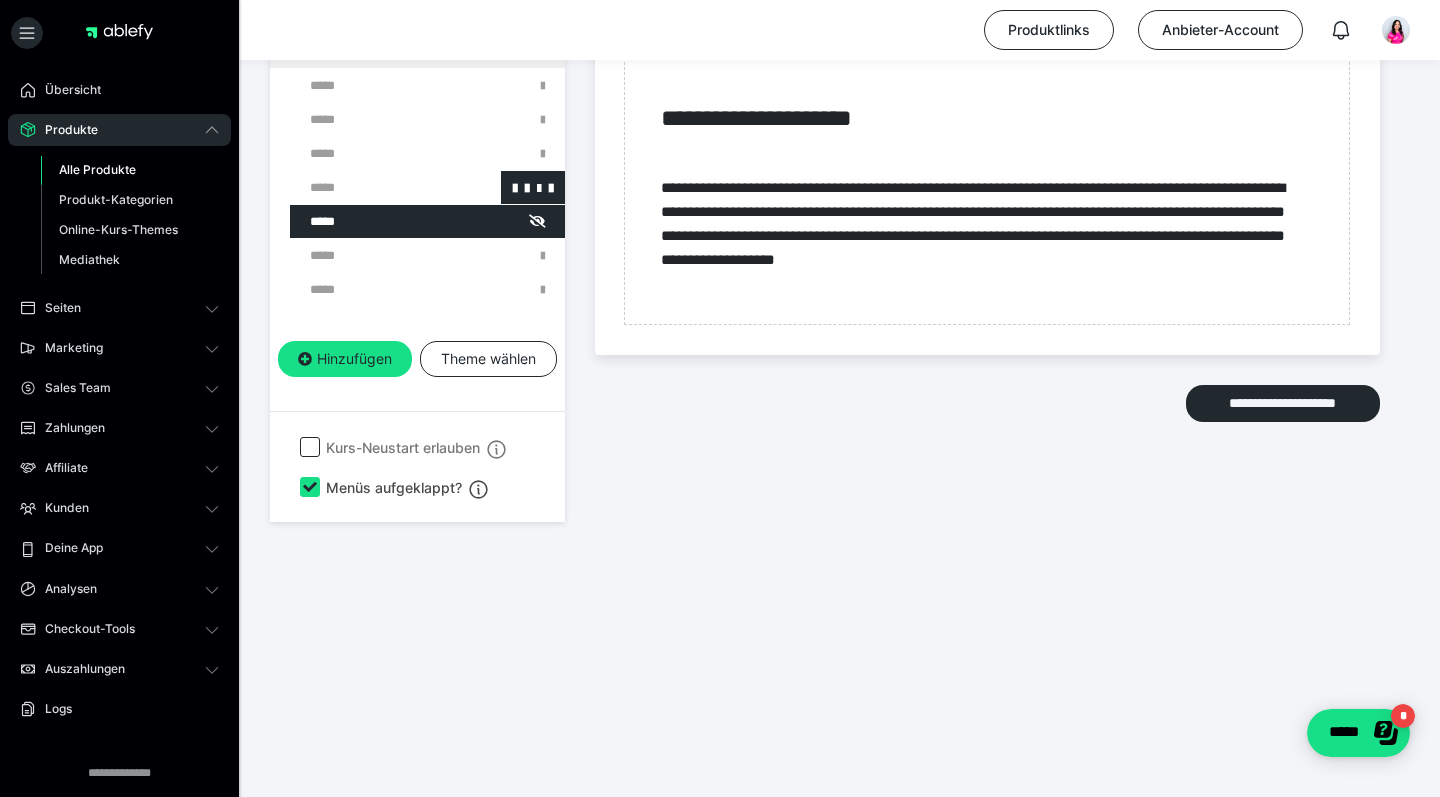click at bounding box center (375, 187) 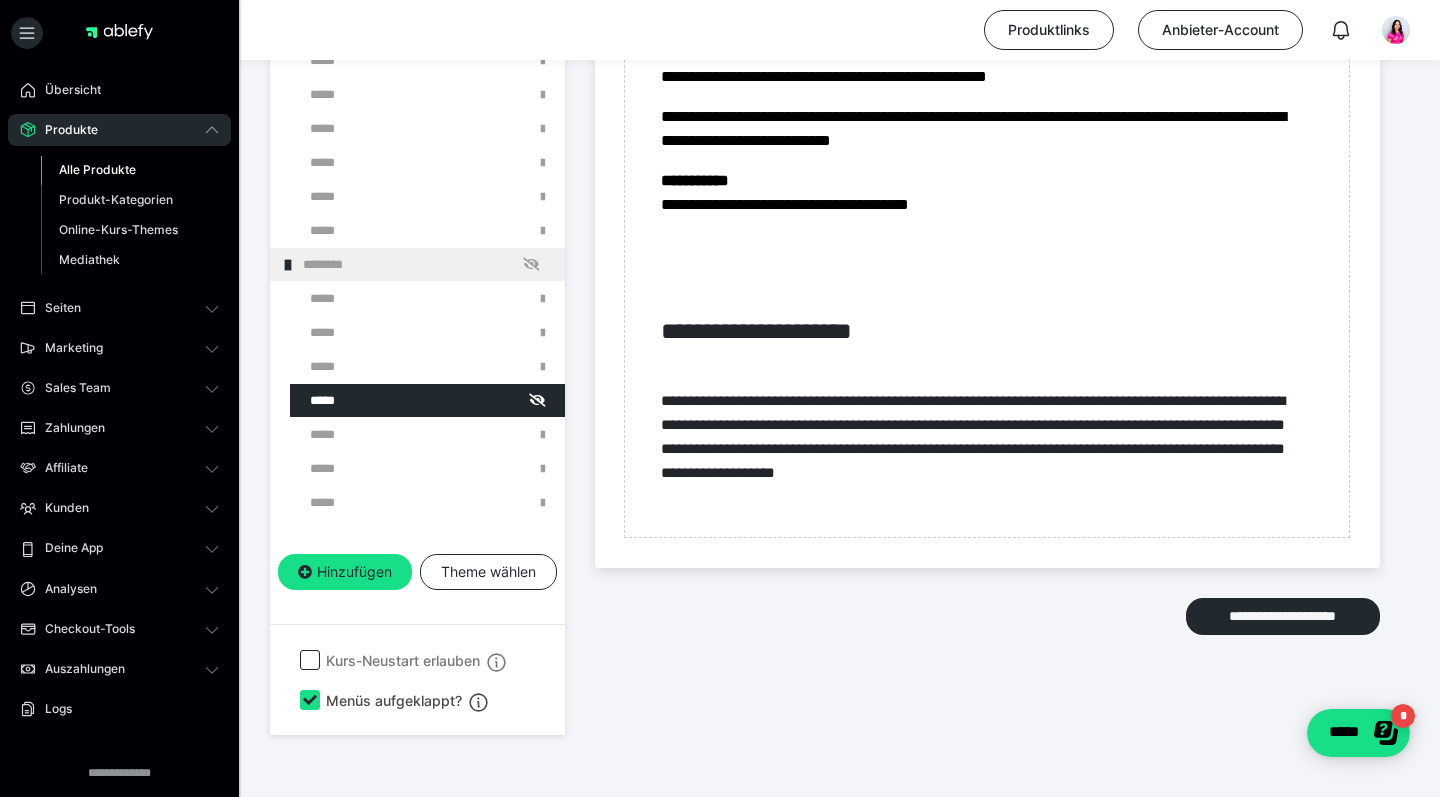 scroll, scrollTop: 4295, scrollLeft: 0, axis: vertical 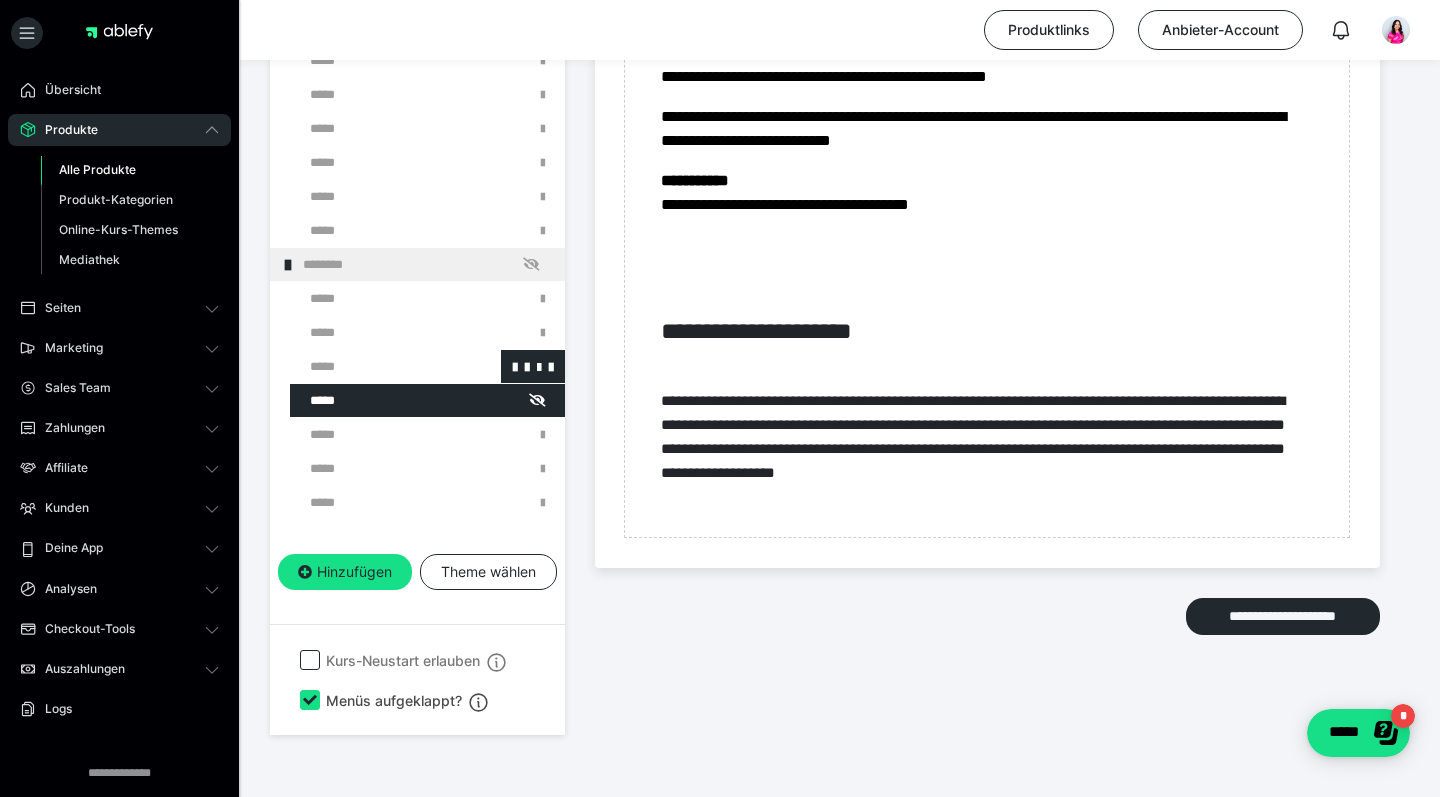 click at bounding box center [375, 366] 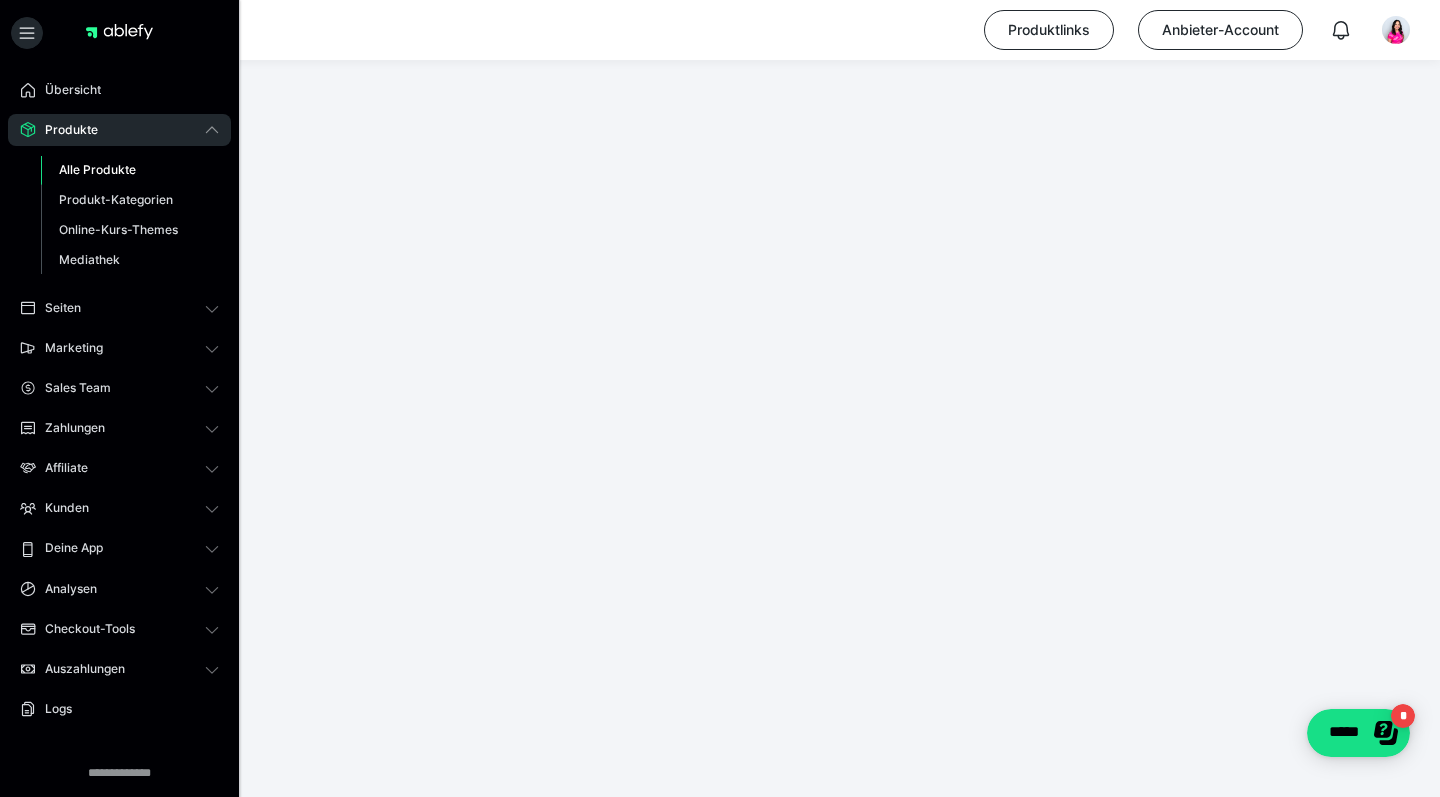 scroll, scrollTop: 374, scrollLeft: 0, axis: vertical 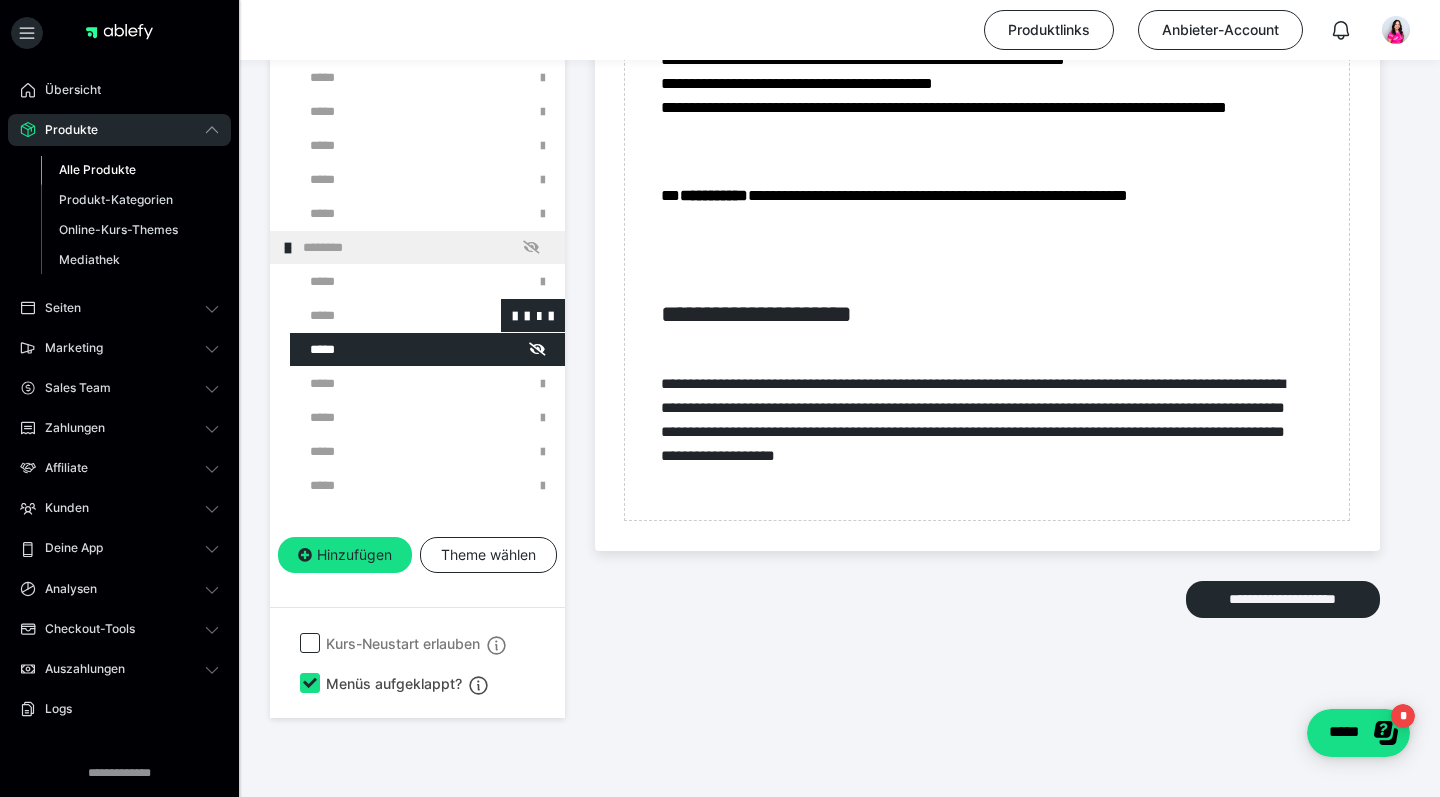 click at bounding box center (375, 315) 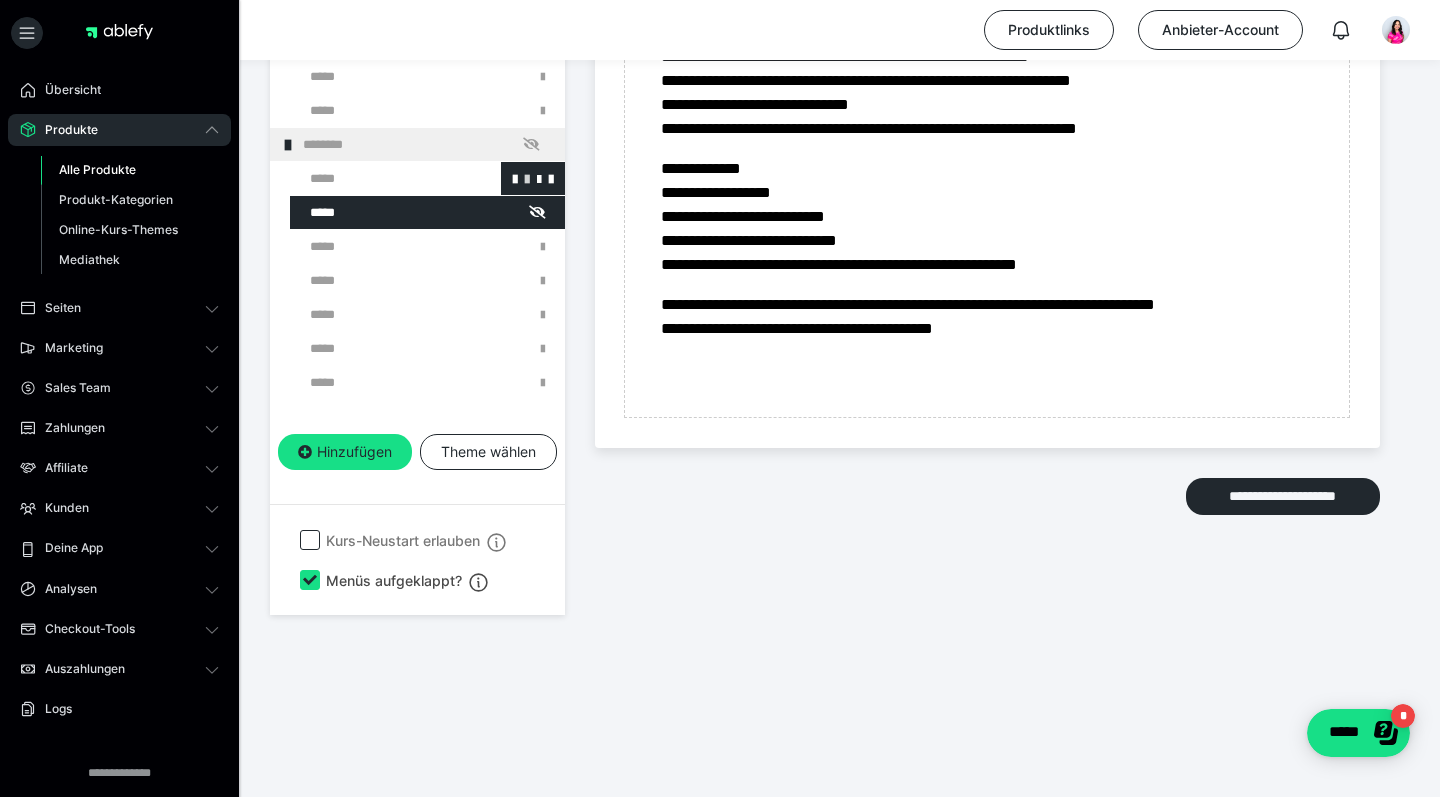scroll, scrollTop: 6567, scrollLeft: 0, axis: vertical 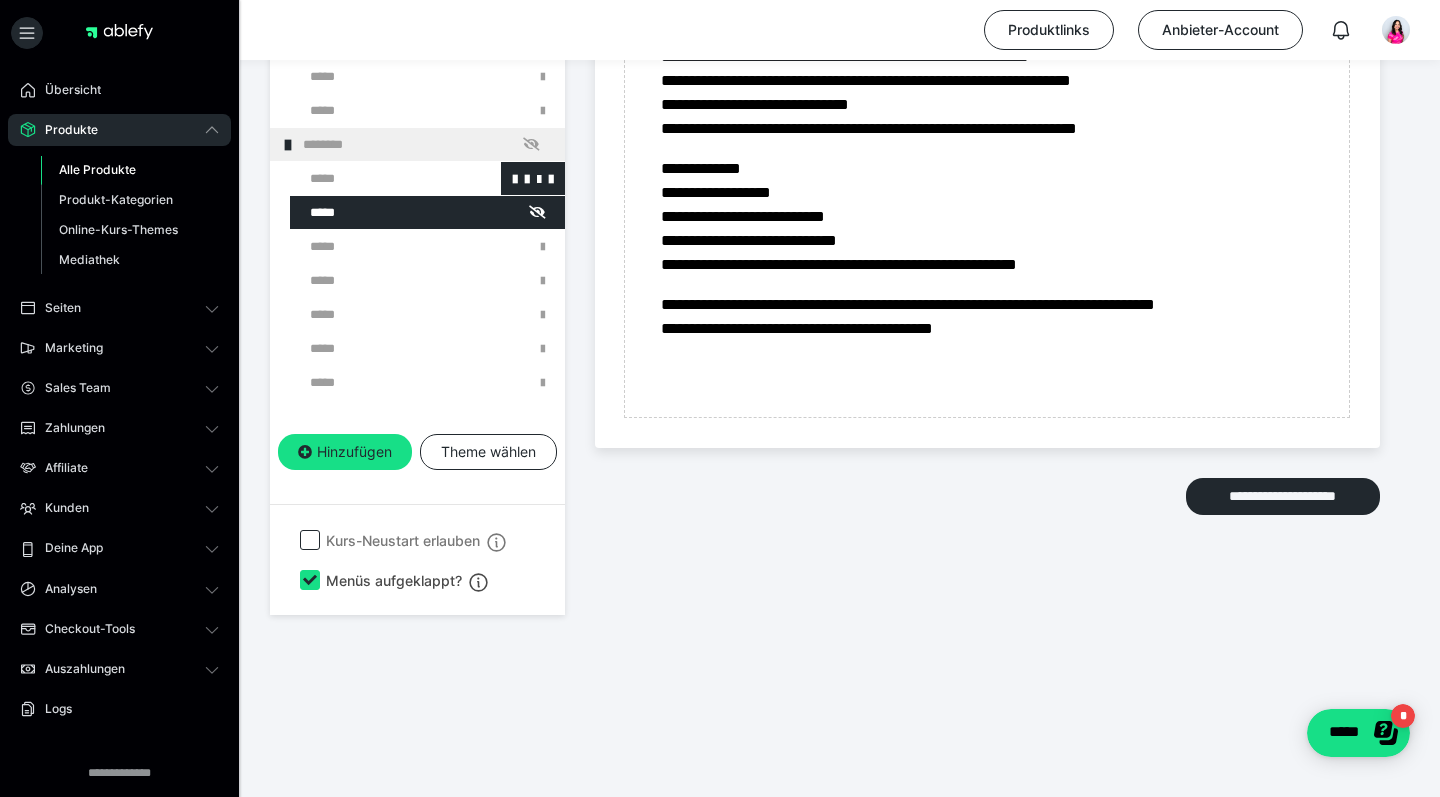 click at bounding box center [375, 178] 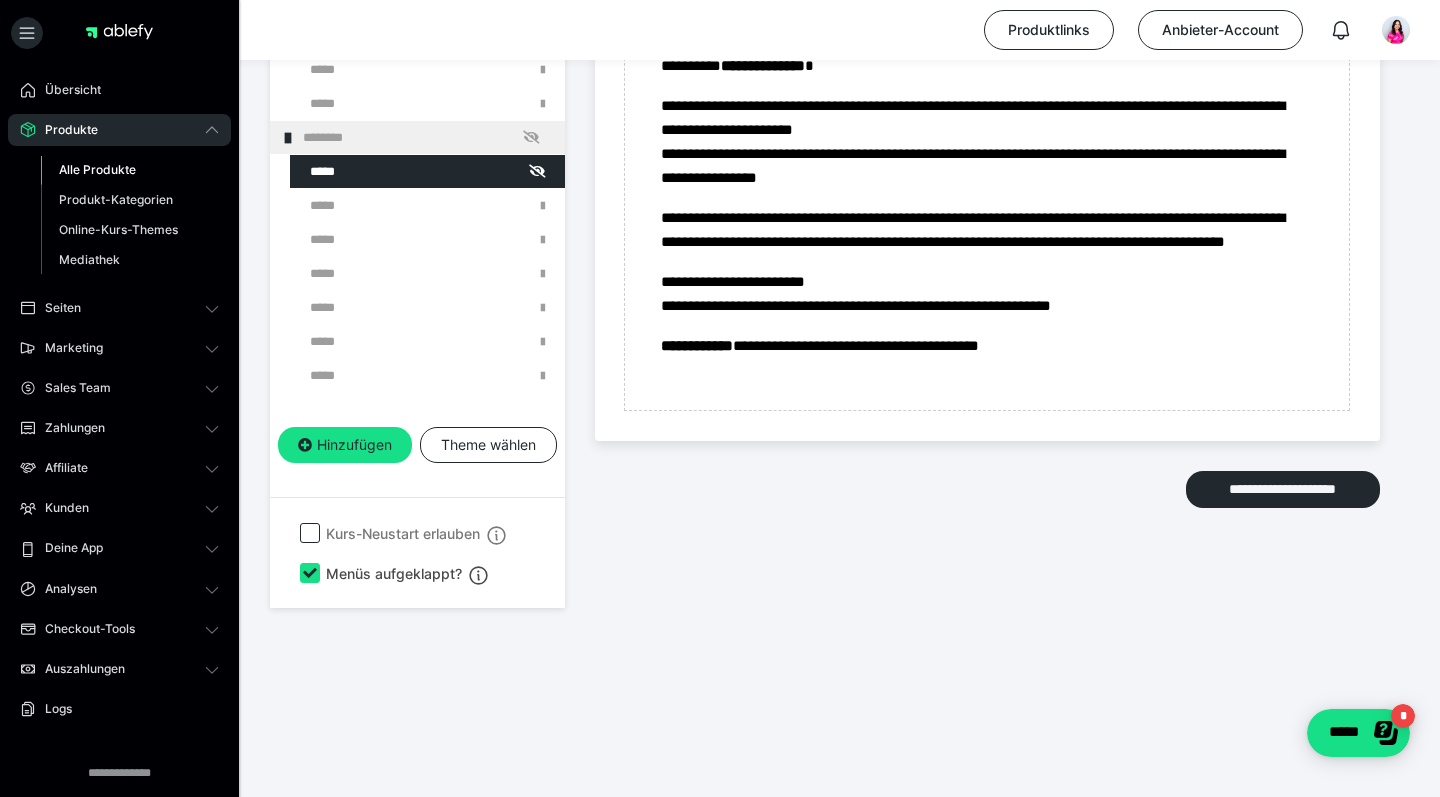 scroll, scrollTop: 4331, scrollLeft: 0, axis: vertical 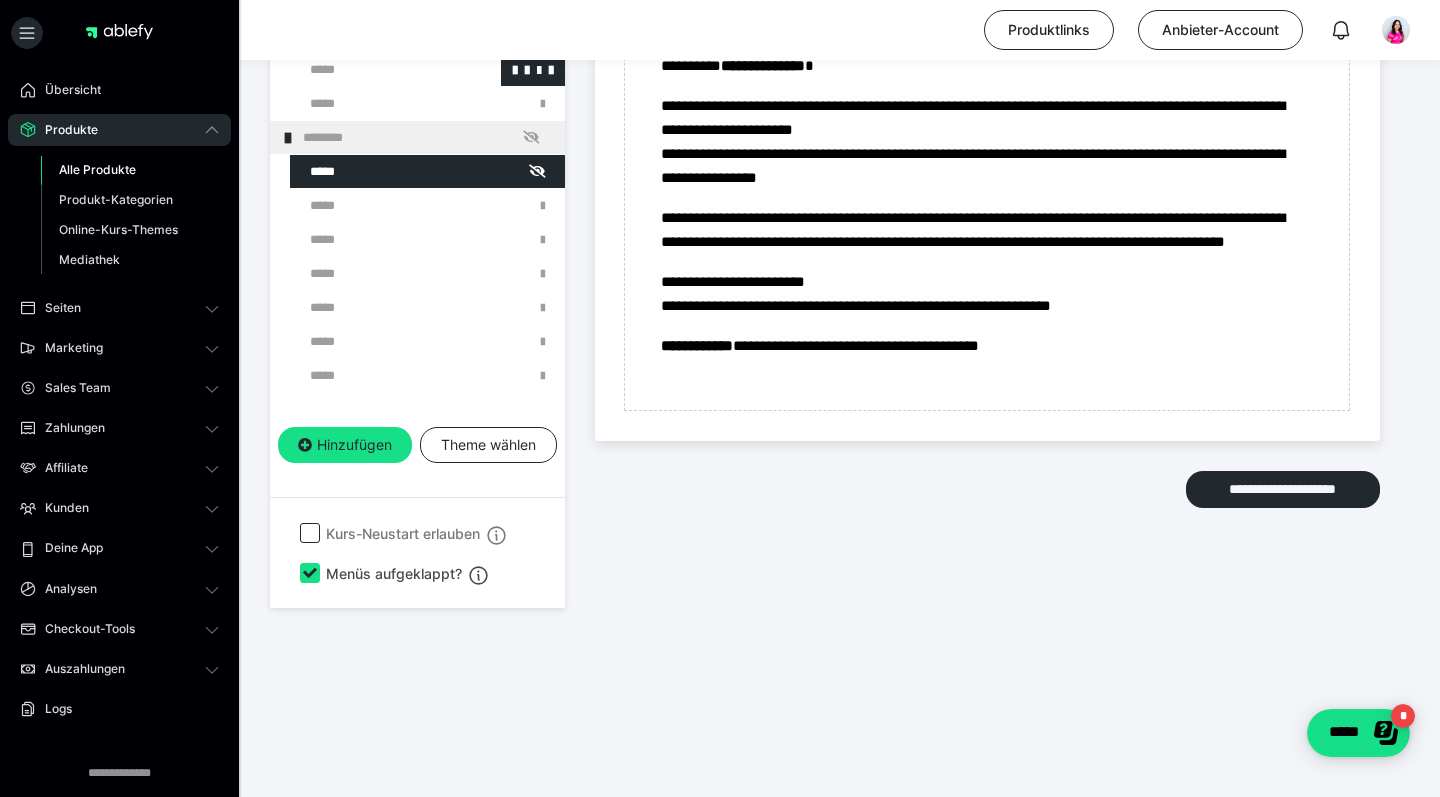 click at bounding box center (375, 69) 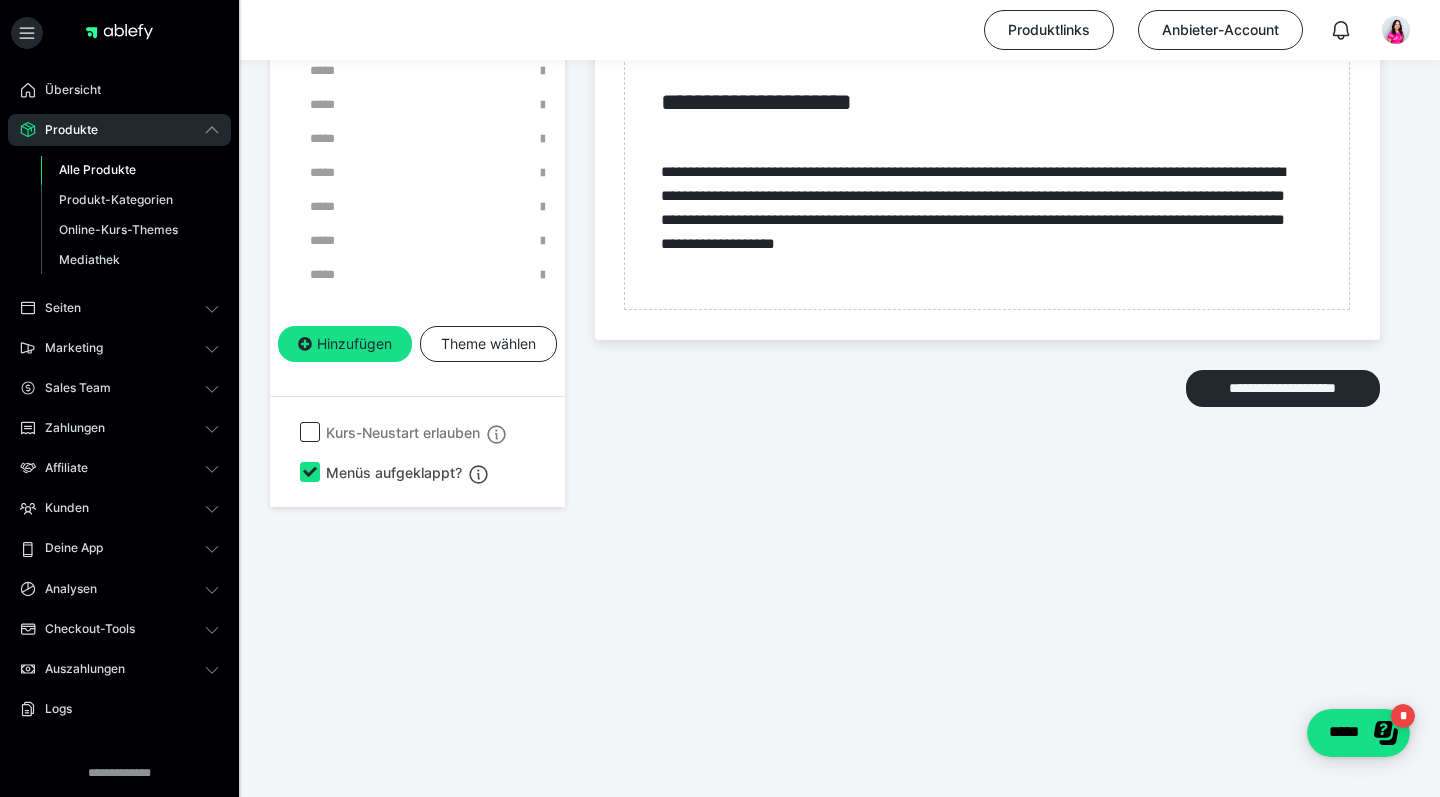 scroll, scrollTop: 4046, scrollLeft: 0, axis: vertical 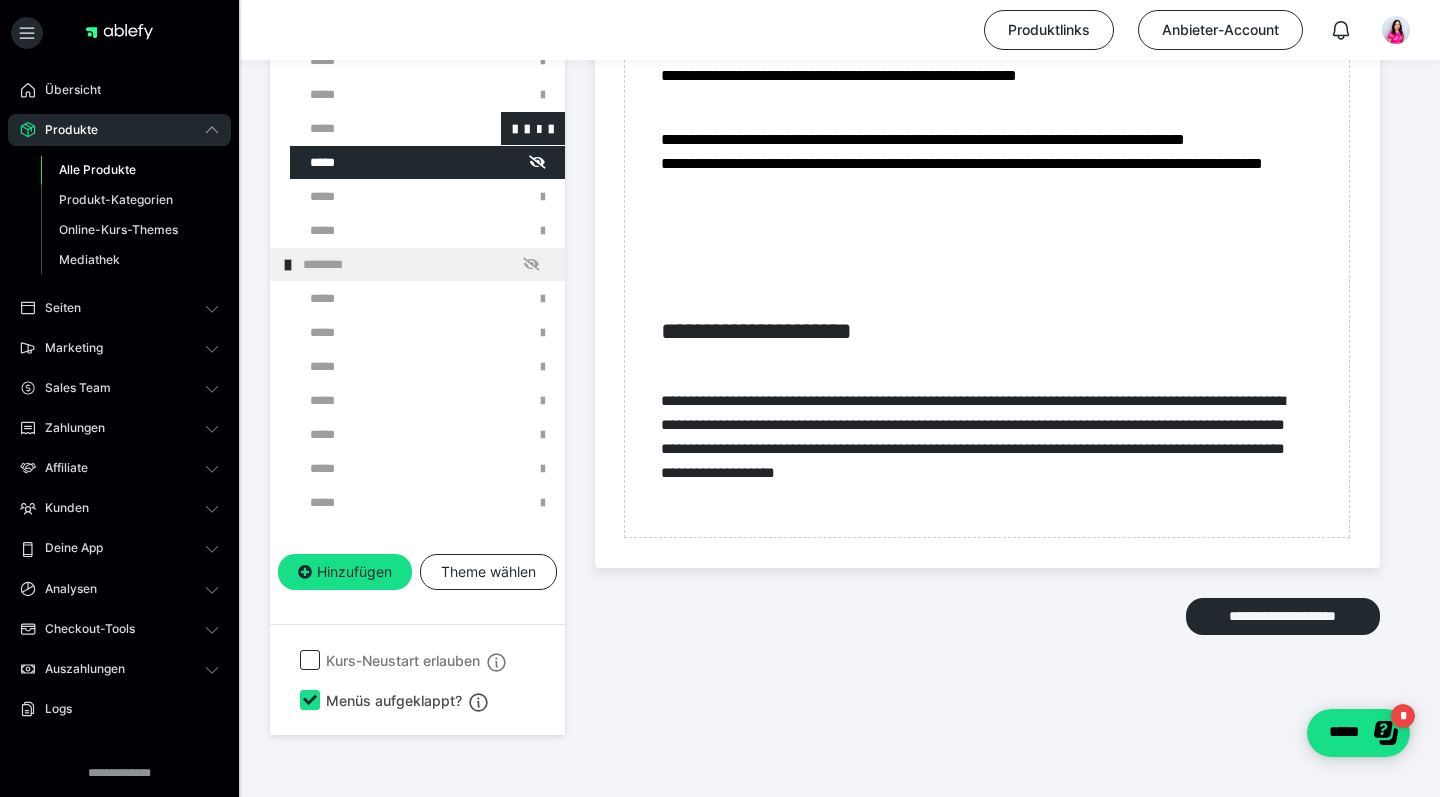 click at bounding box center (375, 128) 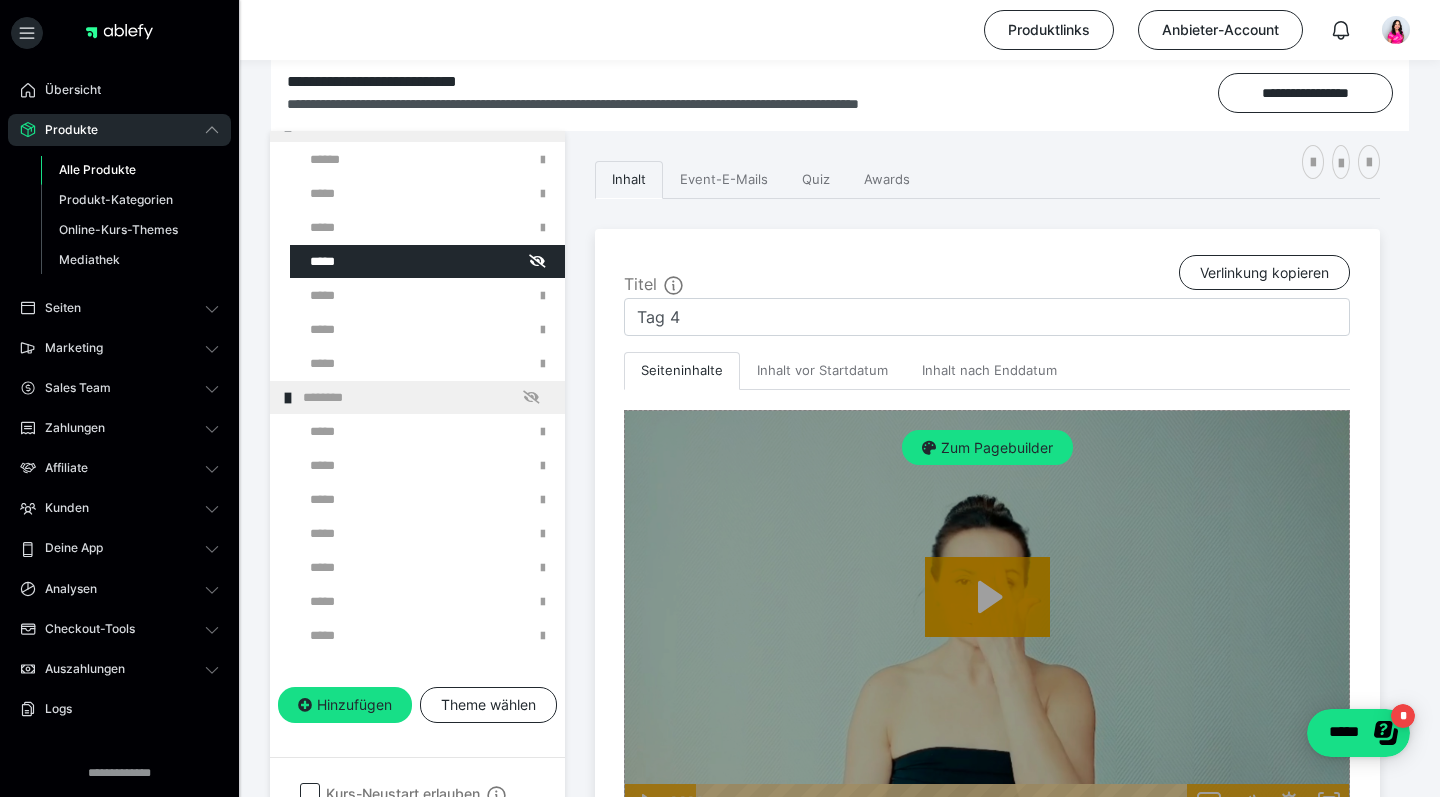 scroll, scrollTop: 302, scrollLeft: 0, axis: vertical 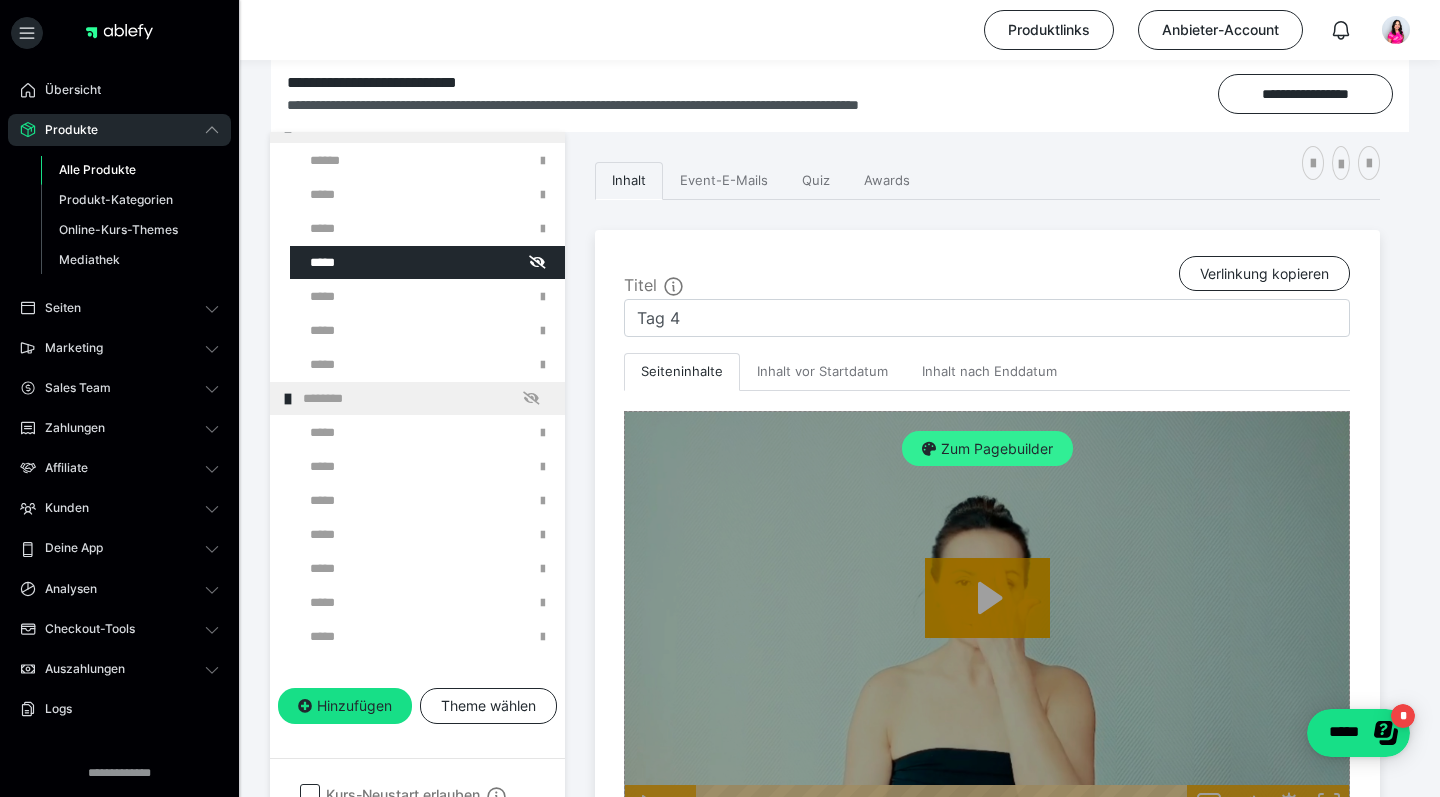 click on "Zum Pagebuilder" at bounding box center [987, 449] 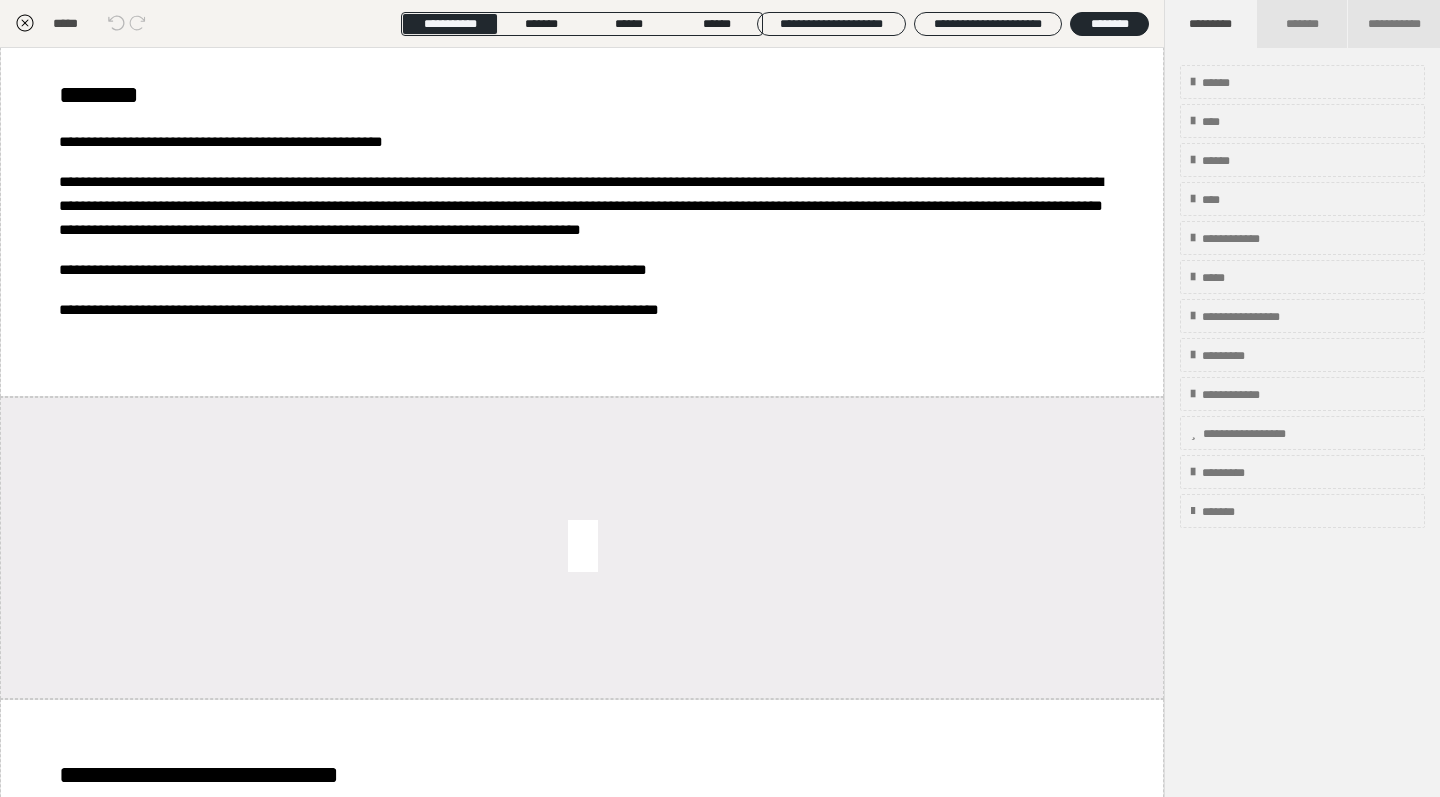 scroll, scrollTop: 3952, scrollLeft: 0, axis: vertical 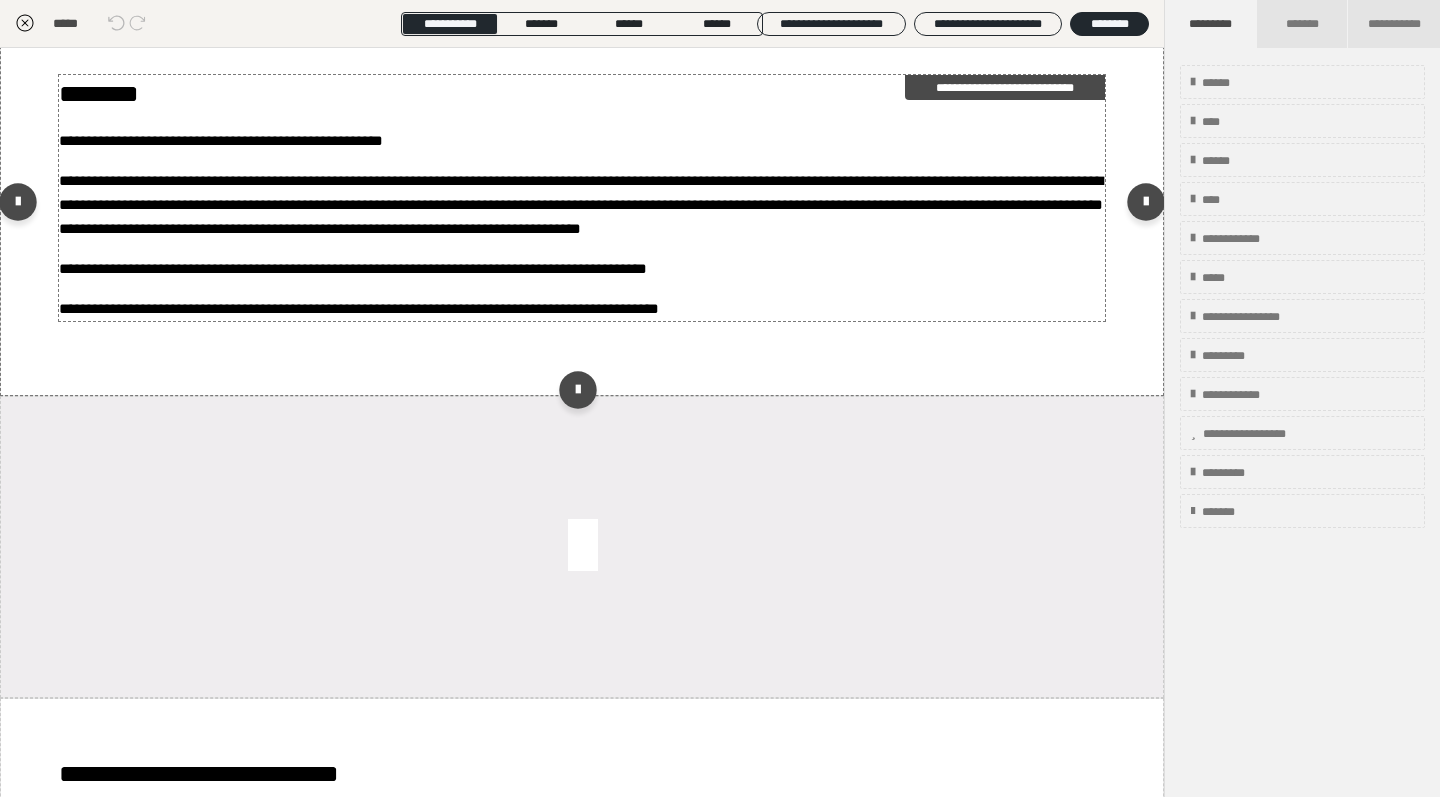 click on "**********" at bounding box center (582, 198) 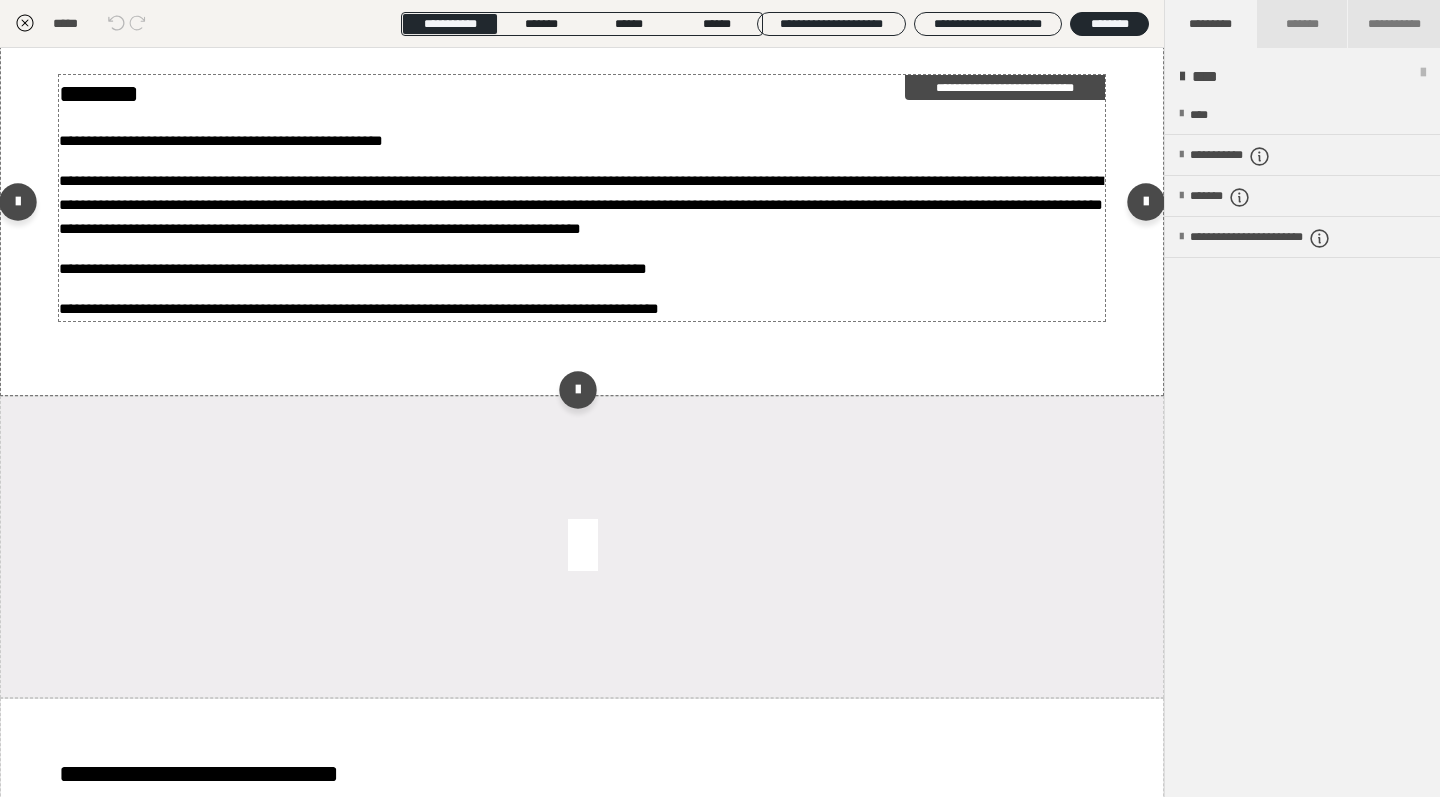 click on "**********" at bounding box center (582, 198) 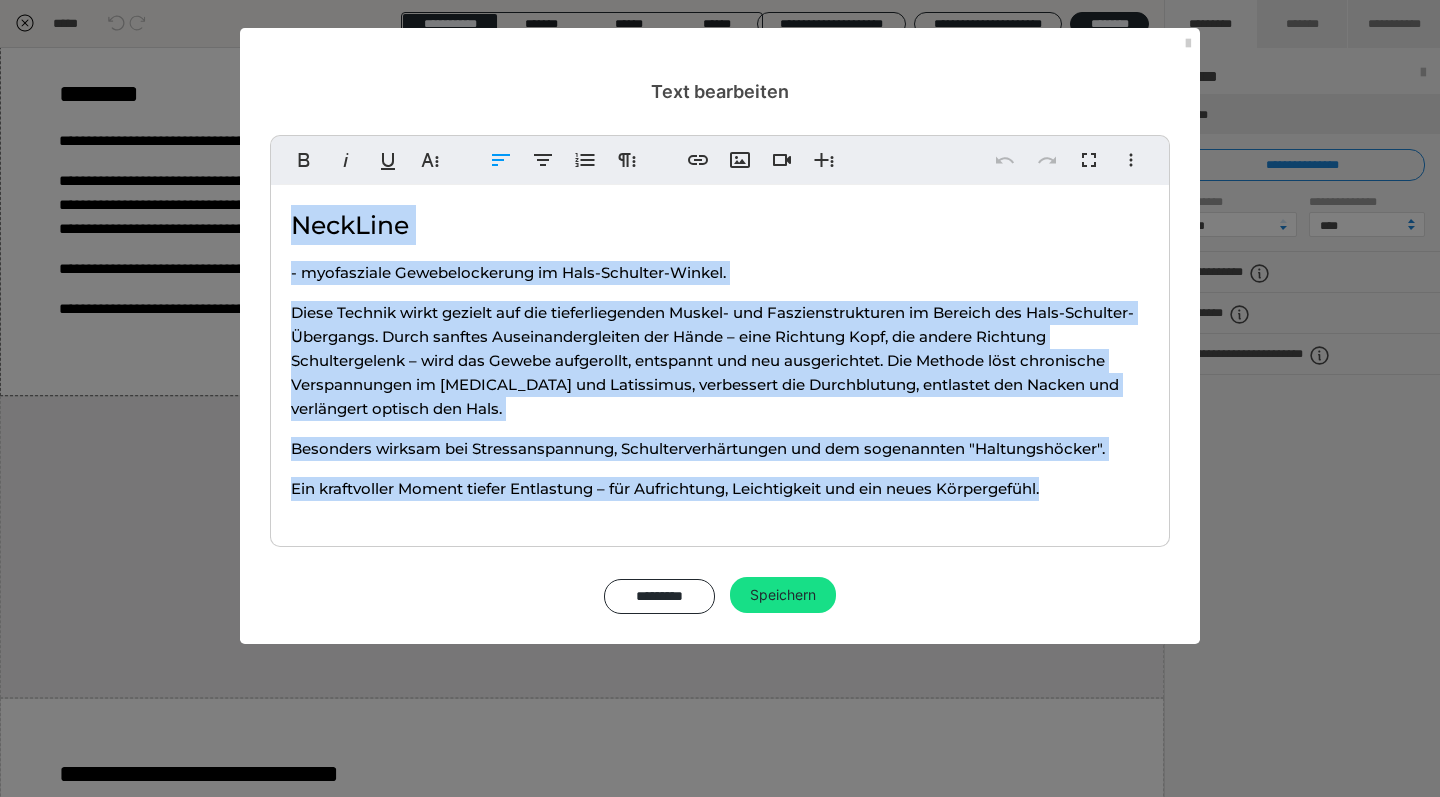 drag, startPoint x: 1058, startPoint y: 497, endPoint x: 277, endPoint y: 214, distance: 830.6925 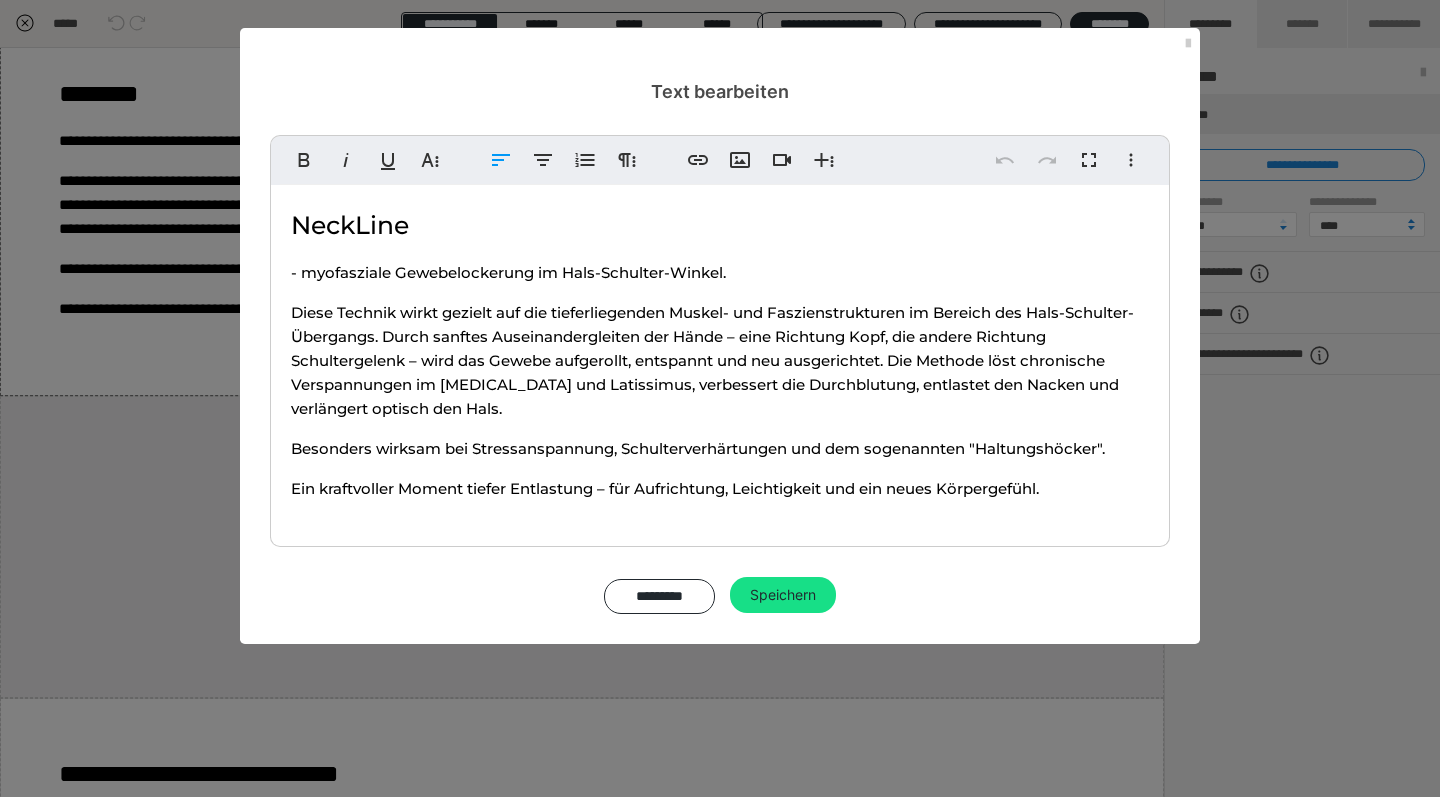 copy on "NeckLine  - myofasziale Gewebelockerung im Hals-Schulter-Winkel. Diese Technik wirkt gezielt auf die tieferliegenden Muskel- und Faszienstrukturen im Bereich des Hals-Schulter-Übergangs. Durch sanftes Auseinandergleiten der Hände – eine Richtung Kopf, die andere Richtung Schultergelenk – wird das Gewebe aufgerollt, entspannt und neu ausgerichtet. Die Methode löst chronische Verspannungen im Trapezius und Latissimus, verbessert die Durchblutung, entlastet den Nacken und verlängert optisch den Hals. Besonders wirksam bei Stressanspannung, Schulterverhärtungen und dem sogenannten "Haltungshöcker". Ein kraftvoller Moment tiefer Entlastung – für Aufrichtung, Leichtigkeit und ein neues Körpergefühl." 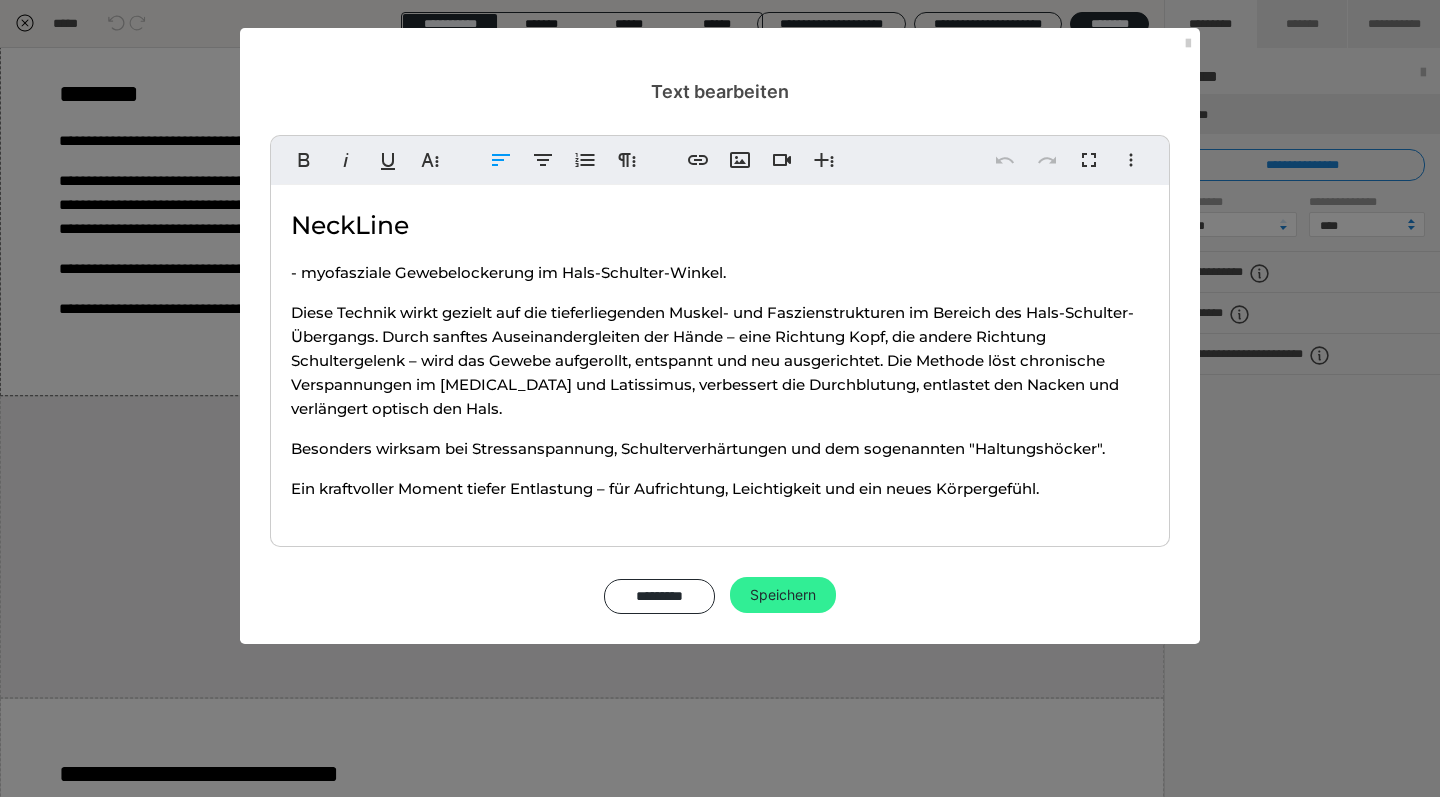 click on "Speichern" at bounding box center [783, 595] 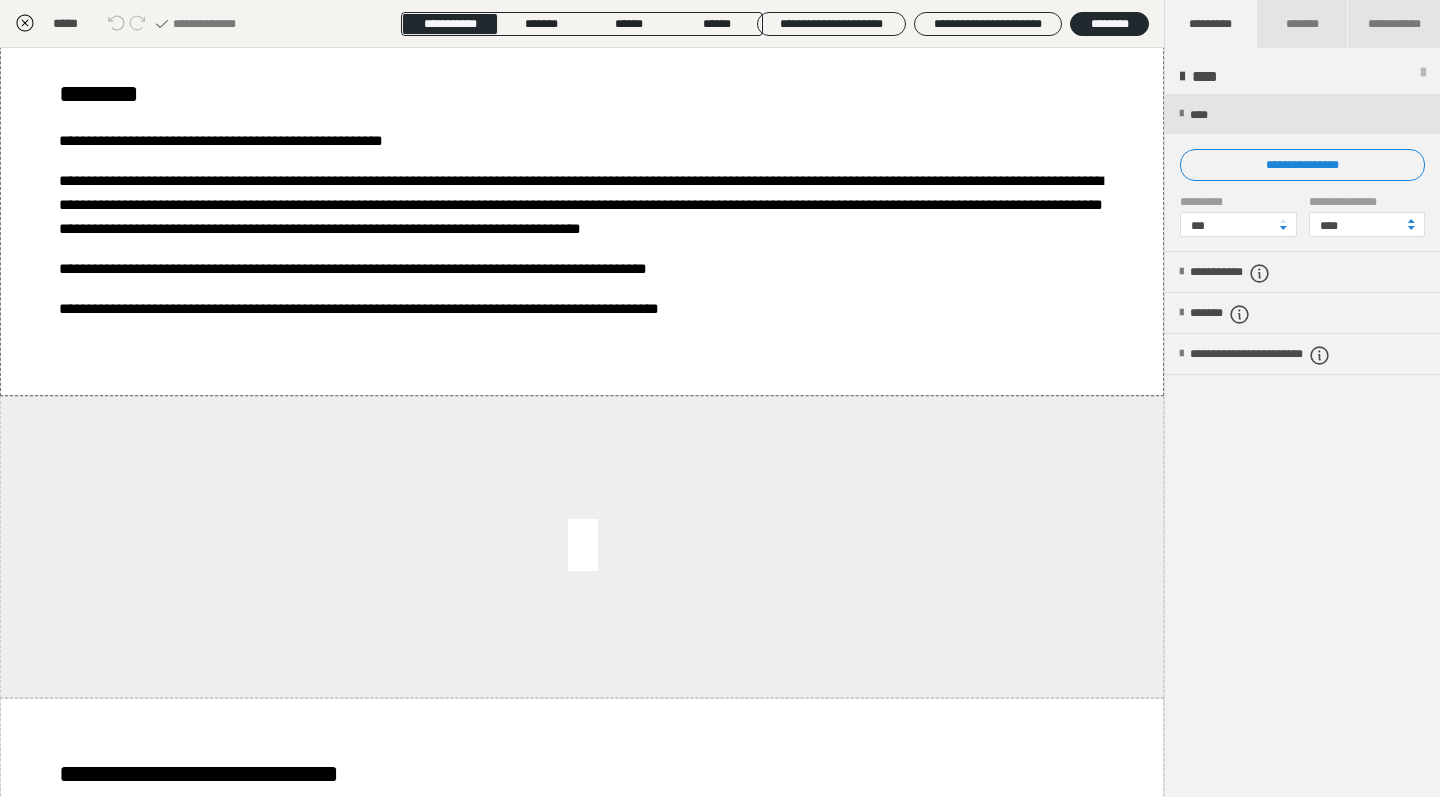 click 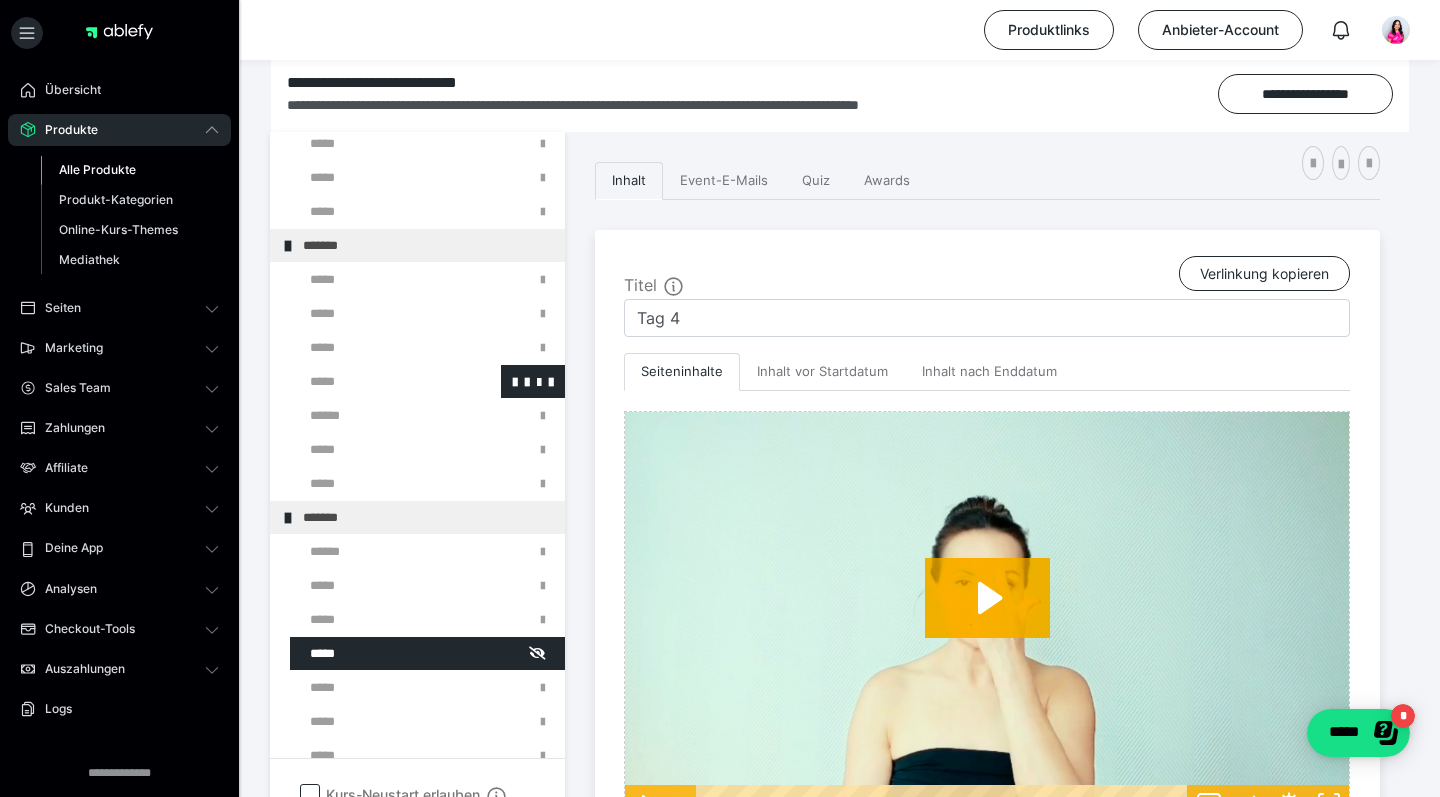 scroll, scrollTop: 241, scrollLeft: 0, axis: vertical 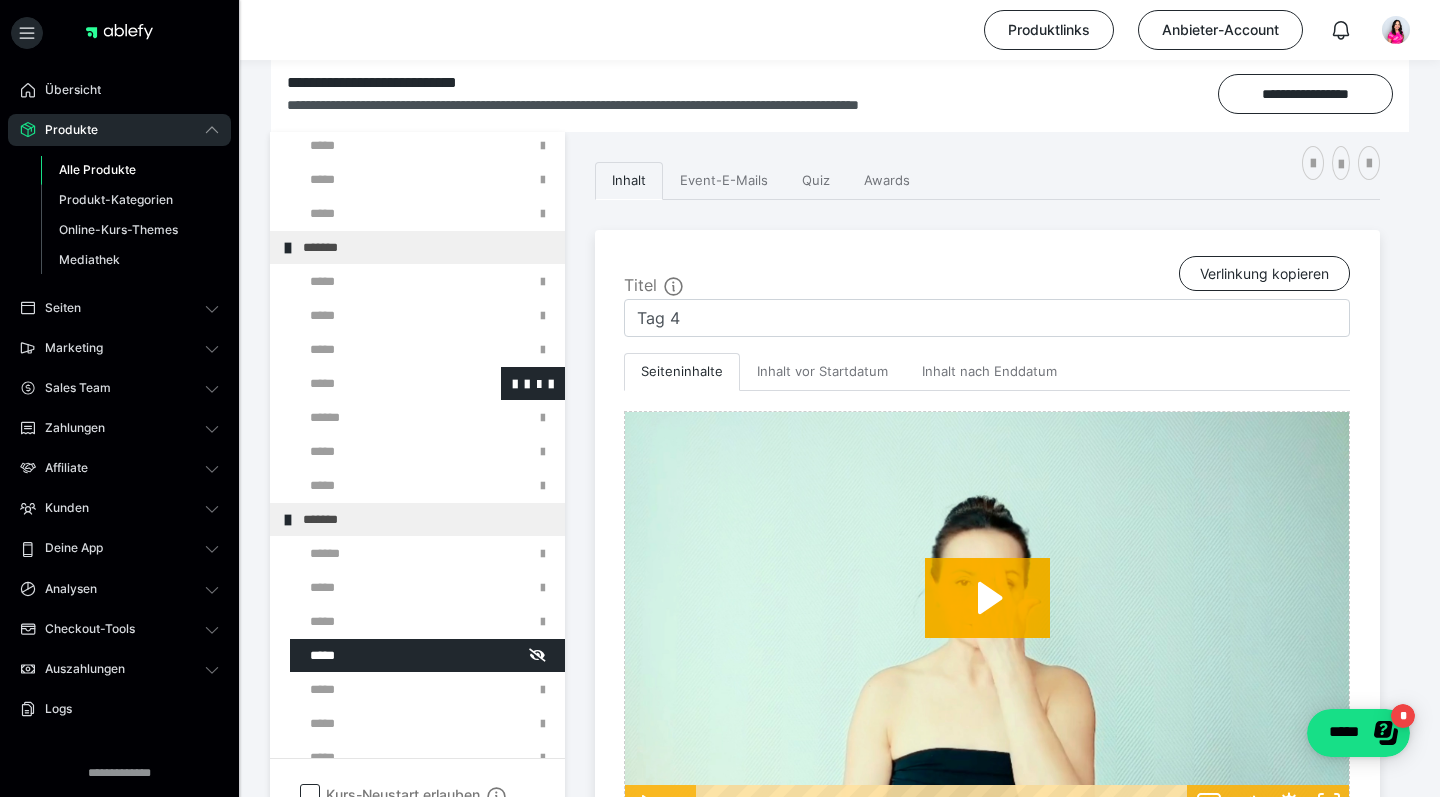 click at bounding box center [375, 383] 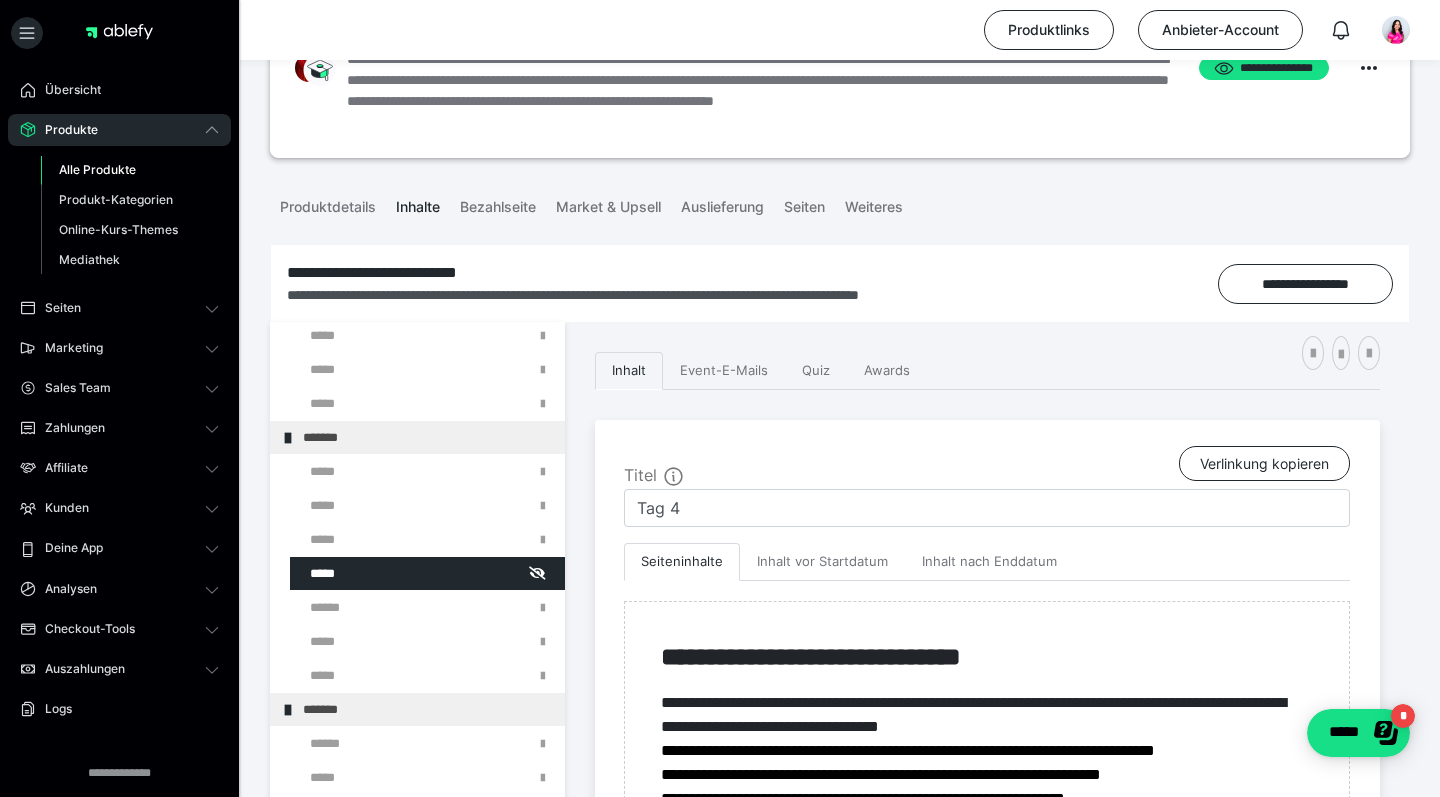 scroll, scrollTop: 92, scrollLeft: 0, axis: vertical 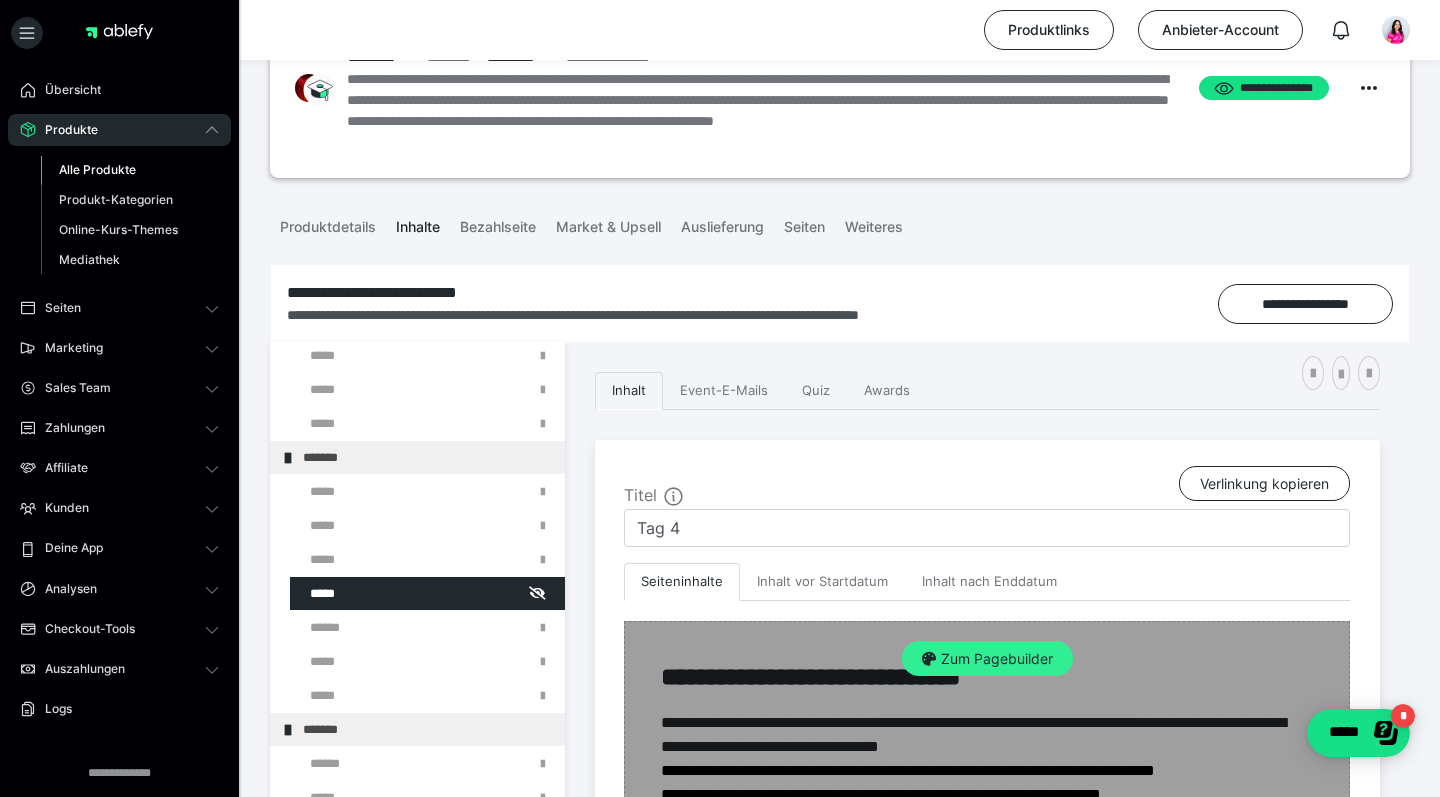 click on "Zum Pagebuilder" at bounding box center [987, 659] 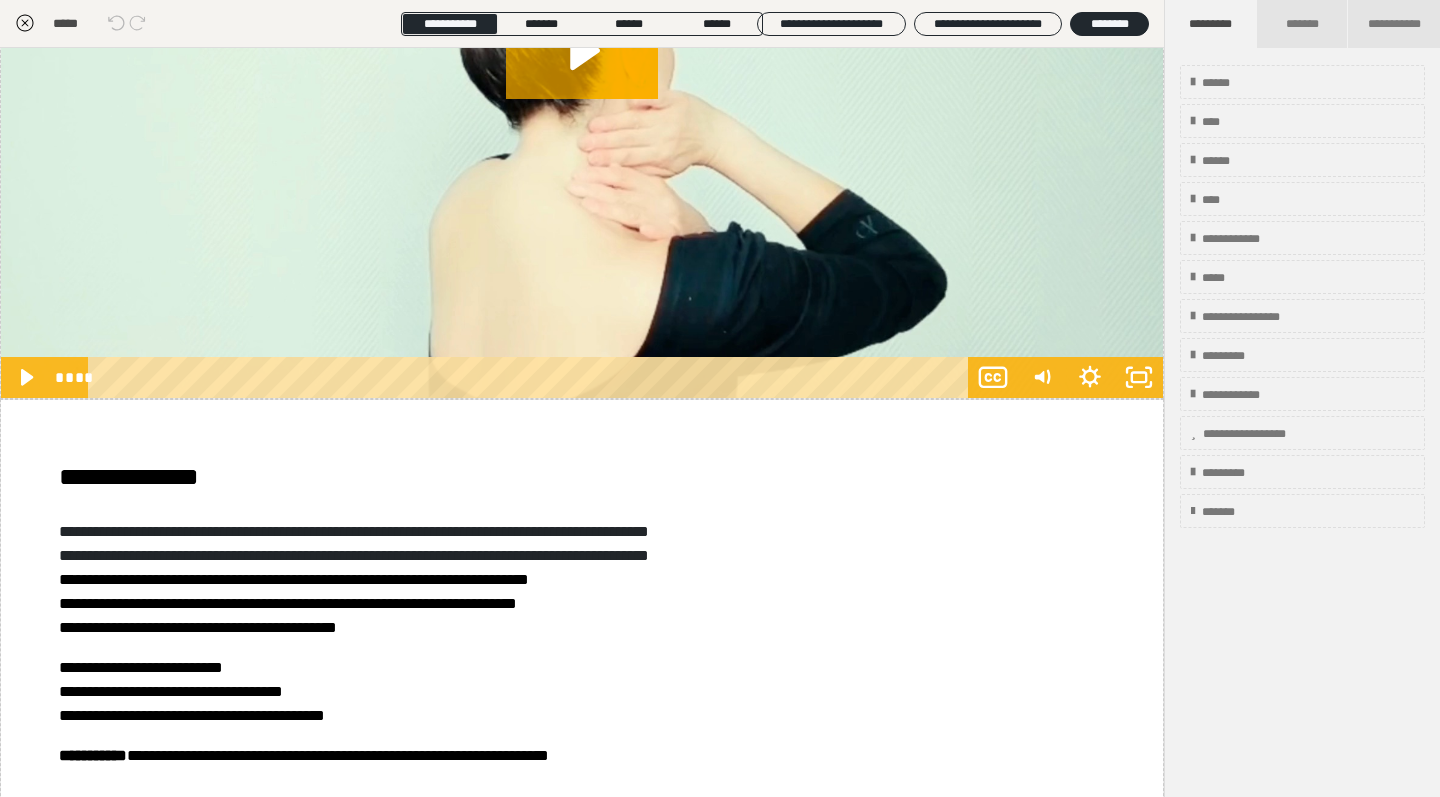 scroll, scrollTop: 2085, scrollLeft: 0, axis: vertical 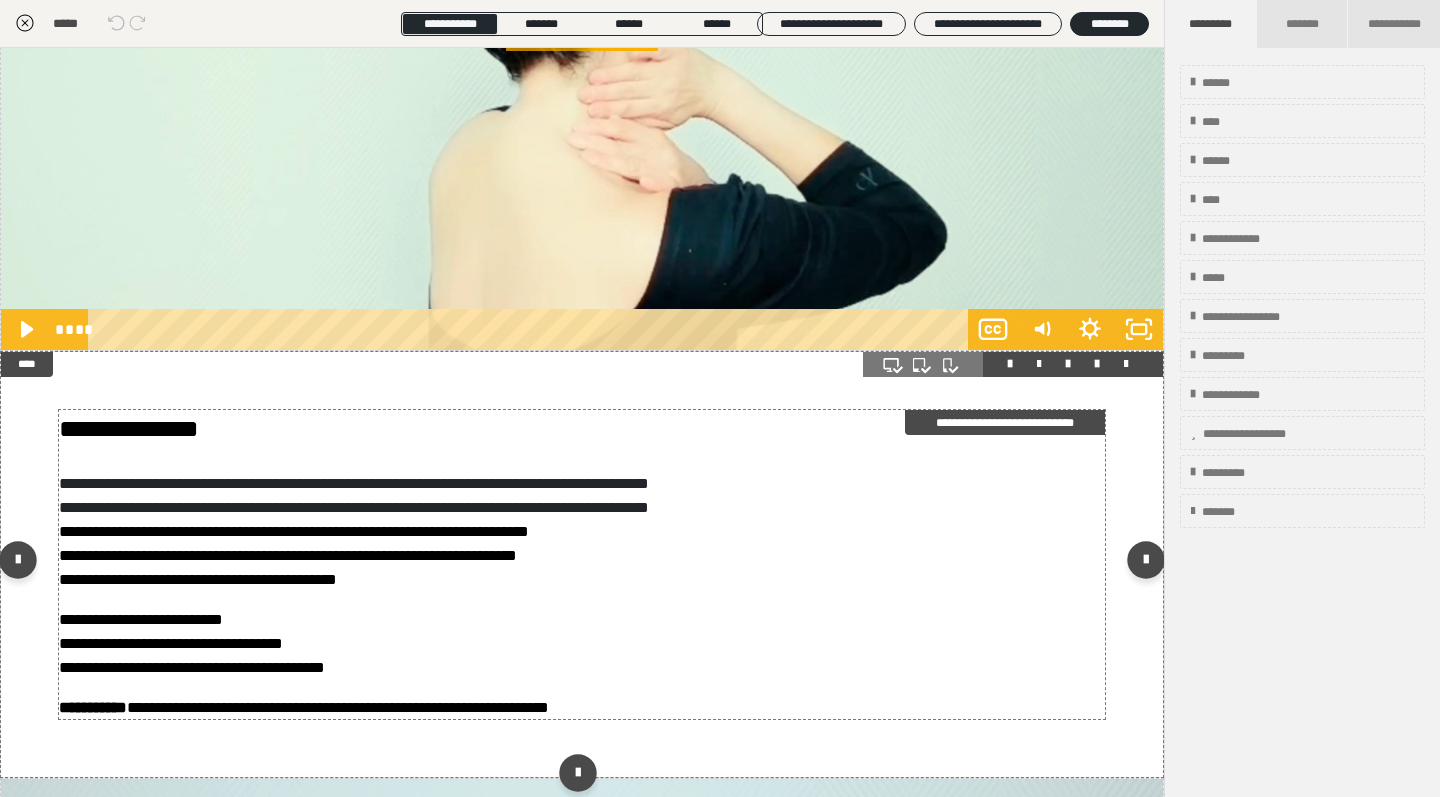 click on "**********" at bounding box center (582, 556) 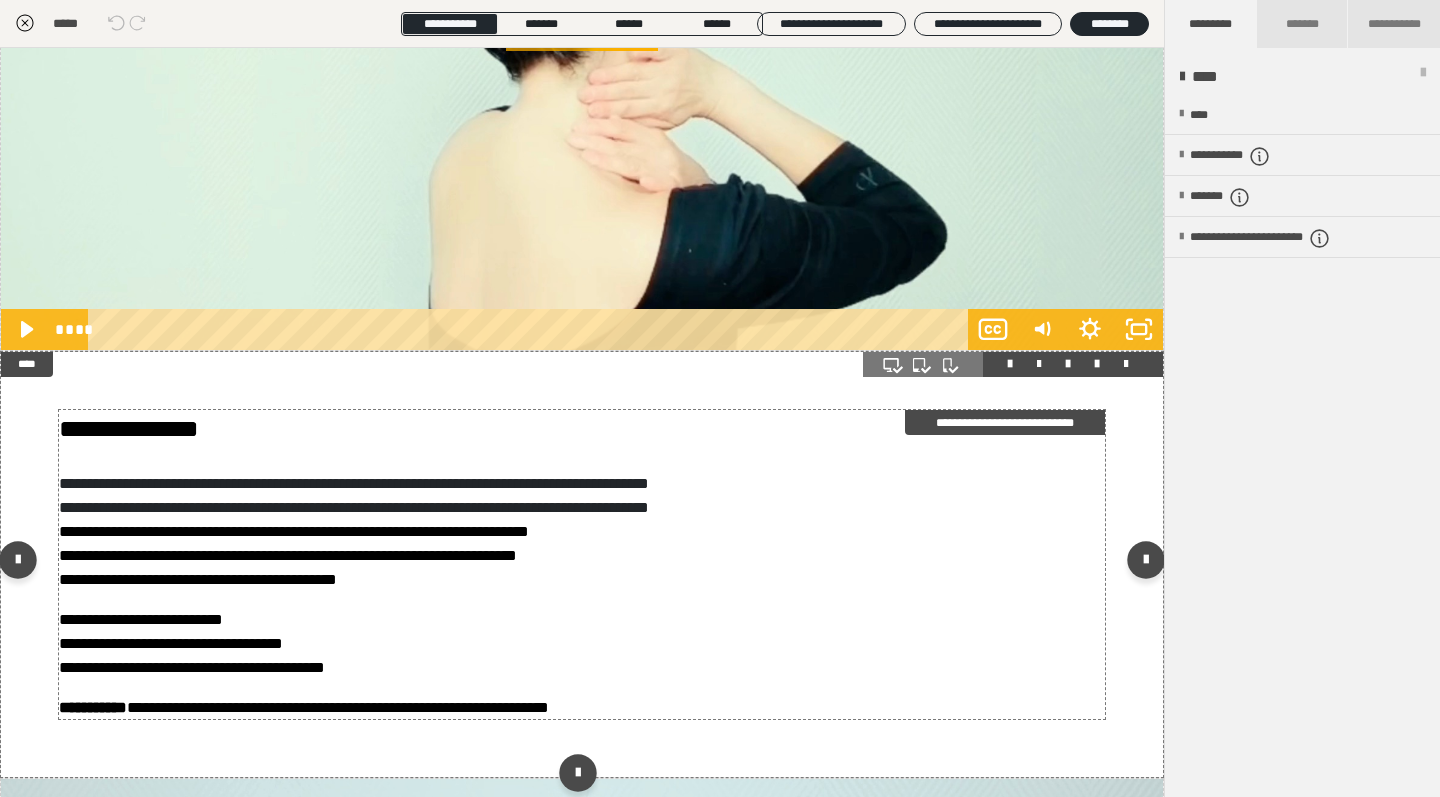 click on "**********" at bounding box center [582, 556] 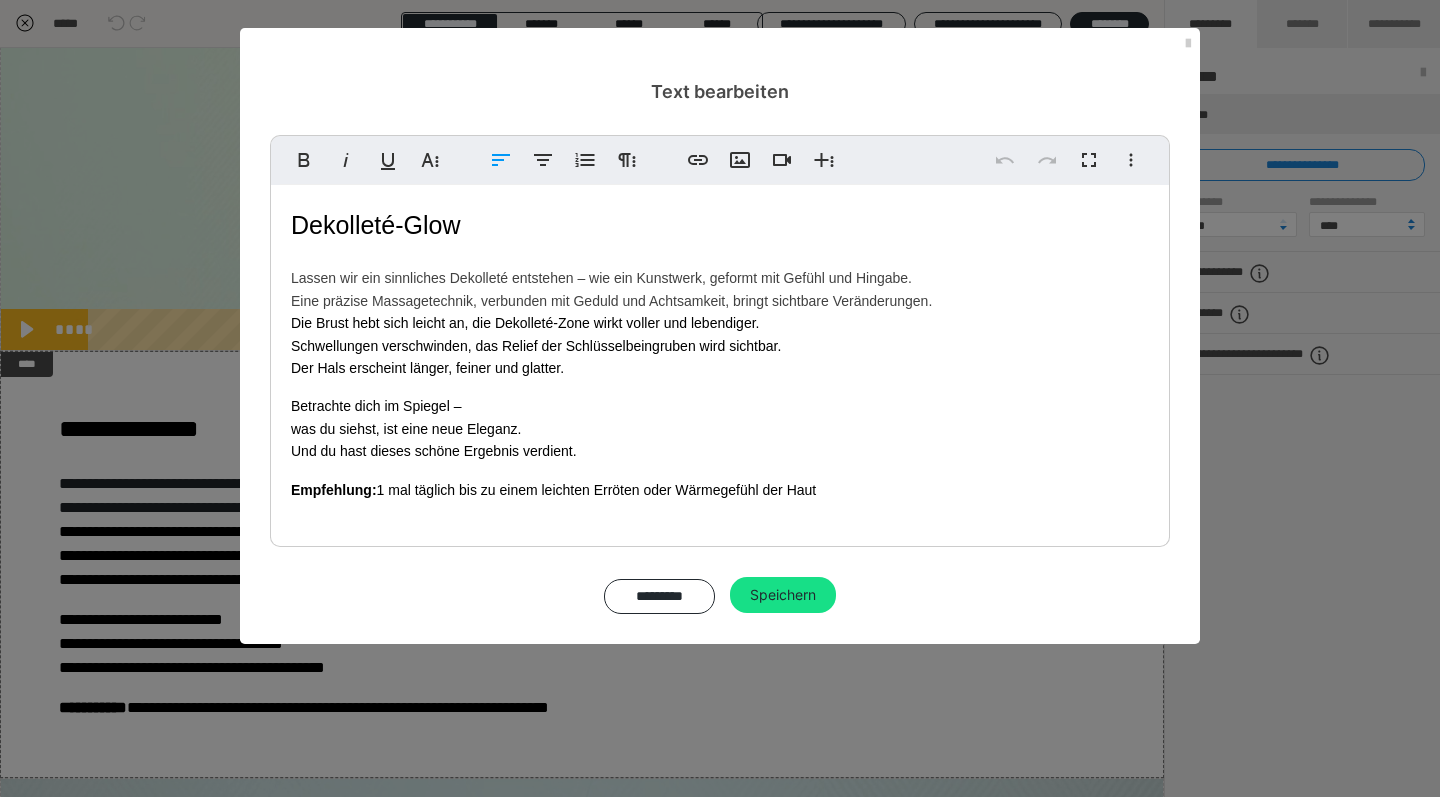 drag, startPoint x: 824, startPoint y: 487, endPoint x: 272, endPoint y: 194, distance: 624.9424 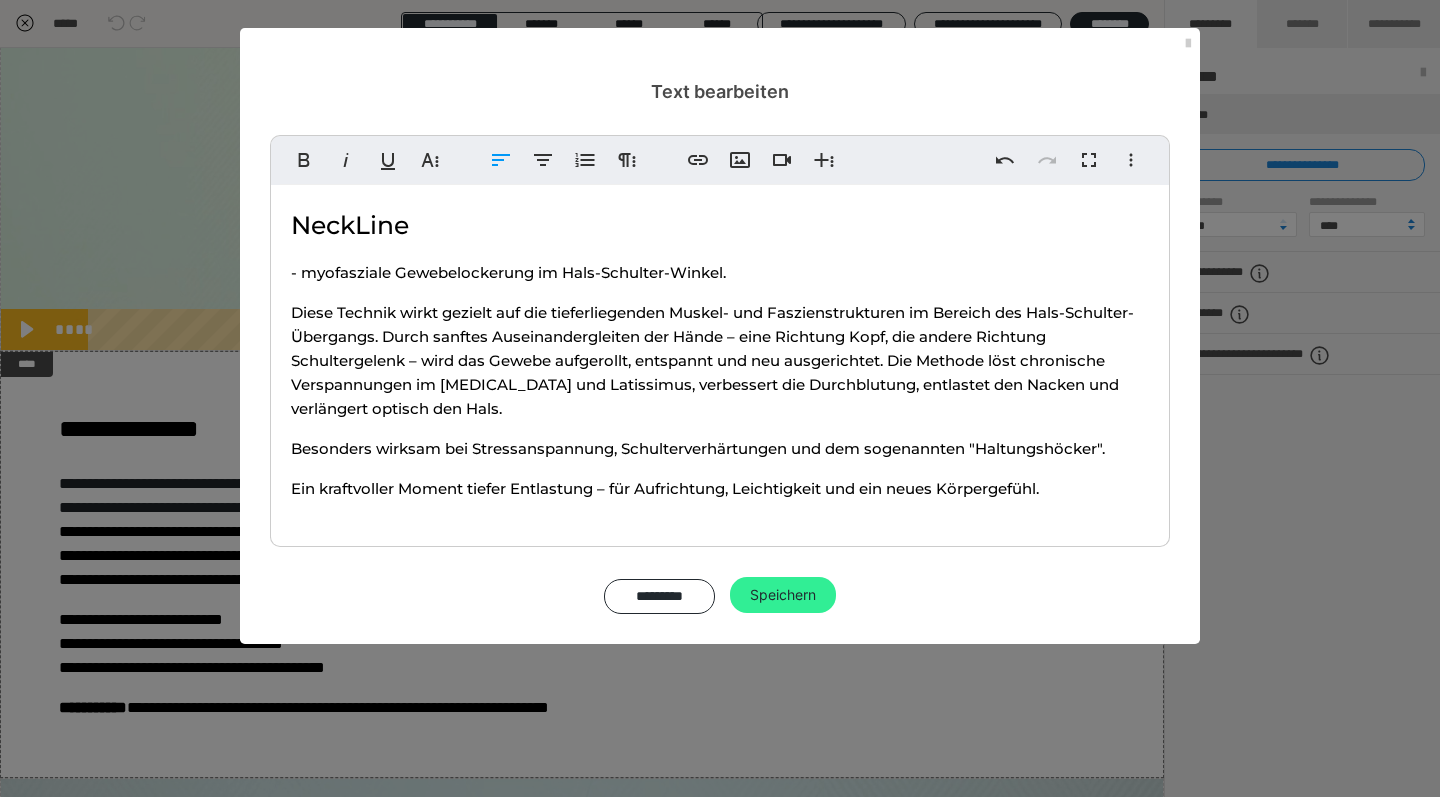 click on "Speichern" at bounding box center [783, 595] 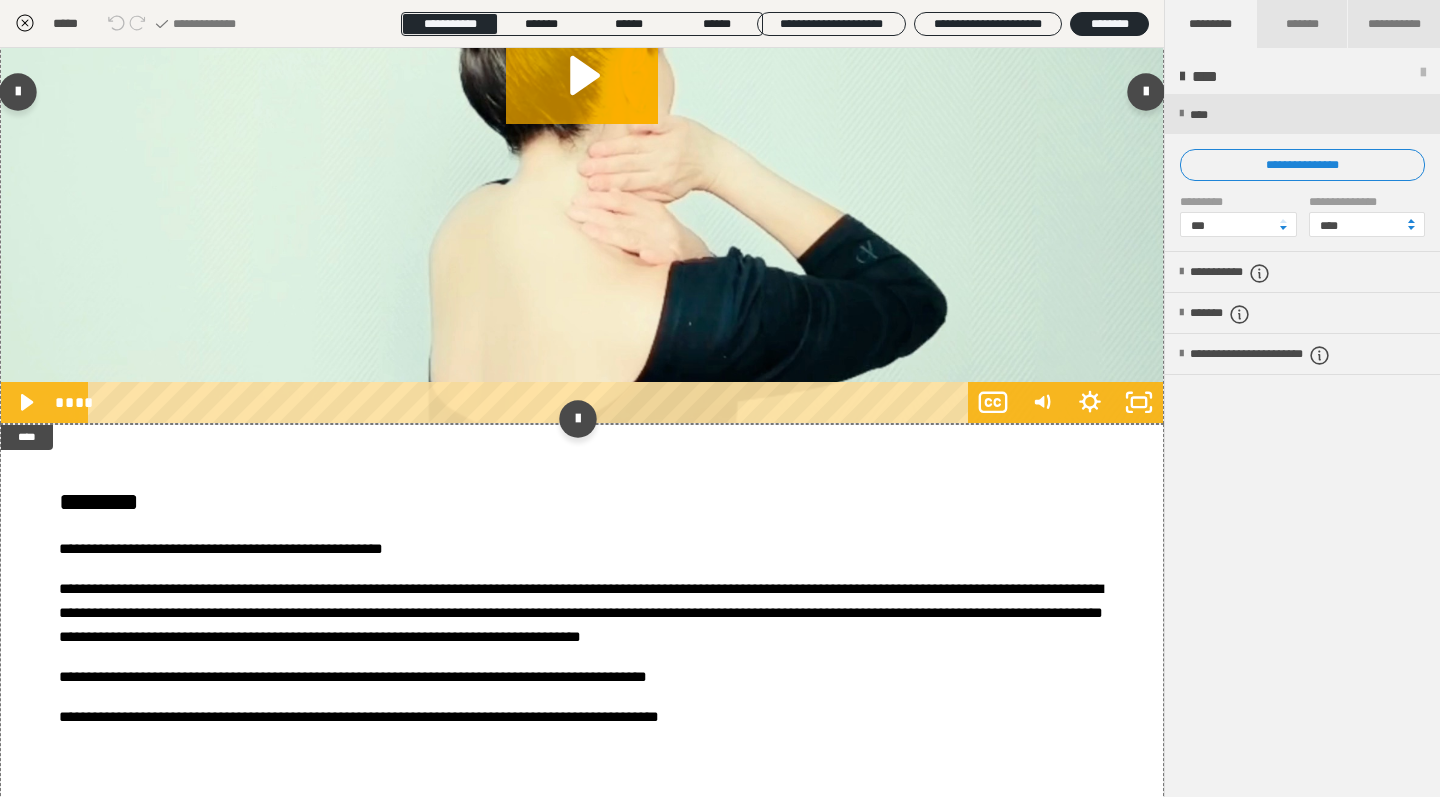 scroll, scrollTop: 2011, scrollLeft: 0, axis: vertical 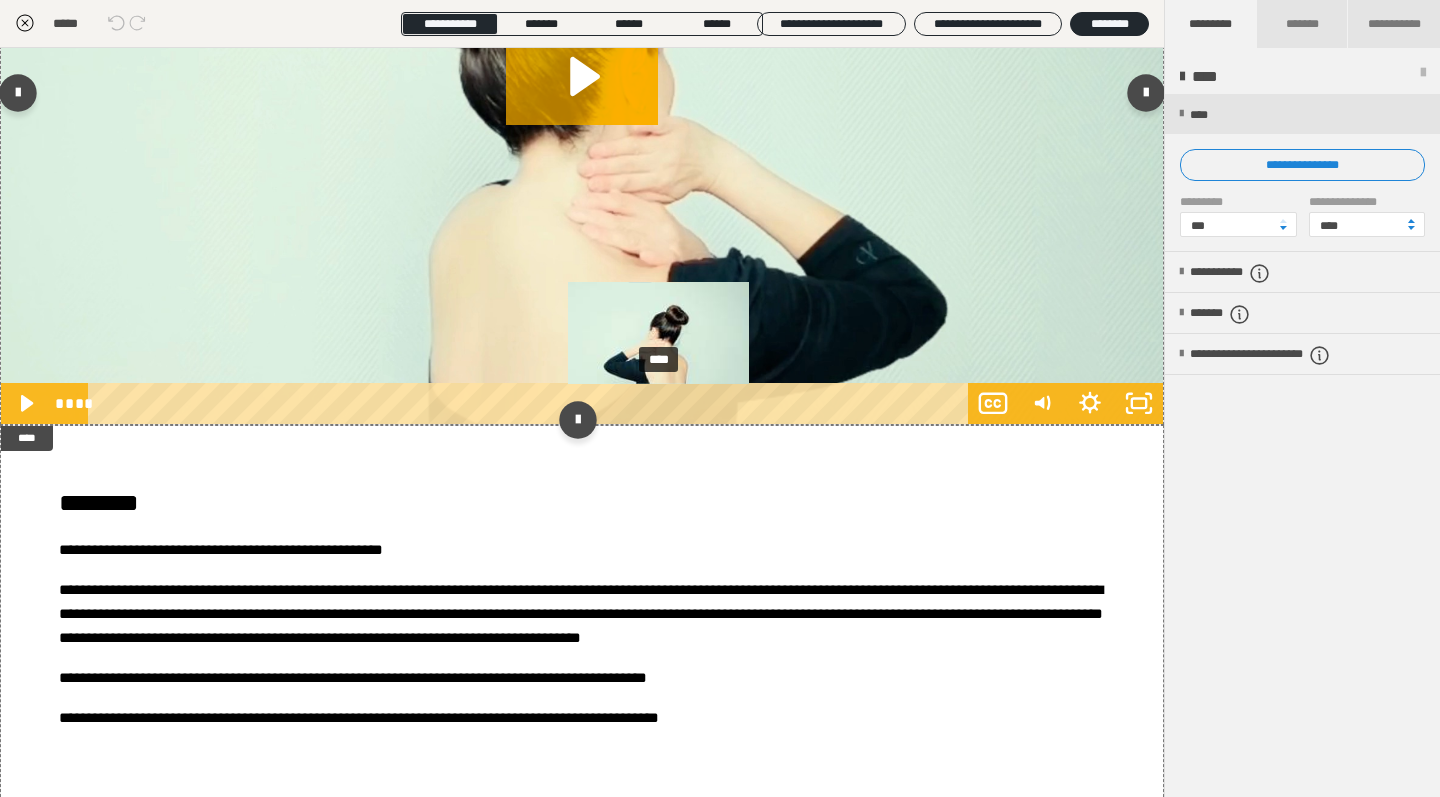 click on "****" at bounding box center (531, 403) 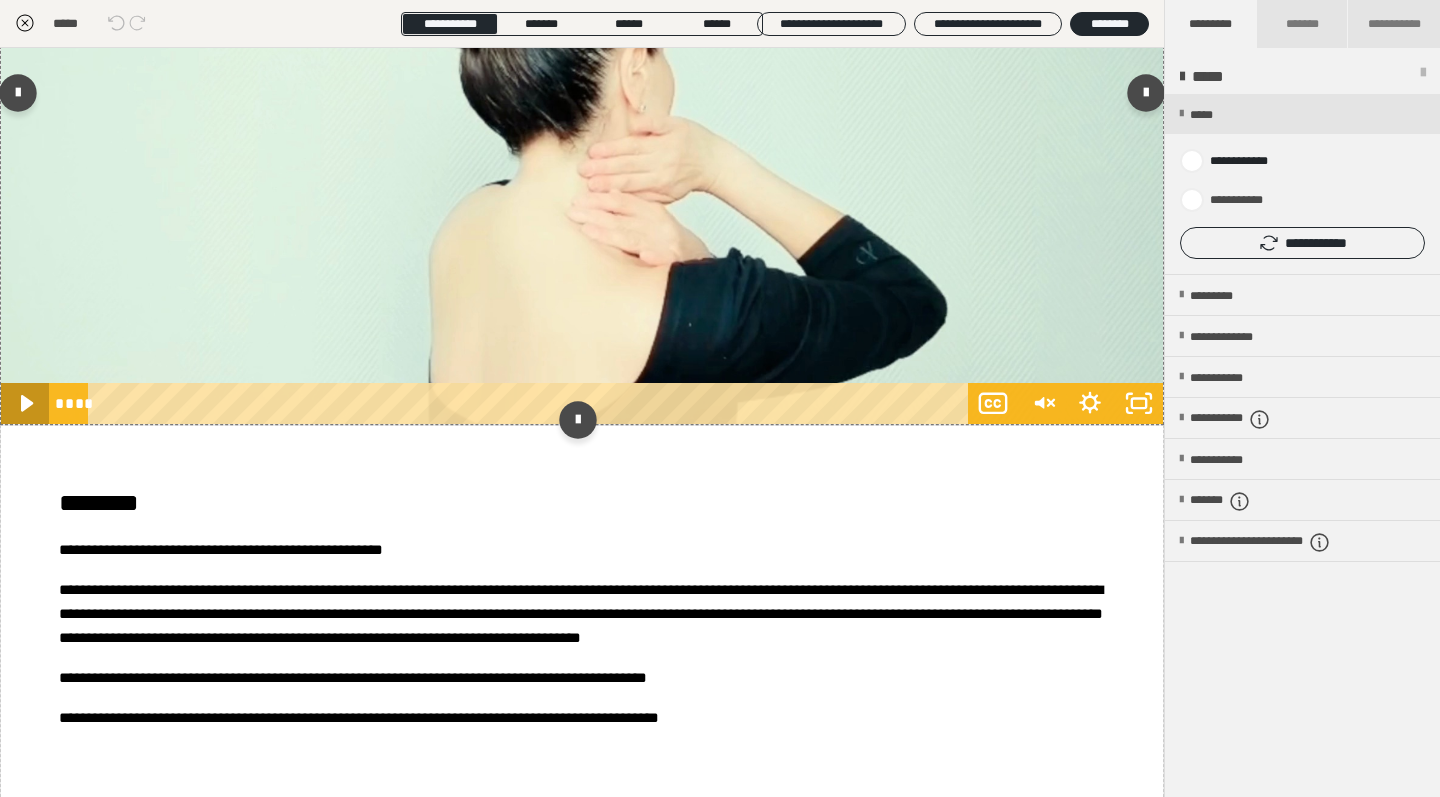 click 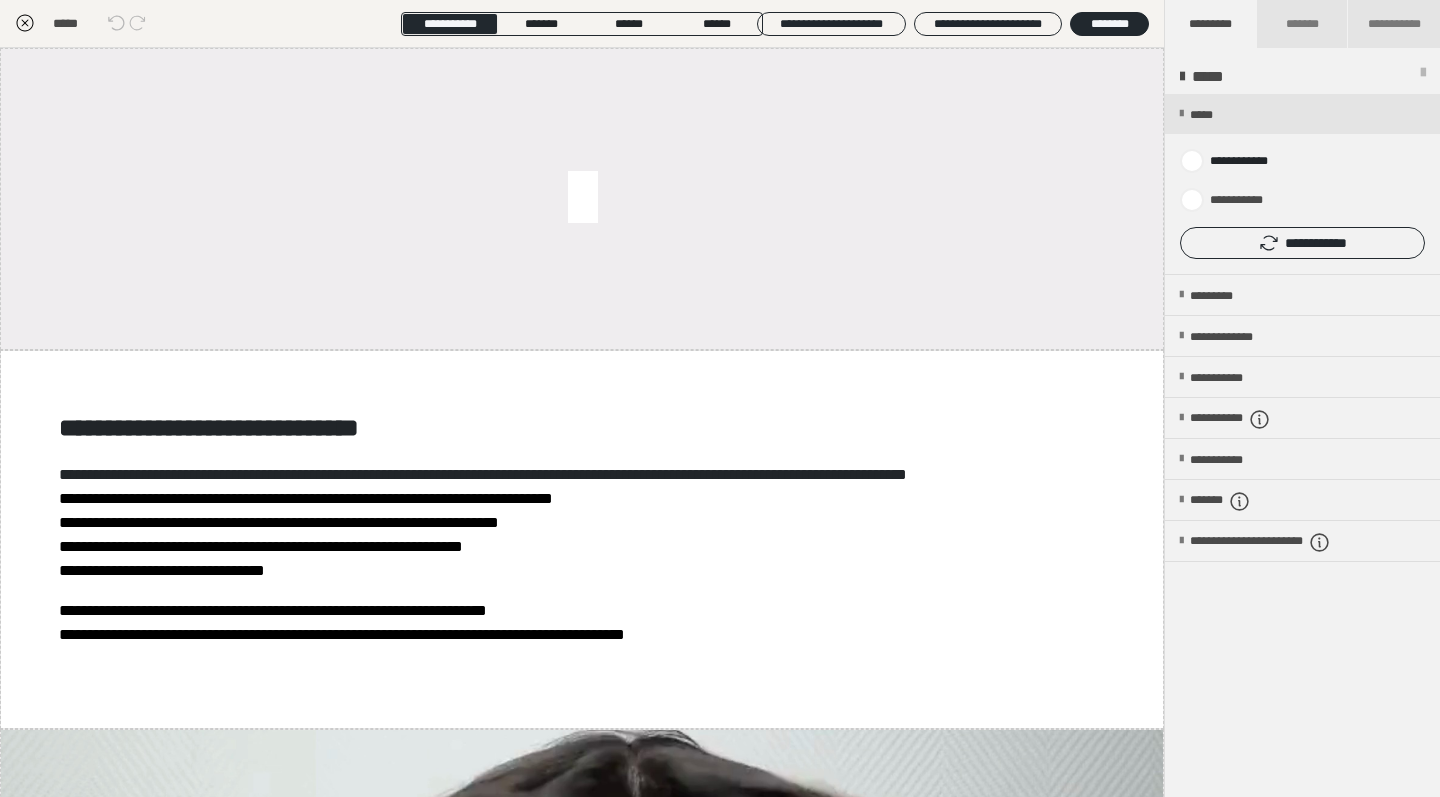 scroll, scrollTop: 0, scrollLeft: 0, axis: both 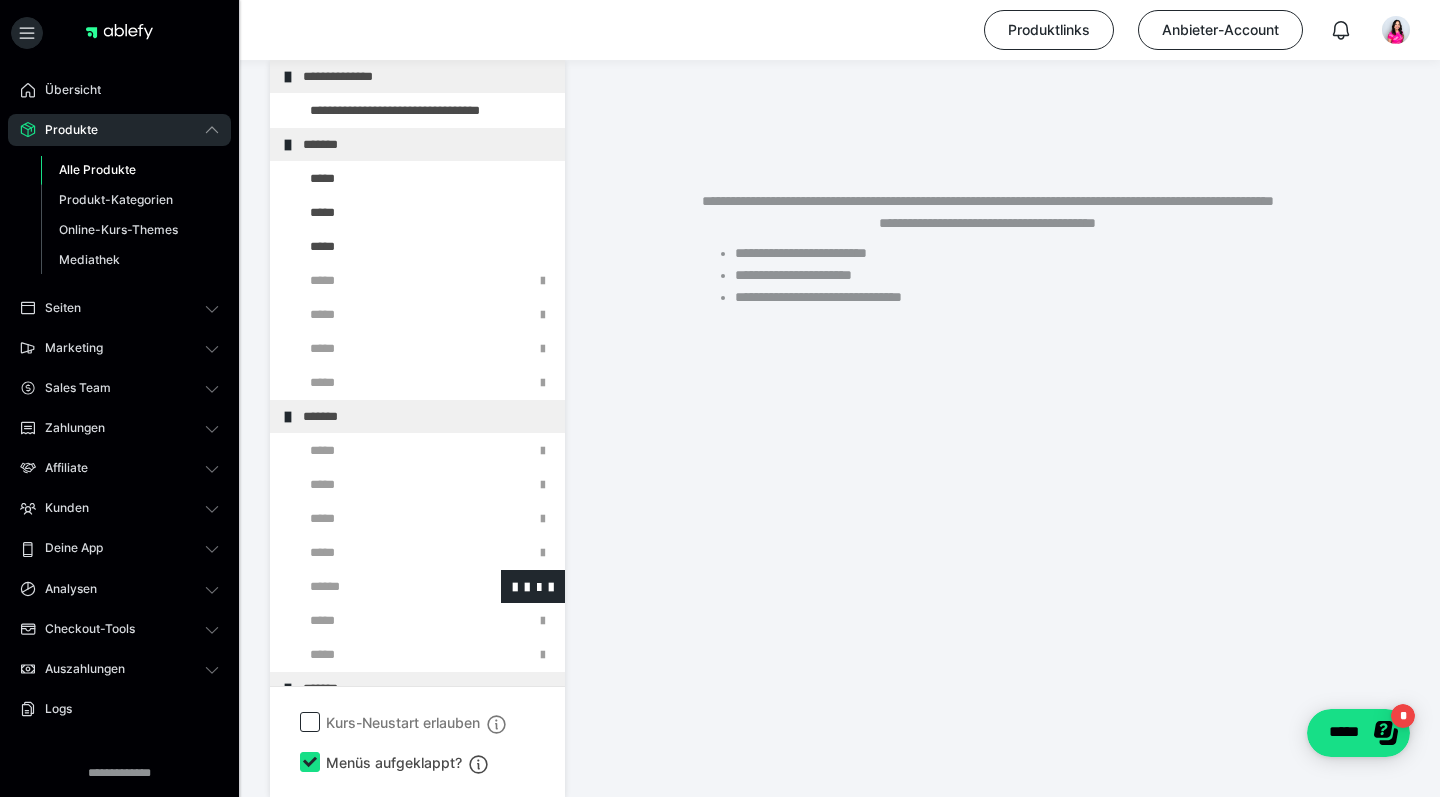 click at bounding box center (375, 586) 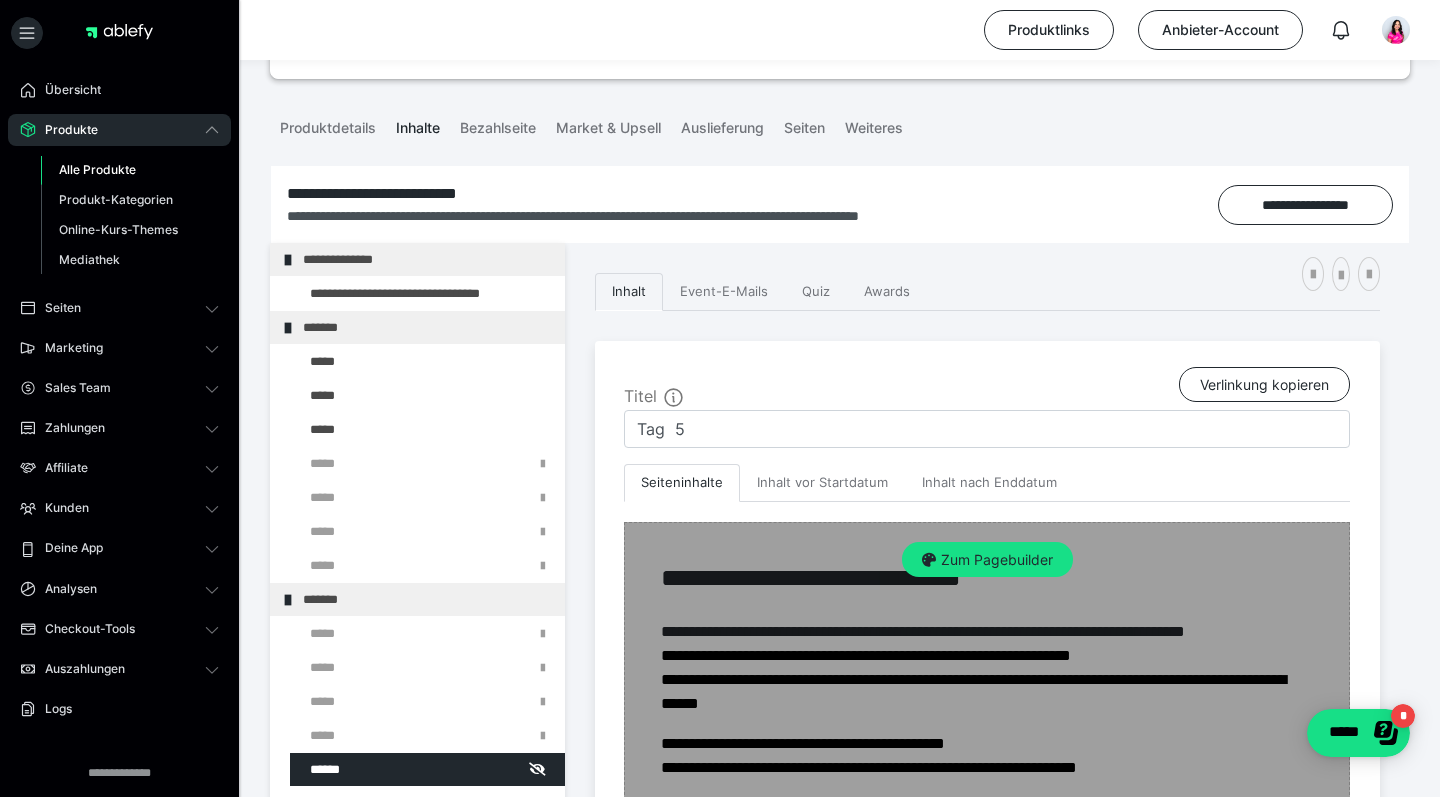 scroll, scrollTop: 176, scrollLeft: 0, axis: vertical 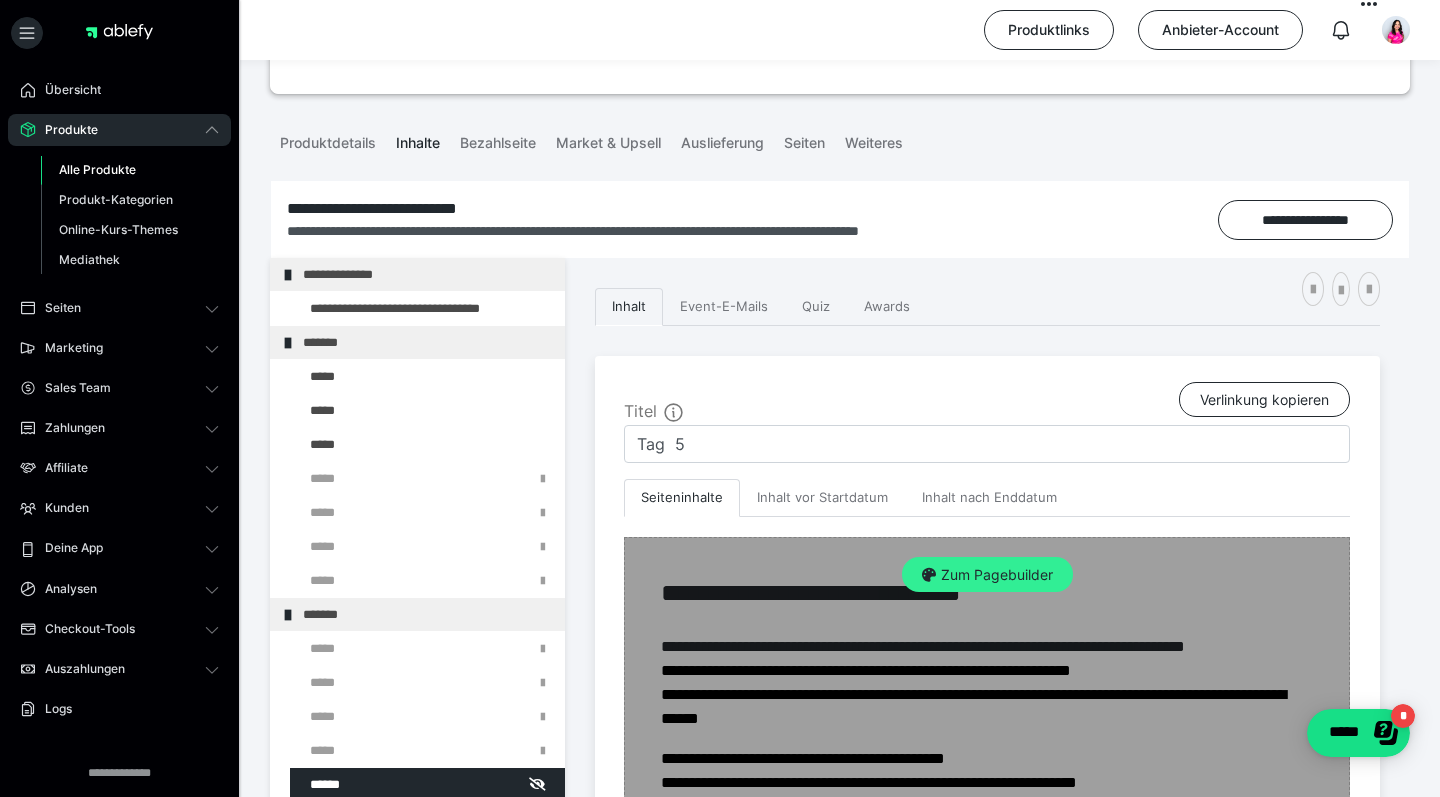 click on "Zum Pagebuilder" at bounding box center [987, 575] 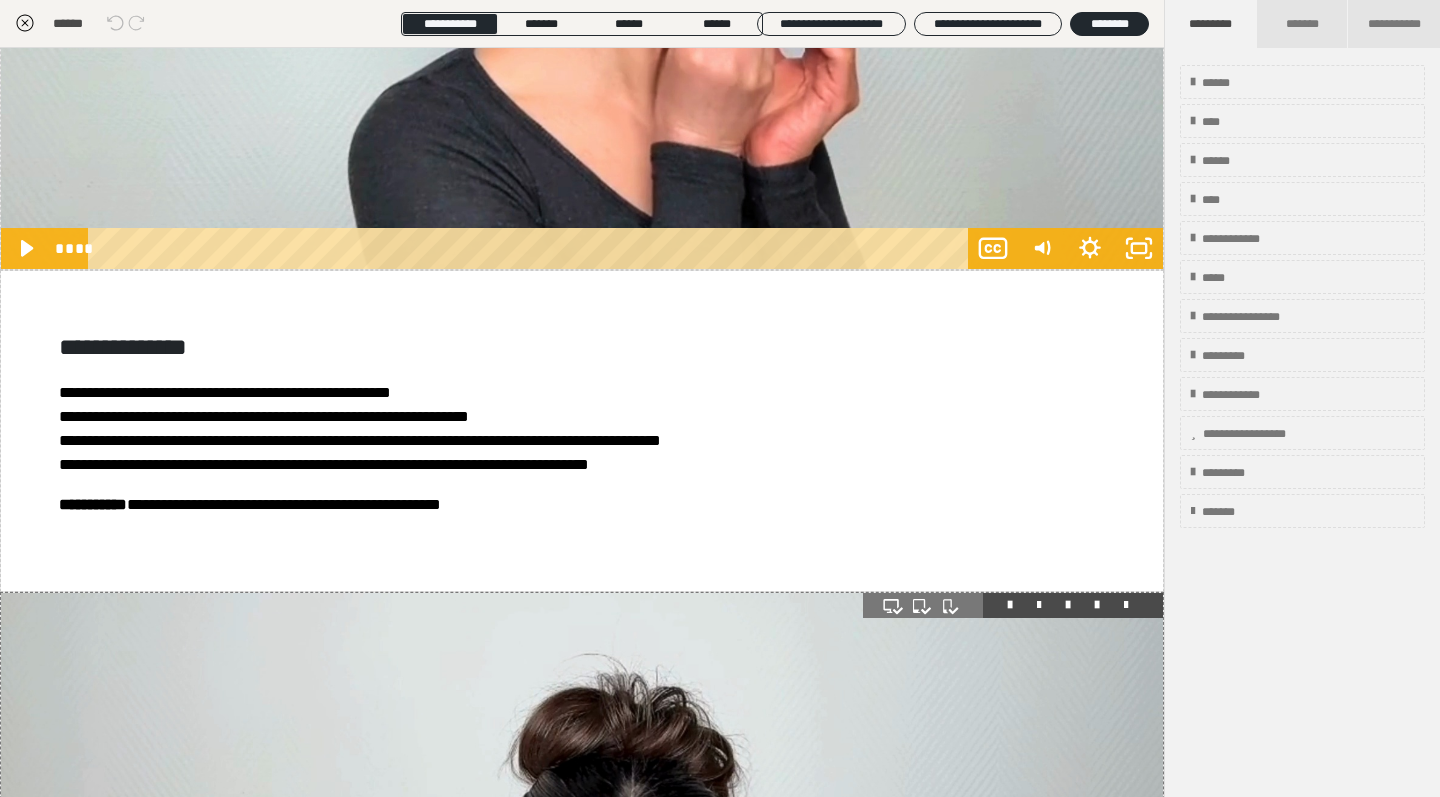 scroll, scrollTop: 4561, scrollLeft: 0, axis: vertical 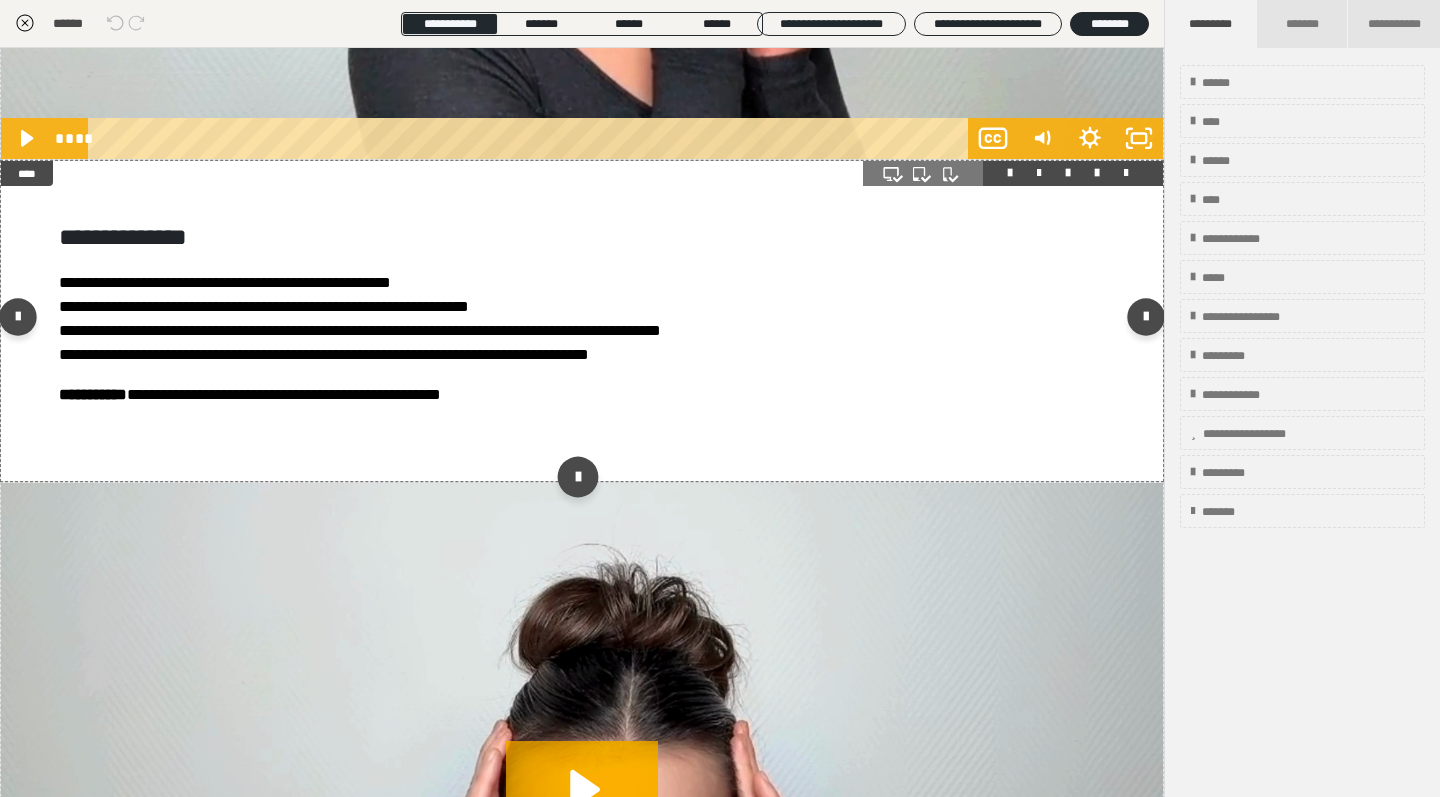 click at bounding box center (577, 477) 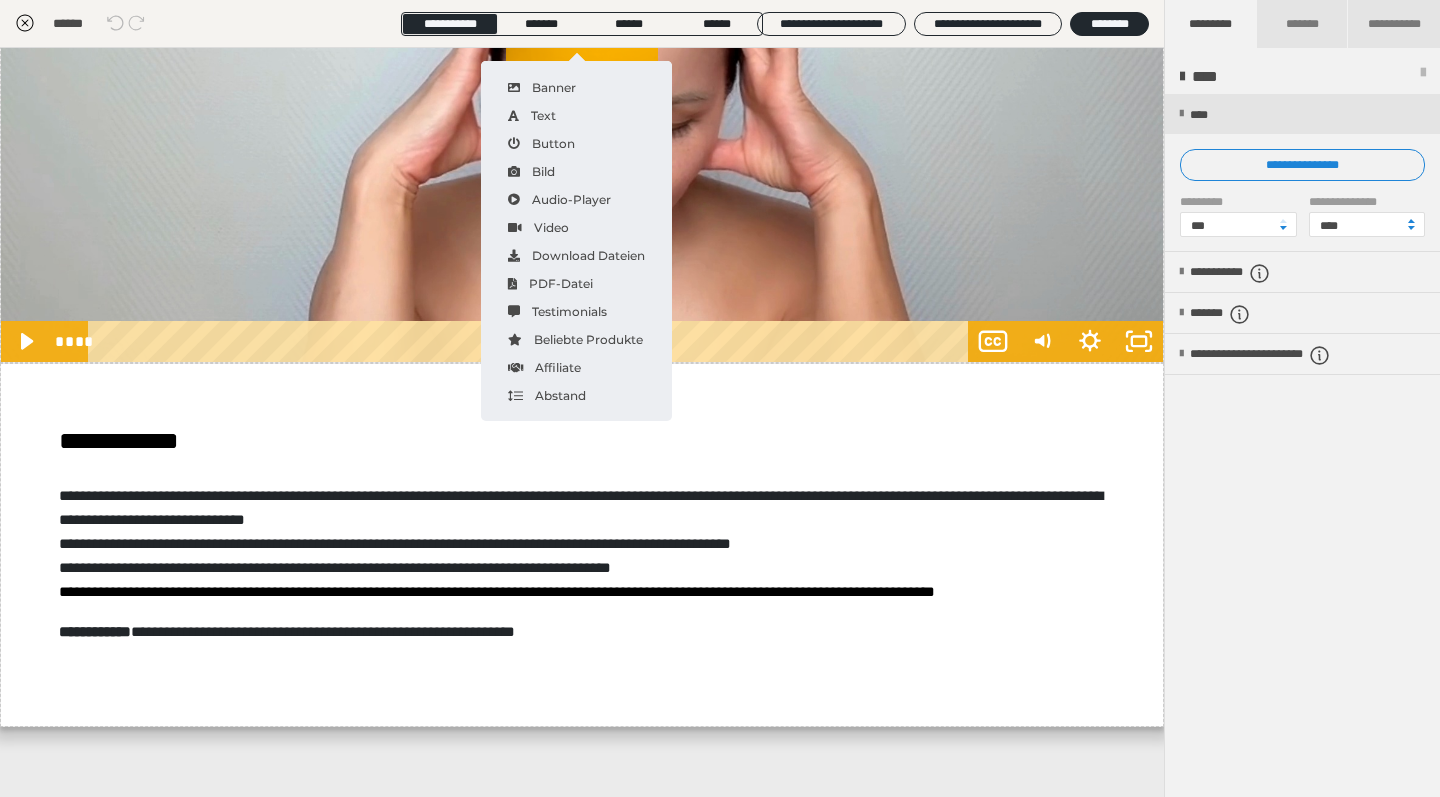 scroll, scrollTop: 5374, scrollLeft: 0, axis: vertical 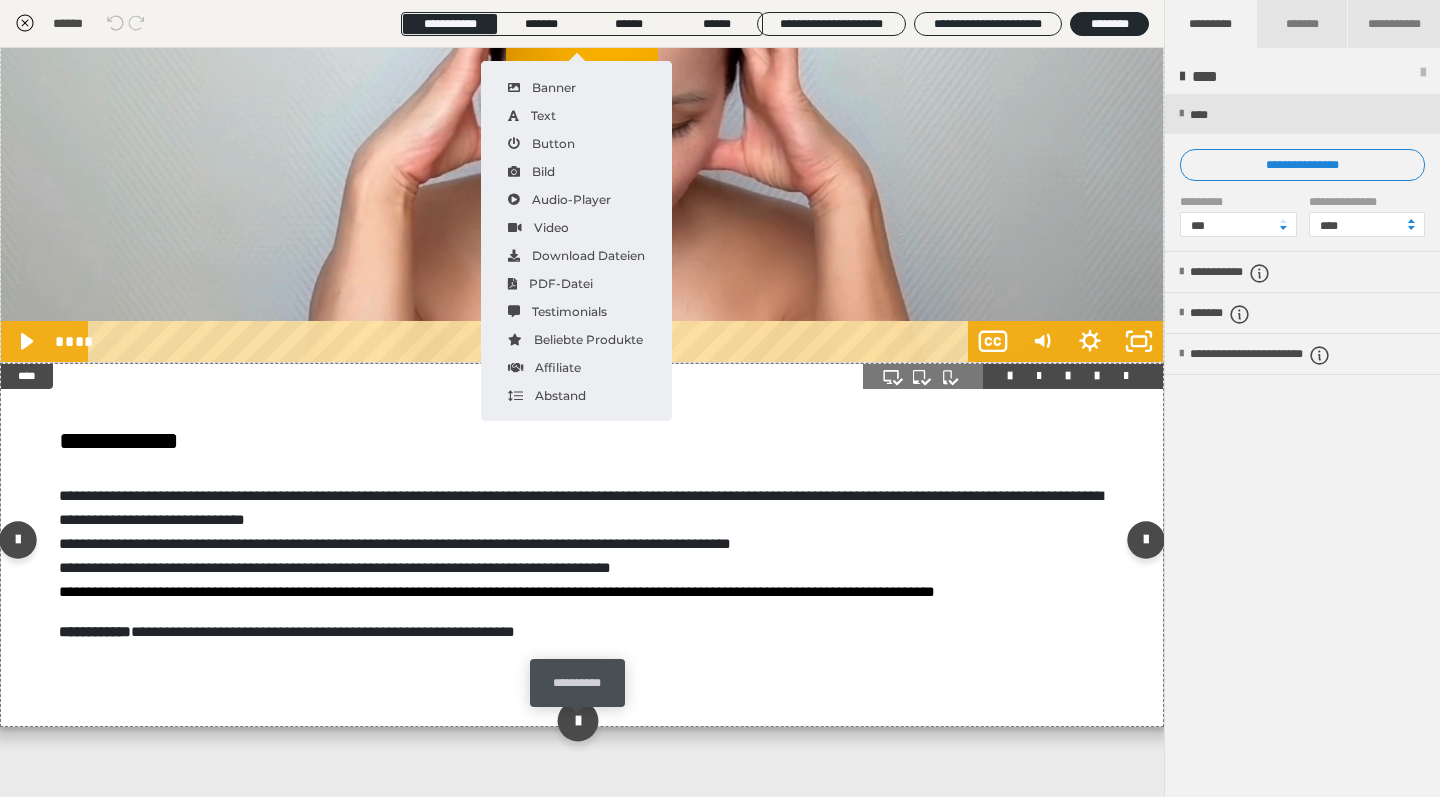 click at bounding box center [577, 721] 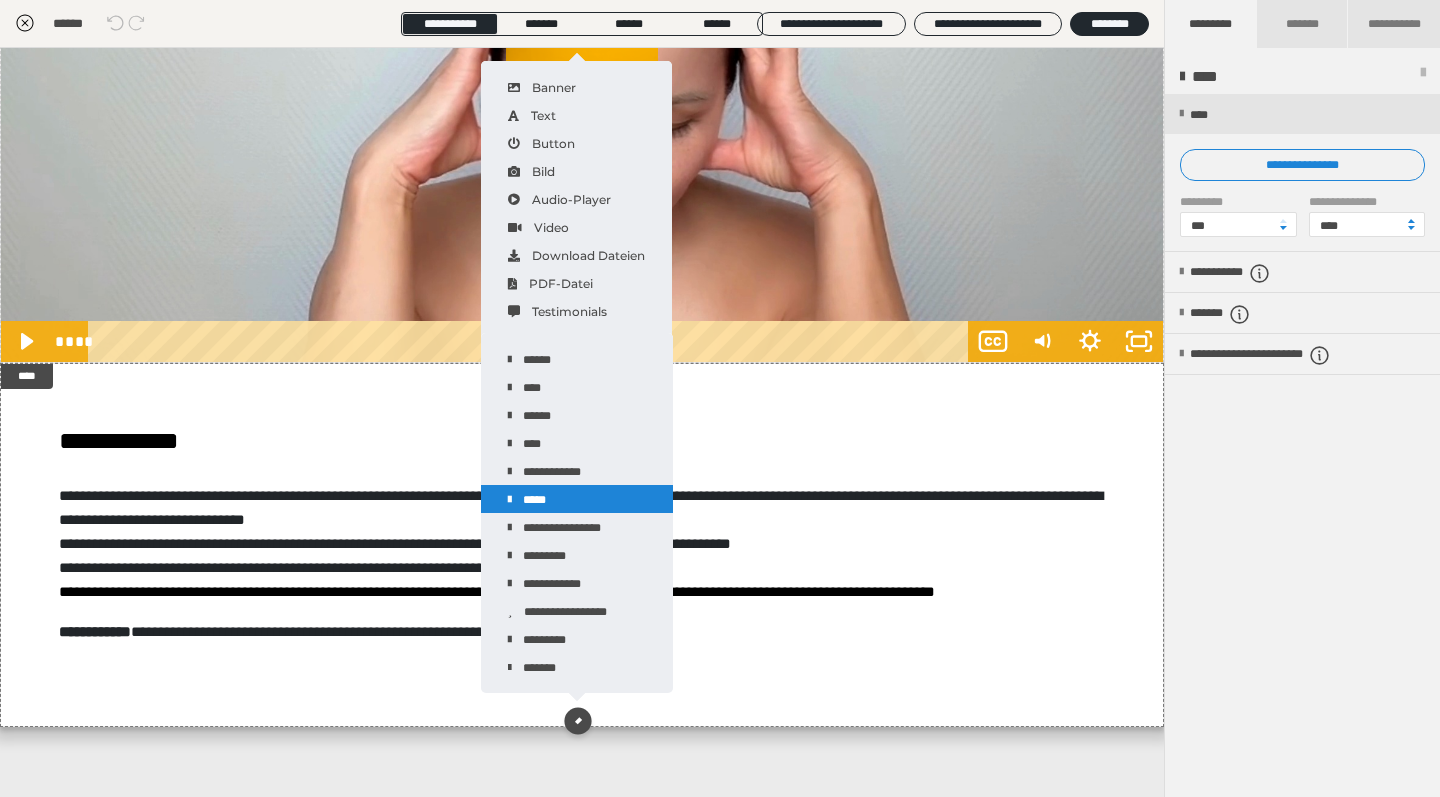 click on "*****" at bounding box center (577, 499) 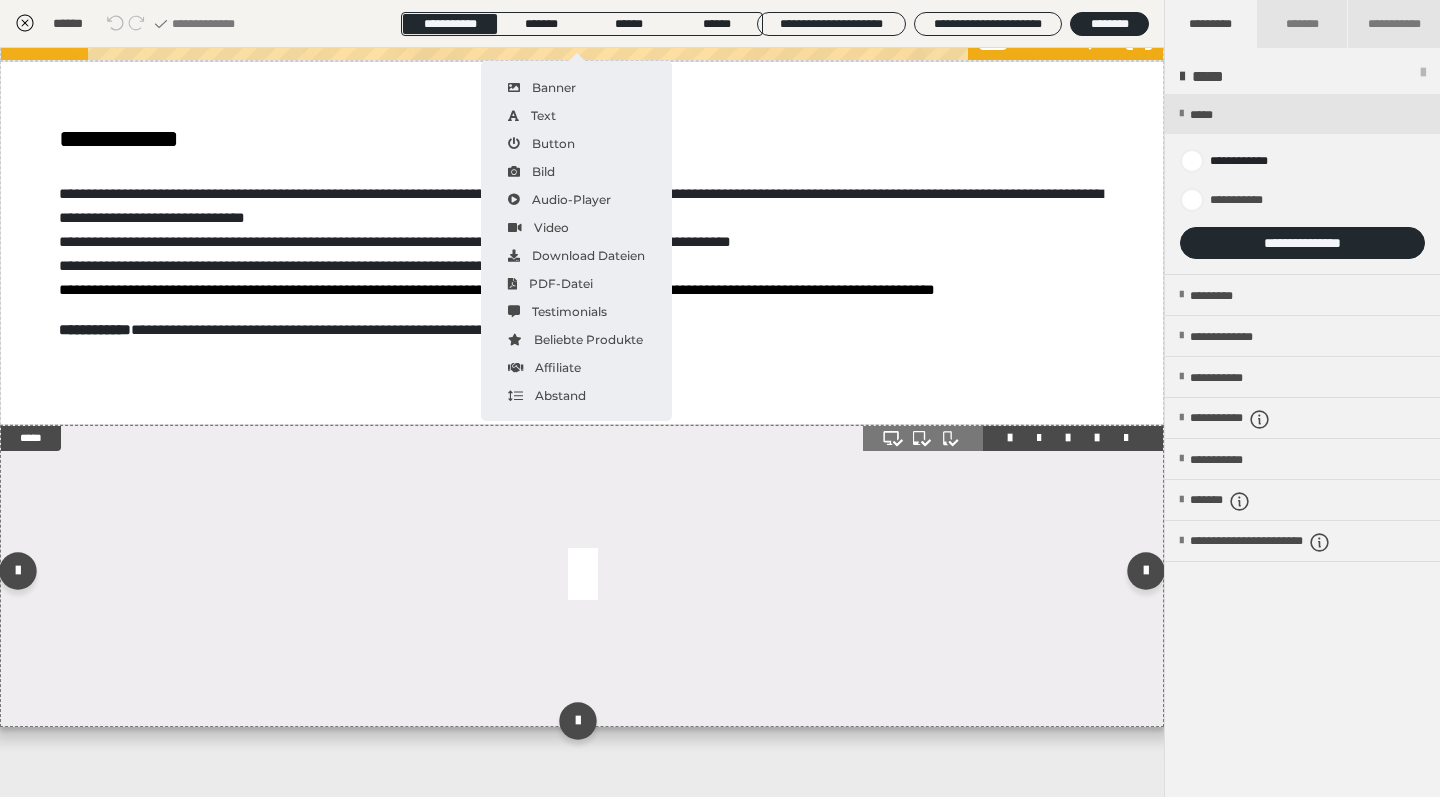 scroll, scrollTop: 5676, scrollLeft: 0, axis: vertical 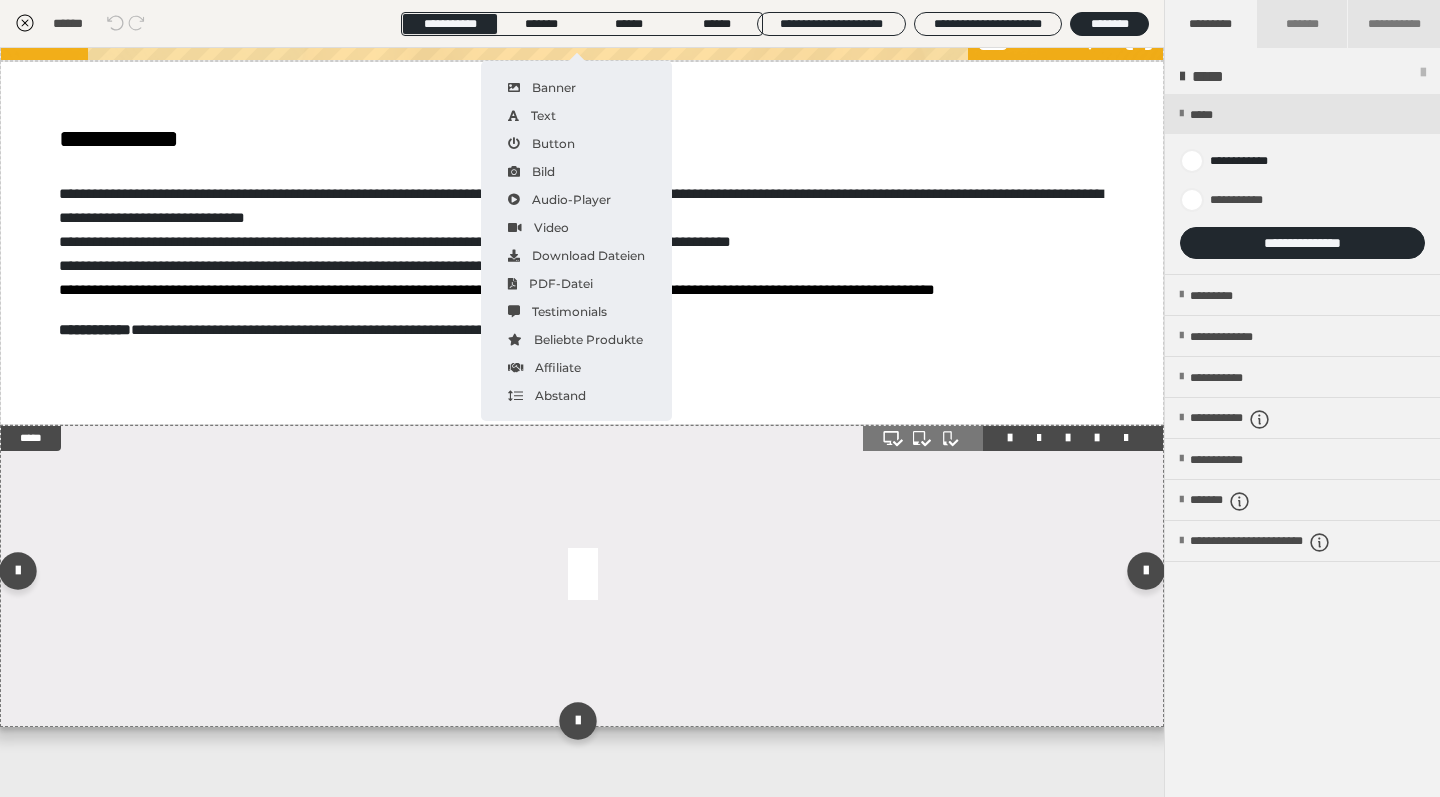 click at bounding box center [582, 576] 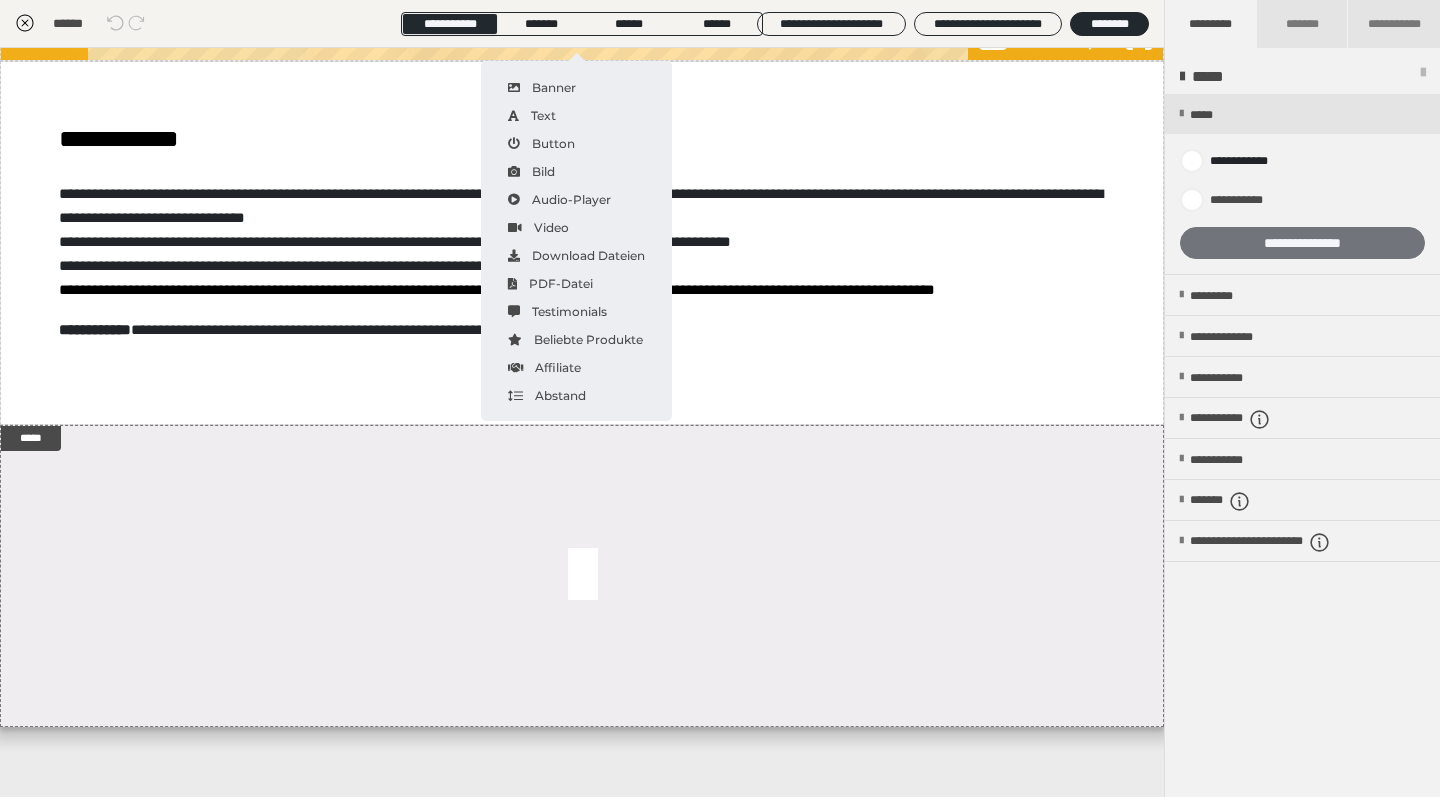 click on "**********" at bounding box center (1302, 243) 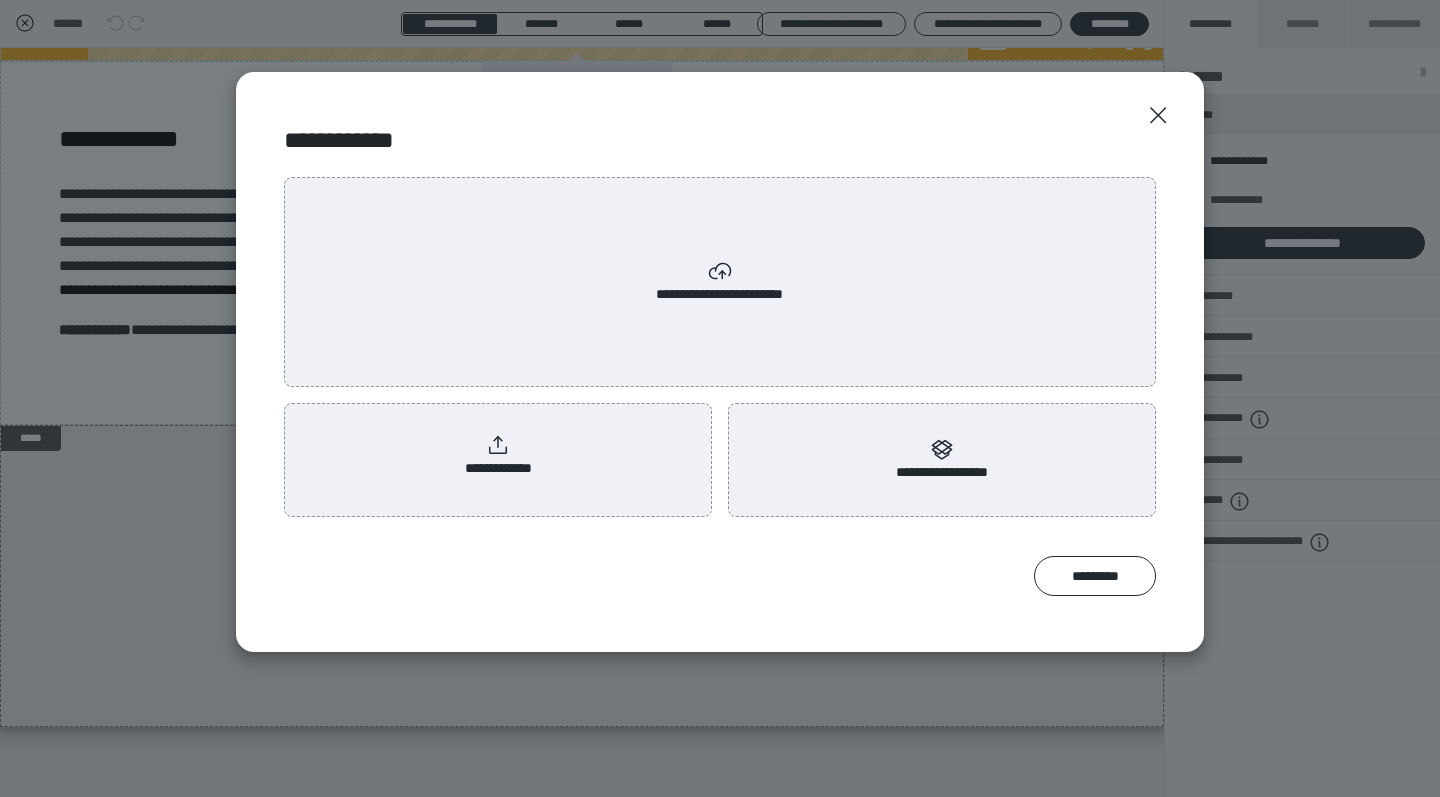 click 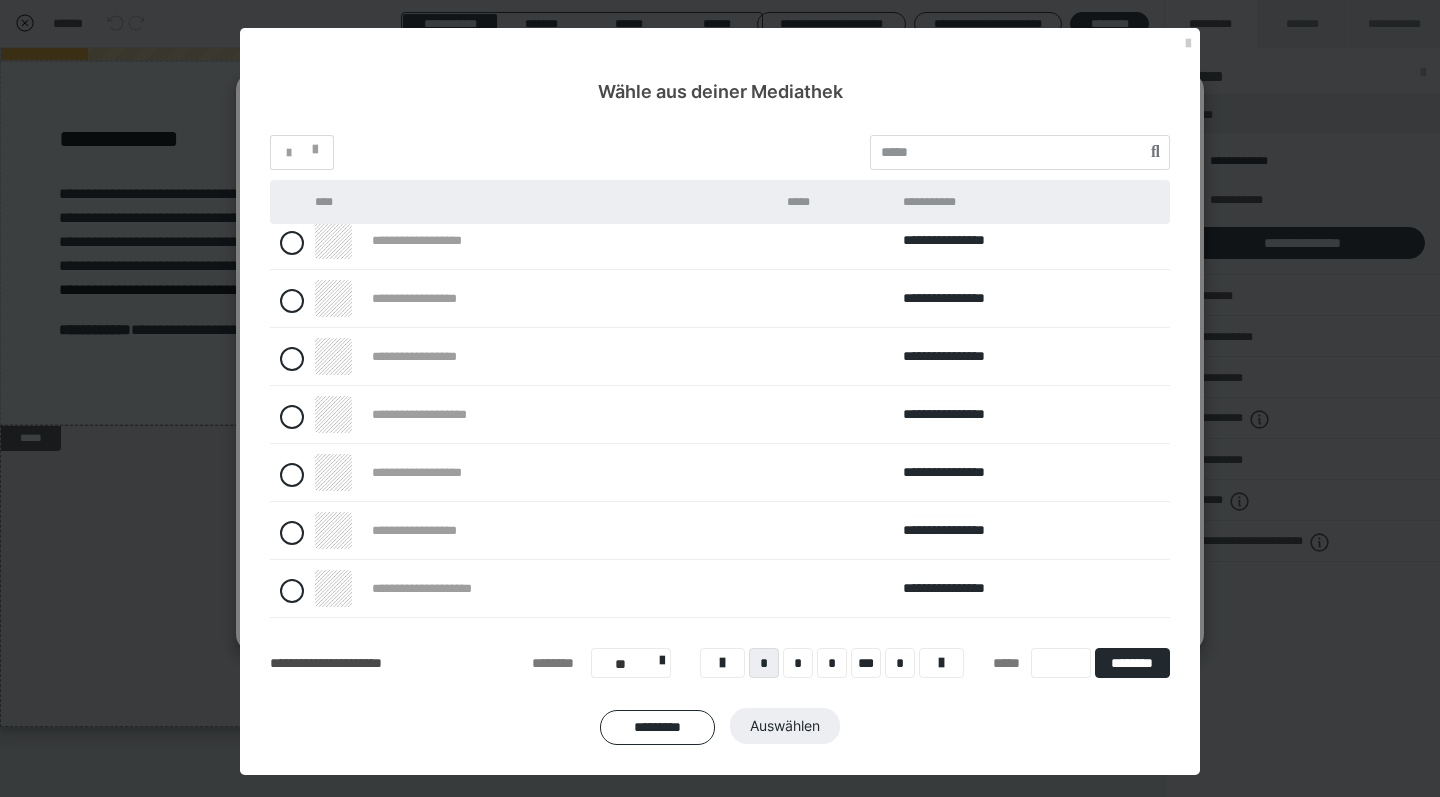 scroll, scrollTop: 186, scrollLeft: 0, axis: vertical 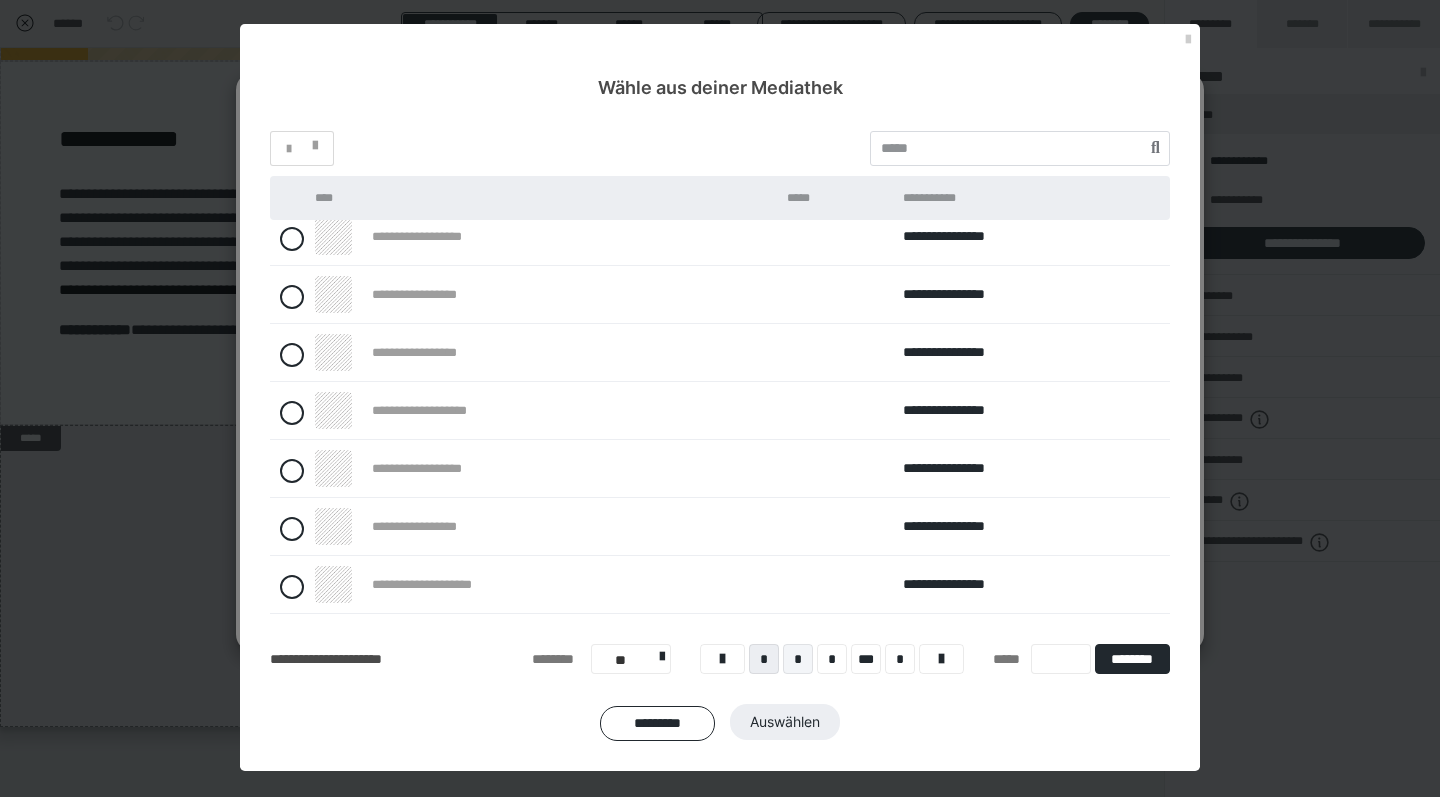 click on "*" at bounding box center [798, 659] 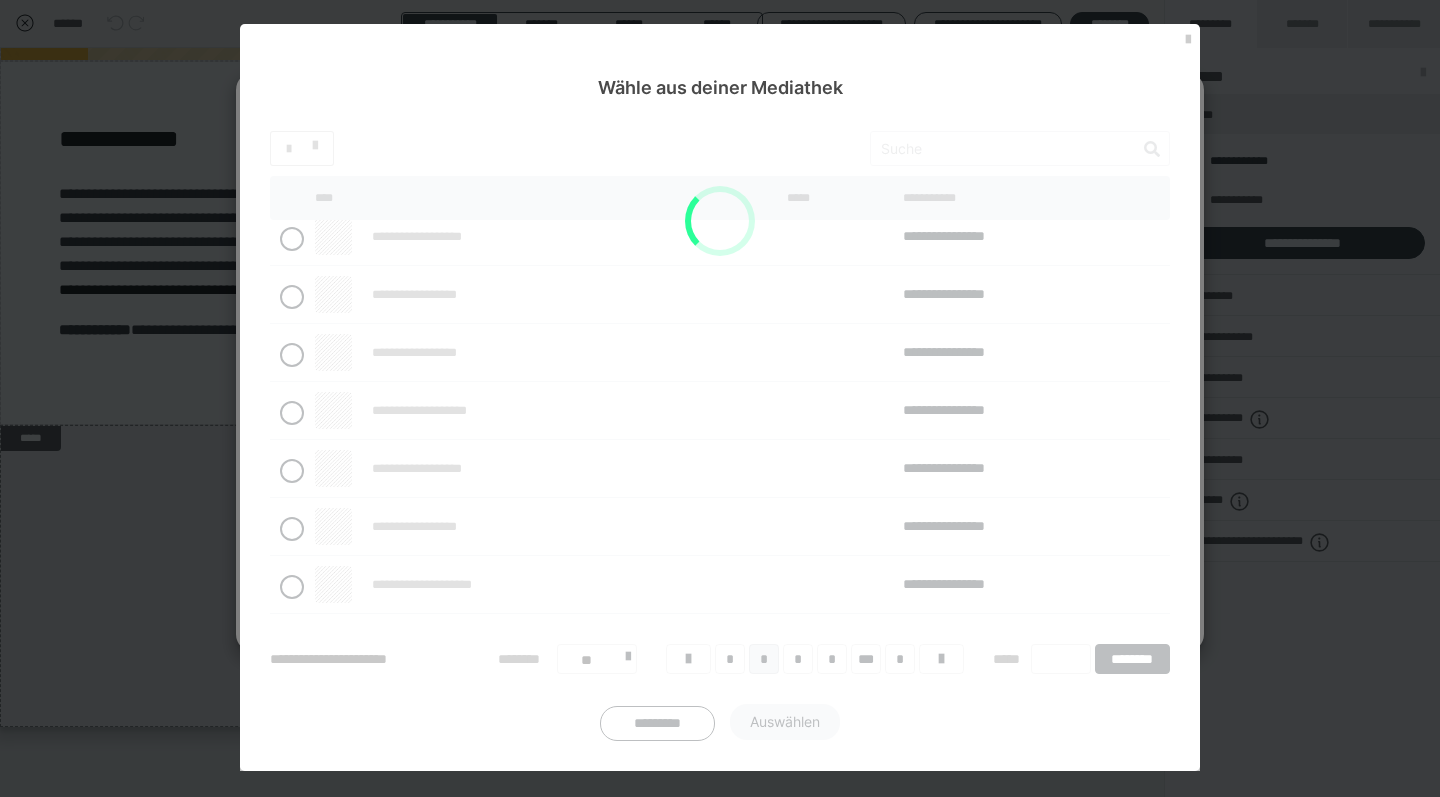 scroll, scrollTop: 0, scrollLeft: 0, axis: both 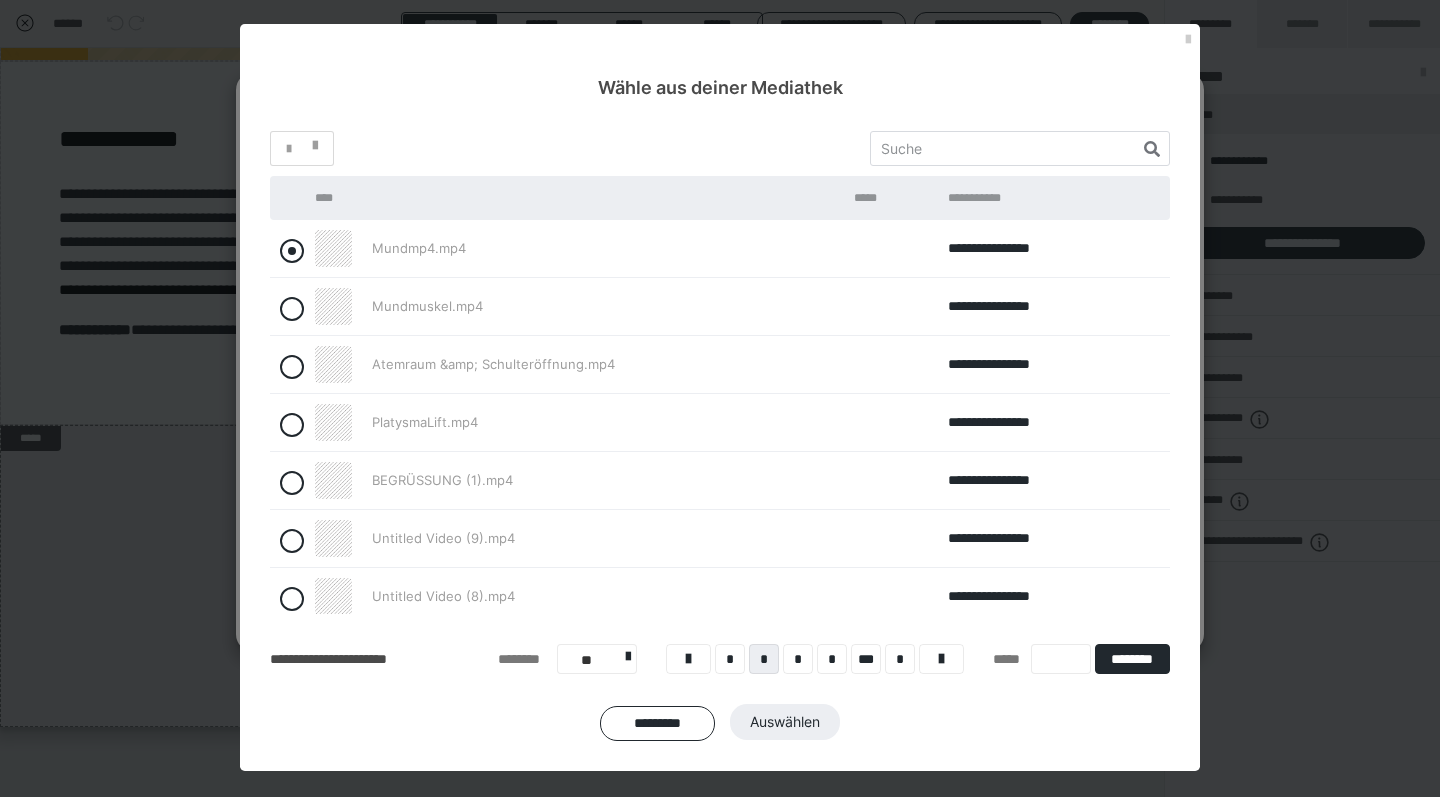 click at bounding box center [292, 251] 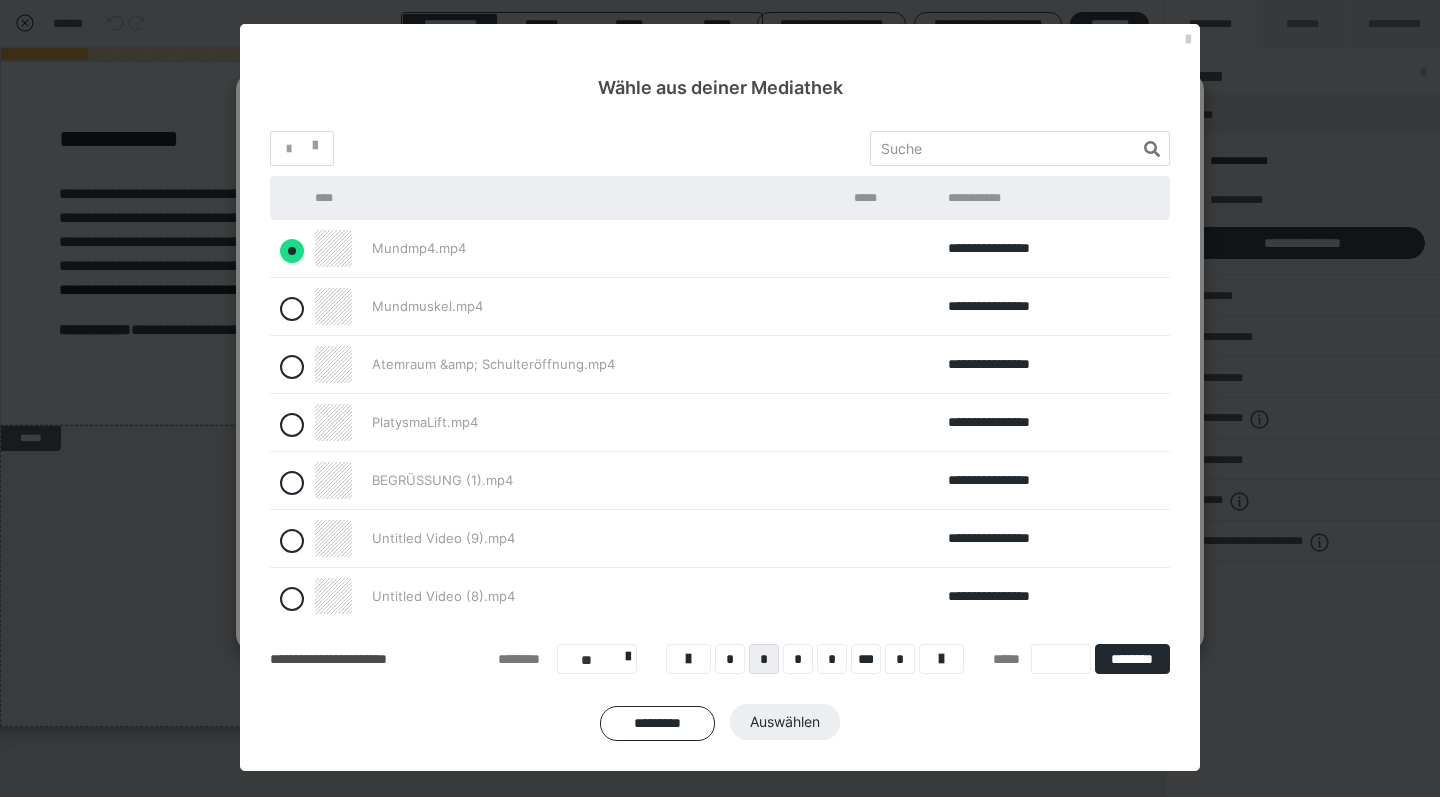 radio on "true" 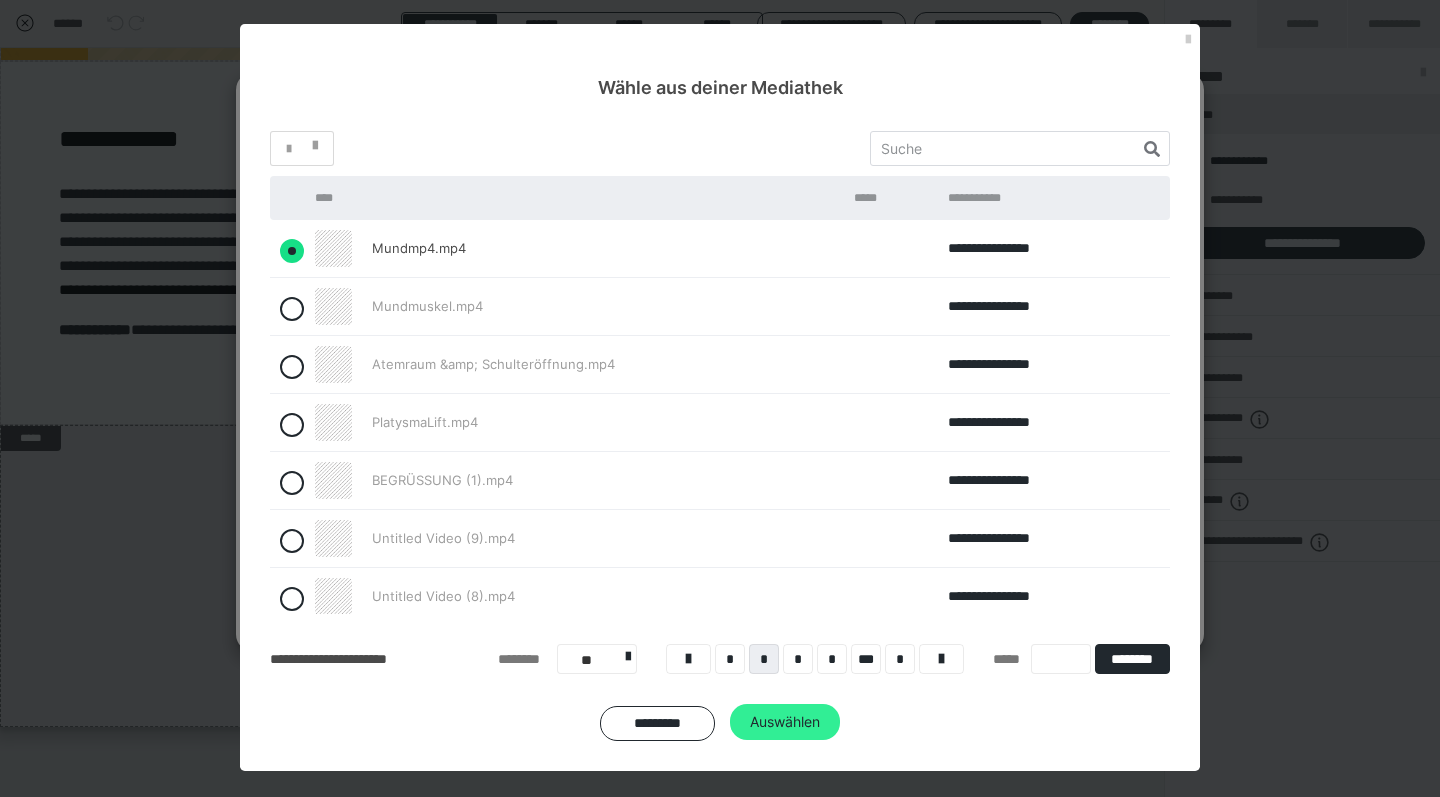click on "Auswählen" at bounding box center (785, 722) 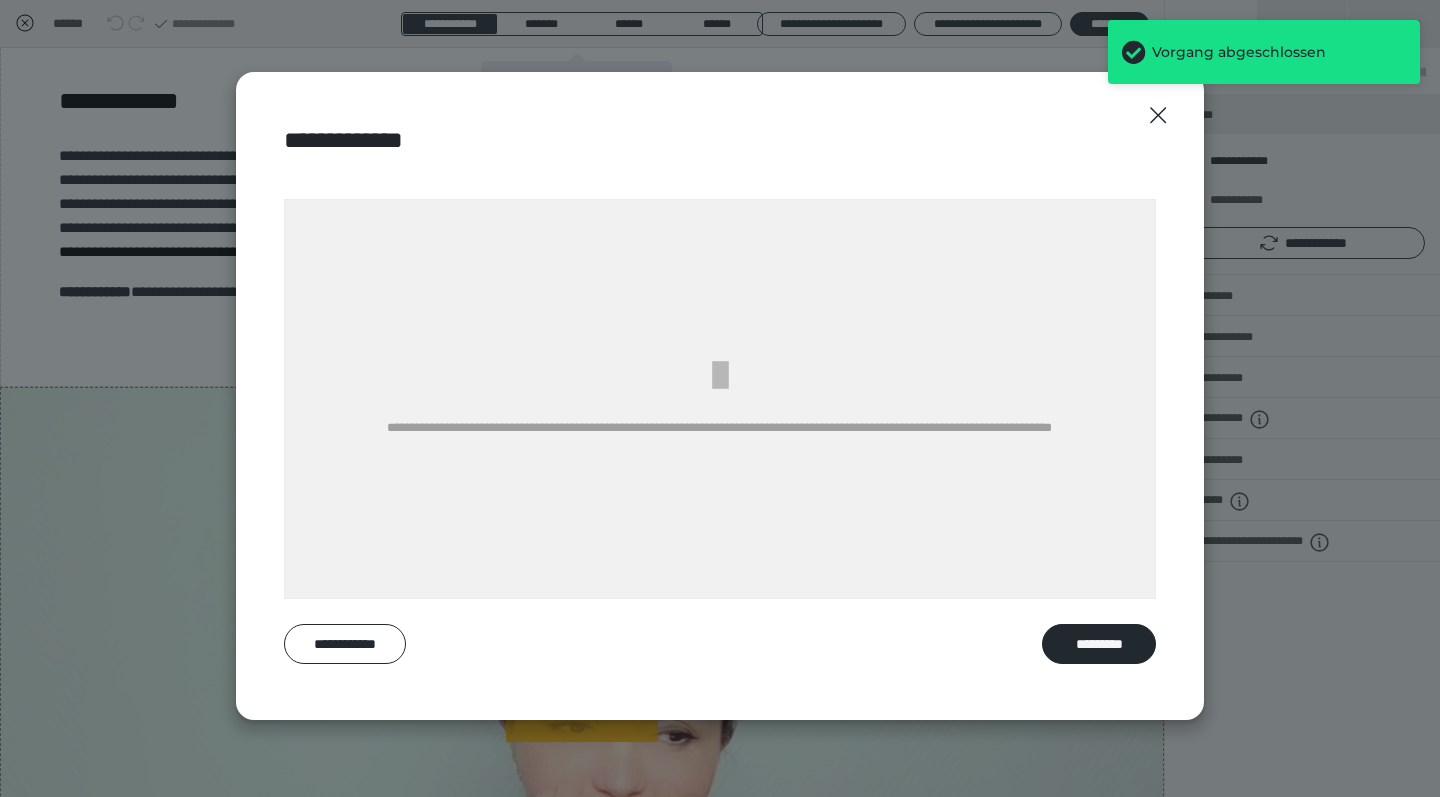 scroll, scrollTop: 5376, scrollLeft: 0, axis: vertical 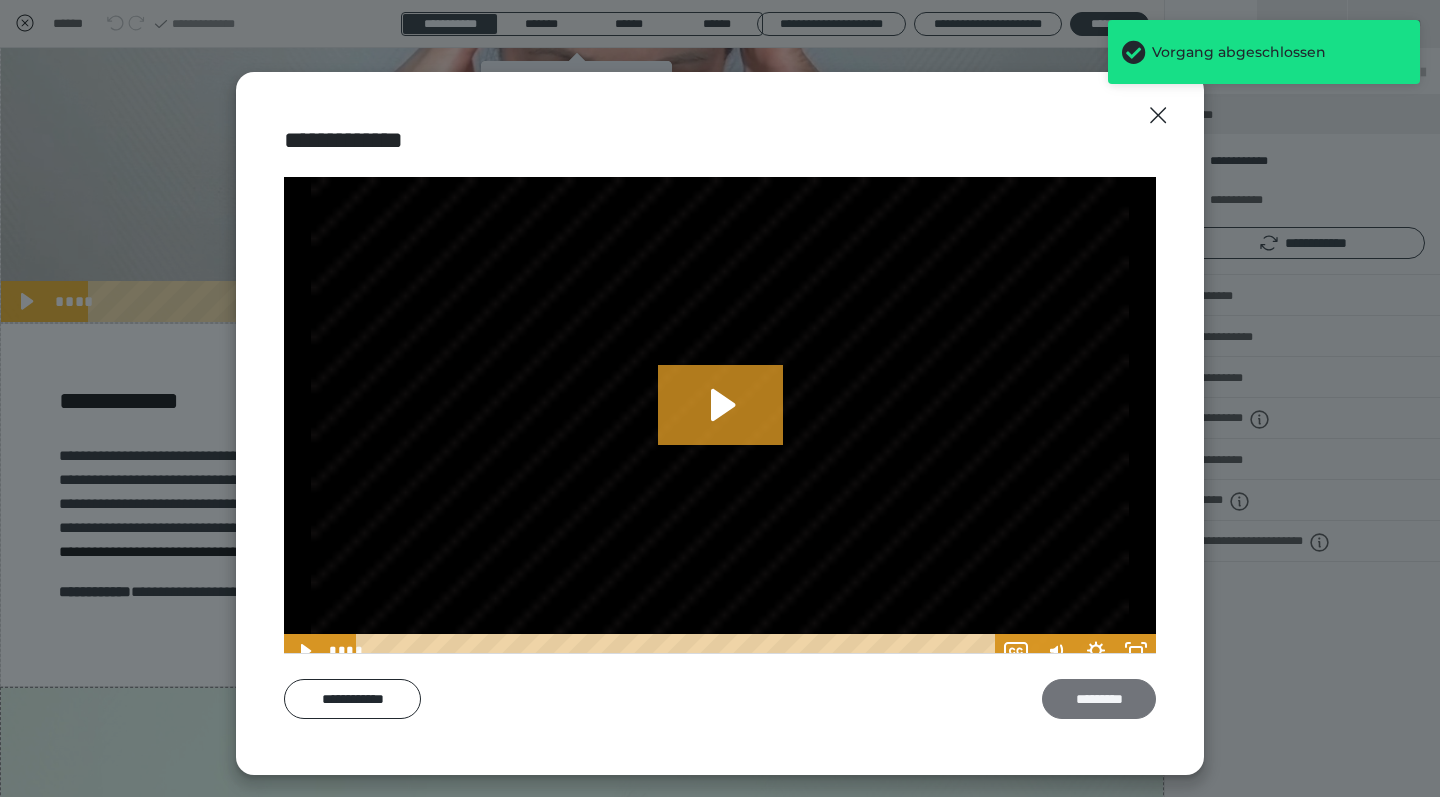 click on "*********" at bounding box center (1099, 699) 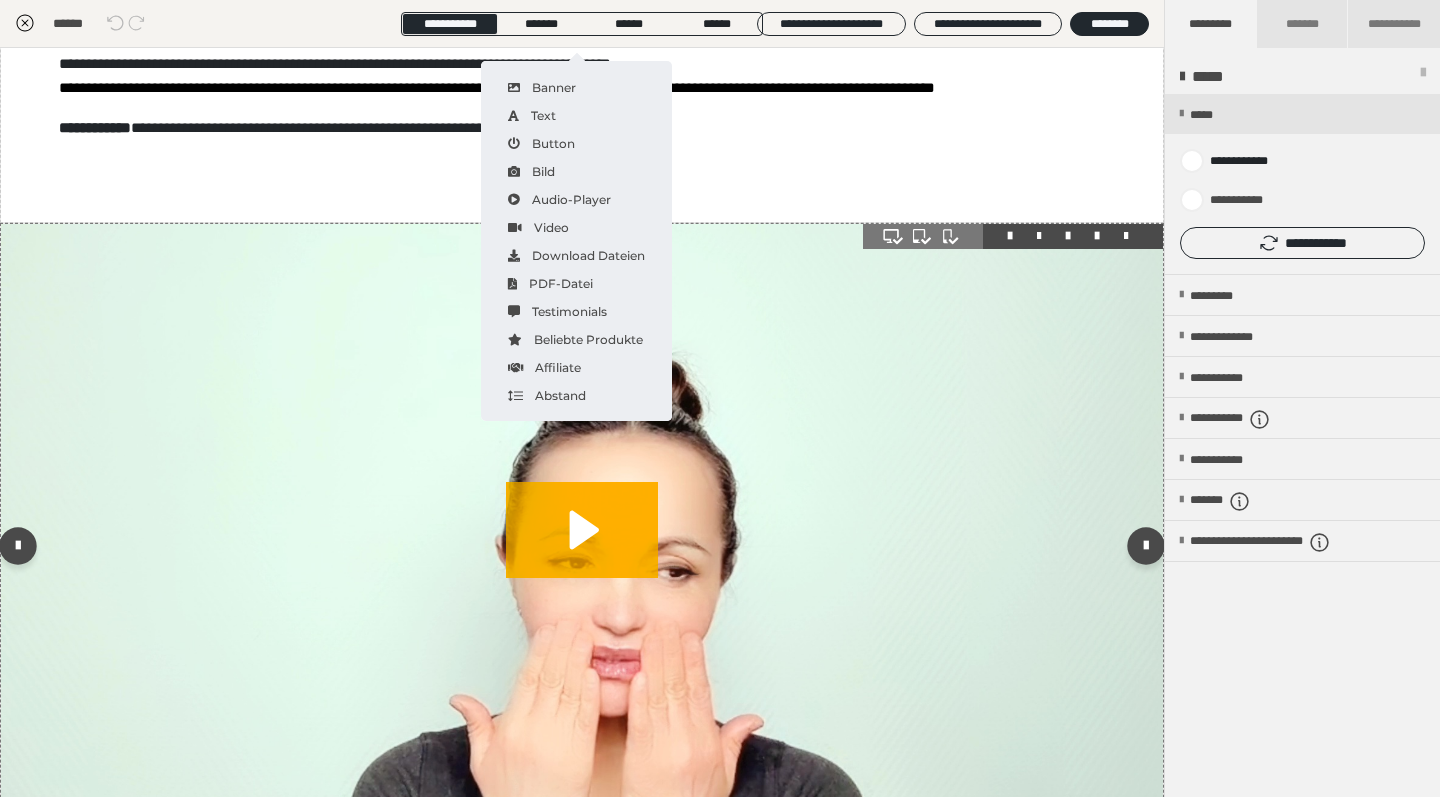 scroll, scrollTop: 5835, scrollLeft: 0, axis: vertical 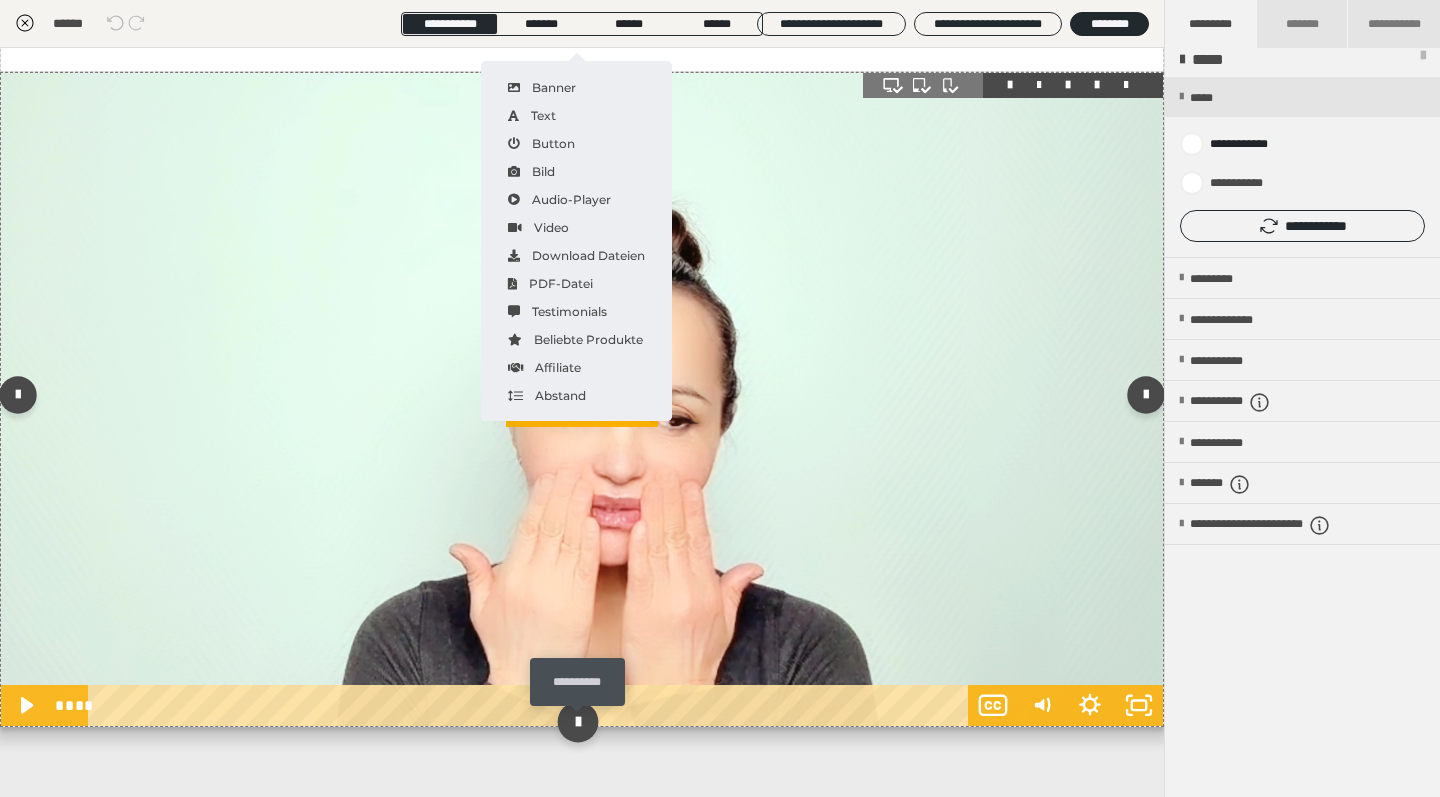 click at bounding box center [577, 721] 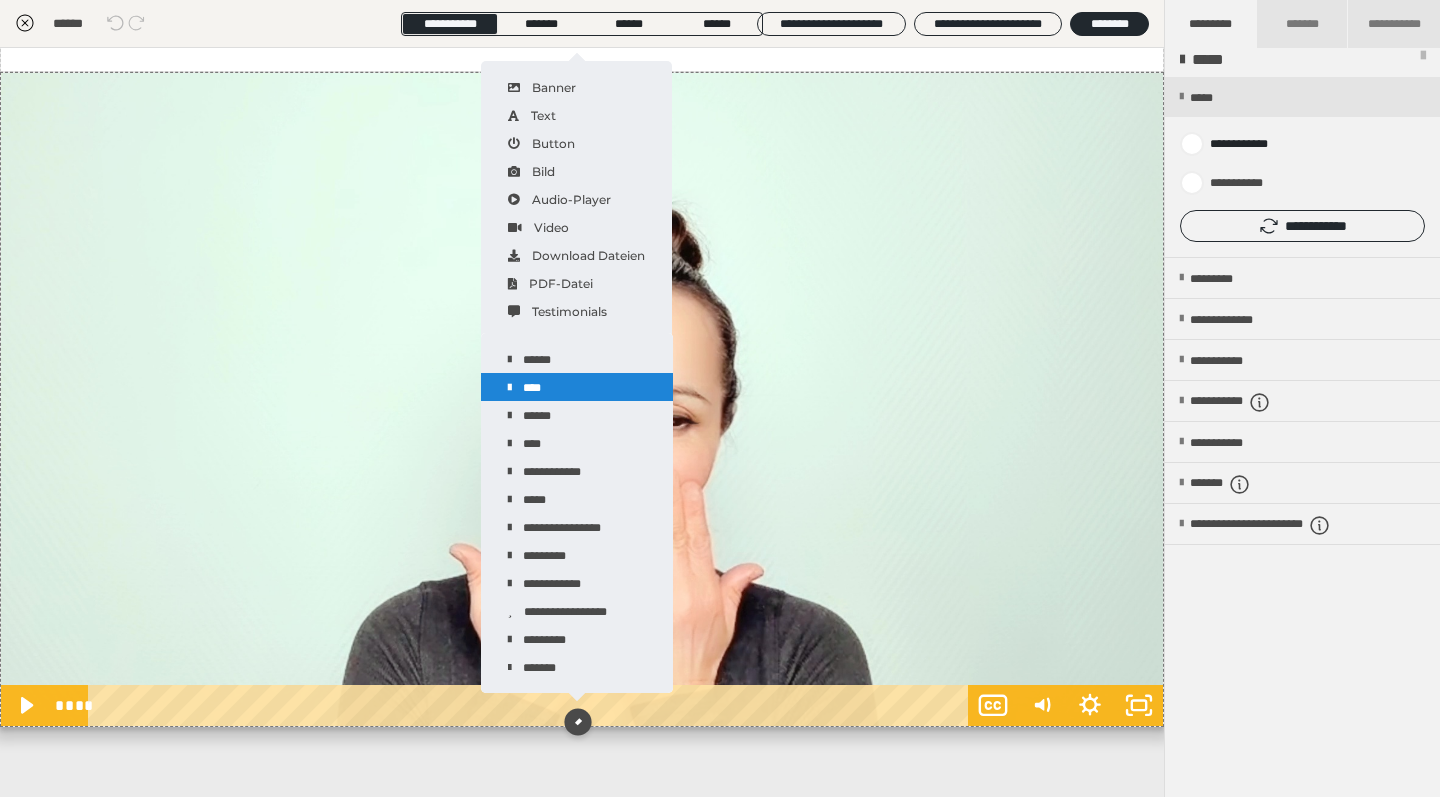 click on "****" at bounding box center [577, 387] 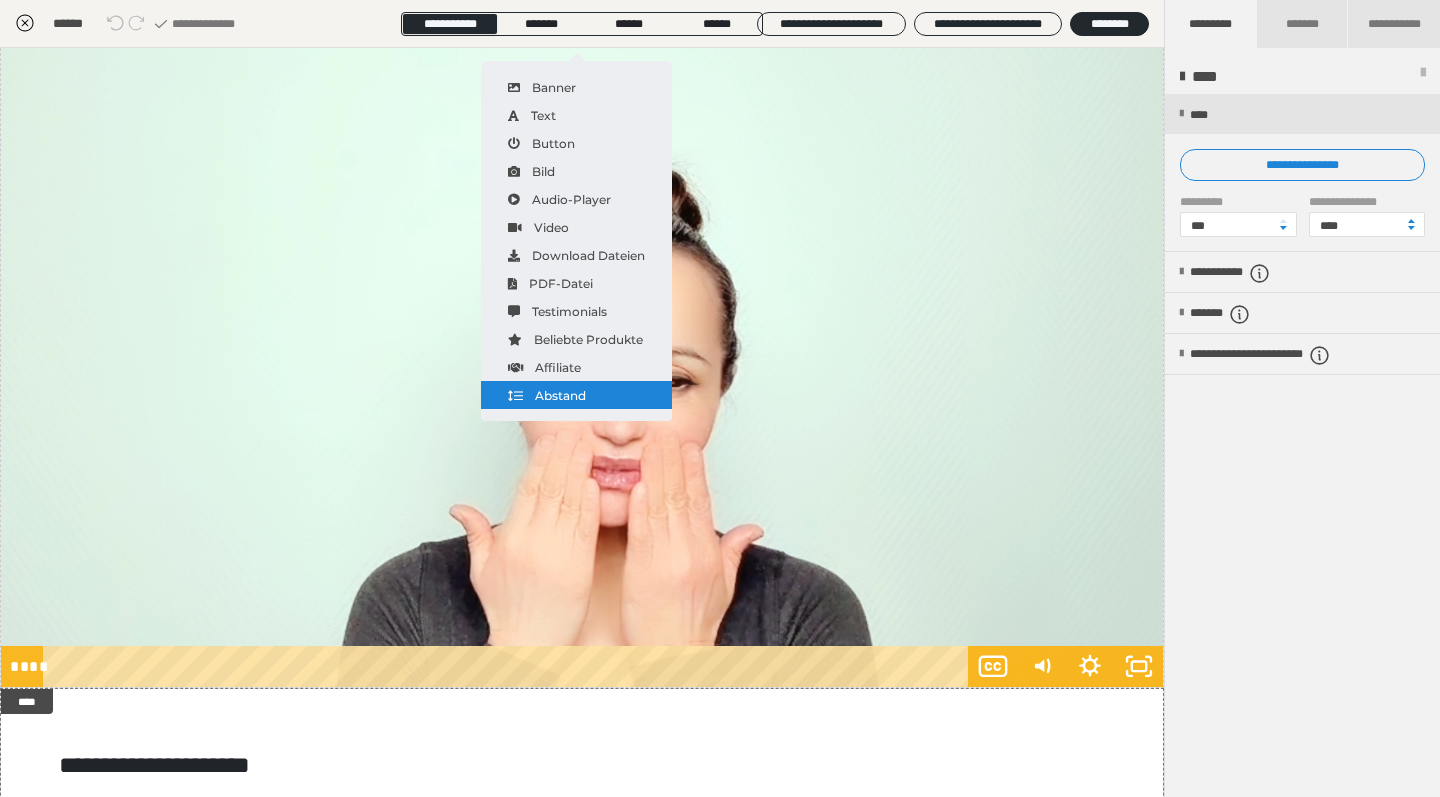 scroll, scrollTop: 0, scrollLeft: 0, axis: both 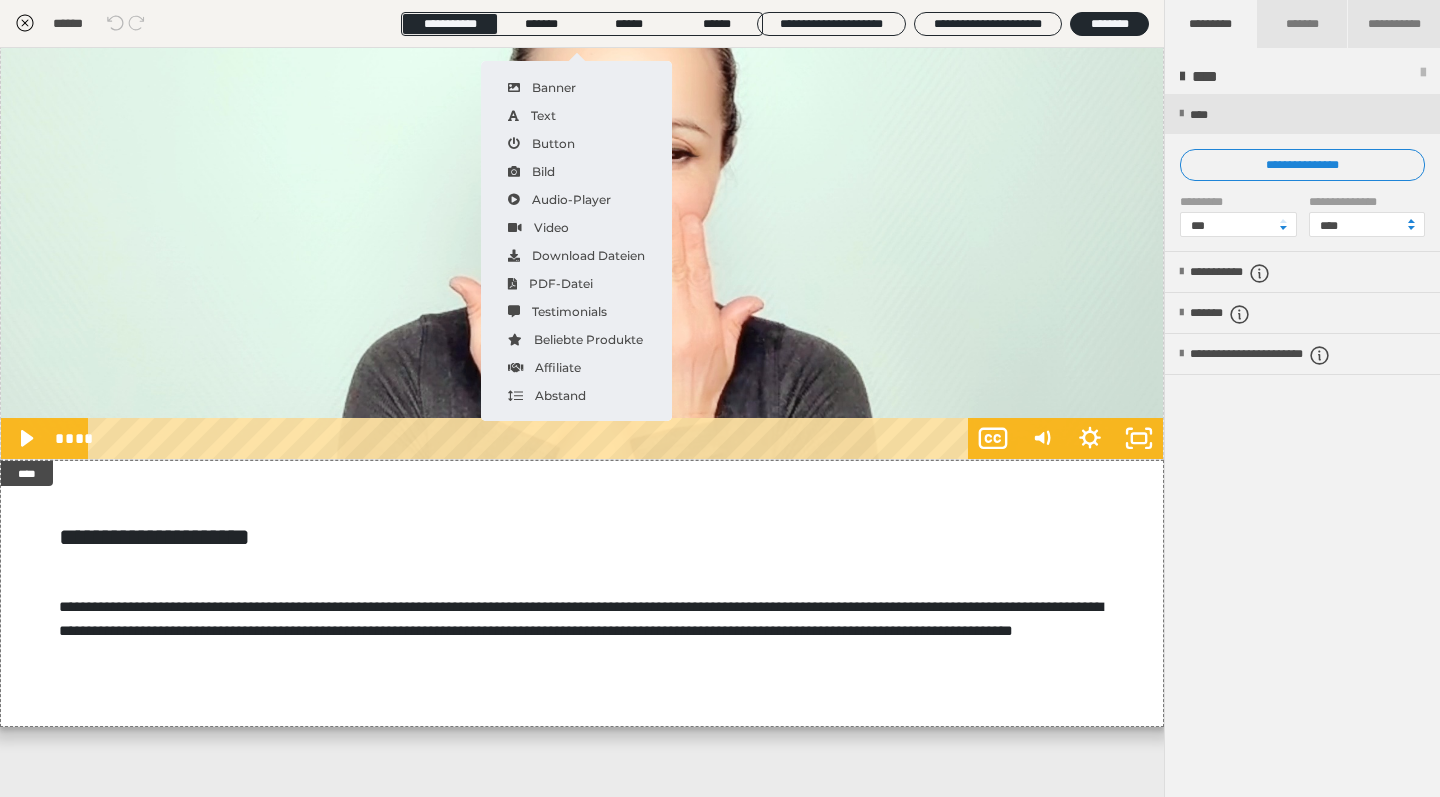 click 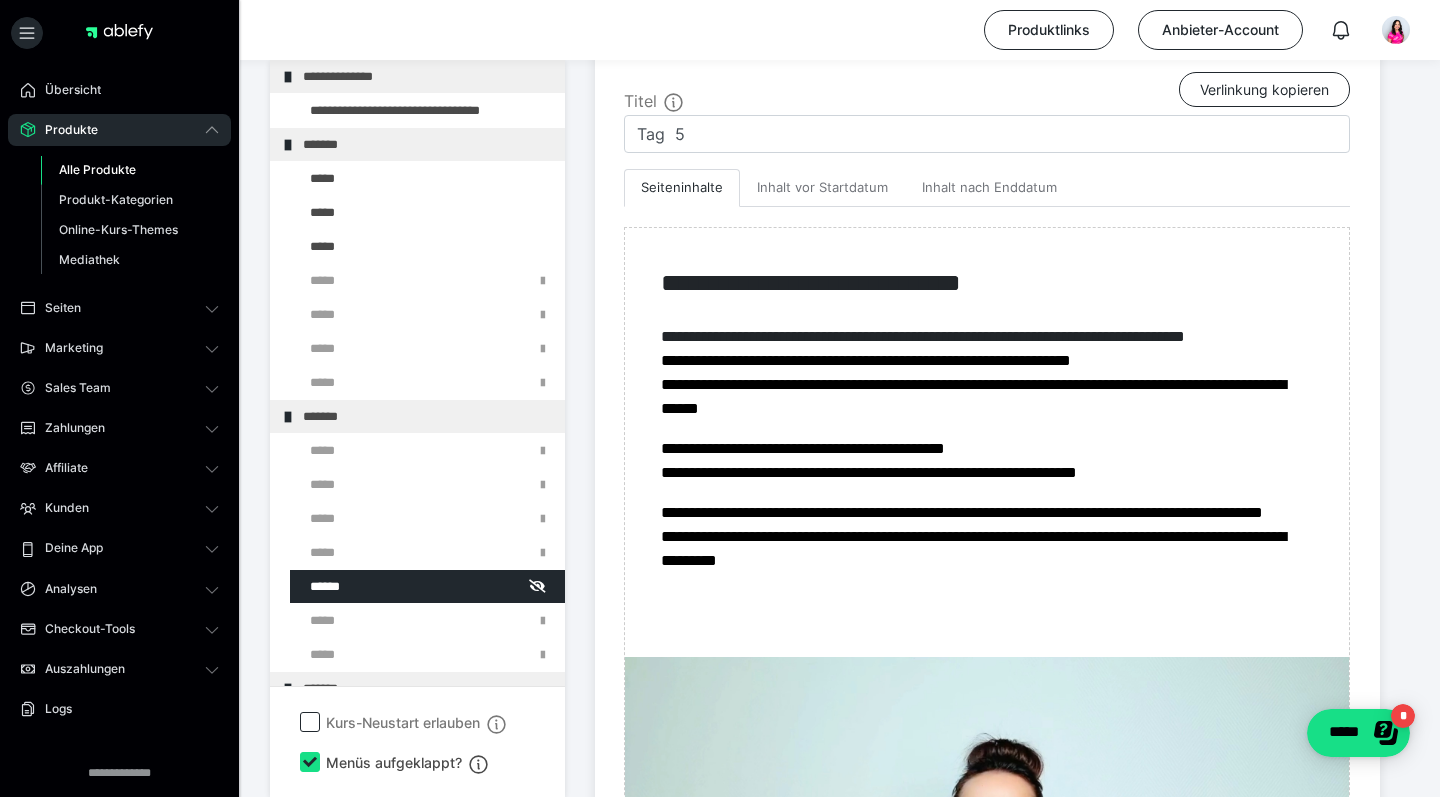 scroll, scrollTop: 489, scrollLeft: 0, axis: vertical 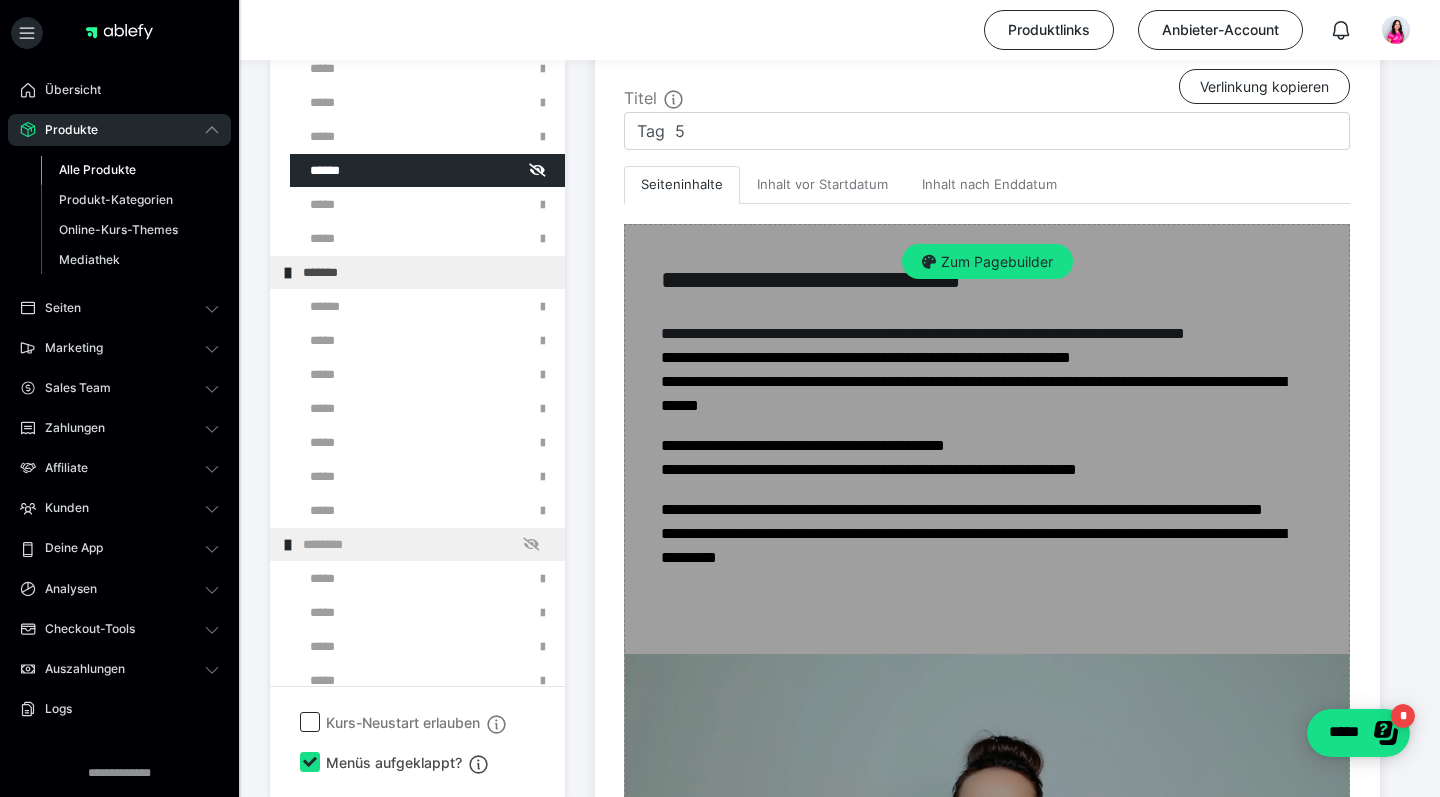 click on "Zum Pagebuilder" at bounding box center [987, 2777] 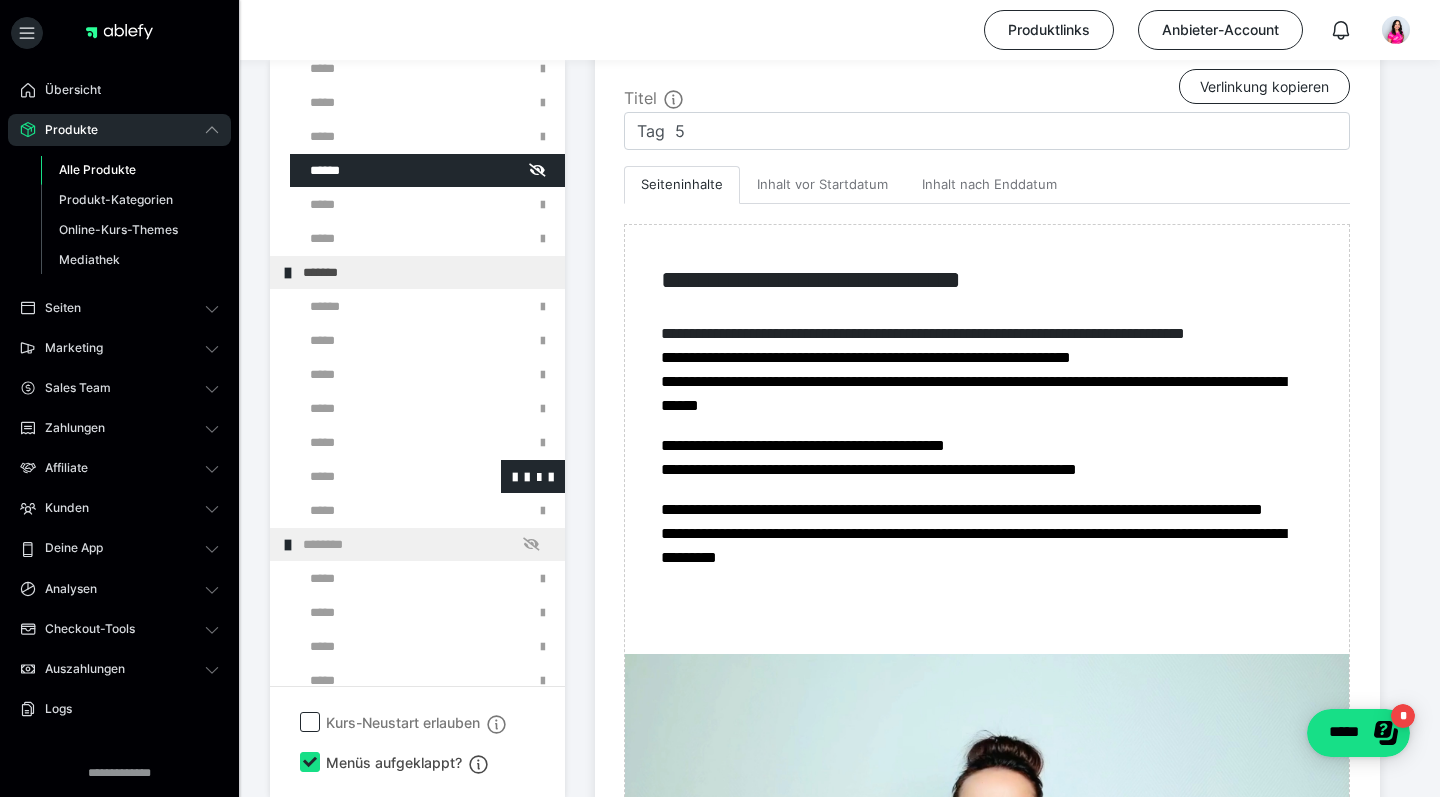 click at bounding box center (375, 476) 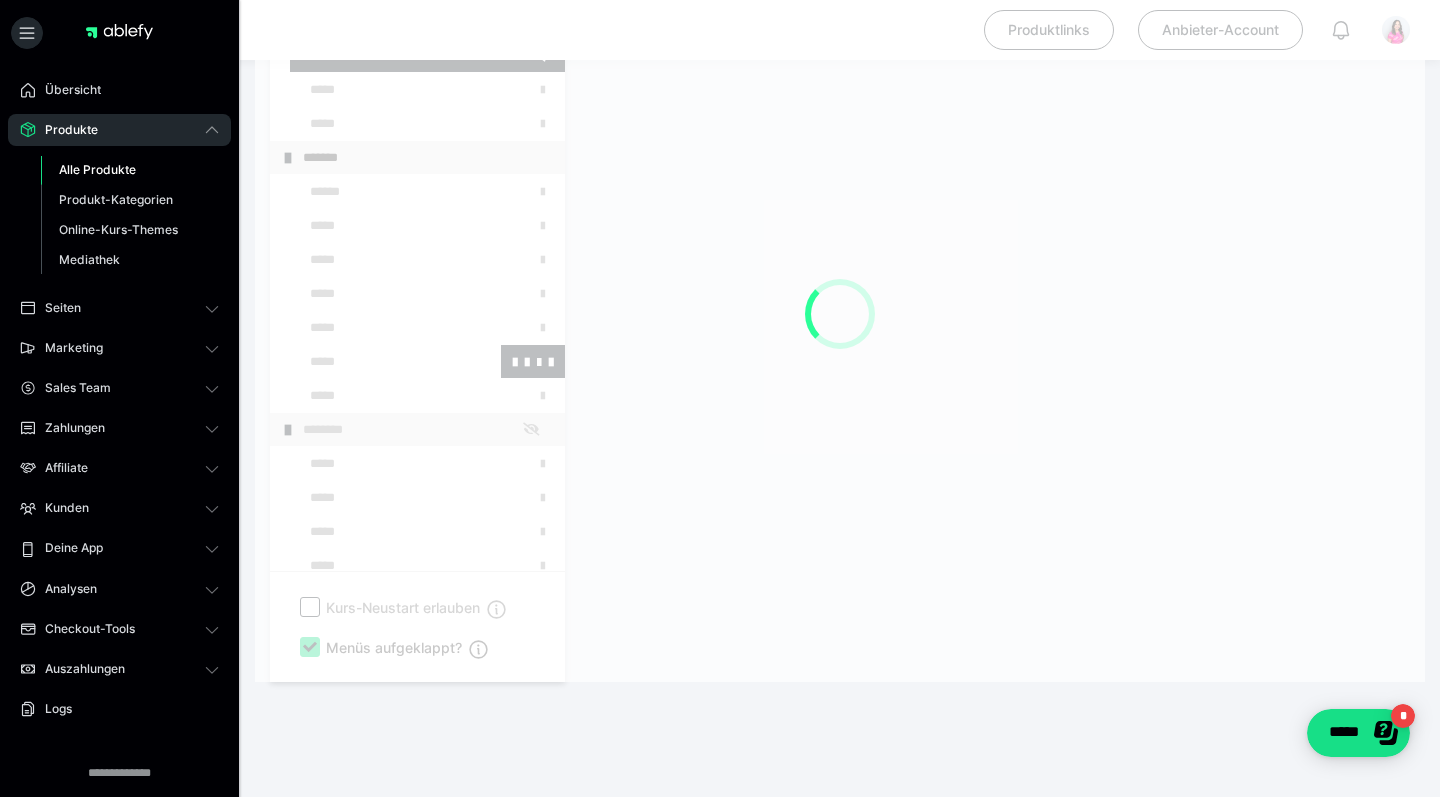 scroll, scrollTop: 374, scrollLeft: 0, axis: vertical 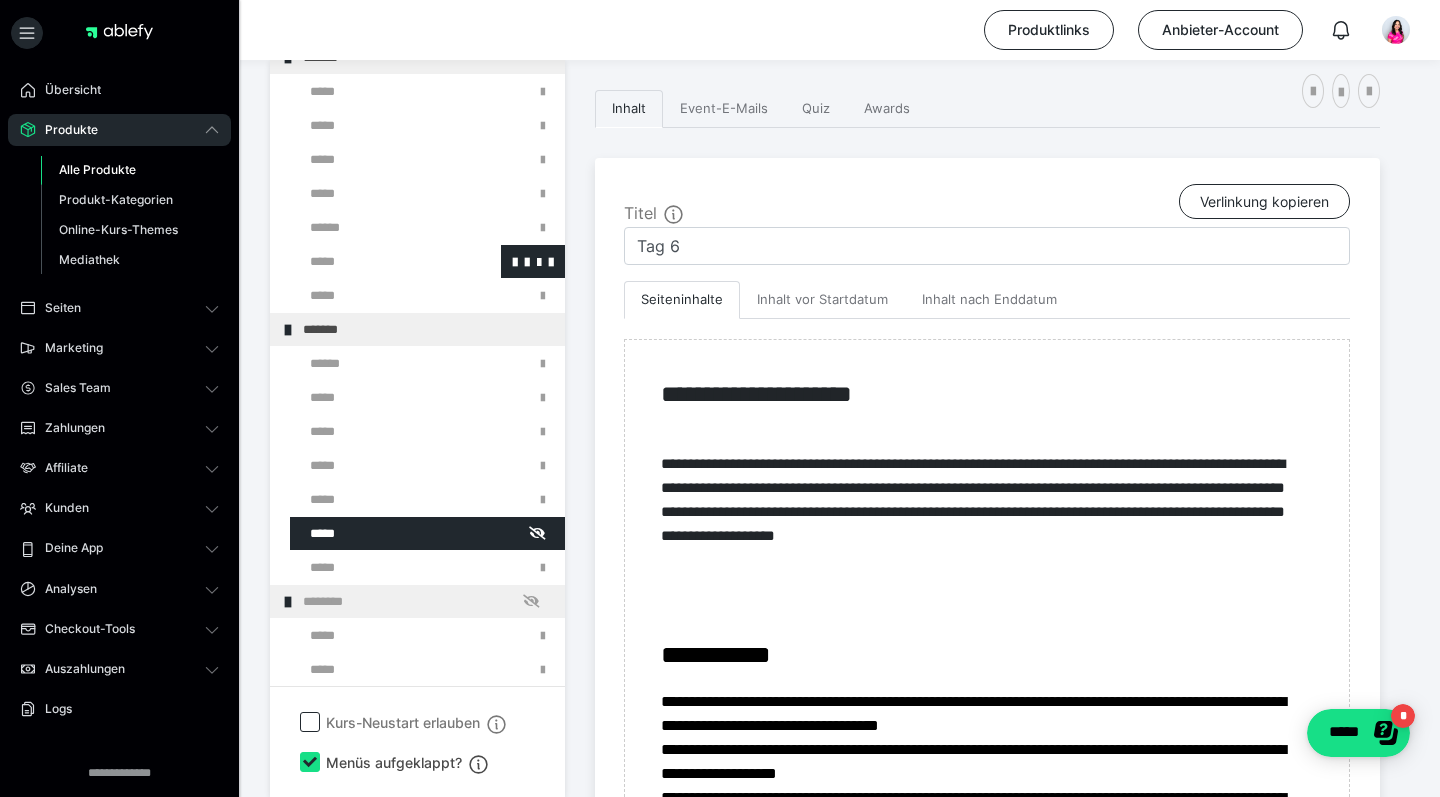 click at bounding box center (375, 261) 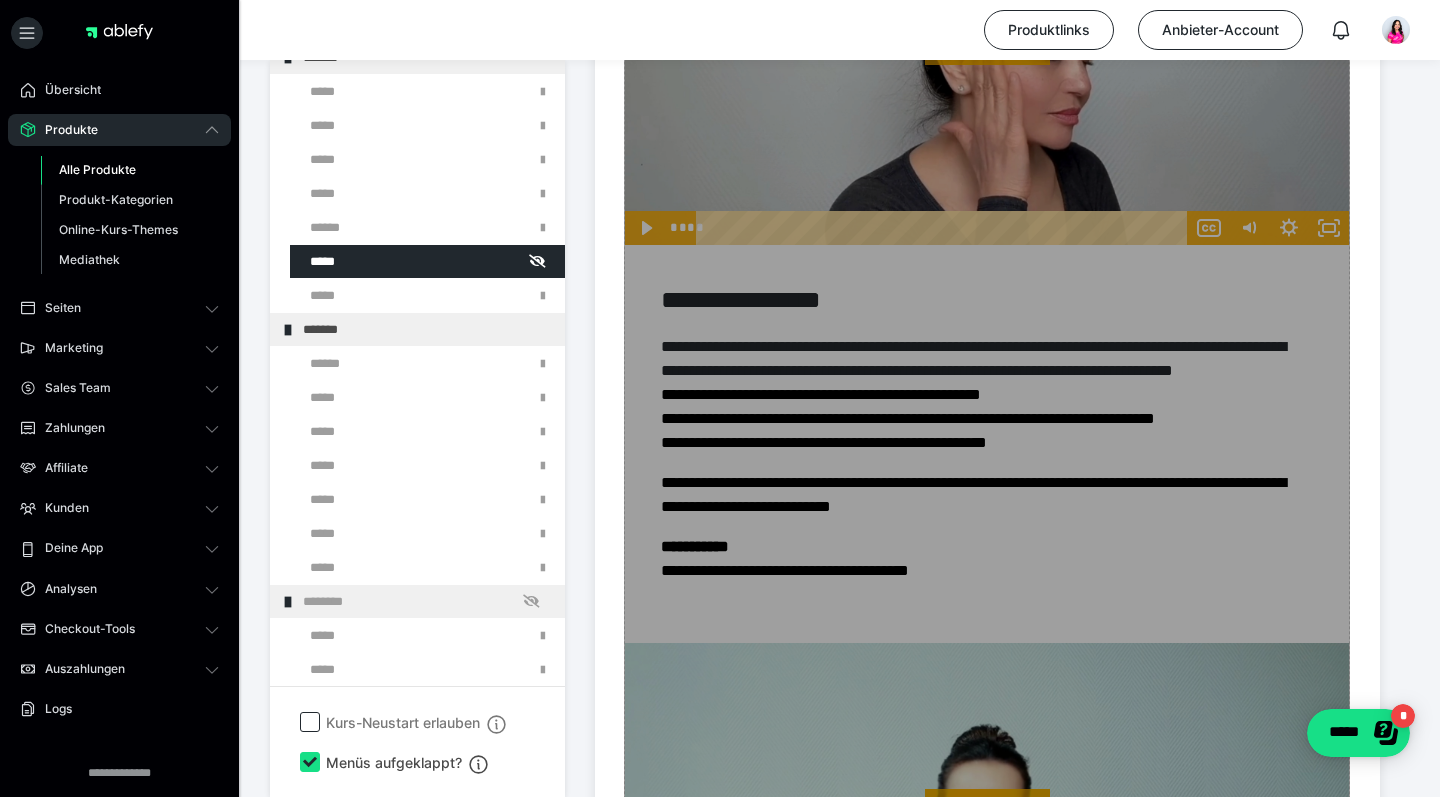scroll, scrollTop: 2815, scrollLeft: 0, axis: vertical 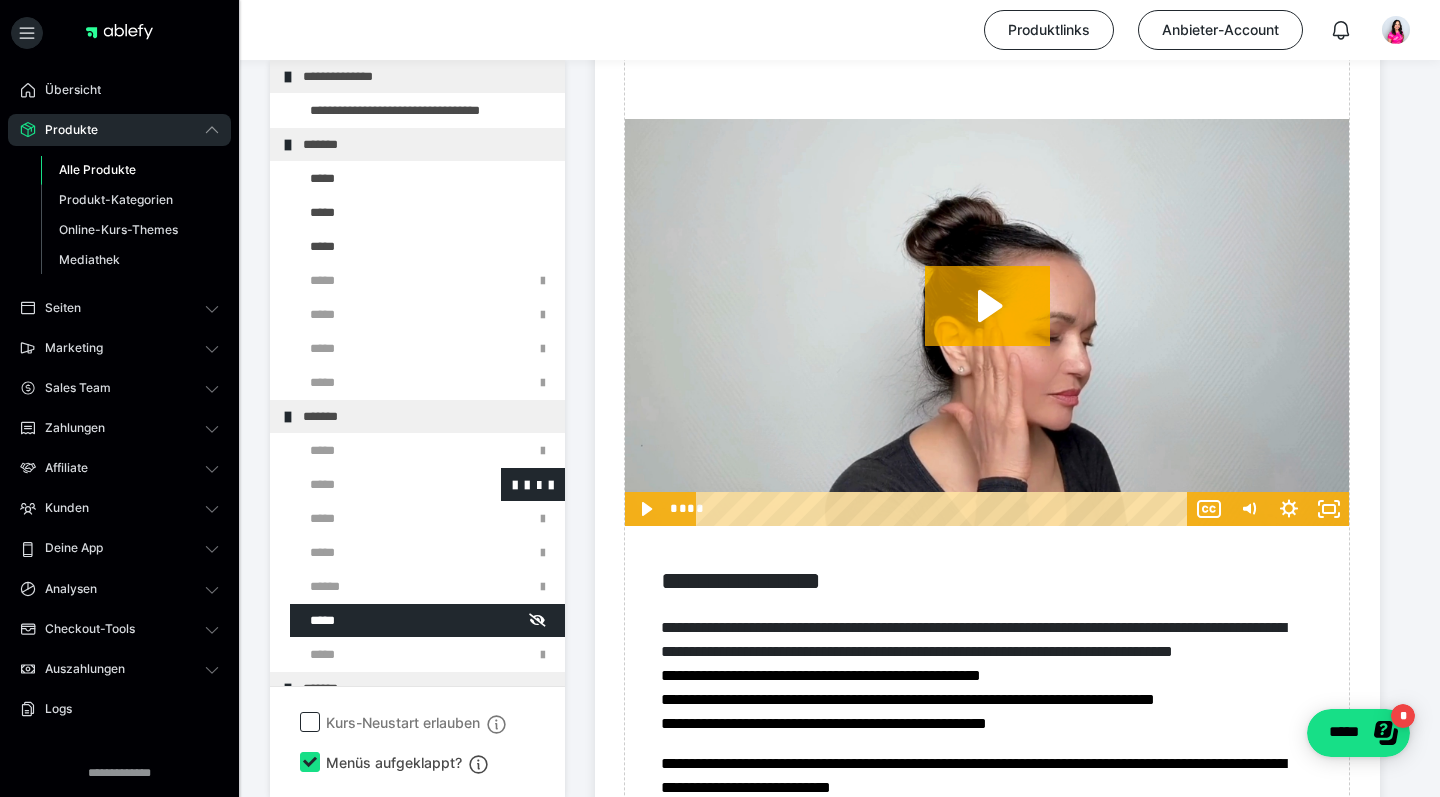 click at bounding box center (375, 484) 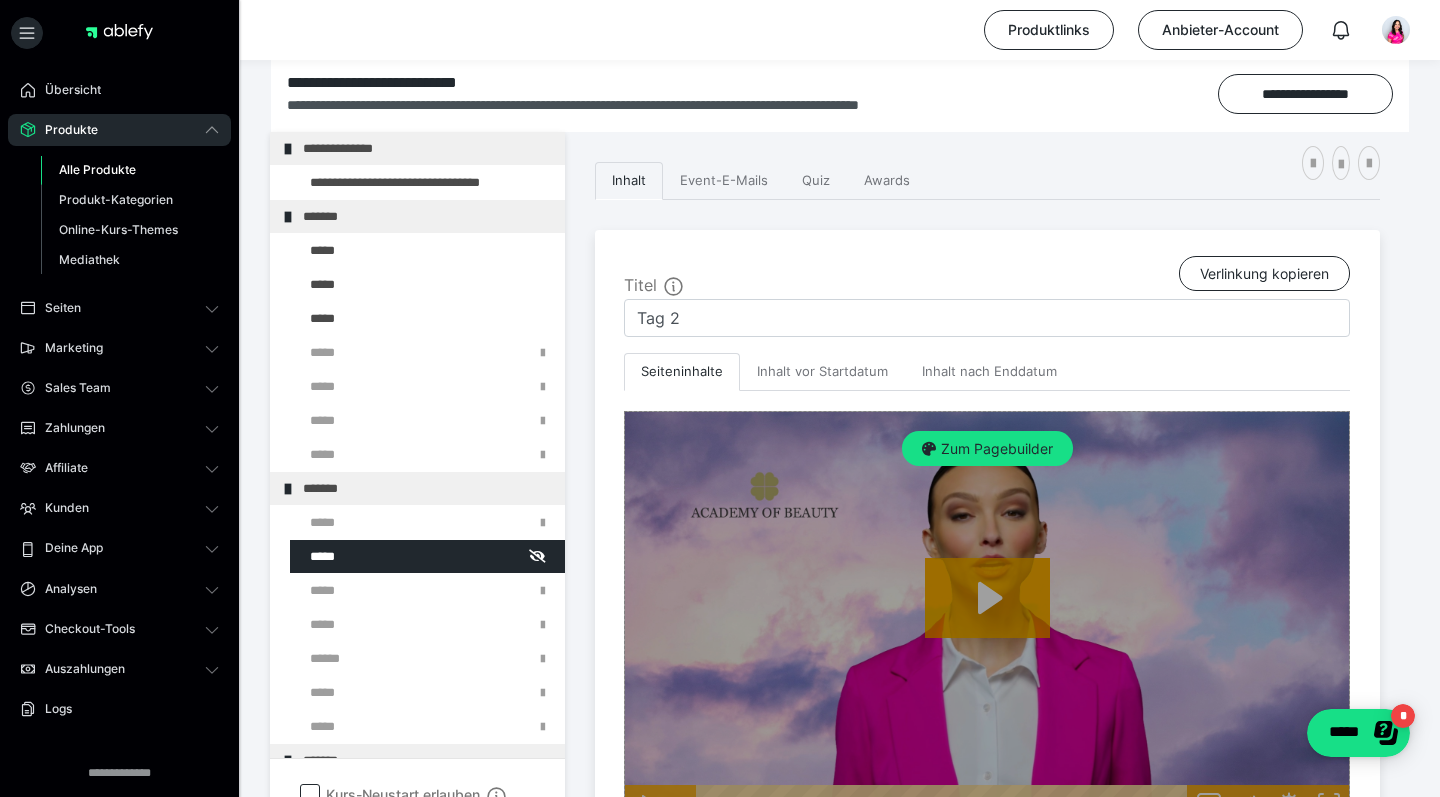 scroll, scrollTop: 293, scrollLeft: 0, axis: vertical 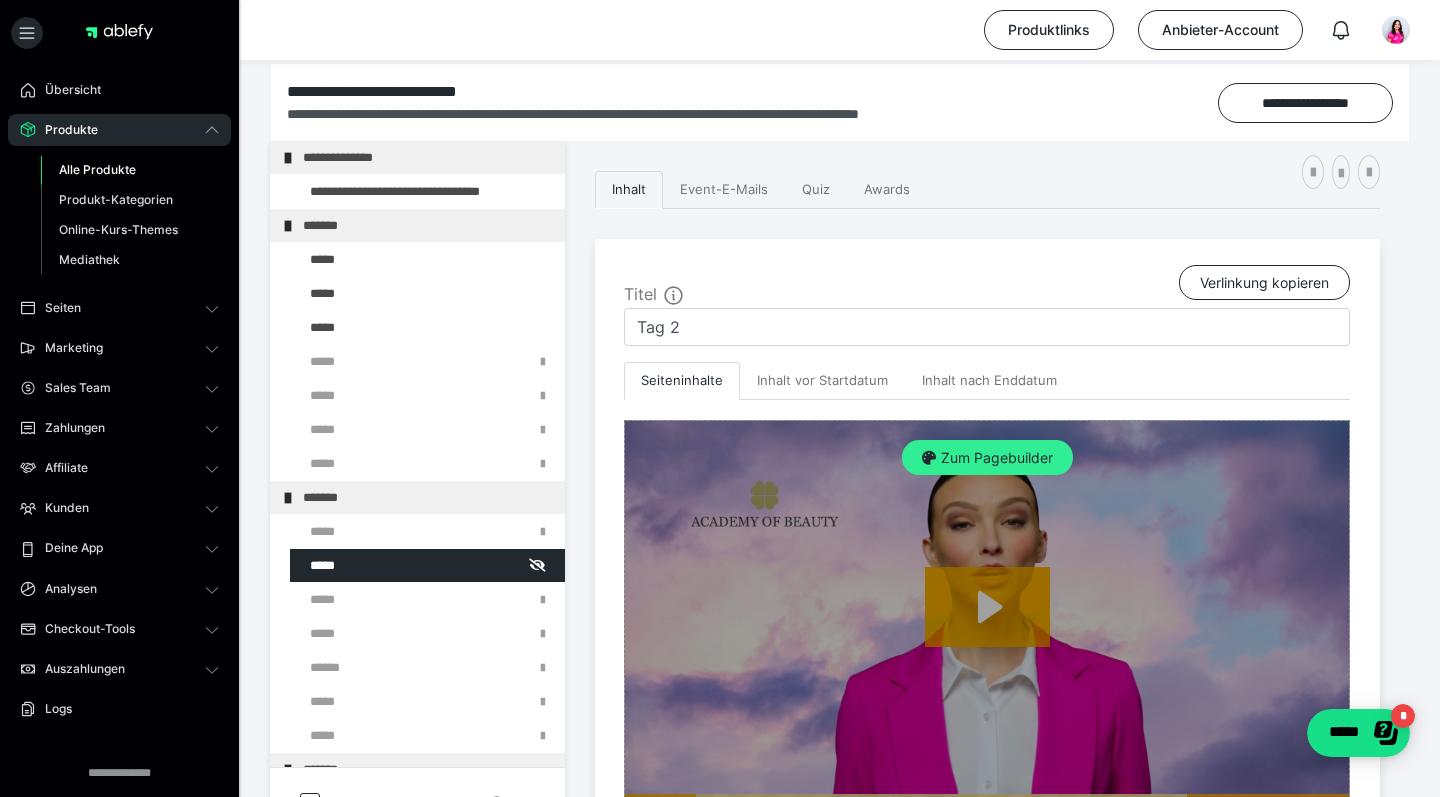 click on "Zum Pagebuilder" at bounding box center [987, 458] 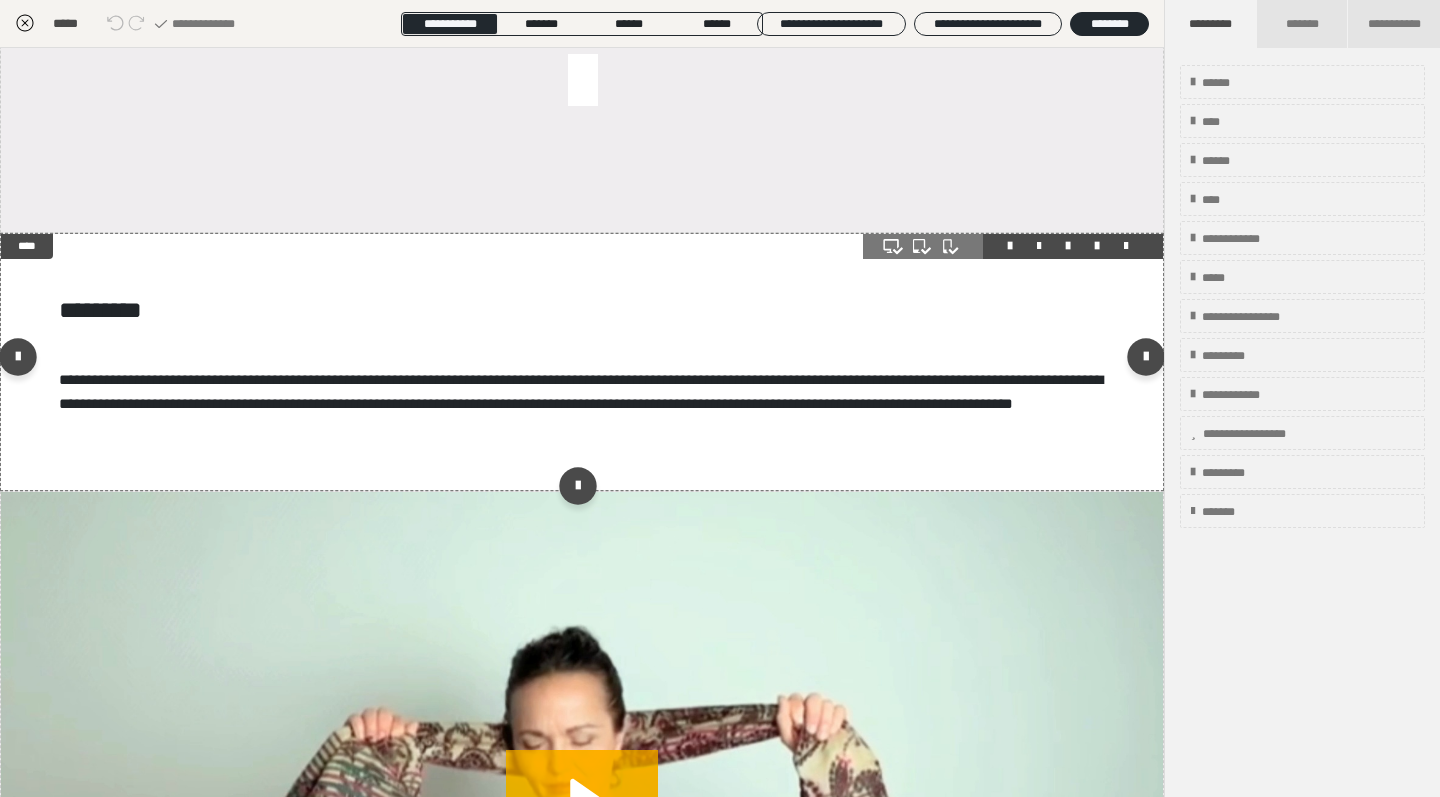 scroll, scrollTop: 1020, scrollLeft: 0, axis: vertical 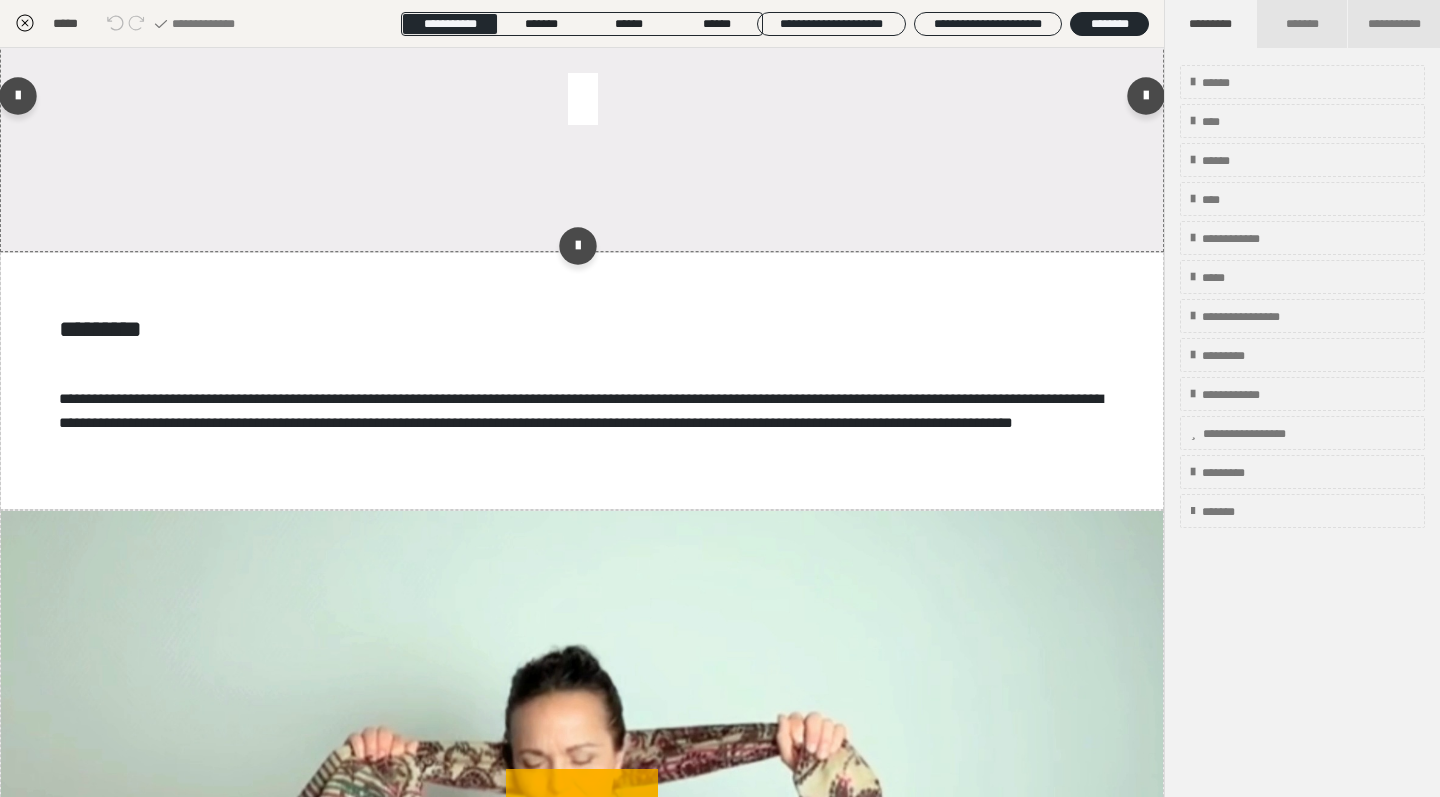 click at bounding box center (582, 101) 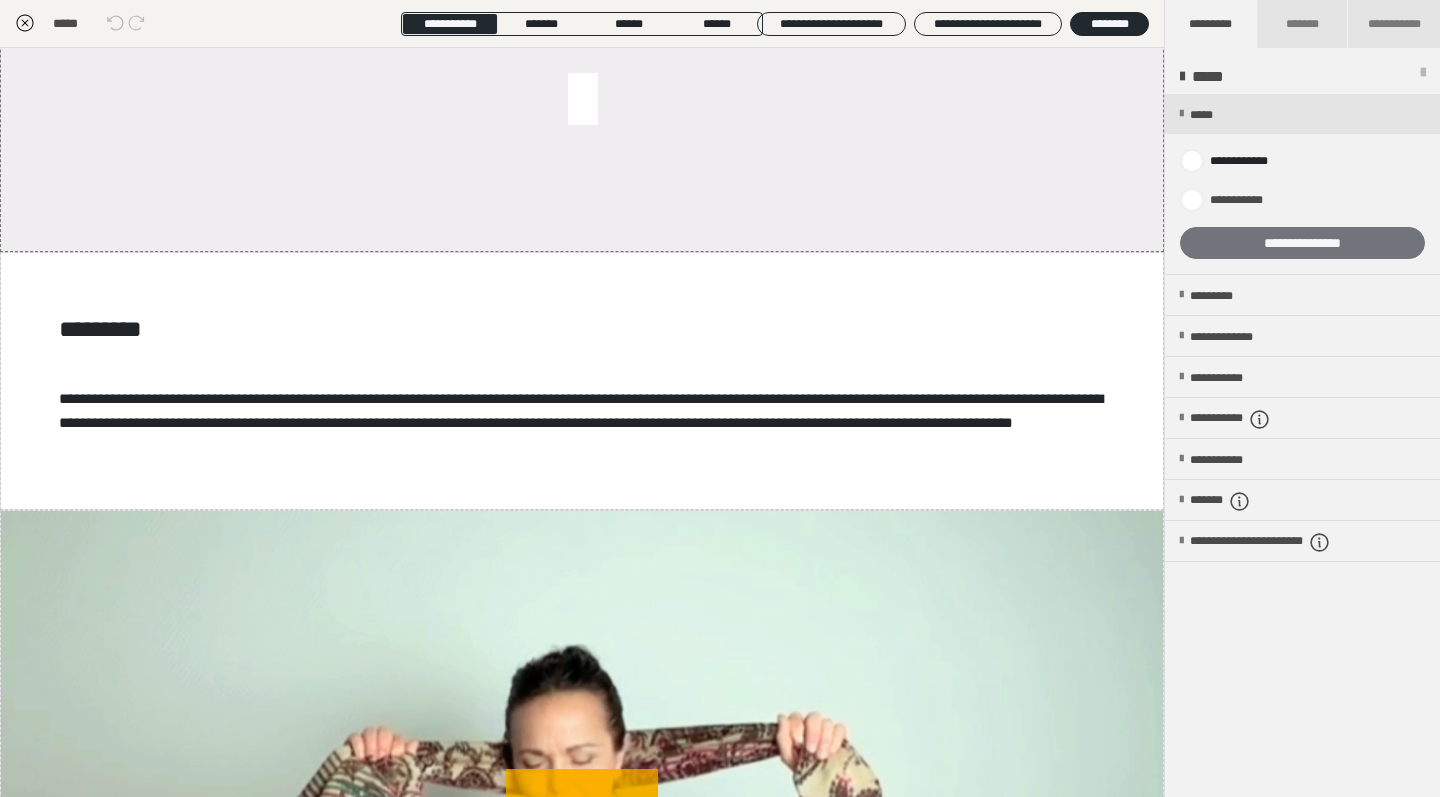 click on "**********" at bounding box center [1302, 243] 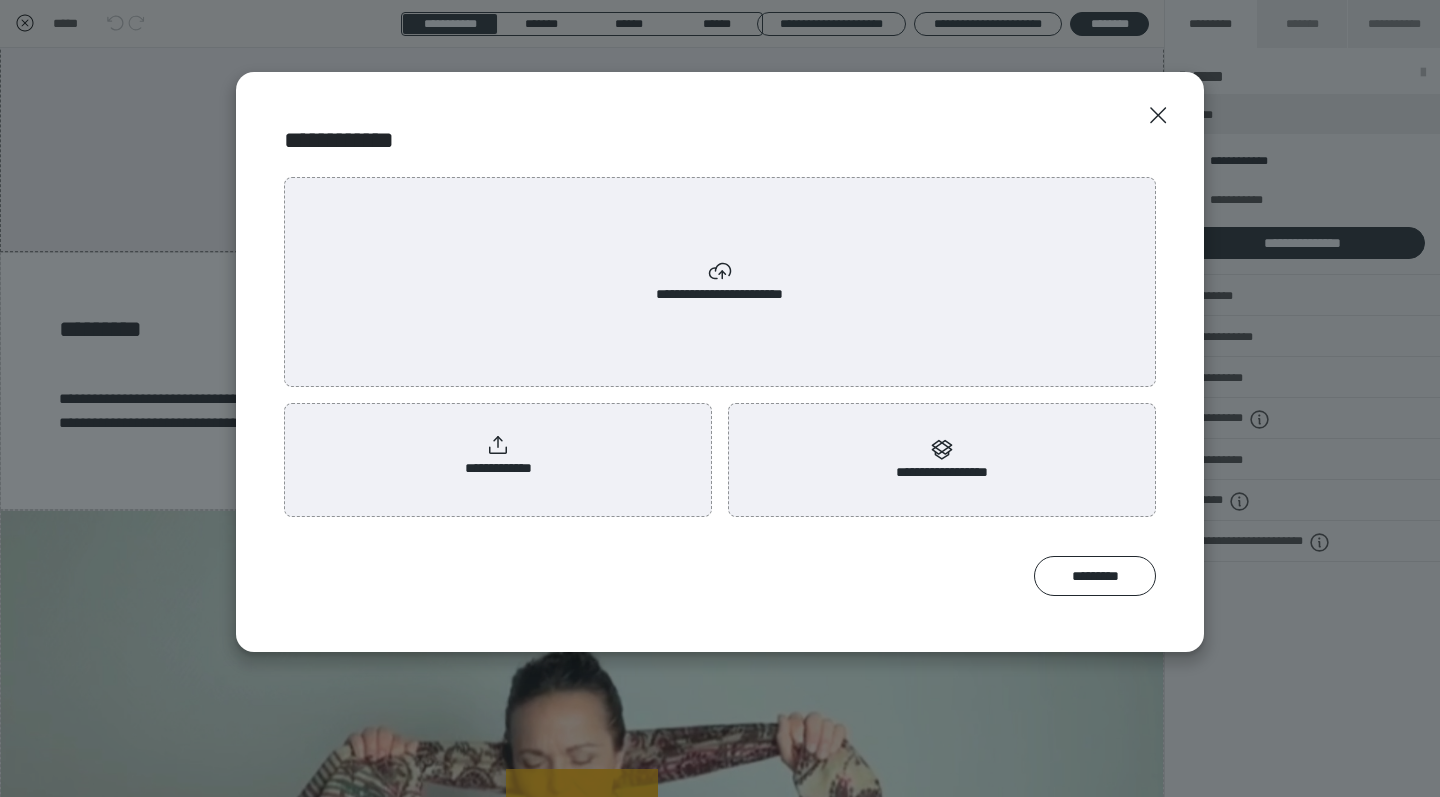click on "**********" at bounding box center (498, 456) 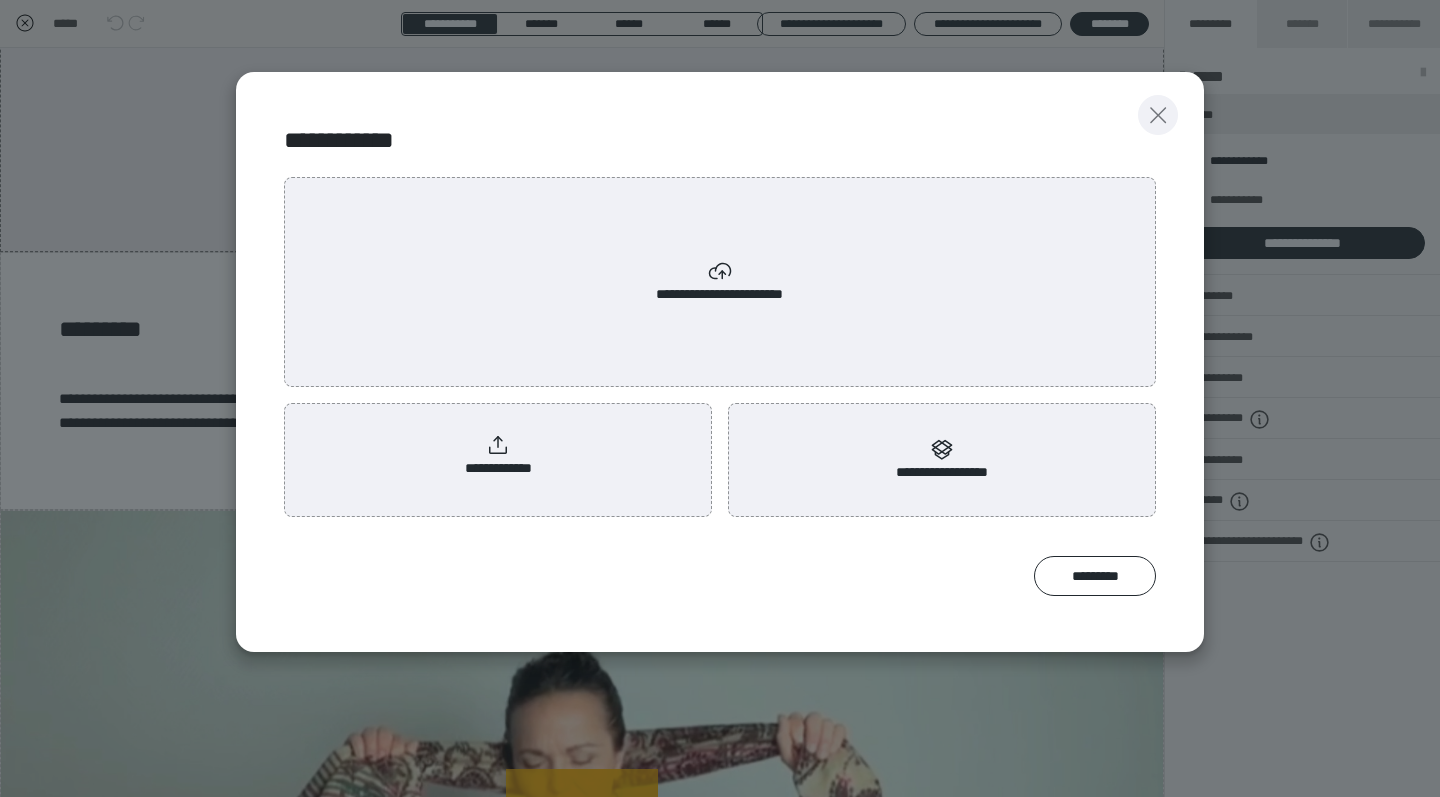 click 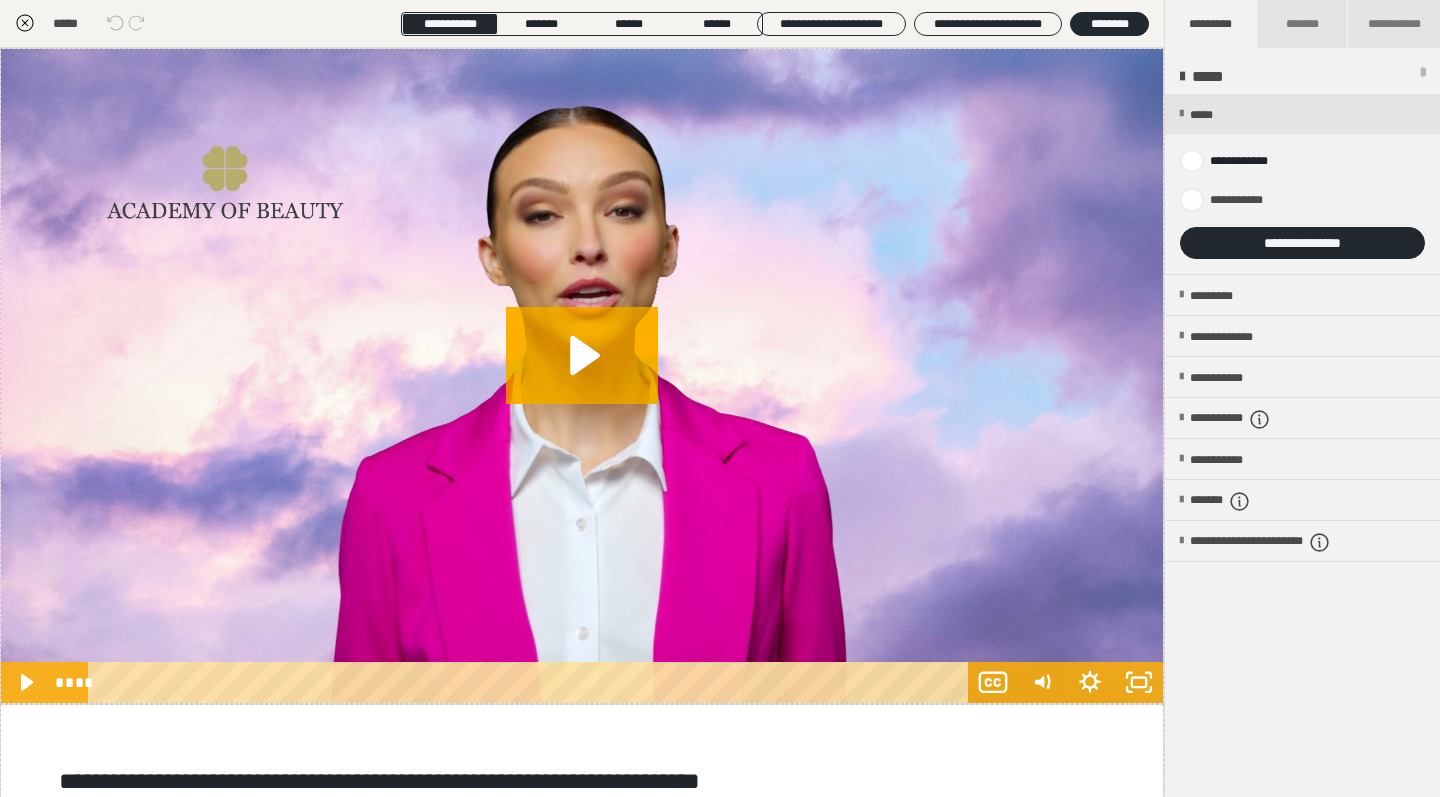 scroll, scrollTop: 0, scrollLeft: 0, axis: both 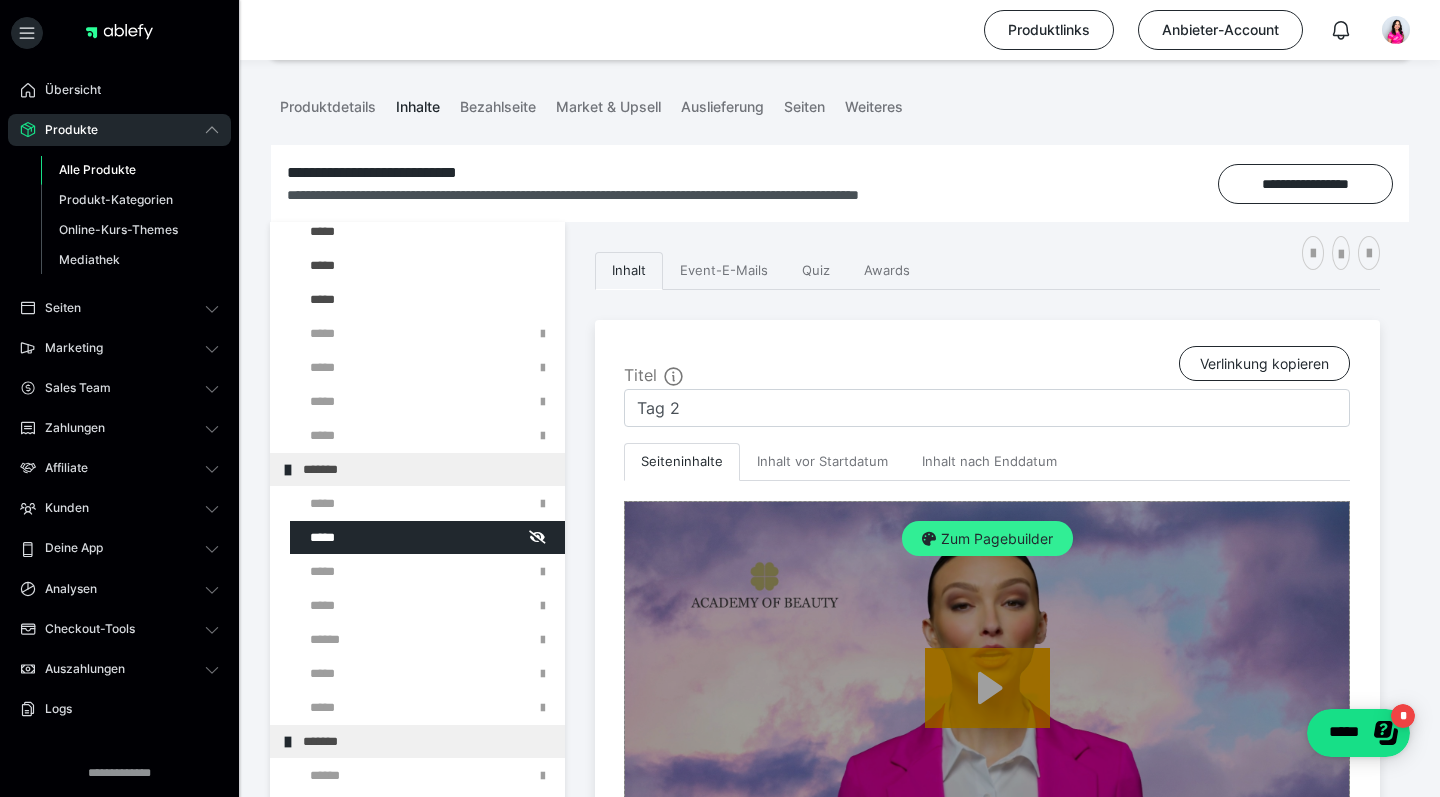 click on "Zum Pagebuilder" at bounding box center (987, 539) 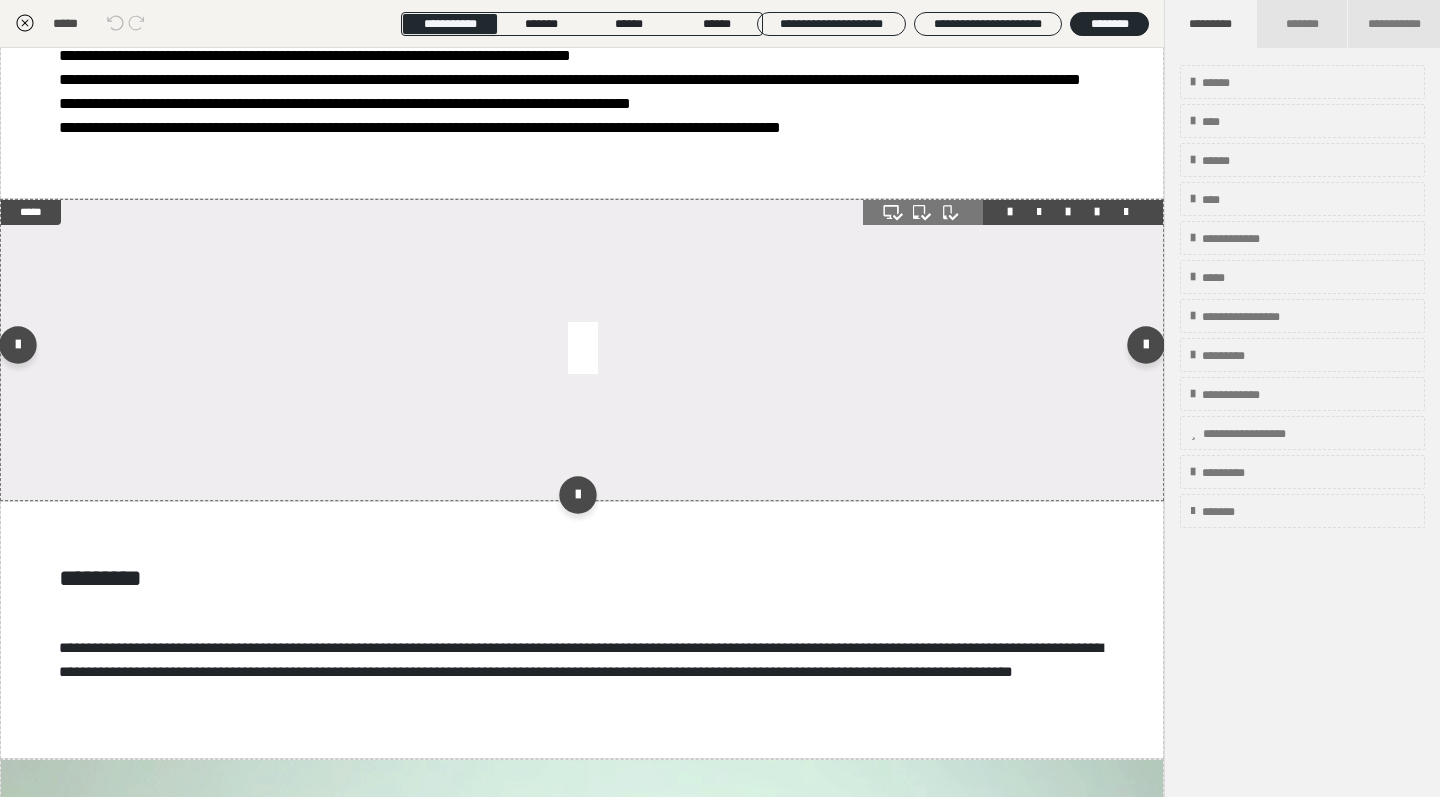 scroll, scrollTop: 784, scrollLeft: 0, axis: vertical 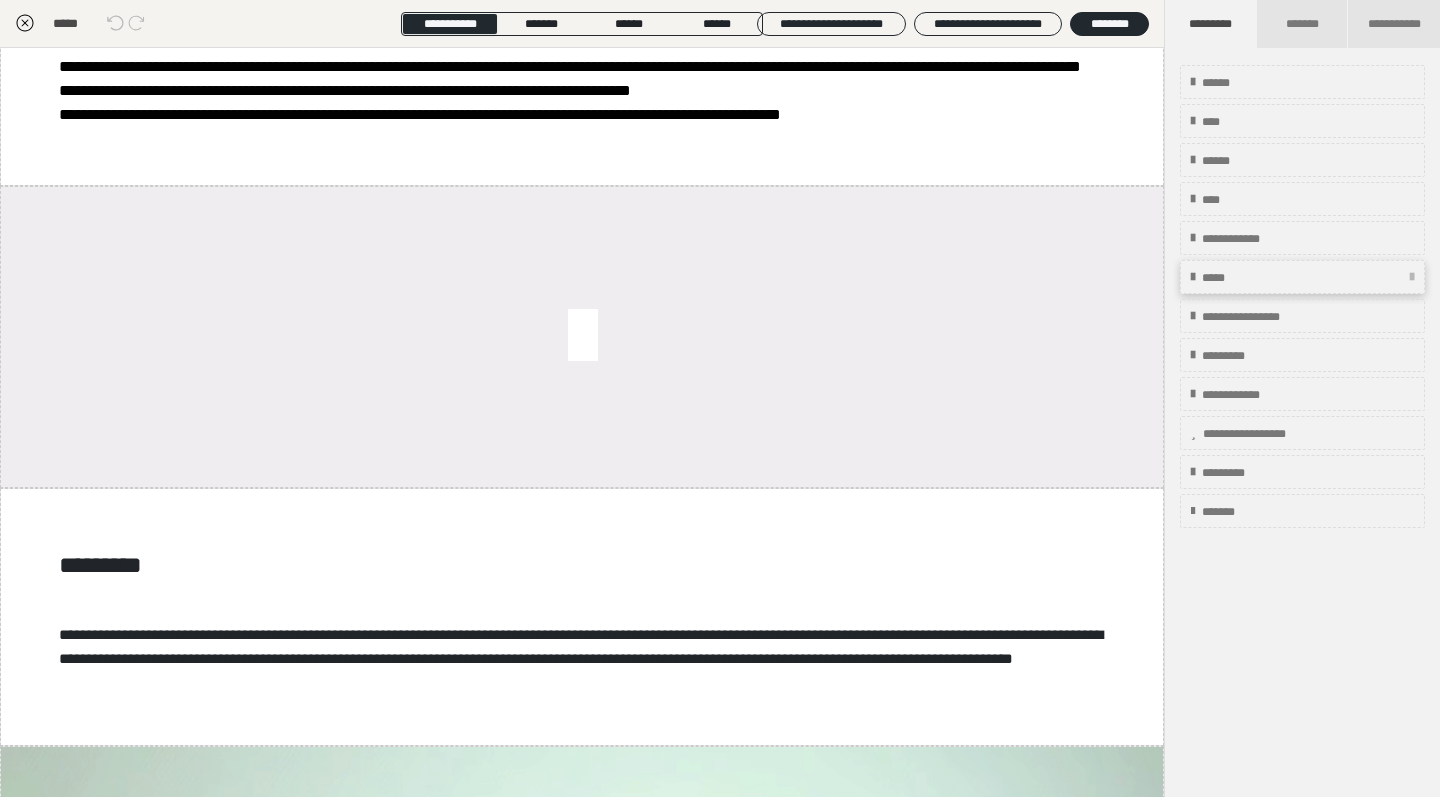 click on "*****" at bounding box center [1302, 277] 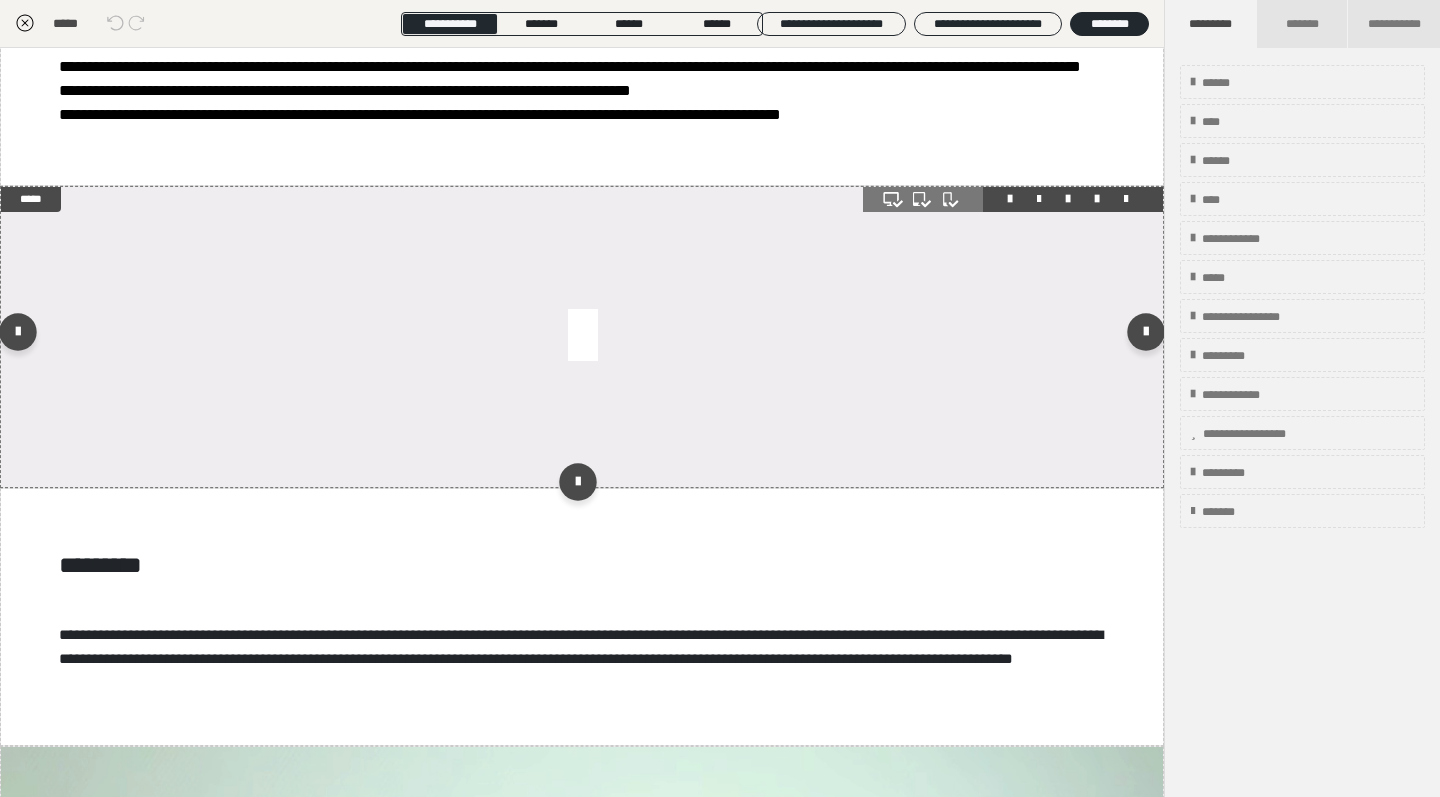click at bounding box center (582, 337) 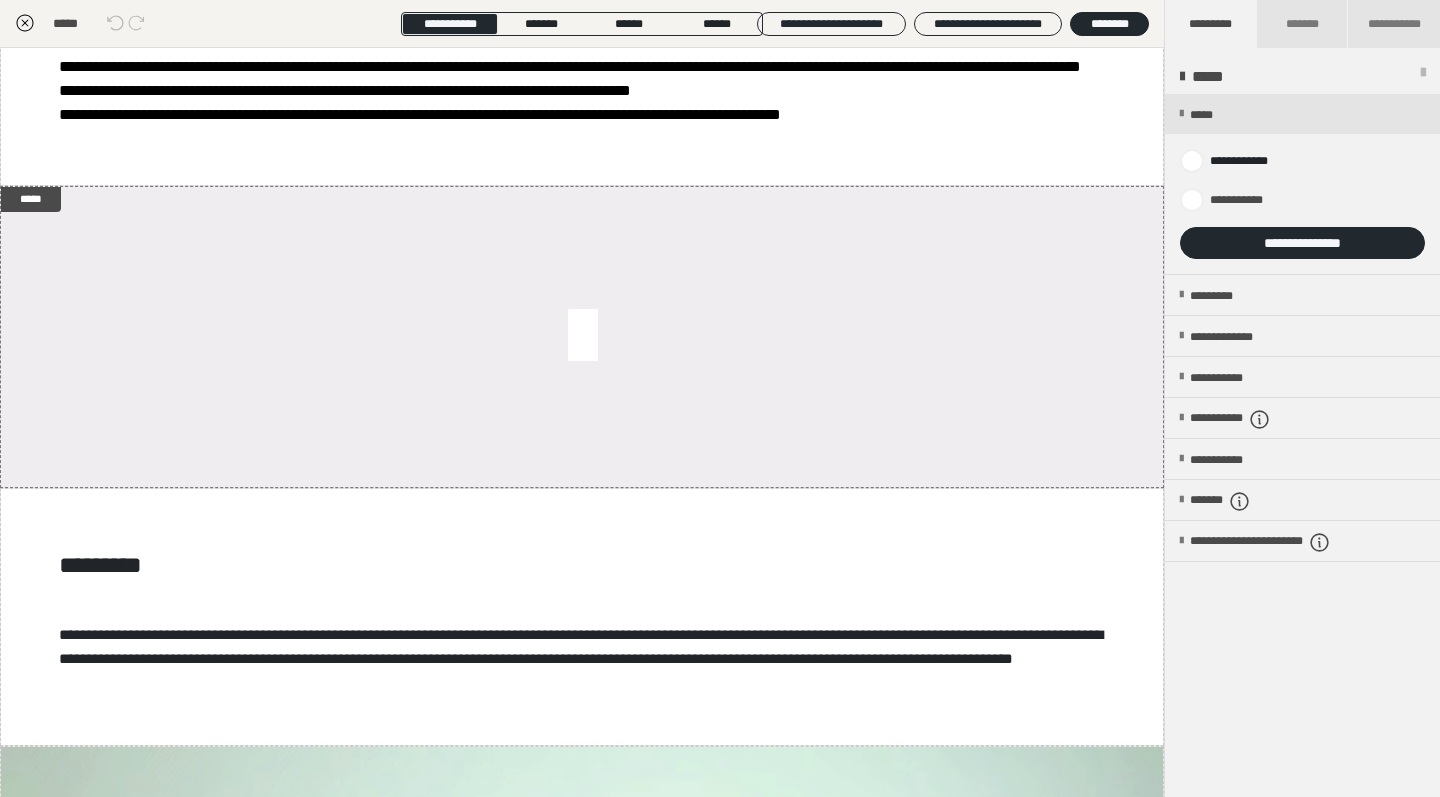 click on "**********" at bounding box center (1302, 243) 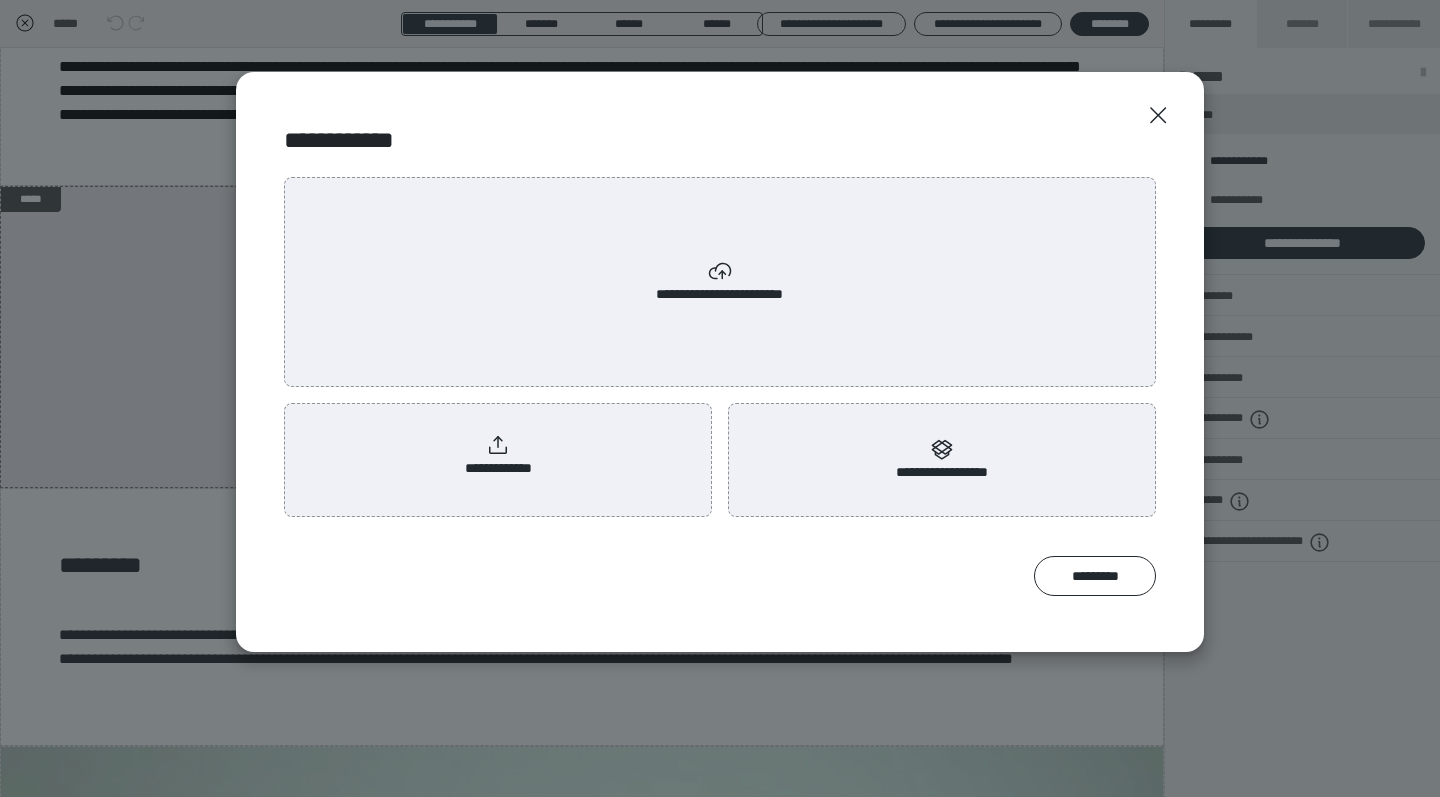 click on "**********" at bounding box center (720, 282) 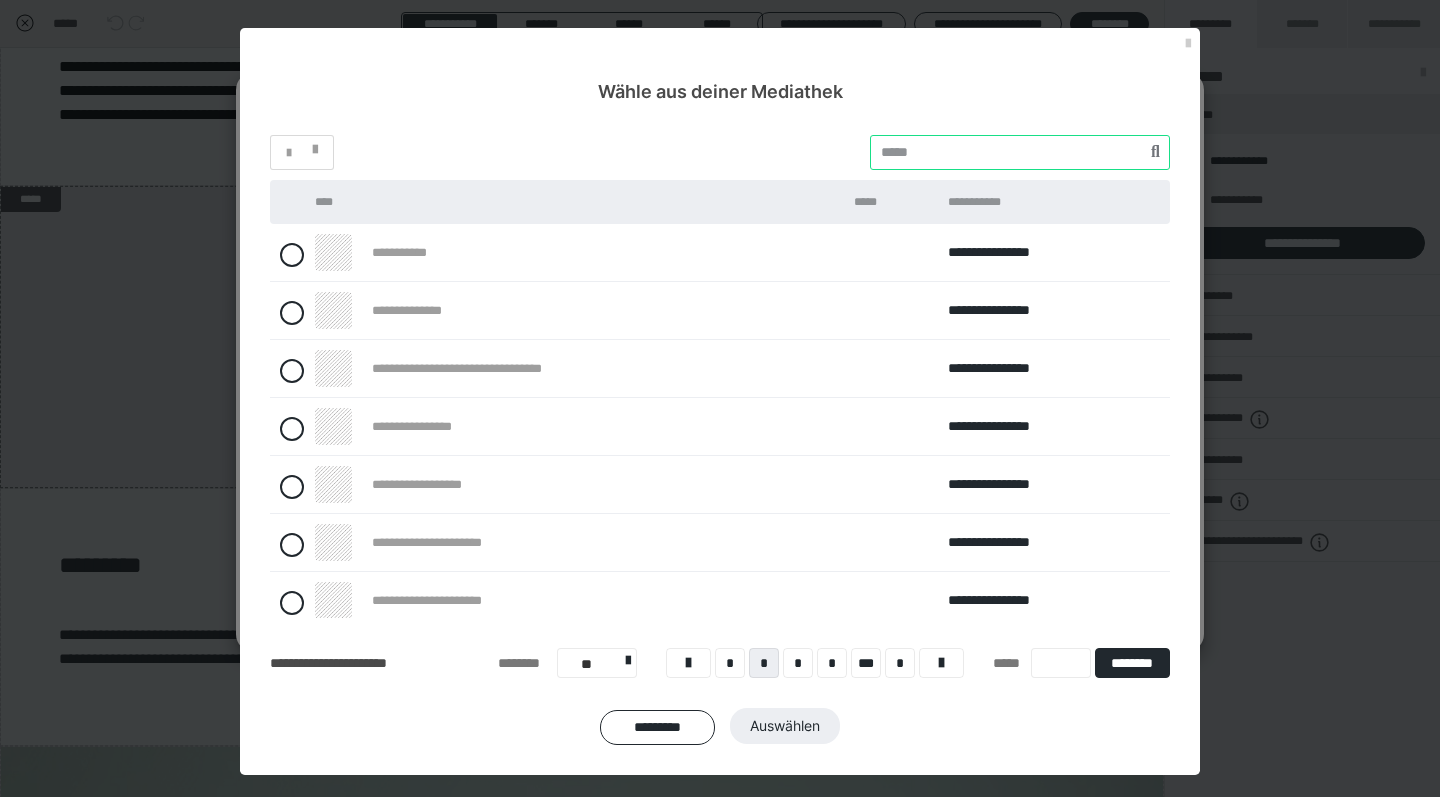 click at bounding box center (1020, 152) 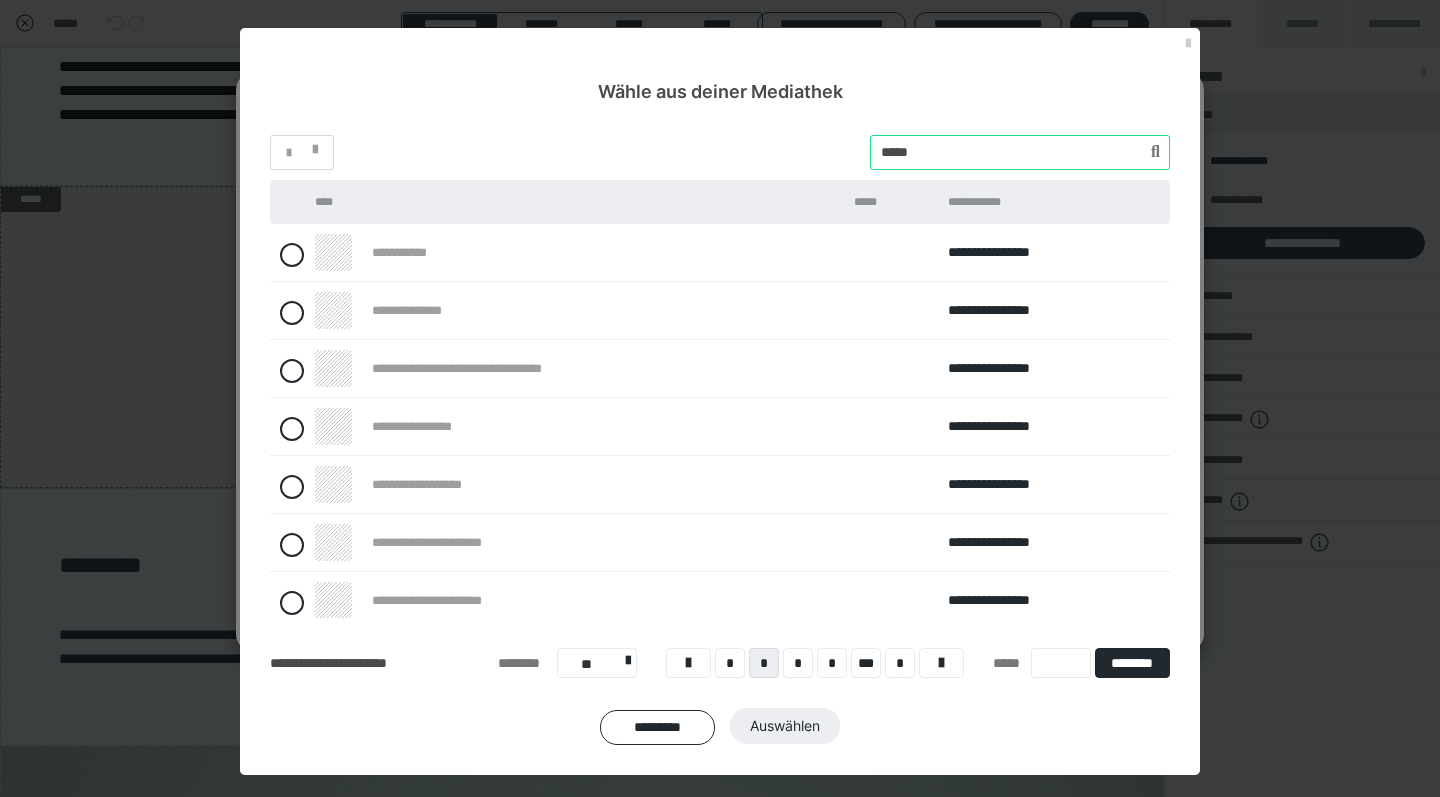 type on "*****" 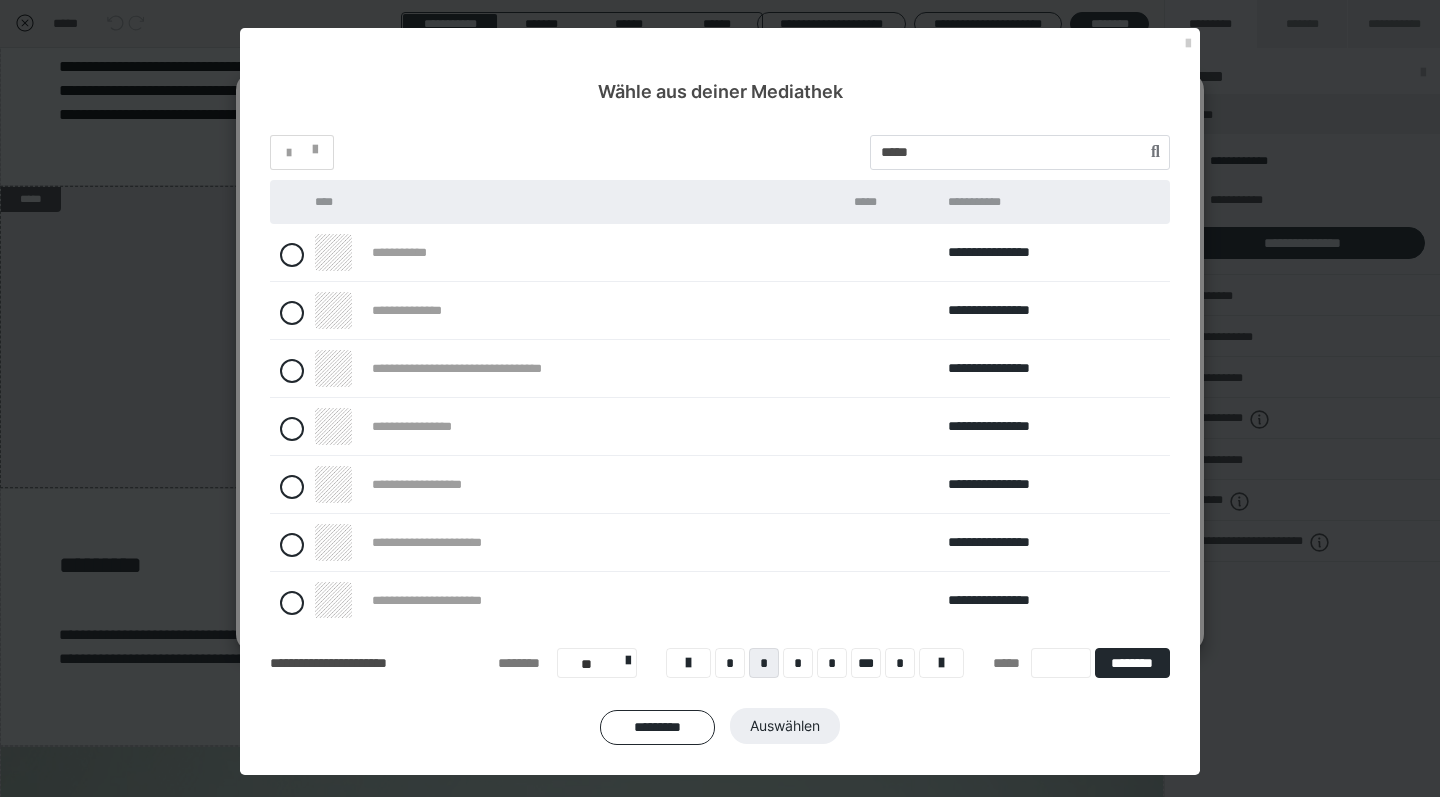 click on "**********" at bounding box center [720, 440] 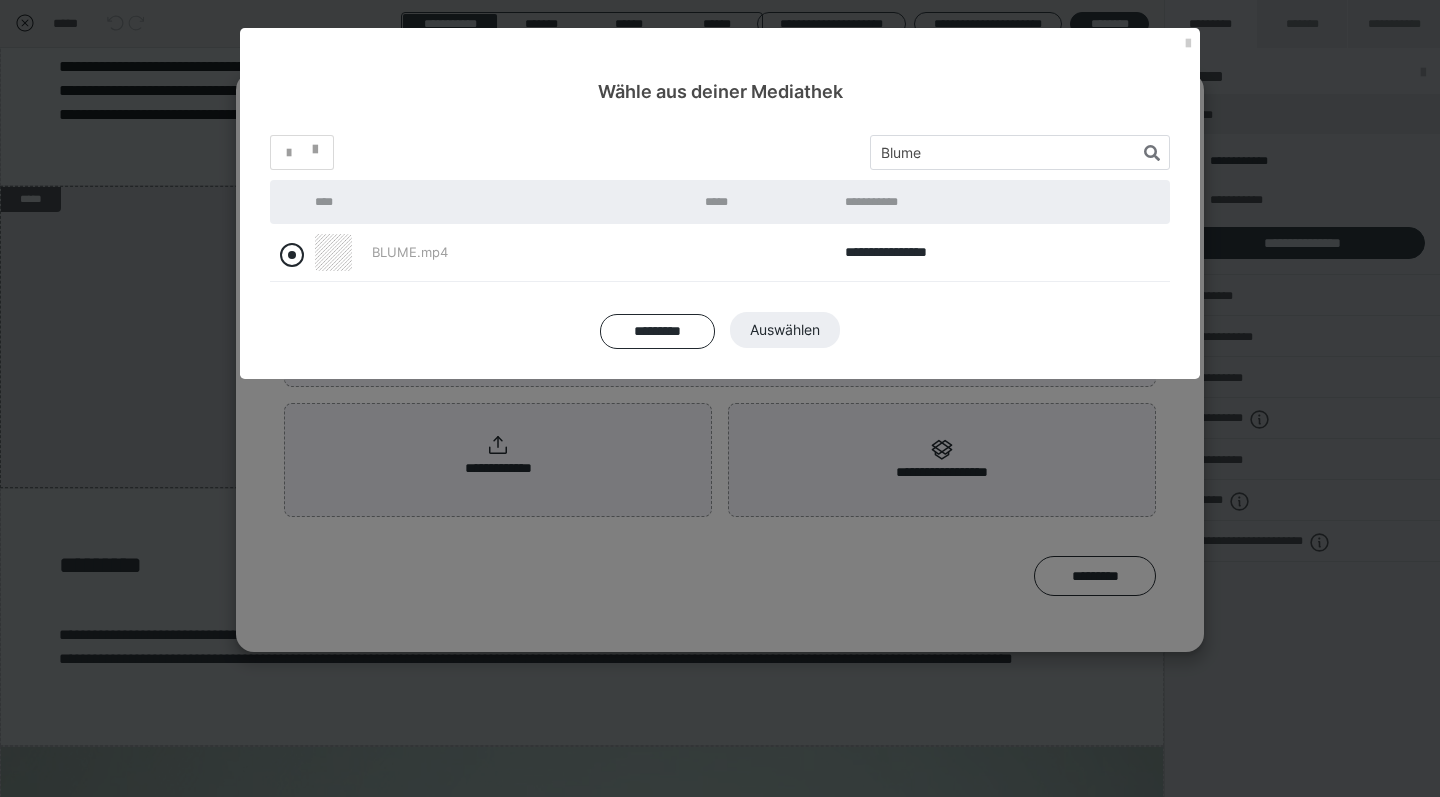 click at bounding box center (292, 255) 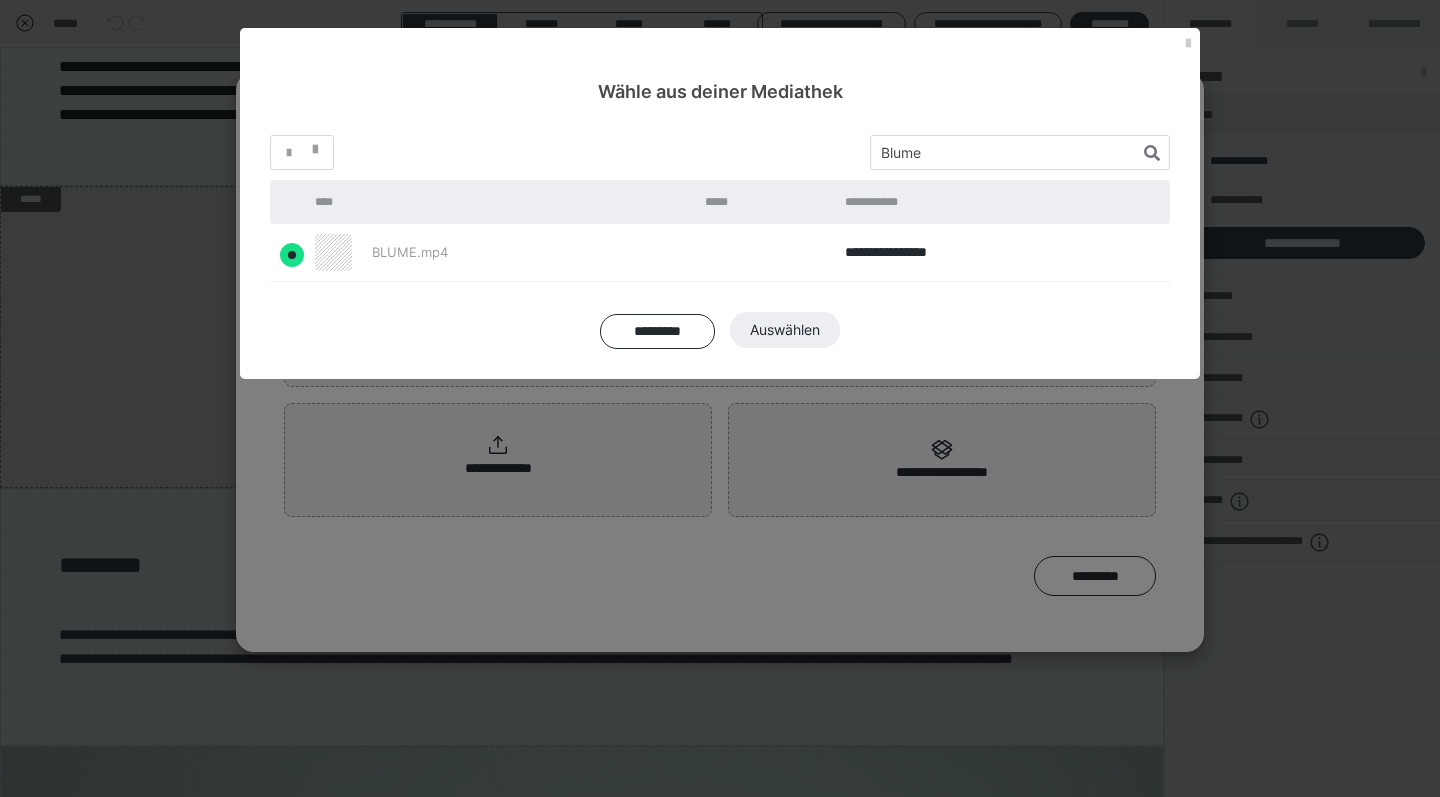 radio on "true" 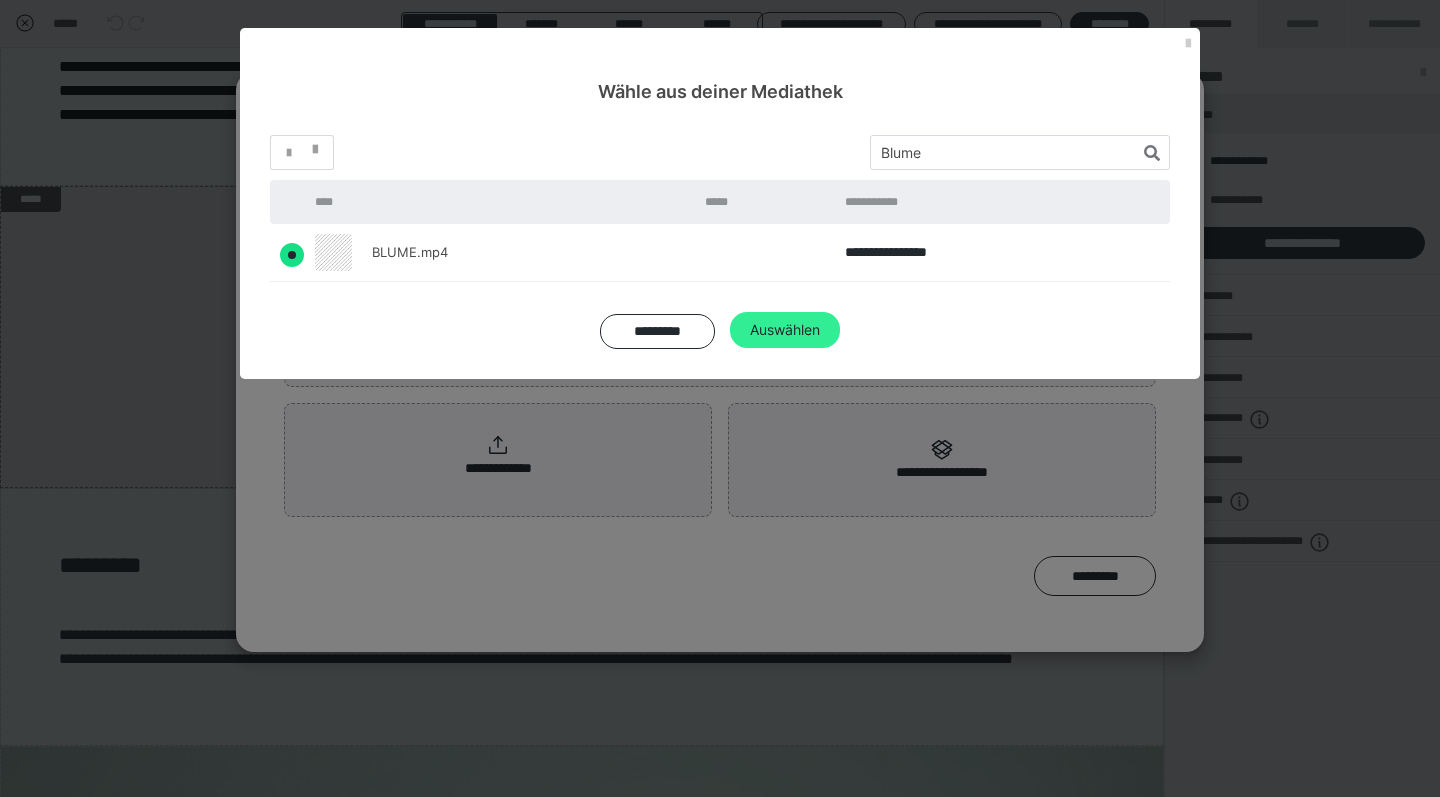 click on "Auswählen" at bounding box center [785, 330] 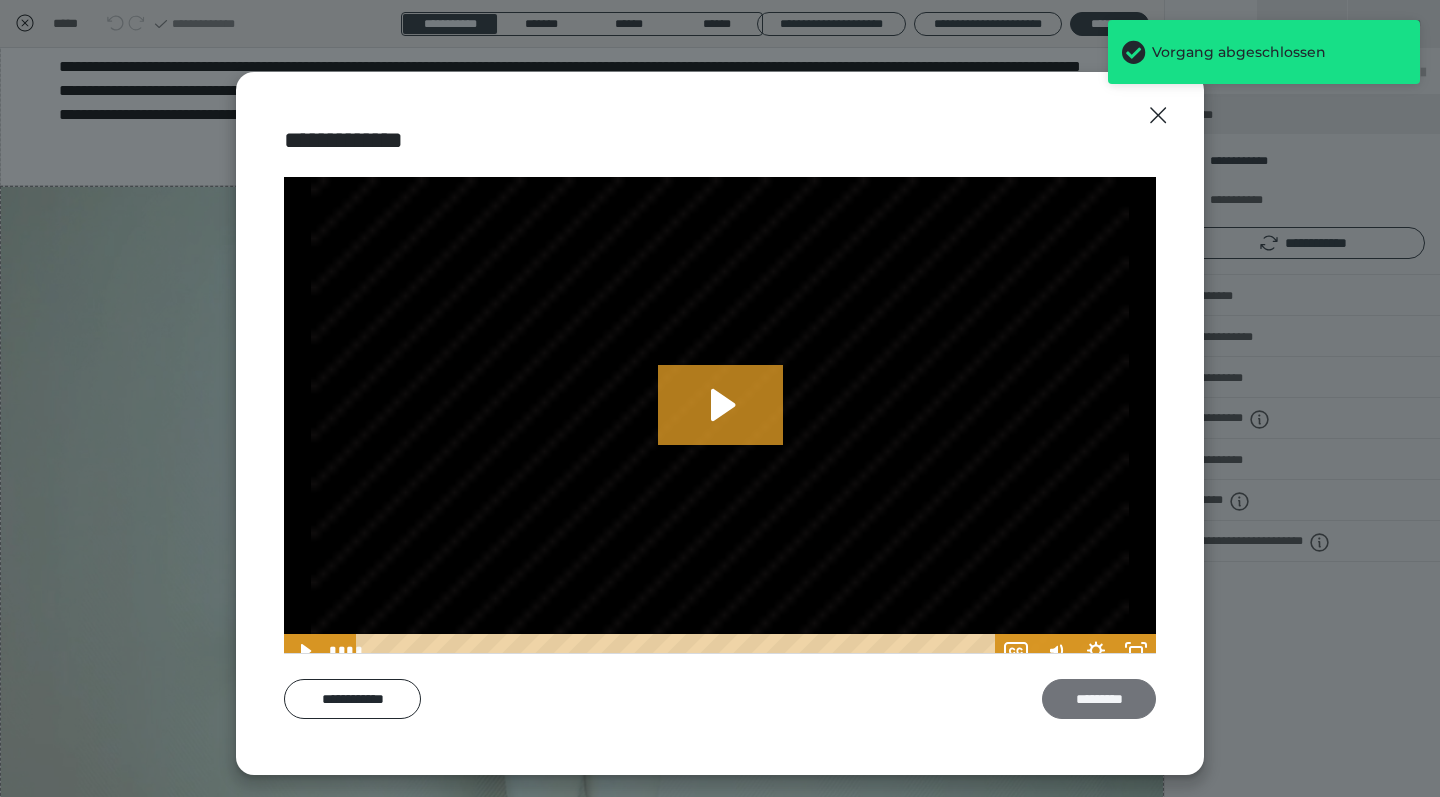 click on "*********" at bounding box center [1099, 699] 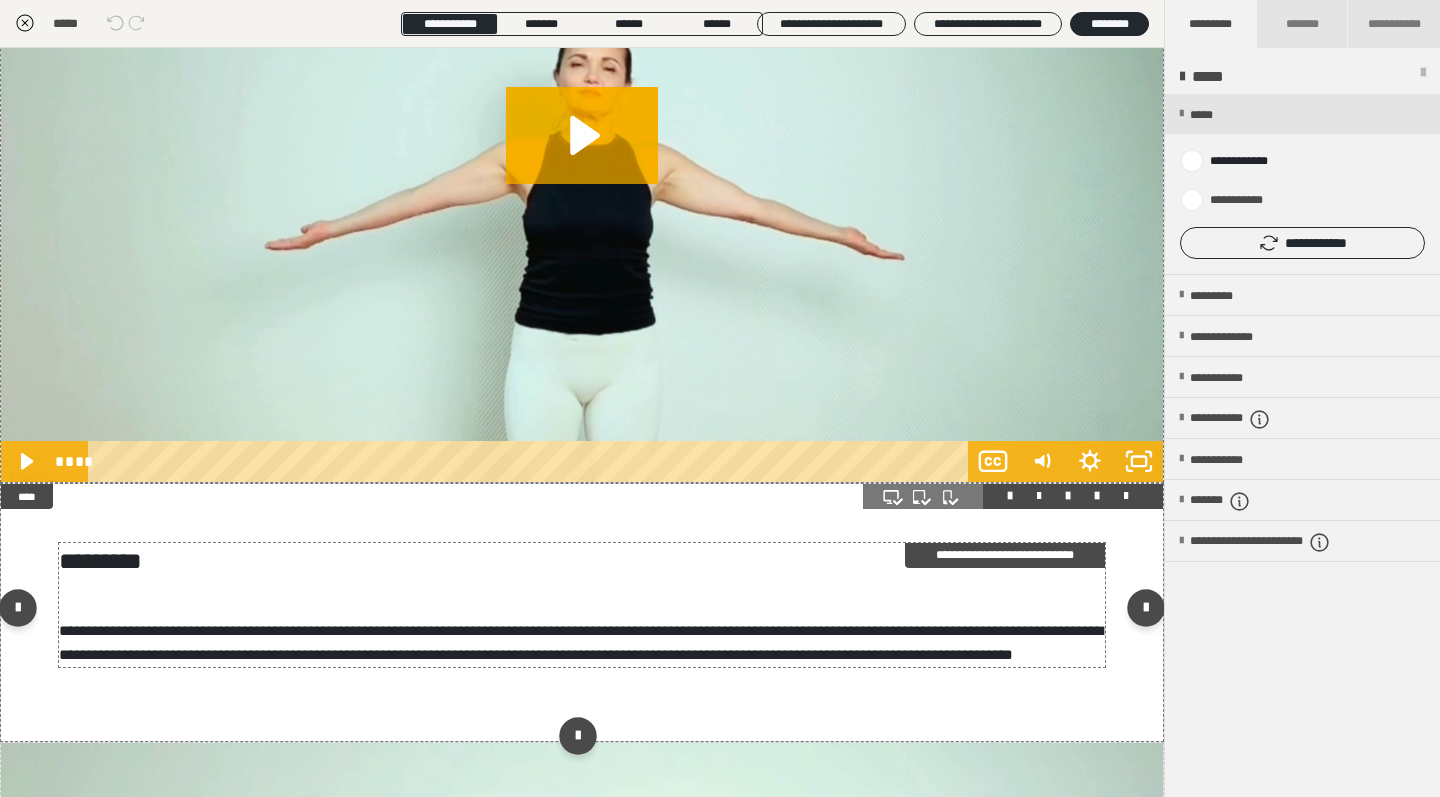 scroll, scrollTop: 978, scrollLeft: 0, axis: vertical 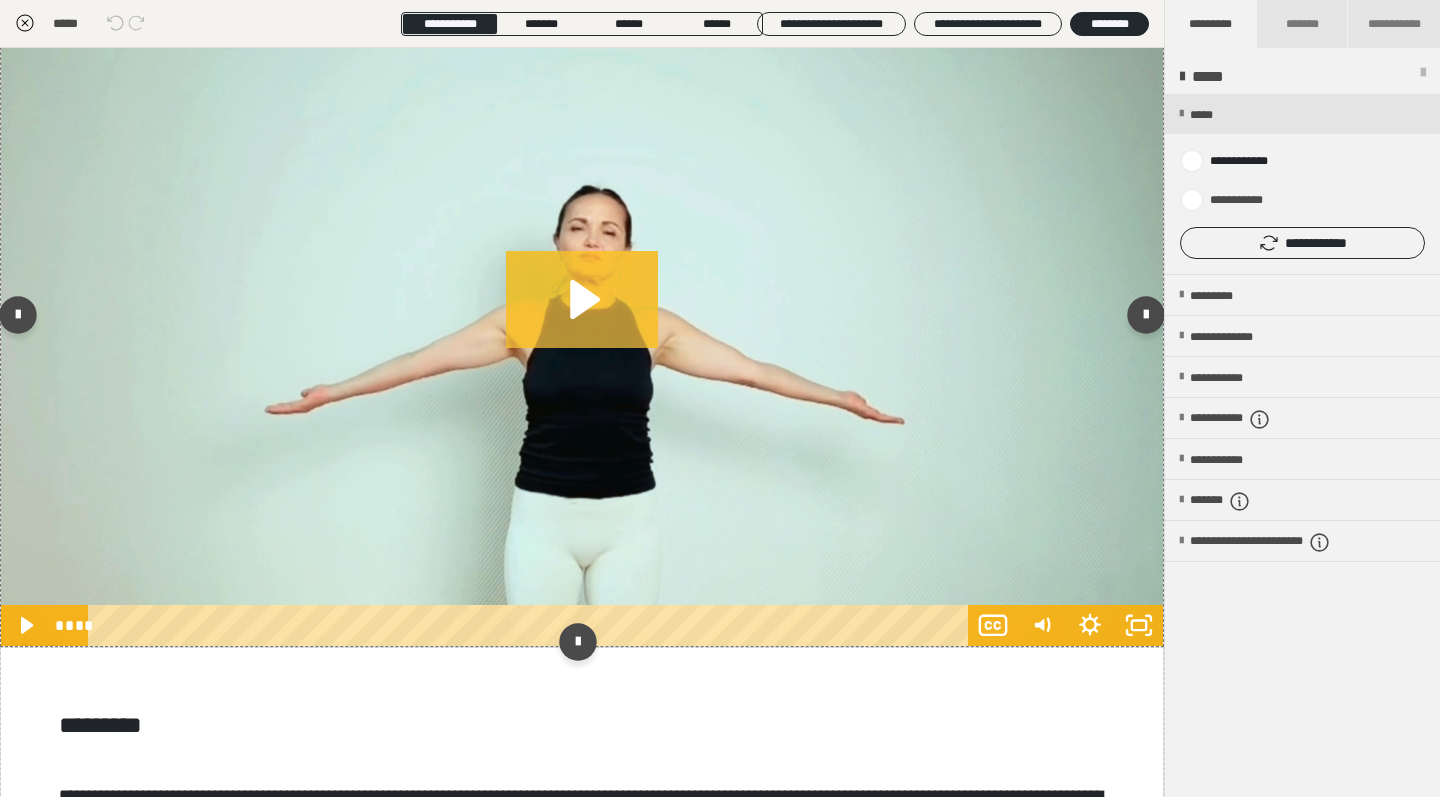 click 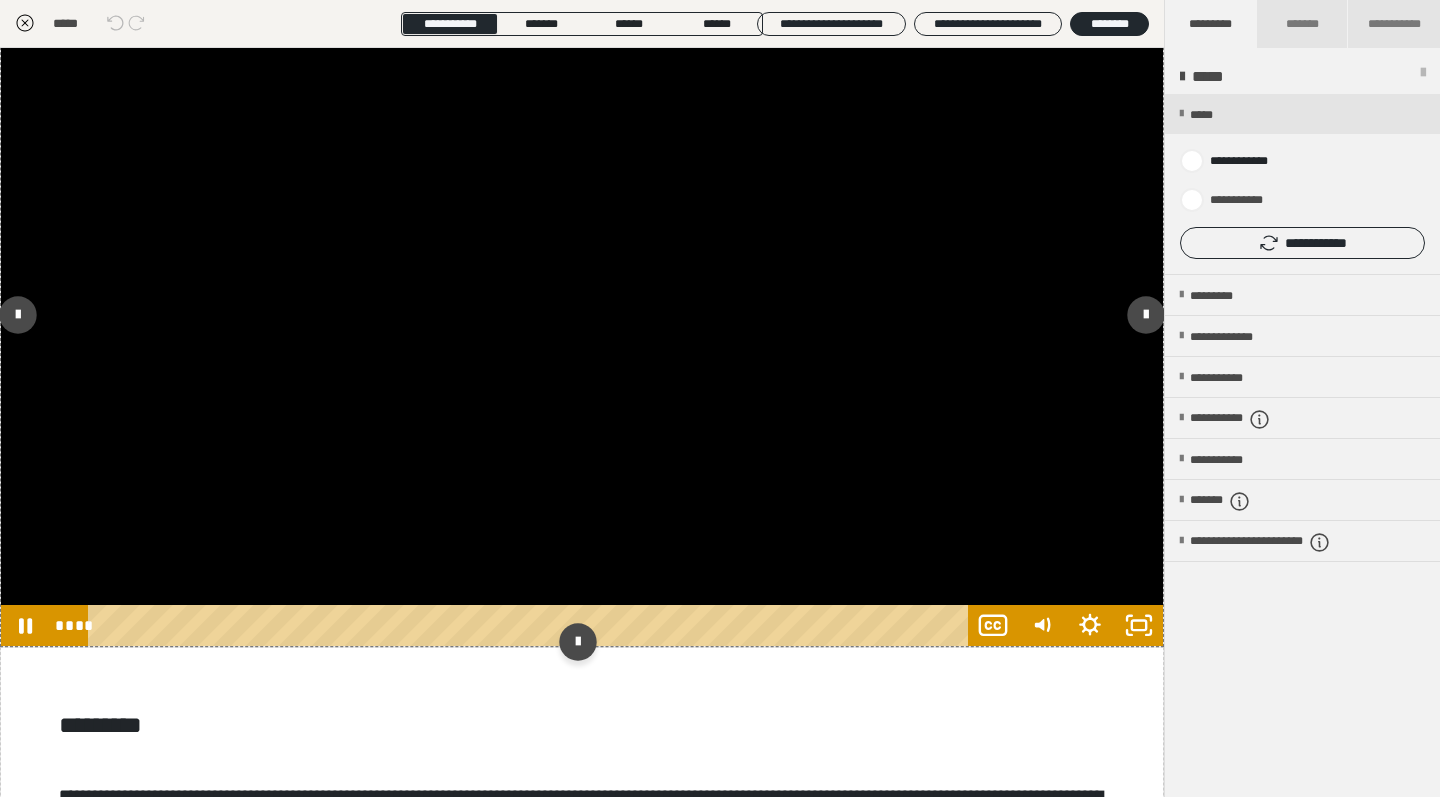 click at bounding box center [582, 320] 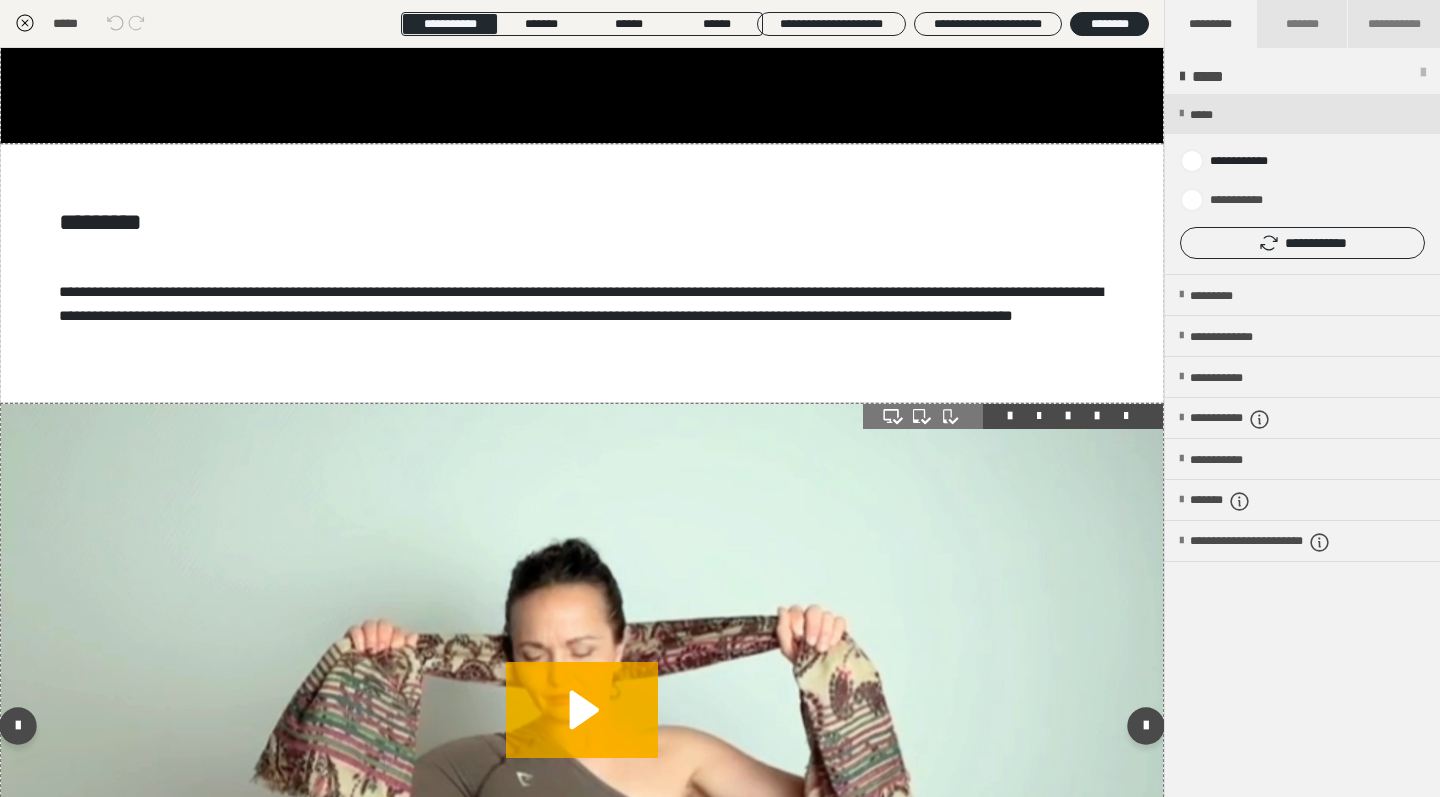 scroll, scrollTop: 1495, scrollLeft: 0, axis: vertical 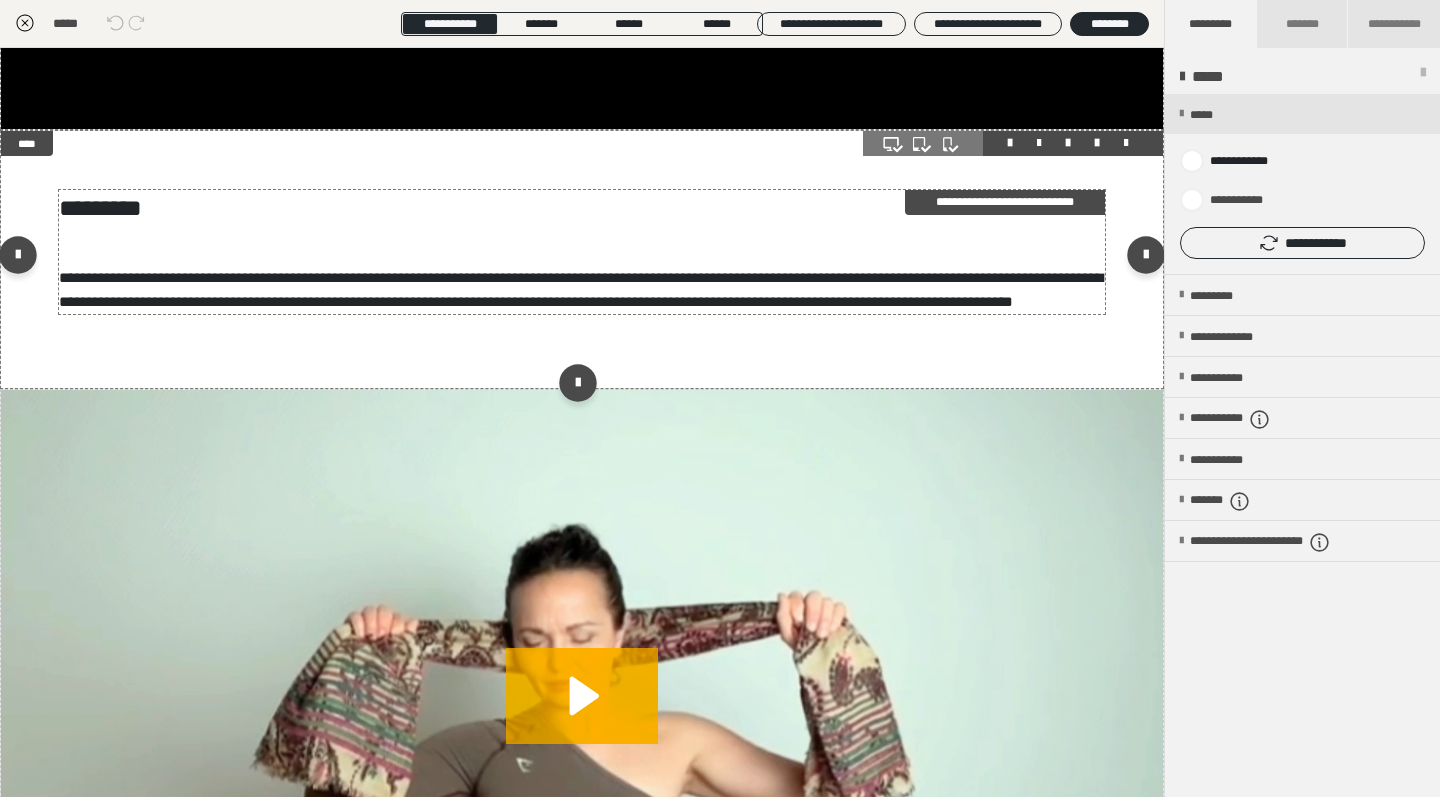 click on "**********" at bounding box center [582, 290] 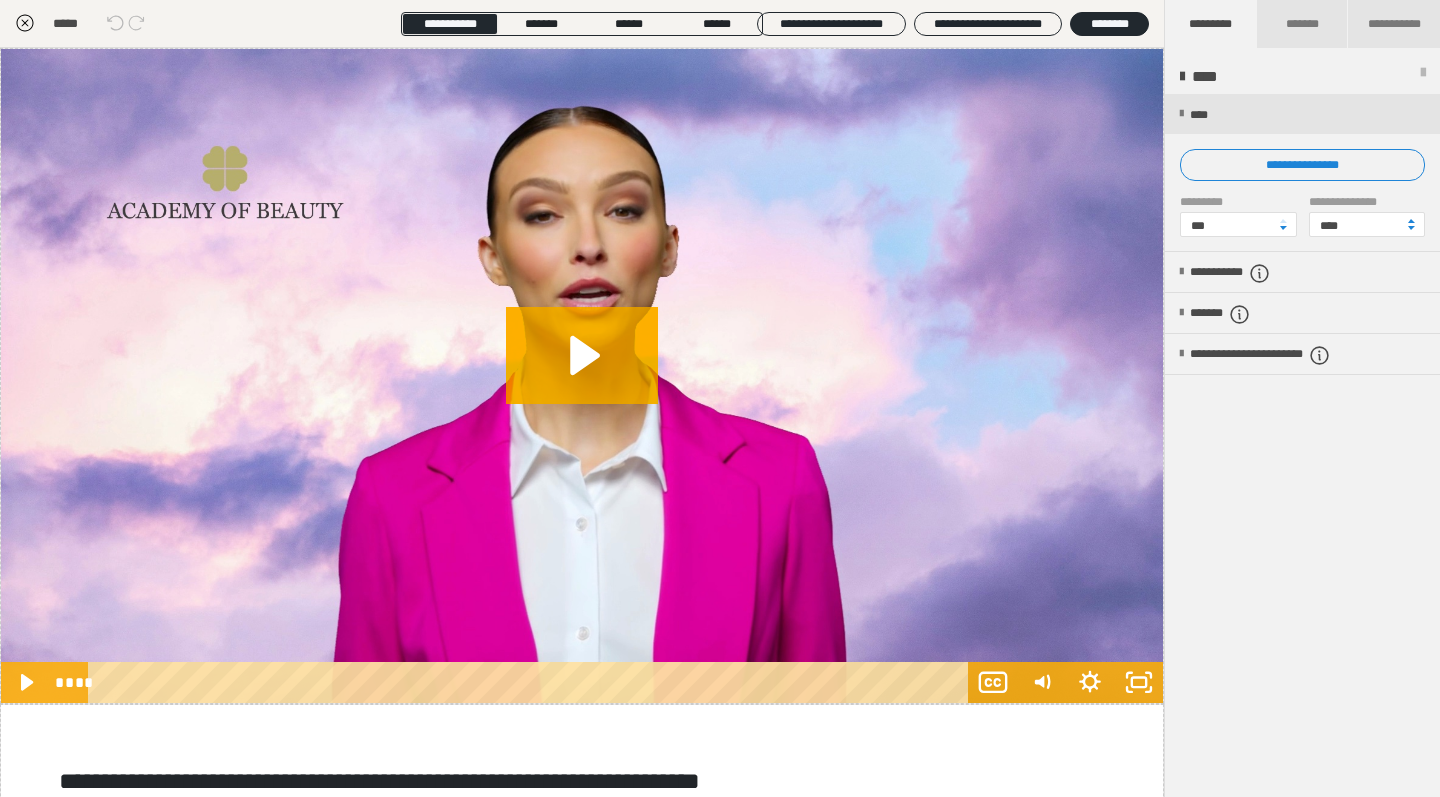 scroll, scrollTop: 0, scrollLeft: 0, axis: both 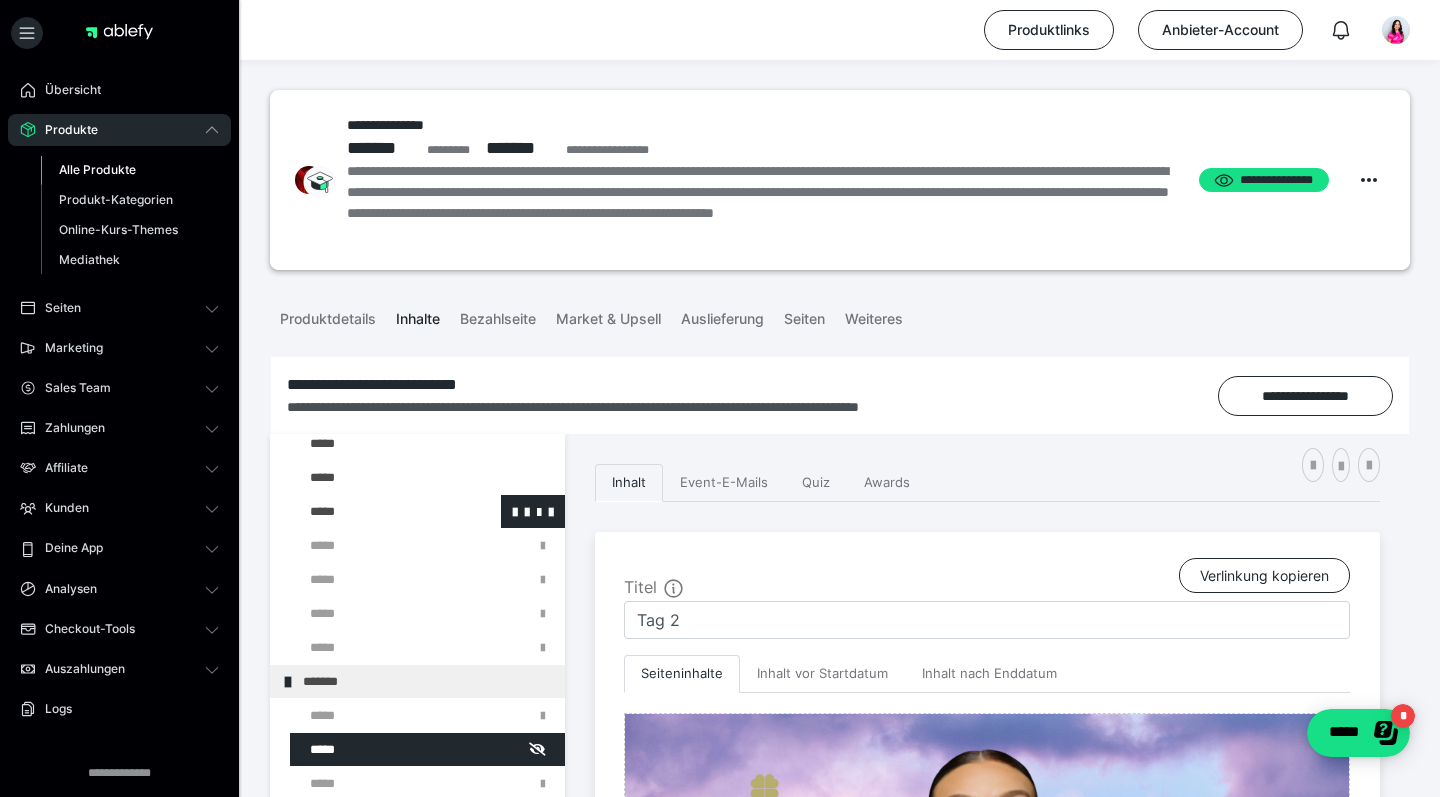 click at bounding box center [375, 511] 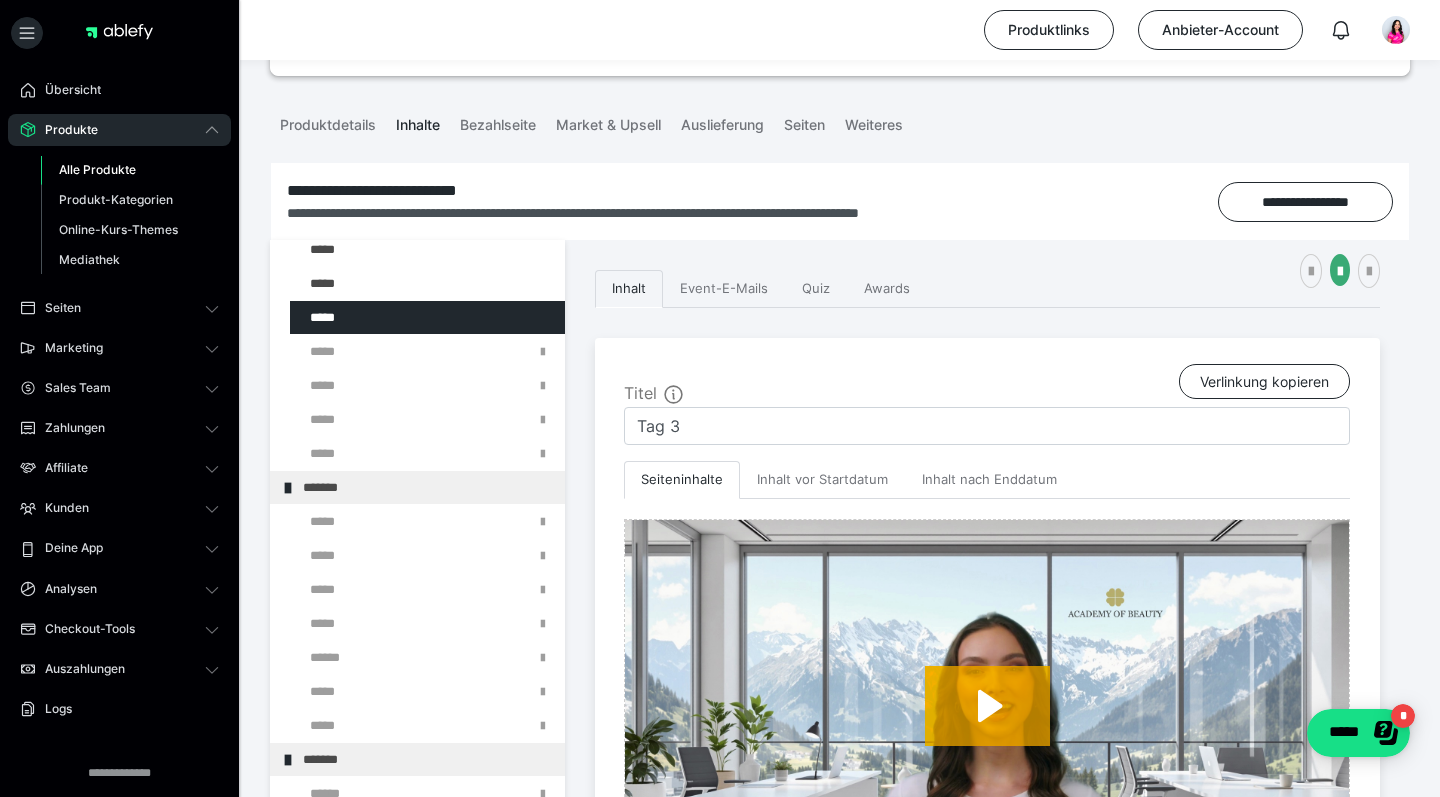 scroll, scrollTop: 624, scrollLeft: 0, axis: vertical 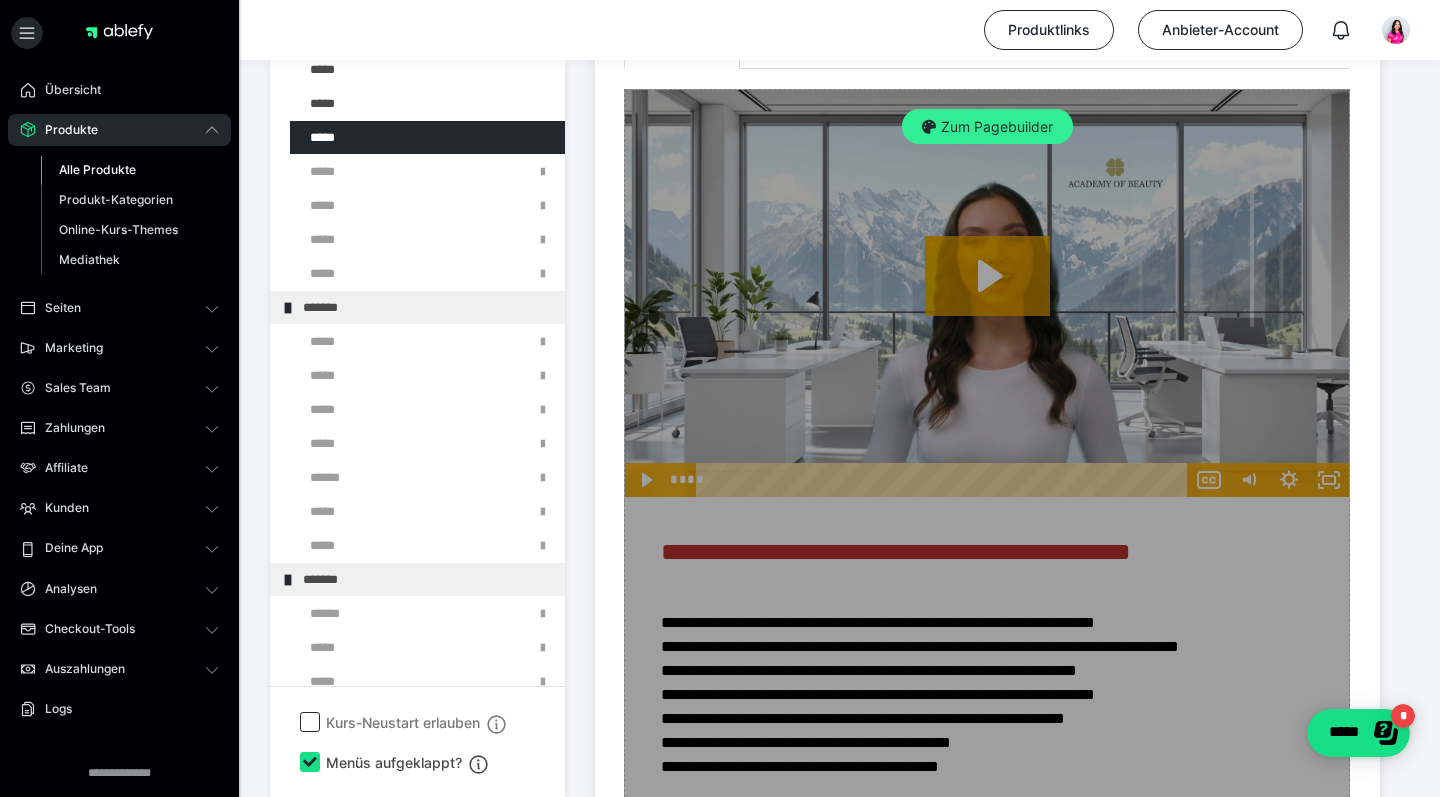click on "Zum Pagebuilder" at bounding box center [987, 127] 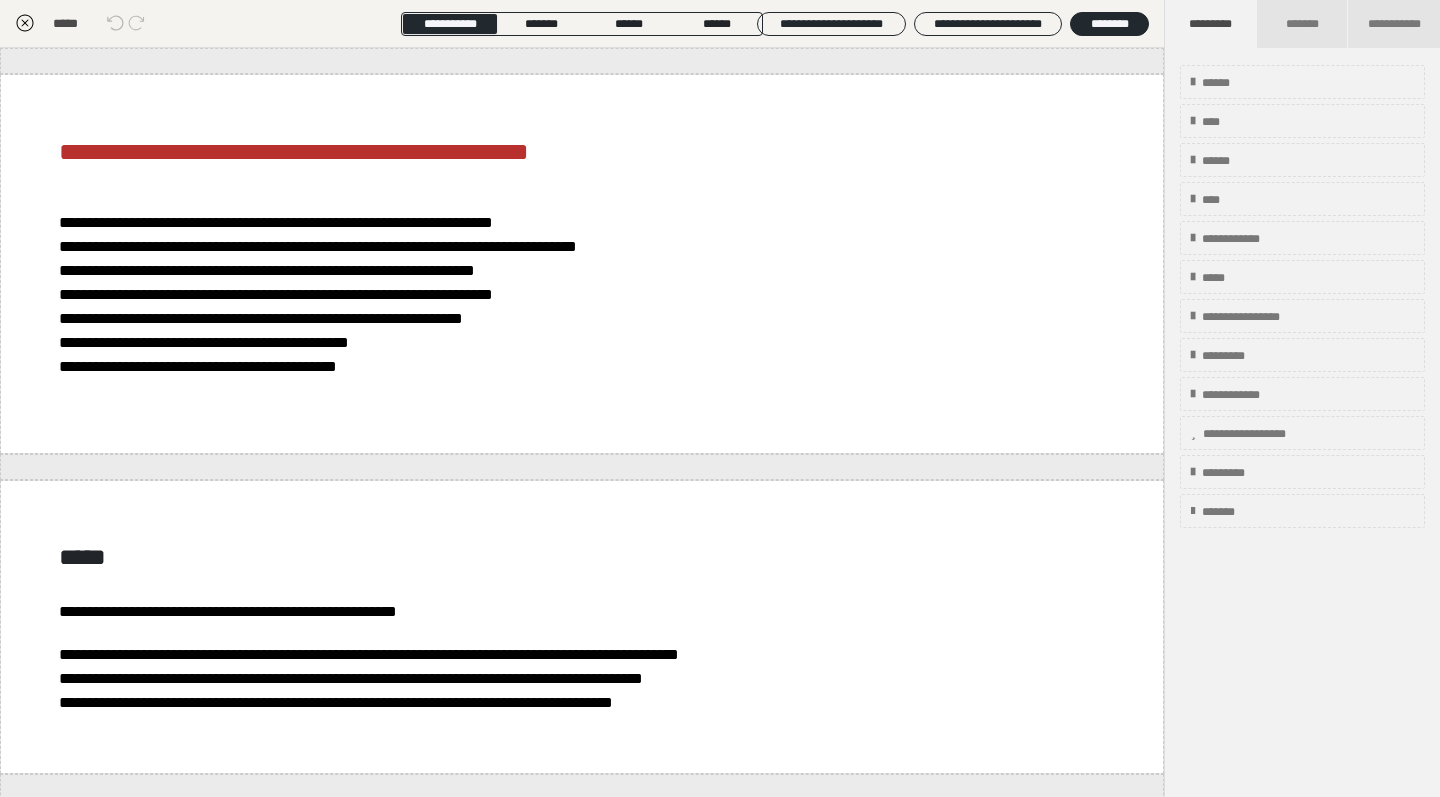 scroll, scrollTop: 374, scrollLeft: 0, axis: vertical 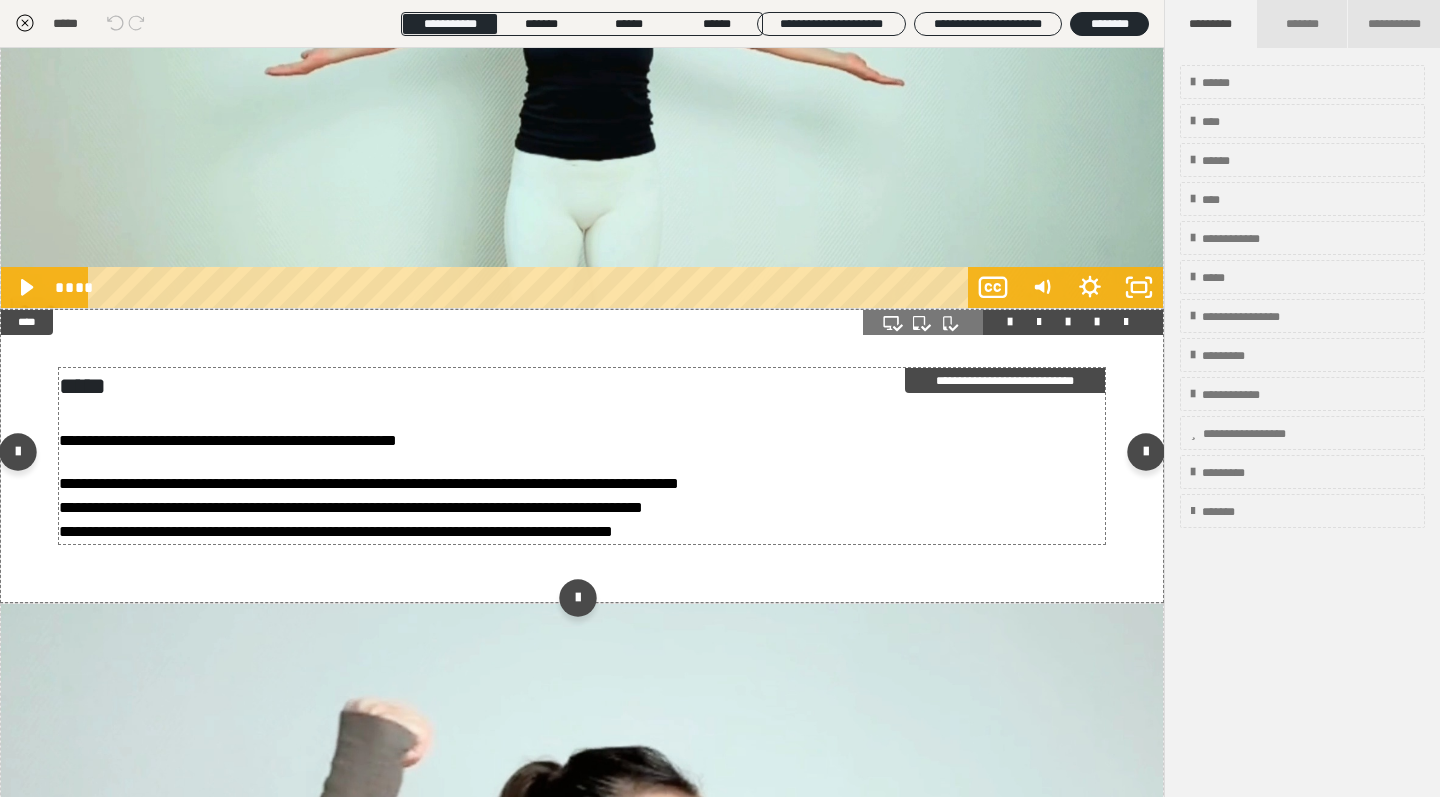 click on "**********" at bounding box center [336, 531] 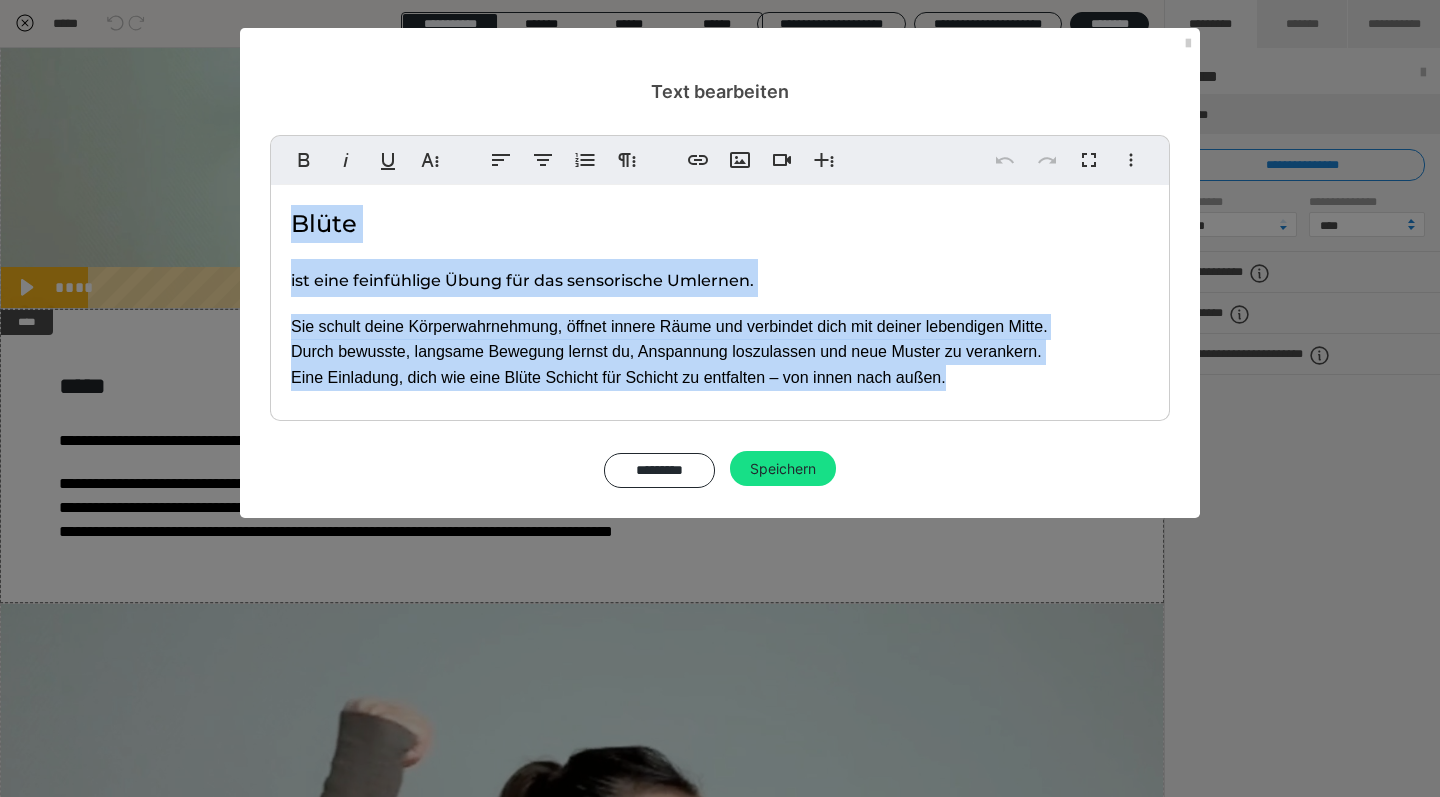 drag, startPoint x: 955, startPoint y: 377, endPoint x: 292, endPoint y: 221, distance: 681.1057 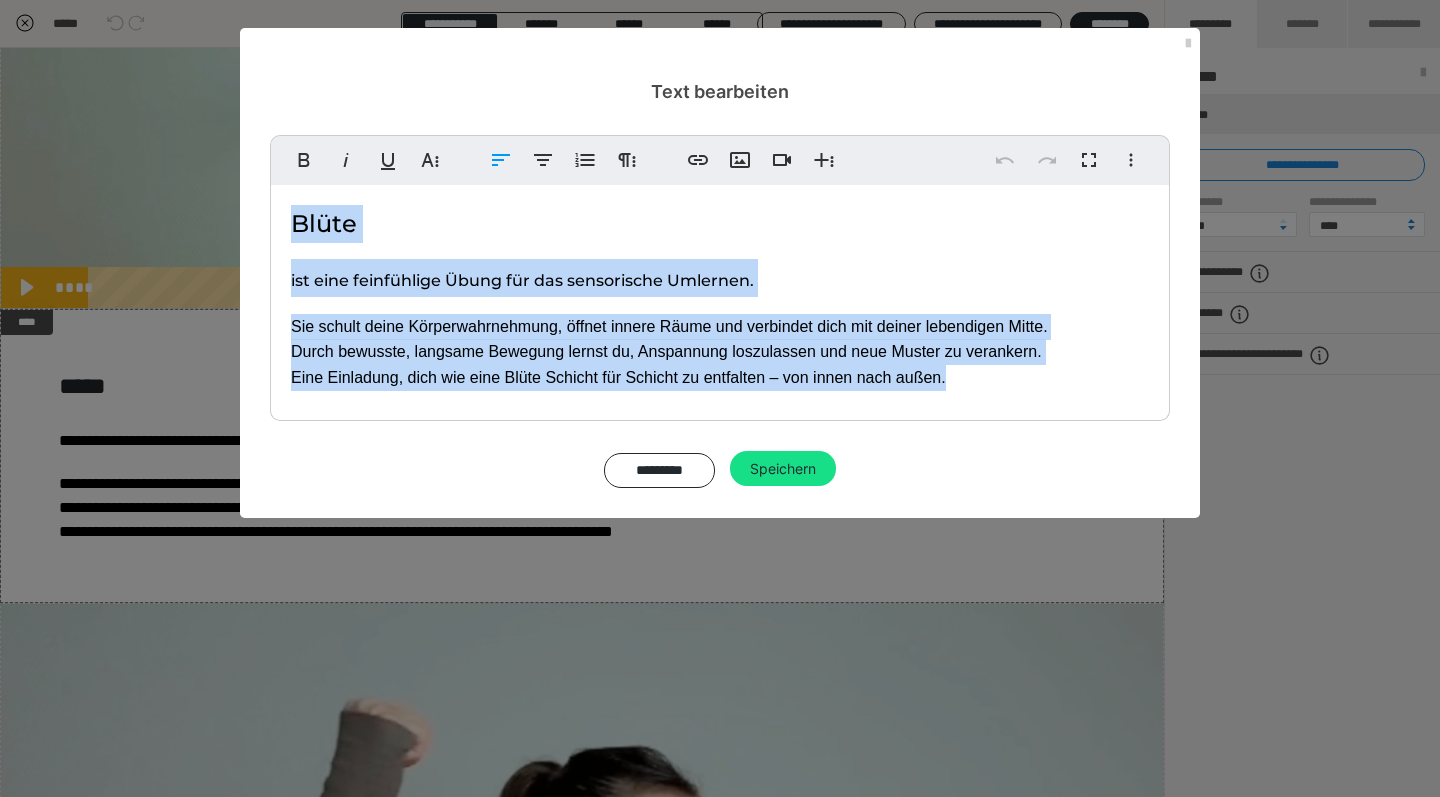 copy on "Blüte  ist eine feinfühlige Übung für das sensorische Umlernen. Sie schult deine Körperwahrnehmung, öffnet innere Räume und verbindet dich mit deiner lebendigen Mitte. Durch bewusste, langsame Bewegung lernst du, Anspannung loszulassen und neue Muster zu verankern. Eine Einladung, dich wie eine Blüte Schicht für Schicht zu entfalten – von innen nach außen." 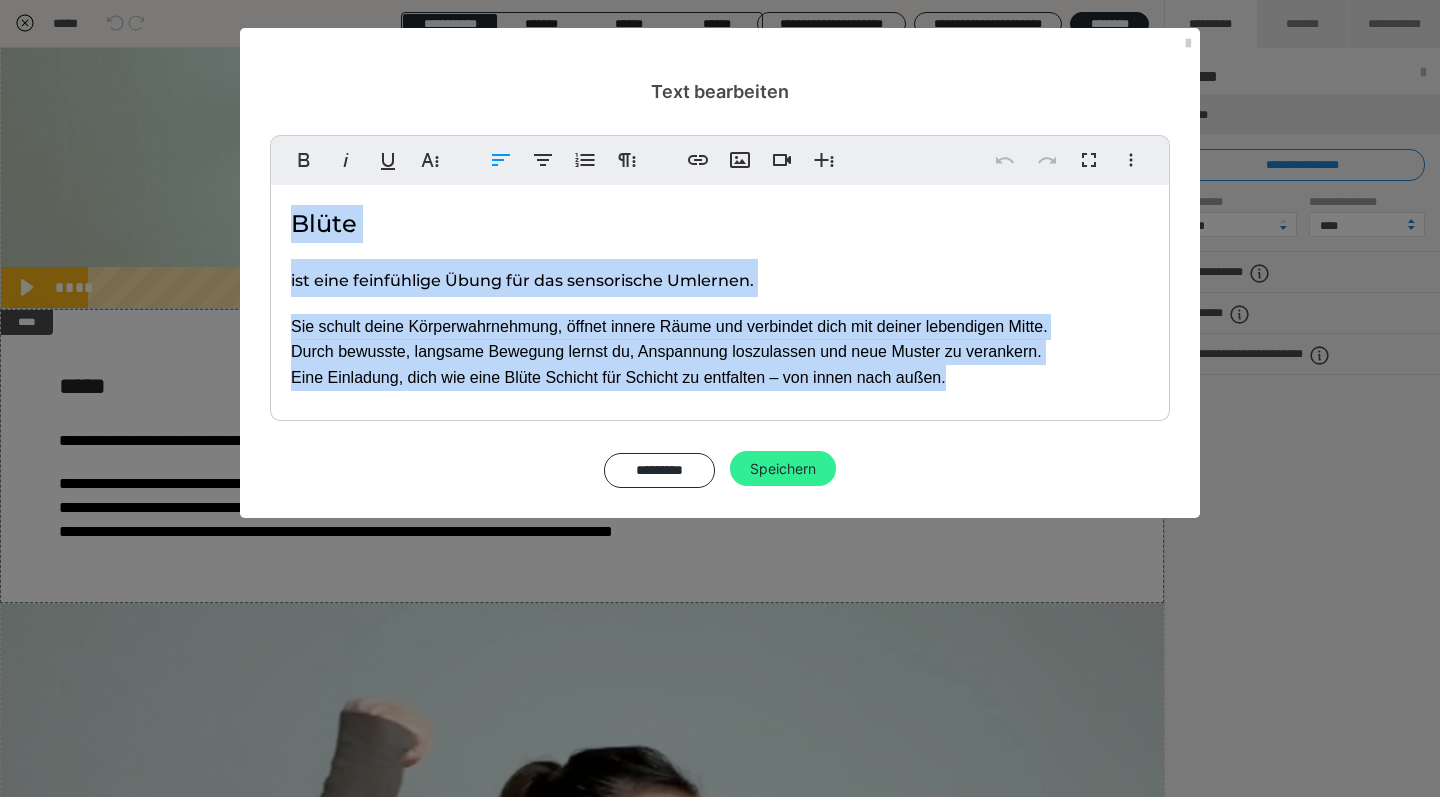 click on "Speichern" at bounding box center (783, 469) 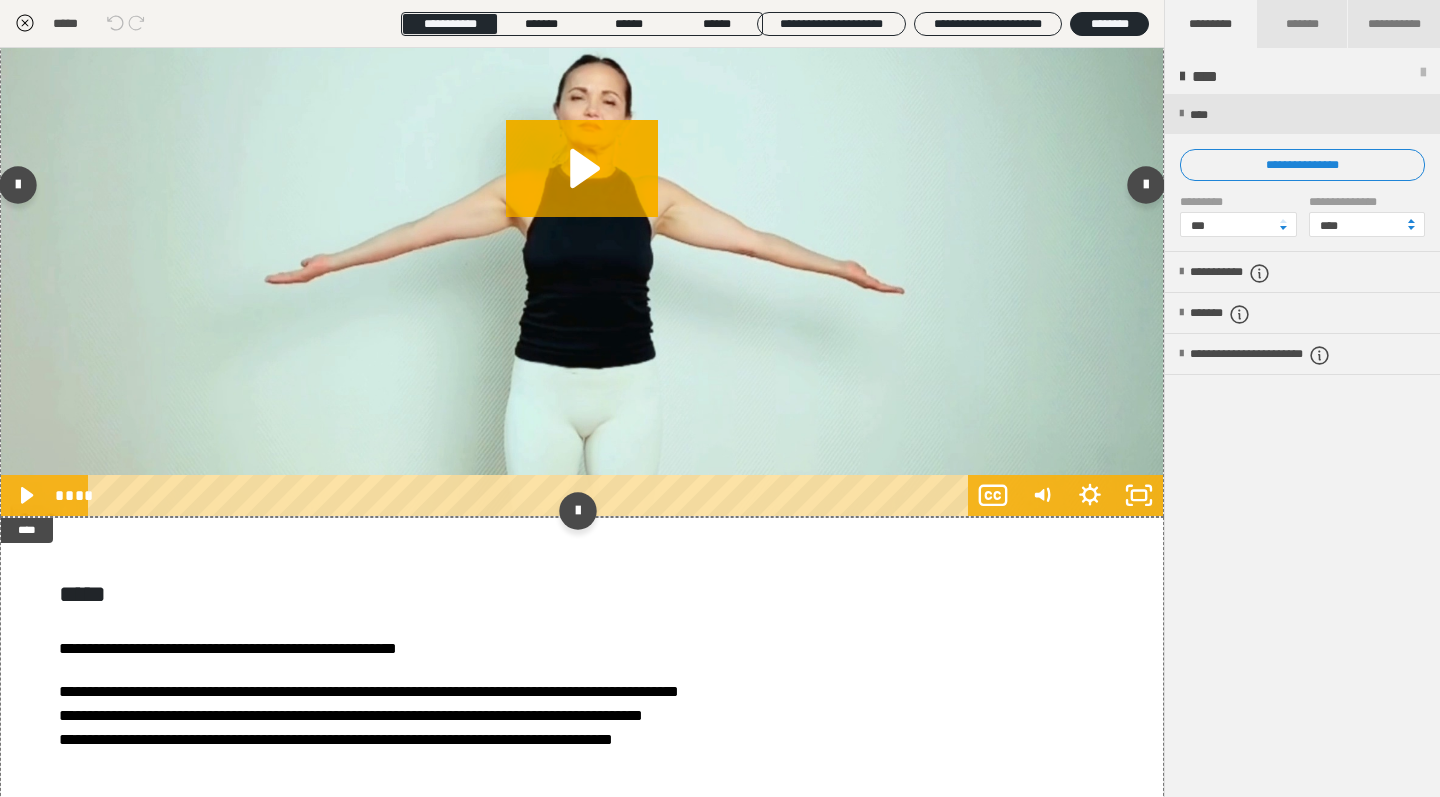scroll, scrollTop: 1227, scrollLeft: 0, axis: vertical 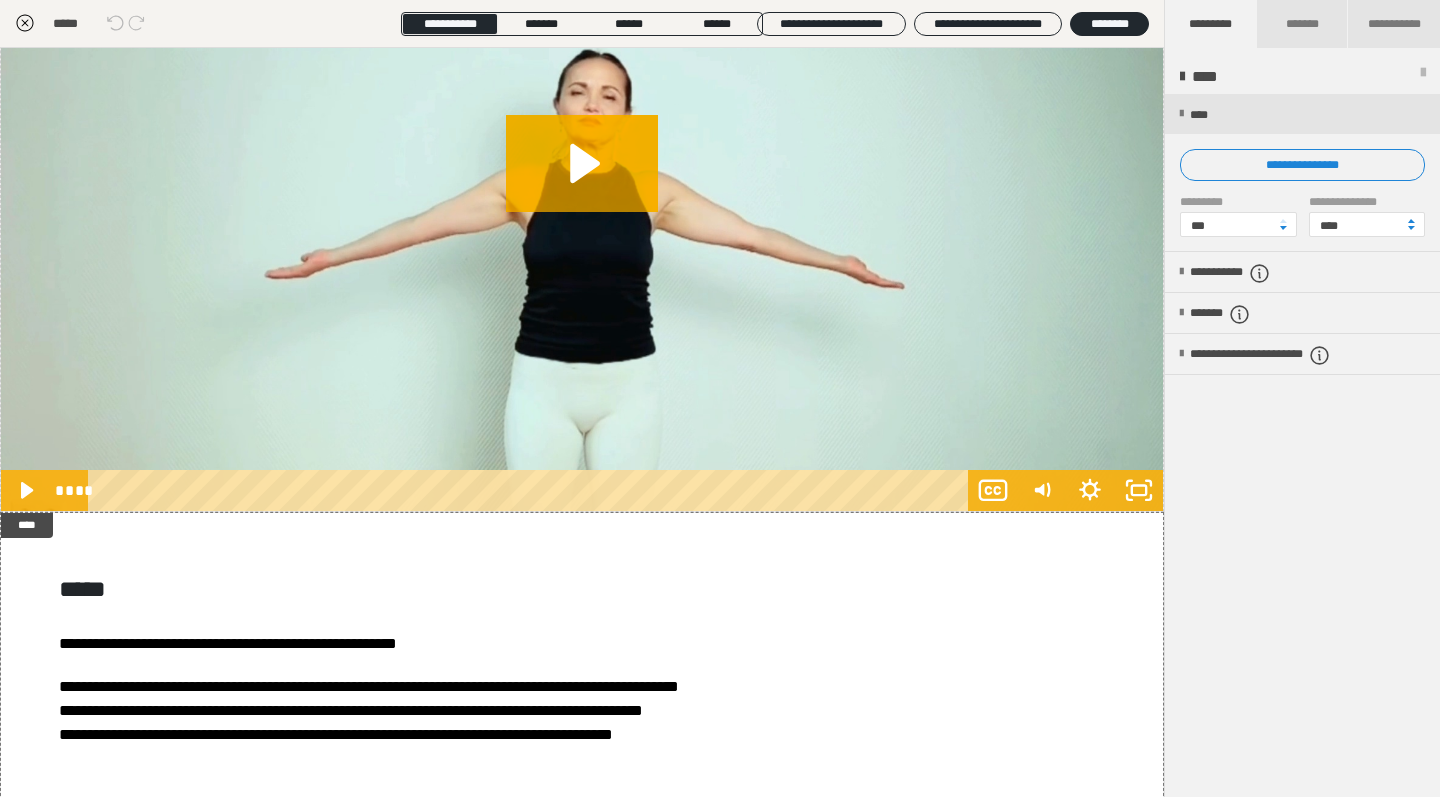 click 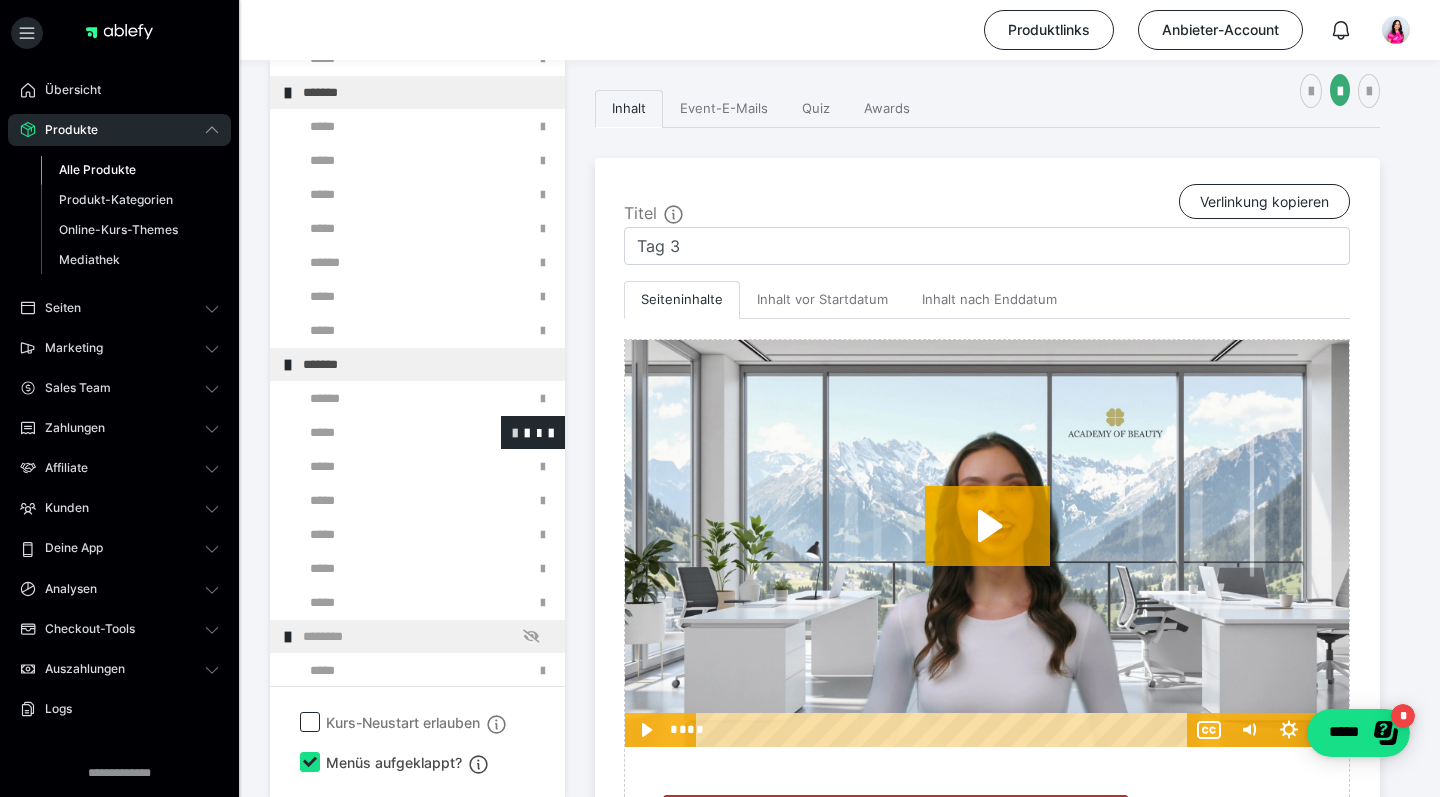 scroll, scrollTop: 301, scrollLeft: 0, axis: vertical 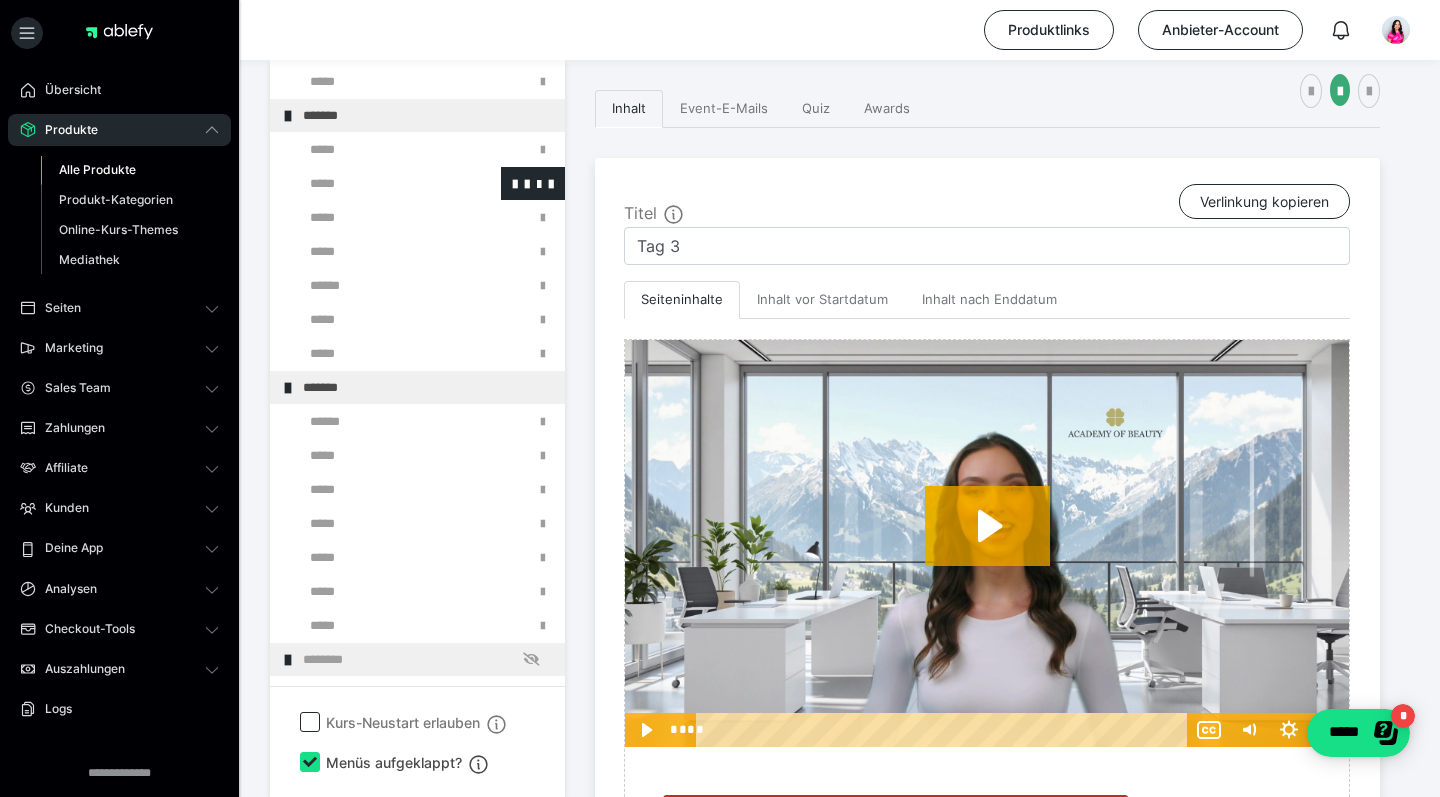 click at bounding box center [375, 183] 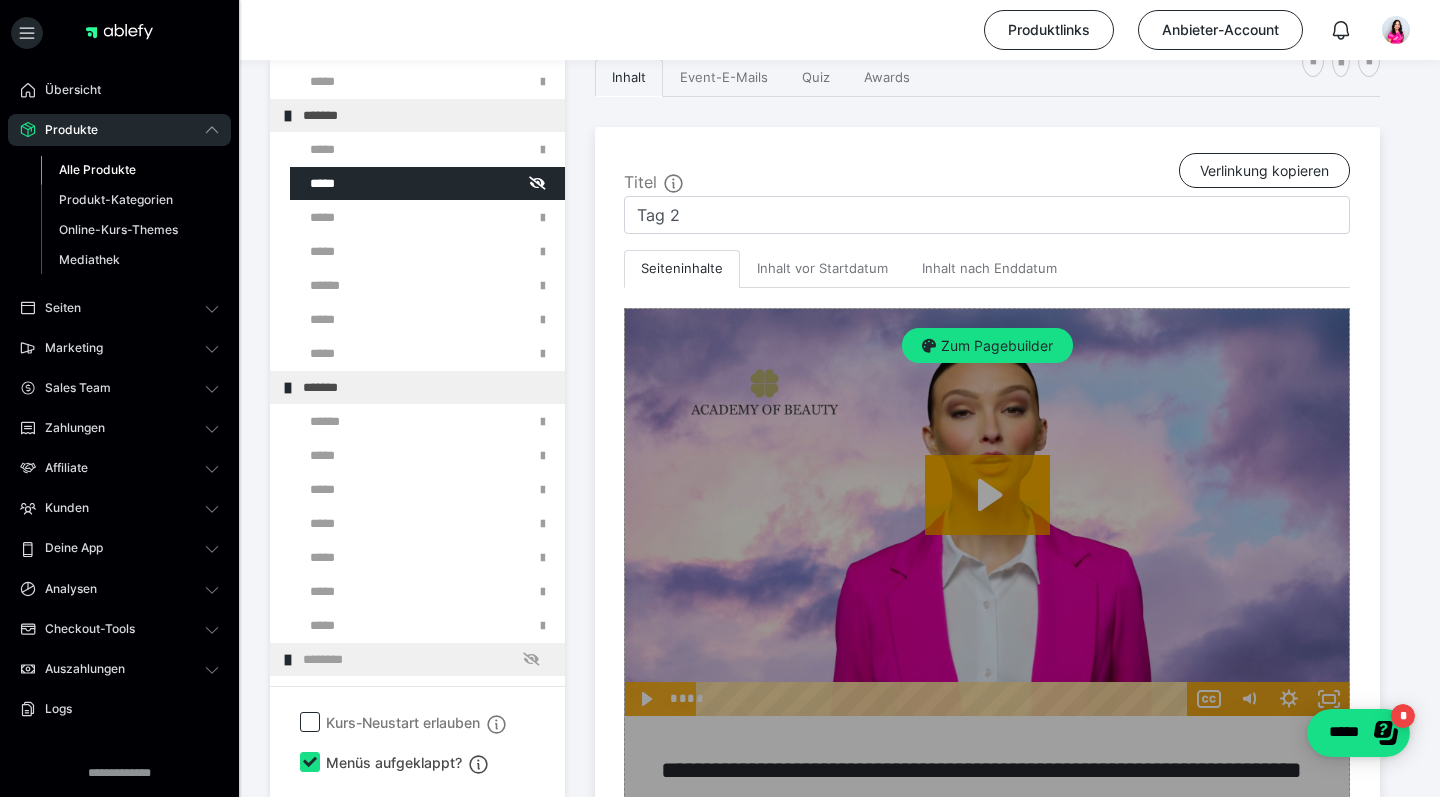 scroll, scrollTop: 407, scrollLeft: 0, axis: vertical 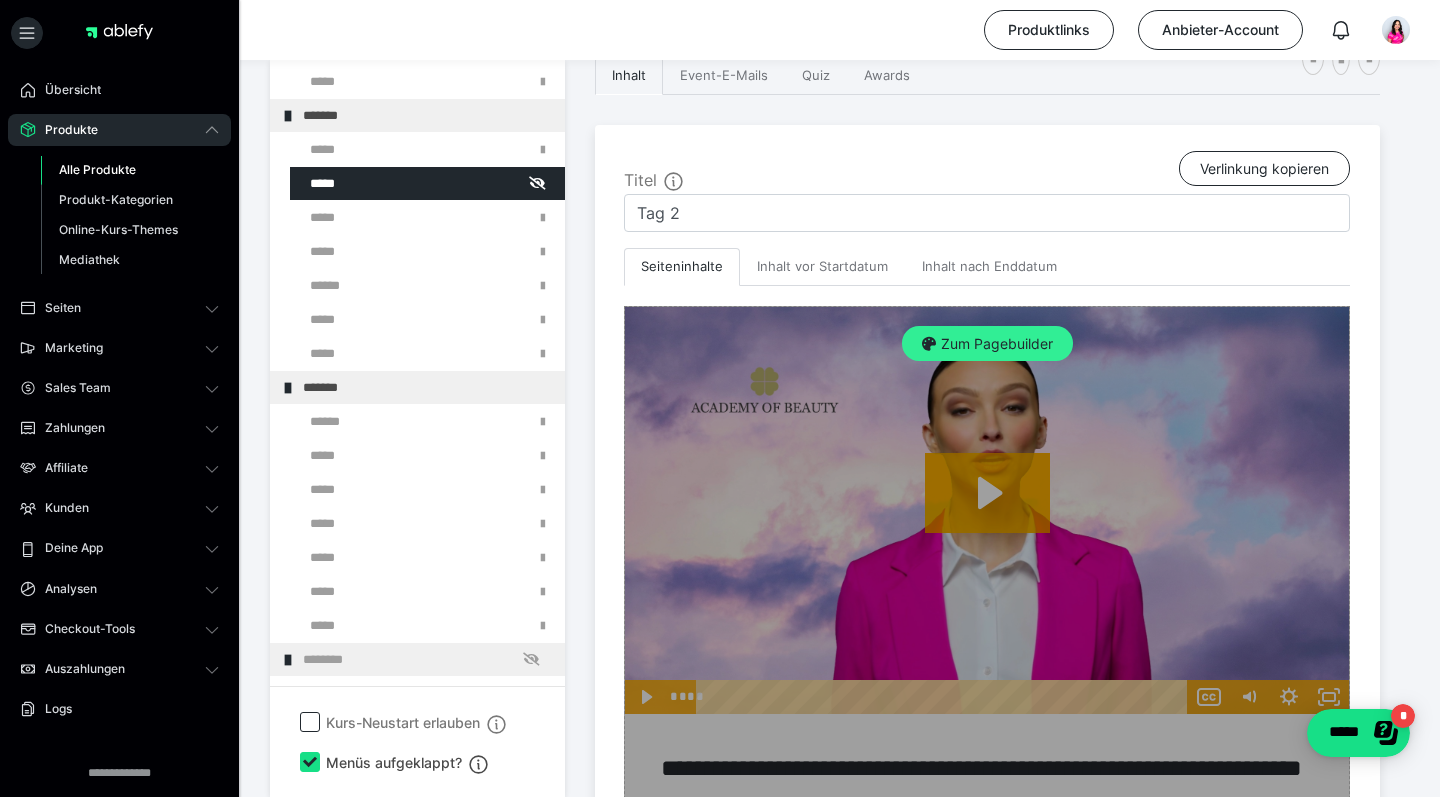 click on "Zum Pagebuilder" at bounding box center [987, 344] 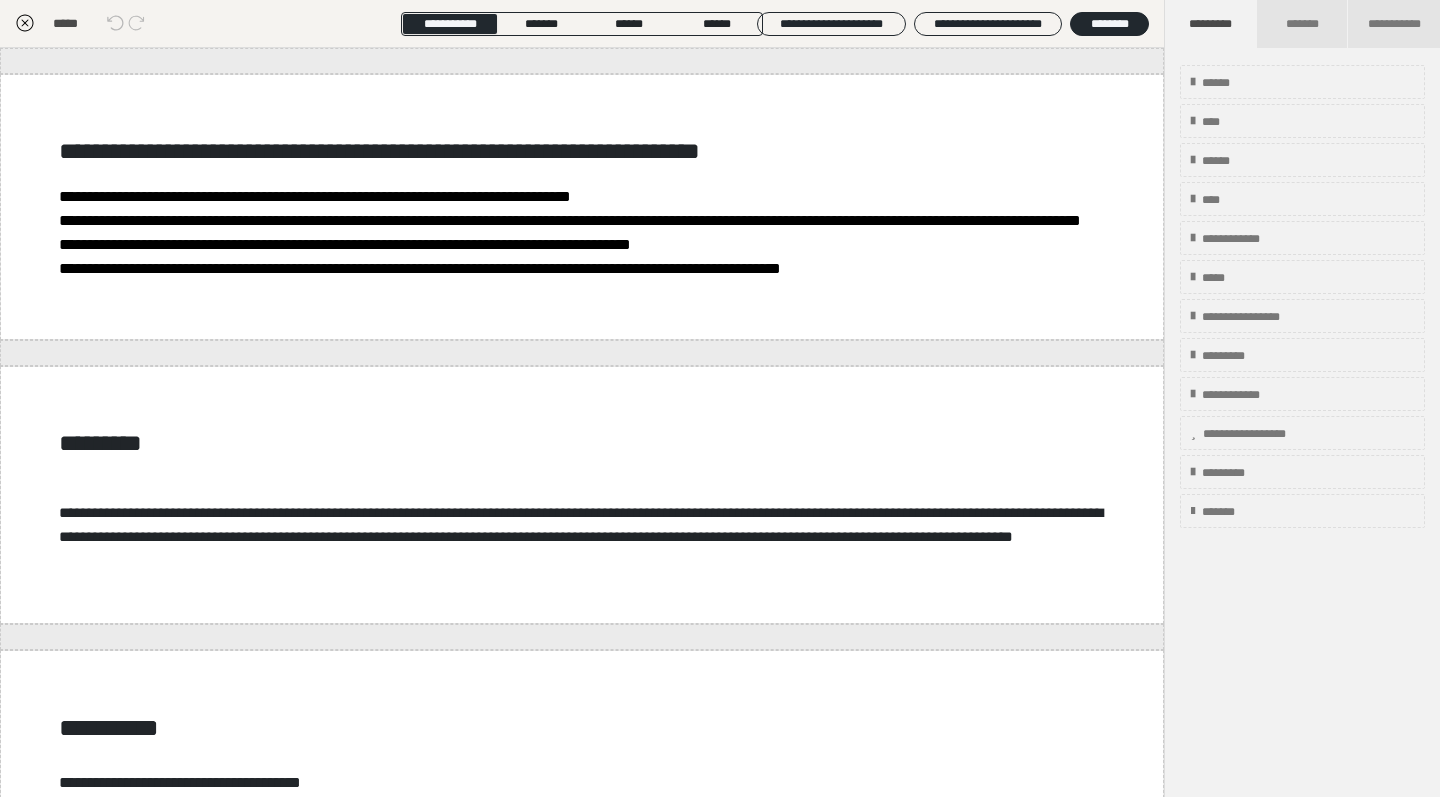 scroll, scrollTop: 374, scrollLeft: 0, axis: vertical 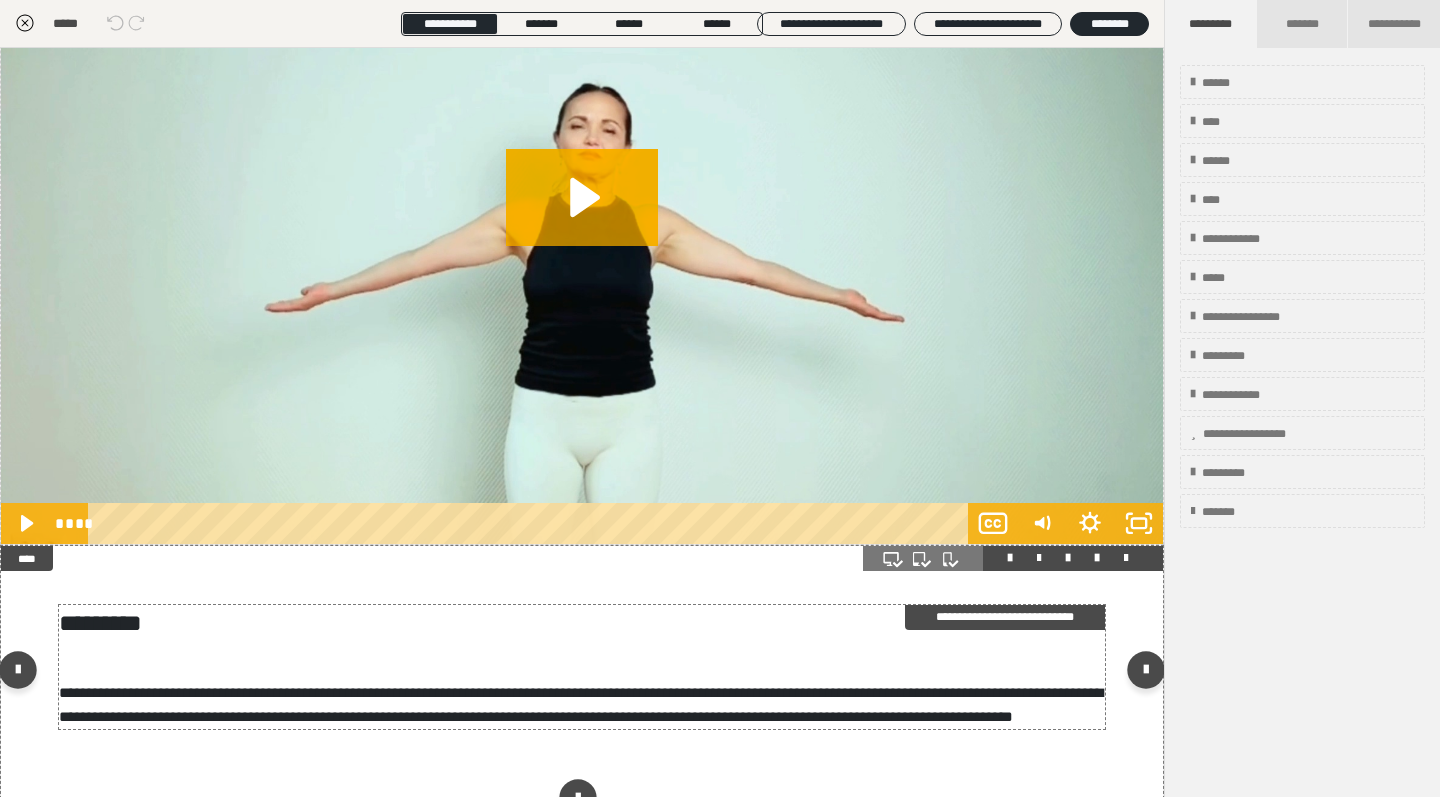 click on "**********" at bounding box center [582, 667] 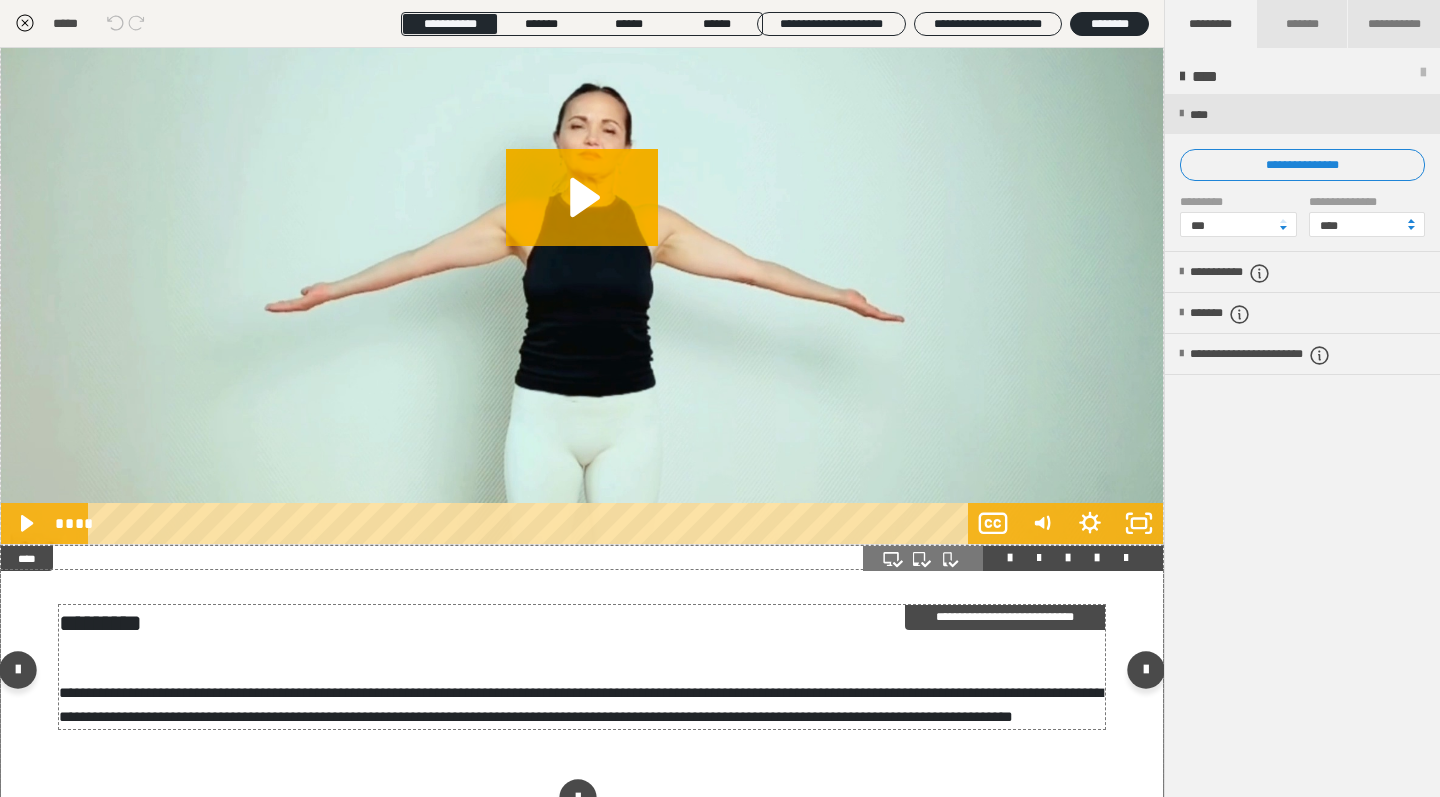 click on "**********" at bounding box center [582, 667] 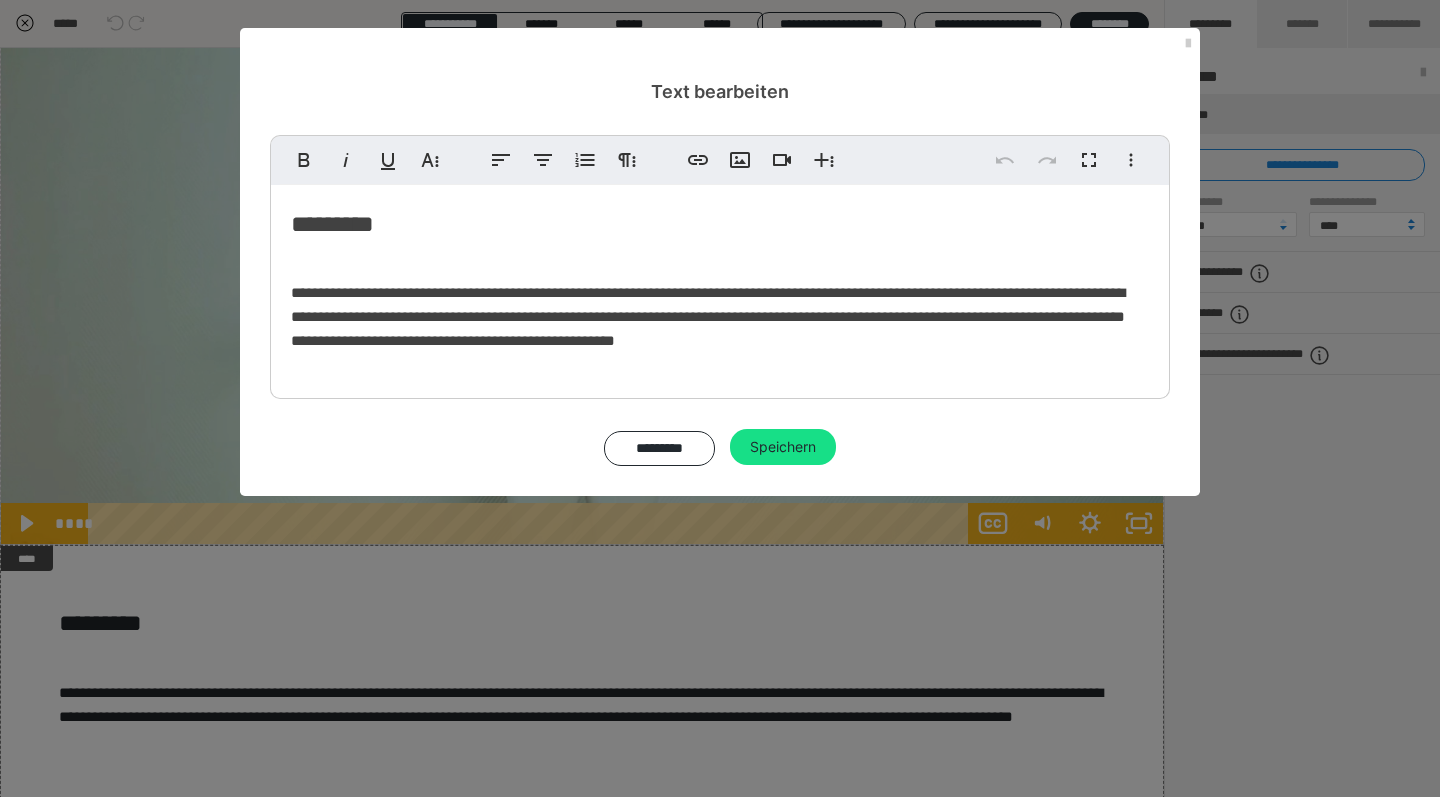 click on "**********" at bounding box center [720, 317] 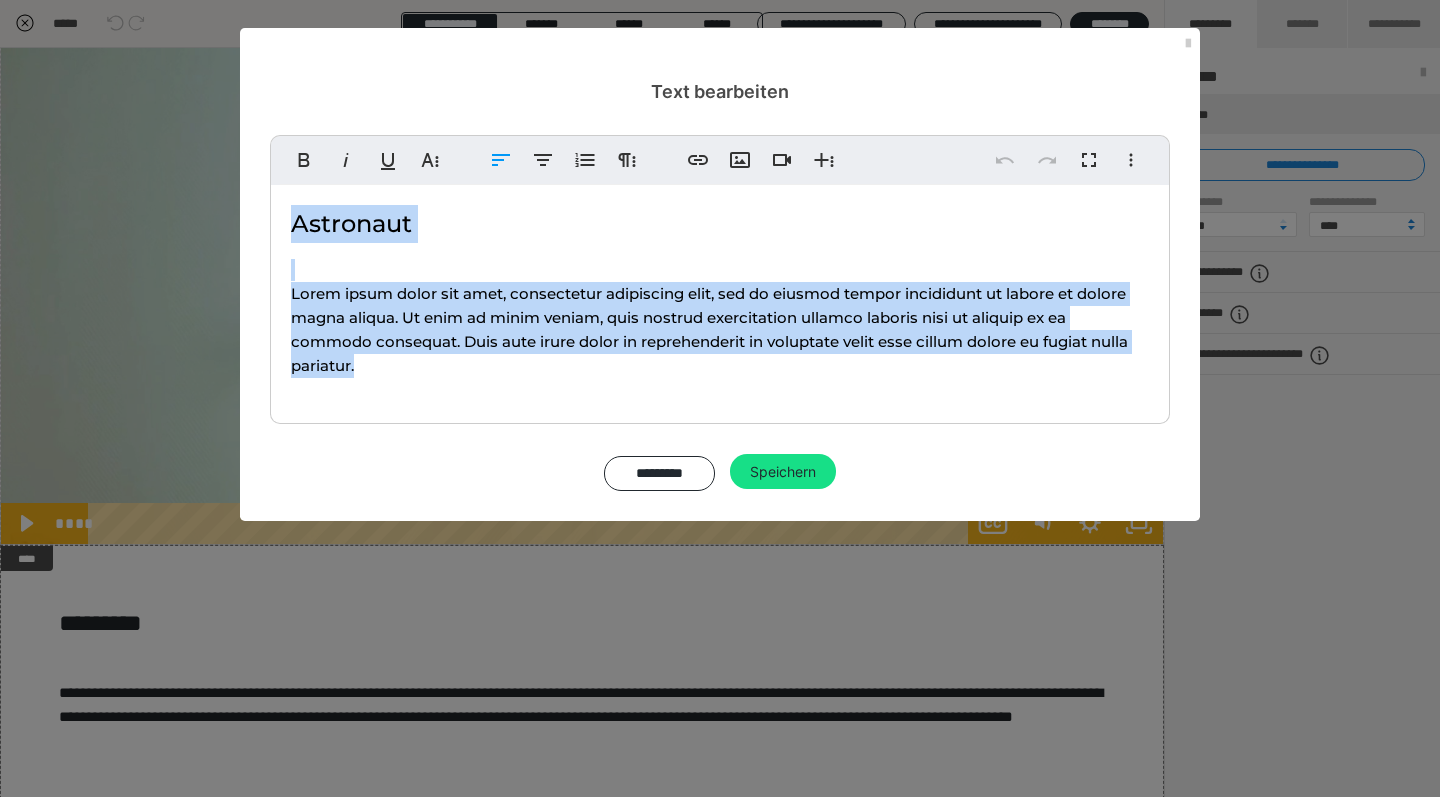 drag, startPoint x: 375, startPoint y: 371, endPoint x: 277, endPoint y: 201, distance: 196.22437 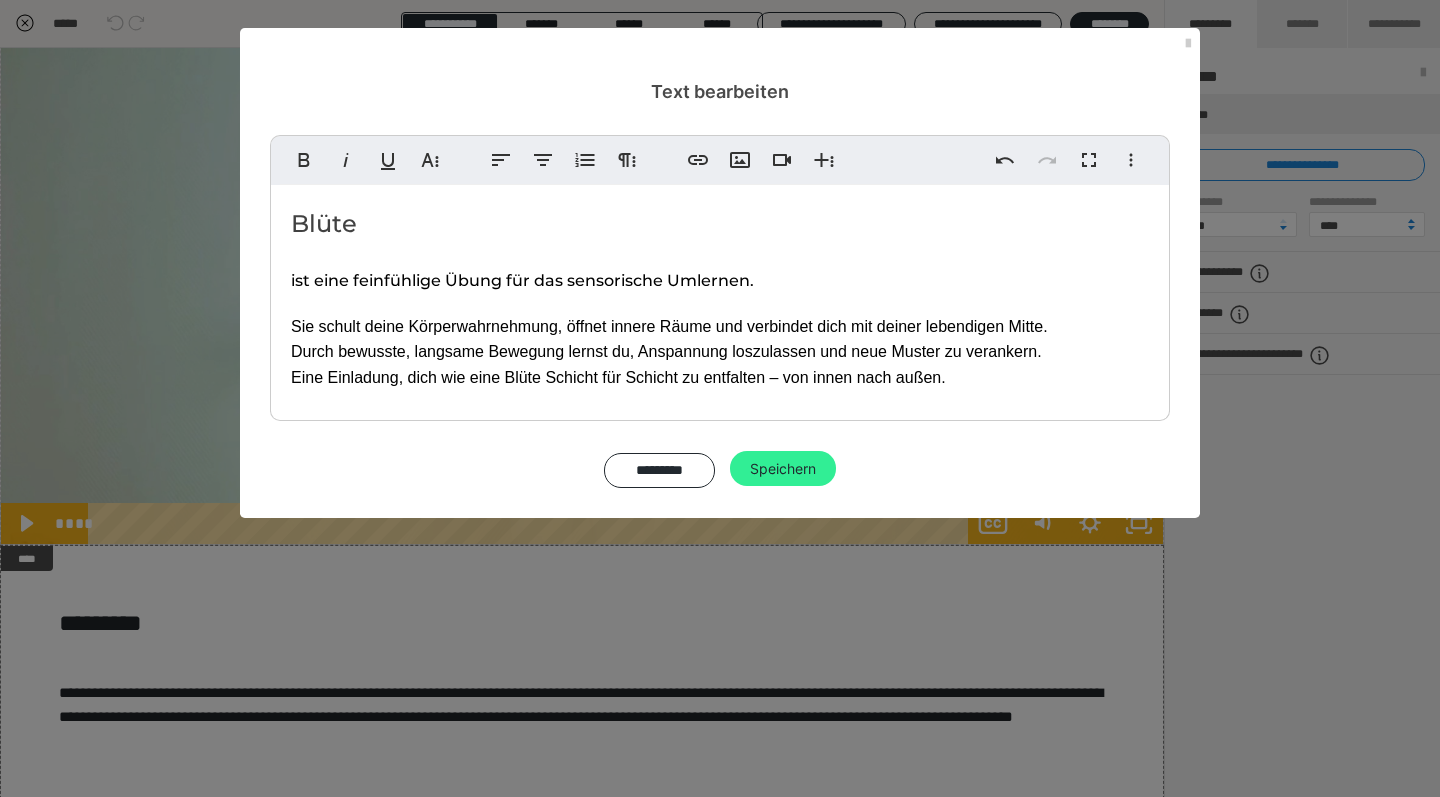click on "Speichern" at bounding box center (783, 469) 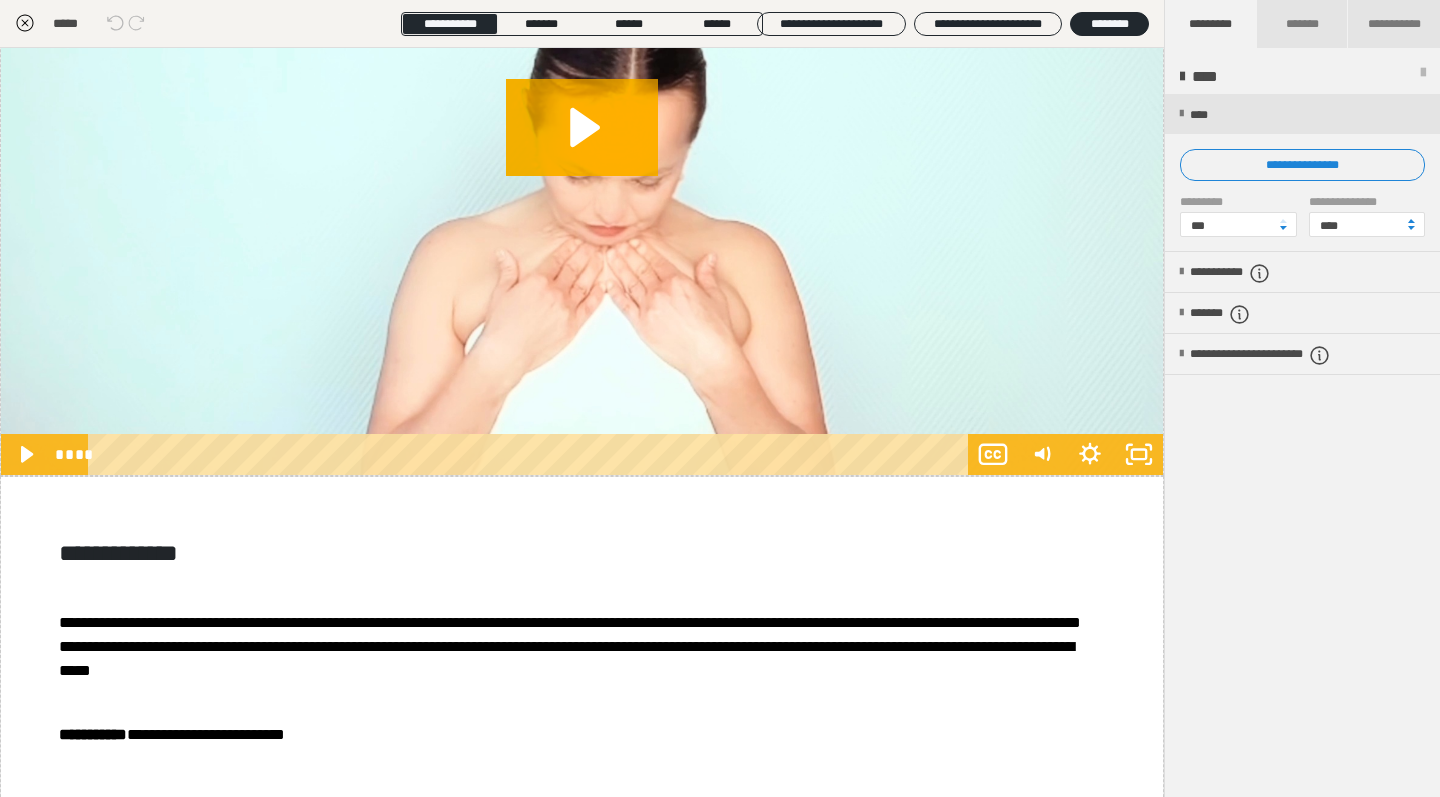 scroll, scrollTop: 3084, scrollLeft: 0, axis: vertical 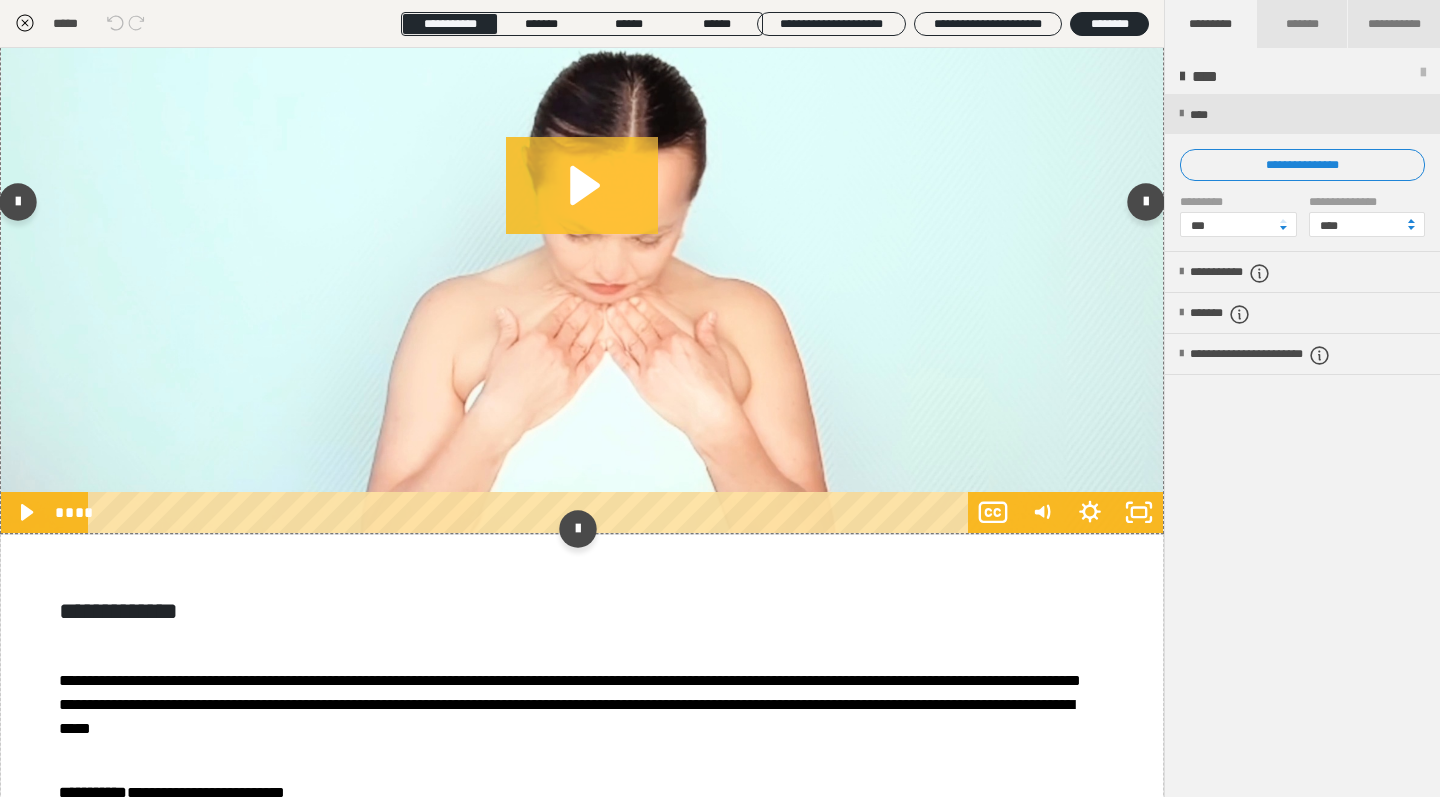 click 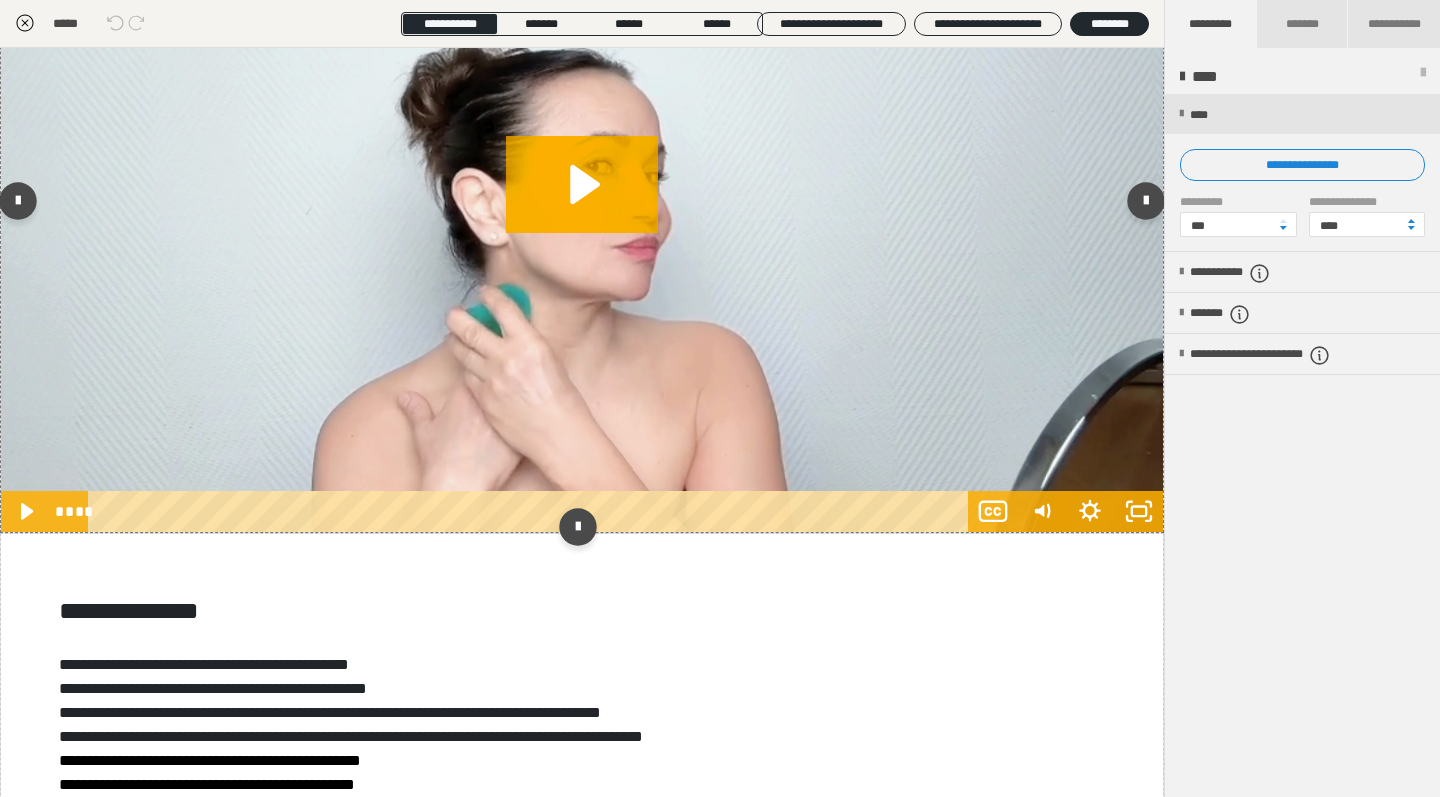 scroll, scrollTop: 4097, scrollLeft: 0, axis: vertical 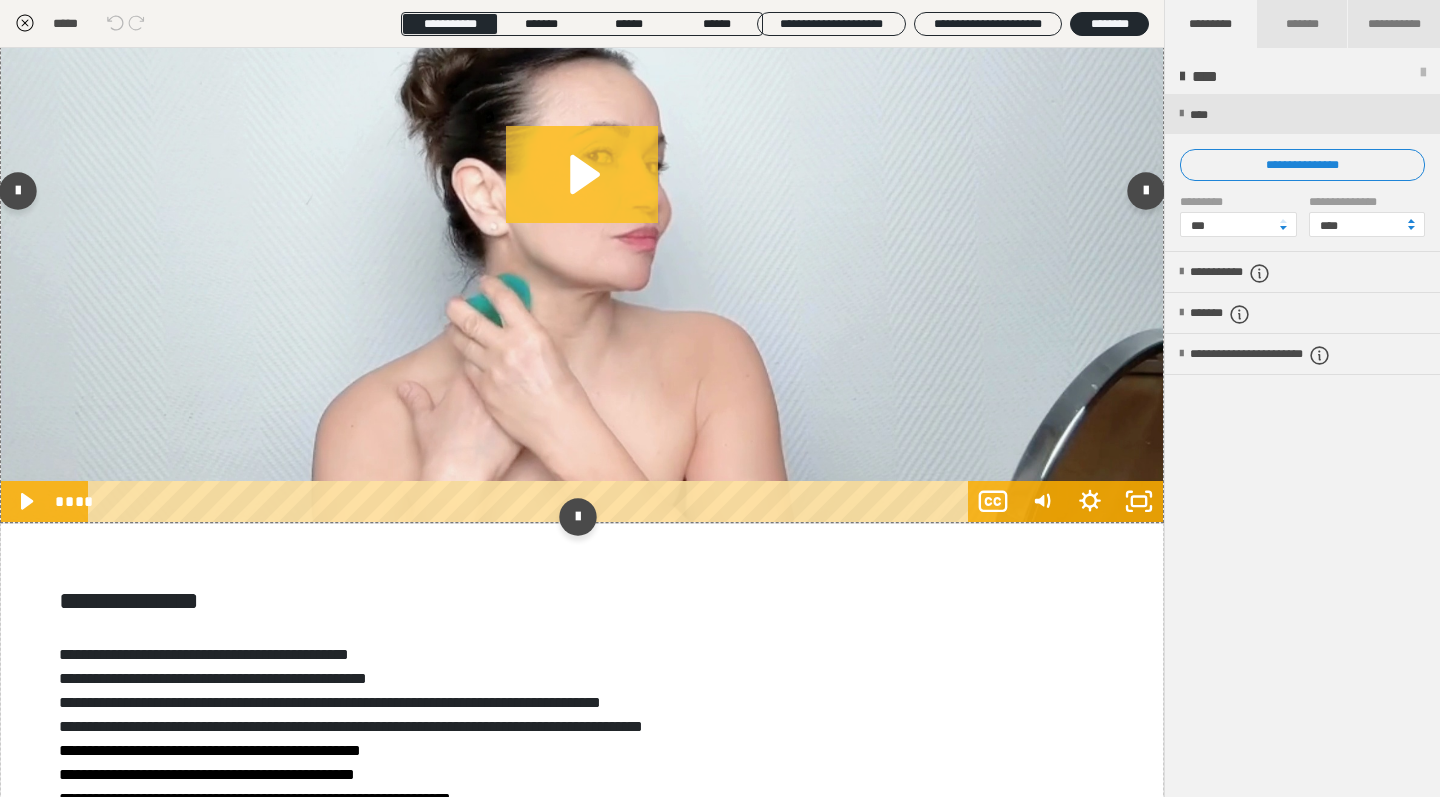 click 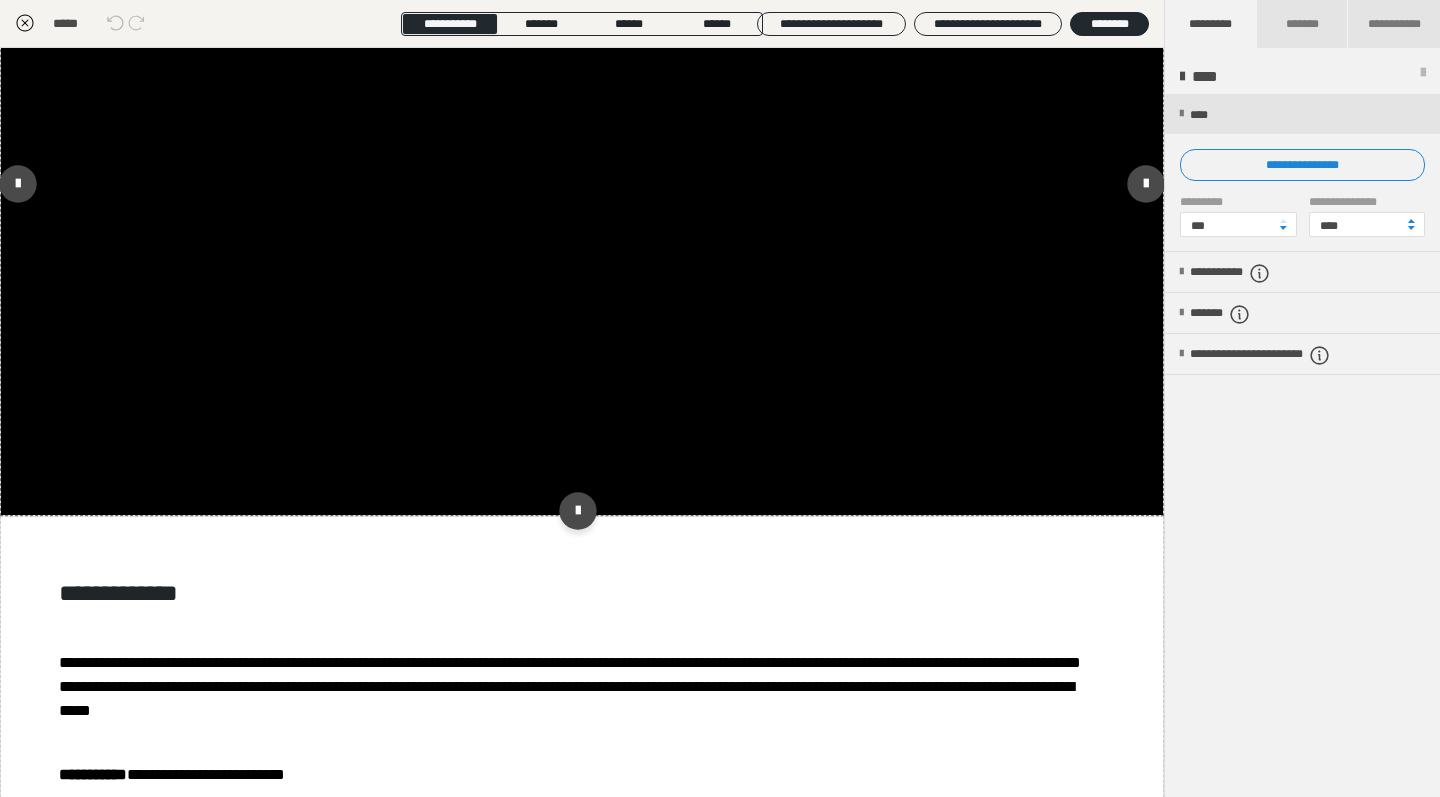 scroll, scrollTop: 3077, scrollLeft: 0, axis: vertical 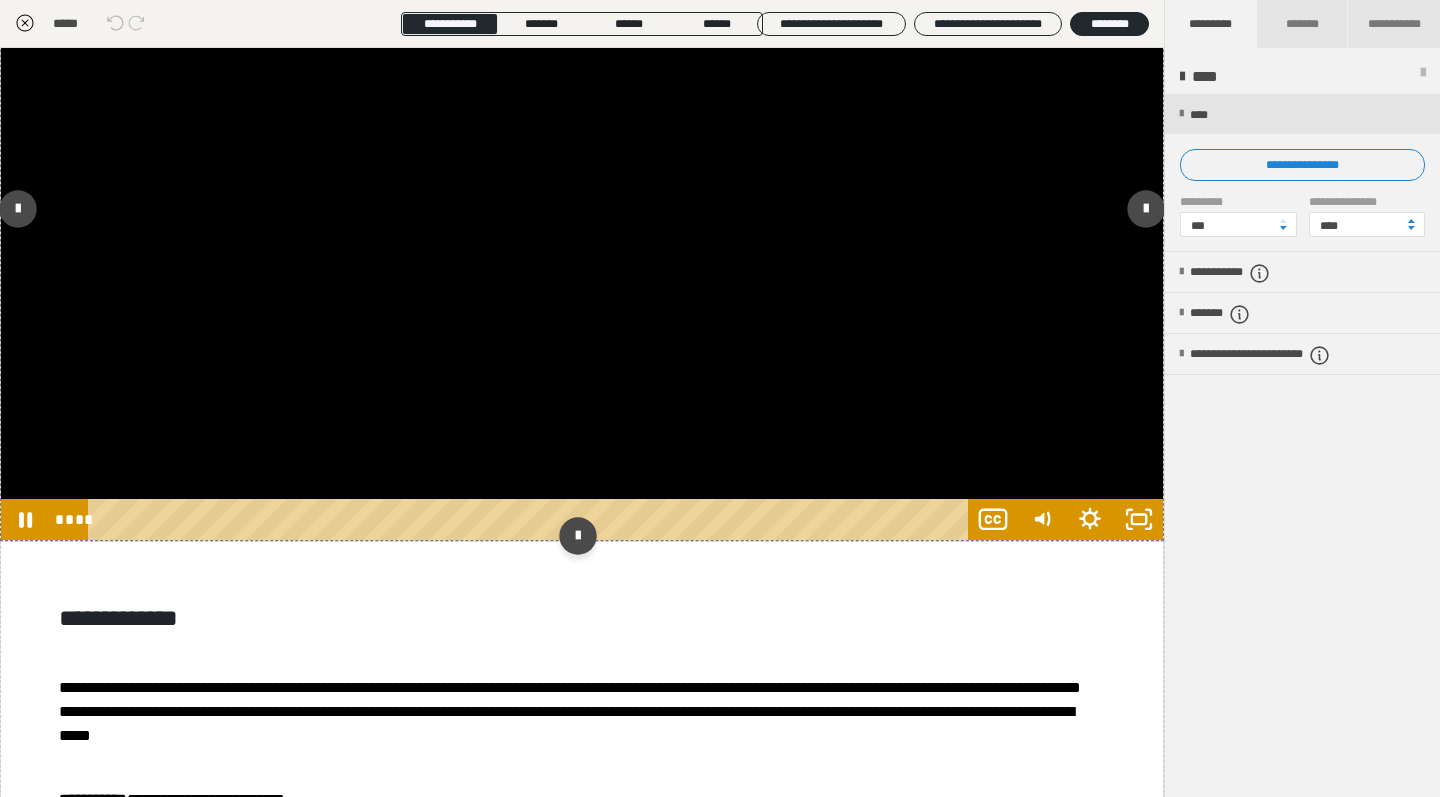 click at bounding box center [582, 213] 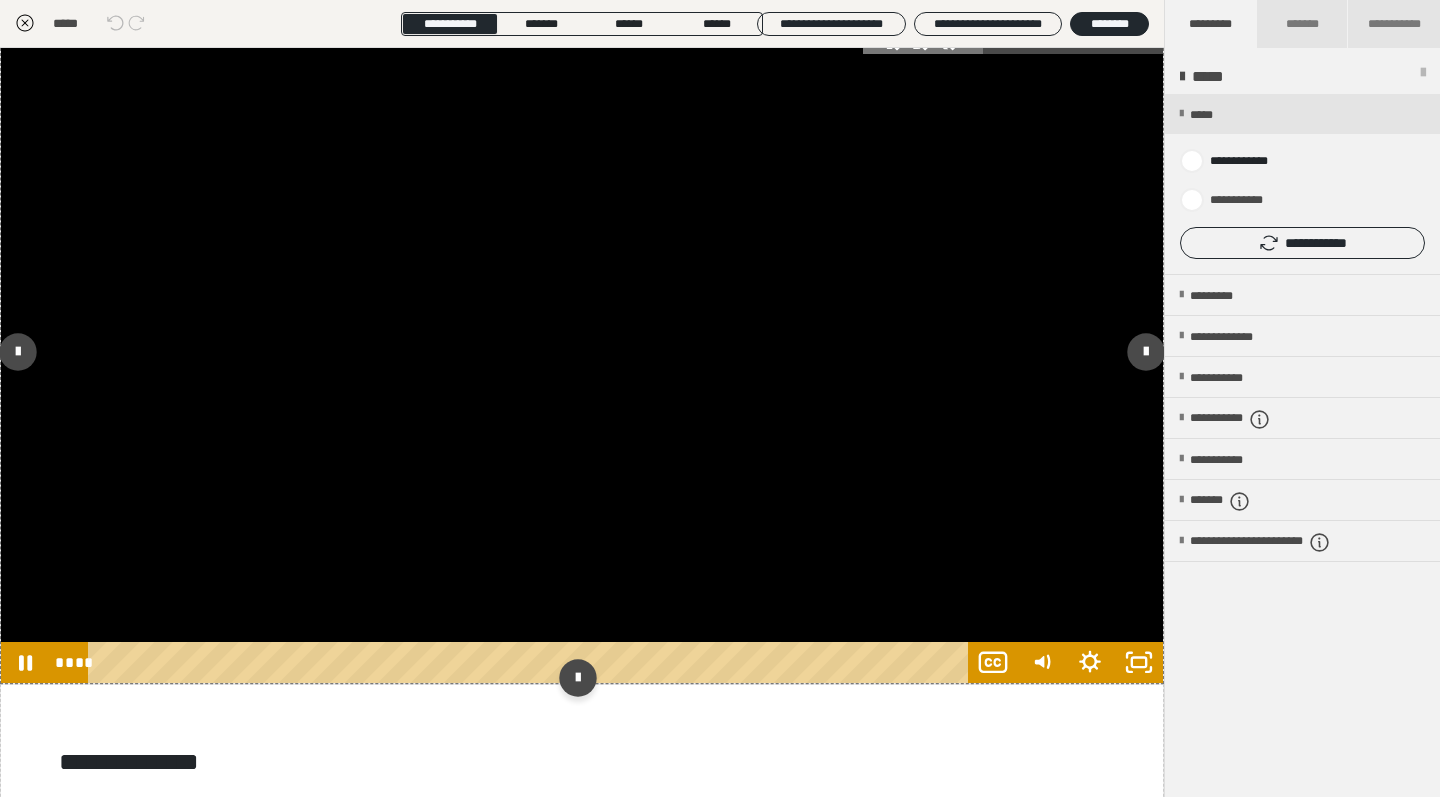 scroll, scrollTop: 3941, scrollLeft: 0, axis: vertical 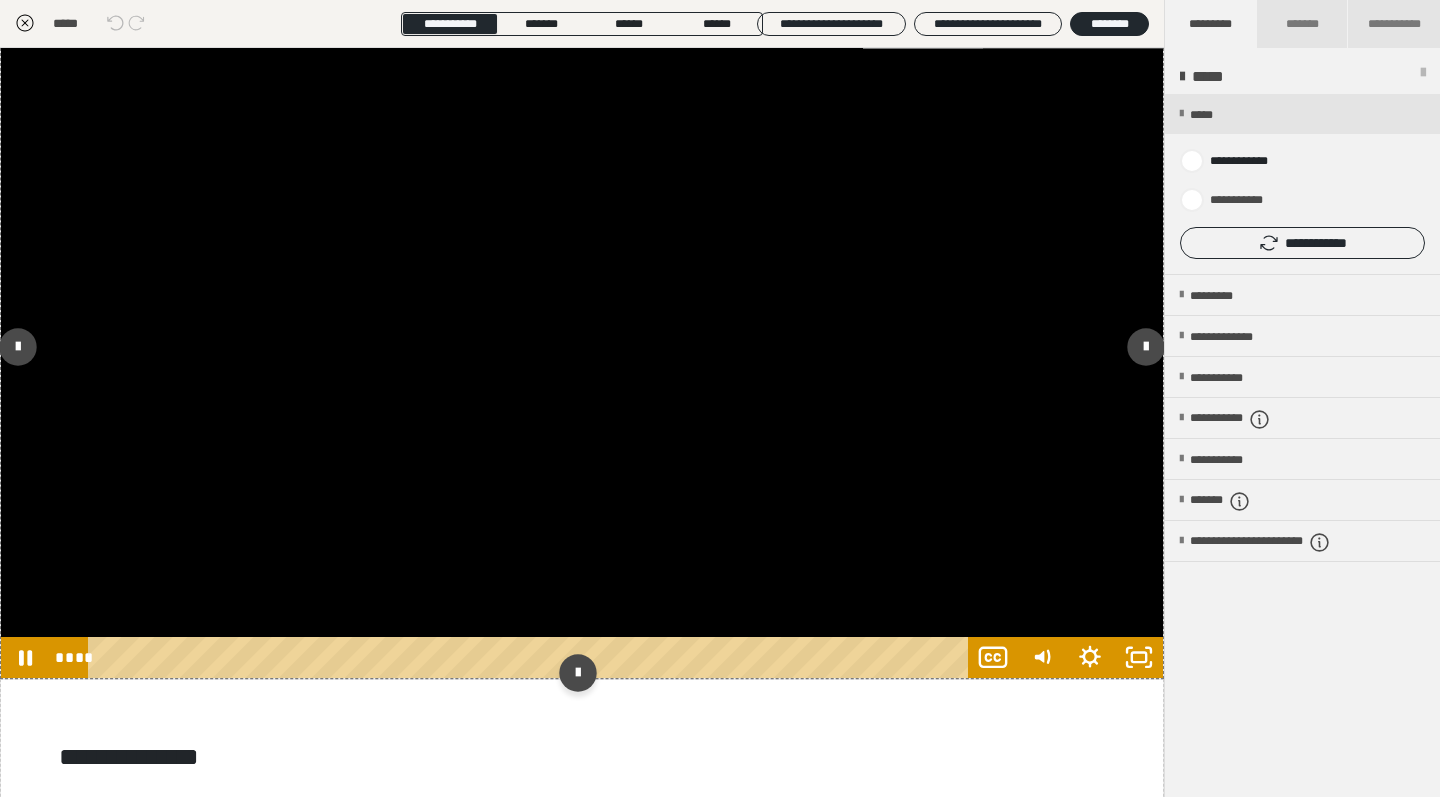 click at bounding box center (582, 351) 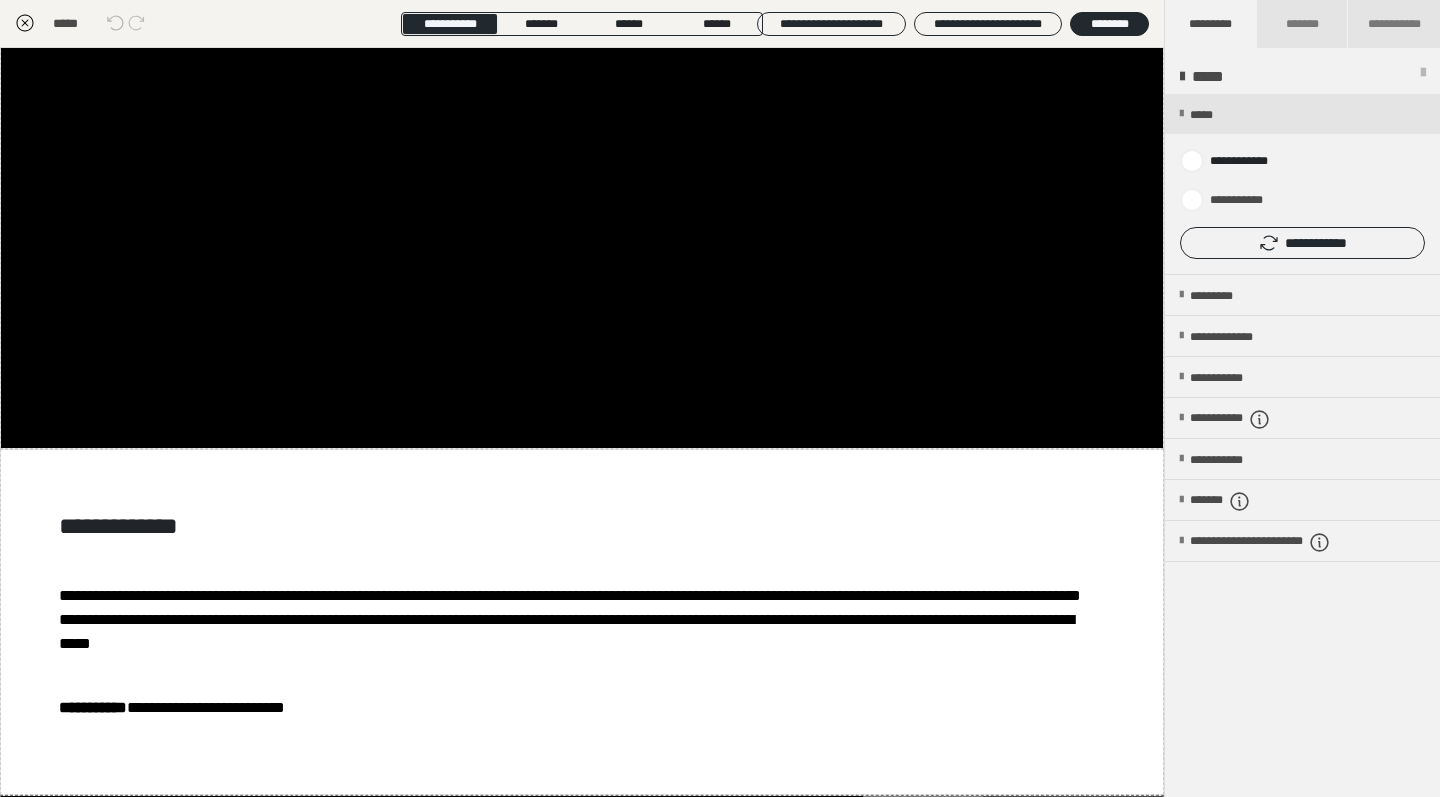 scroll, scrollTop: 3134, scrollLeft: 0, axis: vertical 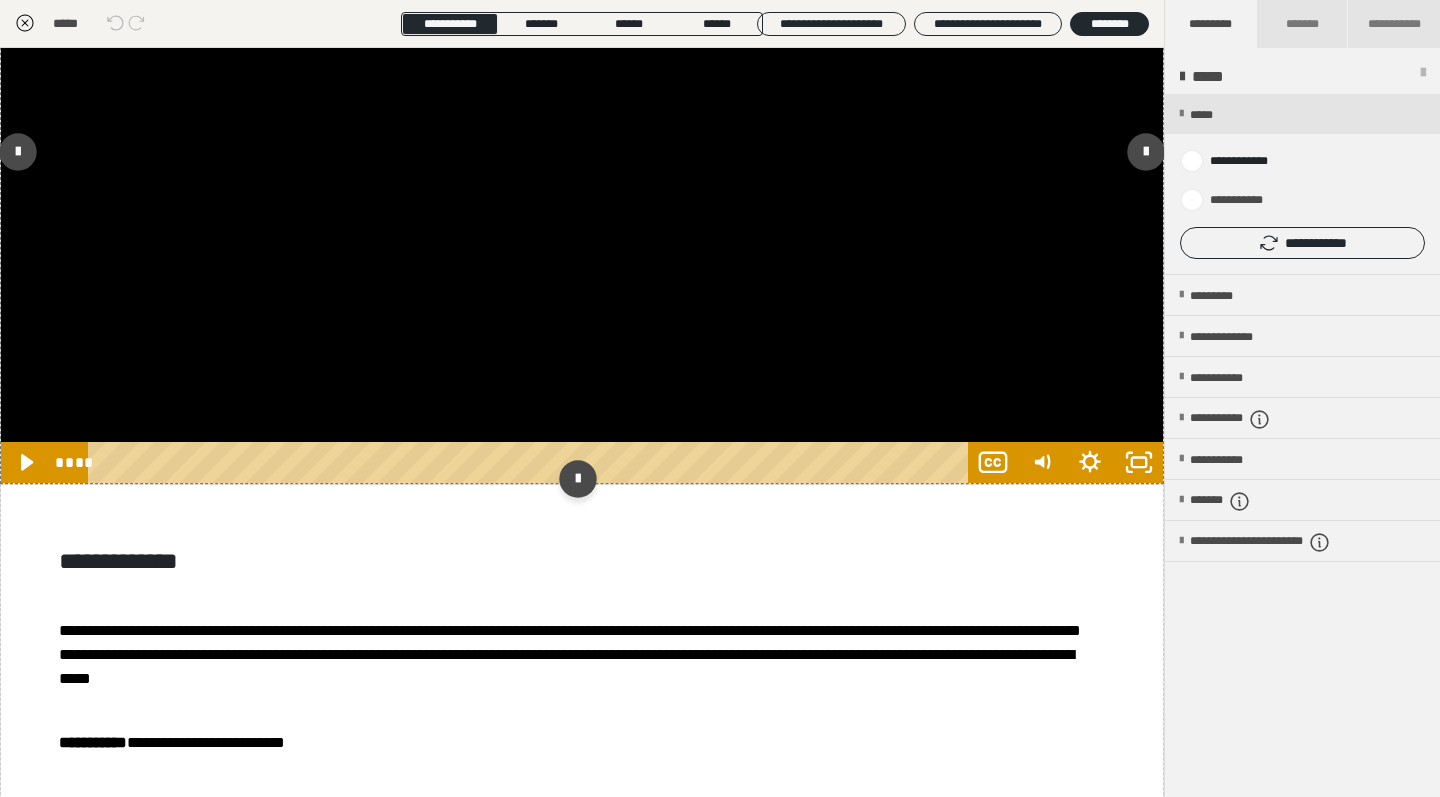 click at bounding box center (582, 156) 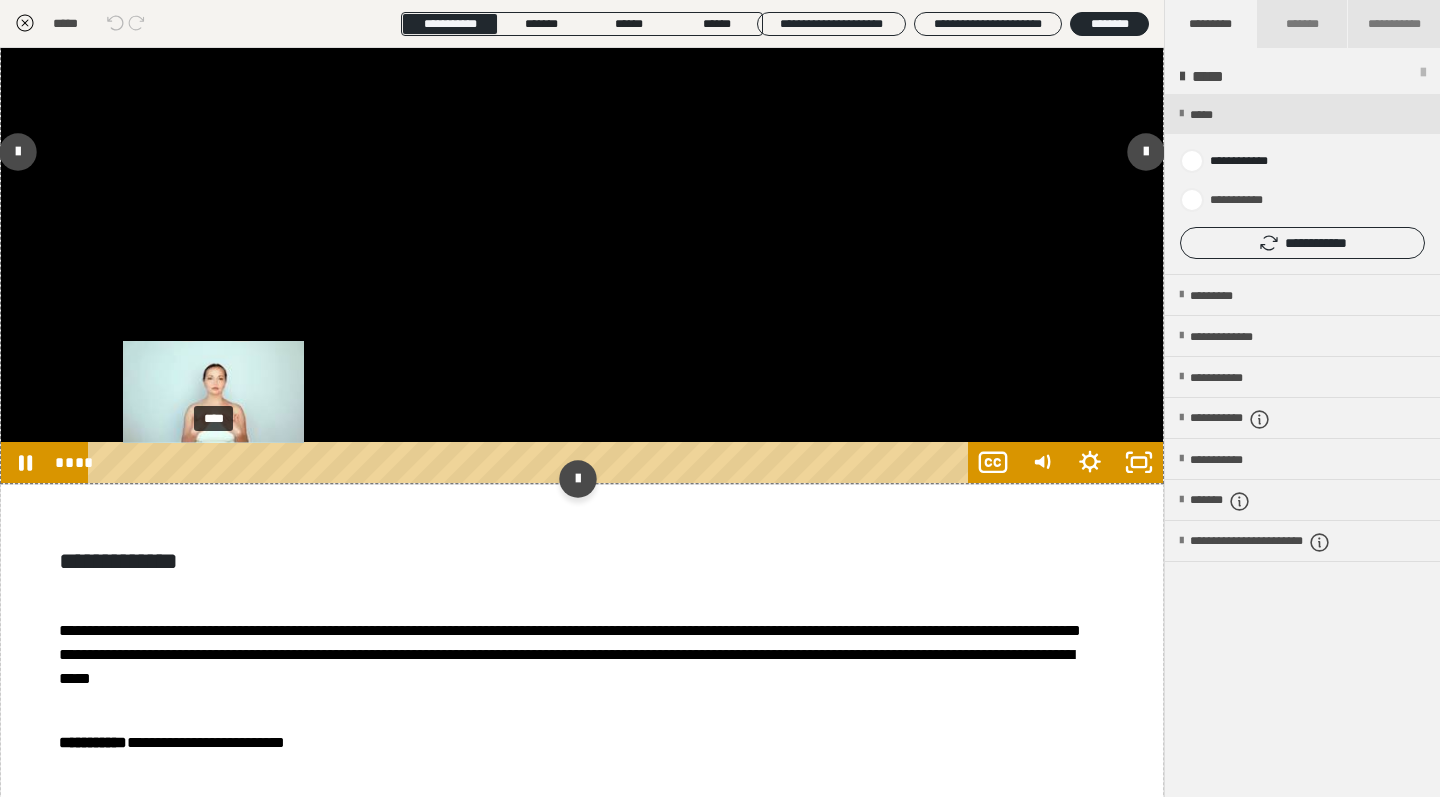 click on "****" at bounding box center (531, 462) 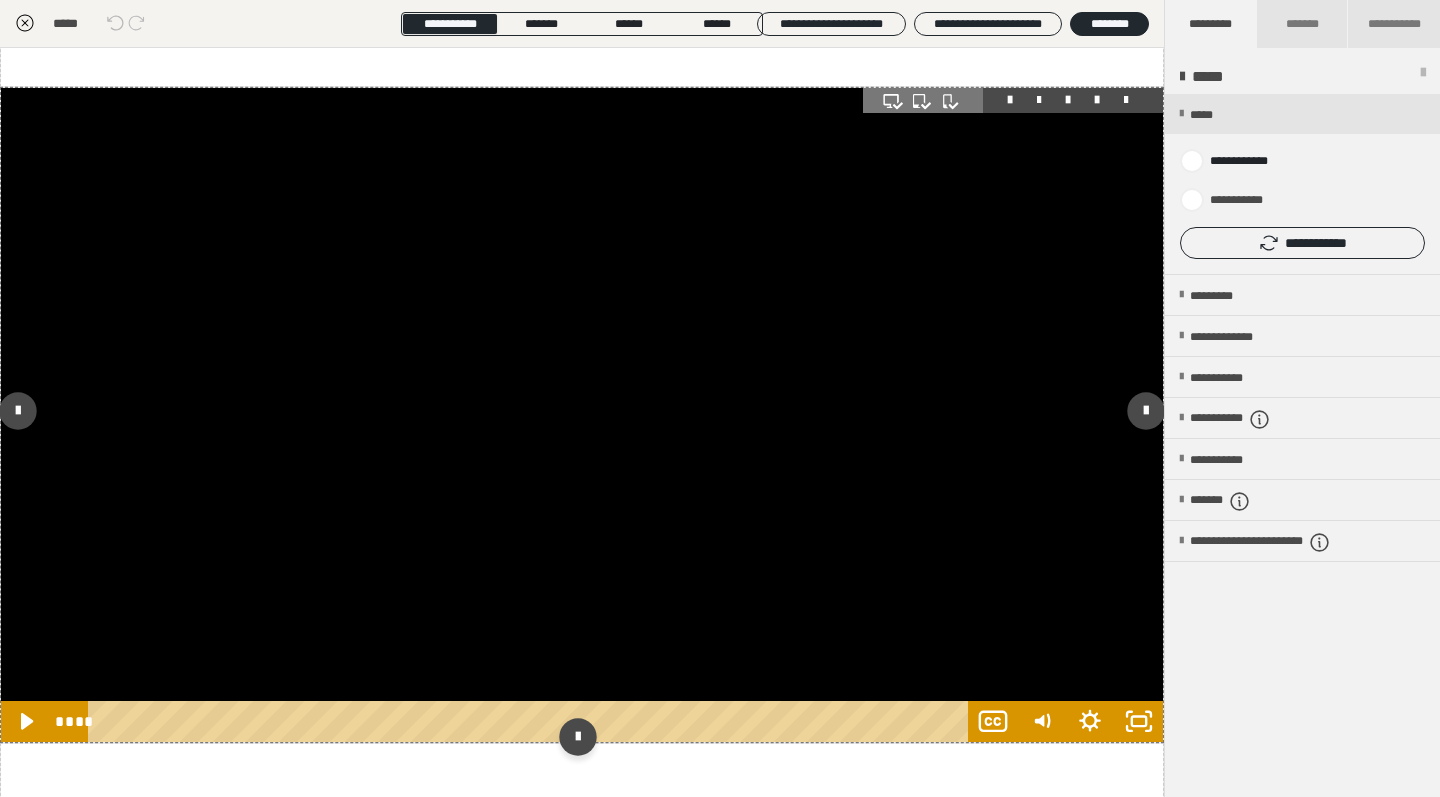scroll, scrollTop: 3901, scrollLeft: 0, axis: vertical 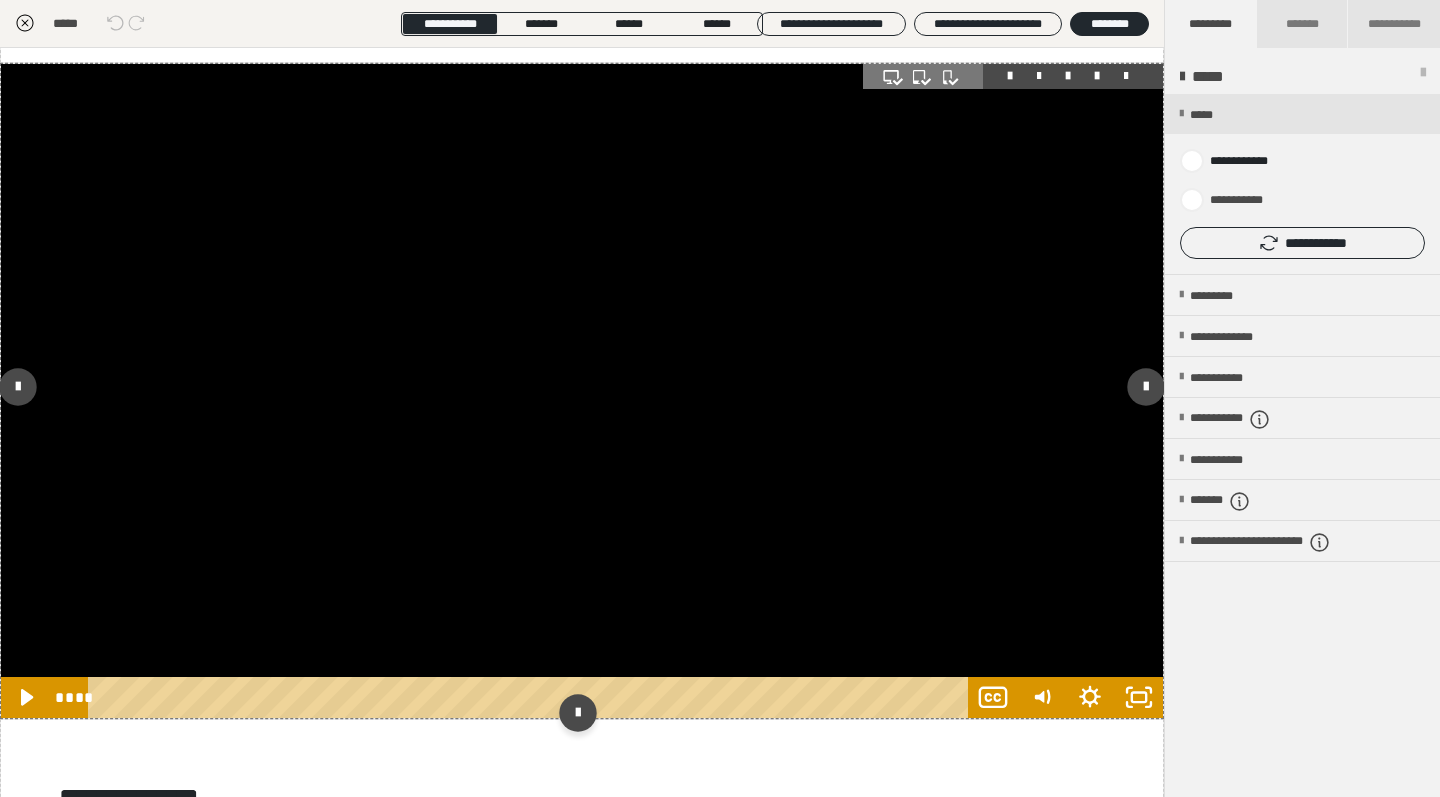 click at bounding box center [582, 391] 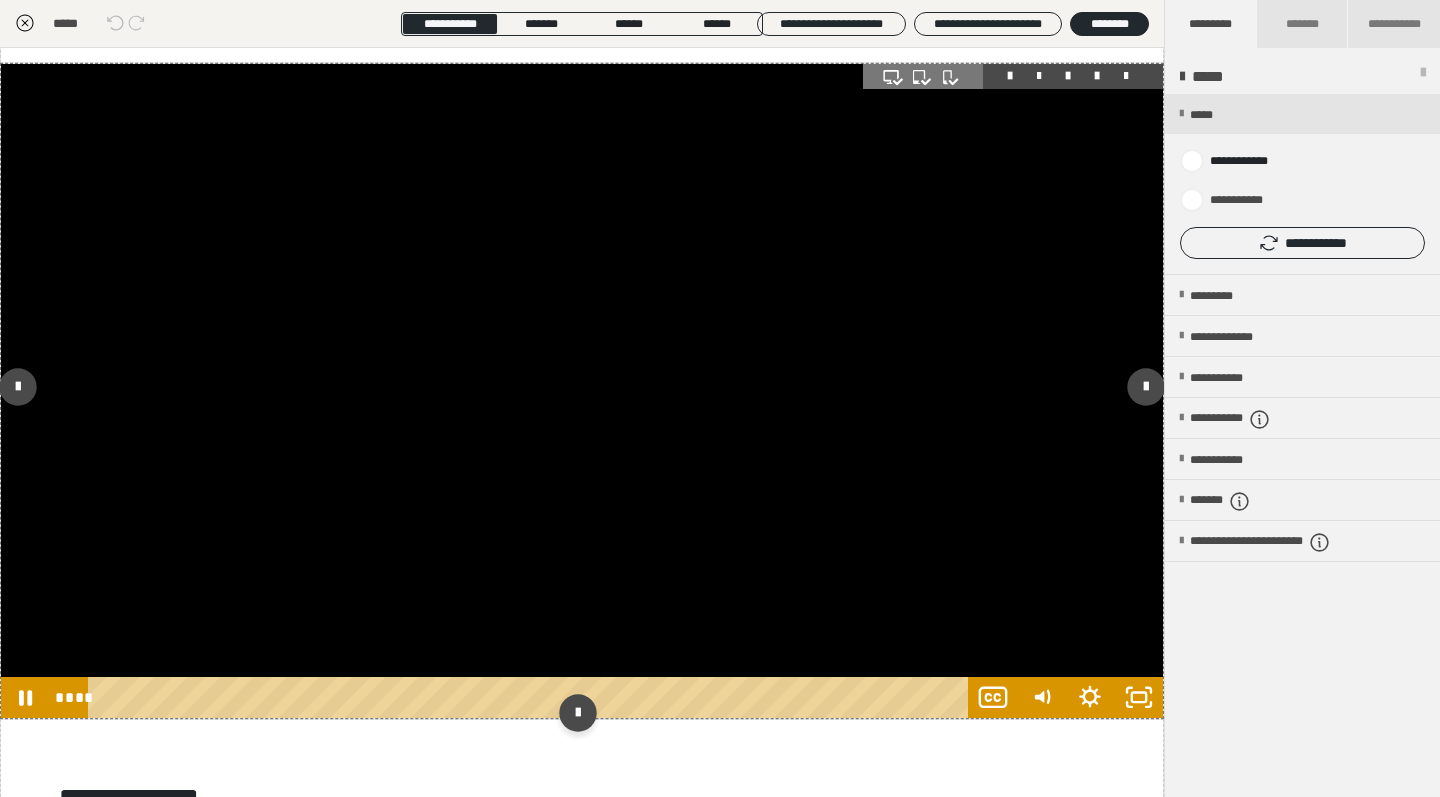 click at bounding box center [582, 391] 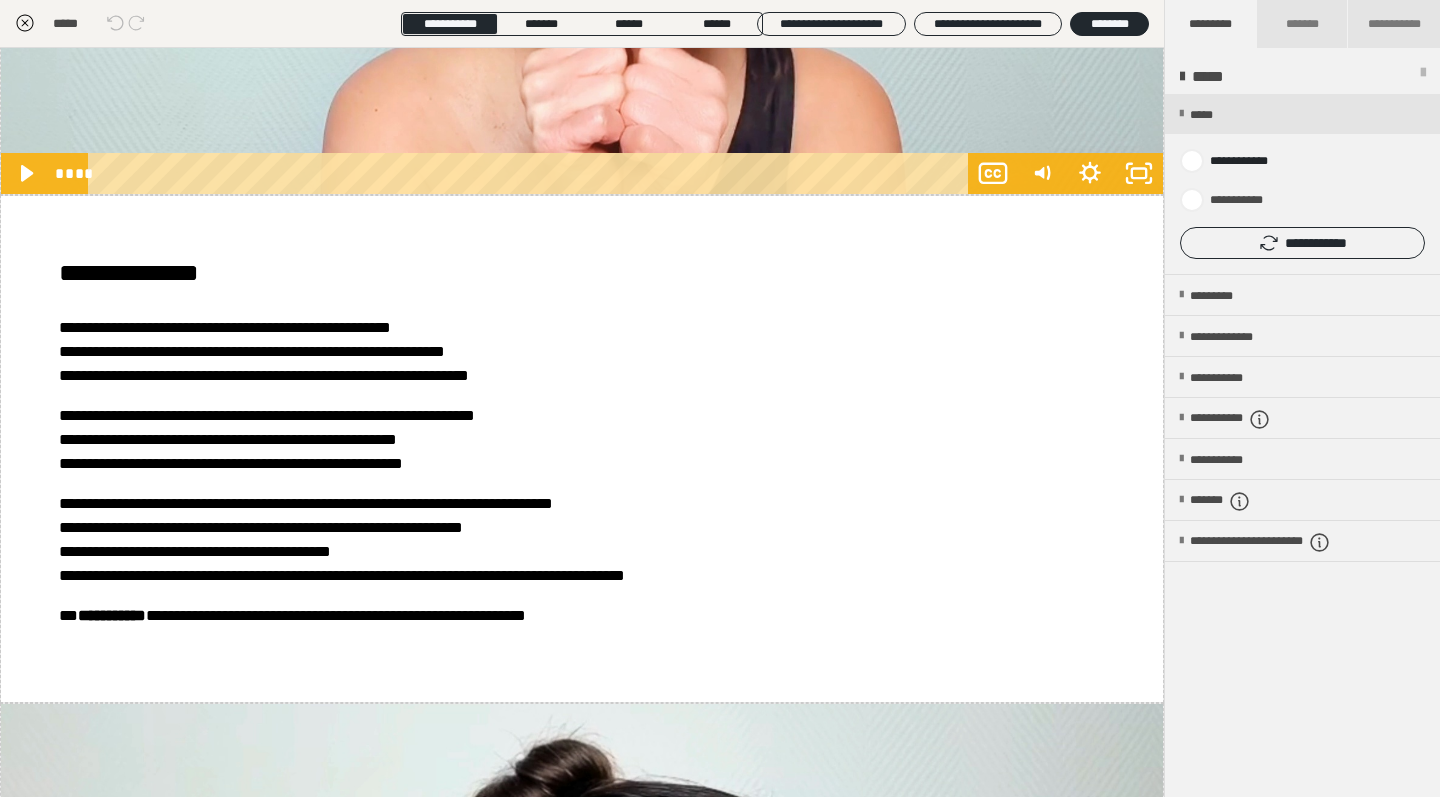 scroll, scrollTop: 5571, scrollLeft: 0, axis: vertical 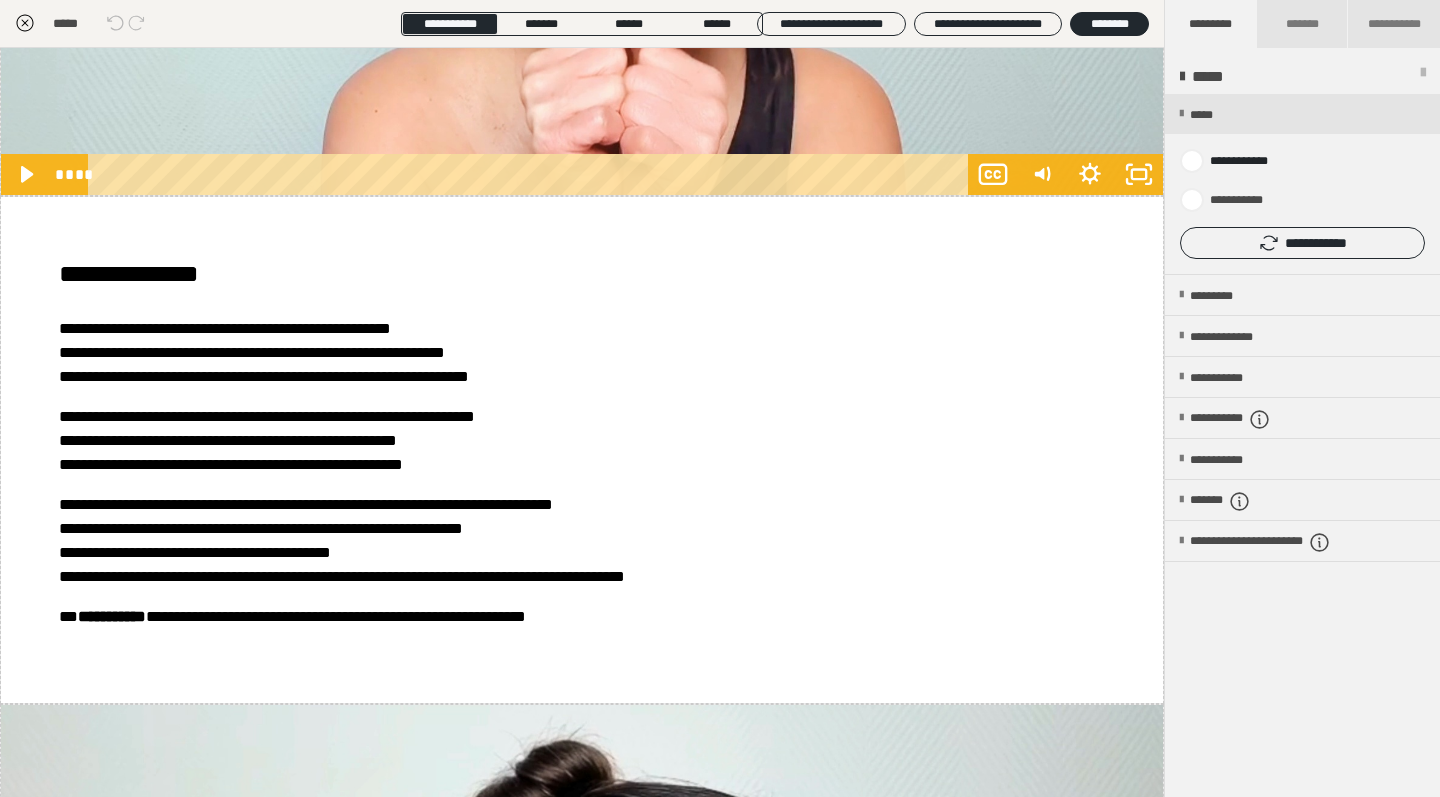 click 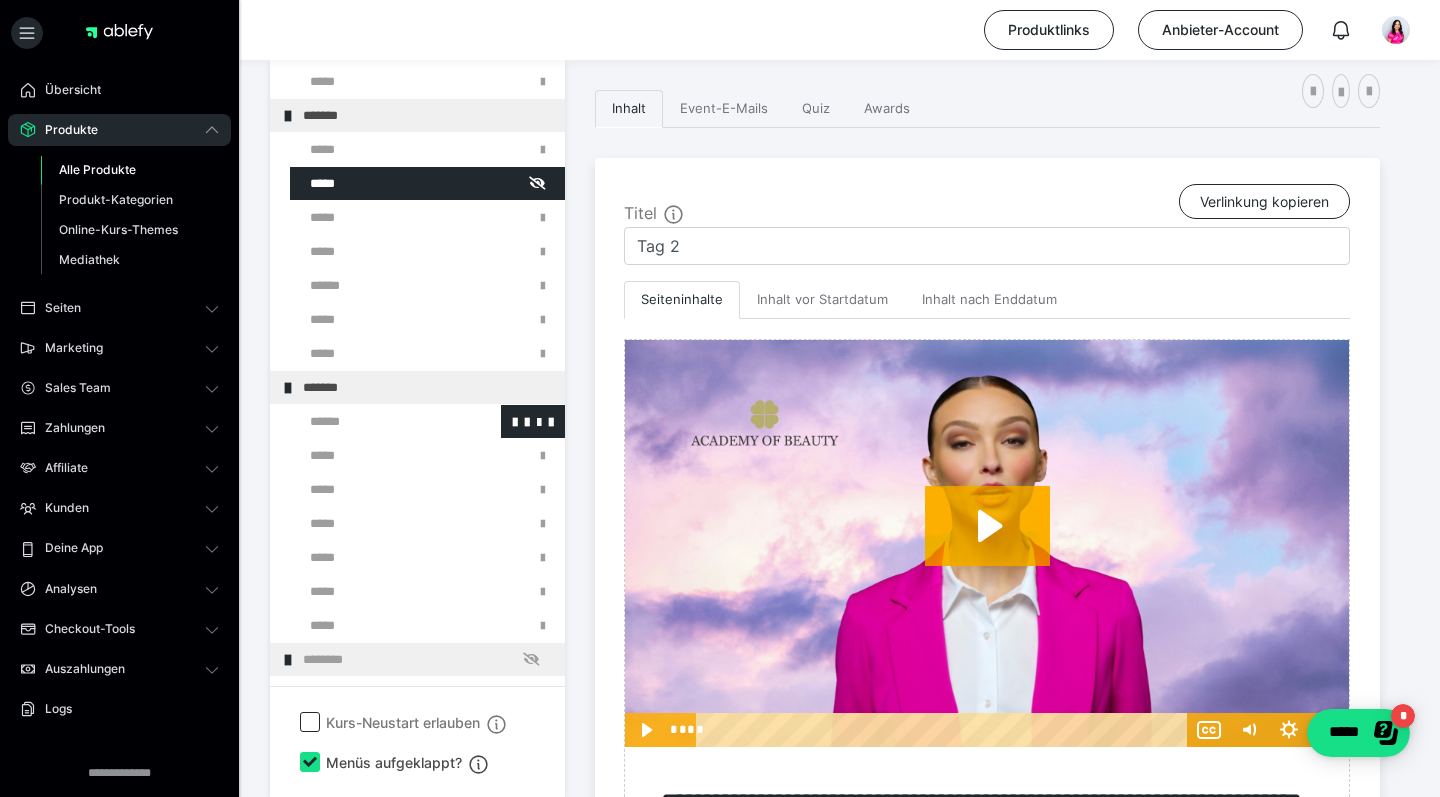 click at bounding box center (375, 421) 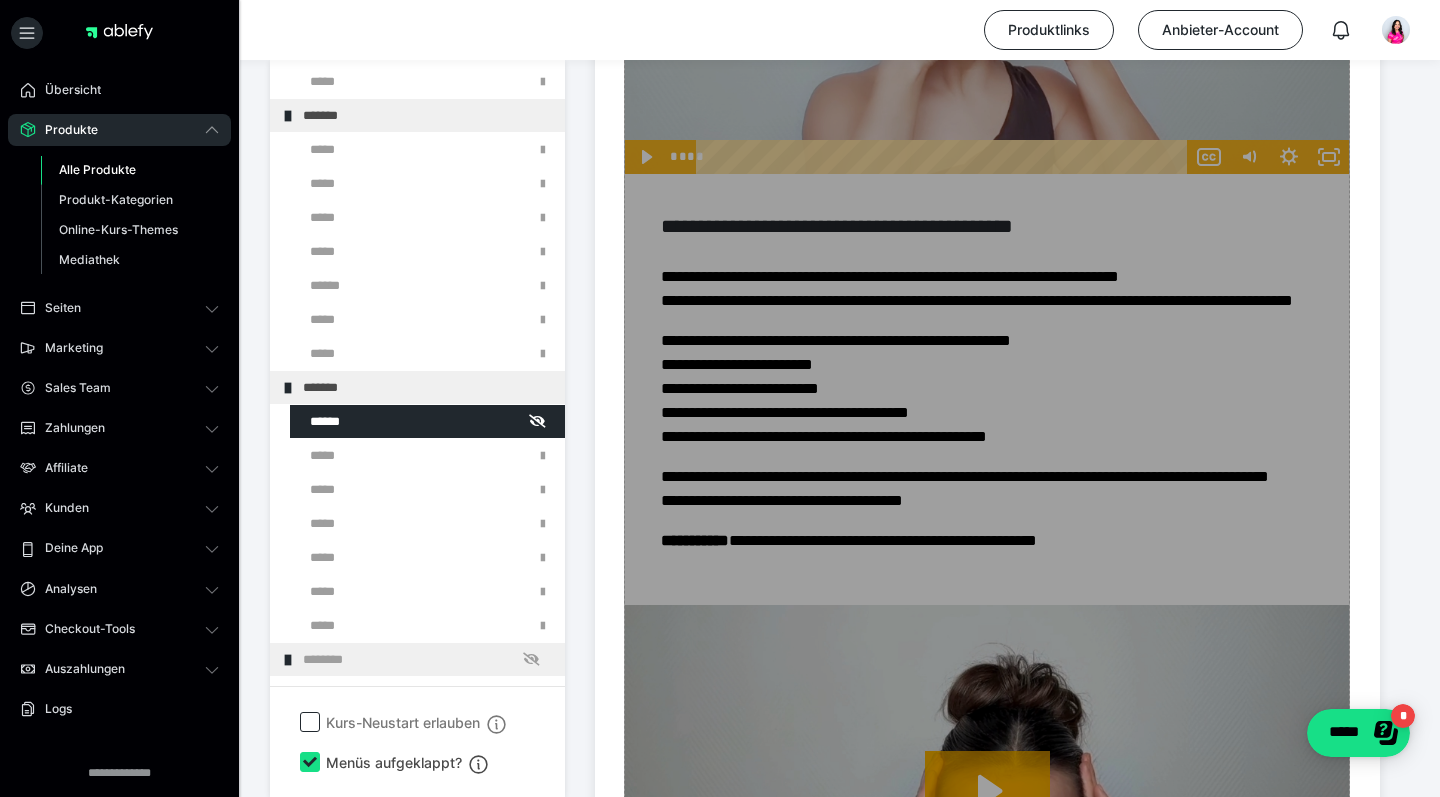 scroll, scrollTop: 3090, scrollLeft: 0, axis: vertical 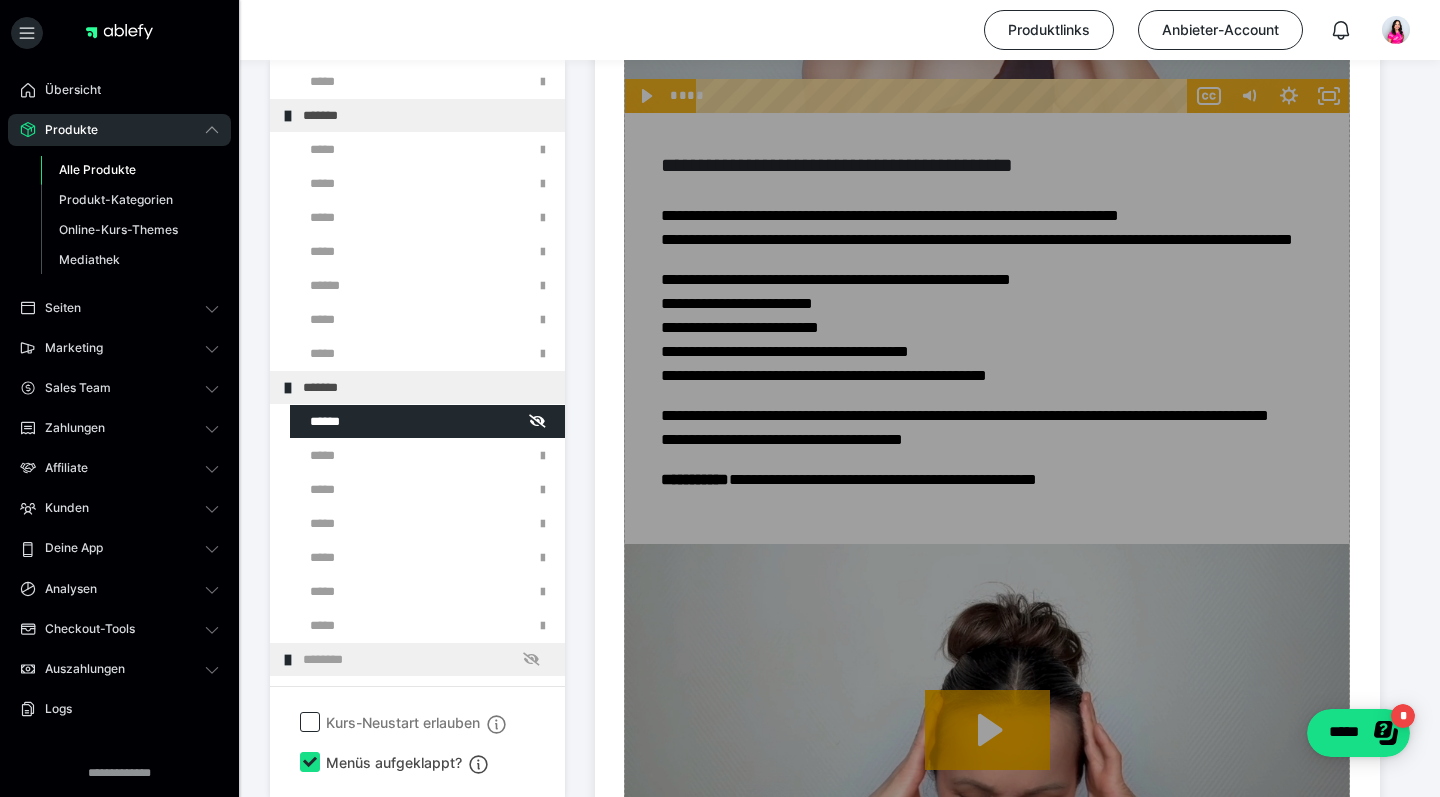 click on "Zum Pagebuilder" at bounding box center (987, -569) 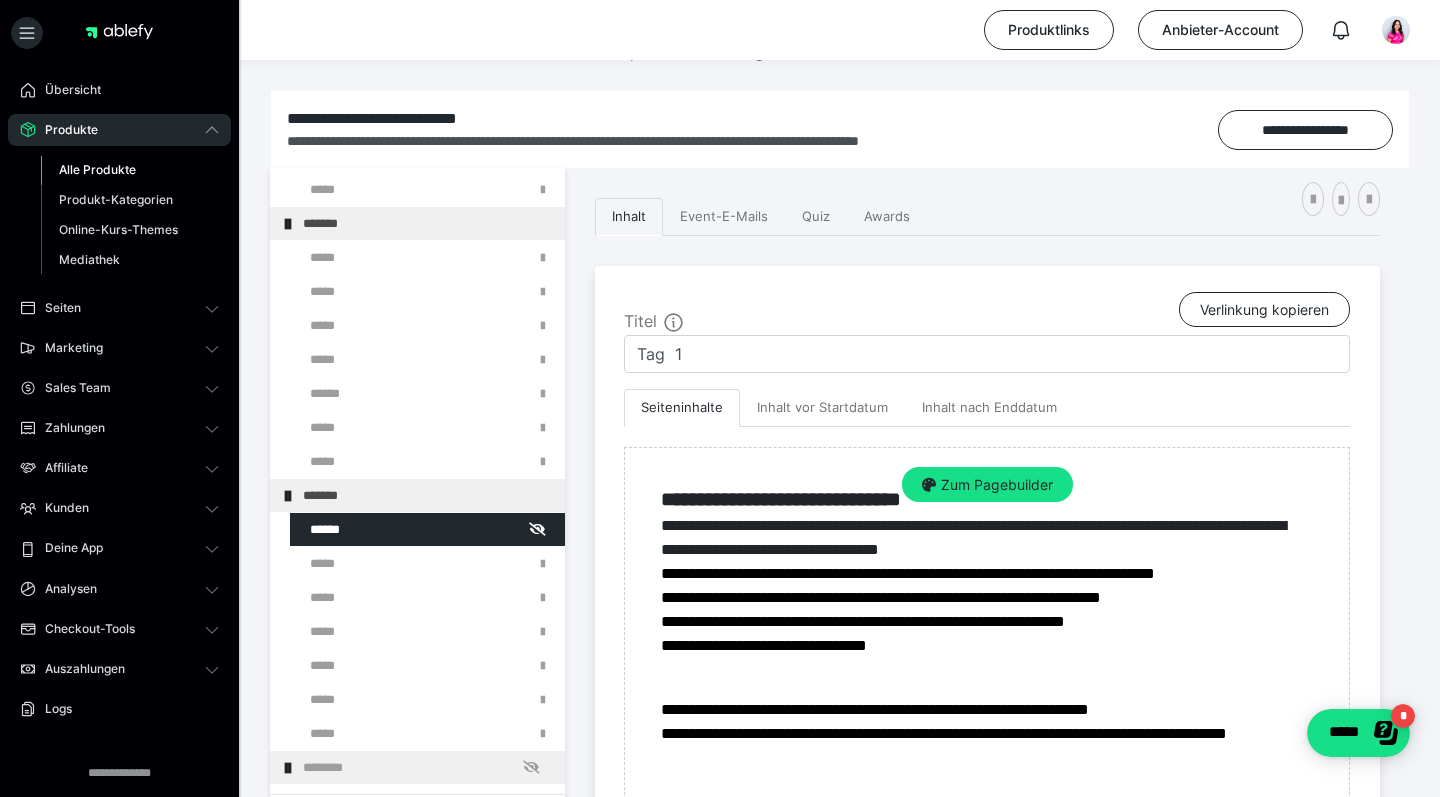 scroll, scrollTop: 308, scrollLeft: 0, axis: vertical 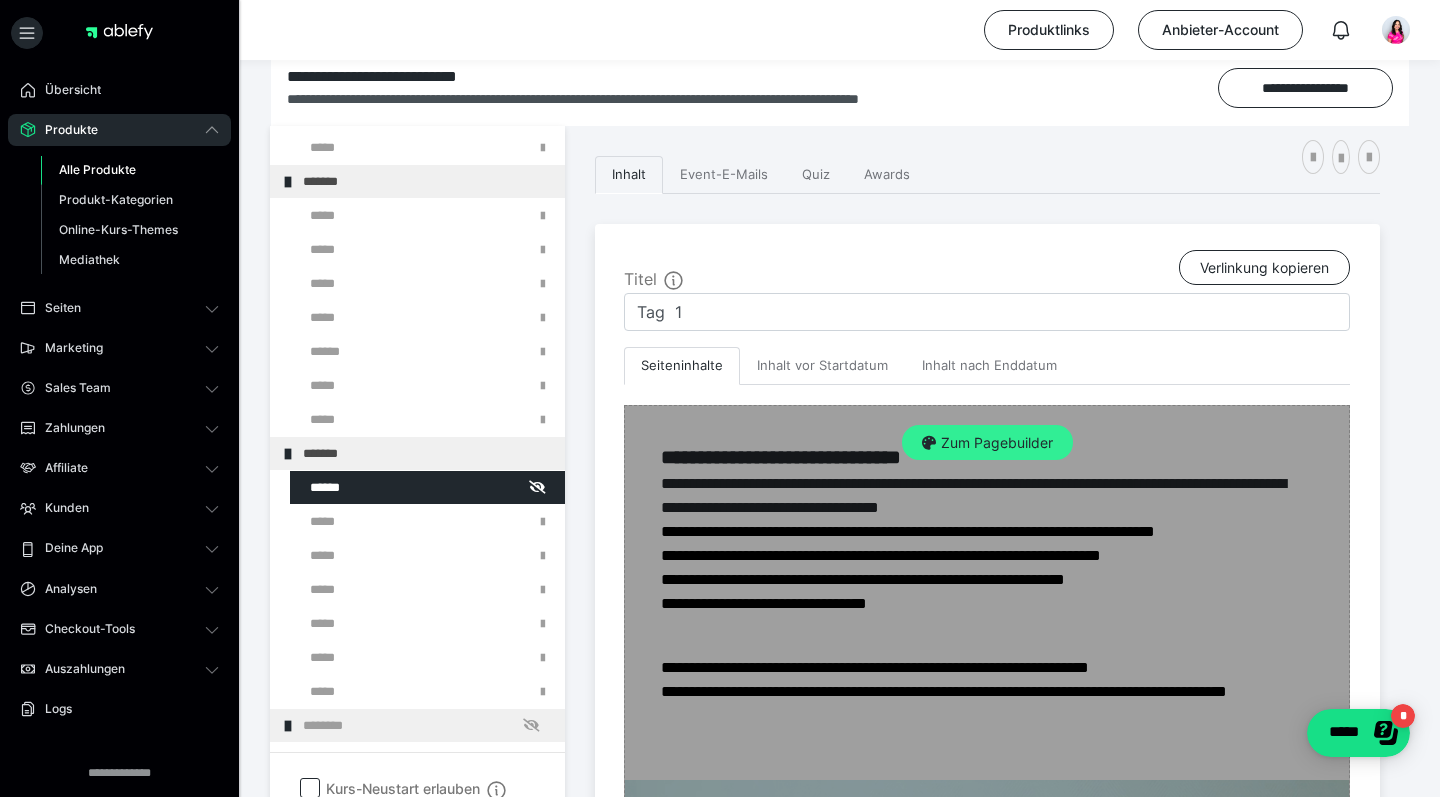 click on "Zum Pagebuilder" at bounding box center (987, 443) 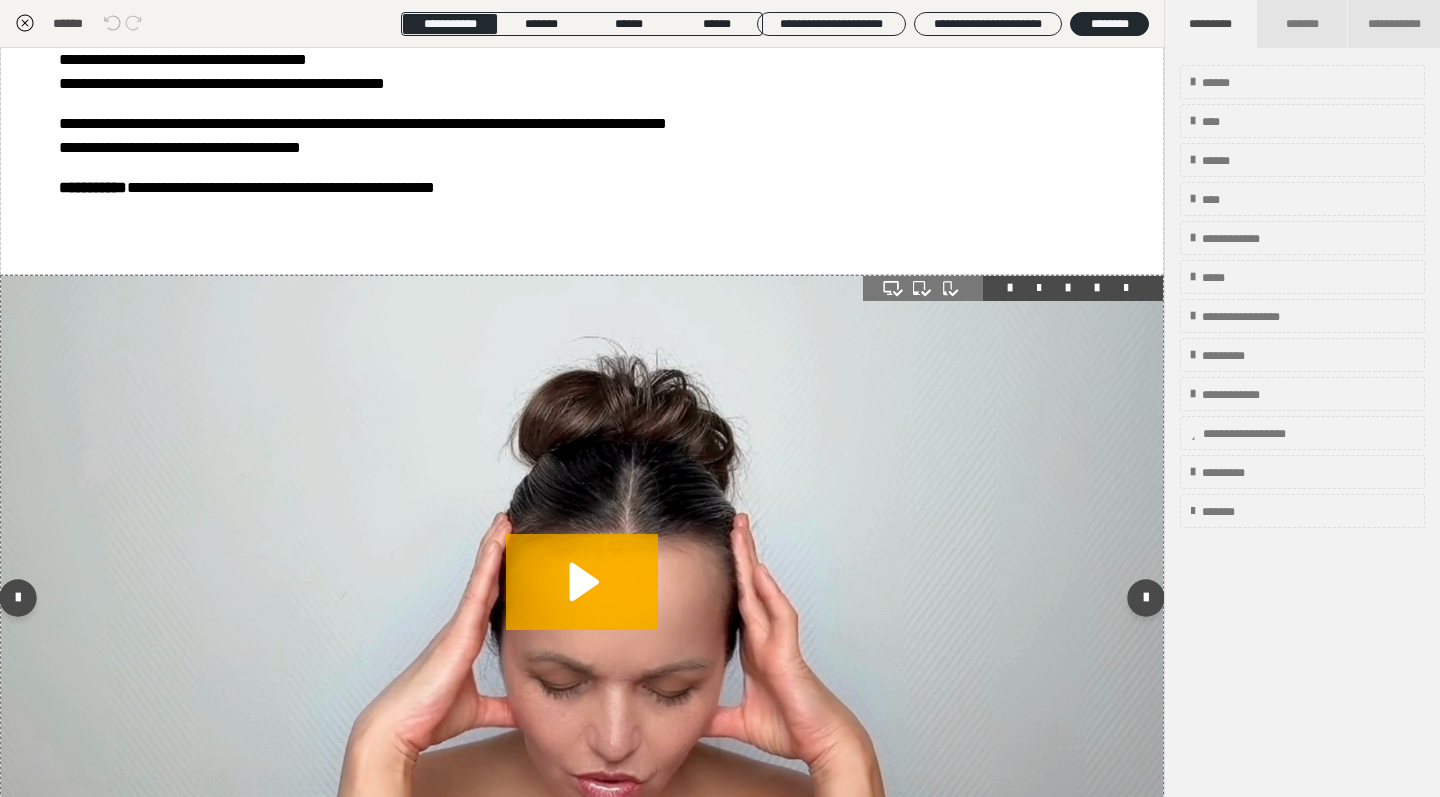 scroll, scrollTop: 3680, scrollLeft: 0, axis: vertical 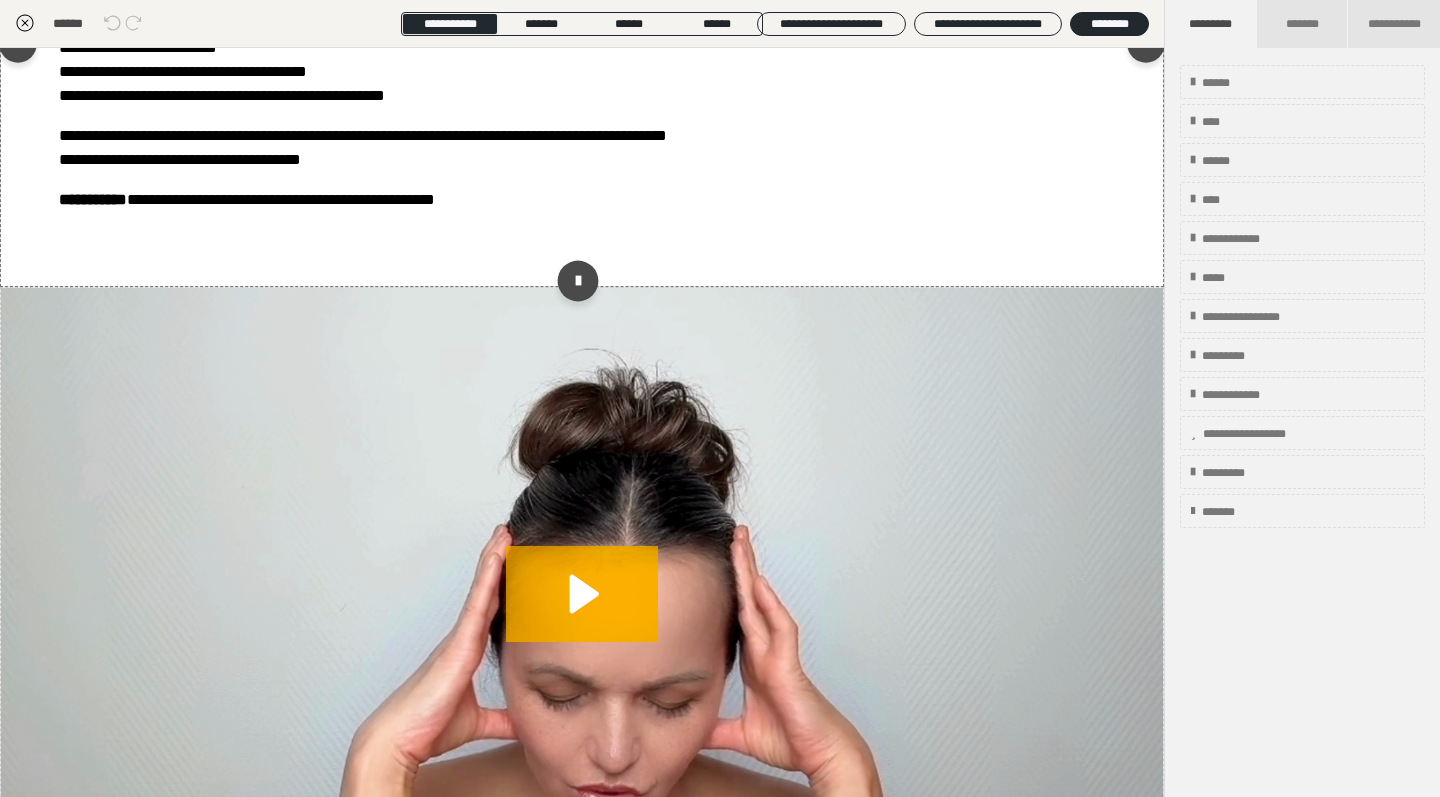 click at bounding box center (577, 281) 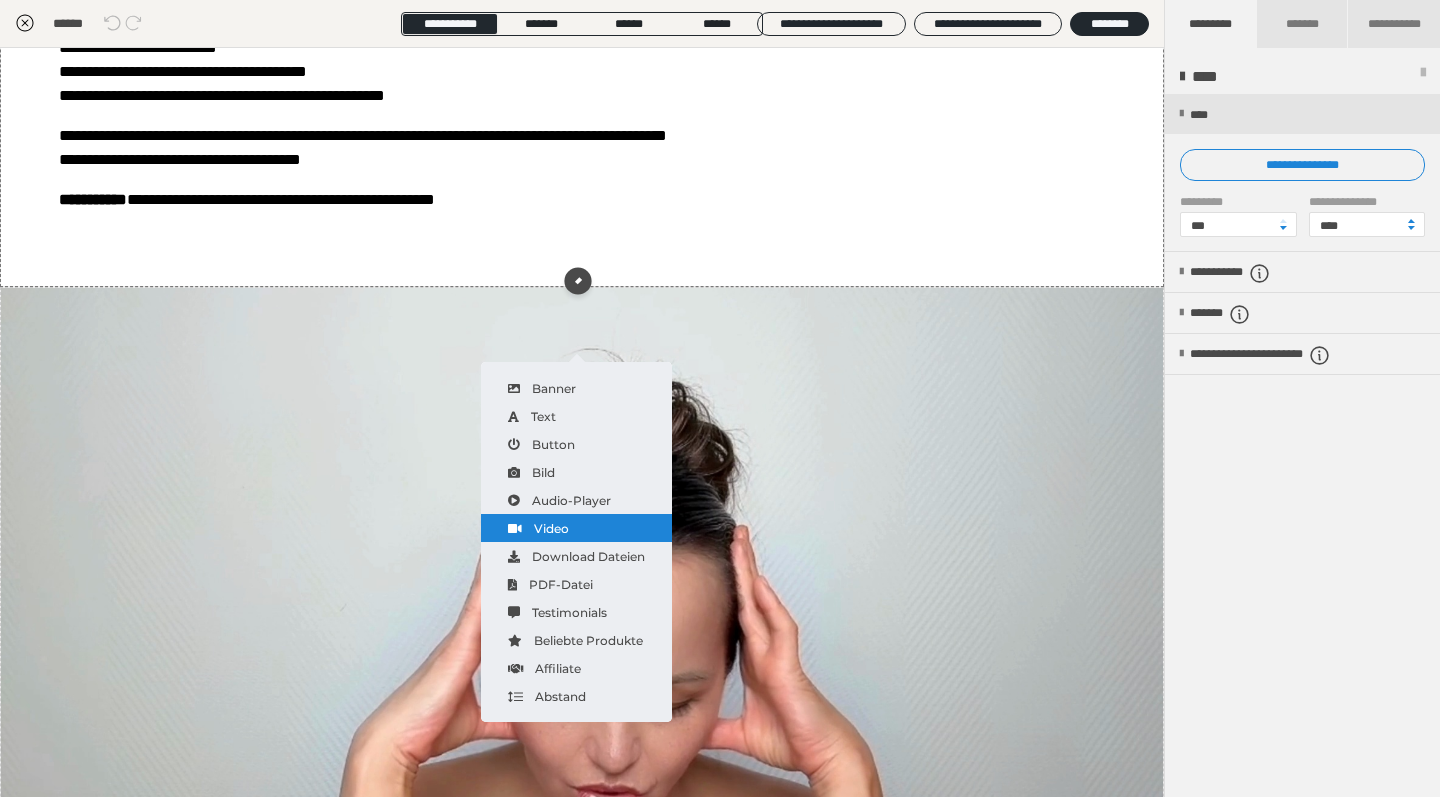 click on "Video" at bounding box center [576, 528] 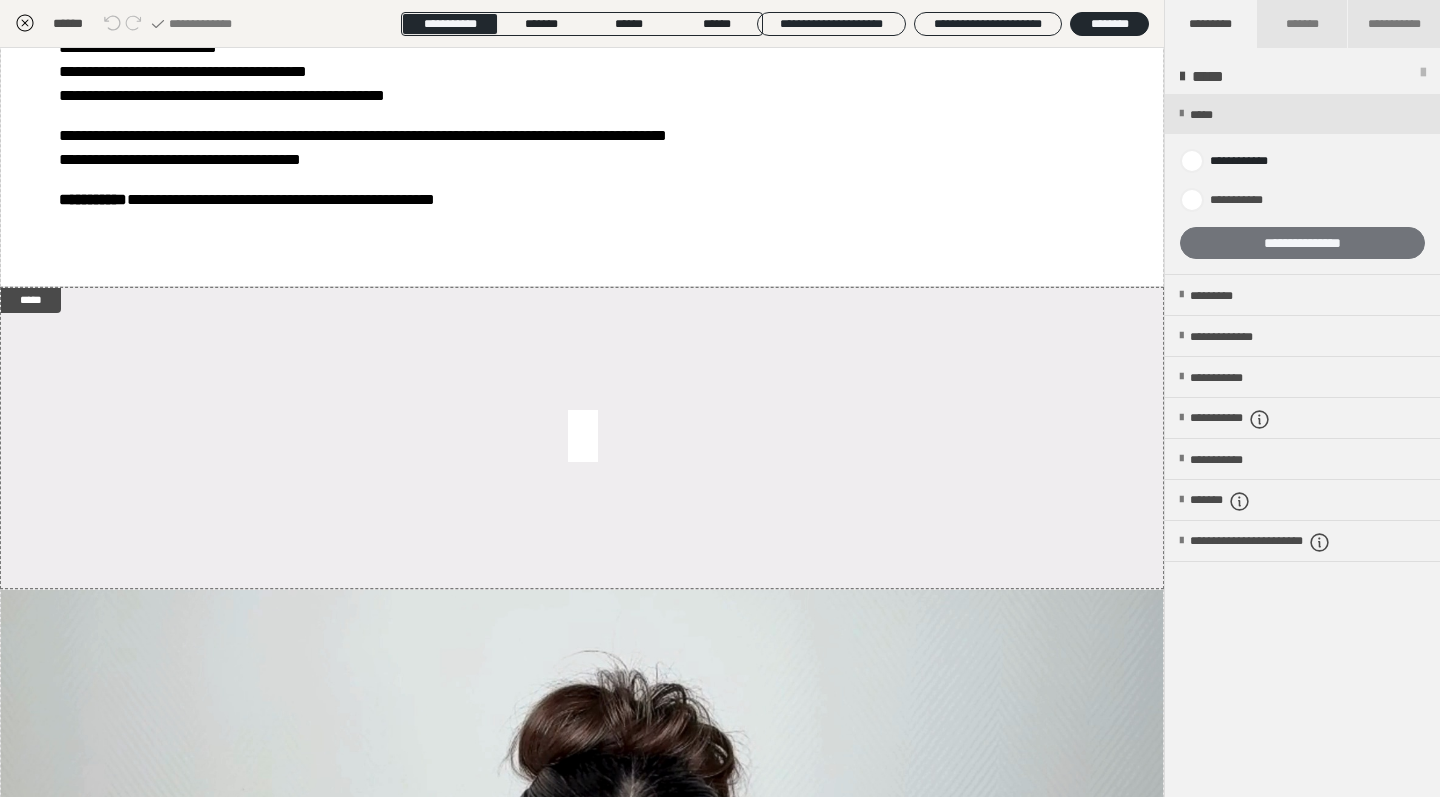 click on "**********" at bounding box center [1302, 243] 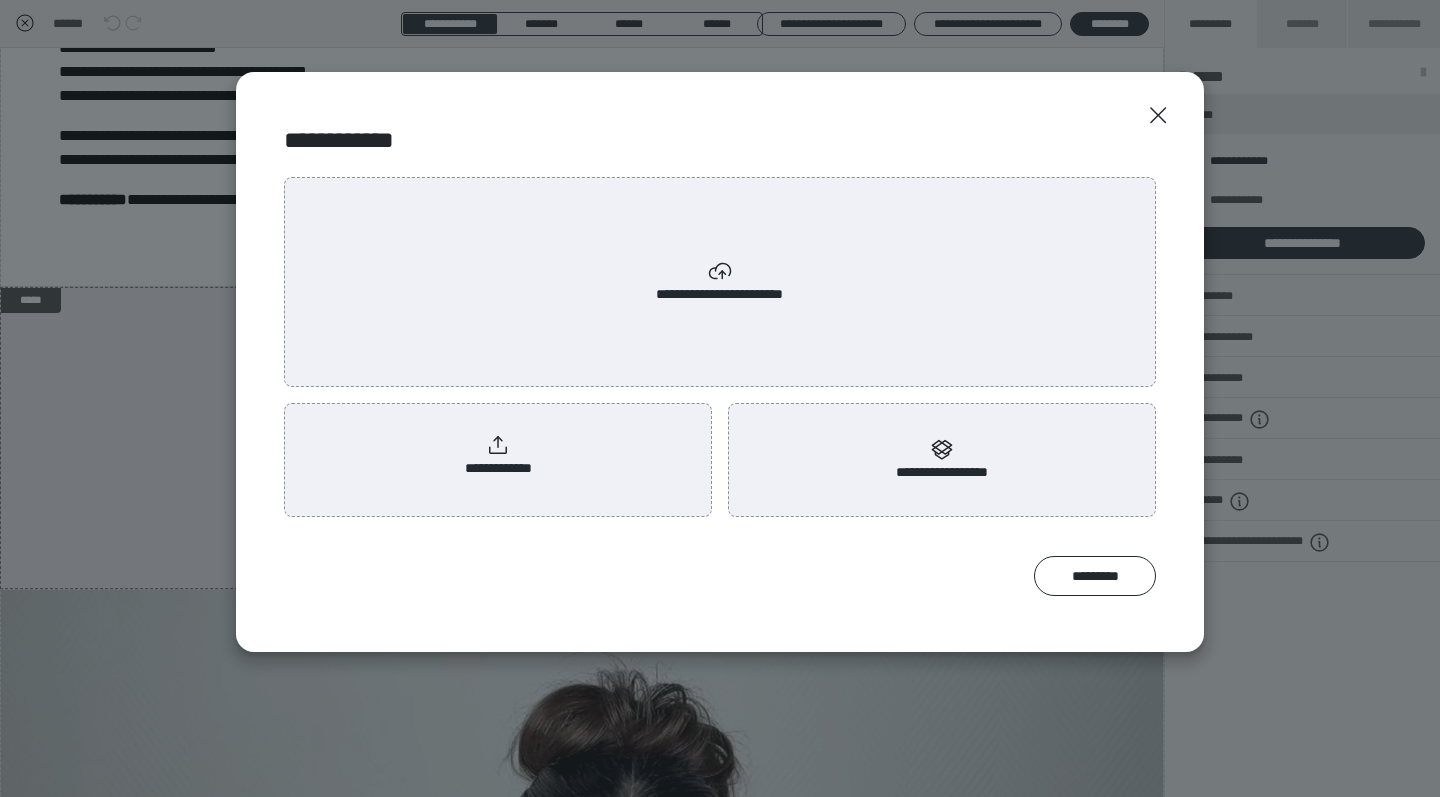 click on "**********" at bounding box center (720, 282) 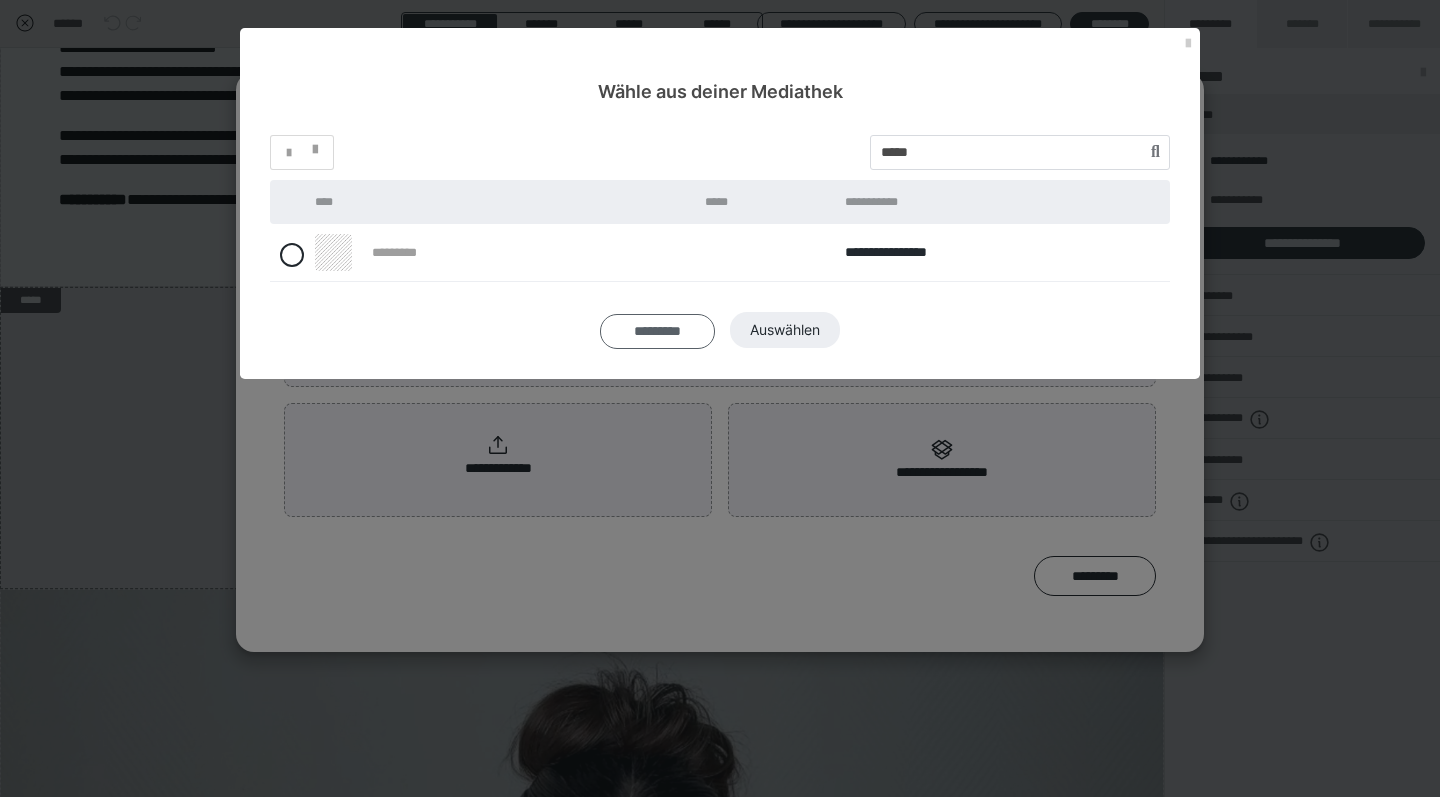 click on "*********" at bounding box center [657, 331] 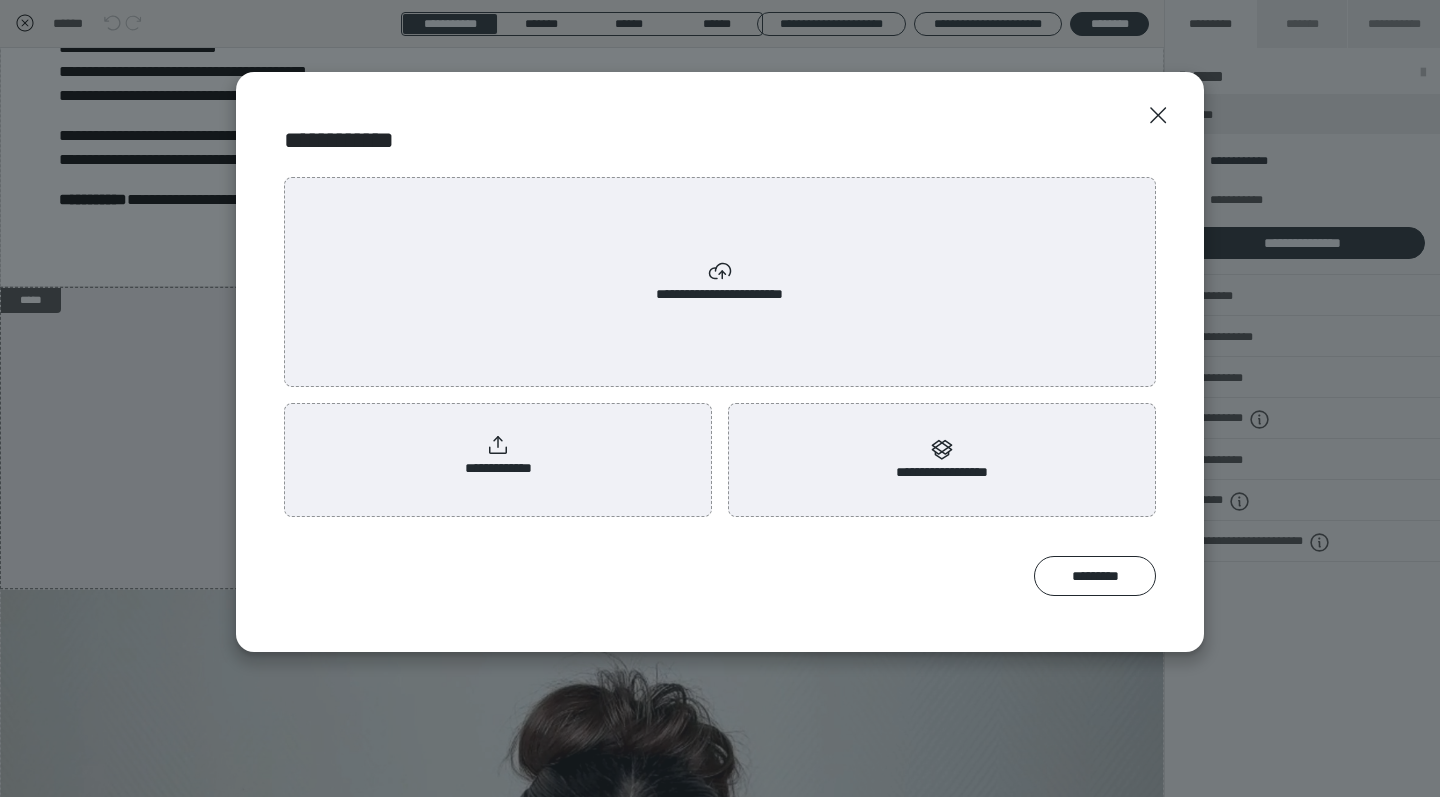 click on "**********" at bounding box center (720, 282) 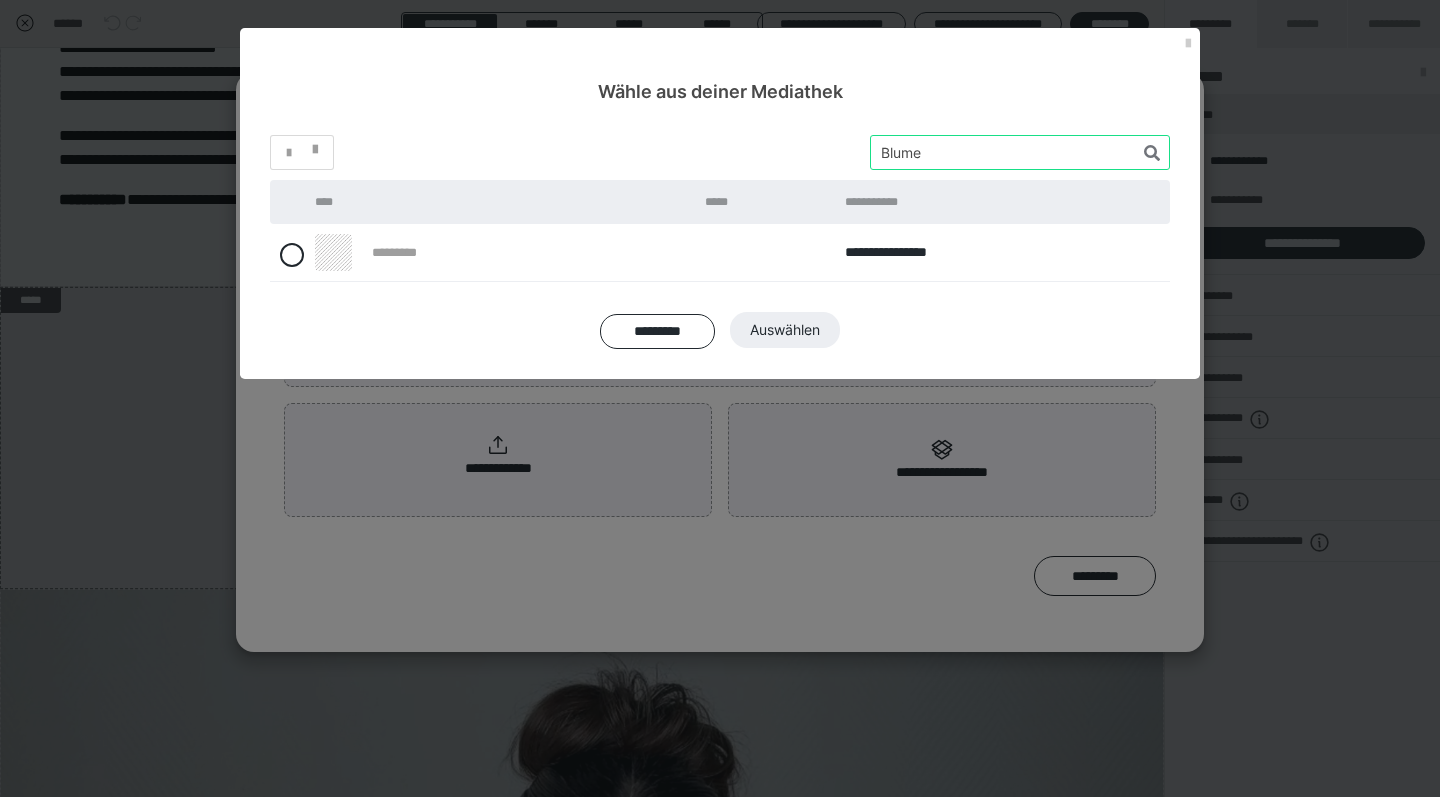 drag, startPoint x: 933, startPoint y: 155, endPoint x: 850, endPoint y: 153, distance: 83.02409 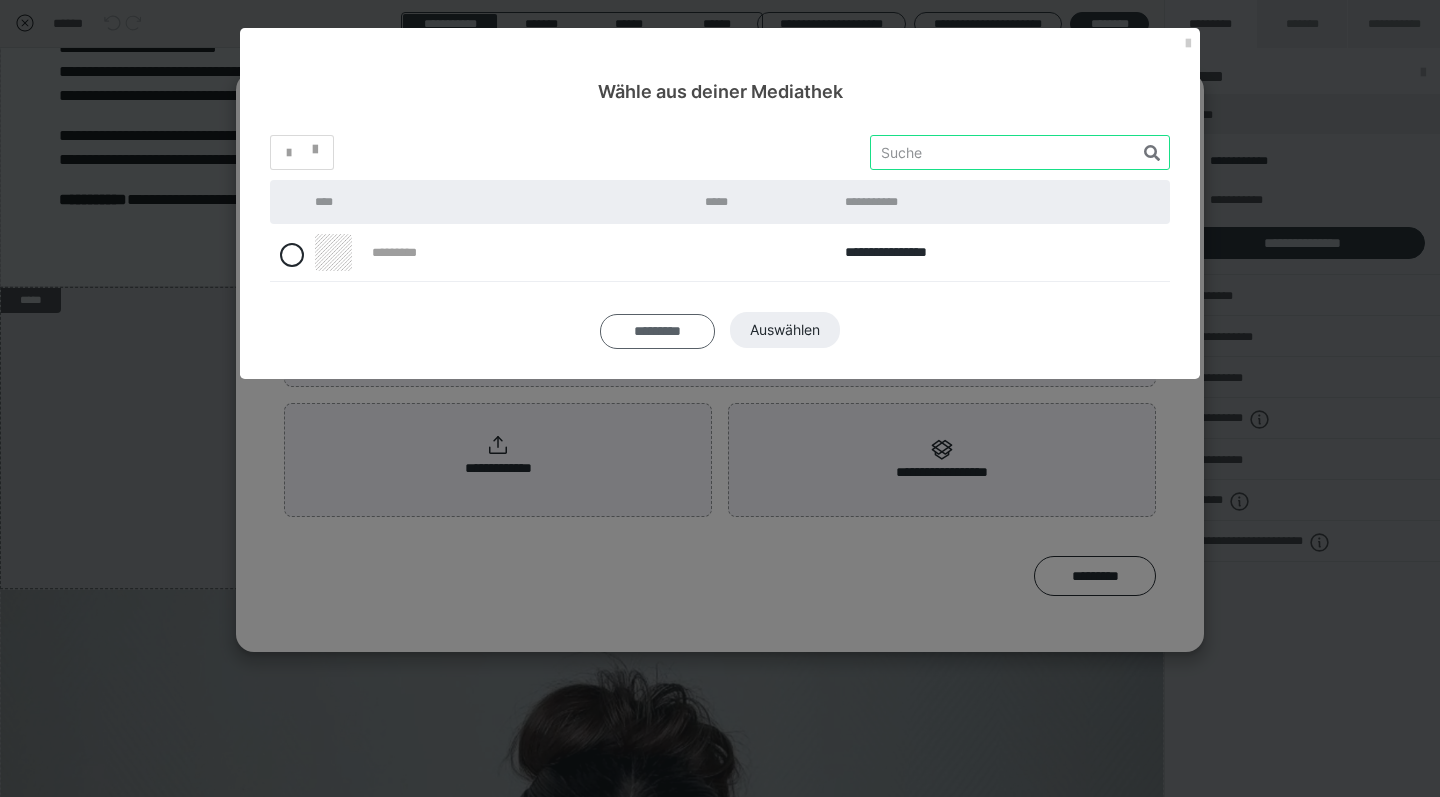 type 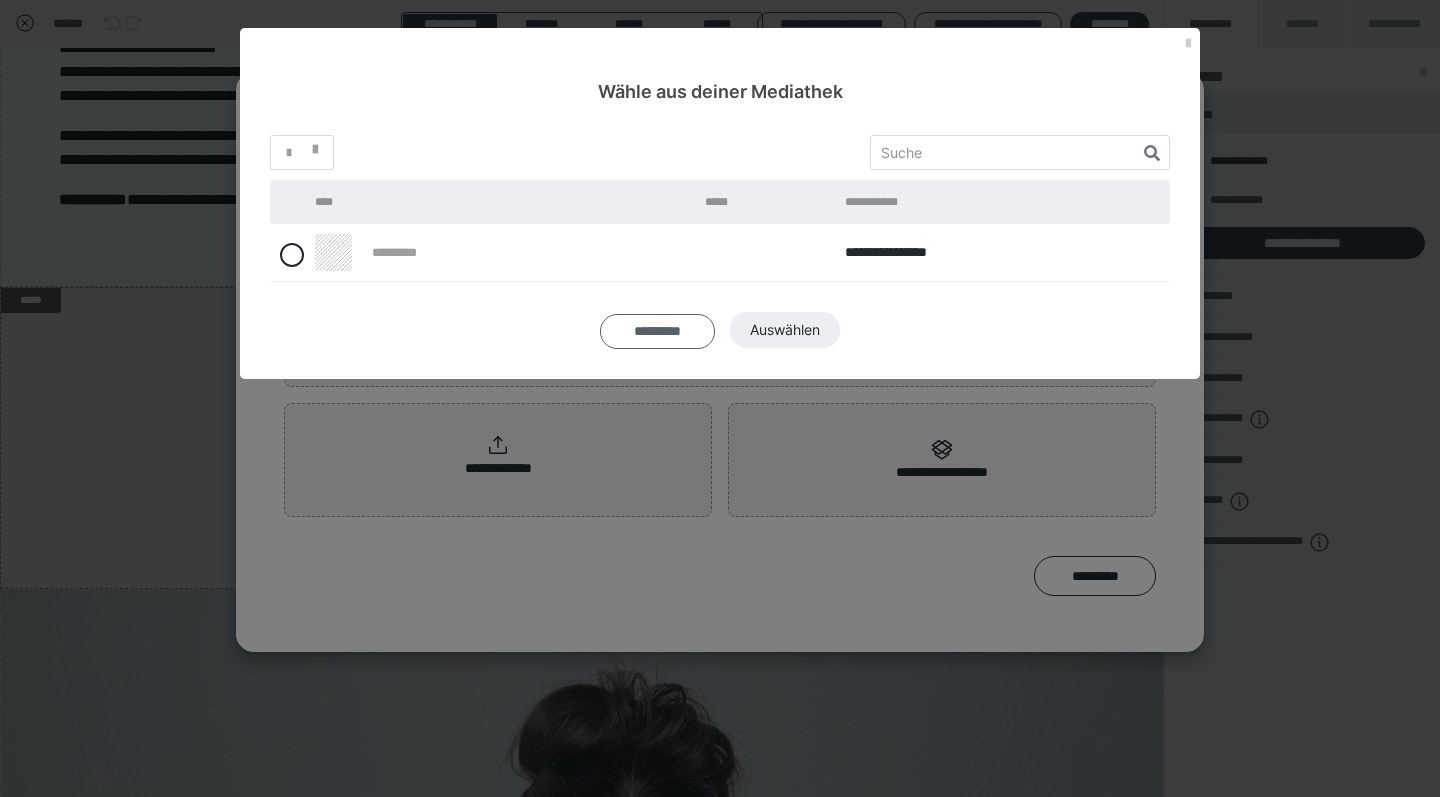 click on "**********" at bounding box center (720, 242) 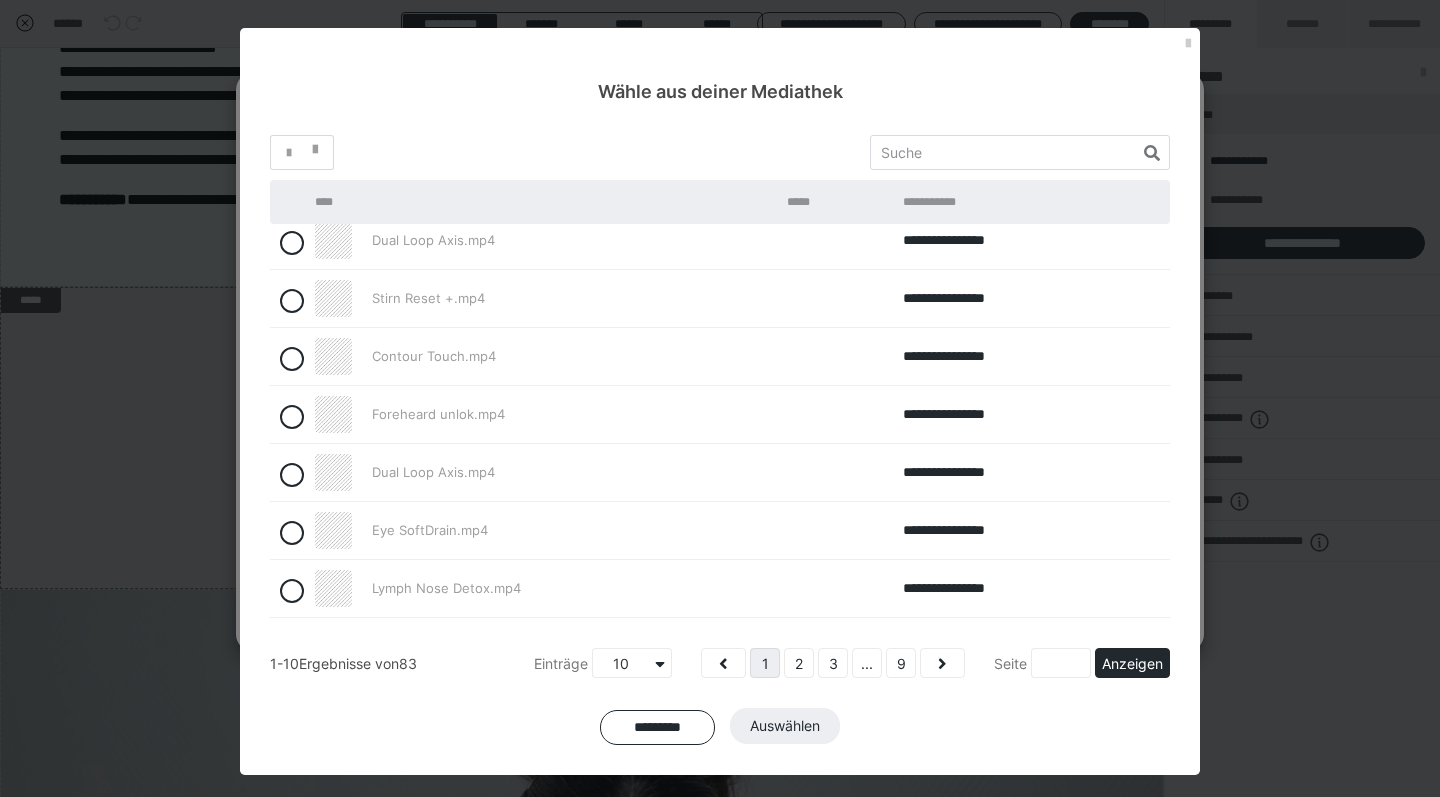 scroll, scrollTop: 186, scrollLeft: 0, axis: vertical 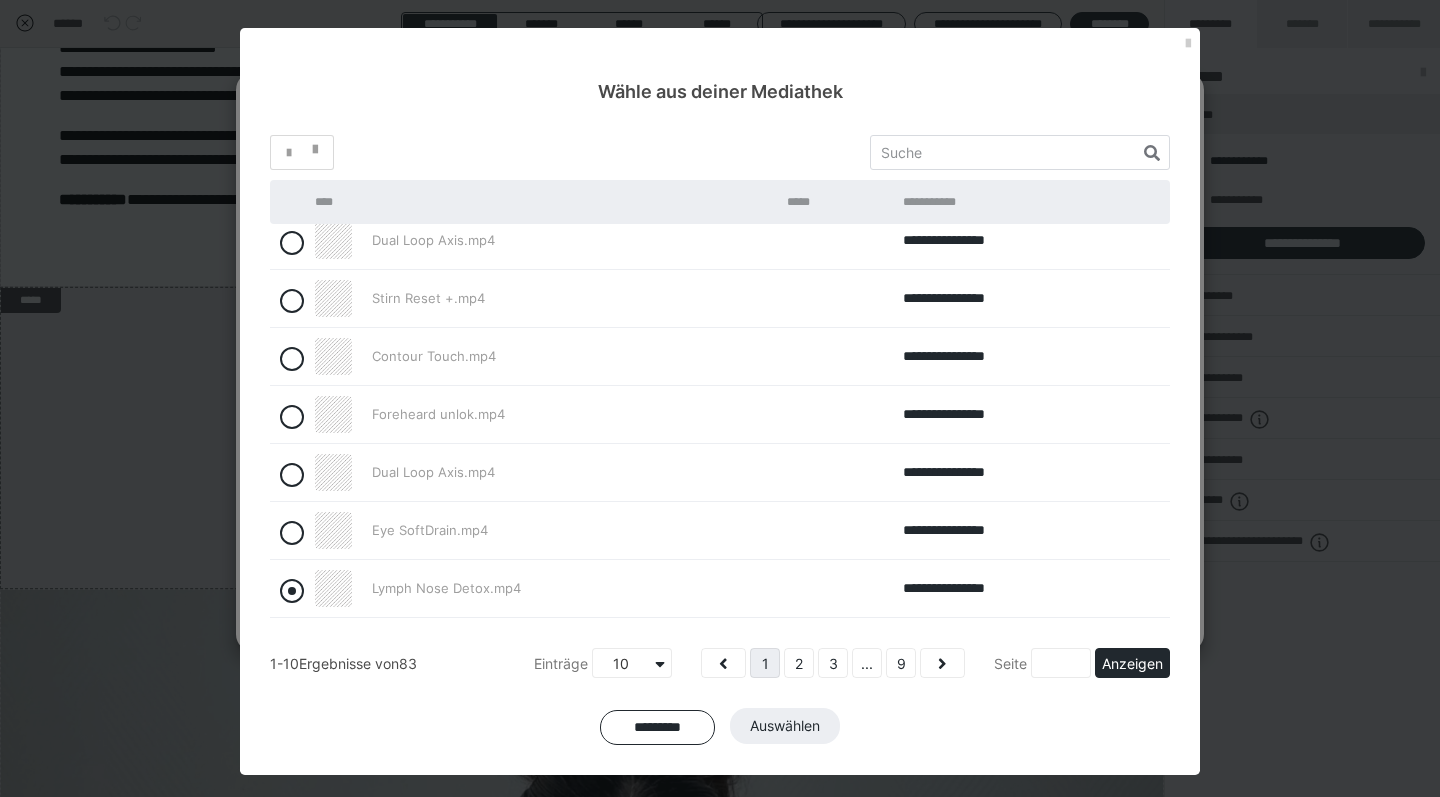 click at bounding box center (292, 591) 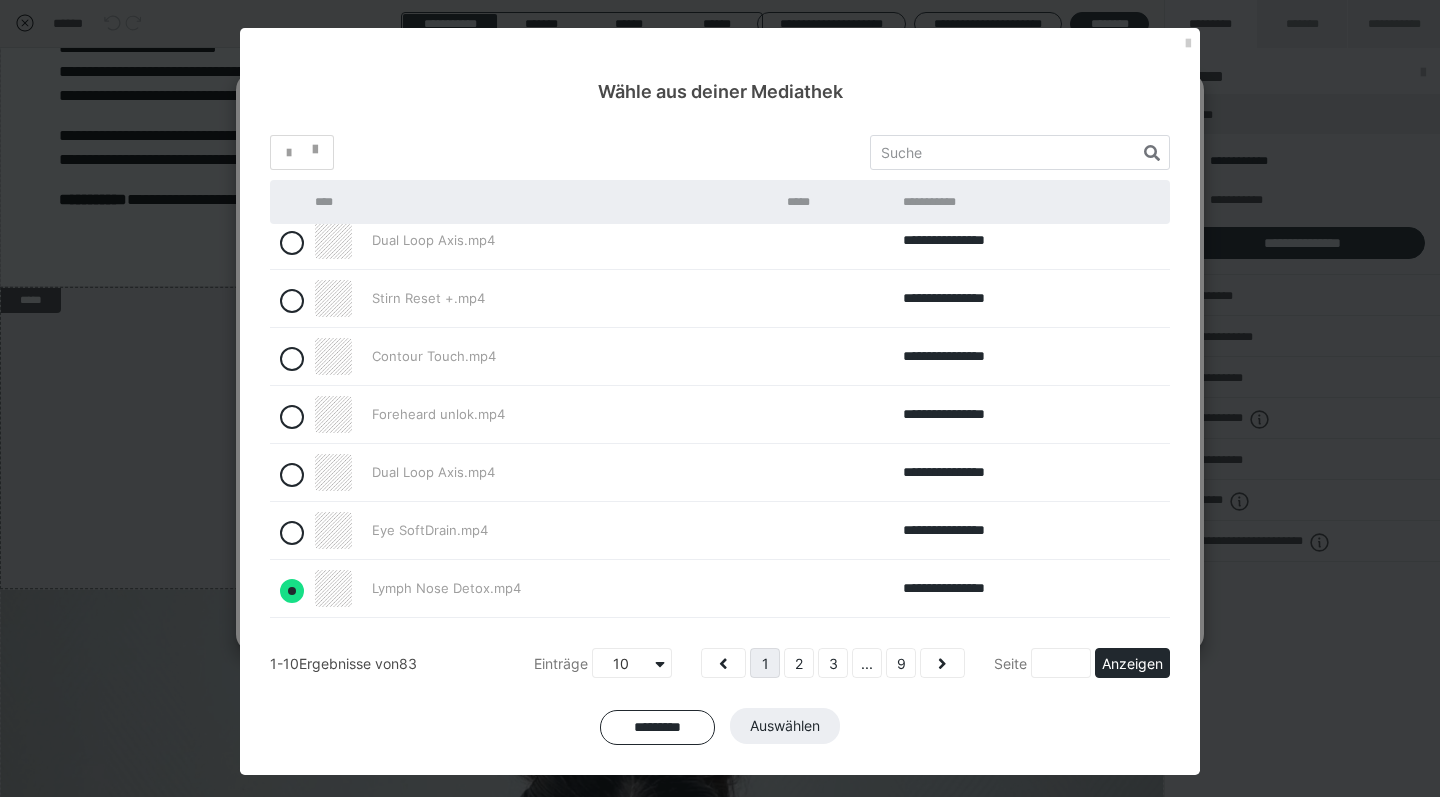 radio on "true" 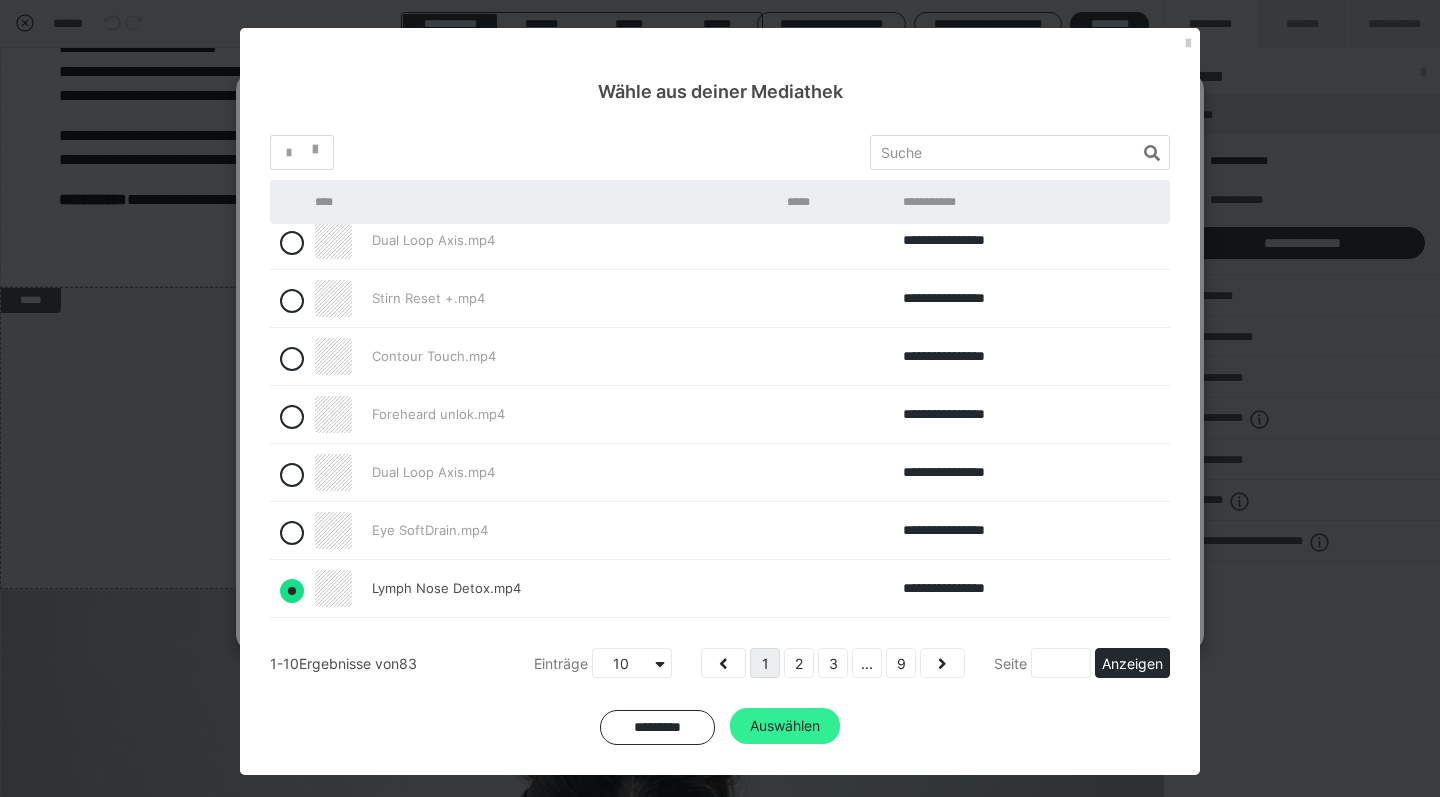click on "Auswählen" at bounding box center (785, 726) 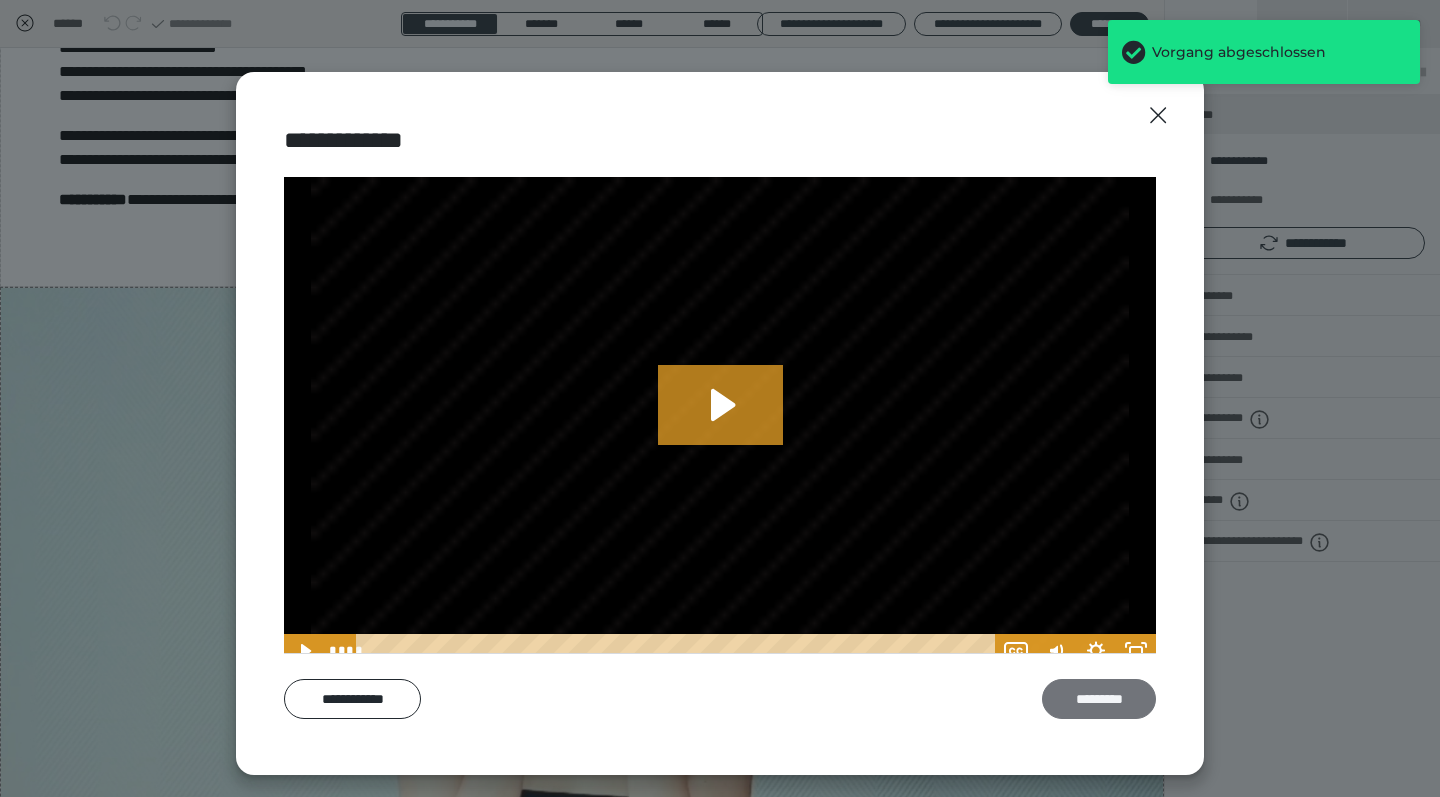 click on "*********" at bounding box center (1099, 699) 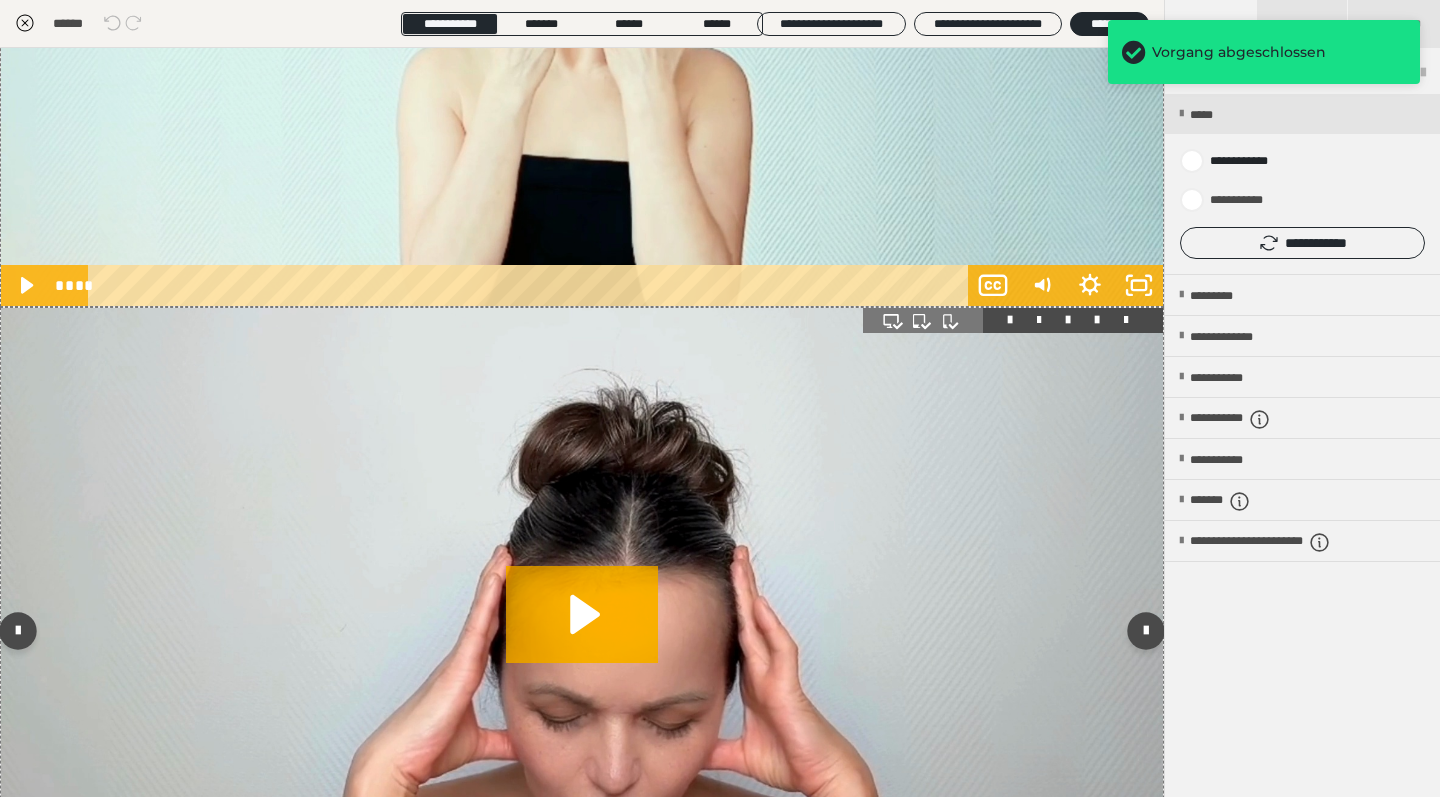 scroll, scrollTop: 4312, scrollLeft: 0, axis: vertical 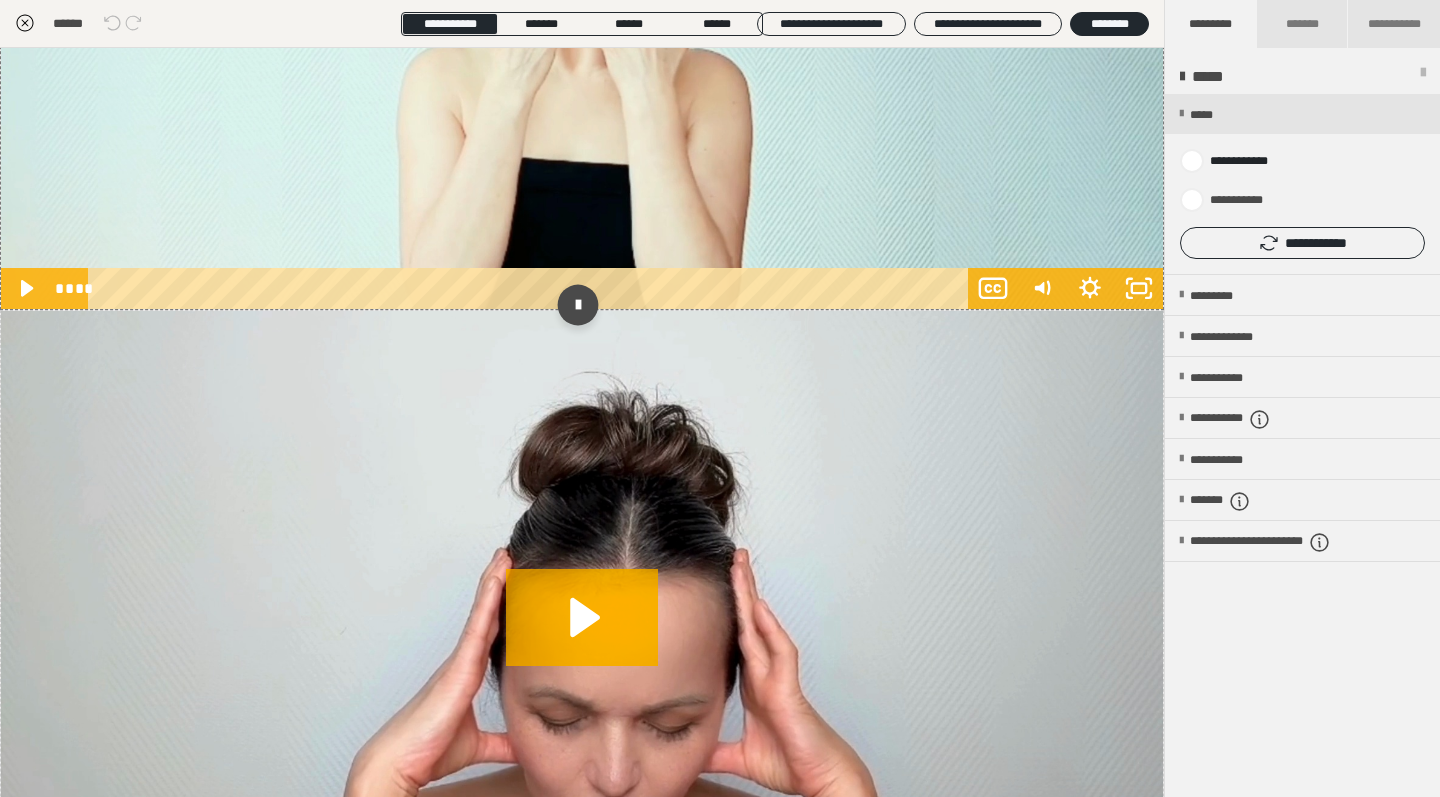 click at bounding box center (577, 304) 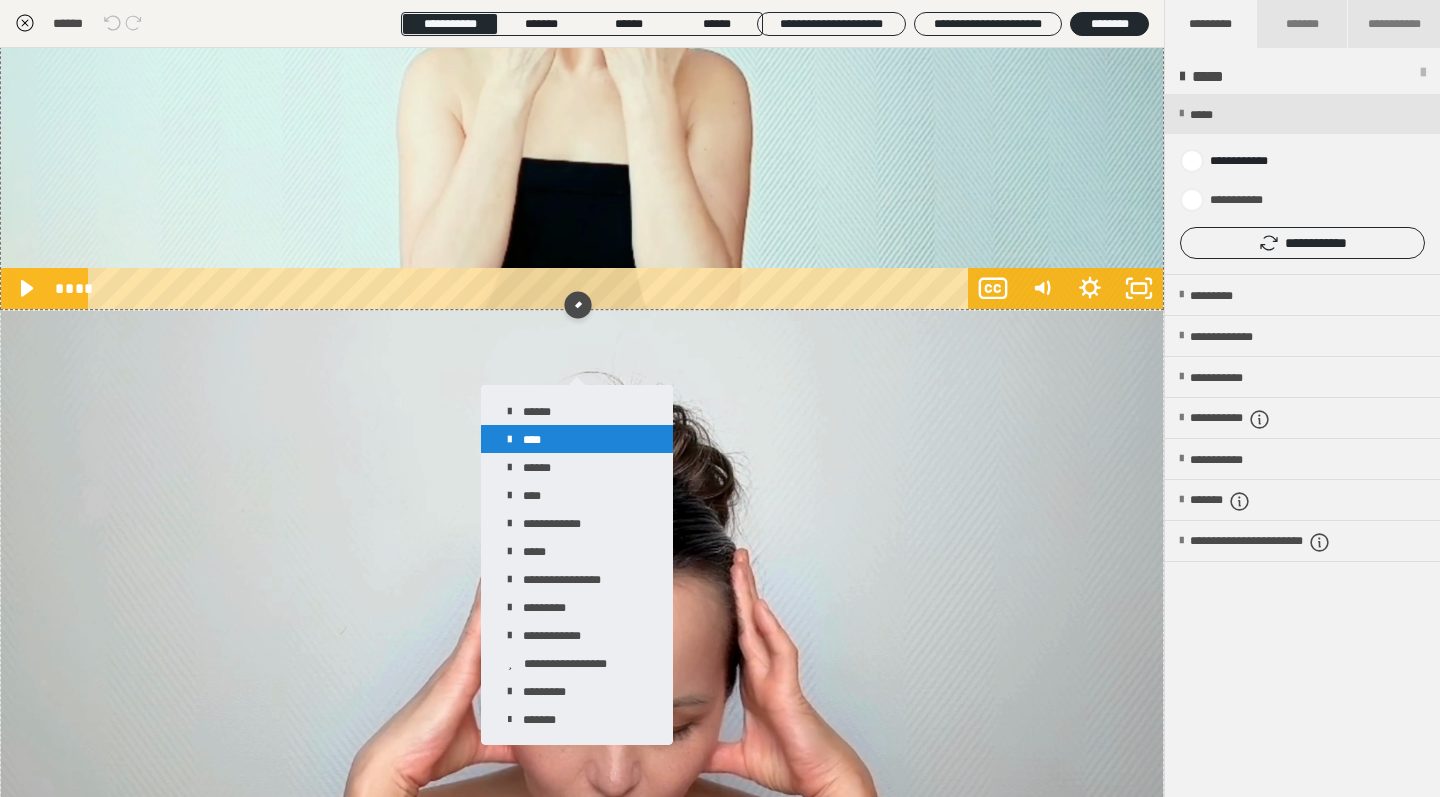 click on "****" at bounding box center (577, 439) 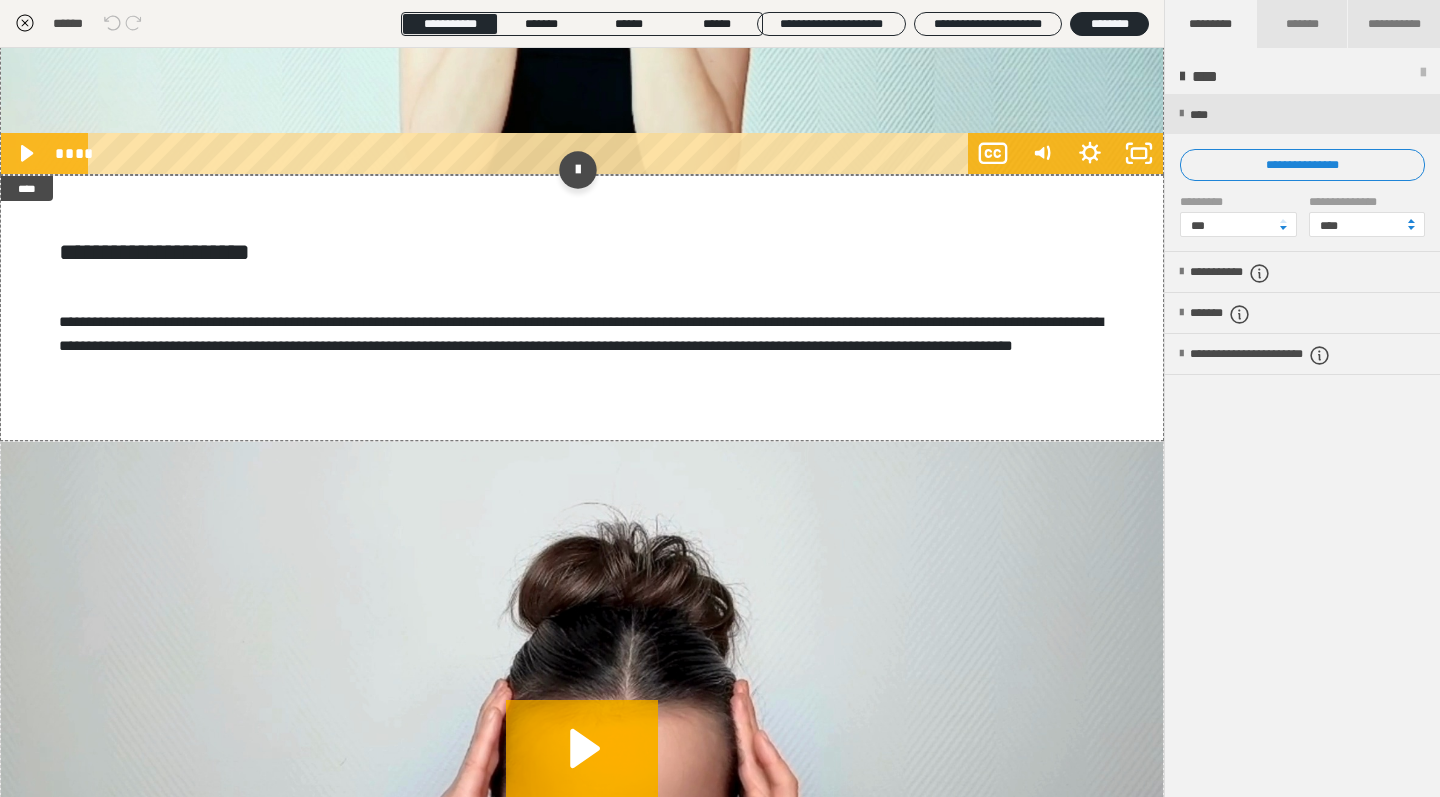 scroll, scrollTop: 4451, scrollLeft: 0, axis: vertical 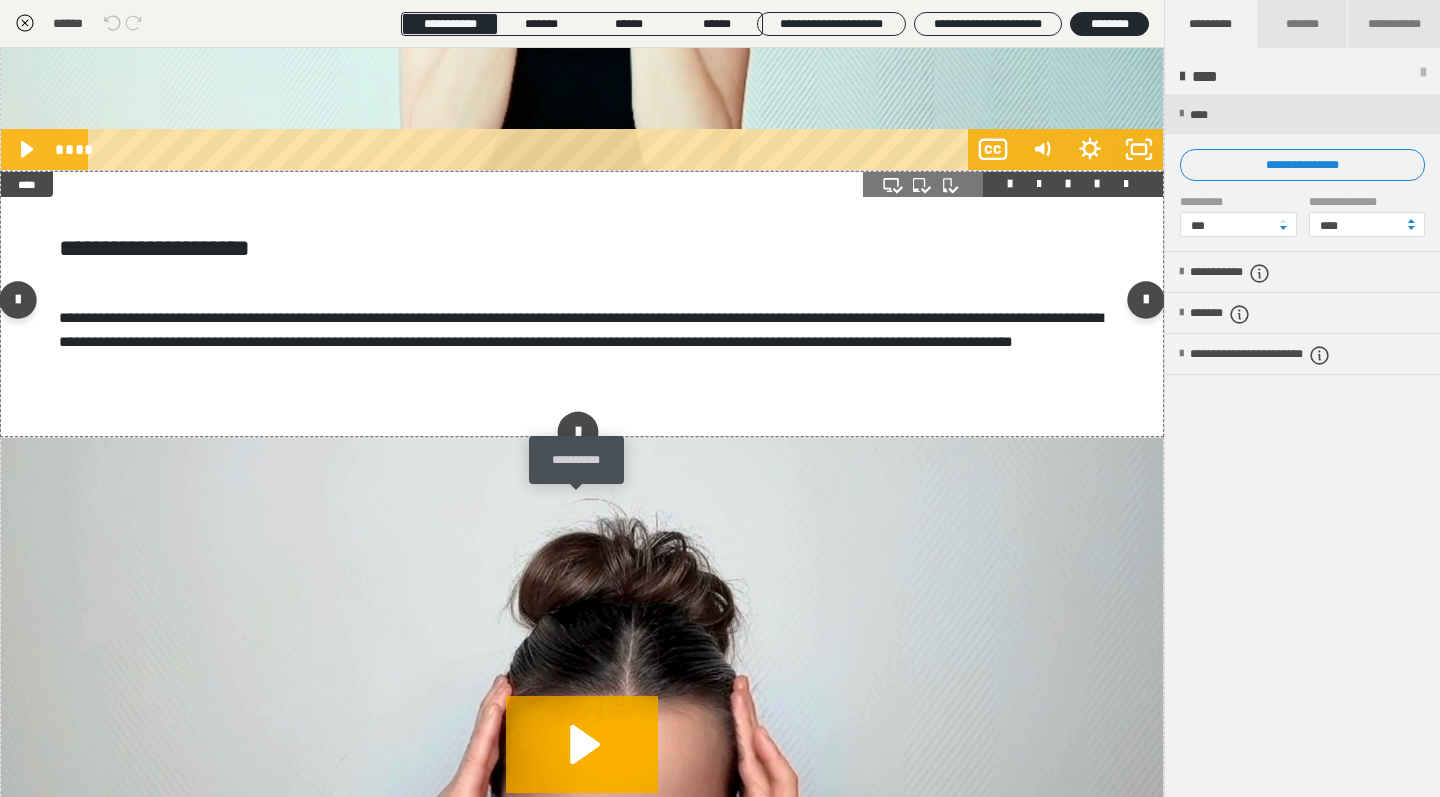 click at bounding box center [577, 432] 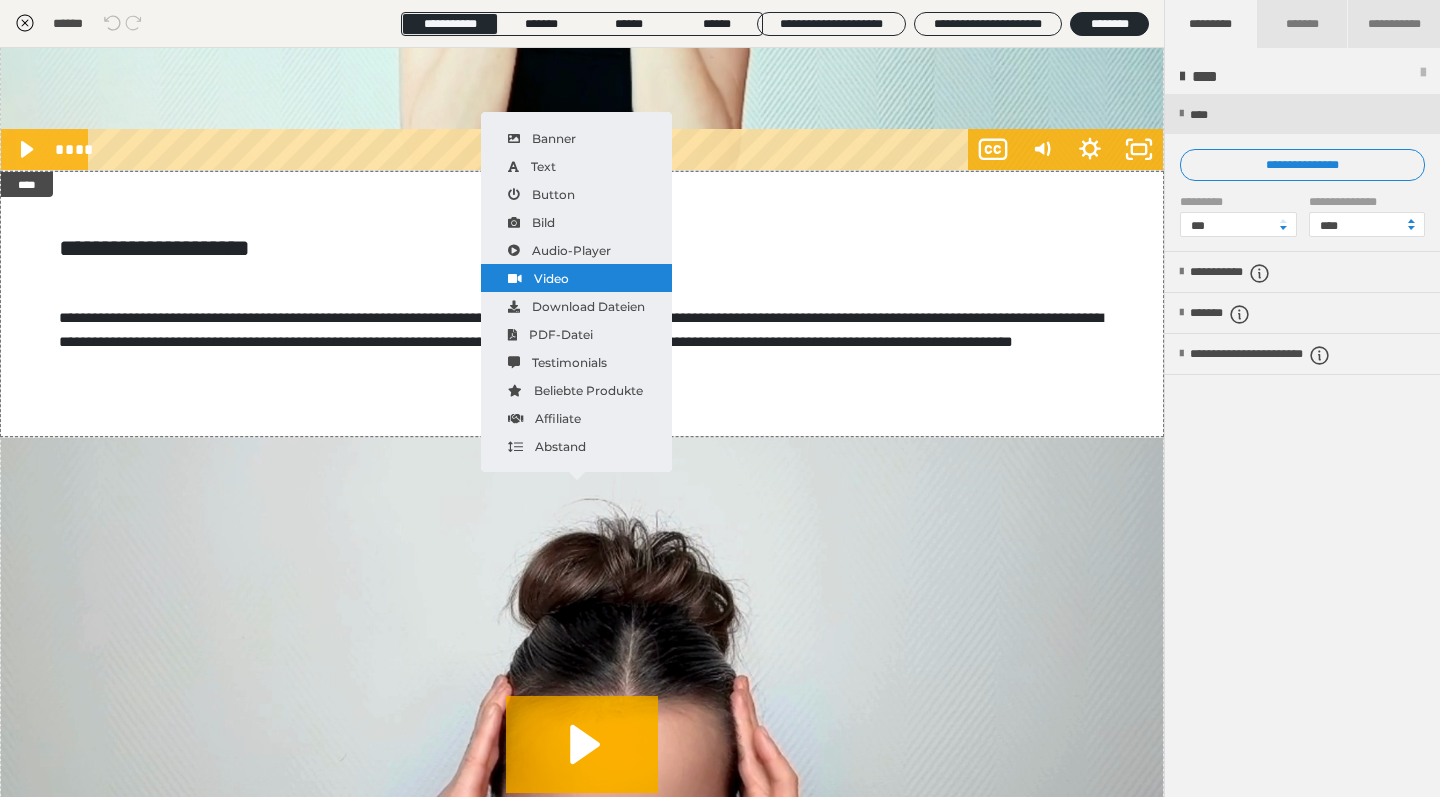 click on "Video" at bounding box center (576, 278) 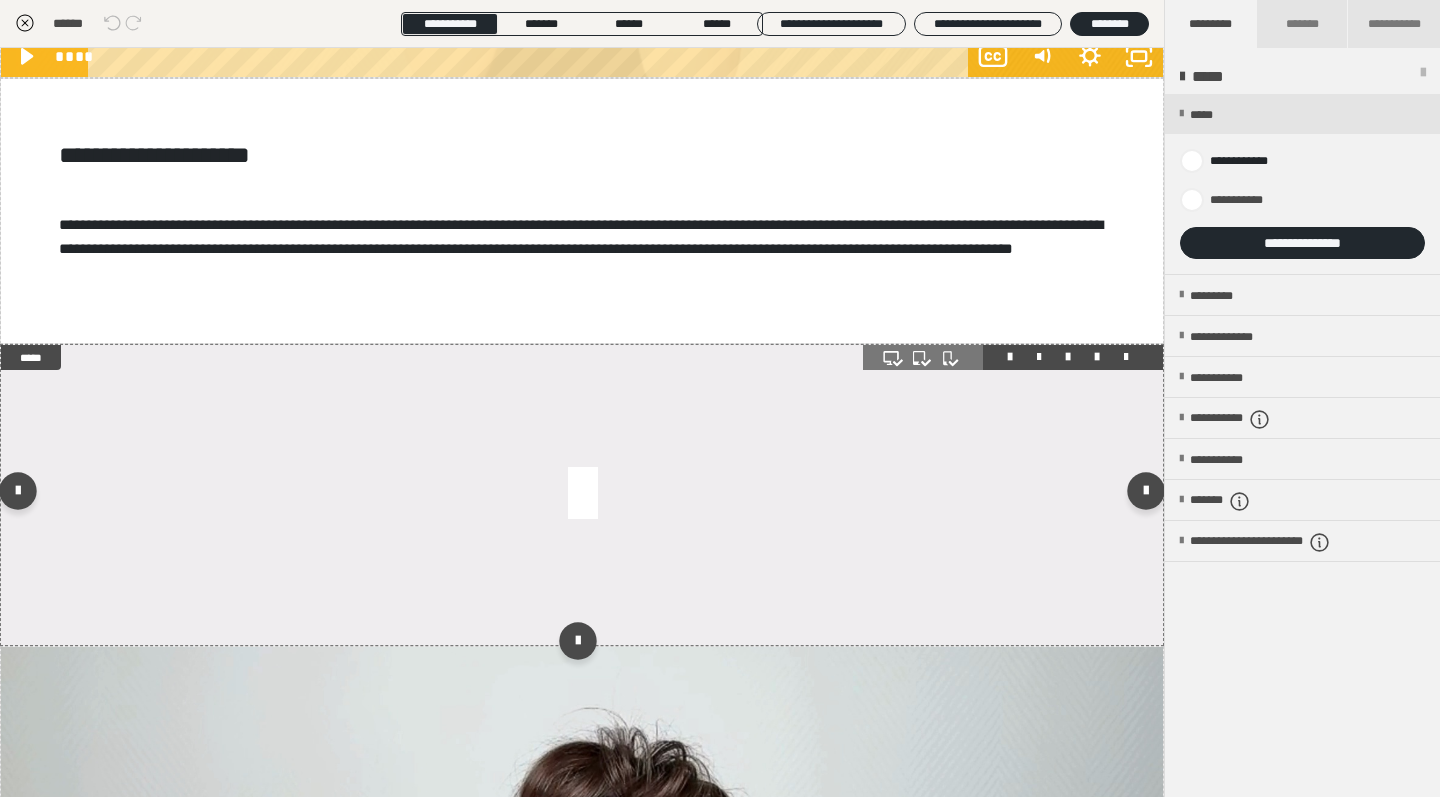 scroll, scrollTop: 4548, scrollLeft: 0, axis: vertical 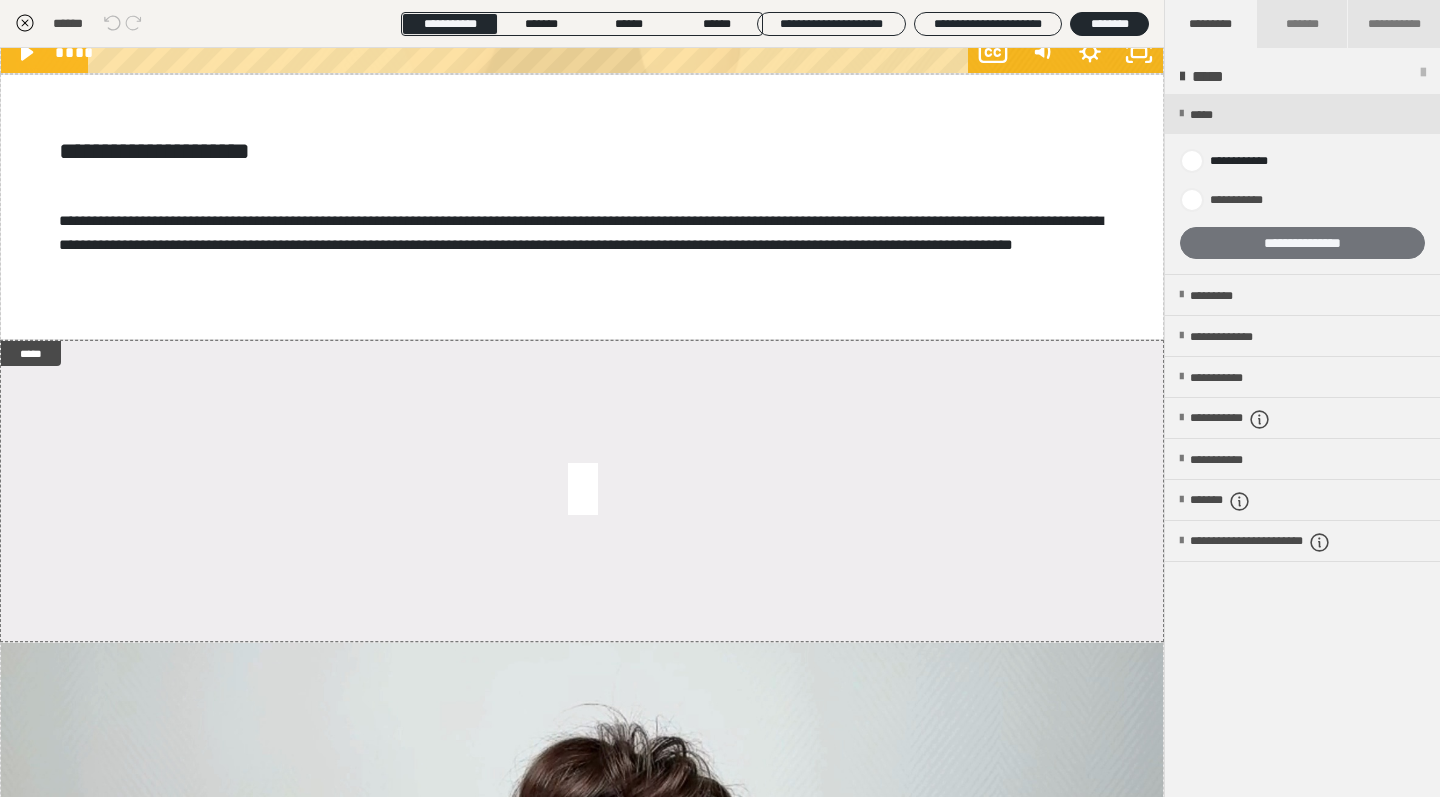 click on "**********" at bounding box center [1302, 243] 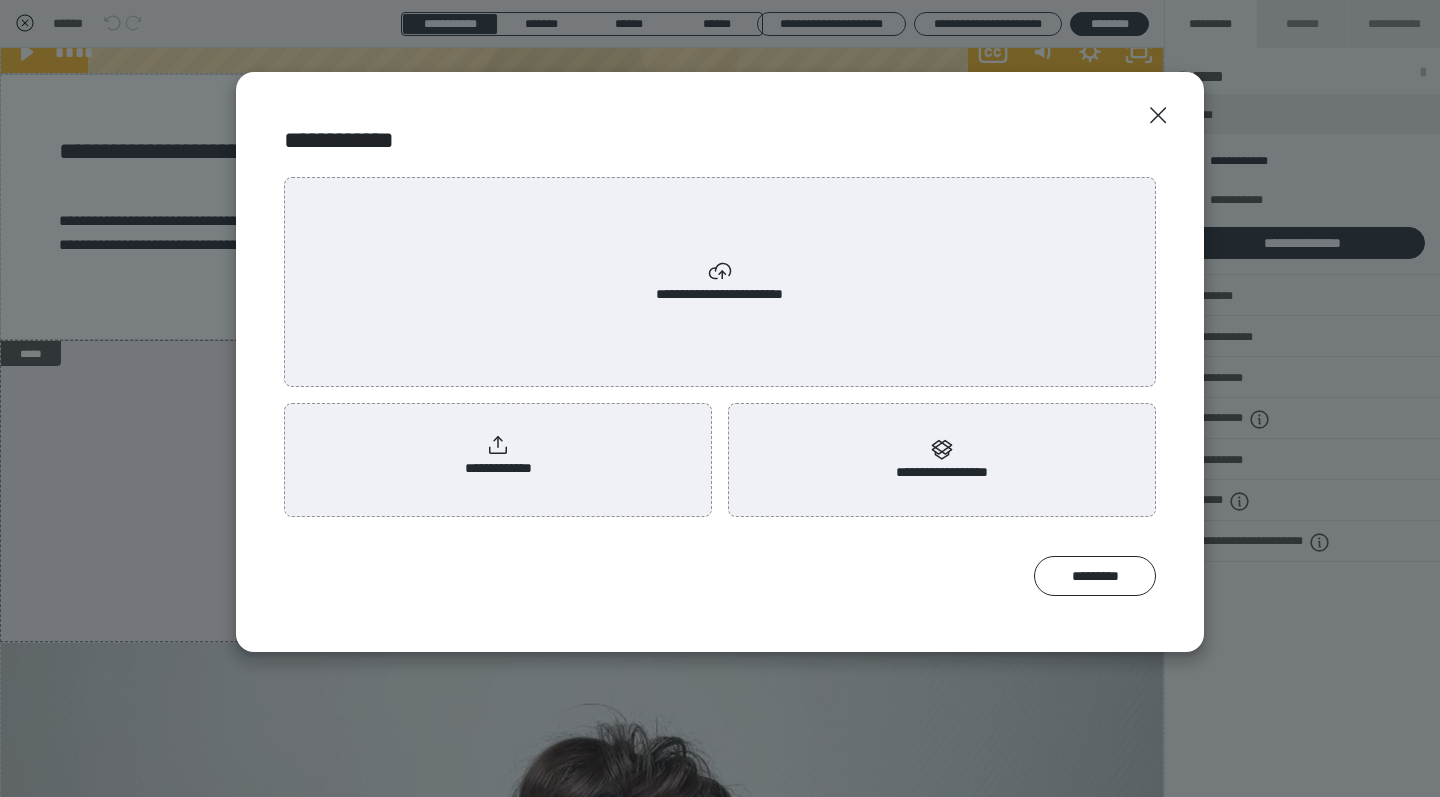 click on "**********" at bounding box center [720, 282] 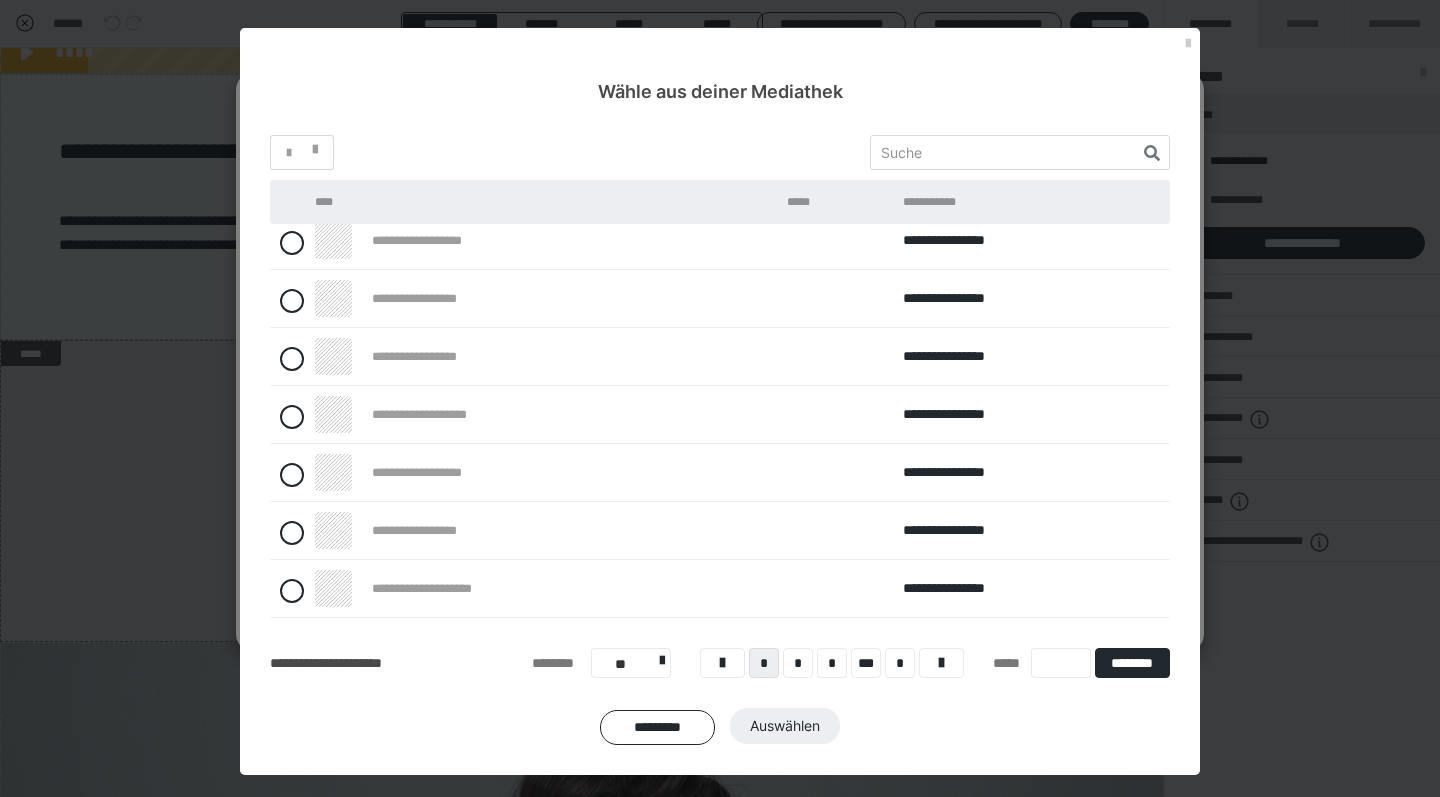 scroll, scrollTop: 186, scrollLeft: 0, axis: vertical 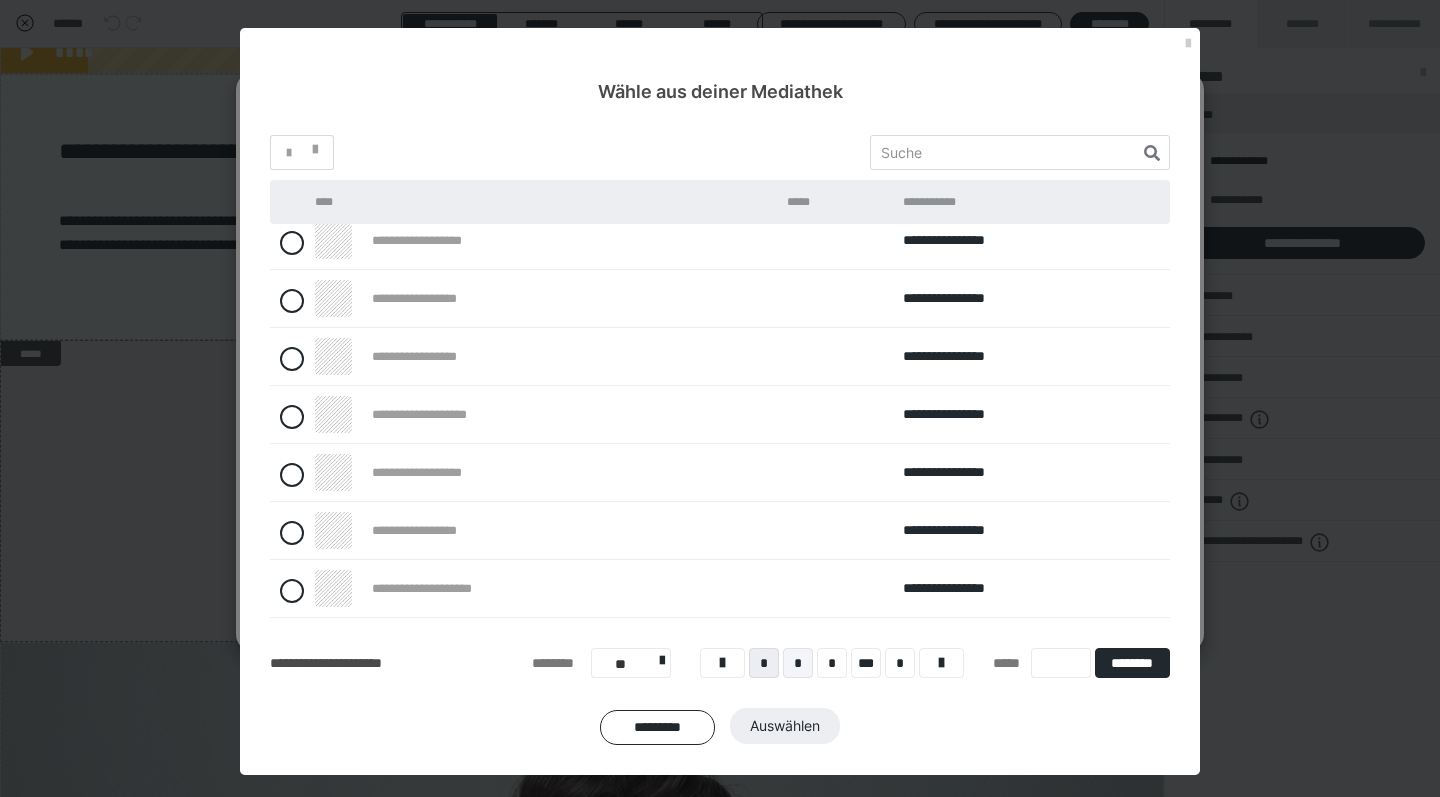 click on "*" at bounding box center [798, 663] 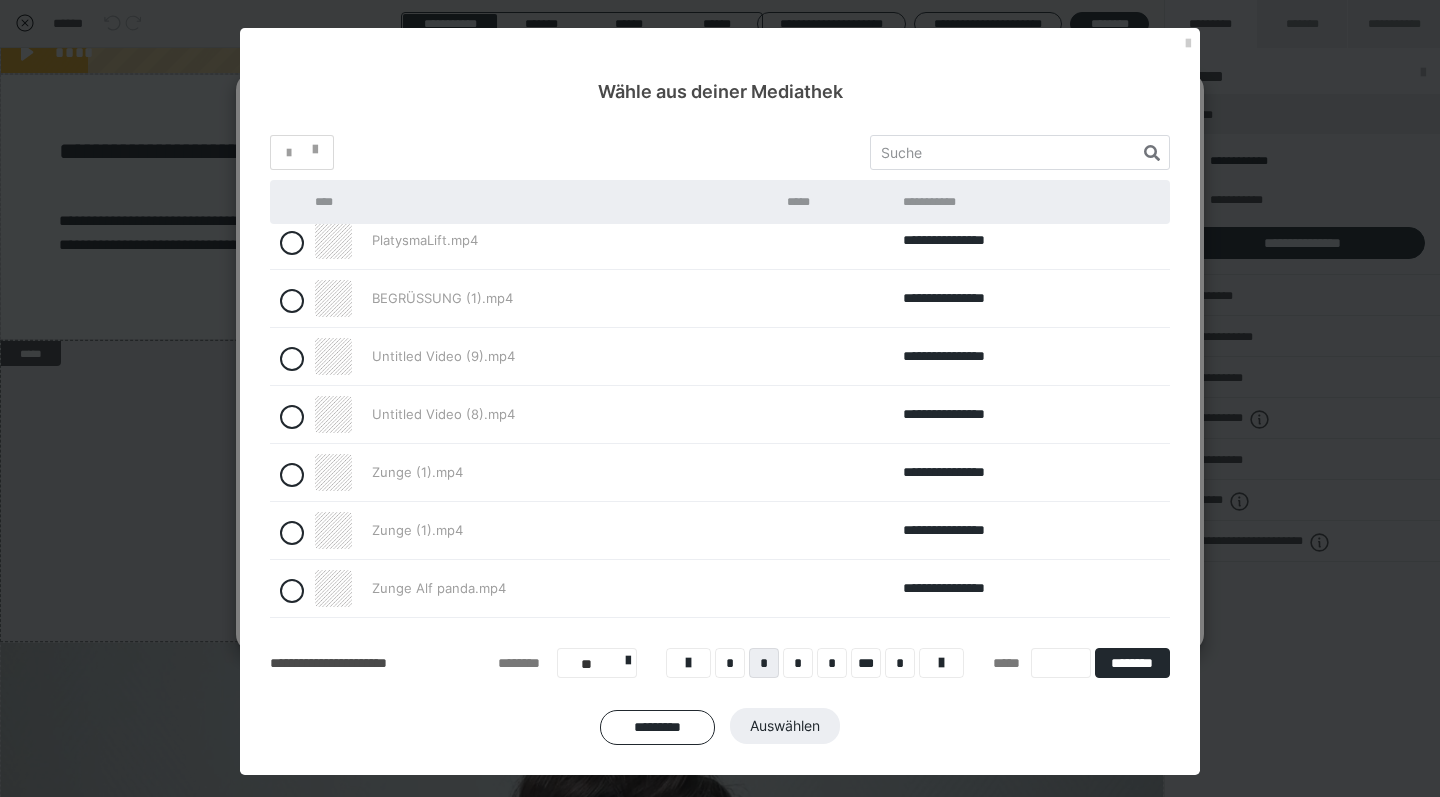 scroll, scrollTop: 0, scrollLeft: 0, axis: both 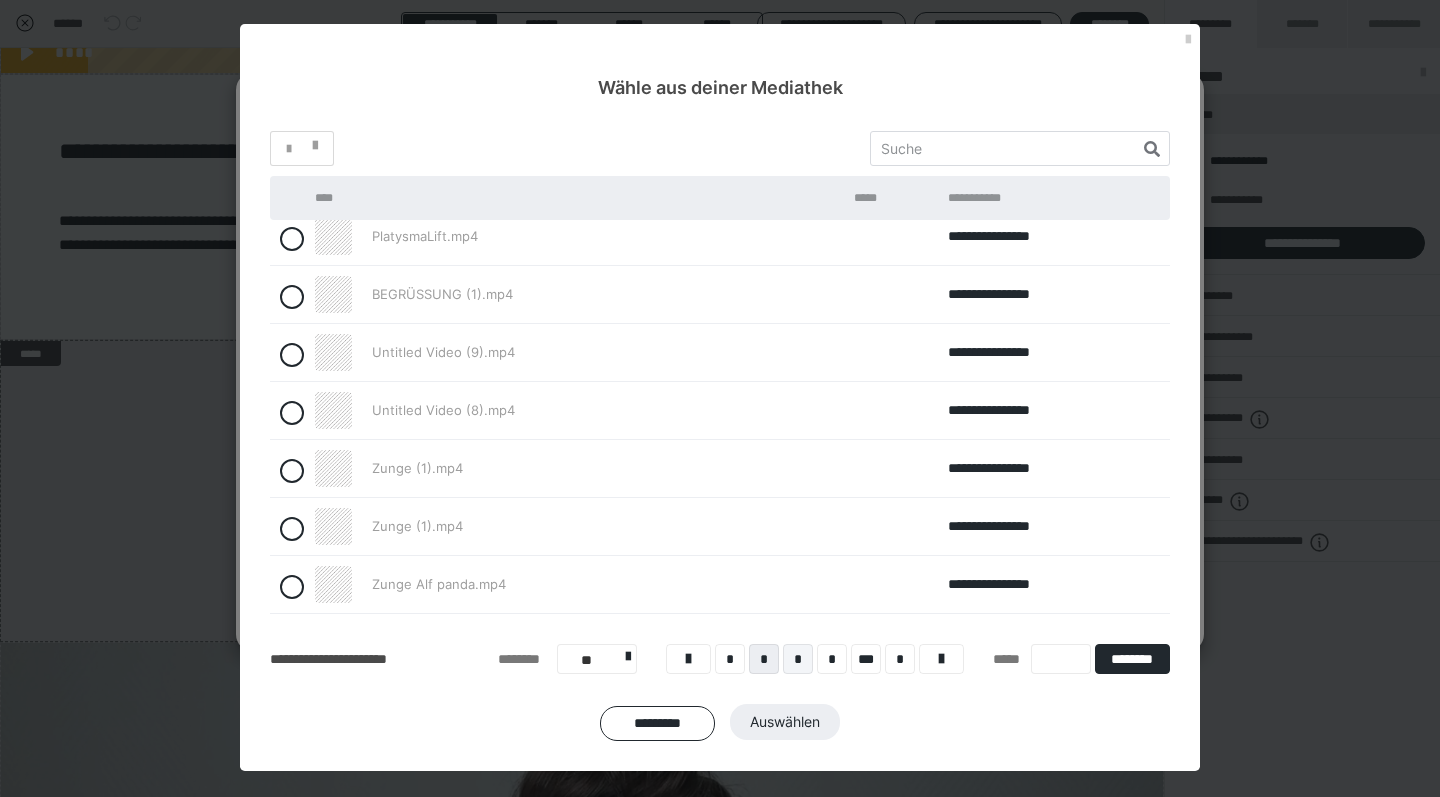 click on "*" at bounding box center [798, 659] 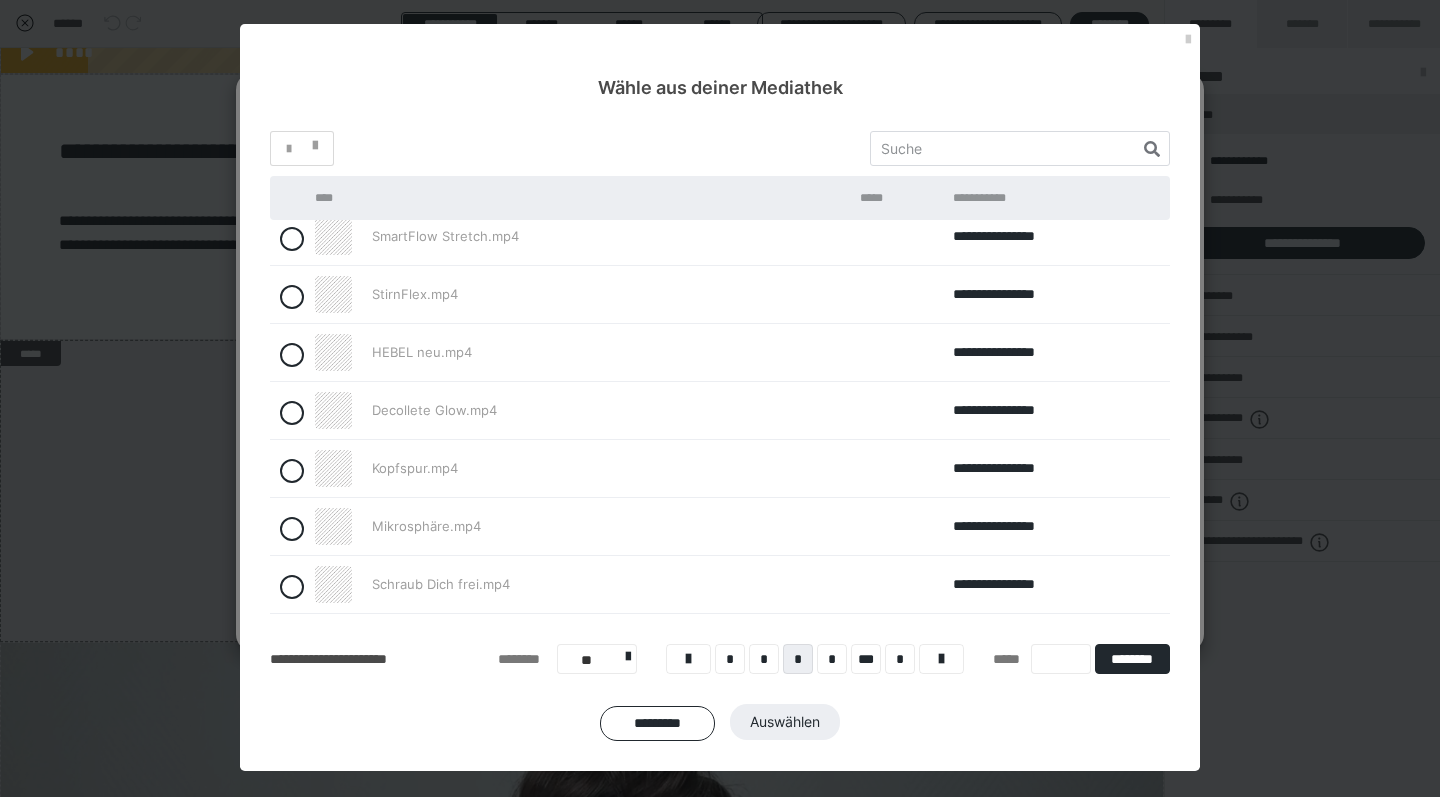 scroll, scrollTop: 186, scrollLeft: 0, axis: vertical 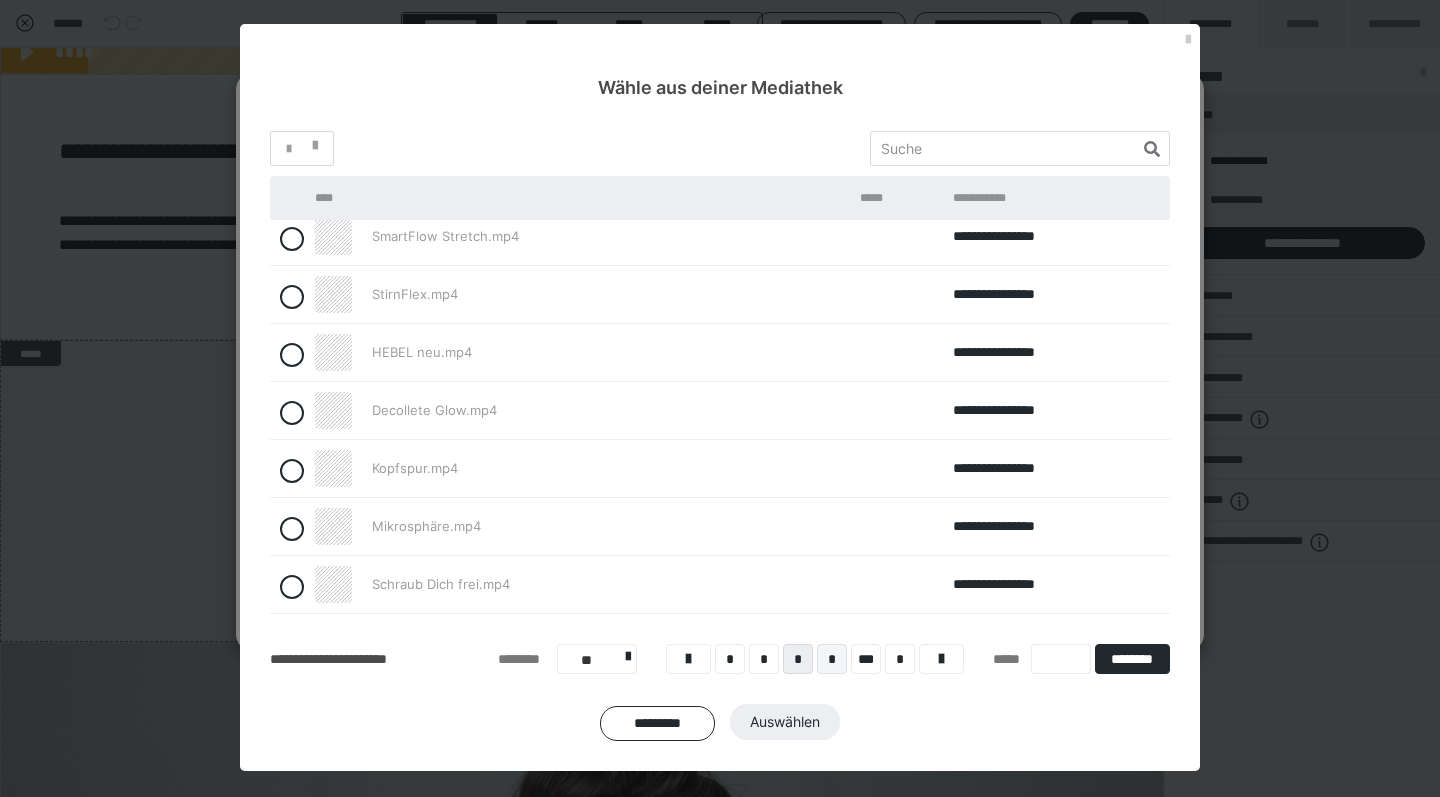 click on "*" at bounding box center [832, 659] 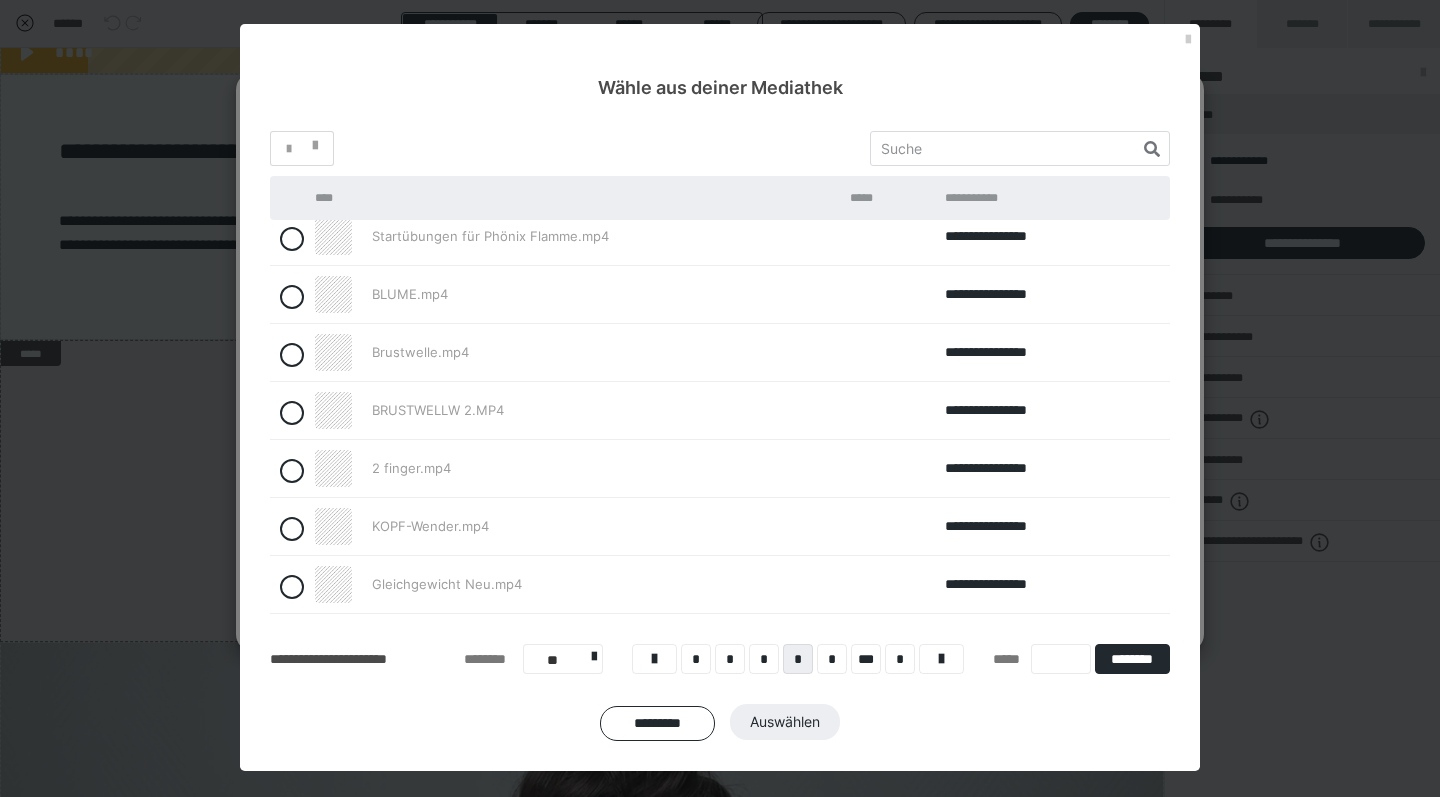 scroll, scrollTop: 186, scrollLeft: 0, axis: vertical 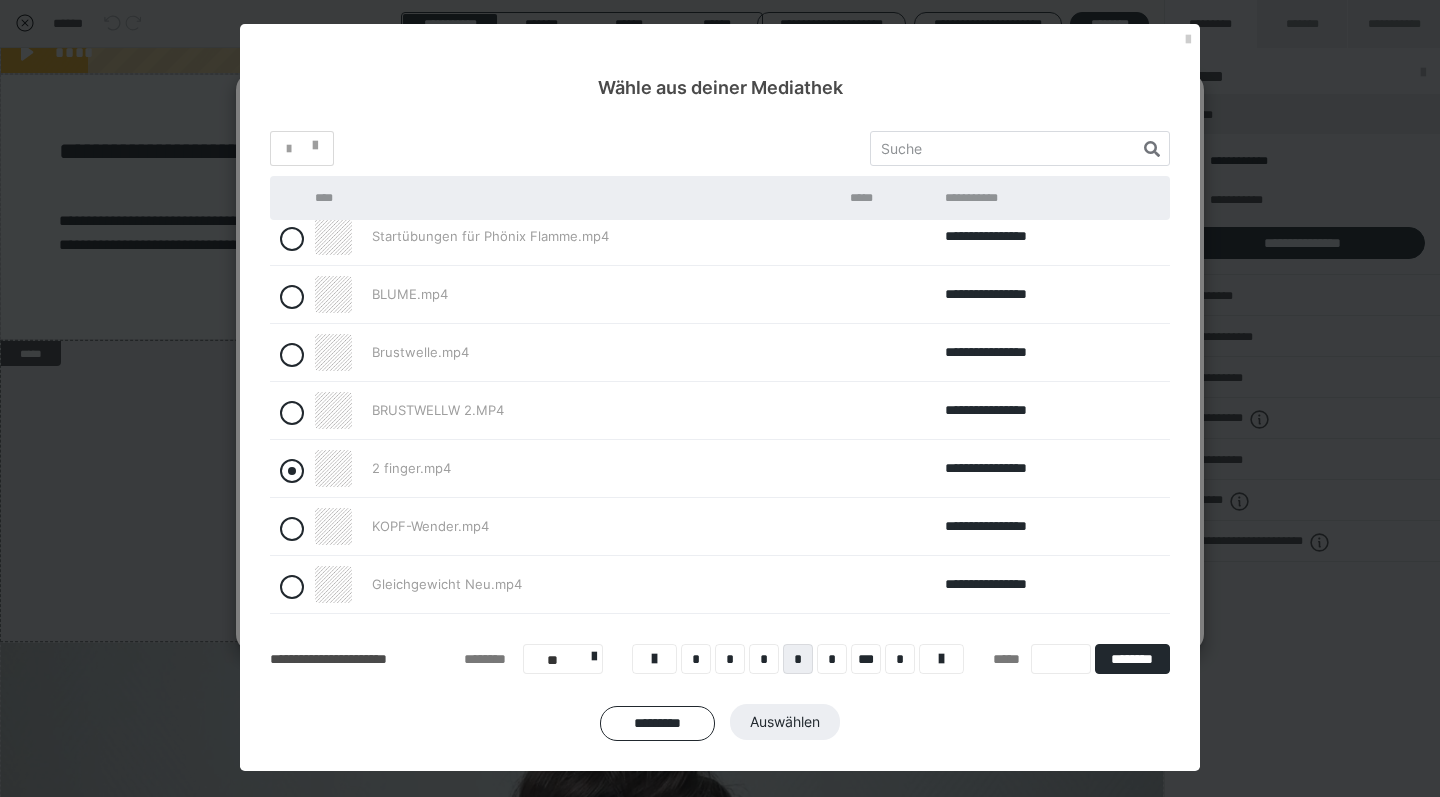 click at bounding box center (292, 471) 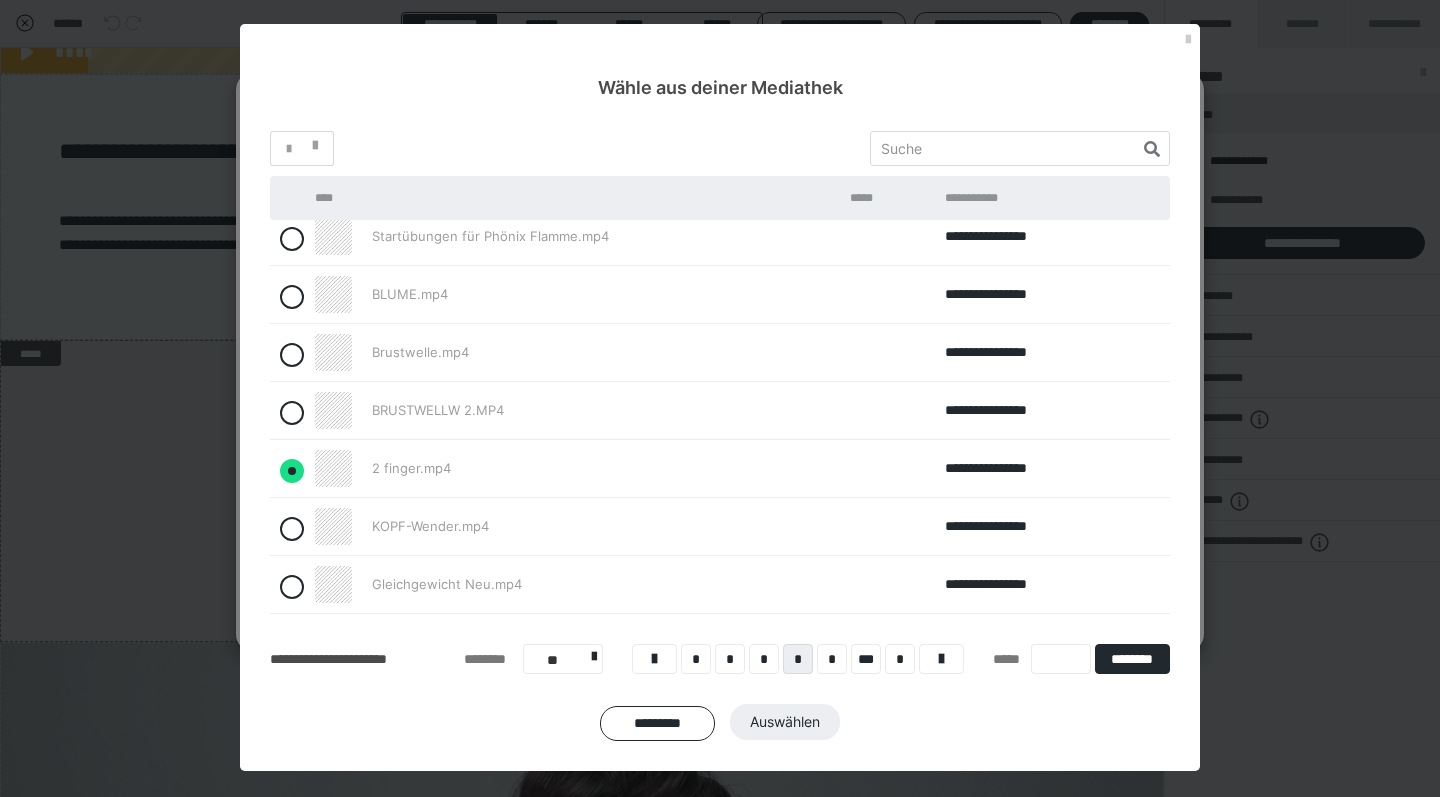 radio on "true" 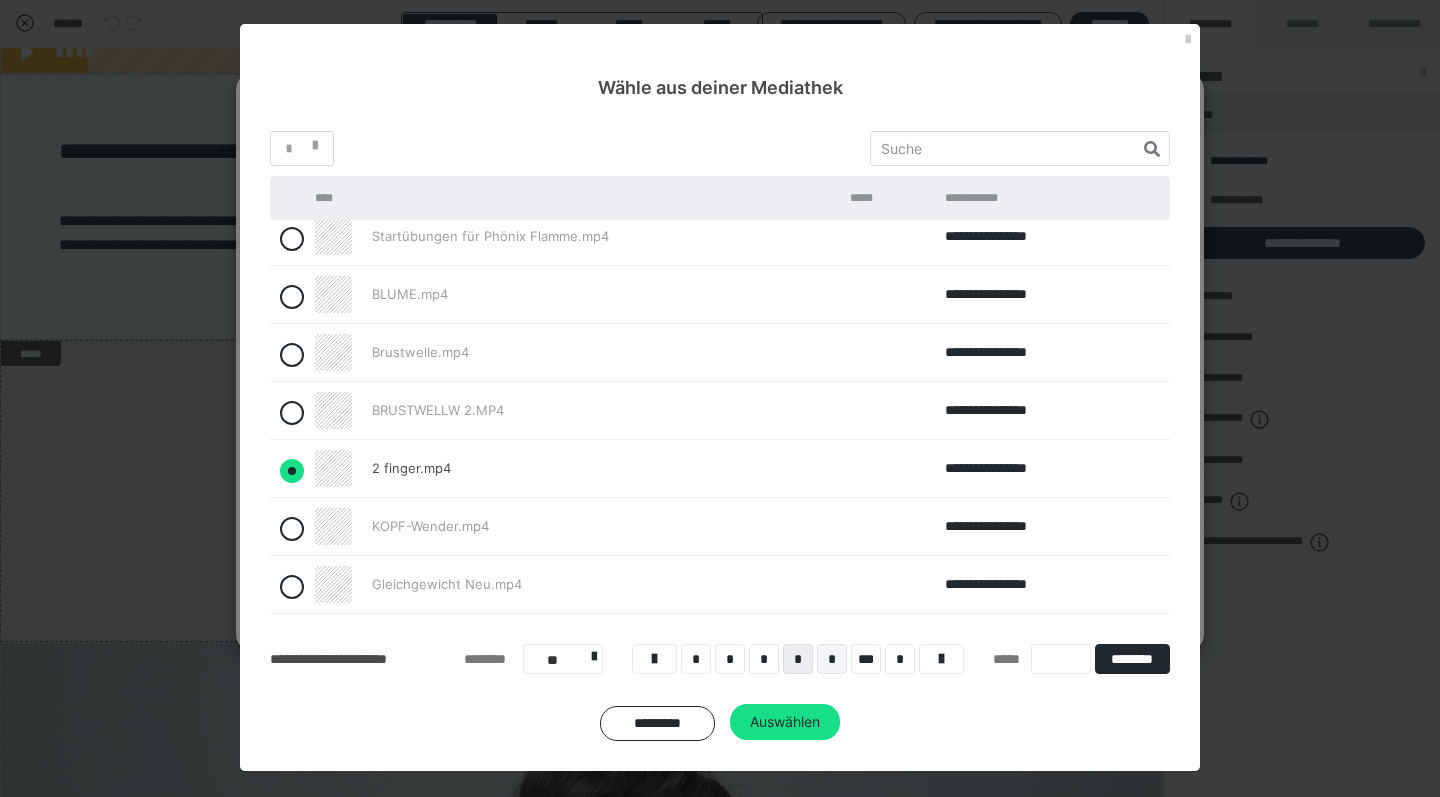 click on "*" at bounding box center (832, 659) 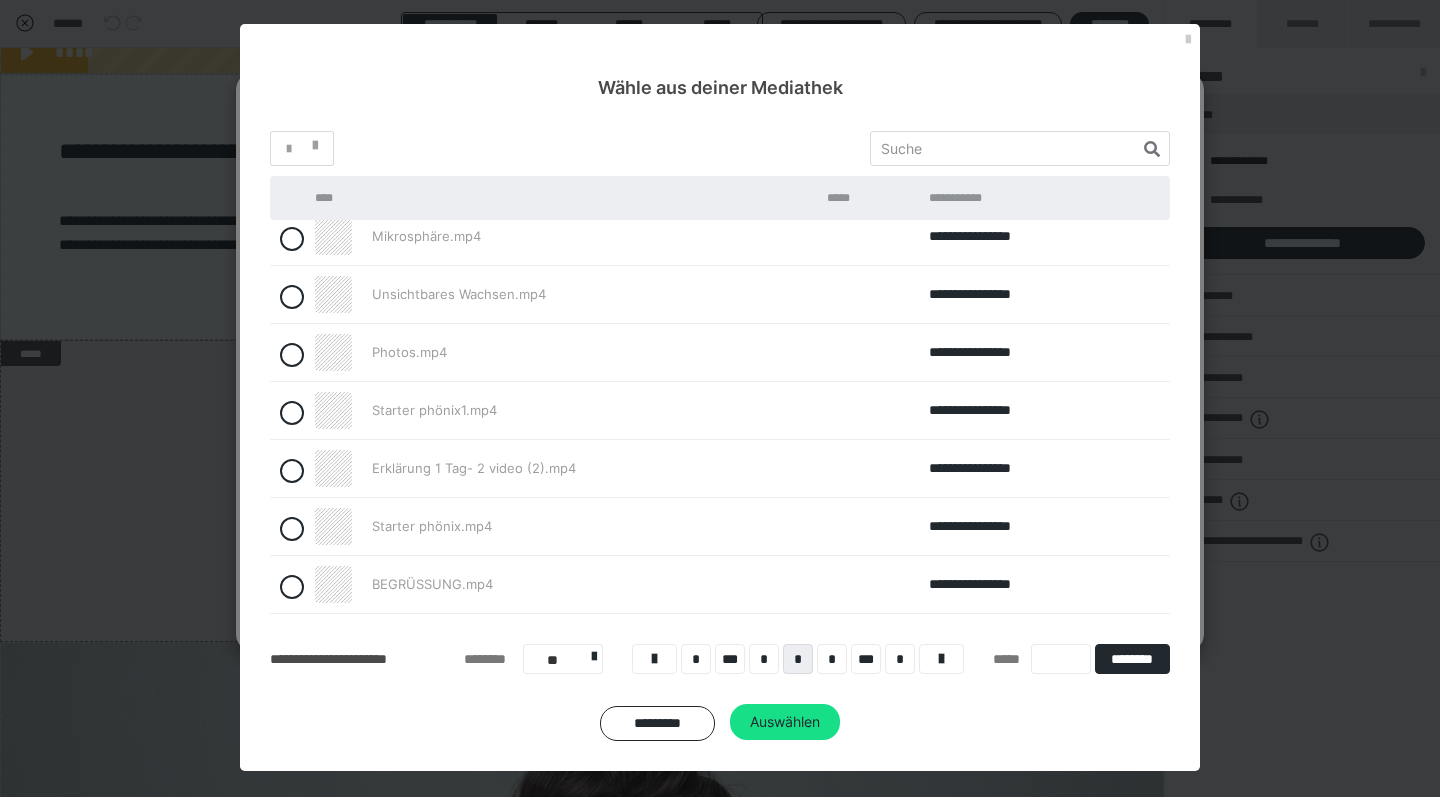 scroll, scrollTop: 186, scrollLeft: 0, axis: vertical 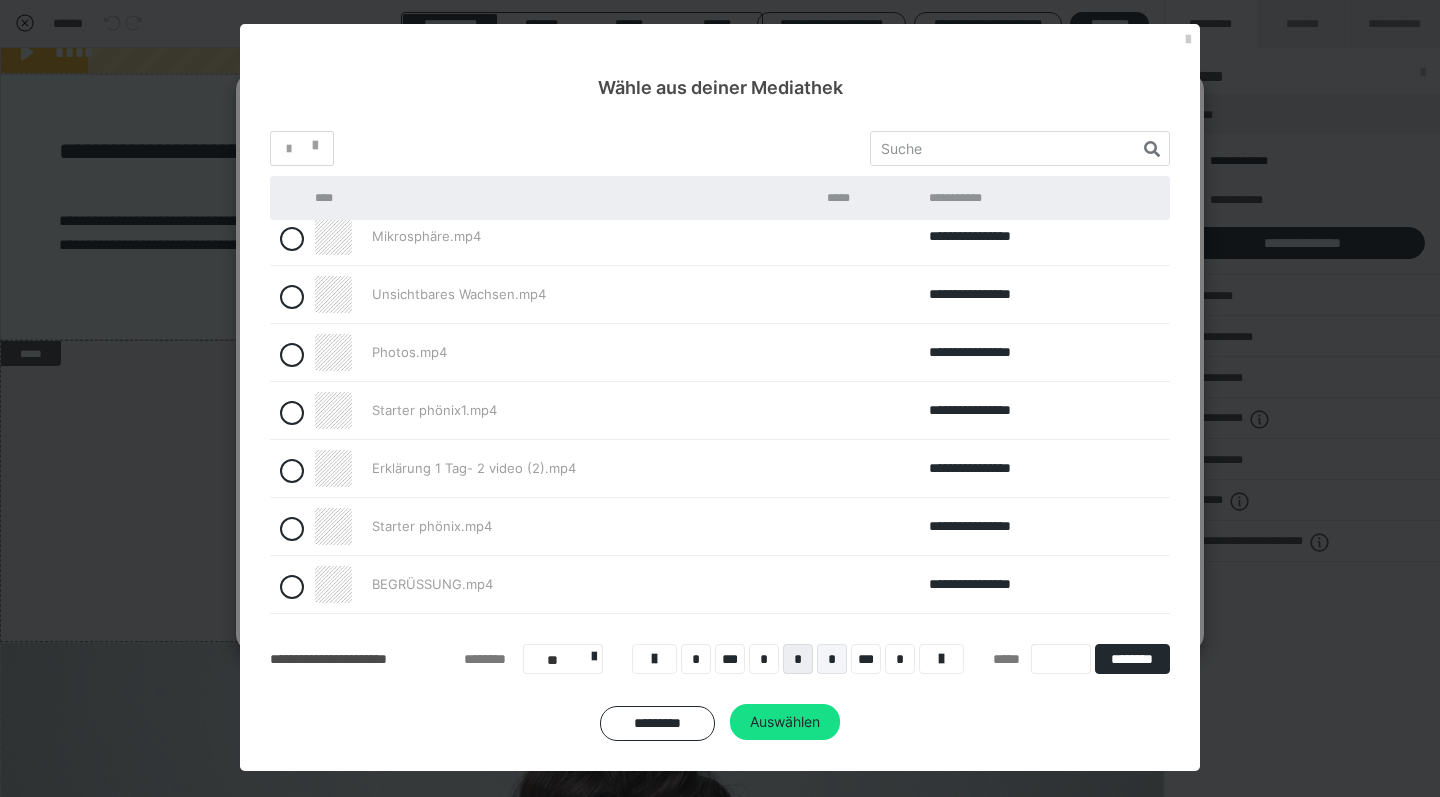 click on "*" at bounding box center [832, 659] 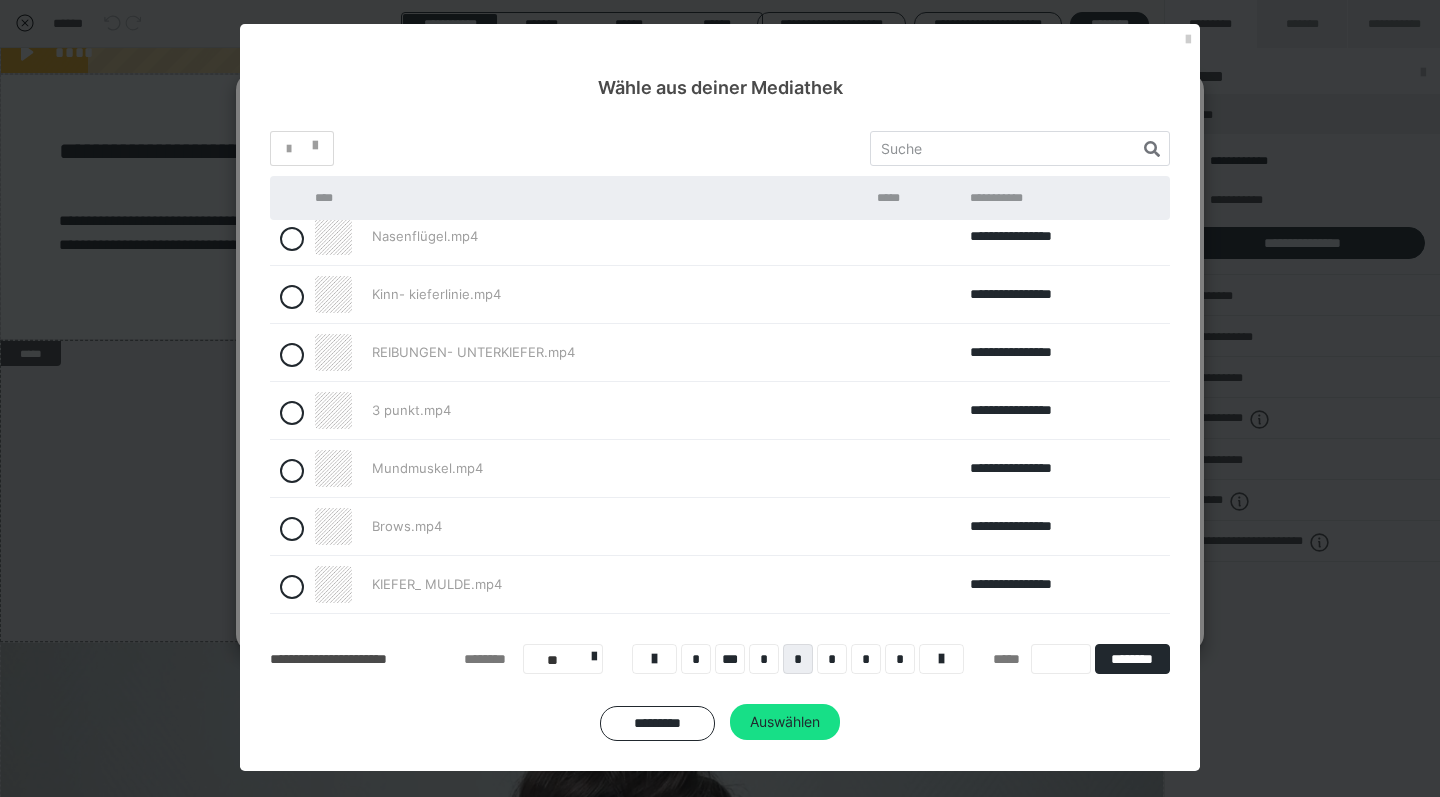 scroll, scrollTop: 186, scrollLeft: 0, axis: vertical 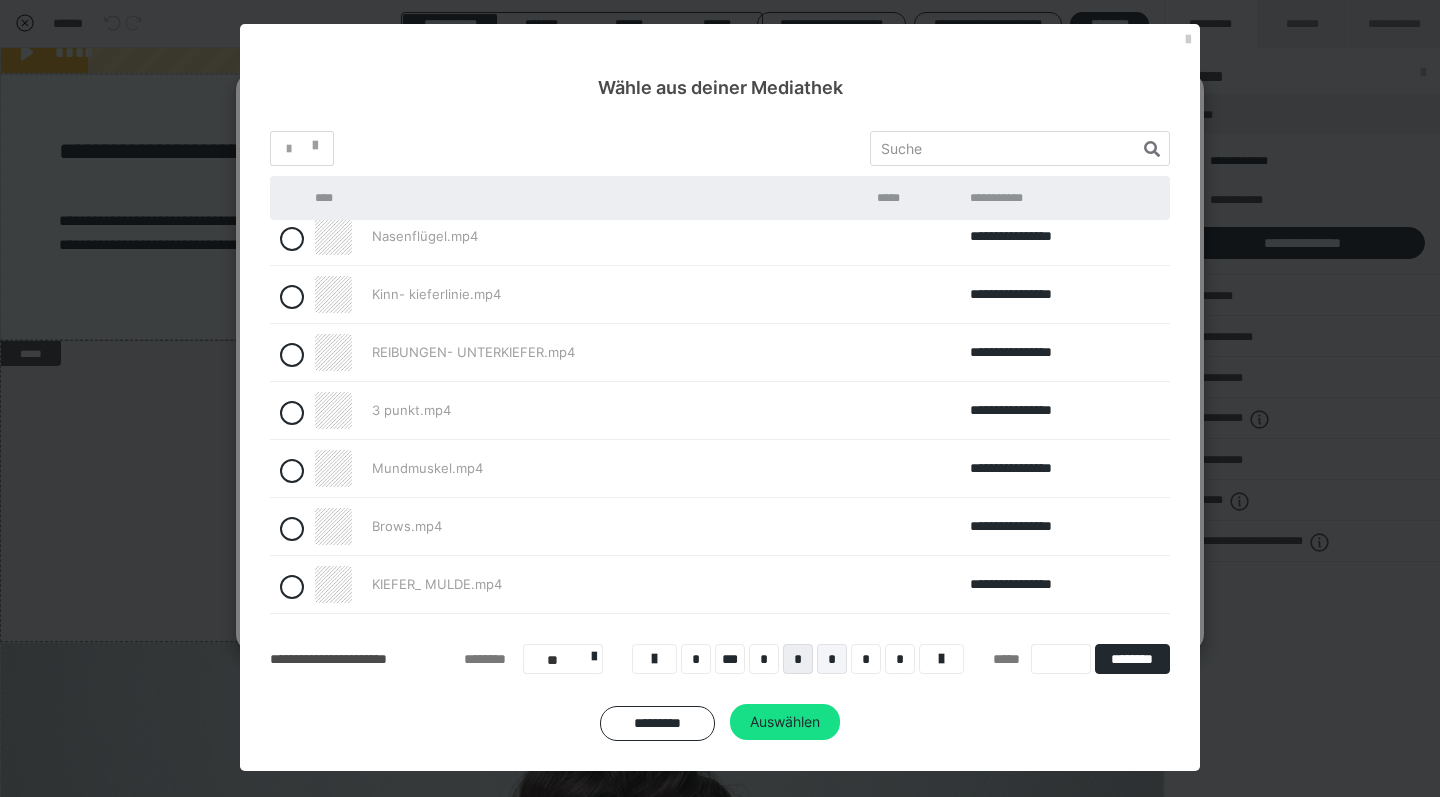 click on "*" at bounding box center [832, 659] 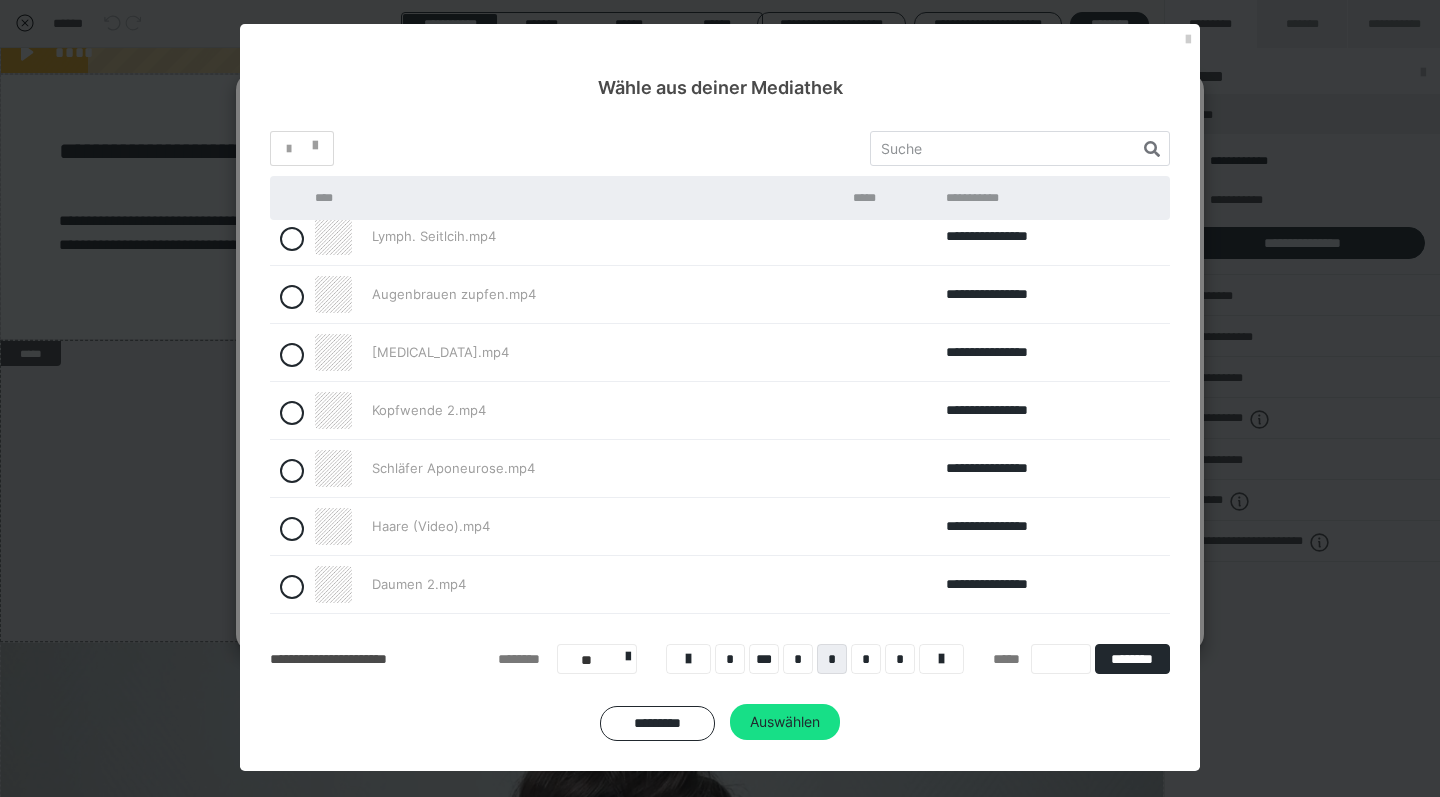 scroll, scrollTop: 186, scrollLeft: 0, axis: vertical 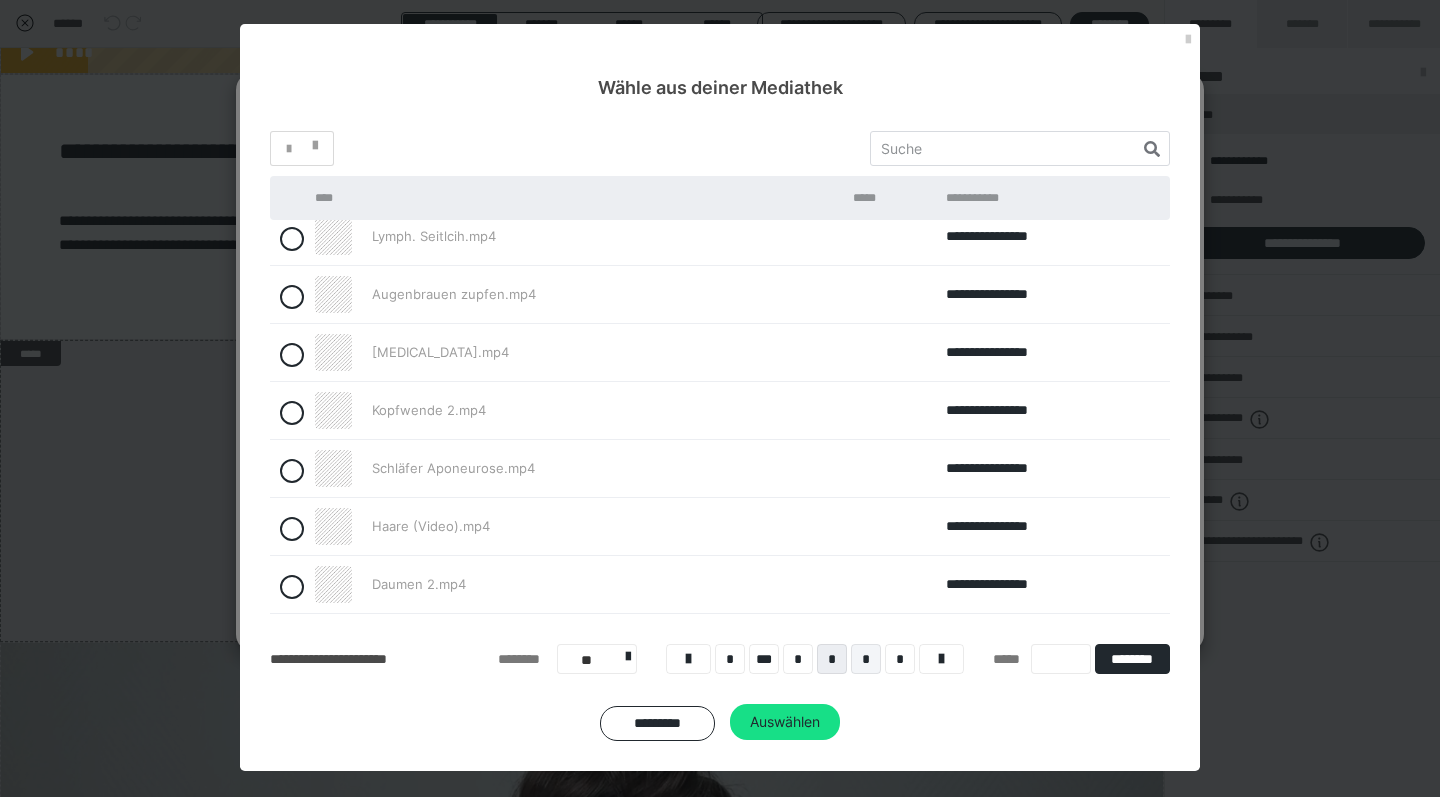 click on "*" at bounding box center (866, 659) 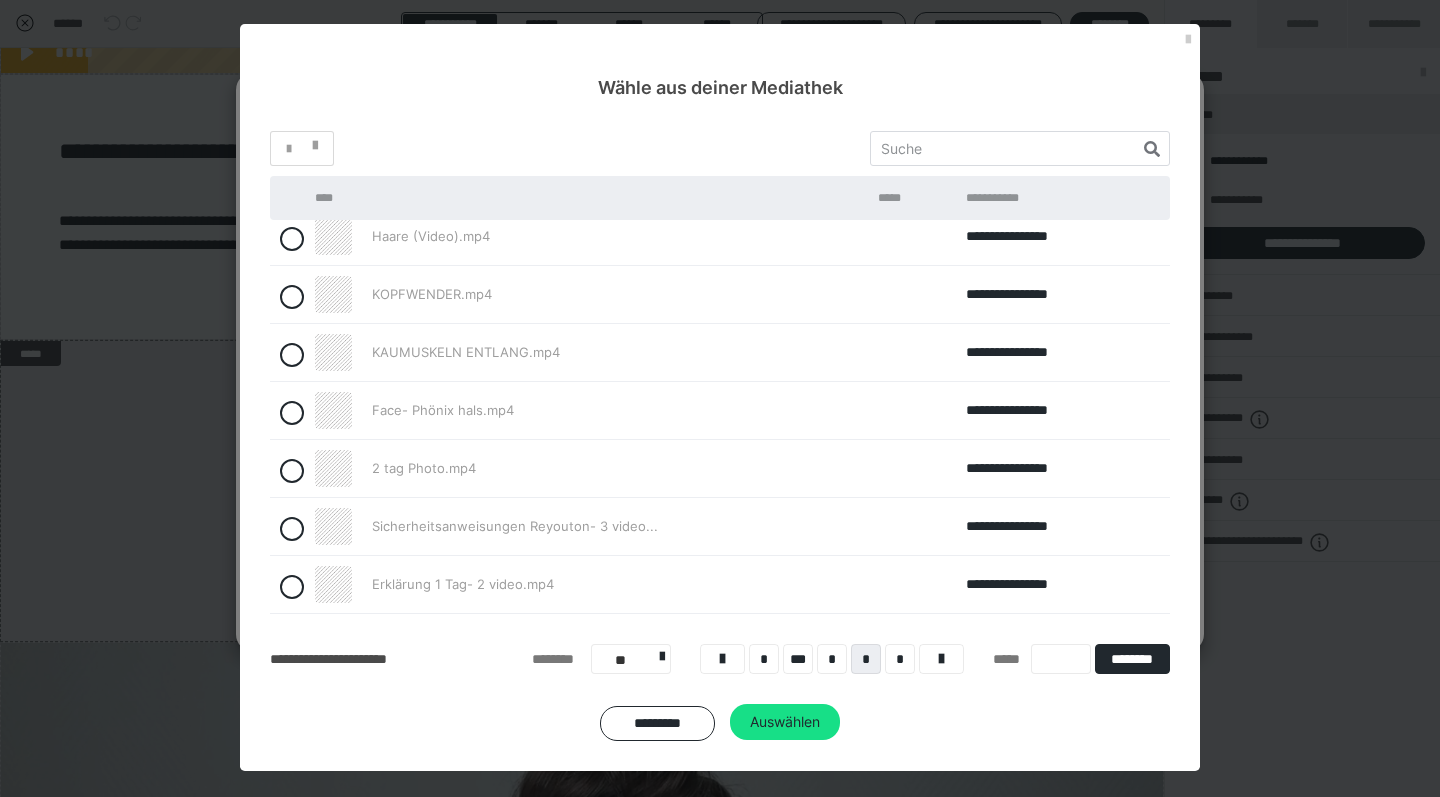 scroll, scrollTop: 186, scrollLeft: 0, axis: vertical 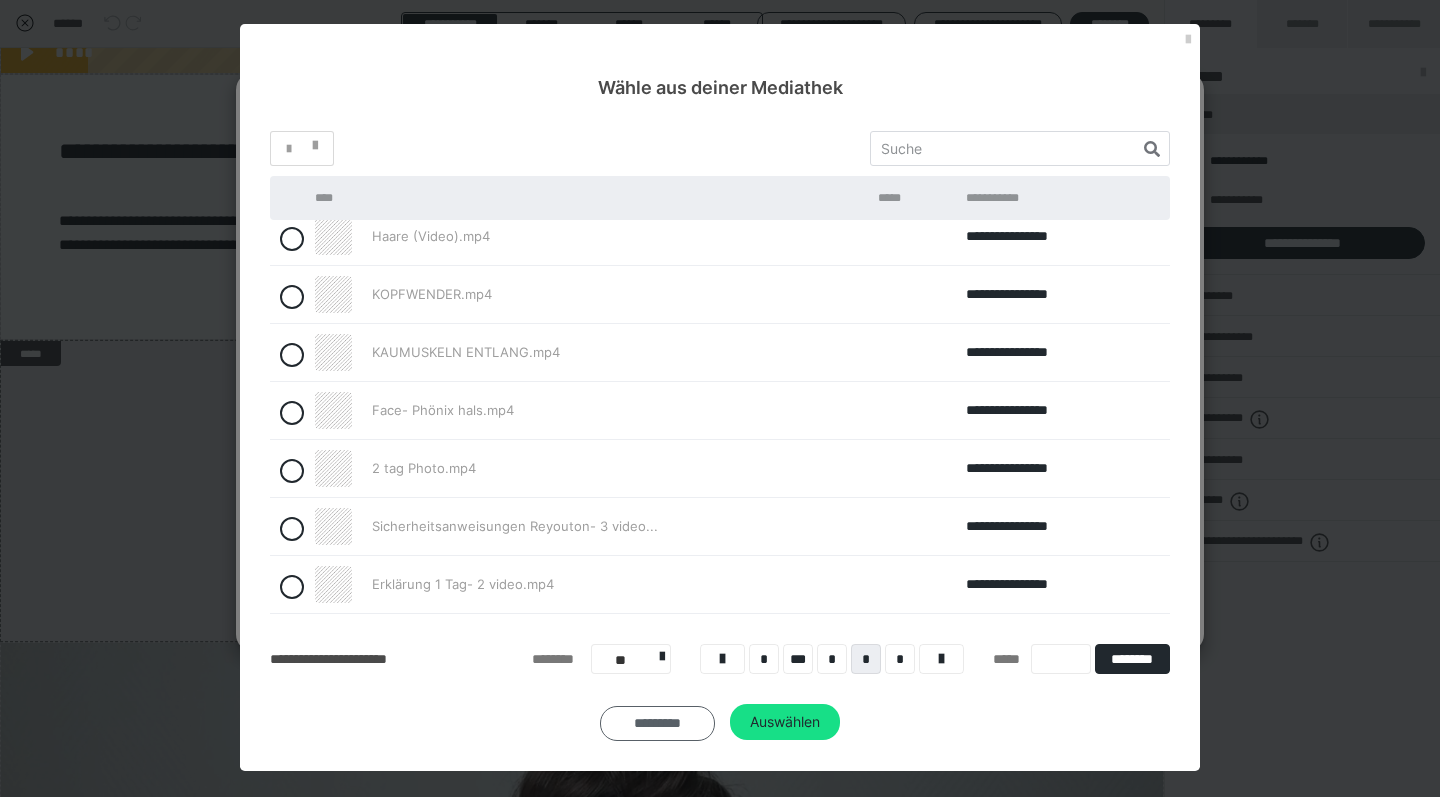 click on "*********" at bounding box center [657, 723] 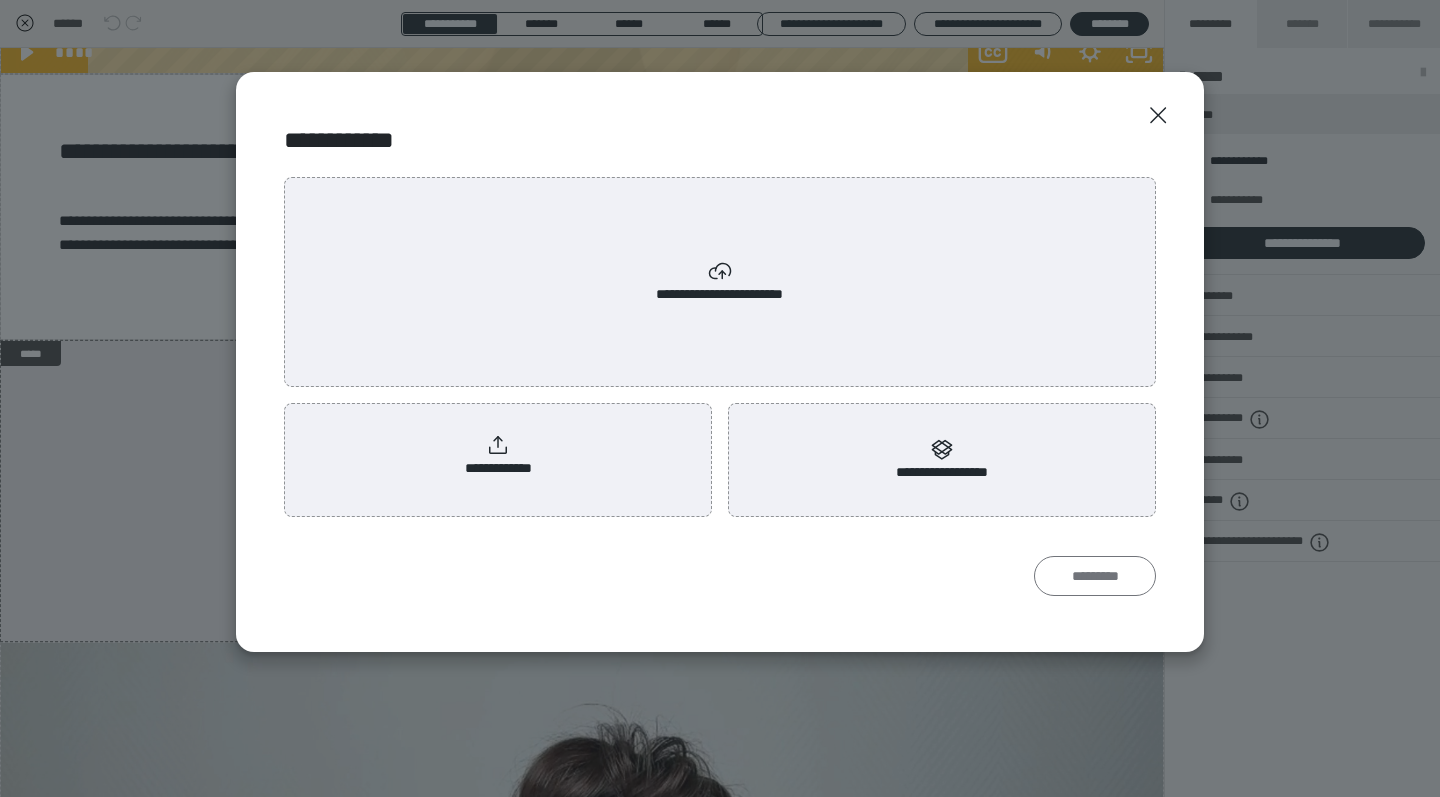 click on "*********" at bounding box center [1095, 576] 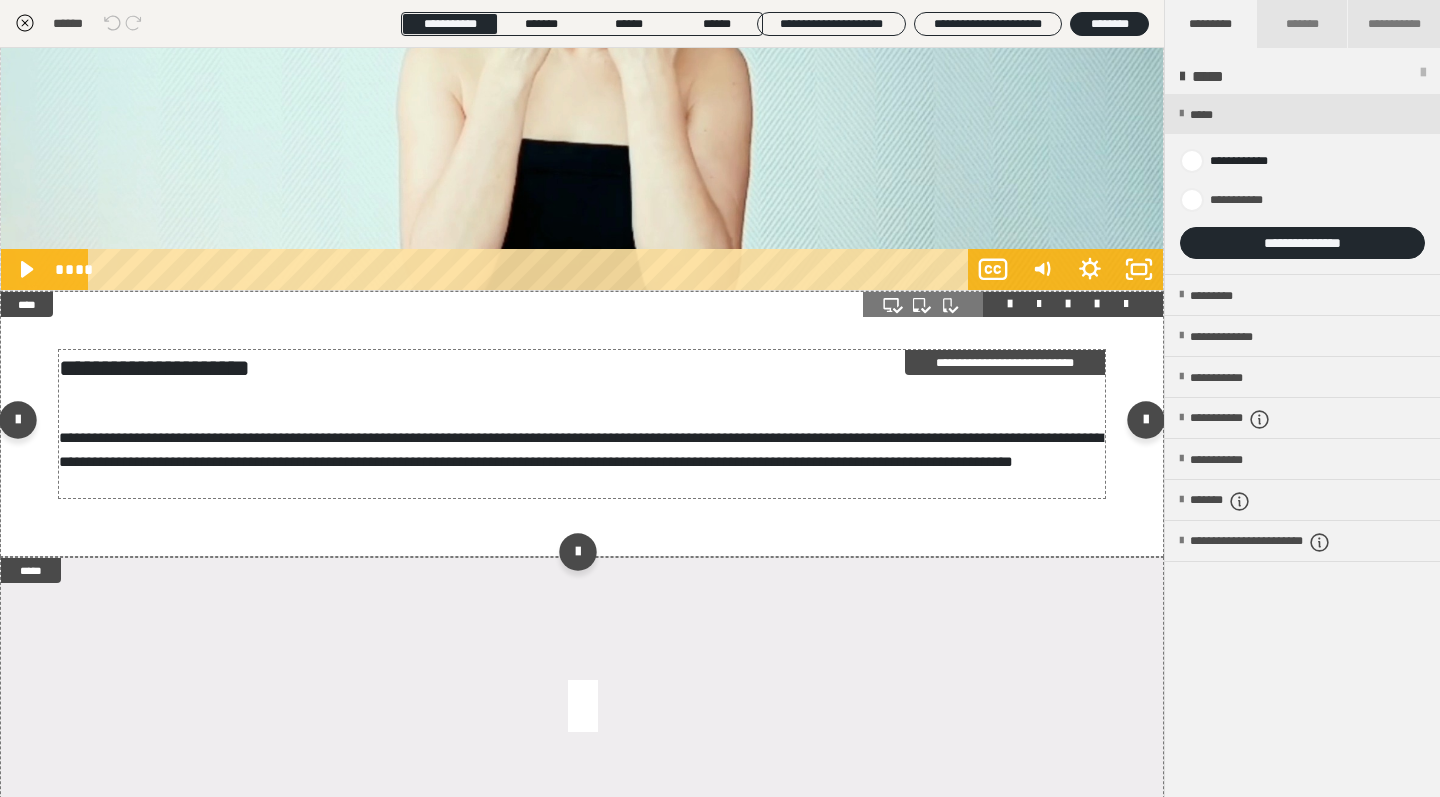 scroll, scrollTop: 4330, scrollLeft: 0, axis: vertical 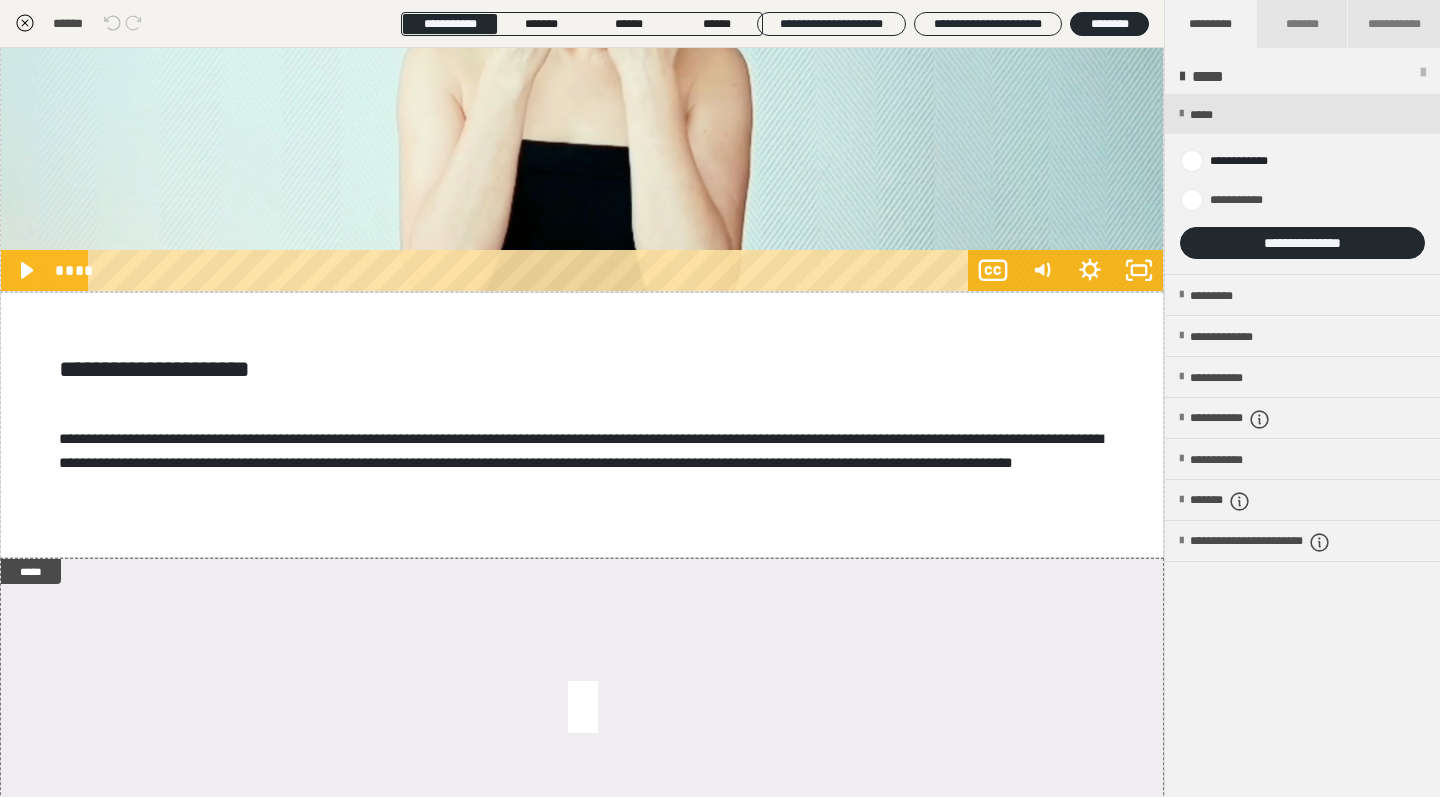 click 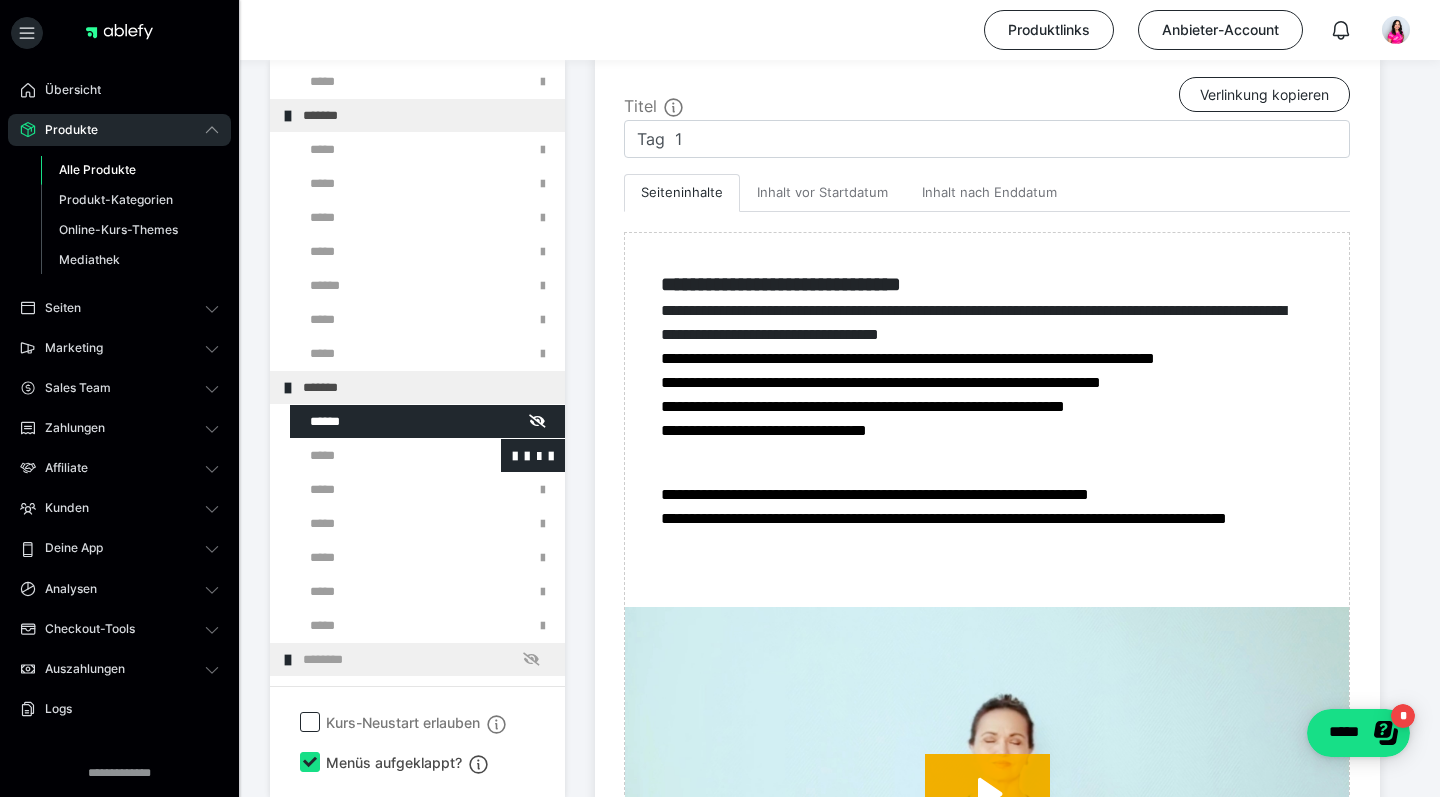 click at bounding box center (375, 455) 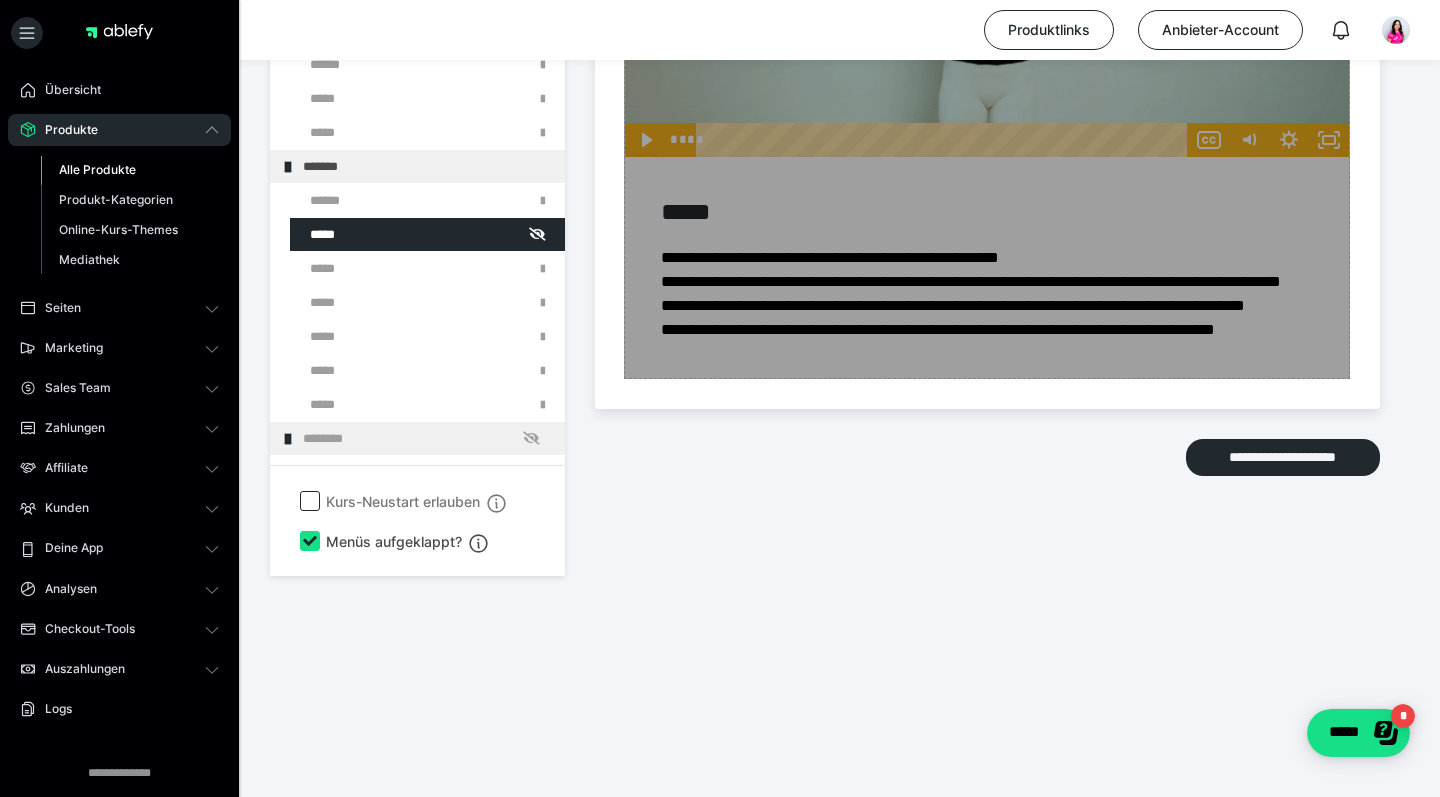 scroll, scrollTop: 4128, scrollLeft: 0, axis: vertical 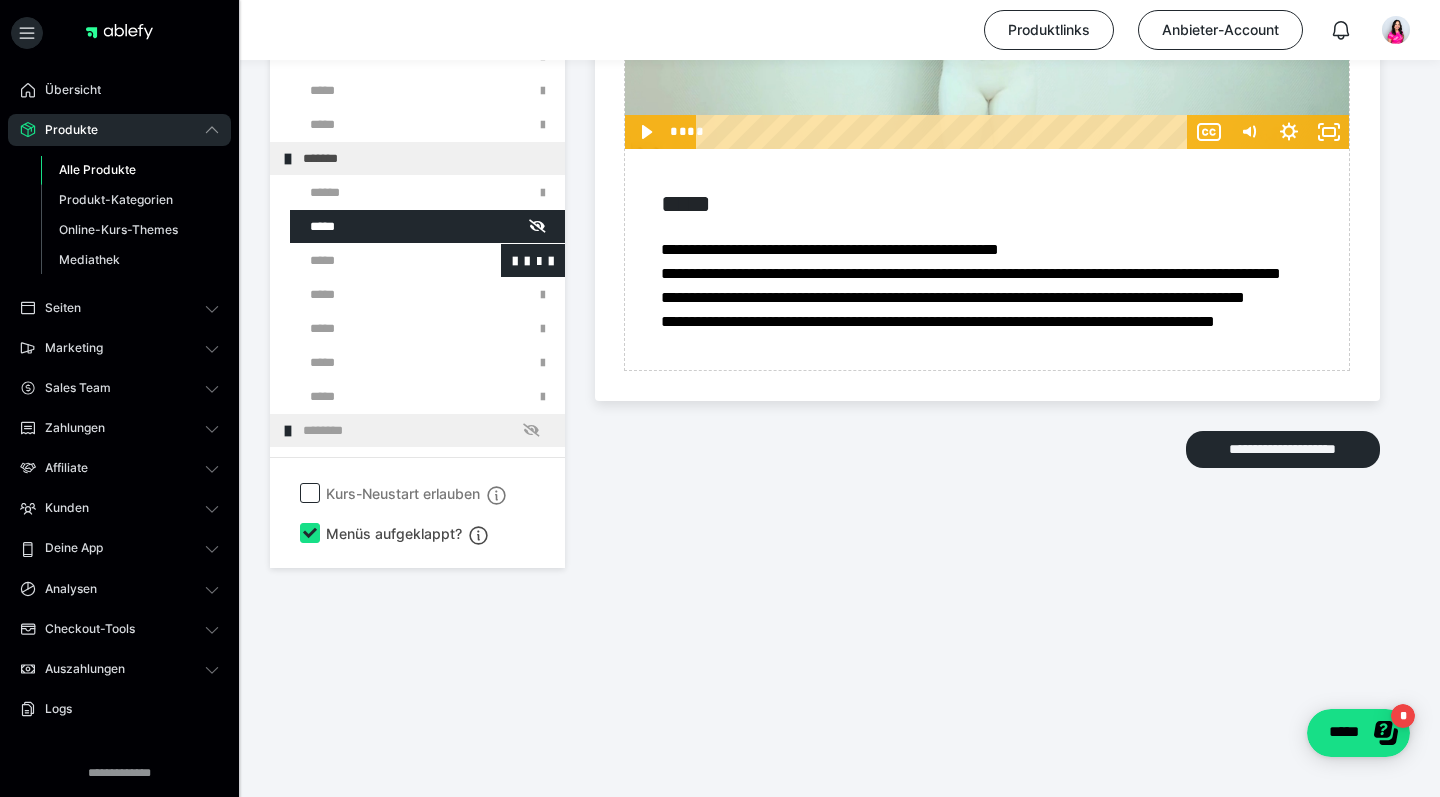 click at bounding box center (375, 260) 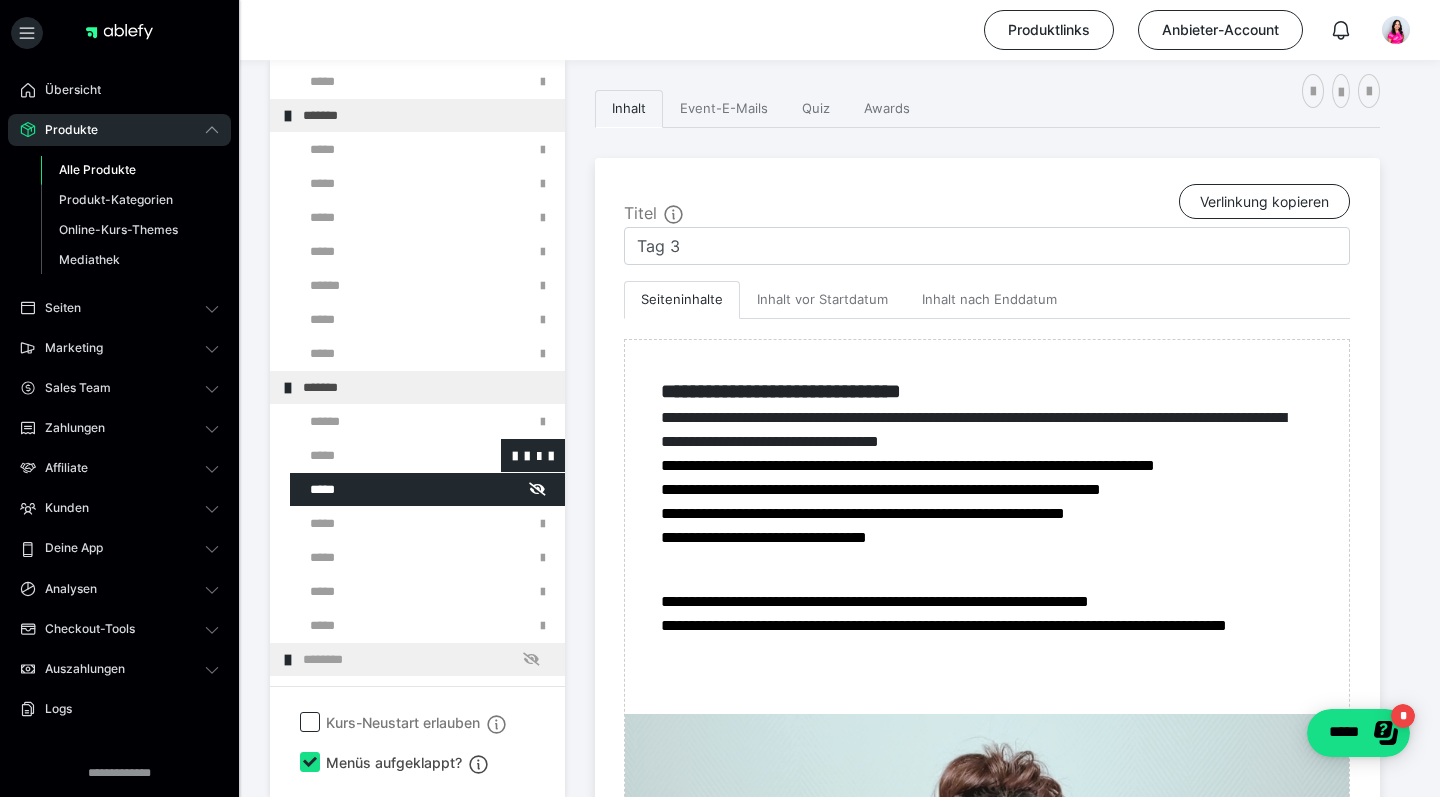 click at bounding box center [375, 455] 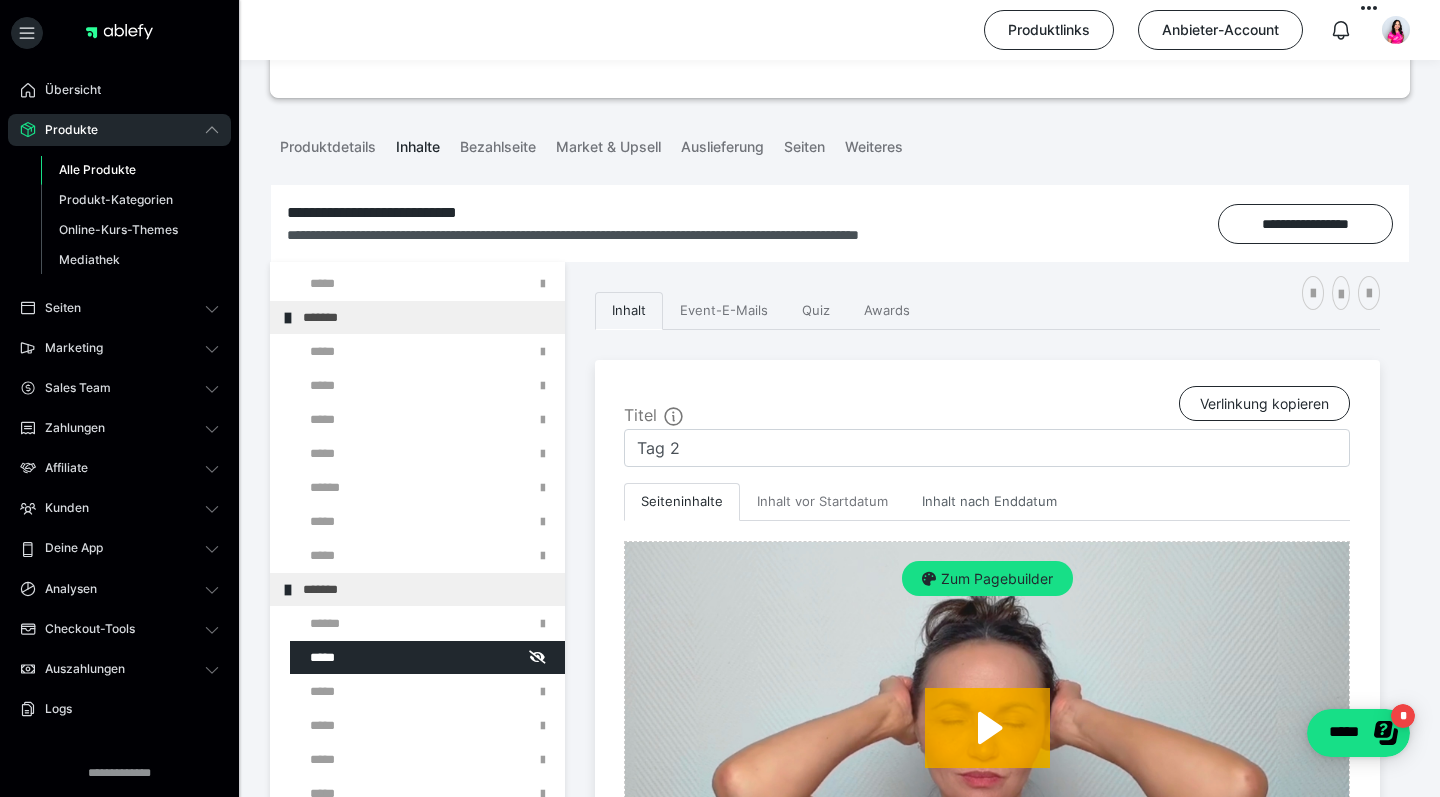 scroll, scrollTop: 161, scrollLeft: 0, axis: vertical 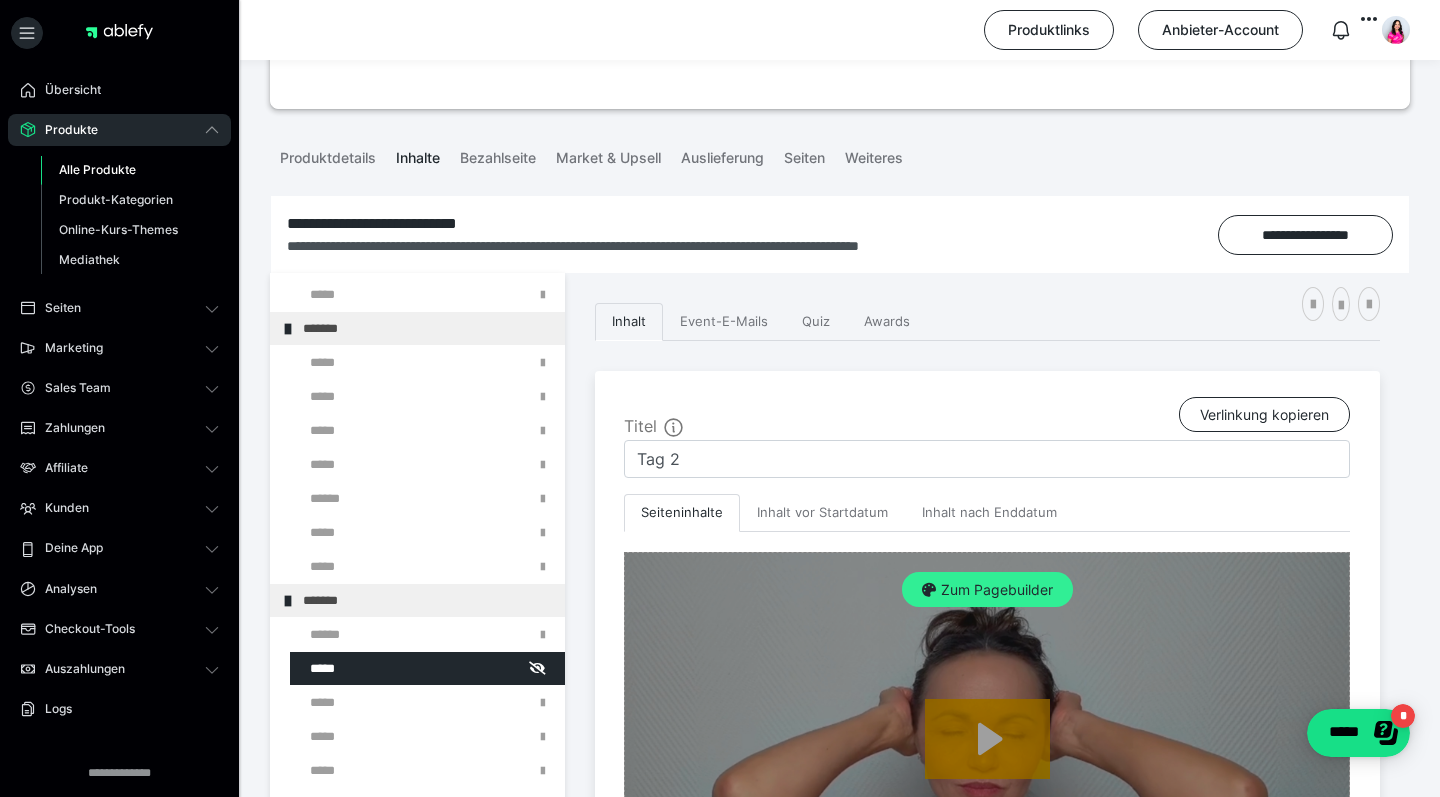 click on "Zum Pagebuilder" at bounding box center (987, 590) 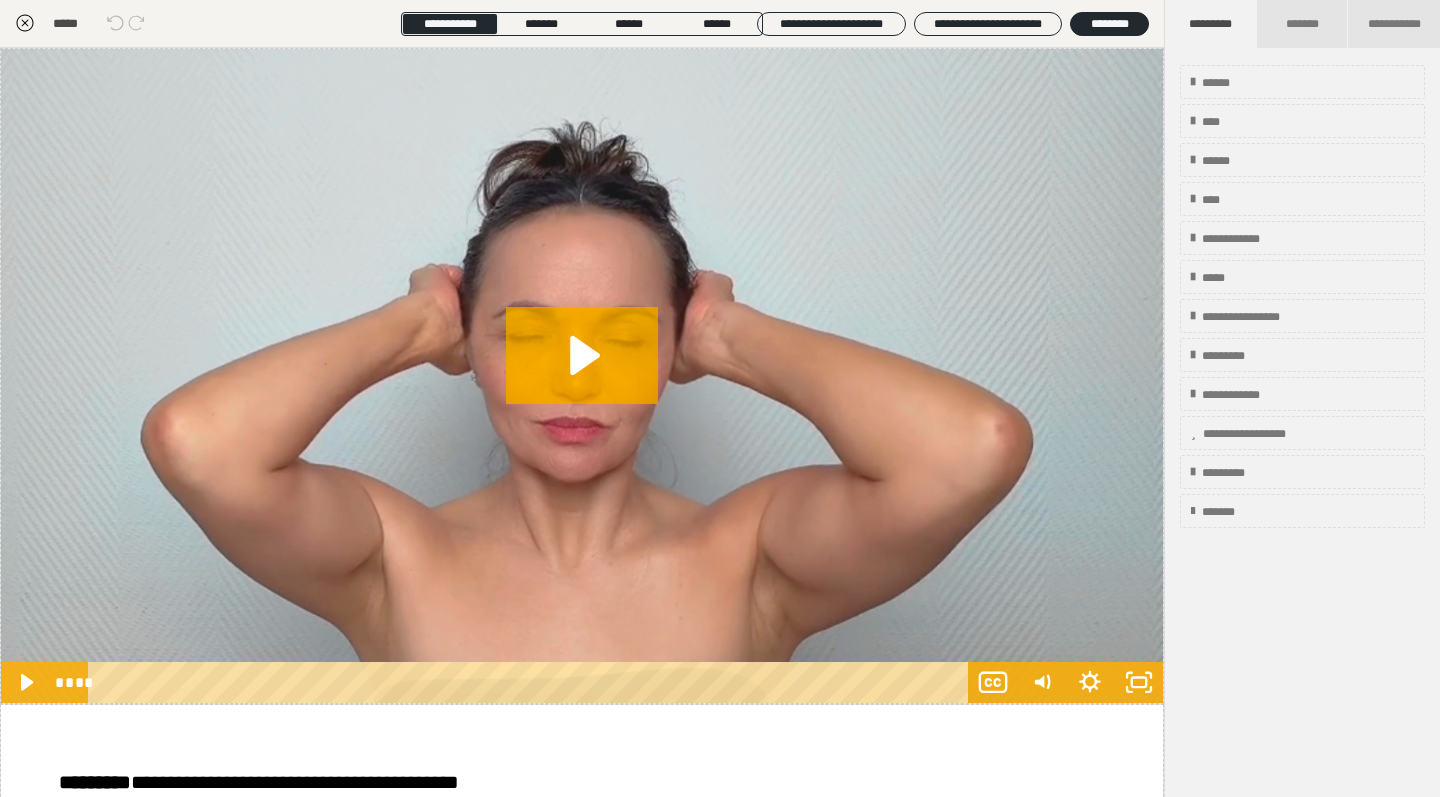 scroll, scrollTop: 0, scrollLeft: 0, axis: both 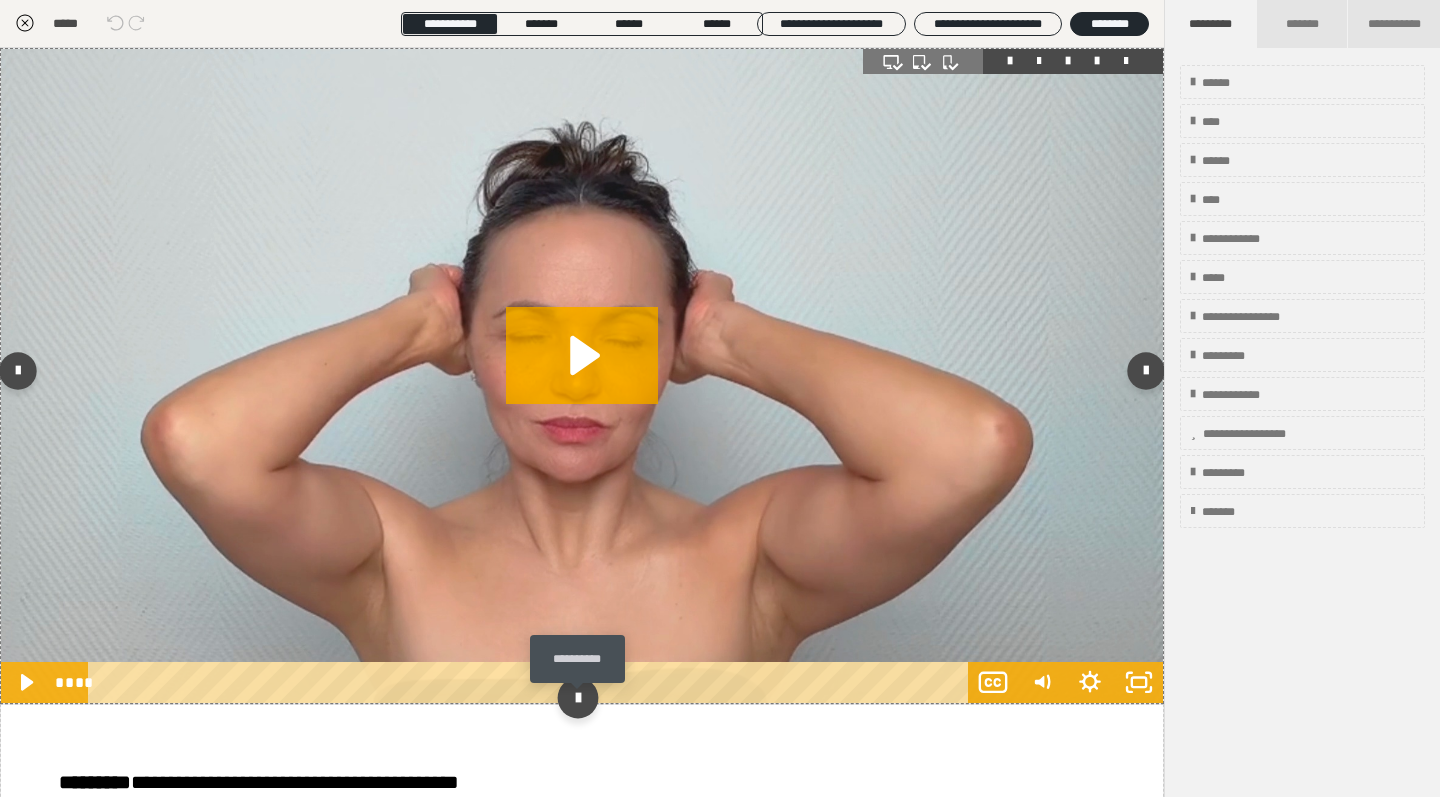 click at bounding box center [577, 698] 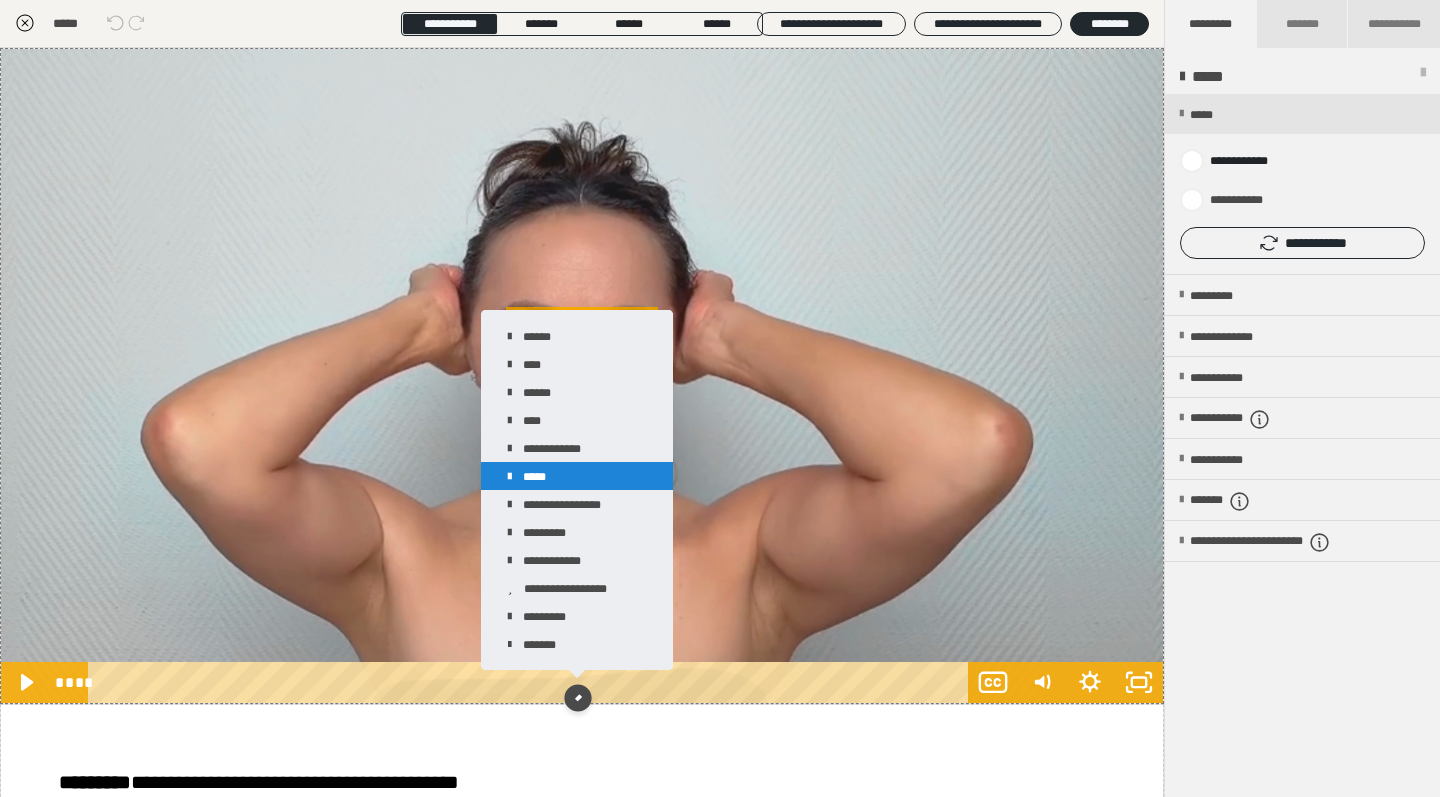 click on "*****" at bounding box center [577, 476] 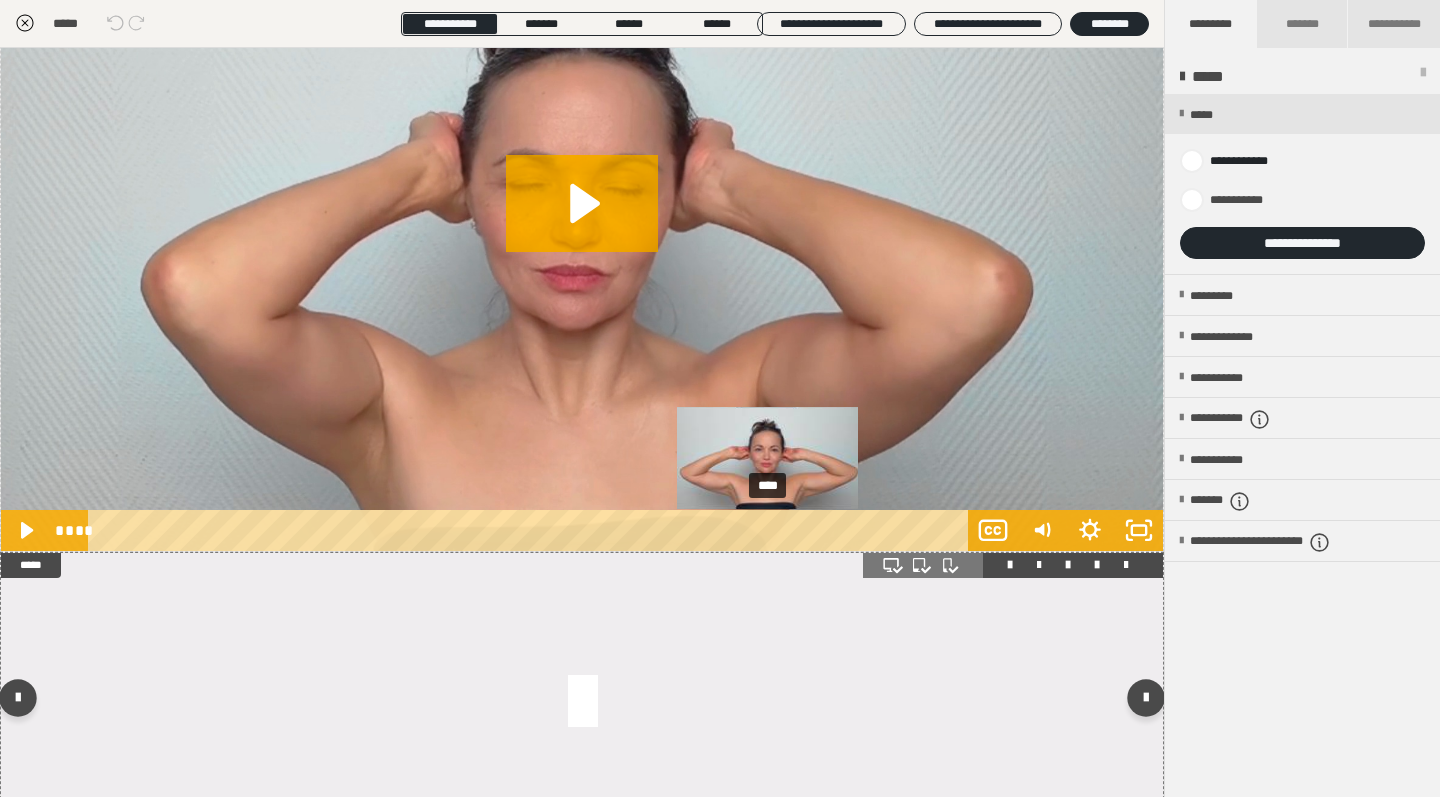 scroll, scrollTop: 161, scrollLeft: 0, axis: vertical 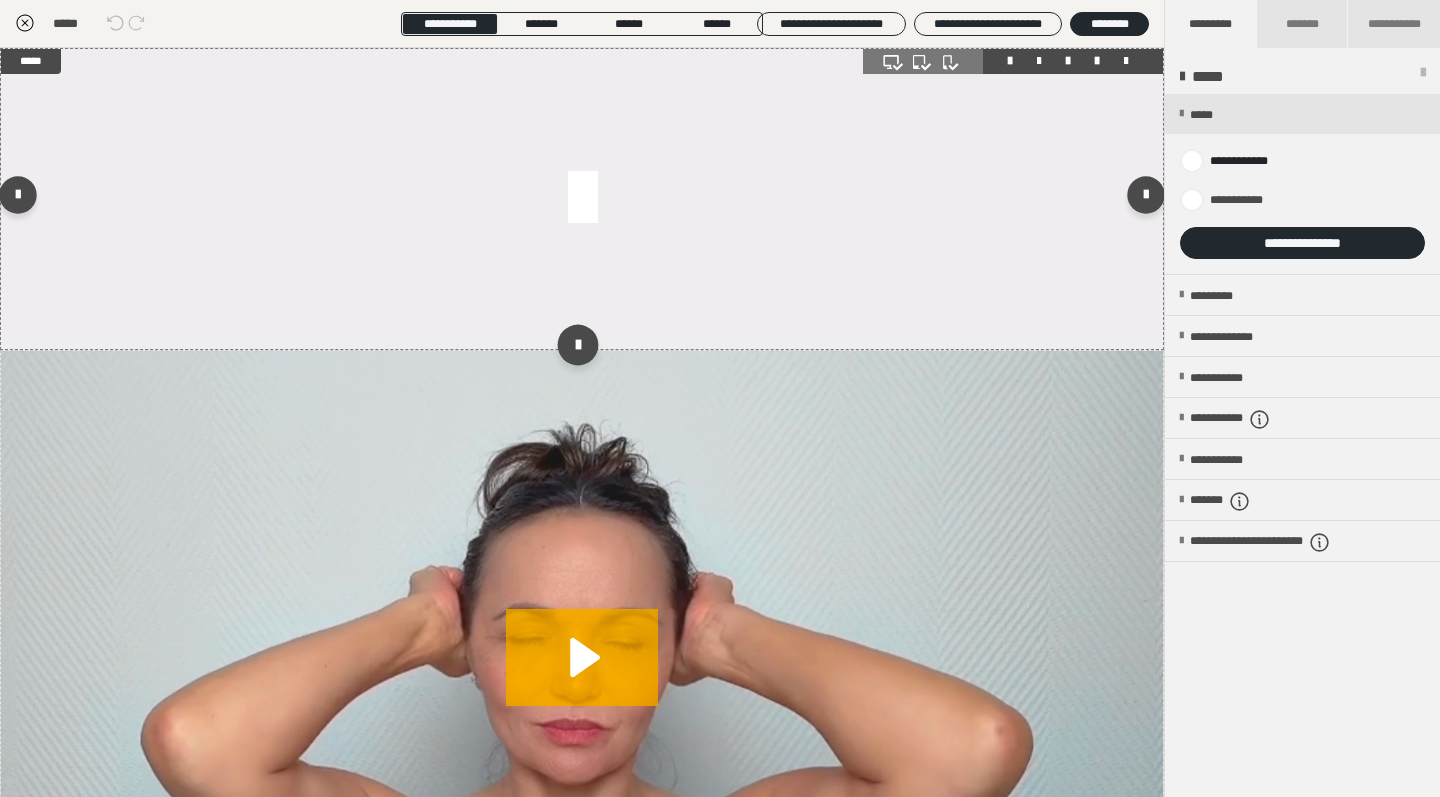 click at bounding box center (577, 344) 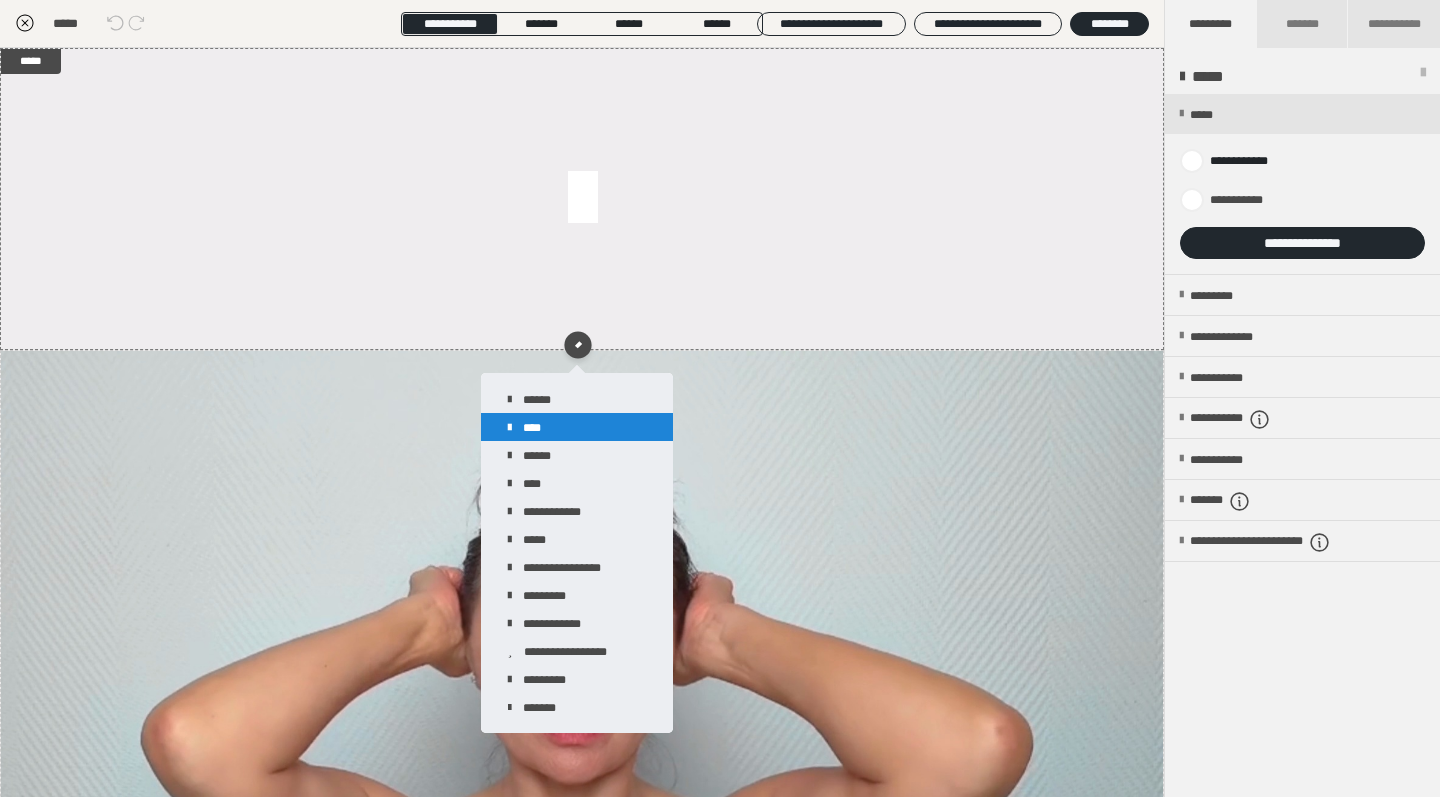 click on "****" at bounding box center [577, 427] 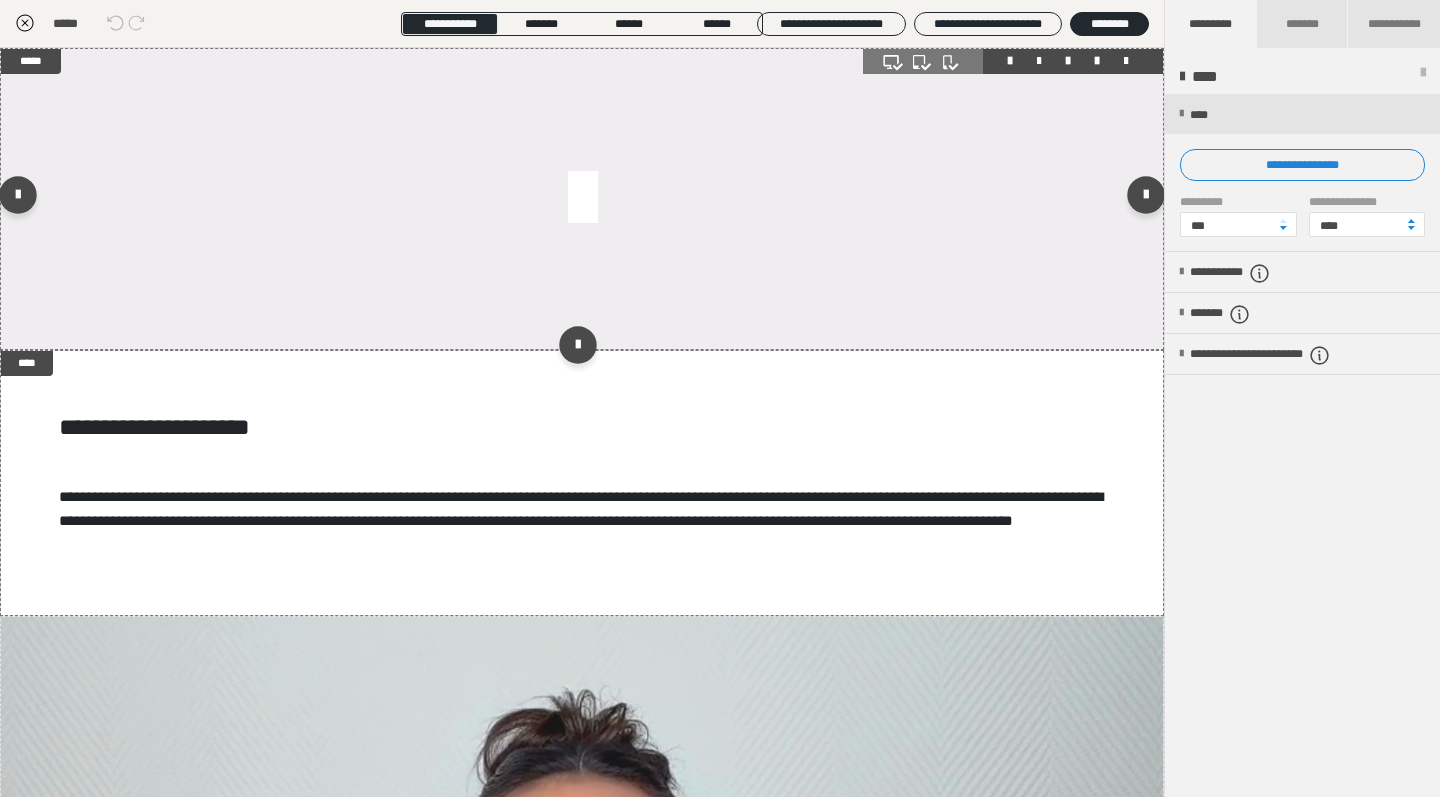 click at bounding box center [582, 199] 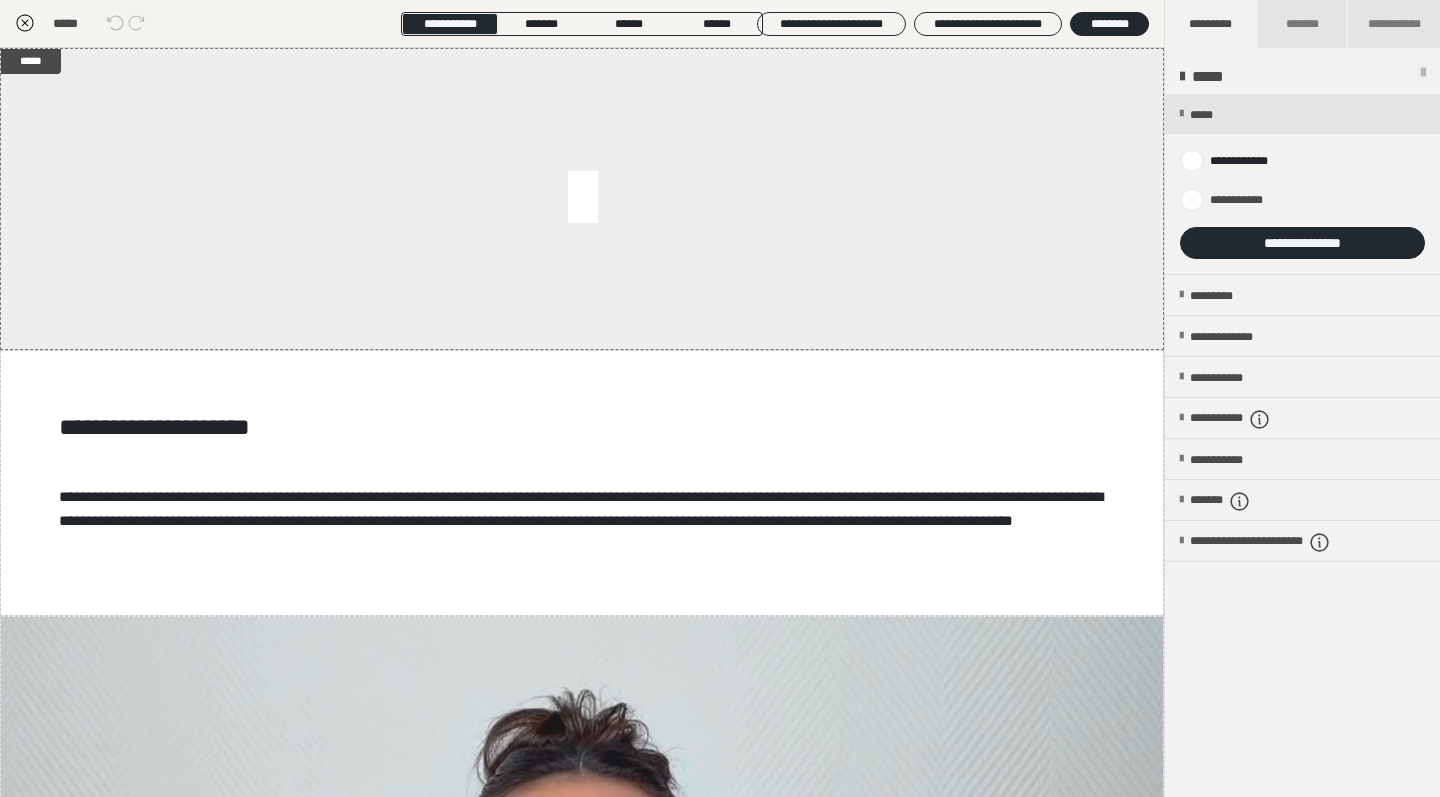 click on "**********" at bounding box center [1302, 243] 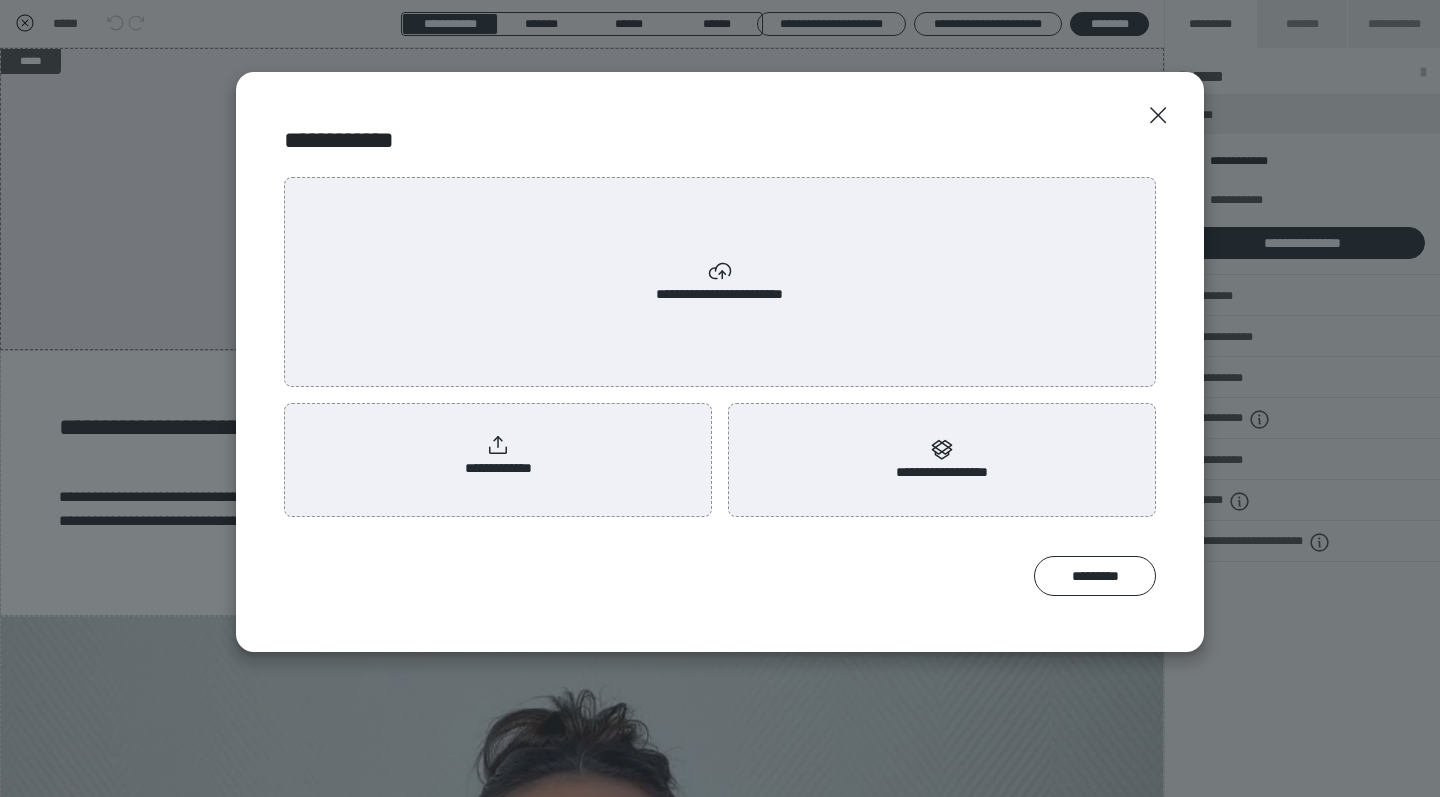 click on "**********" at bounding box center [720, 282] 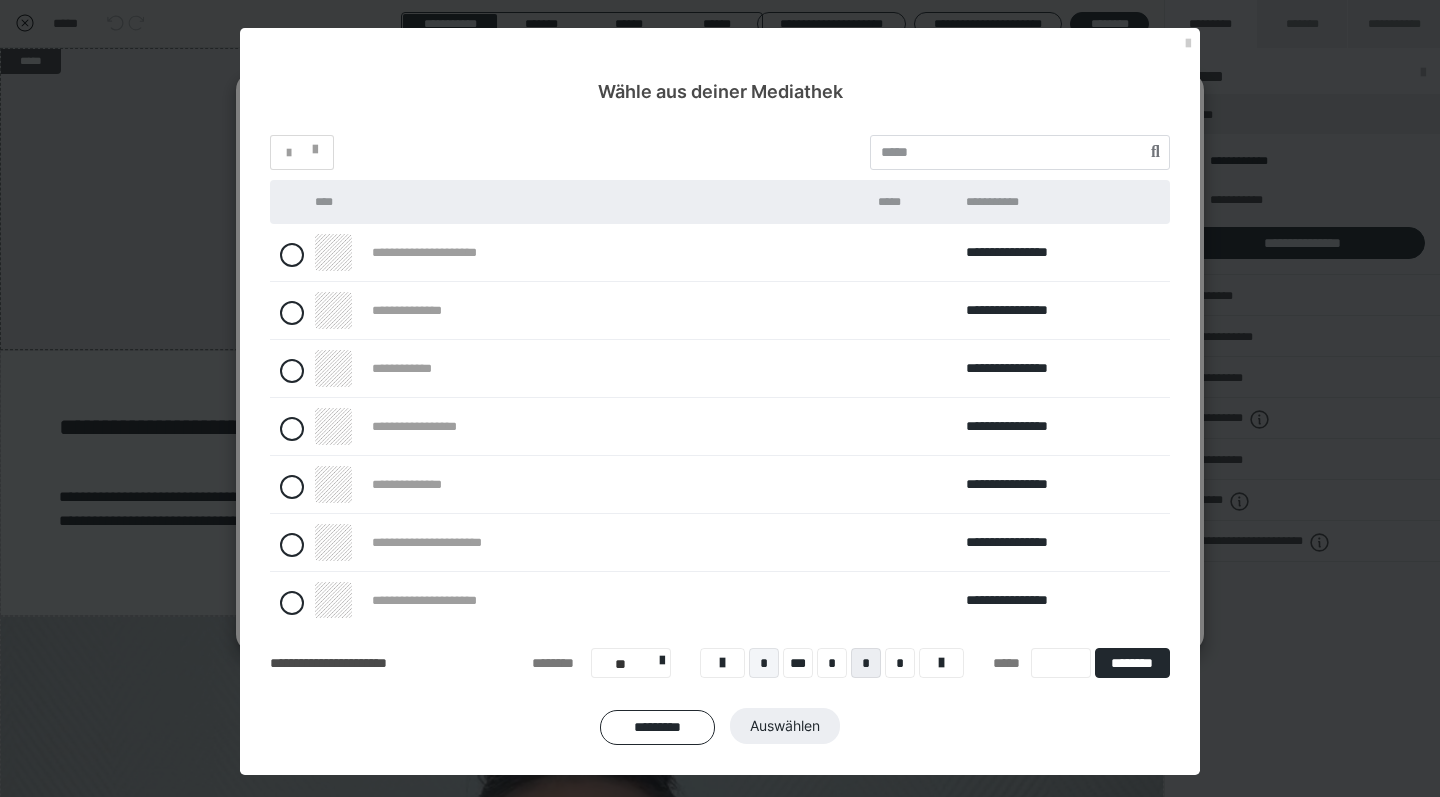 click on "*" at bounding box center [764, 663] 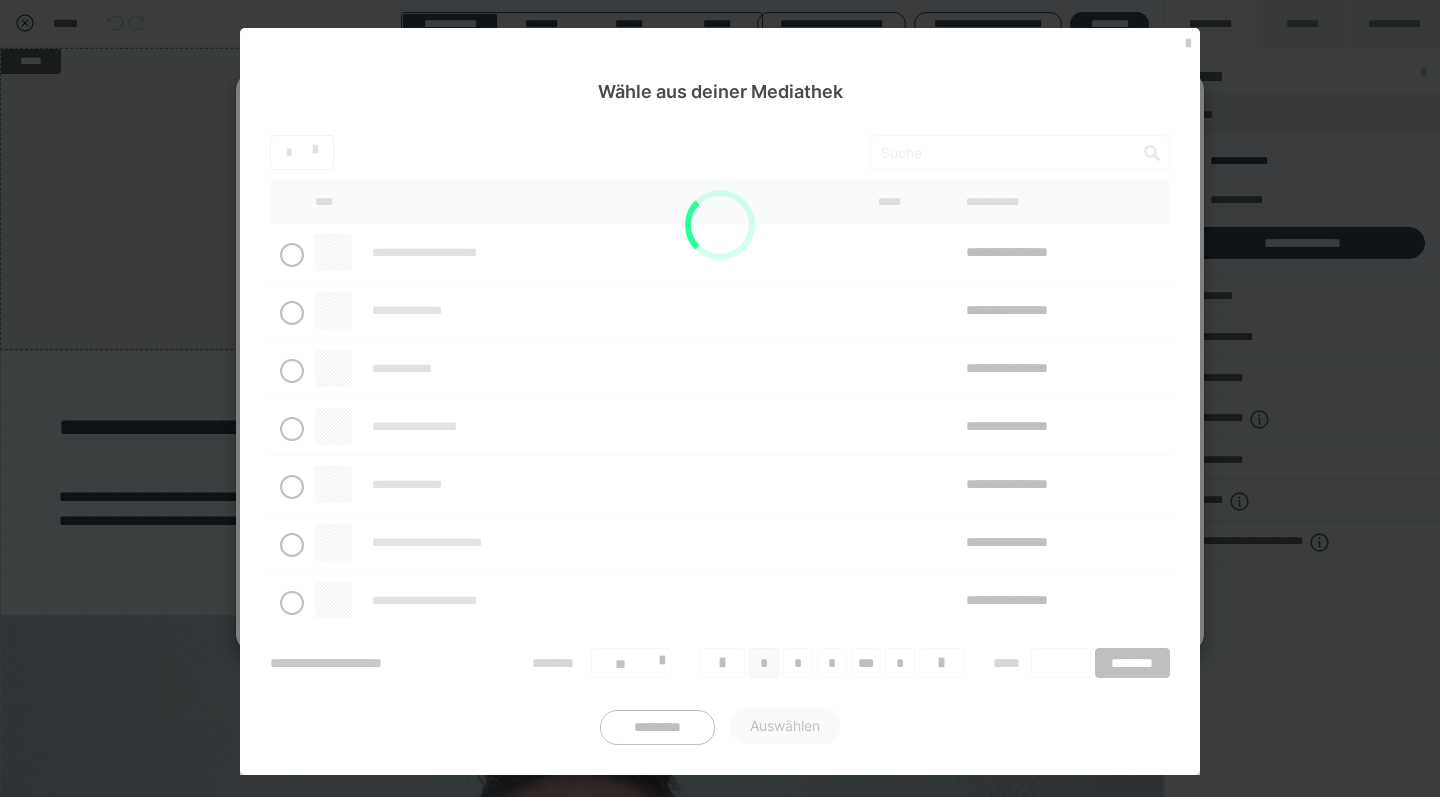 scroll, scrollTop: 4, scrollLeft: 0, axis: vertical 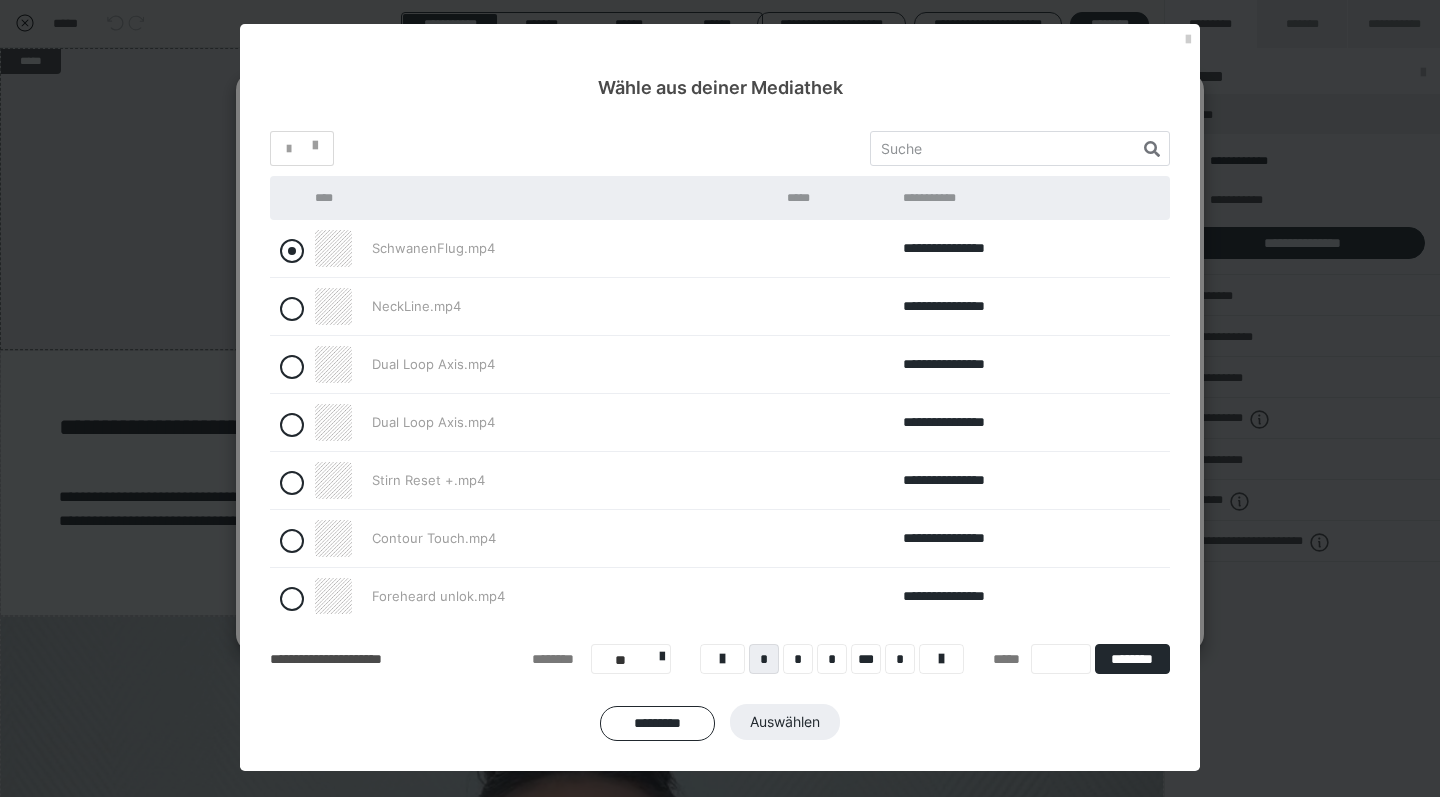 click at bounding box center [292, 251] 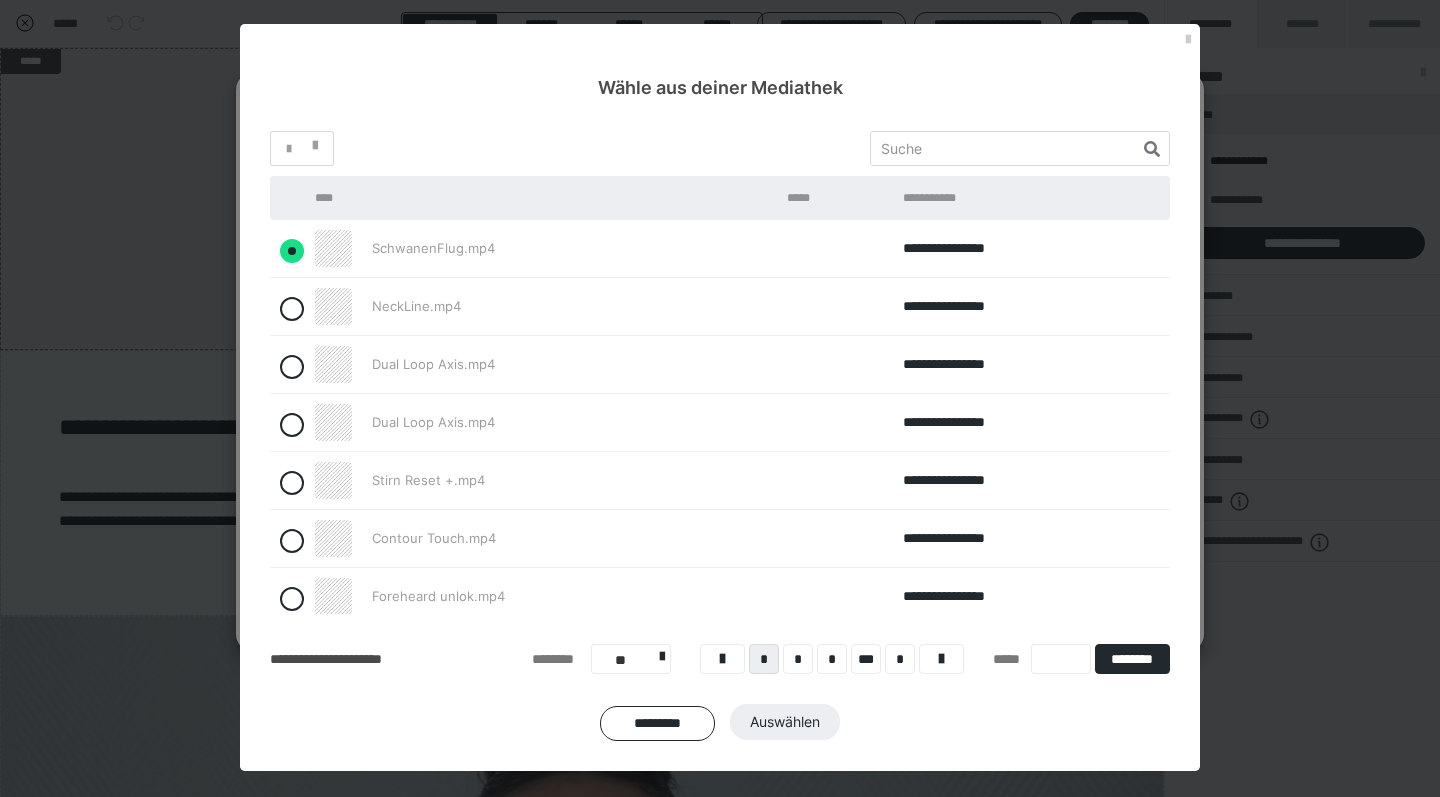 radio on "true" 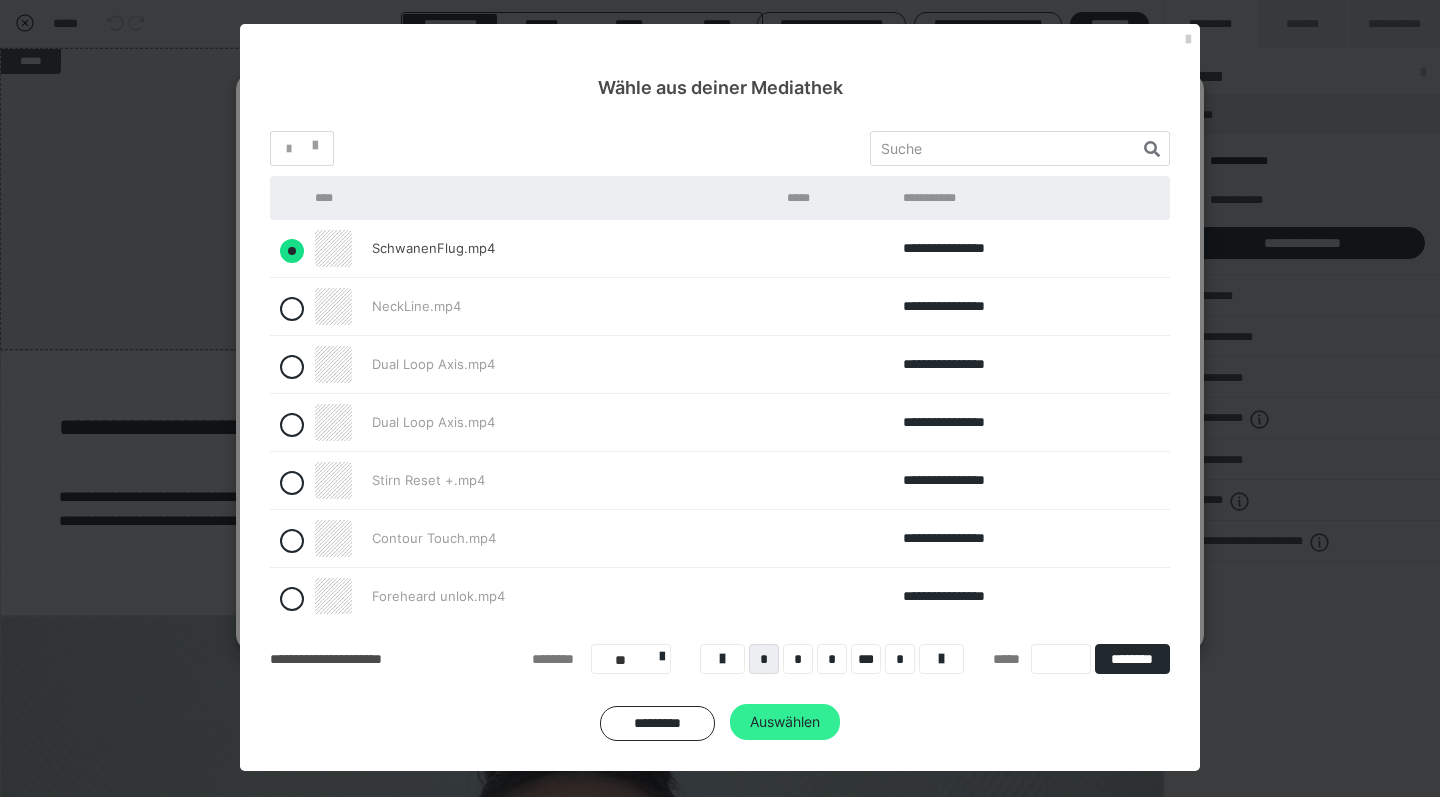 click on "Auswählen" at bounding box center (785, 722) 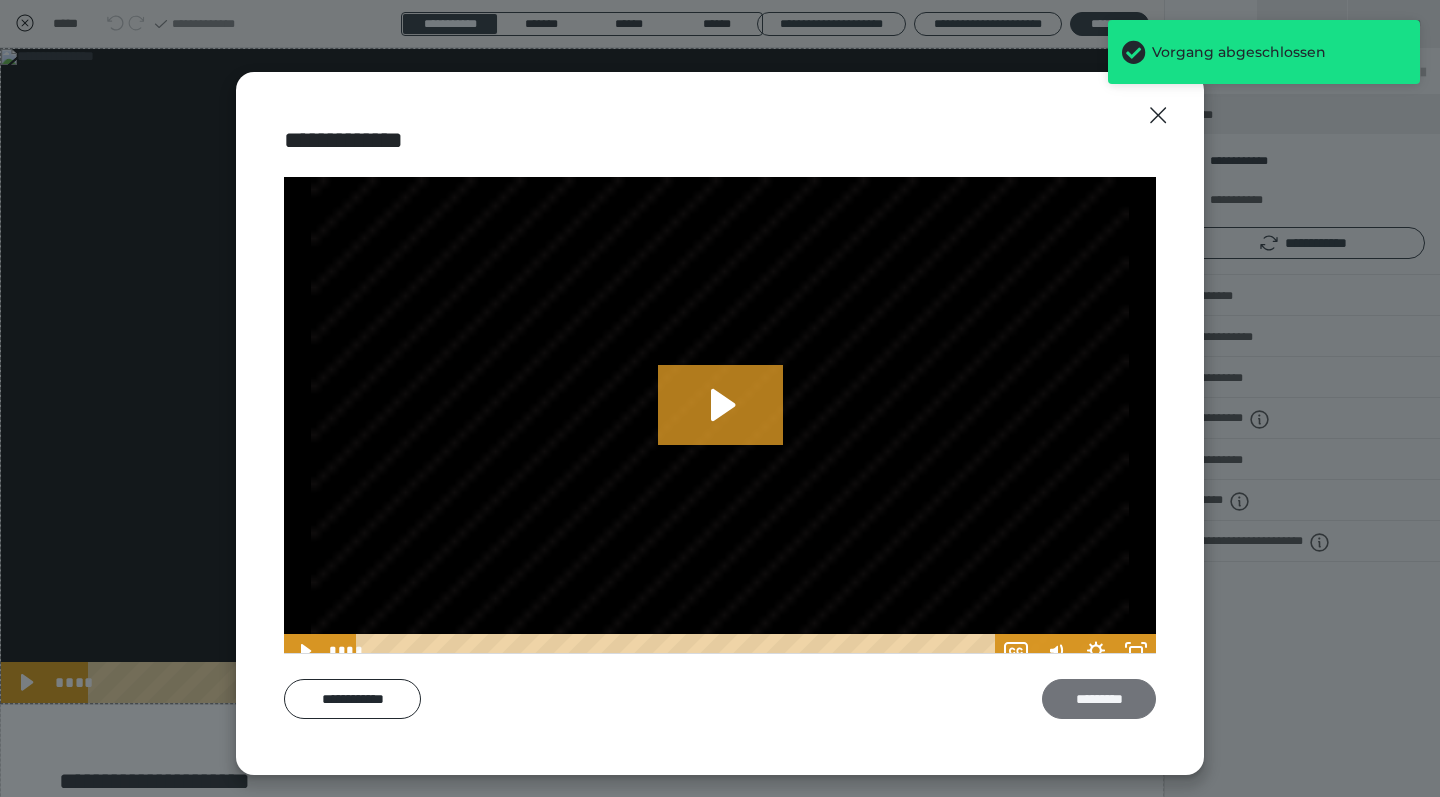 click on "*********" at bounding box center [1099, 699] 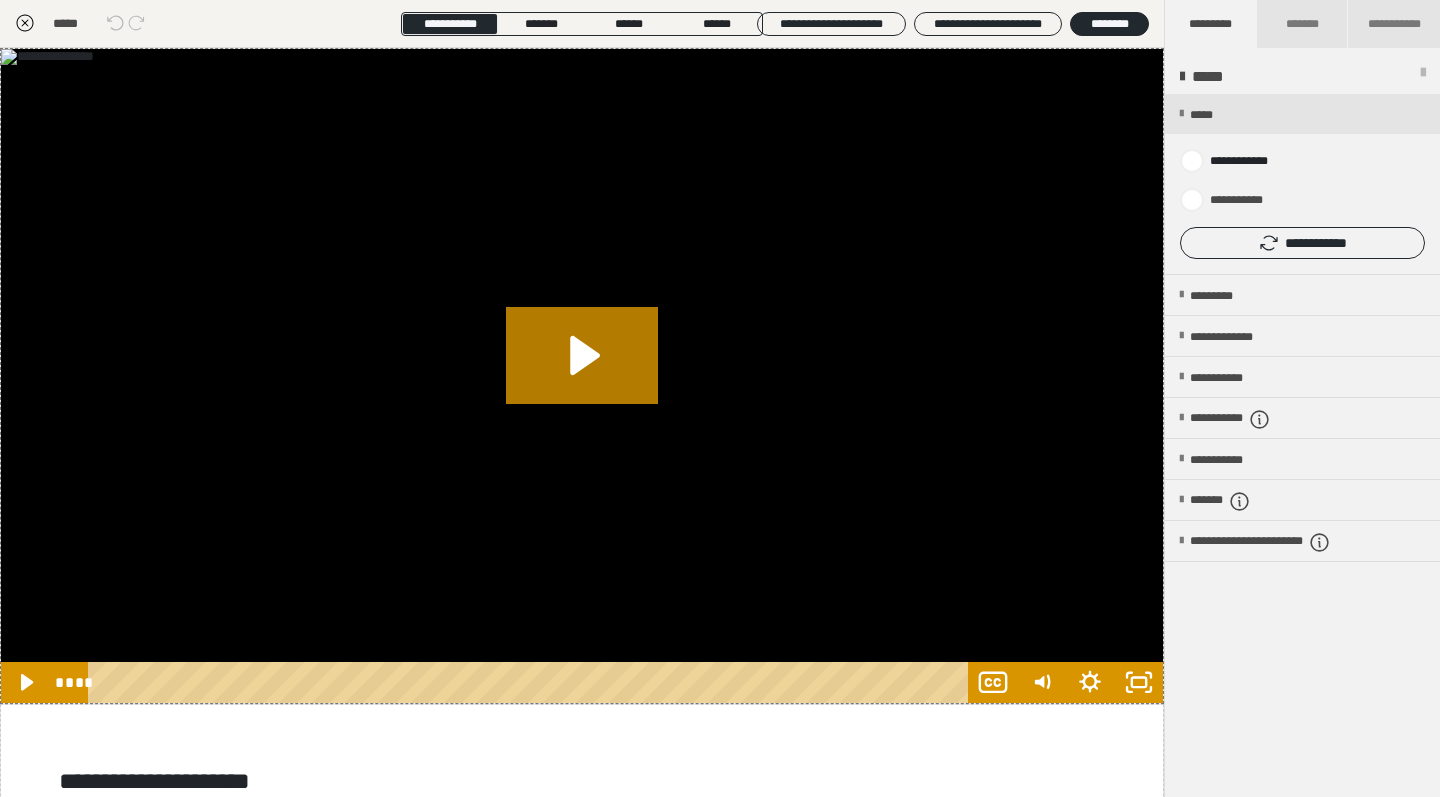 click 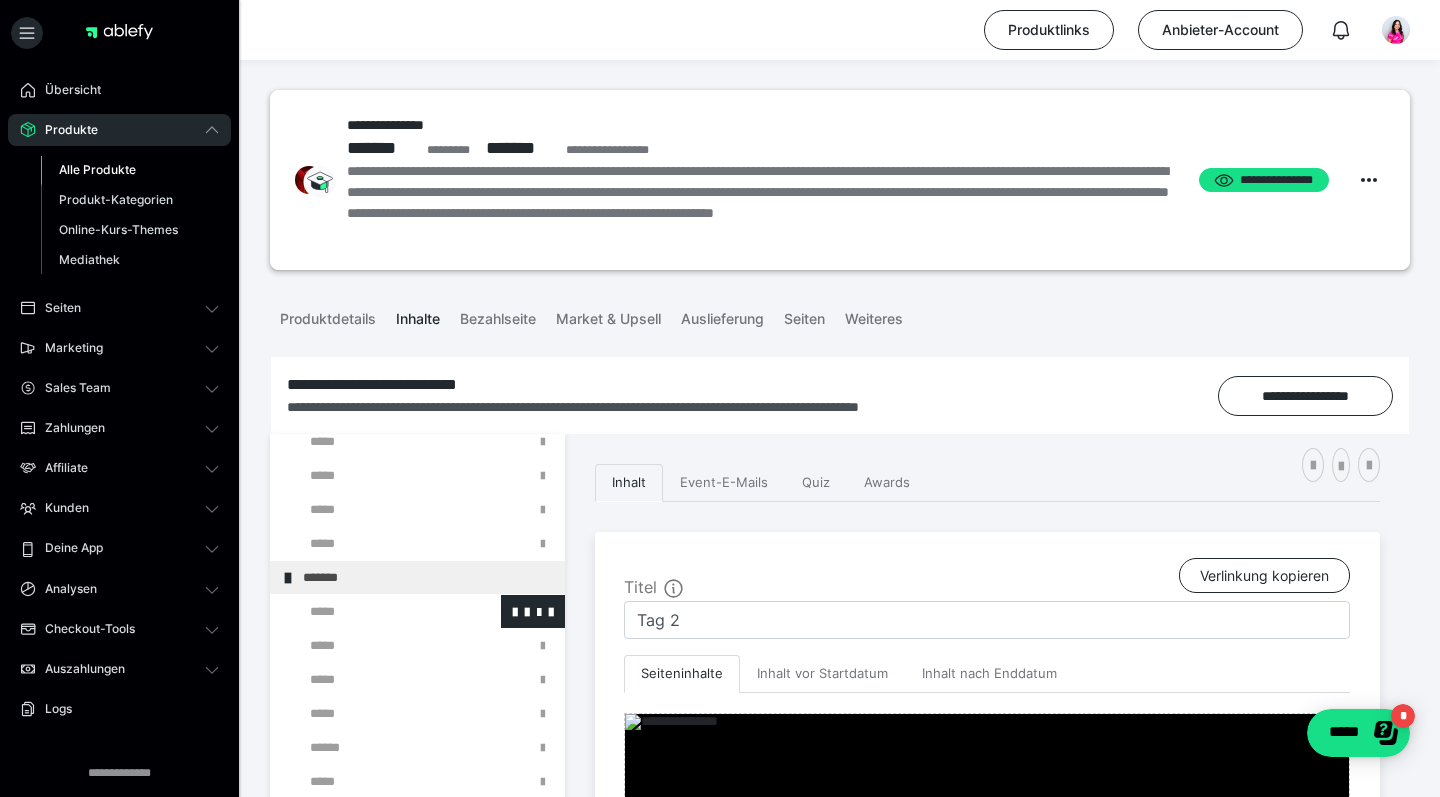 scroll, scrollTop: 246, scrollLeft: 0, axis: vertical 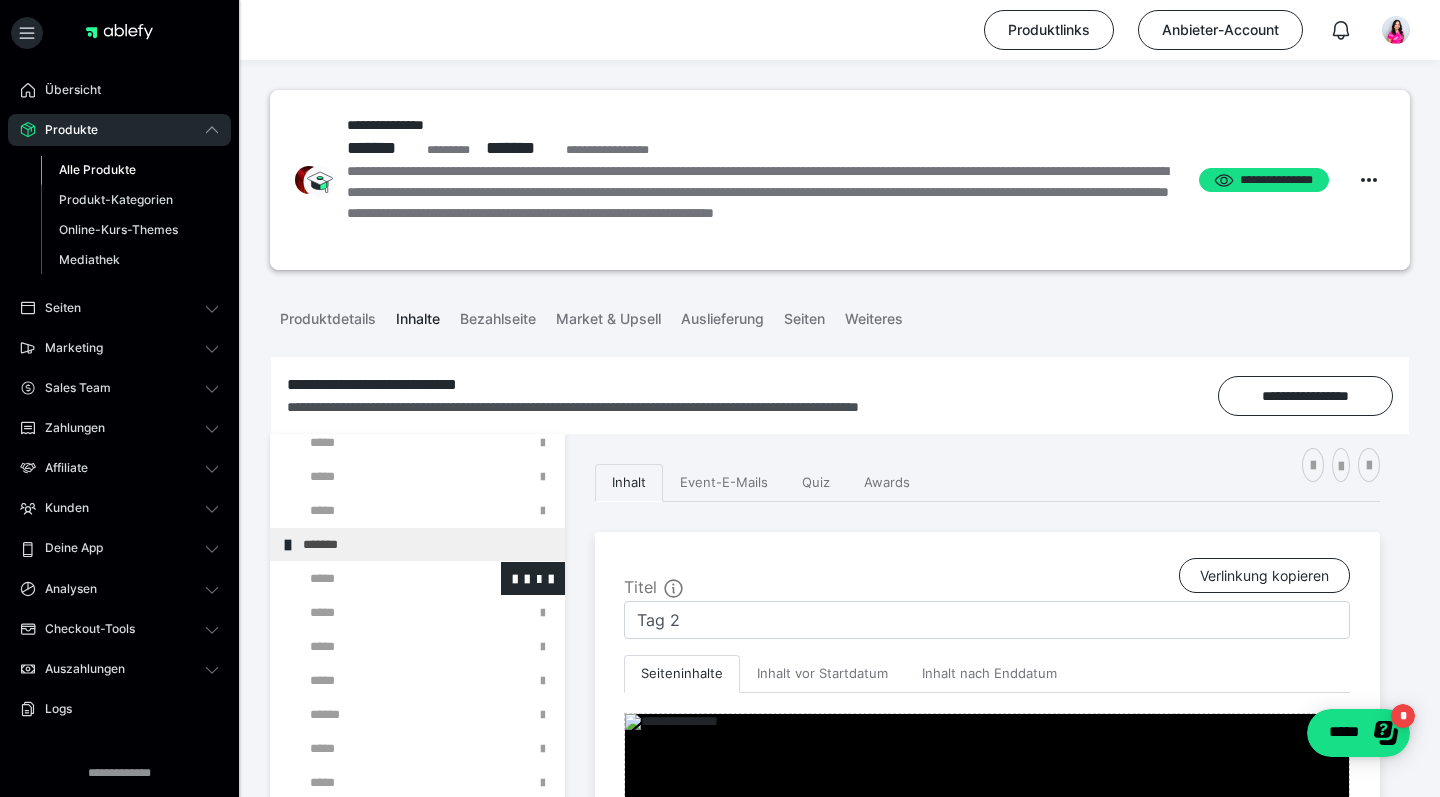click at bounding box center (375, 578) 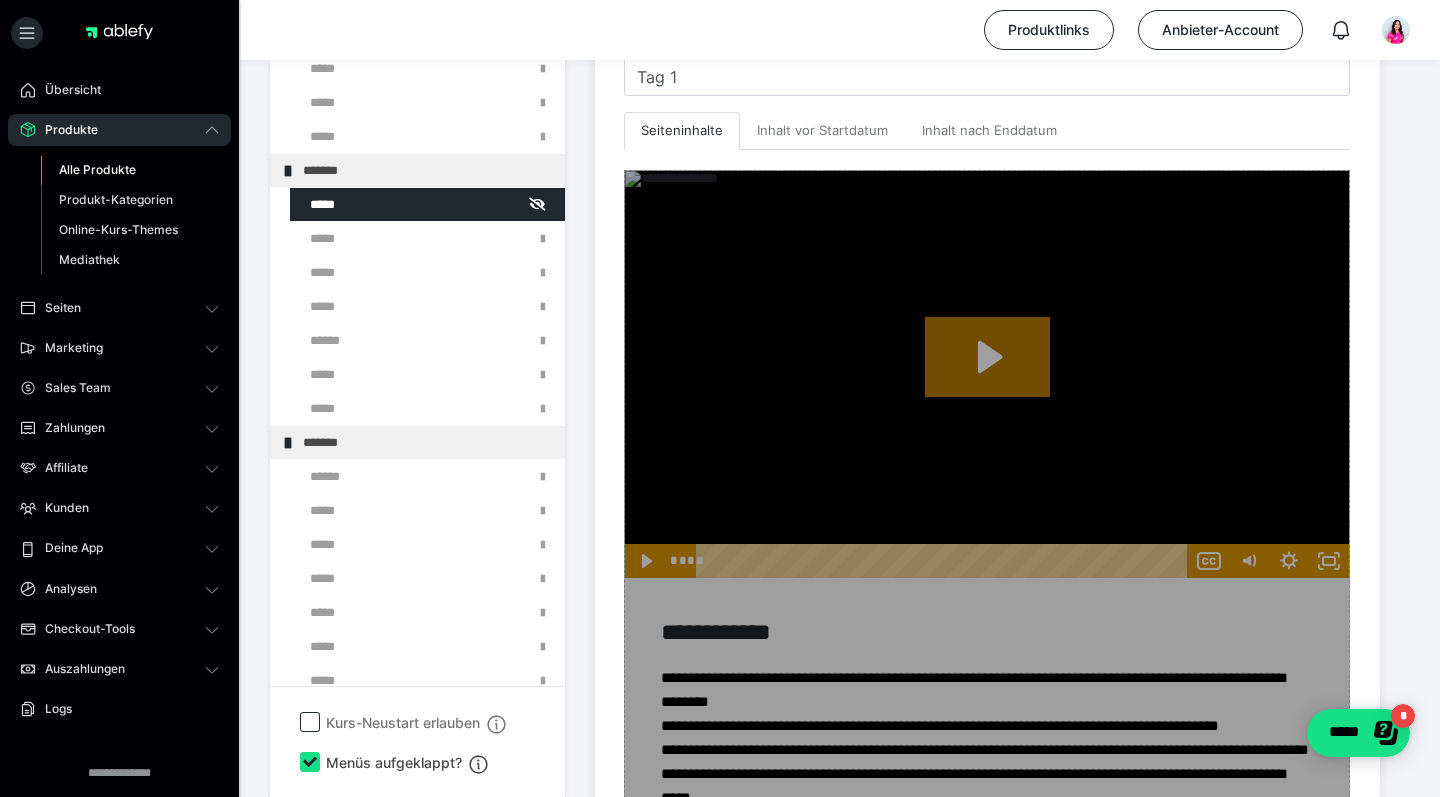 scroll, scrollTop: 265, scrollLeft: 0, axis: vertical 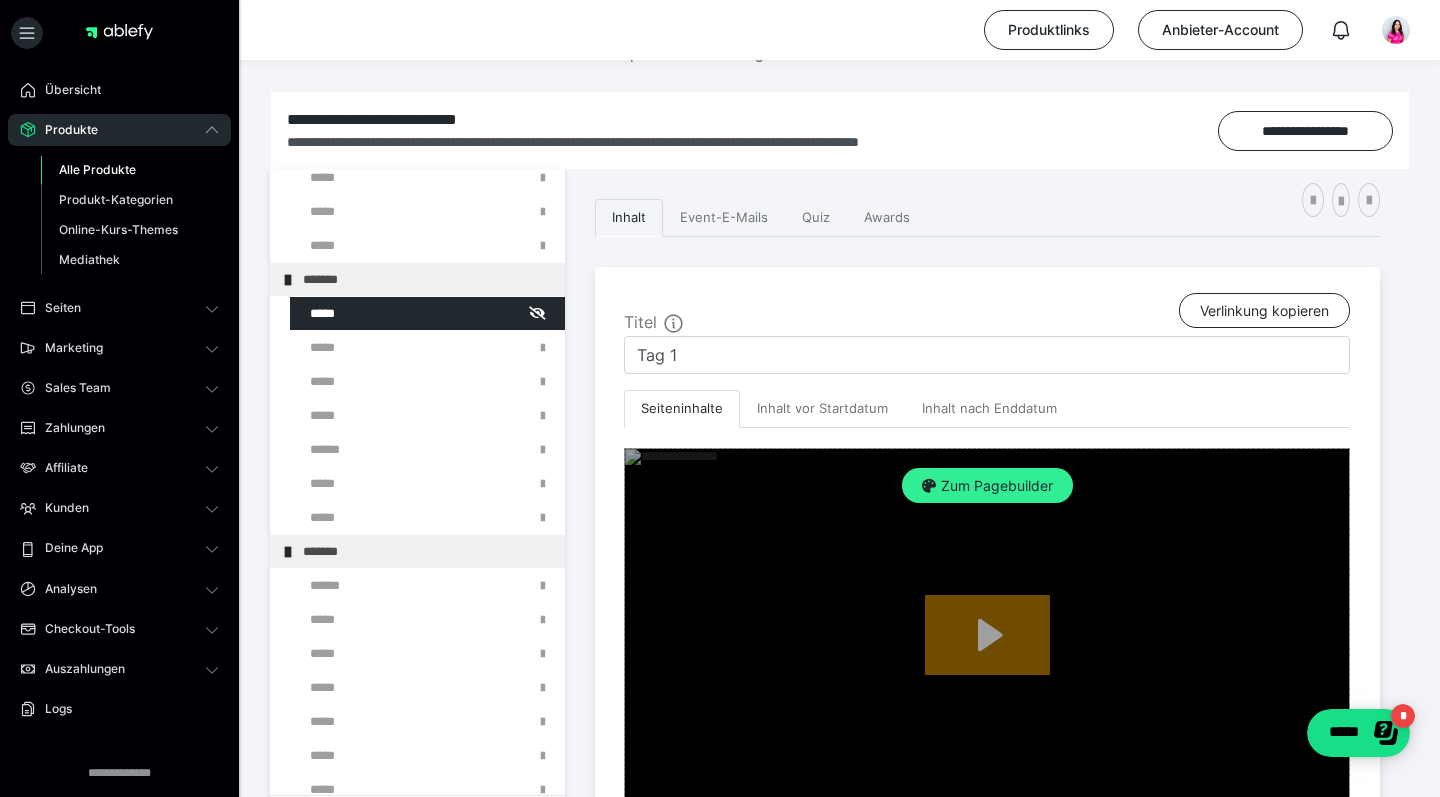 click on "Zum Pagebuilder" at bounding box center (987, 486) 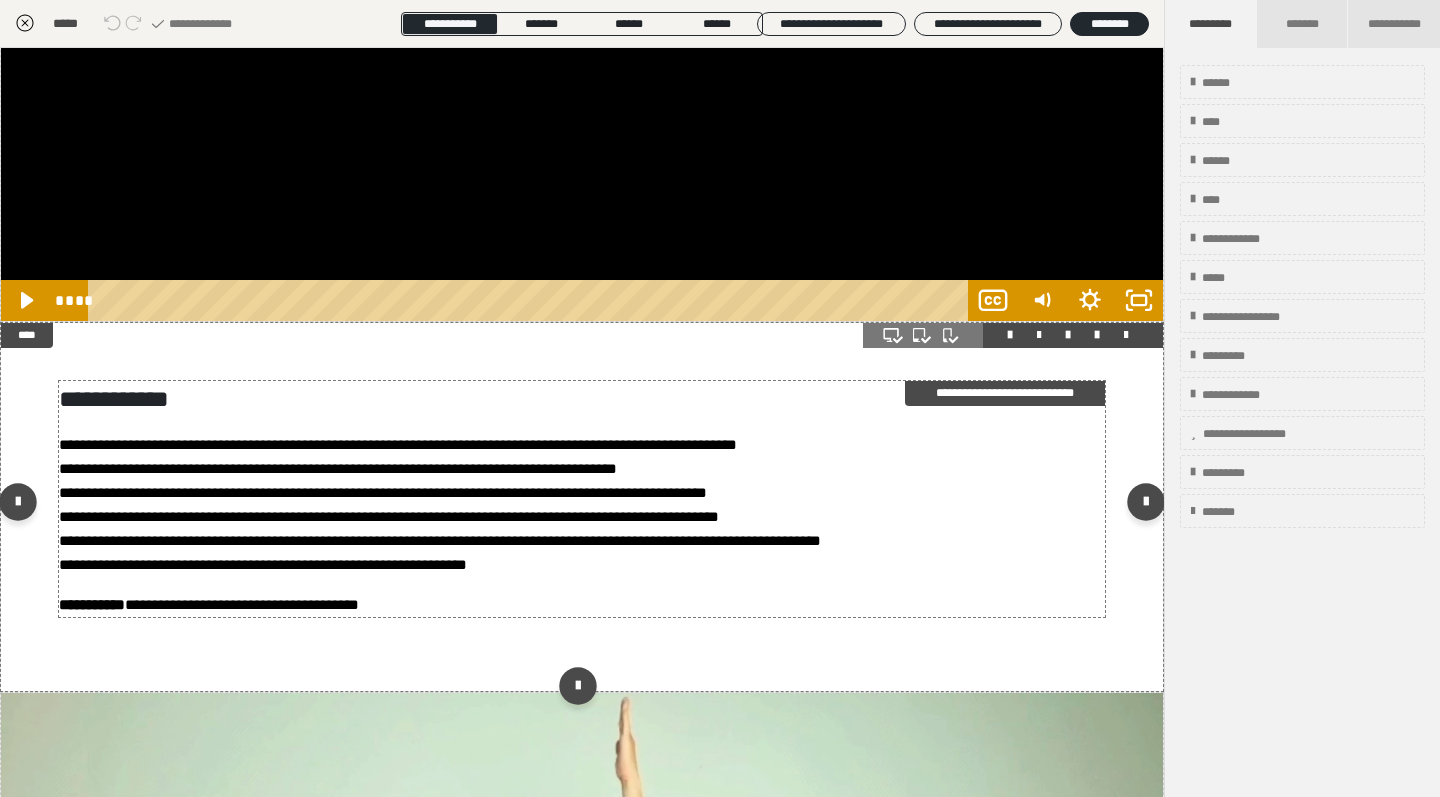 scroll, scrollTop: 400, scrollLeft: 0, axis: vertical 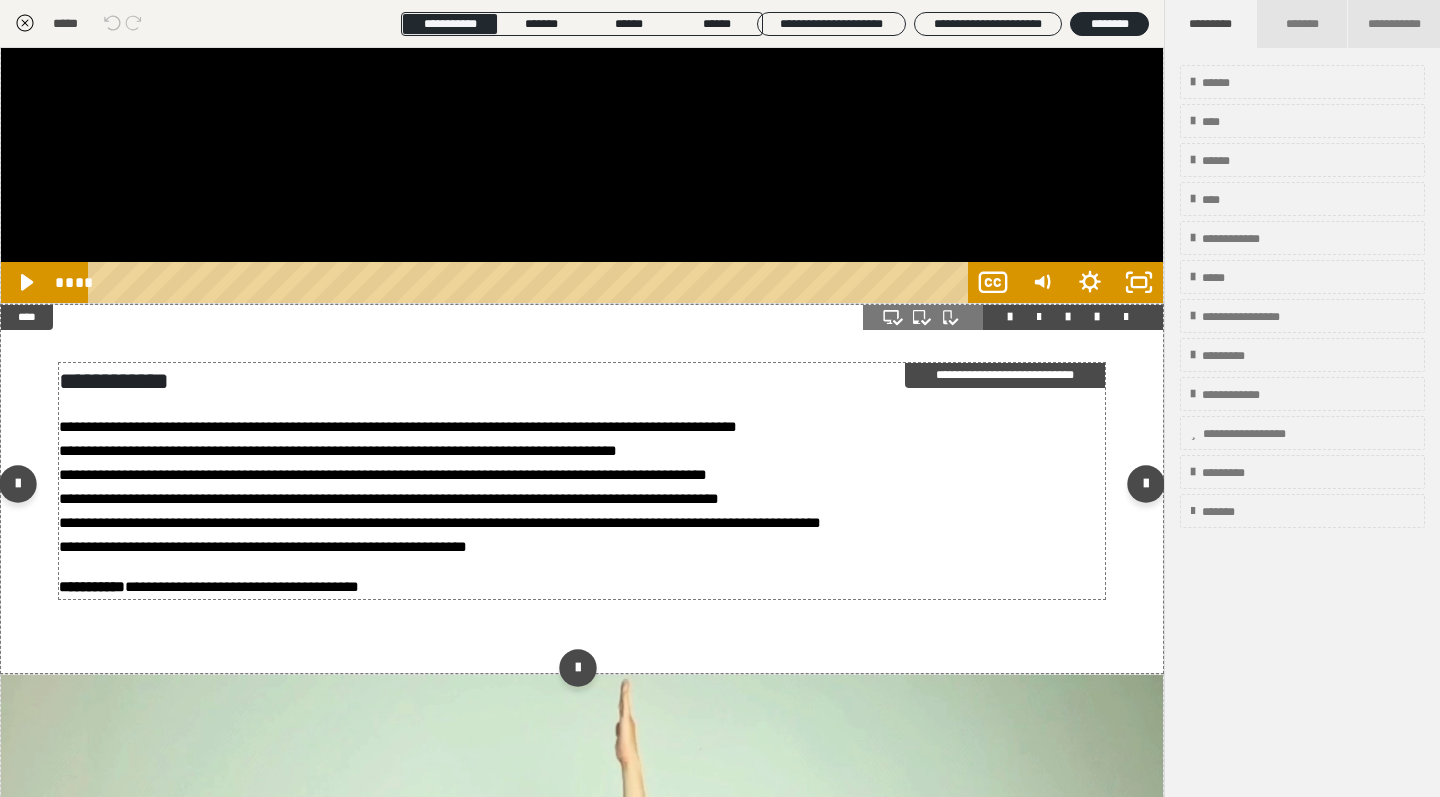 click on "**********" at bounding box center (582, 481) 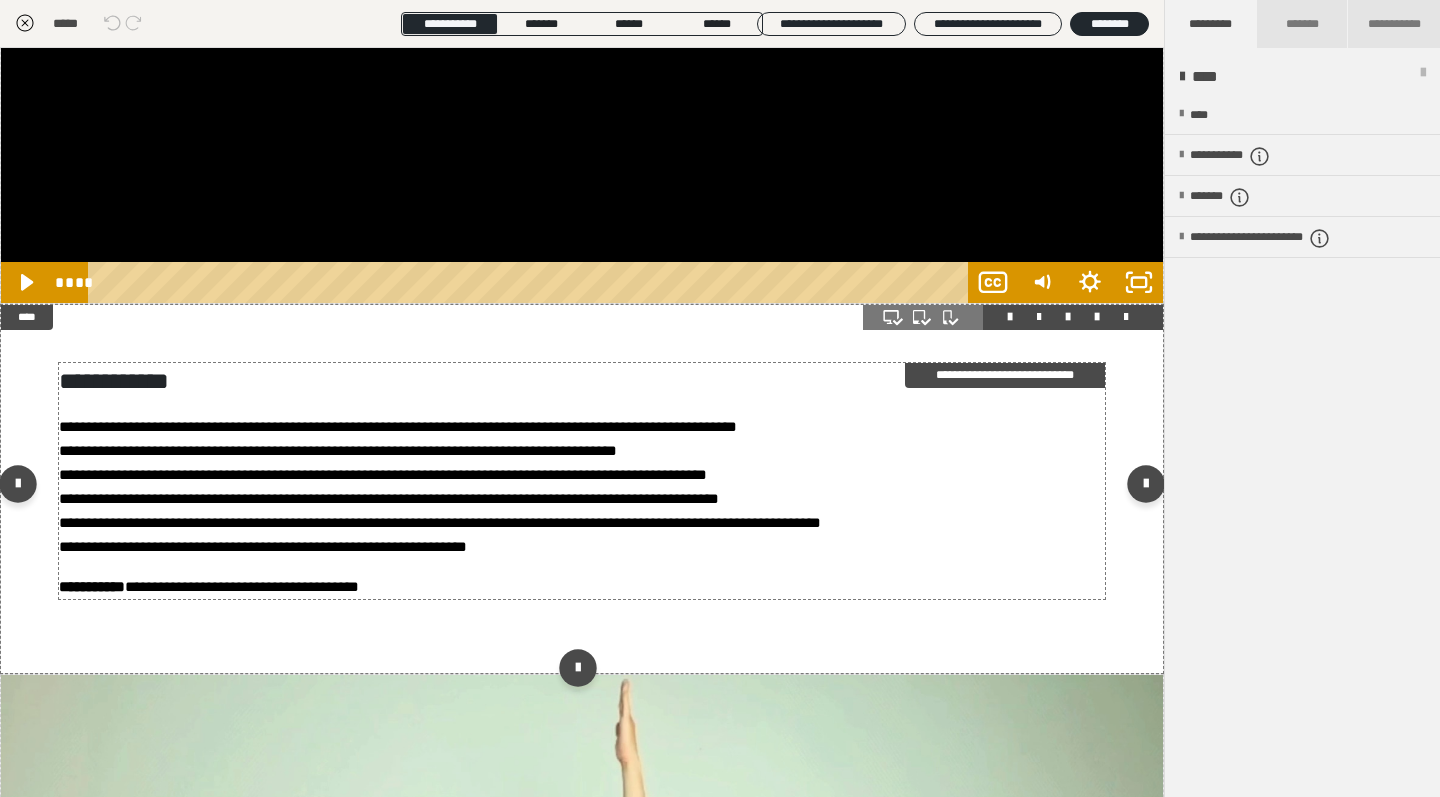 click on "**********" at bounding box center (582, 481) 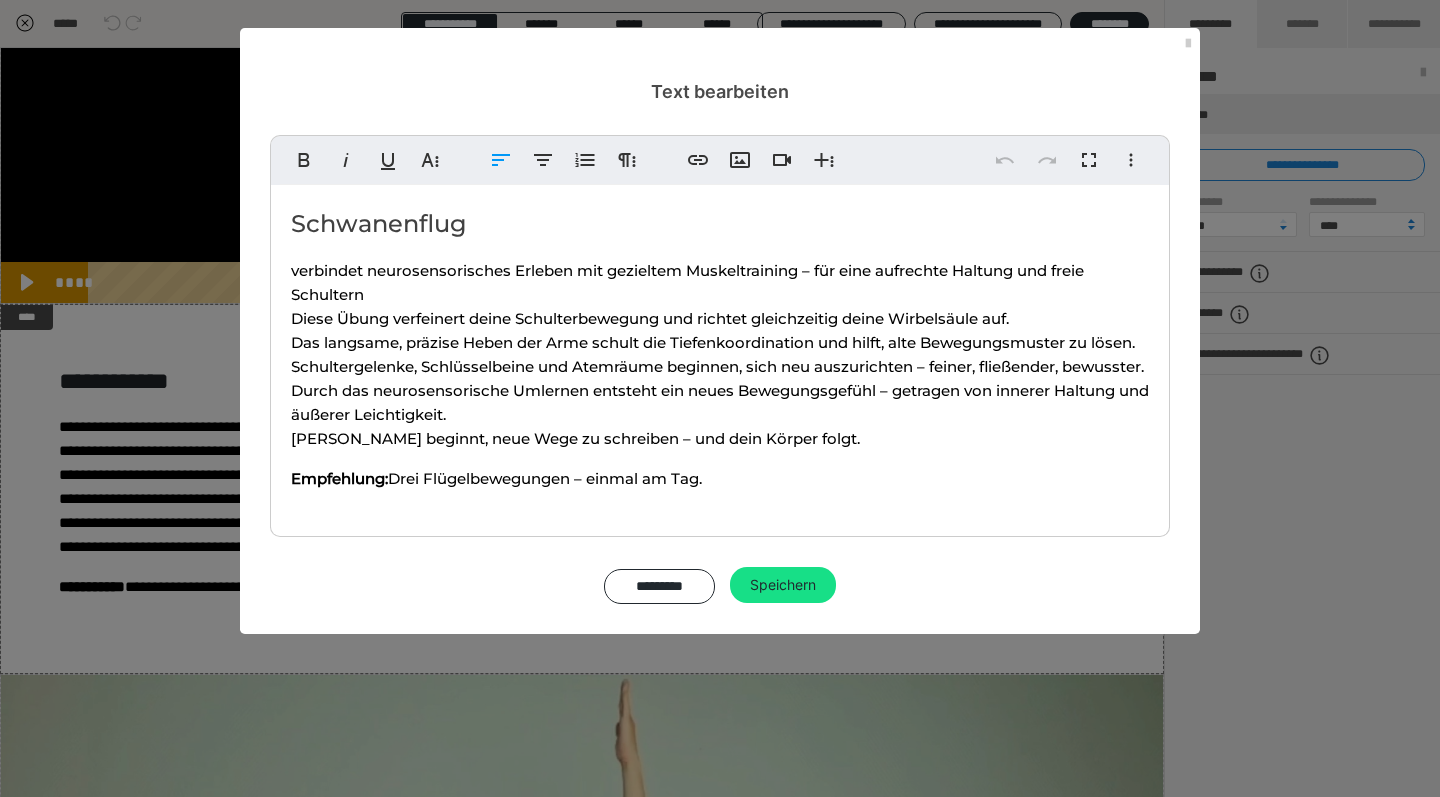 drag, startPoint x: 747, startPoint y: 496, endPoint x: 273, endPoint y: 230, distance: 543.53656 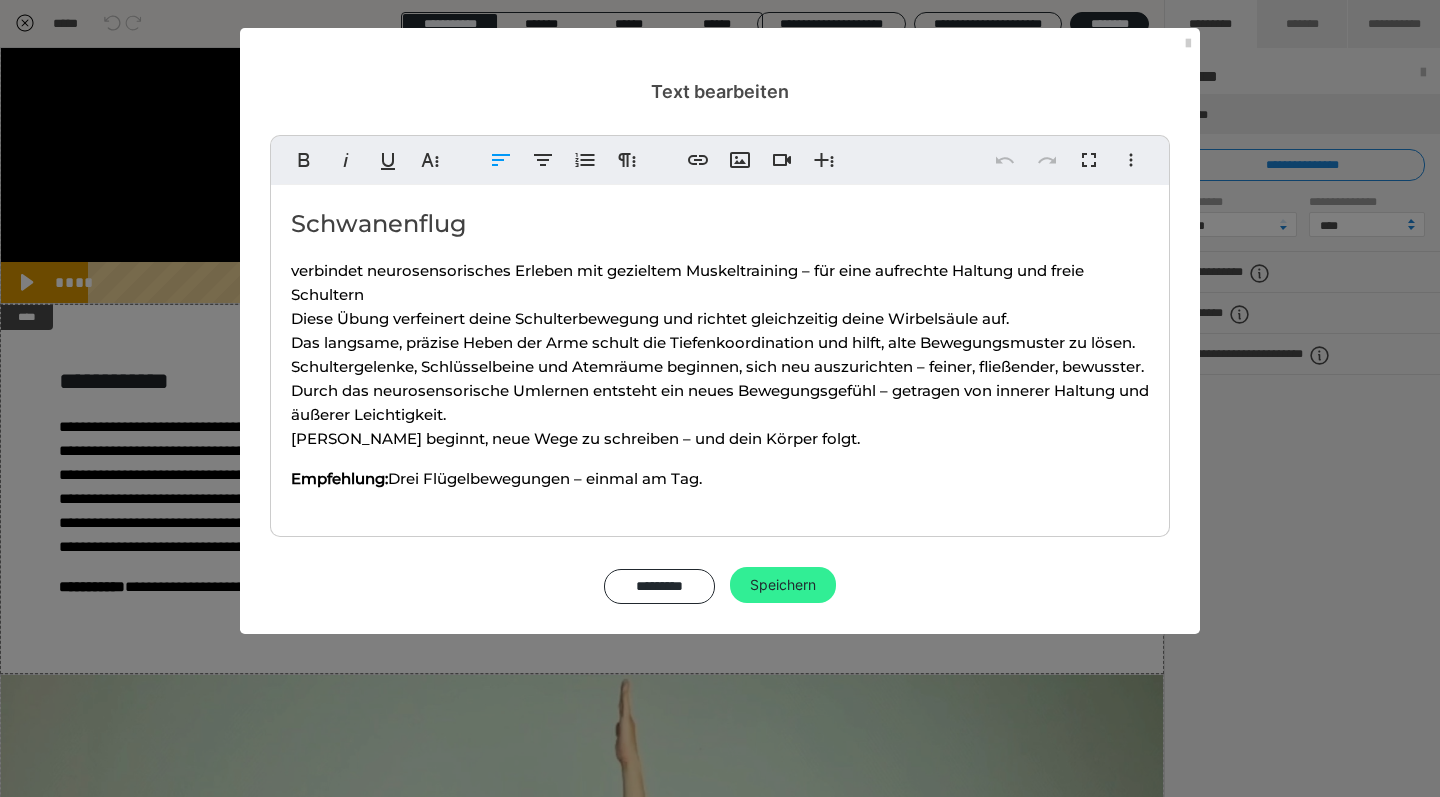 click on "Speichern" at bounding box center (783, 585) 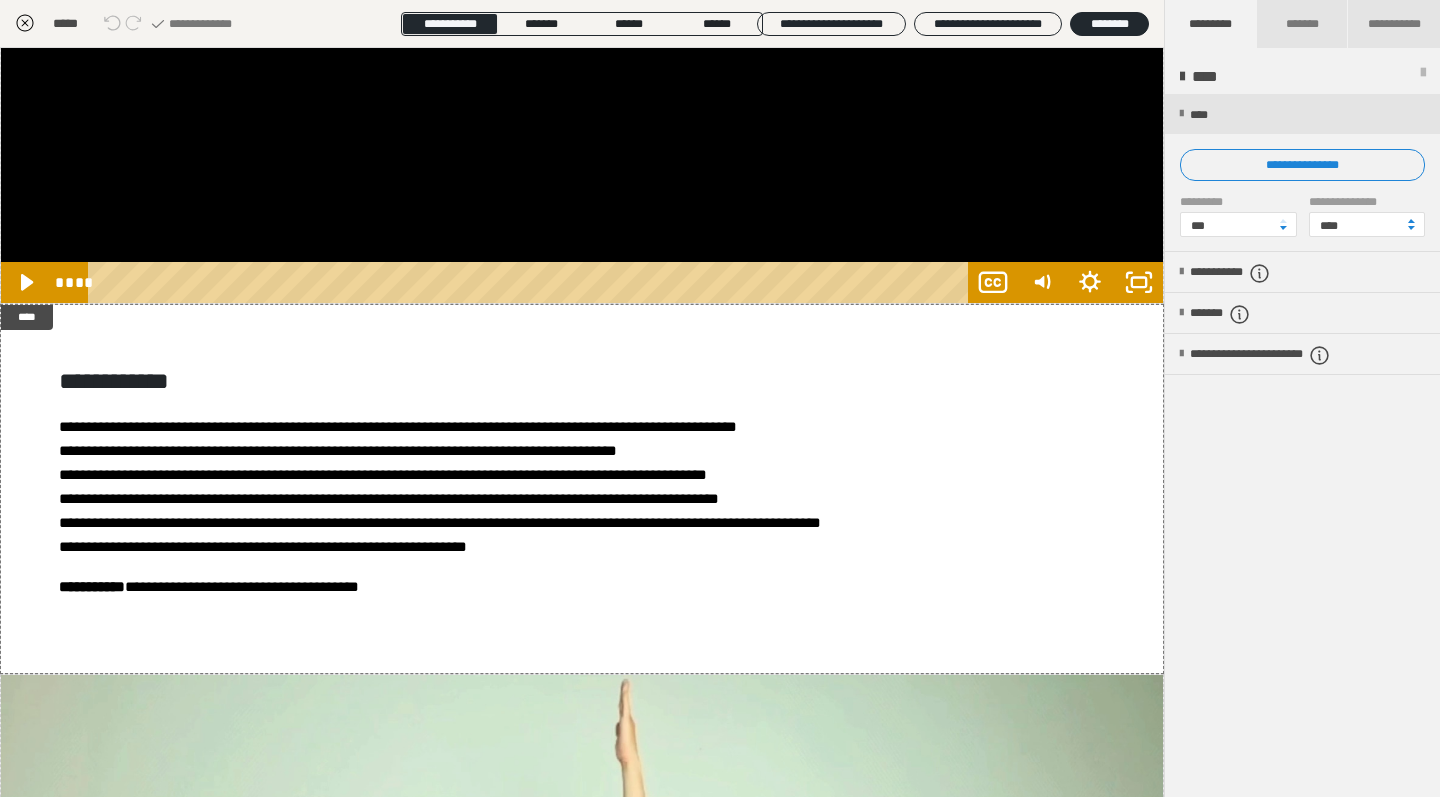 click 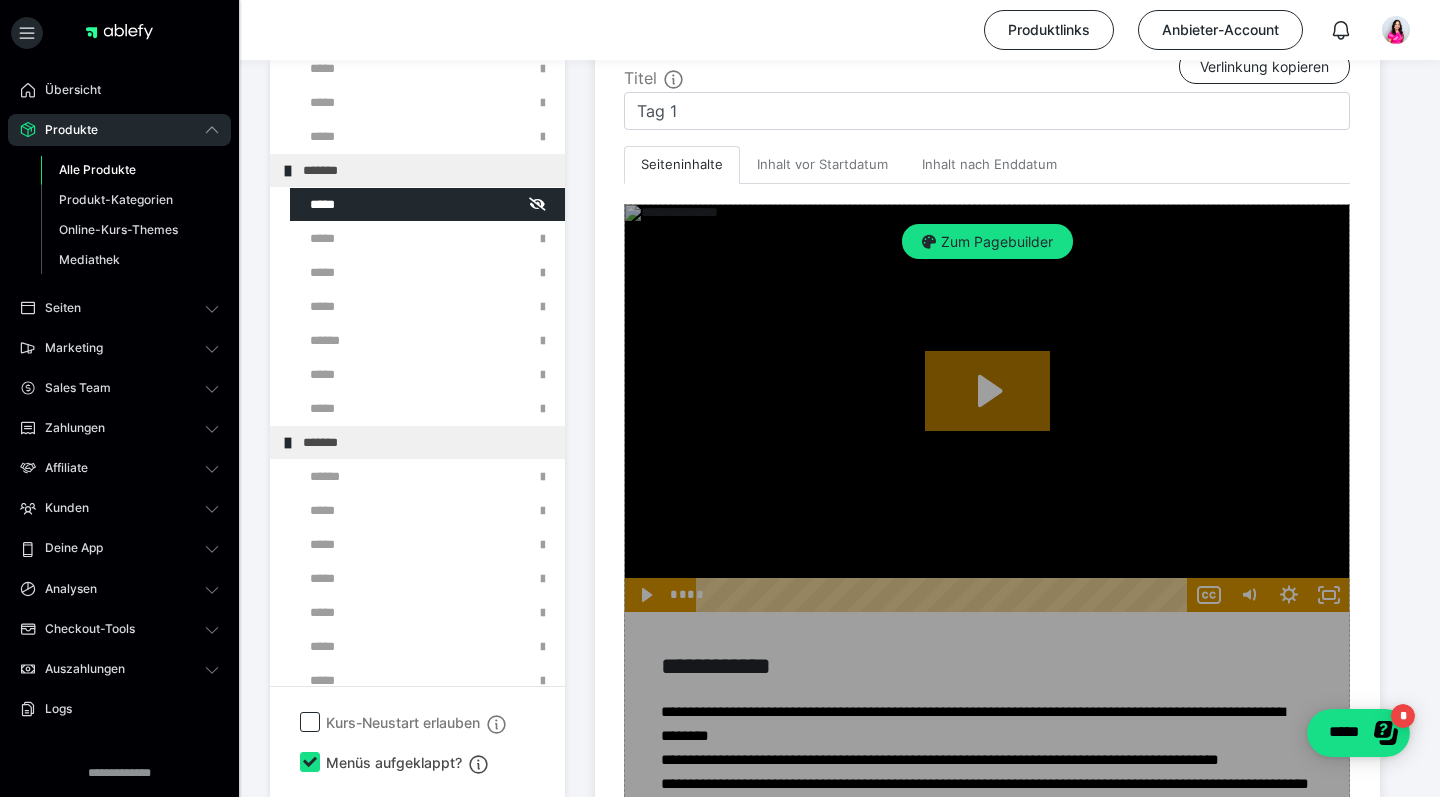 scroll, scrollTop: 536, scrollLeft: 0, axis: vertical 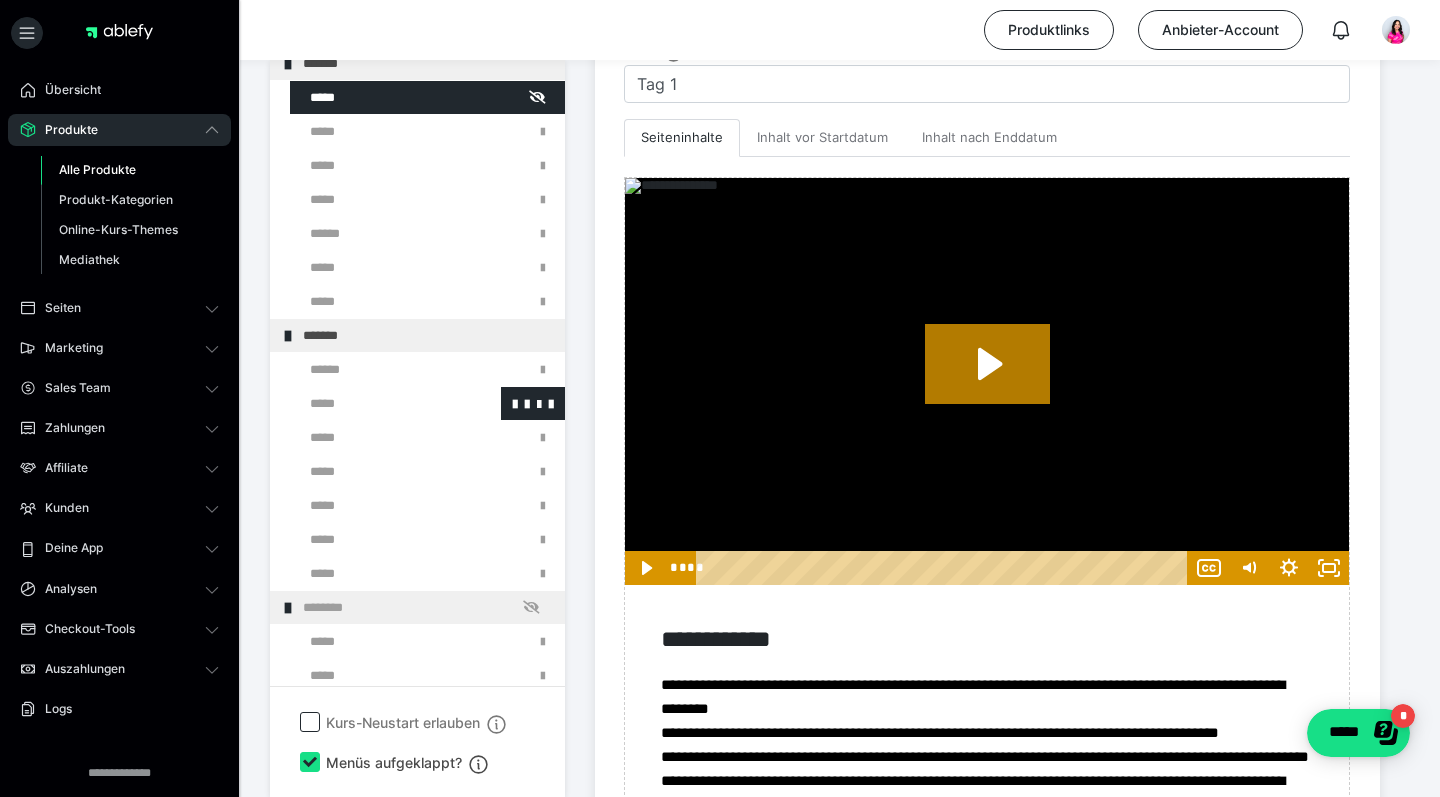 click at bounding box center [375, 403] 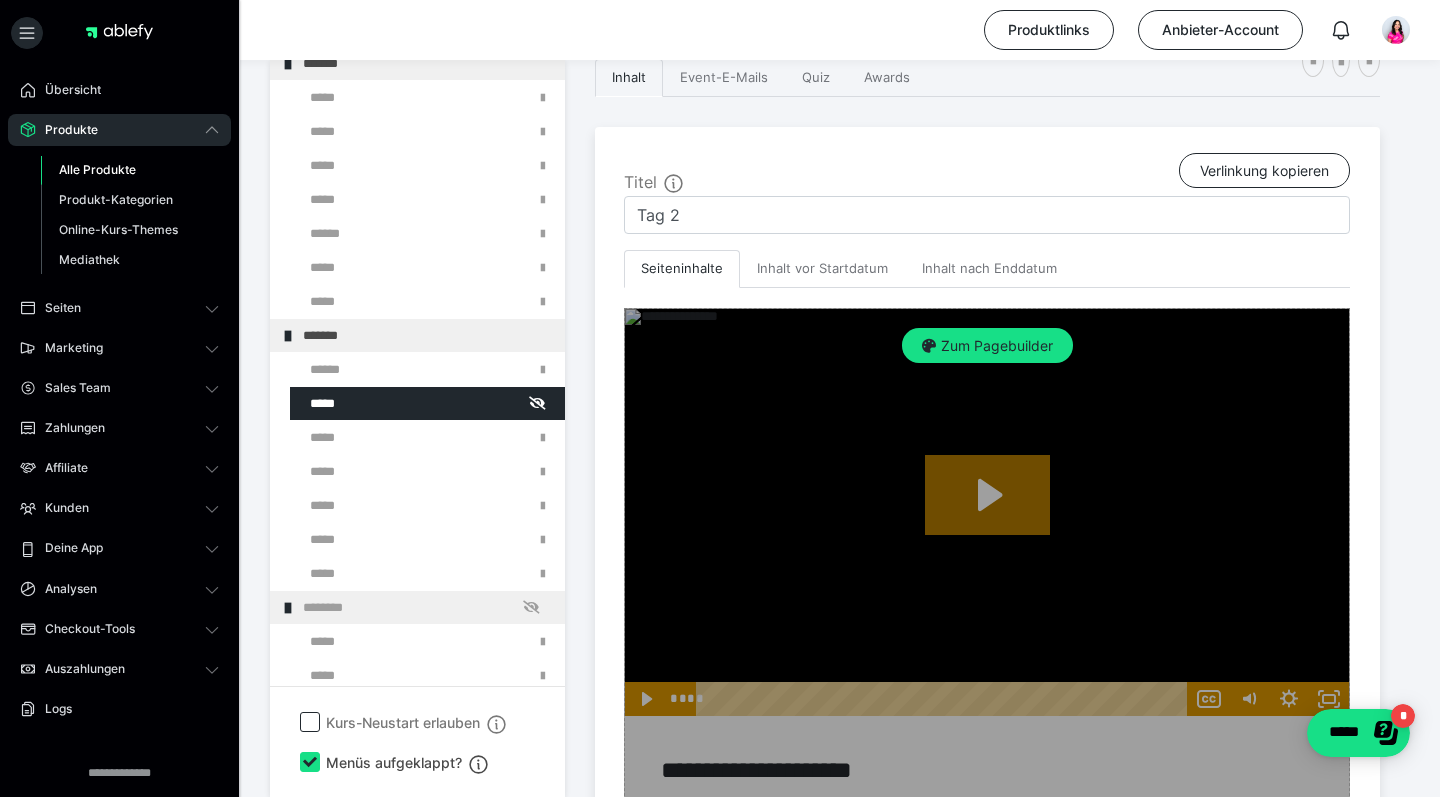 scroll, scrollTop: 253, scrollLeft: 0, axis: vertical 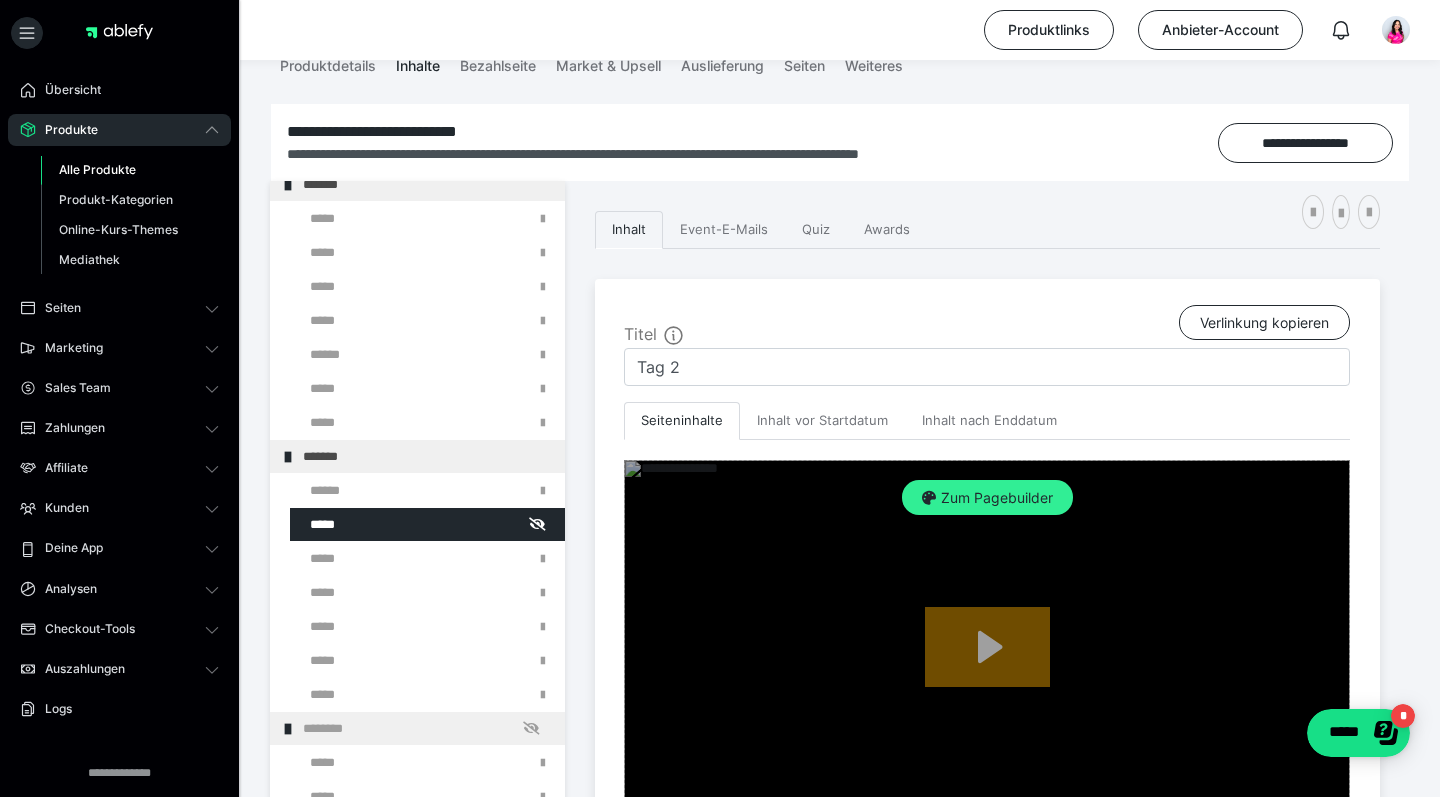 click on "Zum Pagebuilder" at bounding box center (987, 498) 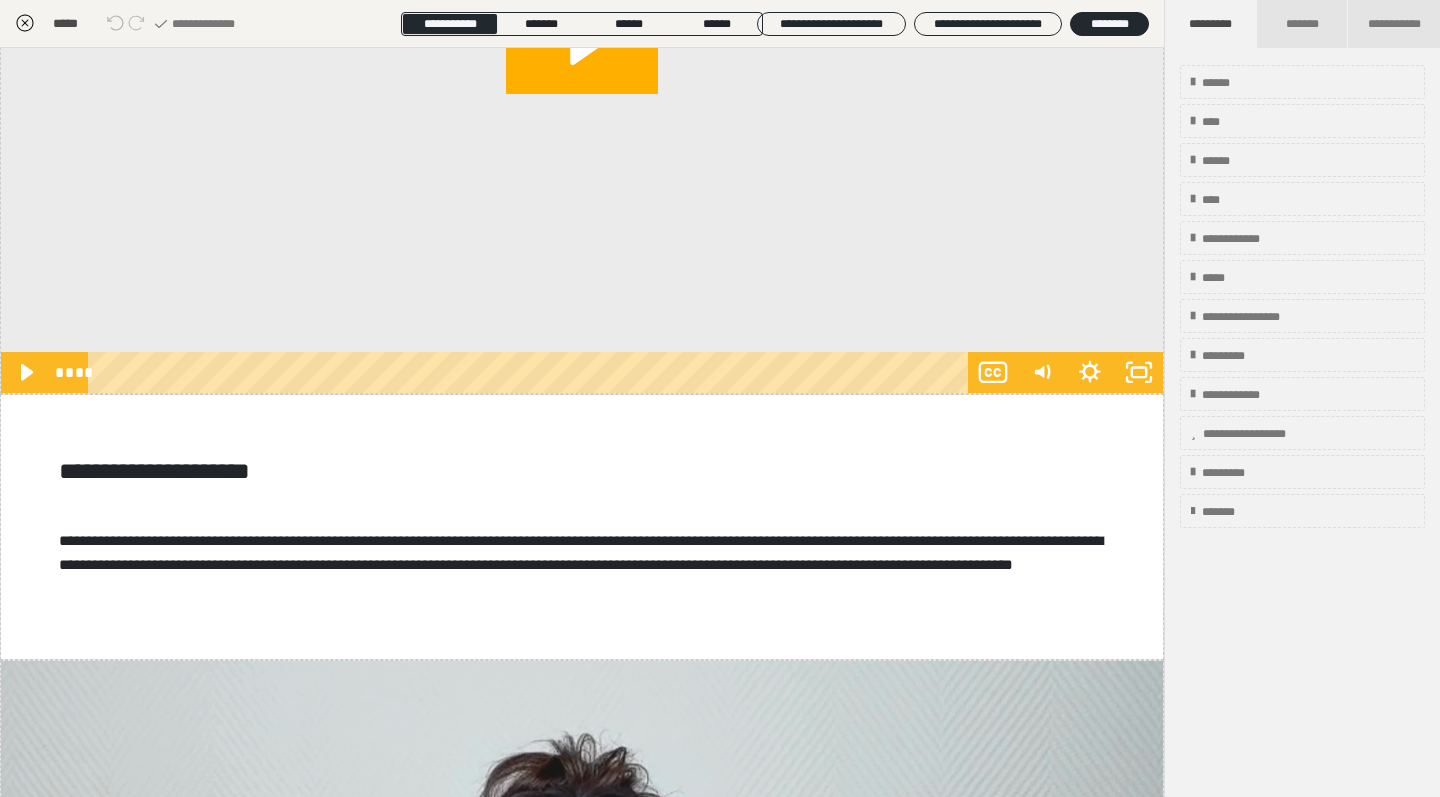 scroll, scrollTop: 367, scrollLeft: 0, axis: vertical 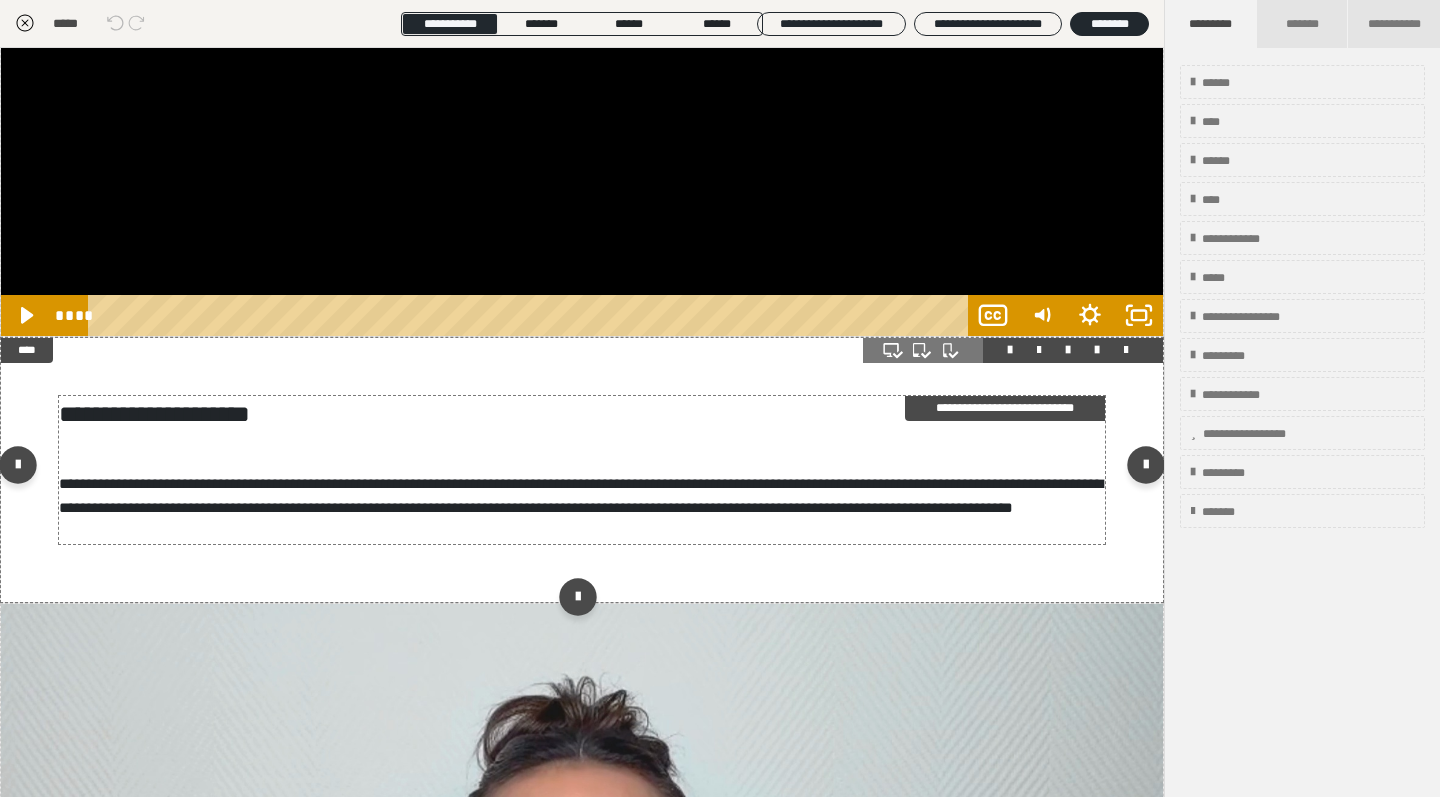 click on "**********" at bounding box center (582, 496) 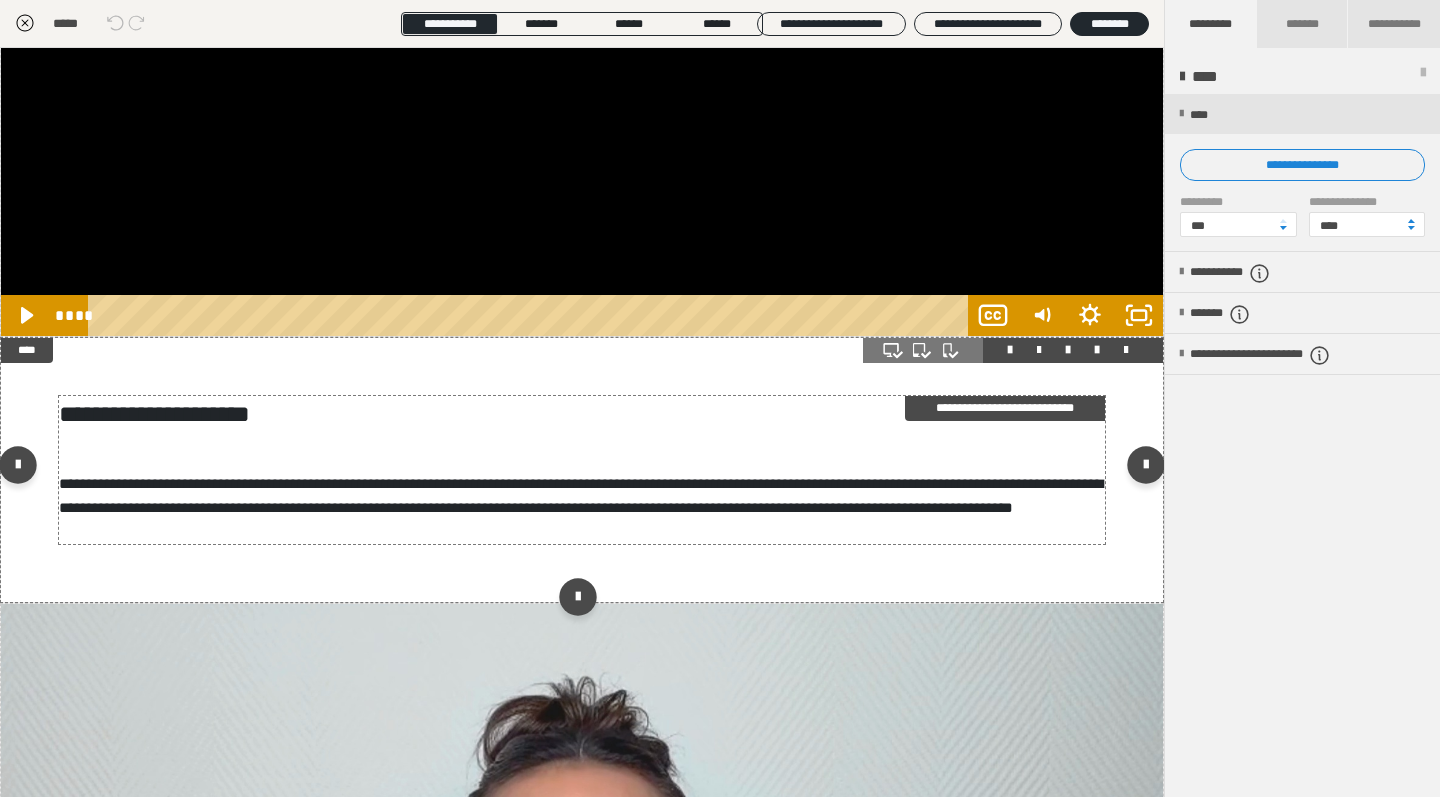 click on "**********" at bounding box center (581, 495) 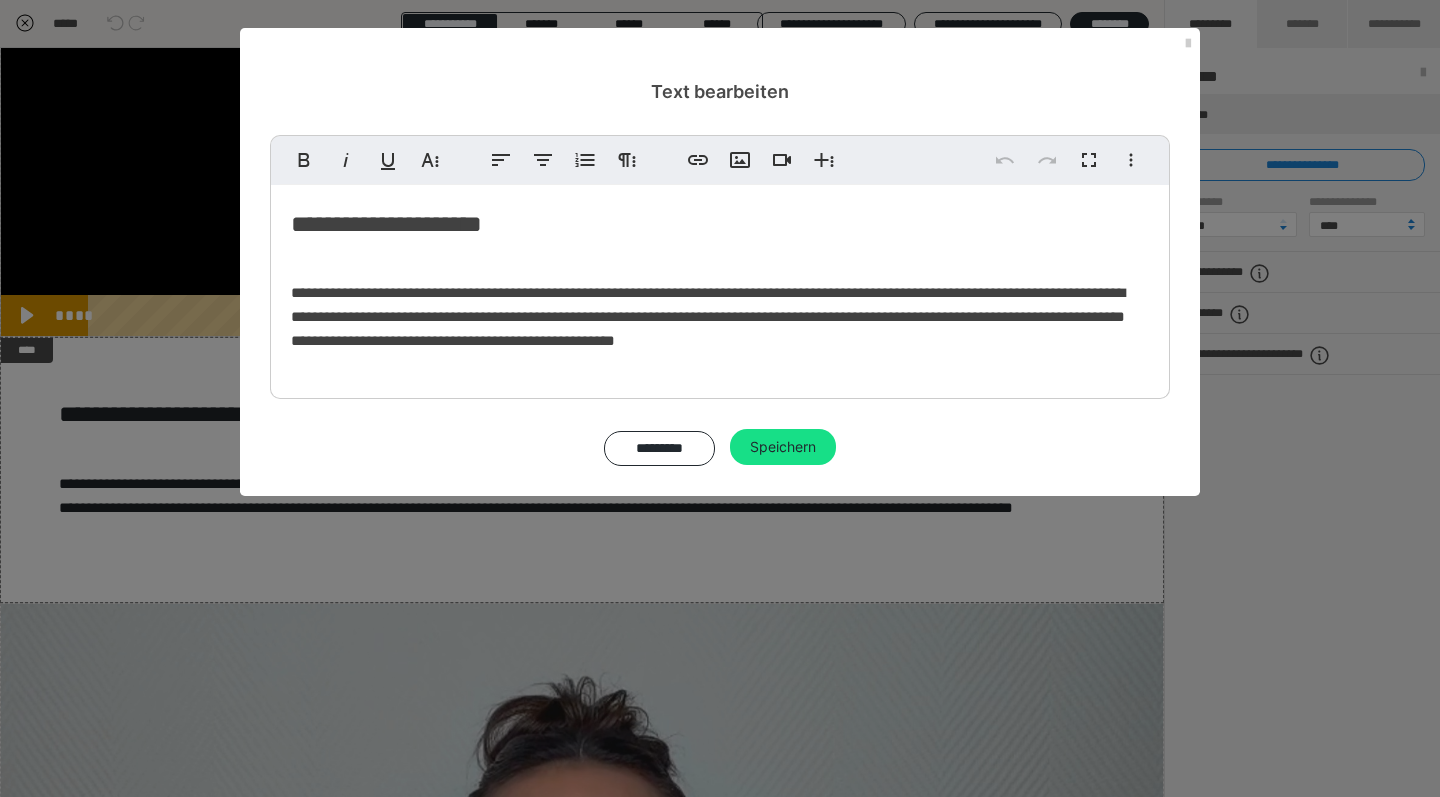 click on "**********" at bounding box center [708, 316] 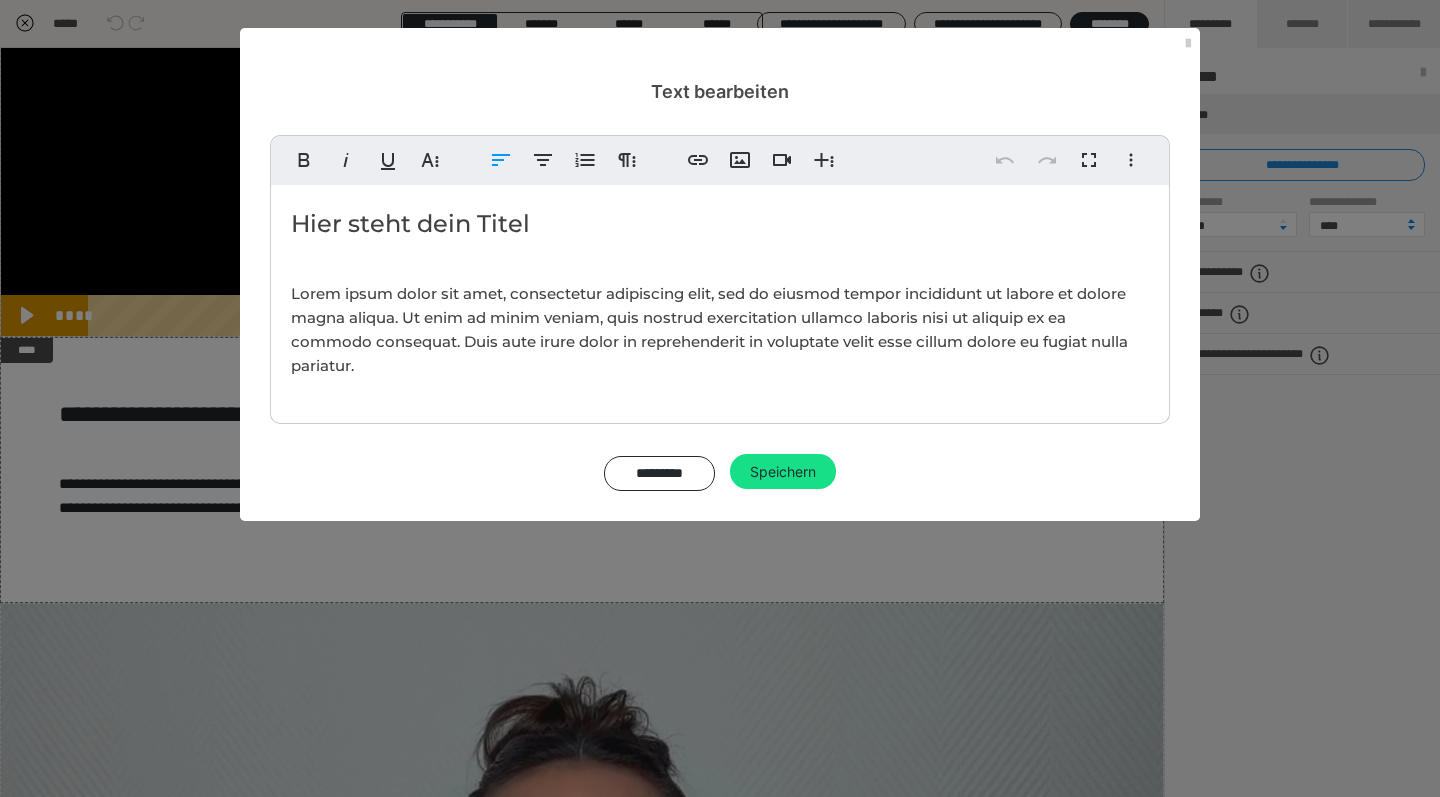 click on "Lorem ipsum dolor sit amet, consectetur adipiscing elit, sed do eiusmod tempor incididunt ut labore et dolore magna aliqua. Ut enim ad minim veniam, quis nostrud exercitation ullamco laboris nisi ut aliquip ex ea commodo consequat. Duis aute irure dolor in reprehenderit in voluptate velit esse cillum dolore eu fugiat nulla pariatur." at bounding box center [709, 329] 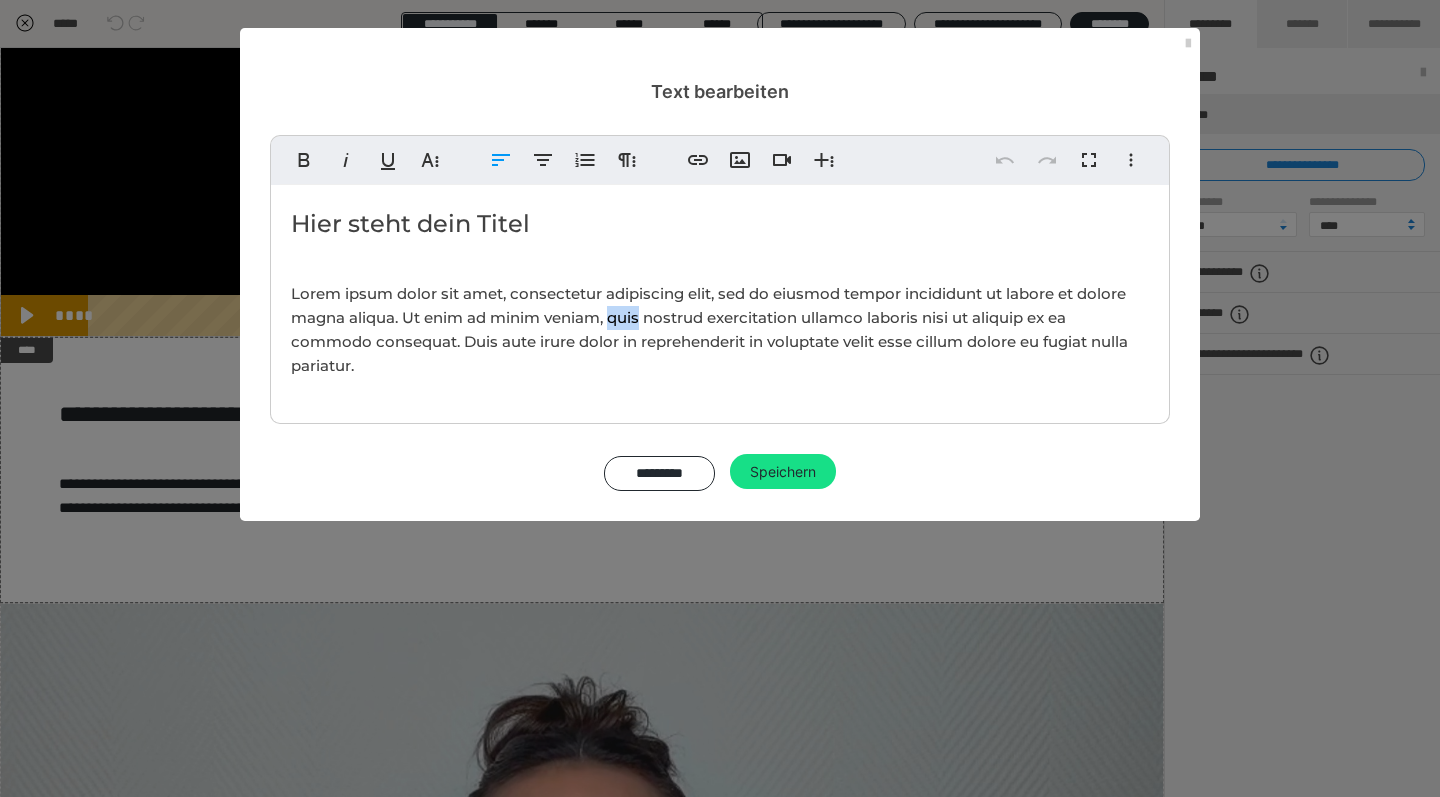 click on "Lorem ipsum dolor sit amet, consectetur adipiscing elit, sed do eiusmod tempor incididunt ut labore et dolore magna aliqua. Ut enim ad minim veniam, quis nostrud exercitation ullamco laboris nisi ut aliquip ex ea commodo consequat. Duis aute irure dolor in reprehenderit in voluptate velit esse cillum dolore eu fugiat nulla pariatur." at bounding box center (720, 330) 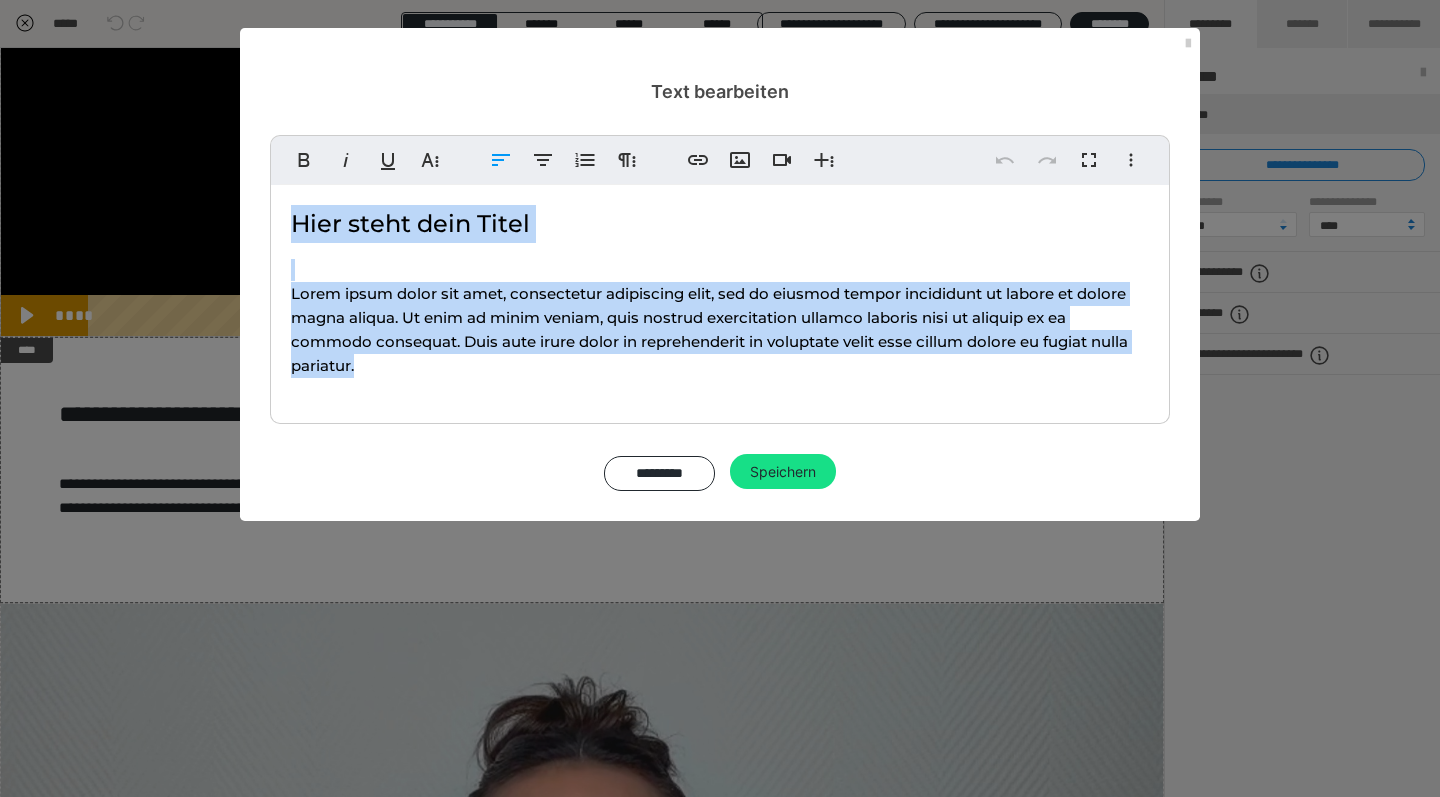 drag, startPoint x: 364, startPoint y: 367, endPoint x: 298, endPoint y: 221, distance: 160.22484 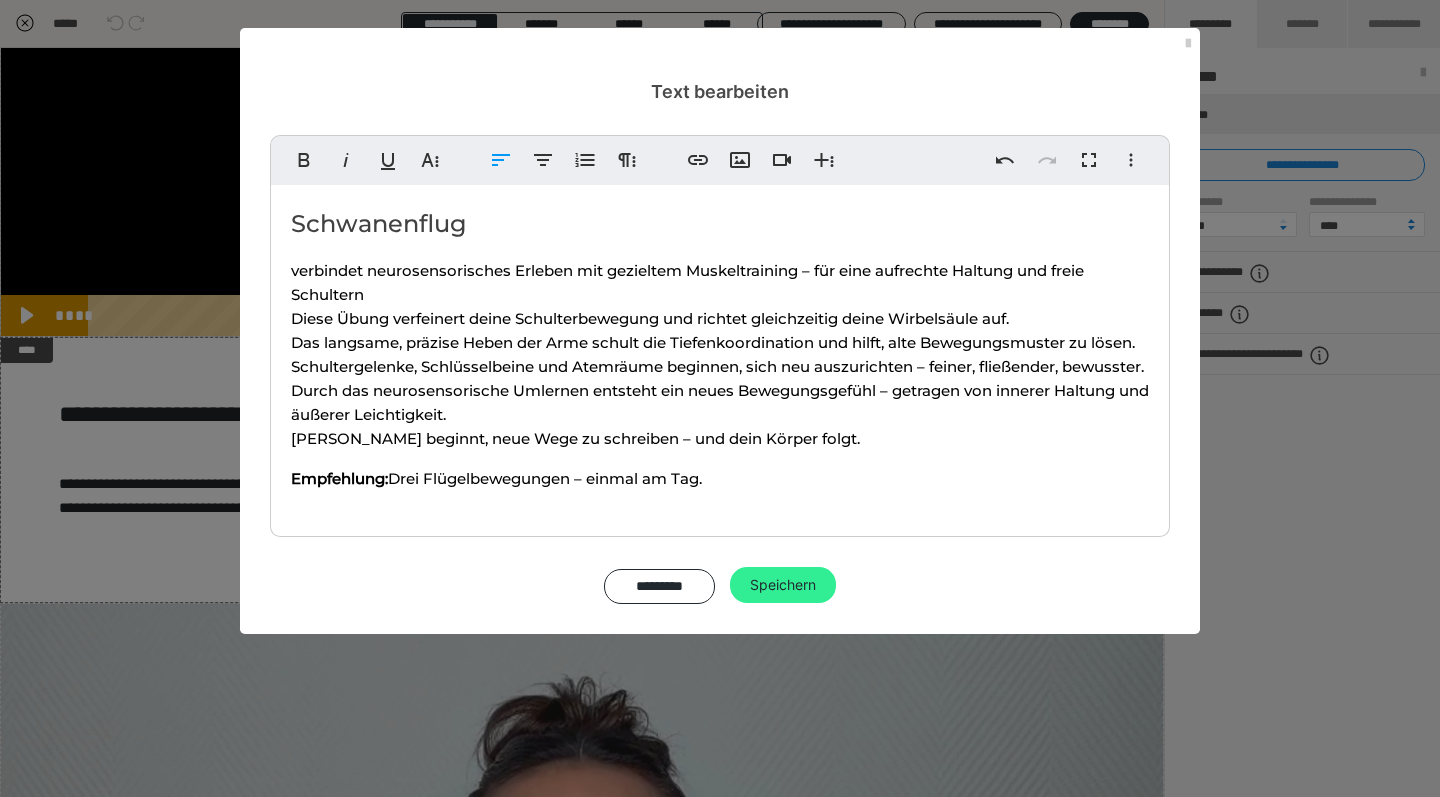 click on "Speichern" at bounding box center (783, 585) 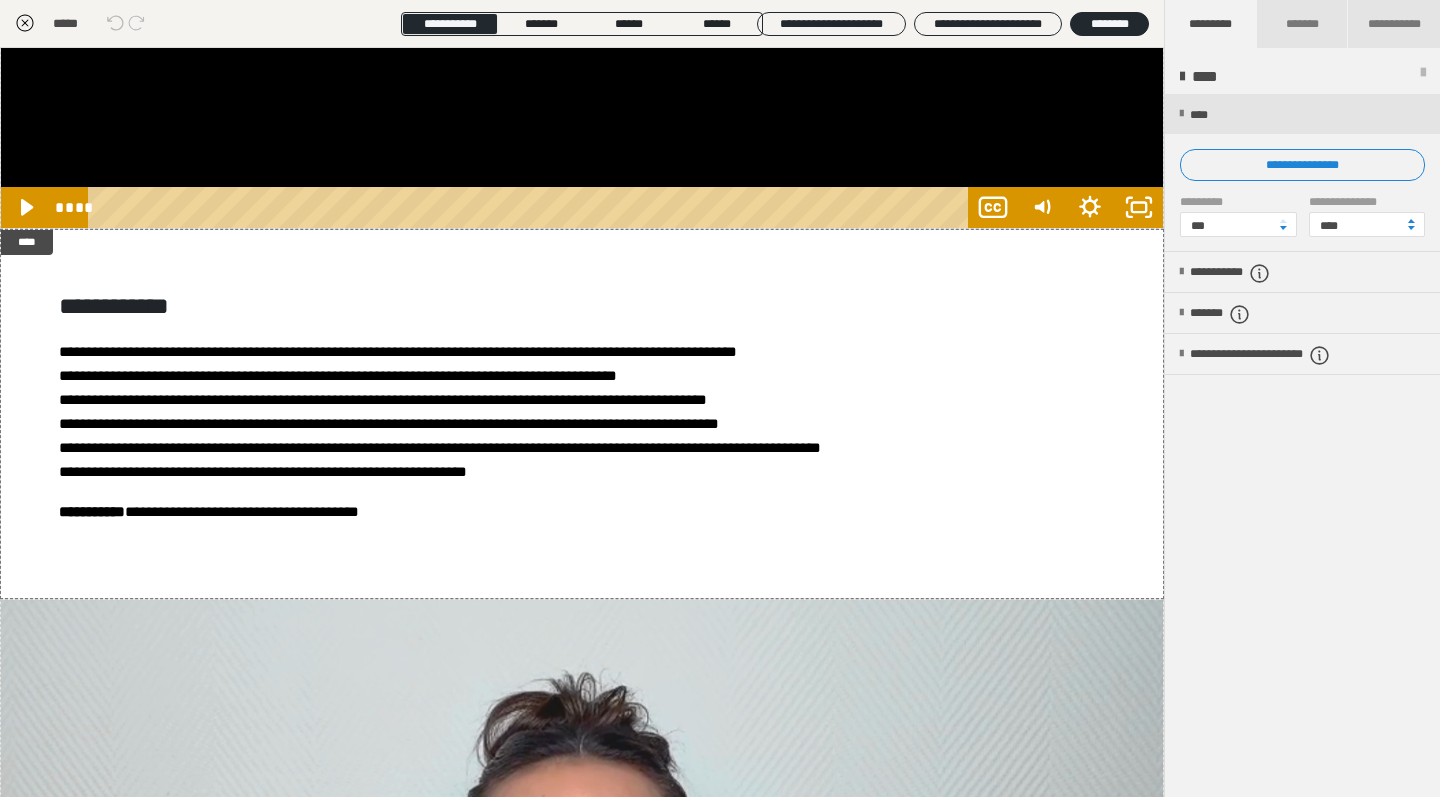 scroll, scrollTop: 394, scrollLeft: 0, axis: vertical 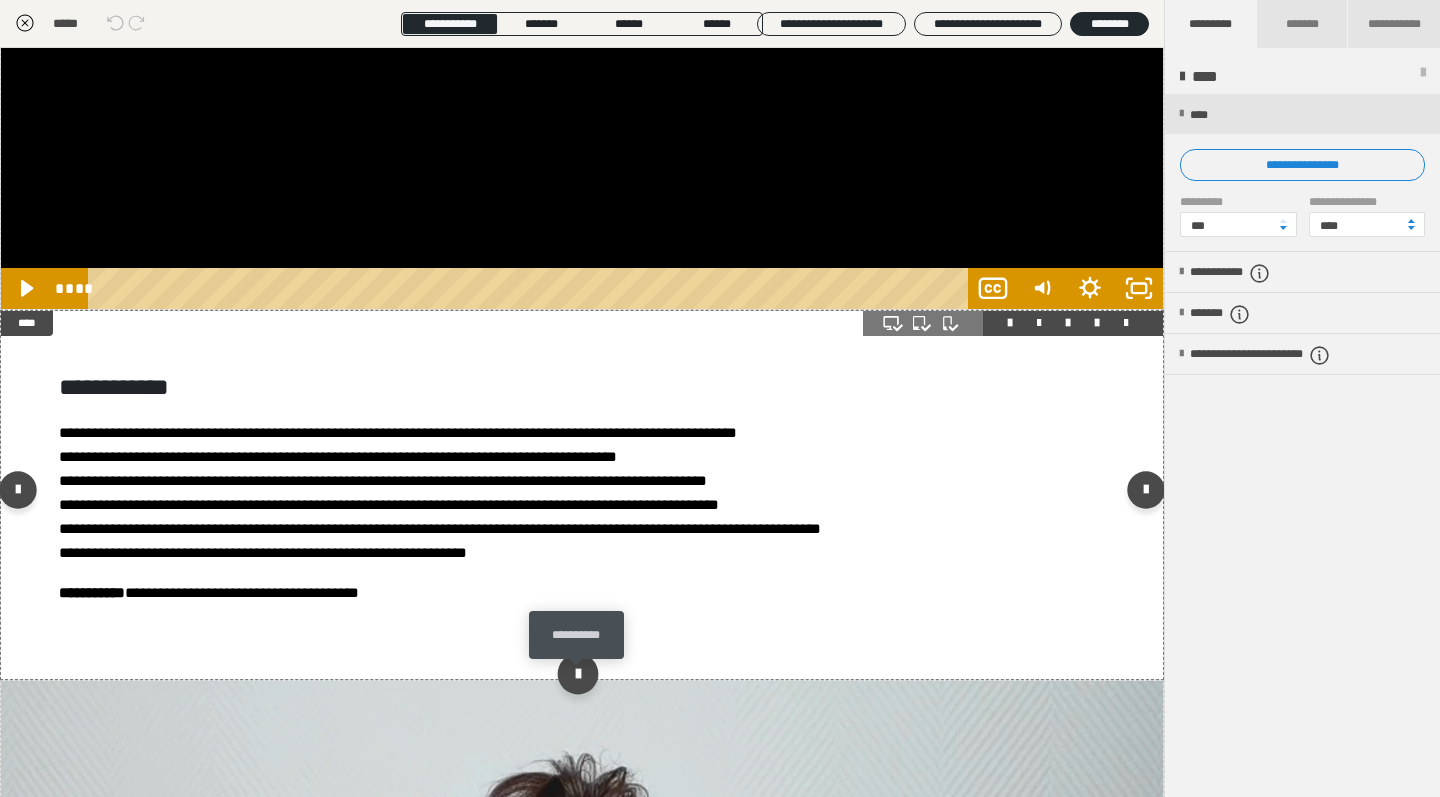 click at bounding box center (577, 674) 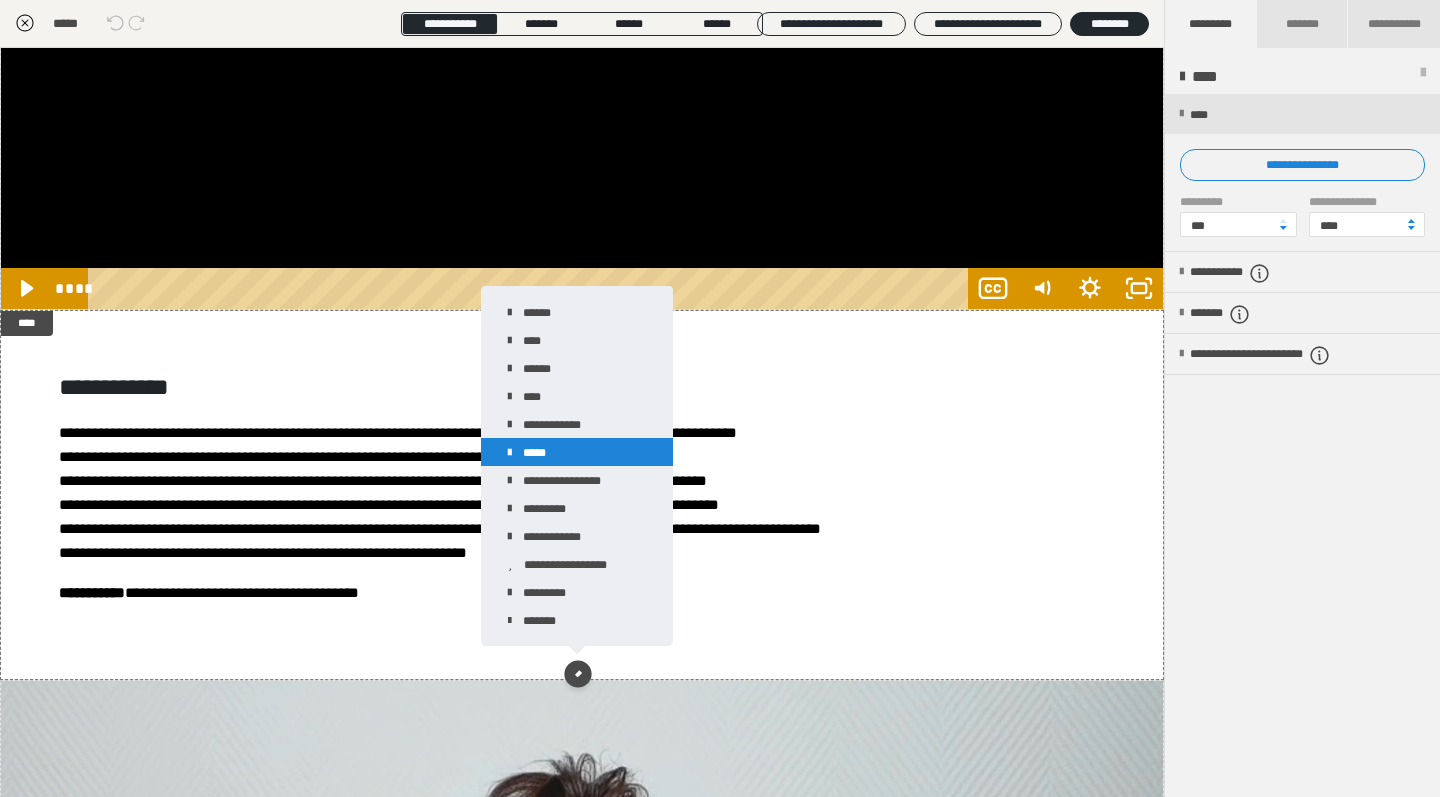 click on "*****" at bounding box center (577, 452) 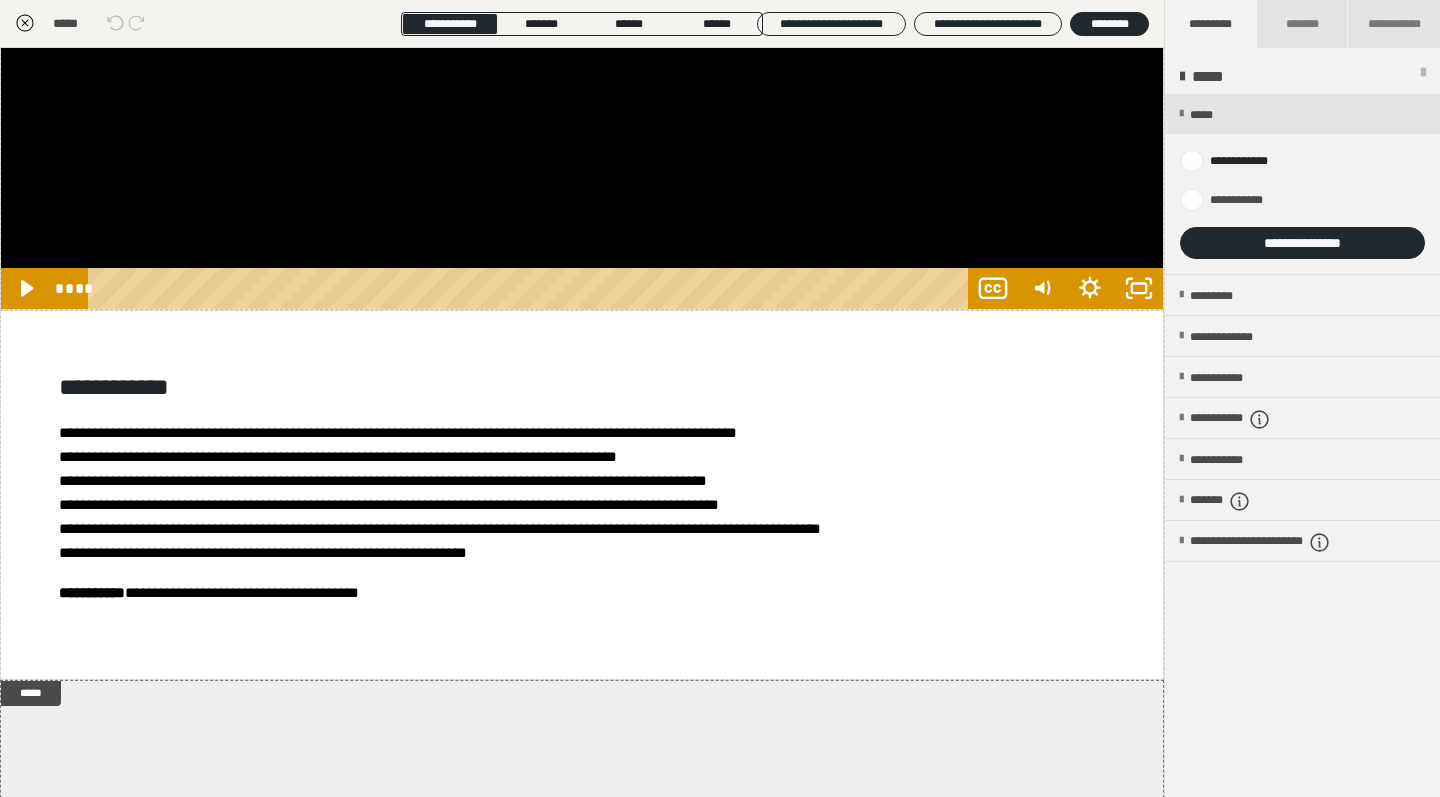 click 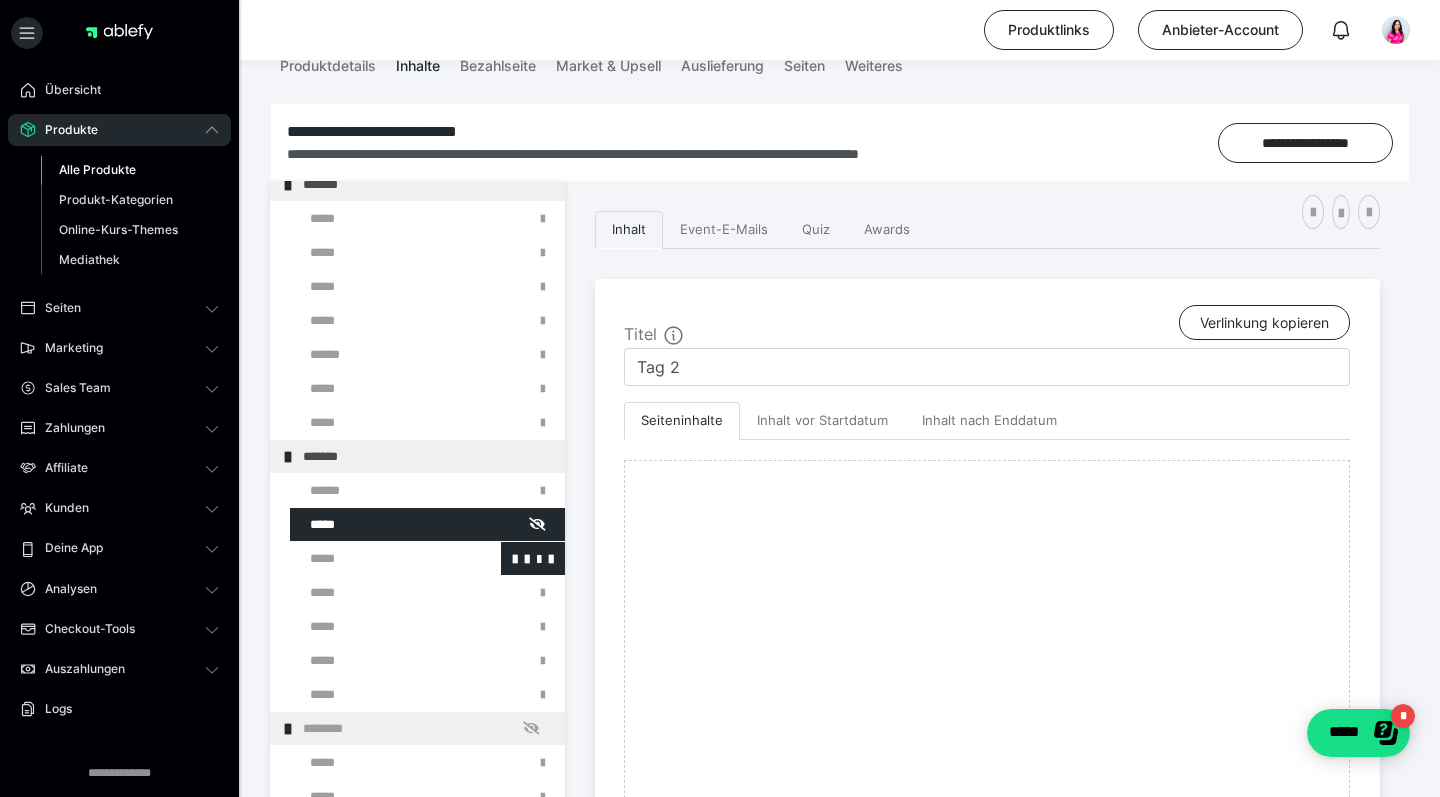 click at bounding box center [375, 558] 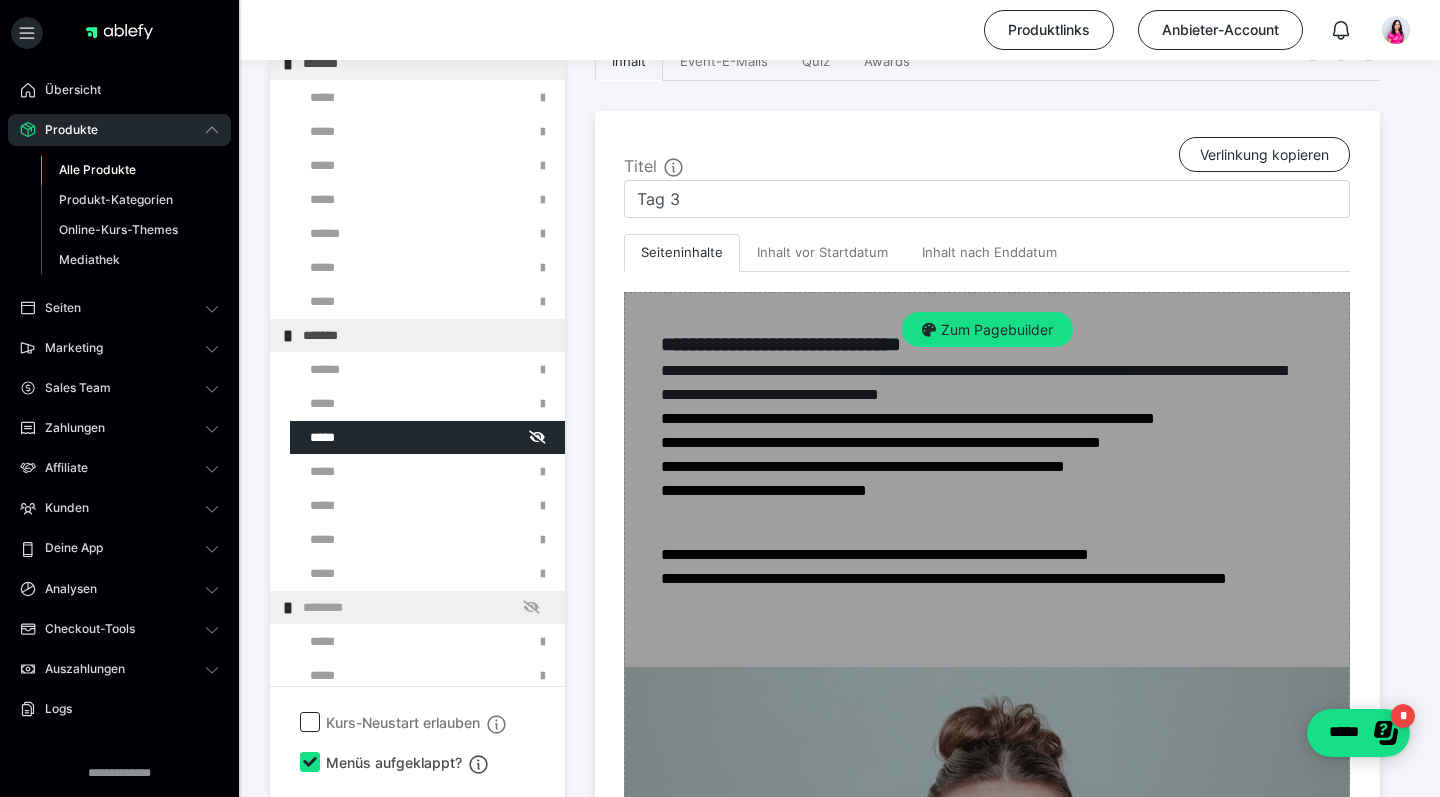 scroll, scrollTop: 414, scrollLeft: 0, axis: vertical 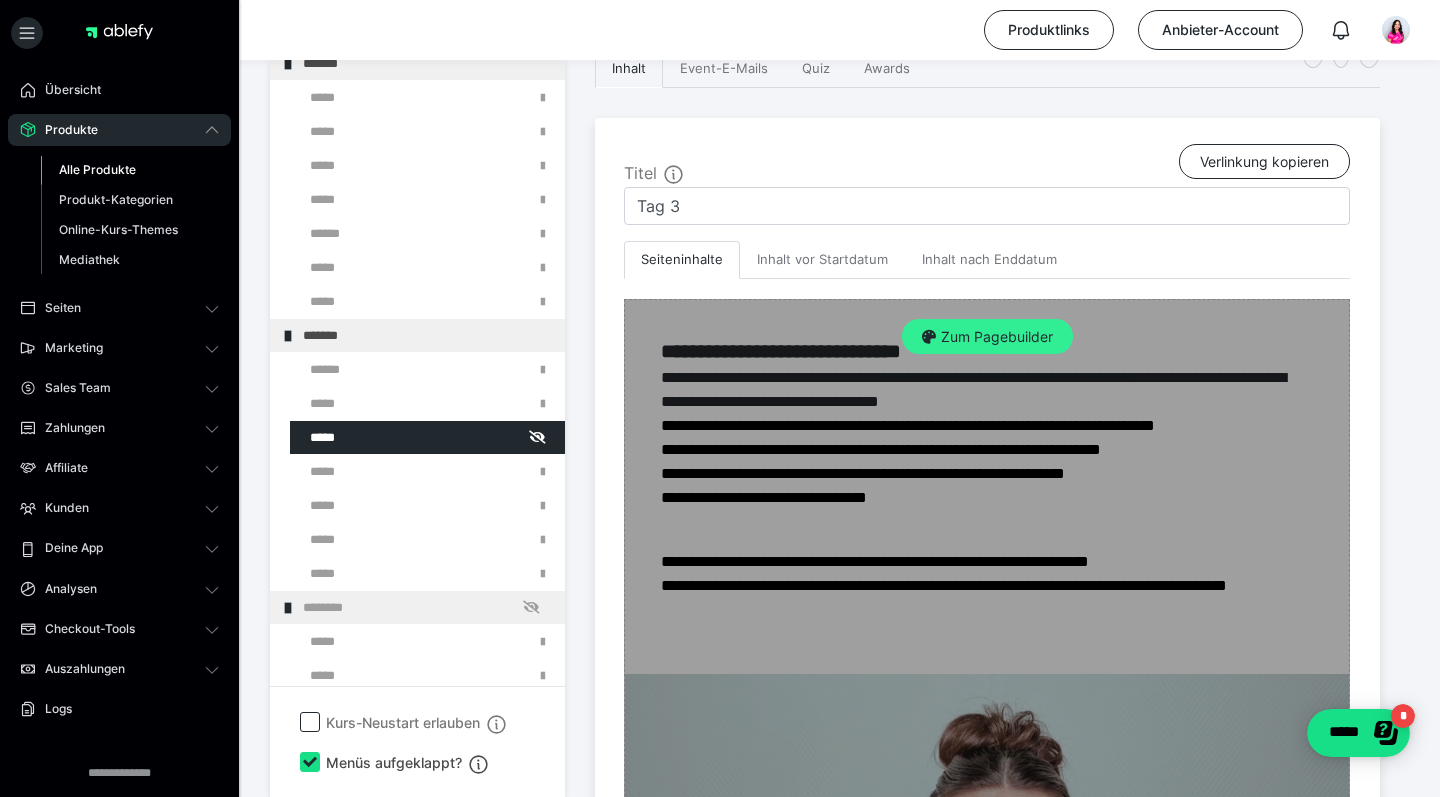 click on "Zum Pagebuilder" at bounding box center [987, 337] 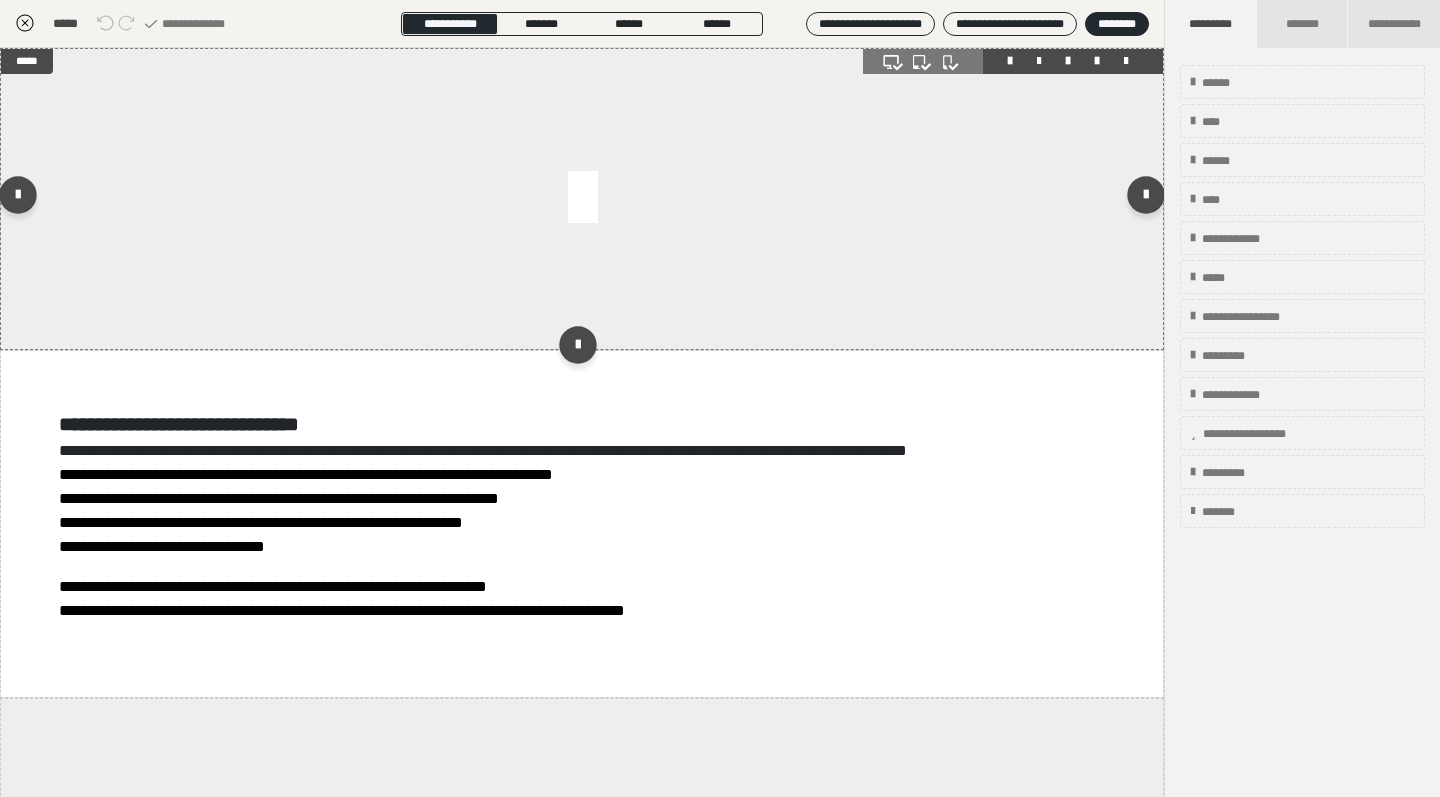 scroll, scrollTop: 374, scrollLeft: 0, axis: vertical 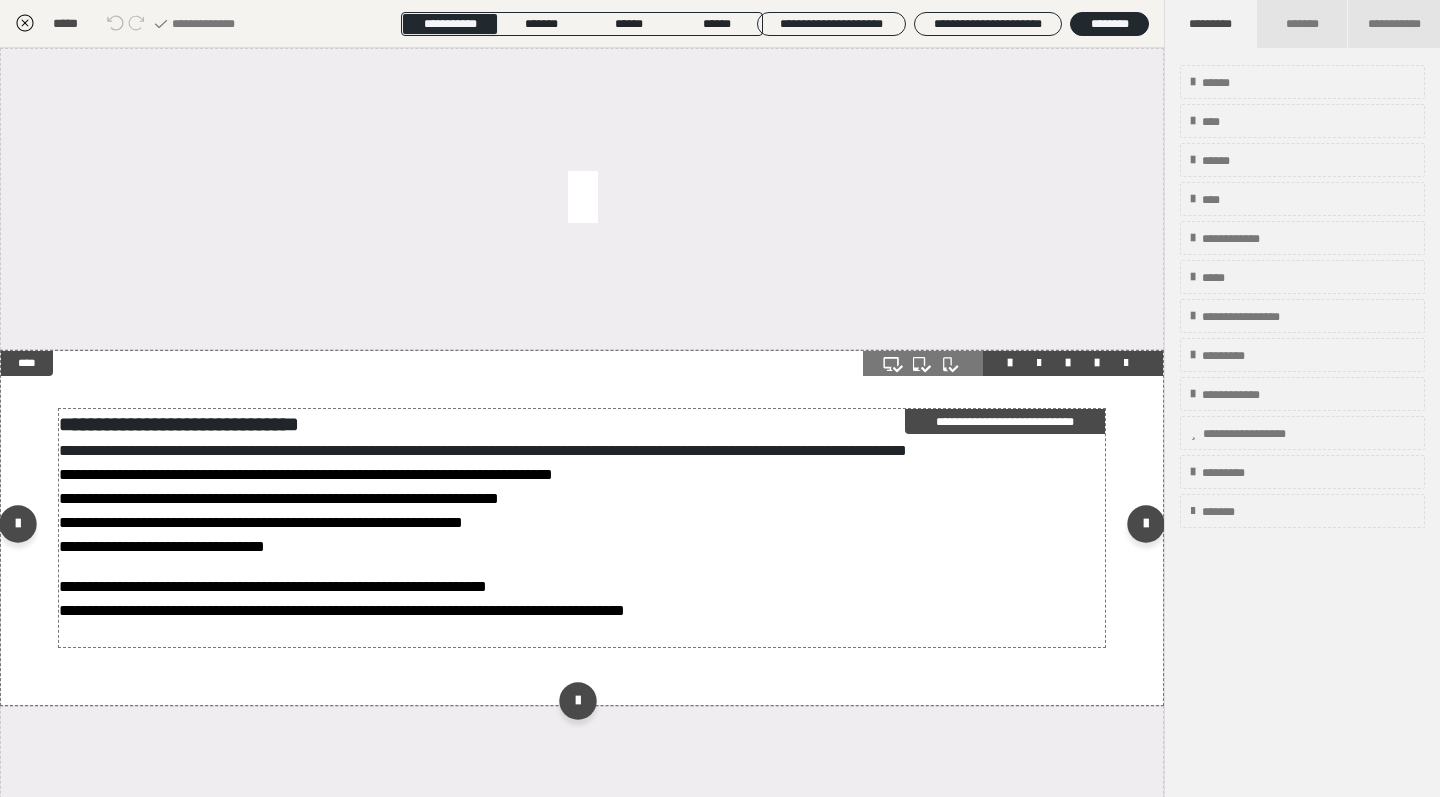 click on "**********" at bounding box center [582, 511] 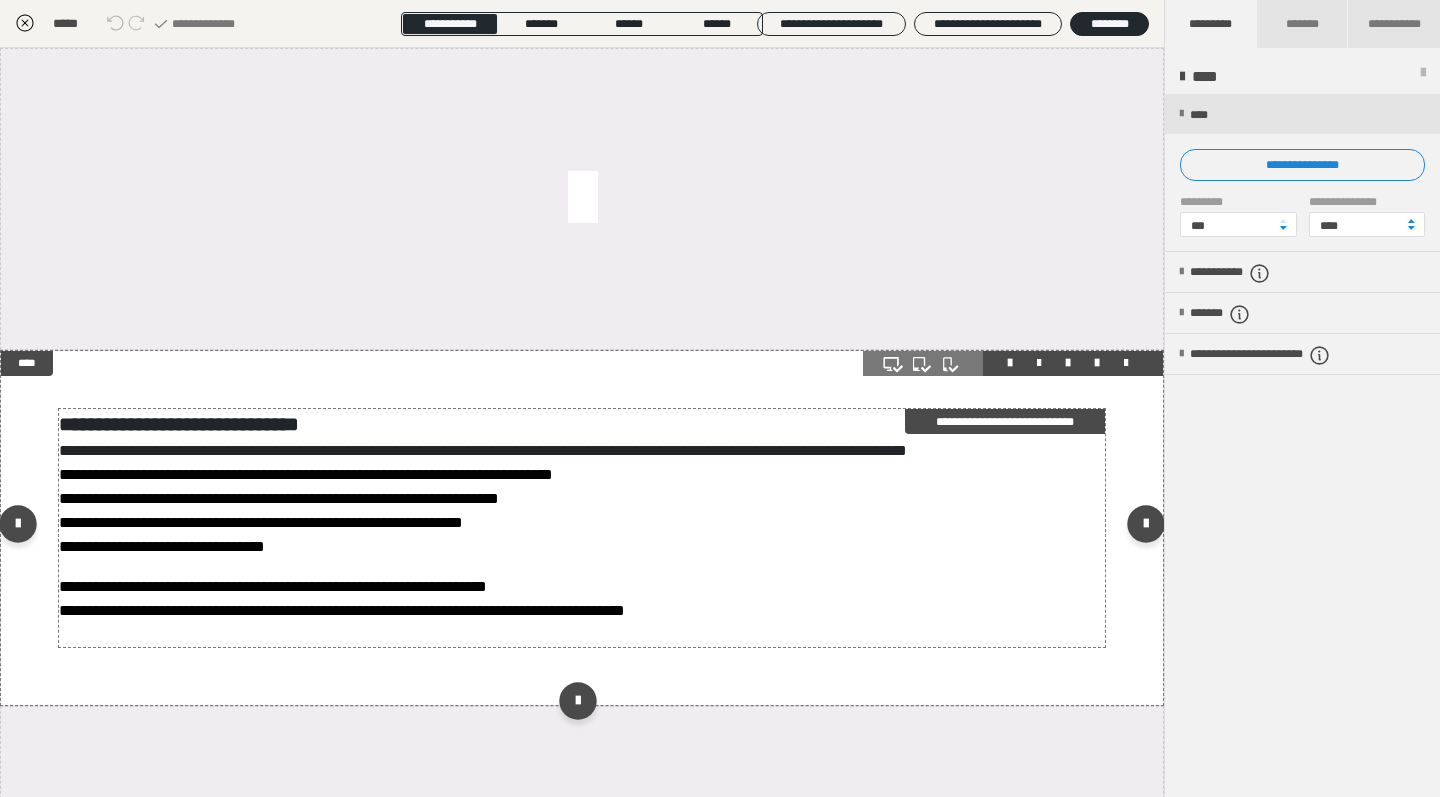 click on "**********" at bounding box center (582, 511) 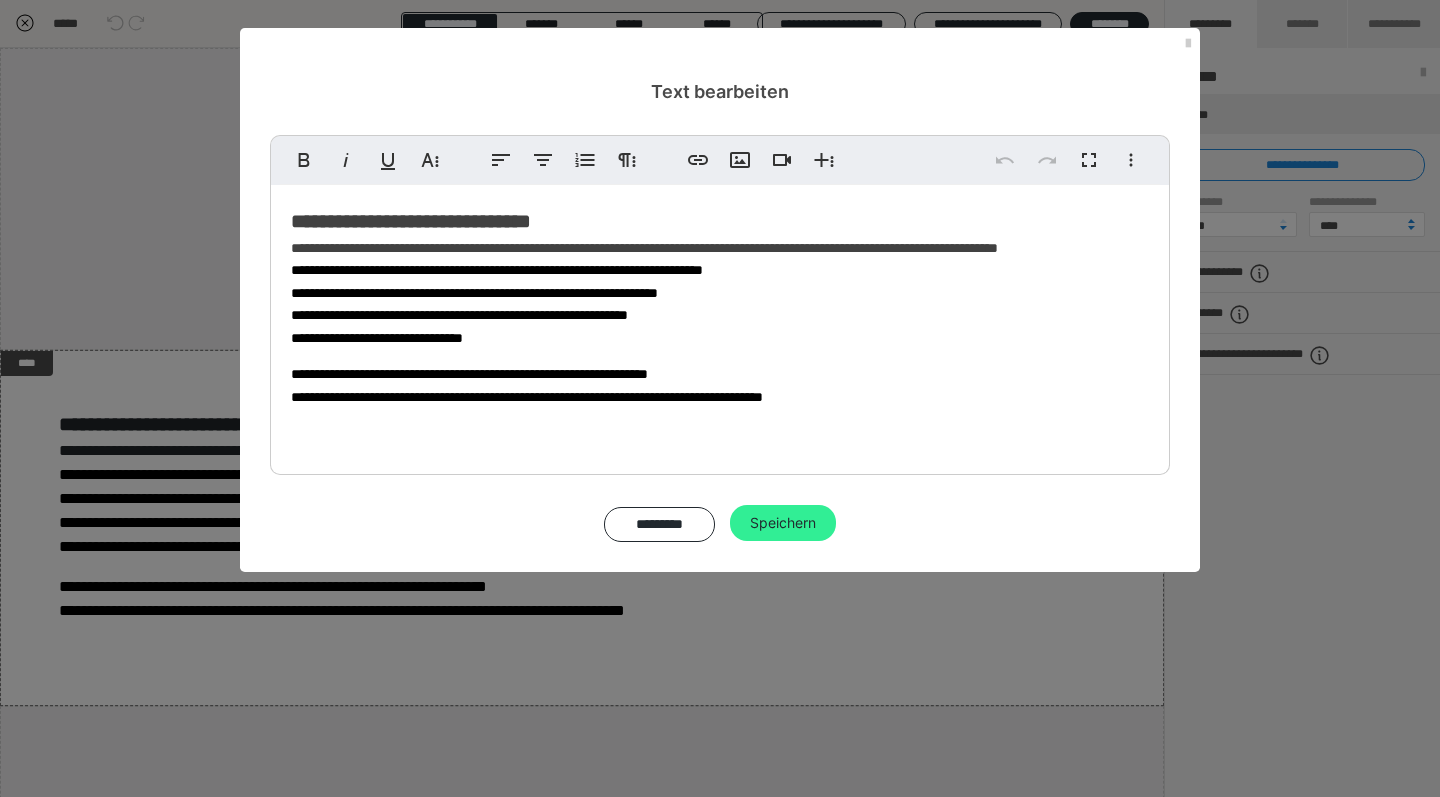 click on "Speichern" at bounding box center [783, 523] 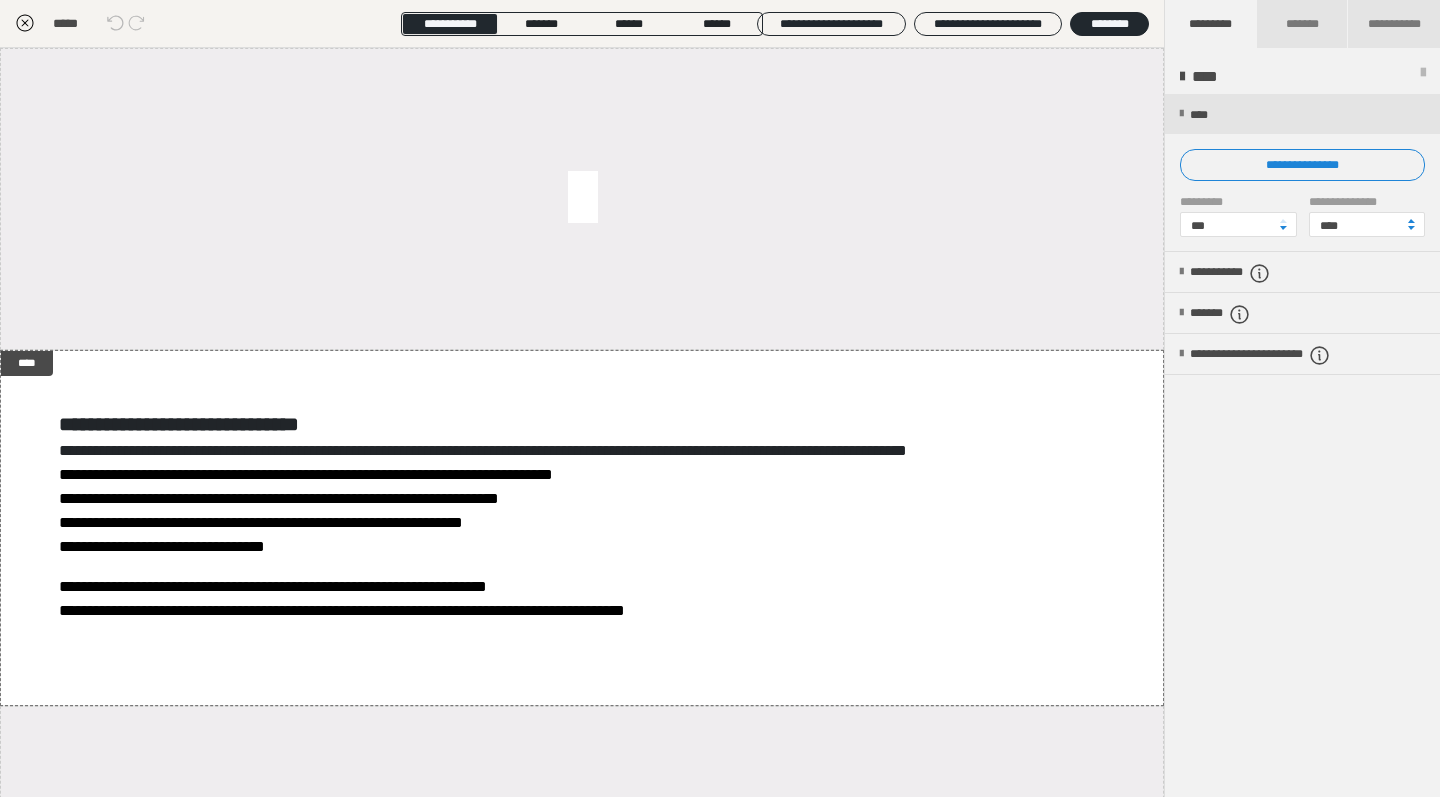 click 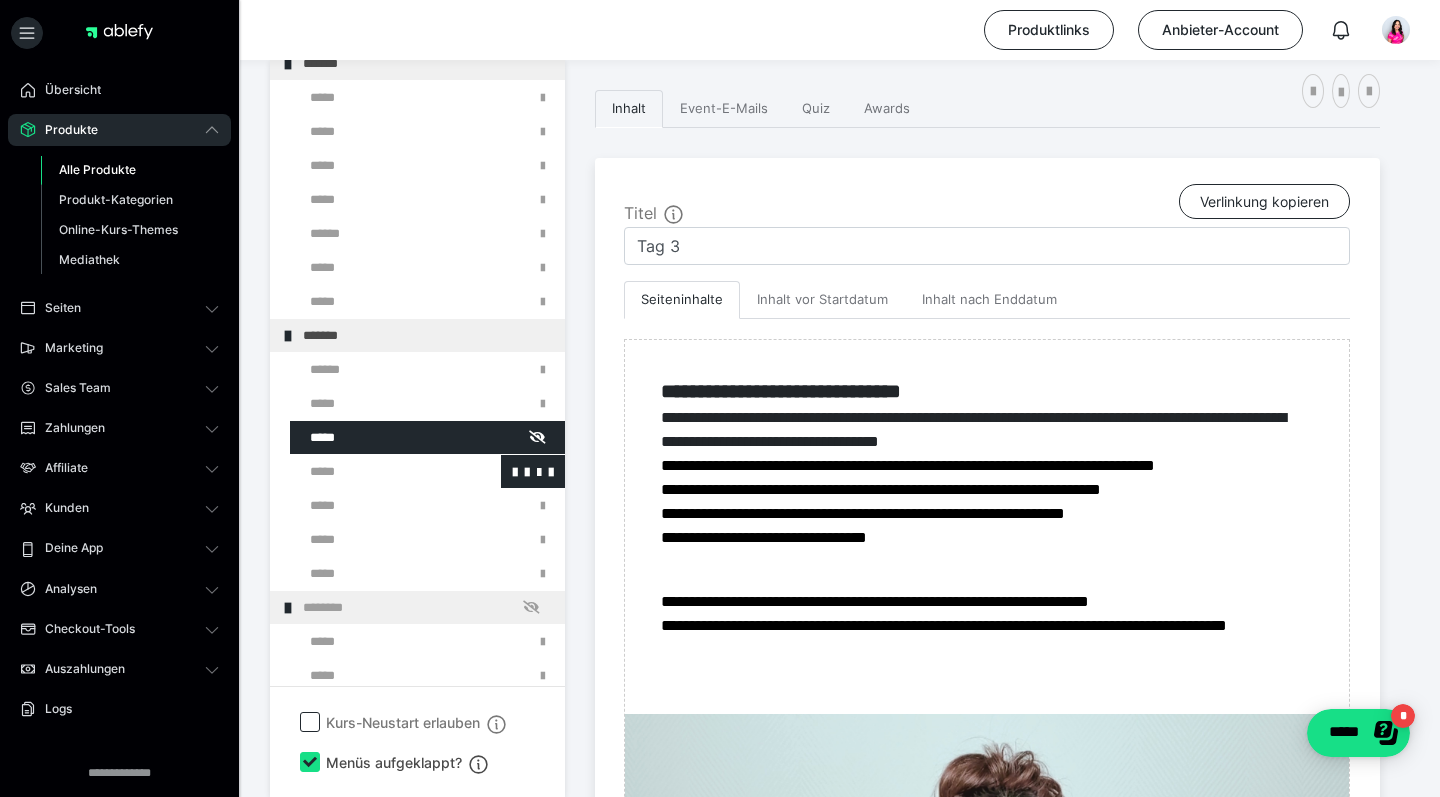 click at bounding box center [375, 471] 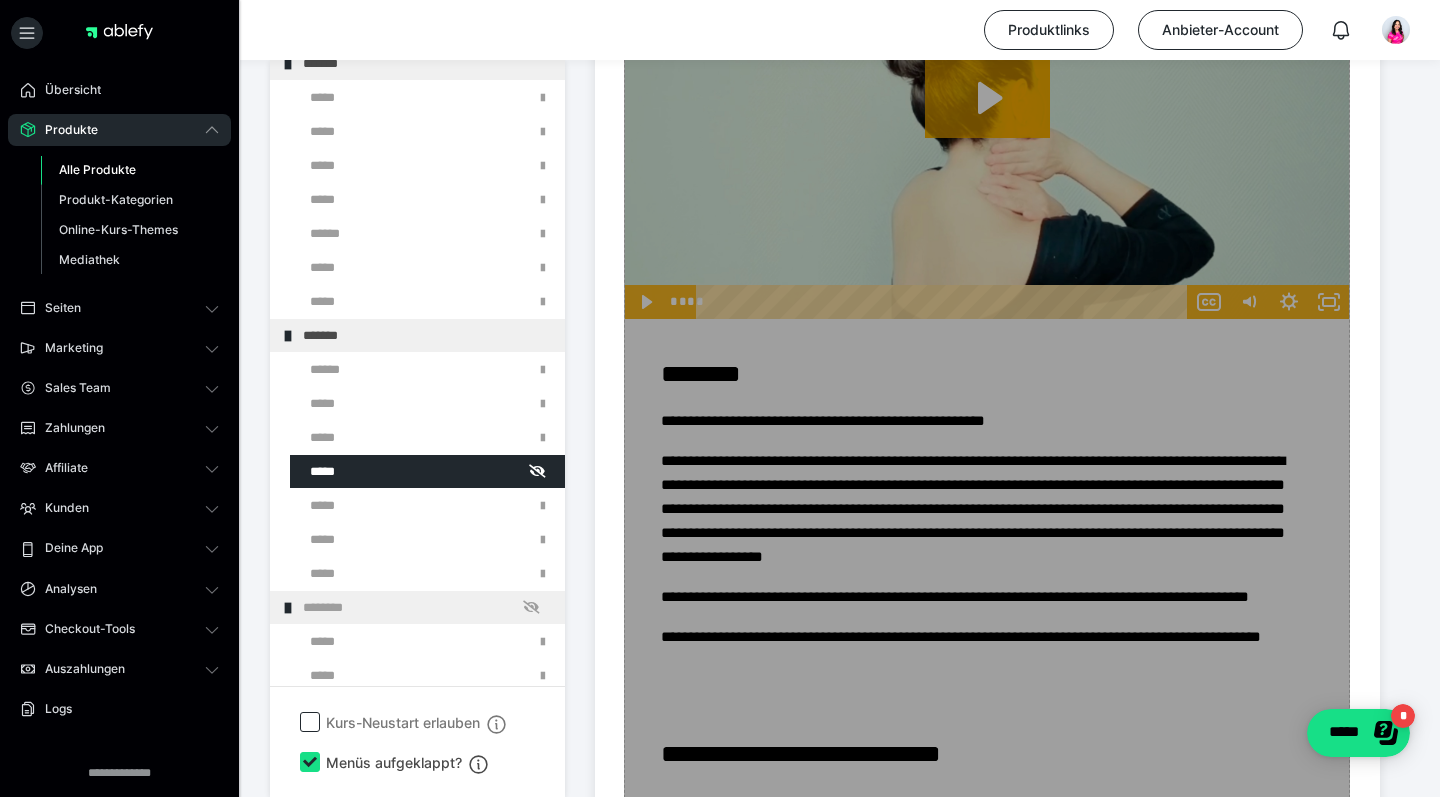 scroll, scrollTop: 3405, scrollLeft: 0, axis: vertical 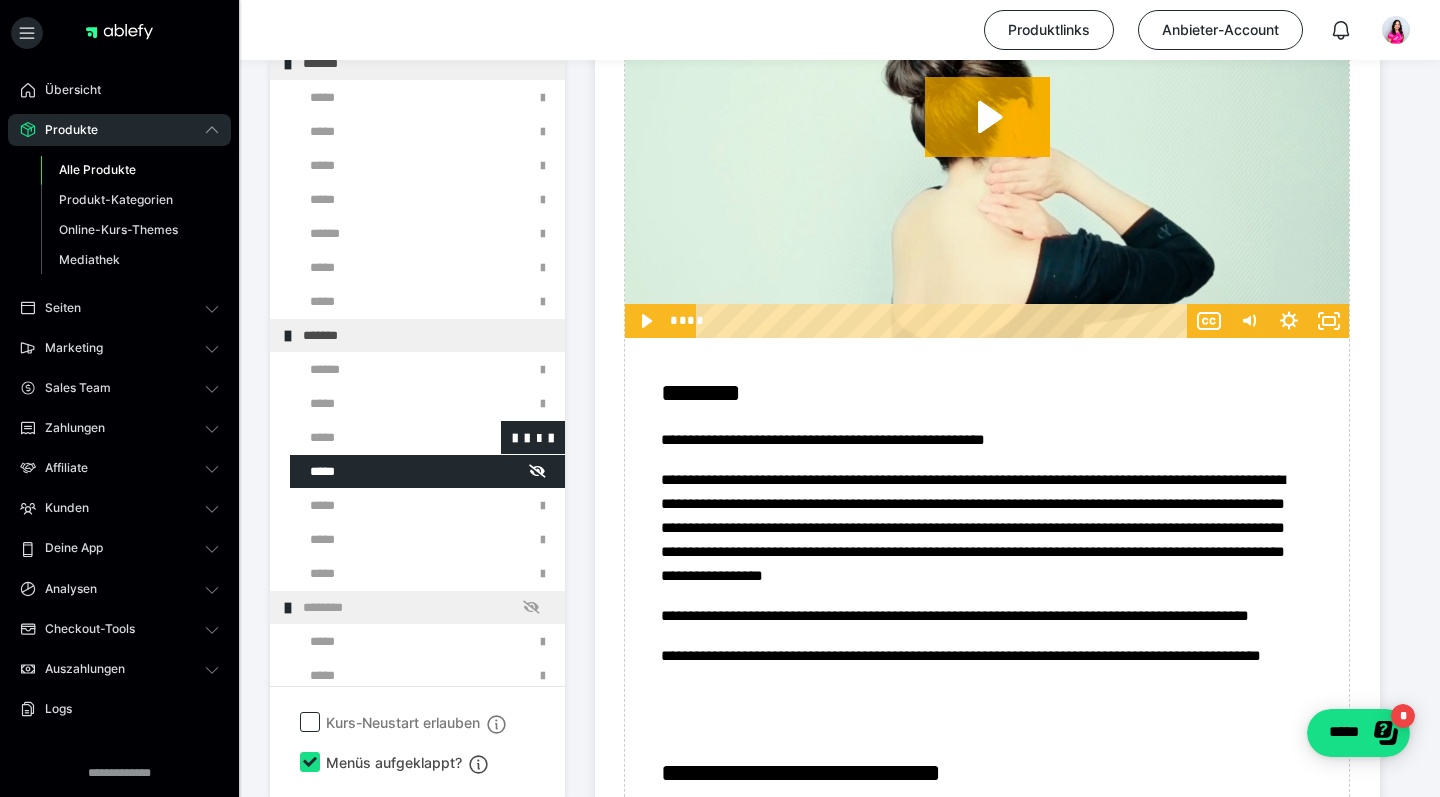 click at bounding box center [375, 437] 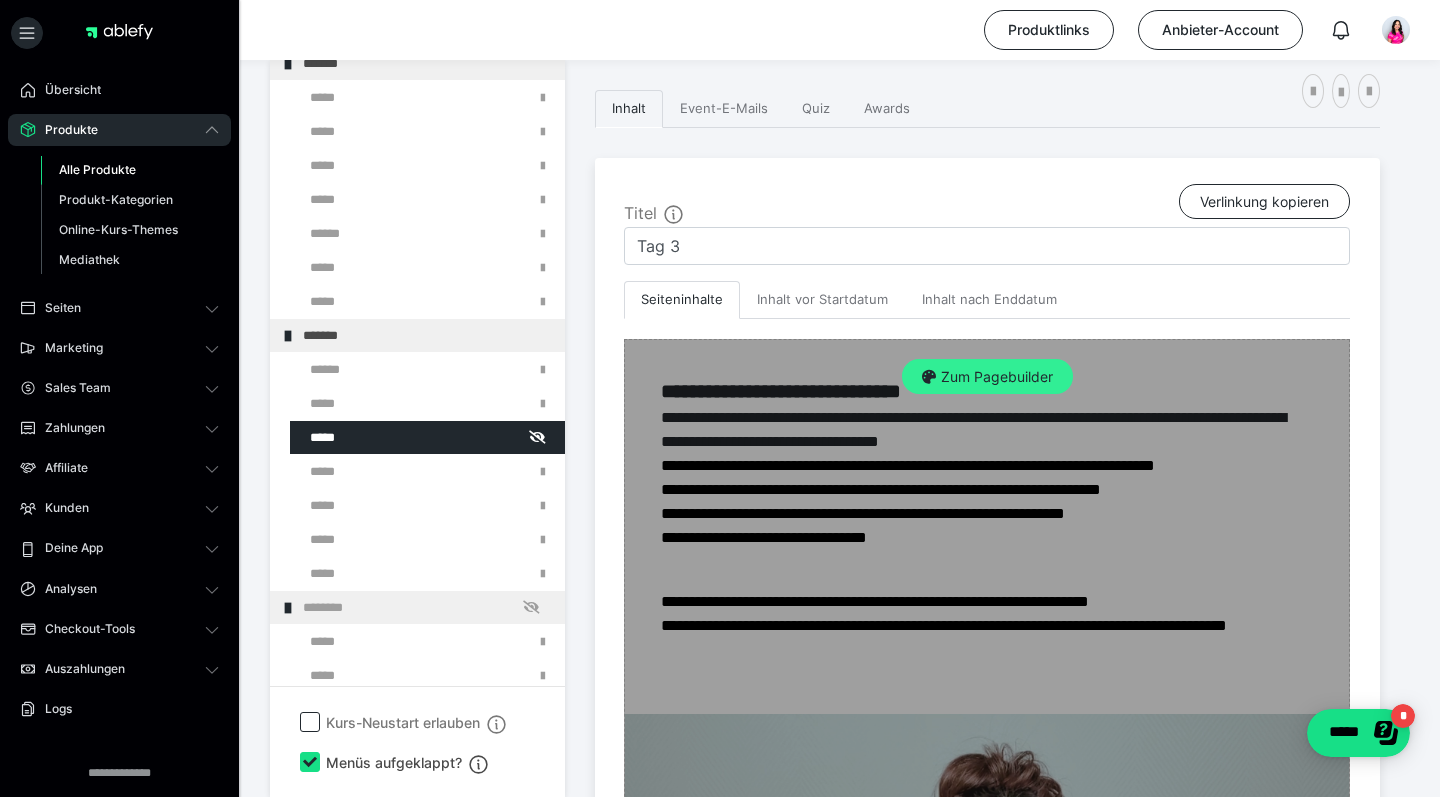 click on "Zum Pagebuilder" at bounding box center (987, 377) 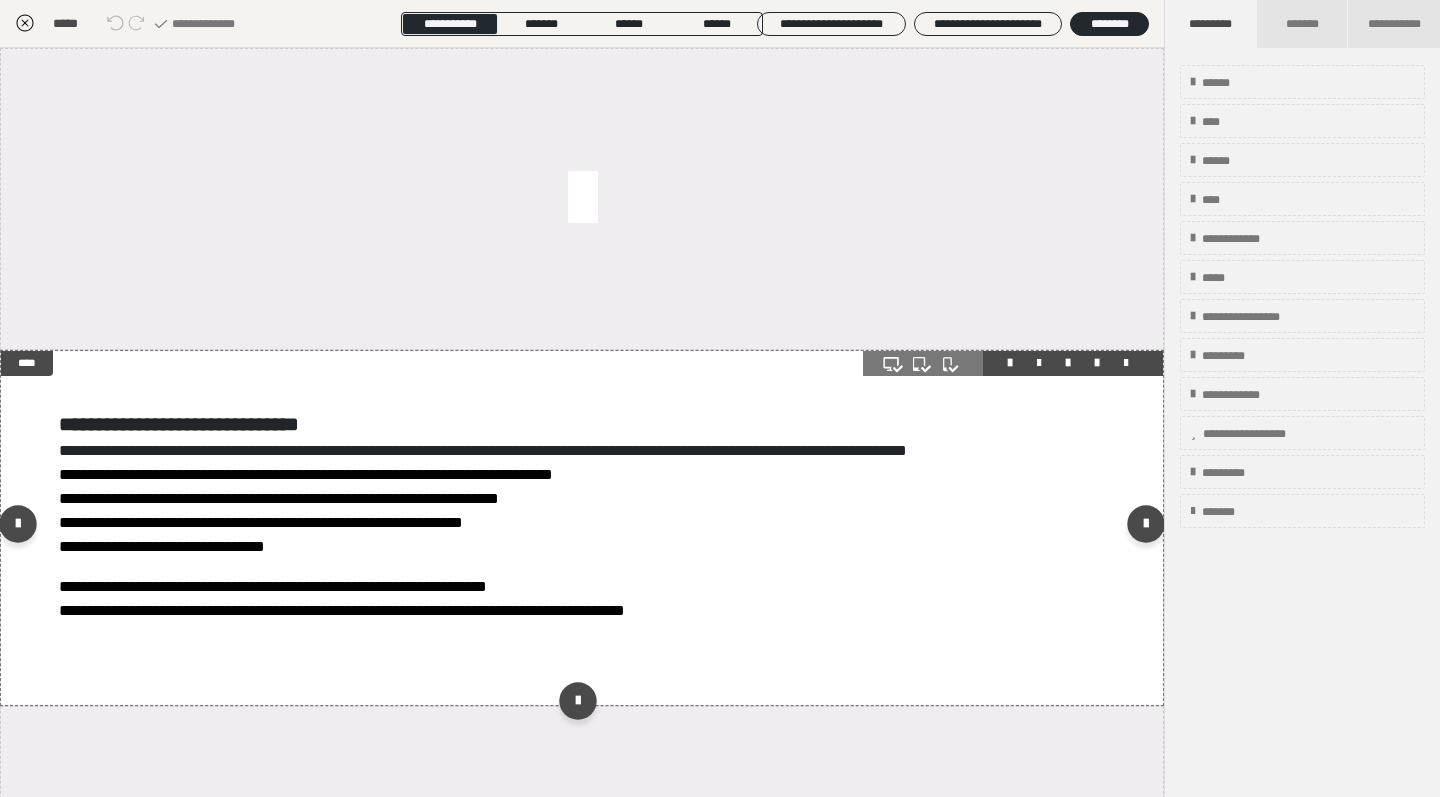 scroll, scrollTop: 24, scrollLeft: 0, axis: vertical 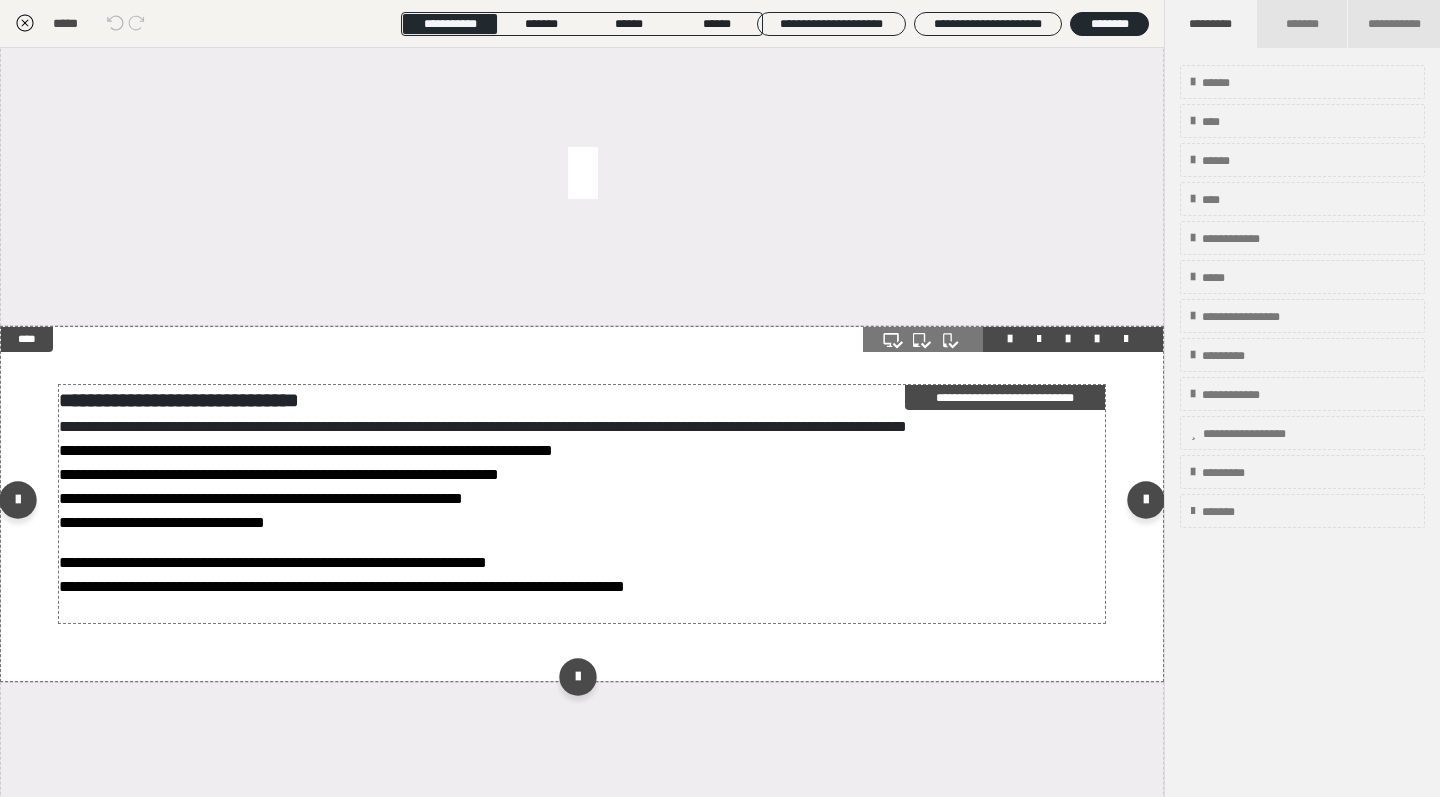 click on "**********" at bounding box center [582, 575] 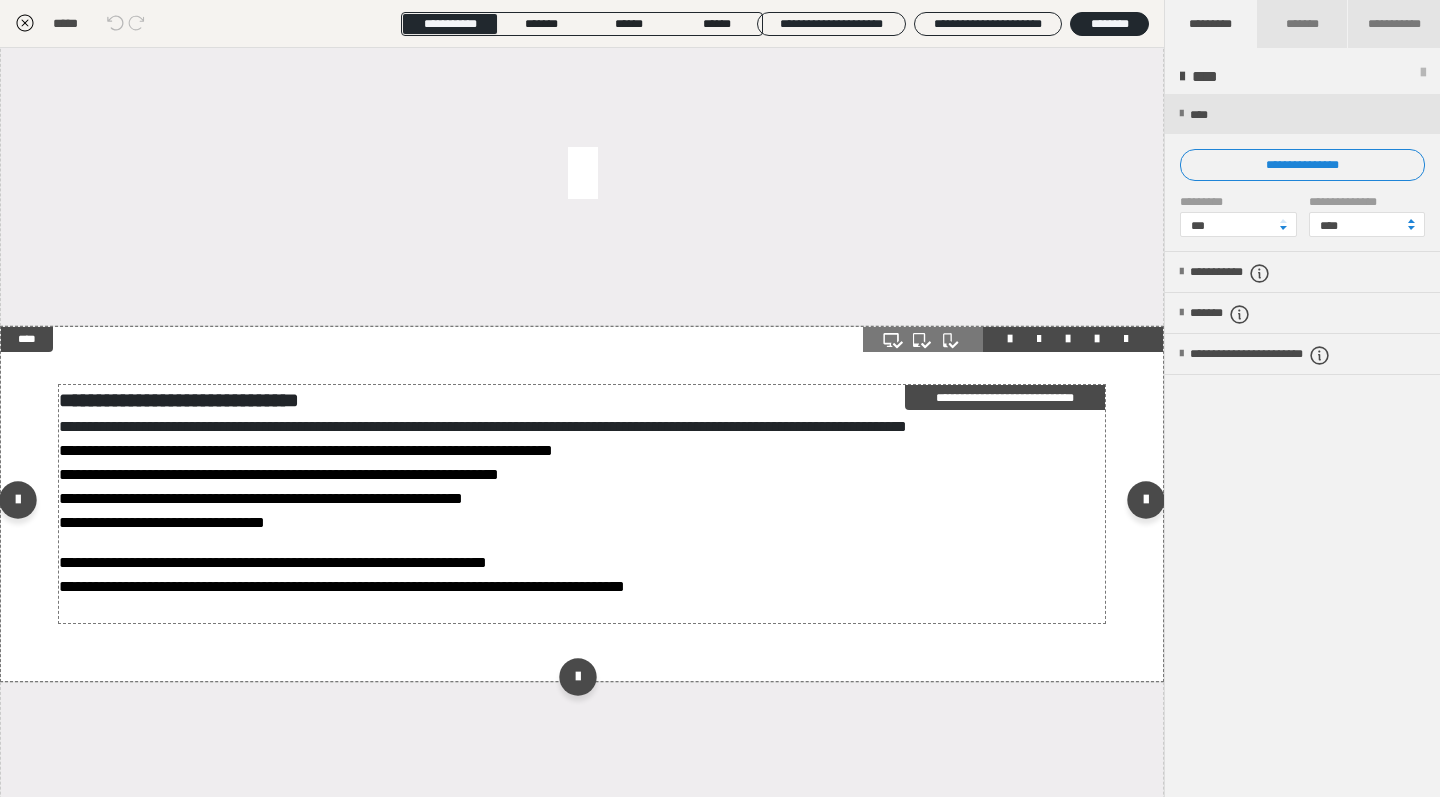 click on "**********" at bounding box center (582, 575) 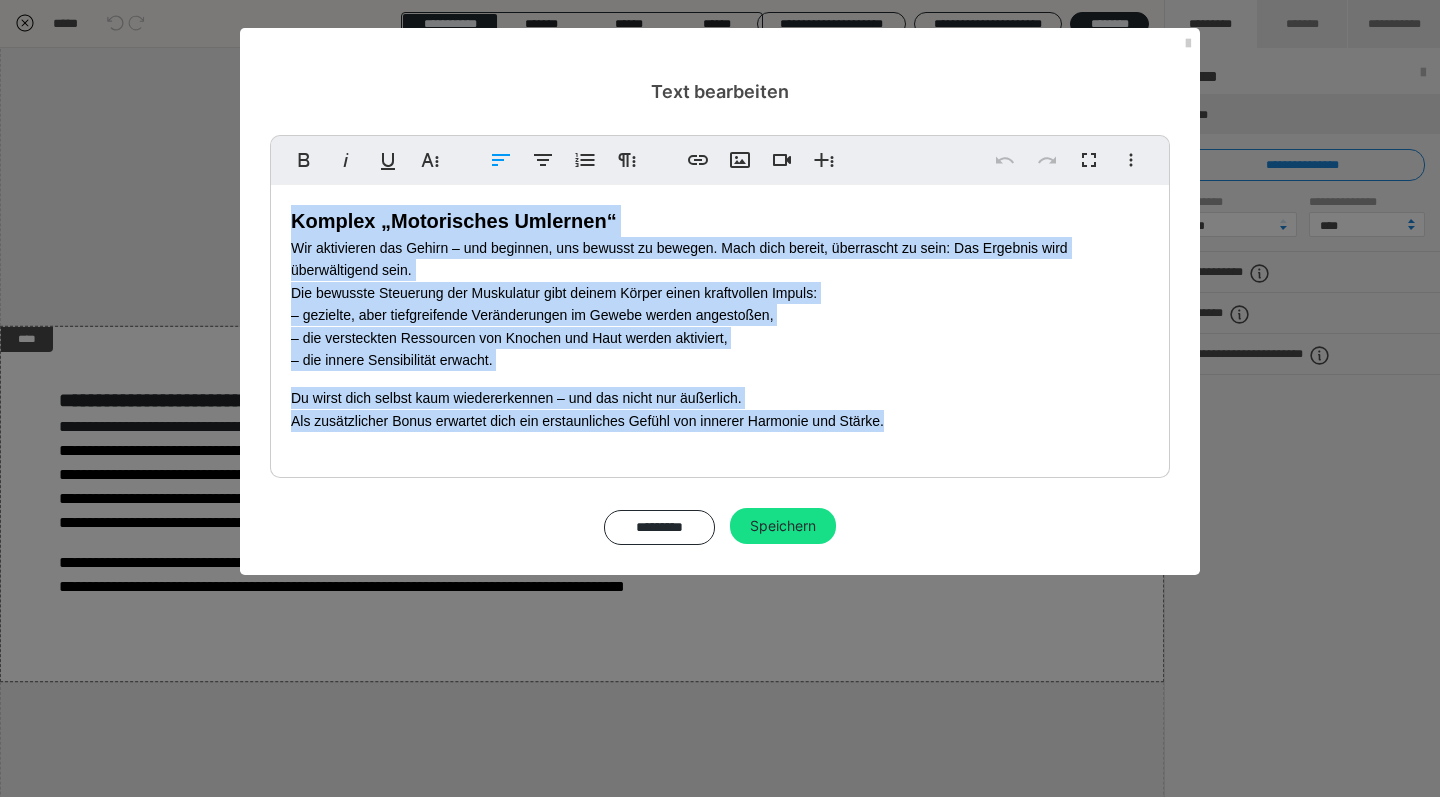 drag, startPoint x: 884, startPoint y: 416, endPoint x: 286, endPoint y: 210, distance: 632.4872 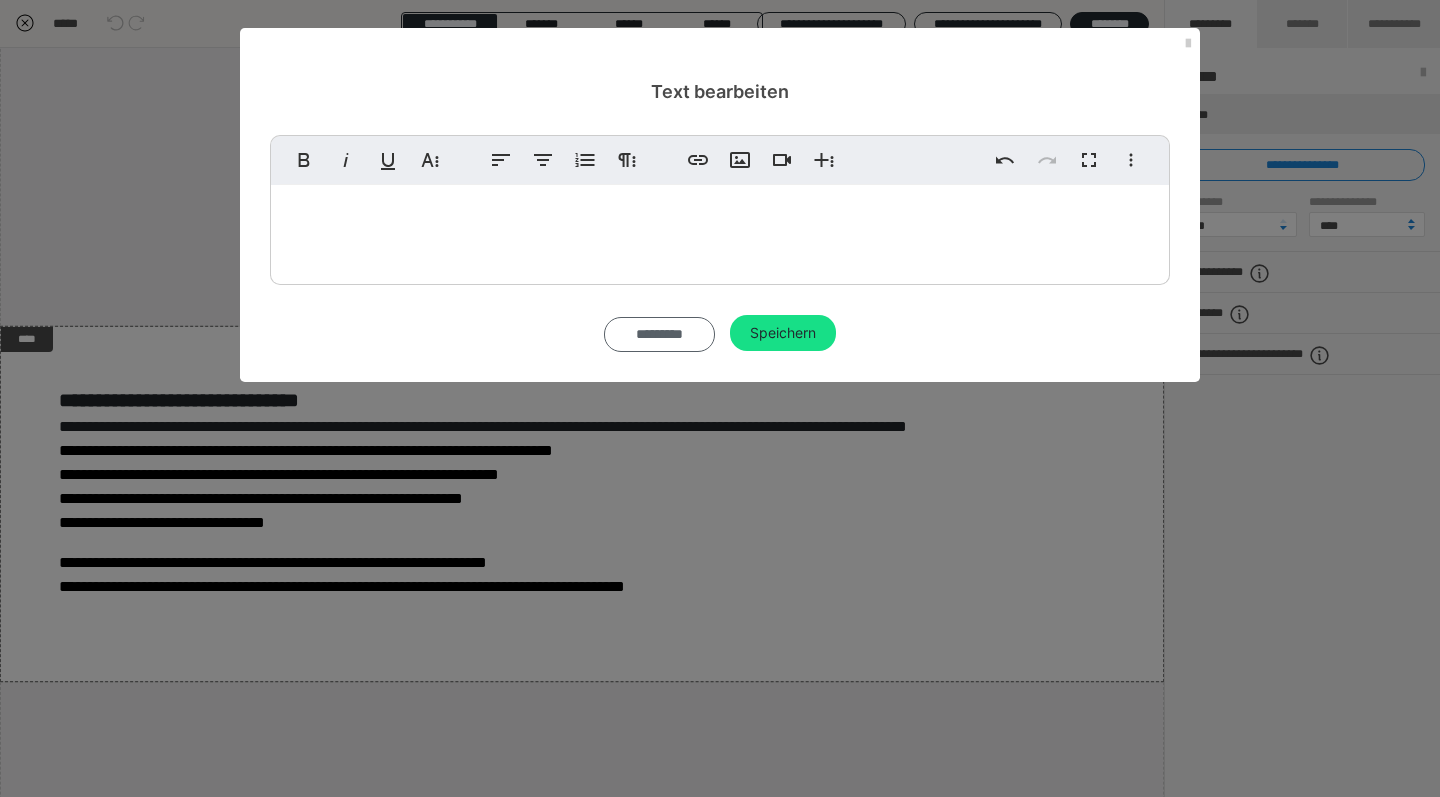 click on "*********" at bounding box center [659, 334] 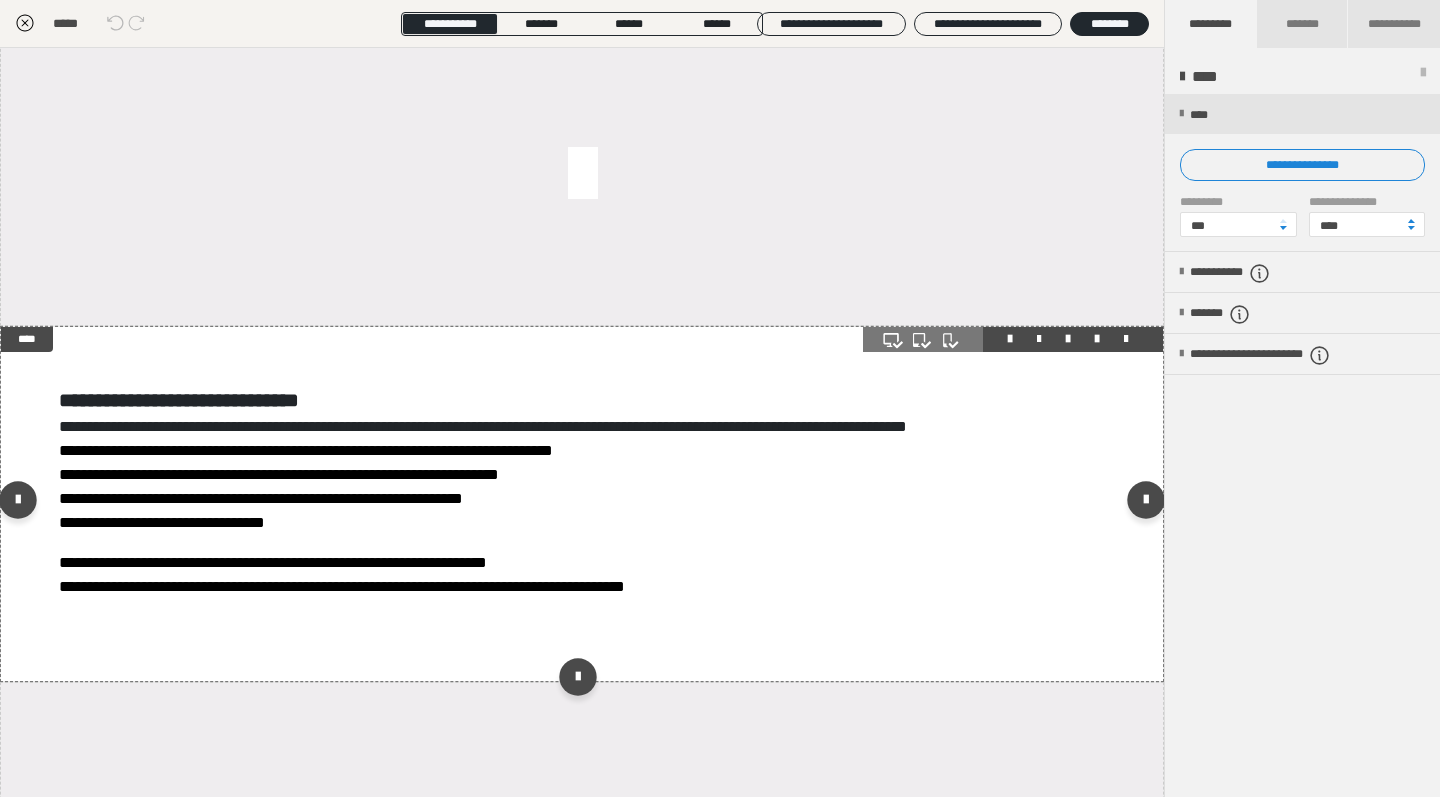 click at bounding box center (1013, 339) 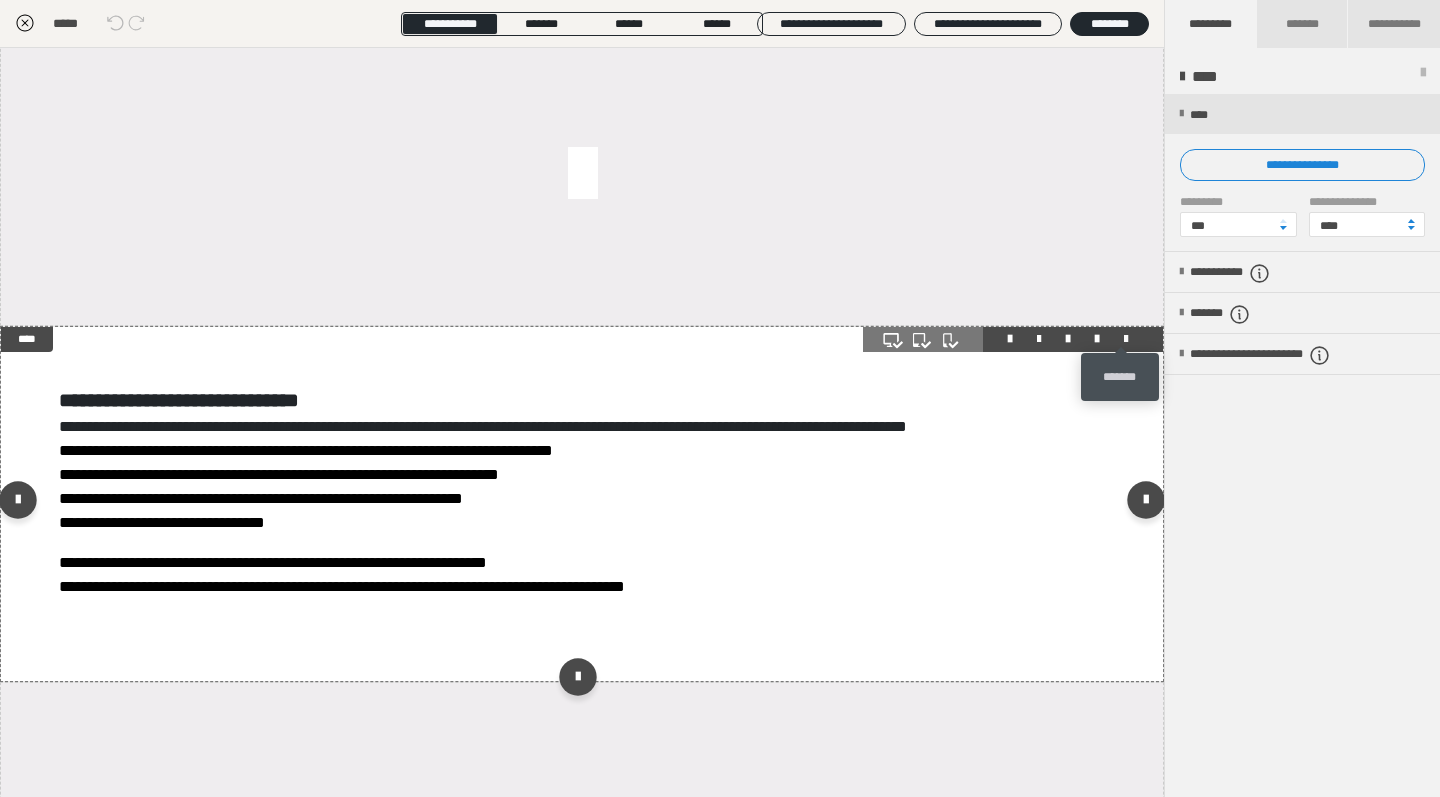 click at bounding box center [1126, 339] 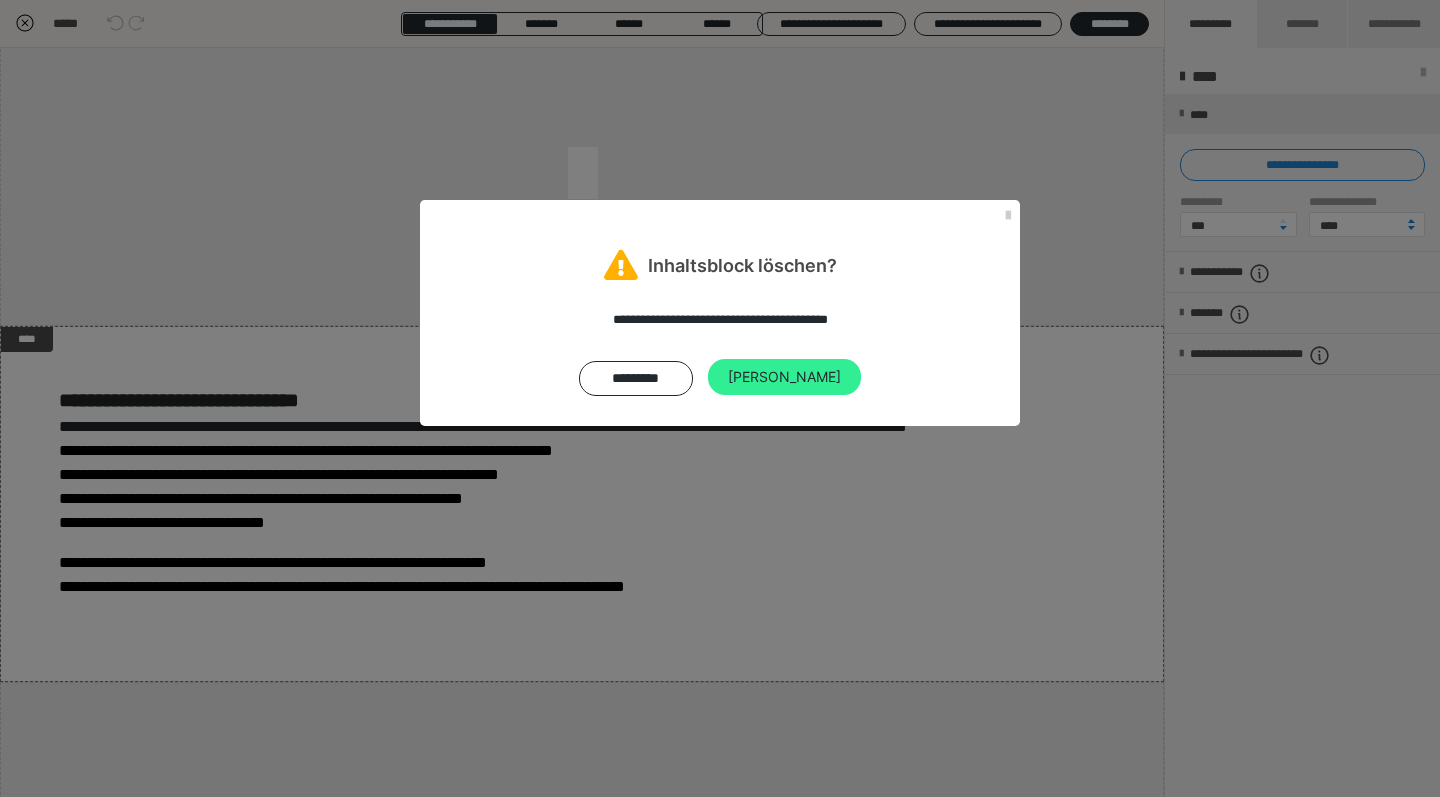 click on "Ja" at bounding box center (784, 377) 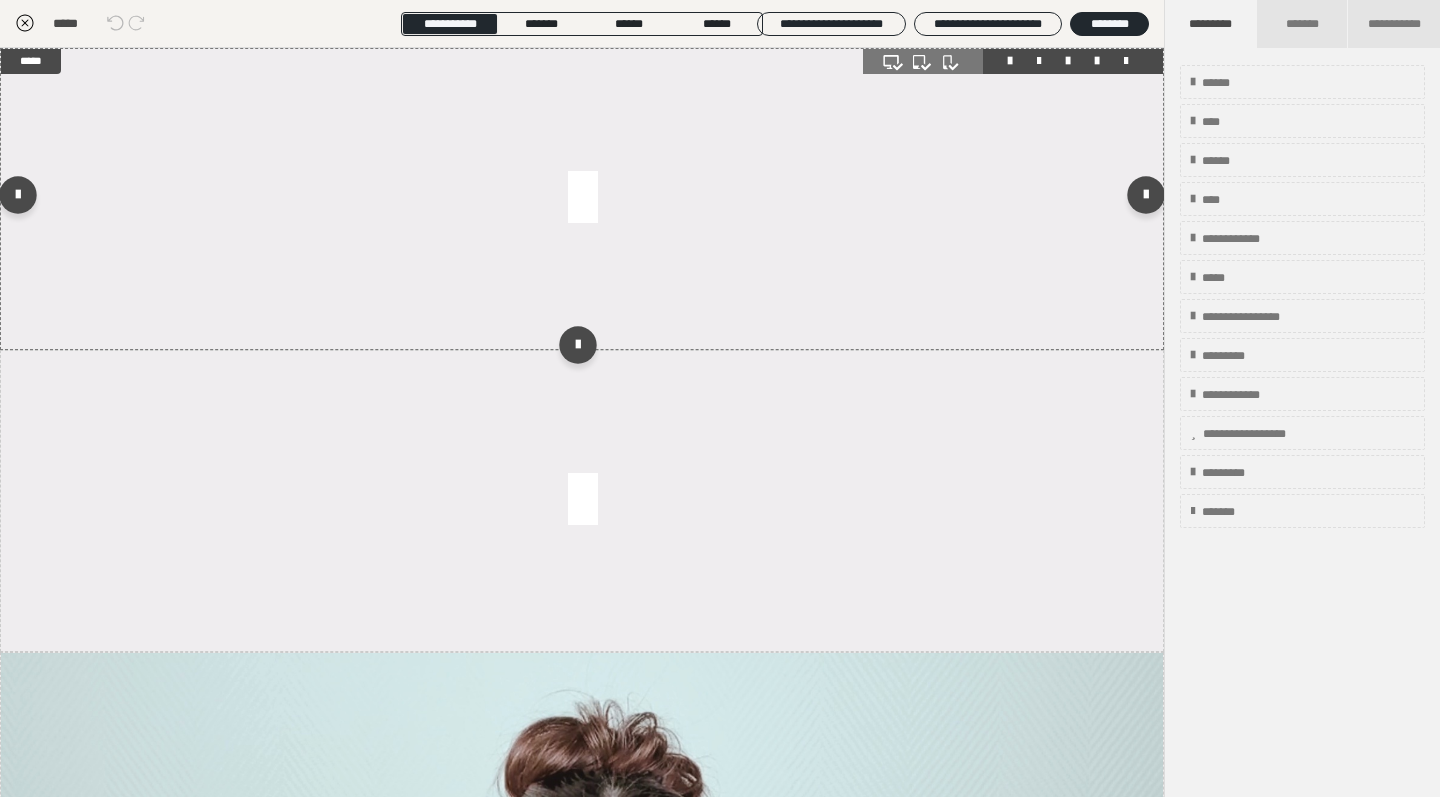 scroll, scrollTop: 0, scrollLeft: 0, axis: both 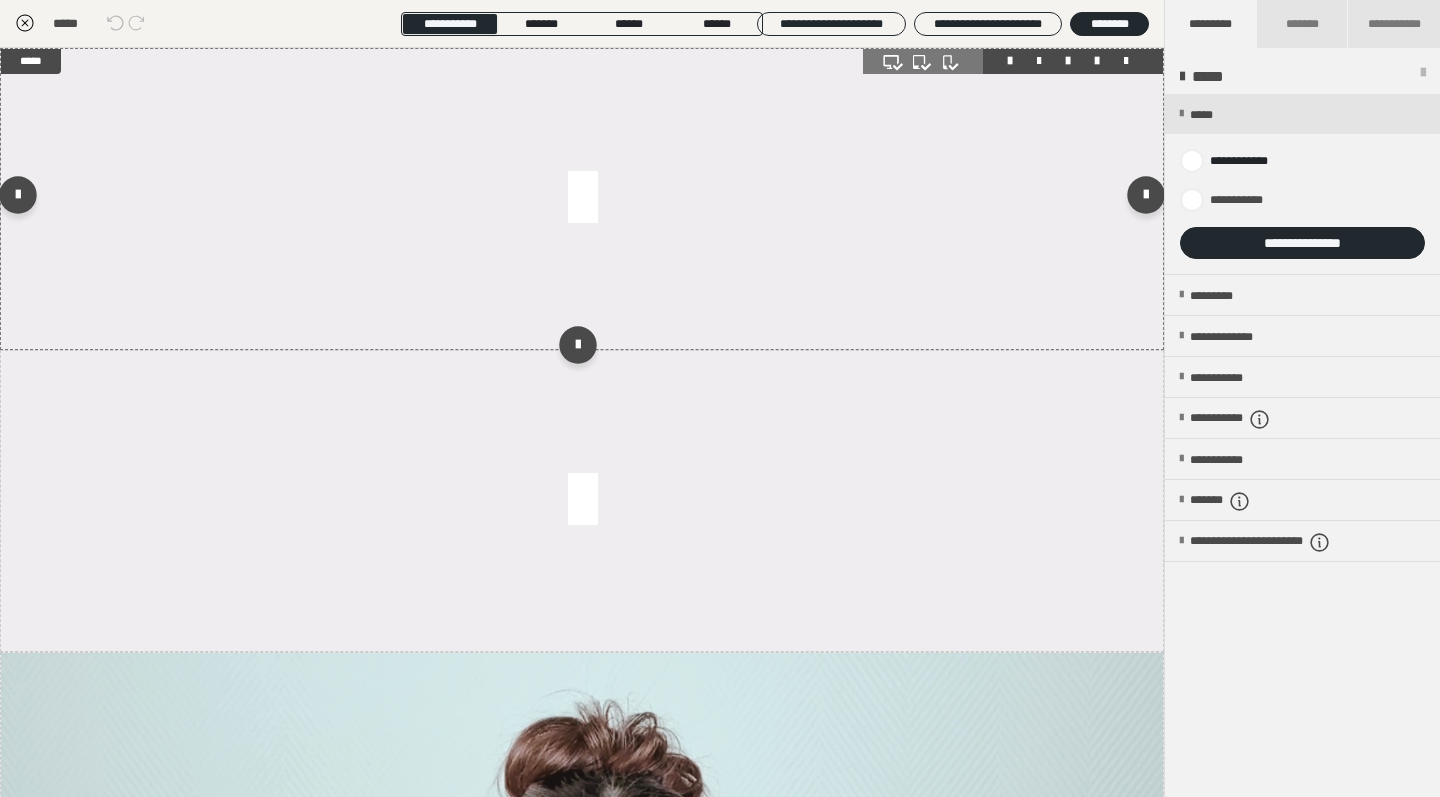 click at bounding box center [582, 199] 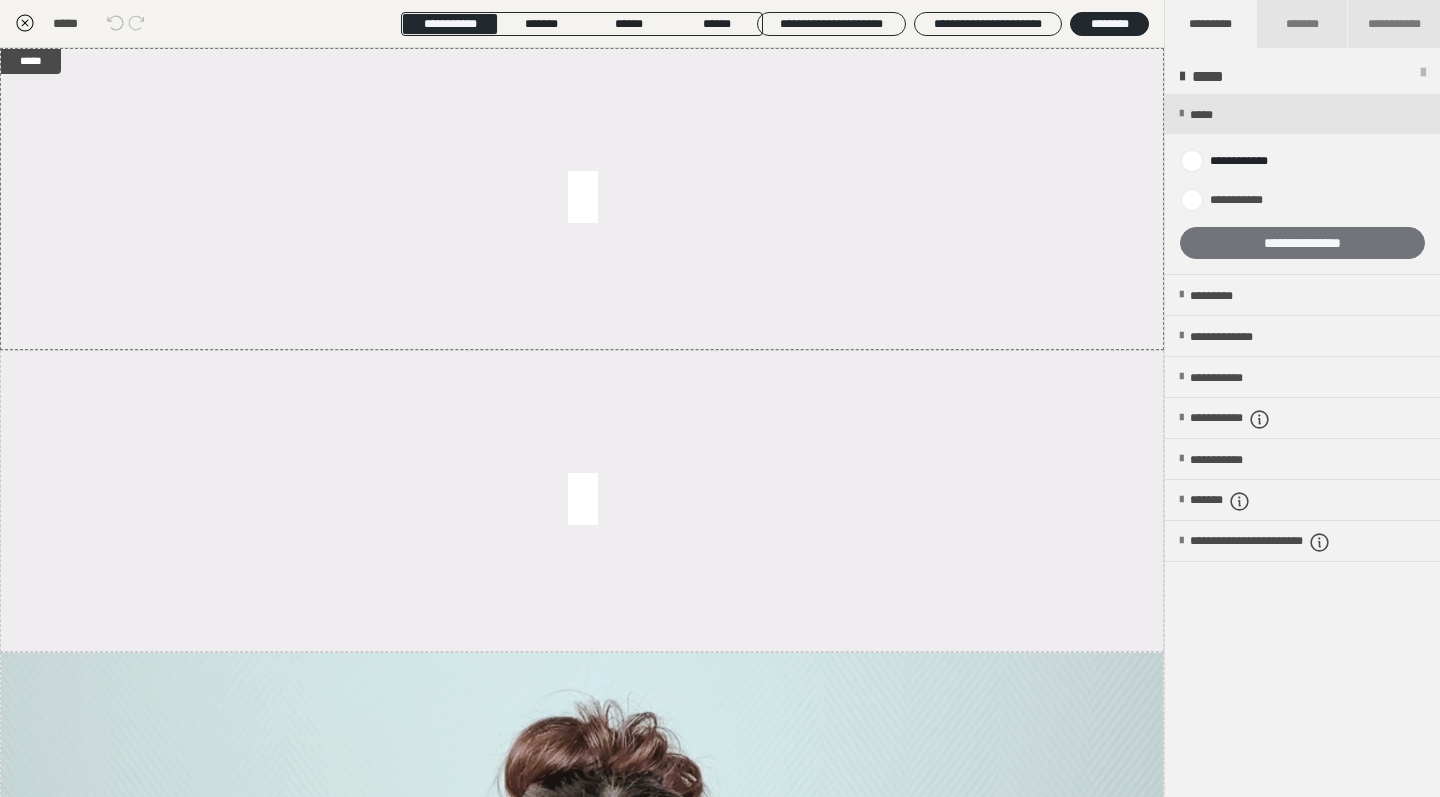 click on "**********" at bounding box center [1302, 243] 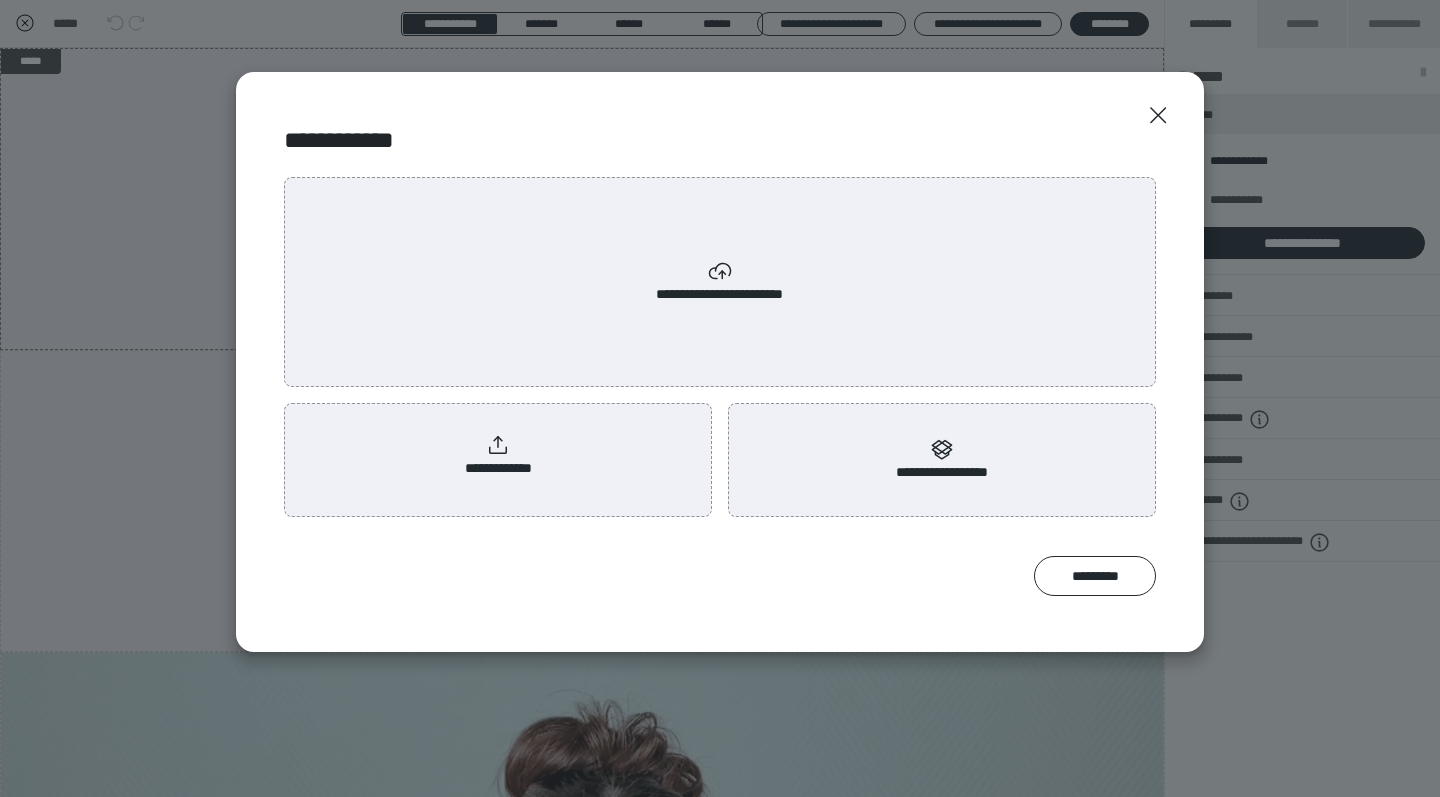 click on "**********" at bounding box center (720, 282) 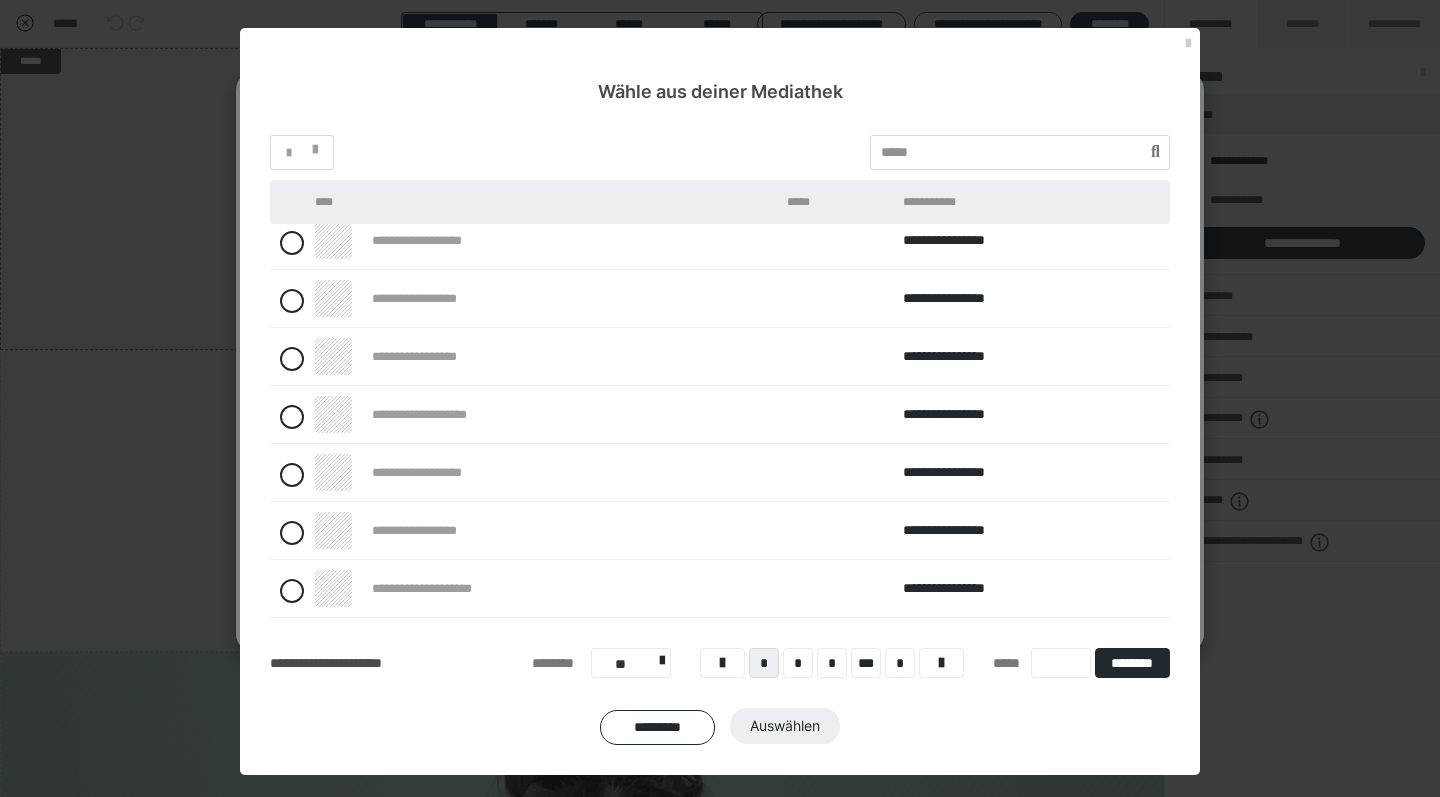 scroll, scrollTop: 186, scrollLeft: 0, axis: vertical 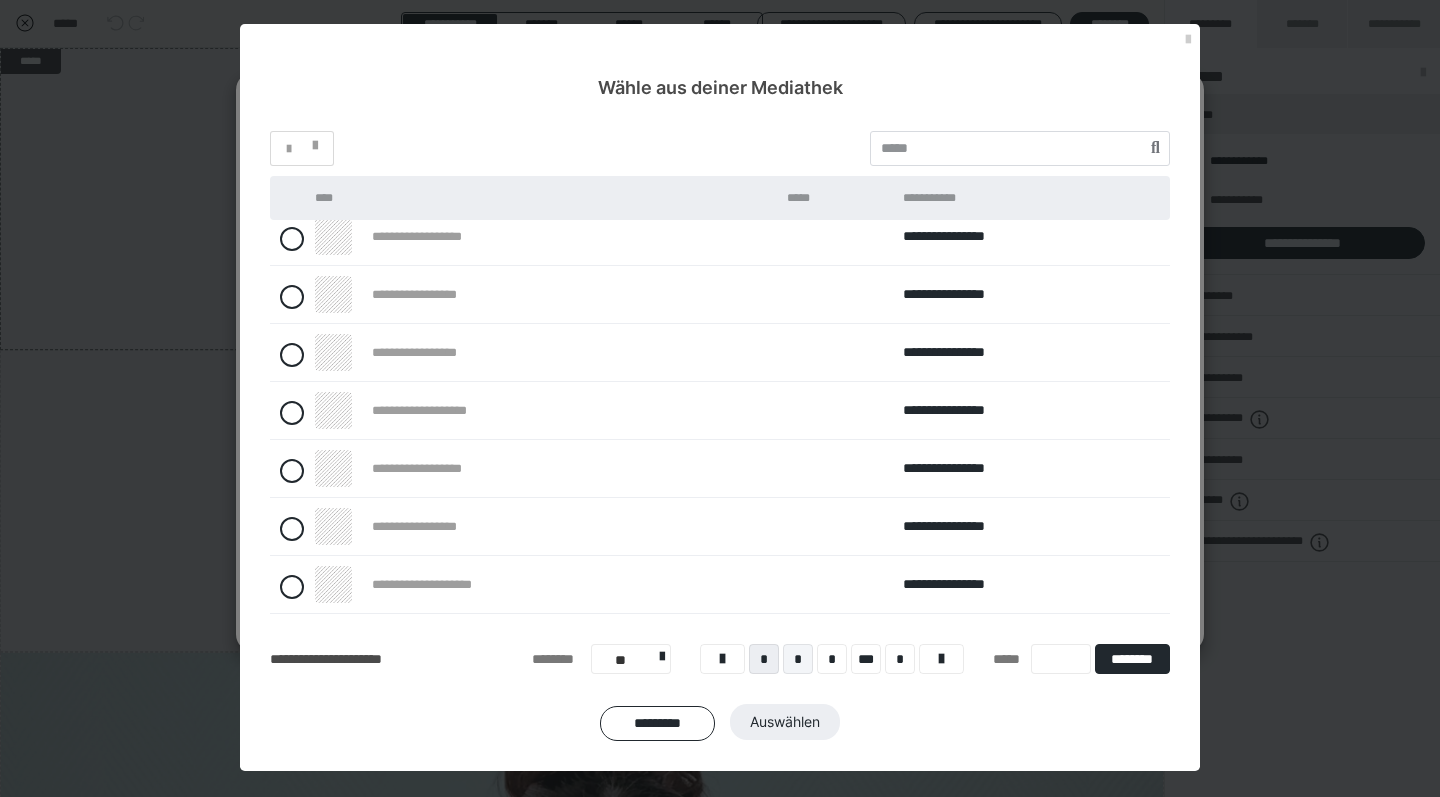 click on "*" at bounding box center [798, 659] 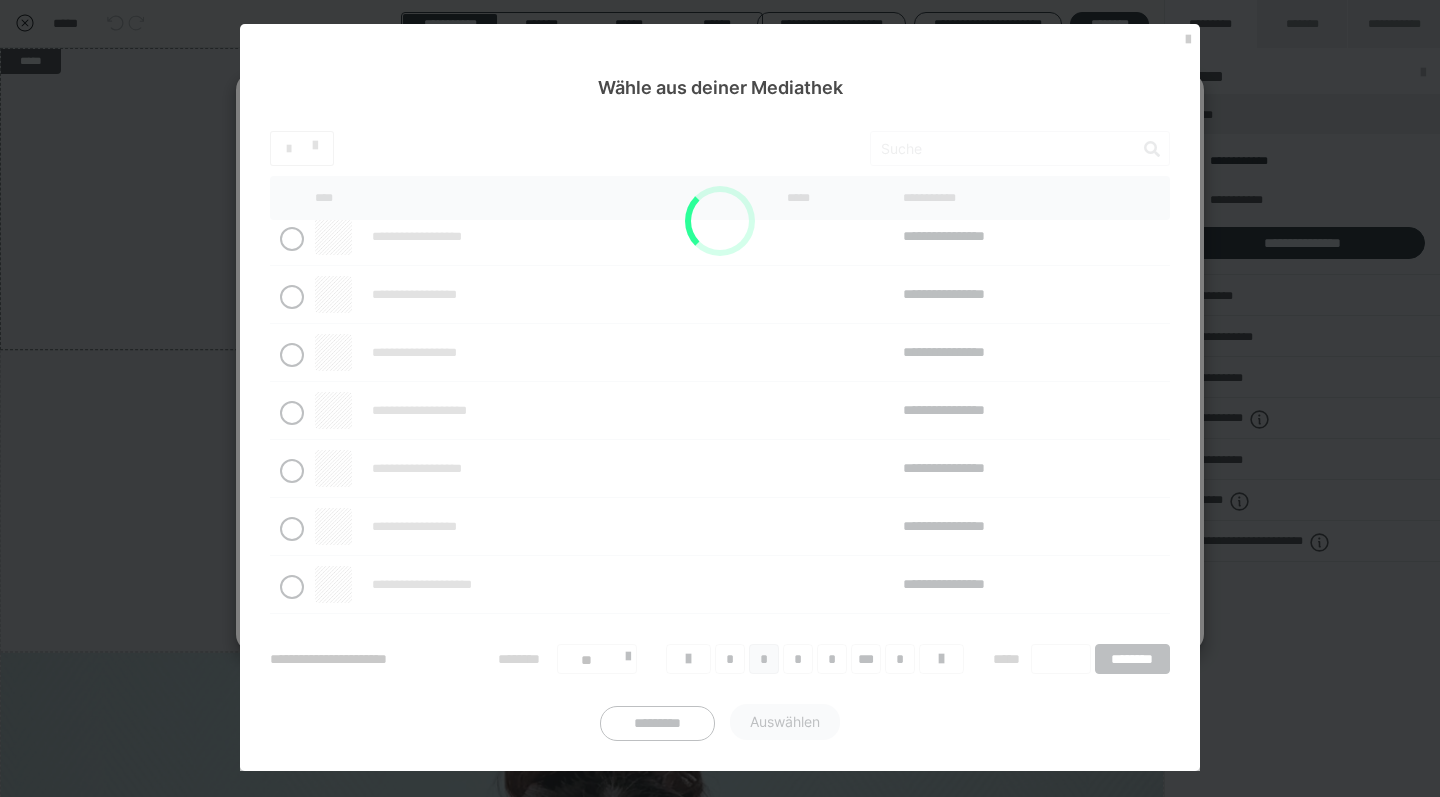 scroll, scrollTop: 0, scrollLeft: 0, axis: both 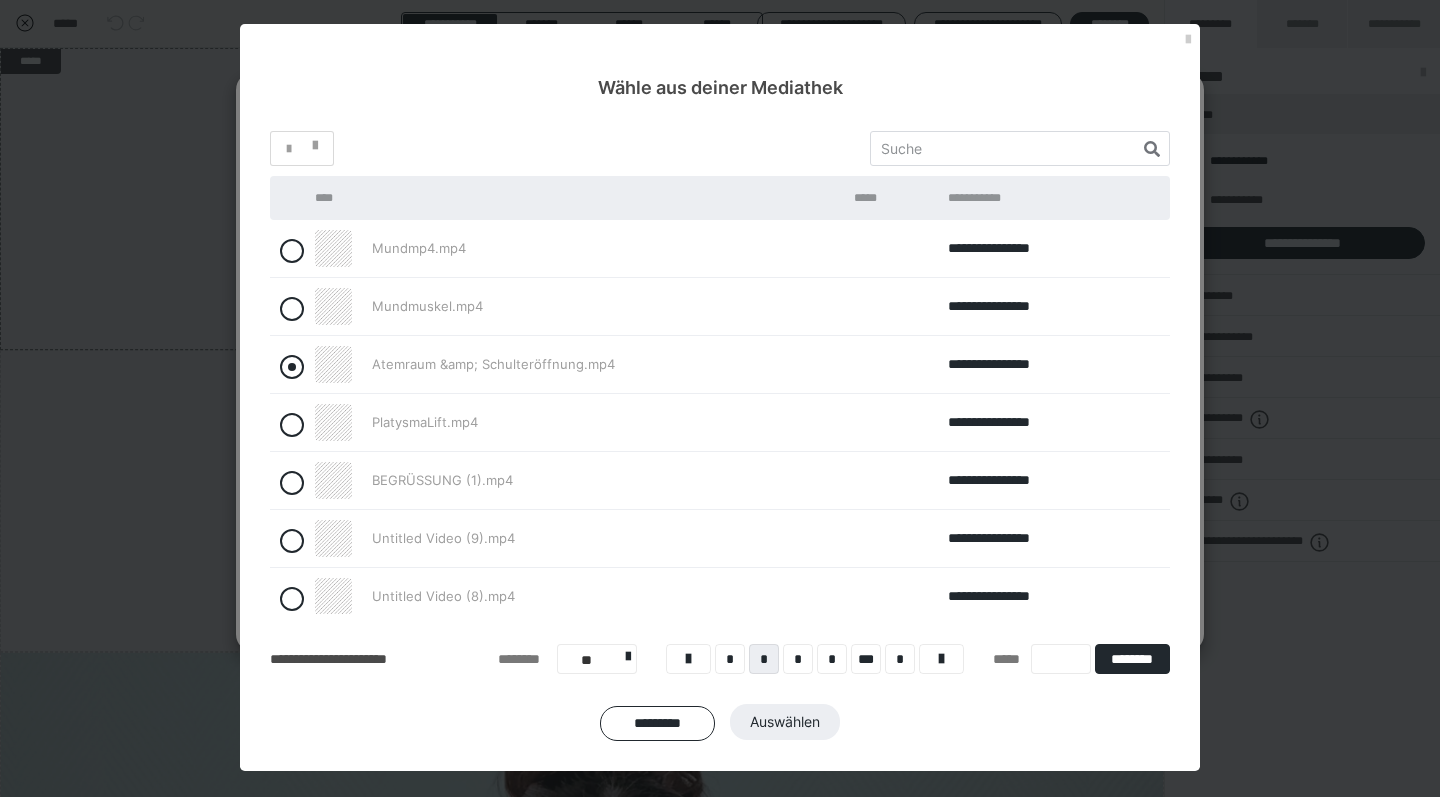 click at bounding box center [292, 367] 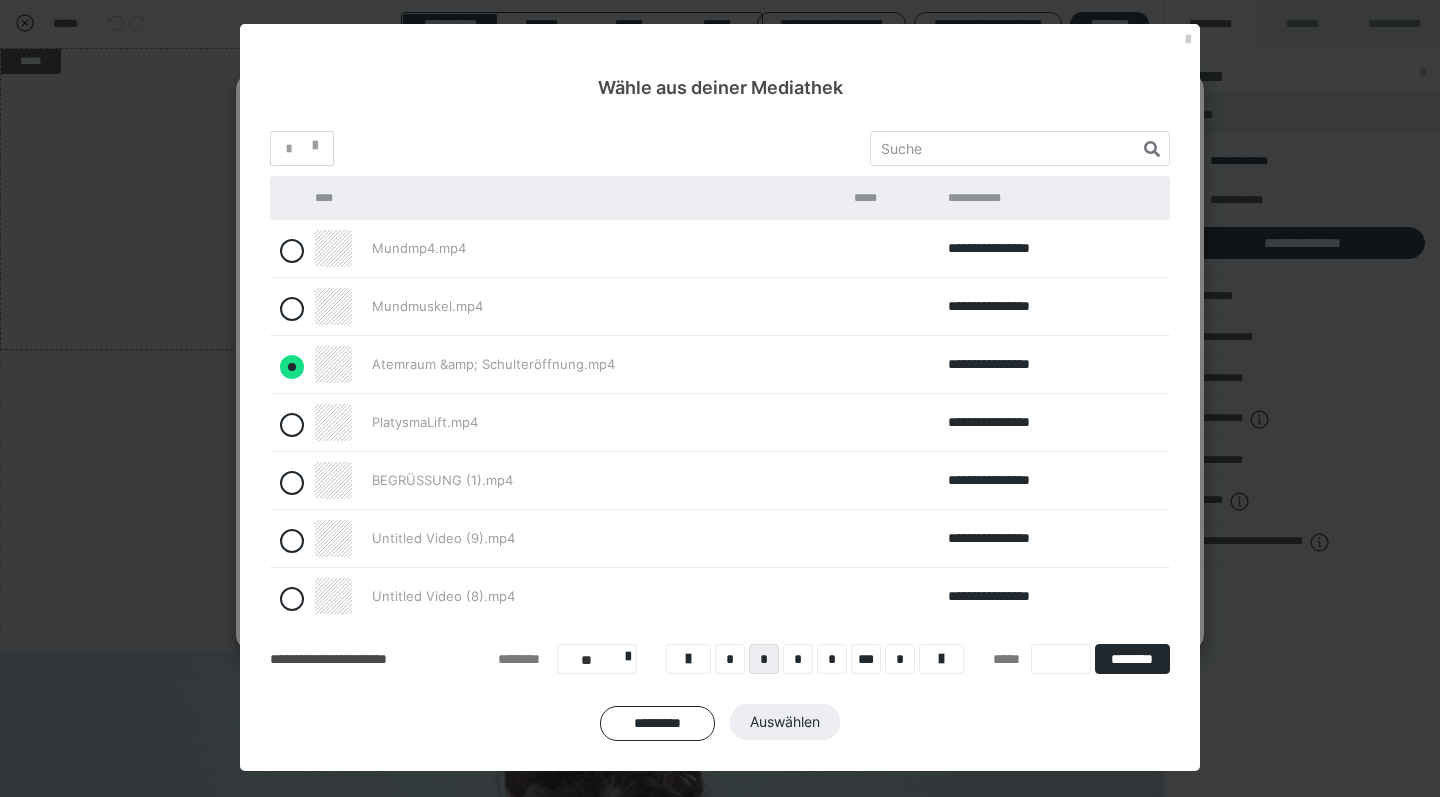 radio on "true" 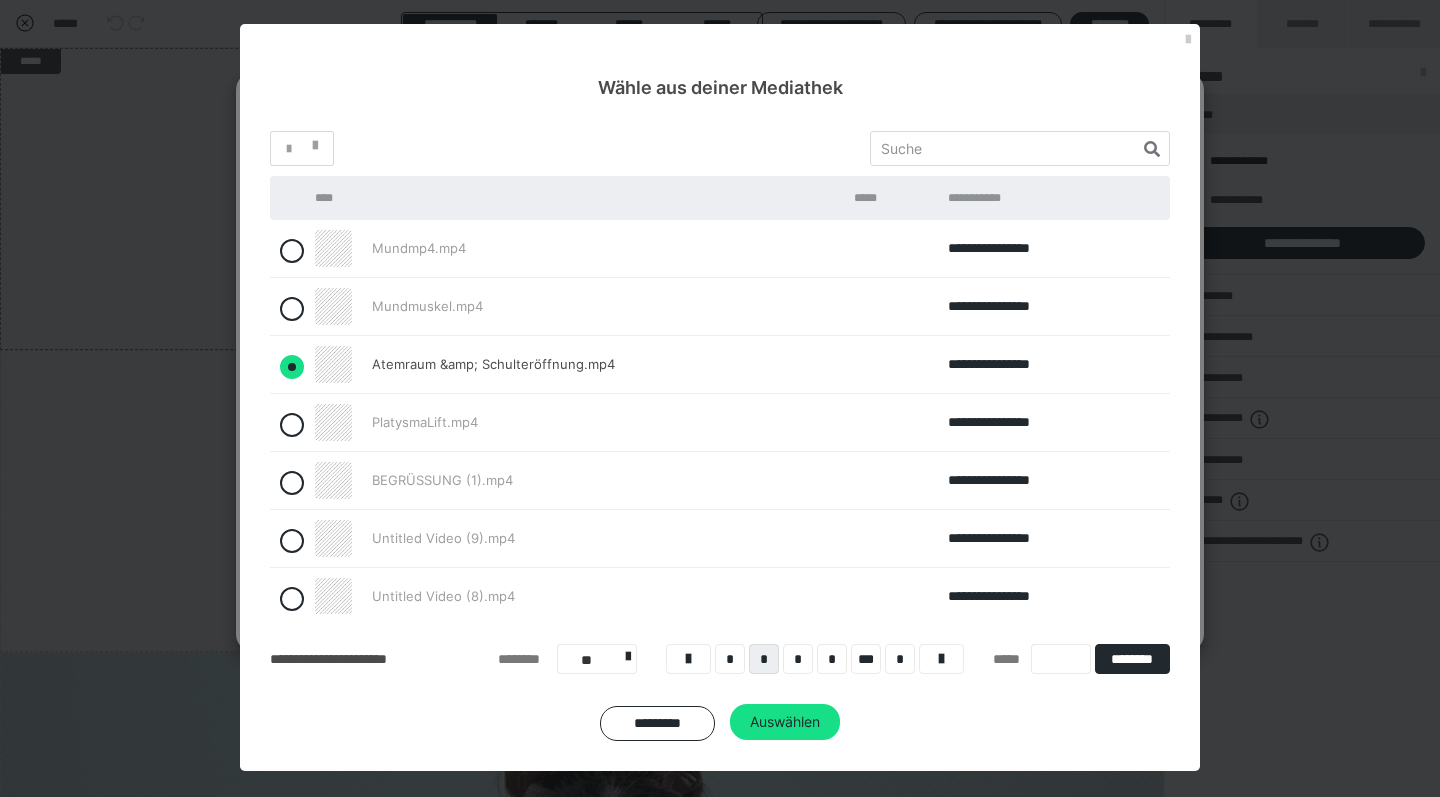 click on "PlatysmaLift.mp4" at bounding box center [509, 422] 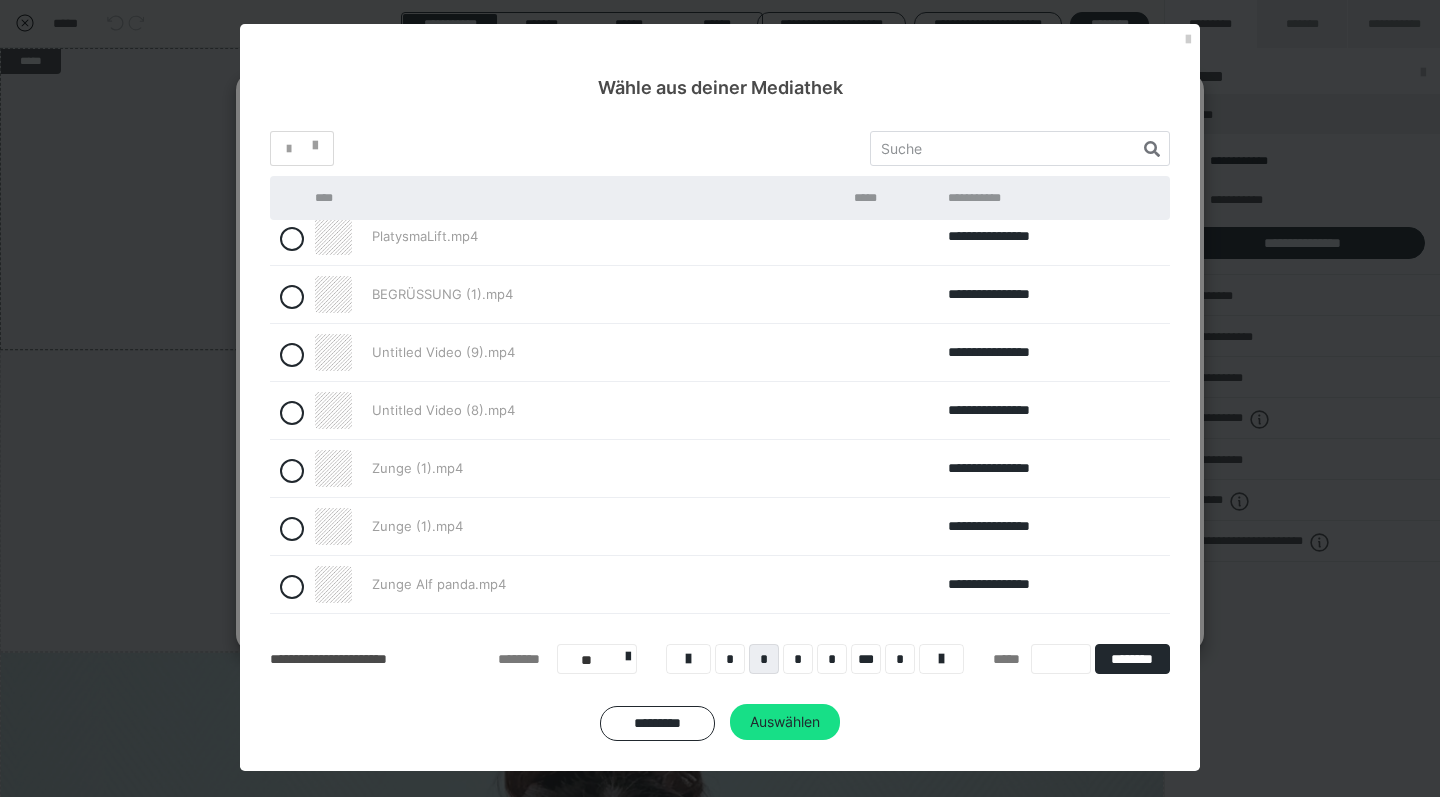 scroll, scrollTop: 186, scrollLeft: 0, axis: vertical 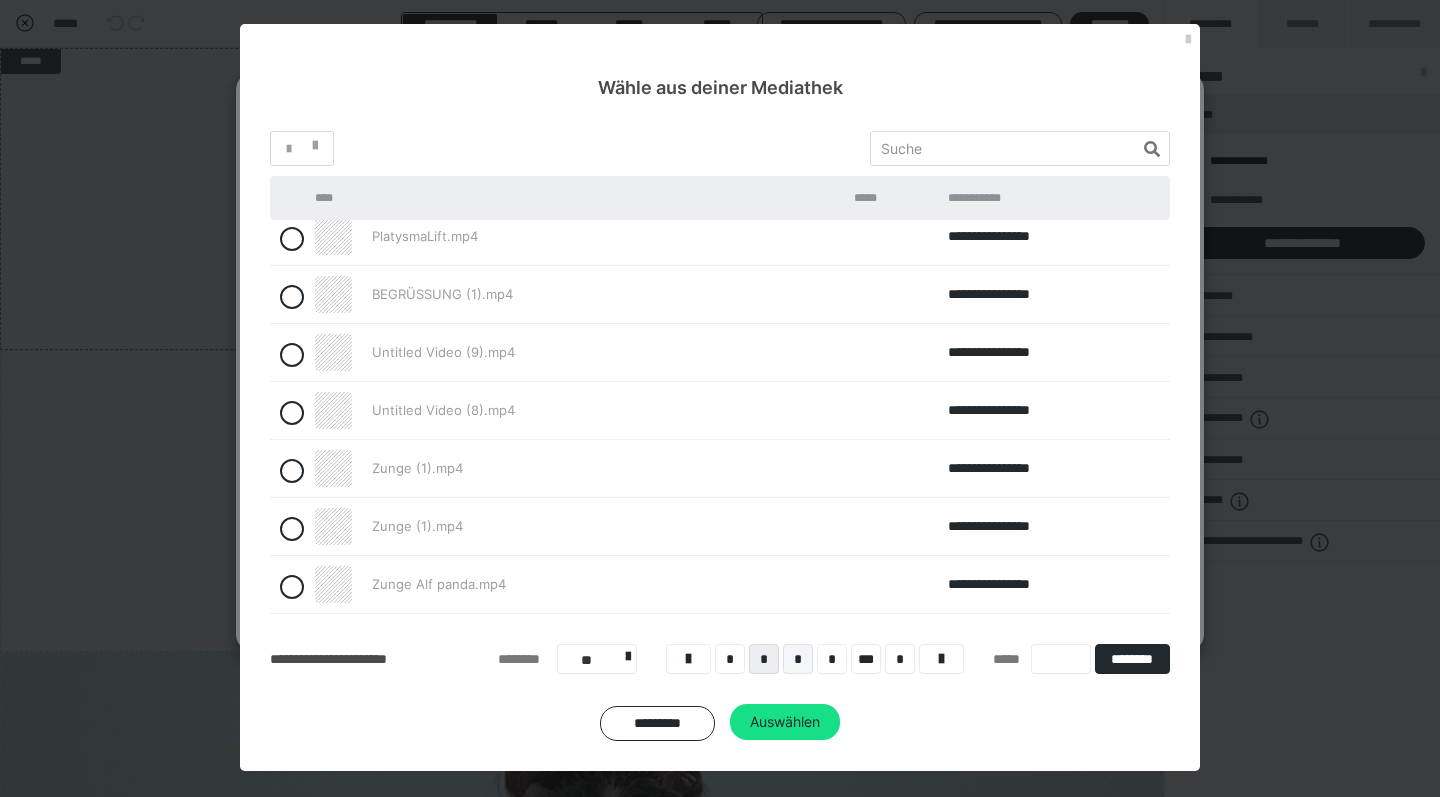 click on "*" at bounding box center [798, 659] 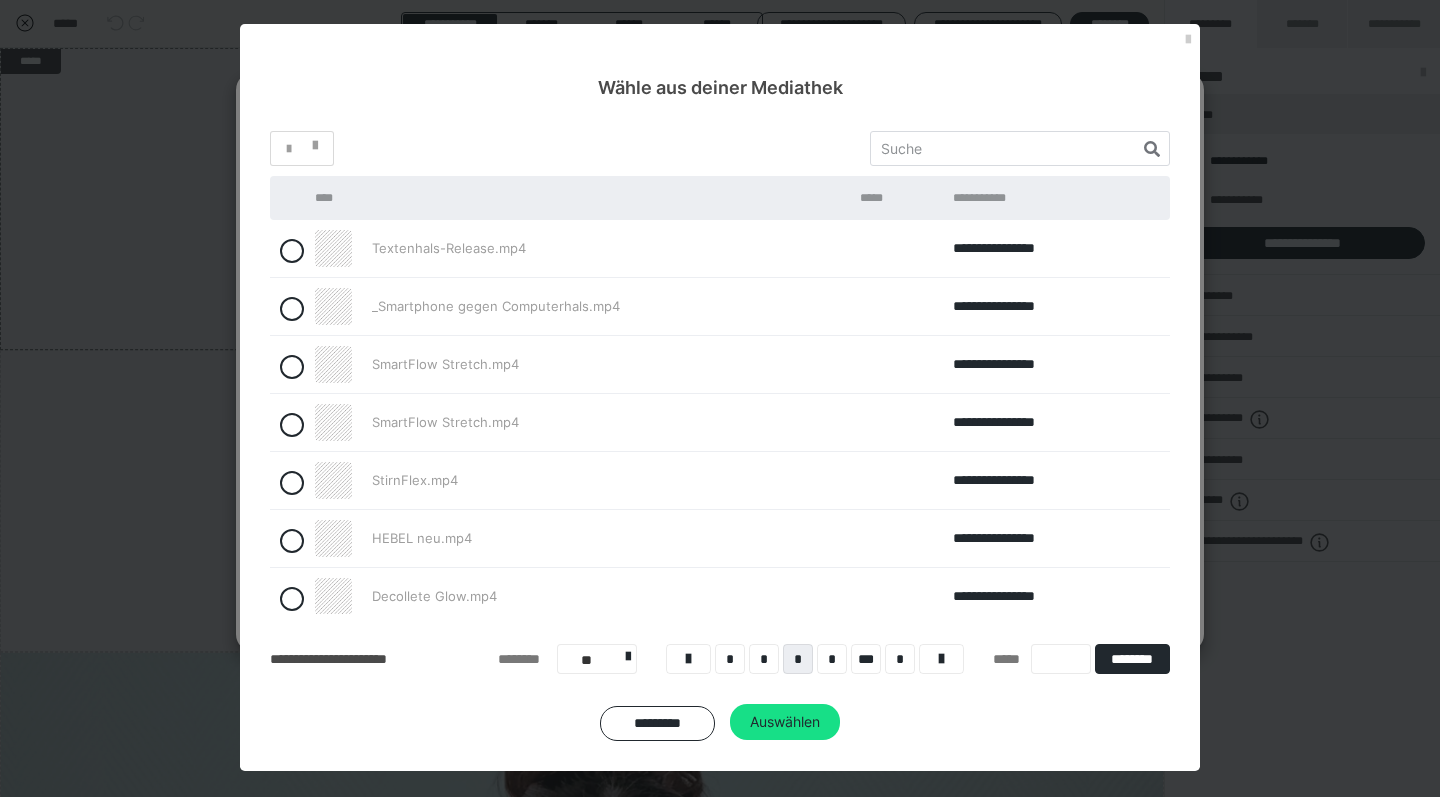 scroll, scrollTop: 38, scrollLeft: 0, axis: vertical 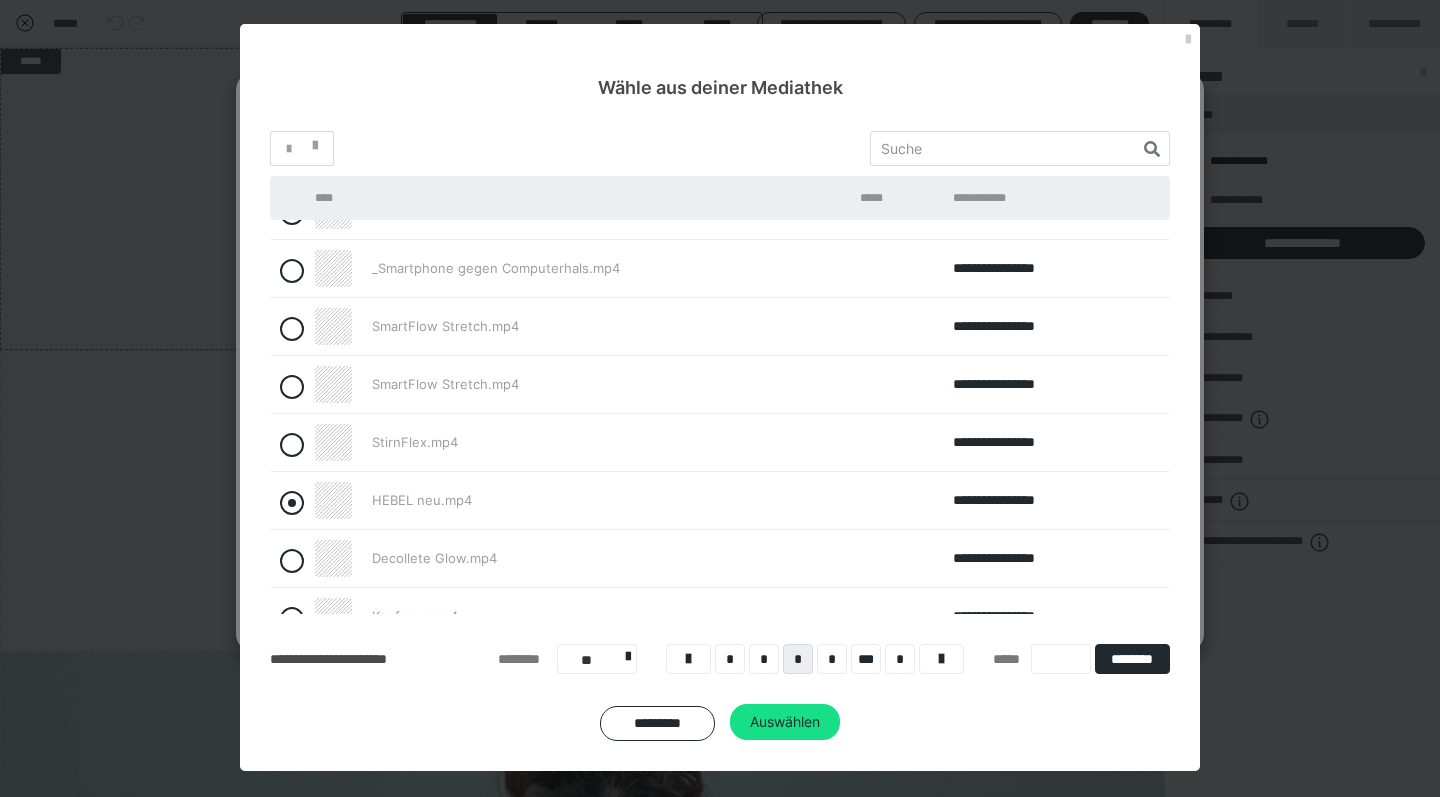 click at bounding box center [292, 503] 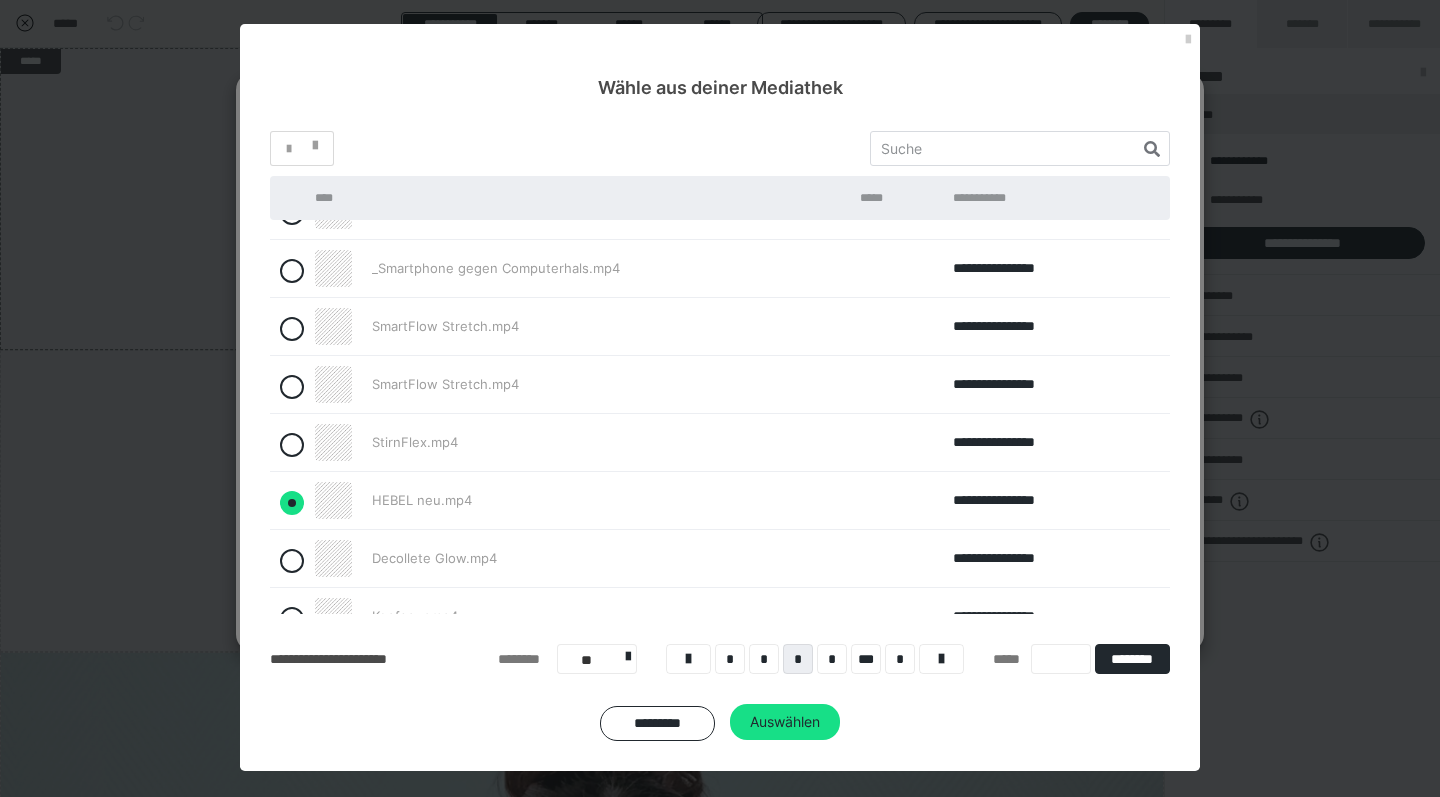 radio on "true" 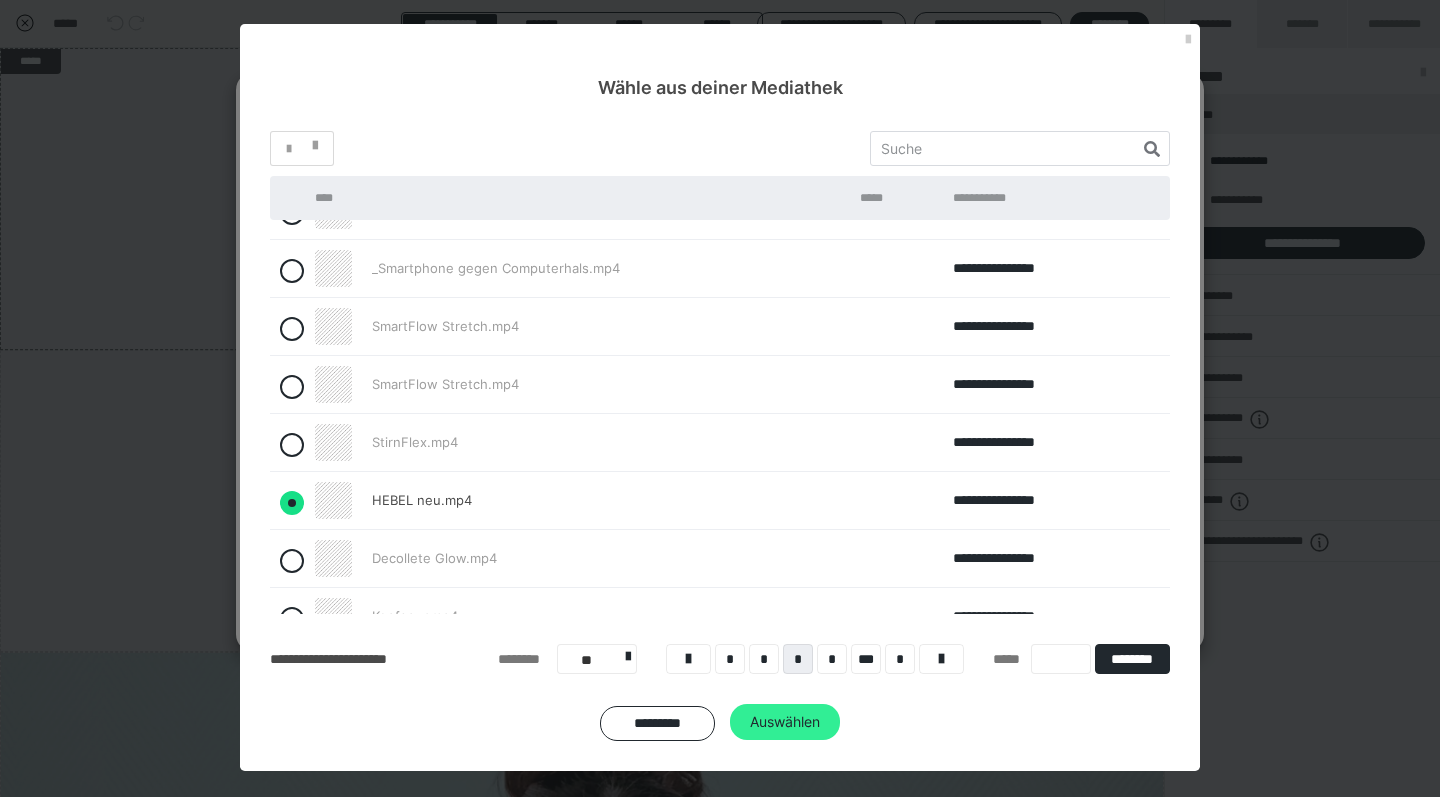 click on "Auswählen" at bounding box center [785, 722] 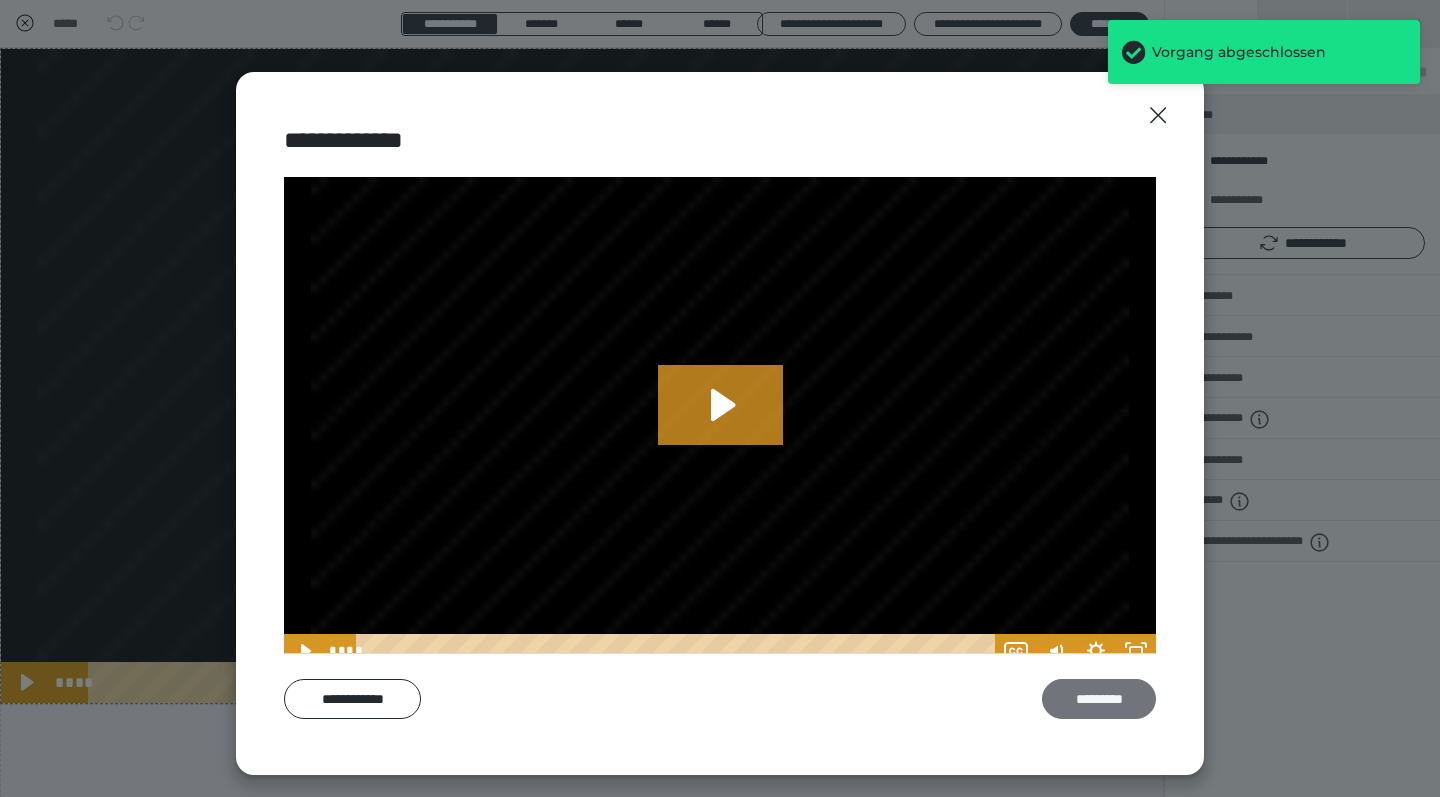 click on "*********" at bounding box center [1099, 699] 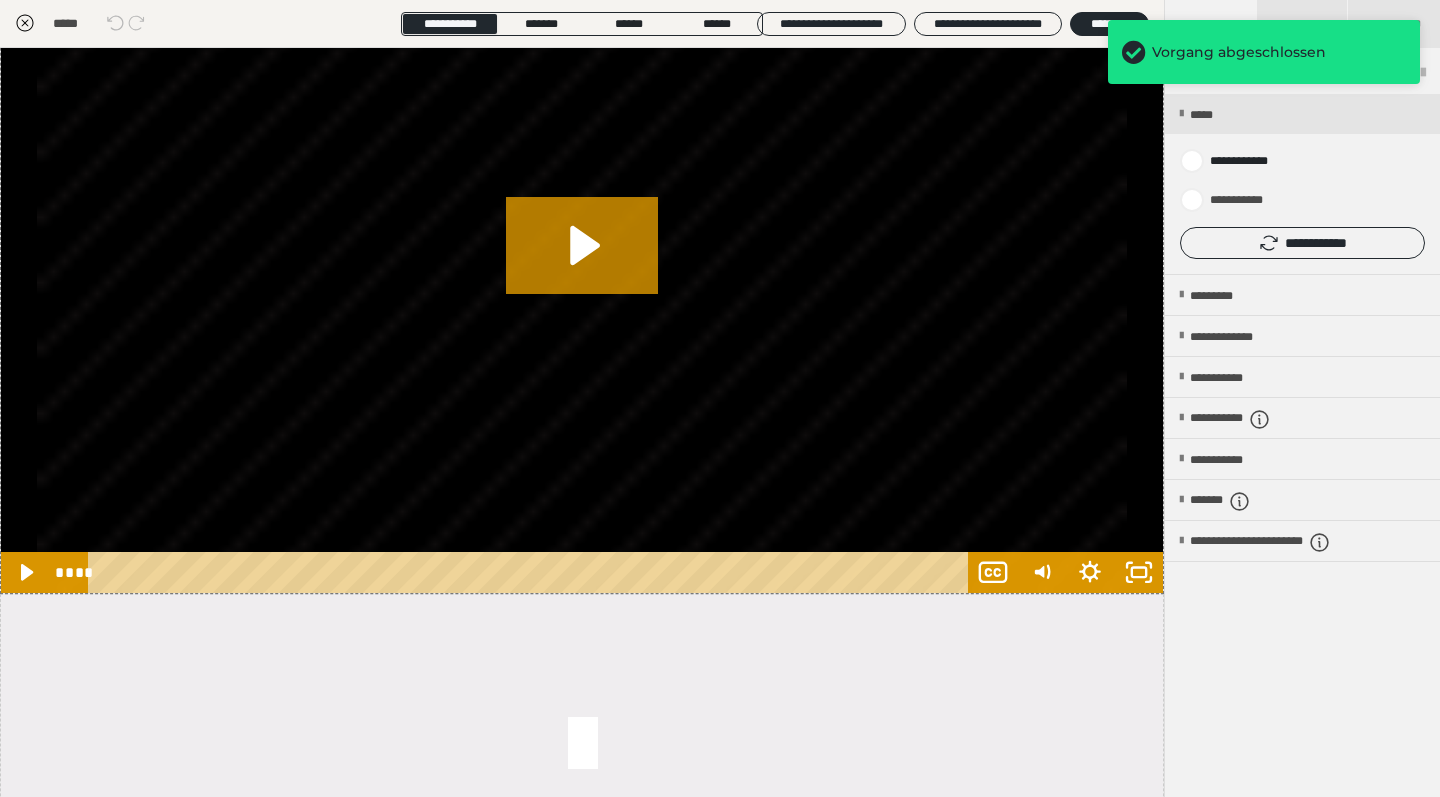 scroll, scrollTop: 163, scrollLeft: 0, axis: vertical 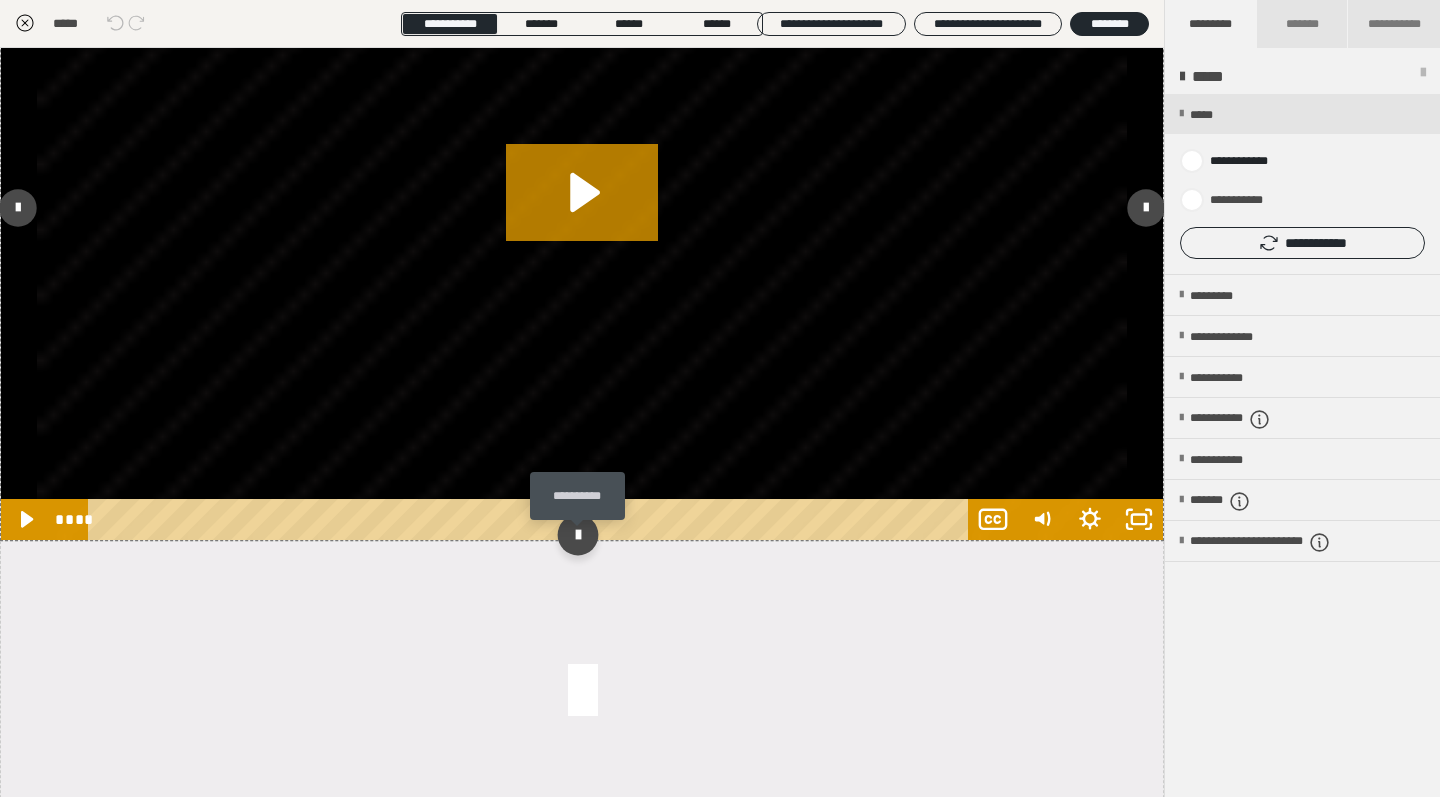 click at bounding box center [577, 535] 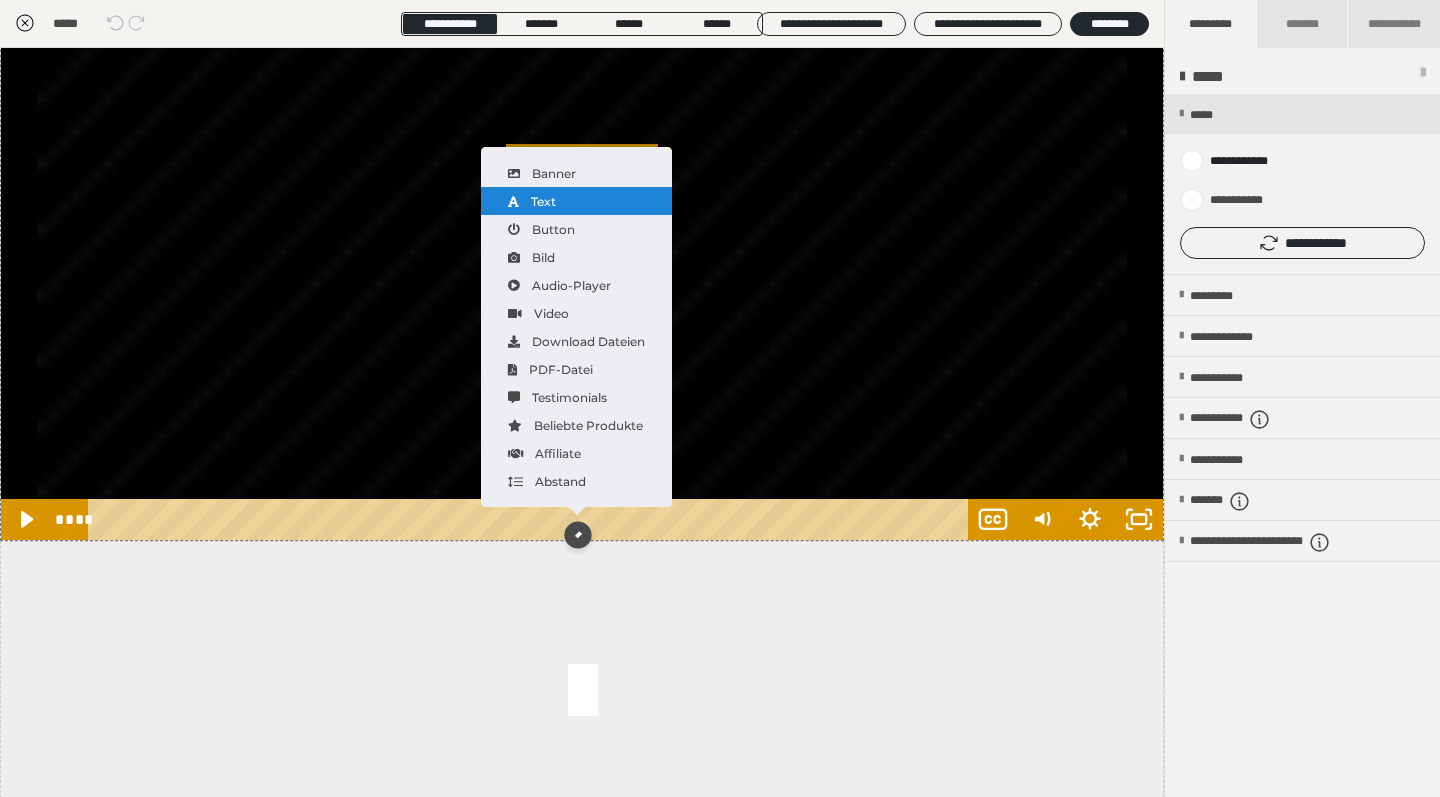 click on "Text" at bounding box center (576, 201) 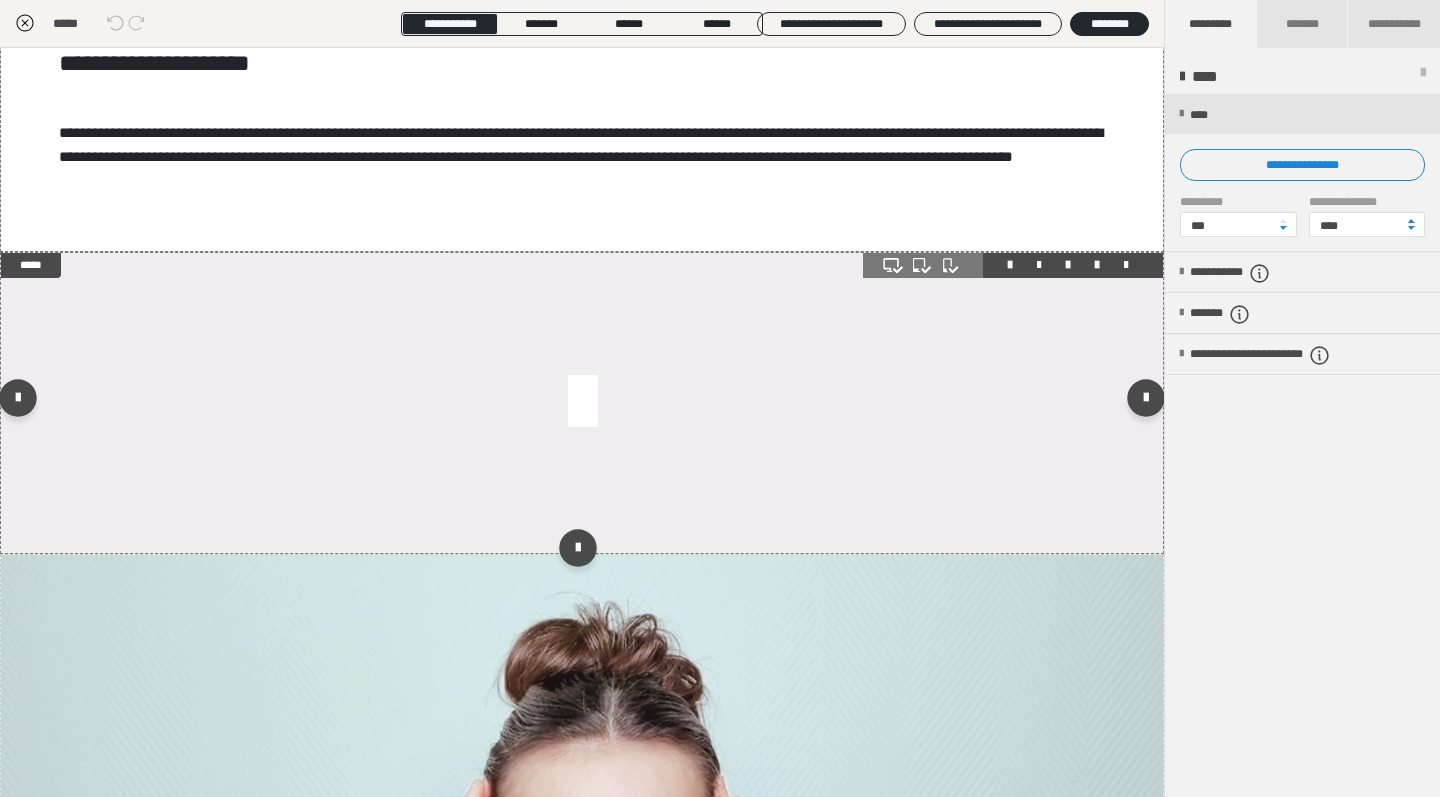 scroll, scrollTop: 682, scrollLeft: 0, axis: vertical 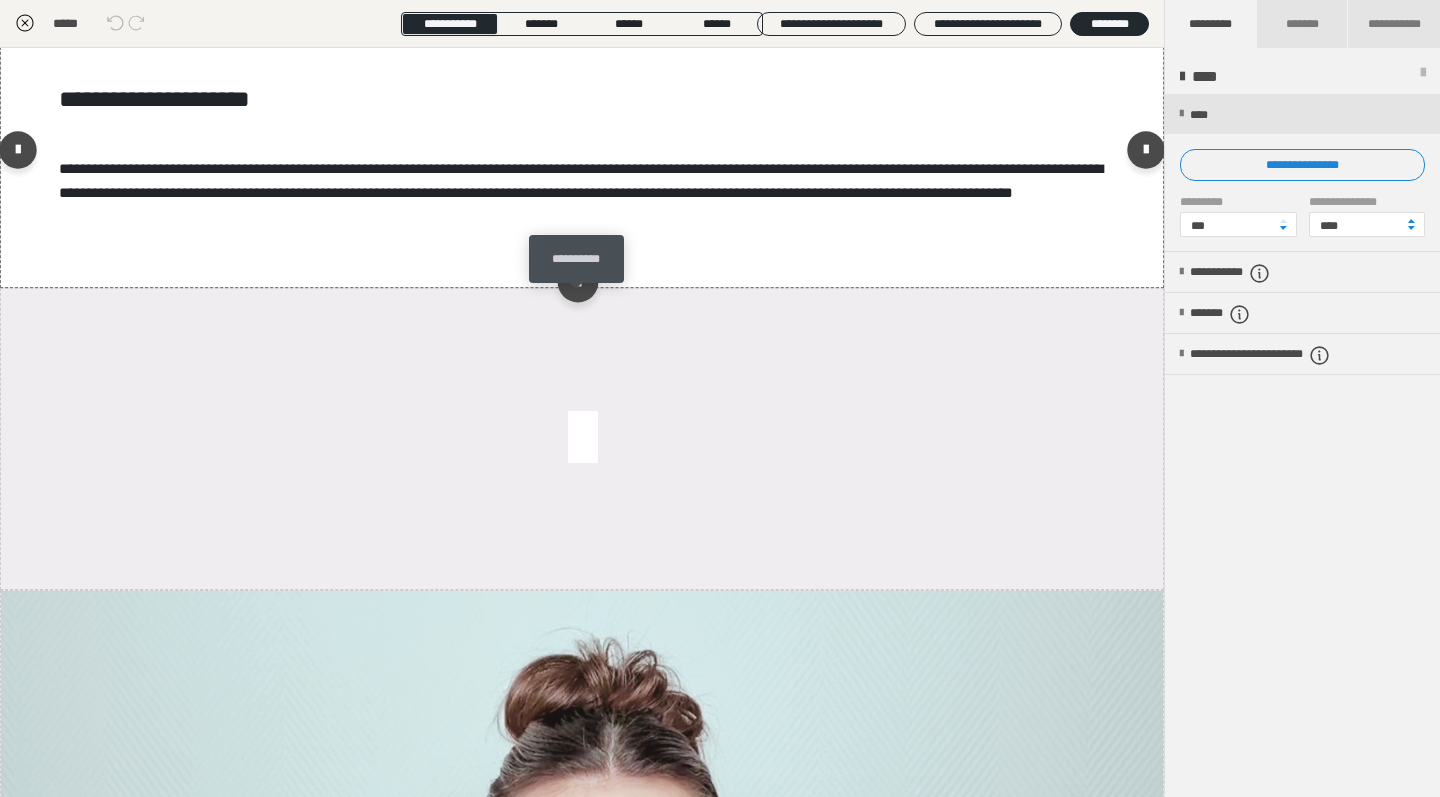 click at bounding box center (577, 282) 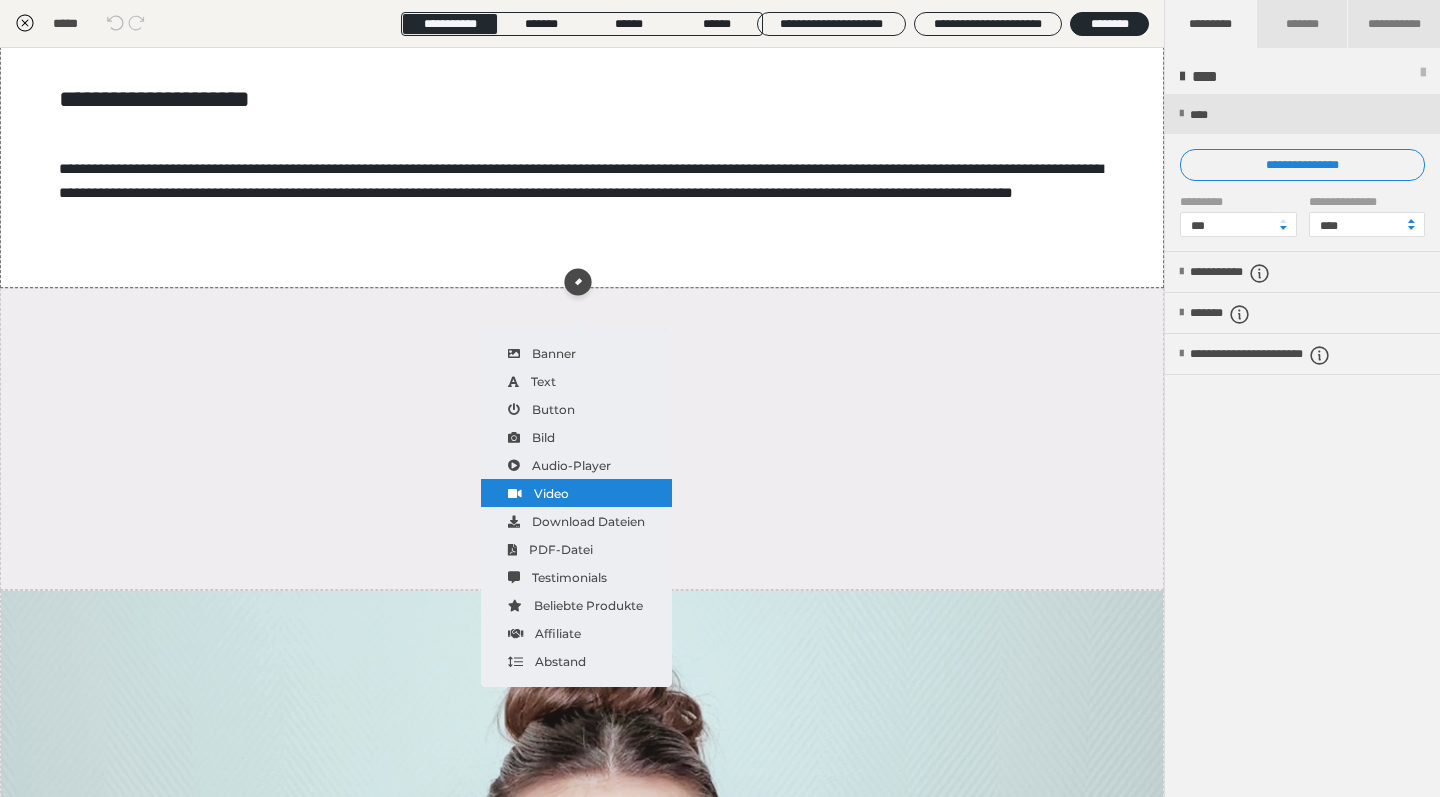 click on "Video" at bounding box center [576, 493] 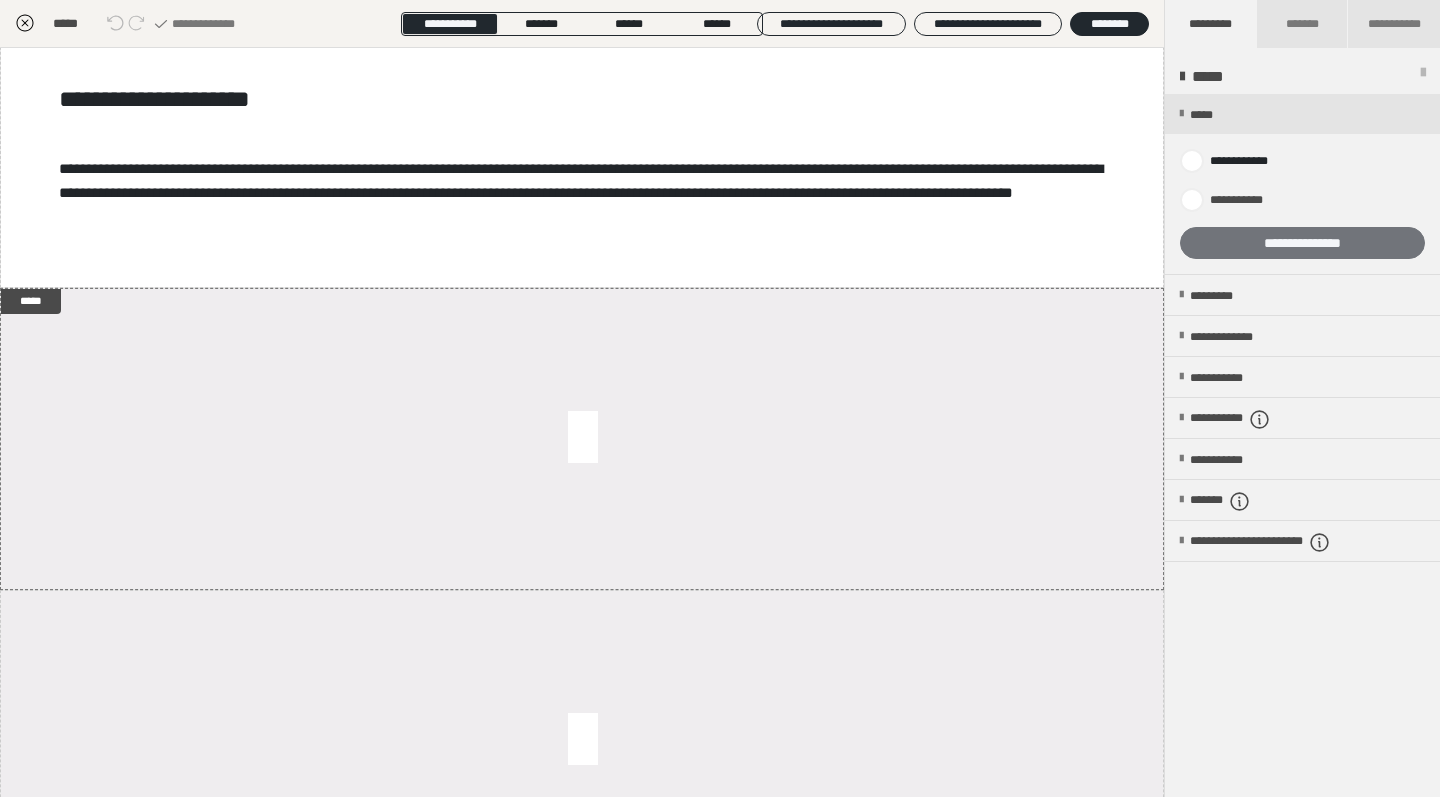 click on "**********" at bounding box center (1302, 243) 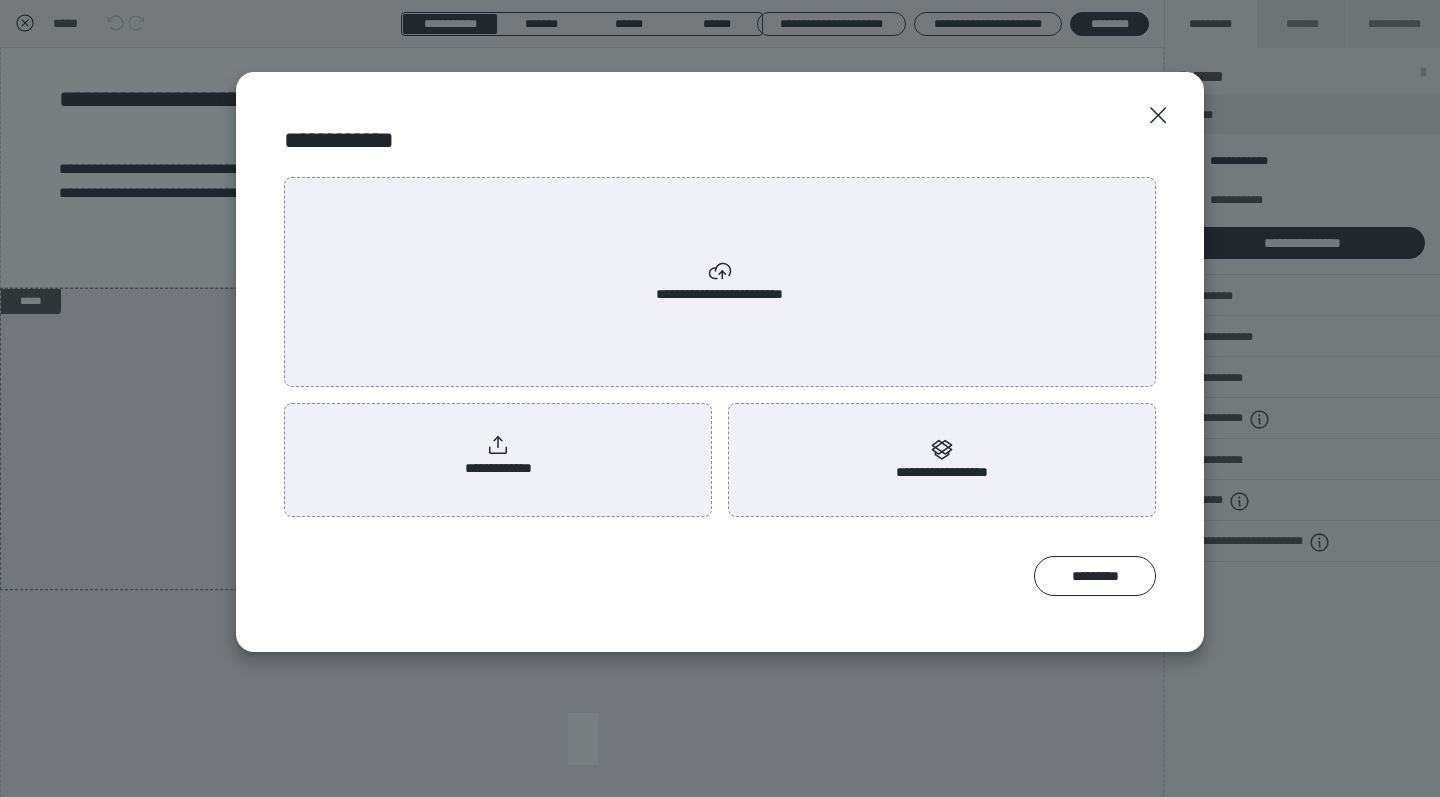 click on "**********" at bounding box center (720, 282) 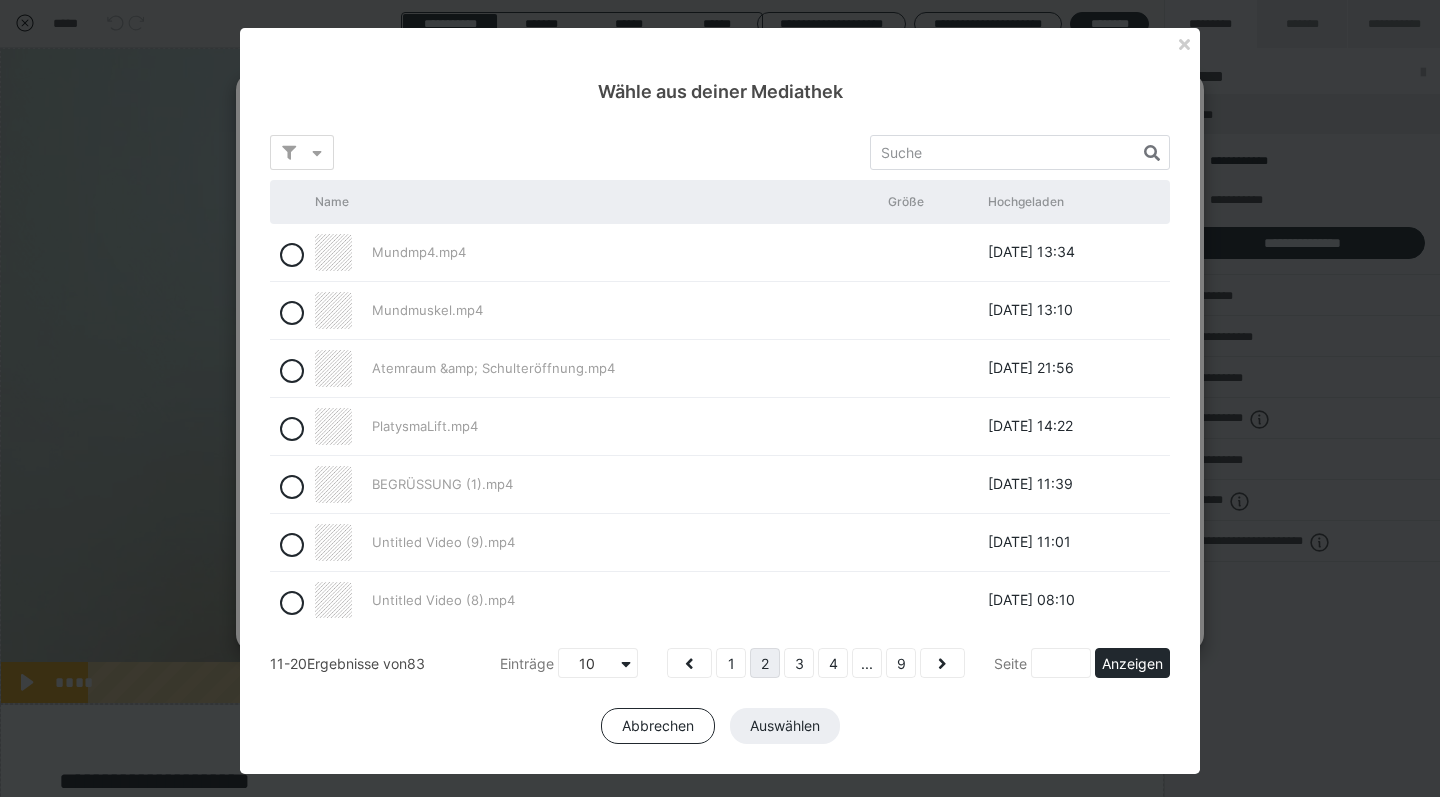 scroll, scrollTop: 0, scrollLeft: 0, axis: both 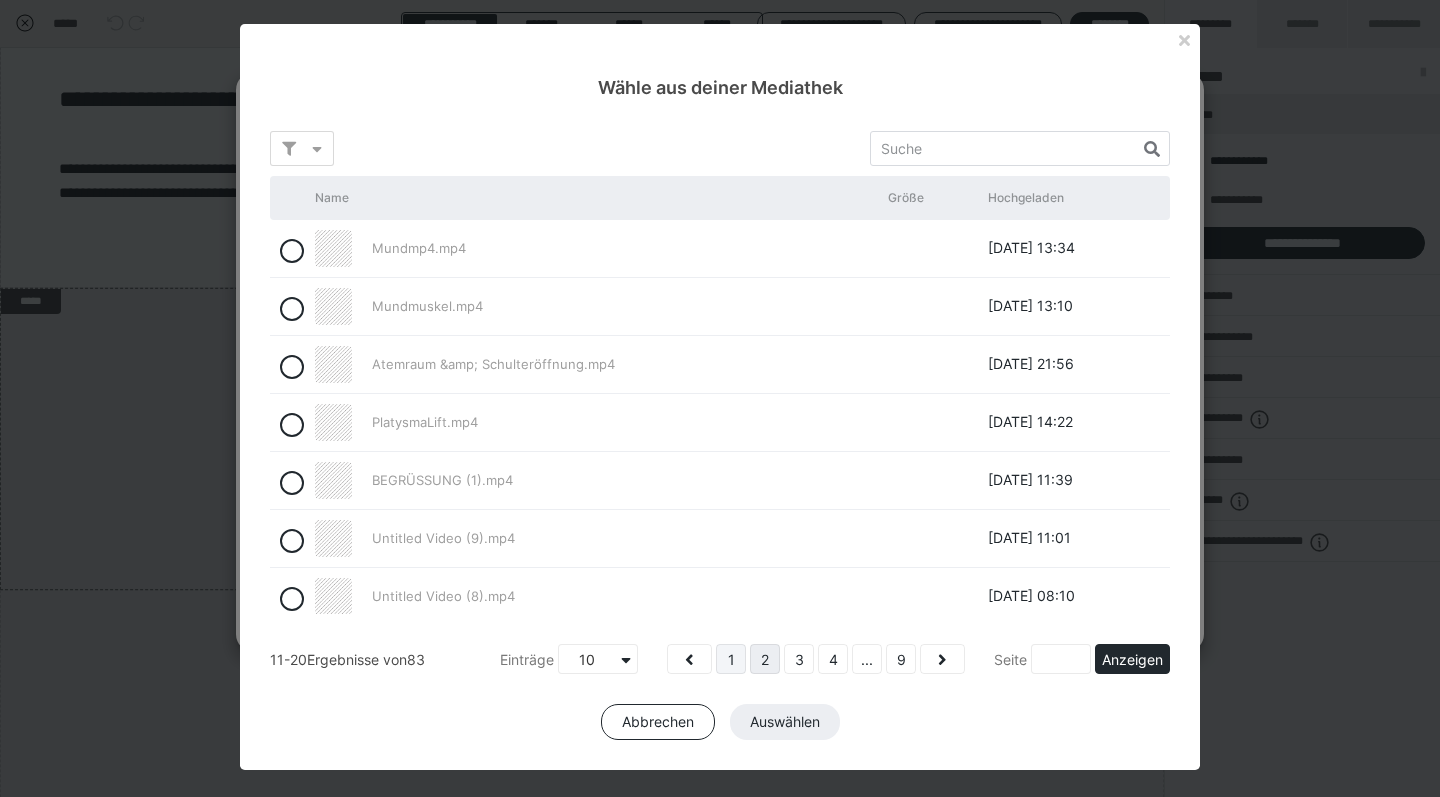 click on "1" at bounding box center (731, 659) 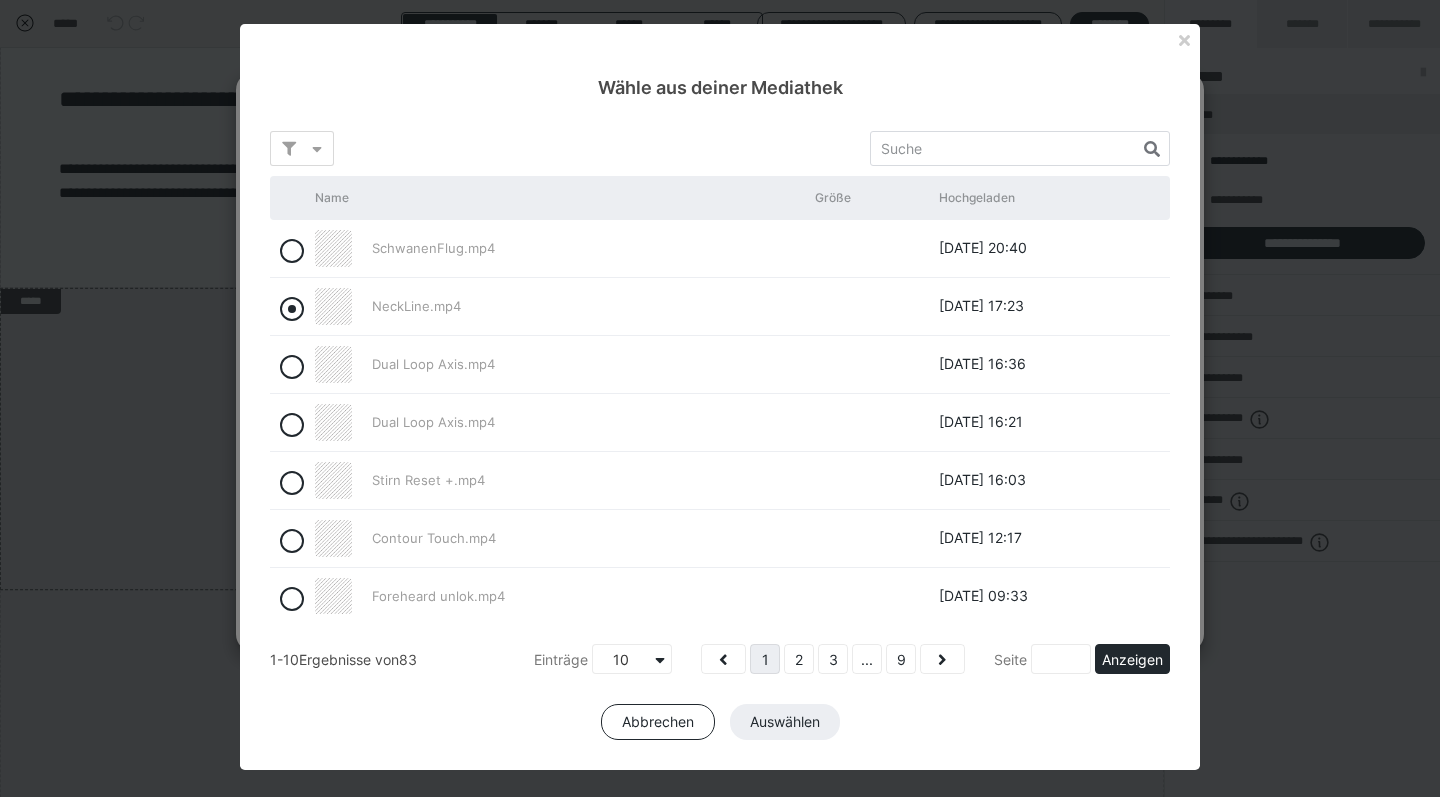 click at bounding box center (292, 309) 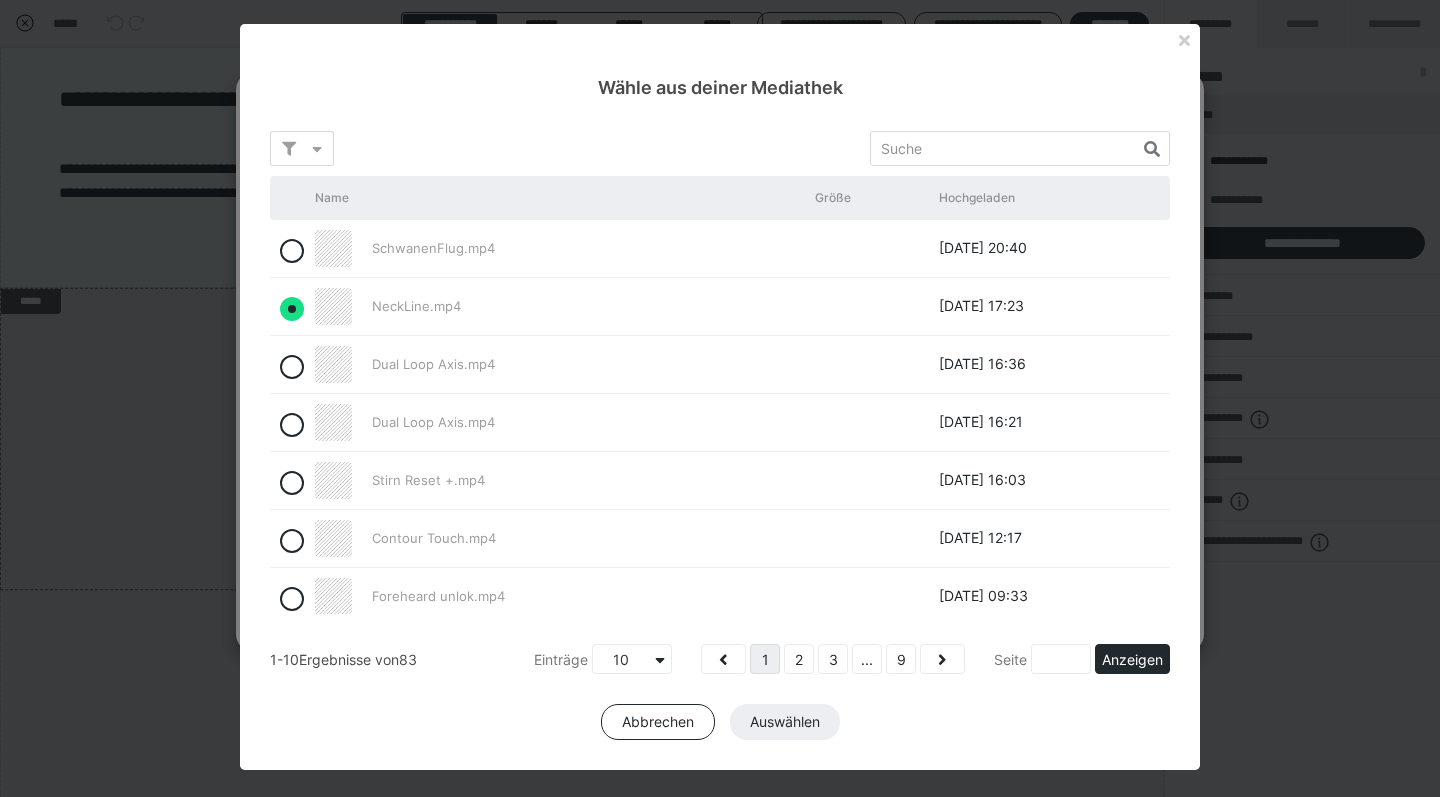 radio on "true" 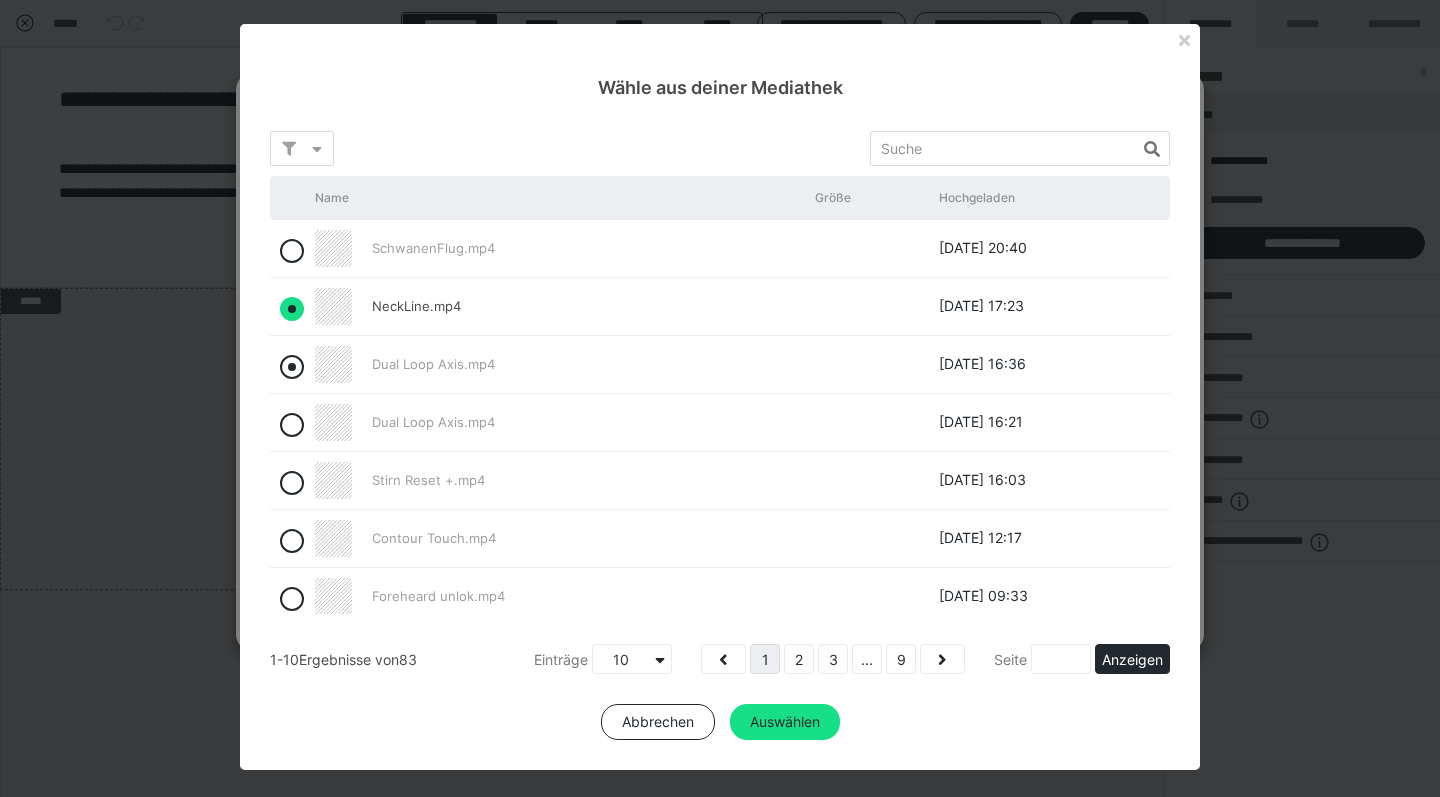 click at bounding box center (292, 367) 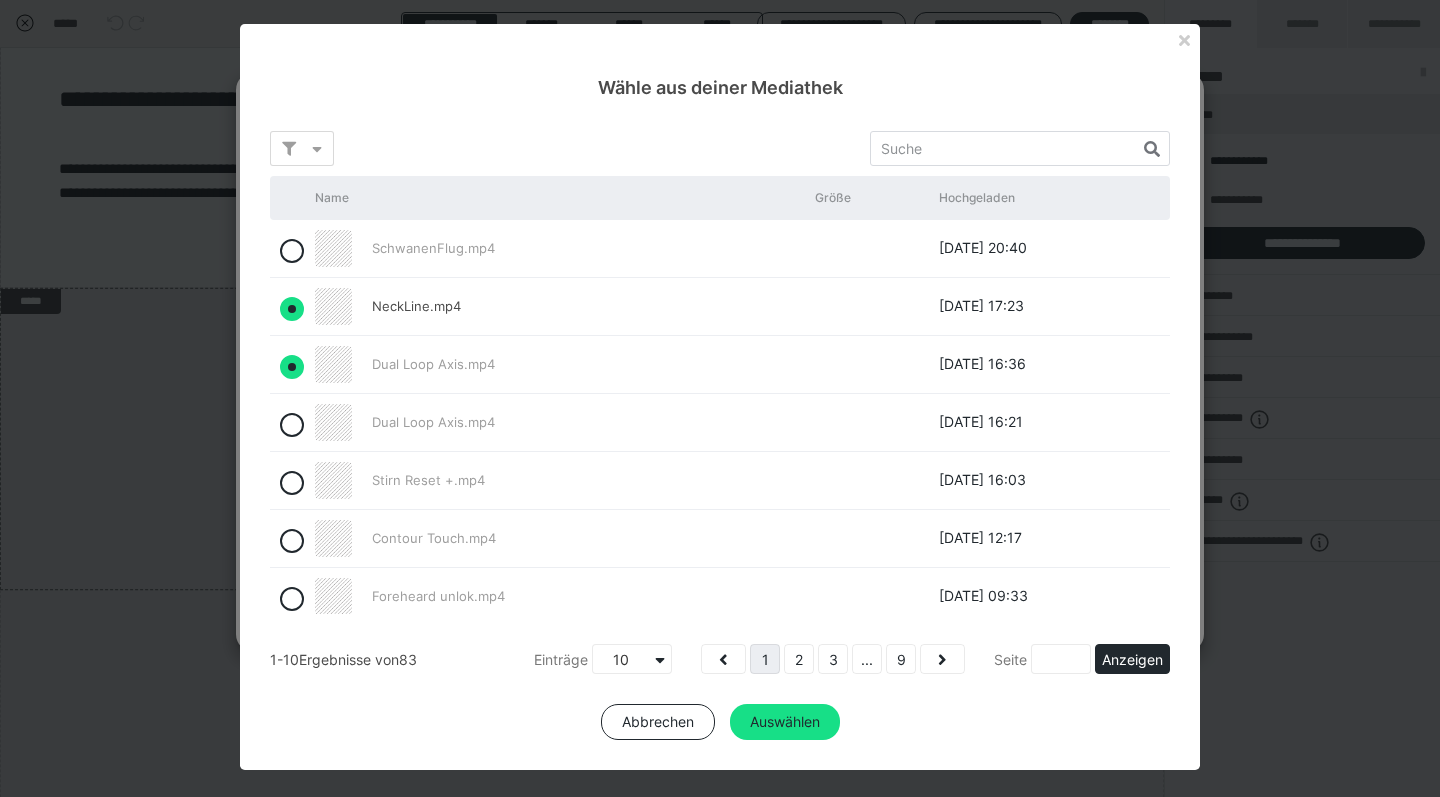 radio on "true" 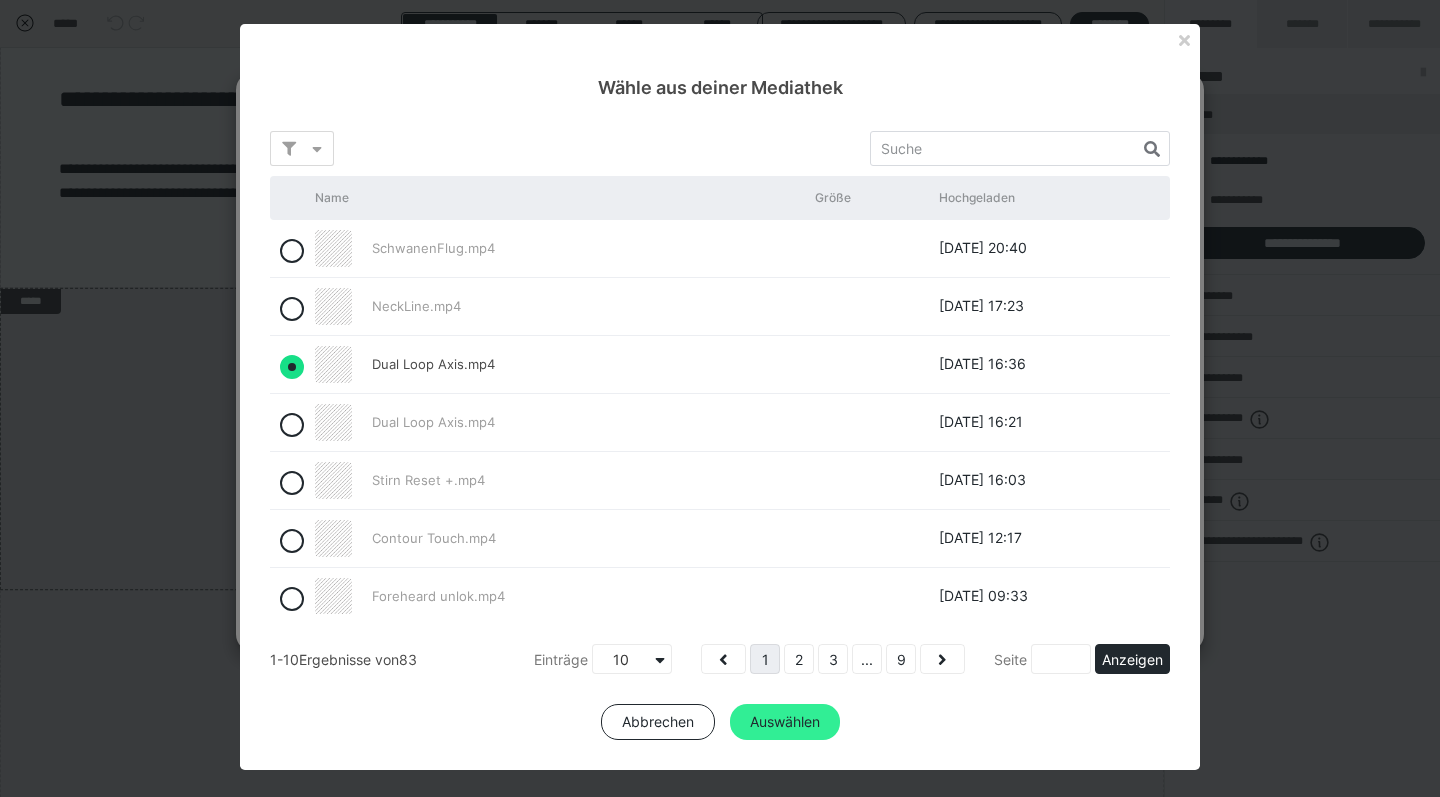 click on "Auswählen" at bounding box center [785, 722] 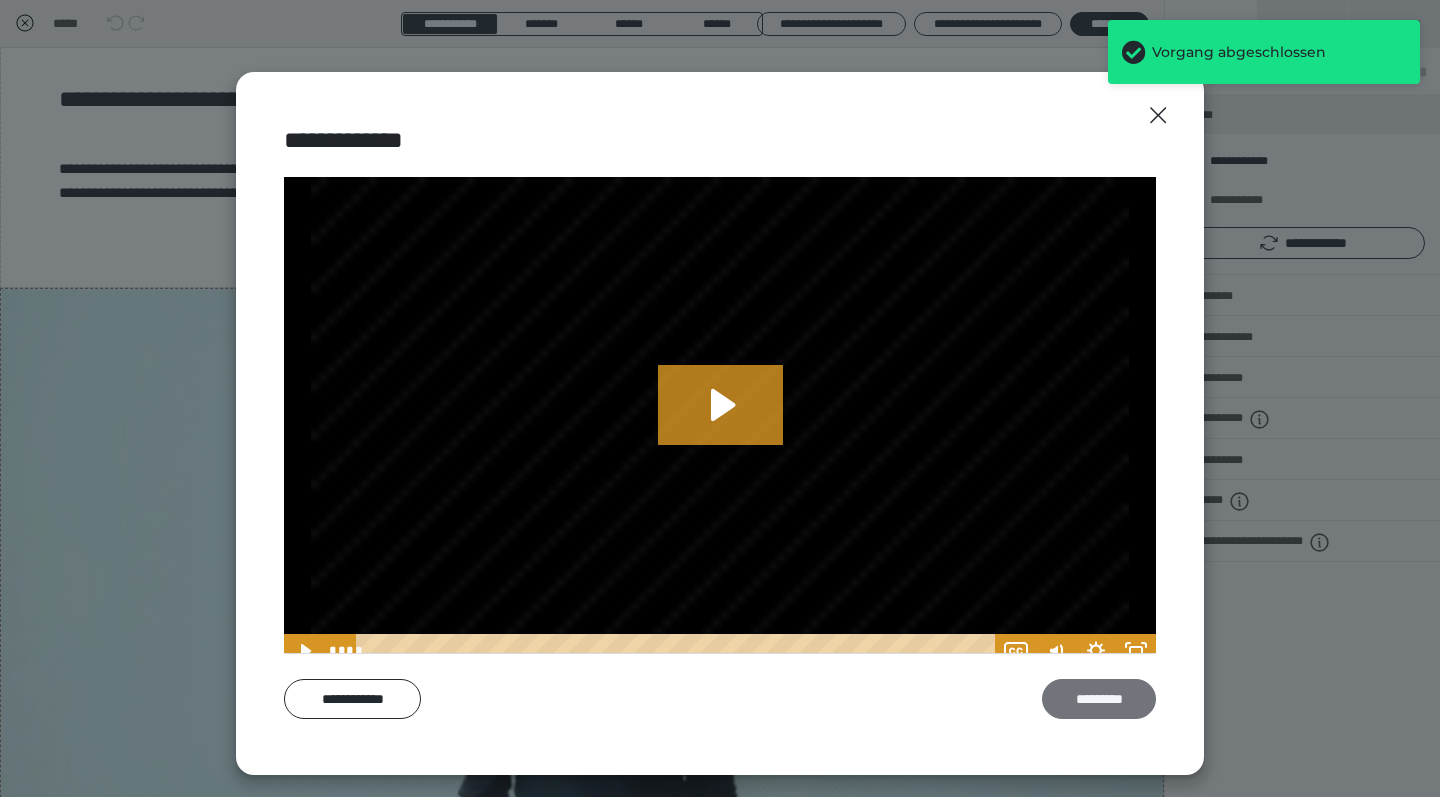 click on "*********" at bounding box center [1099, 699] 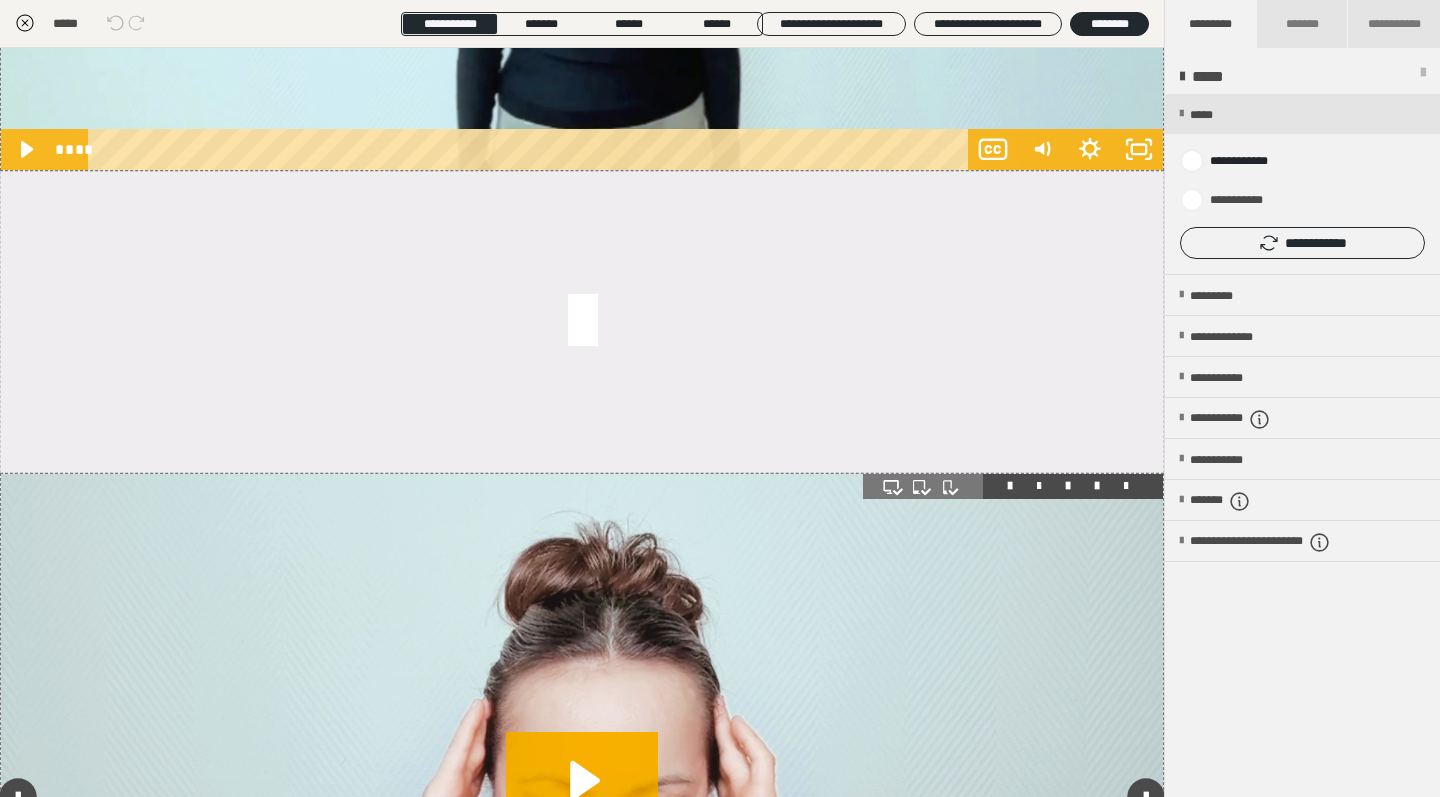 scroll, scrollTop: 1458, scrollLeft: 0, axis: vertical 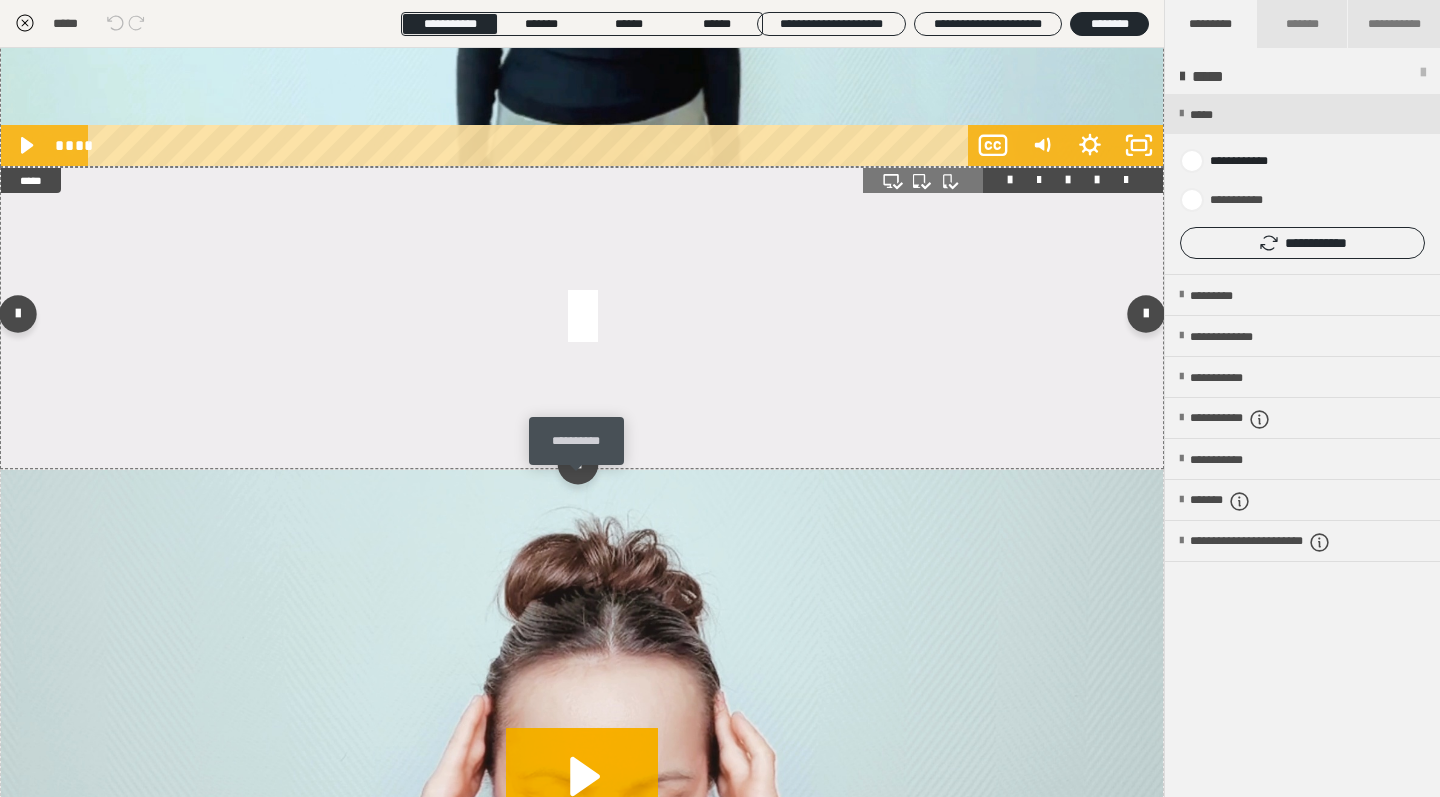 click at bounding box center (577, 464) 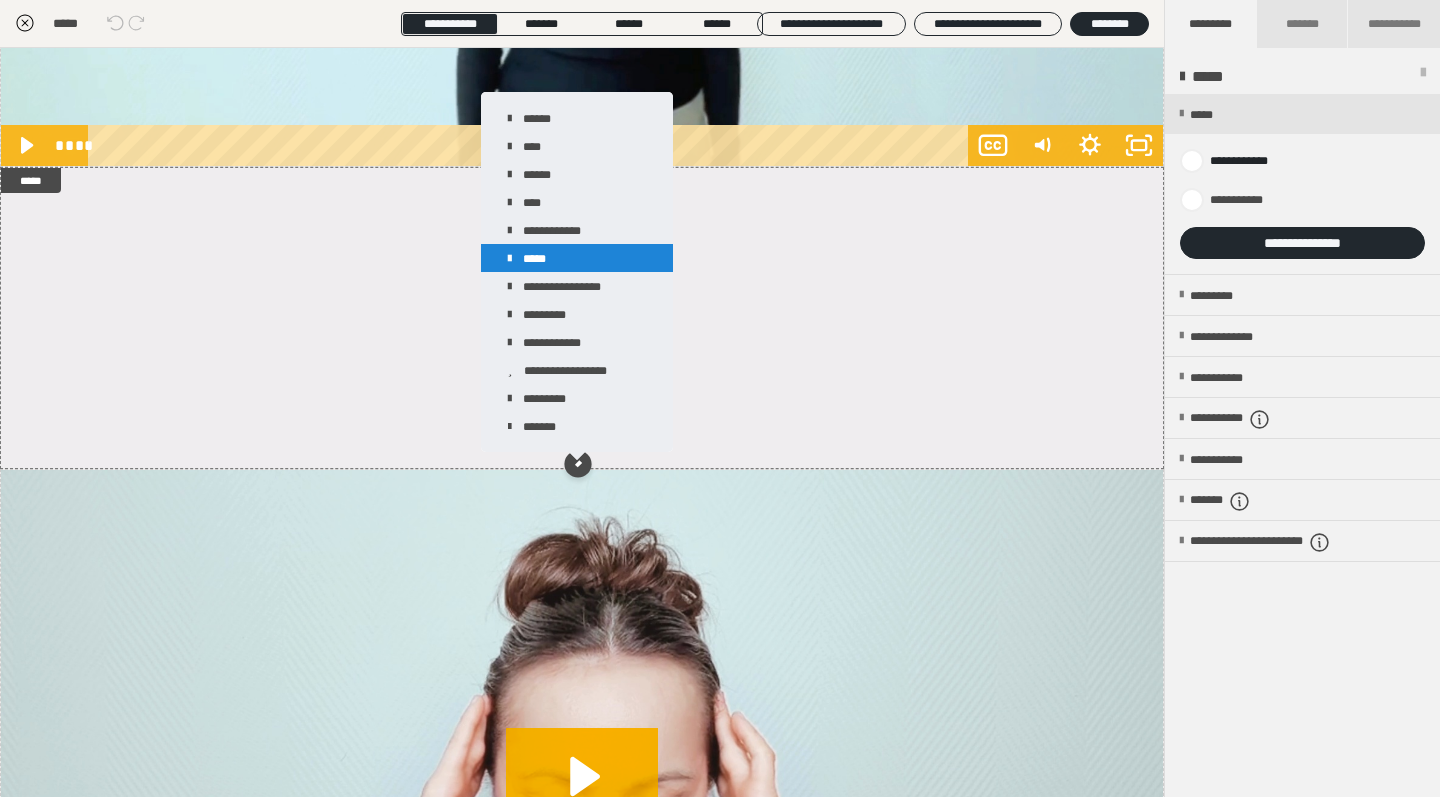 click on "*****" at bounding box center (577, 258) 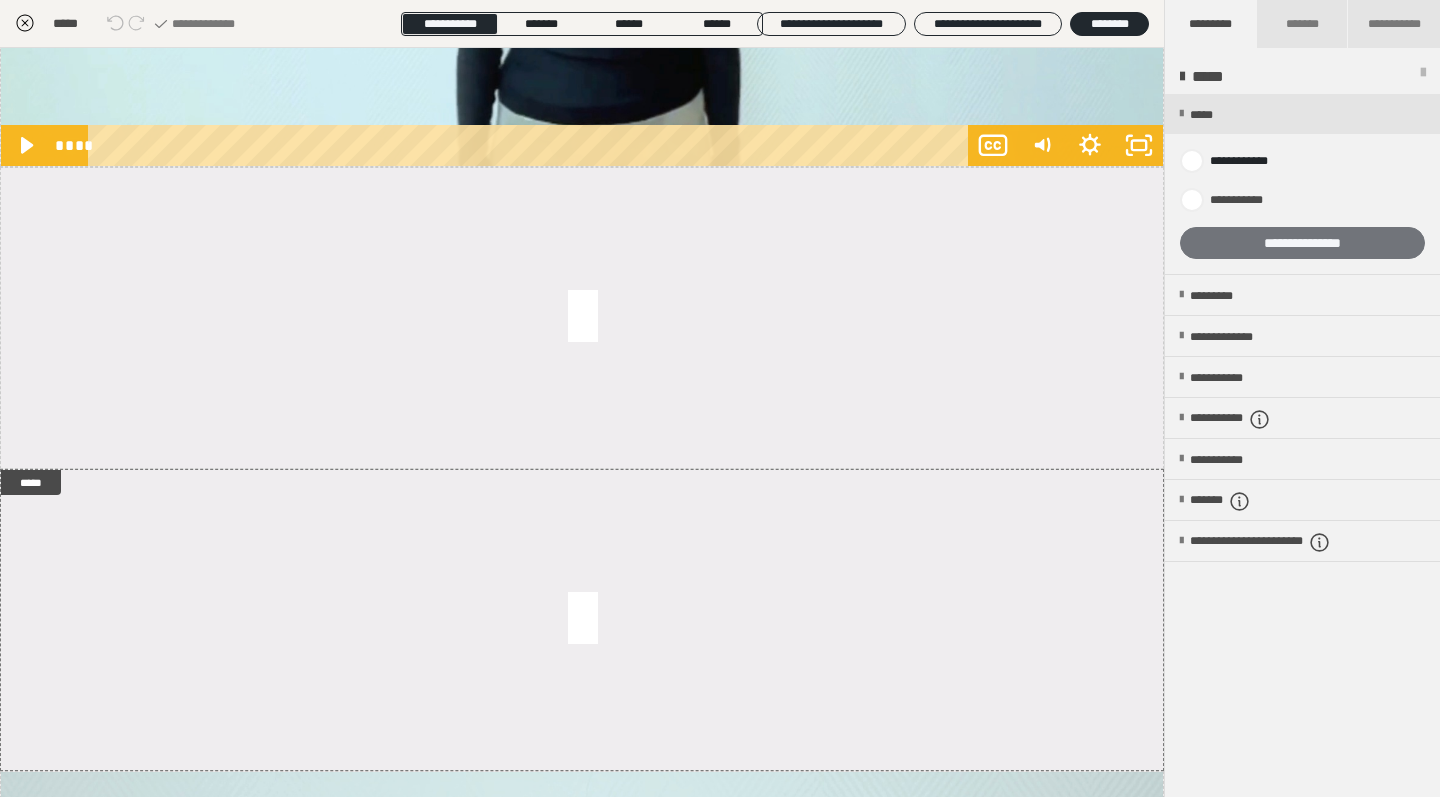 click on "**********" at bounding box center [1302, 243] 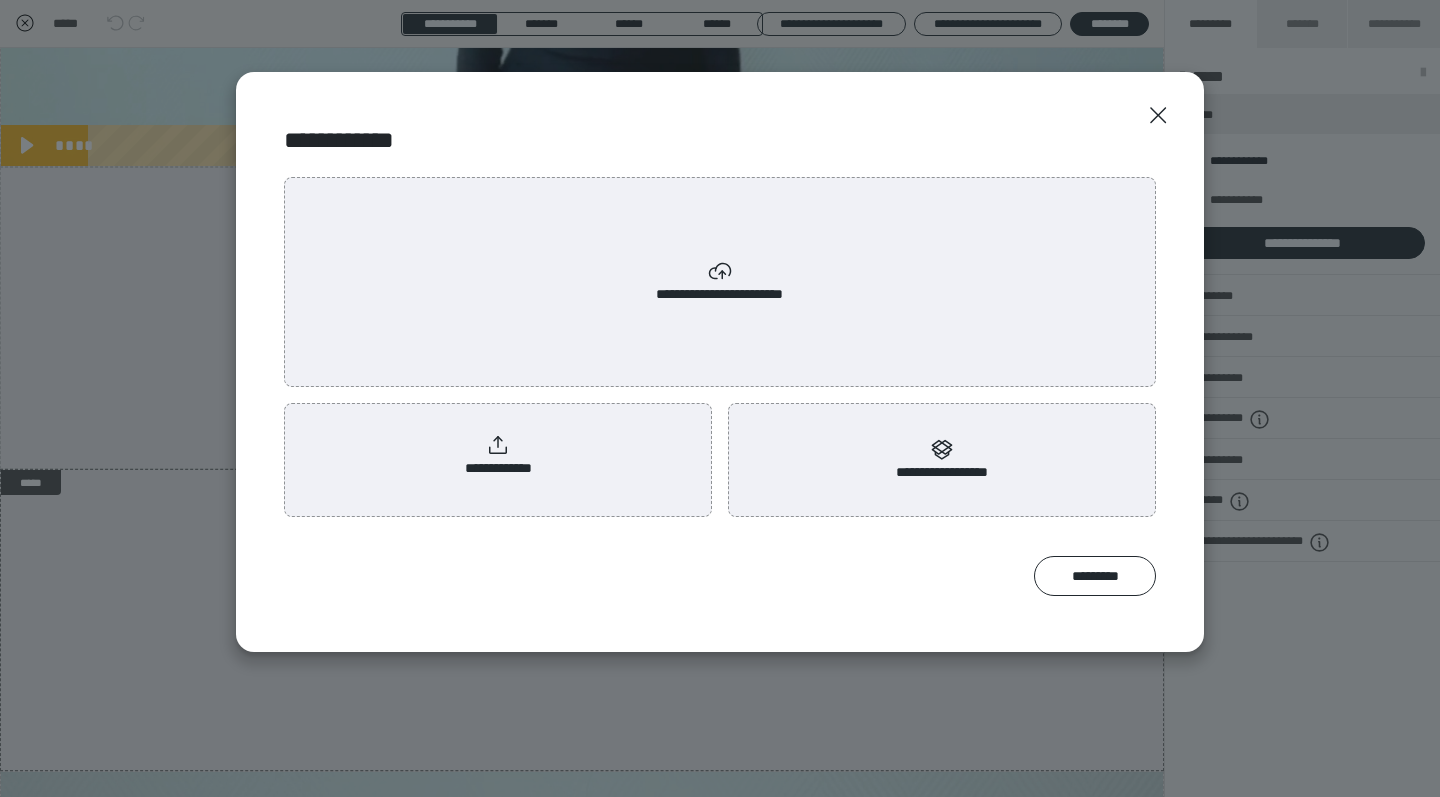click on "**********" at bounding box center [720, 282] 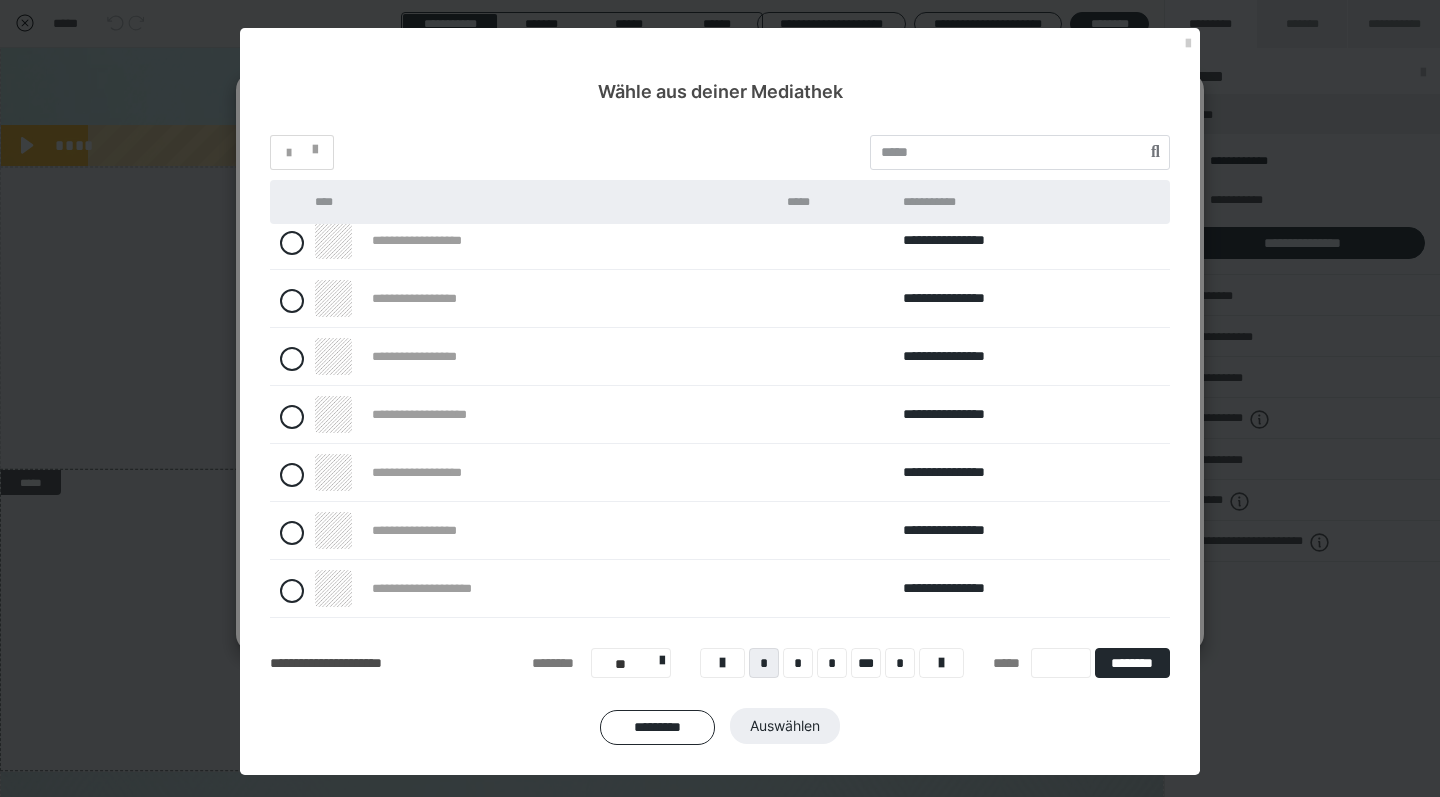 scroll, scrollTop: 186, scrollLeft: 0, axis: vertical 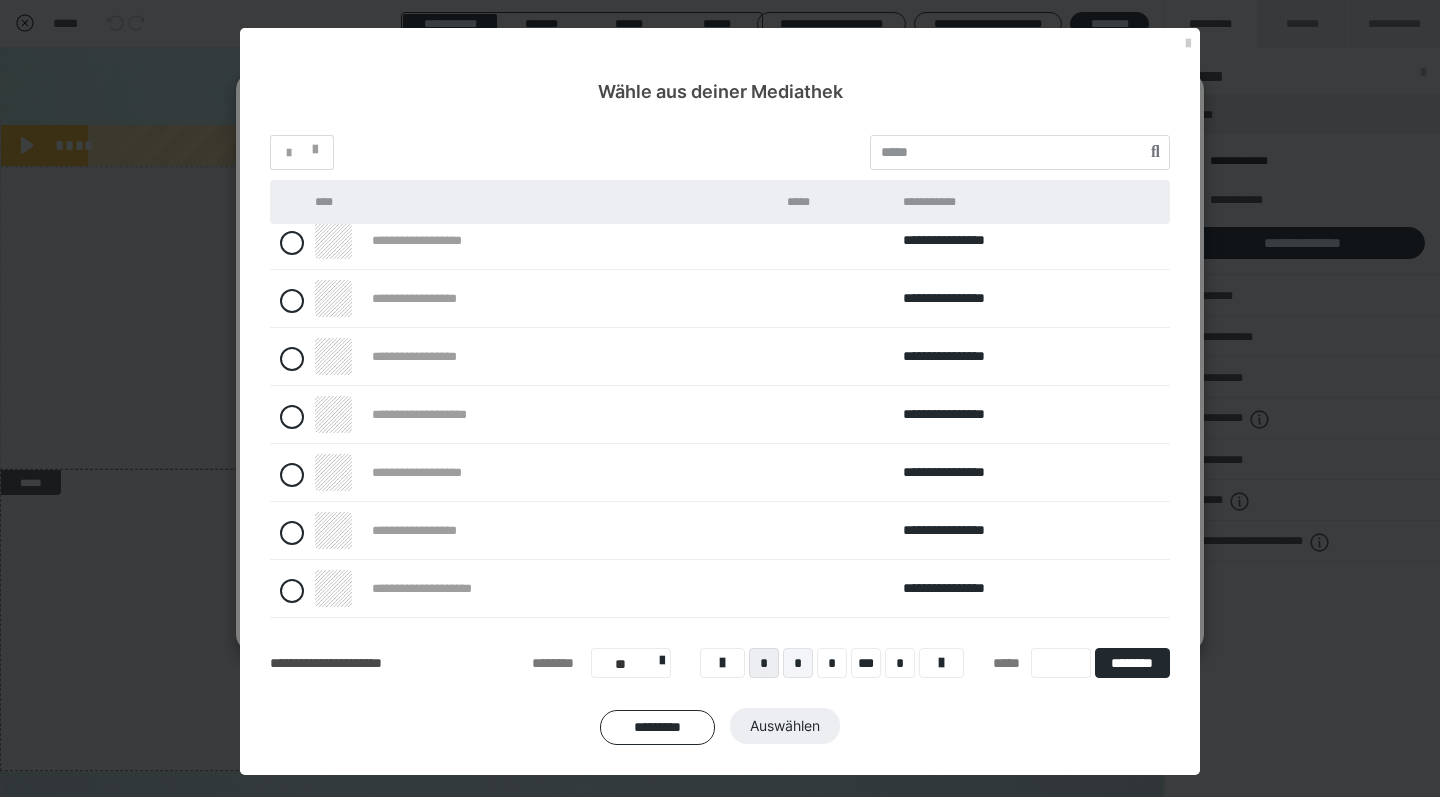 click on "*" at bounding box center [798, 663] 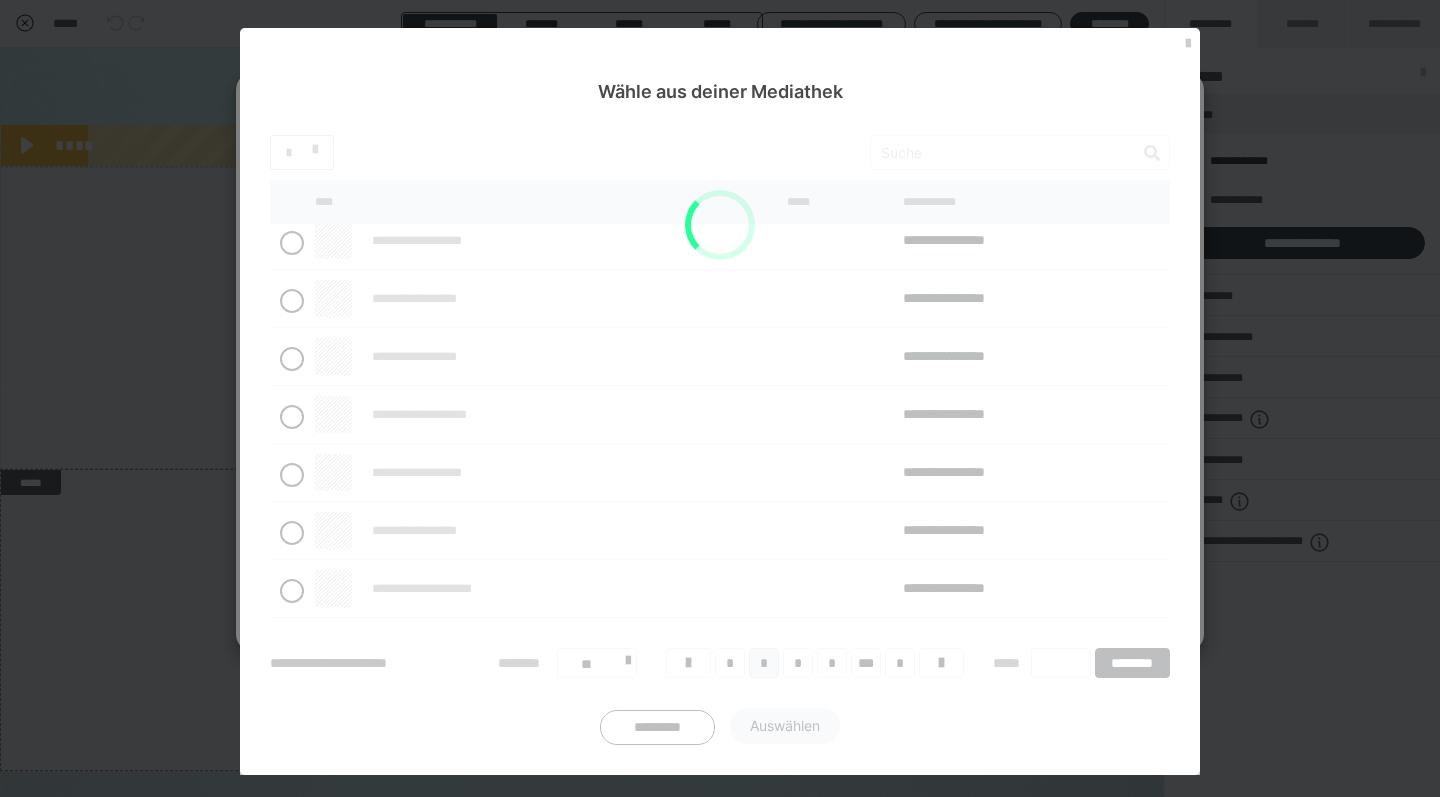 scroll, scrollTop: 0, scrollLeft: 0, axis: both 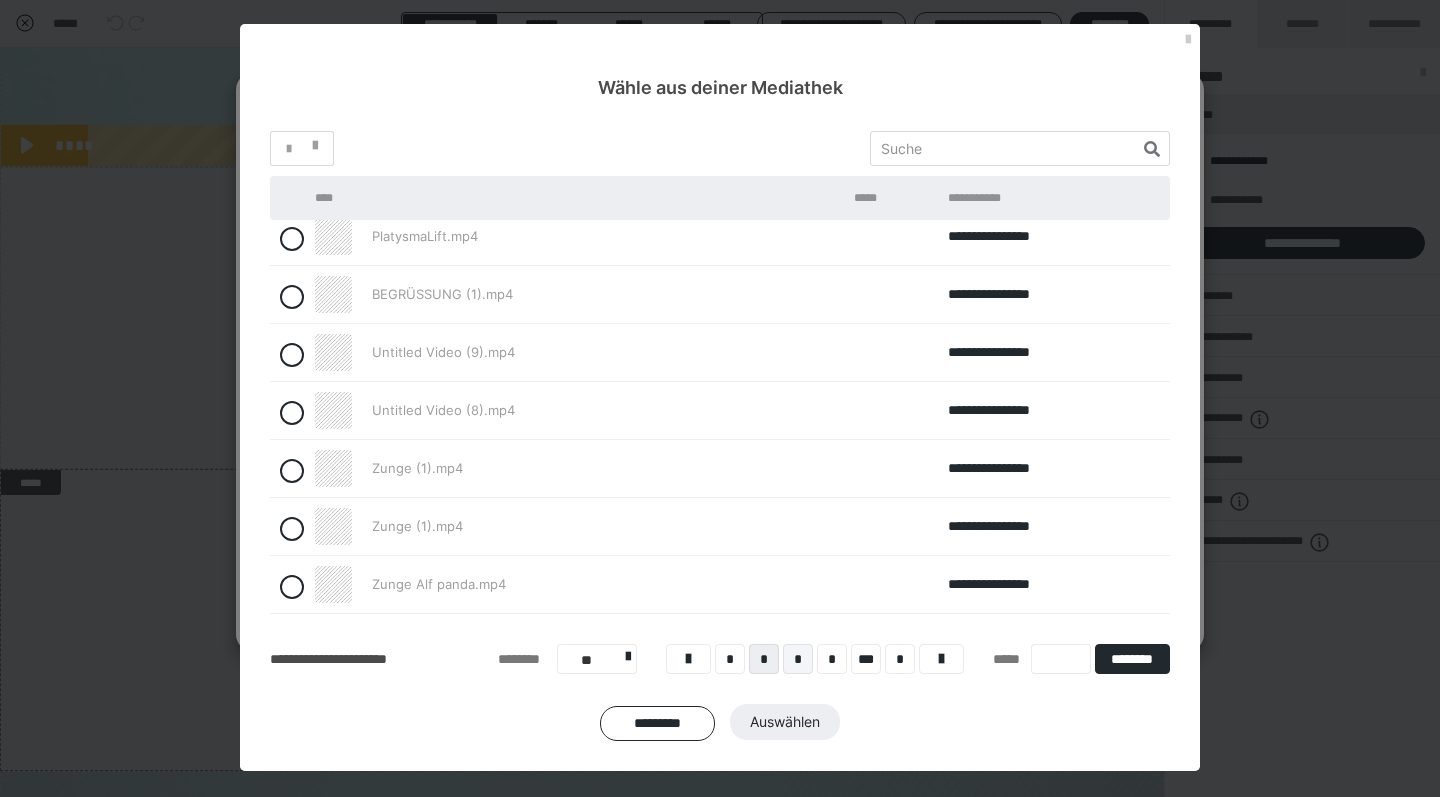 click on "*" at bounding box center [798, 659] 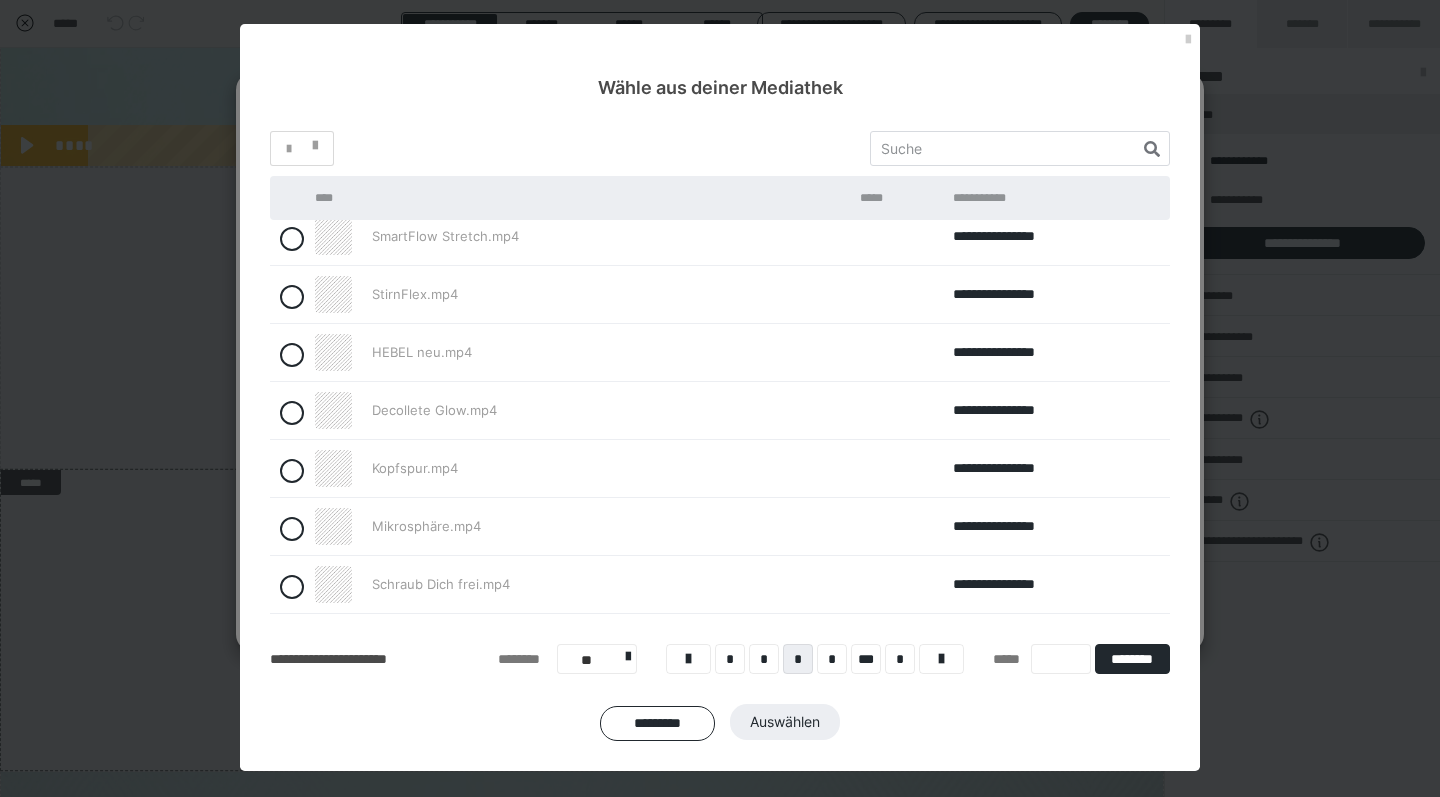 scroll, scrollTop: 186, scrollLeft: 0, axis: vertical 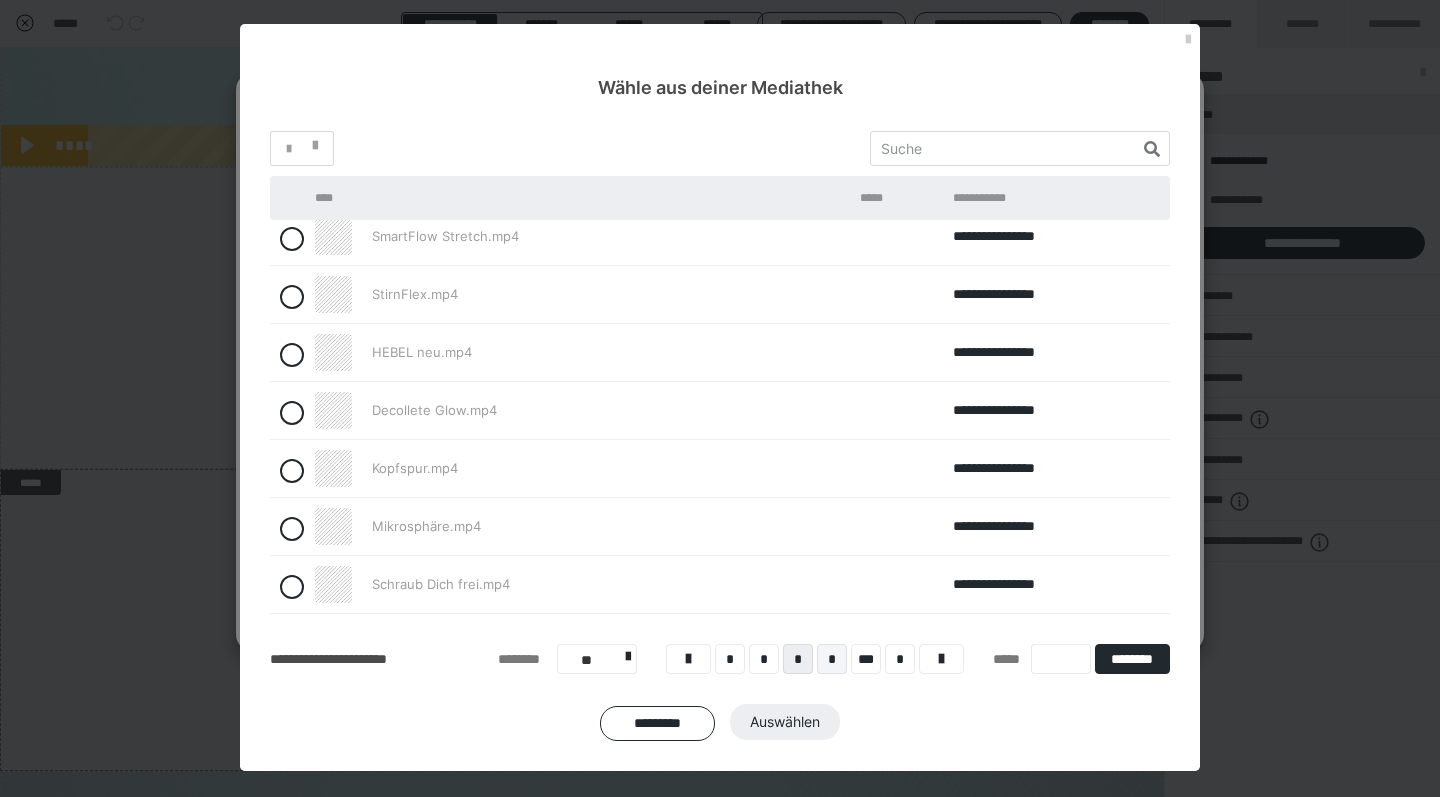click on "*" at bounding box center [832, 659] 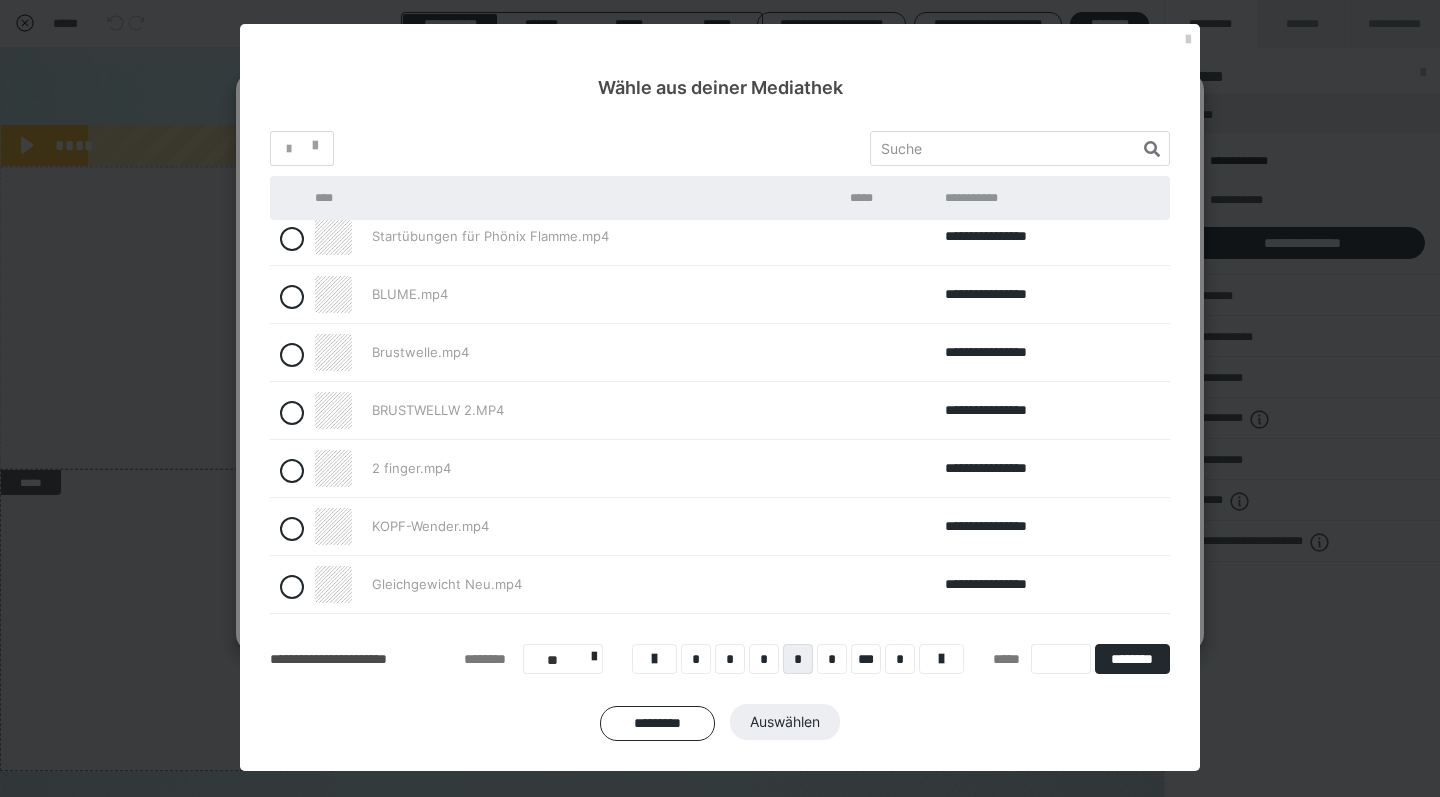 scroll, scrollTop: 186, scrollLeft: 0, axis: vertical 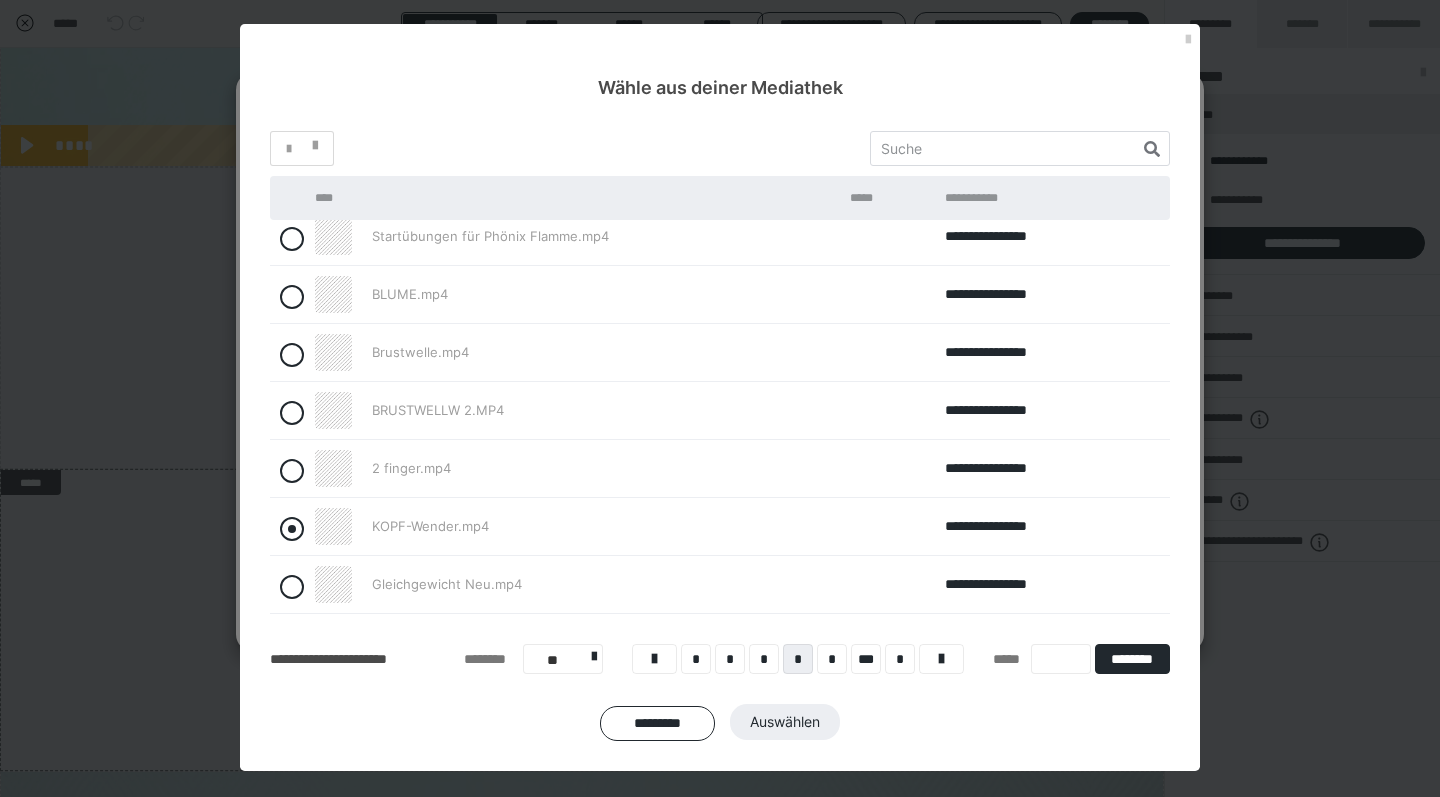 click at bounding box center [292, 529] 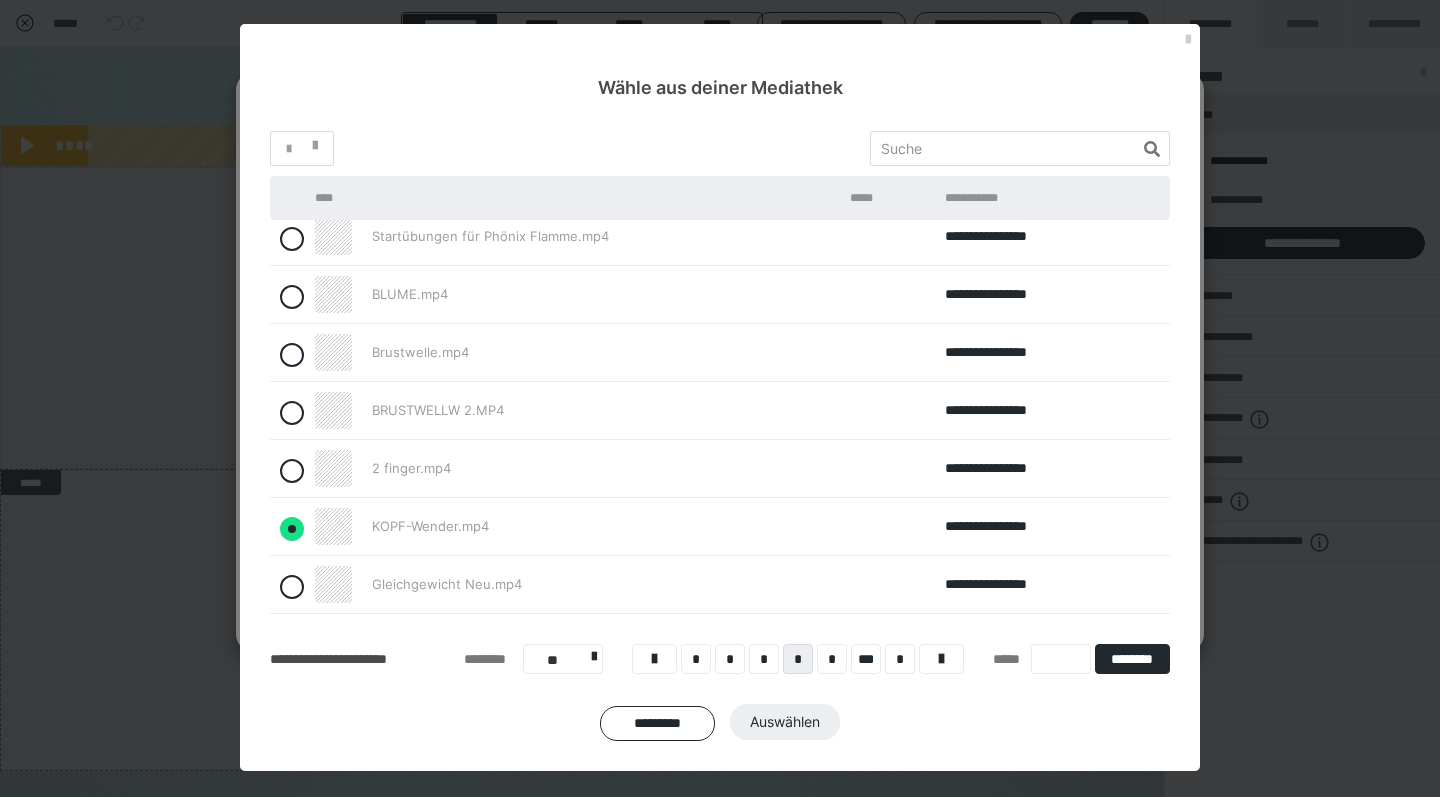 radio on "true" 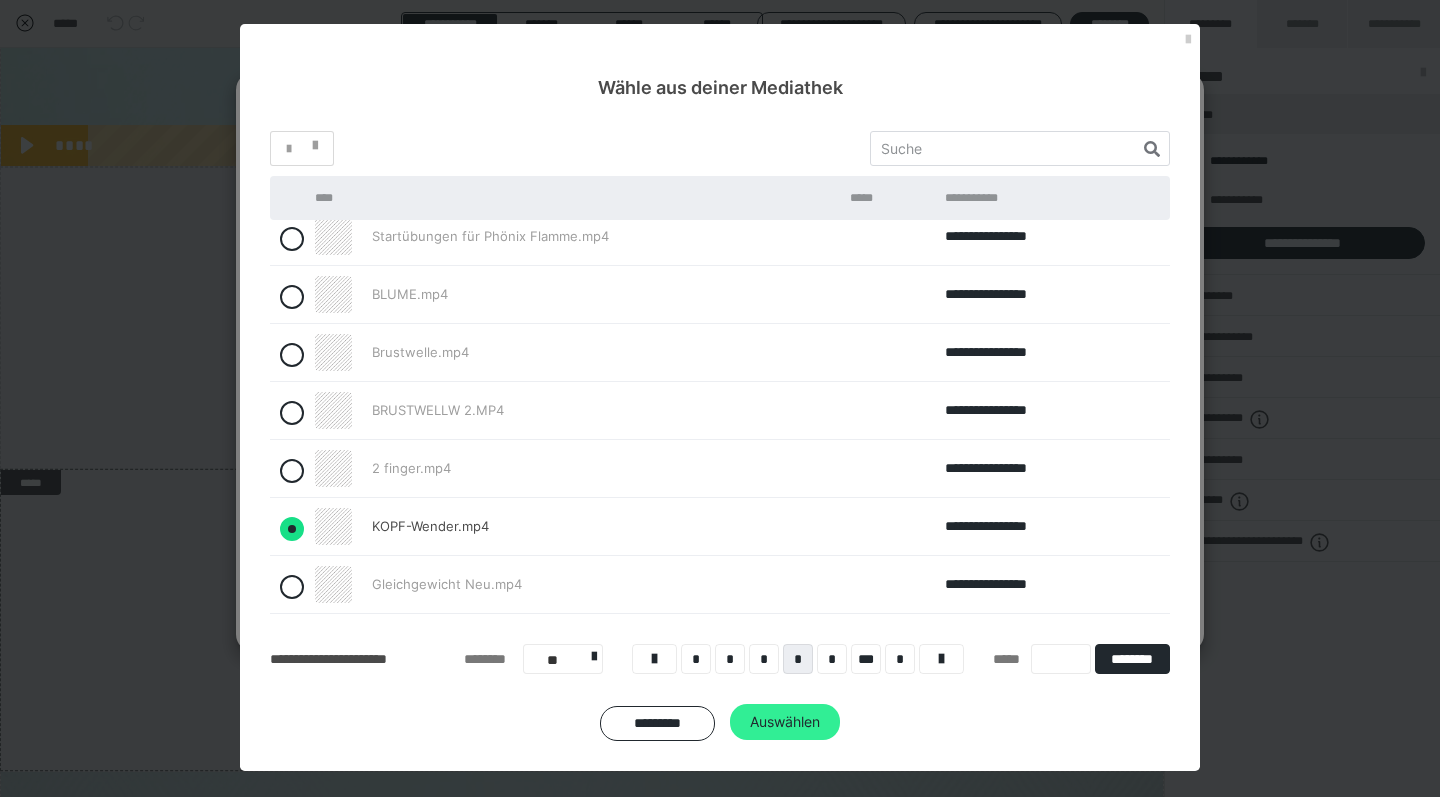 click on "Auswählen" at bounding box center [785, 722] 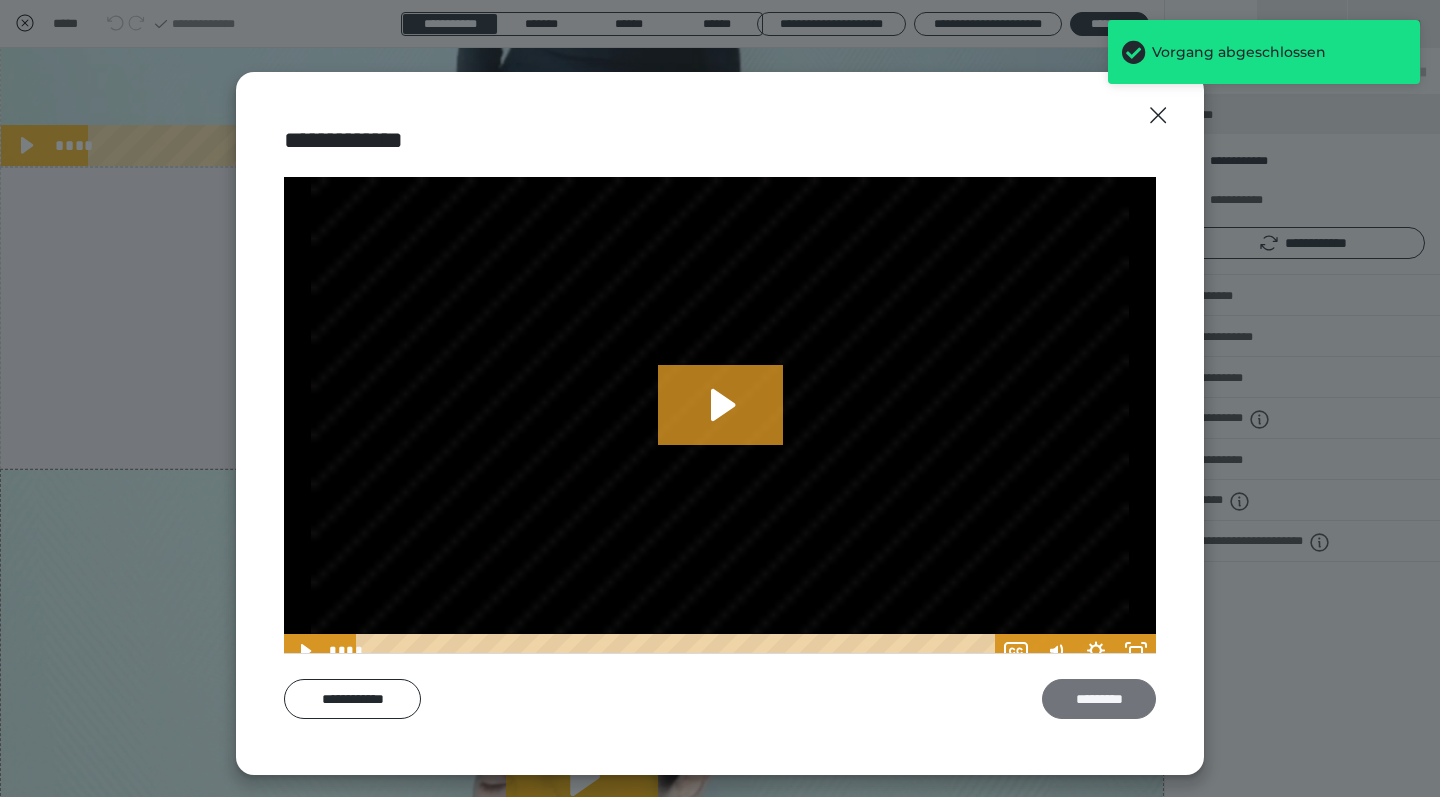 click on "*********" at bounding box center [1099, 699] 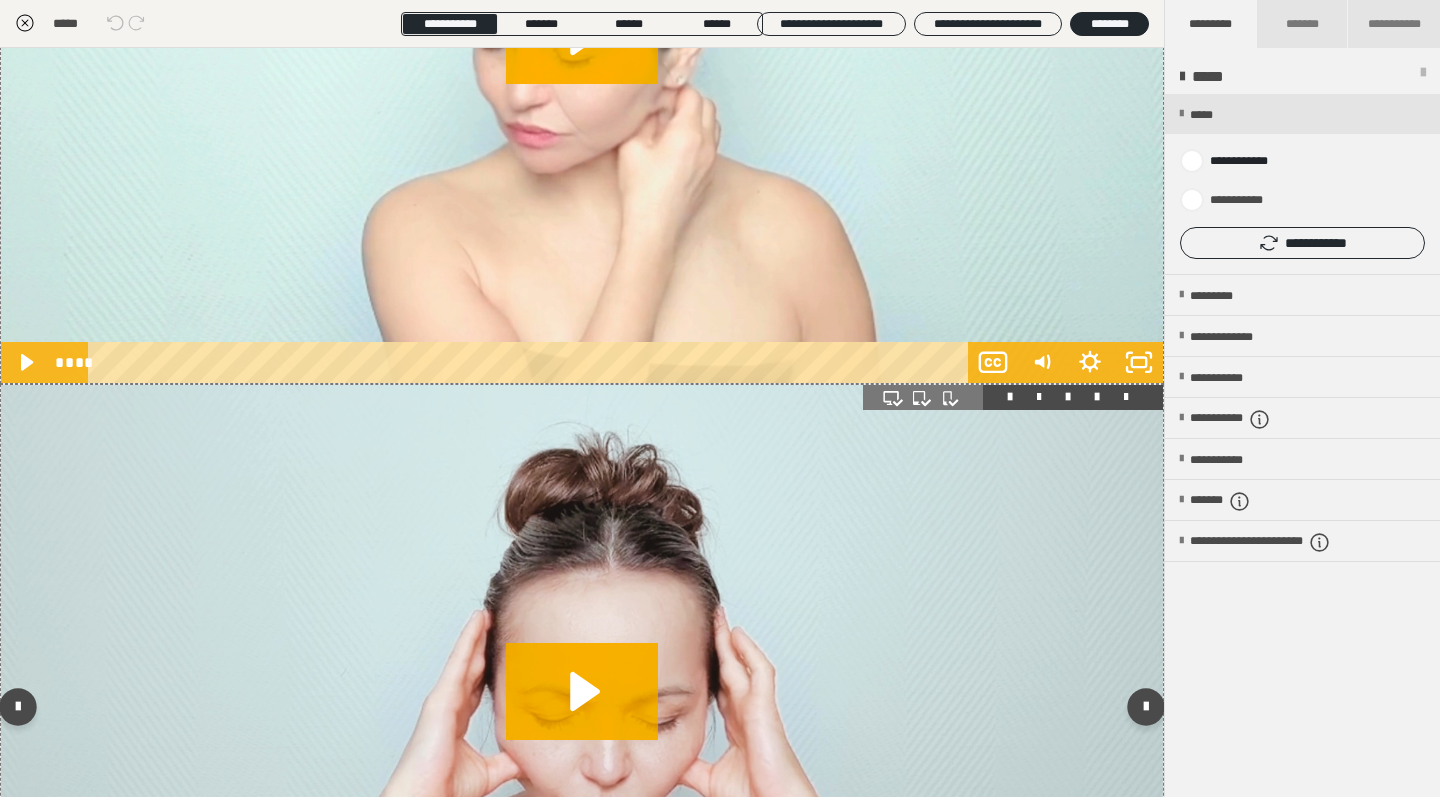 scroll, scrollTop: 2197, scrollLeft: 0, axis: vertical 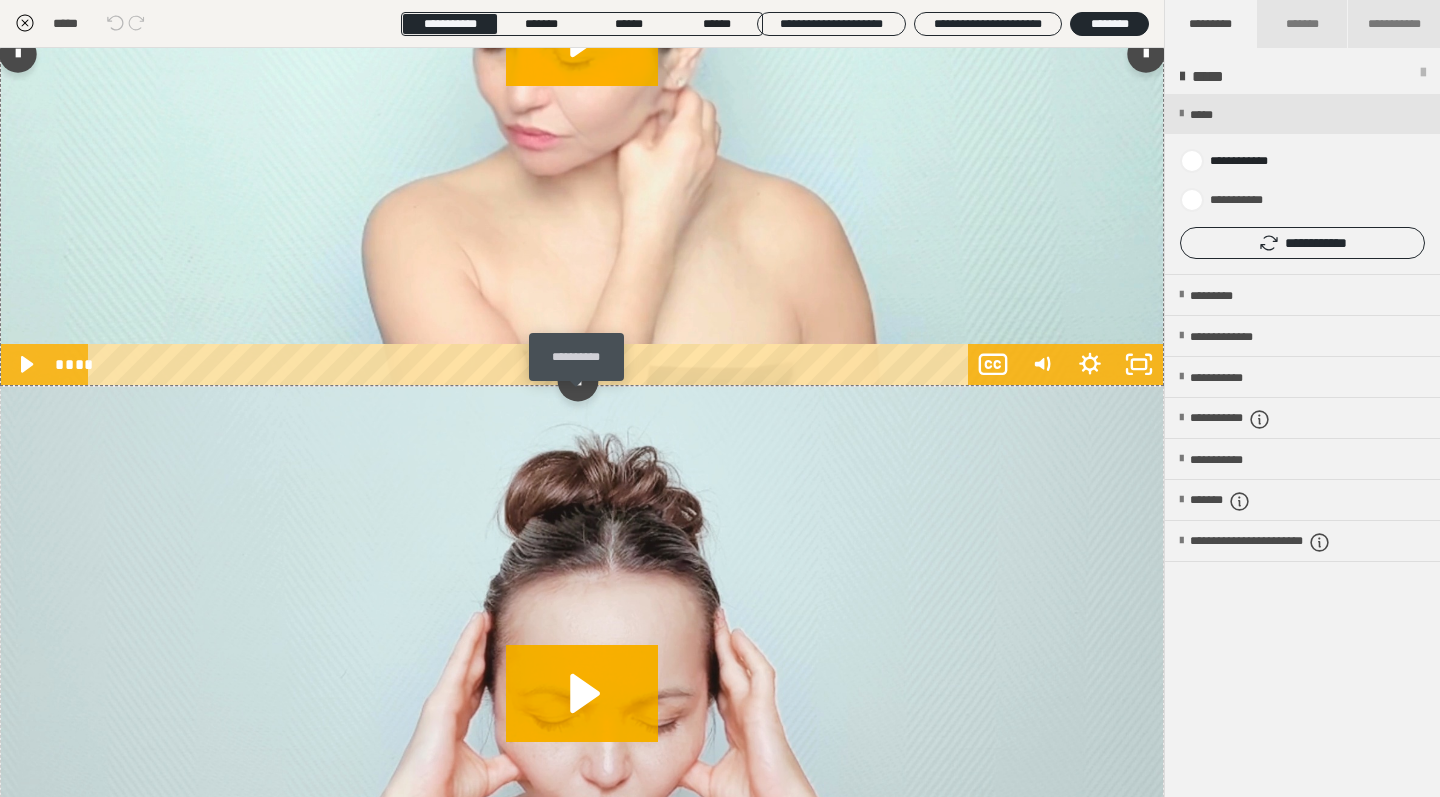 click at bounding box center (577, 380) 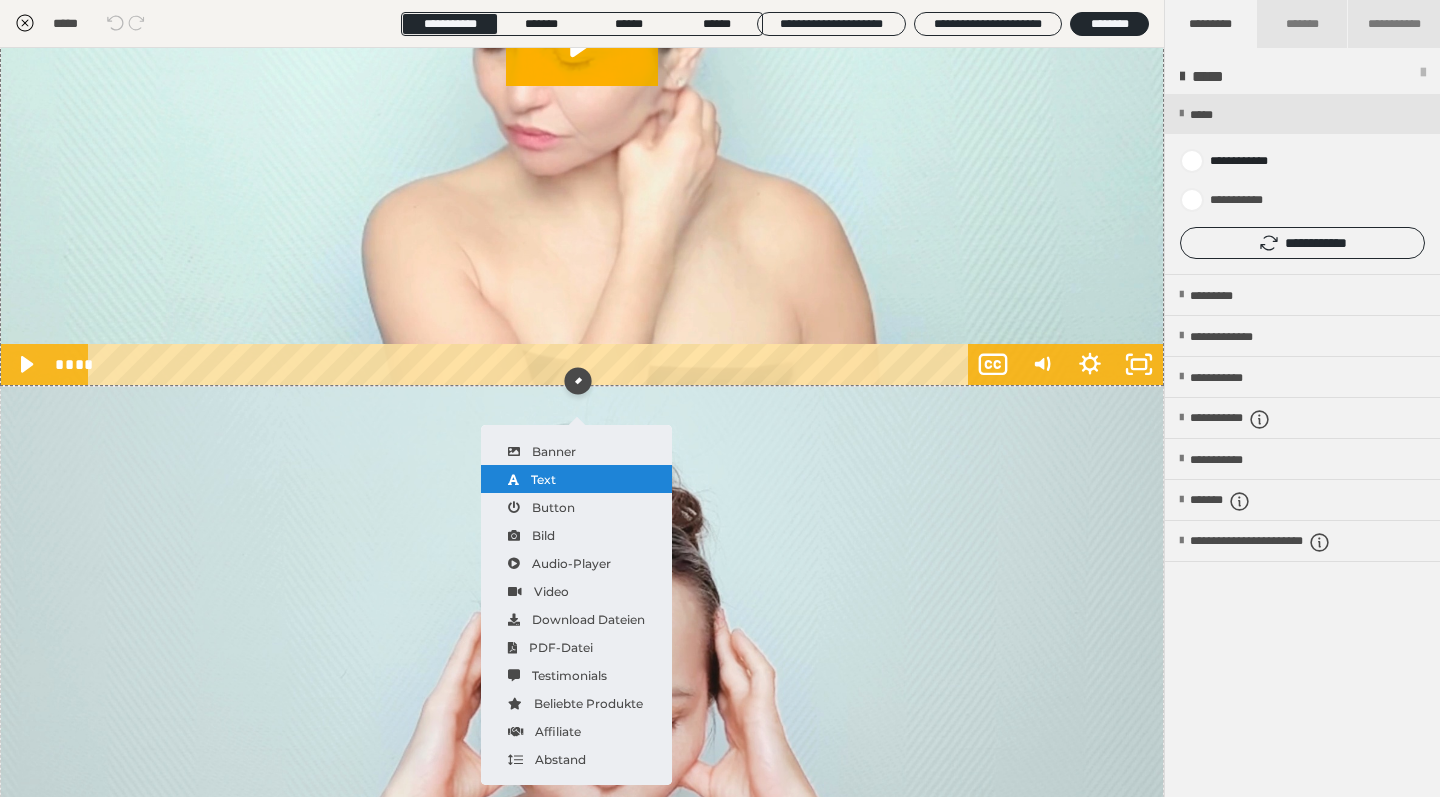 click on "Text" at bounding box center [576, 479] 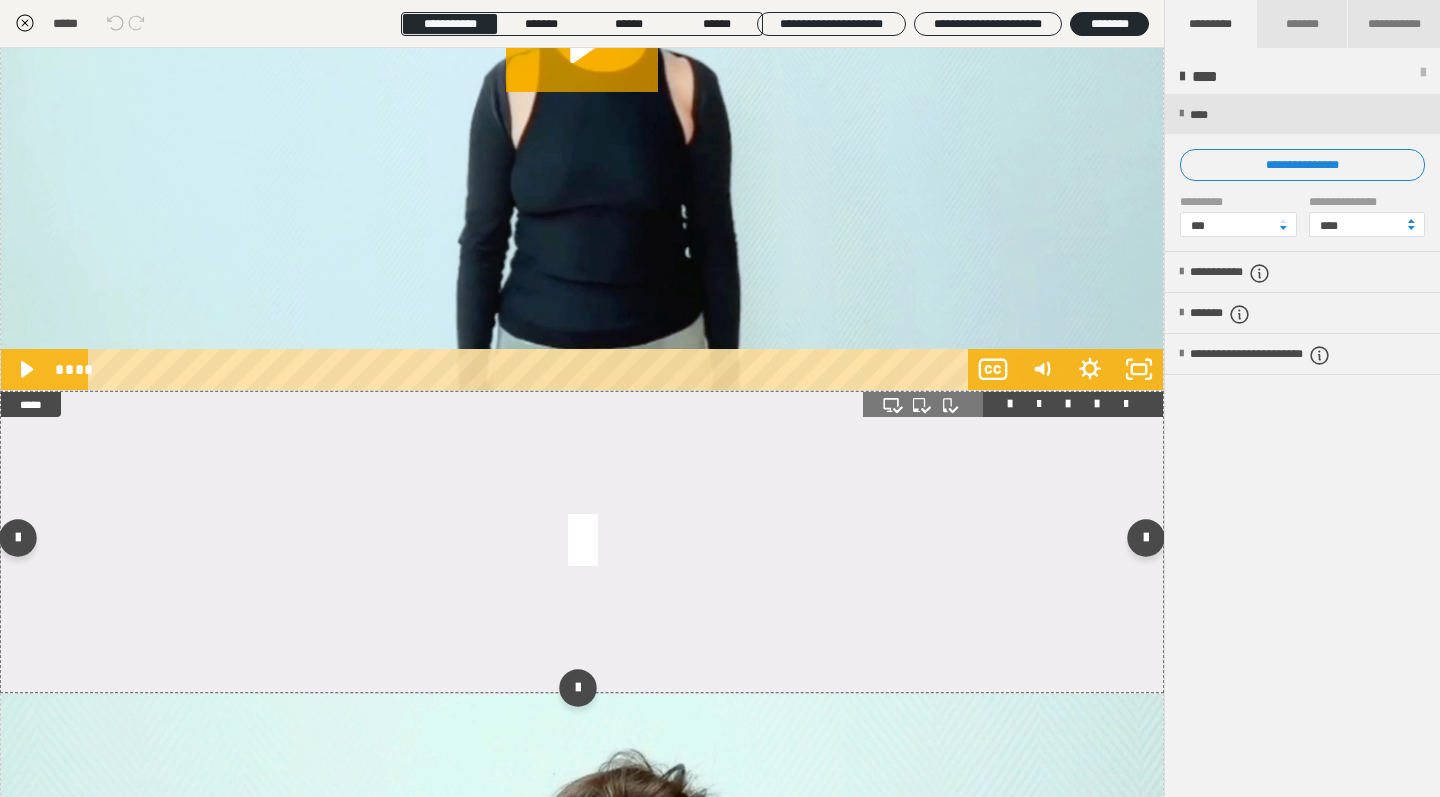 scroll, scrollTop: 1262, scrollLeft: 0, axis: vertical 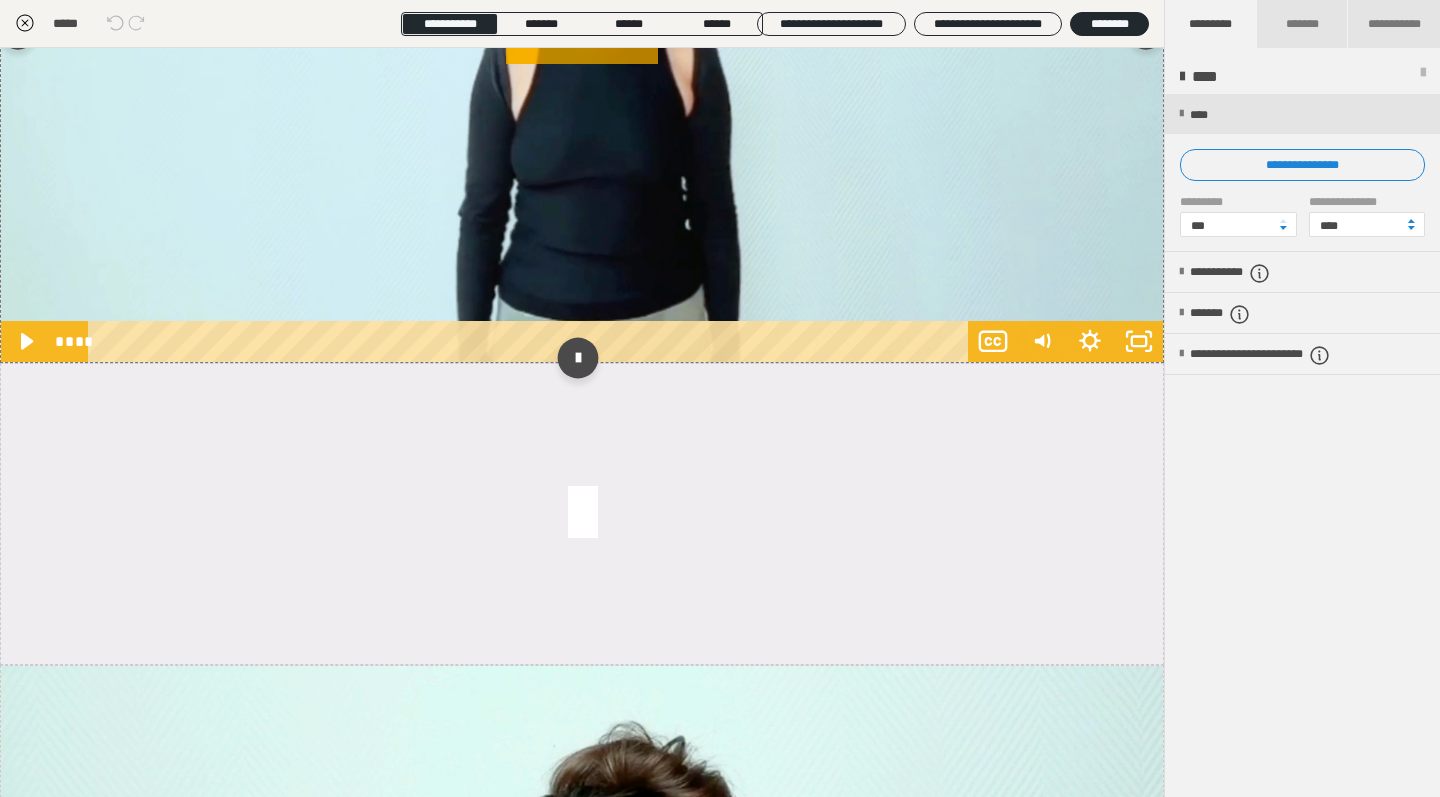 click at bounding box center [577, 358] 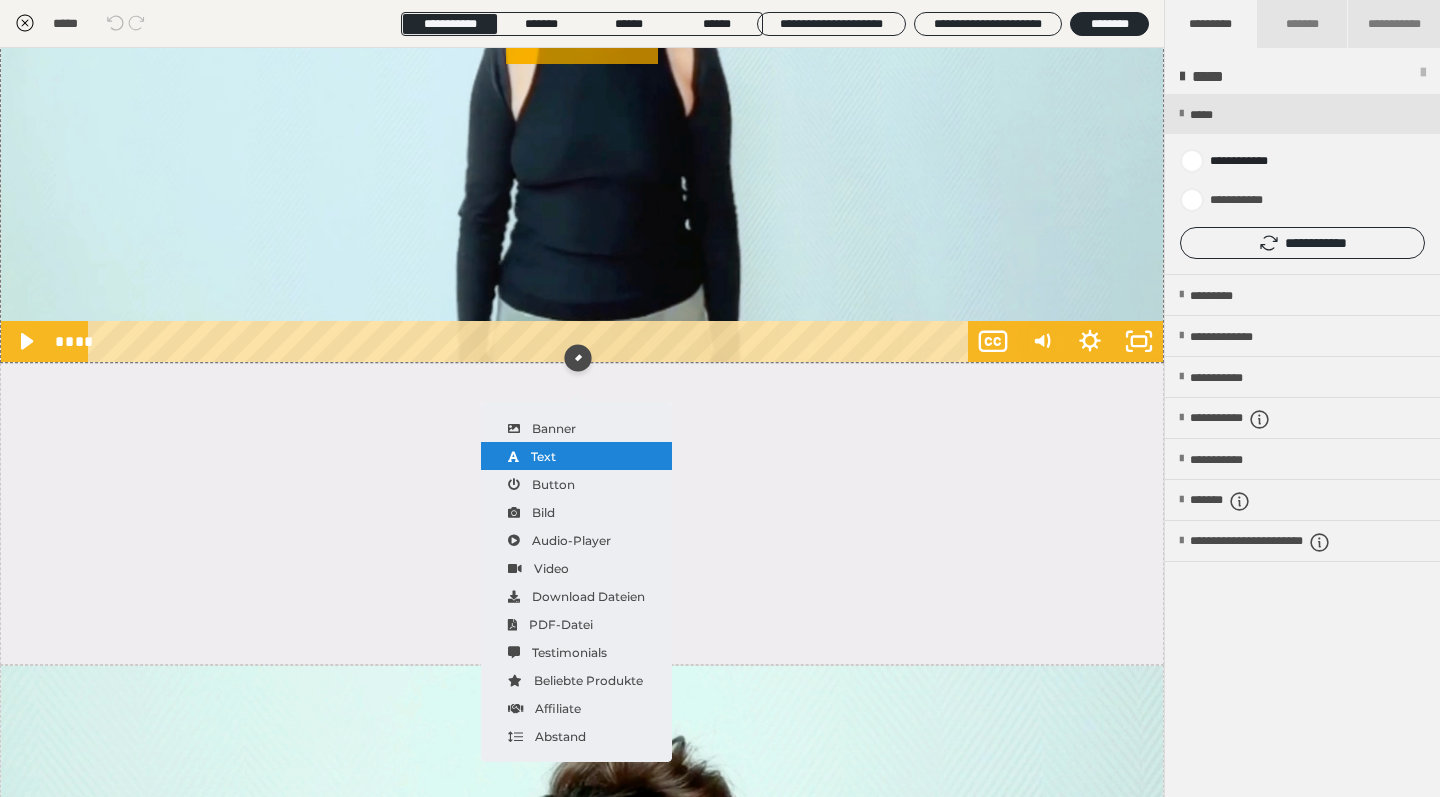 click on "Text" at bounding box center (576, 456) 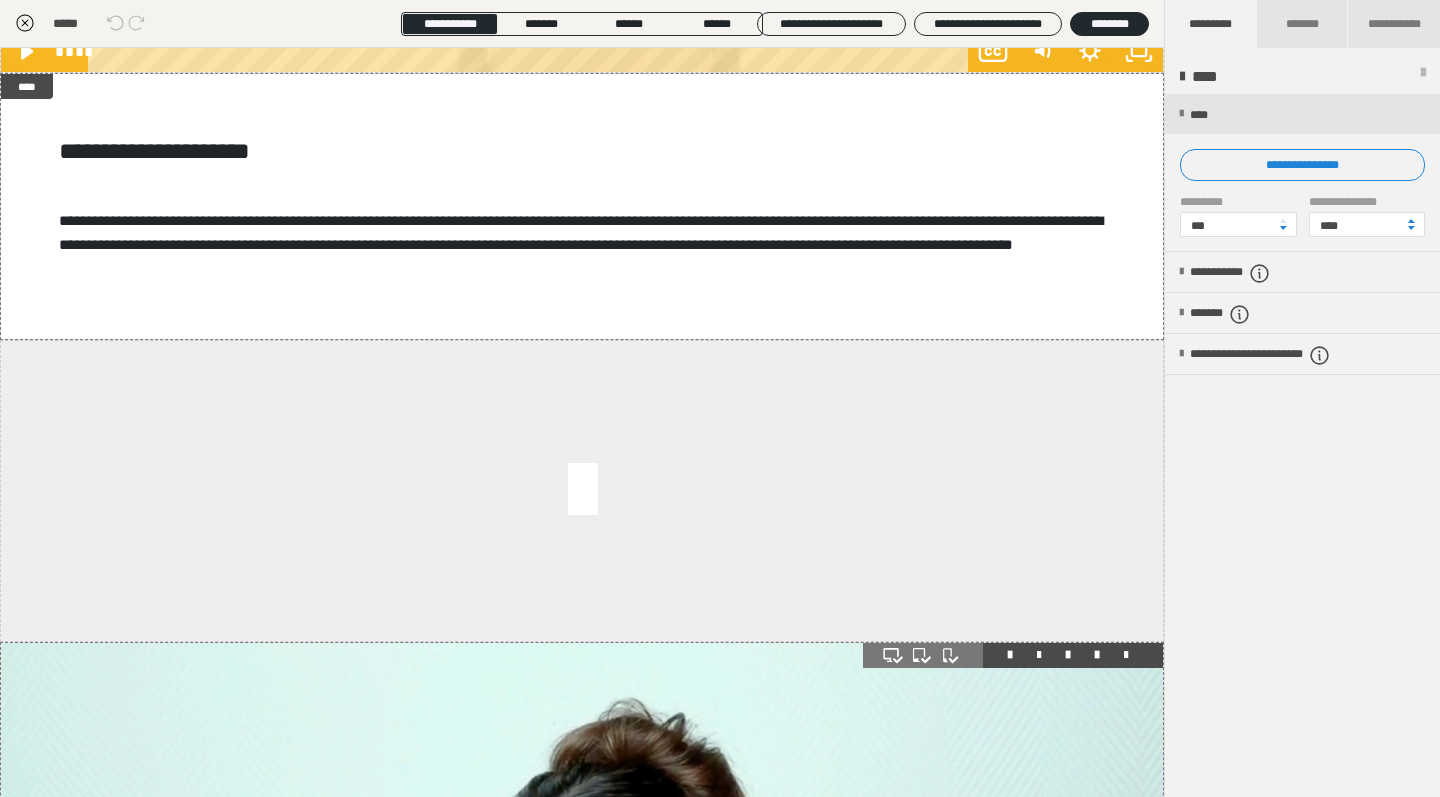 scroll, scrollTop: 1544, scrollLeft: 0, axis: vertical 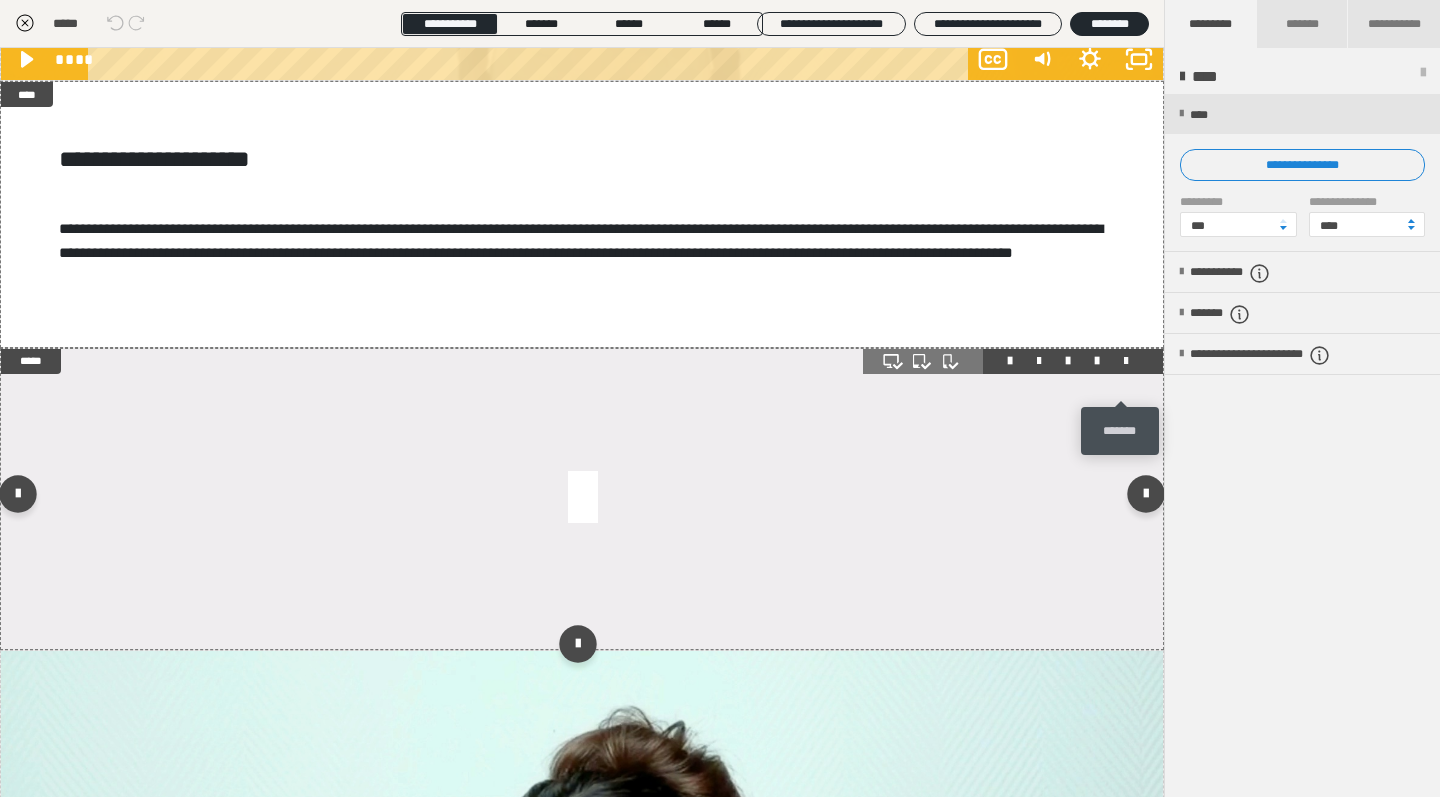 click at bounding box center (1126, 361) 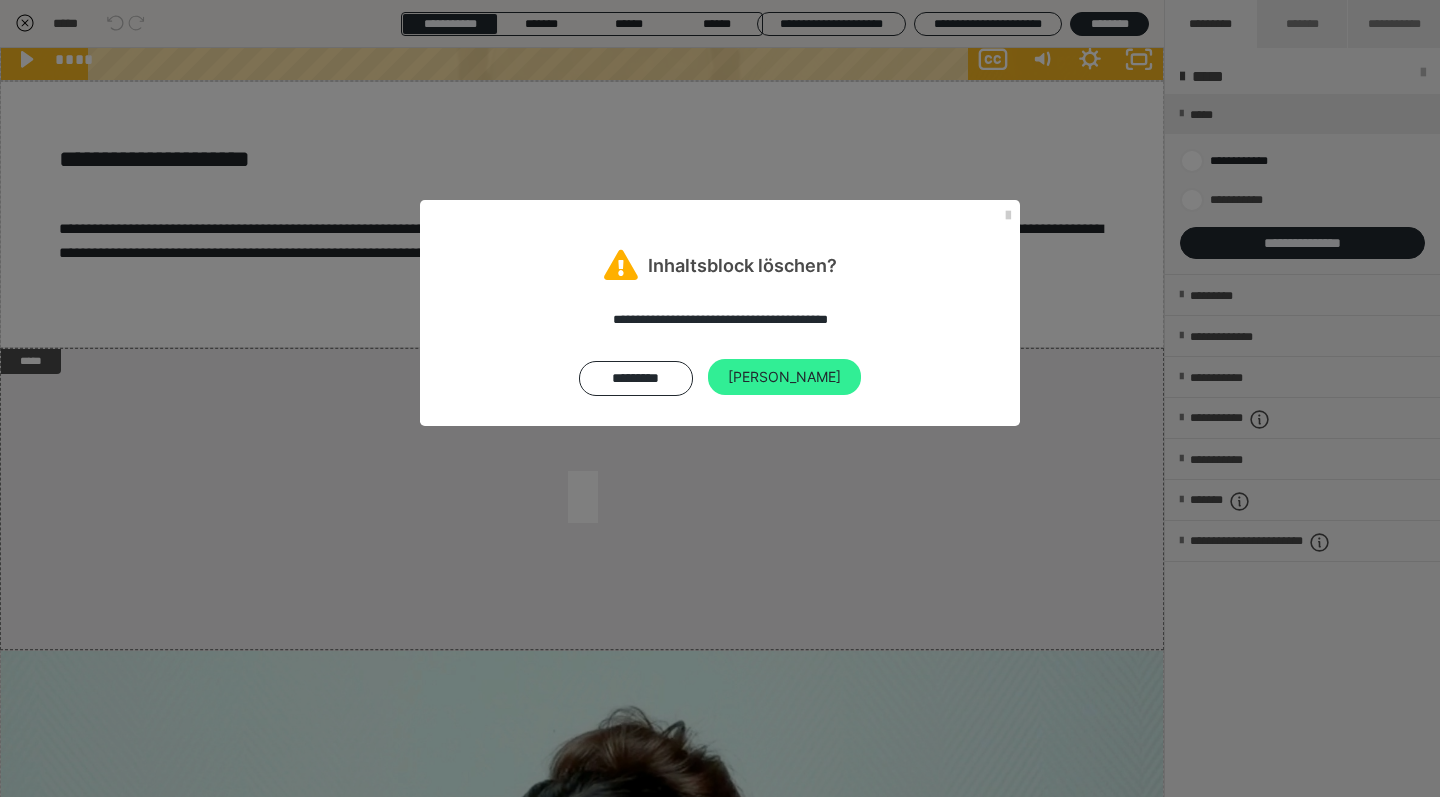 click on "[PERSON_NAME]" at bounding box center [784, 377] 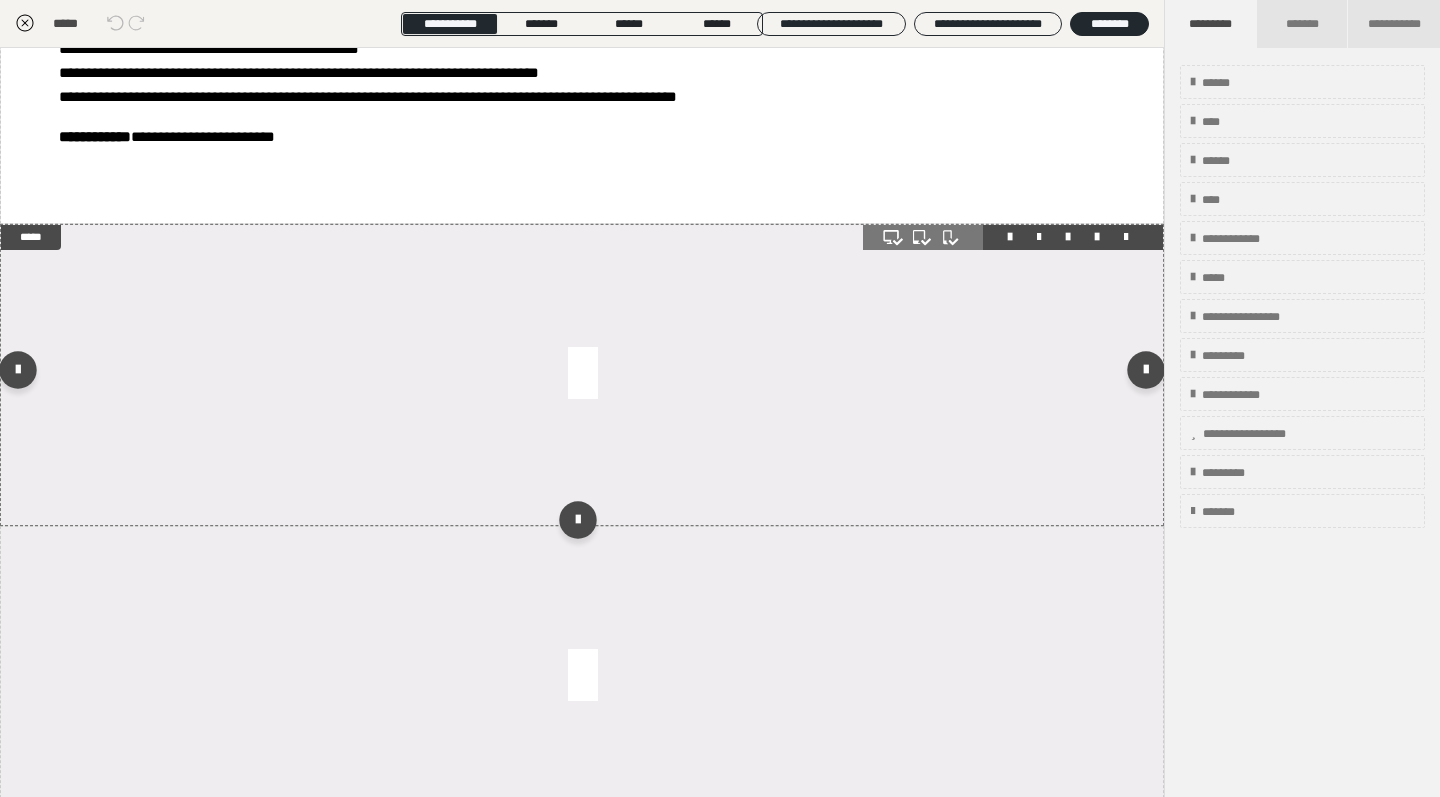 scroll, scrollTop: 3852, scrollLeft: 0, axis: vertical 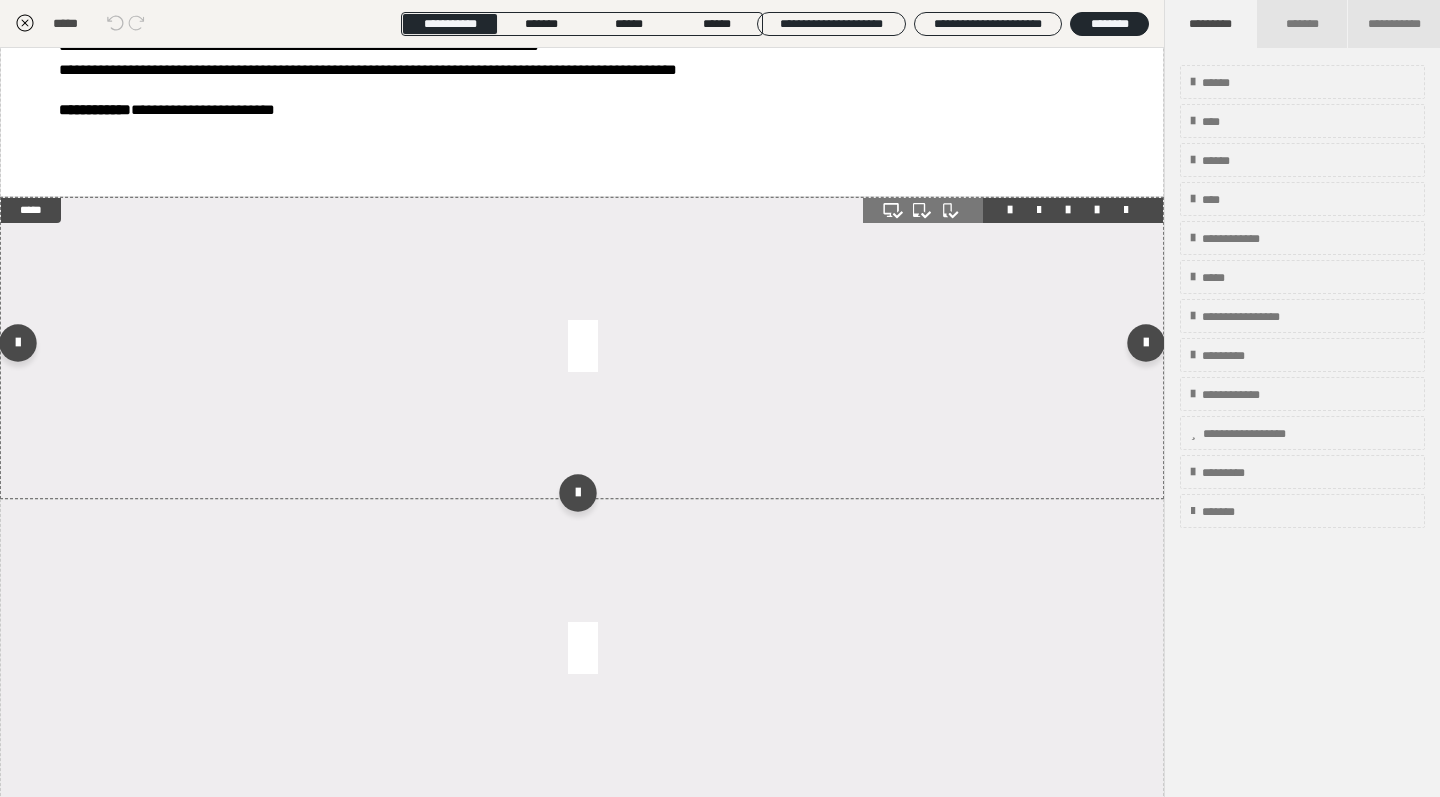 click at bounding box center [582, 348] 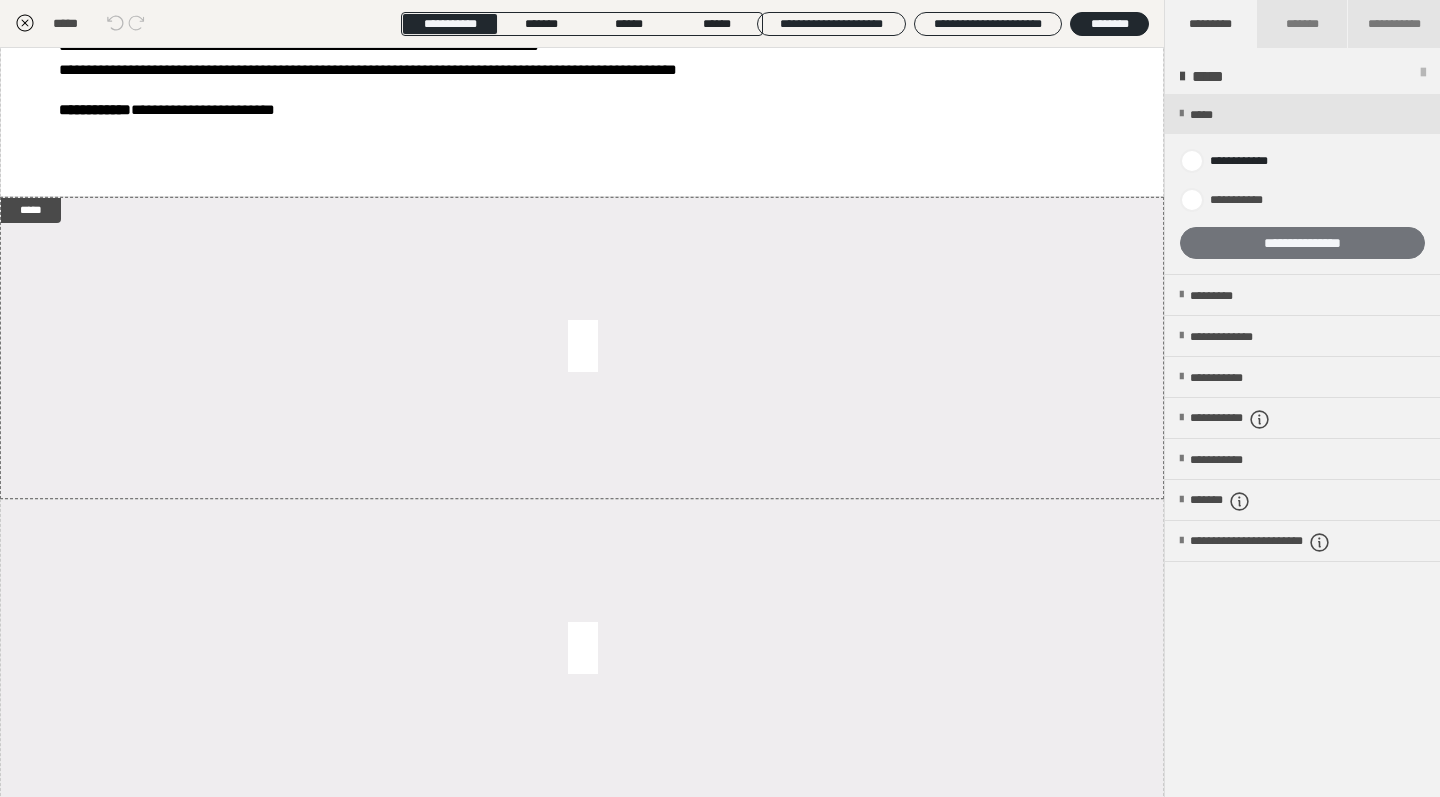 click on "**********" at bounding box center (1302, 243) 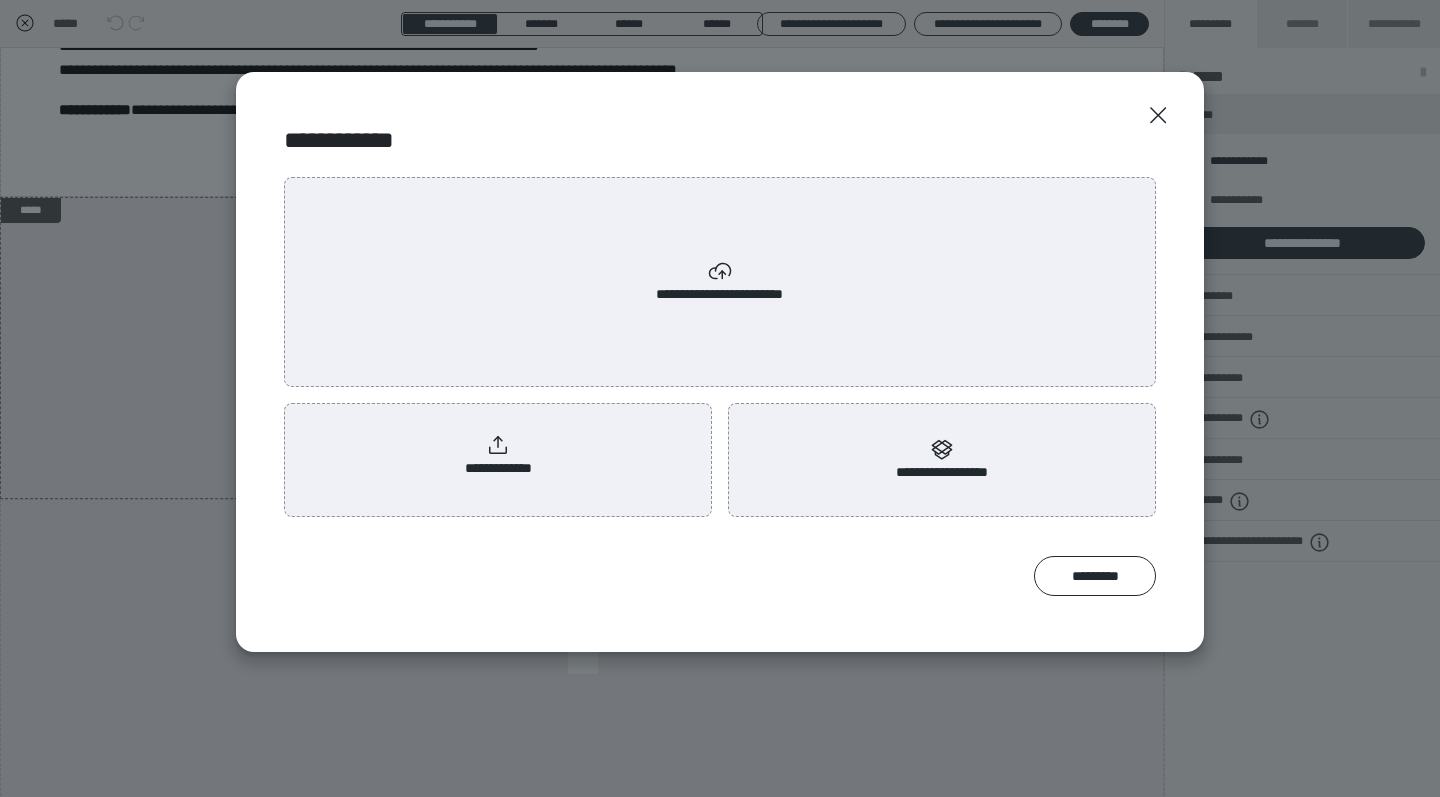 click on "**********" at bounding box center [498, 456] 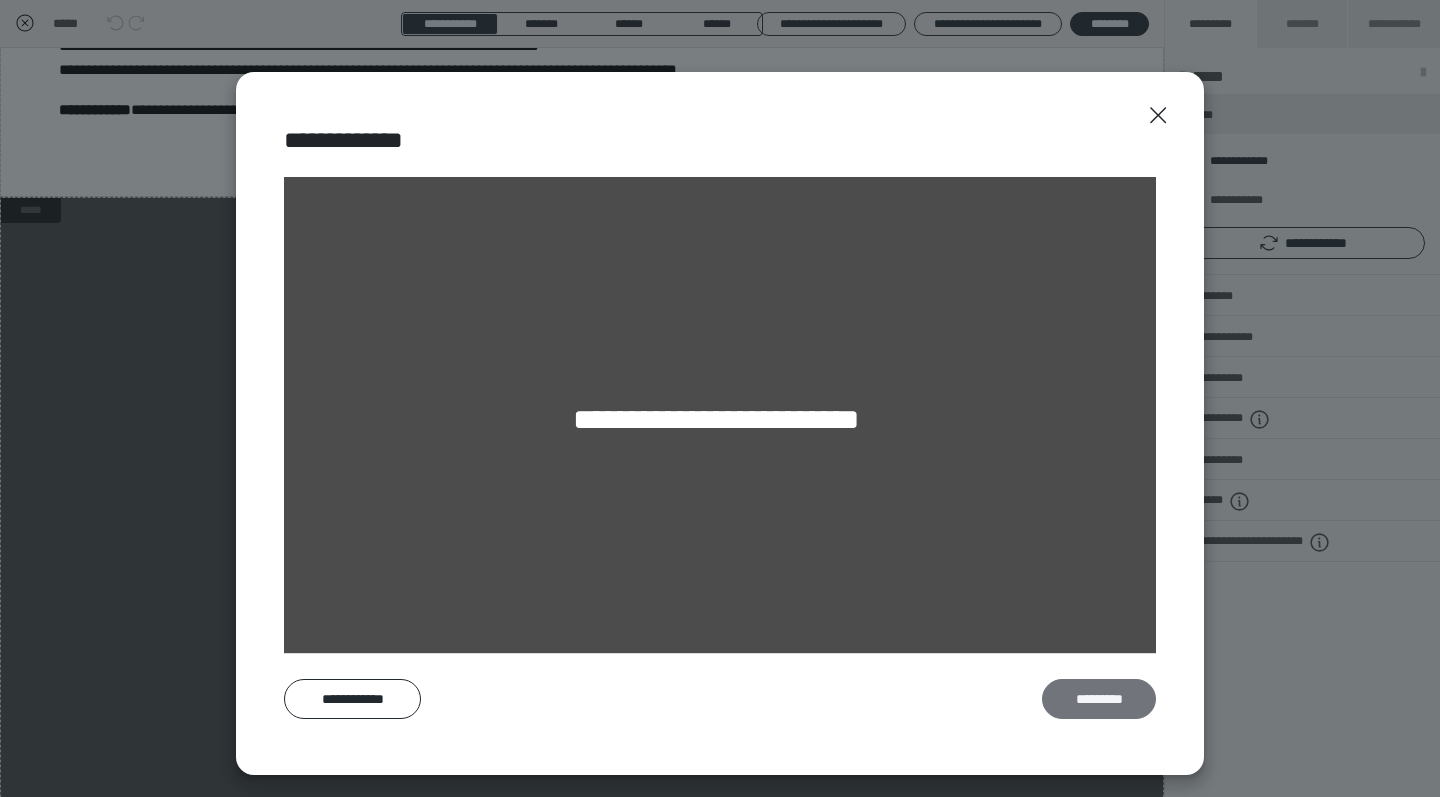 click on "*********" at bounding box center [1099, 699] 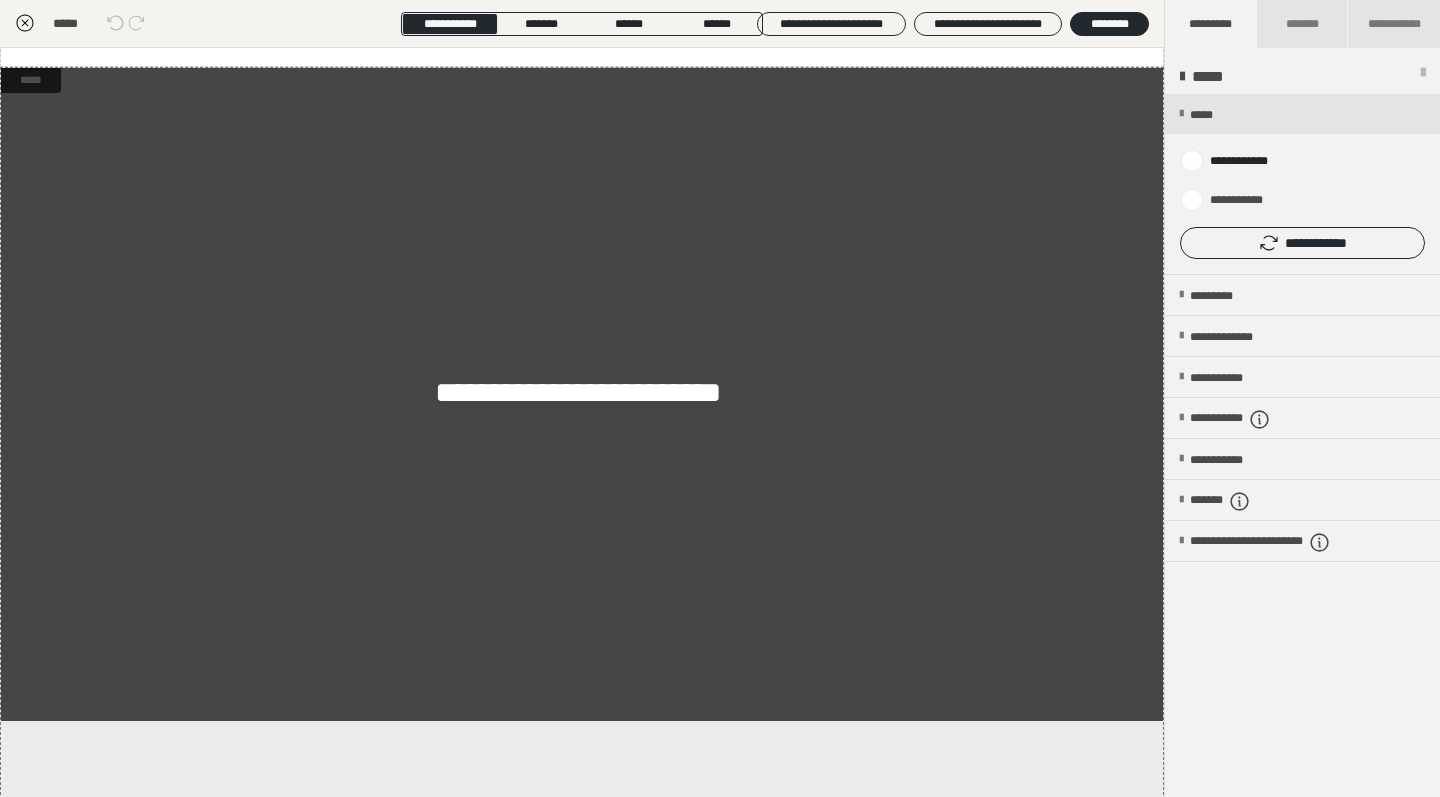 scroll, scrollTop: 3985, scrollLeft: 0, axis: vertical 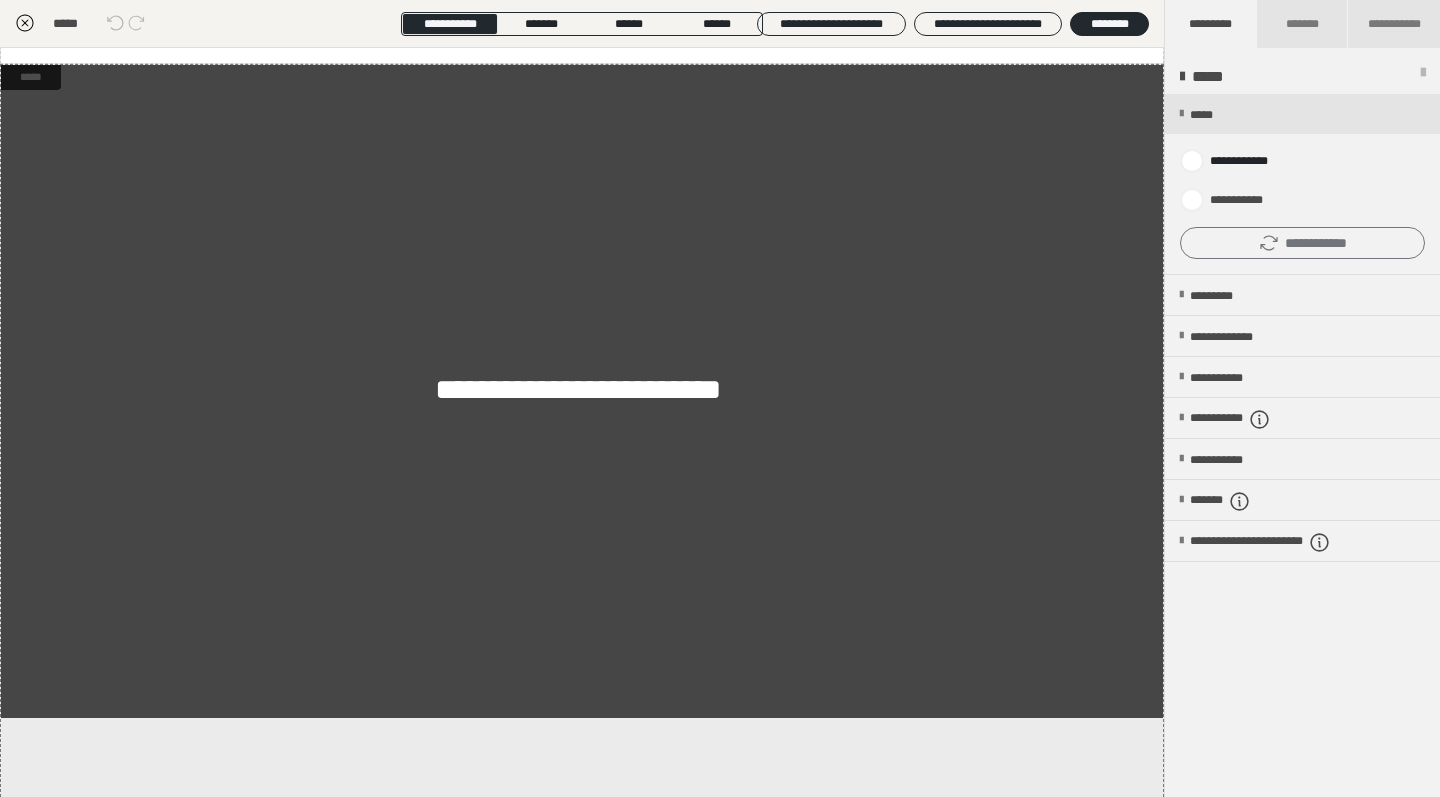 click 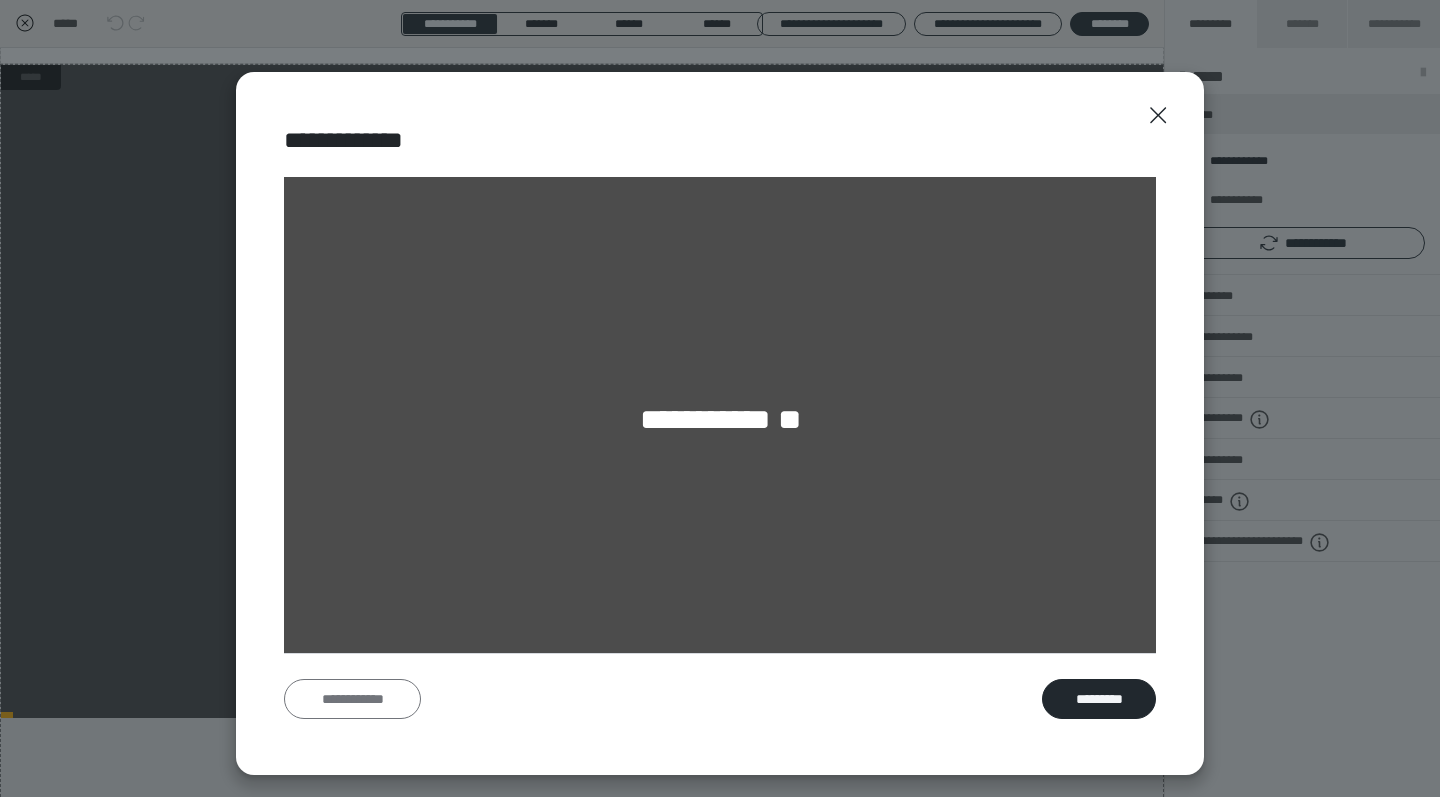 click on "**********" at bounding box center (352, 699) 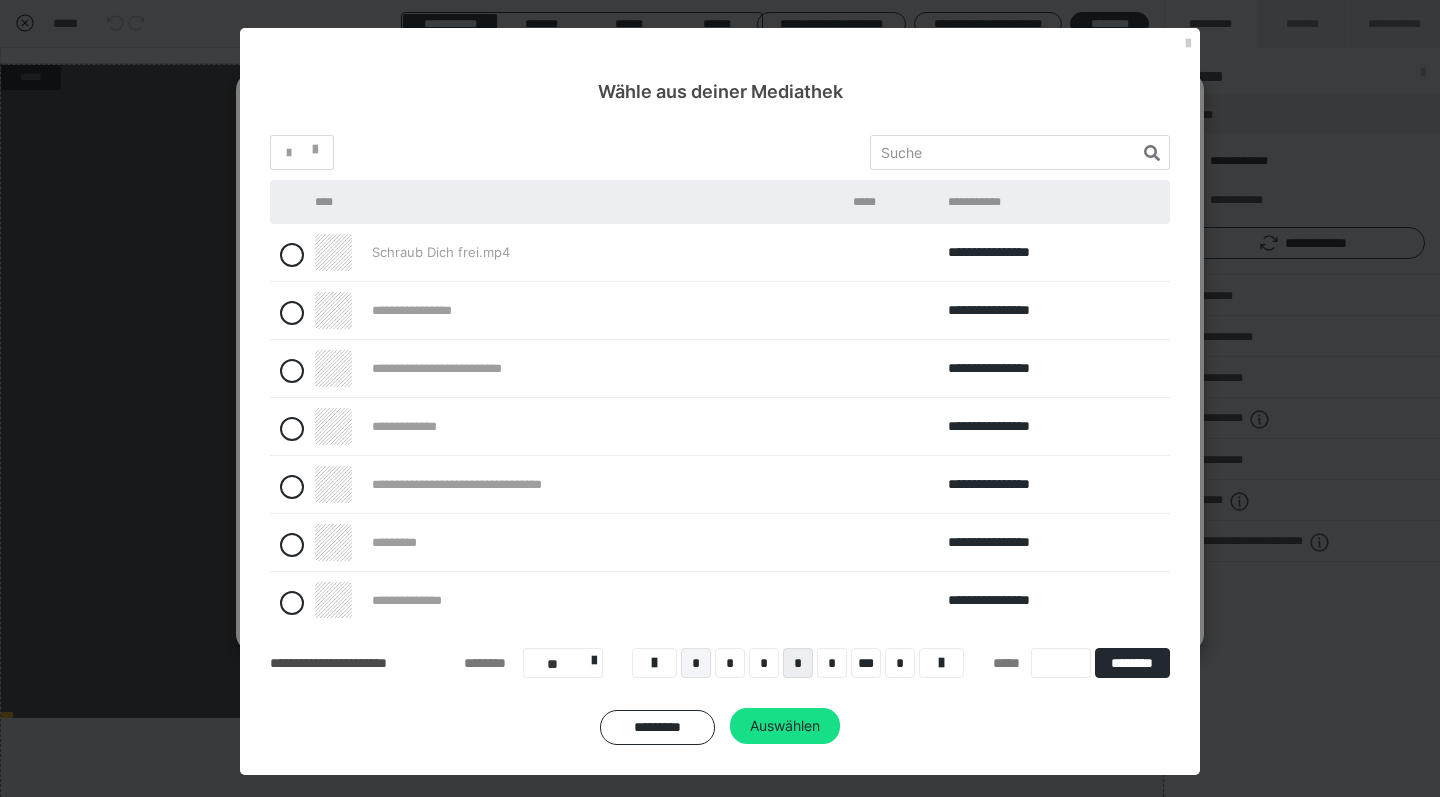 click on "*" at bounding box center [696, 663] 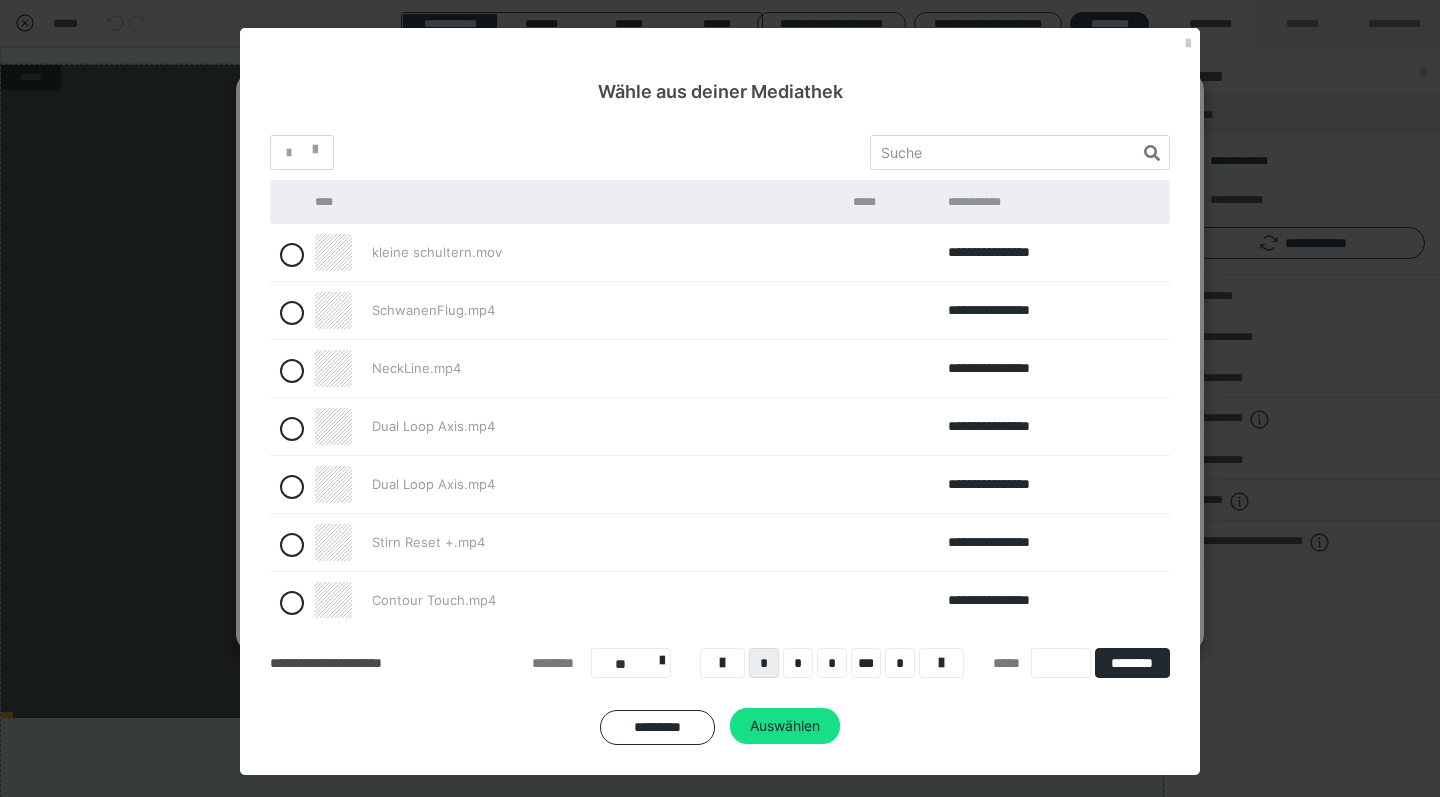 scroll, scrollTop: 4, scrollLeft: 0, axis: vertical 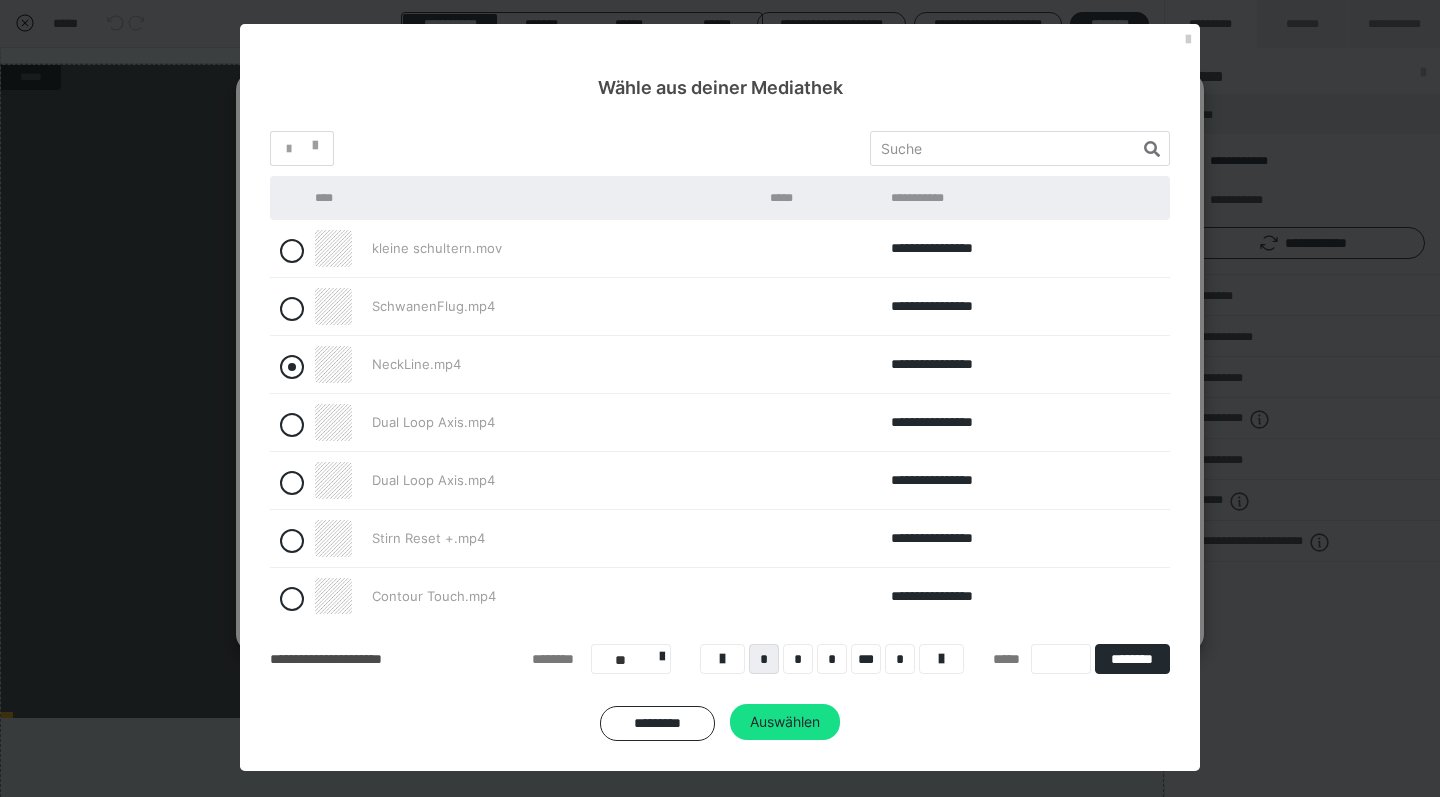 click at bounding box center (292, 367) 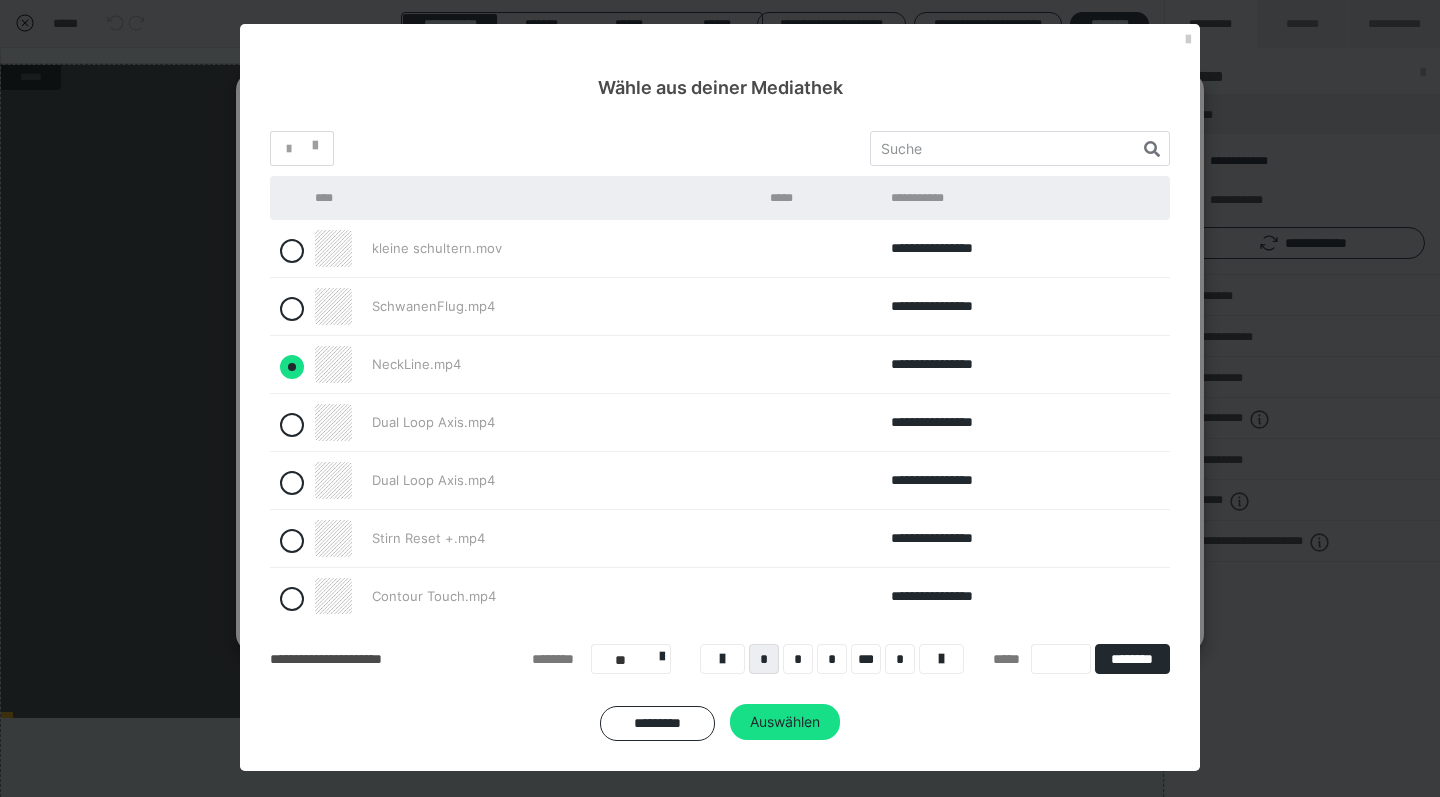 radio on "true" 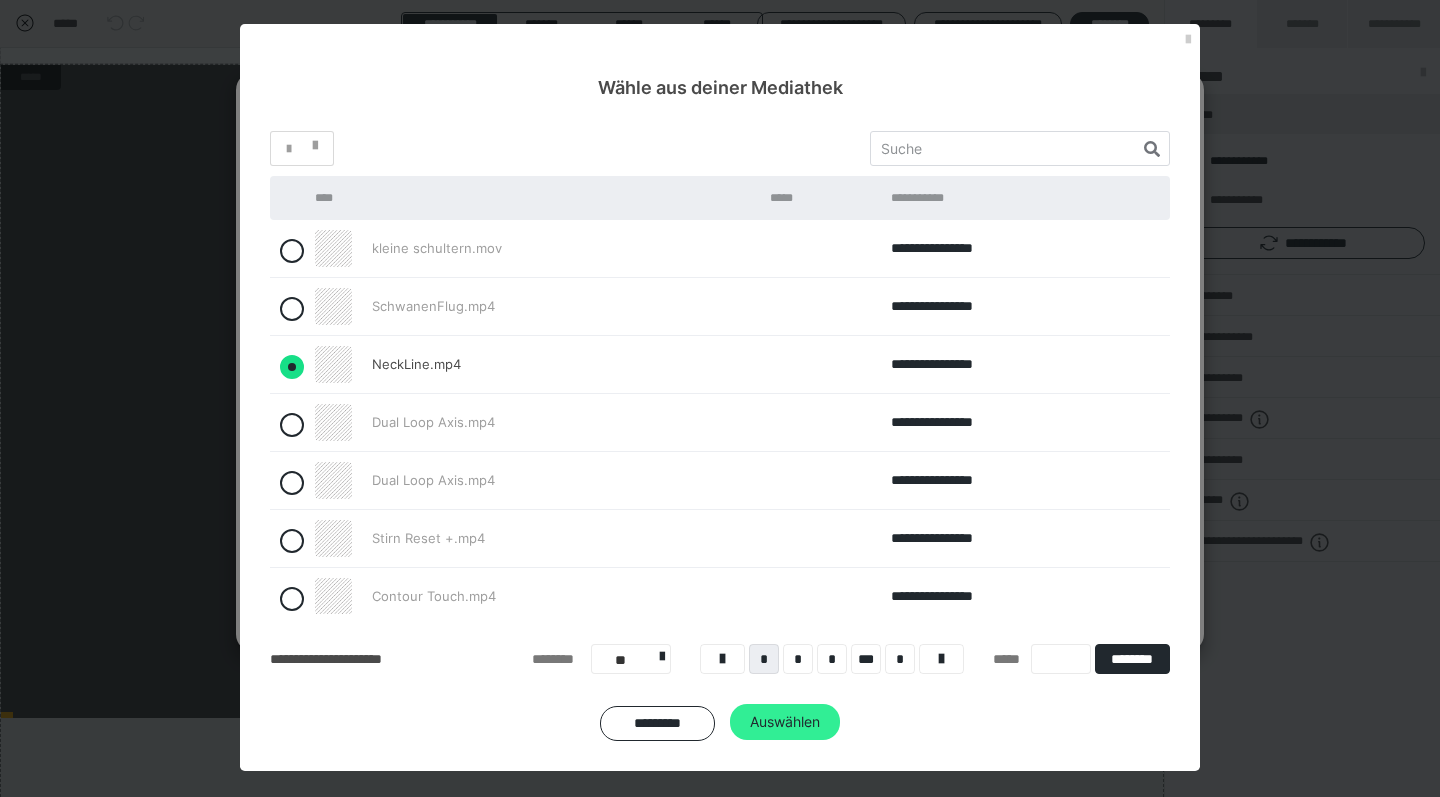 click on "Auswählen" at bounding box center (785, 722) 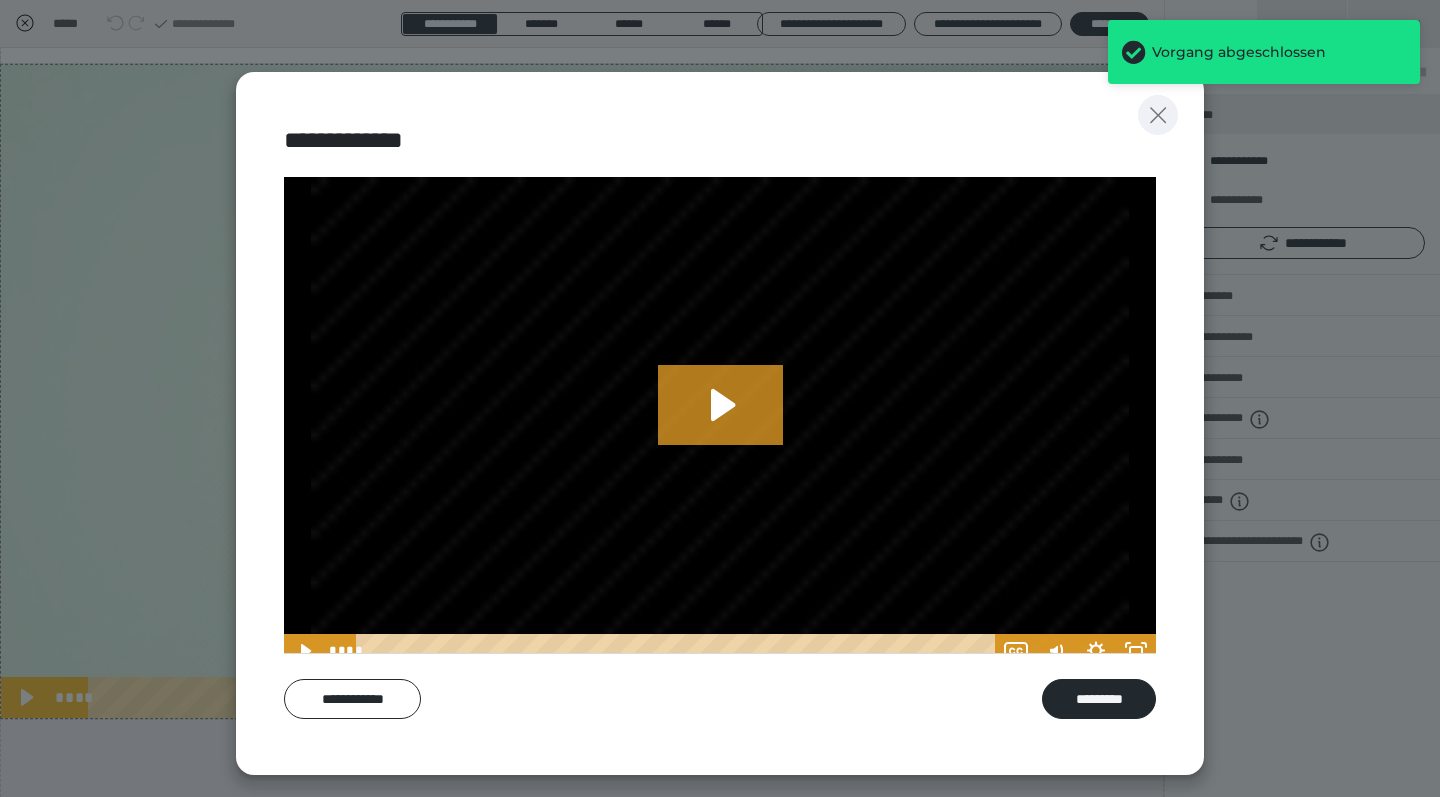 click 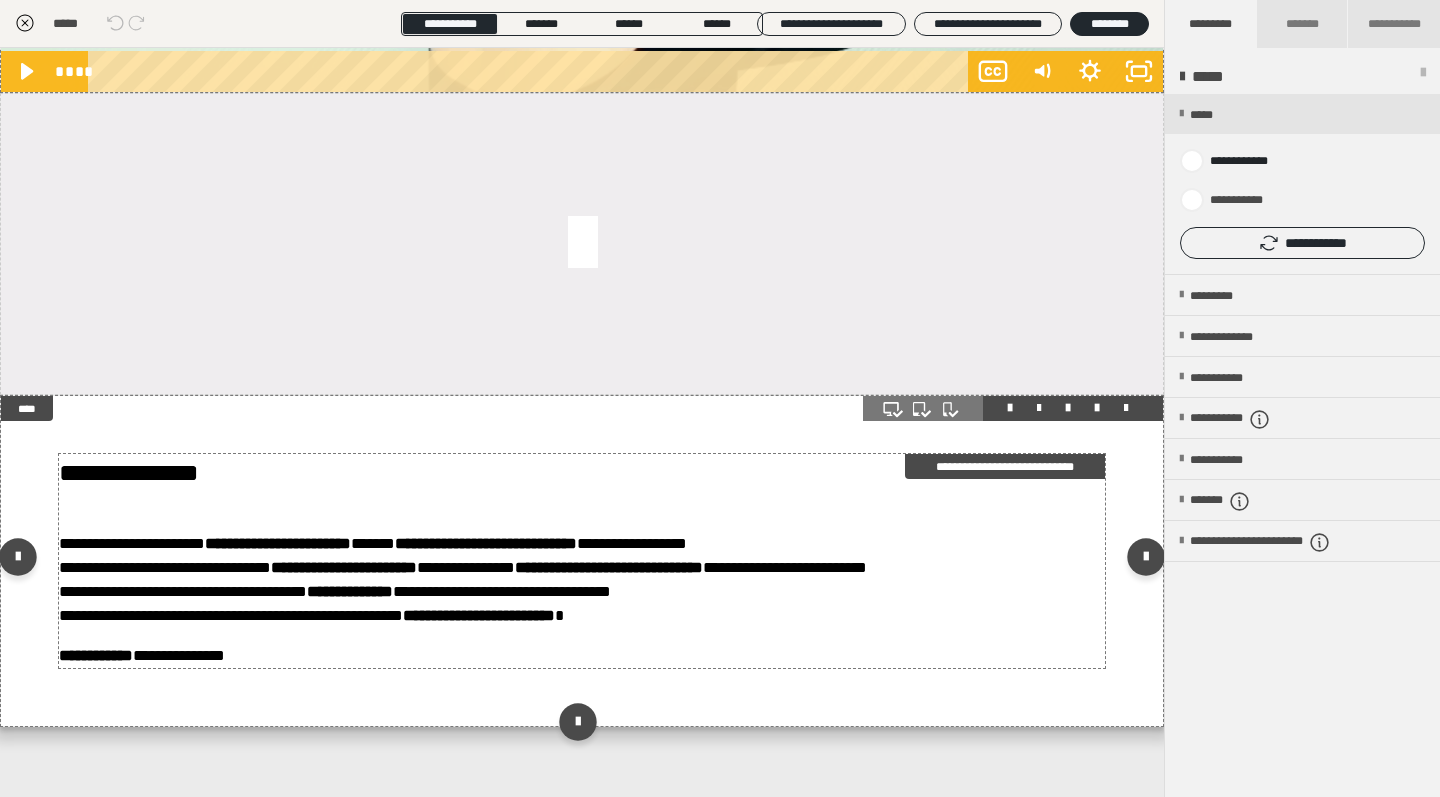 scroll, scrollTop: 4682, scrollLeft: 0, axis: vertical 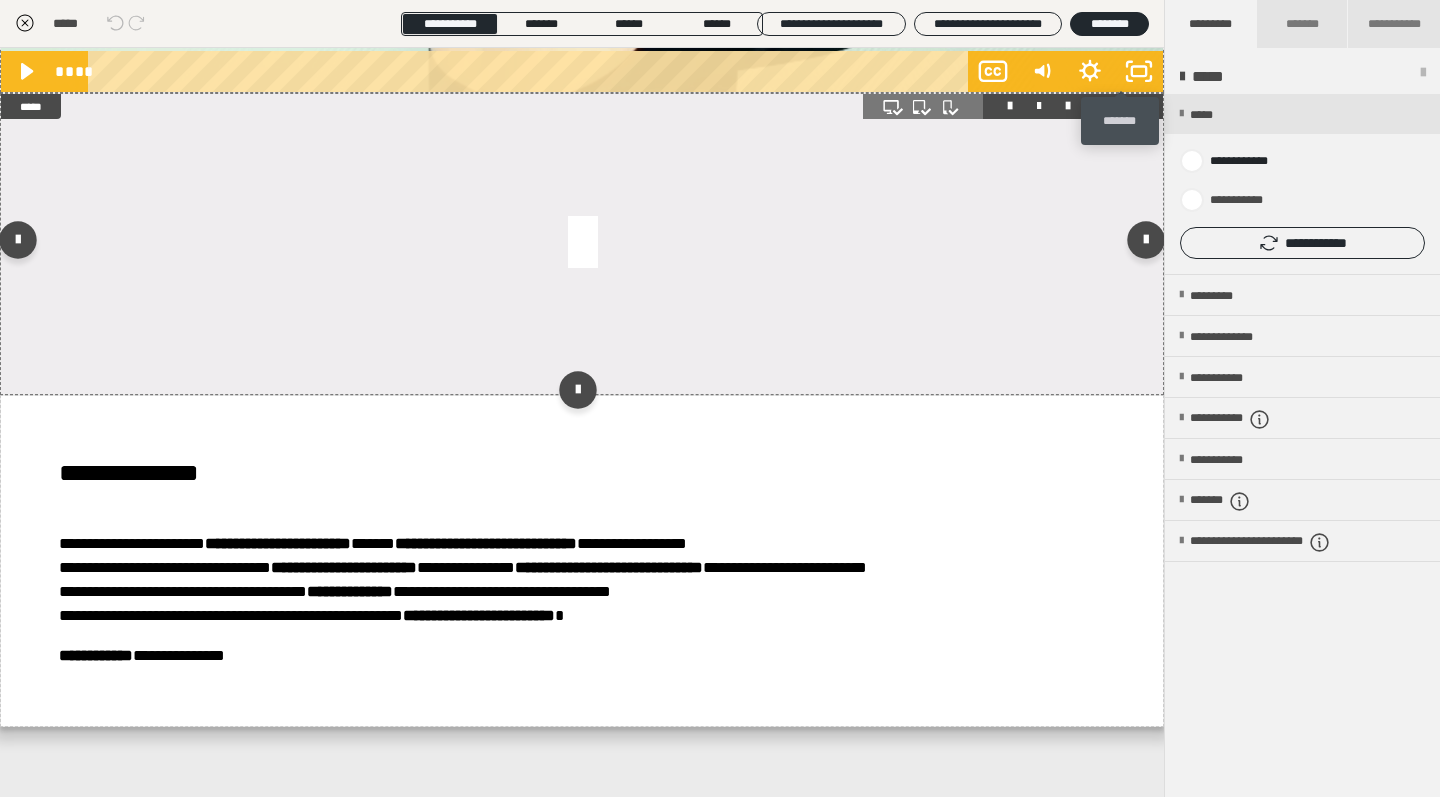 click at bounding box center (1126, 106) 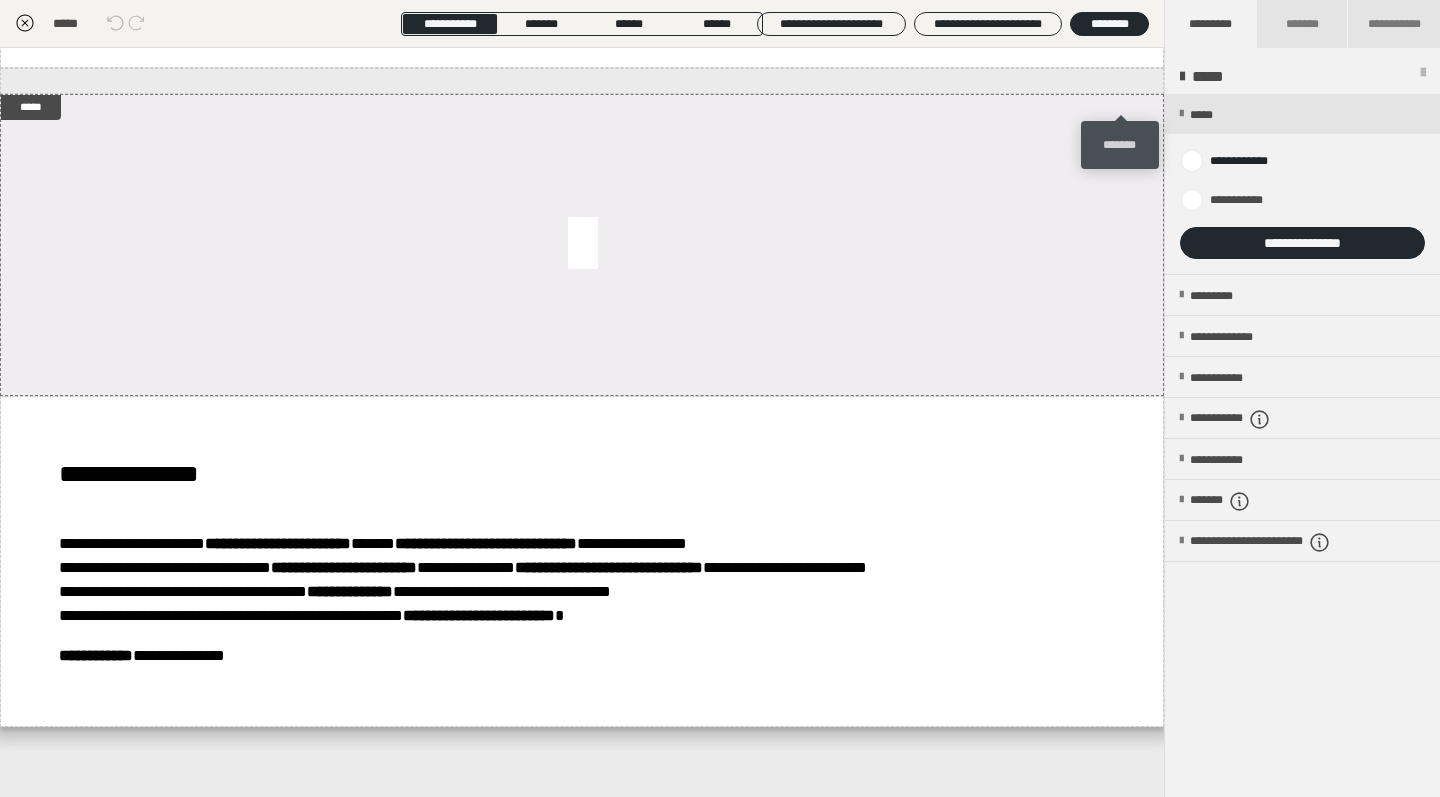 scroll, scrollTop: 4028, scrollLeft: 0, axis: vertical 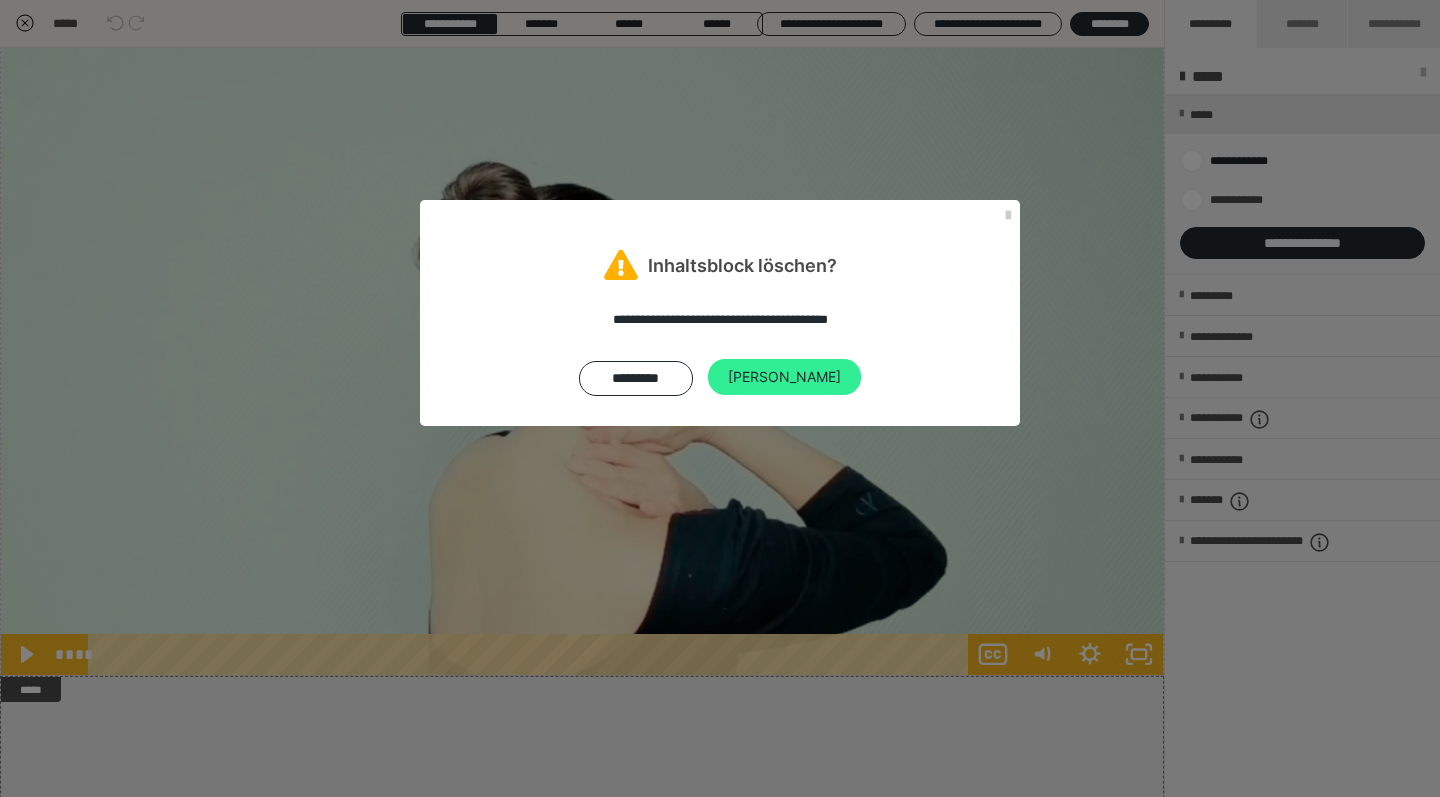 click on "[PERSON_NAME]" at bounding box center [784, 377] 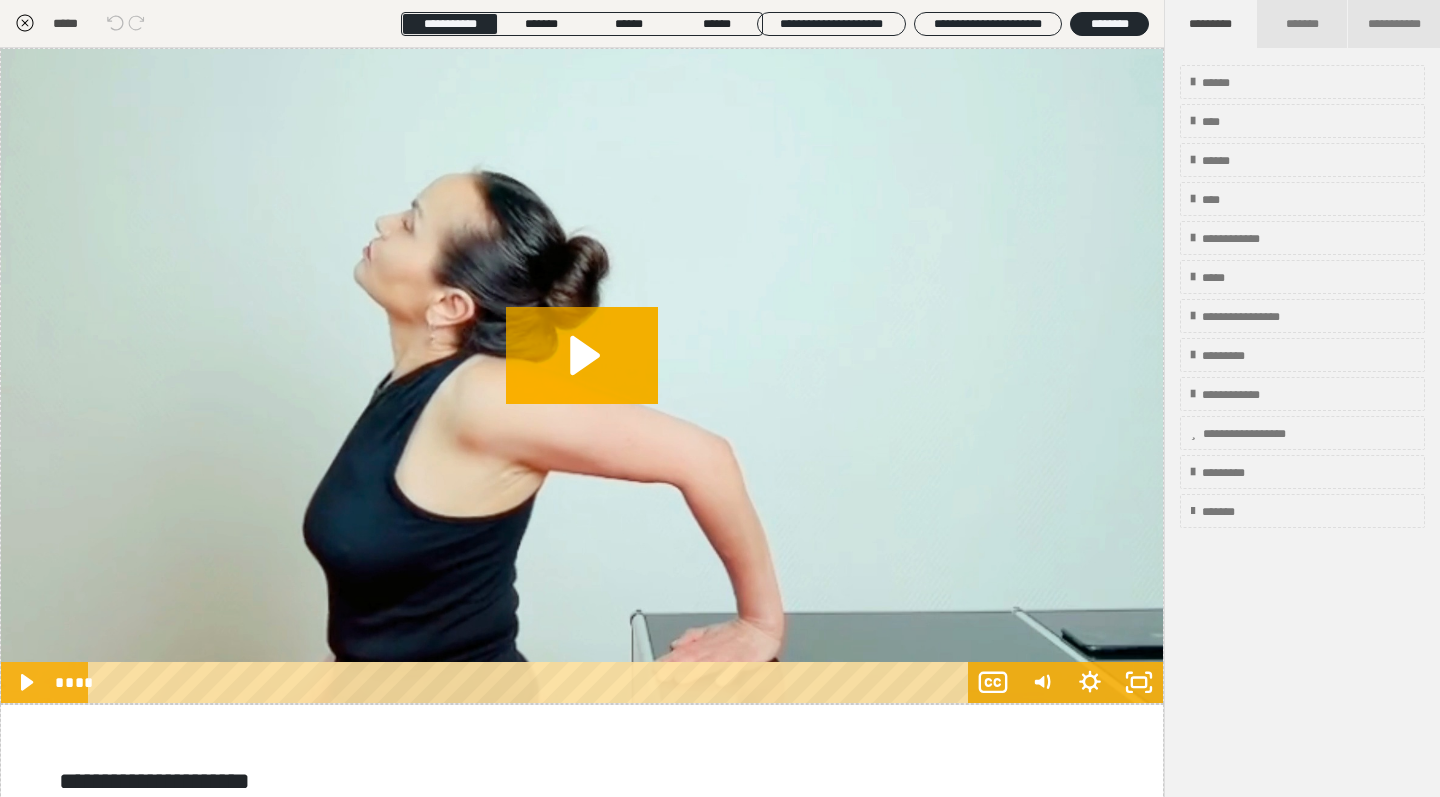scroll, scrollTop: 0, scrollLeft: 0, axis: both 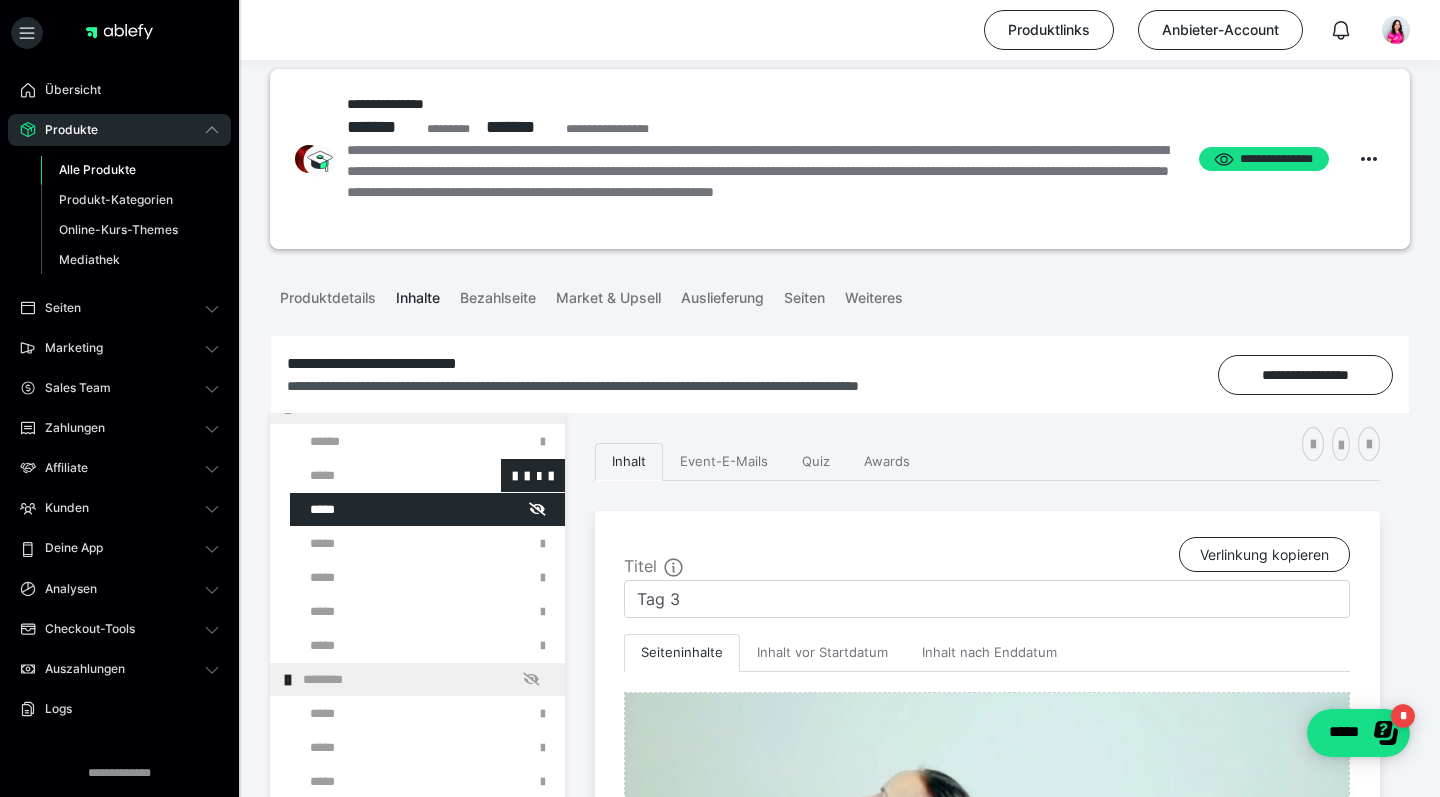 click at bounding box center [375, 475] 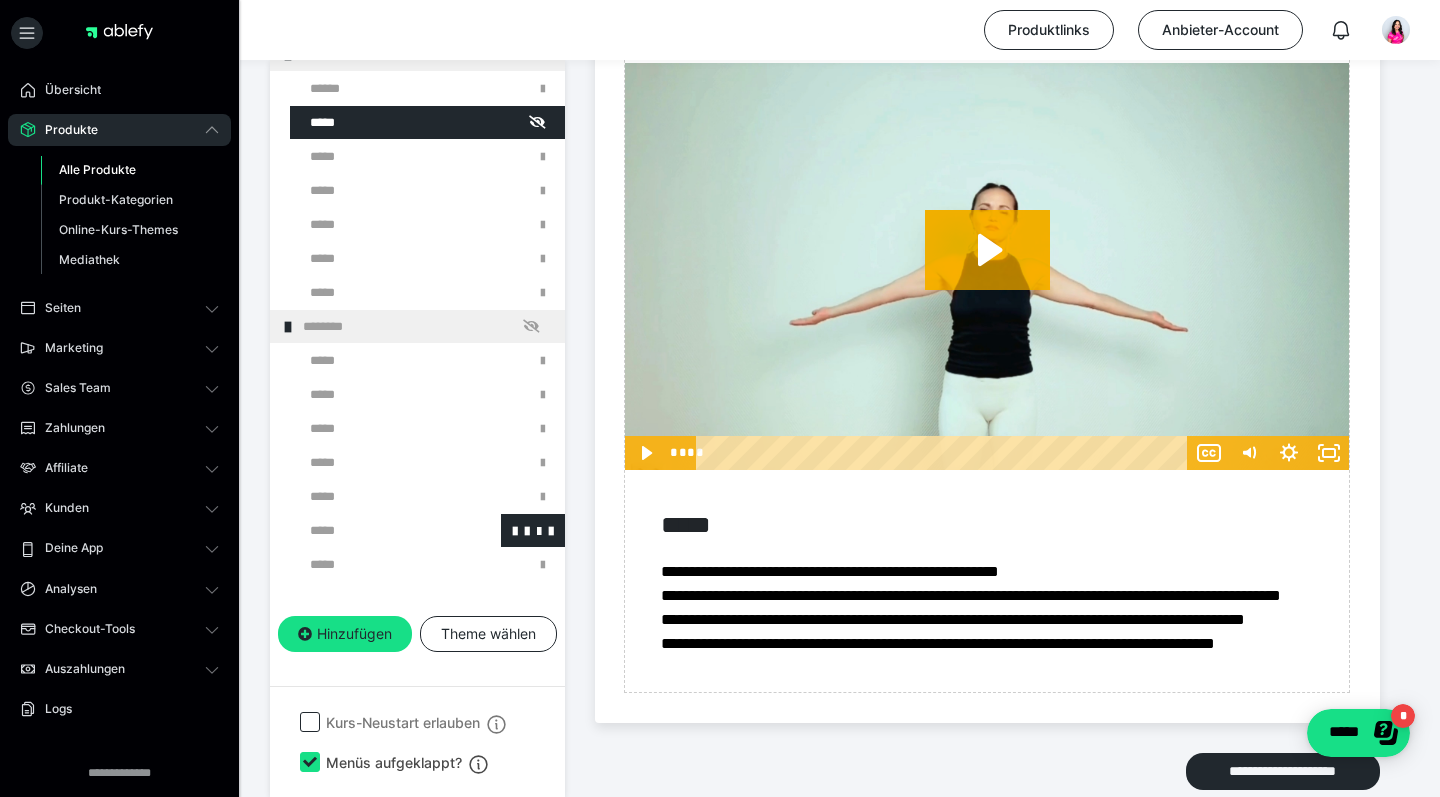 scroll, scrollTop: 4615, scrollLeft: 0, axis: vertical 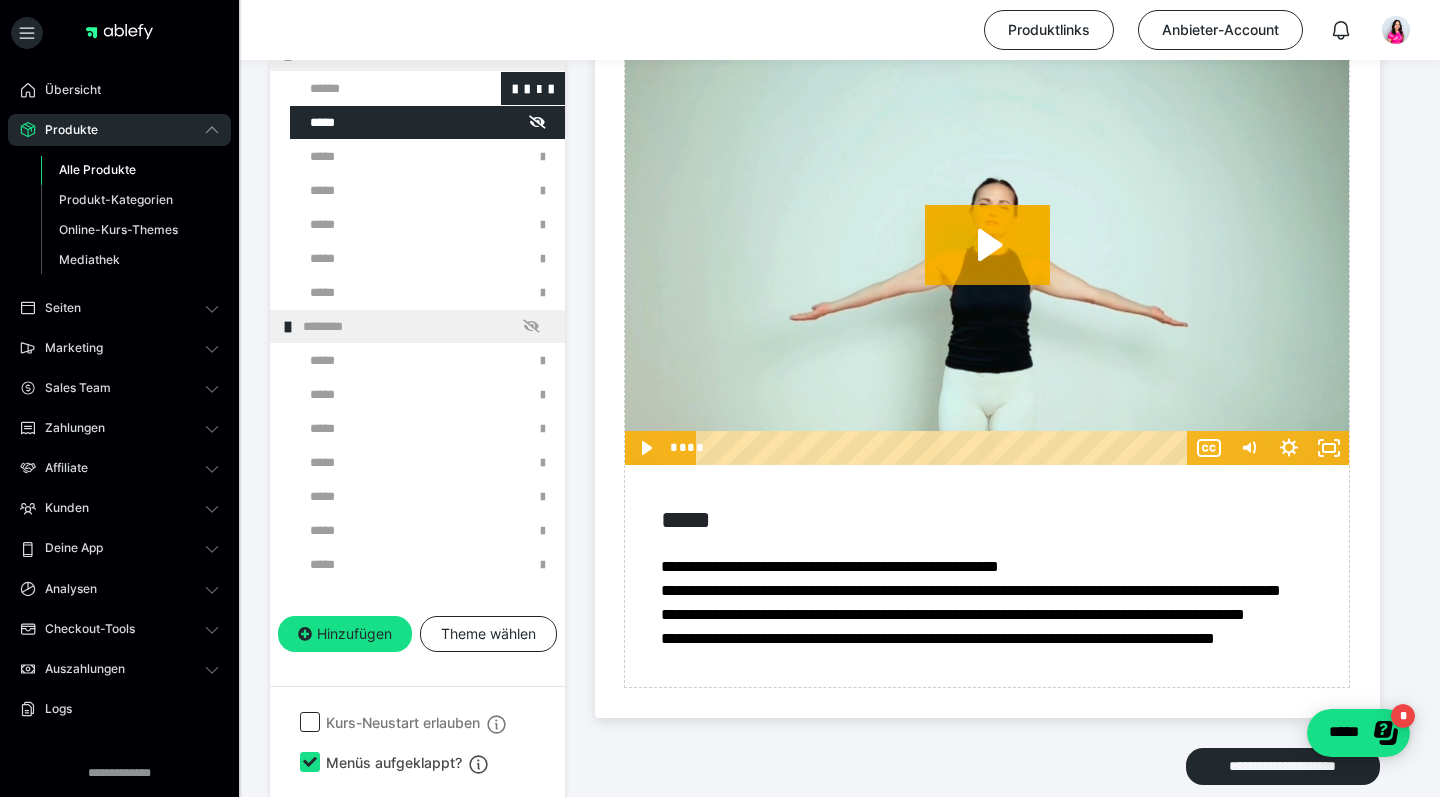 click at bounding box center (375, 88) 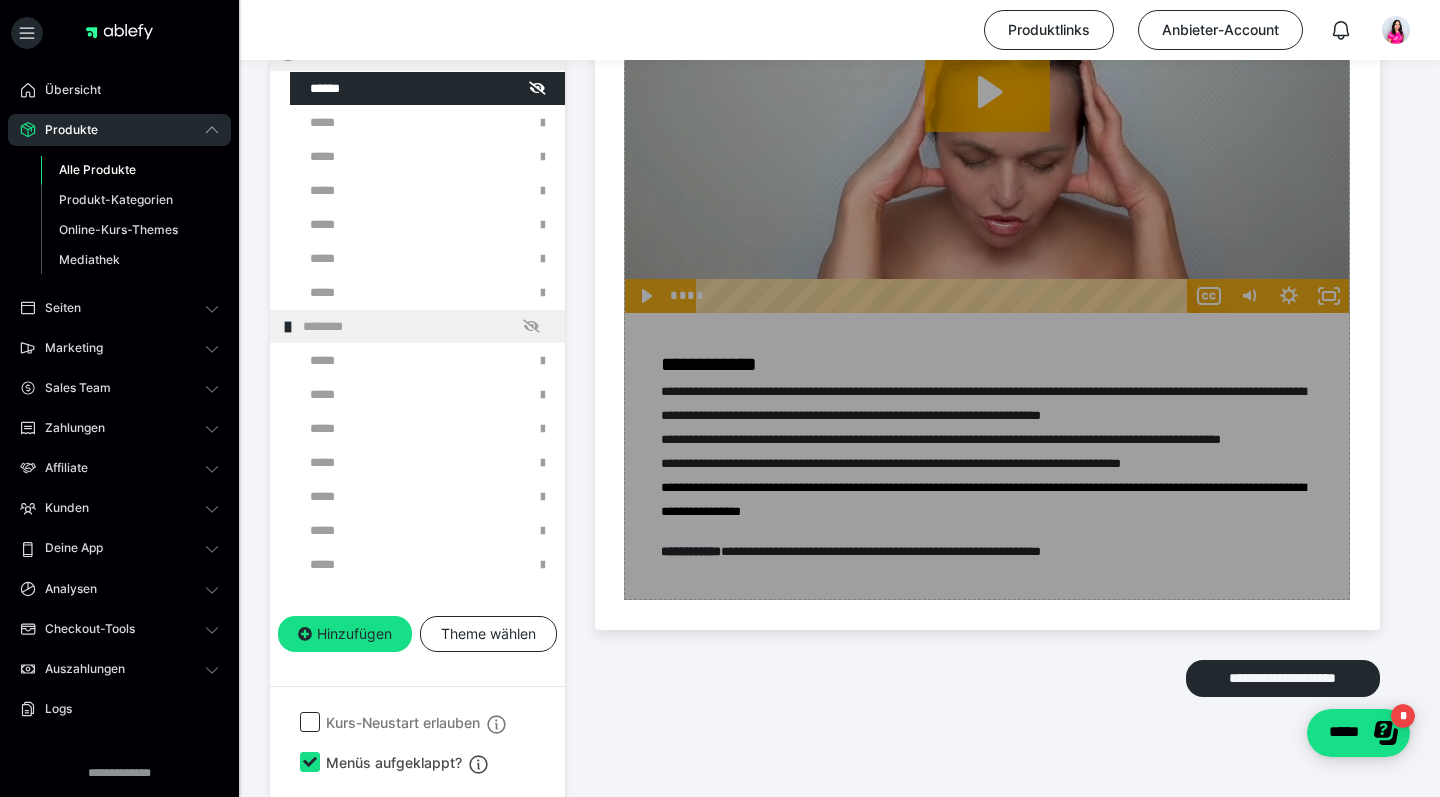 scroll, scrollTop: 4375, scrollLeft: 0, axis: vertical 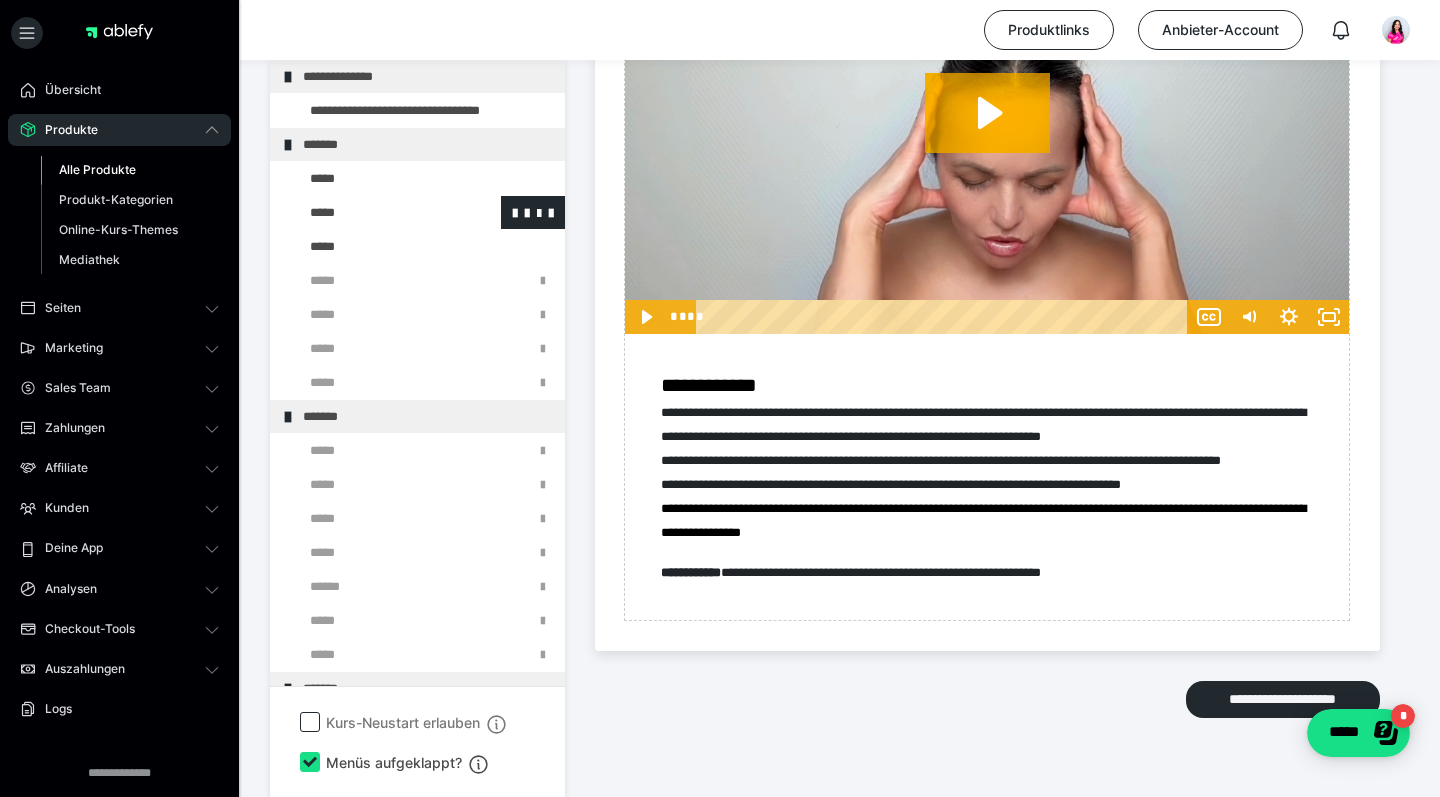 click at bounding box center (375, 212) 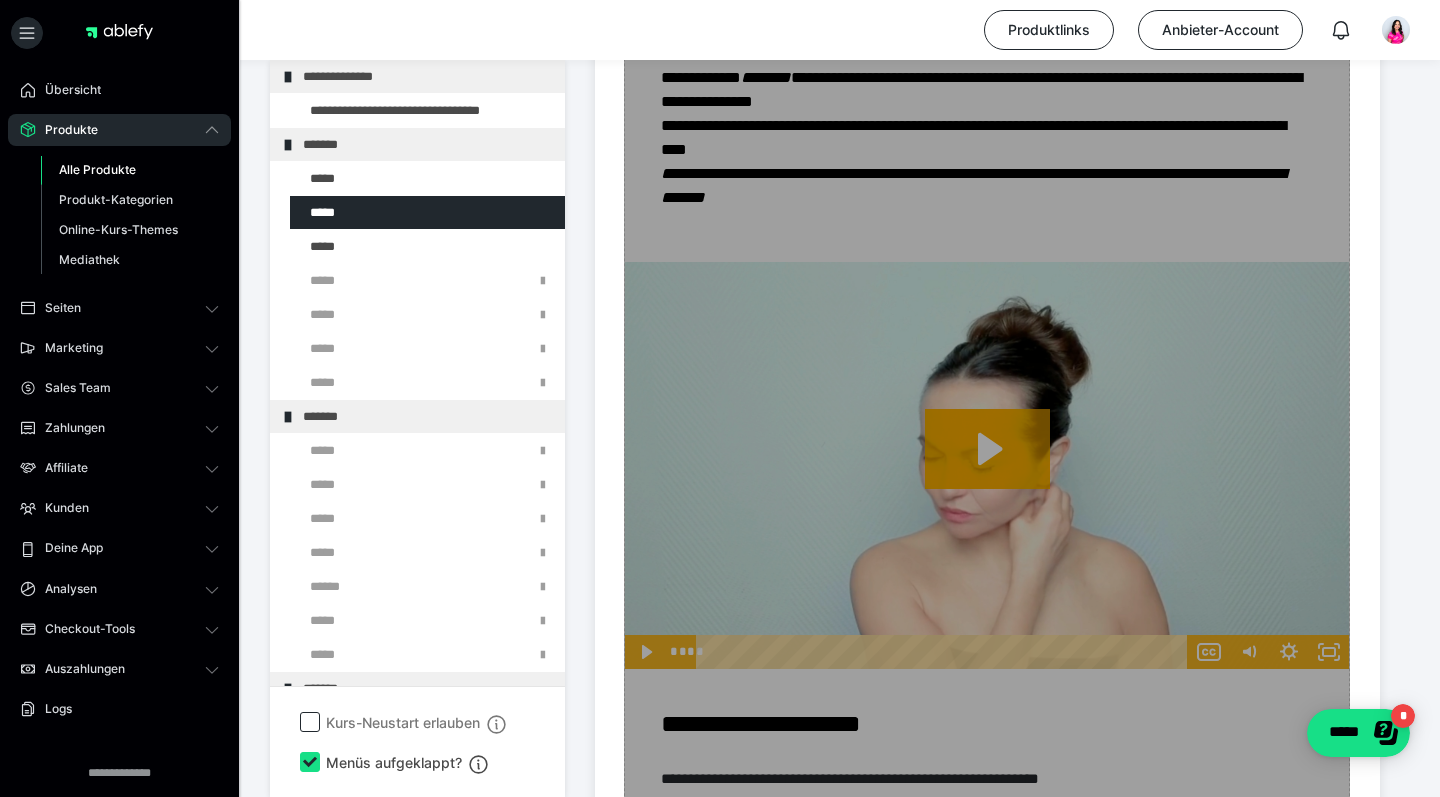 scroll, scrollTop: 3744, scrollLeft: 0, axis: vertical 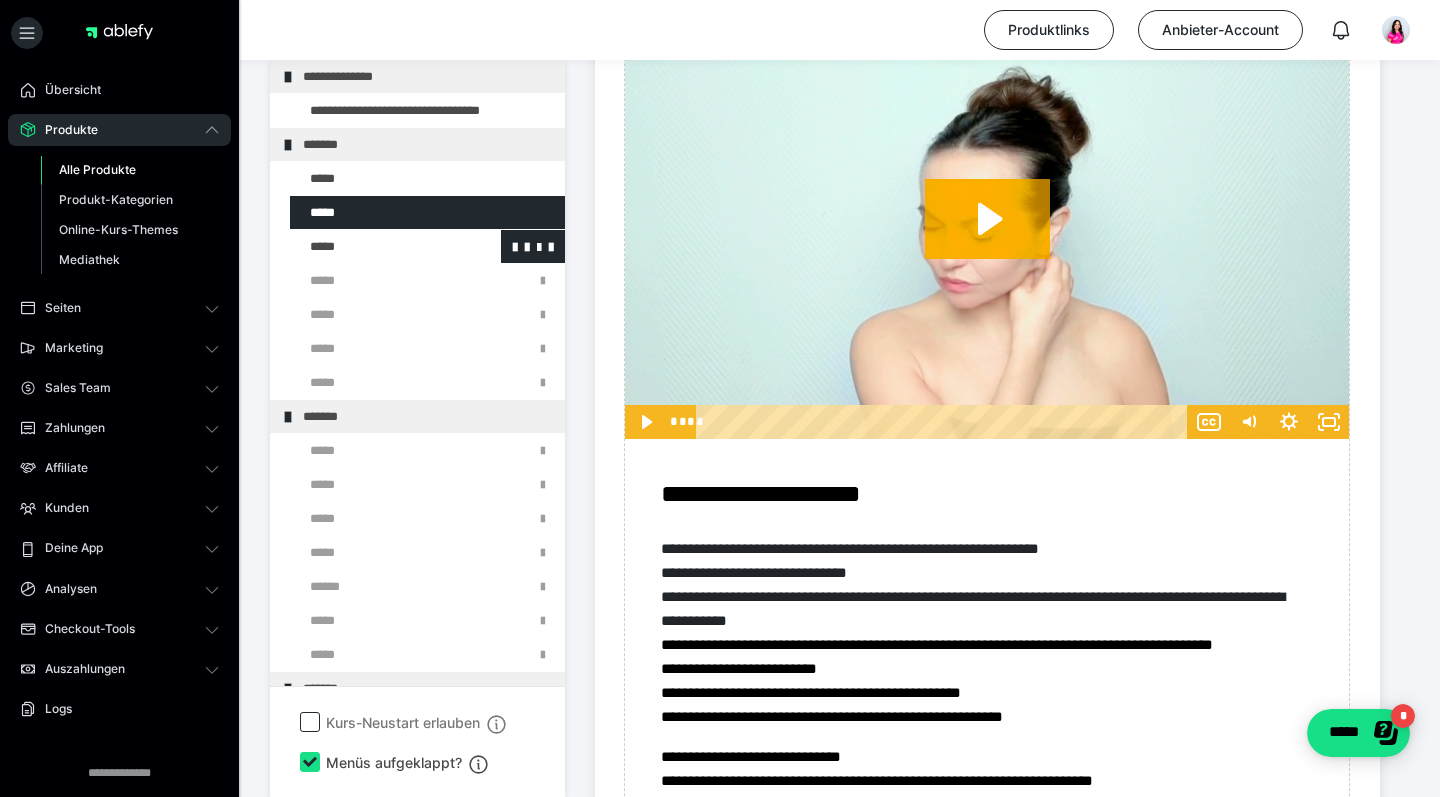 click at bounding box center (375, 246) 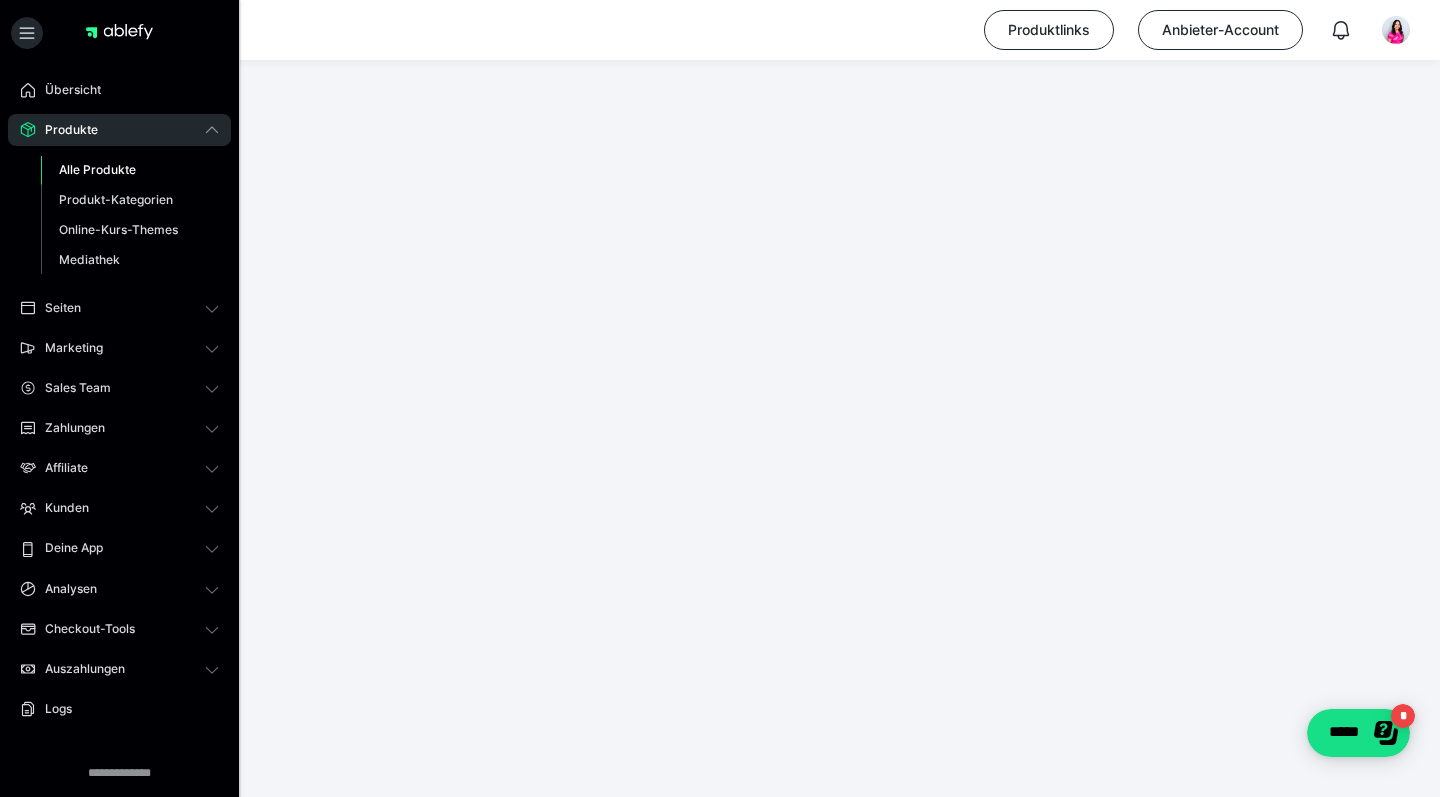 scroll, scrollTop: 374, scrollLeft: 0, axis: vertical 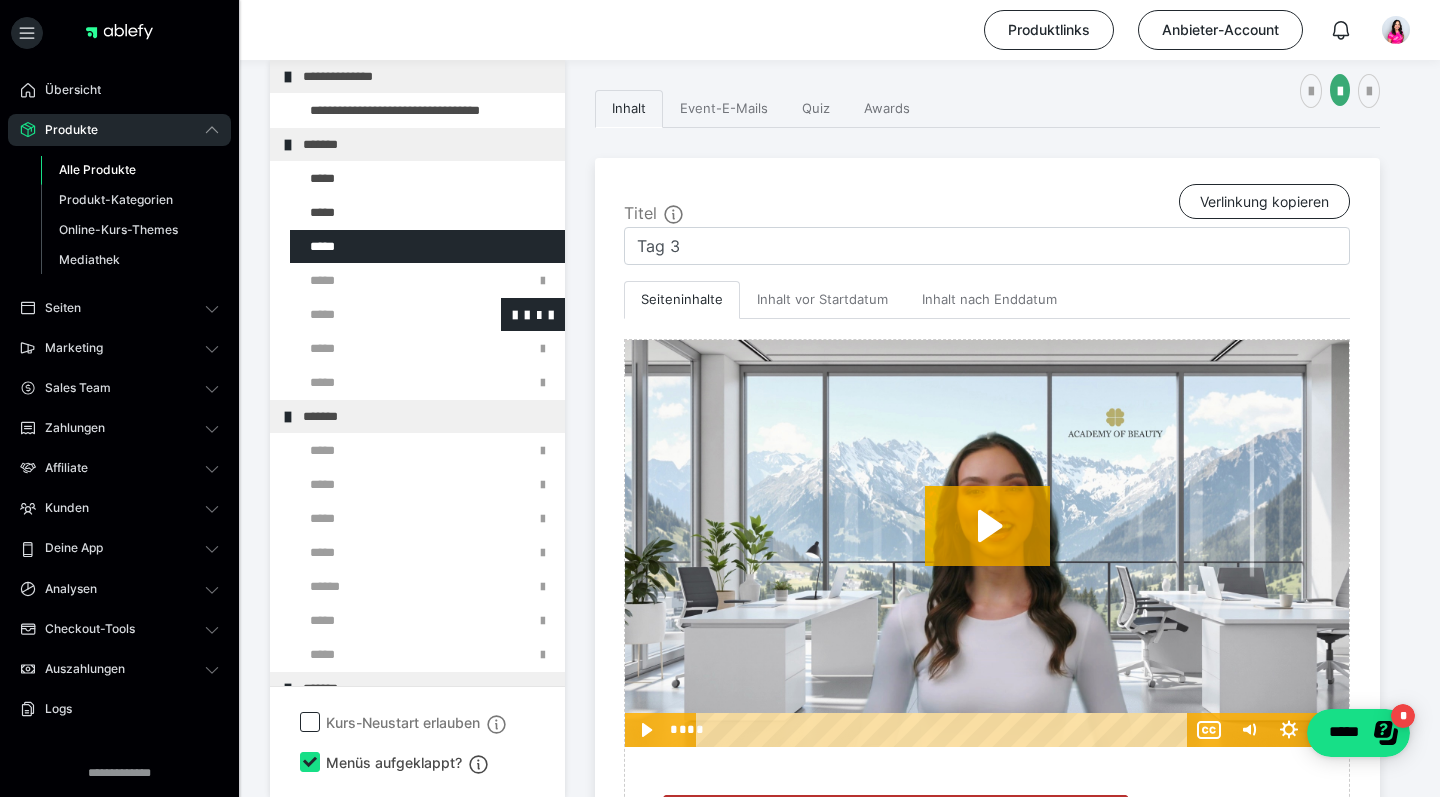 click at bounding box center (375, 314) 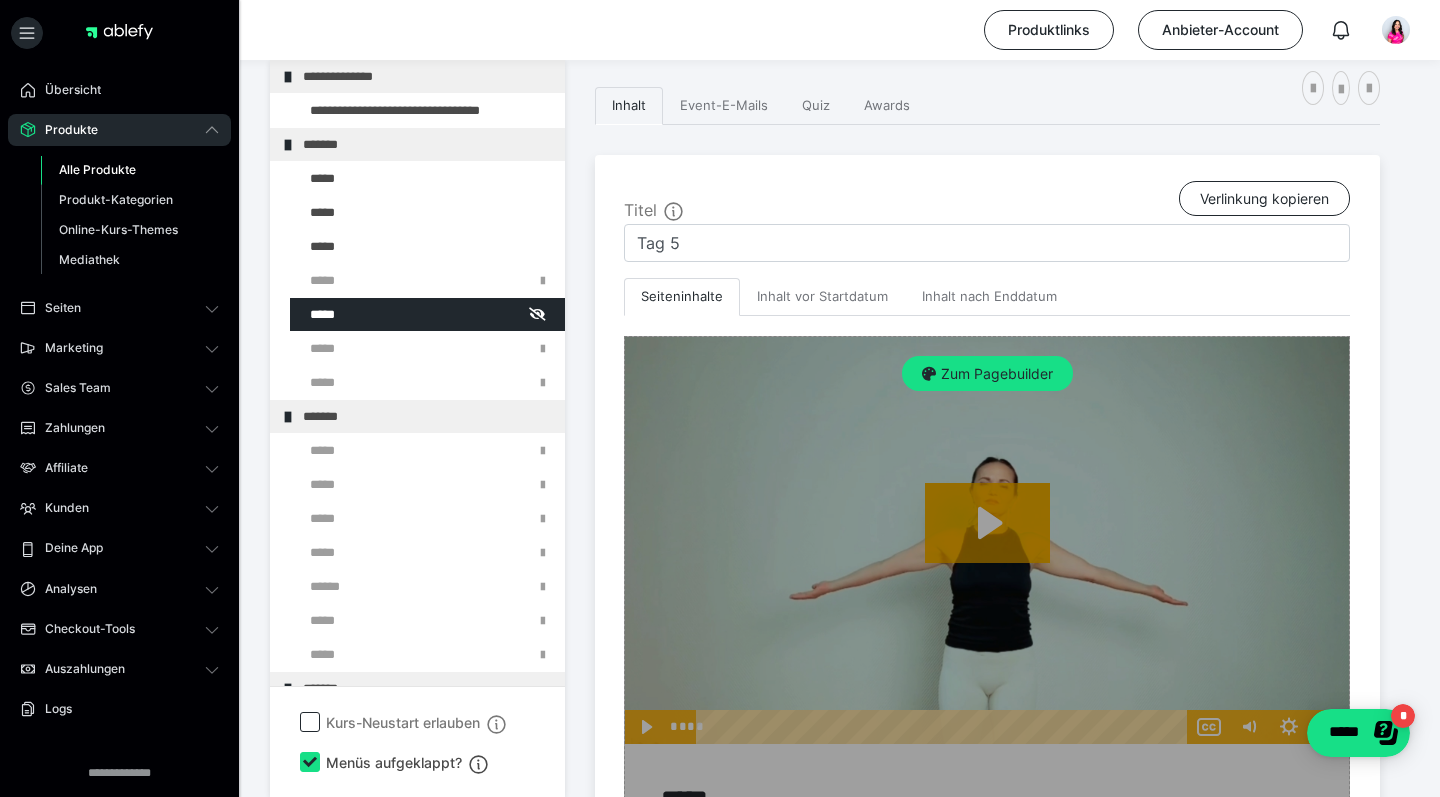 scroll, scrollTop: 426, scrollLeft: 0, axis: vertical 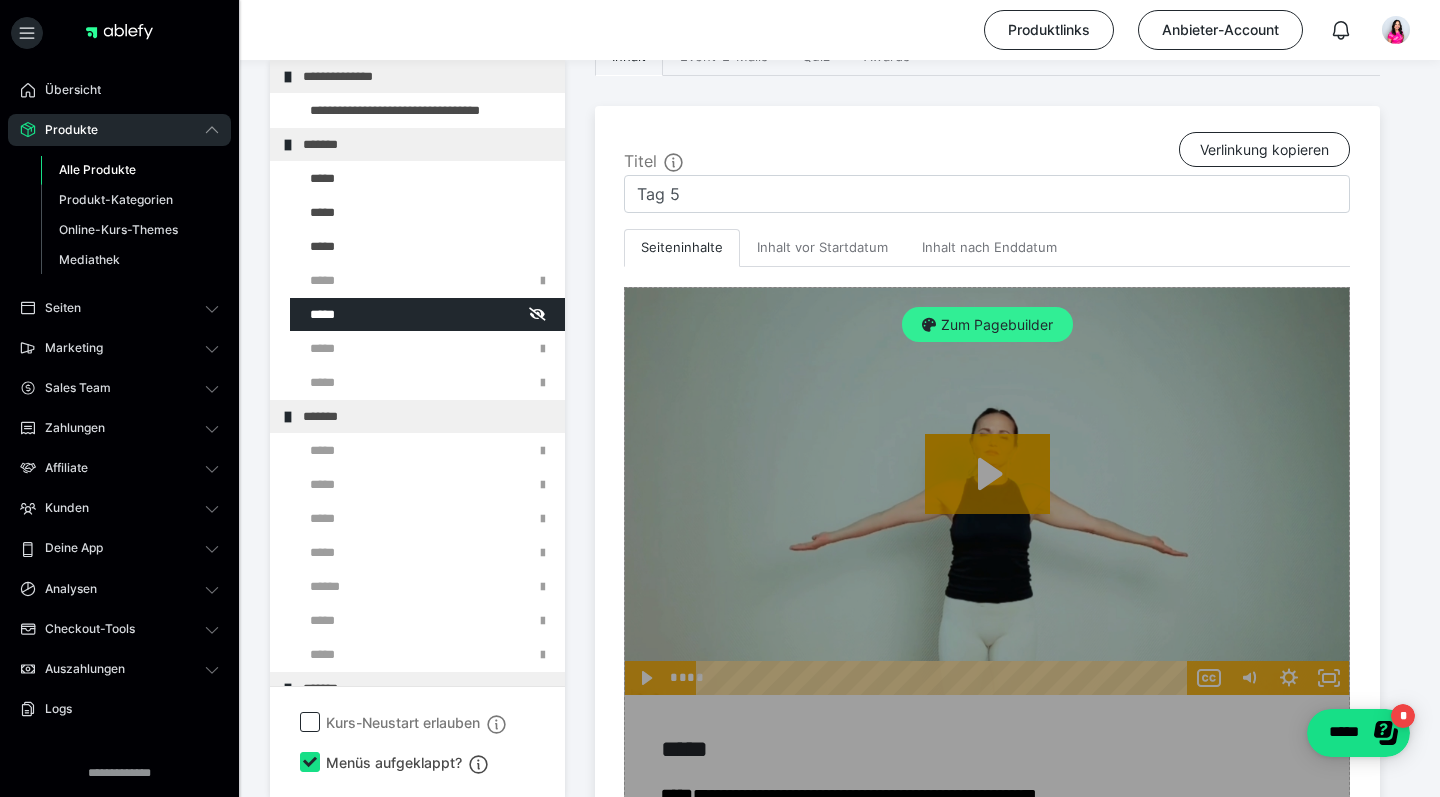 click on "Zum Pagebuilder" at bounding box center (987, 325) 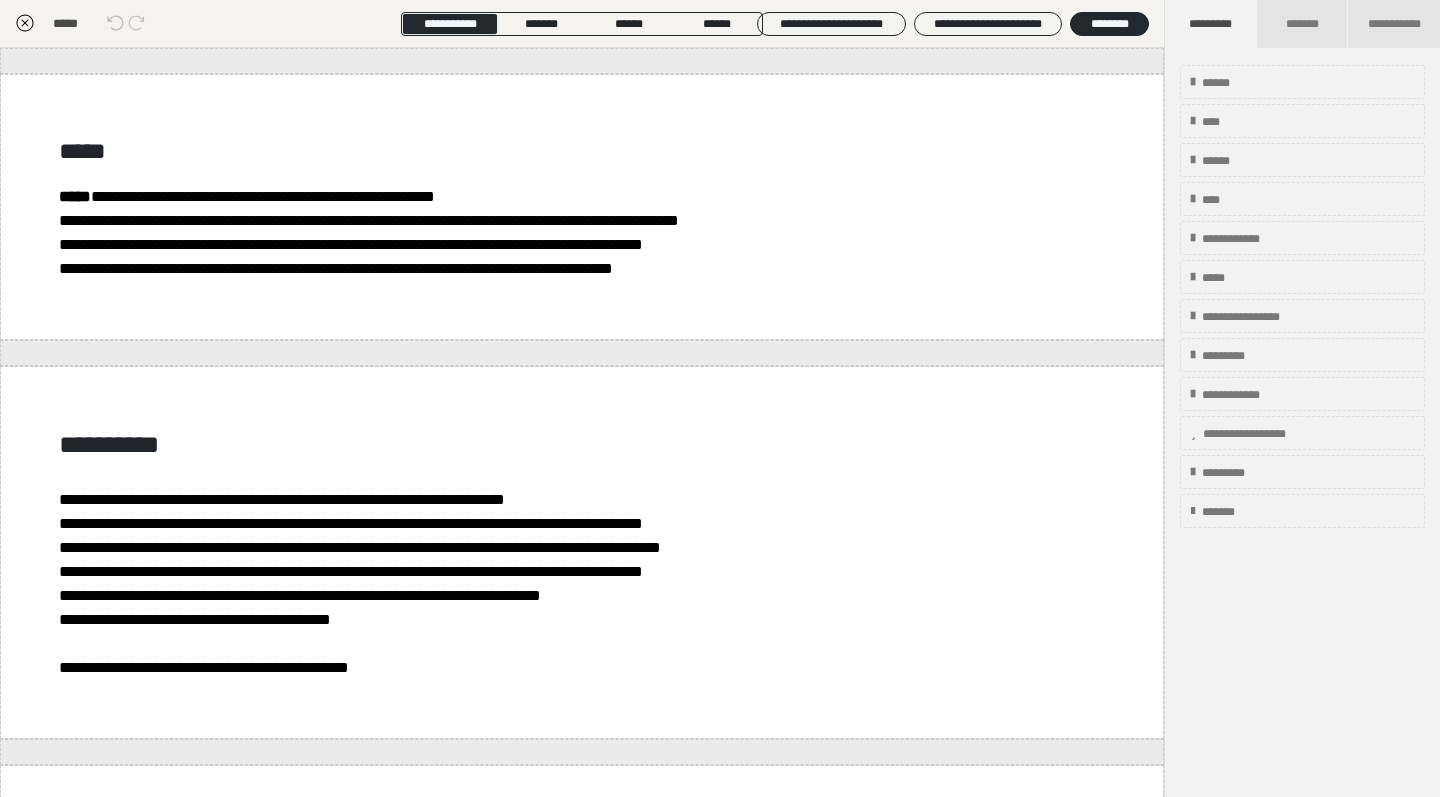 scroll, scrollTop: 374, scrollLeft: 0, axis: vertical 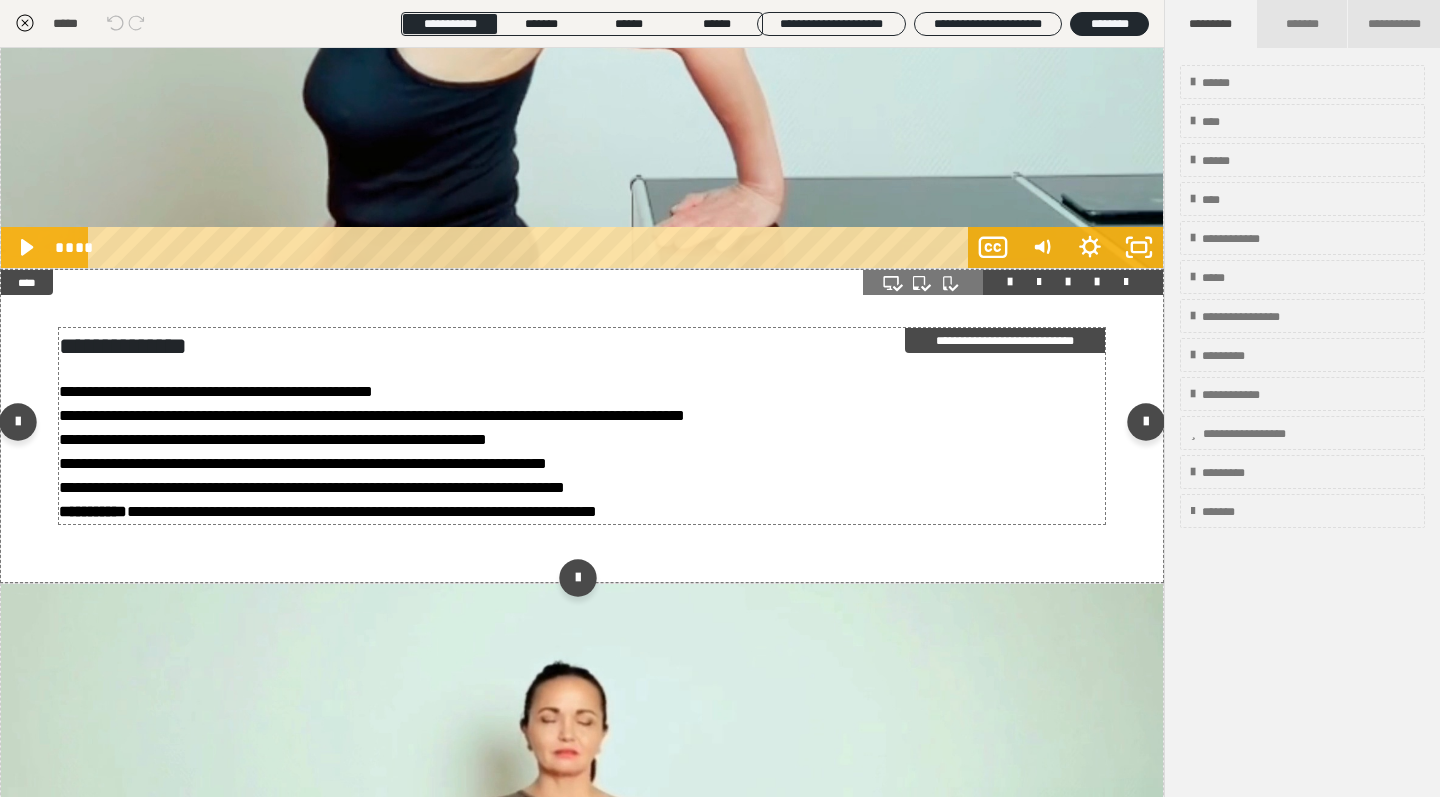 click on "**********" at bounding box center (303, 463) 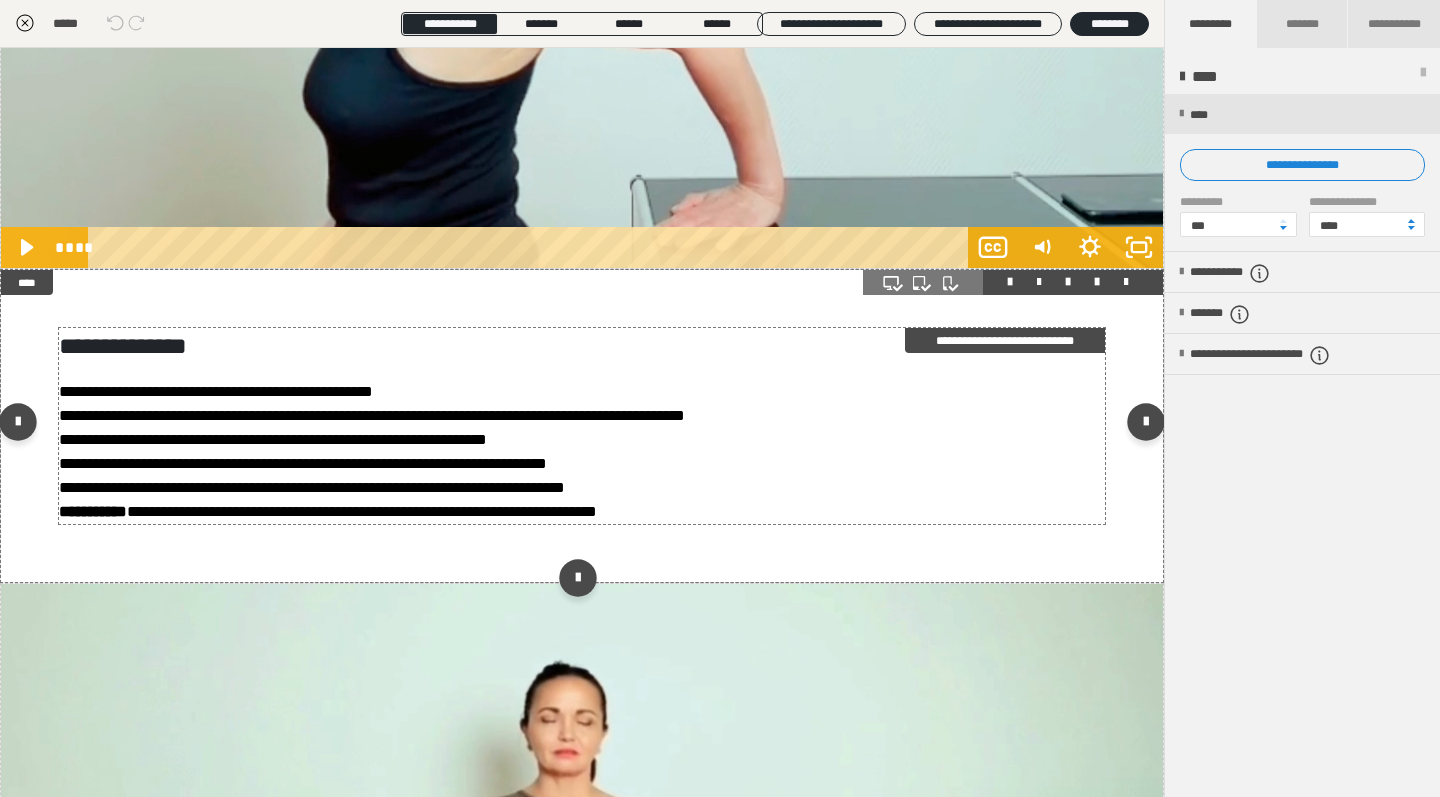click on "**********" at bounding box center [303, 463] 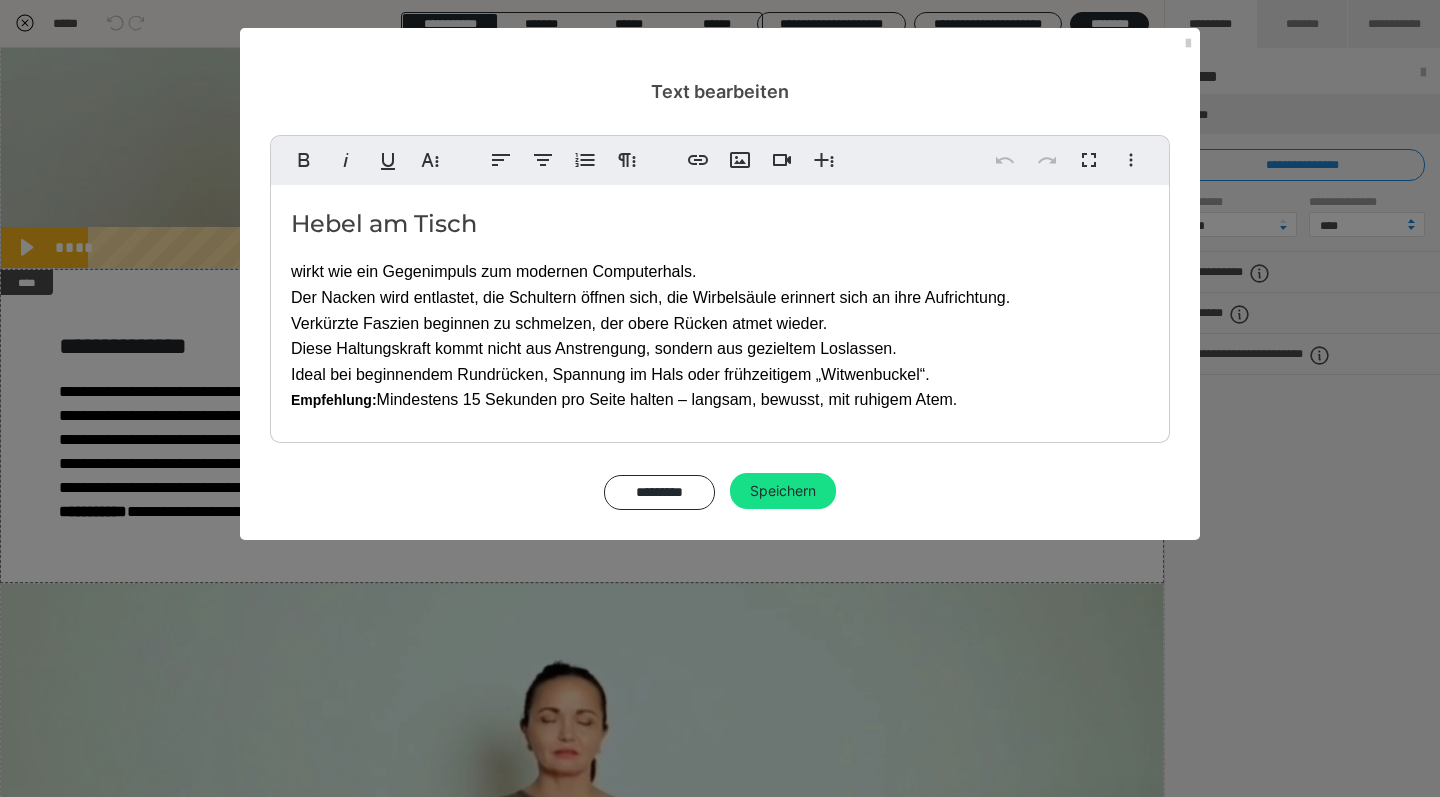 drag, startPoint x: 976, startPoint y: 397, endPoint x: 296, endPoint y: 223, distance: 701.9088 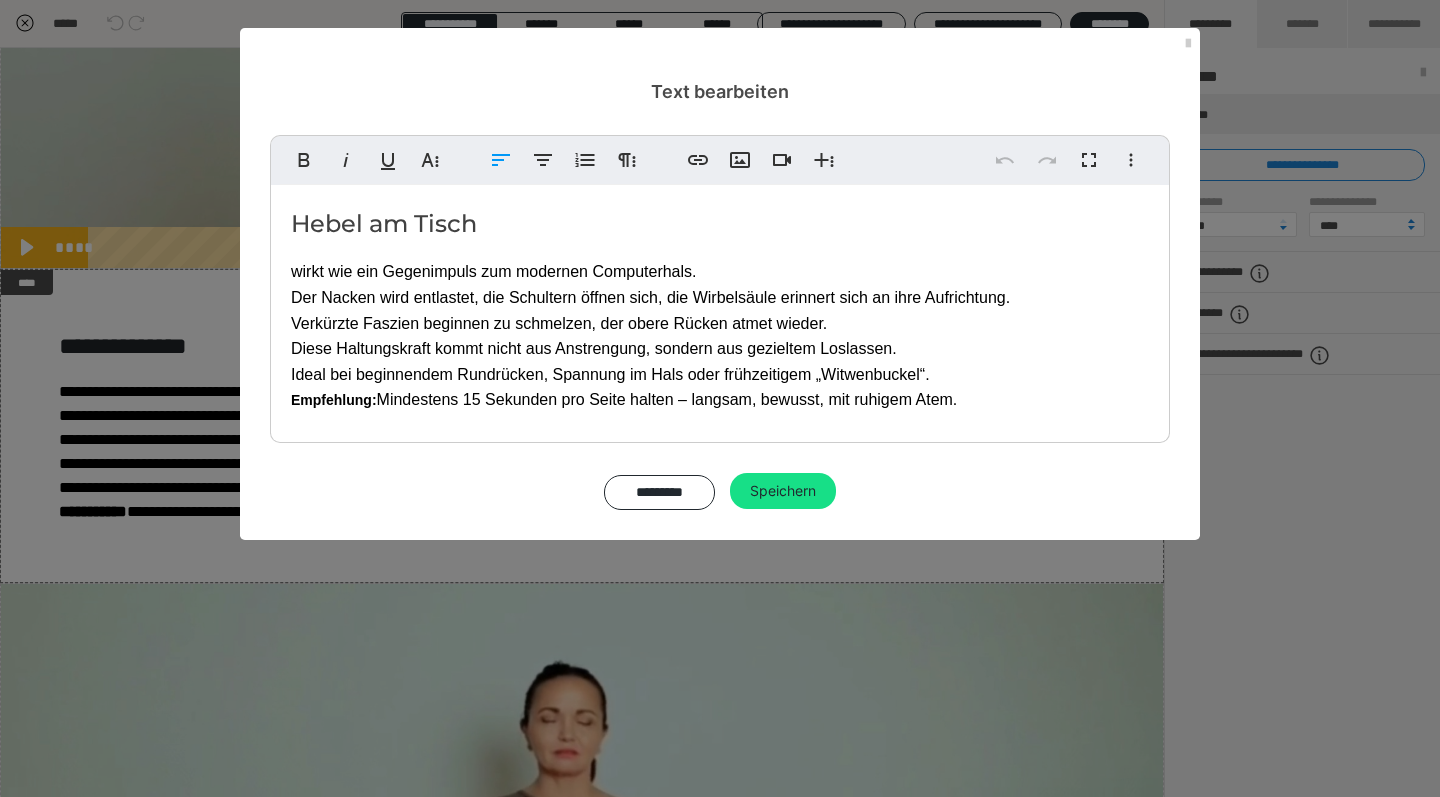 copy on "Hebel am Tisch  wirkt wie ein Gegenimpuls zum modernen Computerhals. Der Nacken wird entlastet, die Schultern öffnen sich, die Wirbelsäule erinnert sich an ihre Aufrichtung. Verkürzte Faszien beginnen zu schmelzen, der obere Rücken atmet wieder. Diese Haltungskraft kommt nicht aus Anstrengung, sondern aus gezieltem Loslassen. Ideal bei beginnendem Rundrücken, Spannung im Hals oder frühzeitigem „Witwenbuckel“. Empfehlung:  Mindestens 15 Sekunden pro Seite halten – langsam, bewusst, mit ruhigem Atem." 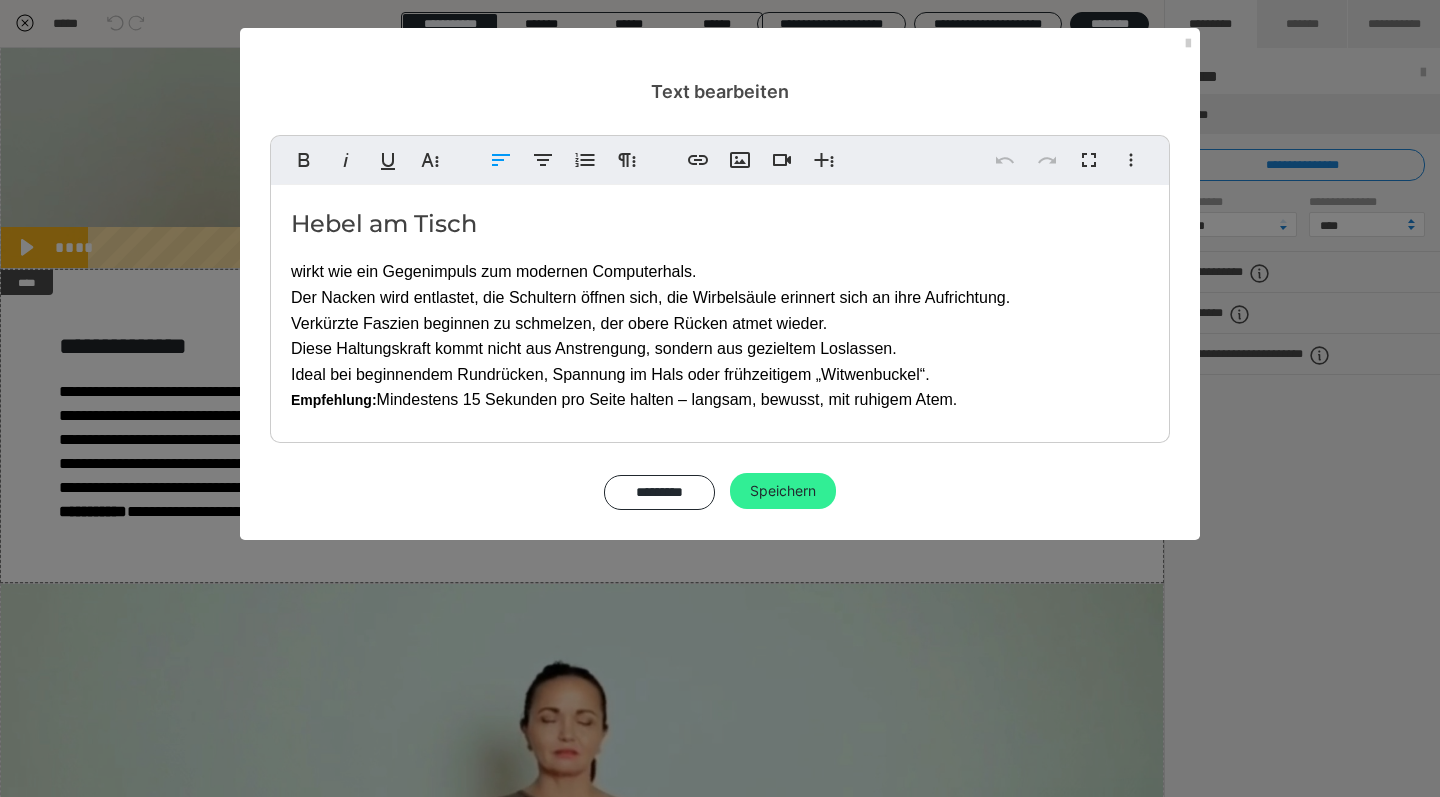 click on "Speichern" at bounding box center (783, 491) 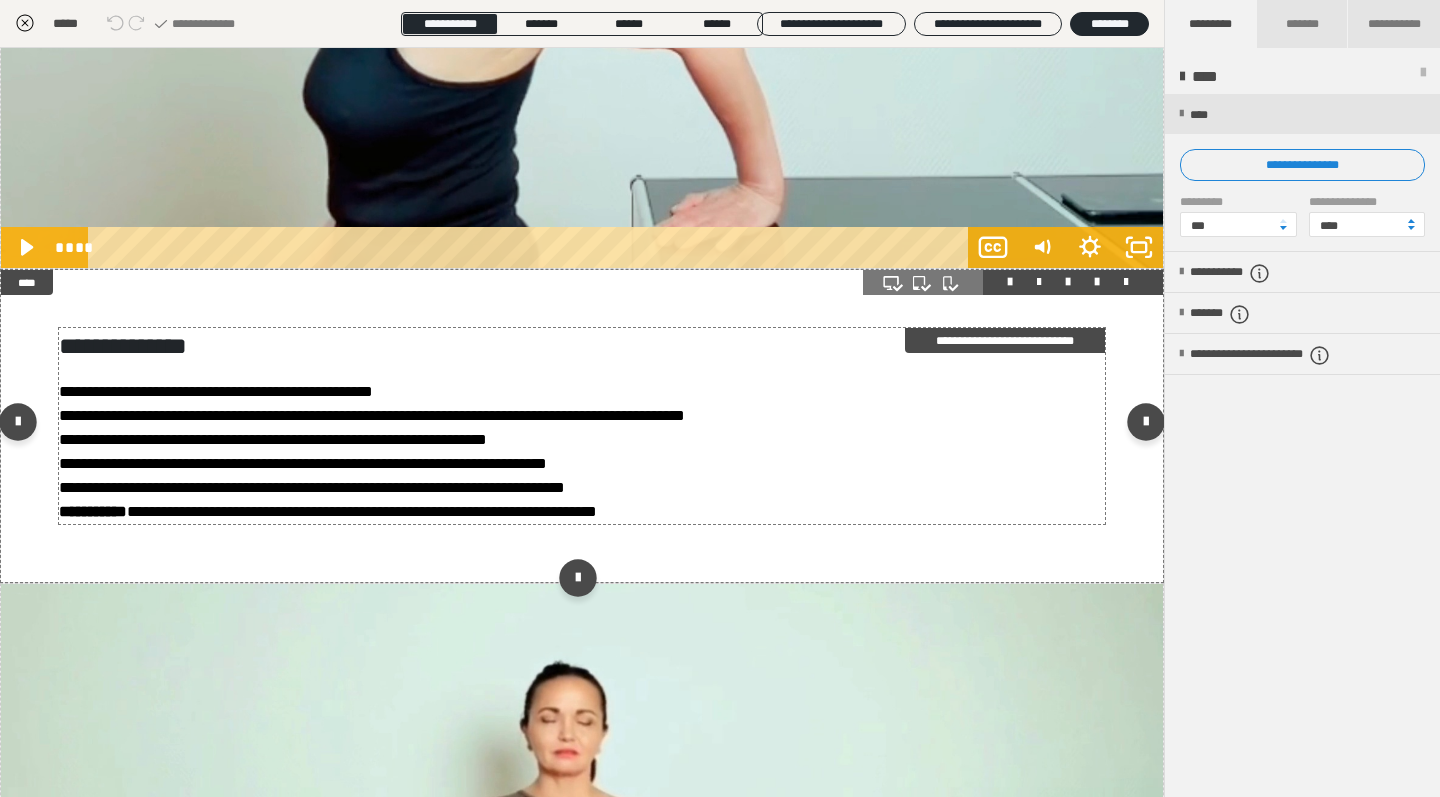 click on "**********" at bounding box center [582, 426] 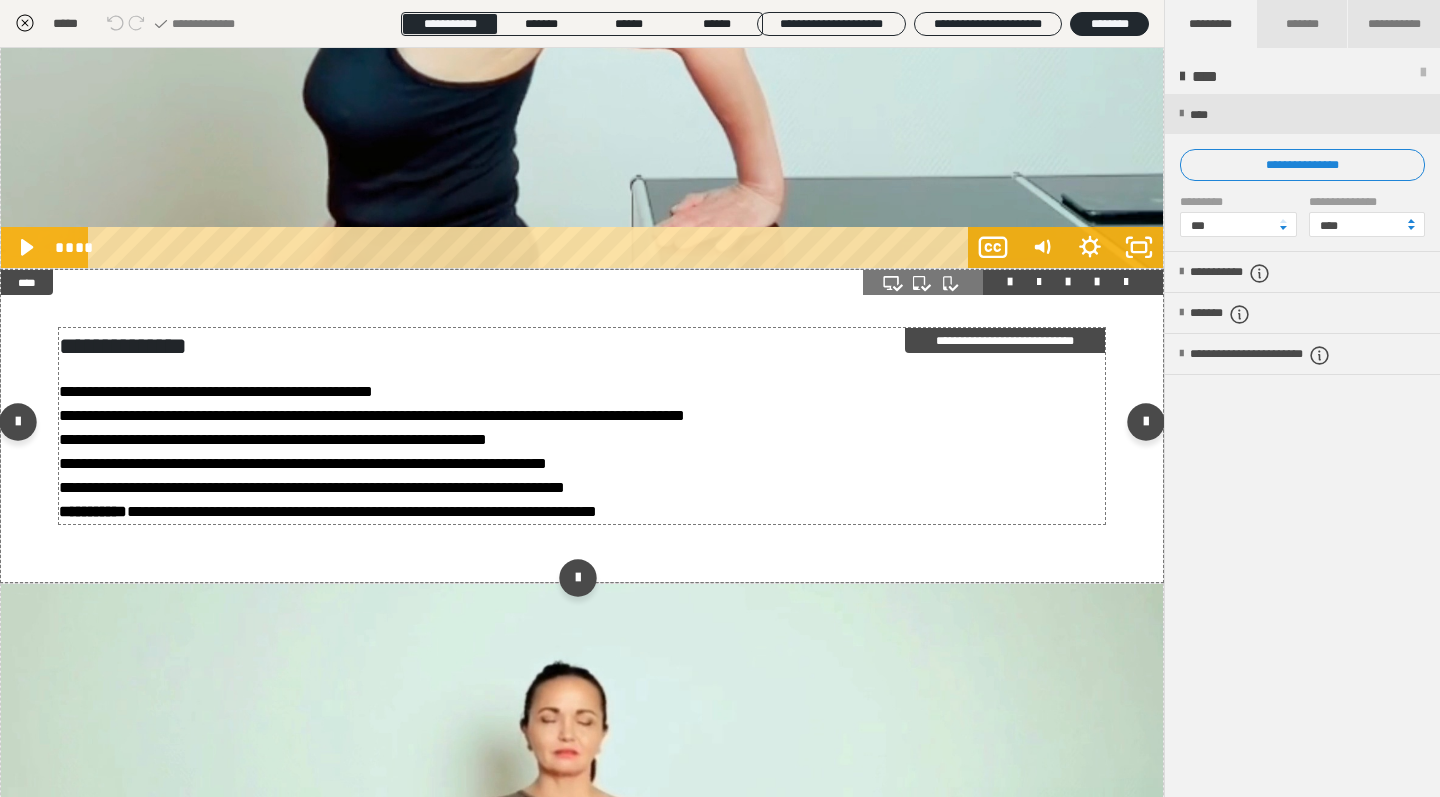 click on "**********" at bounding box center [582, 426] 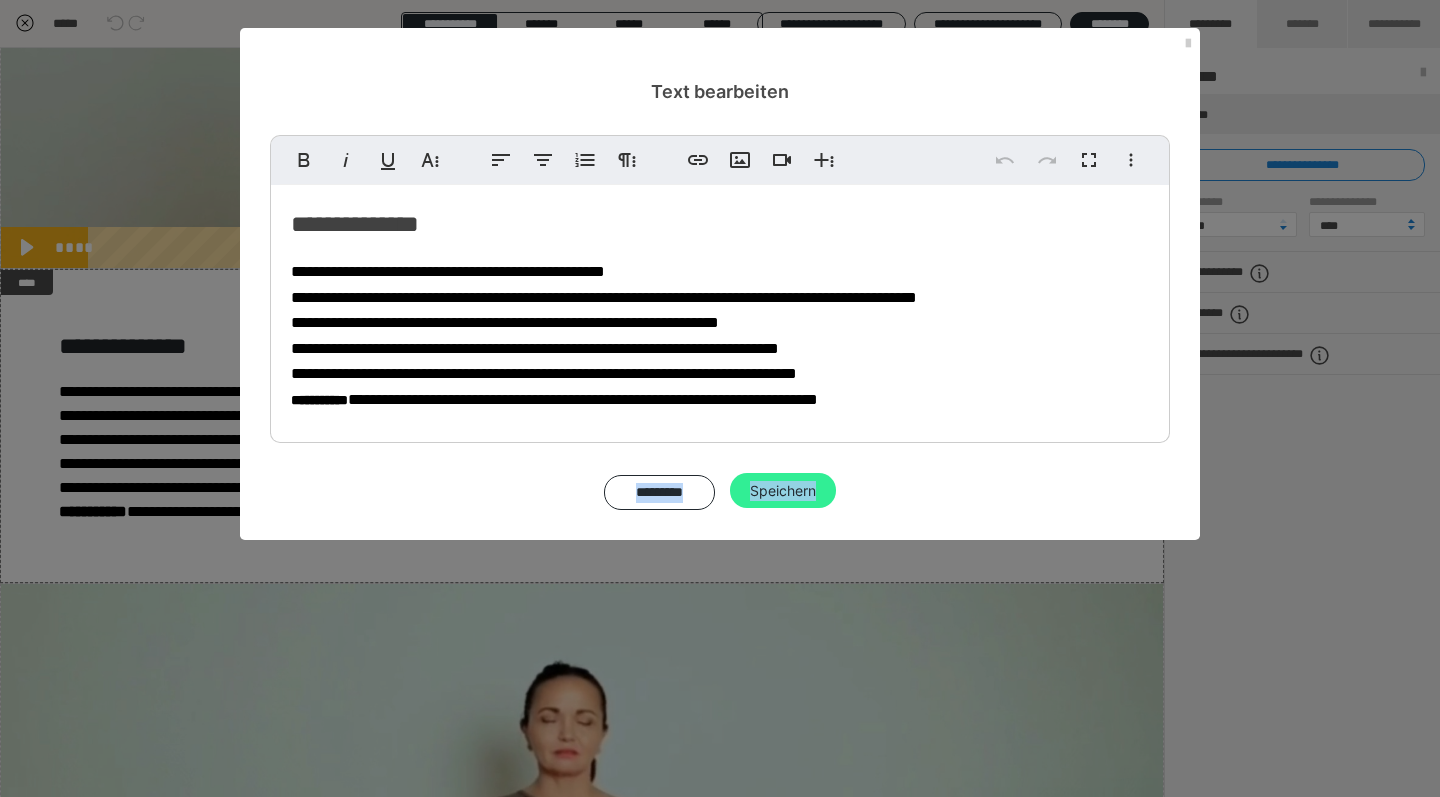 click on "Speichern" at bounding box center [783, 491] 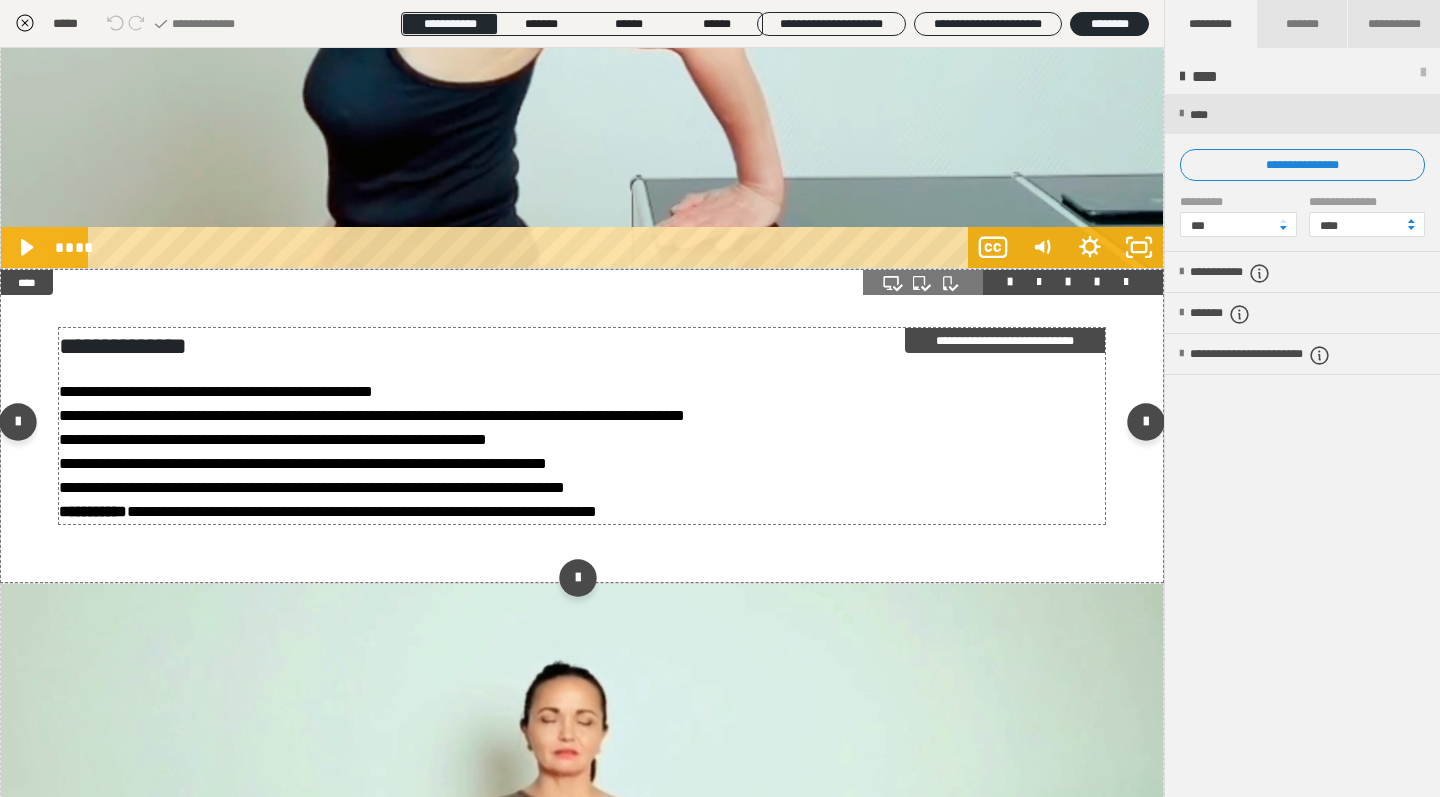 click on "**********" at bounding box center [312, 487] 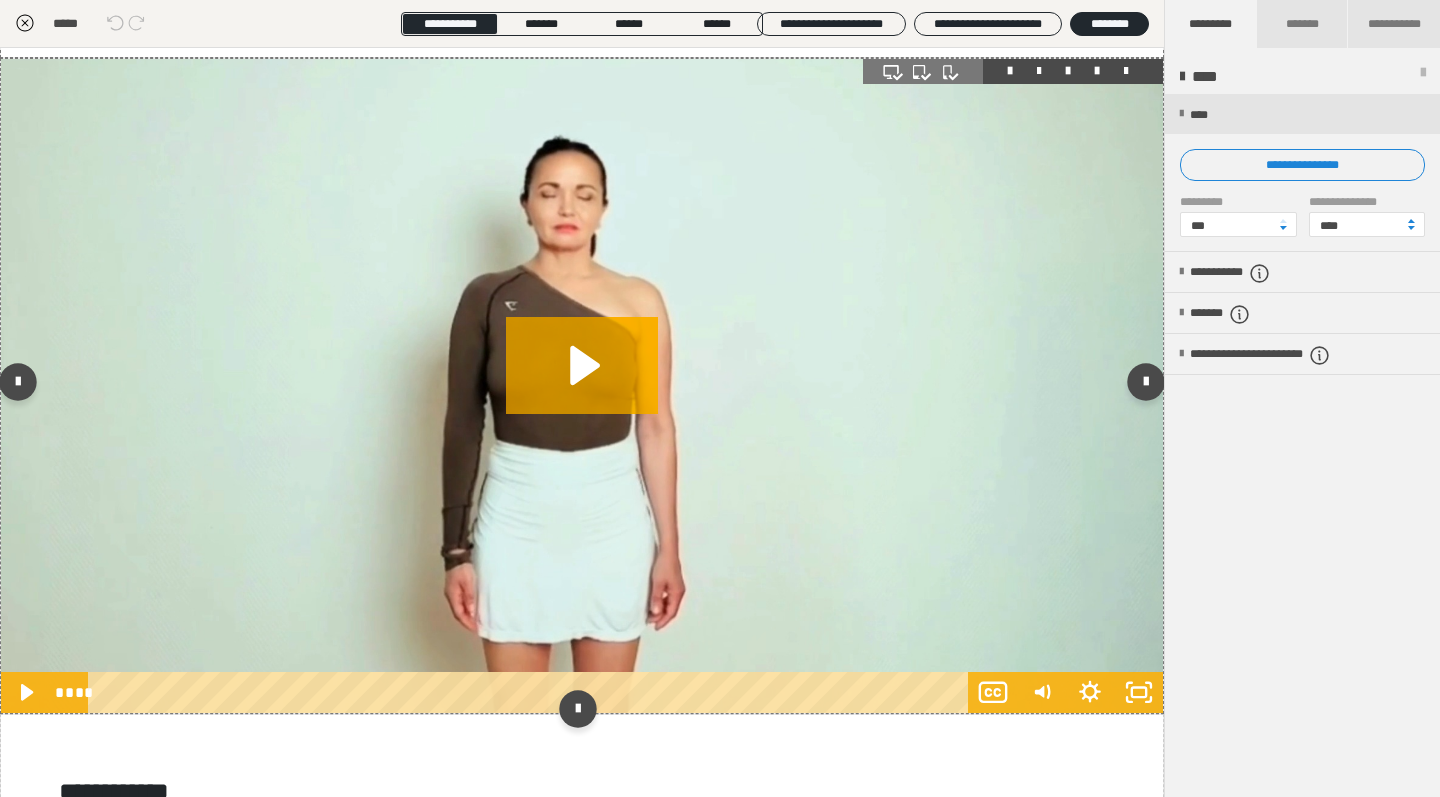 scroll, scrollTop: 2885, scrollLeft: 0, axis: vertical 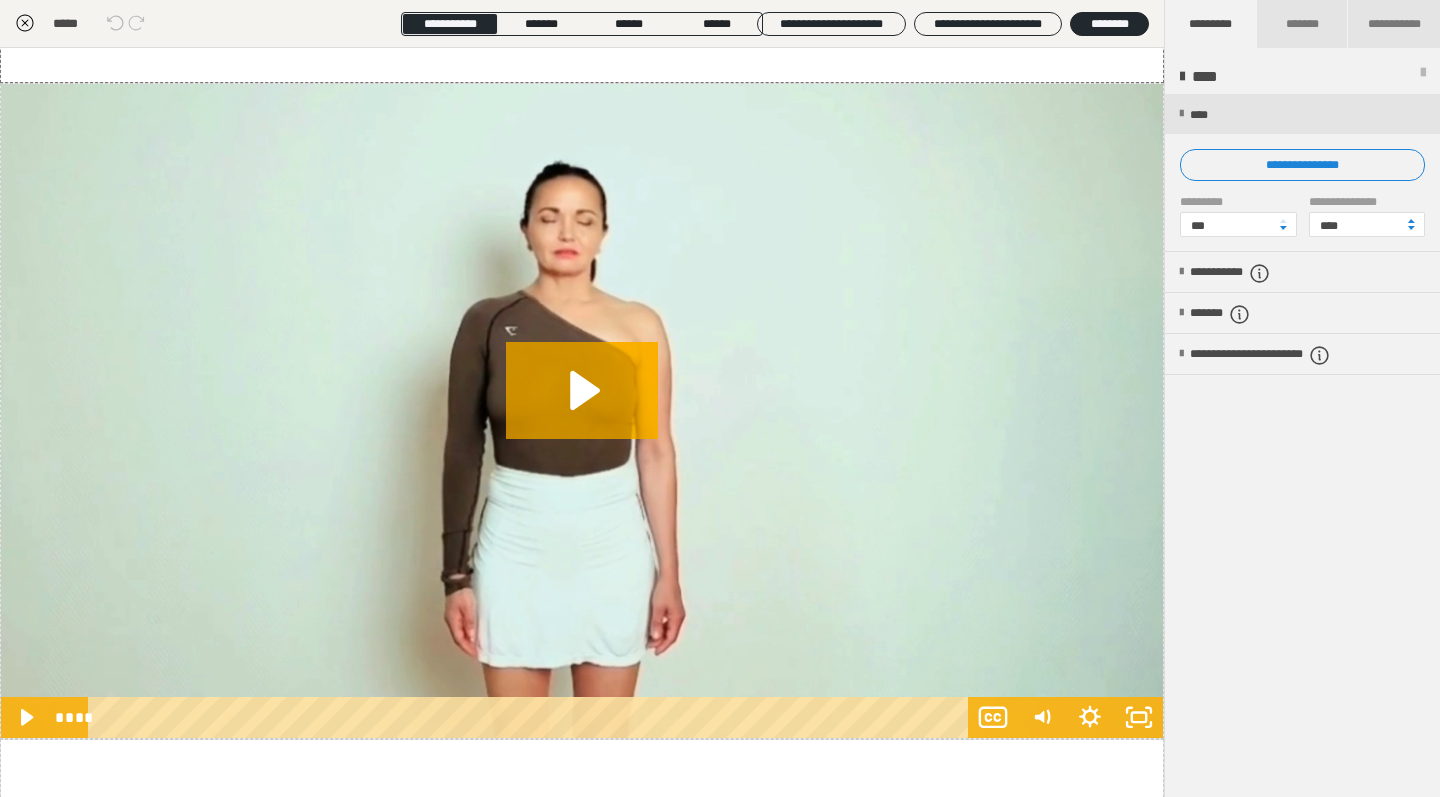 click 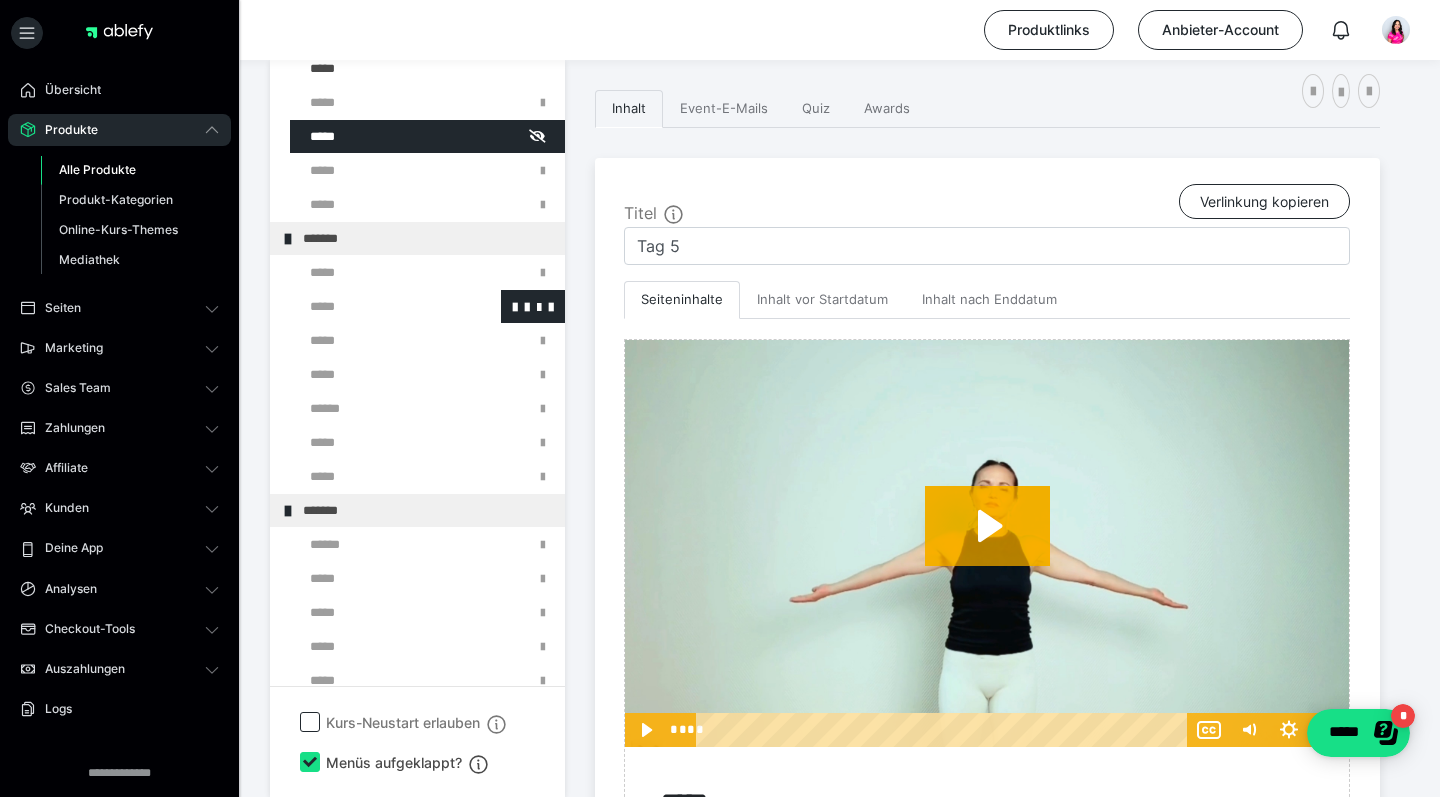scroll, scrollTop: 185, scrollLeft: 0, axis: vertical 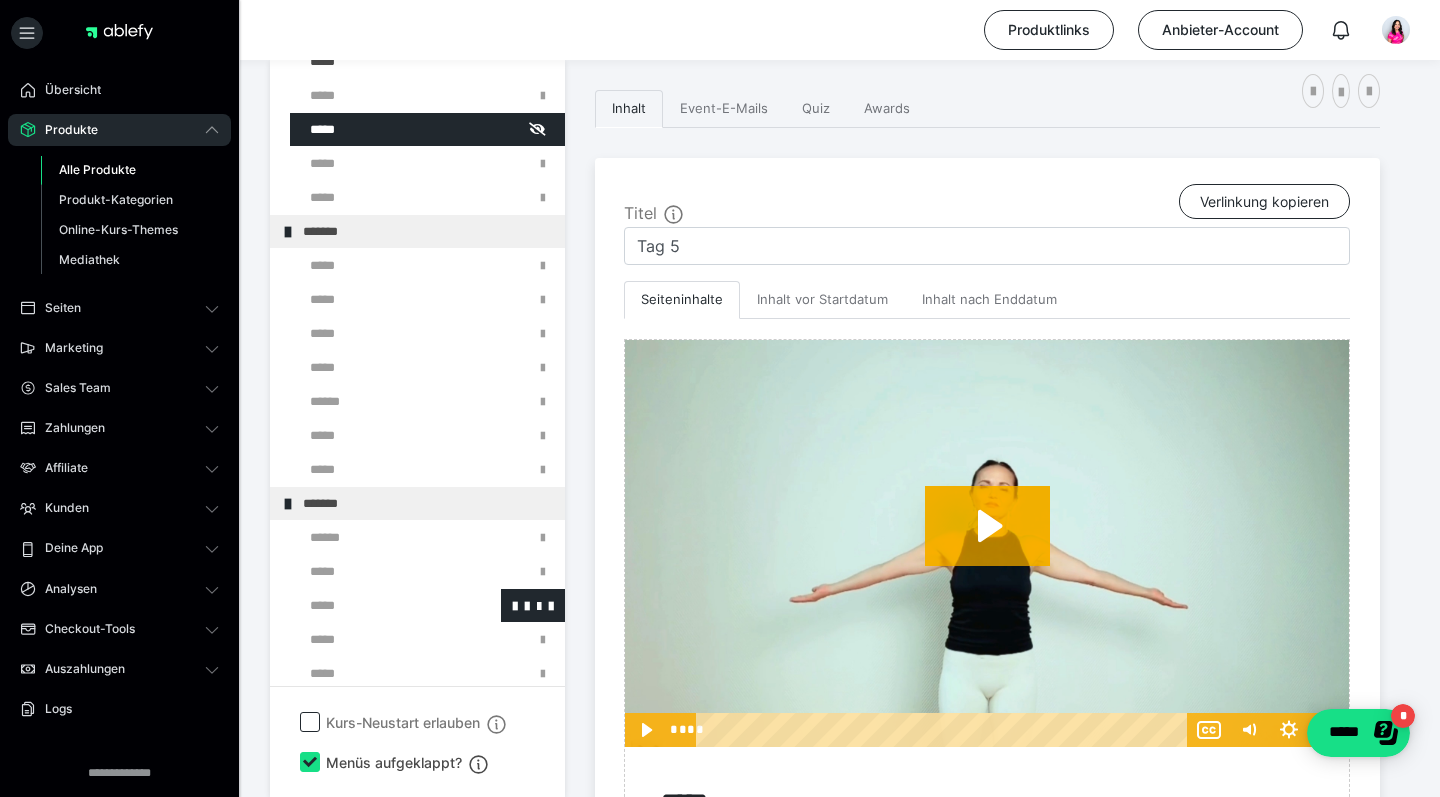 click at bounding box center (375, 605) 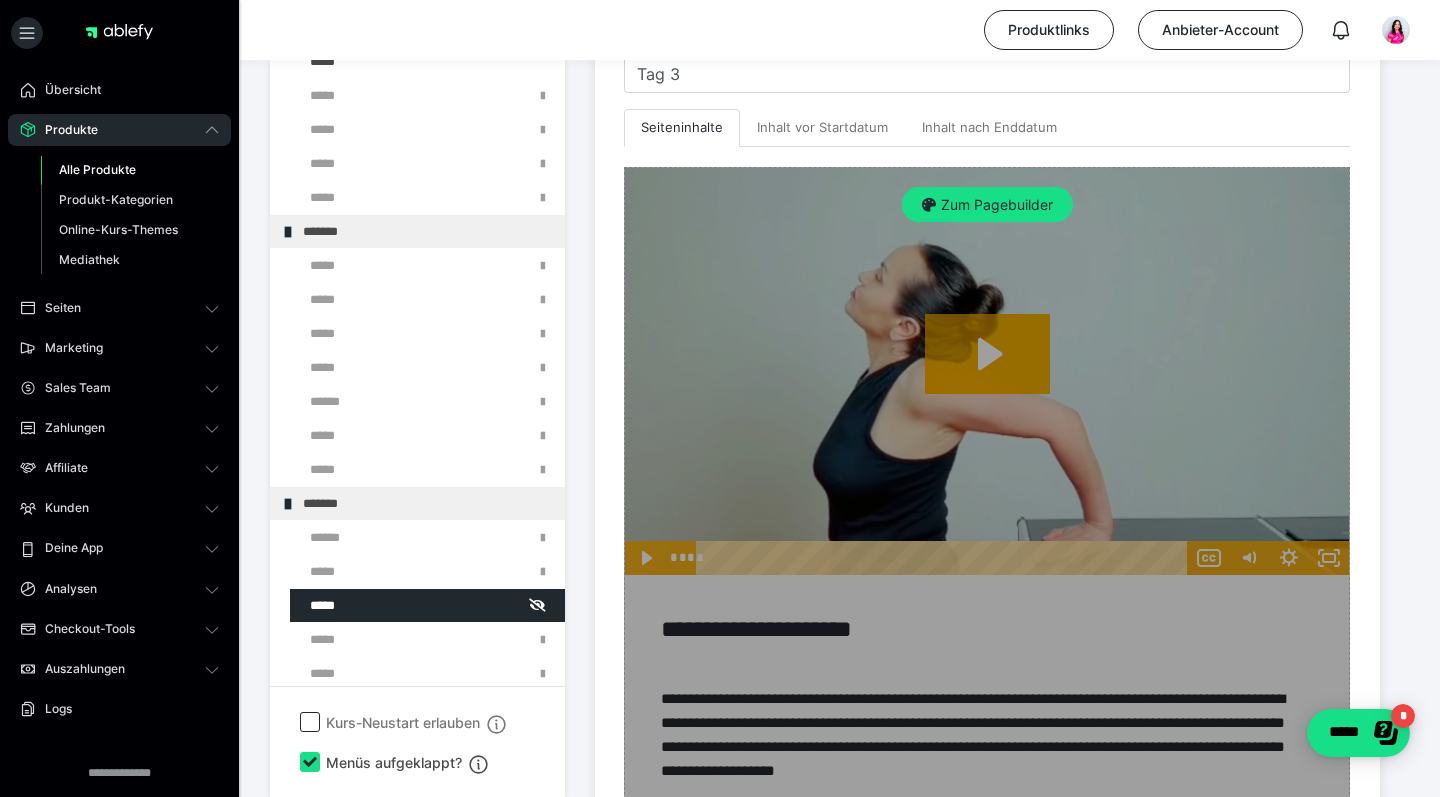 scroll, scrollTop: 661, scrollLeft: 0, axis: vertical 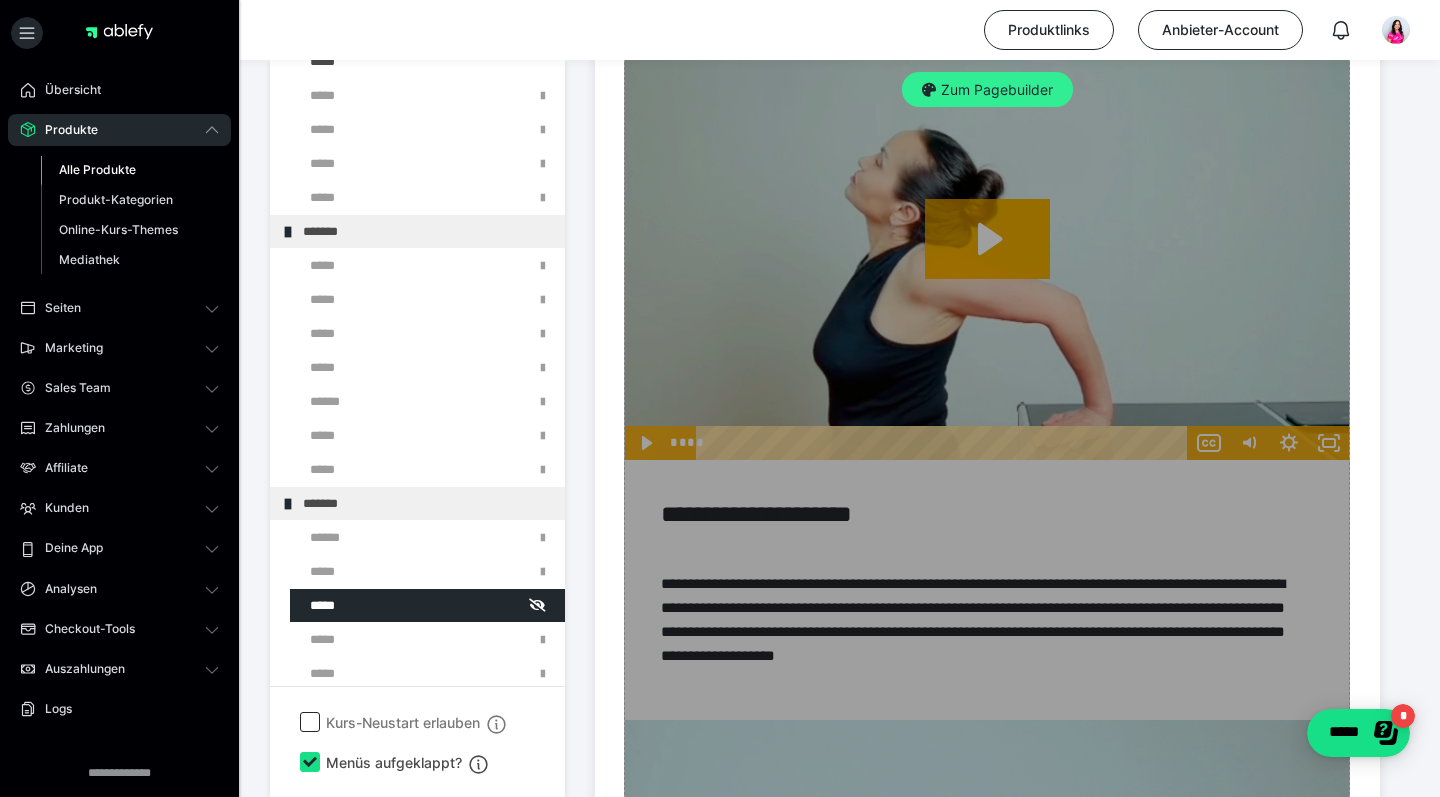 click on "Zum Pagebuilder" at bounding box center (987, 90) 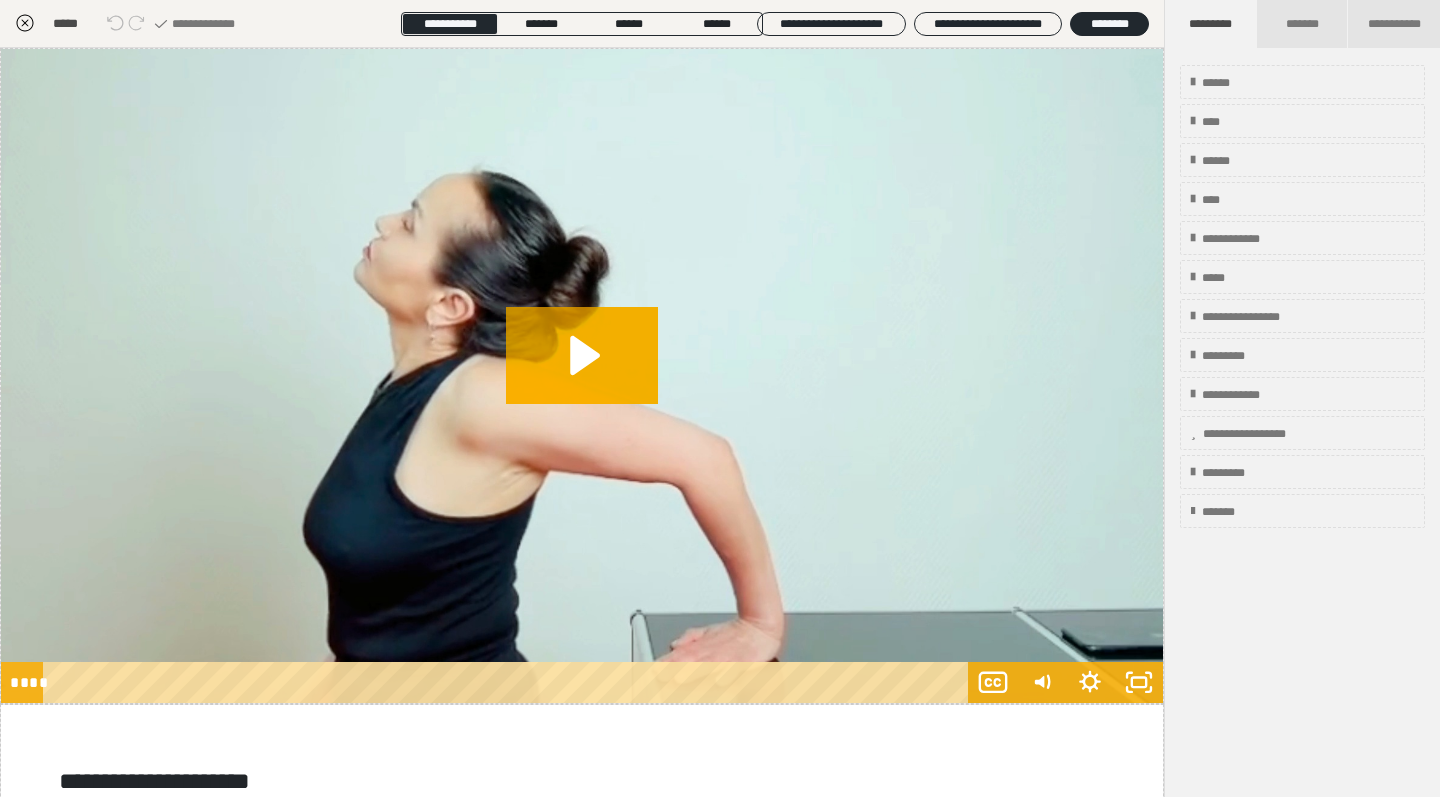 scroll, scrollTop: 374, scrollLeft: 0, axis: vertical 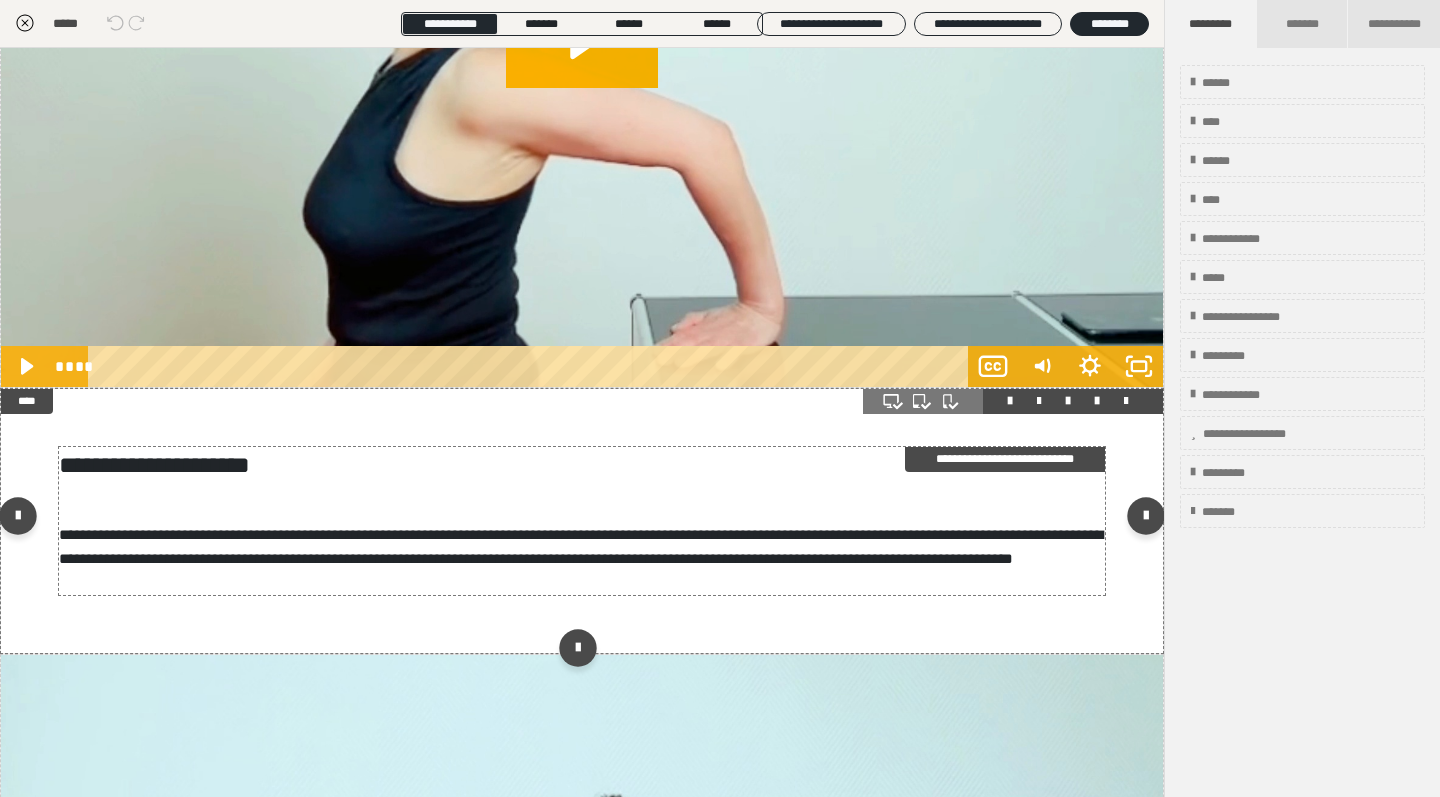 click on "**********" at bounding box center (582, 521) 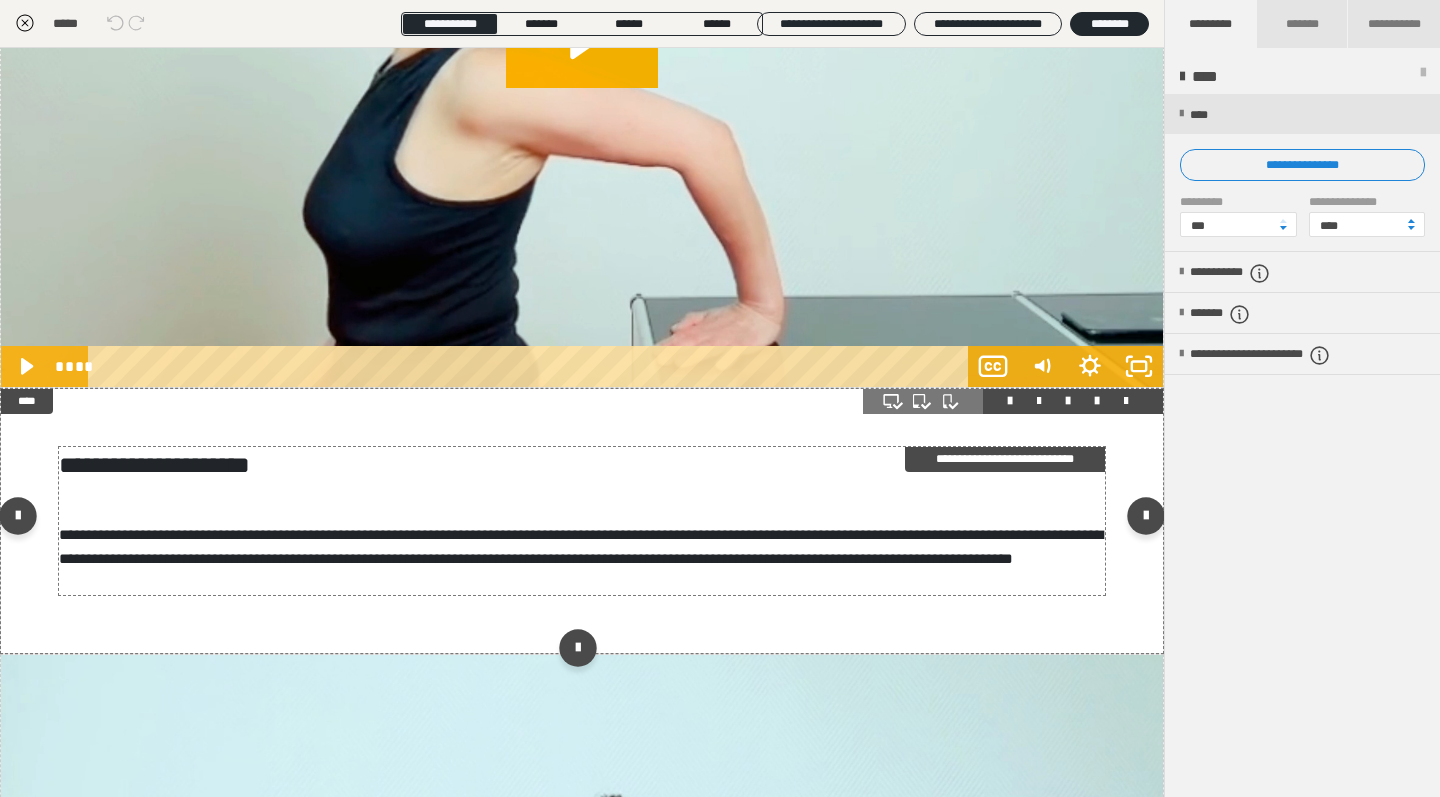 click on "**********" at bounding box center (582, 521) 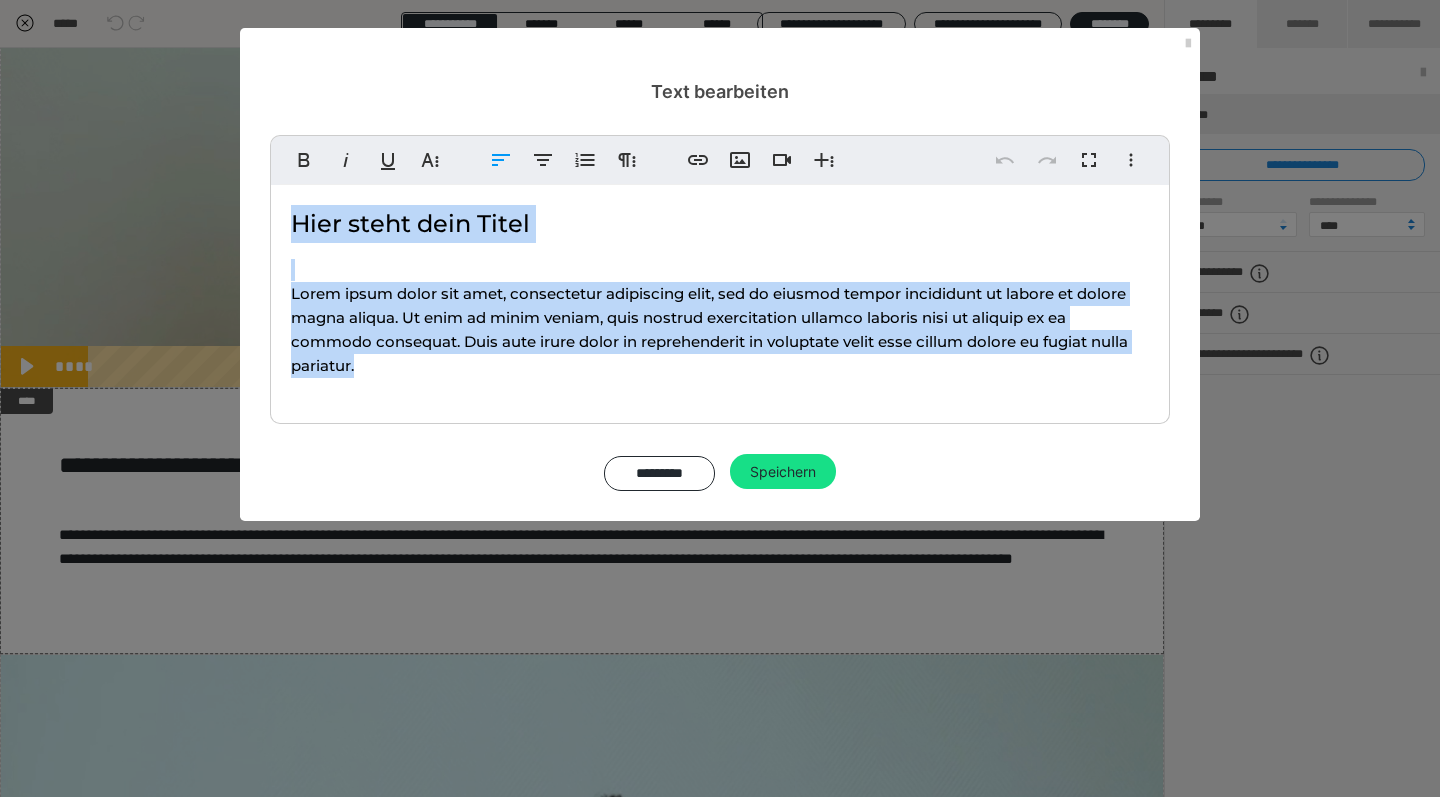 drag, startPoint x: 379, startPoint y: 370, endPoint x: 272, endPoint y: 199, distance: 201.71762 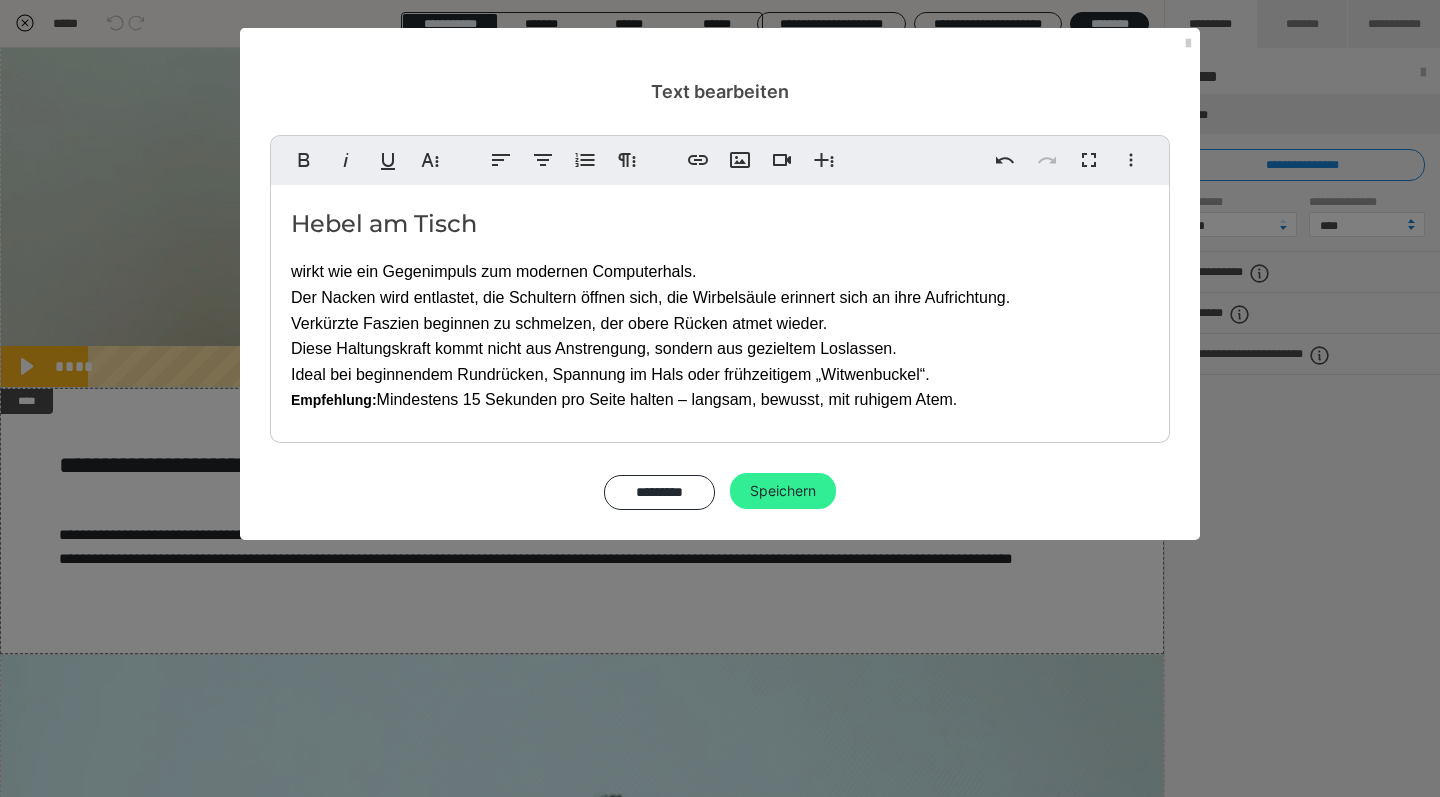 click on "Speichern" at bounding box center (783, 491) 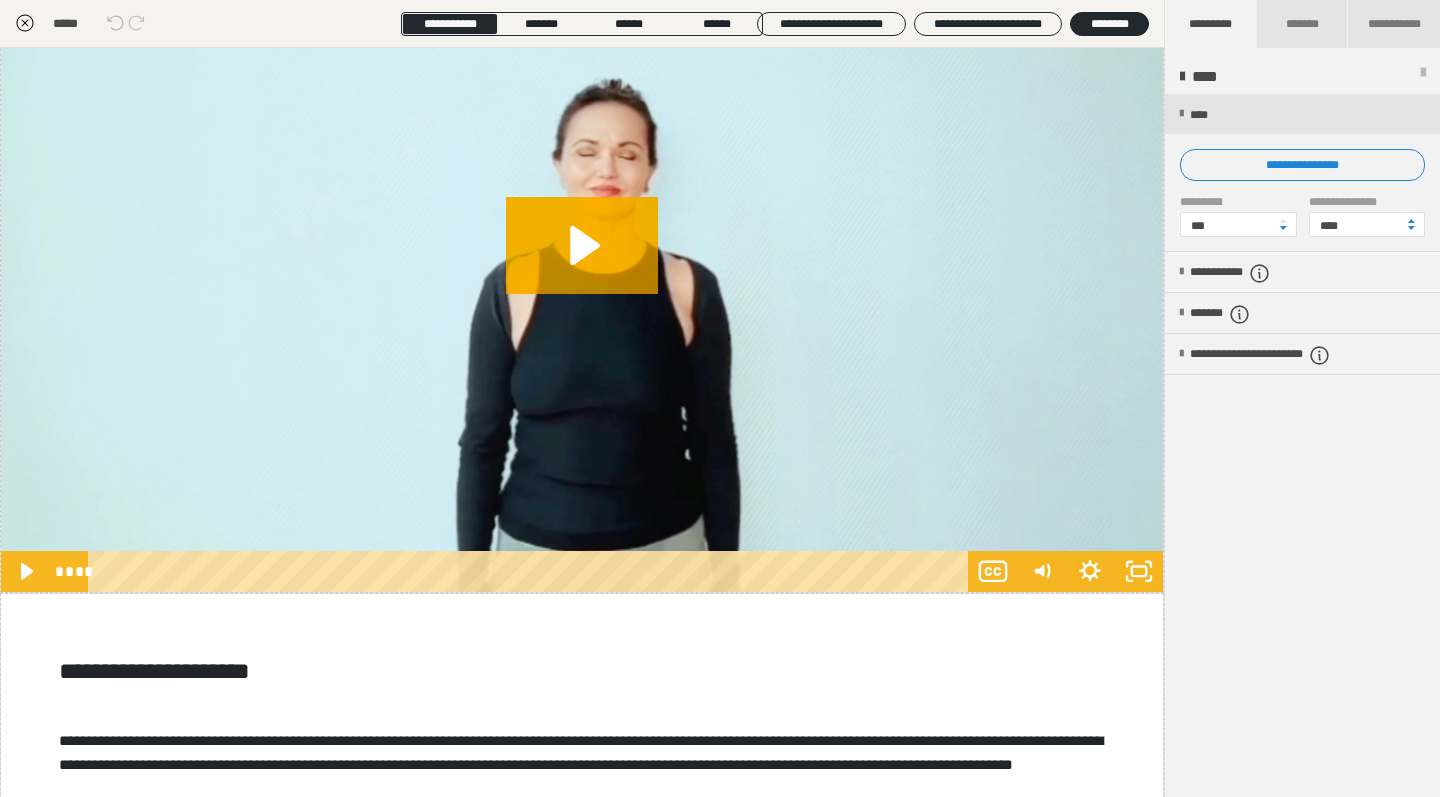 scroll, scrollTop: 1073, scrollLeft: 0, axis: vertical 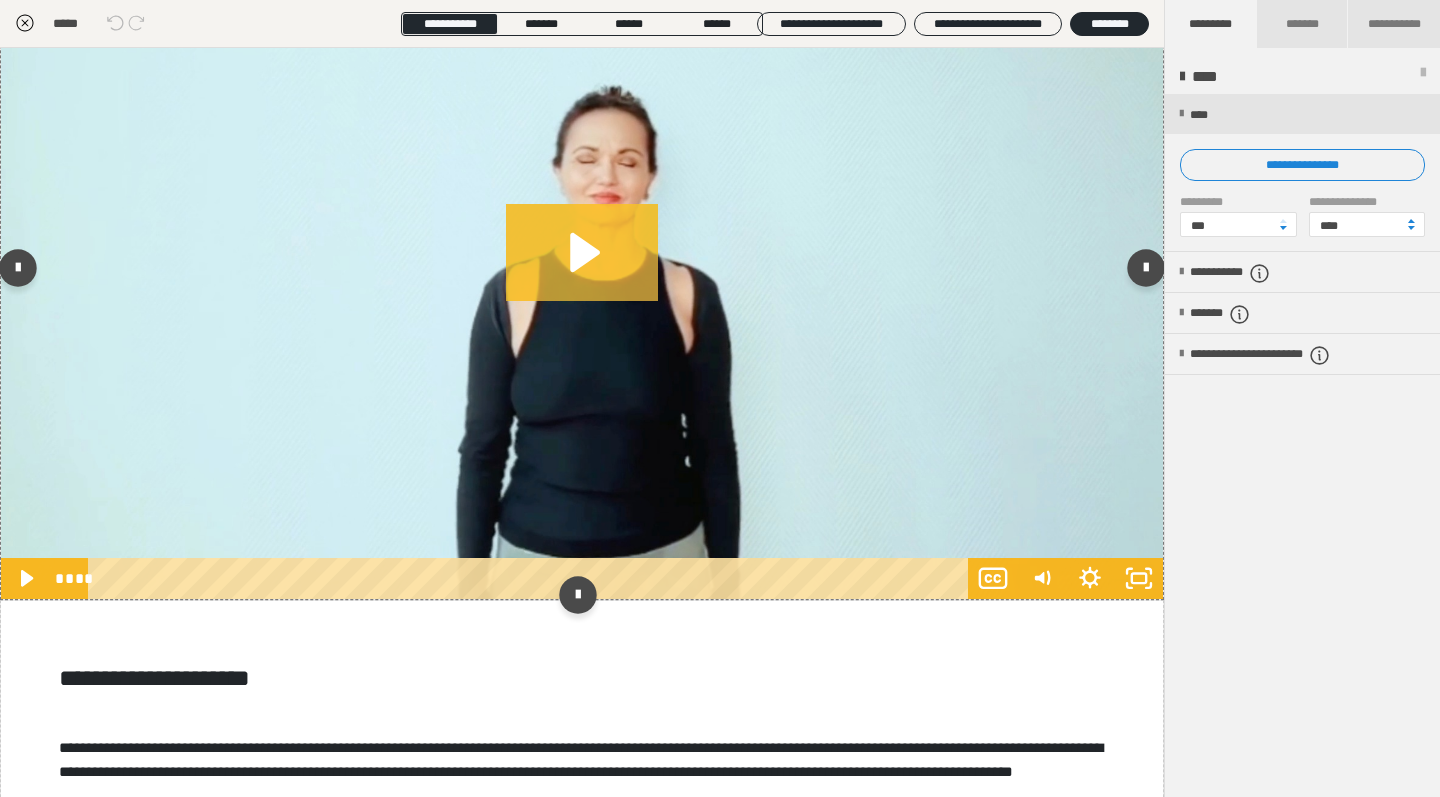 click 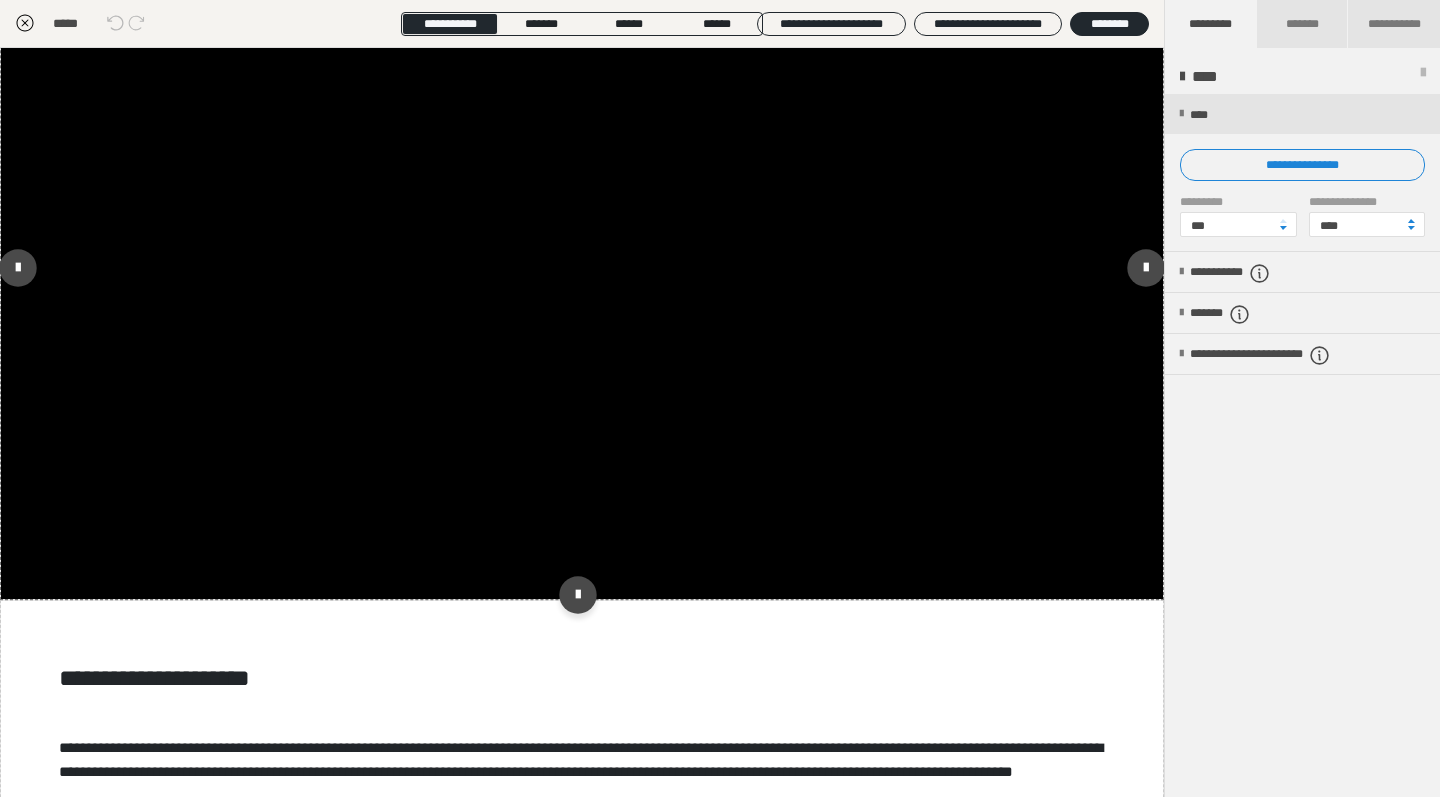click 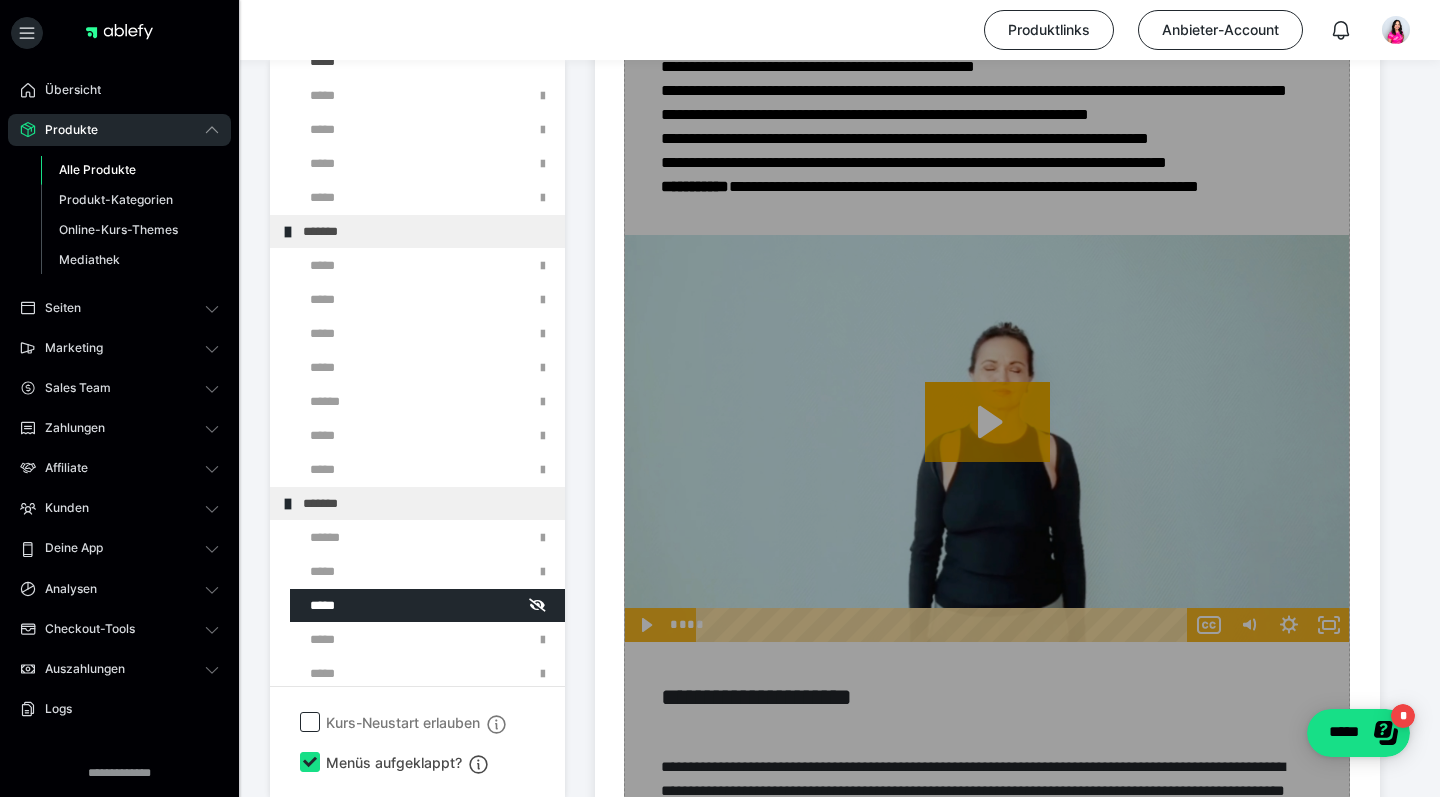 scroll, scrollTop: 1146, scrollLeft: 0, axis: vertical 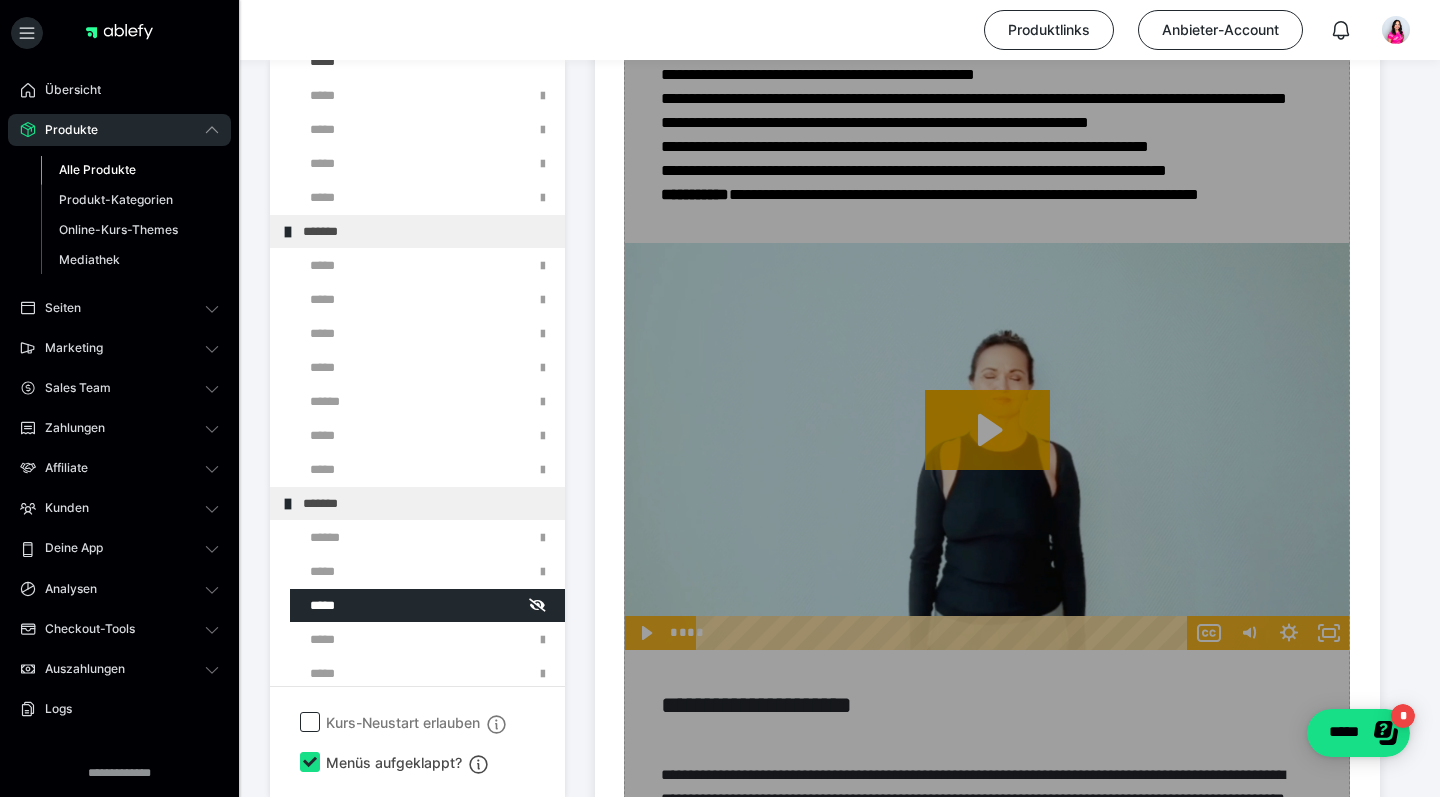 click on "Zum Pagebuilder" at bounding box center (987, 1402) 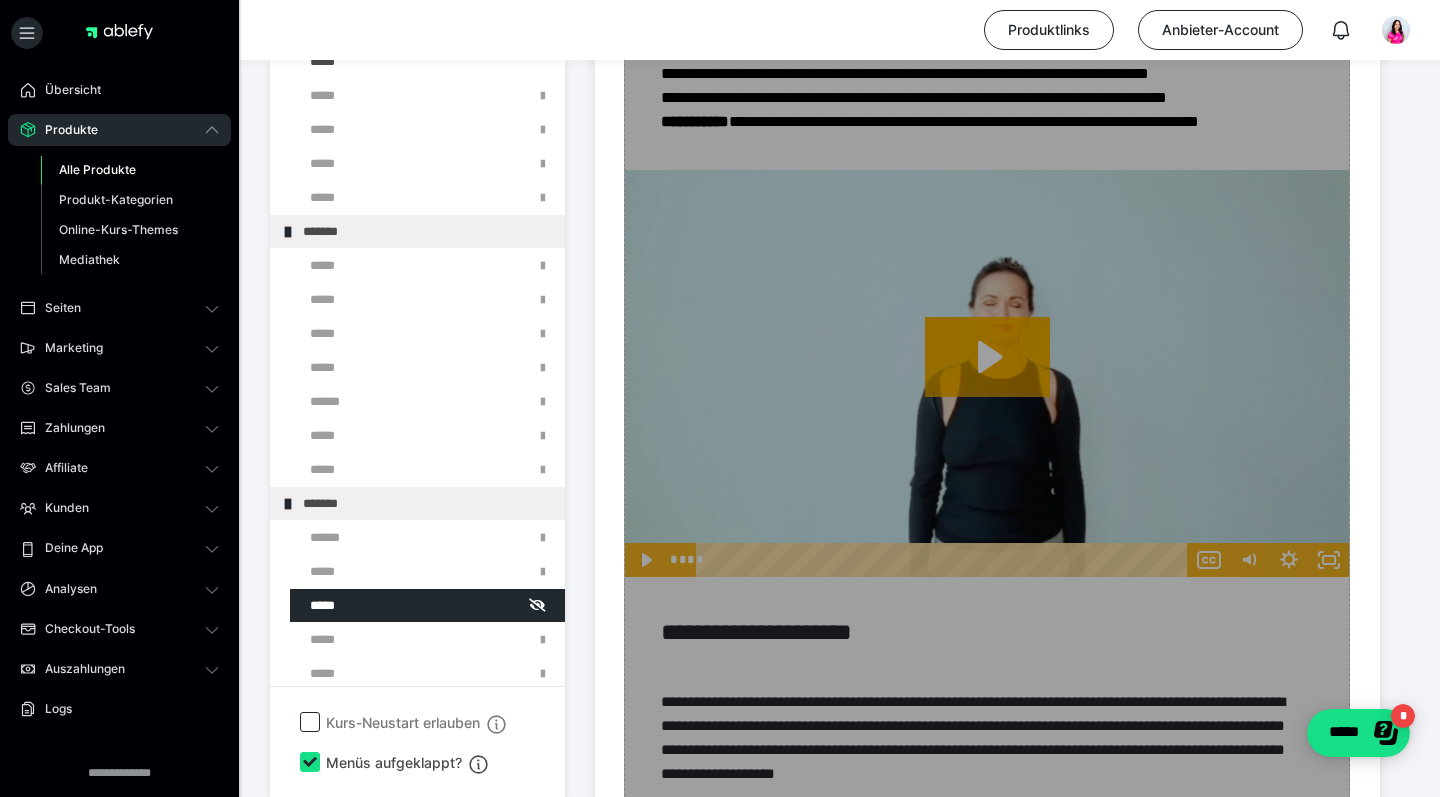 scroll, scrollTop: 1175, scrollLeft: 0, axis: vertical 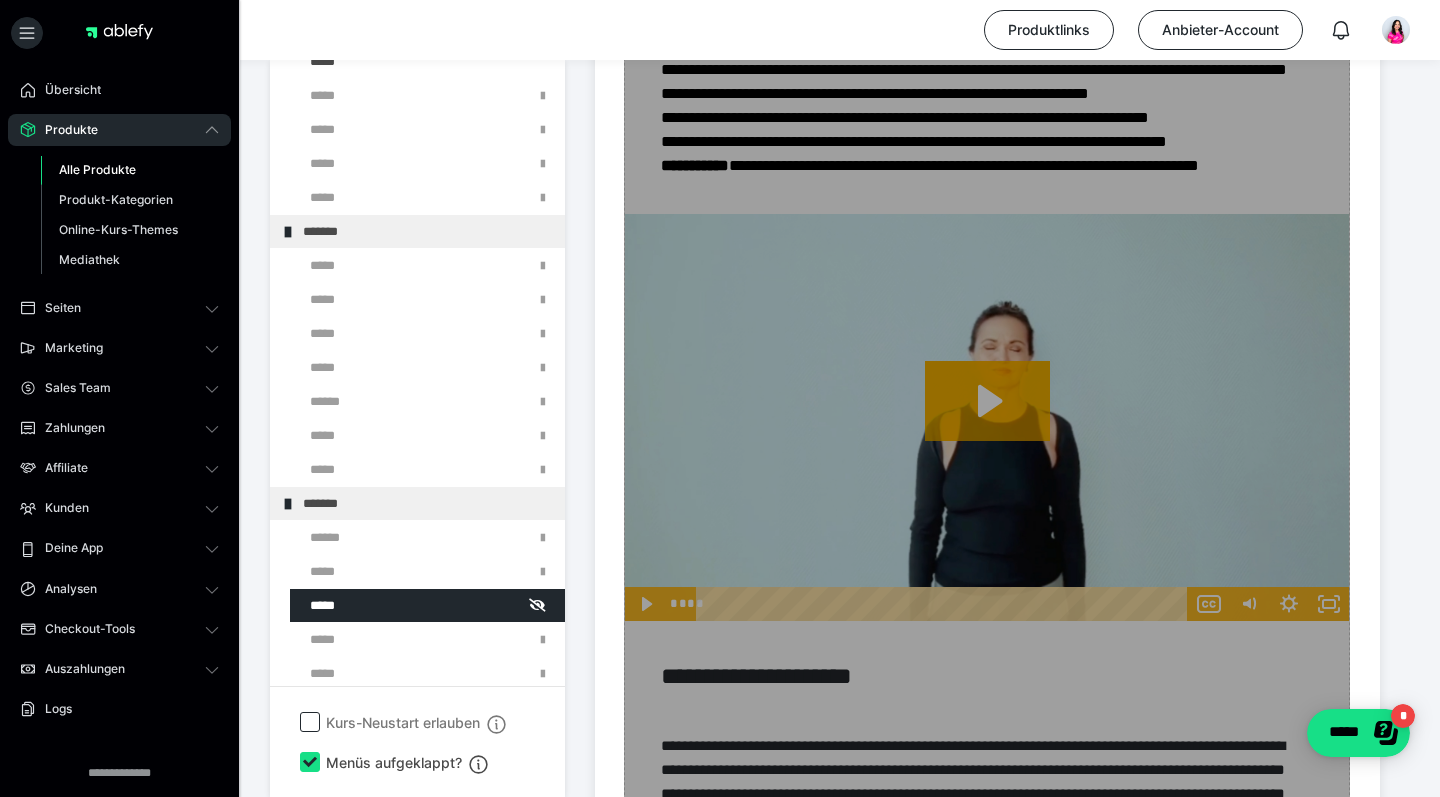 click on "Zum Pagebuilder" at bounding box center (987, 1373) 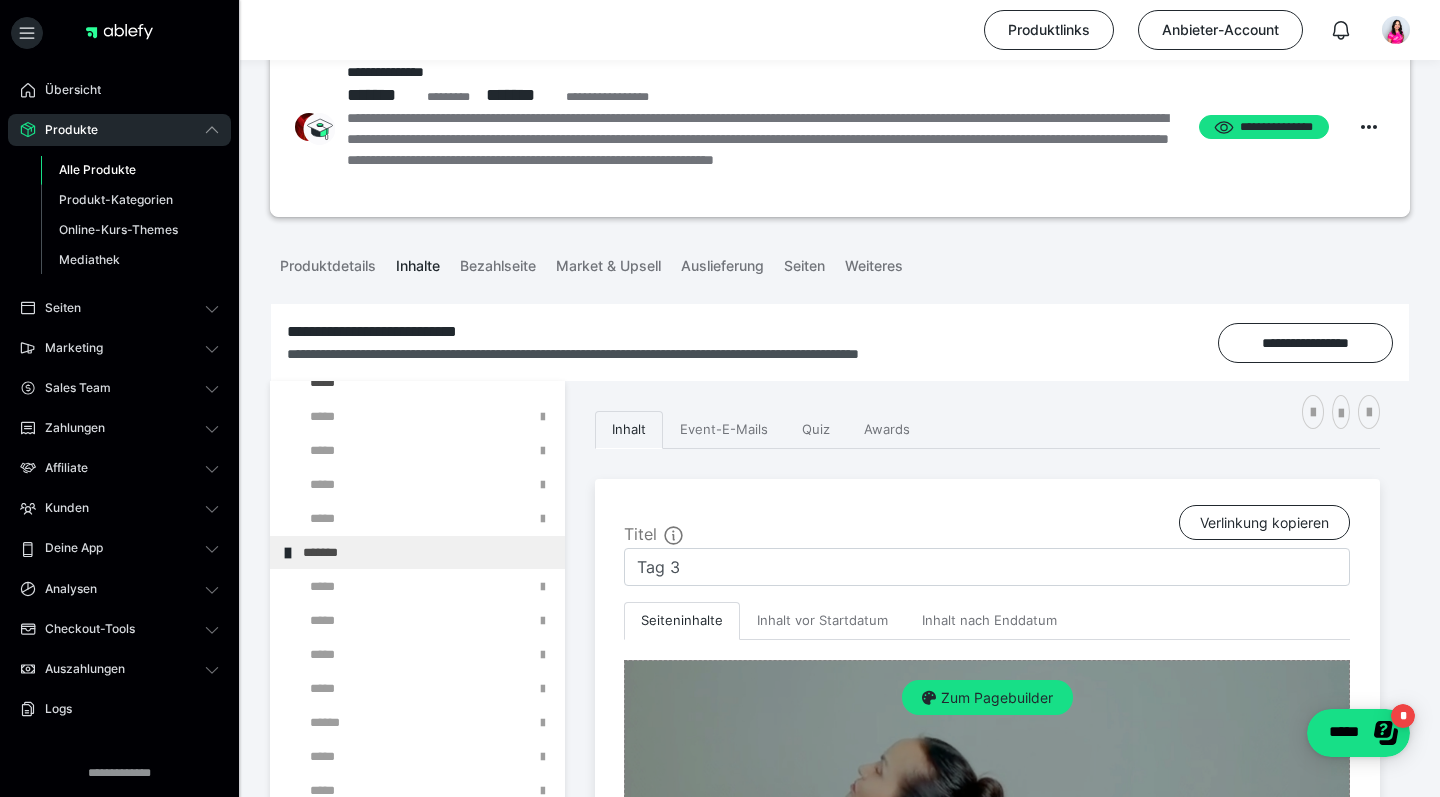 scroll, scrollTop: 112, scrollLeft: 0, axis: vertical 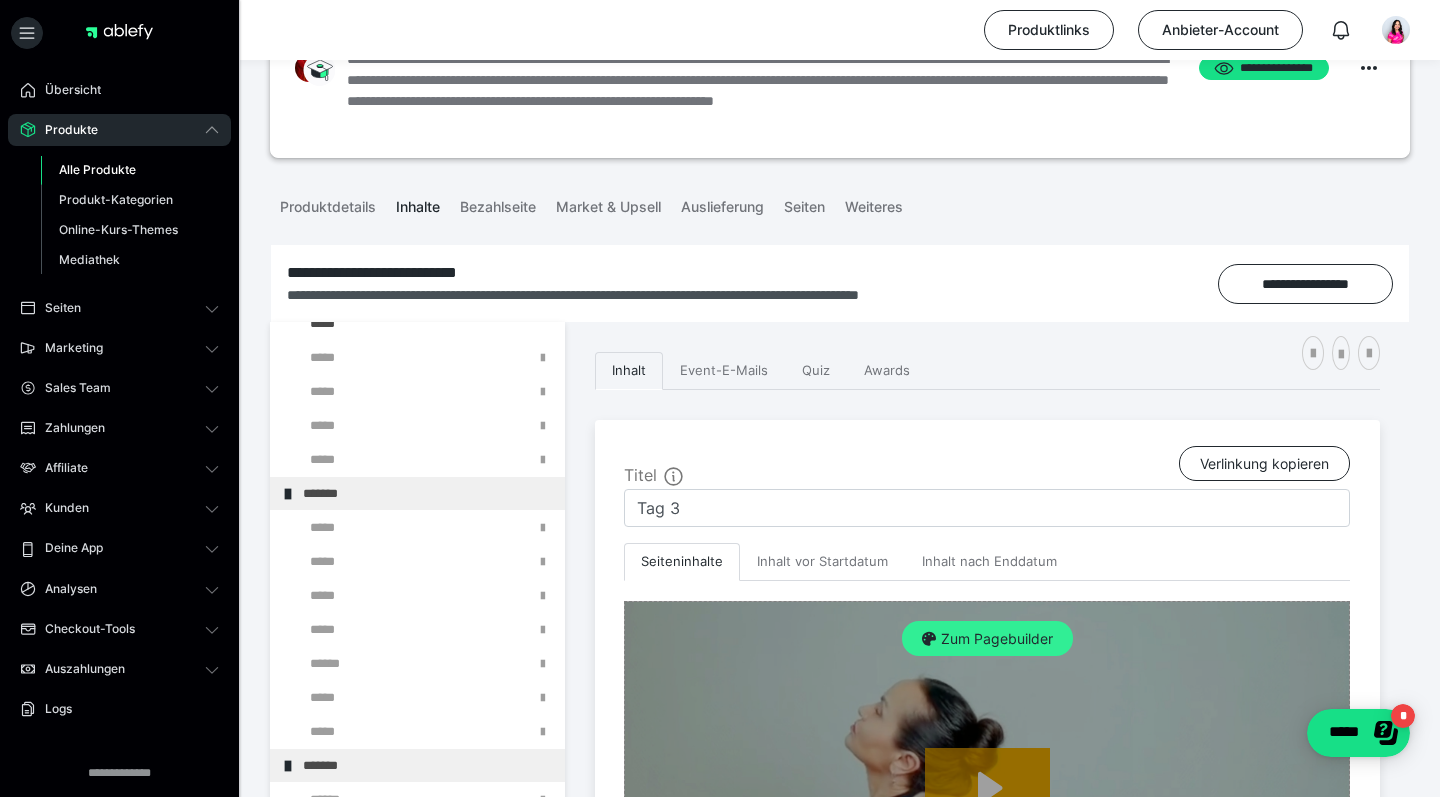 click on "Zum Pagebuilder" at bounding box center [987, 639] 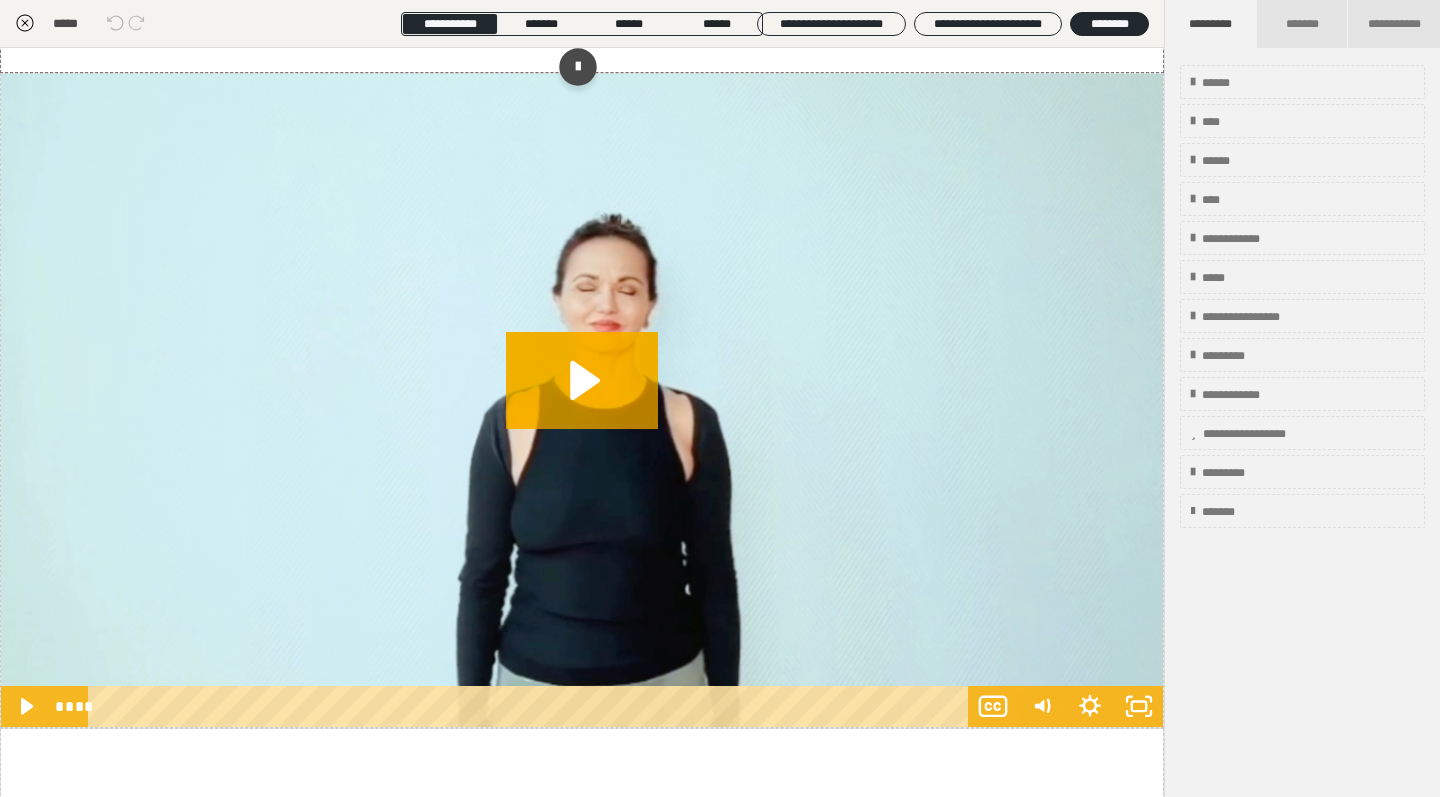 scroll, scrollTop: 948, scrollLeft: 0, axis: vertical 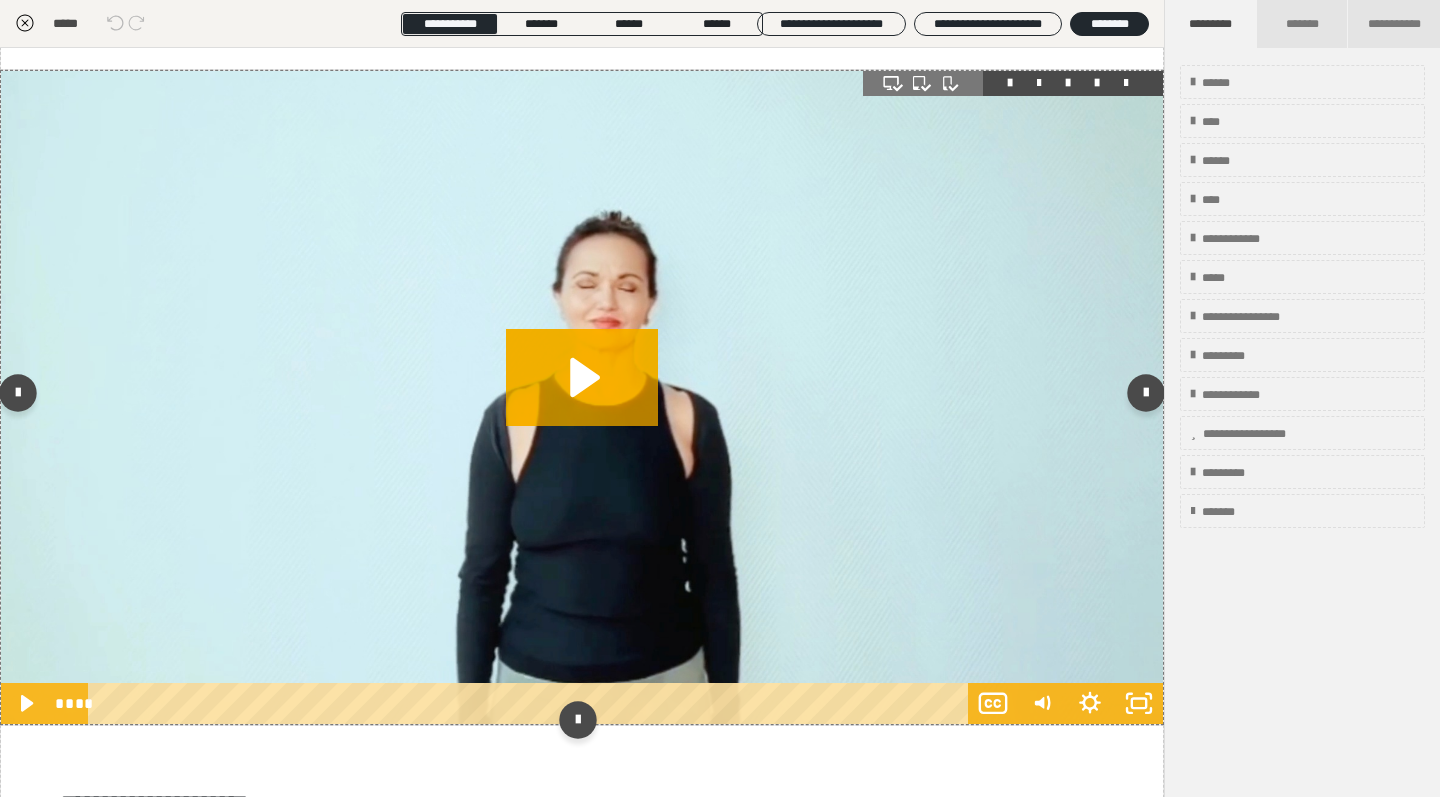 click at bounding box center (582, 398) 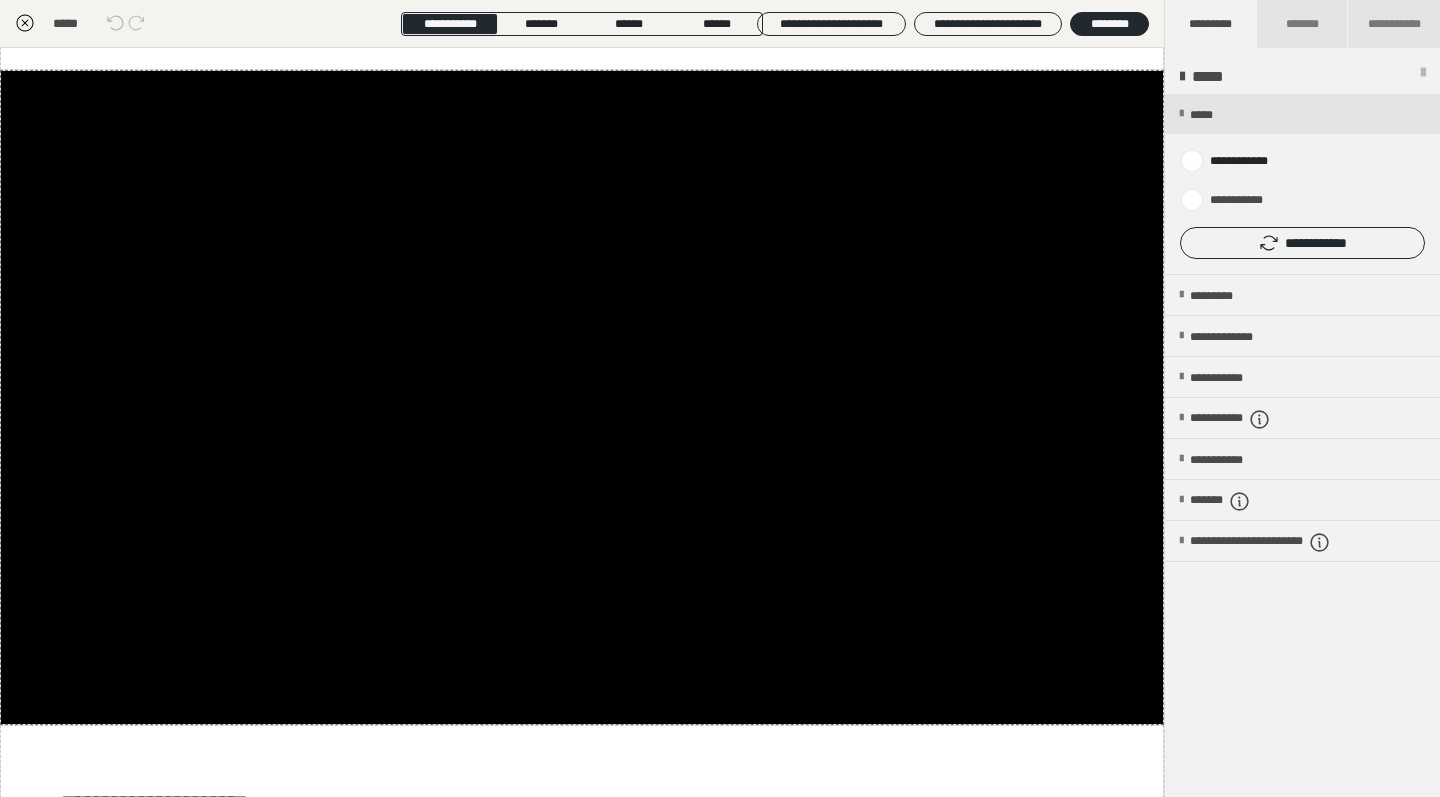 click 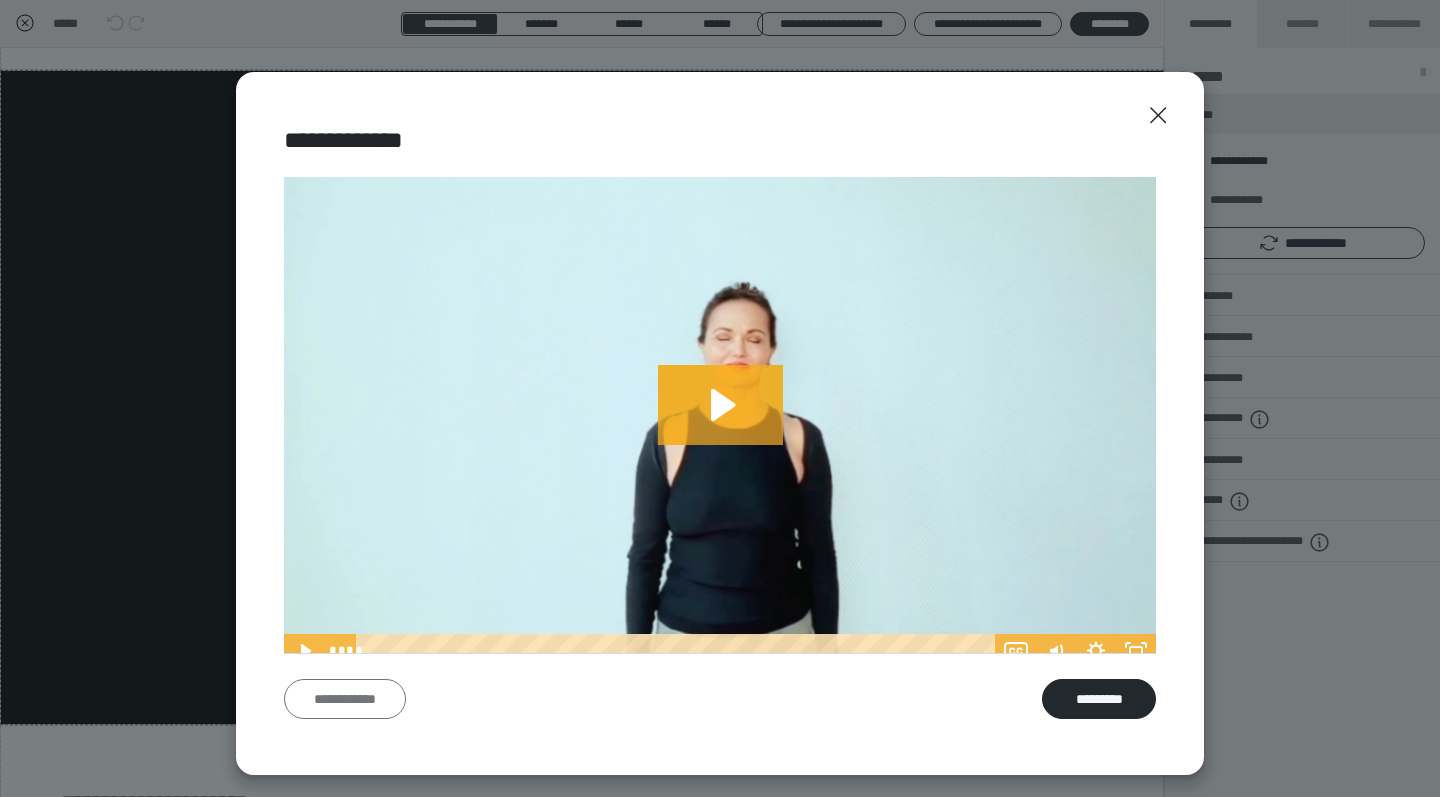 click on "**********" at bounding box center (345, 699) 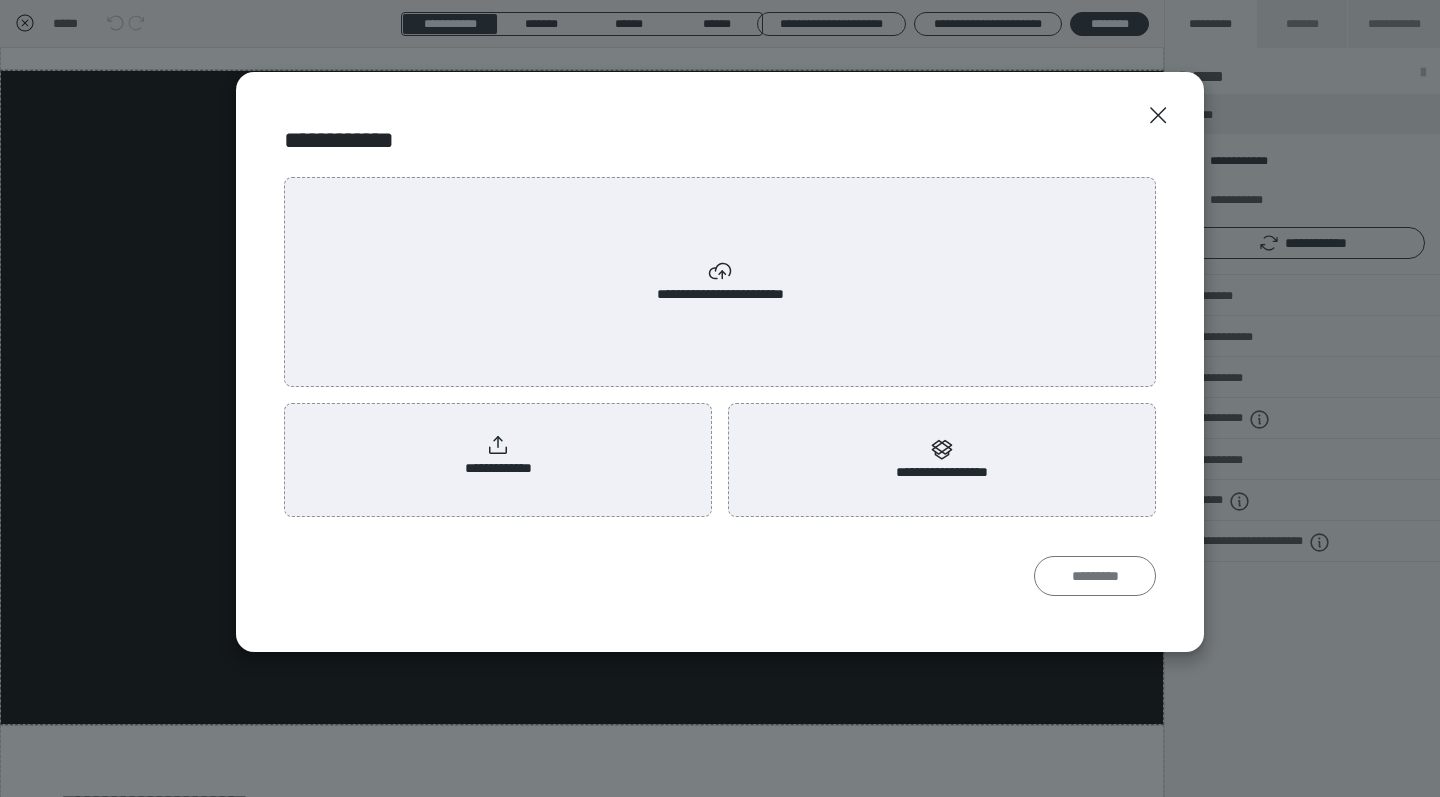 scroll, scrollTop: 0, scrollLeft: 0, axis: both 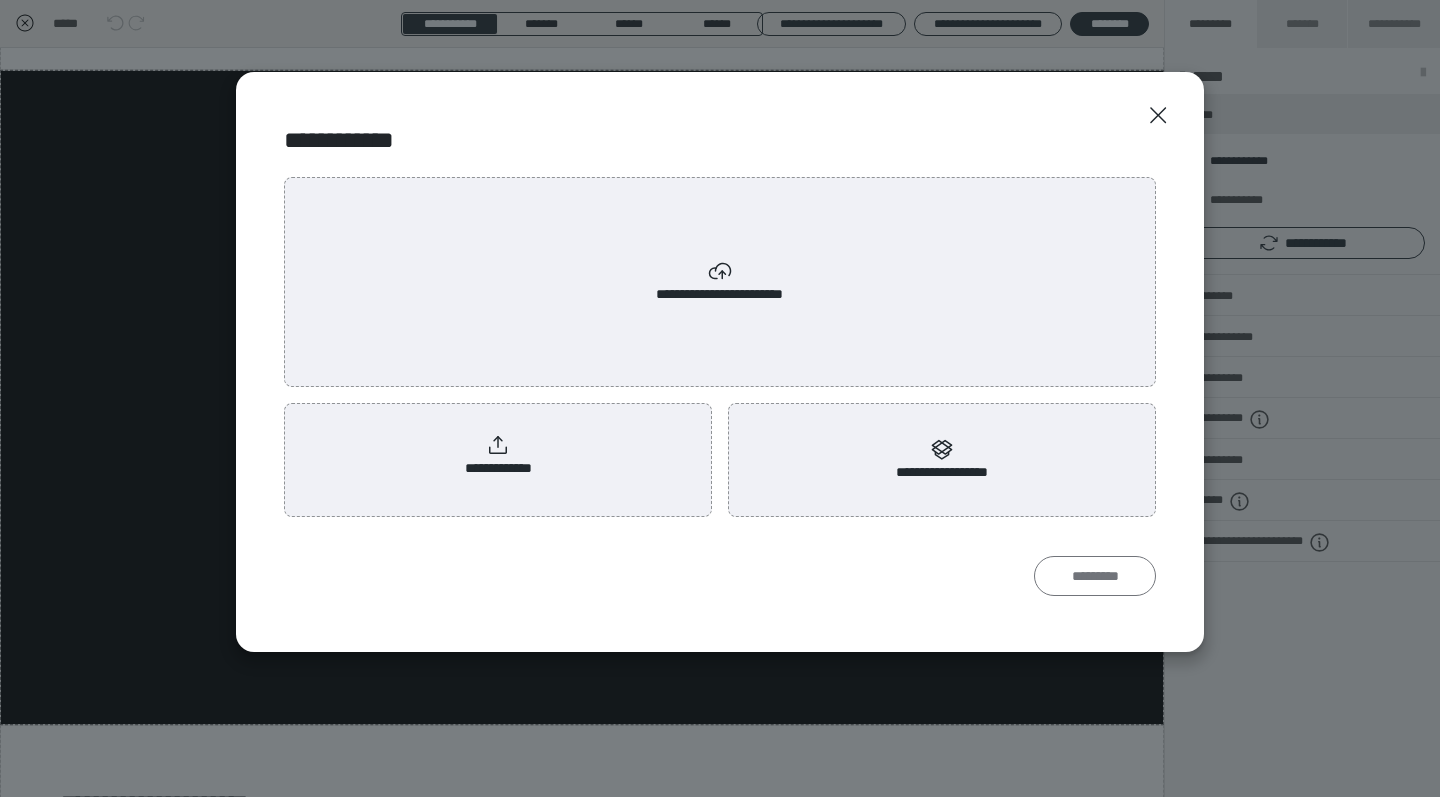 radio on "****" 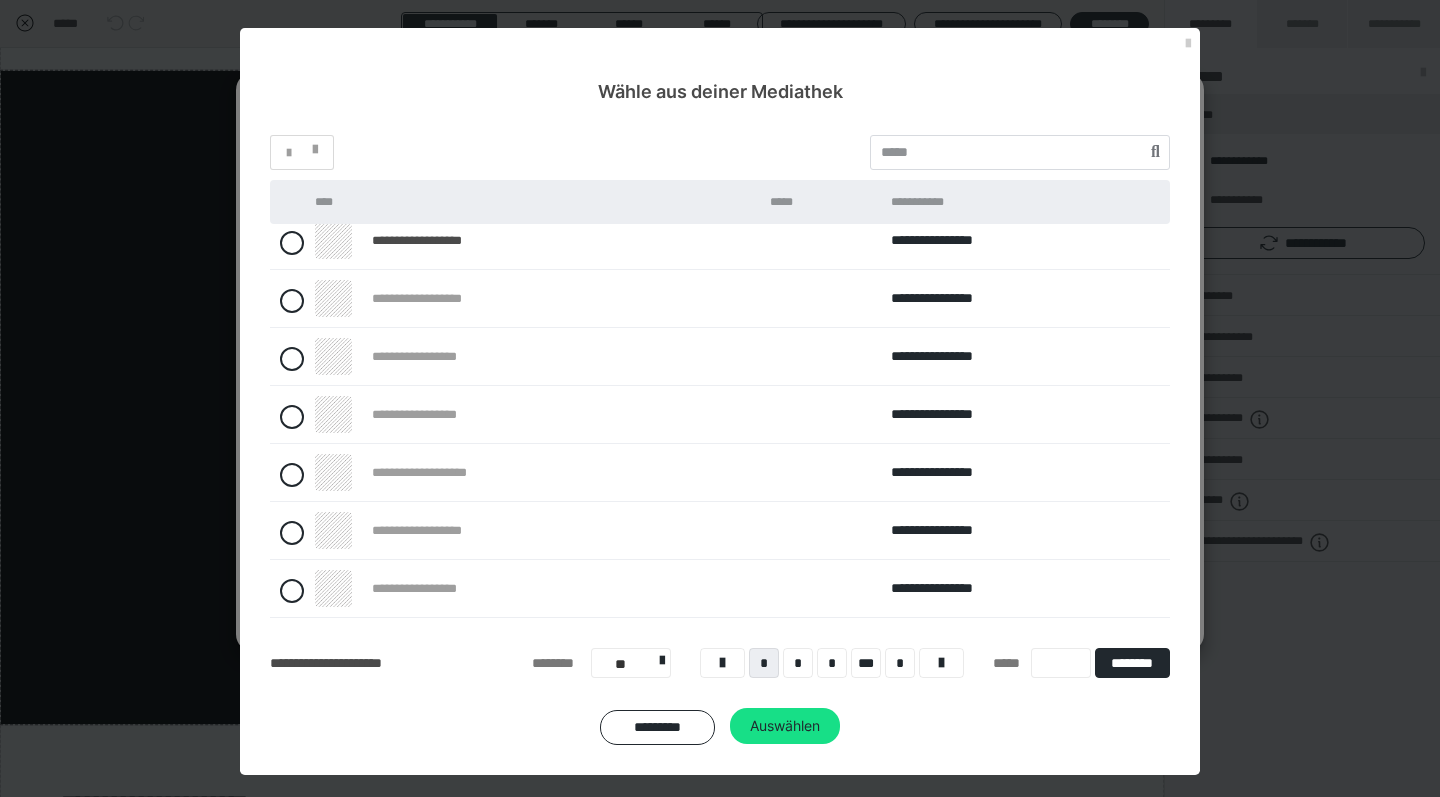 scroll, scrollTop: 186, scrollLeft: 0, axis: vertical 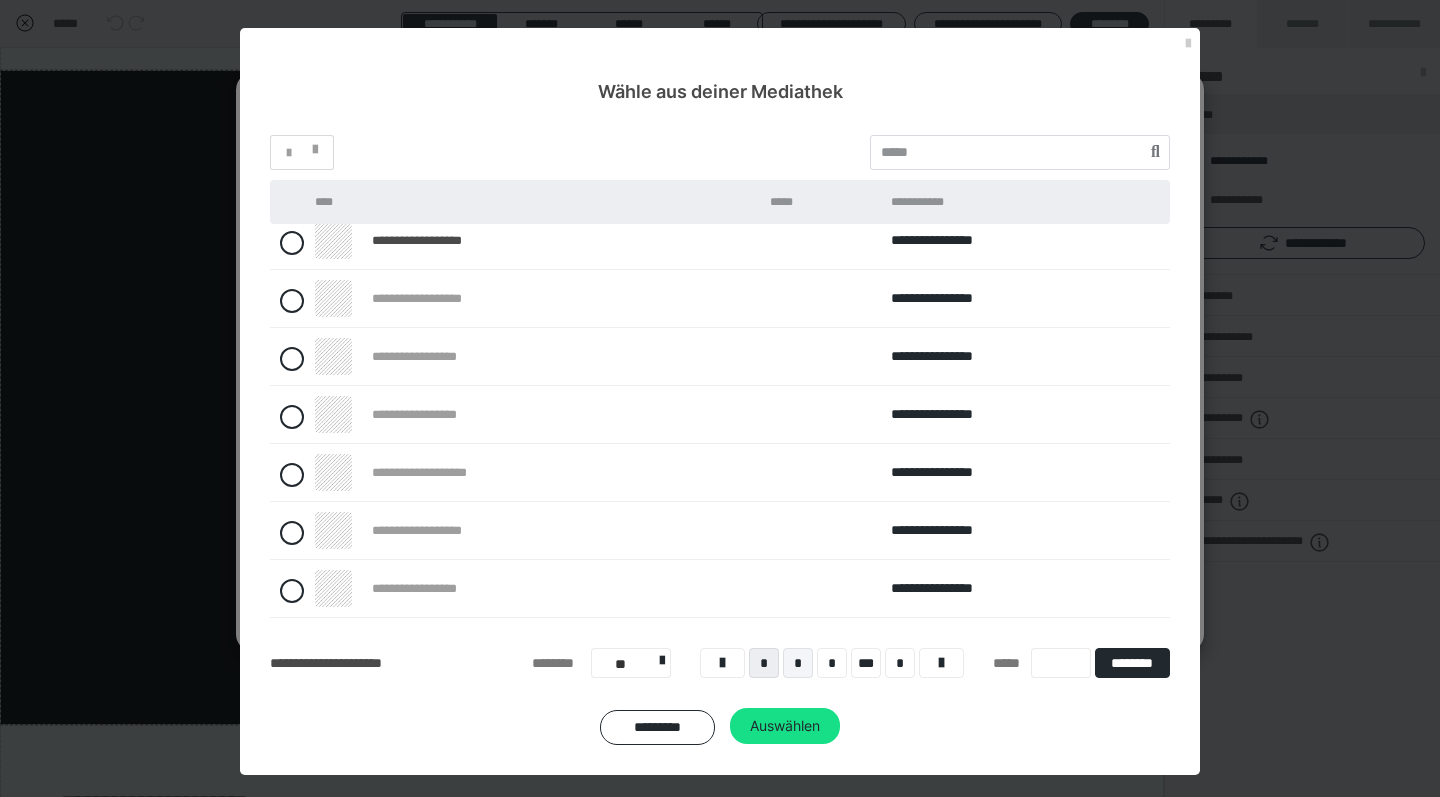 click on "*" at bounding box center [798, 663] 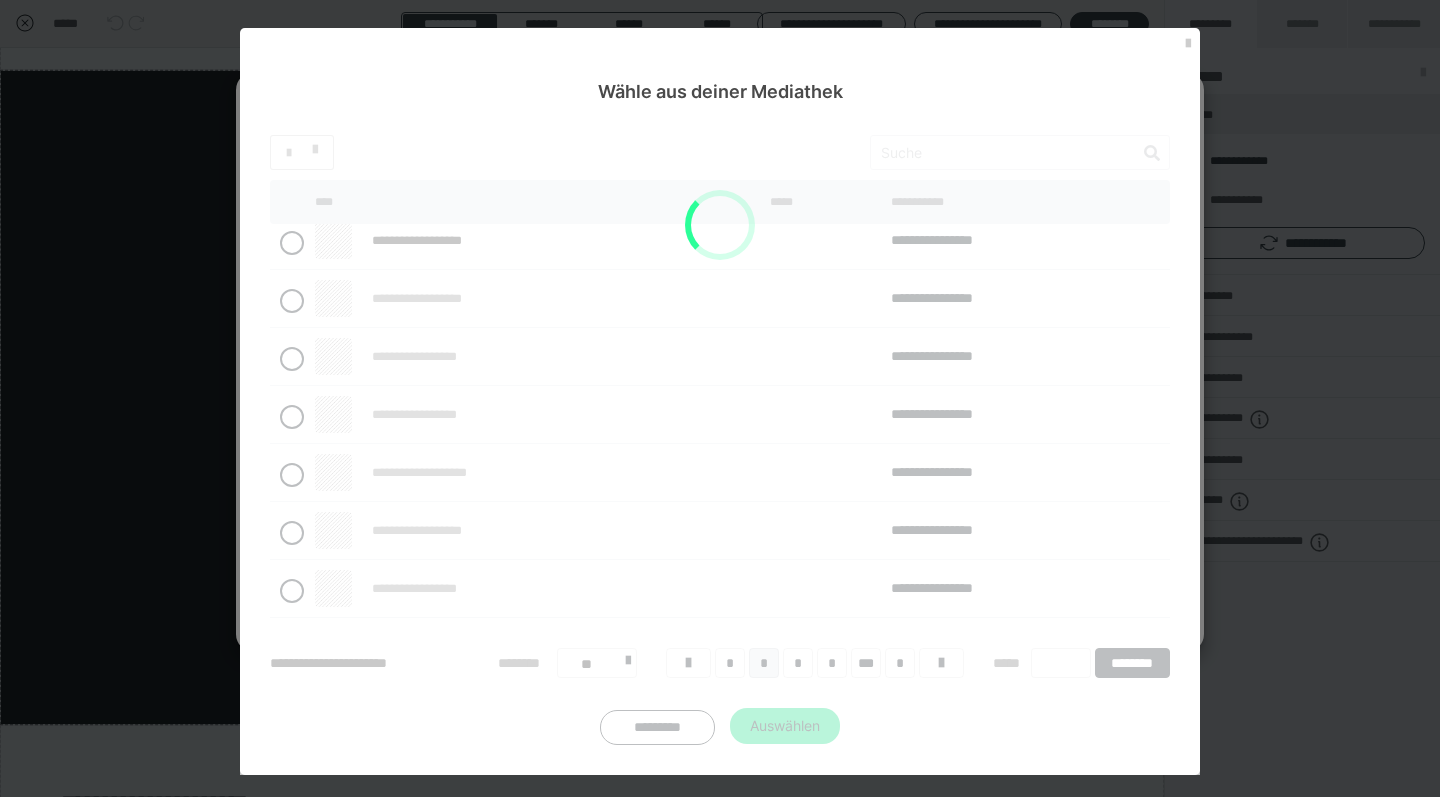scroll, scrollTop: 0, scrollLeft: 0, axis: both 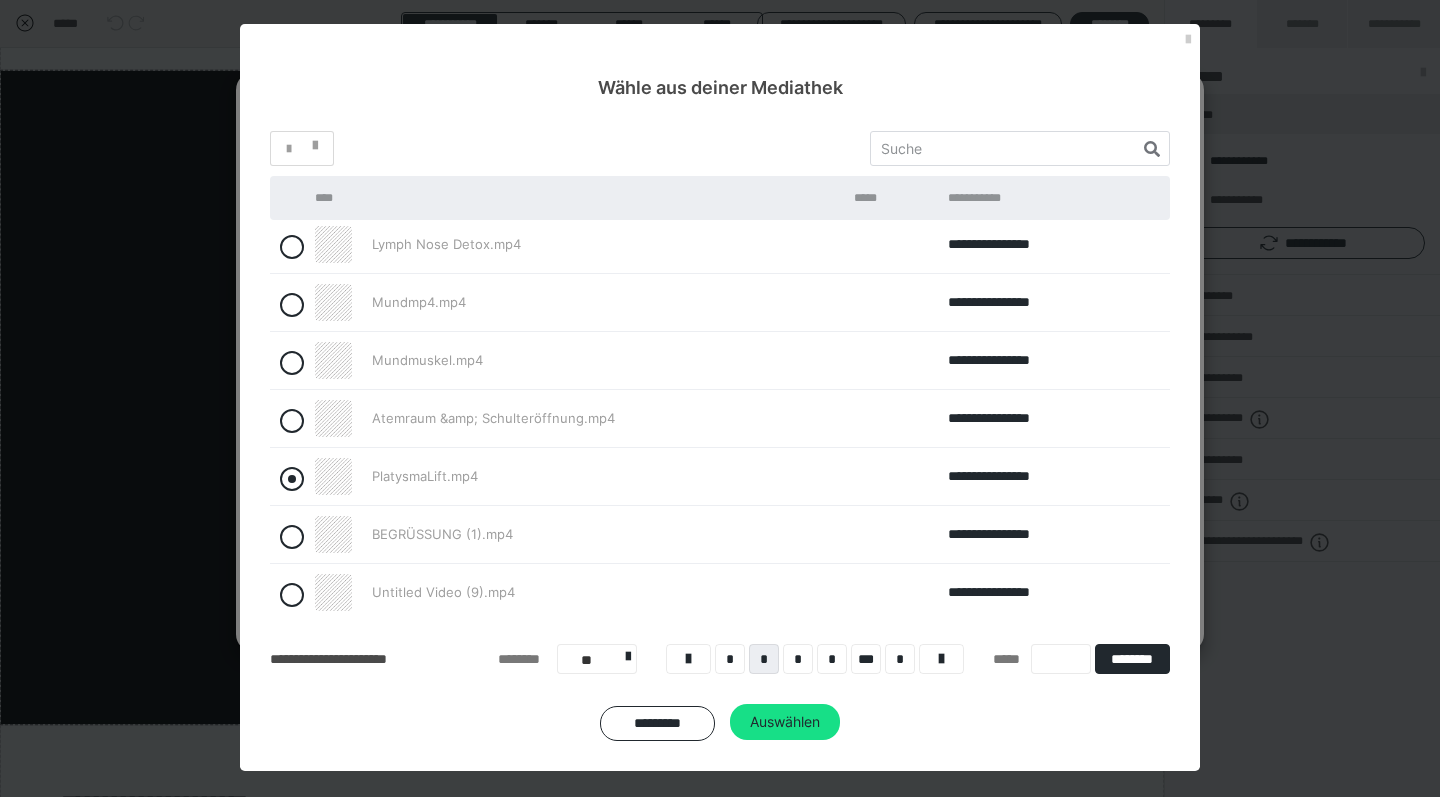 click at bounding box center (292, 479) 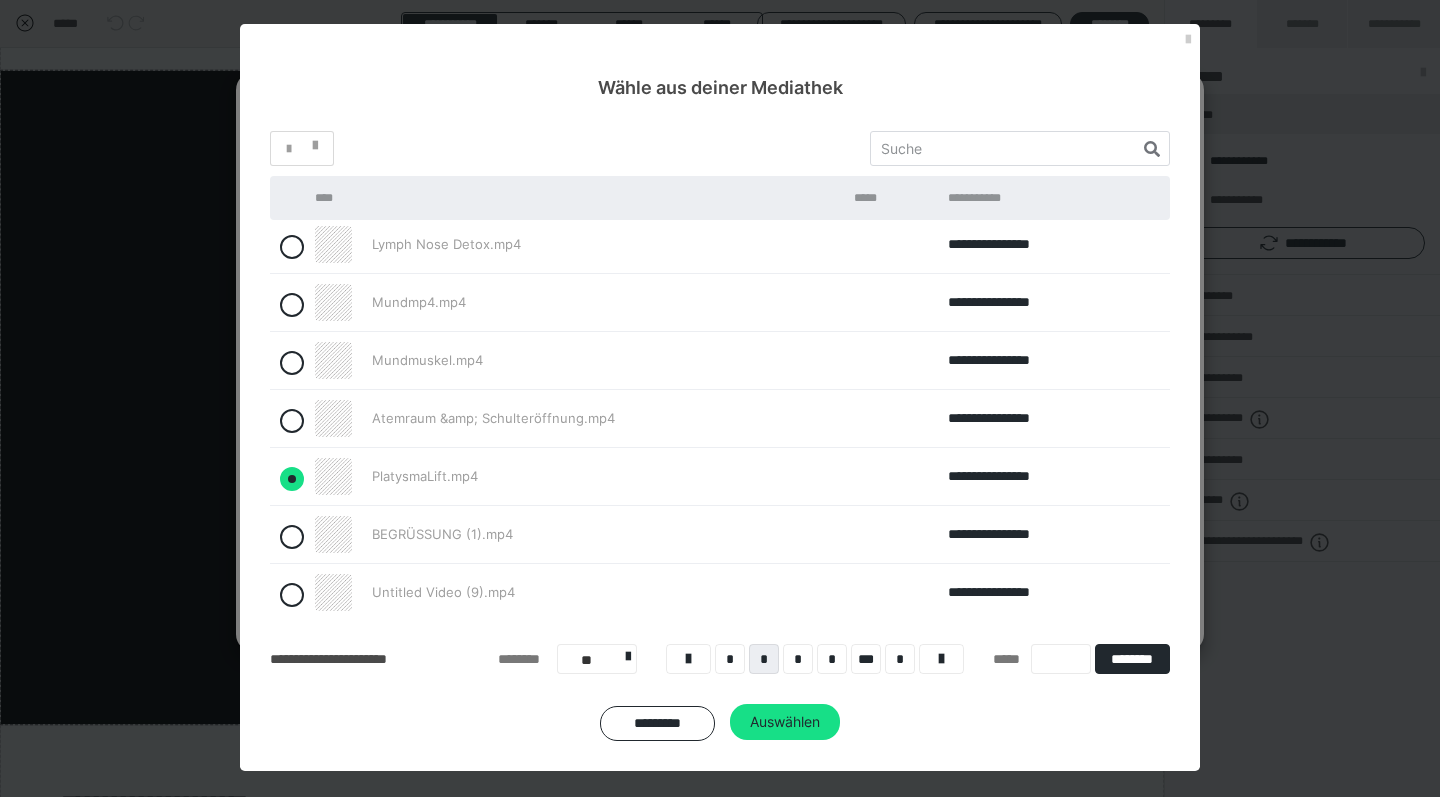 radio on "true" 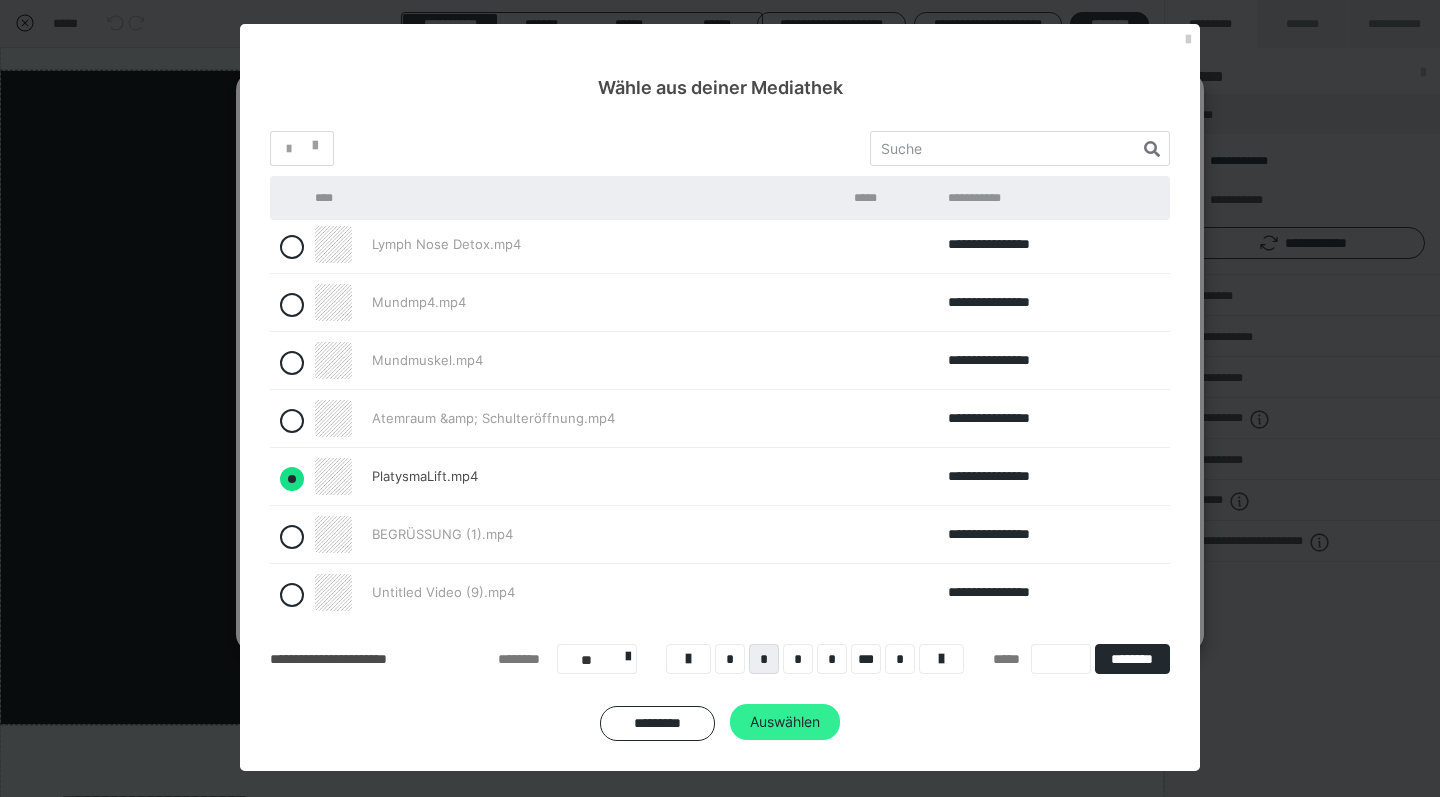 click on "Auswählen" at bounding box center [785, 722] 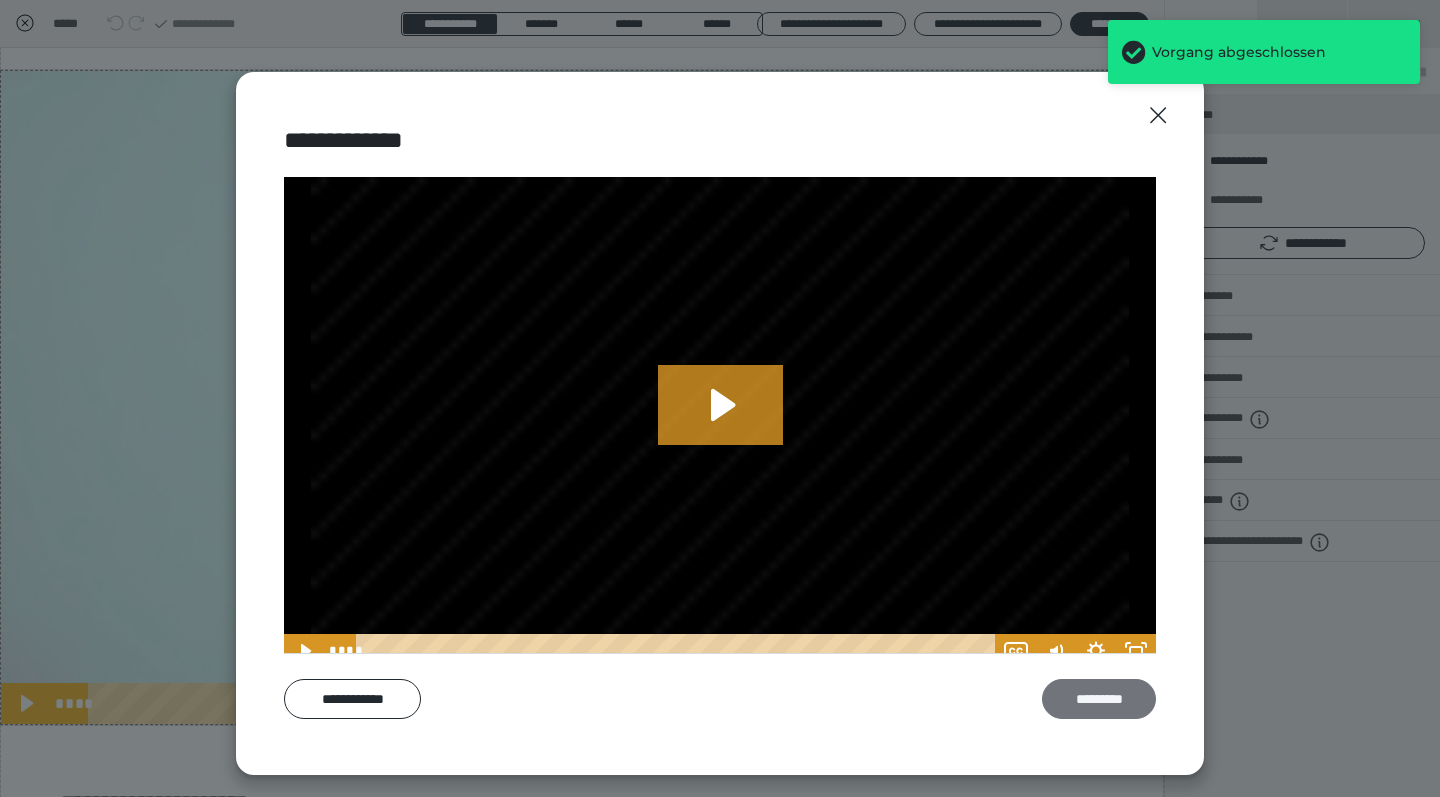 click on "*********" at bounding box center (1099, 699) 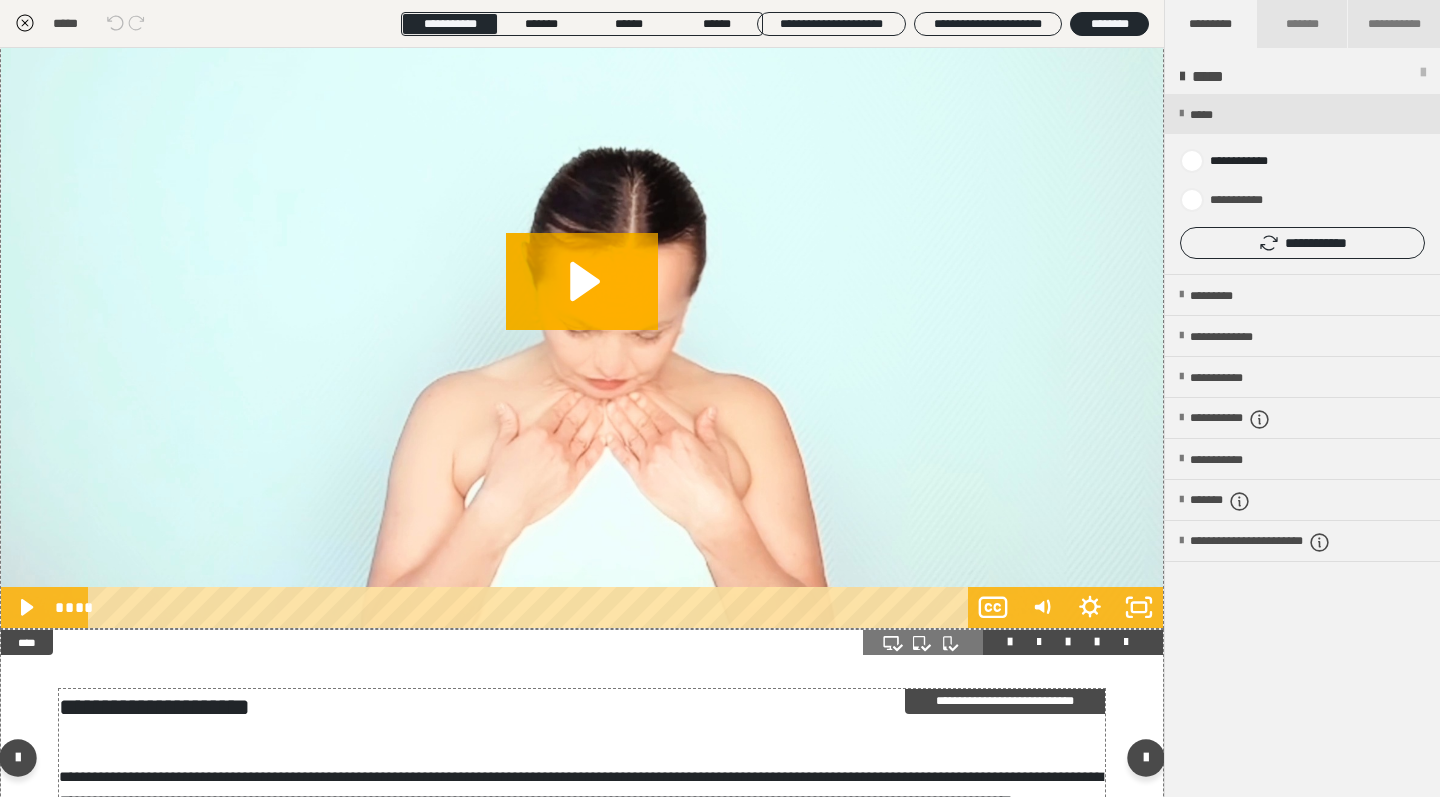 scroll, scrollTop: 468, scrollLeft: 0, axis: vertical 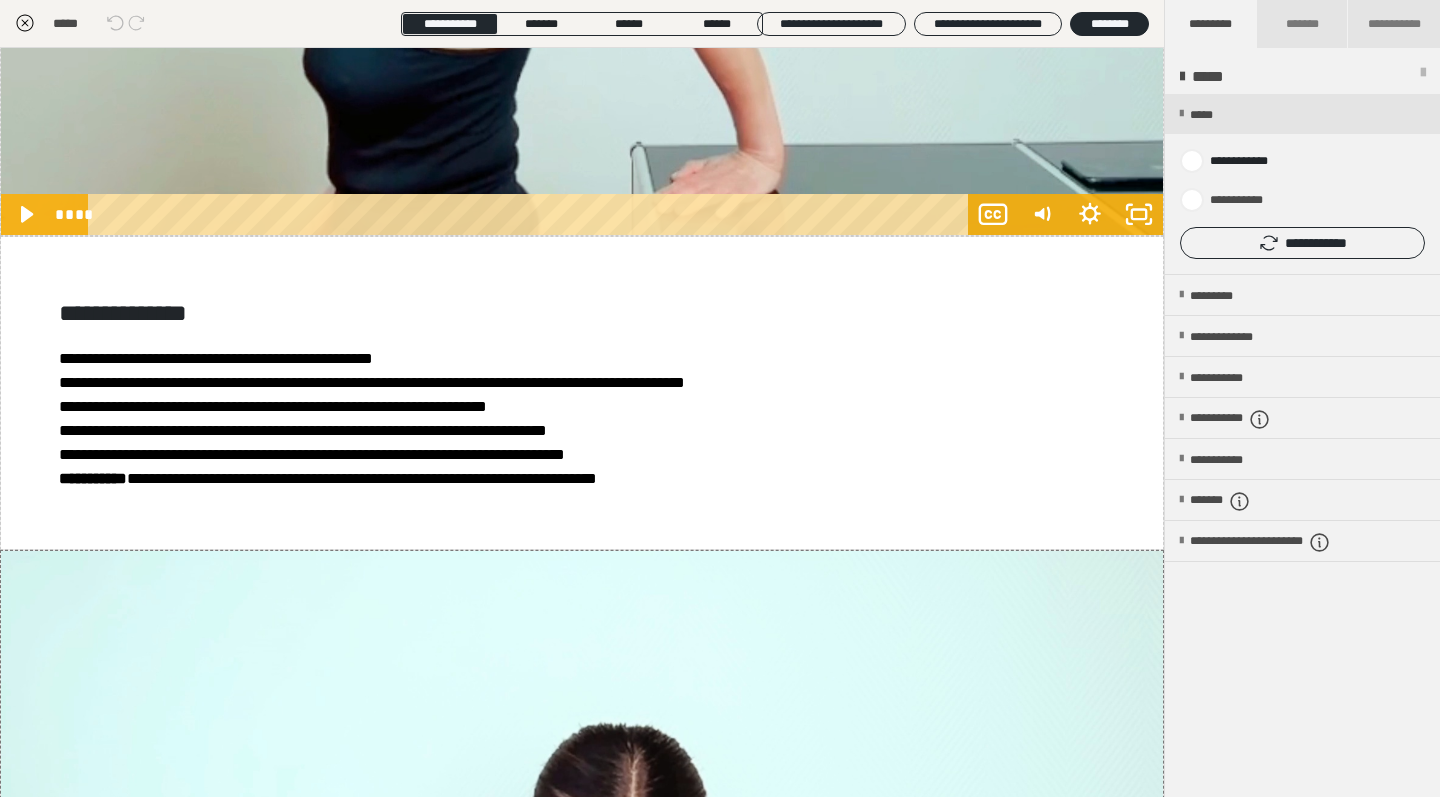 click 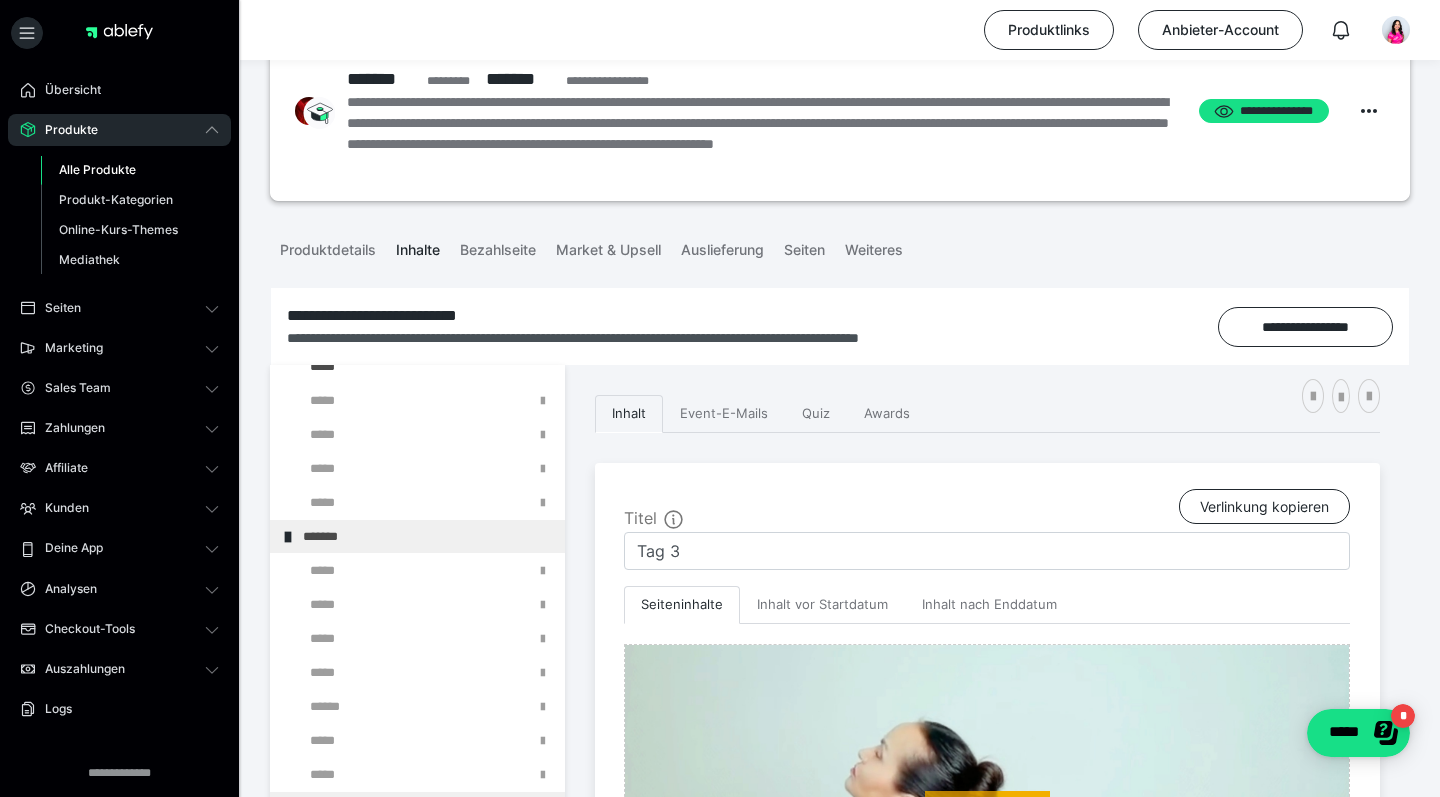 scroll, scrollTop: 296, scrollLeft: 0, axis: vertical 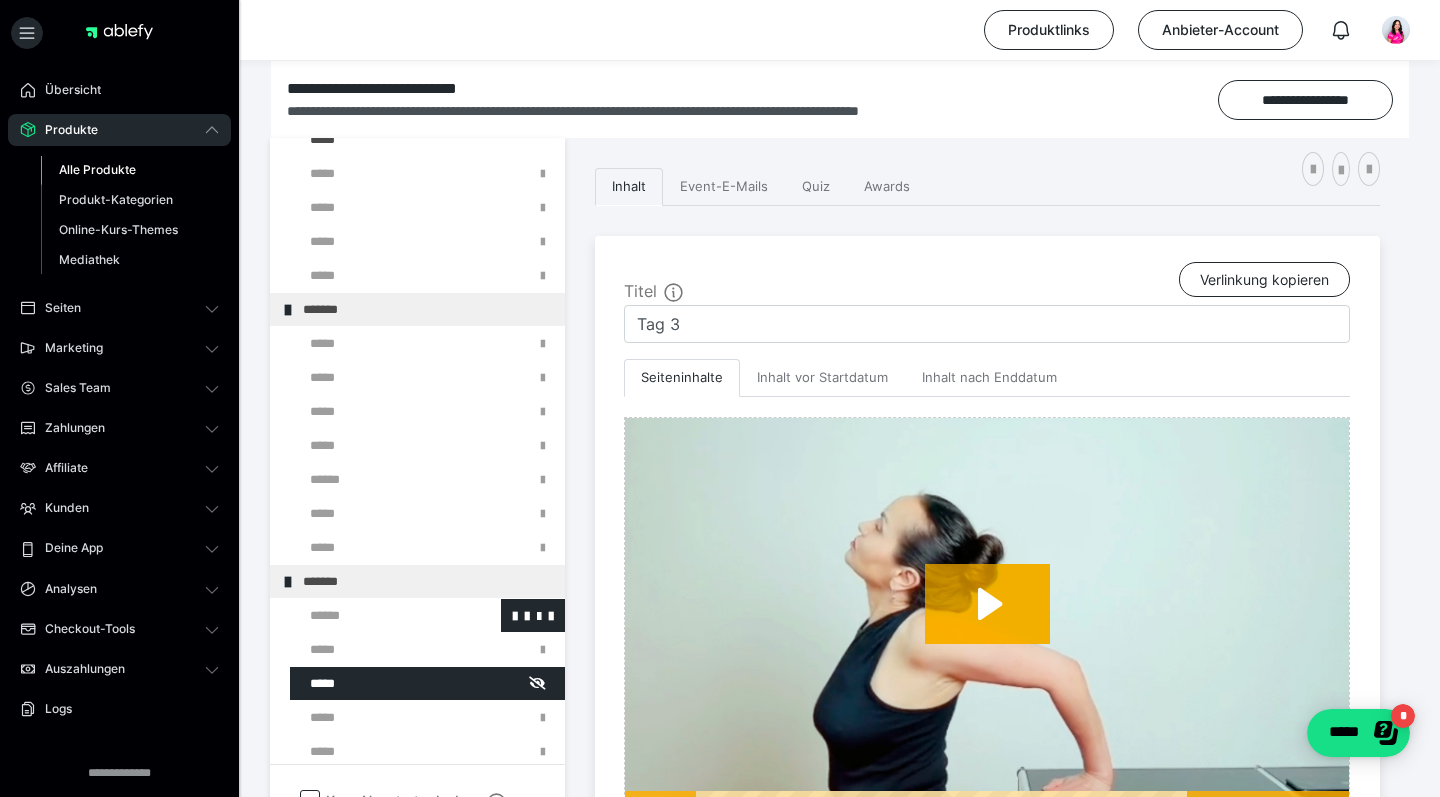 click at bounding box center (375, 615) 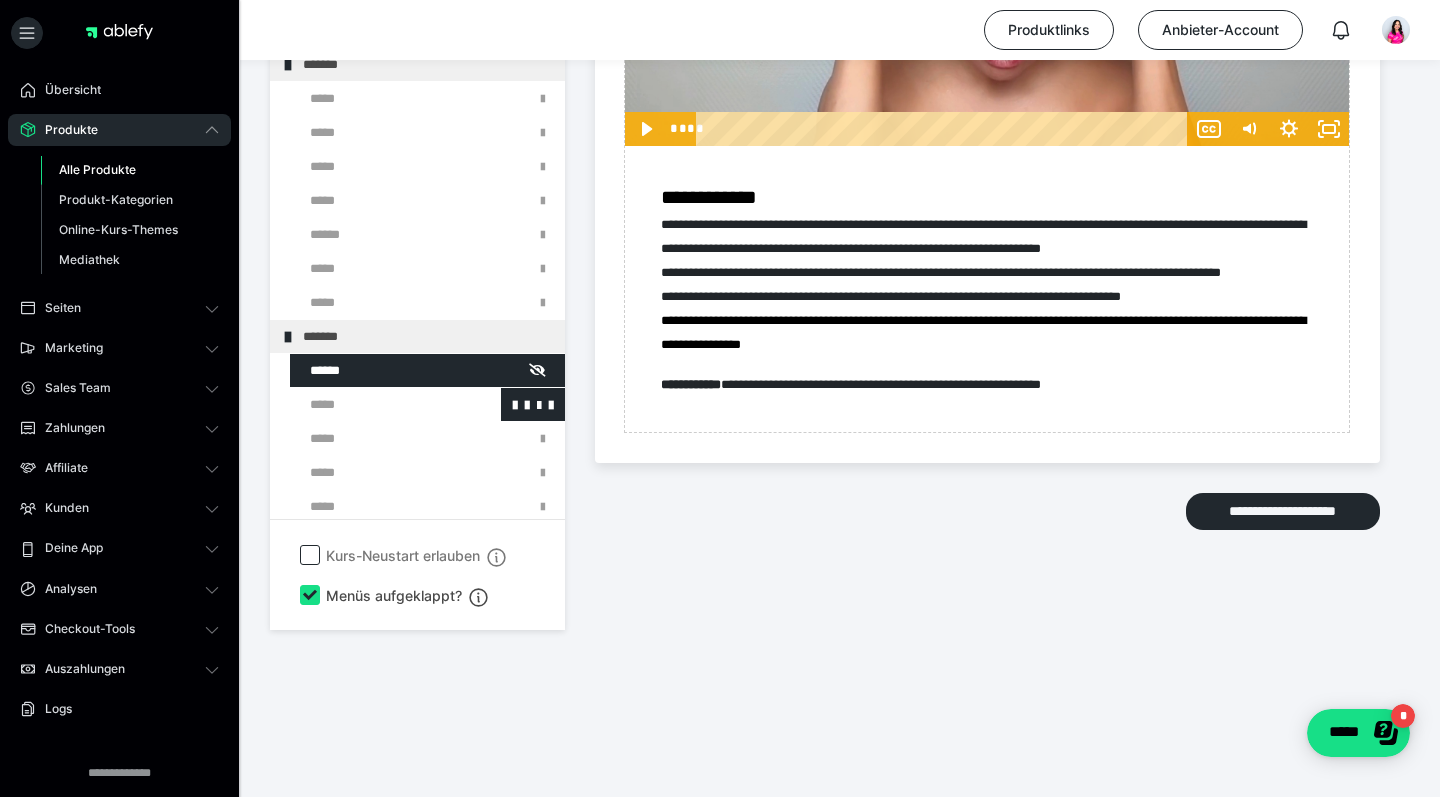 click at bounding box center (375, 404) 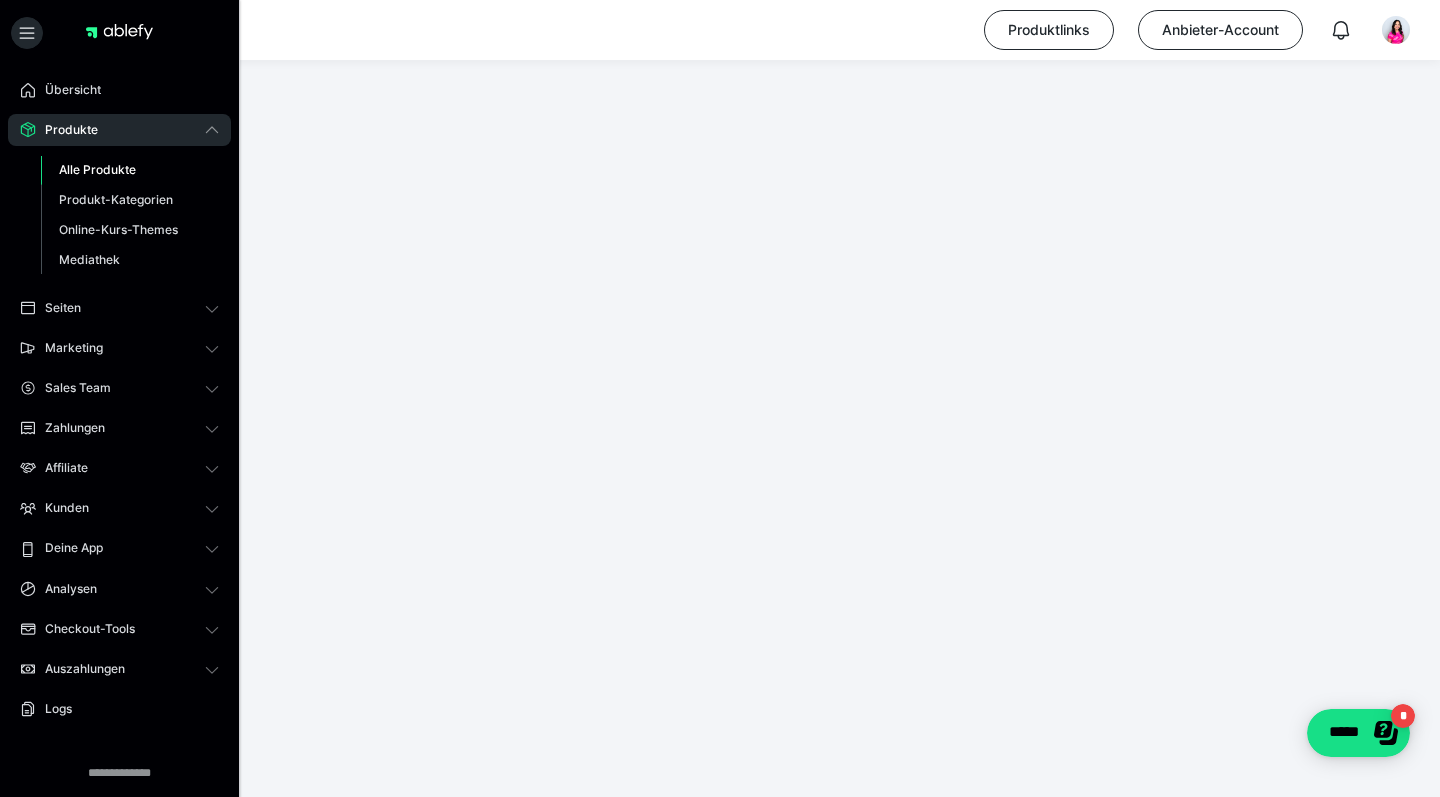 scroll, scrollTop: 374, scrollLeft: 0, axis: vertical 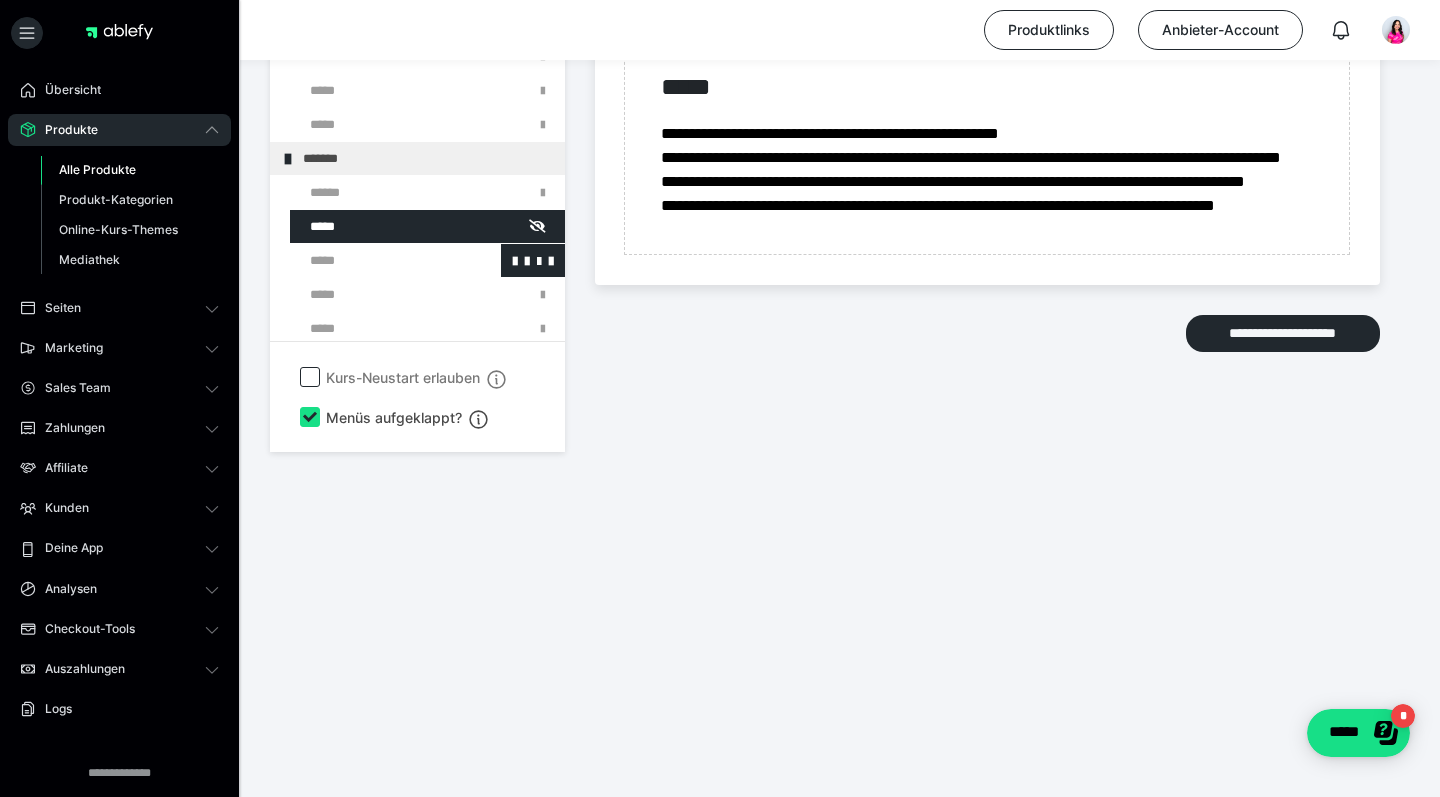 click at bounding box center [375, 260] 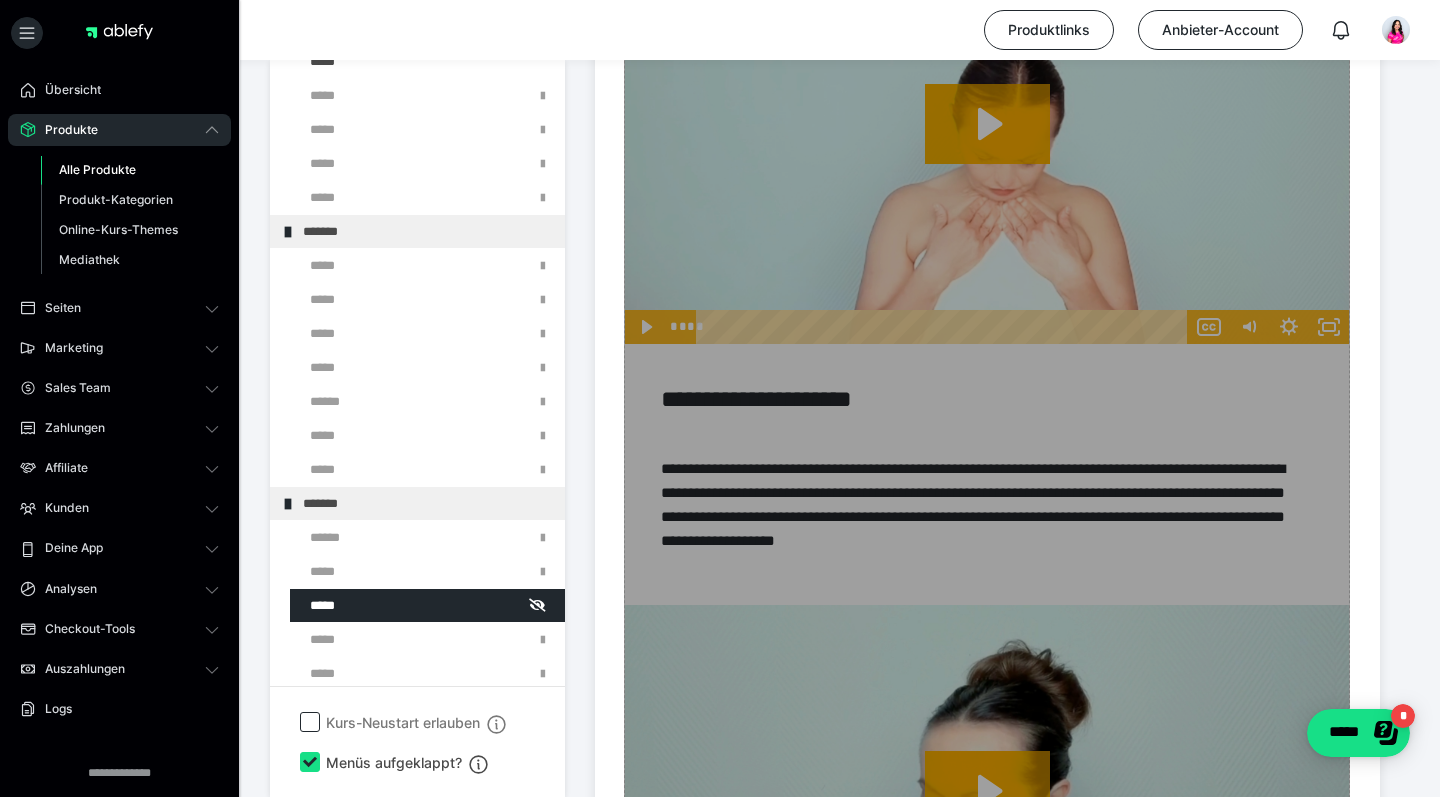 scroll, scrollTop: 1457, scrollLeft: 0, axis: vertical 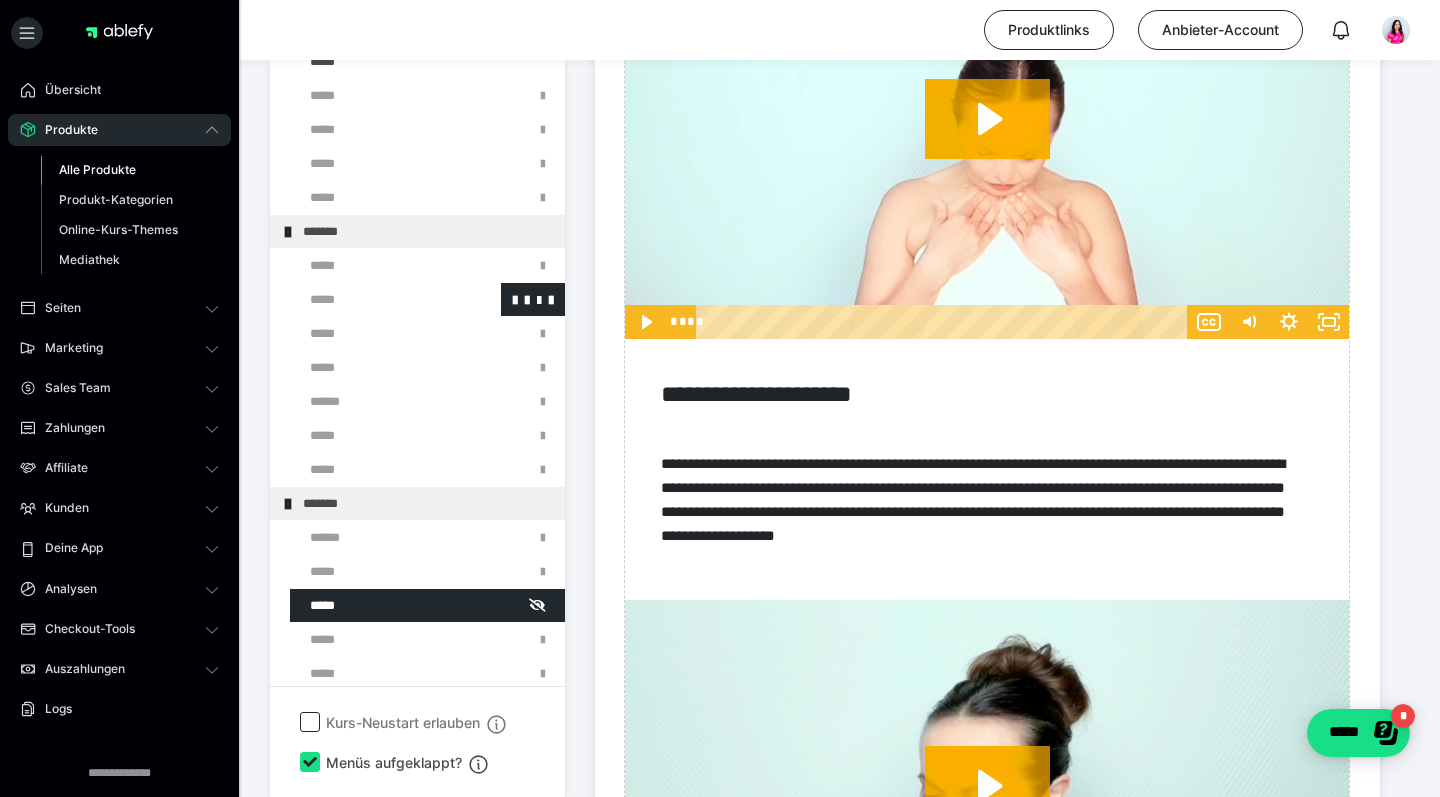 click at bounding box center [375, 299] 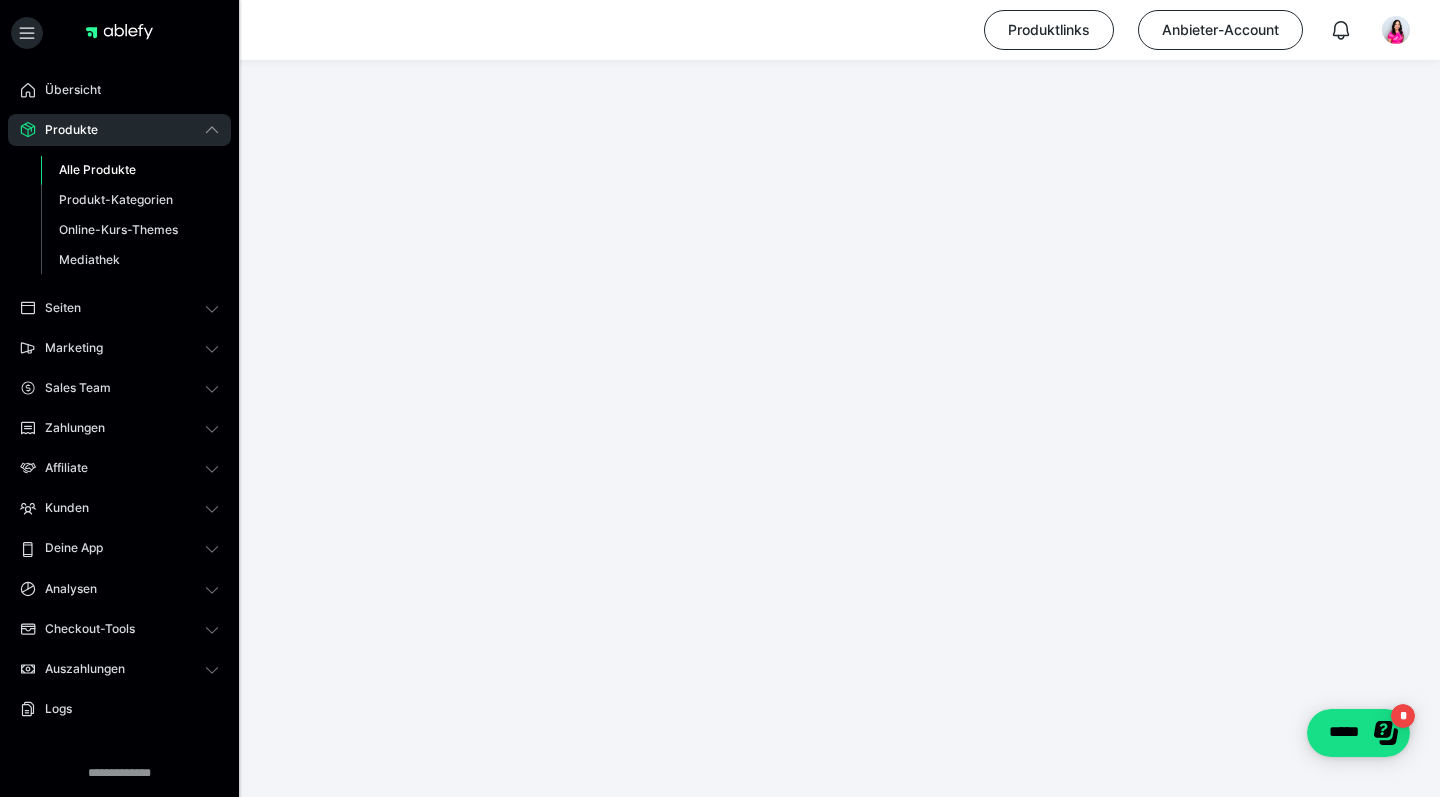 scroll, scrollTop: 374, scrollLeft: 0, axis: vertical 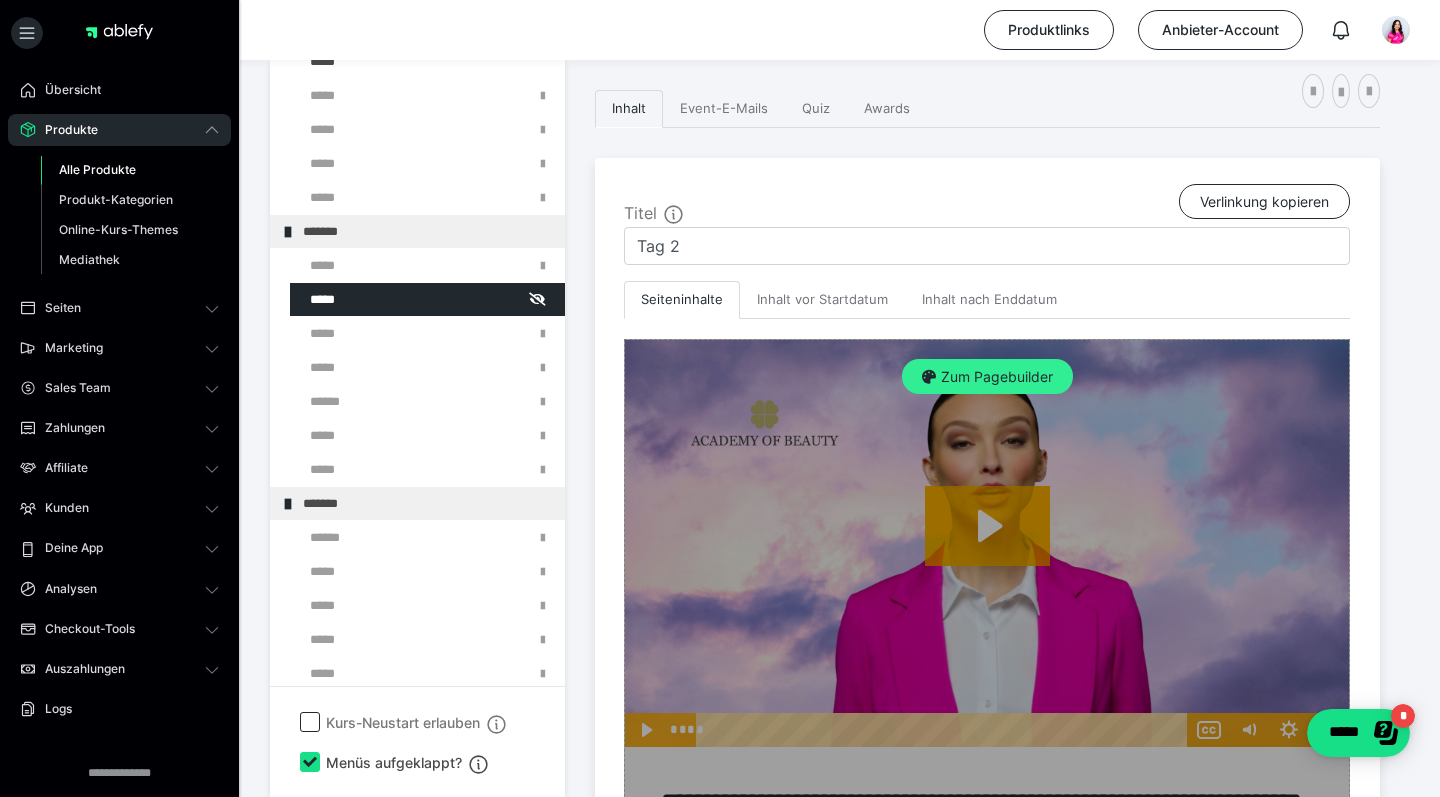 click on "Zum Pagebuilder" at bounding box center (987, 377) 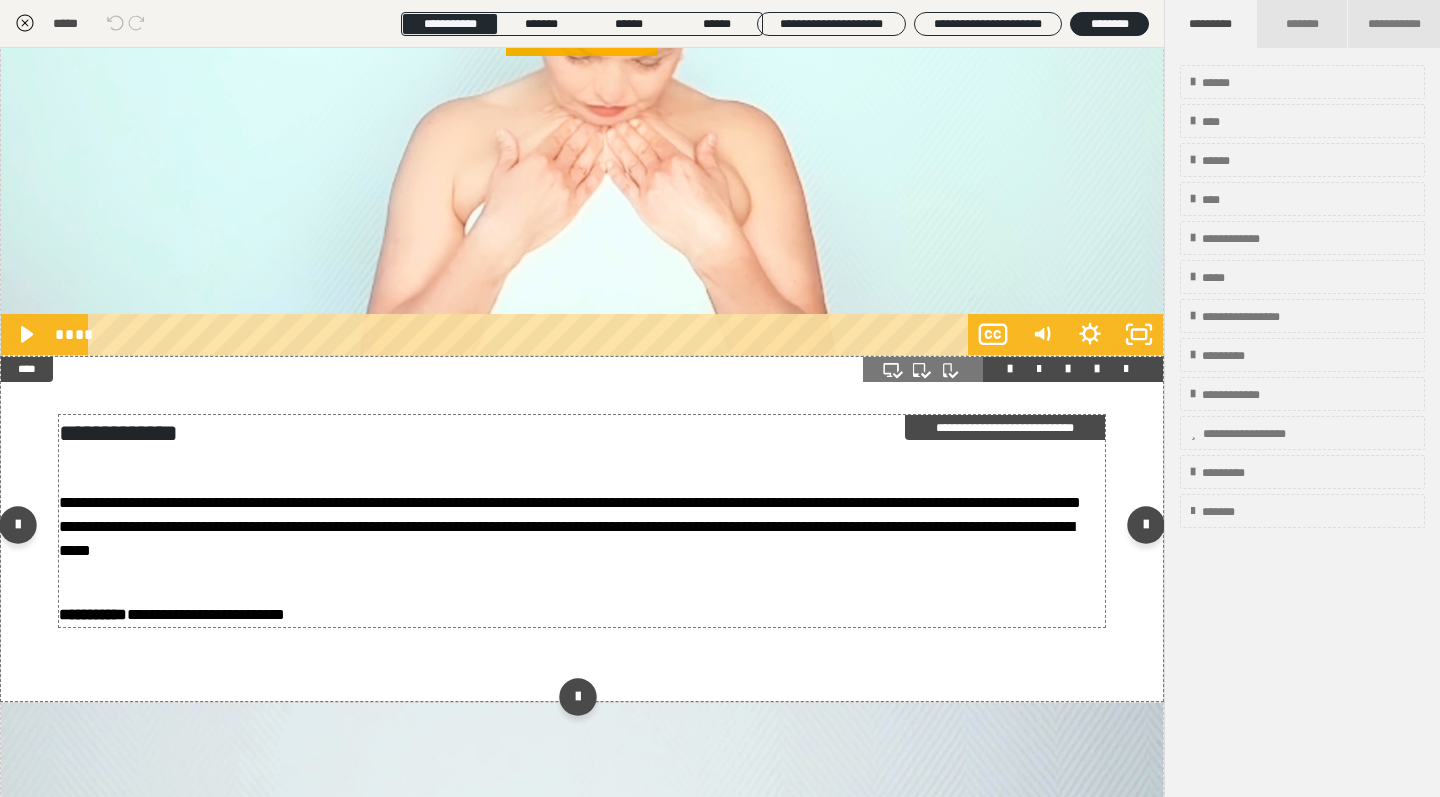 scroll, scrollTop: 3272, scrollLeft: 0, axis: vertical 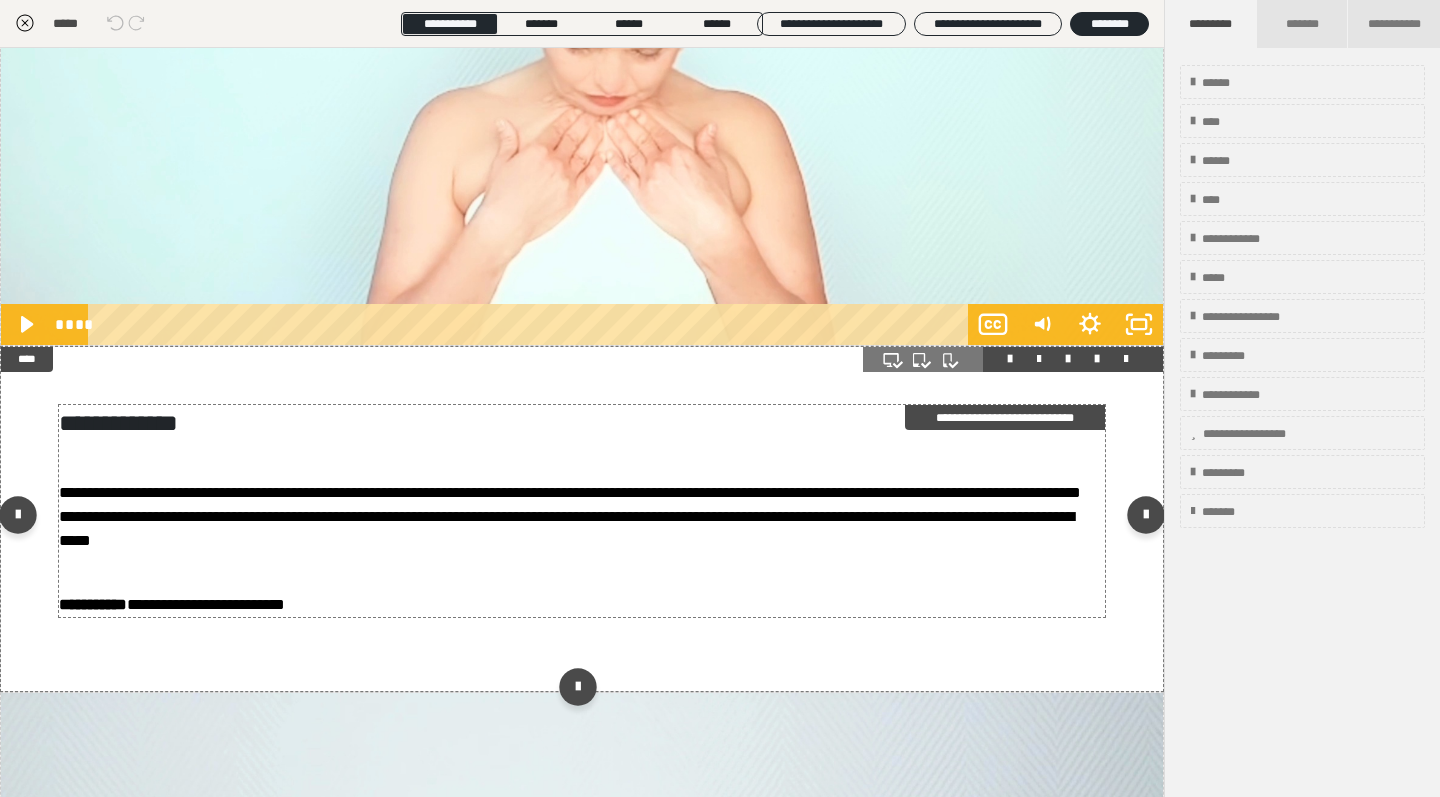 click on "**********" at bounding box center (582, 529) 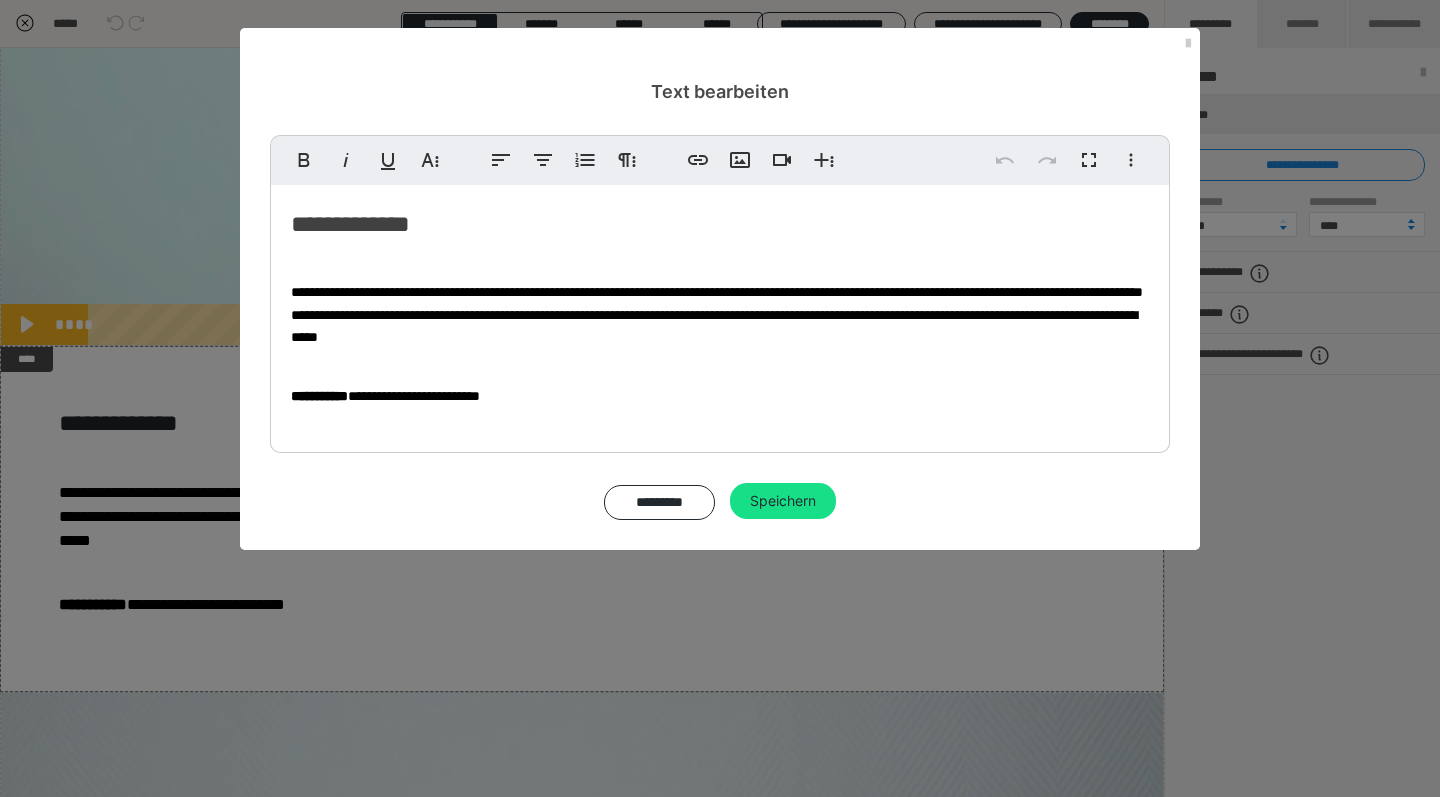 click on "**********" at bounding box center (720, 396) 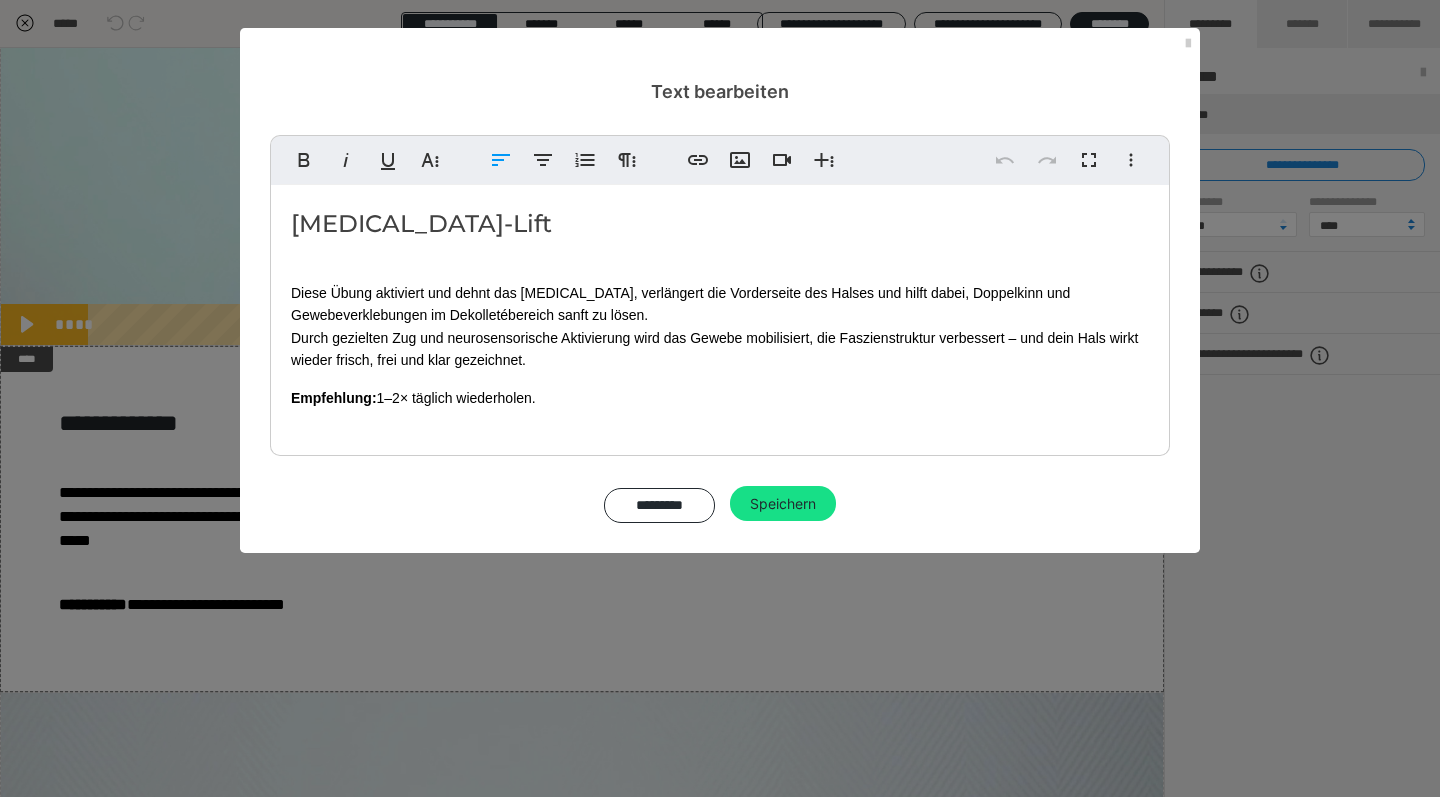 drag, startPoint x: 564, startPoint y: 390, endPoint x: 288, endPoint y: 229, distance: 319.5262 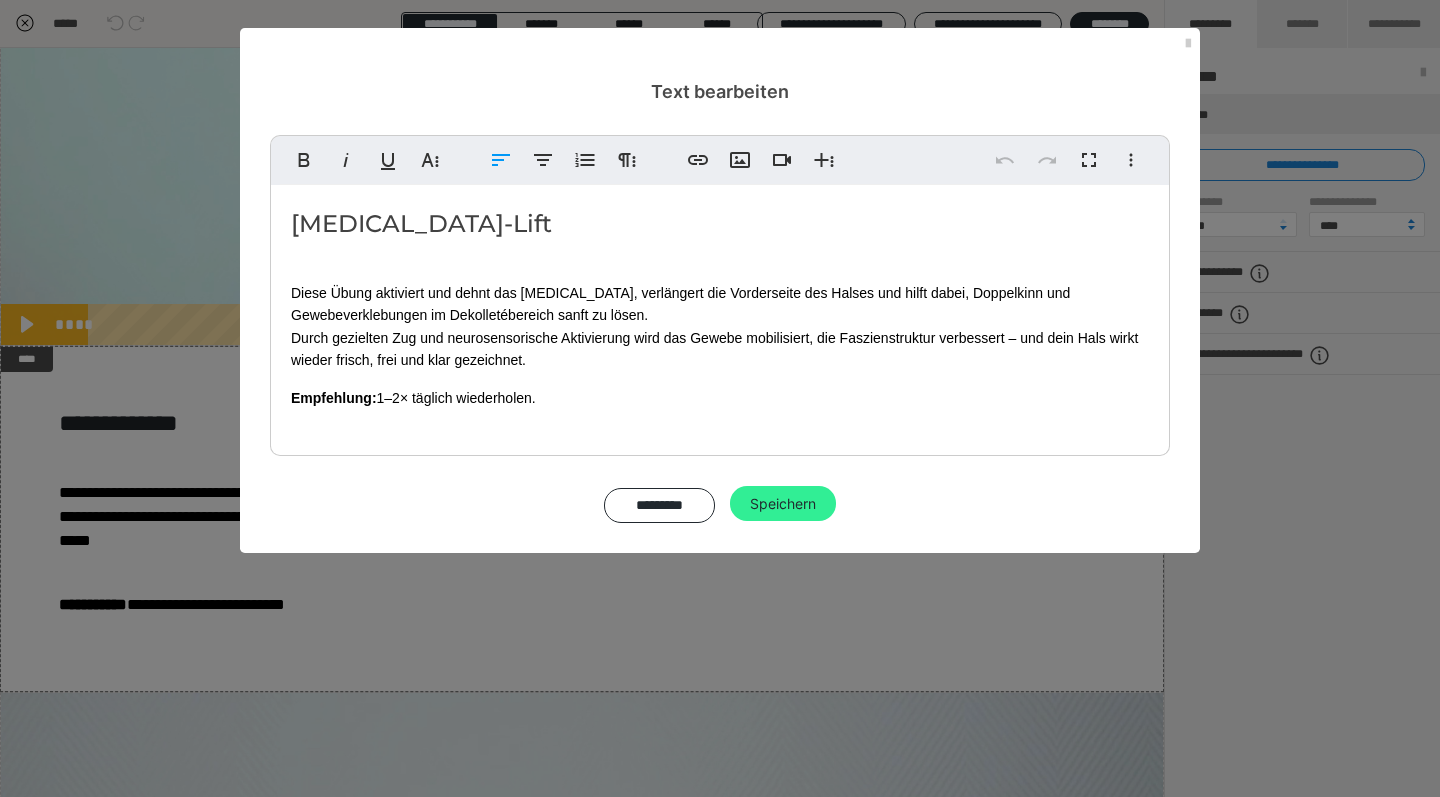 click on "Speichern" at bounding box center [783, 504] 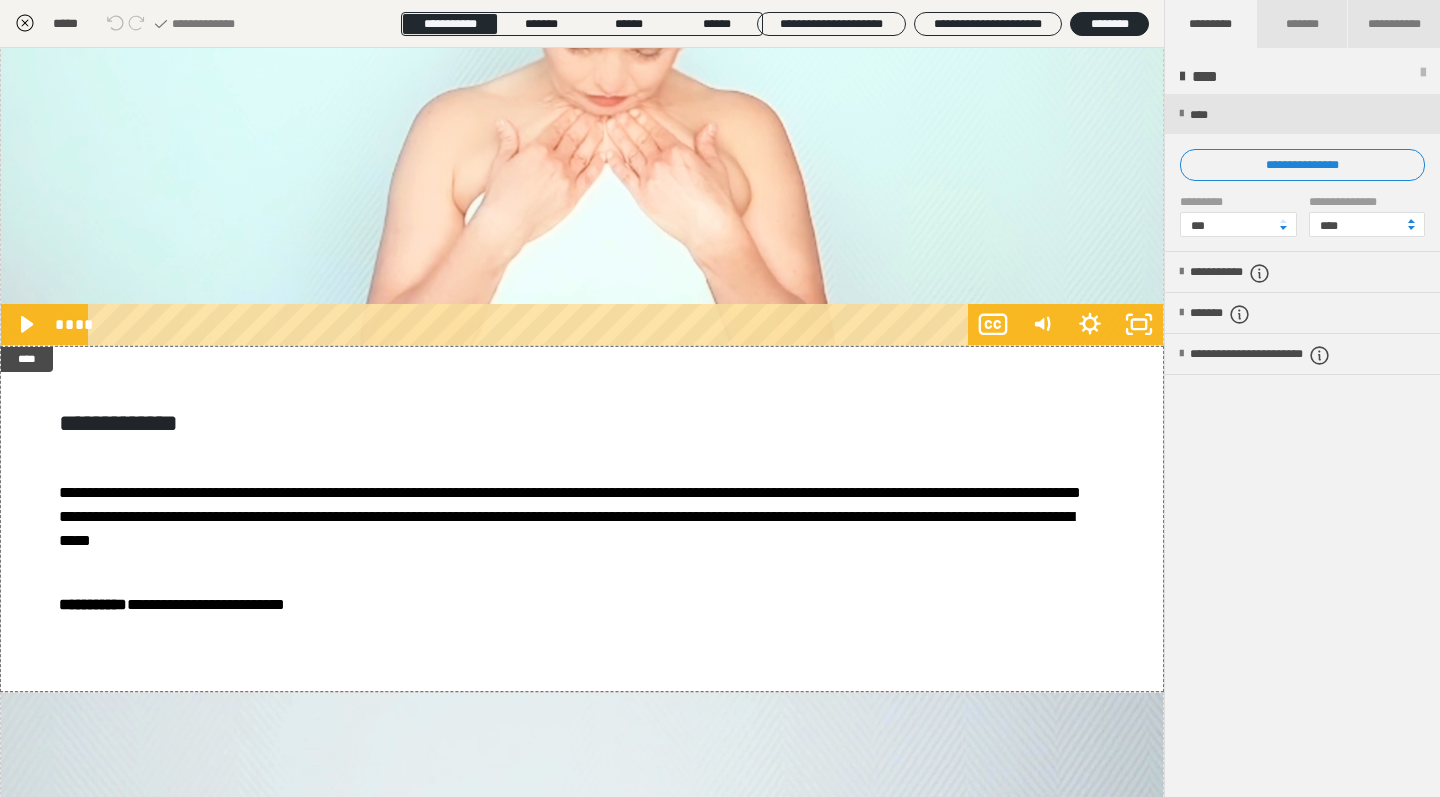 click 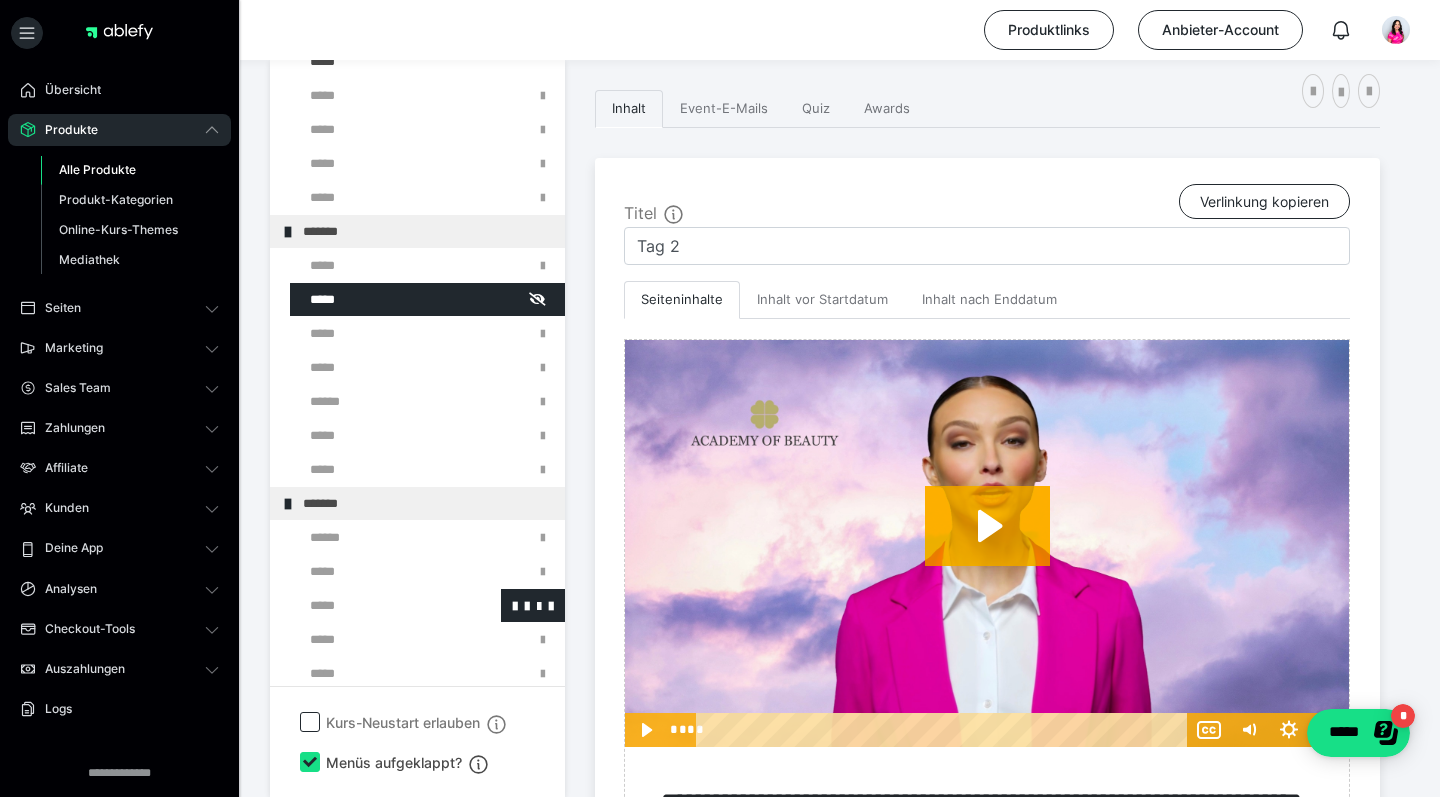 click at bounding box center [375, 605] 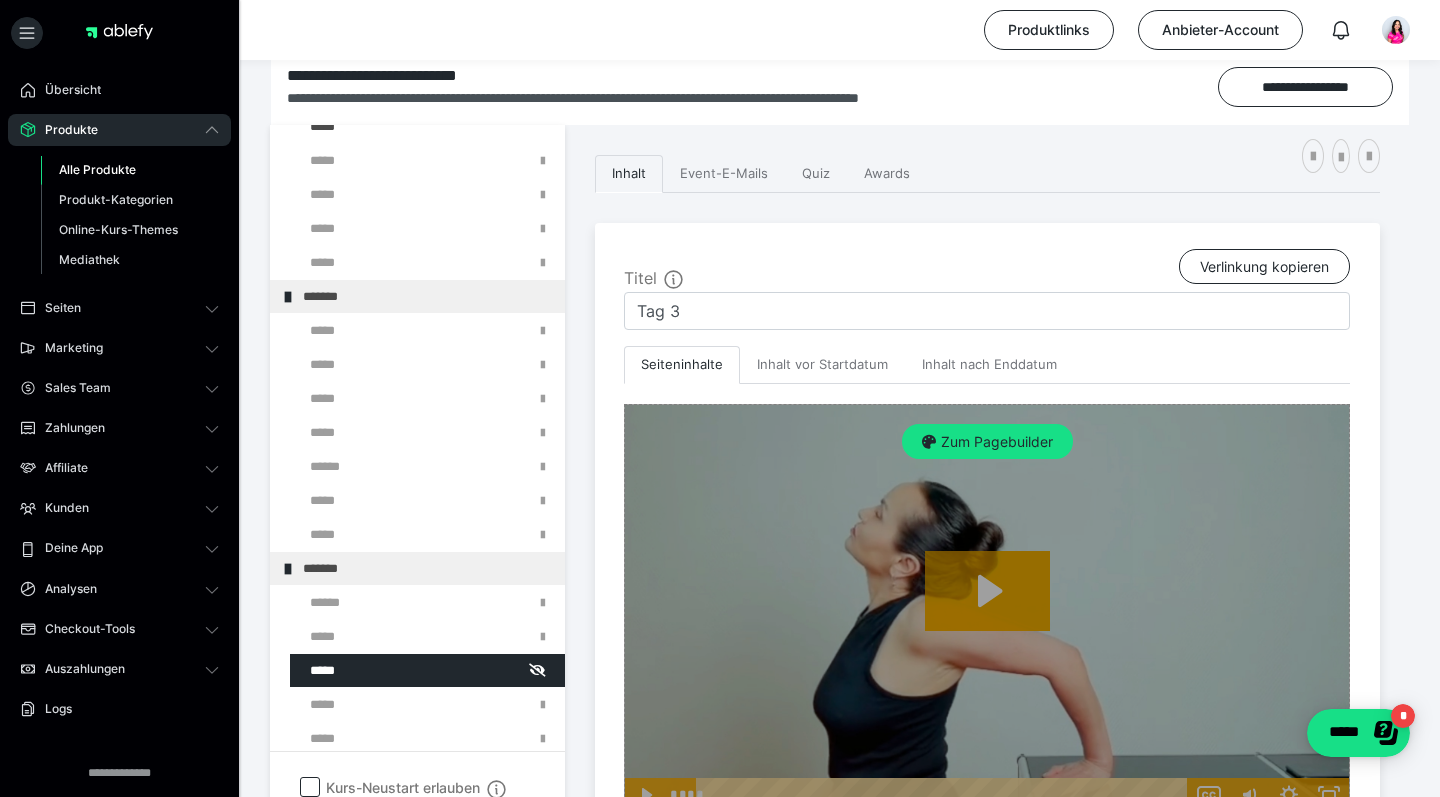 scroll, scrollTop: 346, scrollLeft: 0, axis: vertical 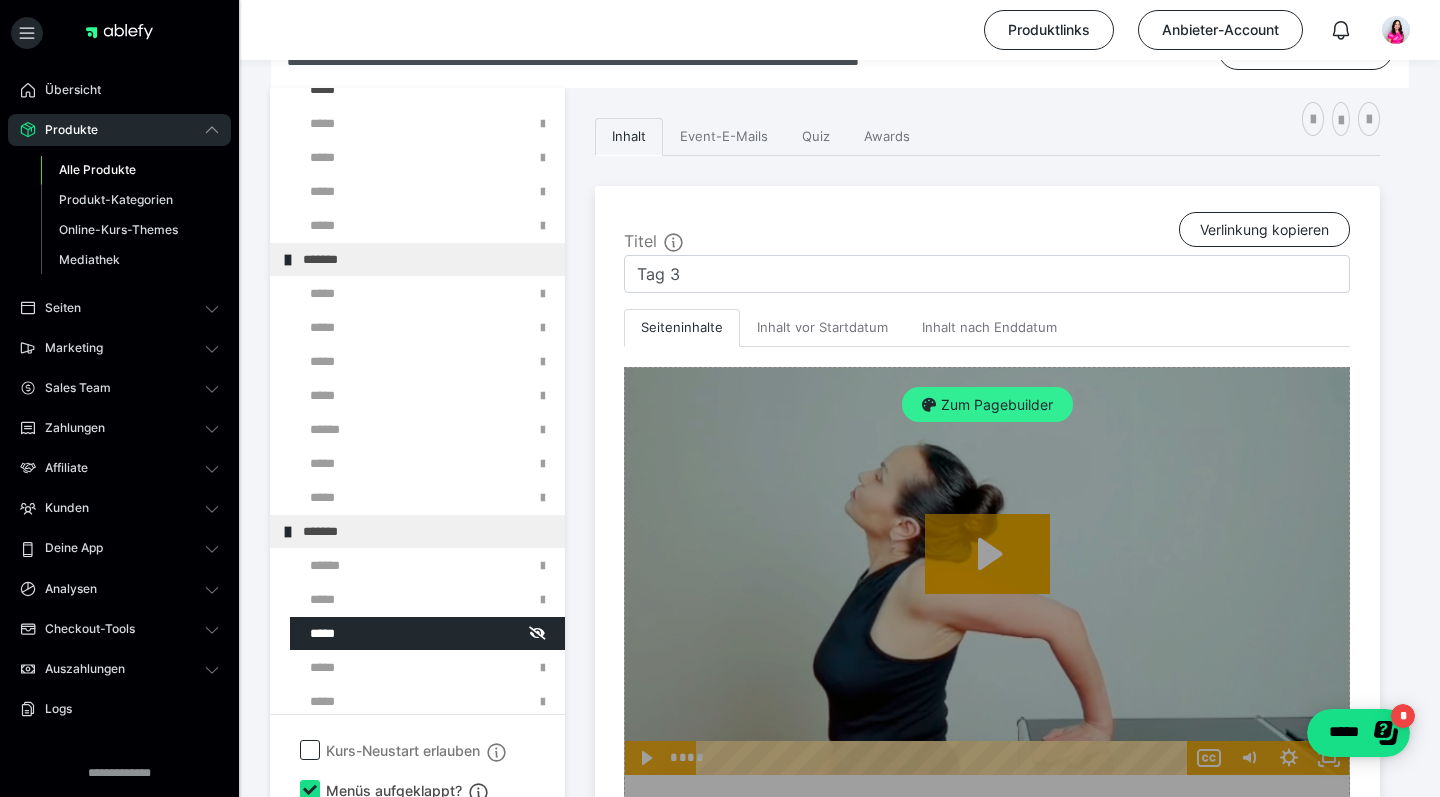 click on "Zum Pagebuilder" at bounding box center (987, 405) 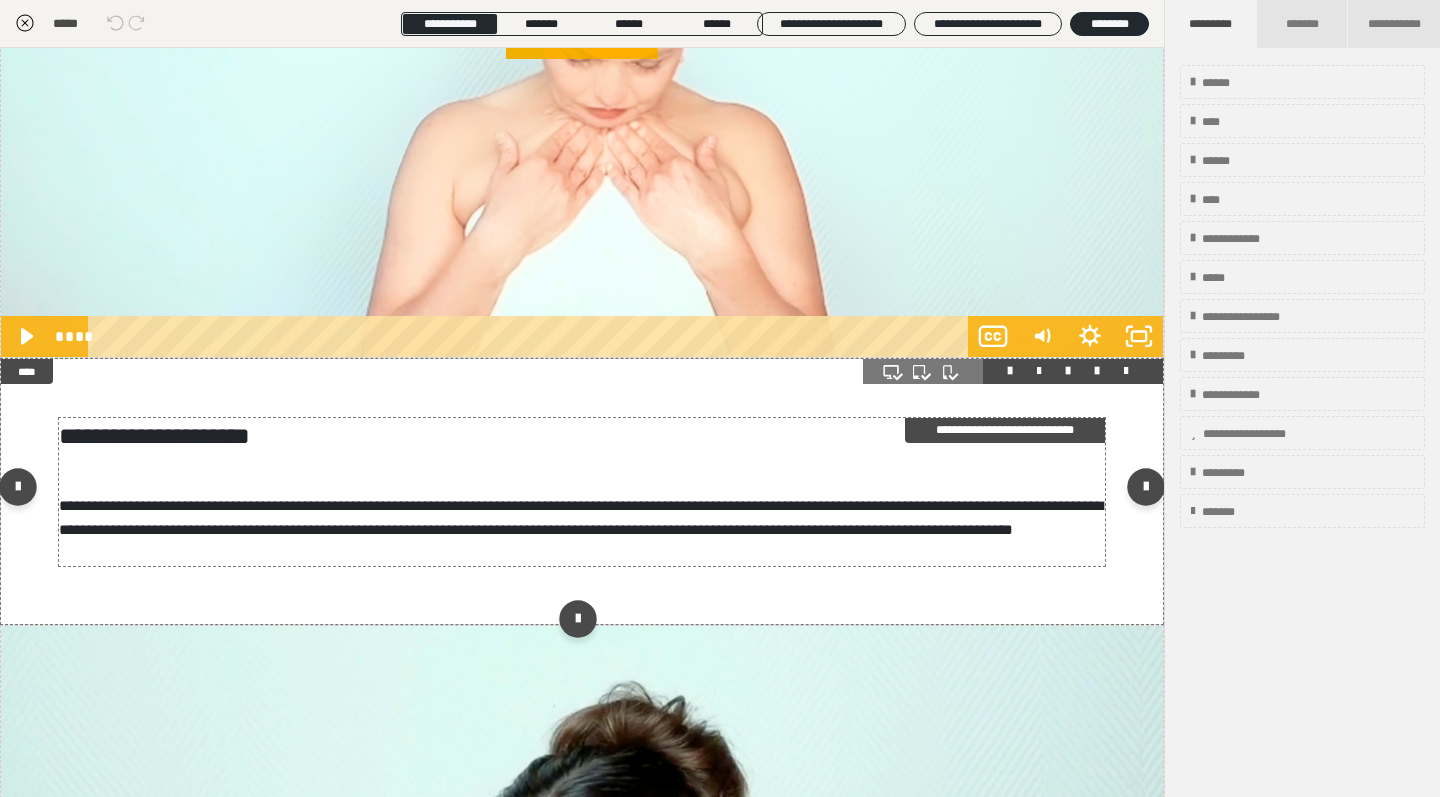 scroll, scrollTop: 1341, scrollLeft: 0, axis: vertical 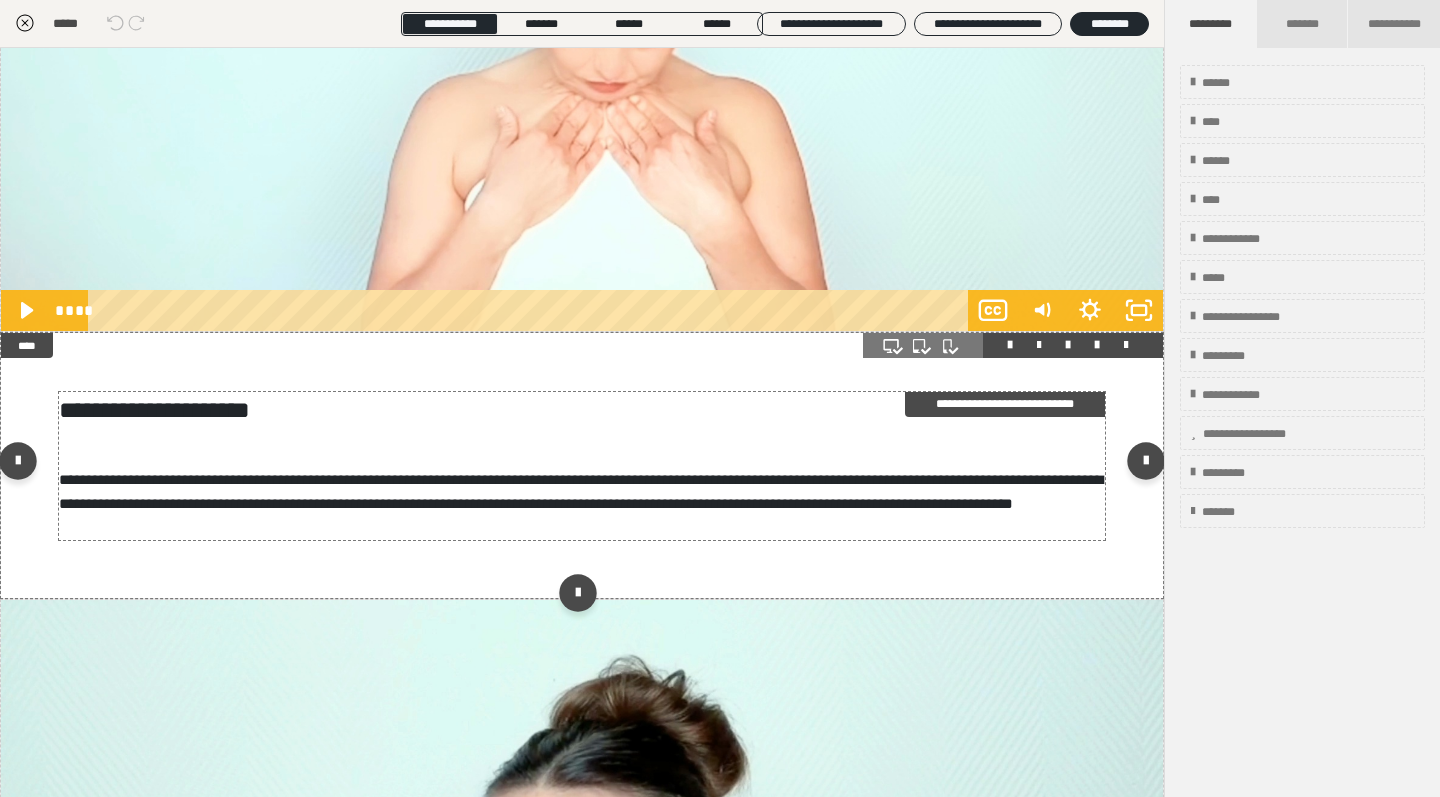 click on "**********" at bounding box center [582, 466] 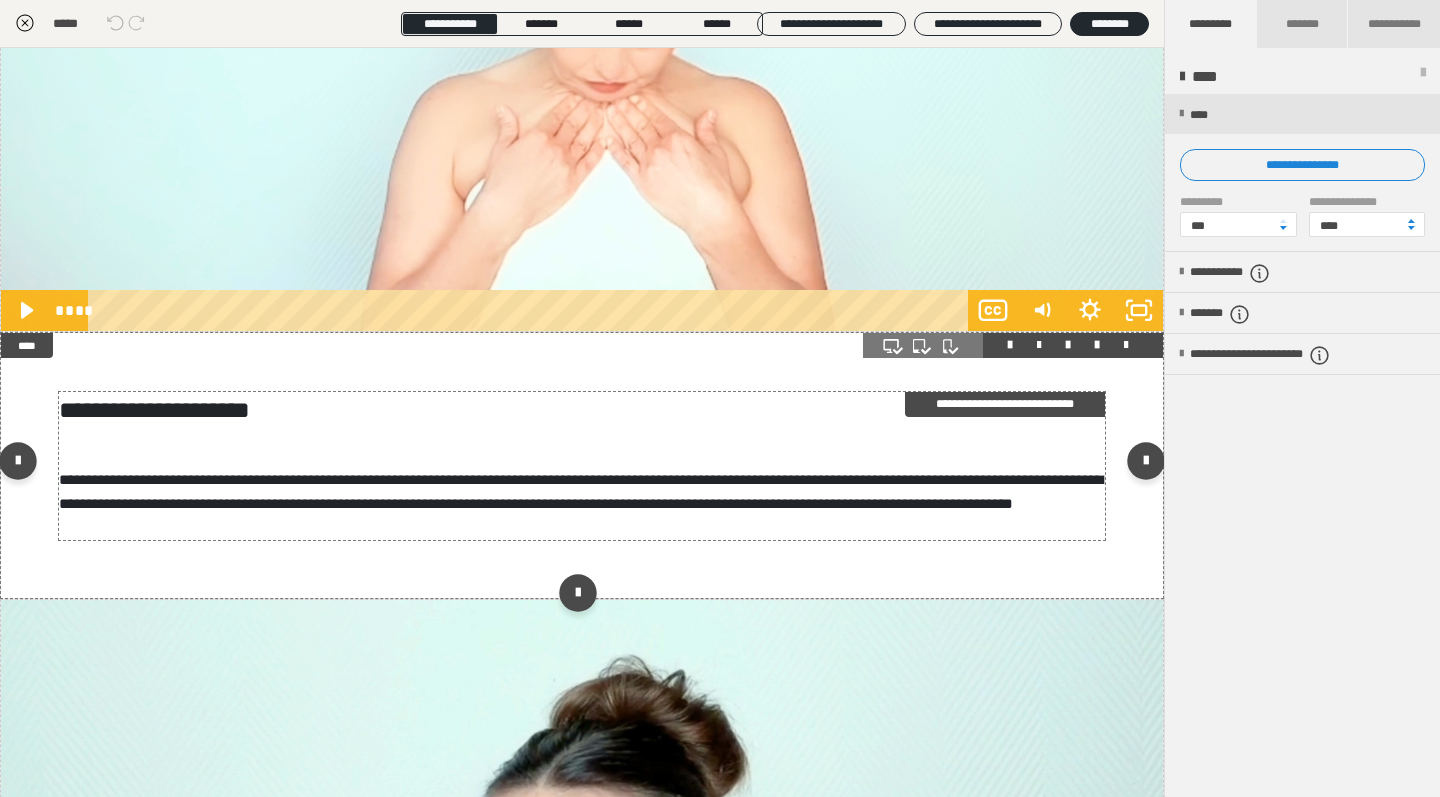 click on "**********" at bounding box center (582, 466) 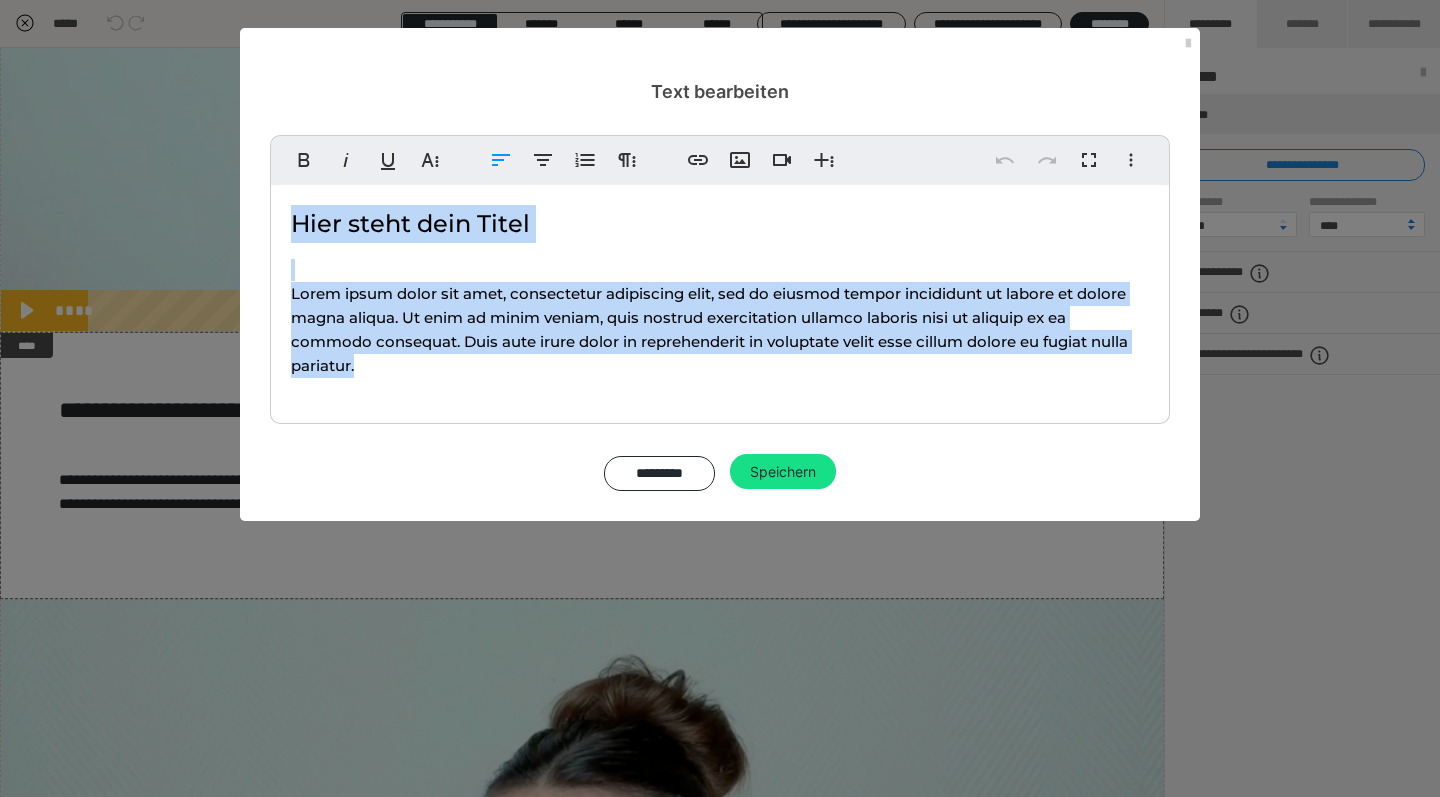 drag, startPoint x: 375, startPoint y: 365, endPoint x: 277, endPoint y: 219, distance: 175.84084 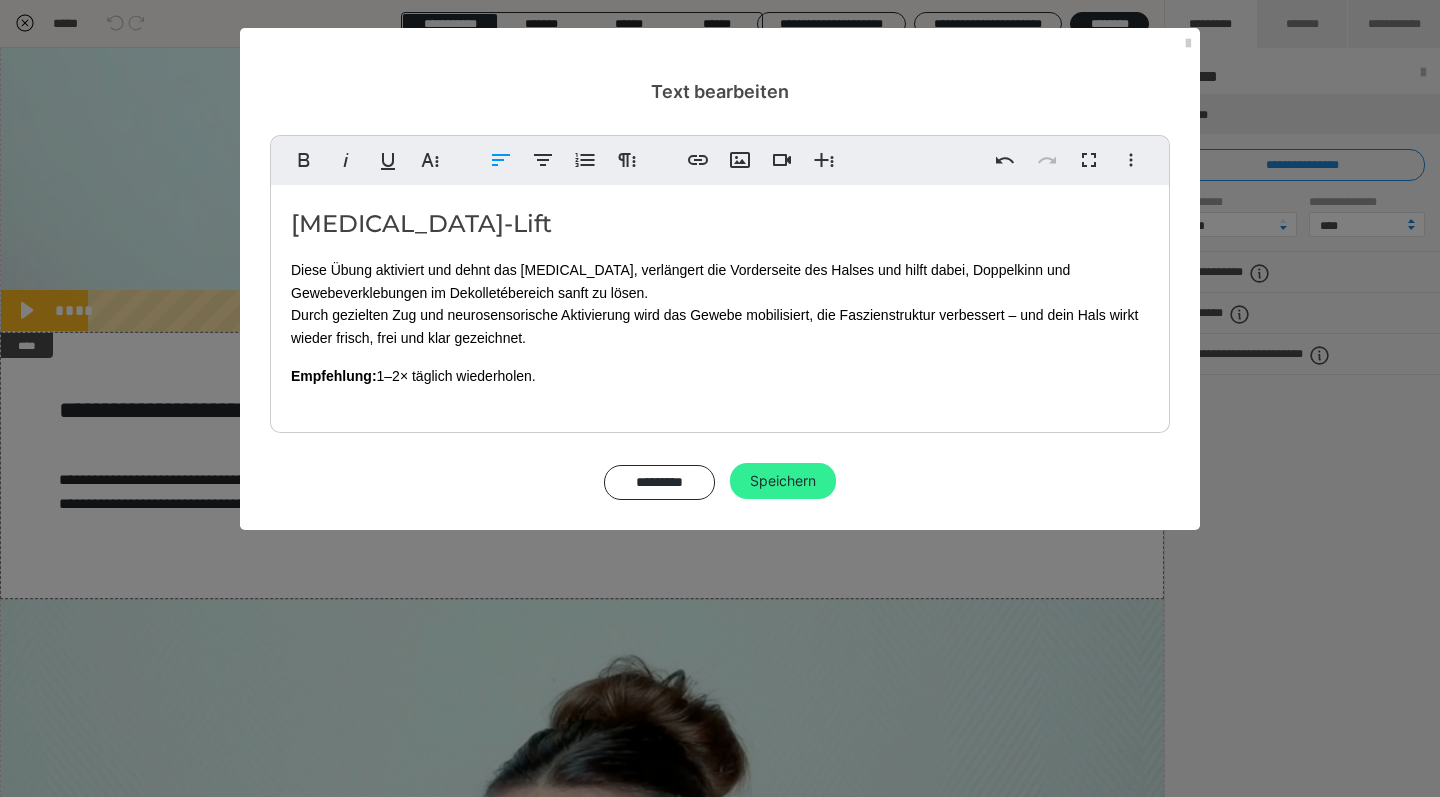 click on "Speichern" at bounding box center (783, 481) 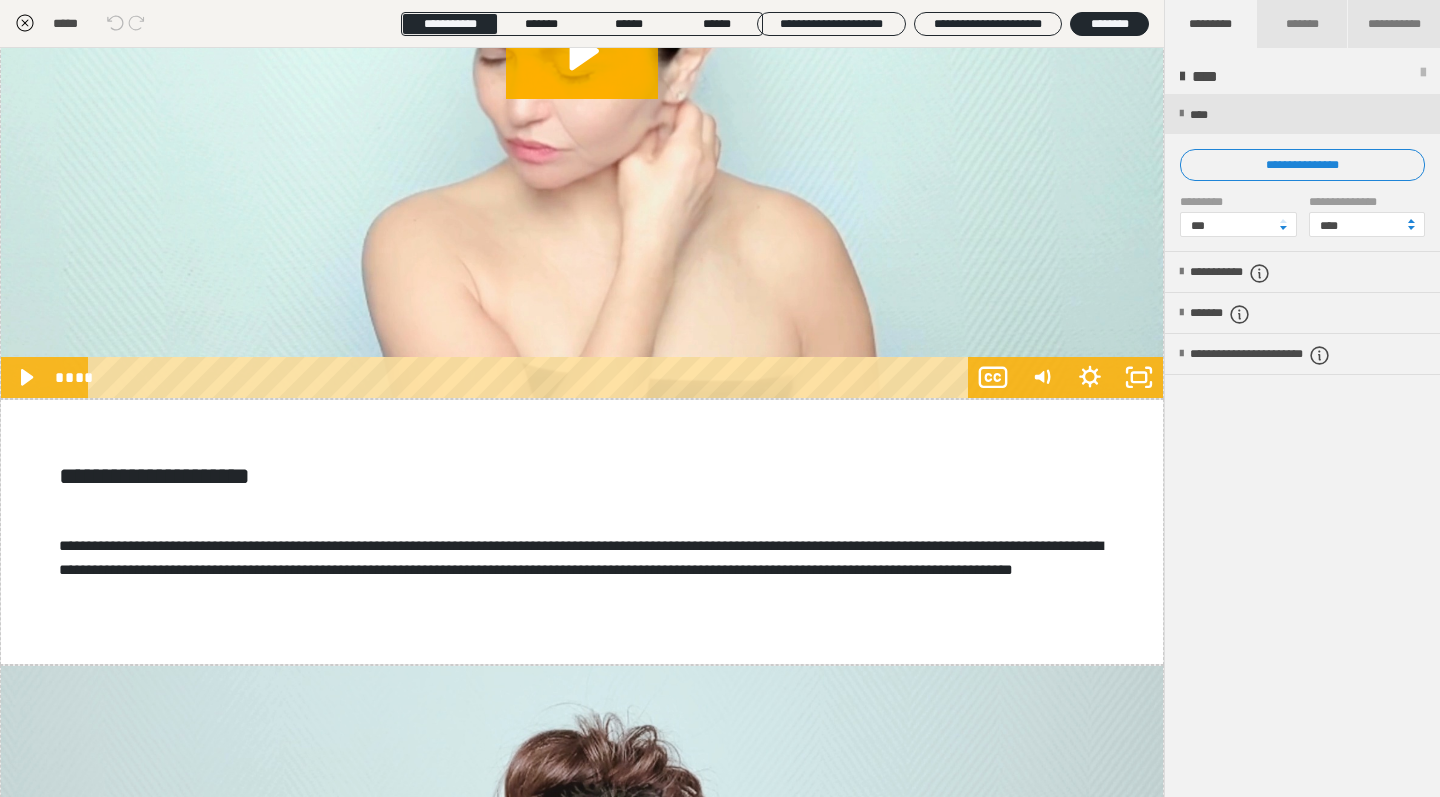 scroll, scrollTop: 2250, scrollLeft: 0, axis: vertical 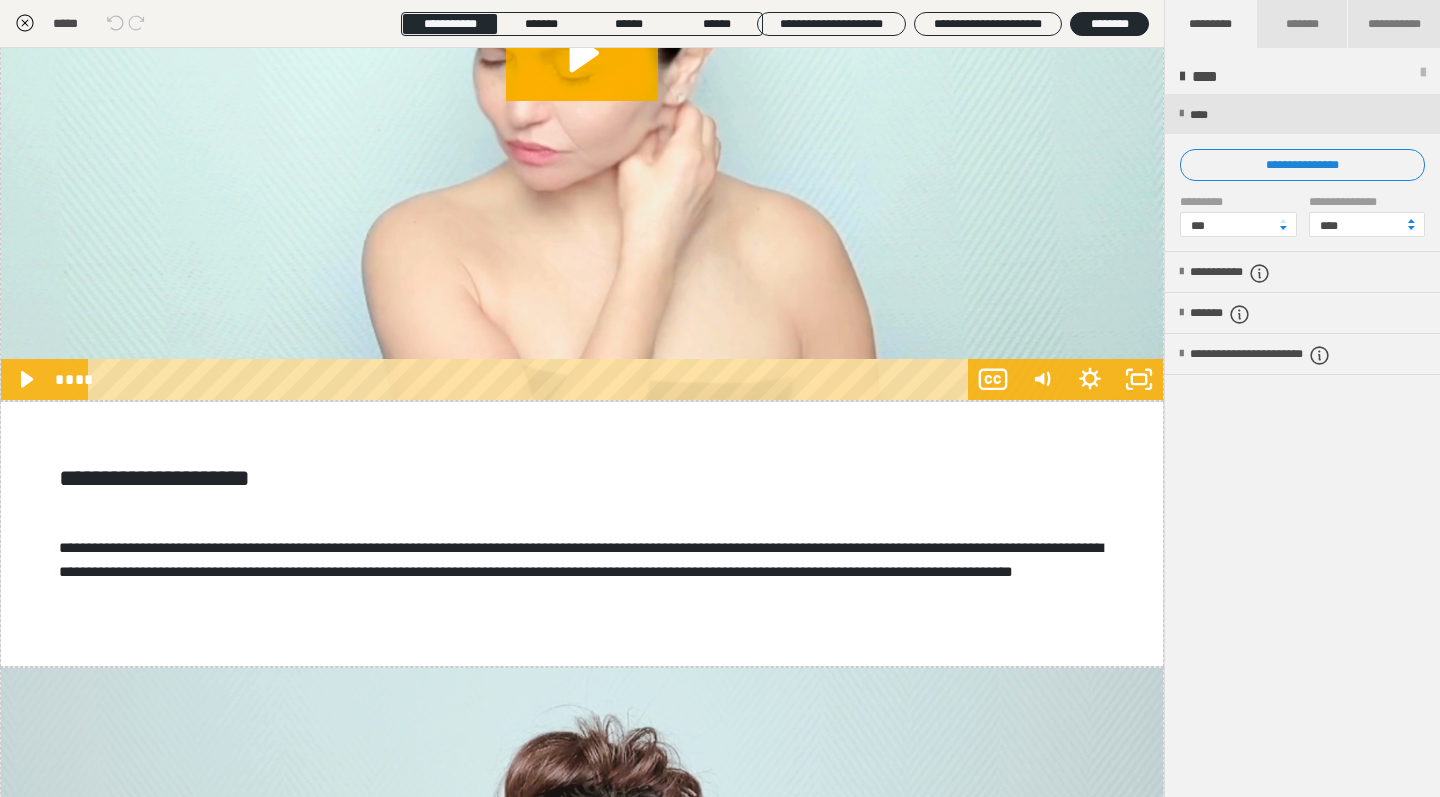 click 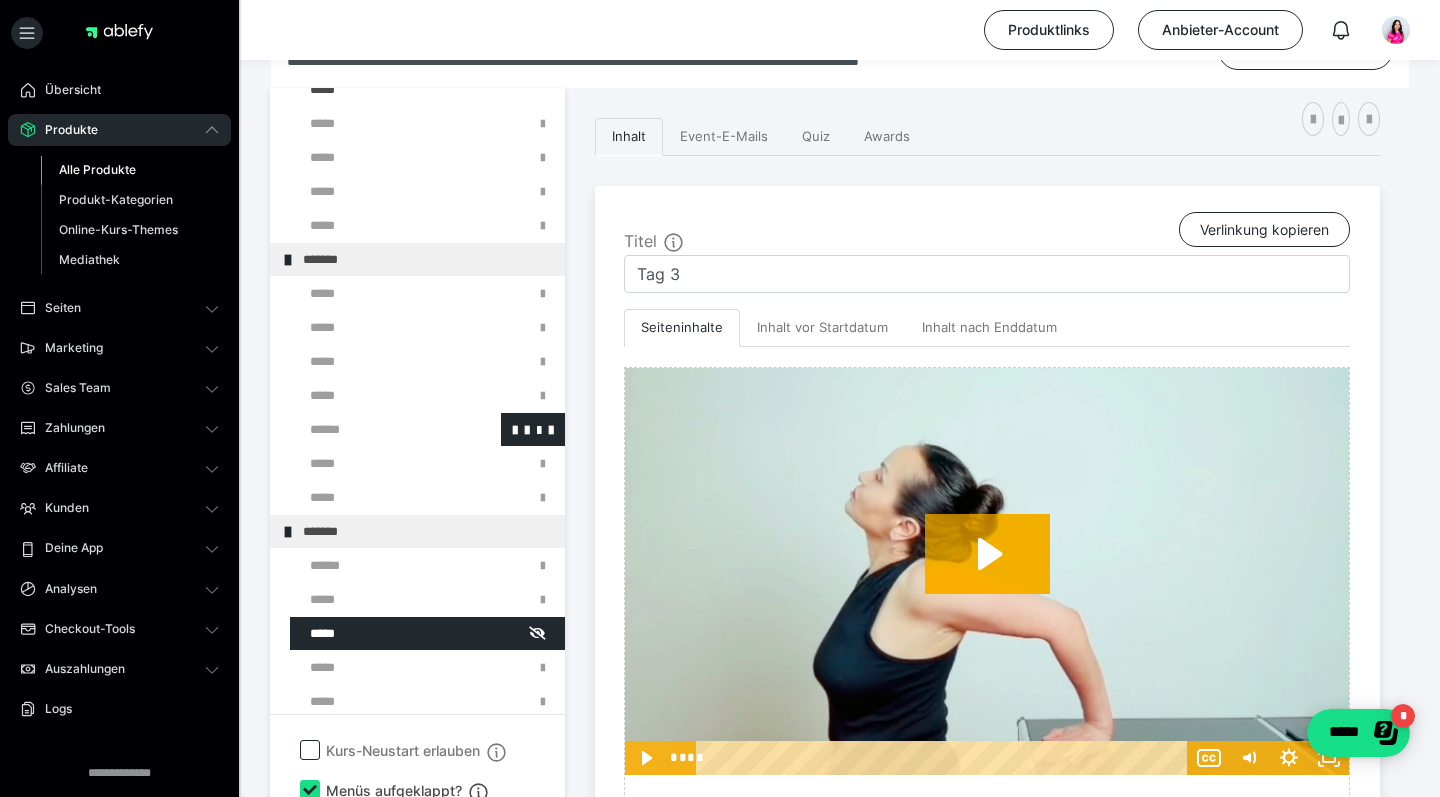 click at bounding box center [375, 429] 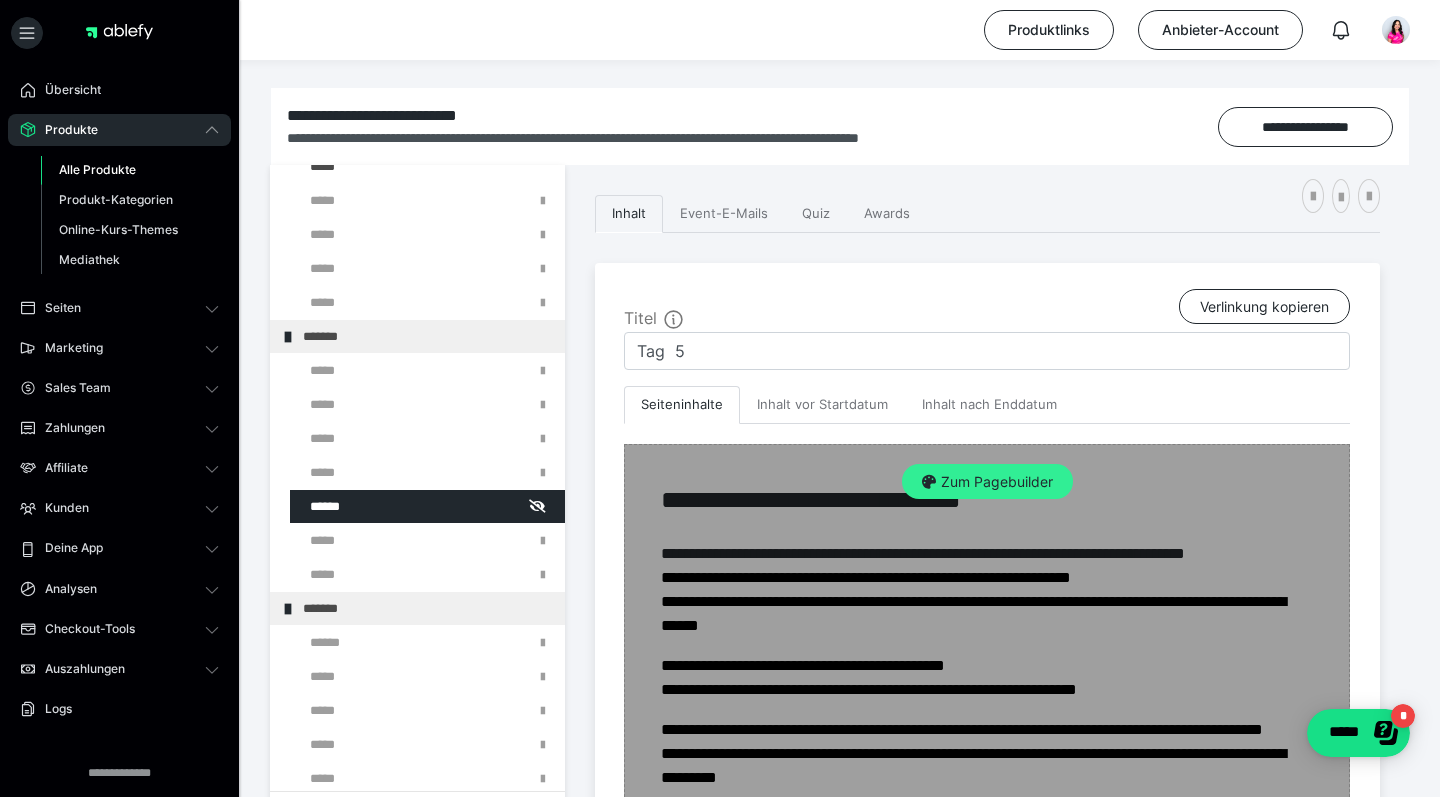 scroll, scrollTop: 261, scrollLeft: 0, axis: vertical 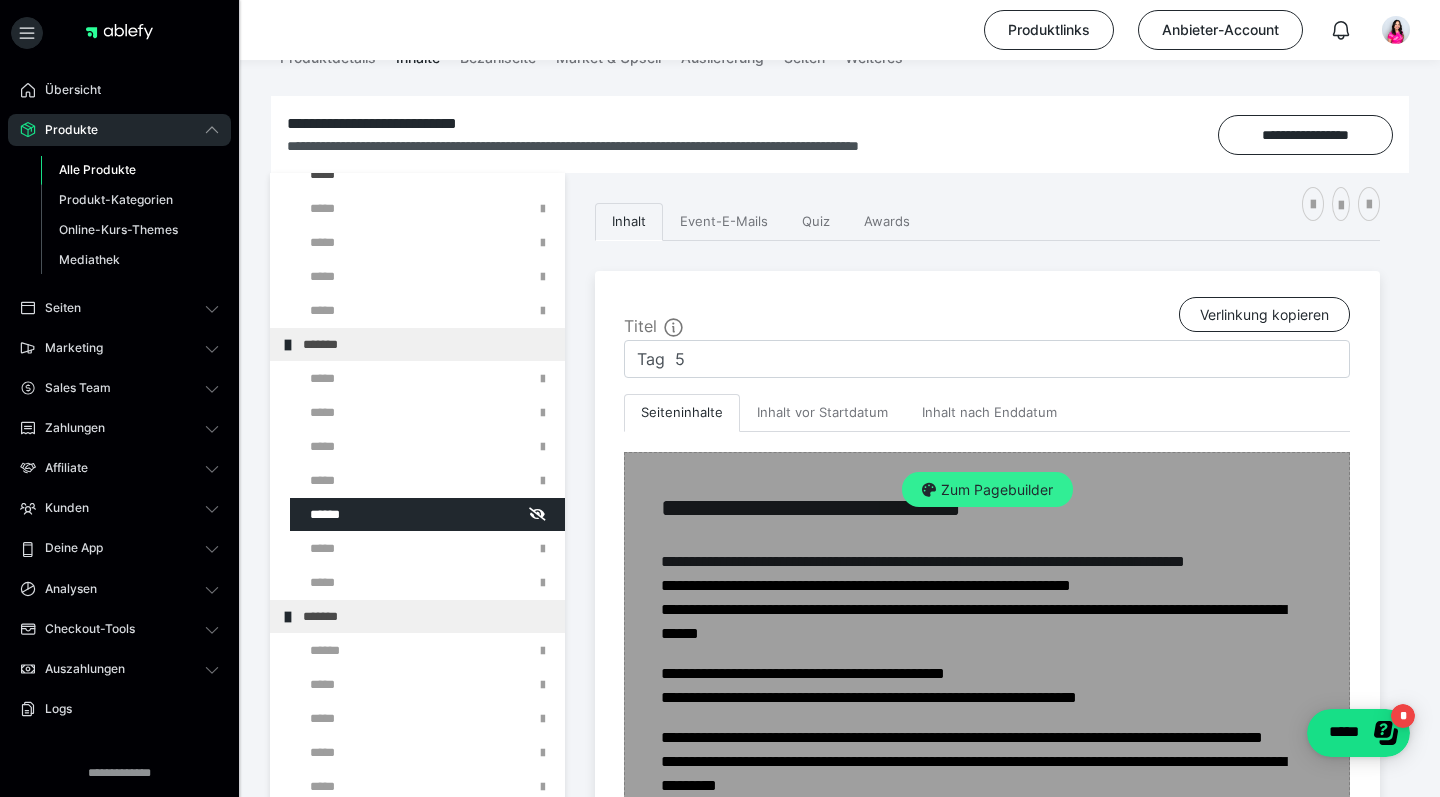 click on "Zum Pagebuilder" at bounding box center [987, 490] 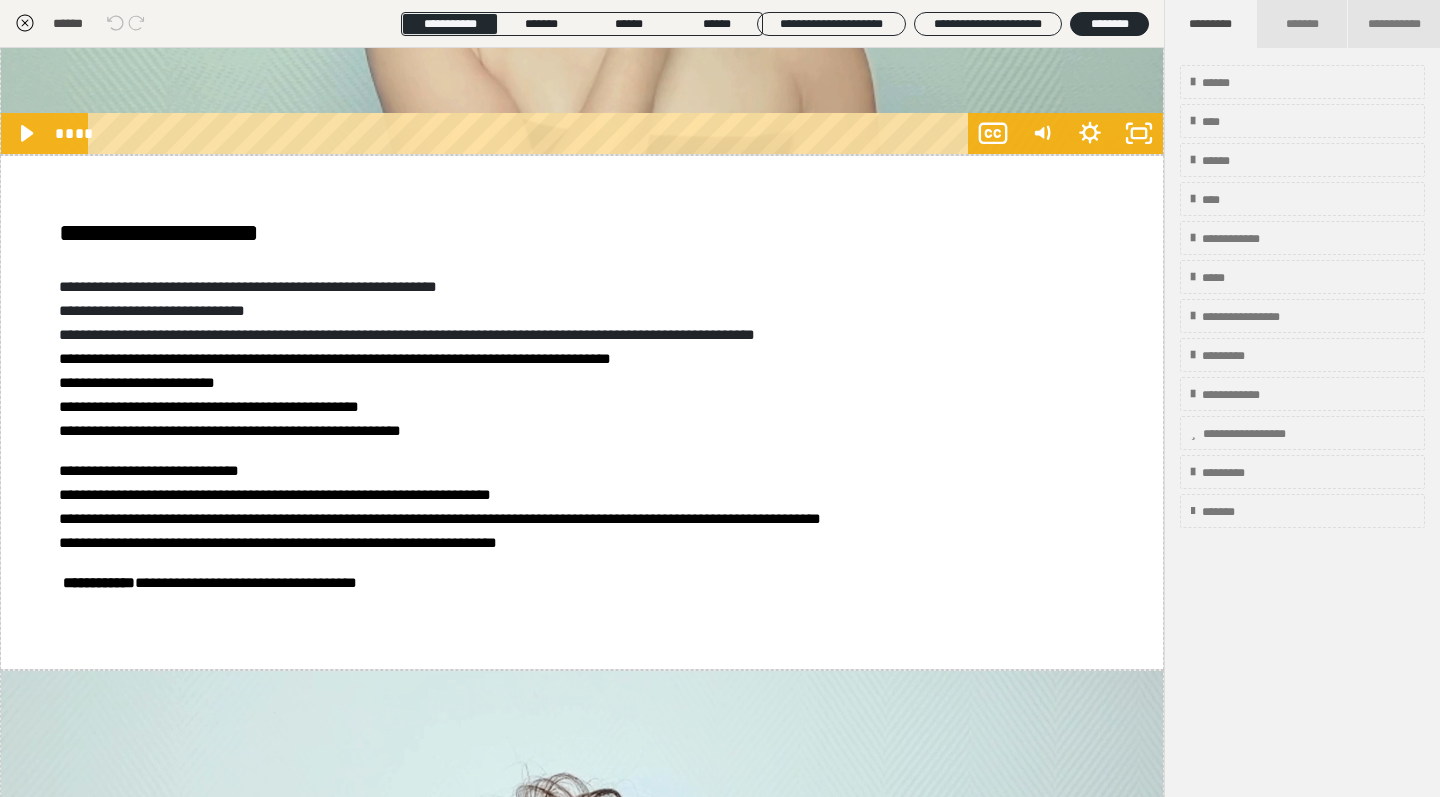 scroll, scrollTop: 2236, scrollLeft: 0, axis: vertical 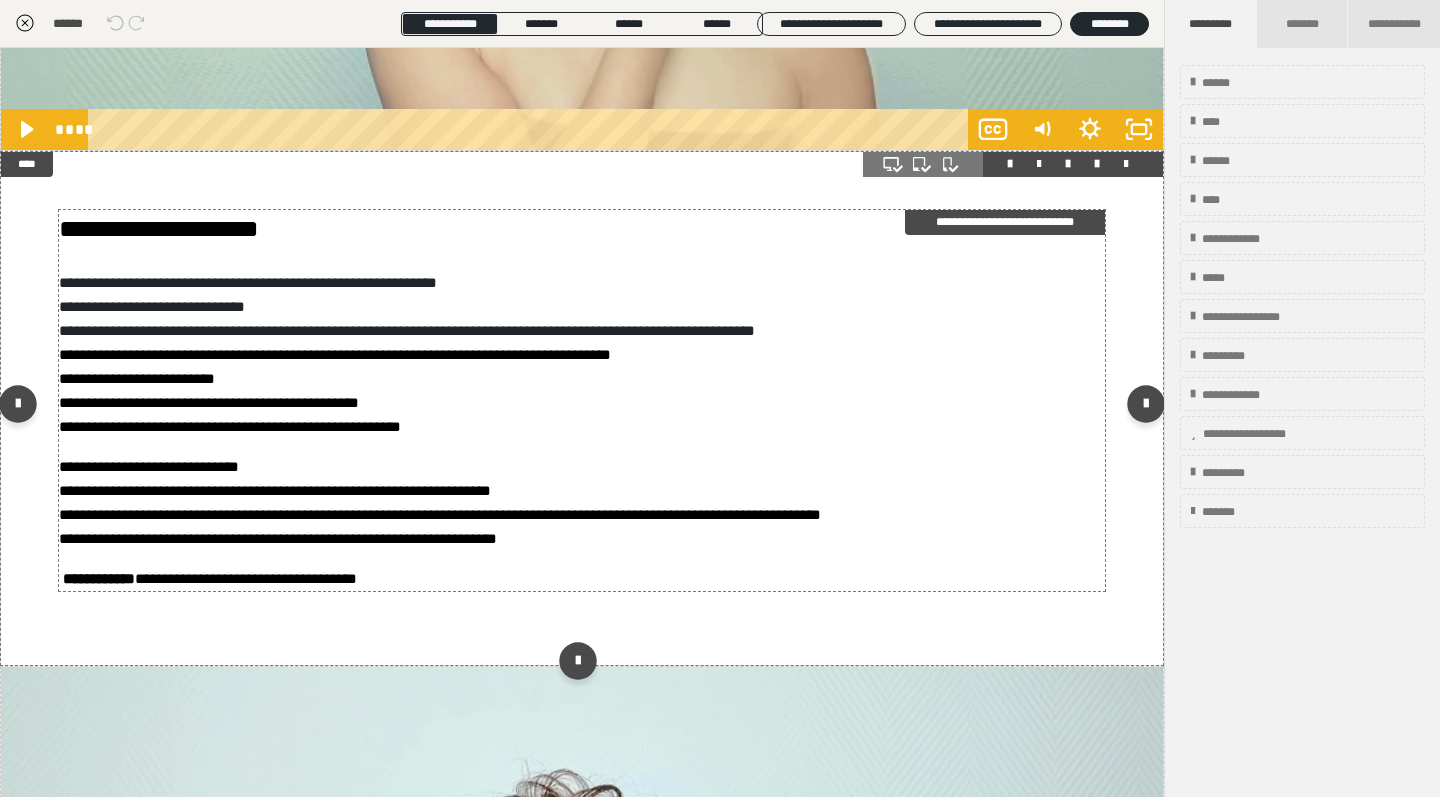 click on "**********" at bounding box center [582, 503] 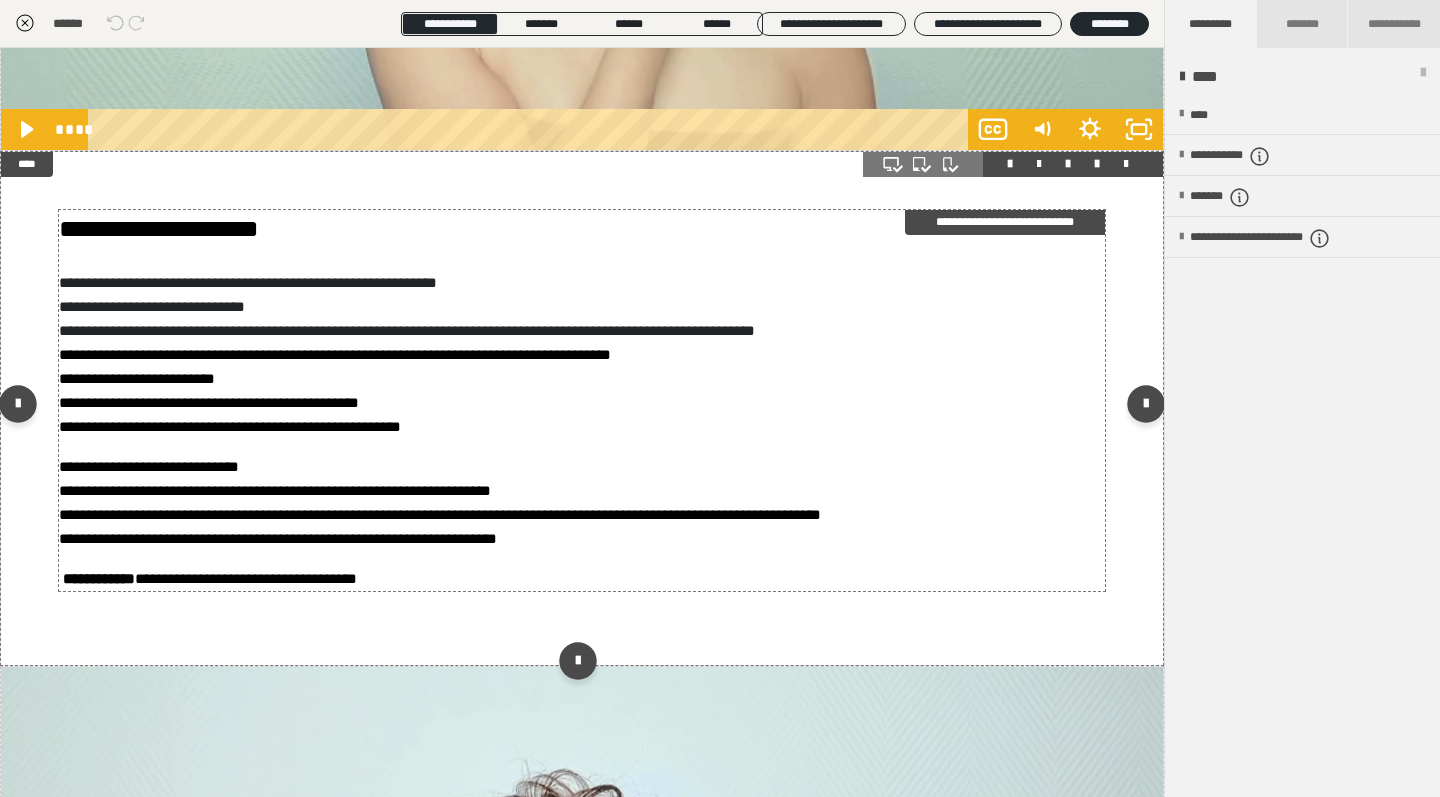 click on "**********" at bounding box center (582, 503) 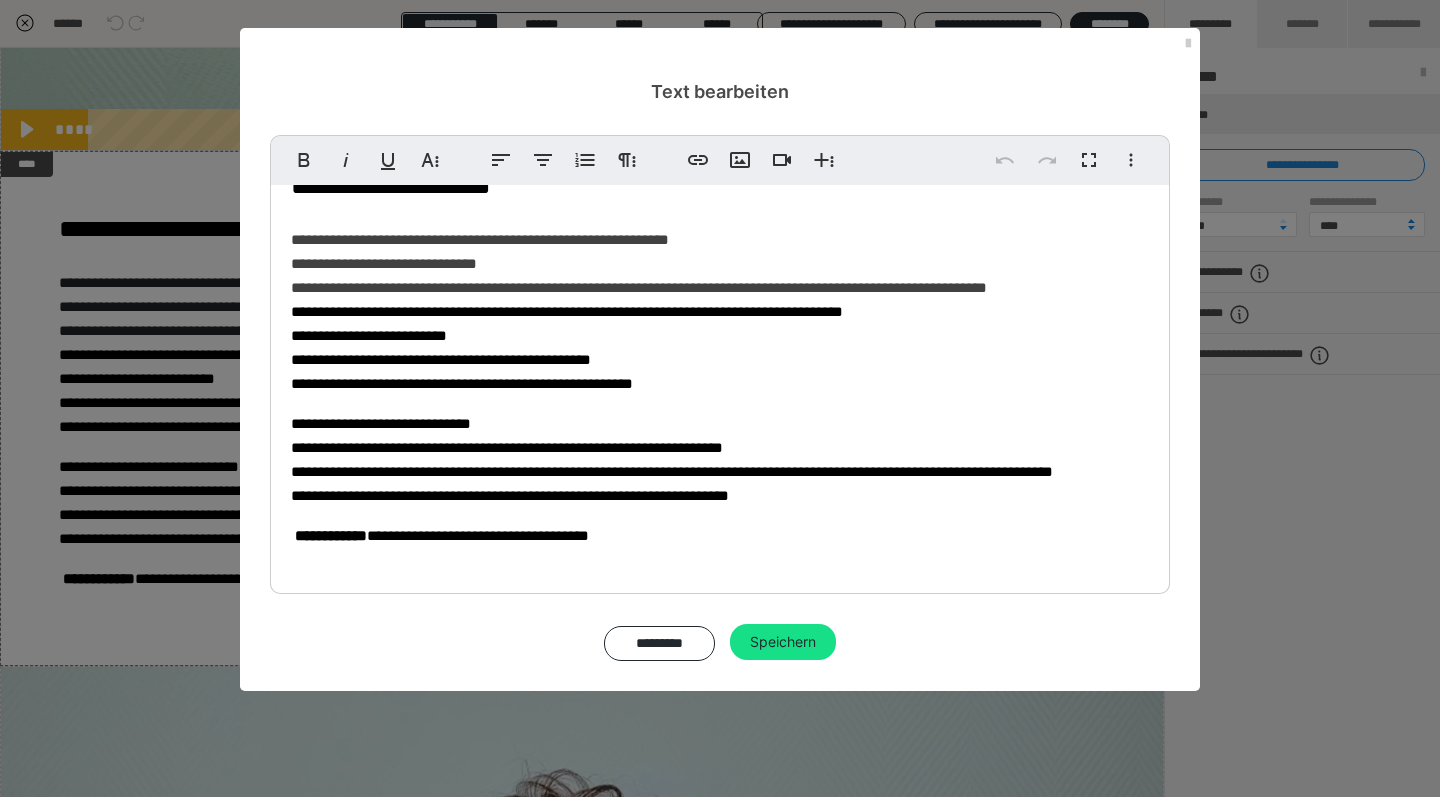 scroll, scrollTop: 88, scrollLeft: 0, axis: vertical 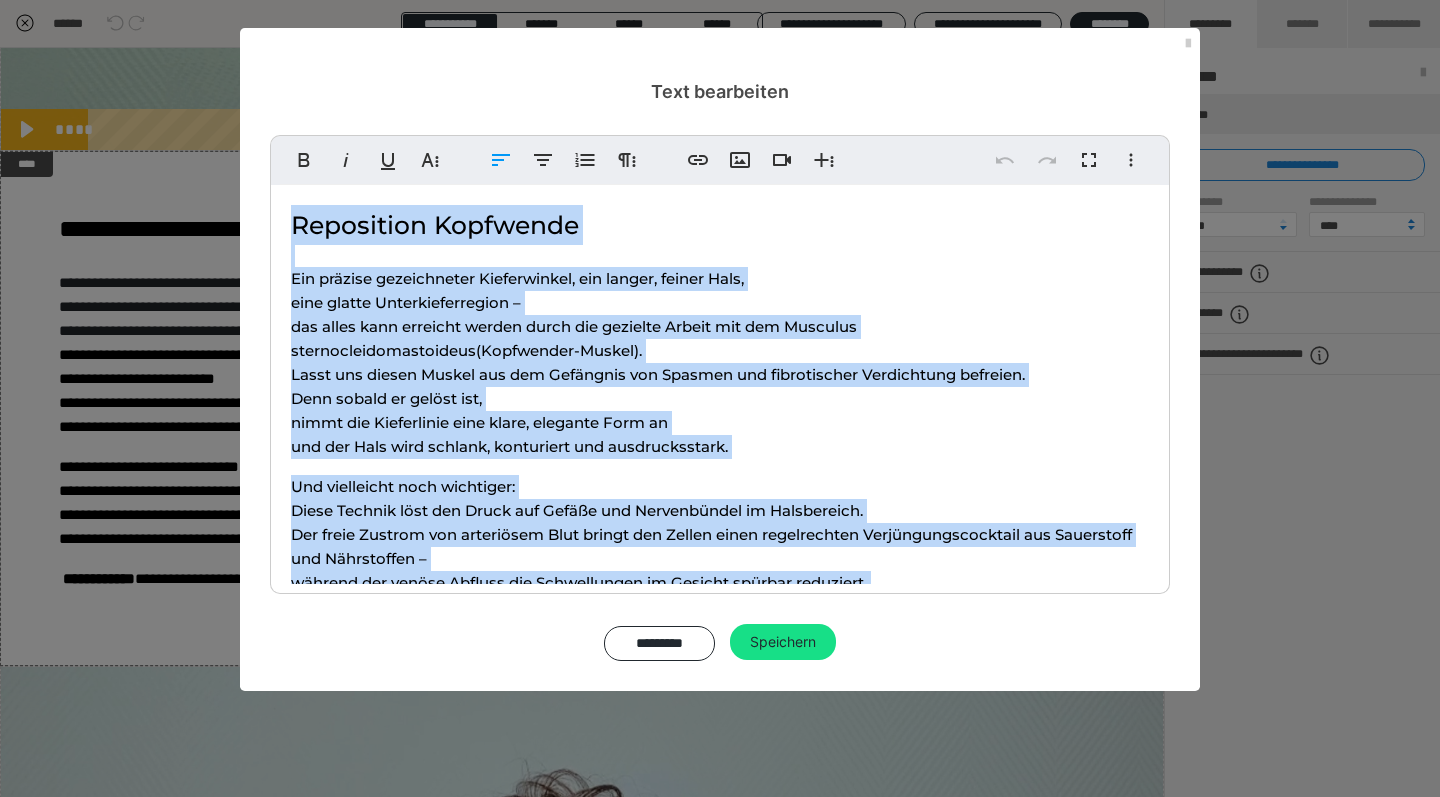 drag, startPoint x: 703, startPoint y: 543, endPoint x: 293, endPoint y: 224, distance: 519.48145 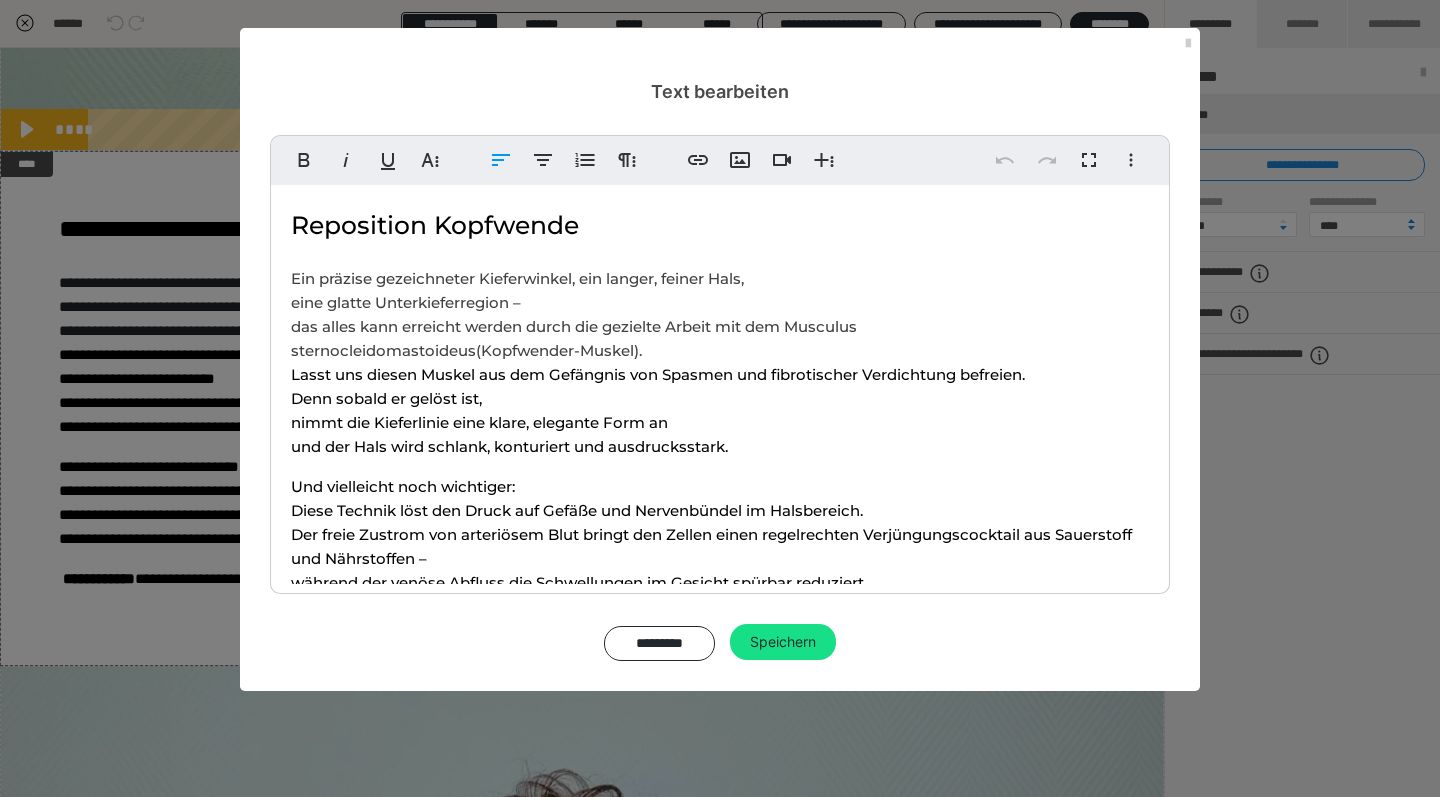 copy on "Reposition Kopfwende Ein präzise gezeichneter Kieferwinkel, ein langer, feiner Hals, eine glatte Unterkieferregion – das alles kann erreicht werden durch die gezielte Arbeit mit dem Musculus sternocleidomastoideus(Kopfwender-Muskel). Lasst uns diesen Muskel aus dem Gefängnis von Spasmen und fibrotischer Verdichtung befreien. Denn sobald er gelöst ist, nimmt die Kieferlinie eine klare, elegante Form an und der Hals wird schlank, konturiert und ausdrucksstark. Und vielleicht noch wichtiger: Diese Technik löst den Druck auf Gefäße und Nervenbündel im Halsbereich. Der freie Zustrom von arteriösem Blut bringt den Zellen einen regelrechten Verjüngungscocktail aus Sauerstoff und Nährstoffen – während der venöse Abfluss die Schwellungen im Gesicht spürbar reduziert.   Empfehlung:  1× täglich, 3–5 Durchgänge pro Seite." 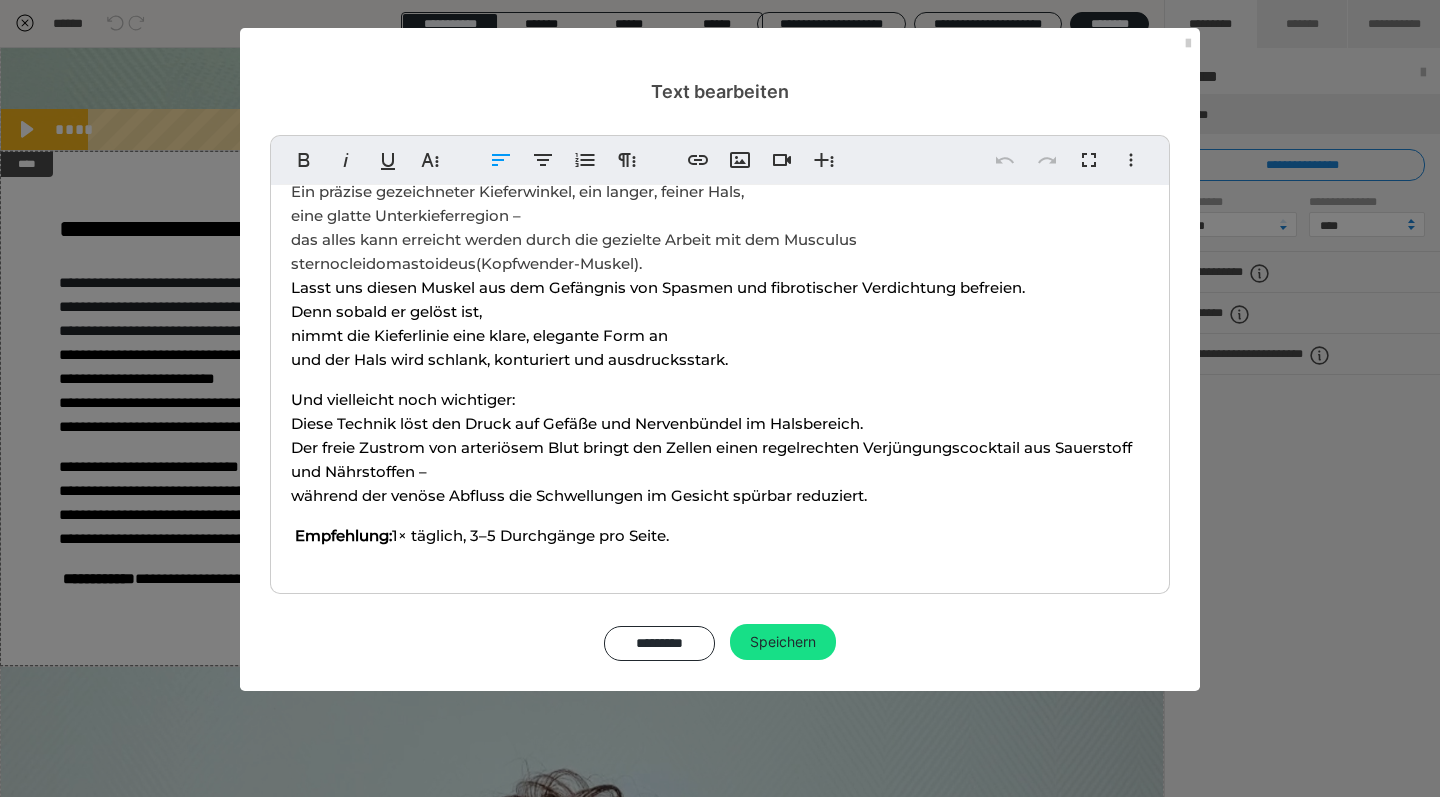 scroll, scrollTop: 88, scrollLeft: 0, axis: vertical 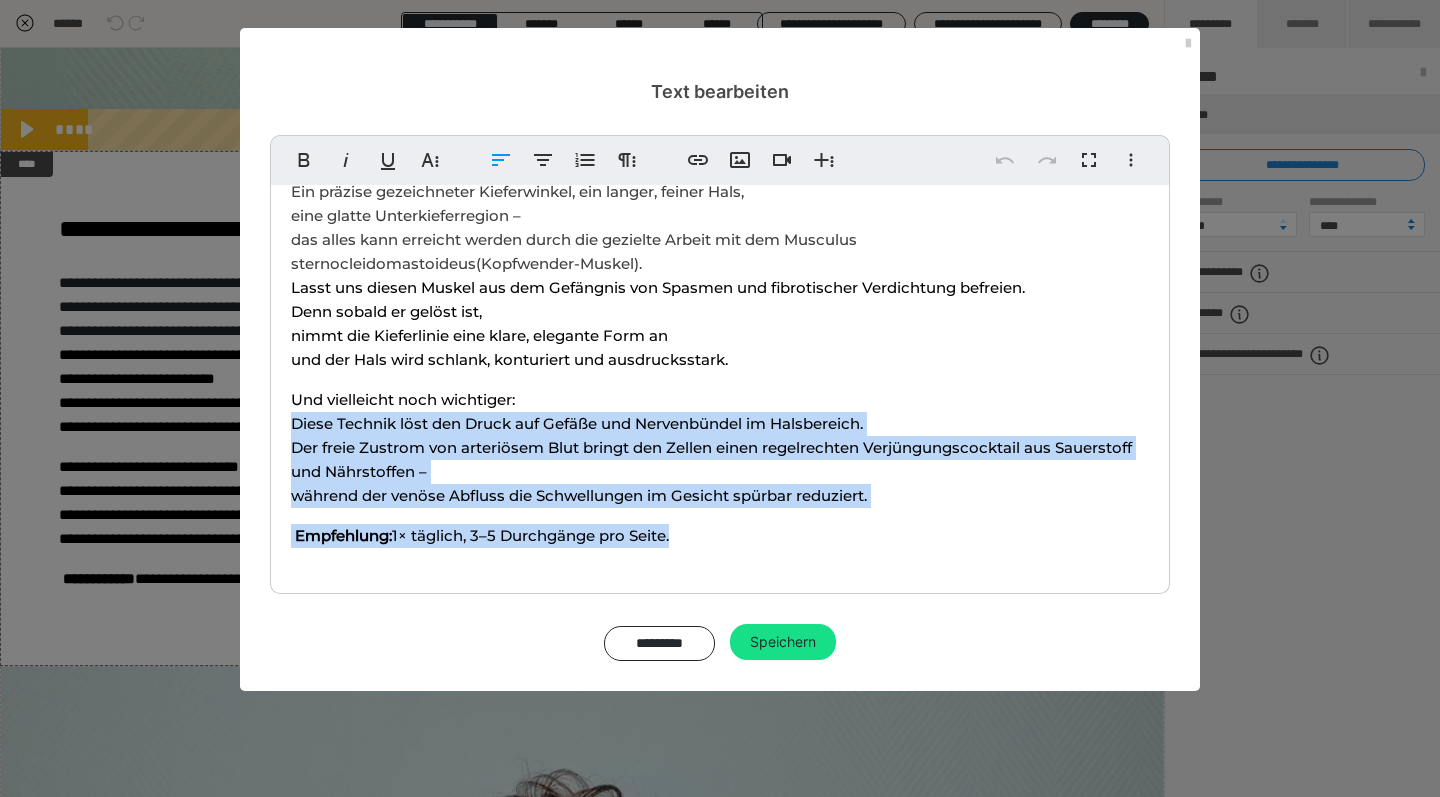 drag, startPoint x: 700, startPoint y: 537, endPoint x: 285, endPoint y: 430, distance: 428.57205 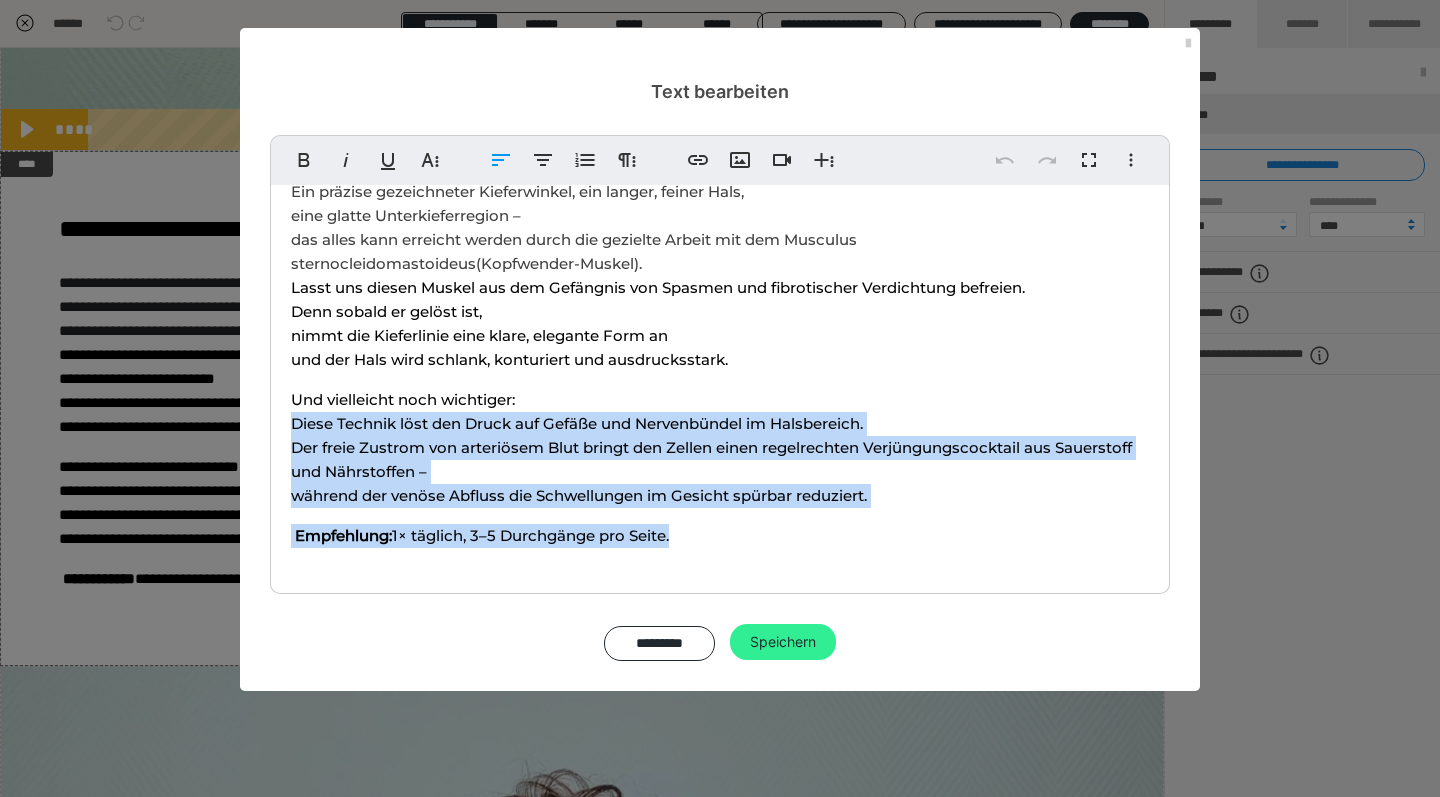 click on "Speichern" at bounding box center (783, 642) 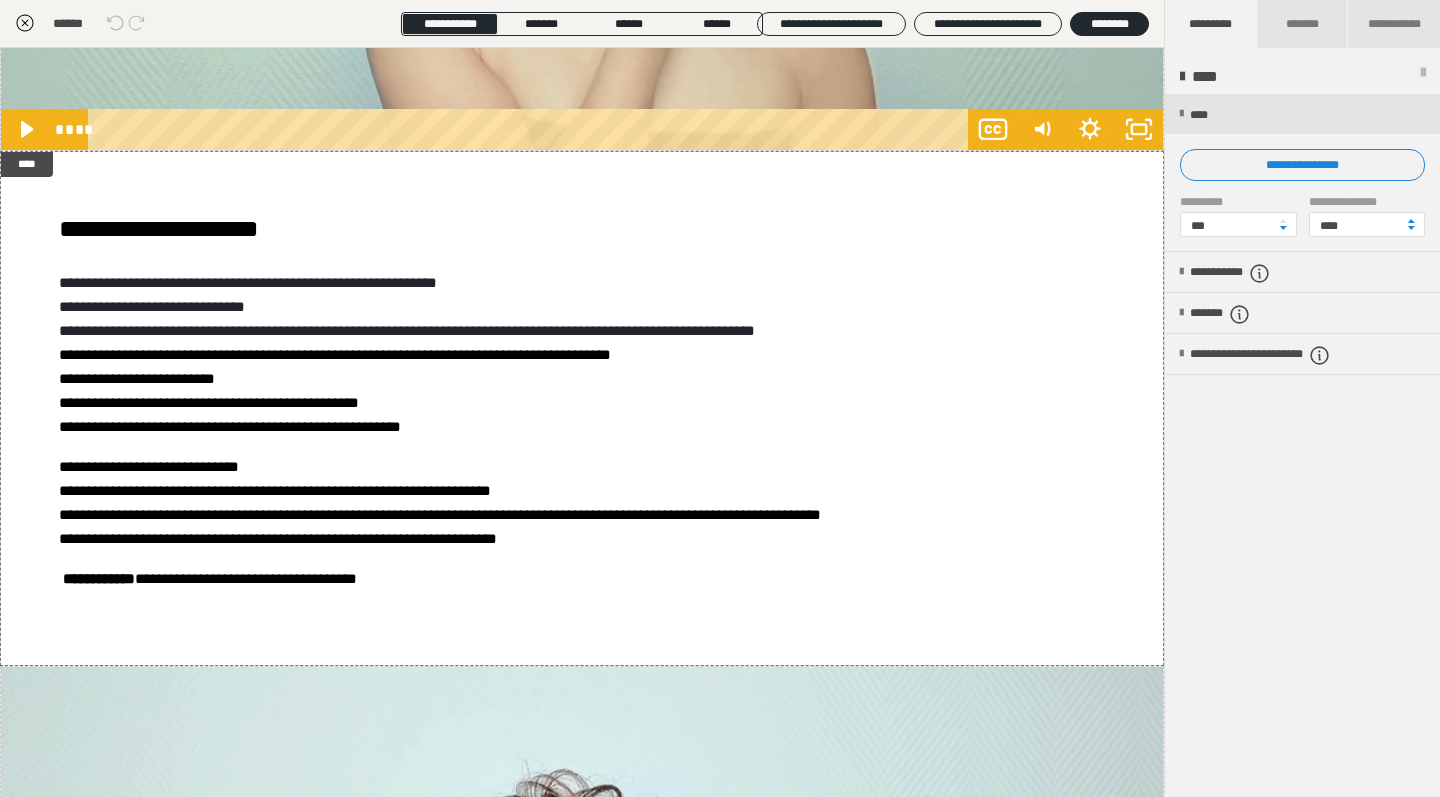 click 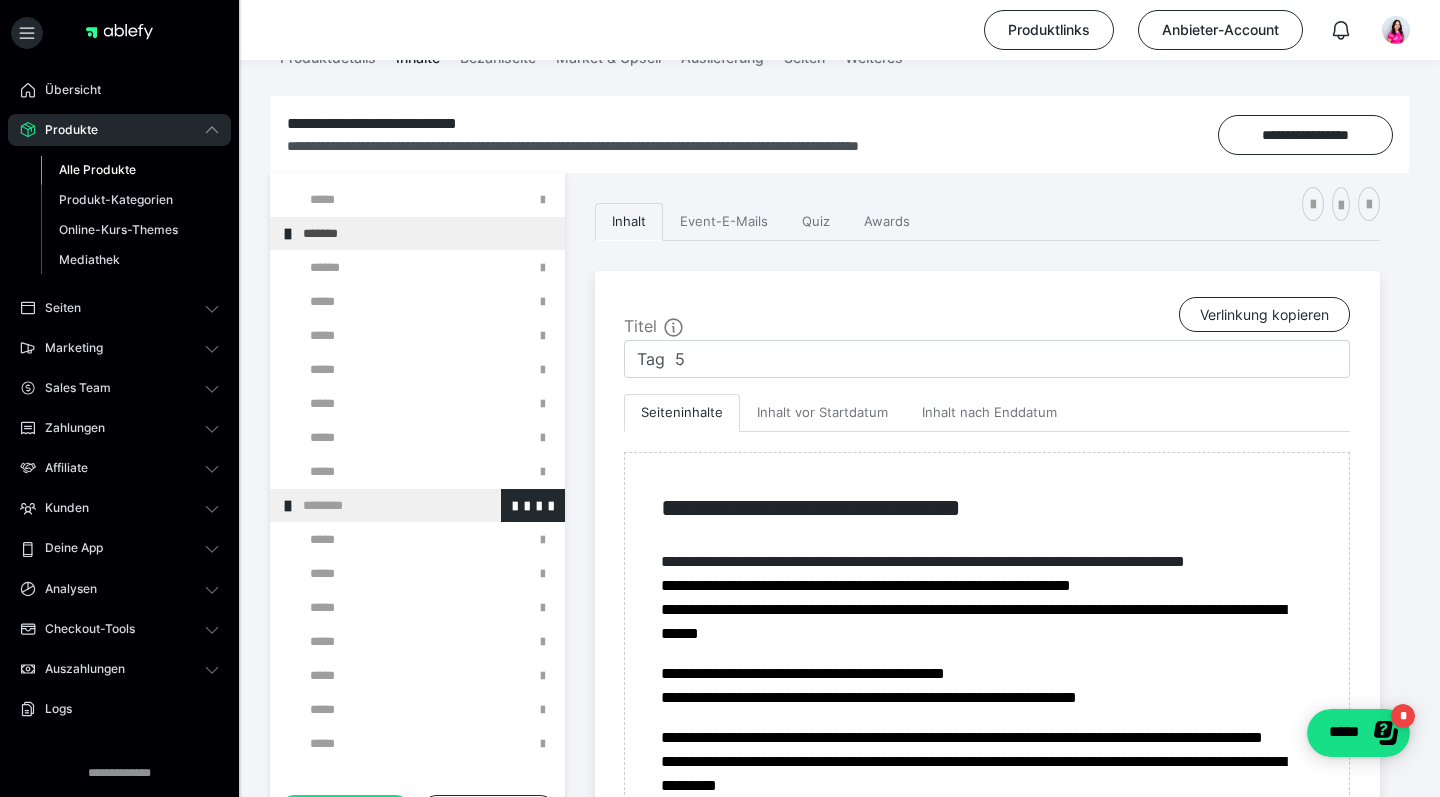 scroll, scrollTop: 572, scrollLeft: 0, axis: vertical 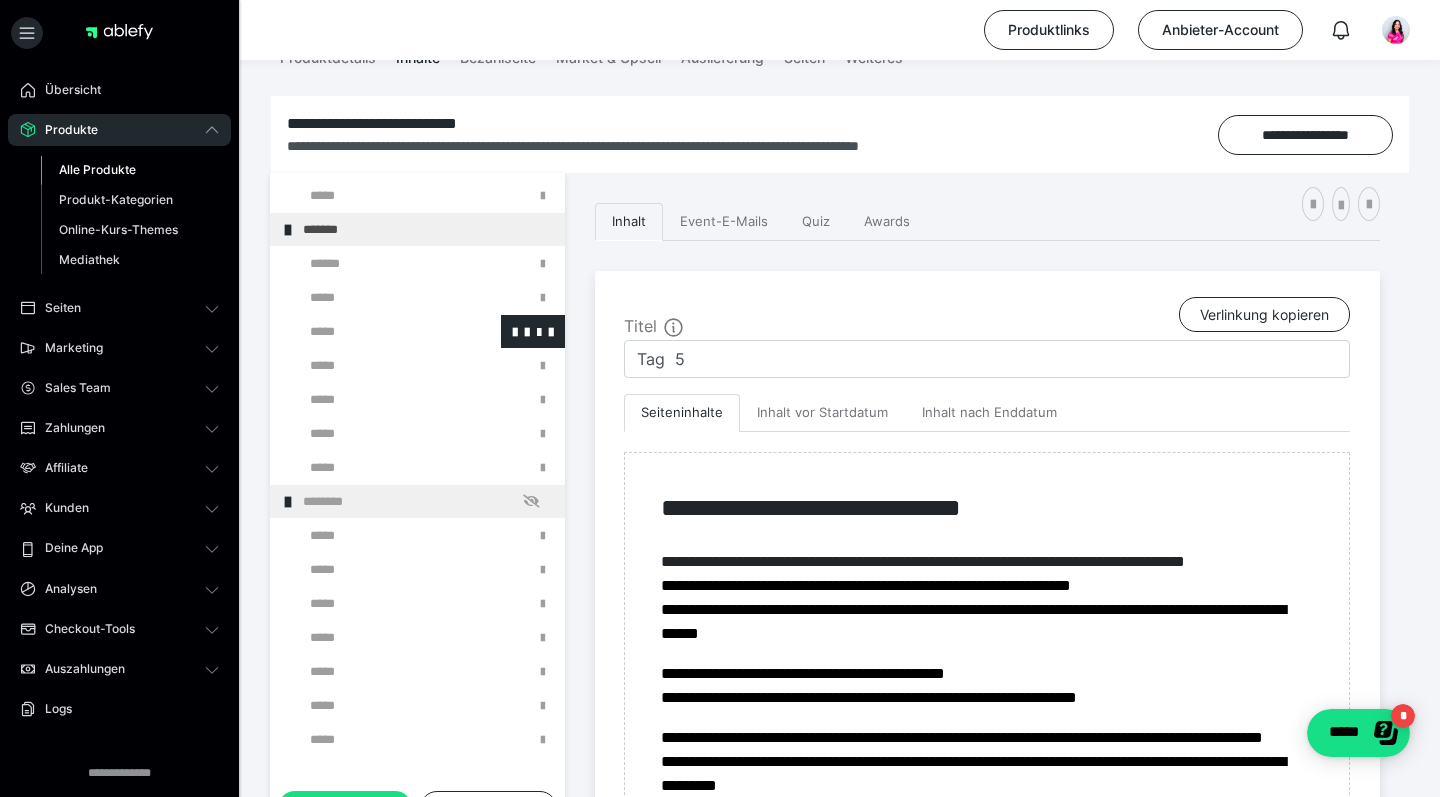 click at bounding box center (375, 331) 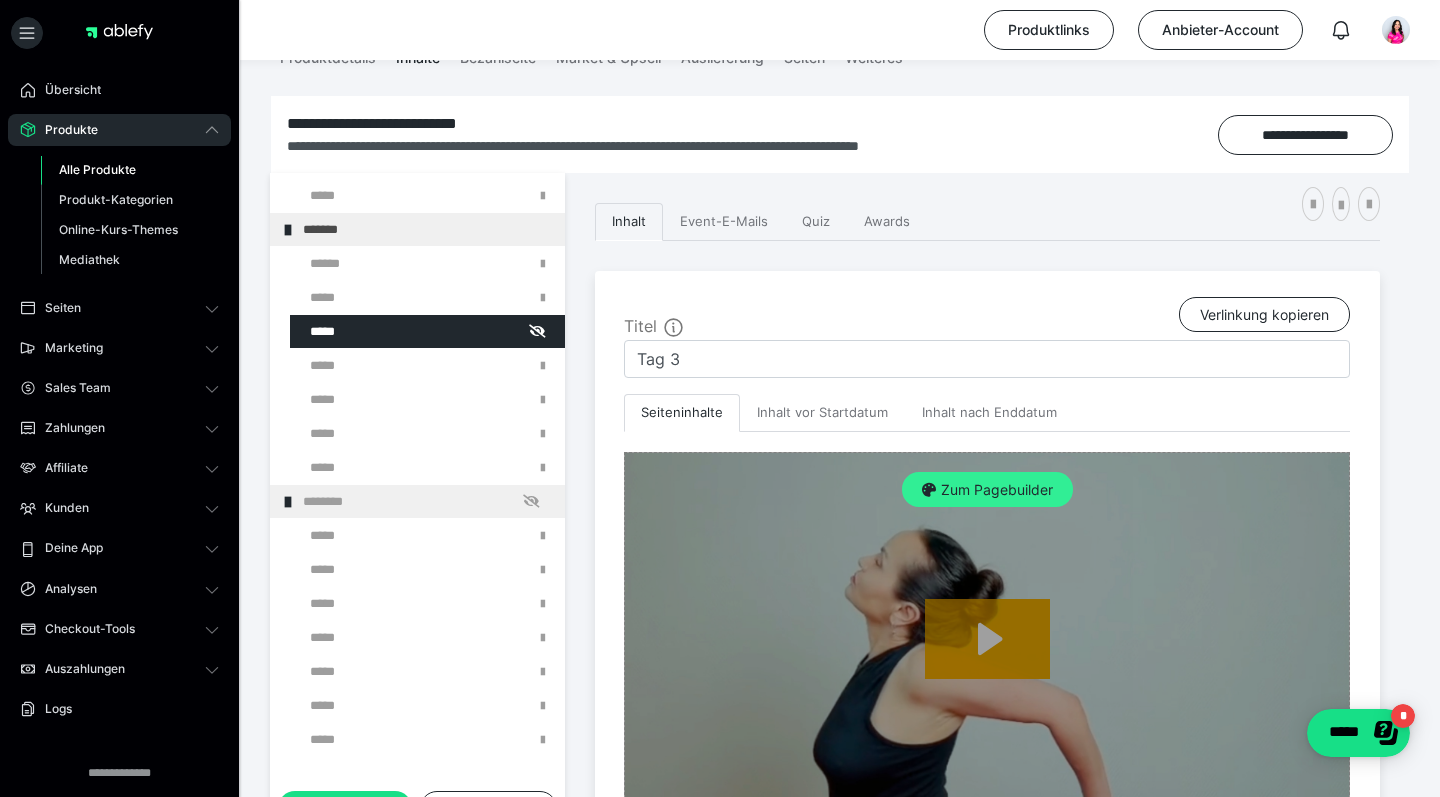 click on "Zum Pagebuilder" at bounding box center (987, 490) 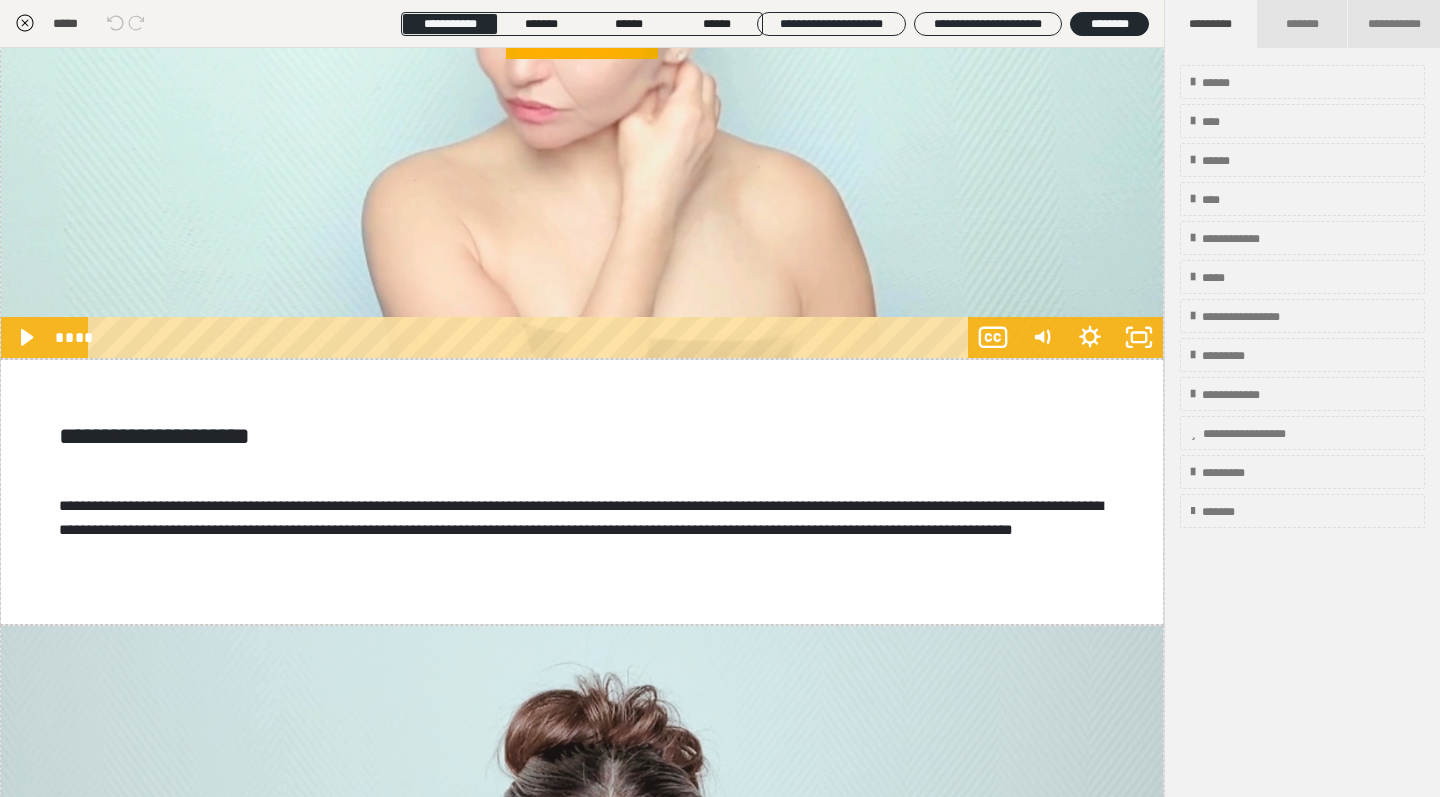 scroll, scrollTop: 2300, scrollLeft: 0, axis: vertical 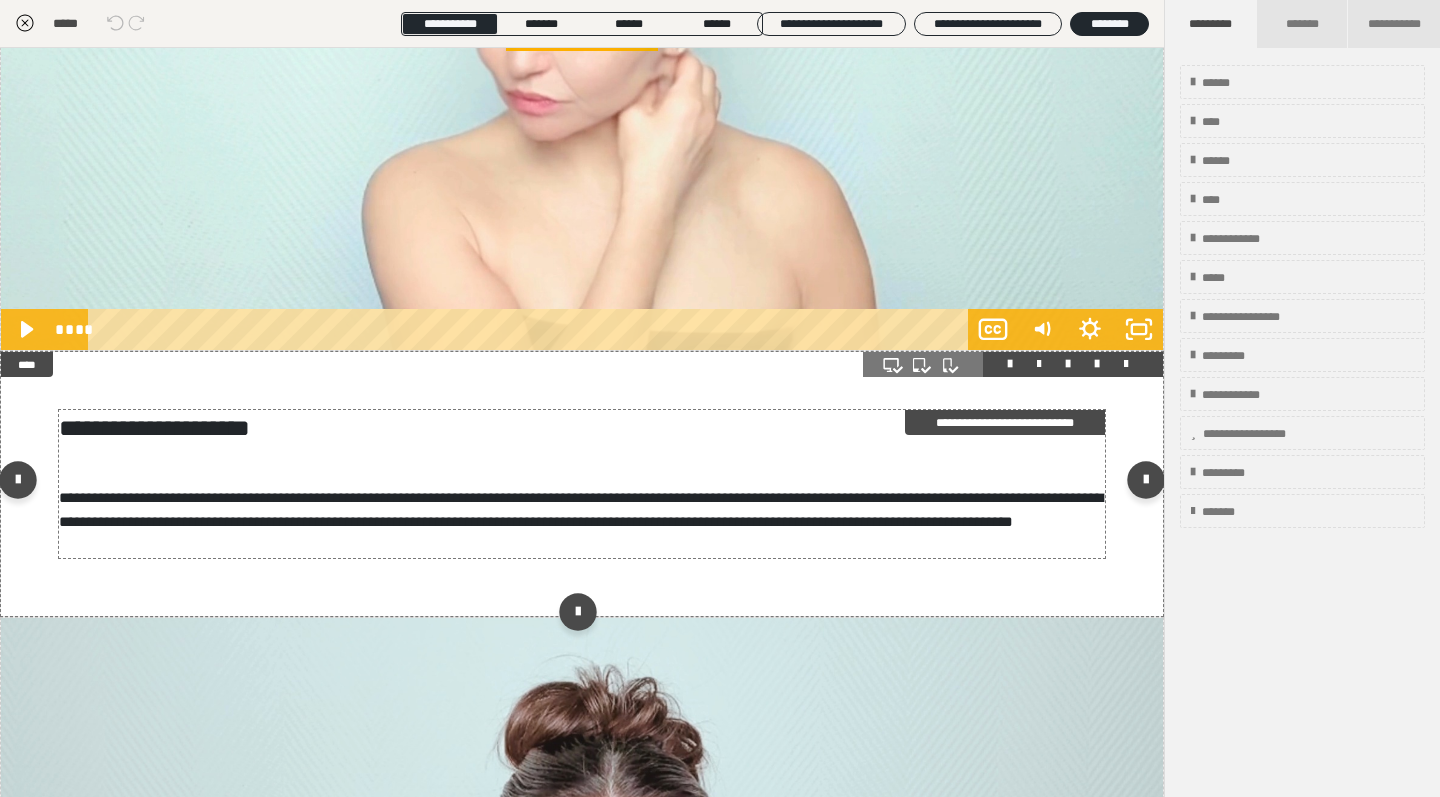 click on "**********" at bounding box center [581, 509] 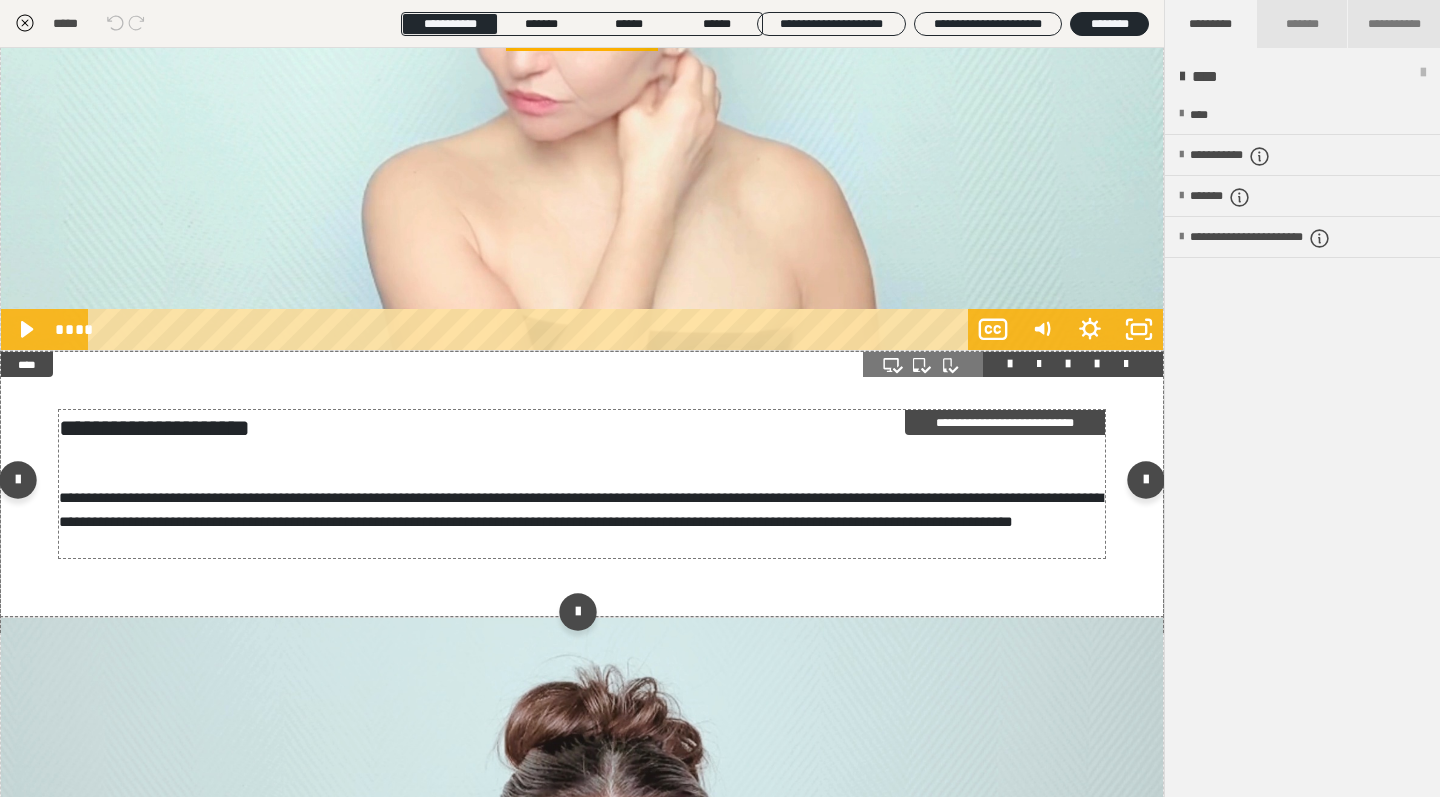 click on "**********" at bounding box center [581, 509] 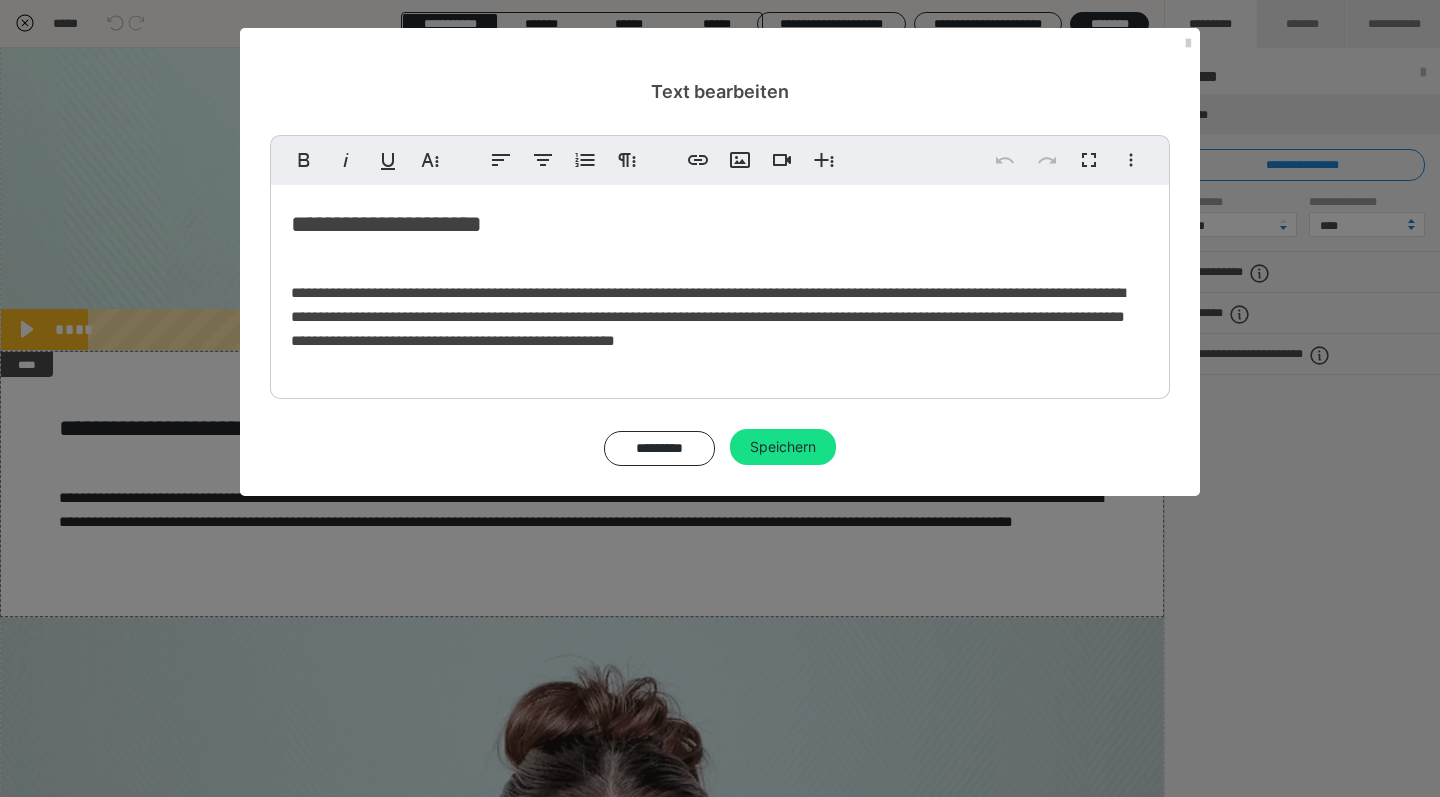 click on "**********" at bounding box center [708, 316] 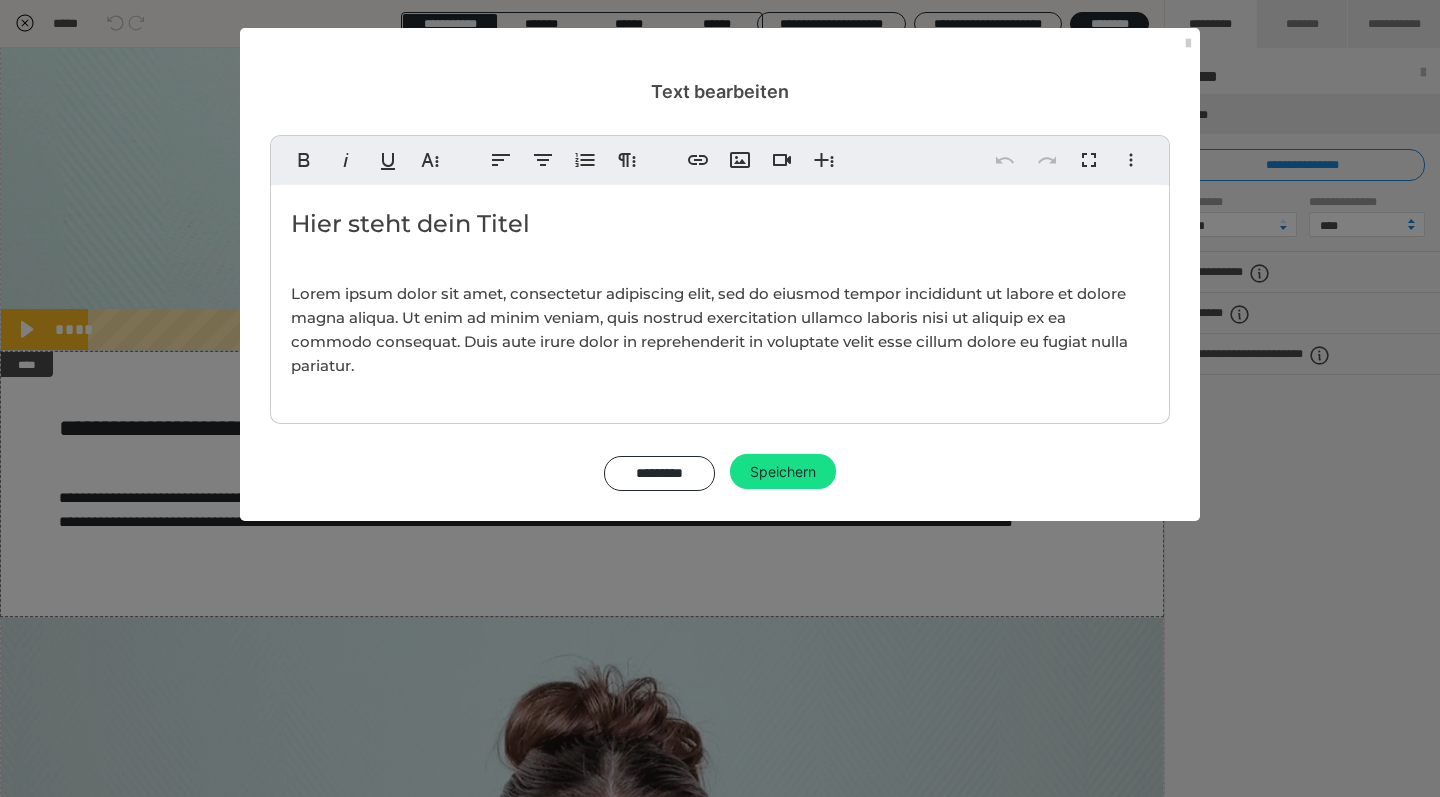 click on "Lorem ipsum dolor sit amet, consectetur adipiscing elit, sed do eiusmod tempor incididunt ut labore et dolore magna aliqua. Ut enim ad minim veniam, quis nostrud exercitation ullamco laboris nisi ut aliquip ex ea commodo consequat. Duis aute irure dolor in reprehenderit in voluptate velit esse cillum dolore eu fugiat nulla pariatur." at bounding box center [709, 329] 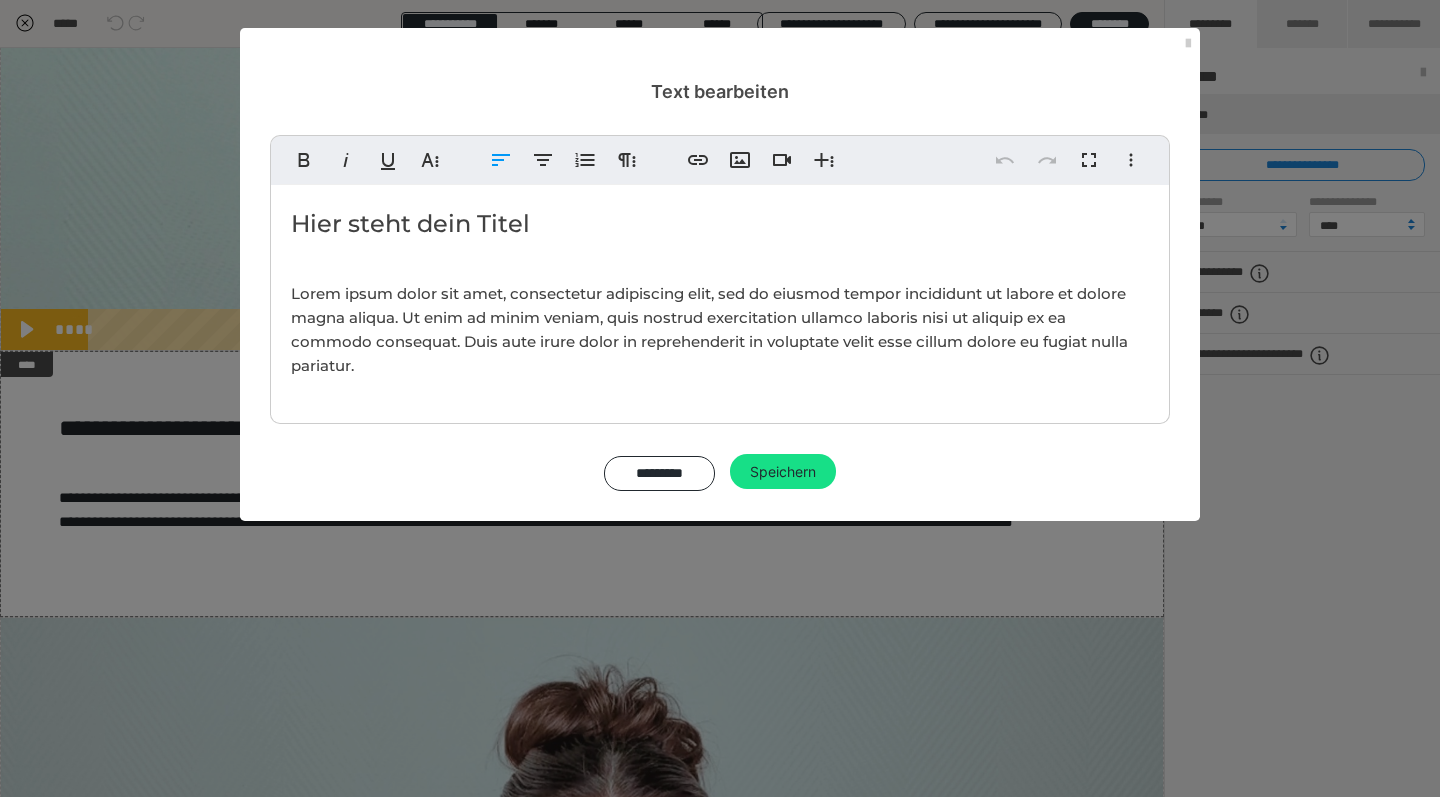 click on "Lorem ipsum dolor sit amet, consectetur adipiscing elit, sed do eiusmod tempor incididunt ut labore et dolore magna aliqua. Ut enim ad minim veniam, quis nostrud exercitation ullamco laboris nisi ut aliquip ex ea commodo consequat. Duis aute irure dolor in reprehenderit in voluptate velit esse cillum dolore eu fugiat nulla pariatur." at bounding box center (709, 329) 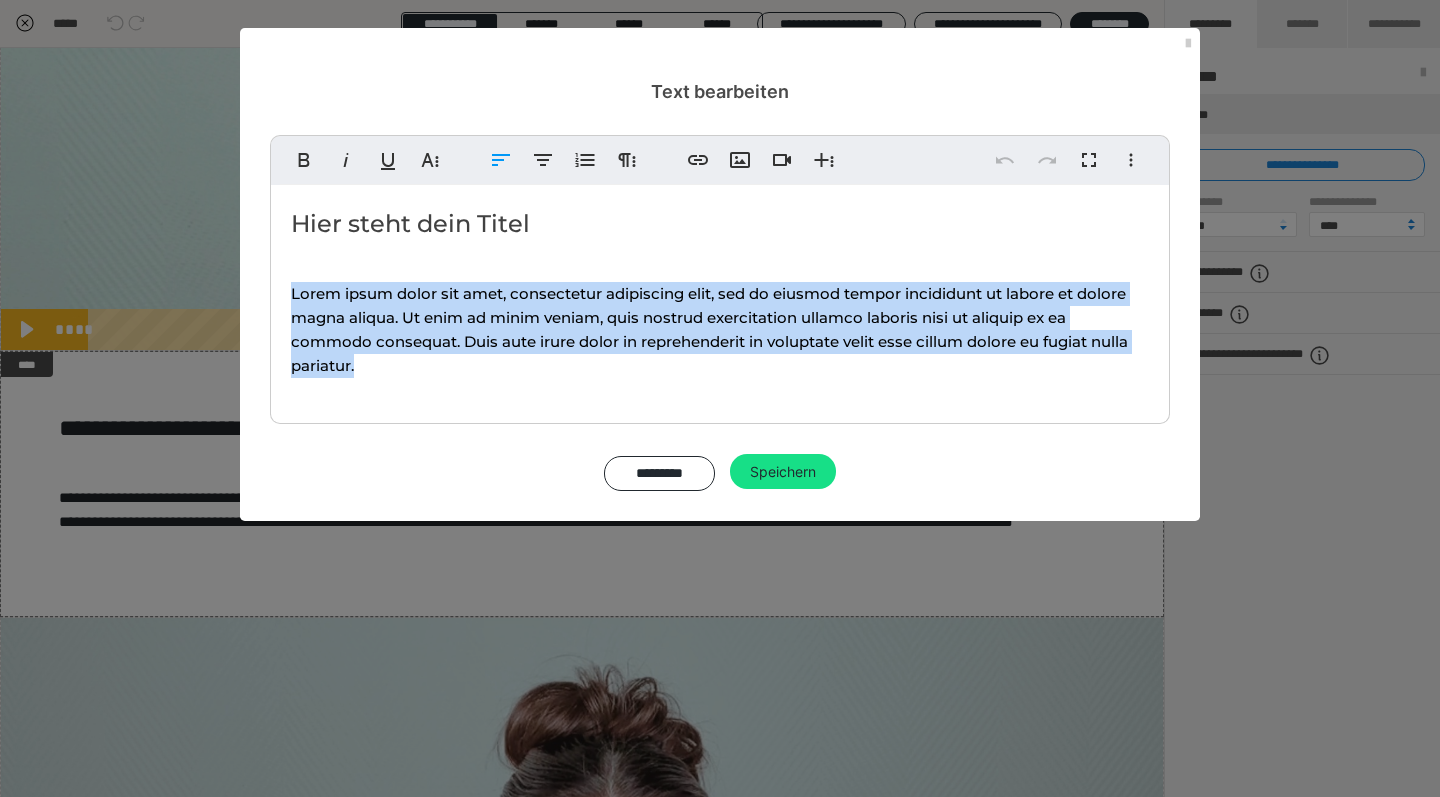 click on "Hier steht dein Titel Lorem ipsum dolor sit amet, consectetur adipiscing elit, sed do eiusmod tempor incididunt ut labore et dolore magna aliqua. Ut enim ad minim veniam, quis nostrud exercitation ullamco laboris nisi ut aliquip ex ea commodo consequat. Duis aute irure dolor in reprehenderit in voluptate velit esse cillum dolore eu fugiat nulla pariatur." at bounding box center (720, 299) 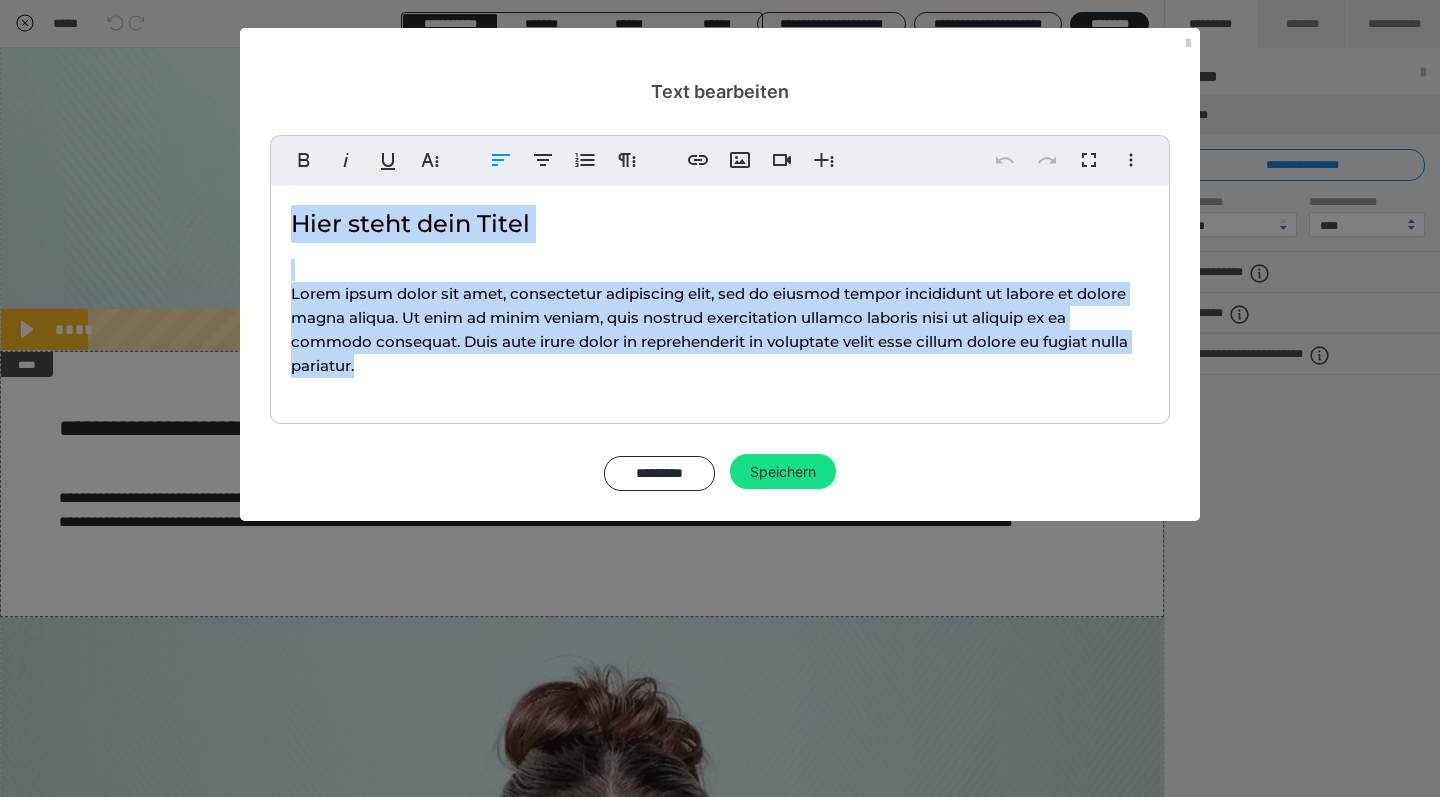 drag, startPoint x: 375, startPoint y: 369, endPoint x: 286, endPoint y: 212, distance: 180.4716 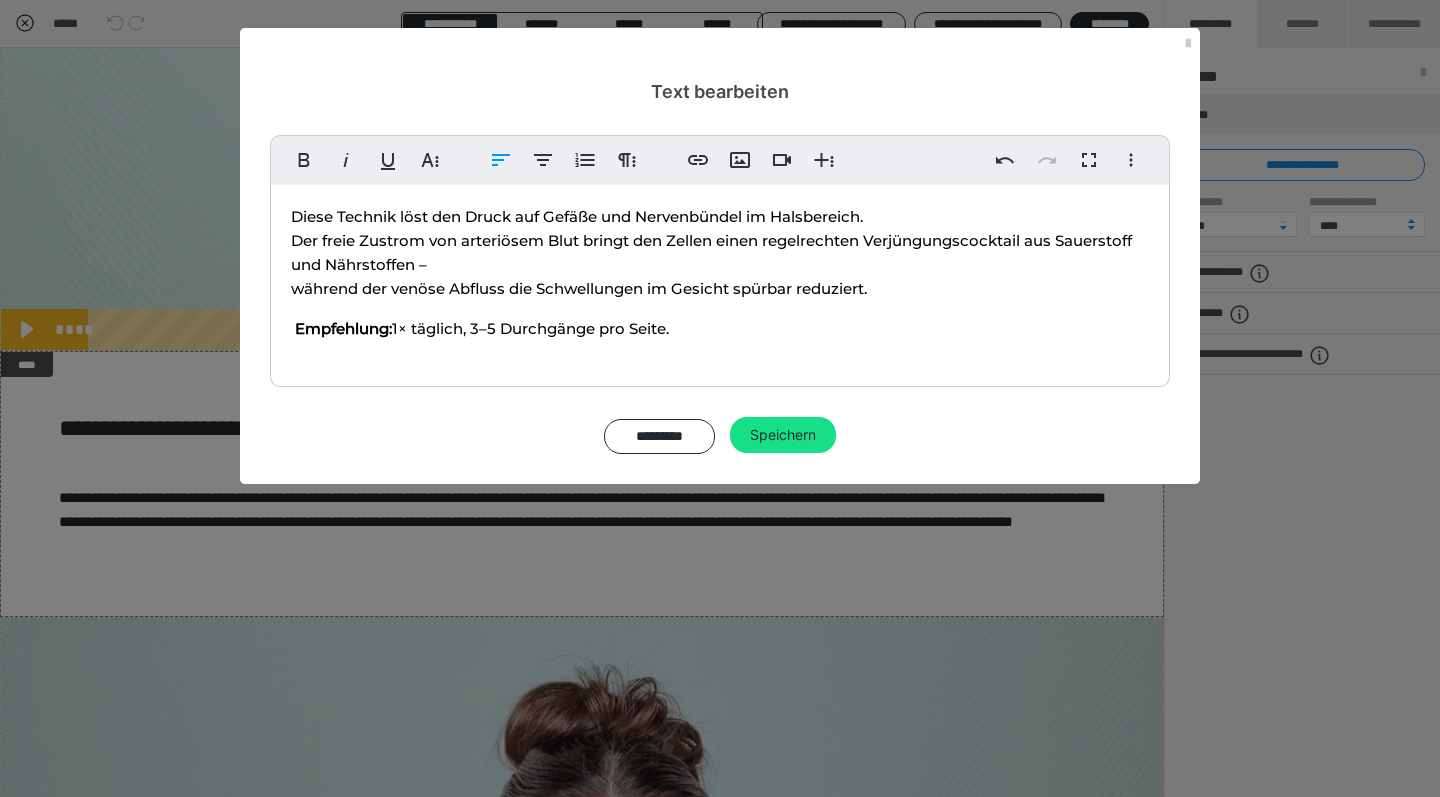 click on "Diese Technik löst den Druck auf Gefäße und Nervenbündel im Halsbereich. Der freie Zustrom von arteriösem Blut bringt den Zellen einen regelrechten Verjüngungscocktail aus Sauerstoff und Nährstoffen – während der venöse Abfluss die Schwellungen im Gesicht spürbar reduziert.   Empfehlung:  1× täglich, 3–5 Durchgänge pro Seite." at bounding box center (720, 281) 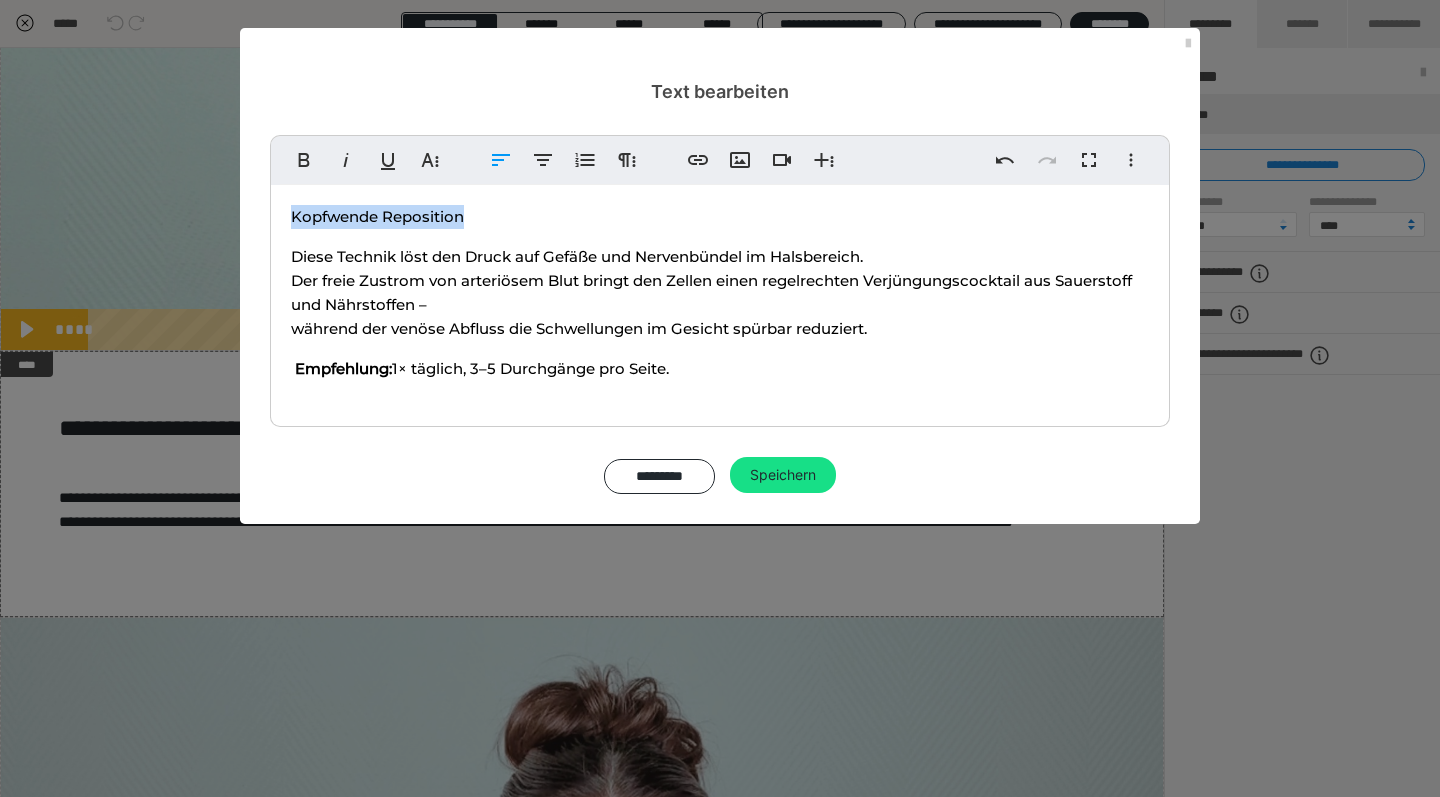 drag, startPoint x: 482, startPoint y: 220, endPoint x: 272, endPoint y: 213, distance: 210.11664 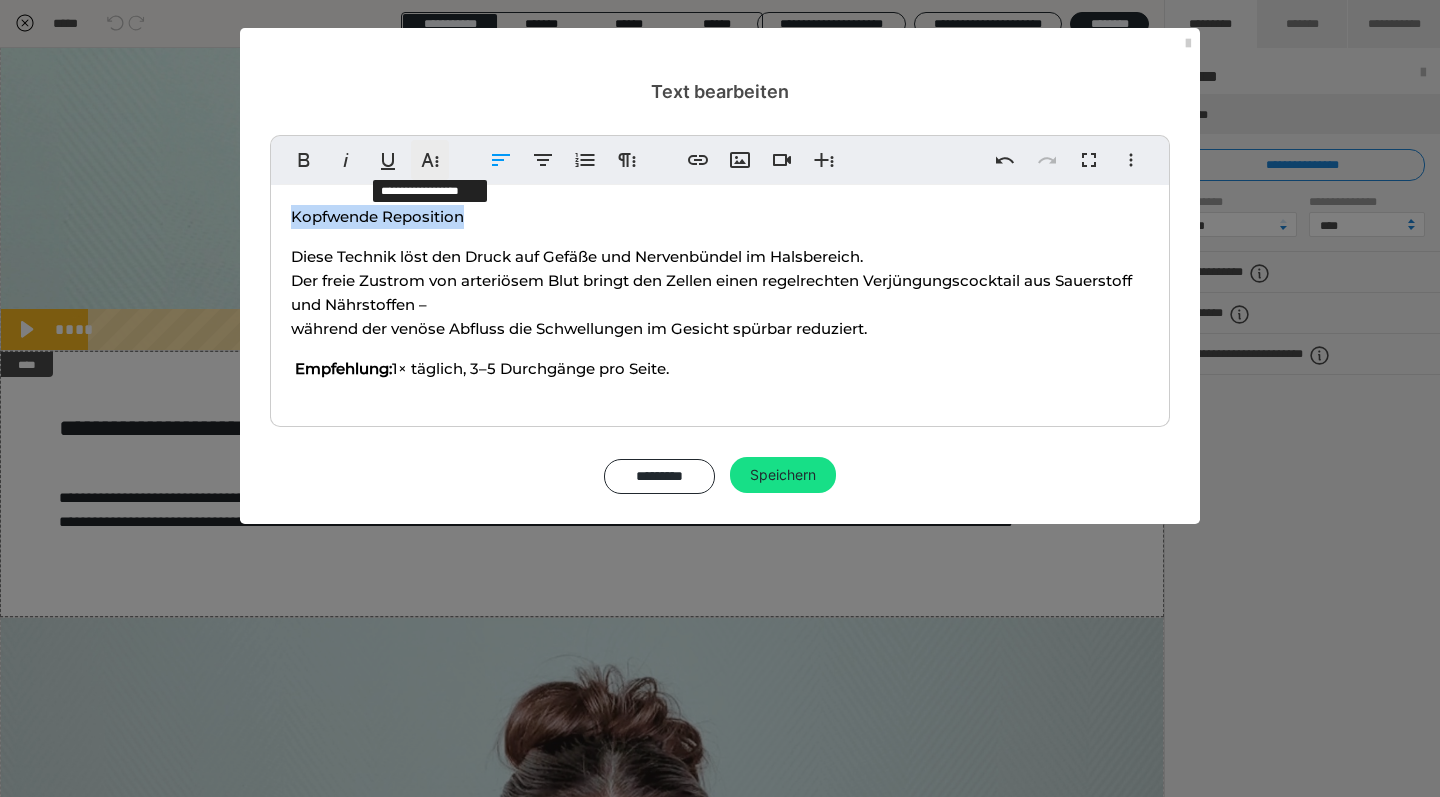 click 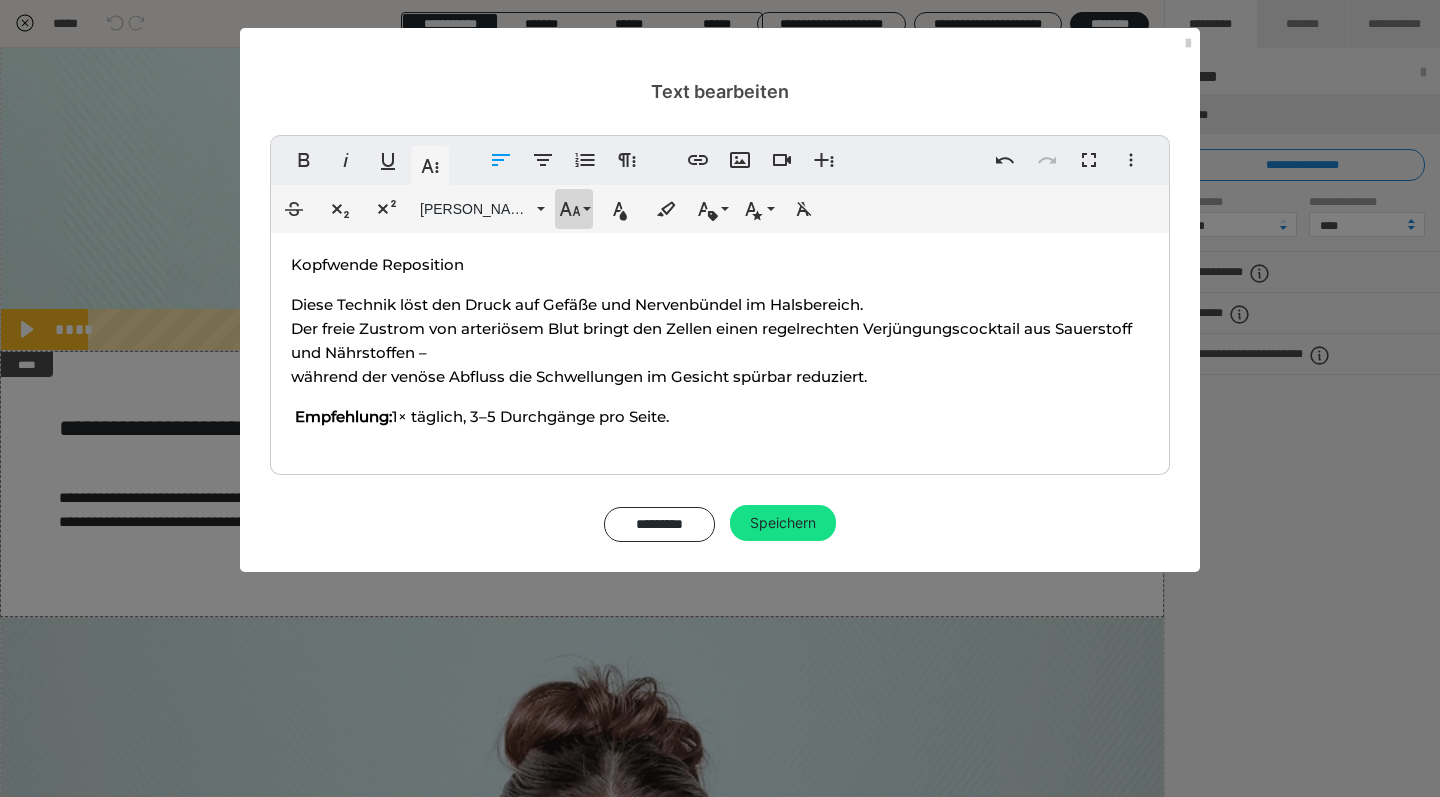 click on "Schriftgröße" at bounding box center (574, 209) 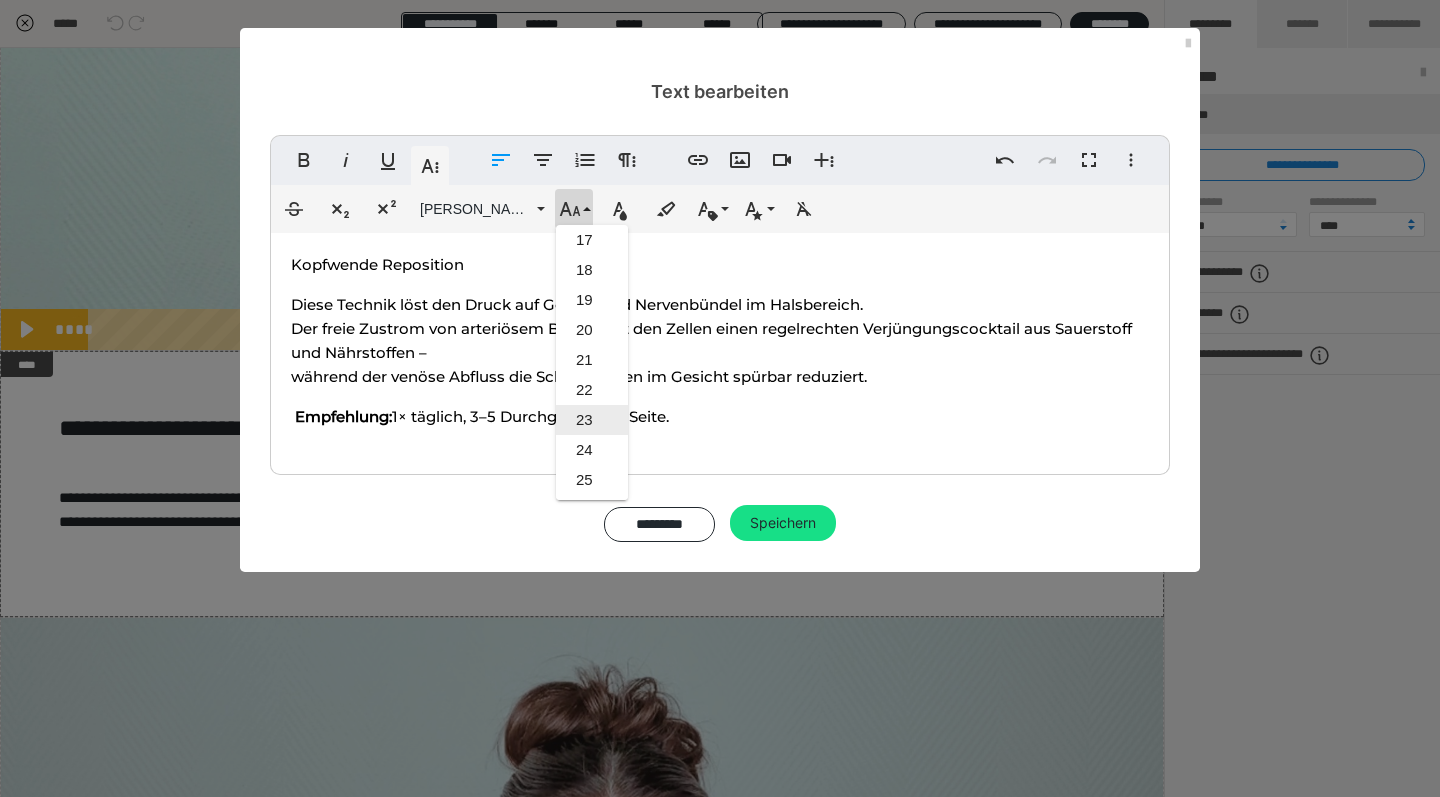scroll, scrollTop: 494, scrollLeft: 0, axis: vertical 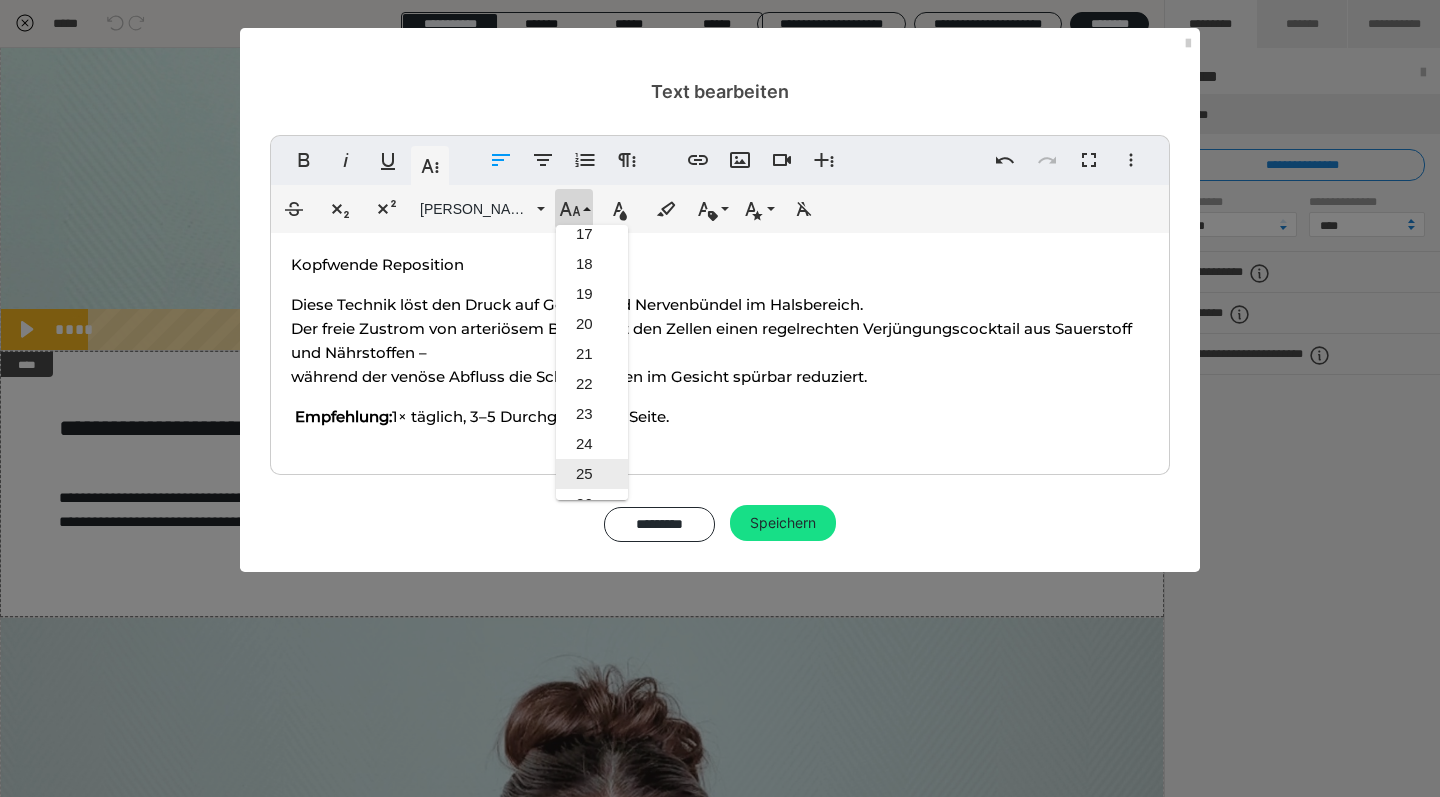 click on "25" at bounding box center (592, 474) 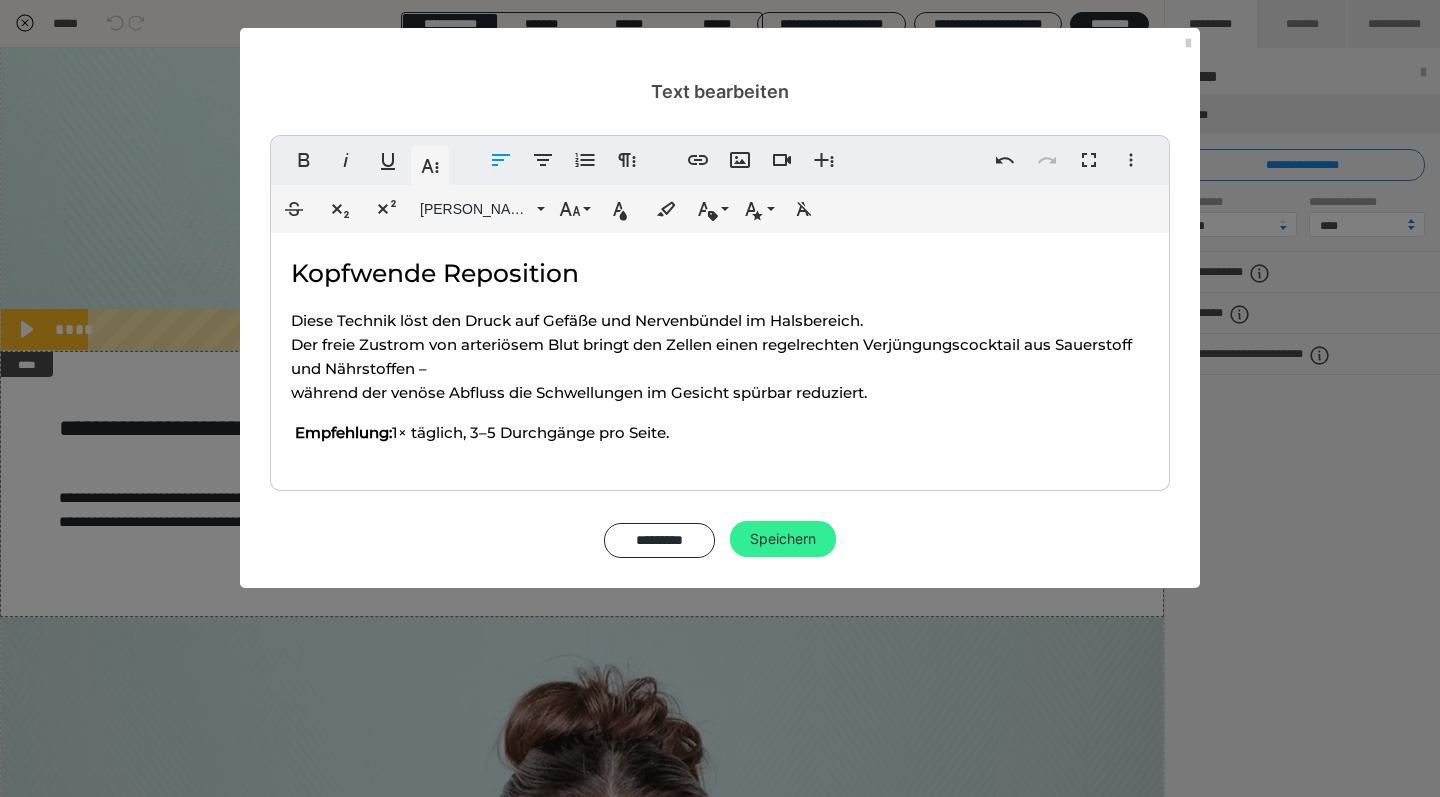 click on "Speichern" at bounding box center (783, 539) 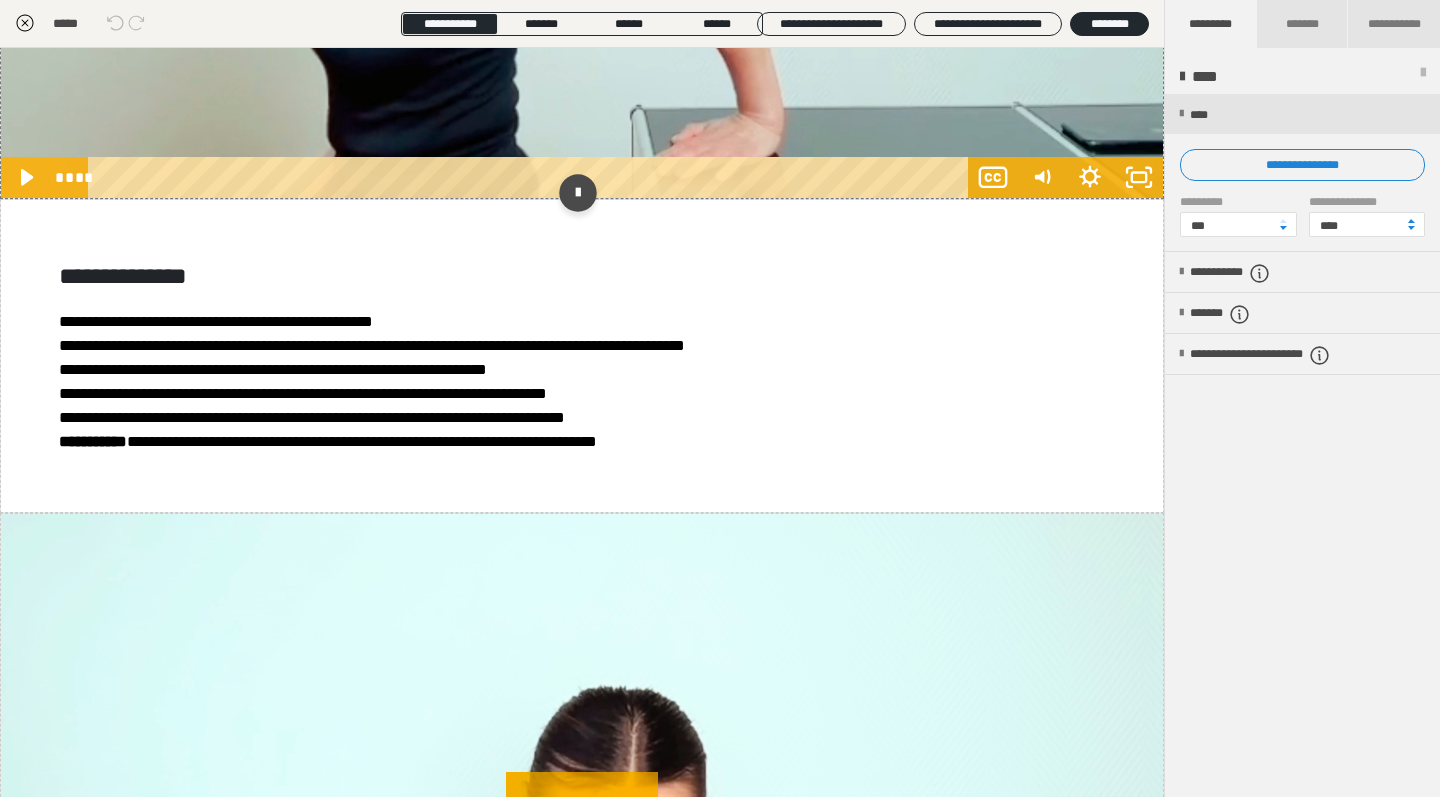scroll, scrollTop: 592, scrollLeft: 0, axis: vertical 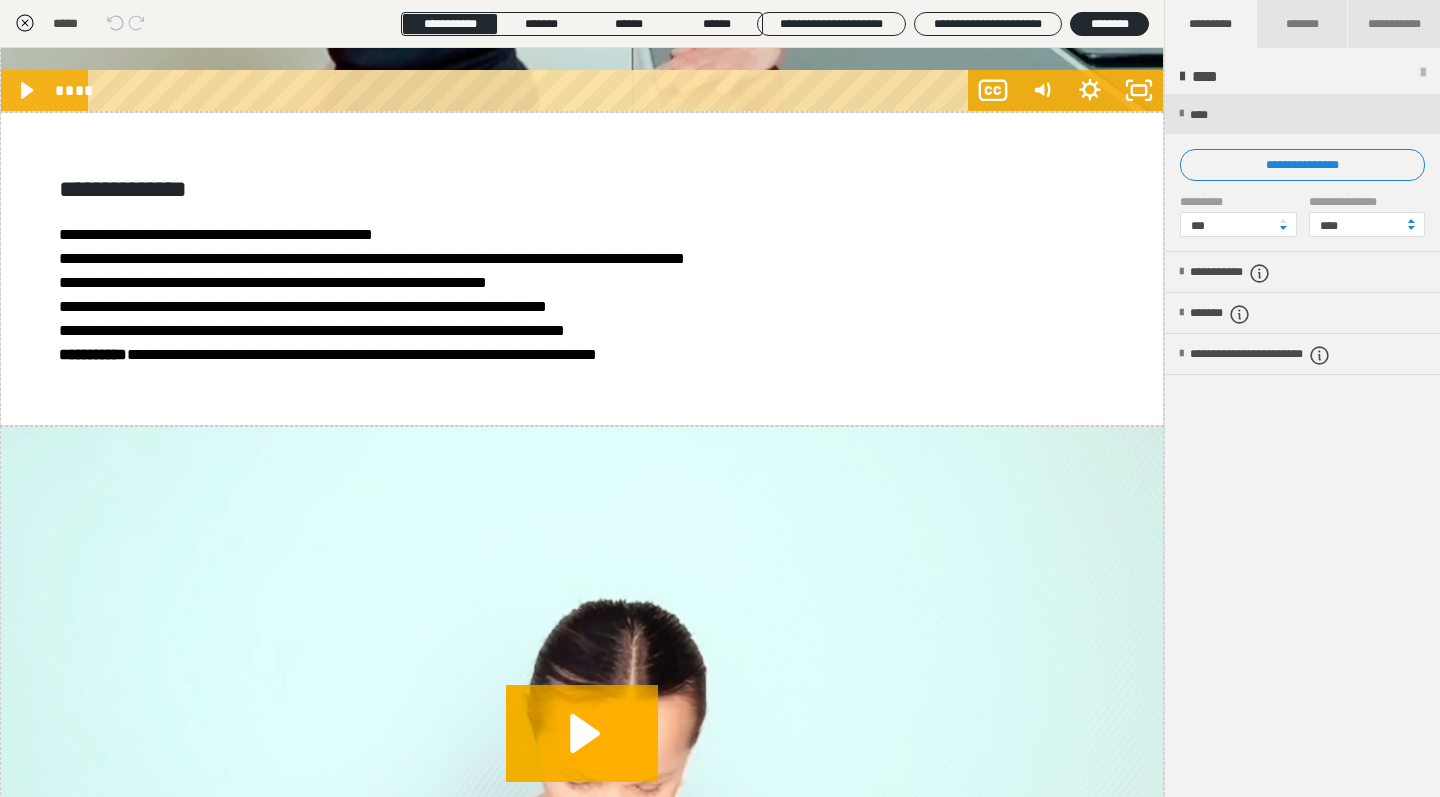 click 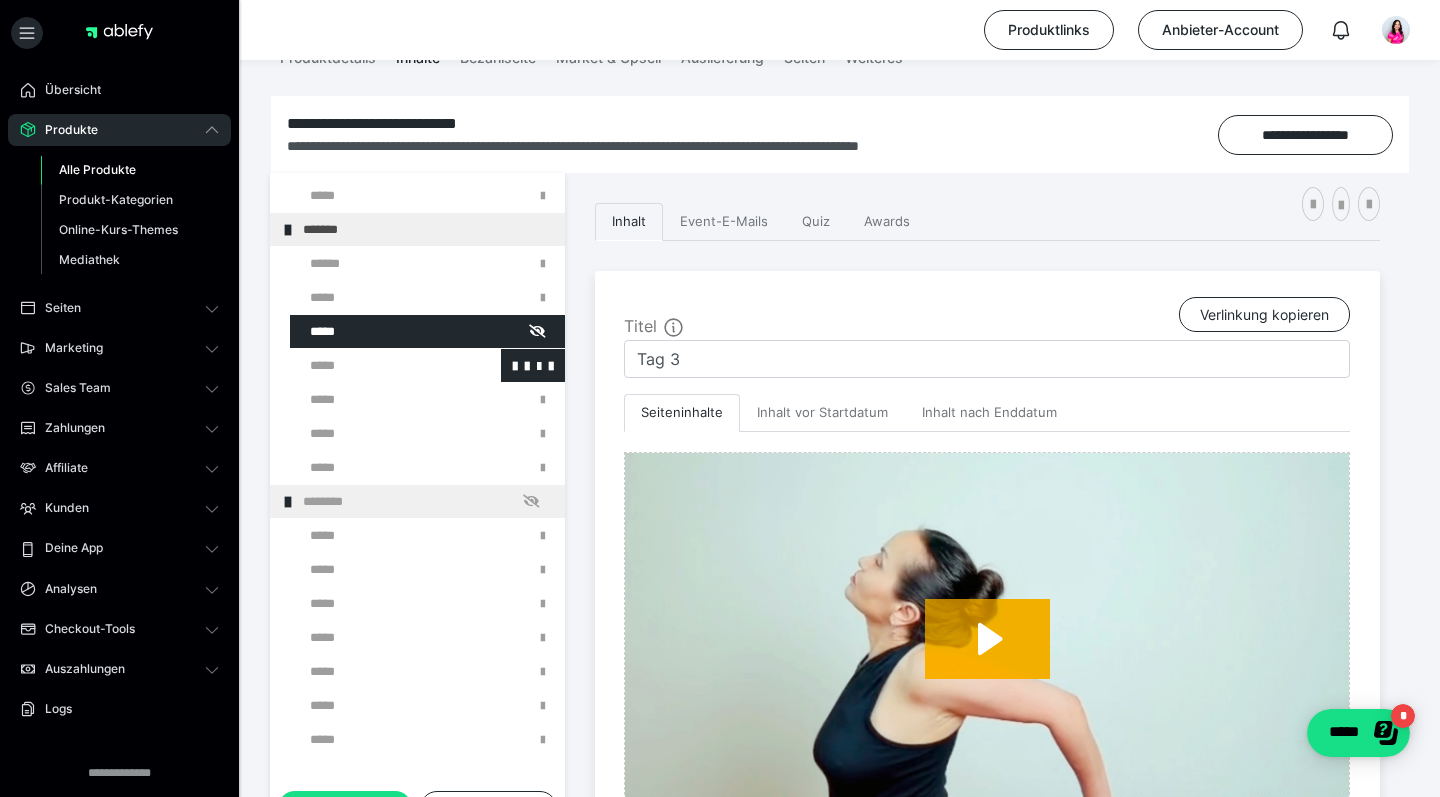 click at bounding box center [375, 365] 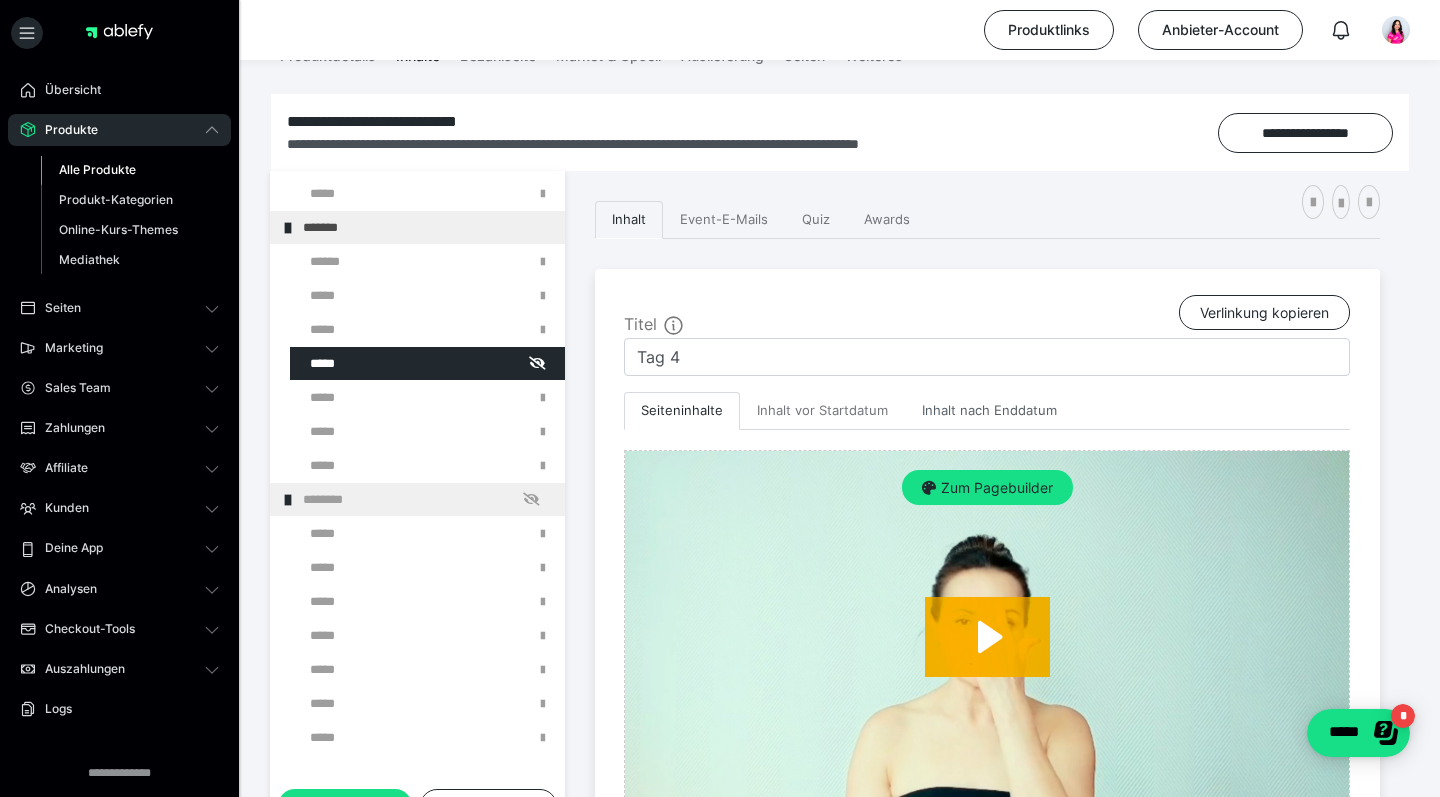 scroll, scrollTop: 241, scrollLeft: 0, axis: vertical 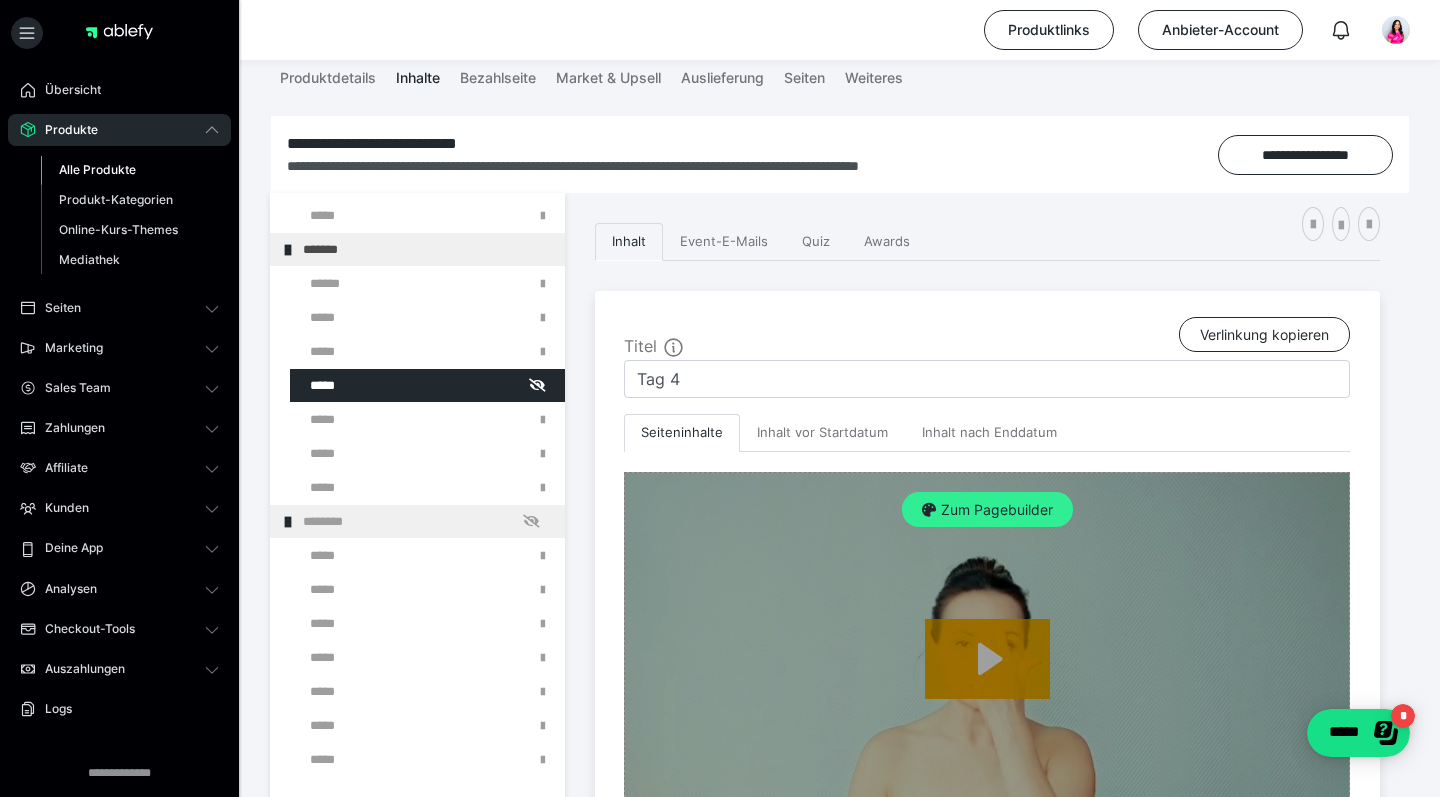 click on "Zum Pagebuilder" at bounding box center [987, 510] 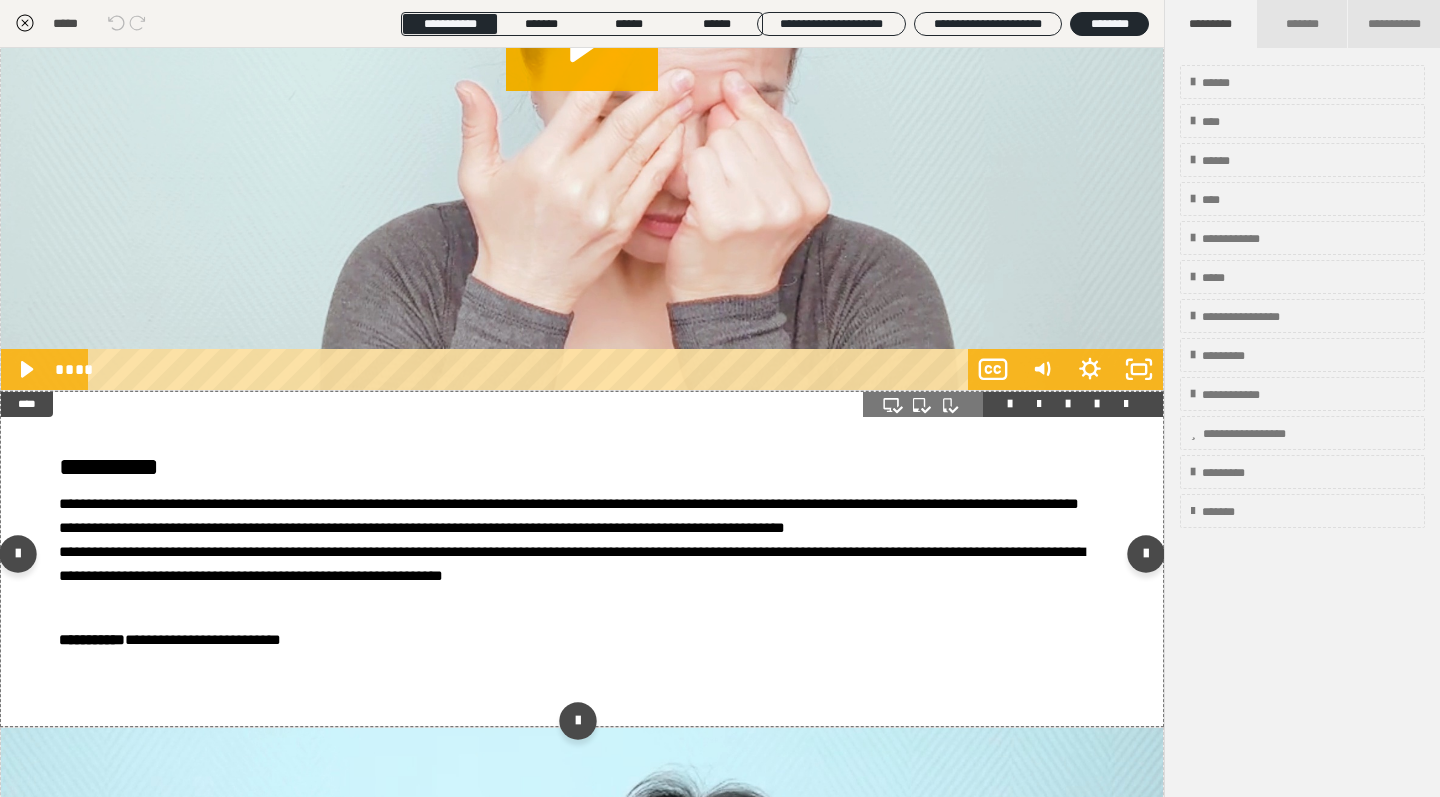 scroll, scrollTop: 1309, scrollLeft: 0, axis: vertical 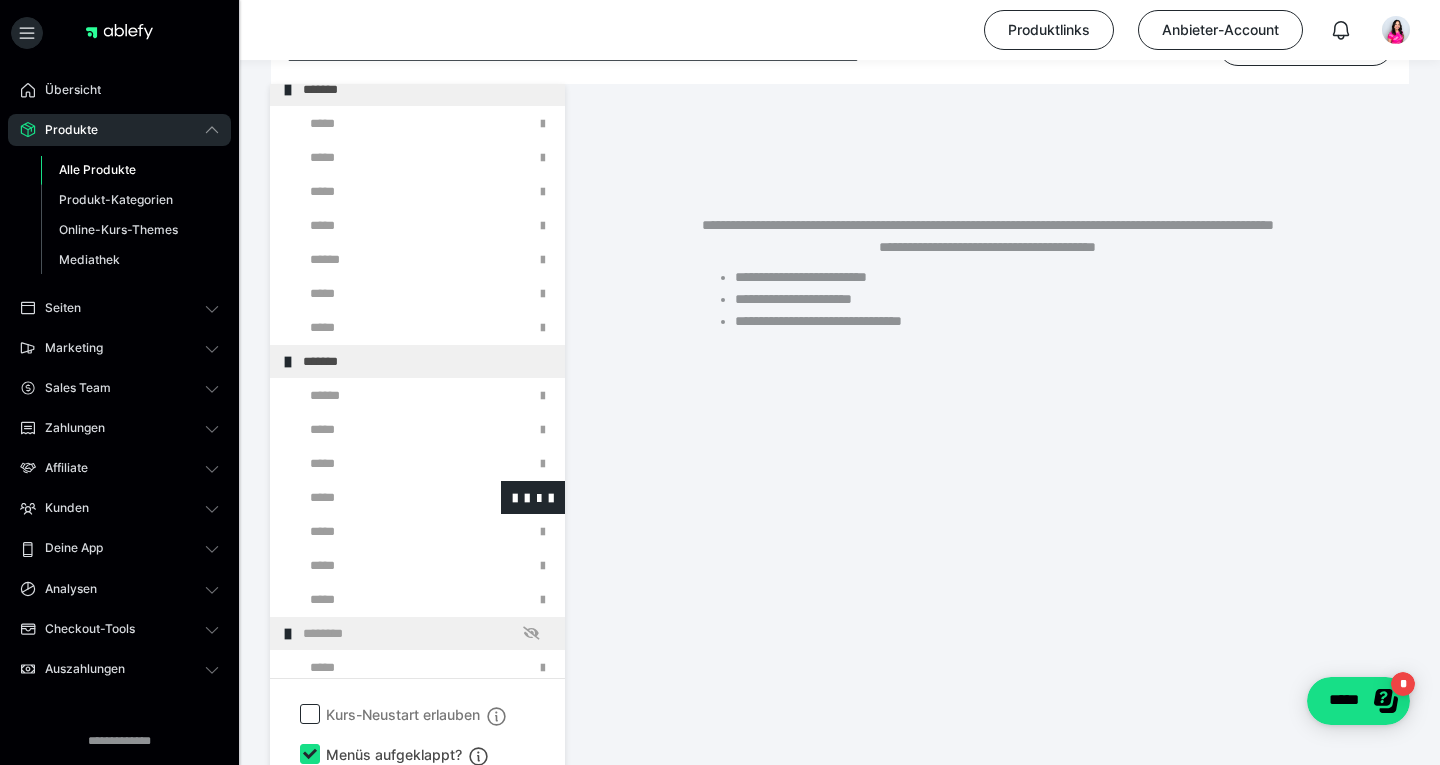 click at bounding box center (375, 497) 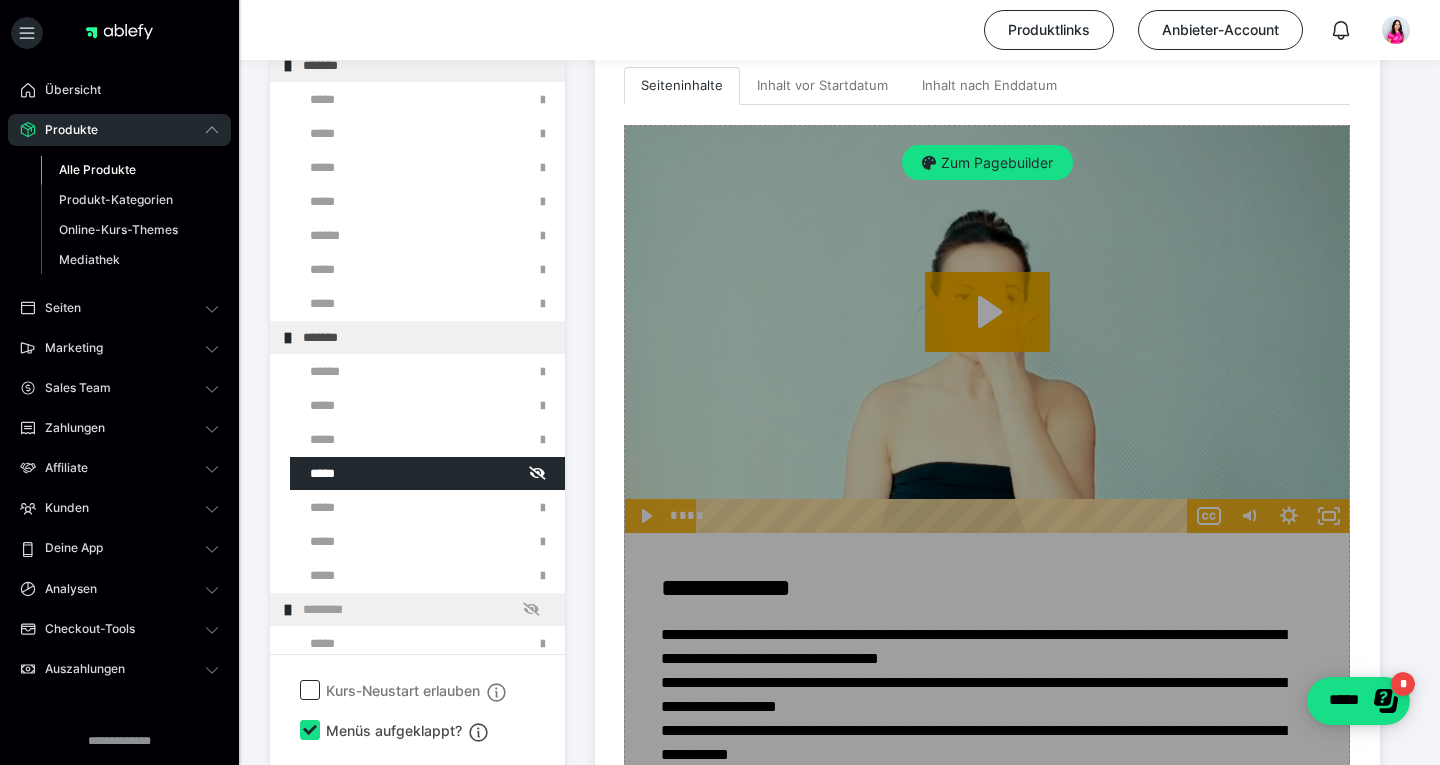 scroll, scrollTop: 574, scrollLeft: 0, axis: vertical 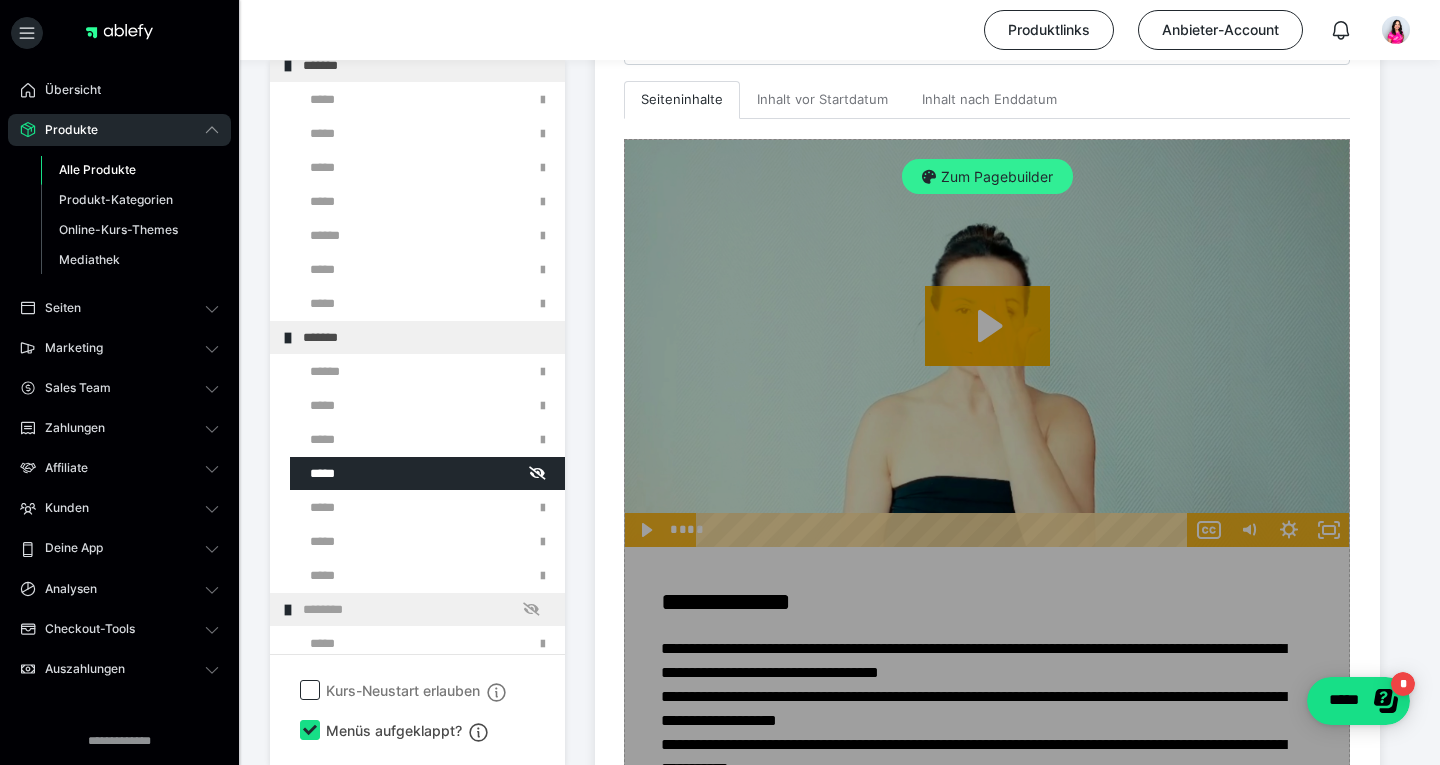 click on "Zum Pagebuilder" at bounding box center (987, 177) 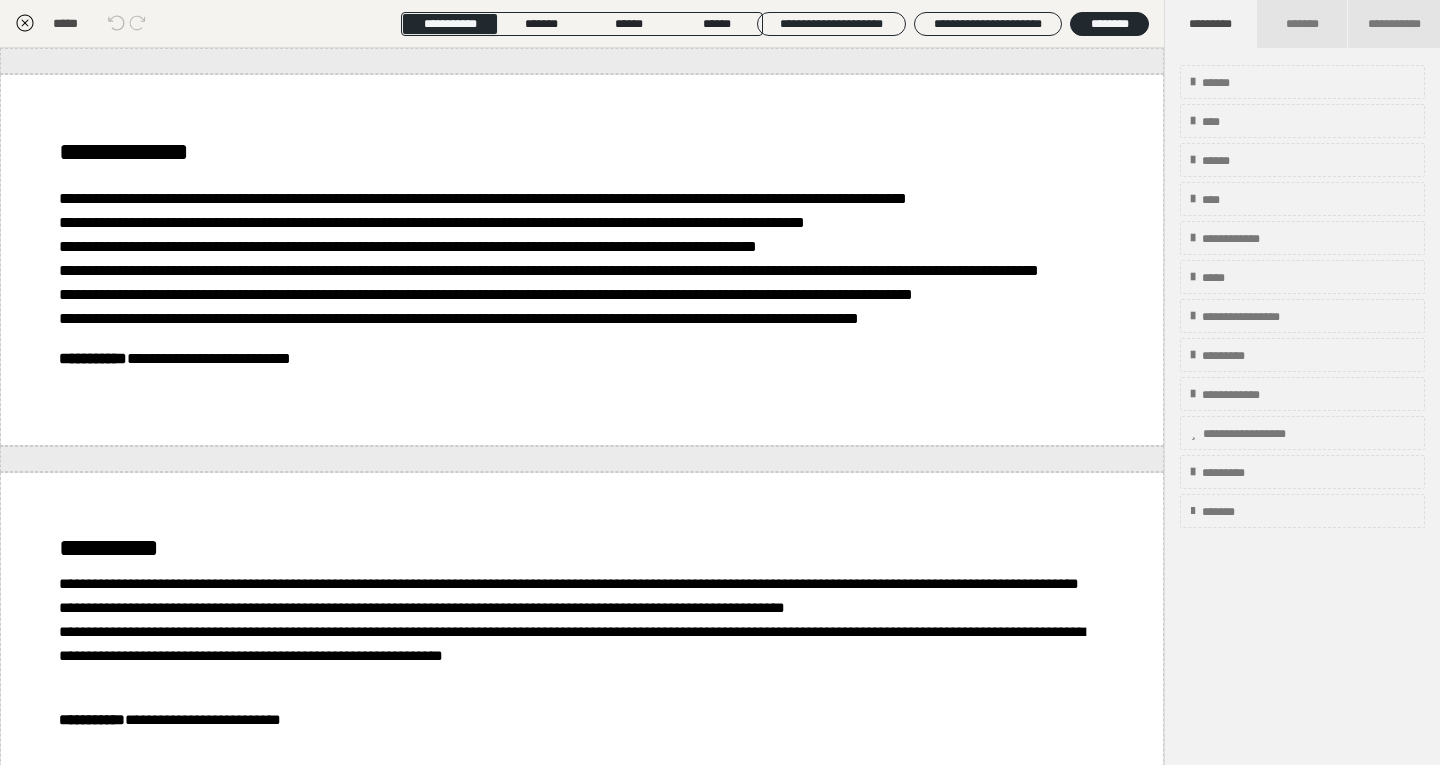 scroll, scrollTop: 374, scrollLeft: 0, axis: vertical 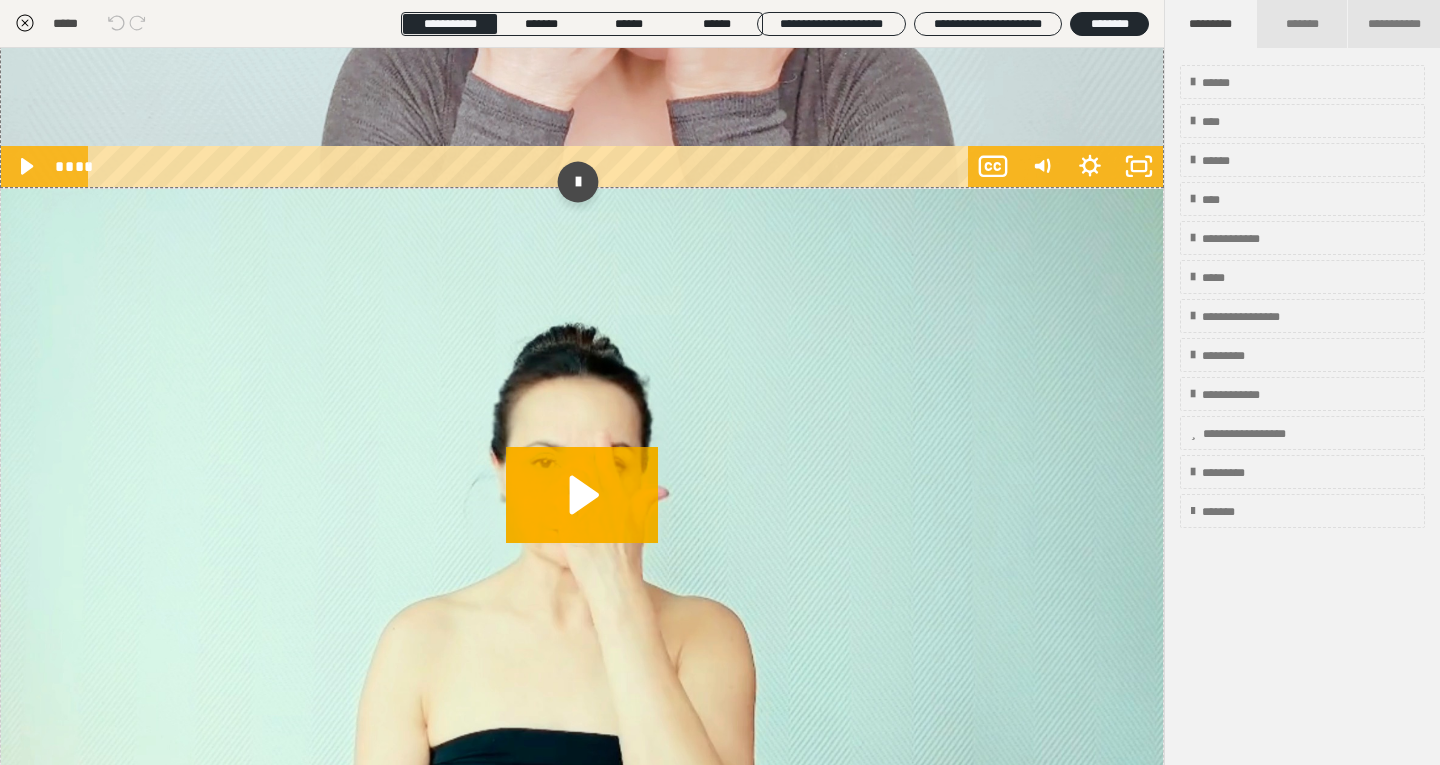 click at bounding box center [577, 182] 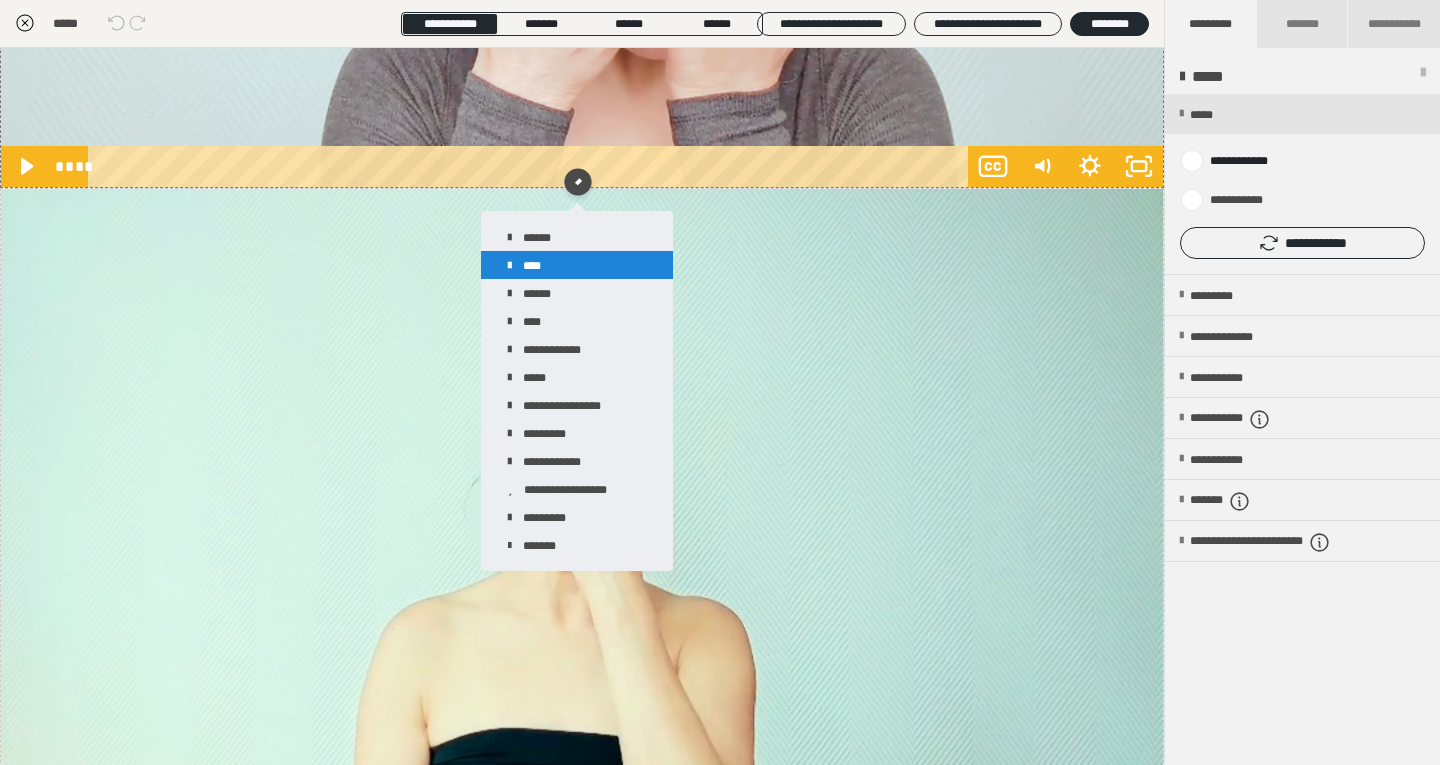 click on "****" at bounding box center [577, 265] 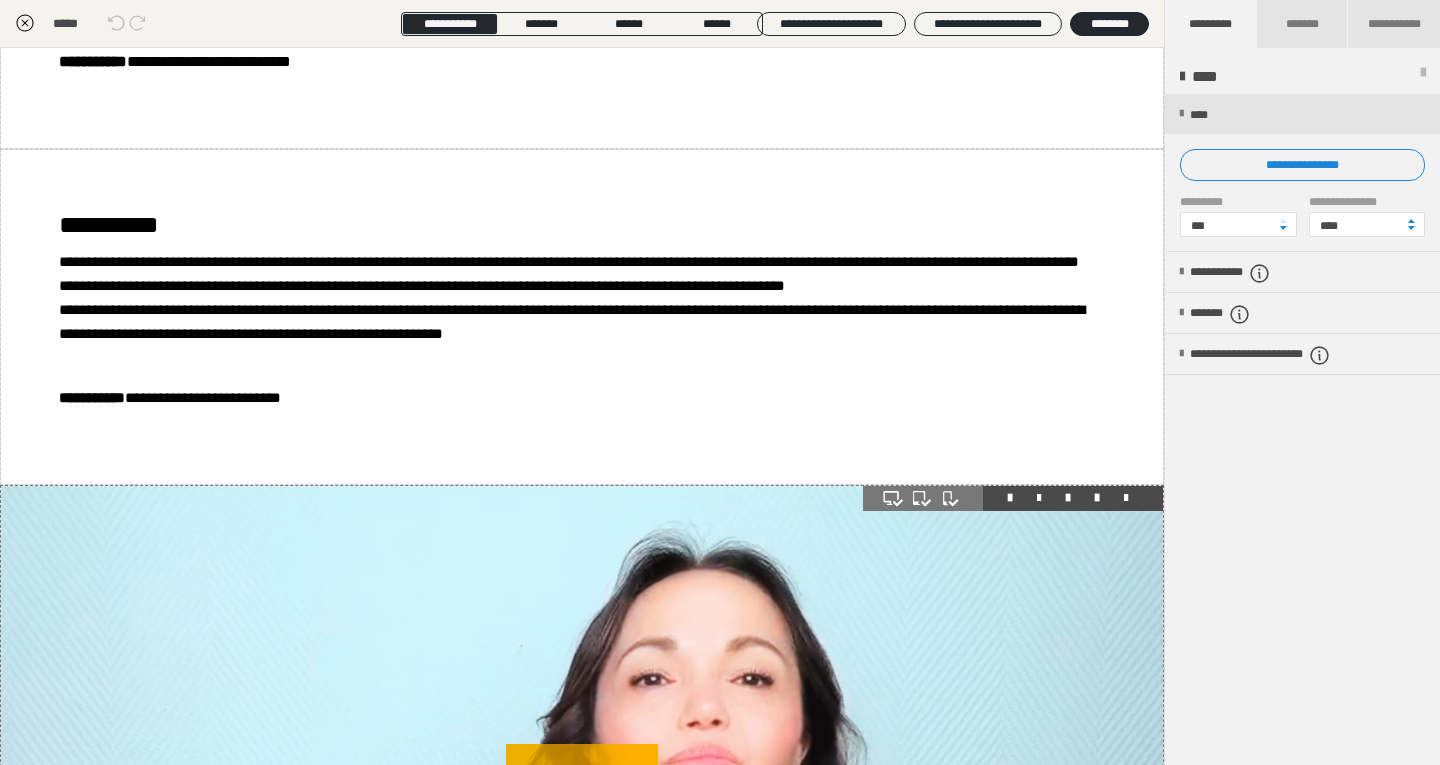 scroll, scrollTop: 1859, scrollLeft: 0, axis: vertical 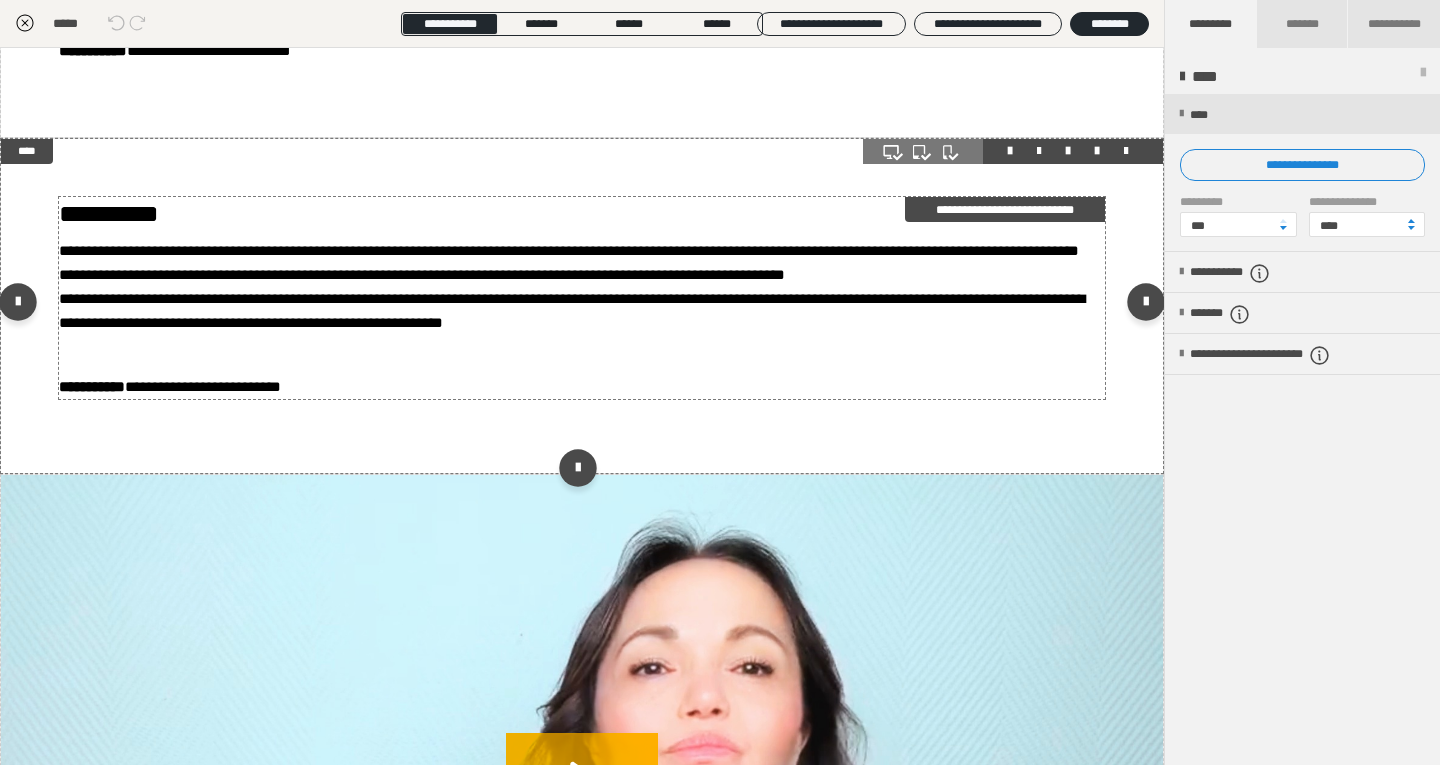 click on "**********" at bounding box center [395, 298] 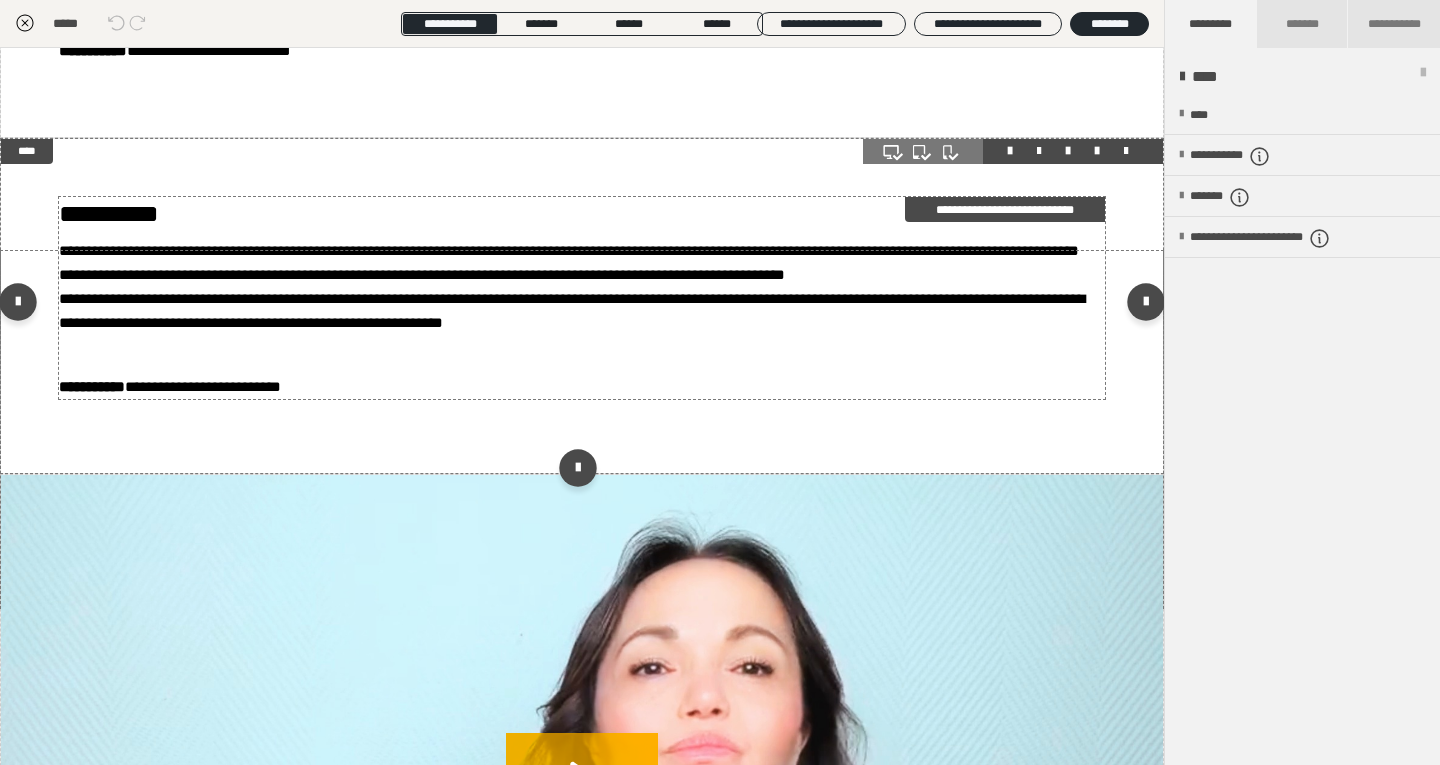 click on "**********" at bounding box center [395, 298] 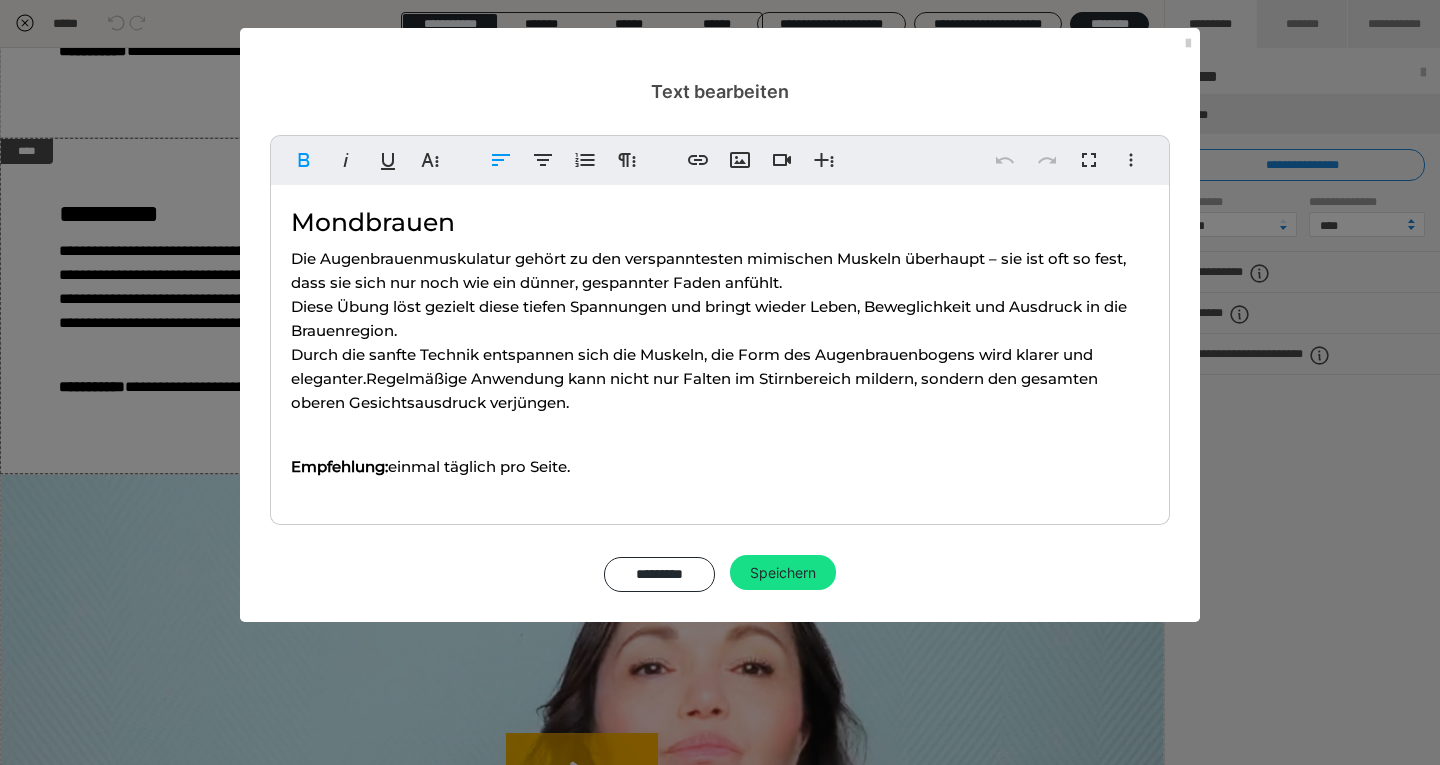 click on "Empfehlung:  einmal täglic h pro Seite." at bounding box center (720, 455) 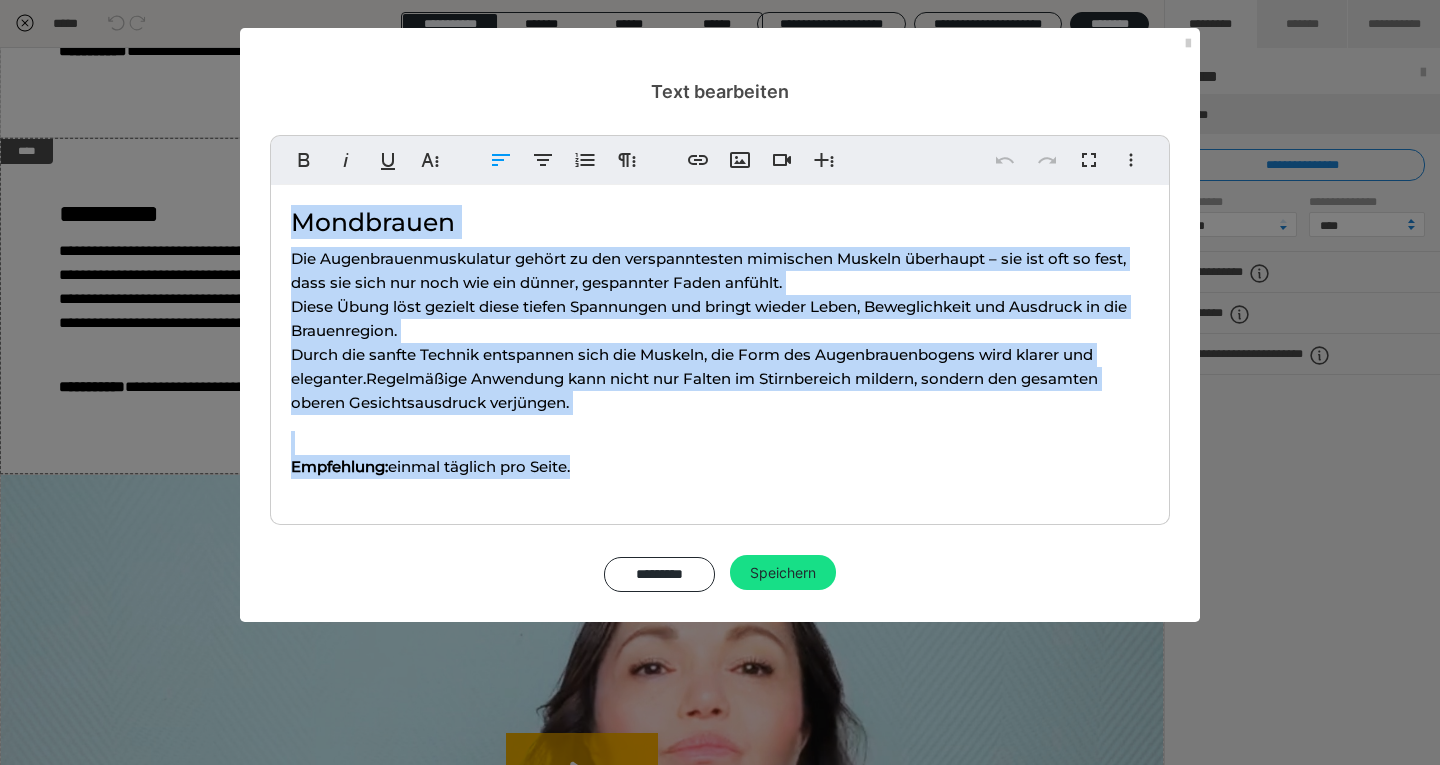 drag, startPoint x: 601, startPoint y: 466, endPoint x: 280, endPoint y: 229, distance: 399.0113 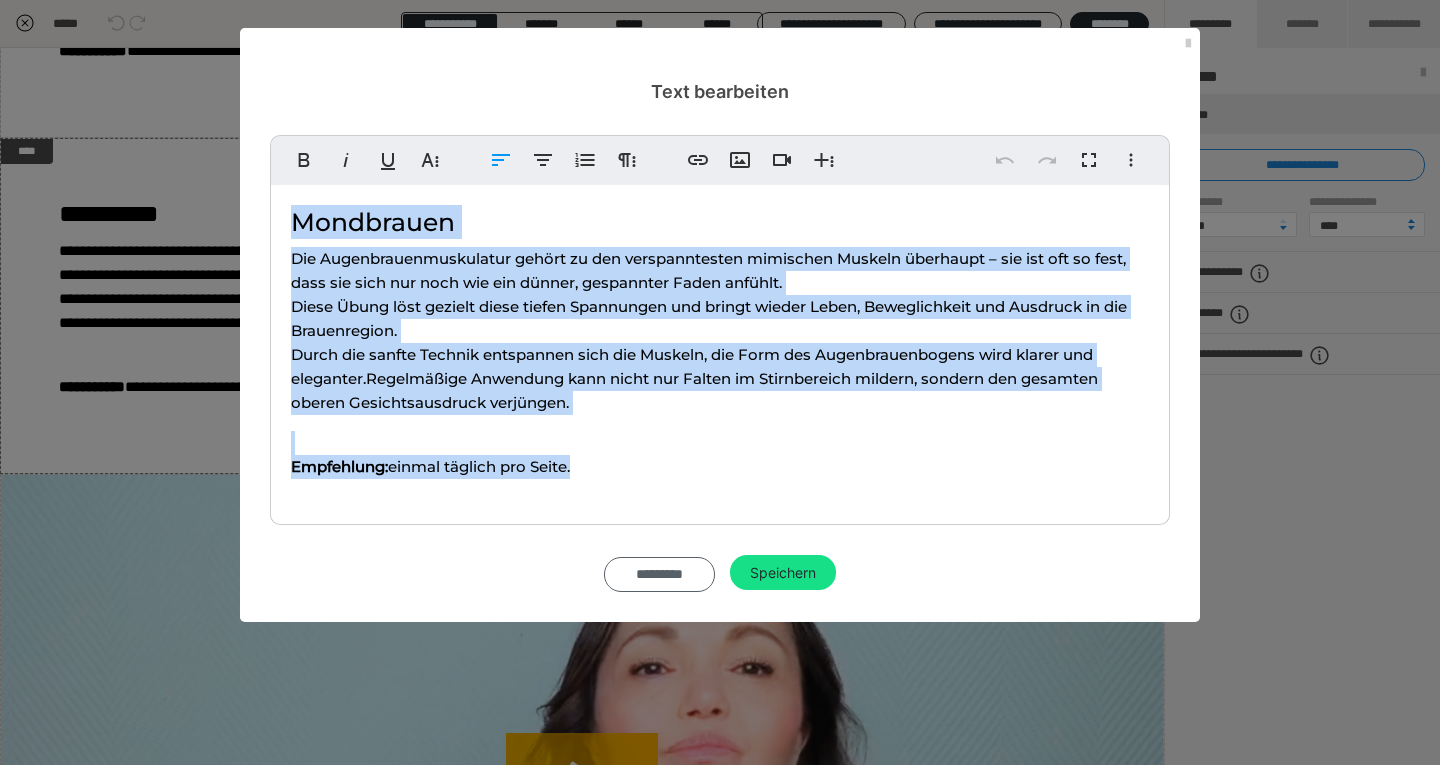 click on "*********" at bounding box center [659, 574] 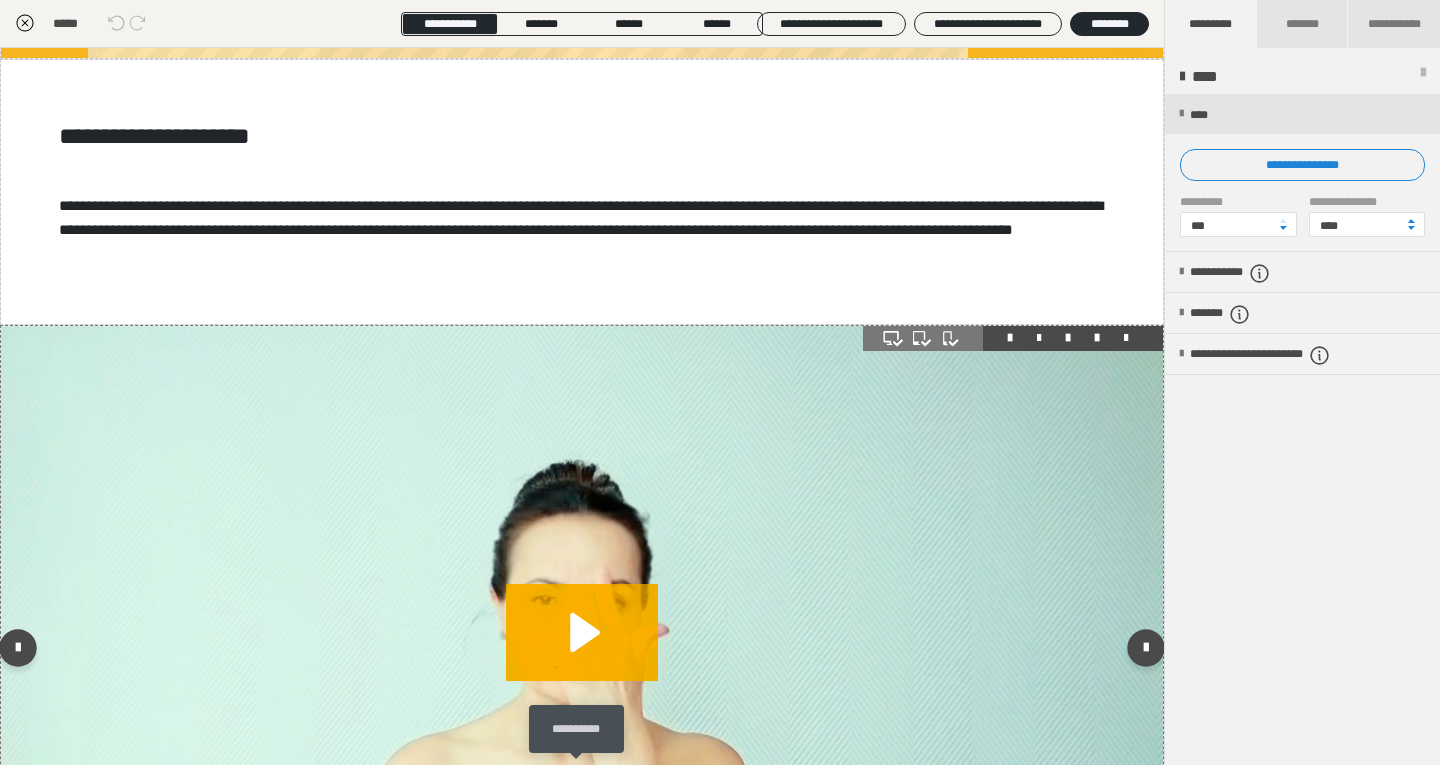 scroll, scrollTop: 621, scrollLeft: 0, axis: vertical 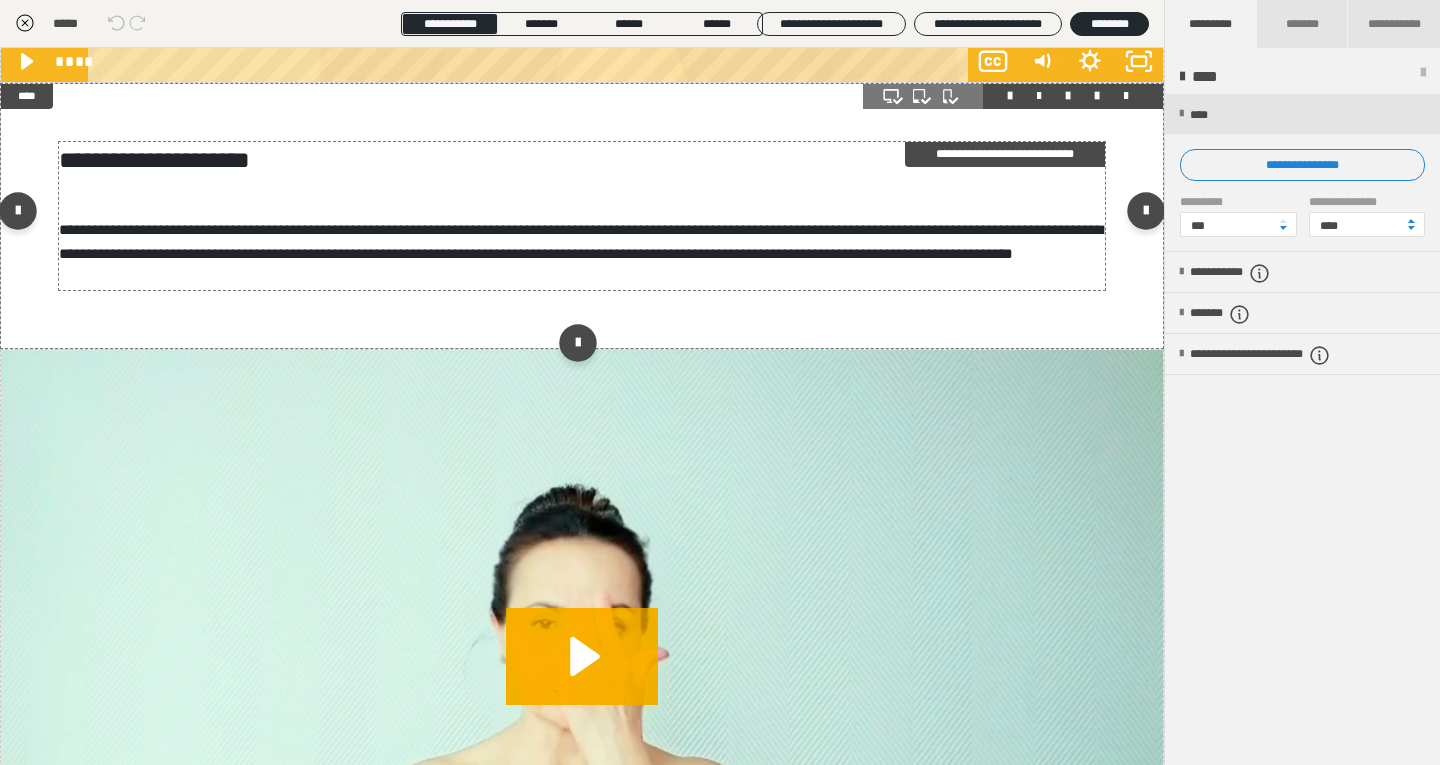 click on "**********" at bounding box center [581, 241] 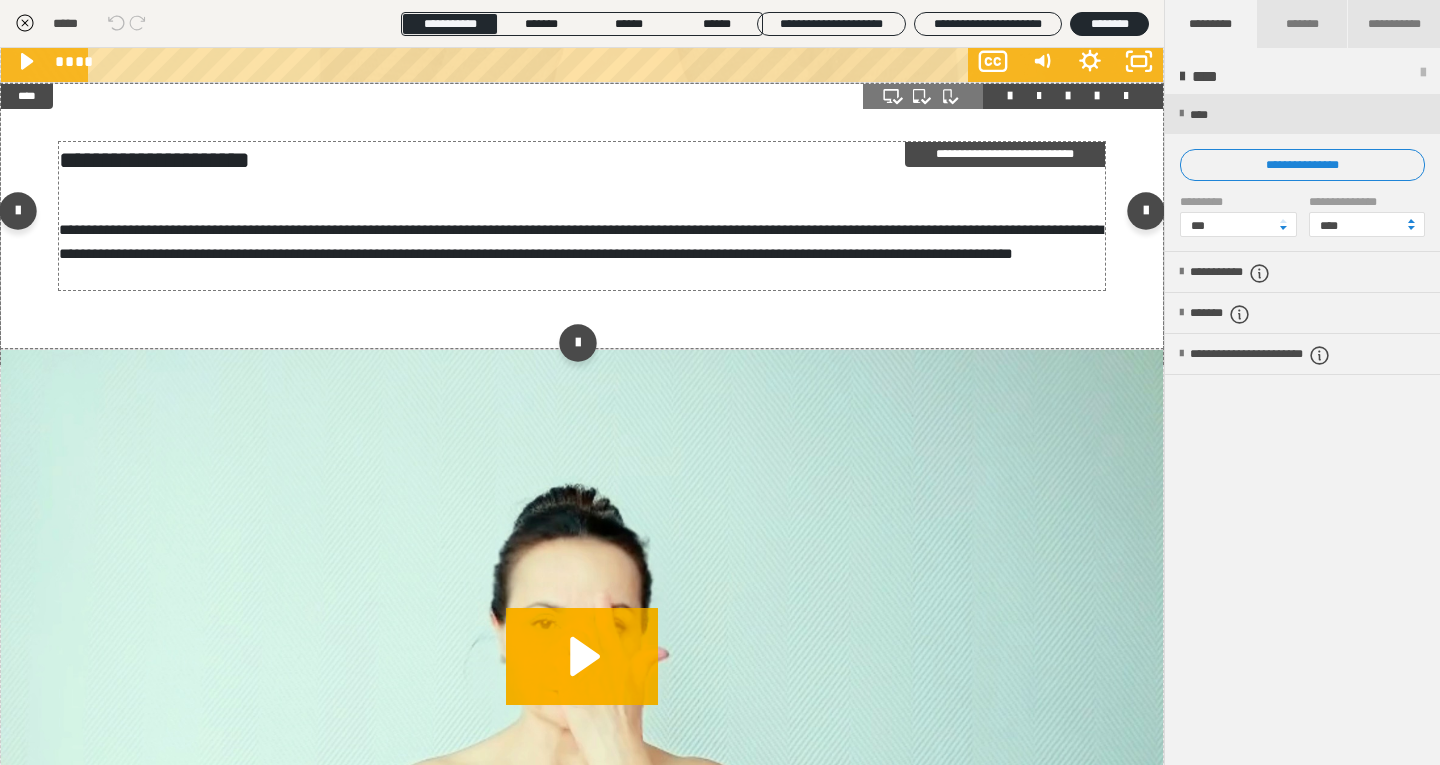 click on "**********" at bounding box center [581, 241] 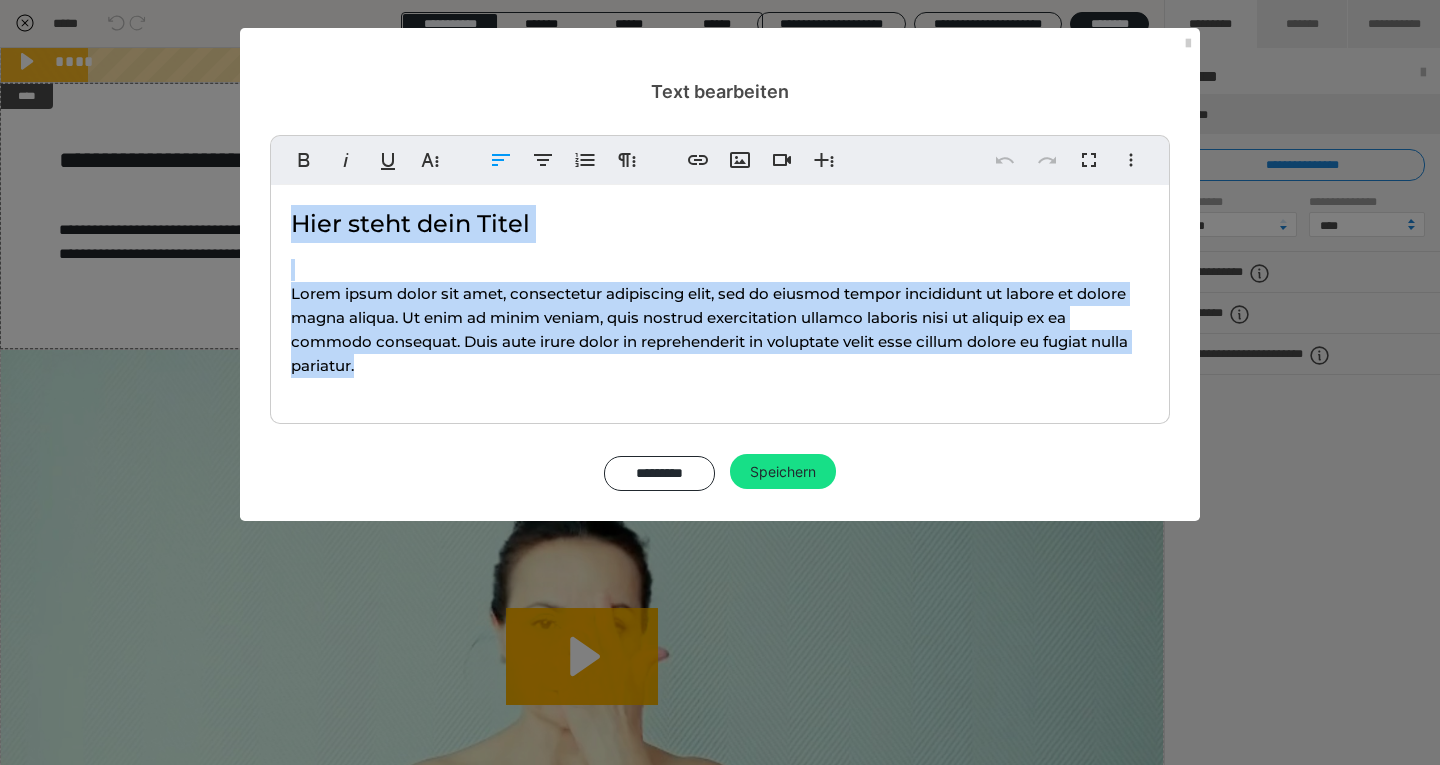 drag, startPoint x: 371, startPoint y: 361, endPoint x: 281, endPoint y: 213, distance: 173.21663 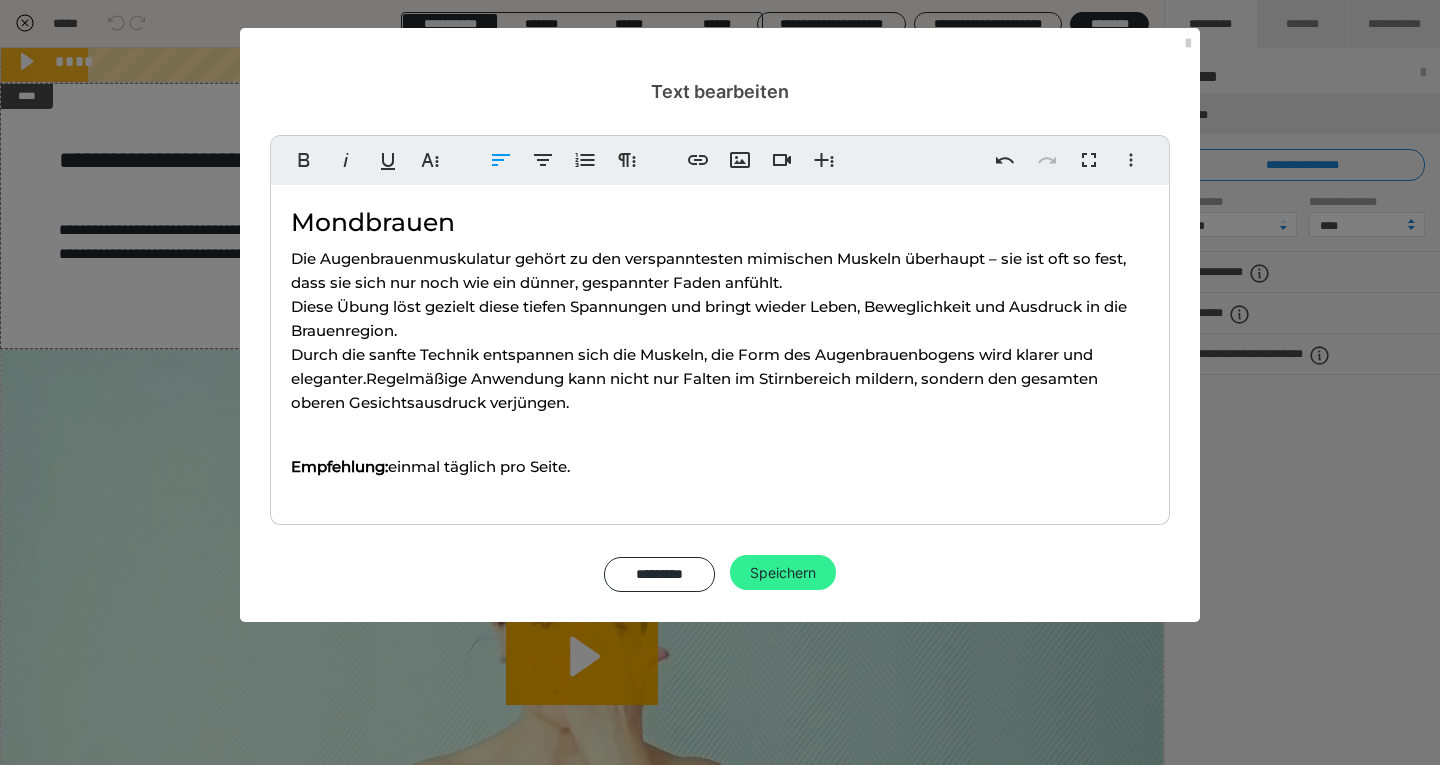 click on "Speichern" at bounding box center (783, 573) 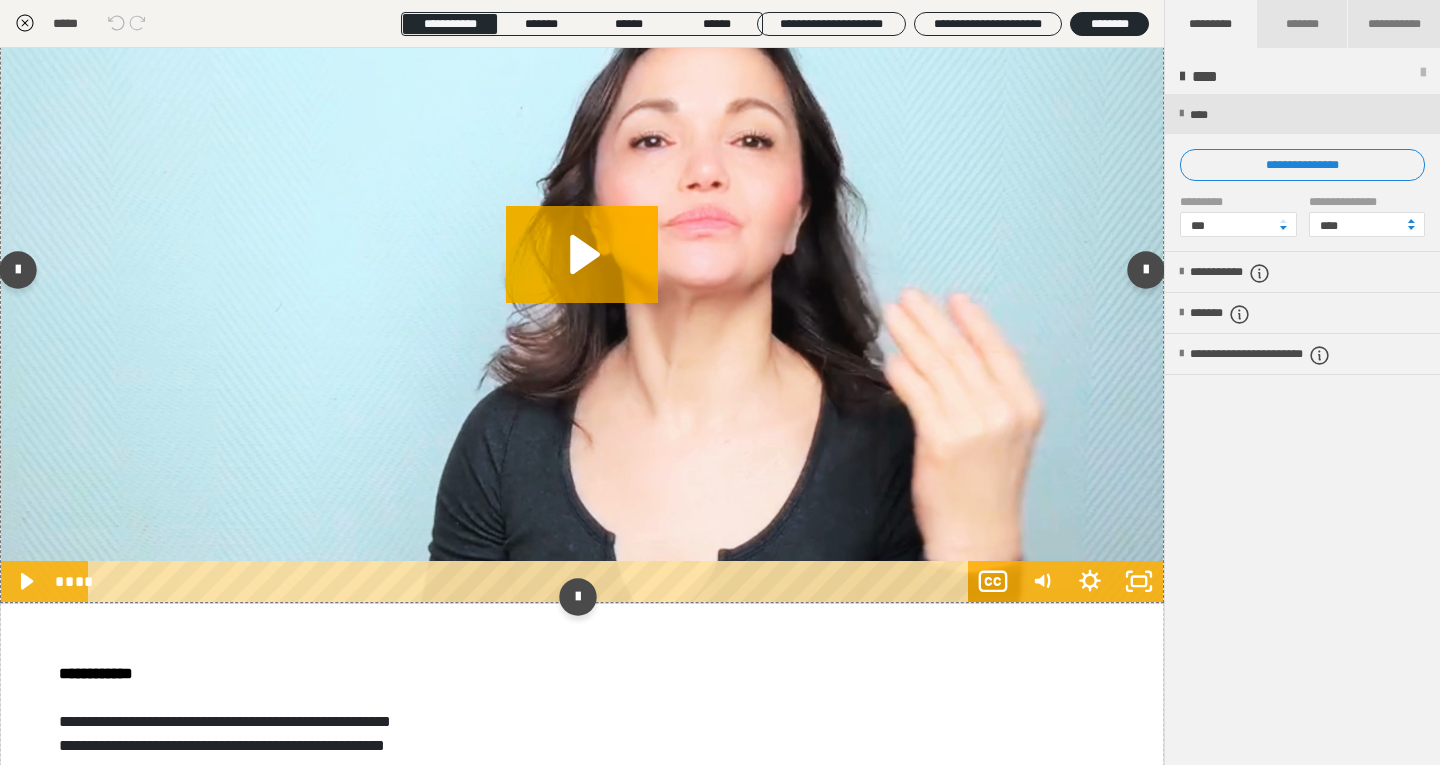 scroll, scrollTop: 2426, scrollLeft: 0, axis: vertical 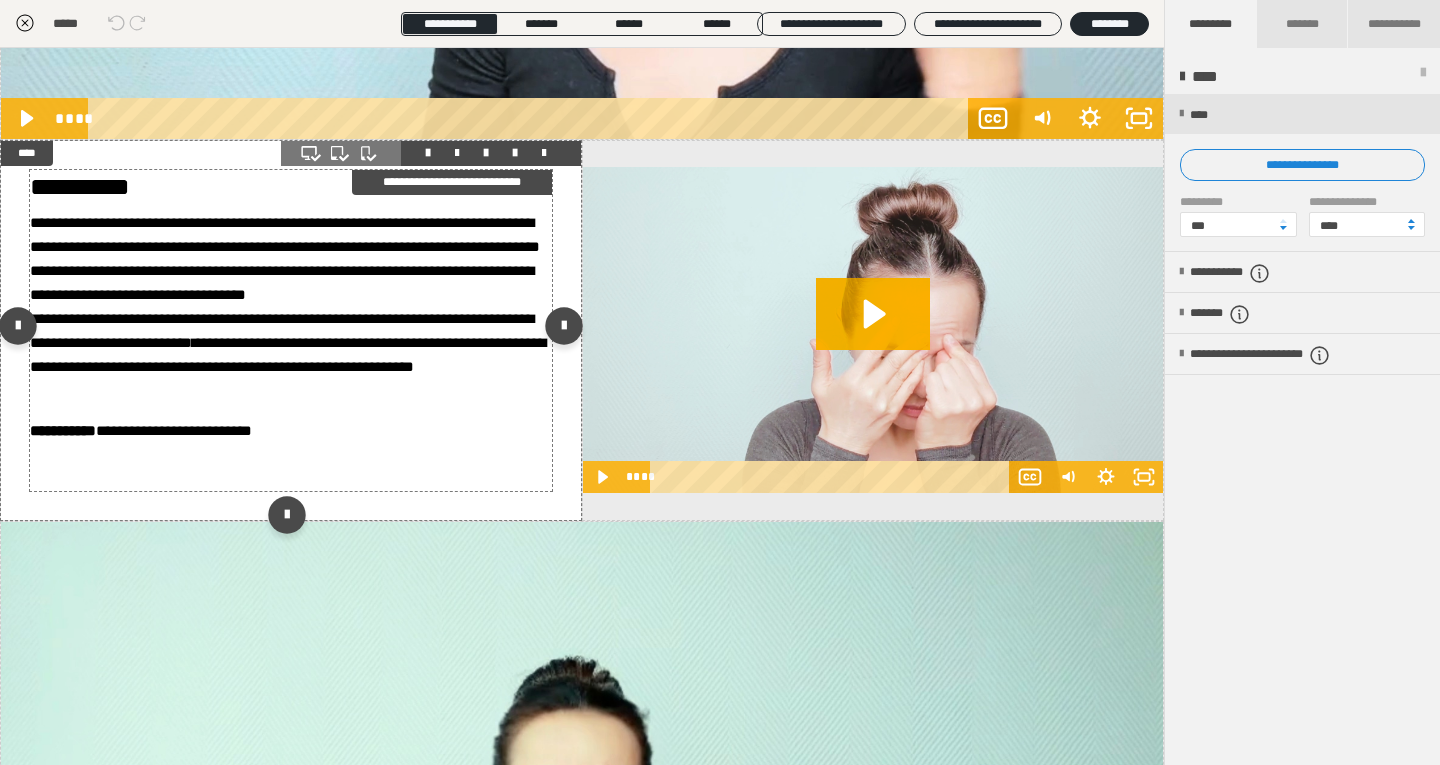 click on "**********" at bounding box center [288, 354] 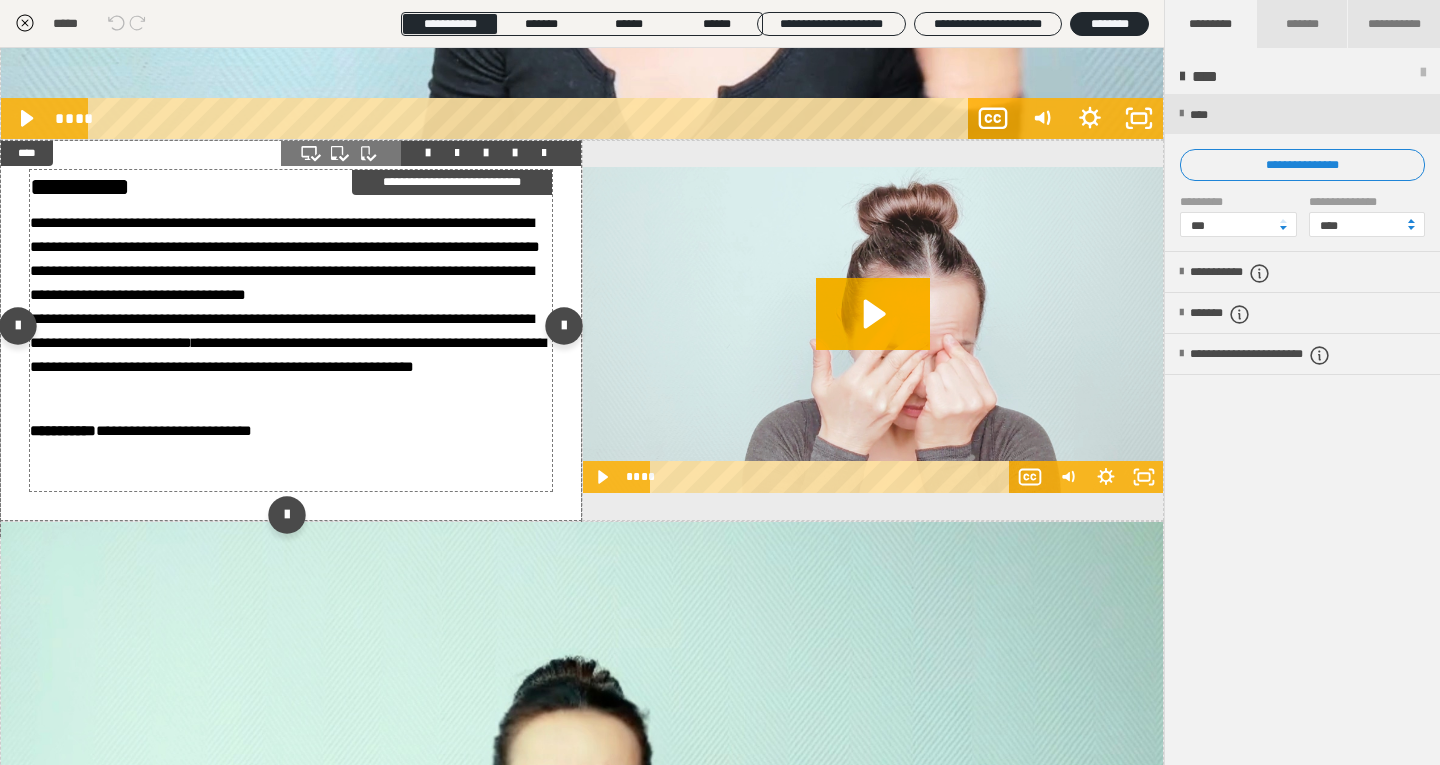 click on "**********" at bounding box center [288, 354] 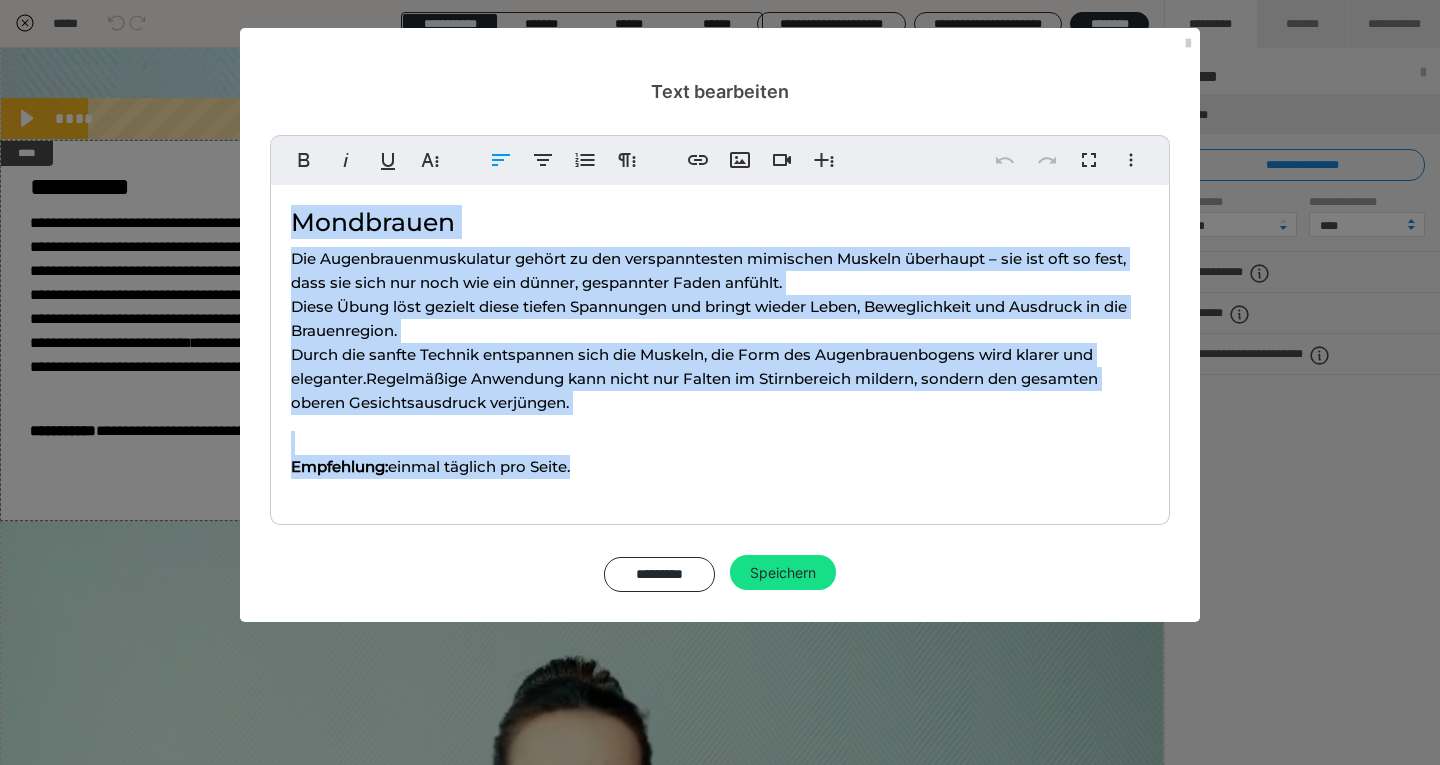 drag, startPoint x: 596, startPoint y: 467, endPoint x: 289, endPoint y: 223, distance: 392.1543 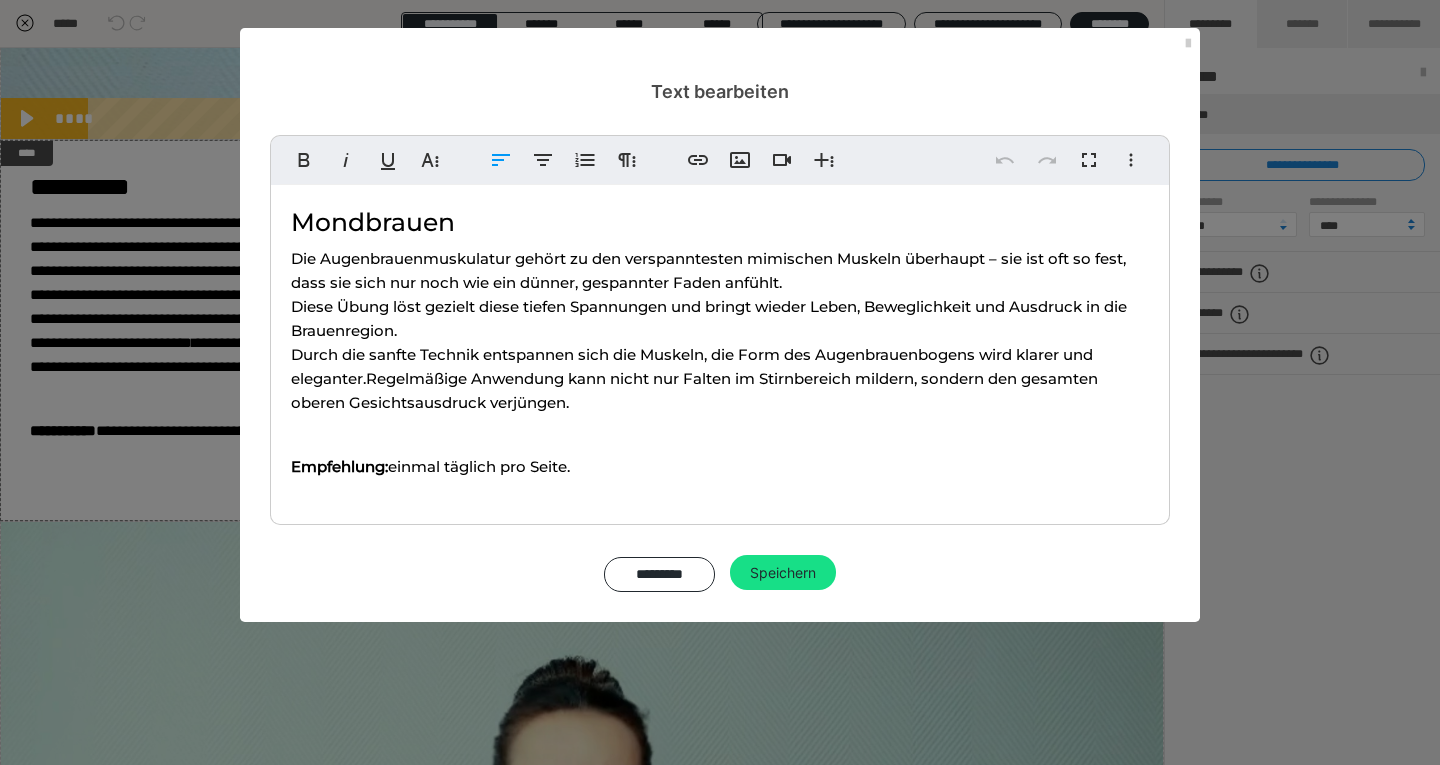 copy on "Mondbrauen Die Augenbrauenmuskulatur gehört zu den verspanntesten mimischen Muskeln überhaupt – sie ist oft so fest, dass sie sich nur noch wie ein dünner, gespannter Faden anfühlt. Diese Übung löst gezielt diese tiefen Spannungen und bringt wieder Leben, Beweglichkeit und Ausdruck in die Brauenregion. Durch die sanfte Technik entspannen sich die Muskeln, die Form des Augenbrauenbogens wird klarer und eleganter.  Regelmäßige Anwendung kann nicht nur Falten im Stirnbereich mildern, sondern den gesamten oberen Gesichtsausdruck verjüngen. Empfehlung:  einmal täglic h pro Seite." 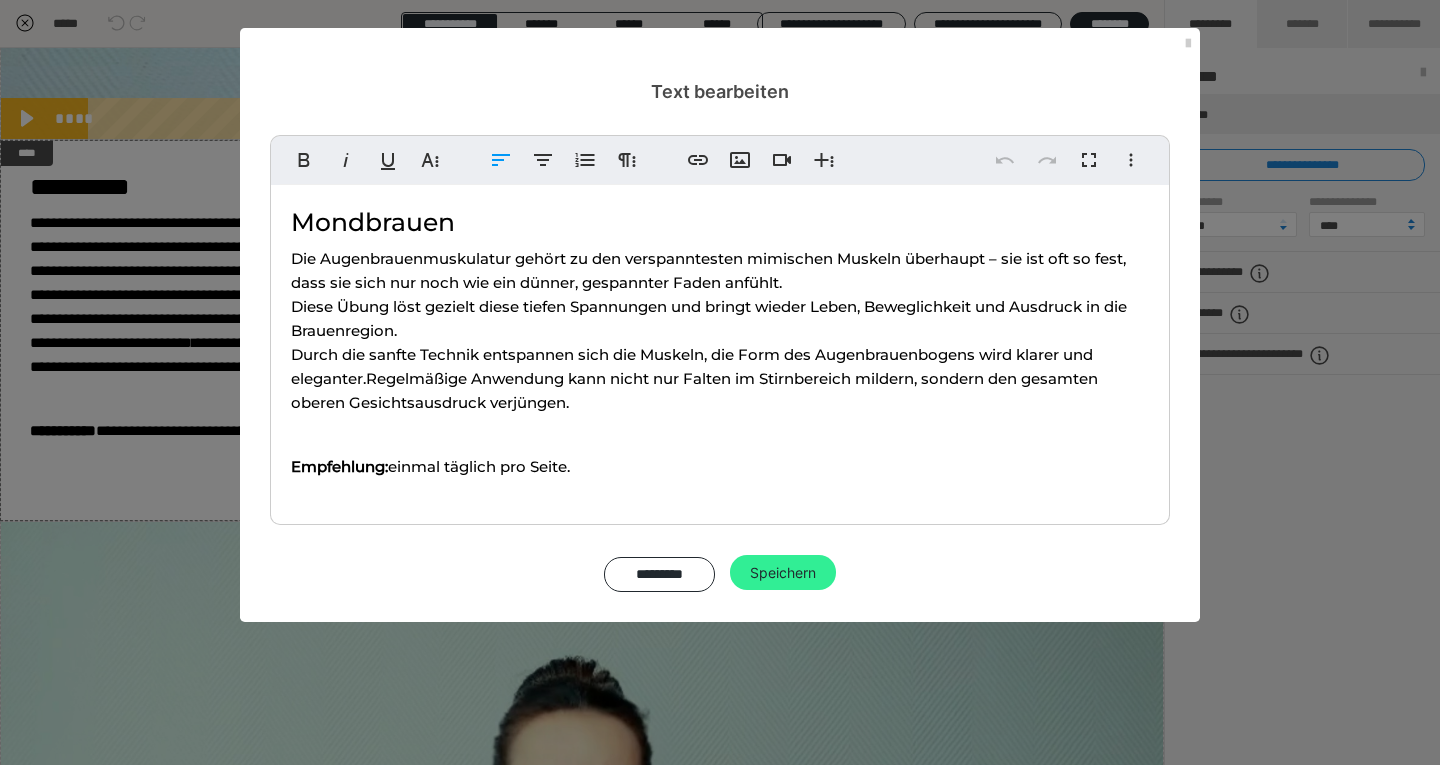 click on "Speichern" at bounding box center [783, 573] 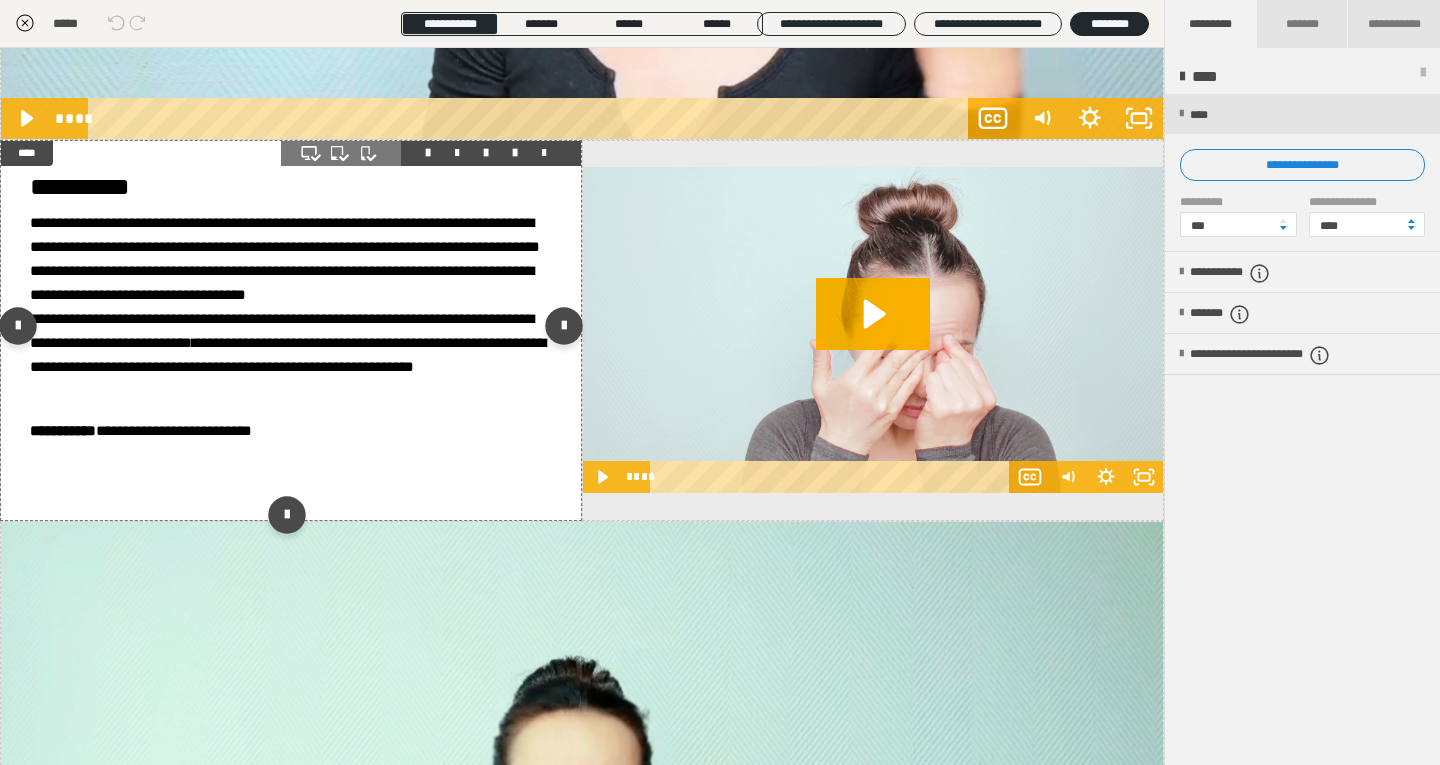 click at bounding box center [544, 153] 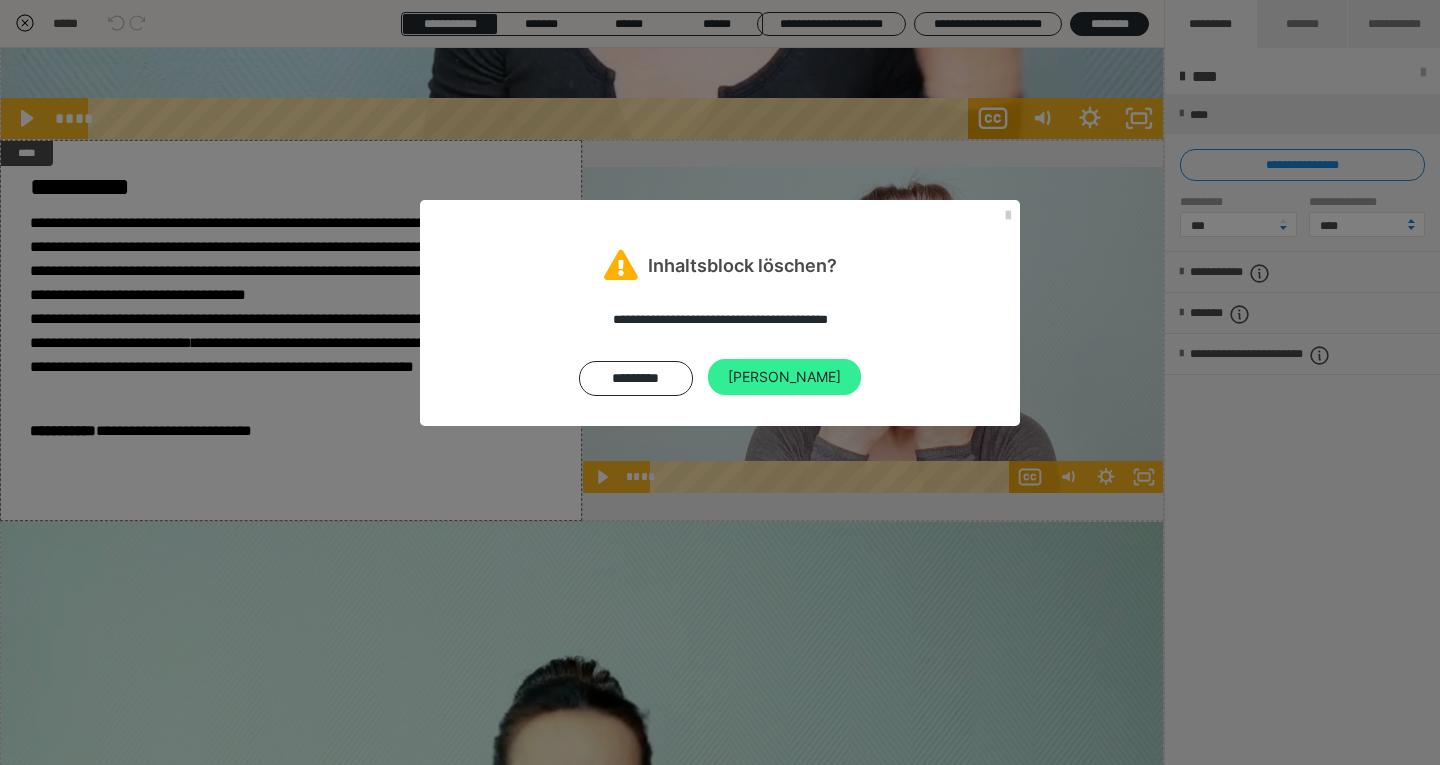 click on "[PERSON_NAME]" at bounding box center [784, 377] 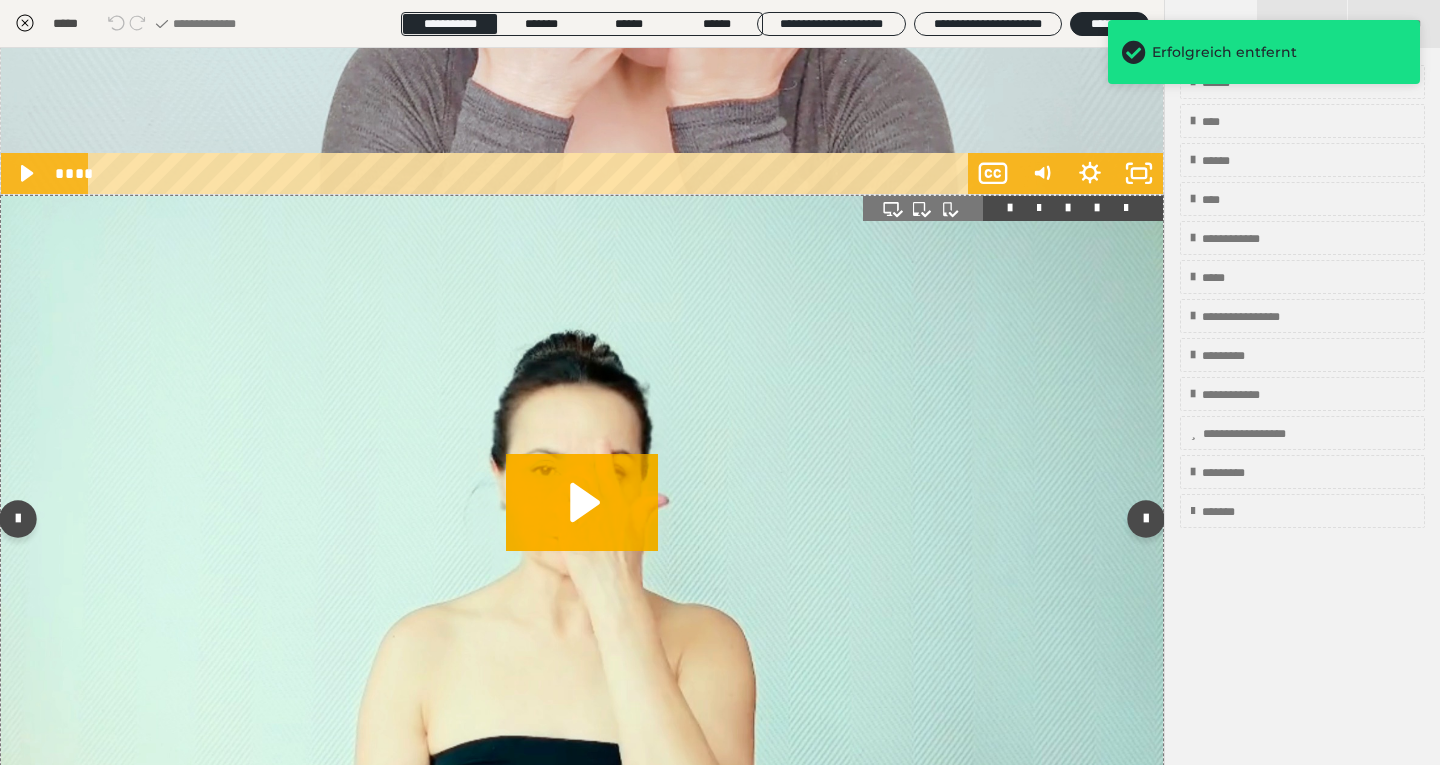 scroll, scrollTop: 1189, scrollLeft: 0, axis: vertical 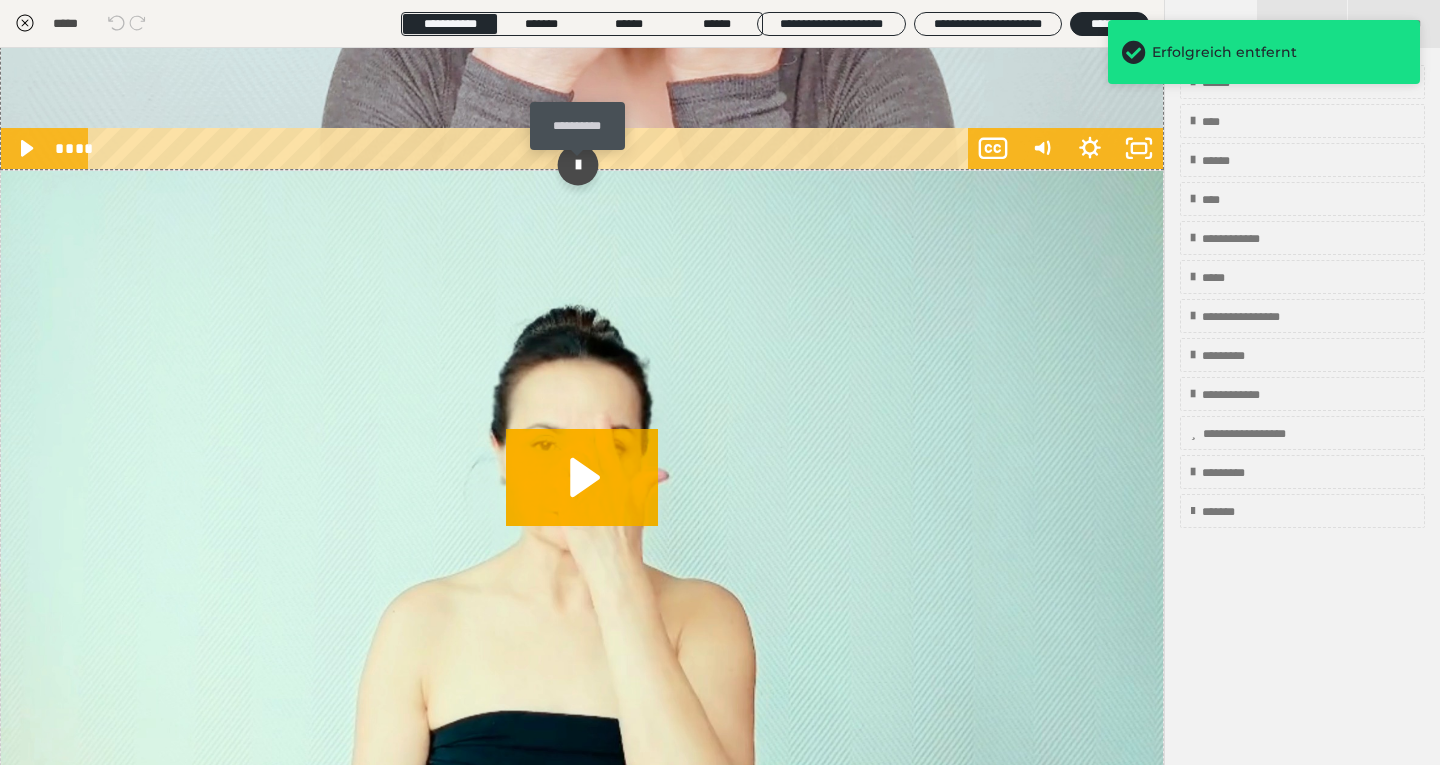 click at bounding box center (577, 164) 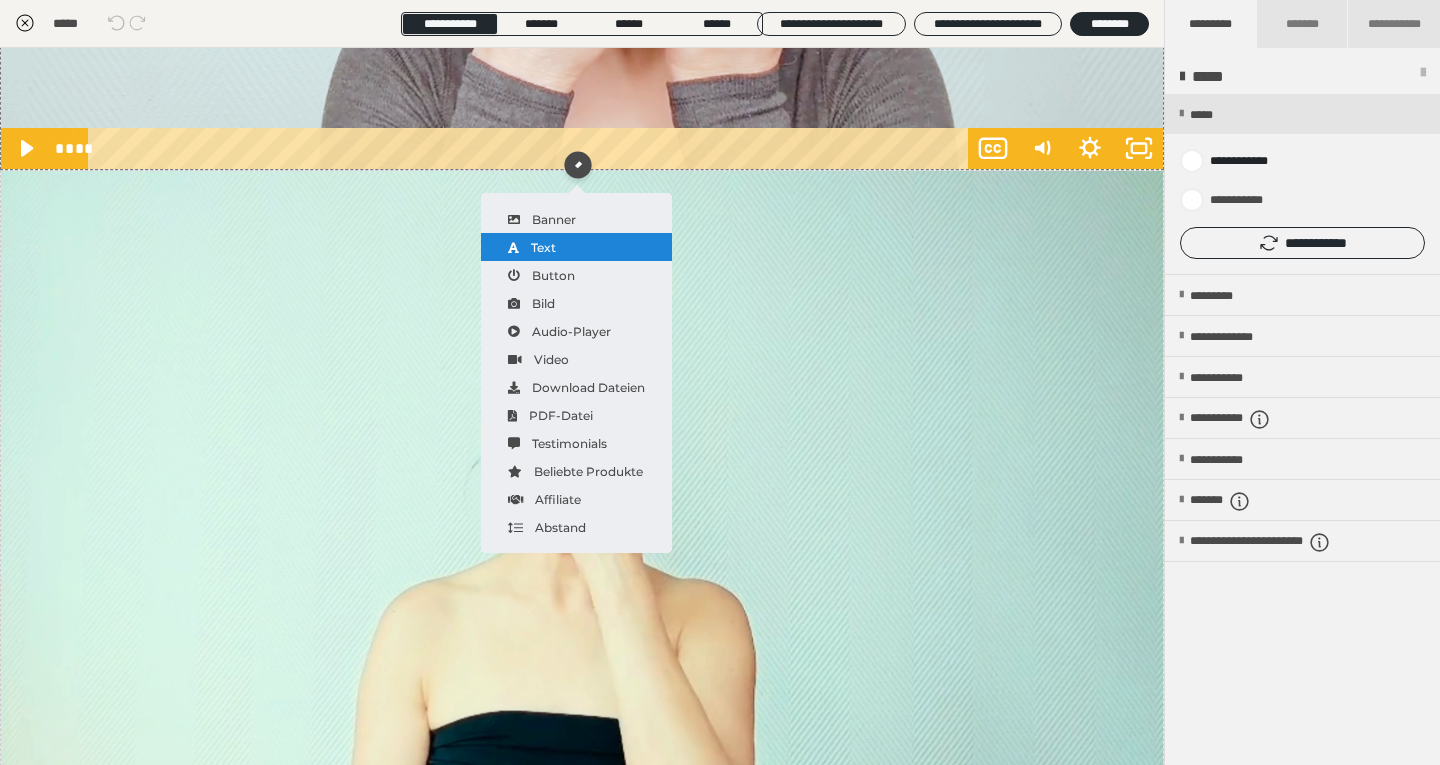 click on "Text" at bounding box center [576, 247] 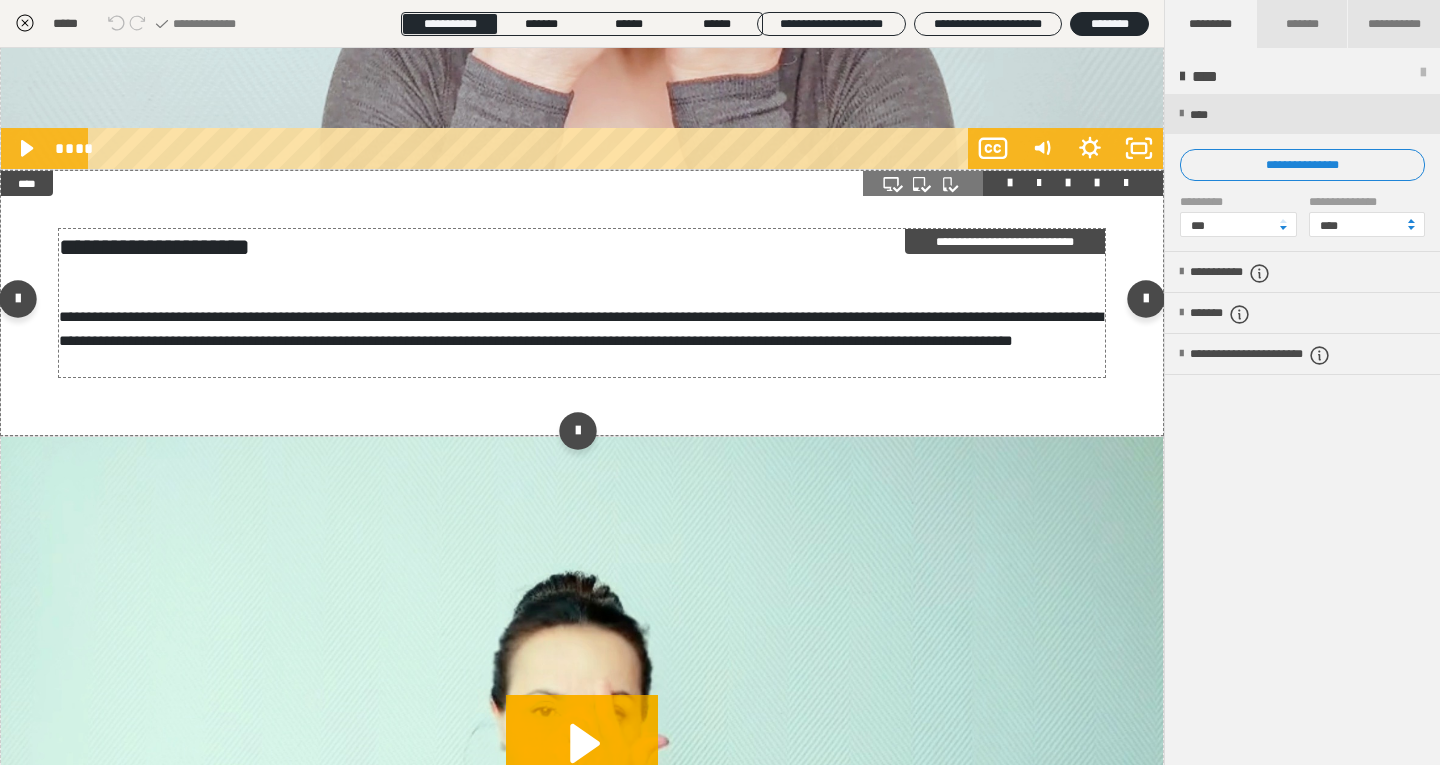 click on "**********" at bounding box center [582, 303] 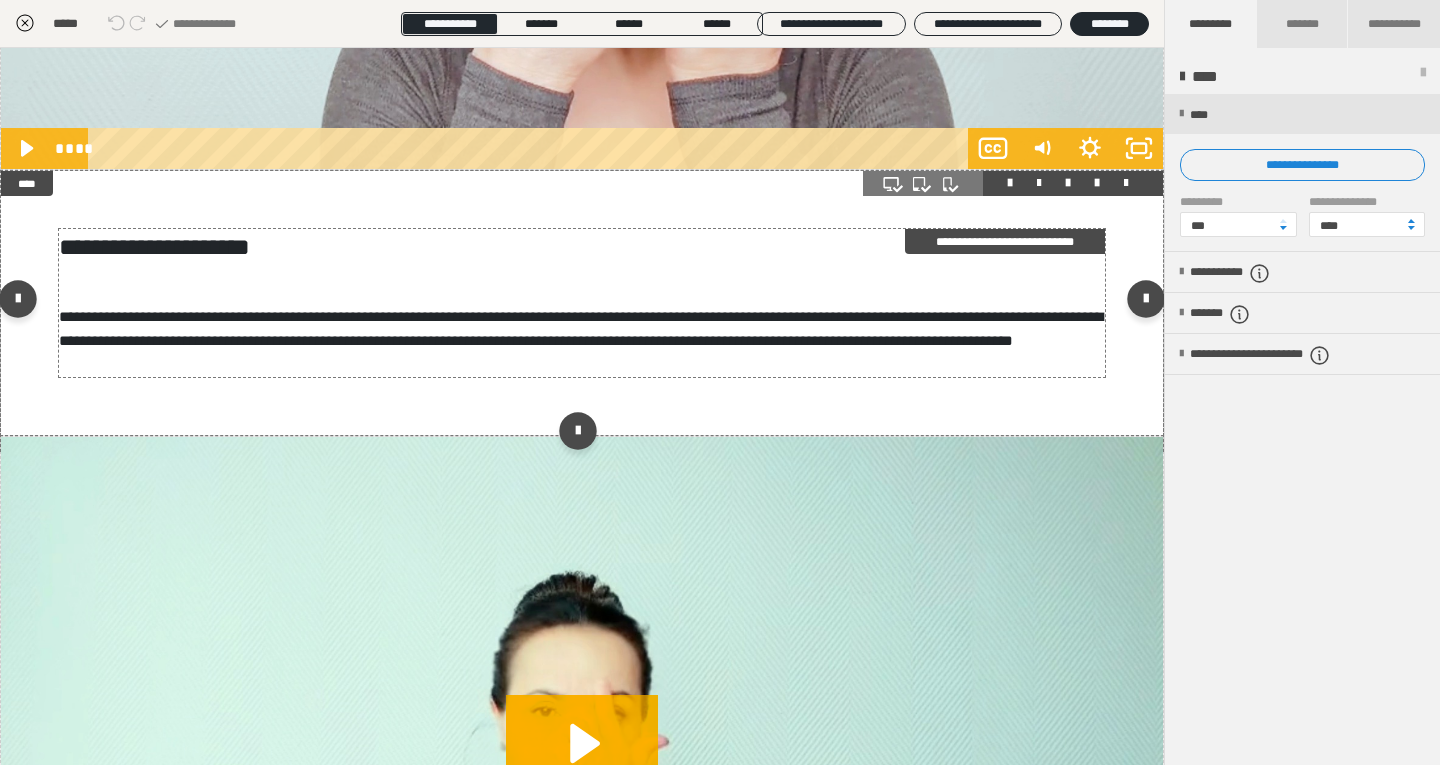 click on "**********" at bounding box center [582, 303] 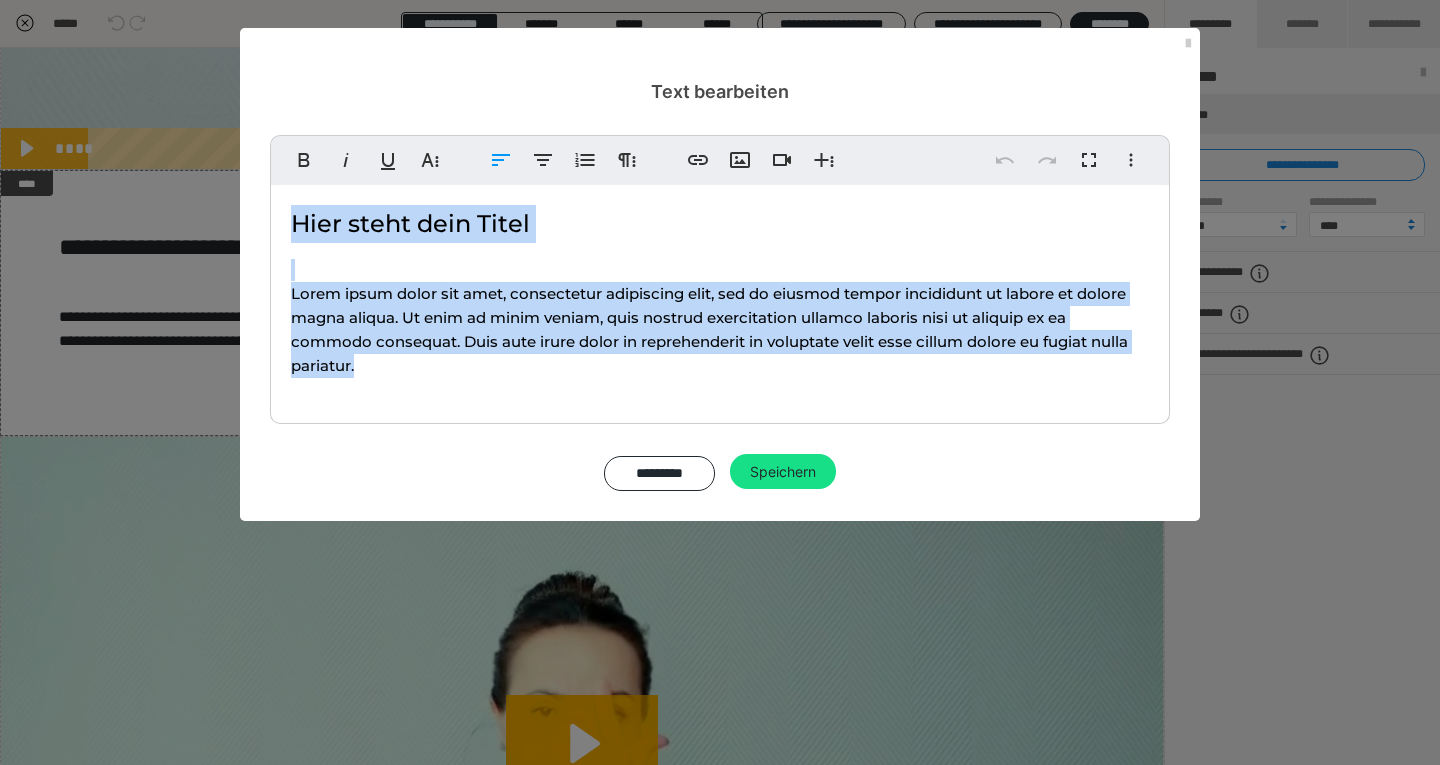drag, startPoint x: 376, startPoint y: 364, endPoint x: 290, endPoint y: 230, distance: 159.22311 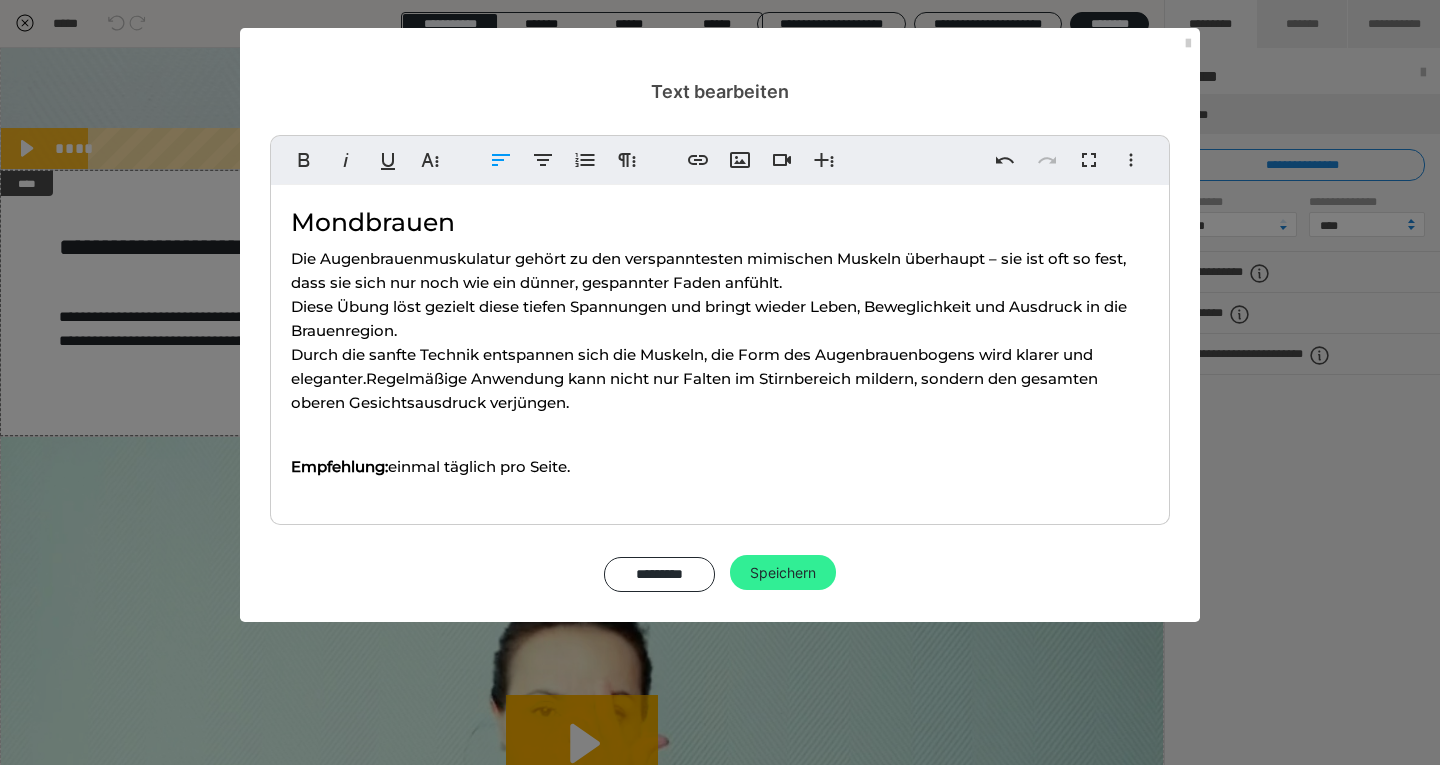 click on "Speichern" at bounding box center (783, 573) 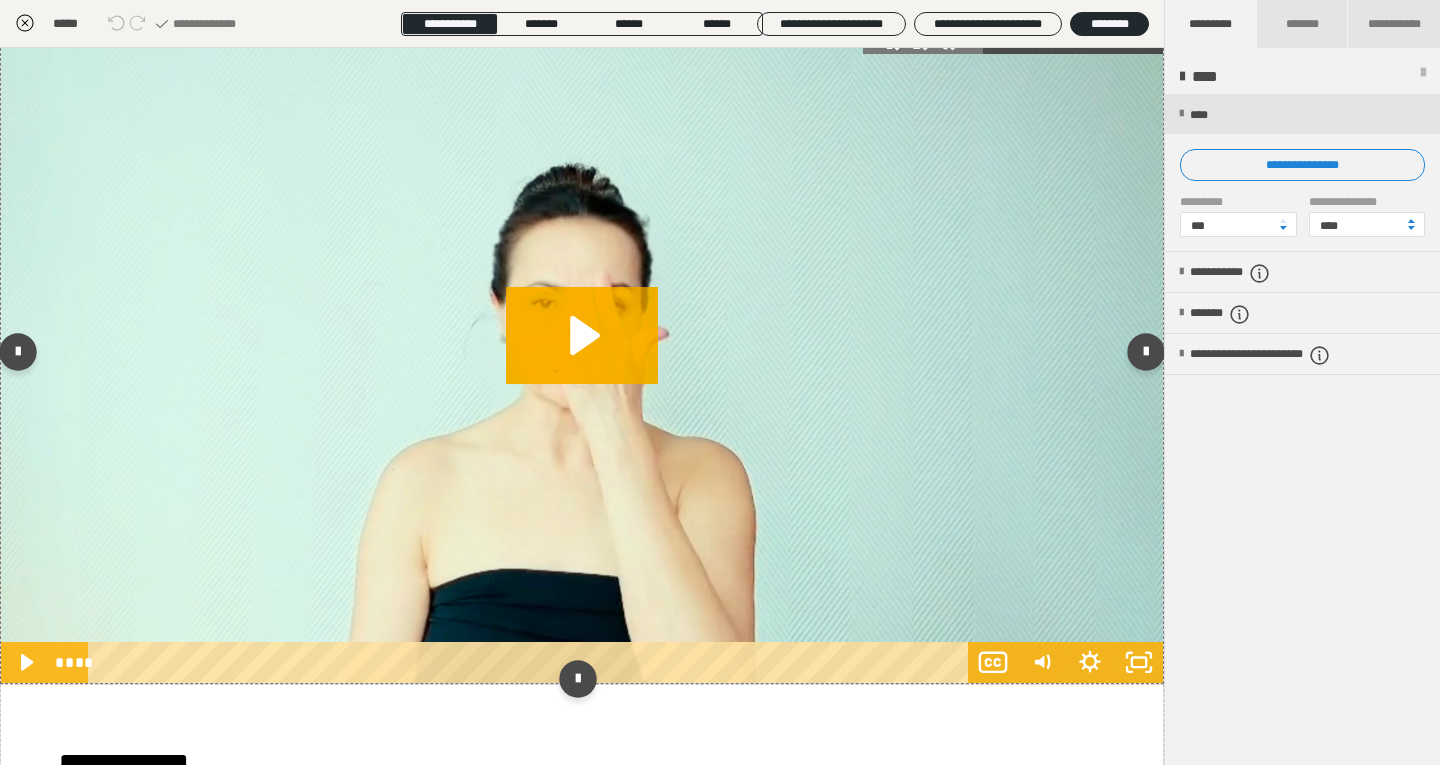 scroll, scrollTop: 1709, scrollLeft: 0, axis: vertical 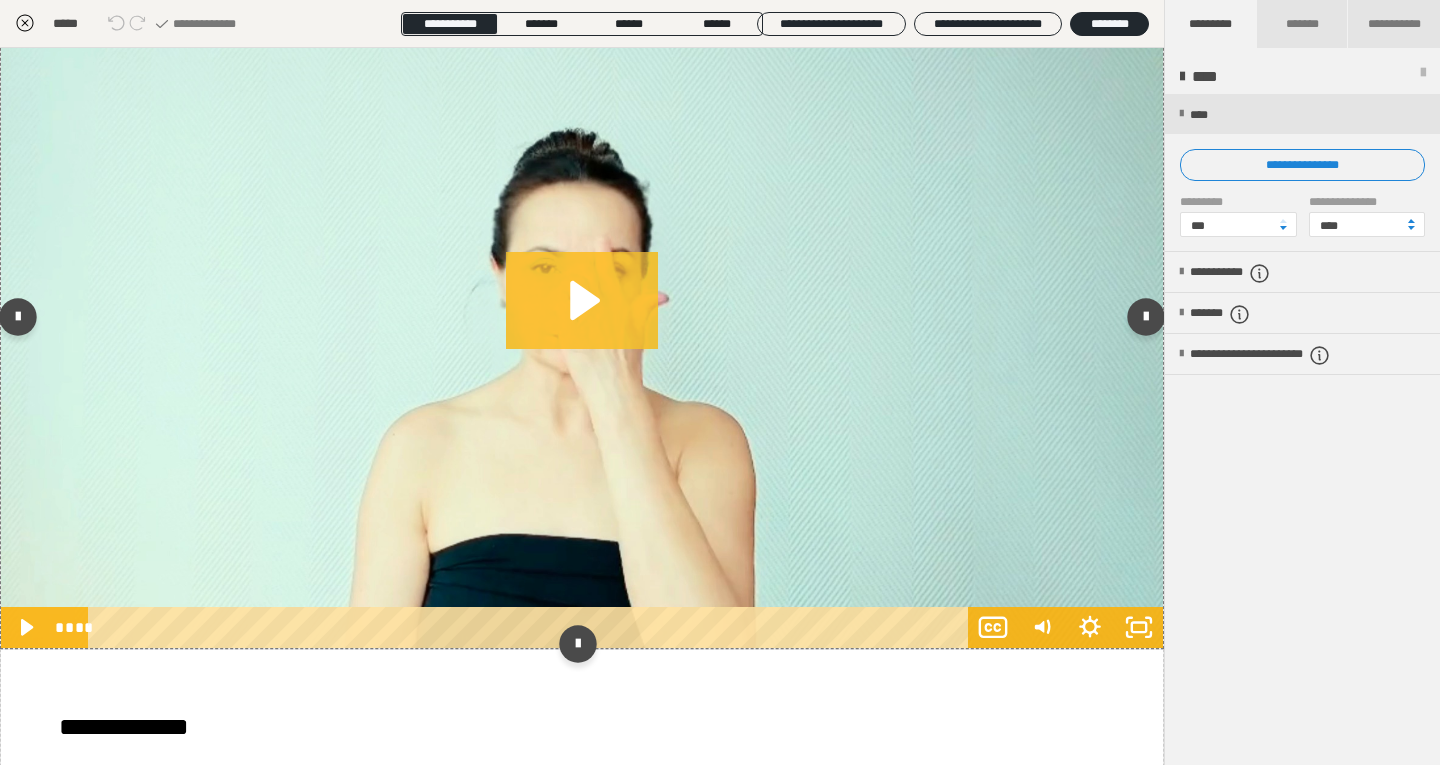 click 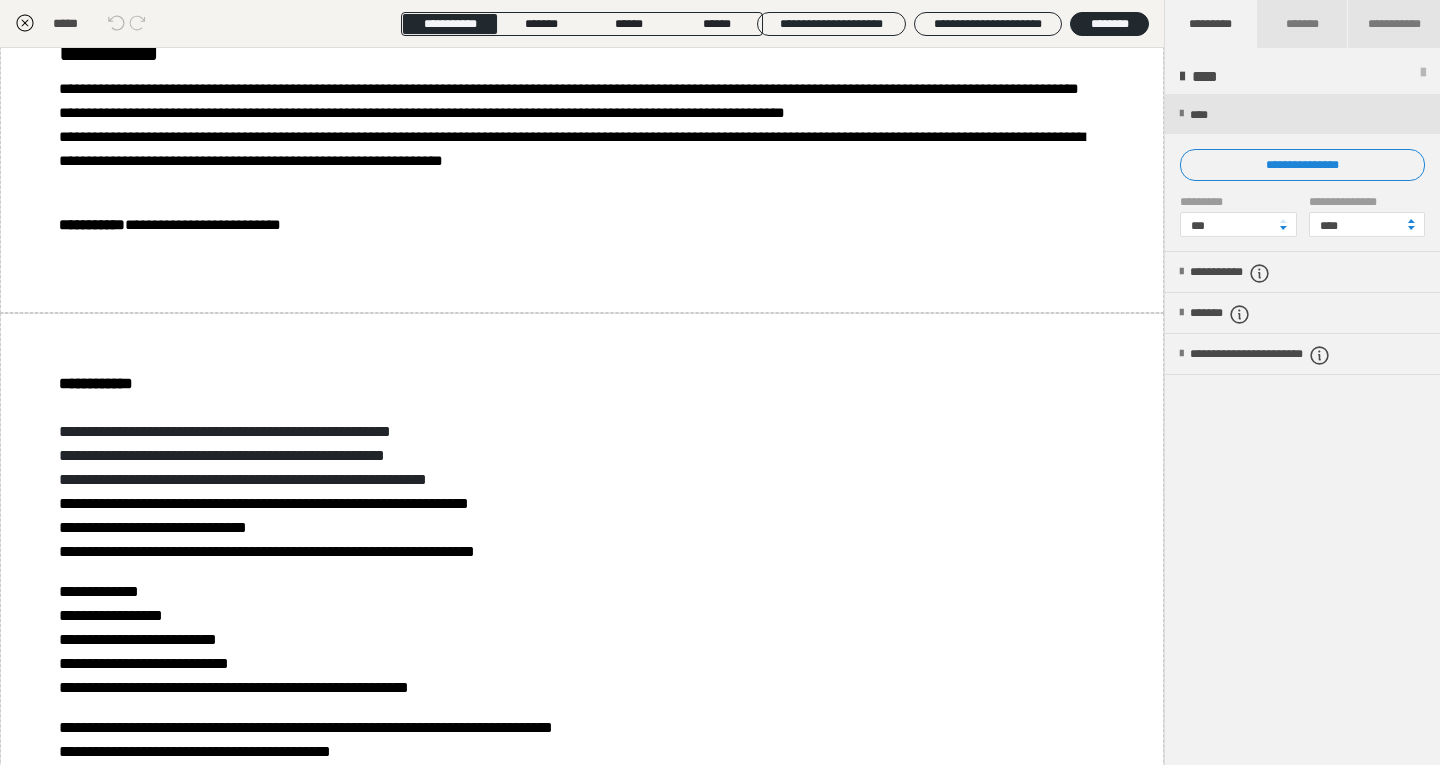 scroll, scrollTop: 2755, scrollLeft: 0, axis: vertical 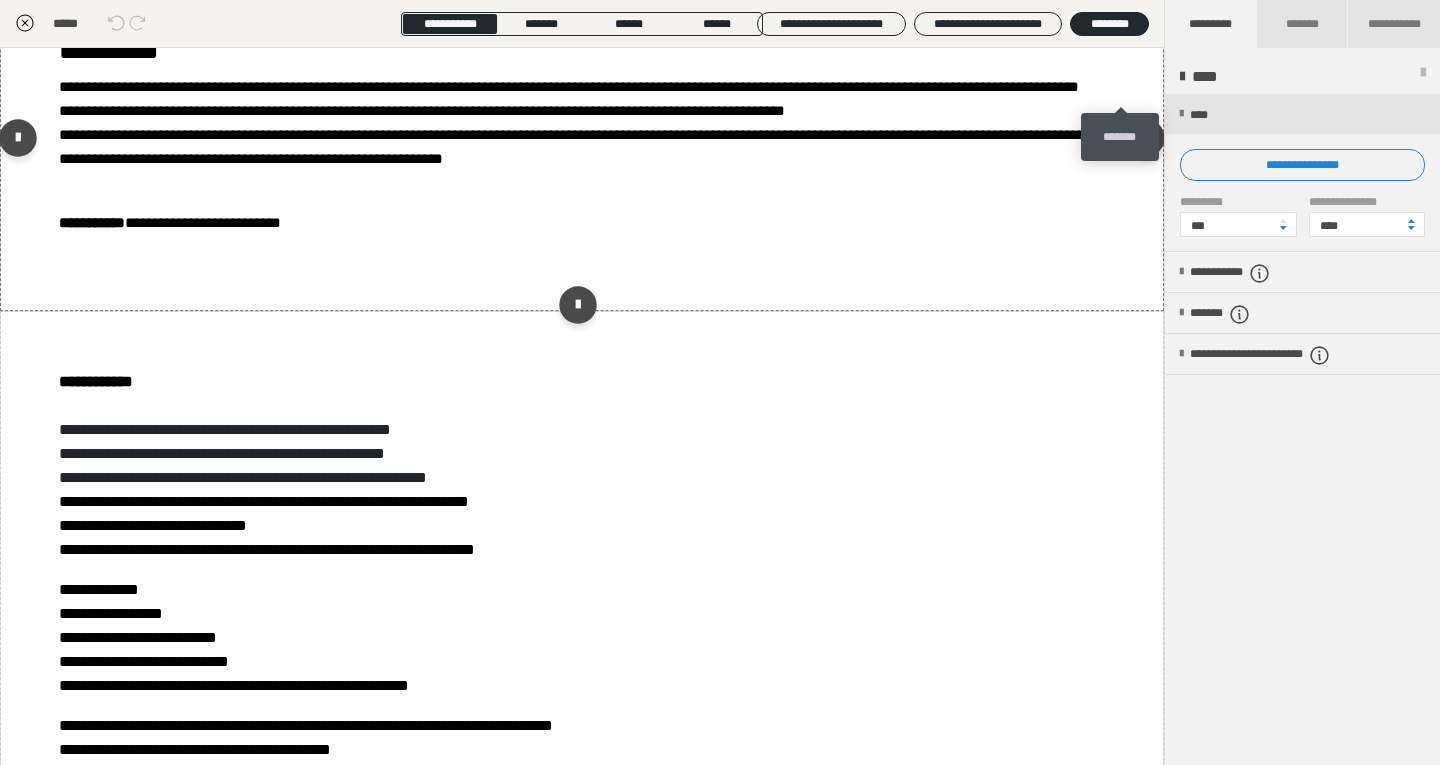click at bounding box center (1126, -12) 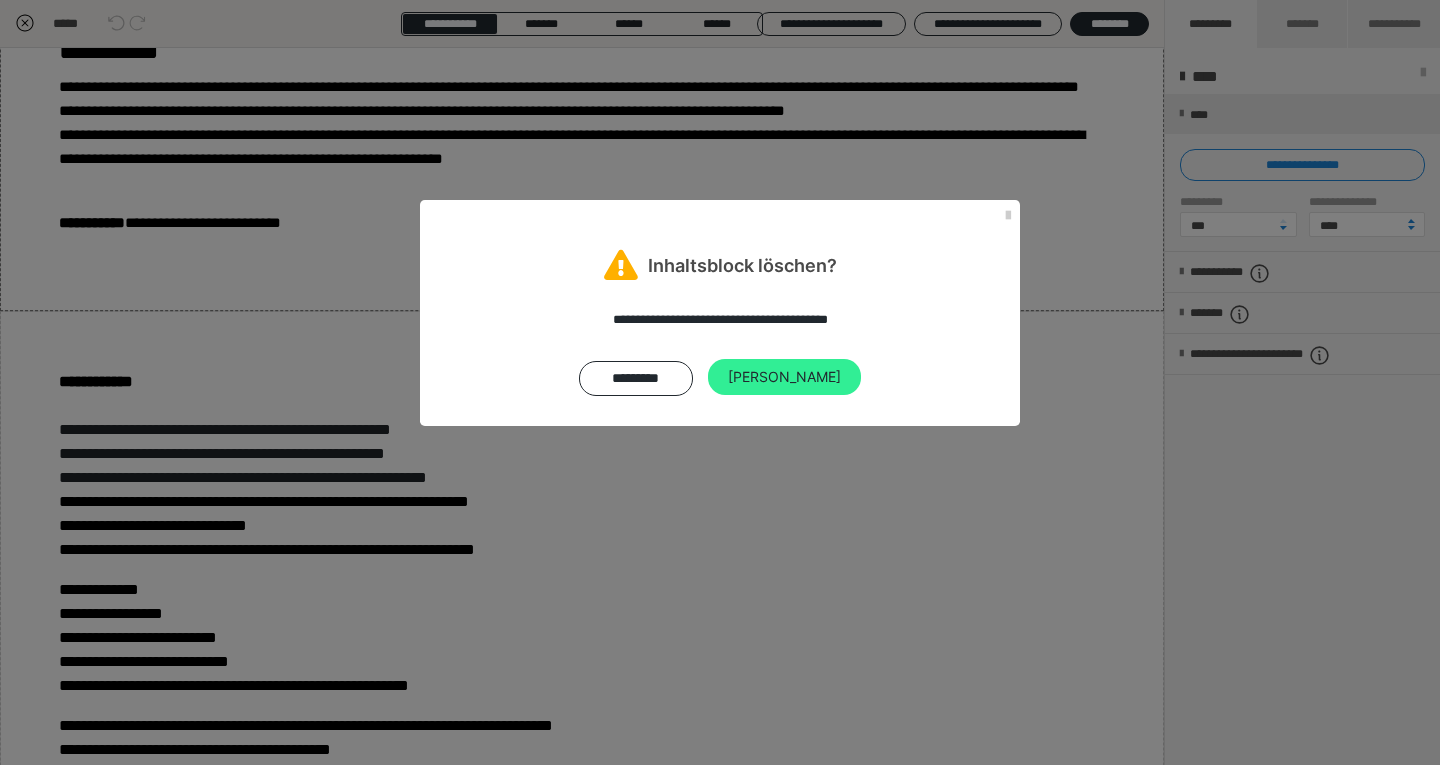 click on "[PERSON_NAME]" at bounding box center [784, 377] 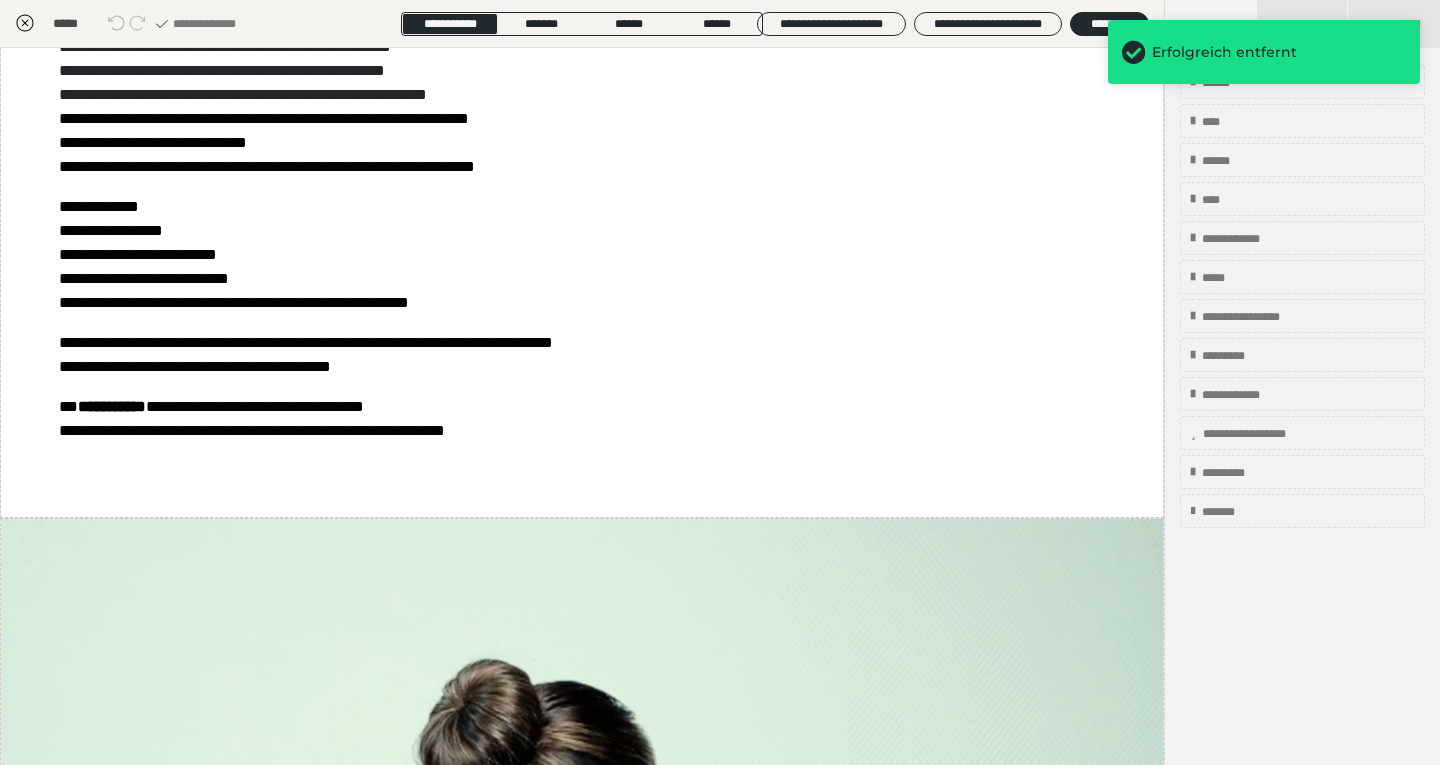 scroll, scrollTop: 2778, scrollLeft: 0, axis: vertical 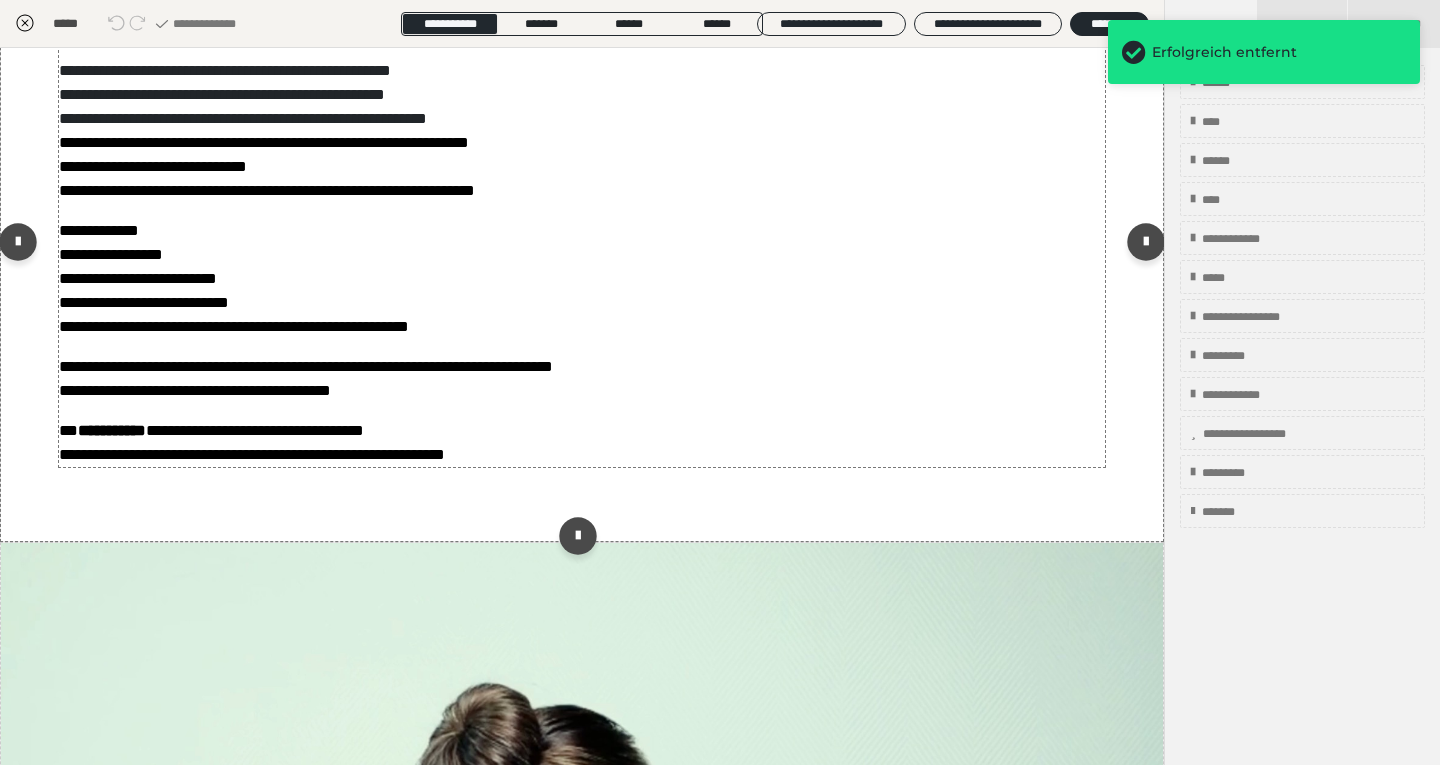 click on "**********" at bounding box center [582, 239] 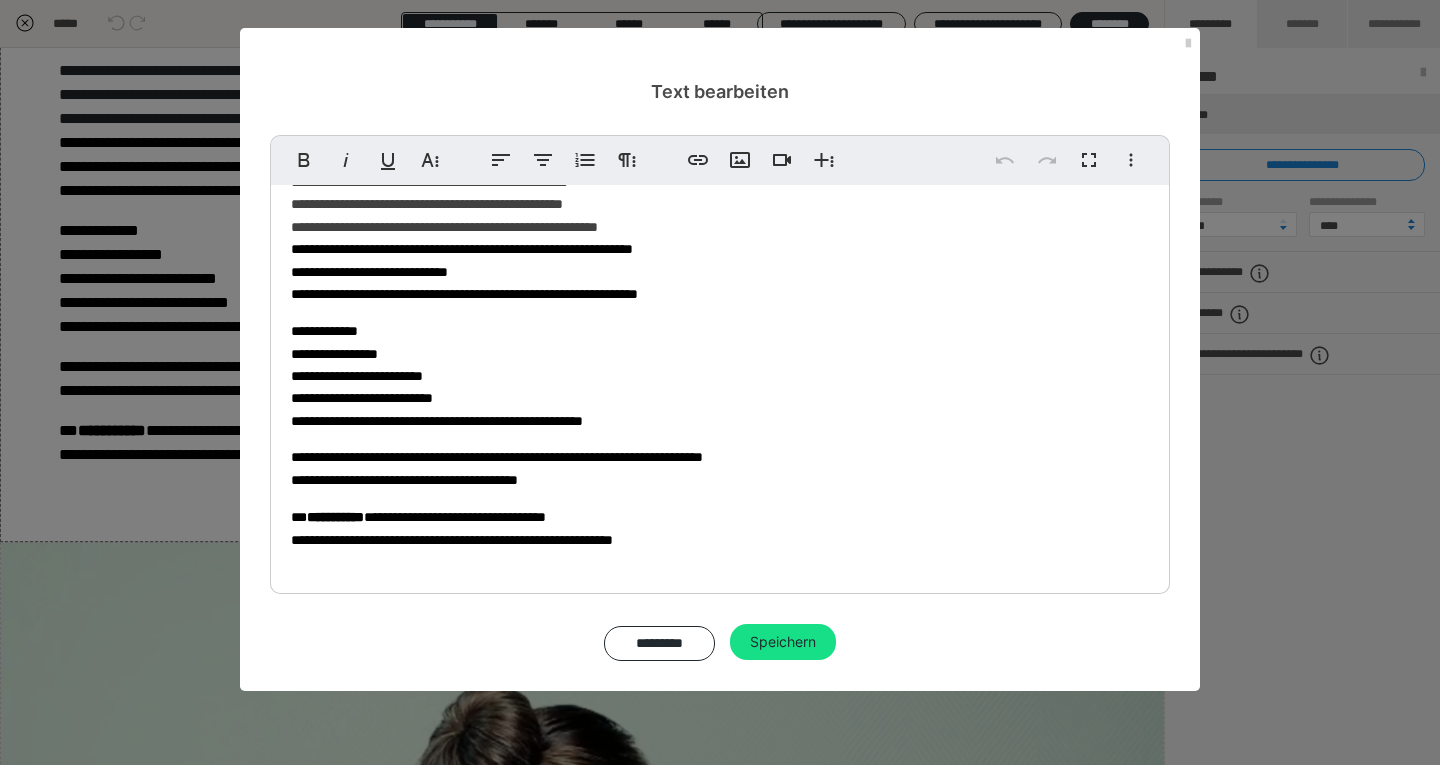 scroll, scrollTop: 82, scrollLeft: 0, axis: vertical 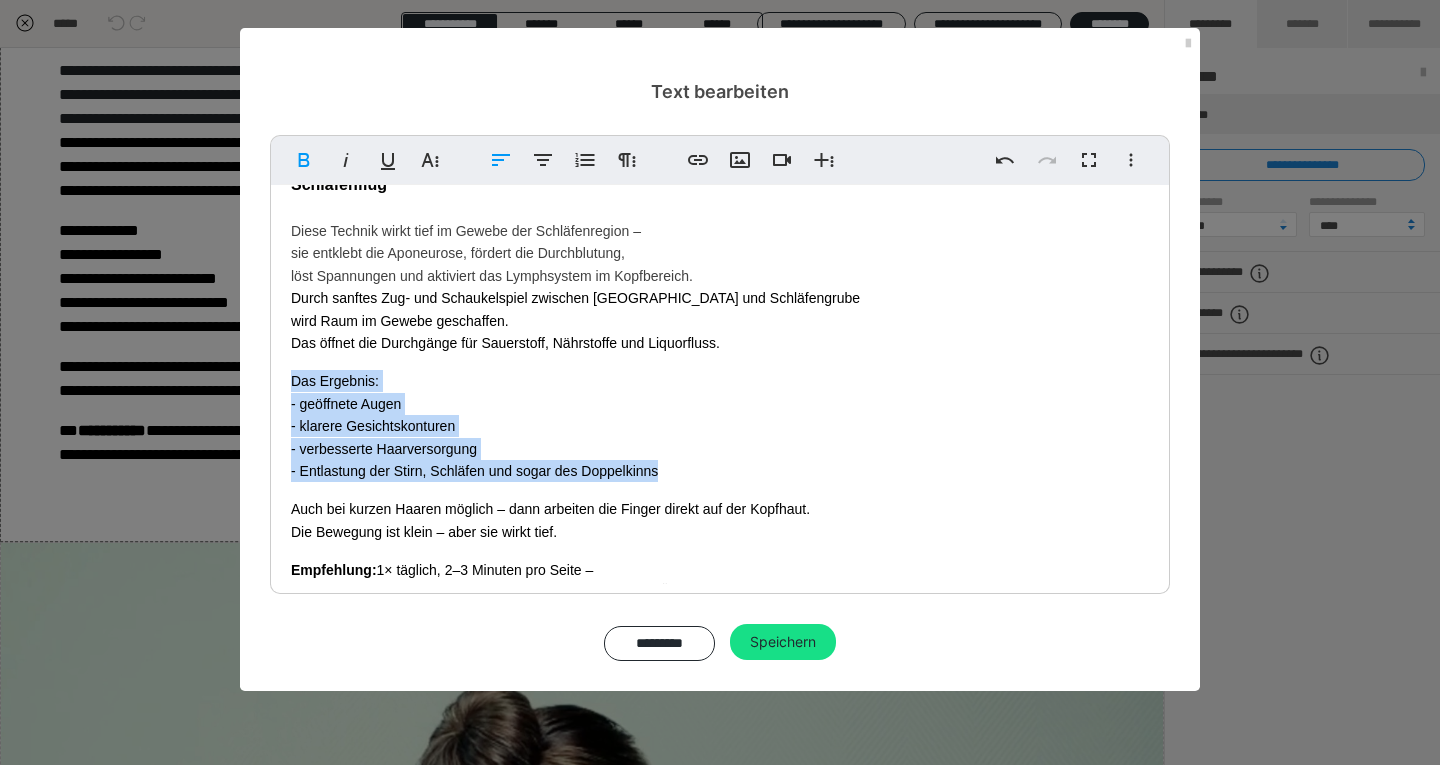 drag, startPoint x: 665, startPoint y: 473, endPoint x: 247, endPoint y: 367, distance: 431.2308 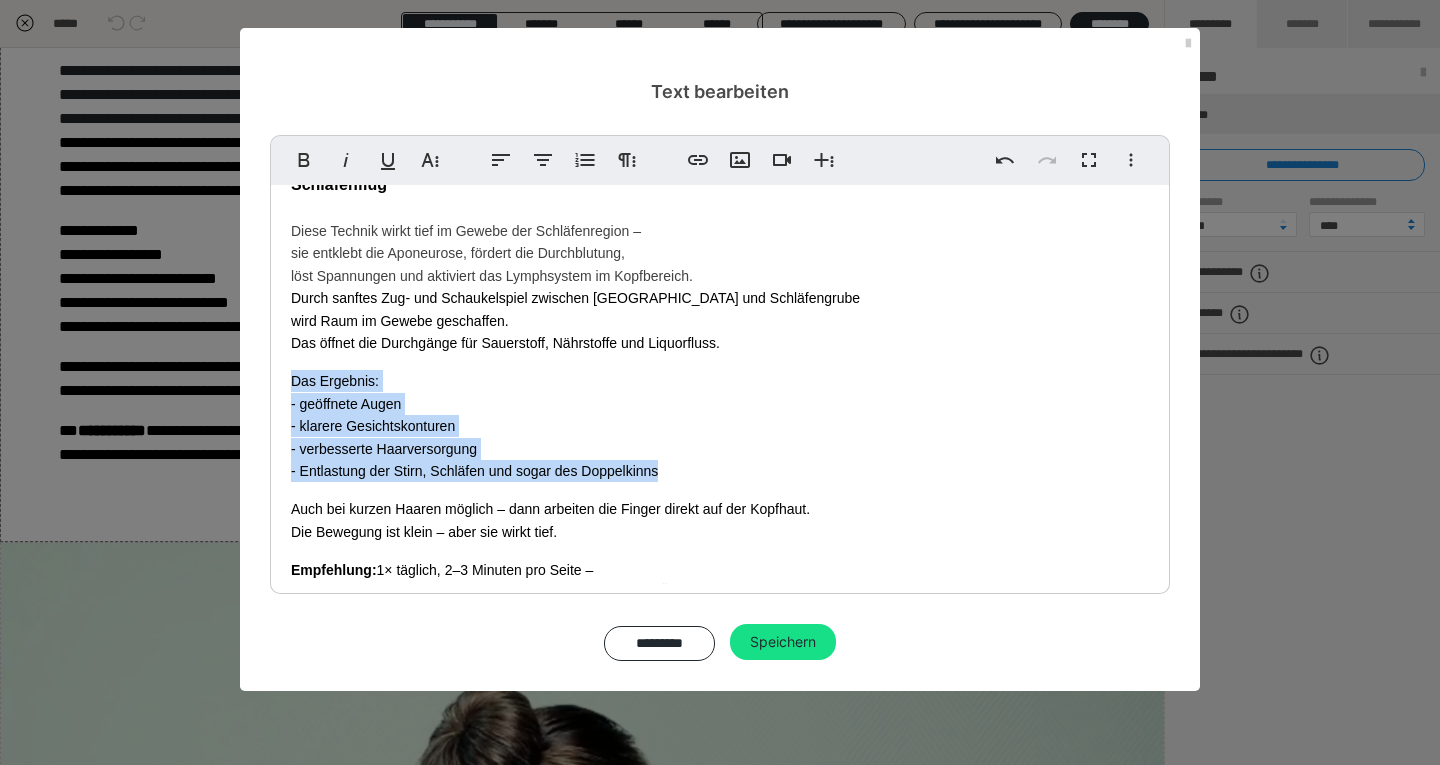 scroll, scrollTop: 0, scrollLeft: 0, axis: both 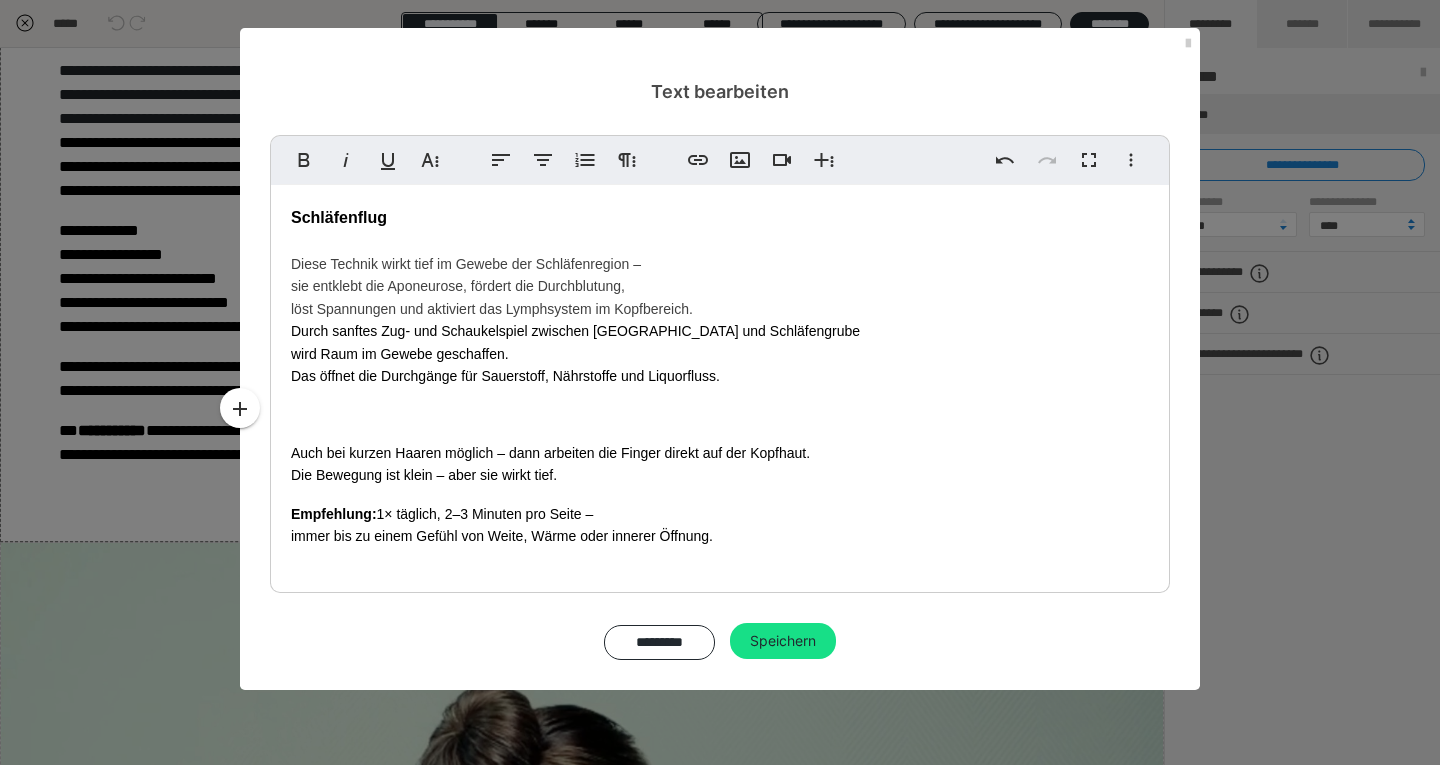 click on "Schläfenflug Diese Technik wirkt tief im Gewebe der Schläfenregion – sie entklebt die Aponeurose, fördert die Durchblutung, löst Spannungen und aktiviert das Lymphsystem im Kopfbereich. Durch sanftes Zug- und Schaukelspiel zwischen Haar und Schläfengrube wird Raum im Gewebe geschaffen. Das öffnet die Durchgänge für Sauerstoff, Nährstoffe und Liquorfluss. Auch bei kurzen Haaren möglich – dann arbeiten die Finger direkt auf der Kopfhaut. Die Bewegung ist klein – aber sie wirkt tief. Empfehlung:  1× täglich, 2–3 Minuten pro Seite – immer bis zu einem Gefühl von Weite, Wärme oder innerer Öffnung." at bounding box center (720, 384) 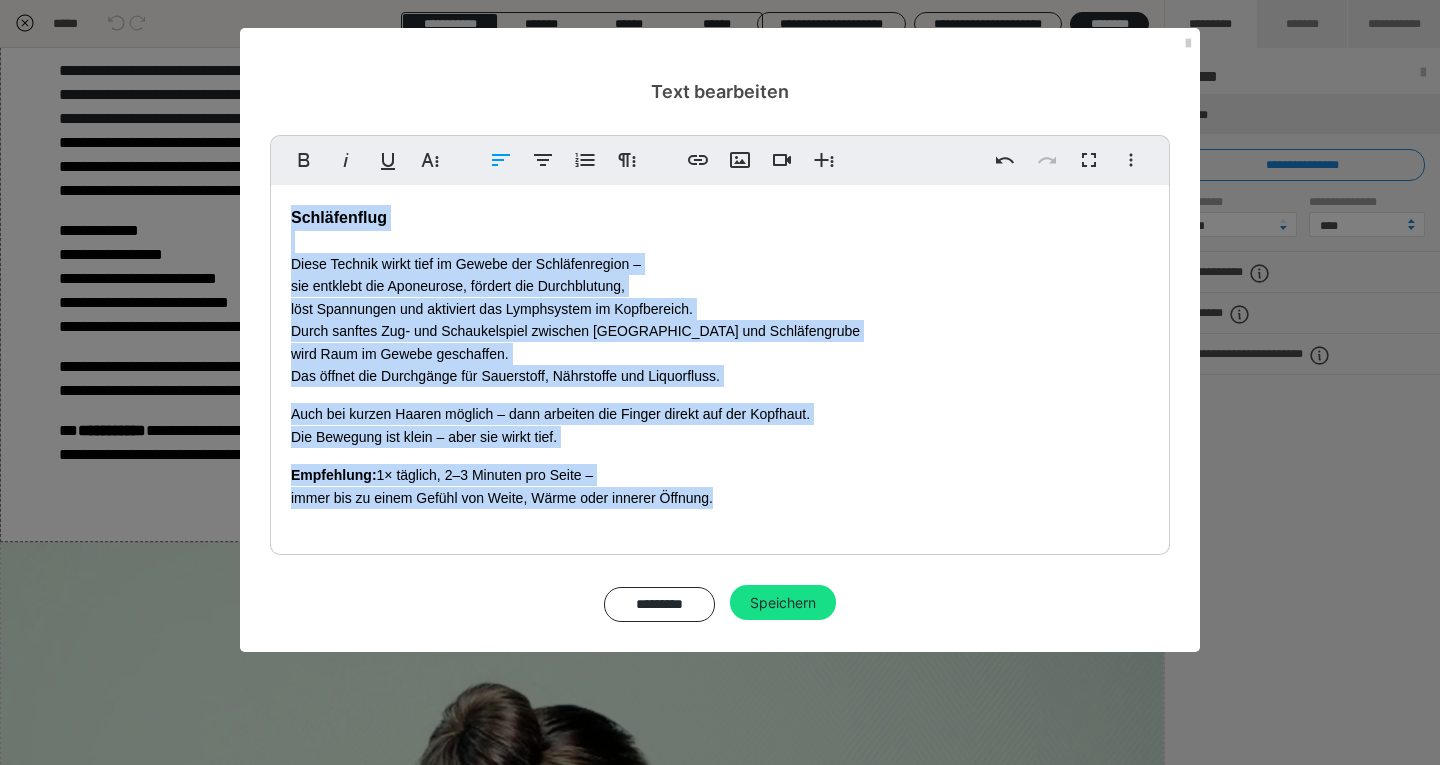 drag, startPoint x: 716, startPoint y: 501, endPoint x: 281, endPoint y: 222, distance: 516.7843 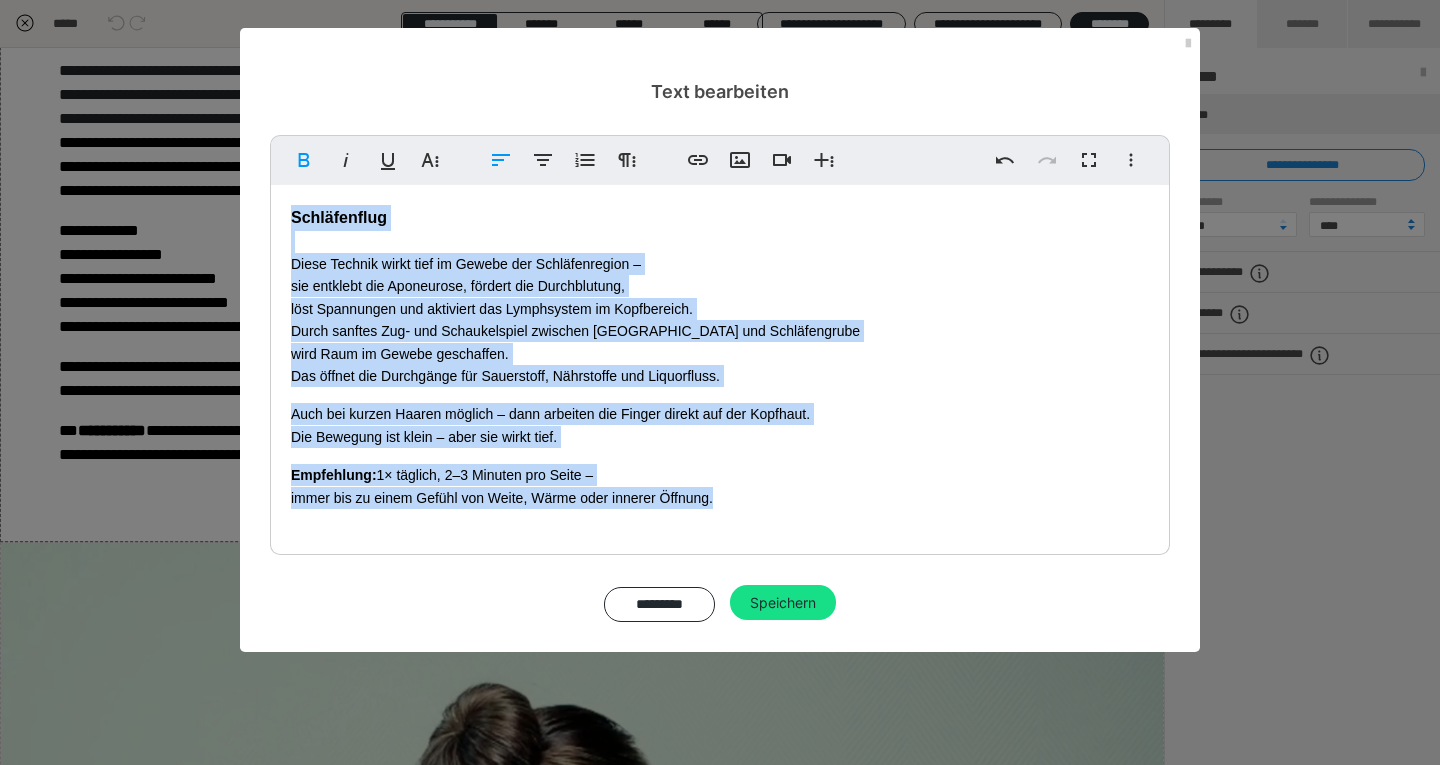 copy on "Schläfenflug Diese Technik wirkt tief im Gewebe der Schläfenregion – sie entklebt die Aponeurose, fördert die Durchblutung, löst Spannungen und aktiviert das Lymphsystem im Kopfbereich. Durch sanftes Zug- und Schaukelspiel zwischen Haar und Schläfengrube wird Raum im Gewebe geschaffen. Das öffnet die Durchgänge für Sauerstoff, Nährstoffe und Liquorfluss. Auch bei kurzen Haaren möglich – dann arbeiten die Finger direkt auf der Kopfhaut. Die Bewegung ist klein – aber sie wirkt tief. Empfehlung:  1× täglich, 2–3 Minuten pro Seite – immer bis zu einem Gefühl von Weite, Wärme oder innerer Öffnung." 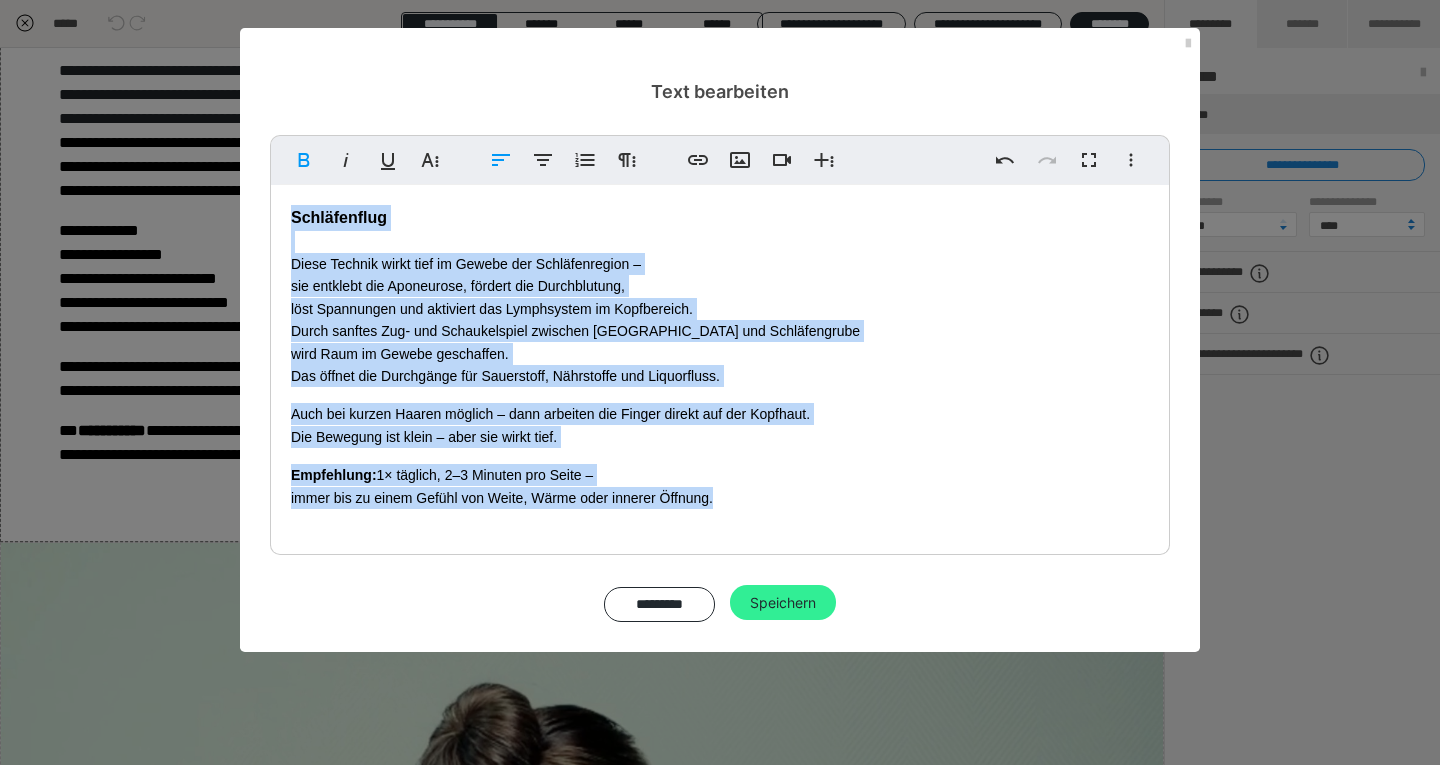 click on "Speichern" at bounding box center [783, 603] 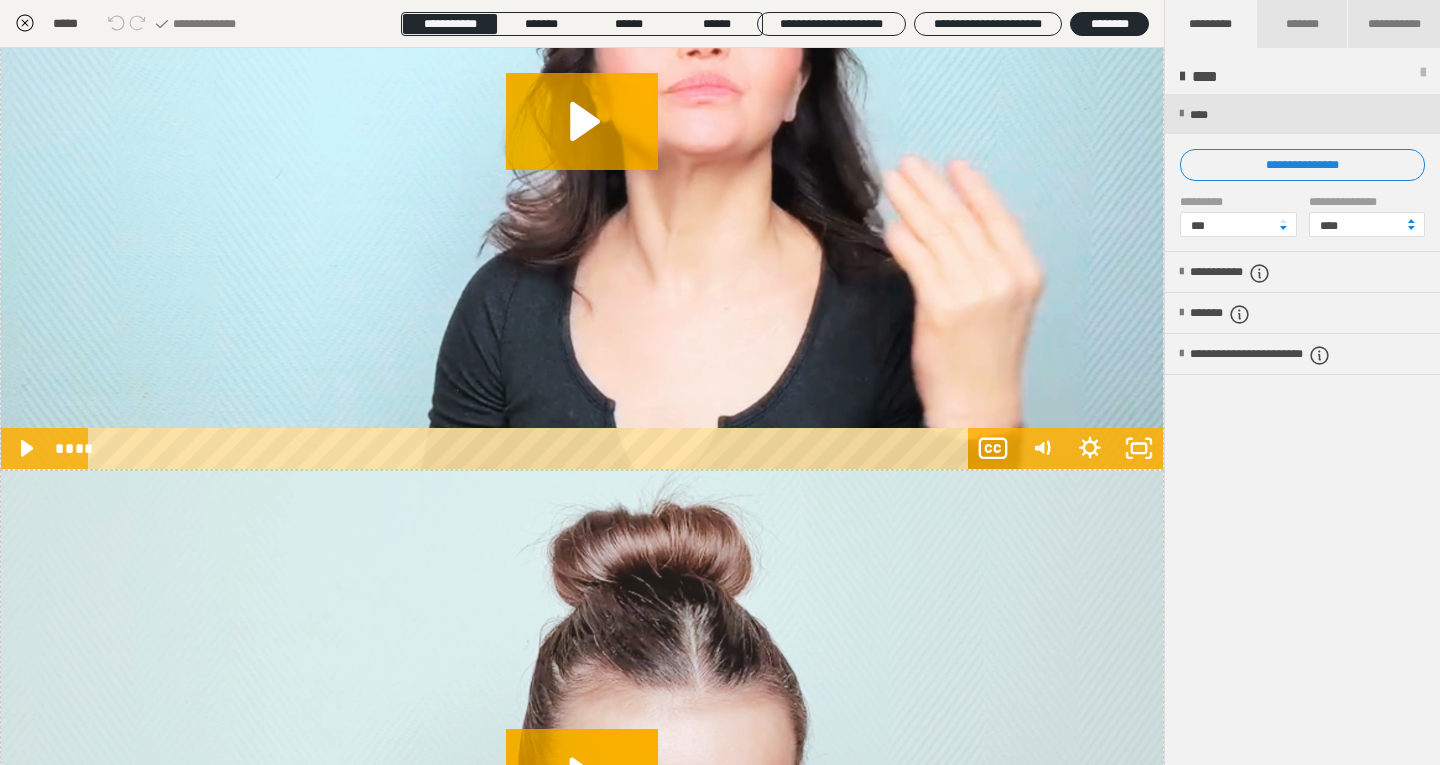 scroll, scrollTop: 67, scrollLeft: 0, axis: vertical 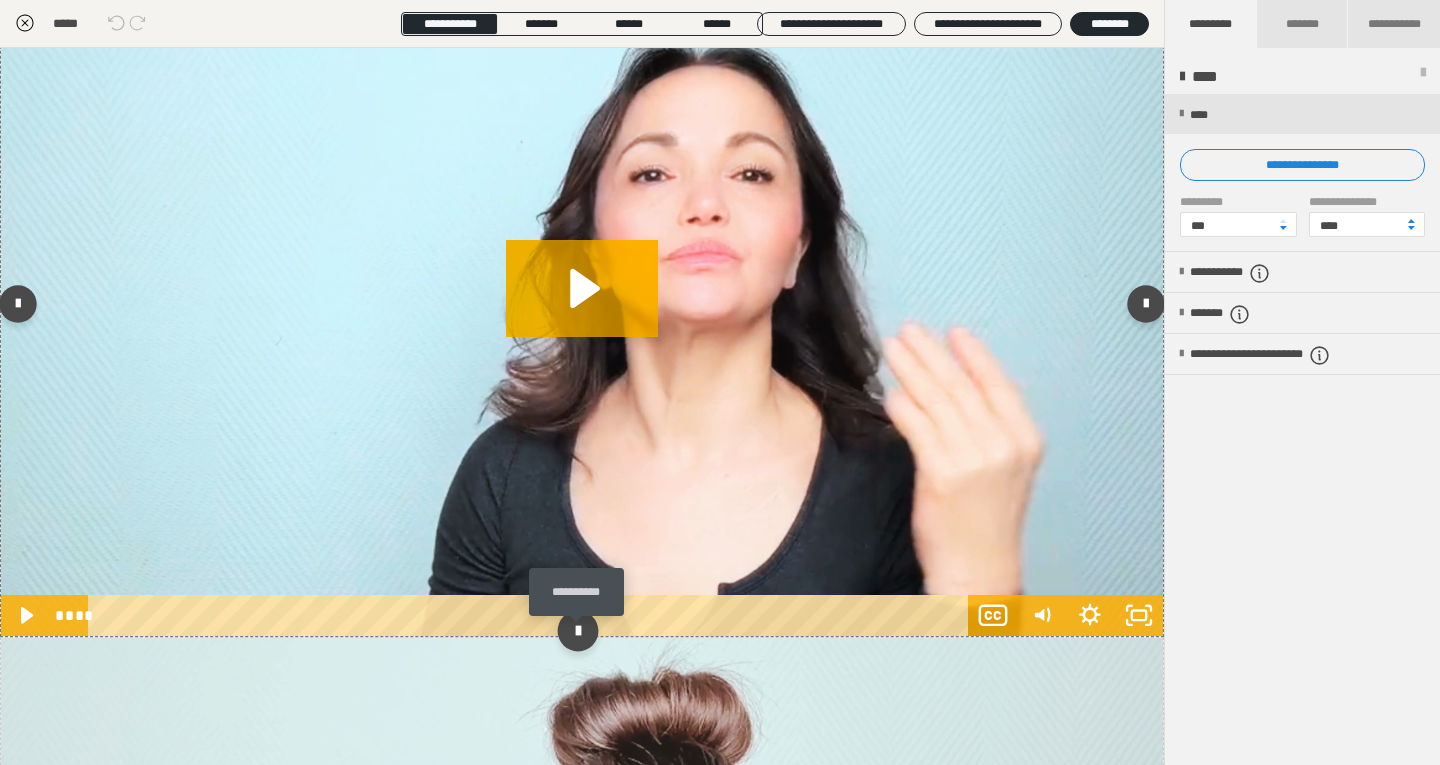 click at bounding box center [577, 631] 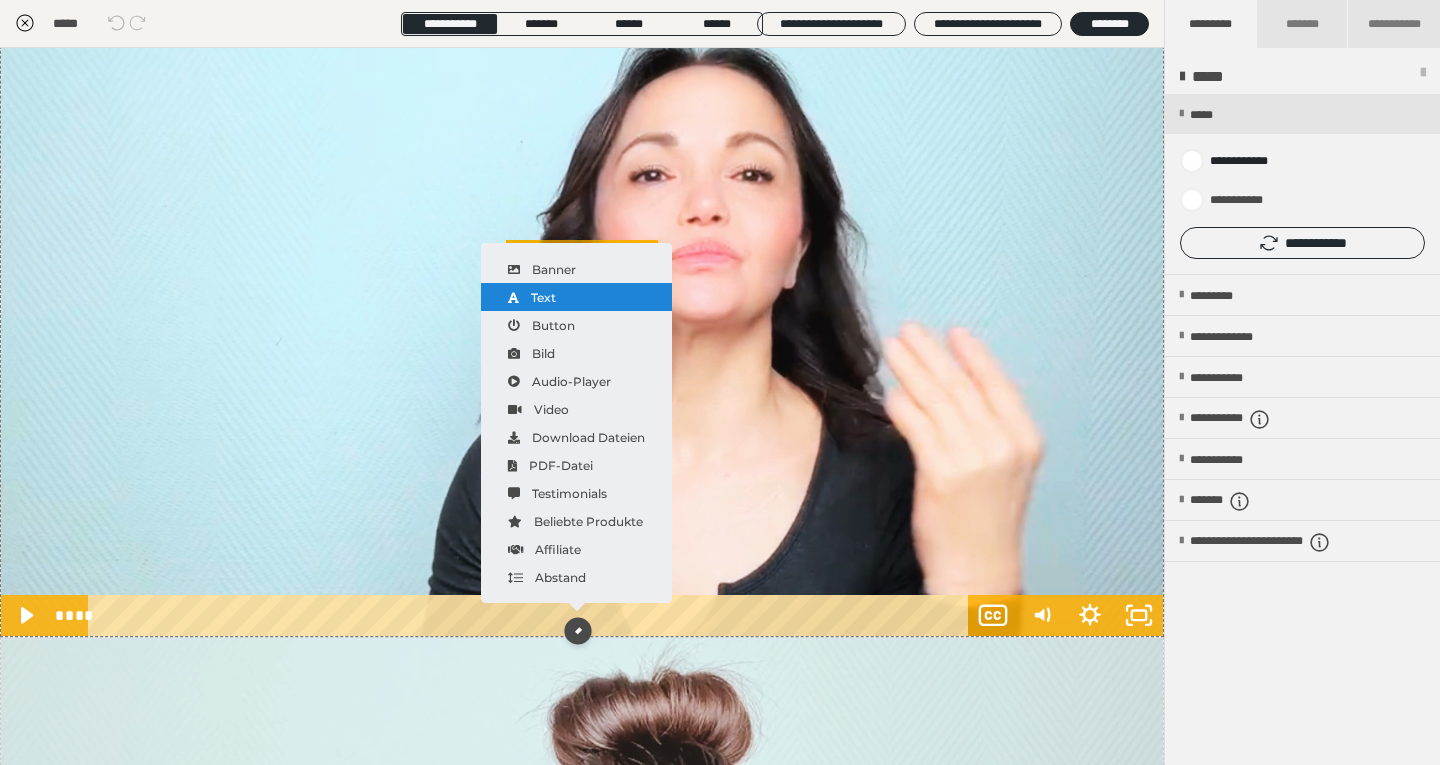 click on "Text" at bounding box center [576, 297] 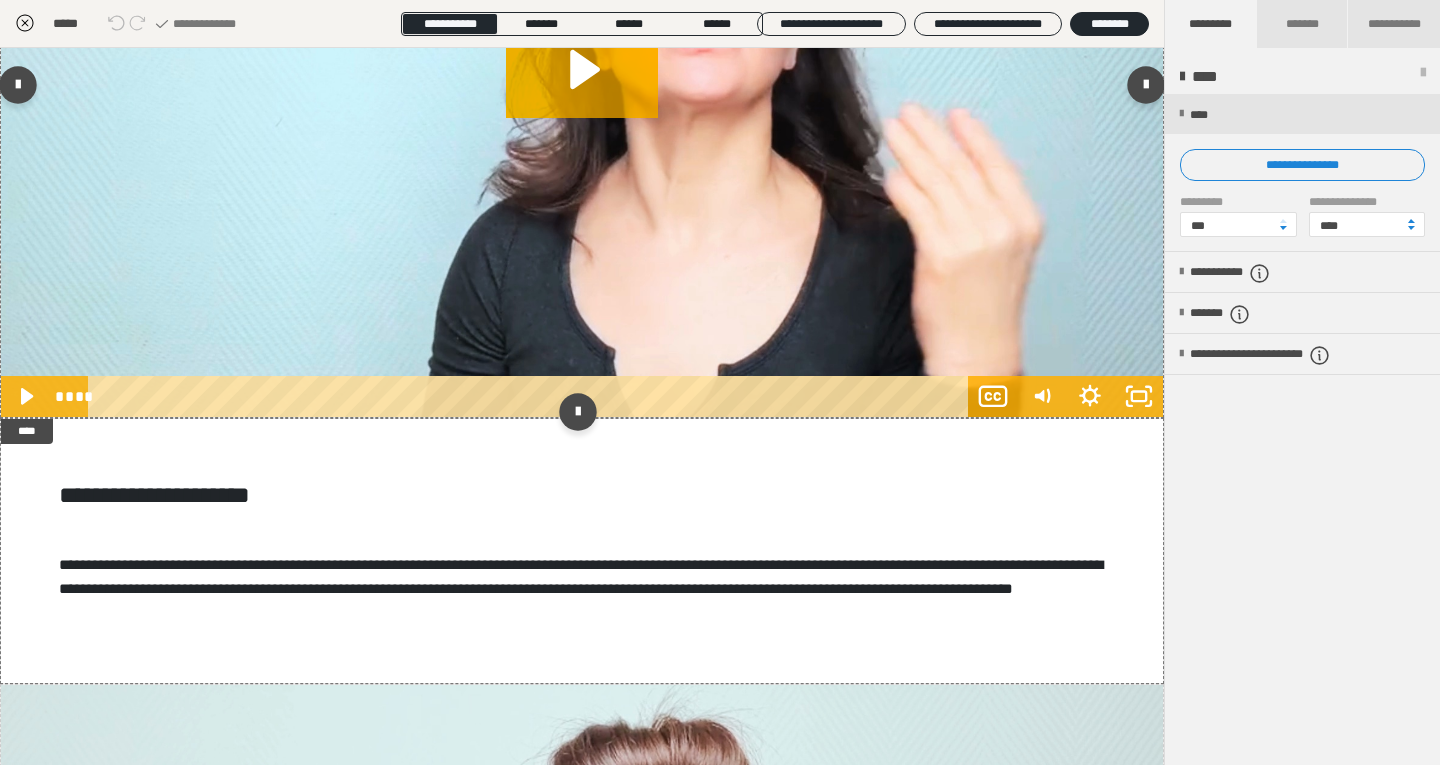 scroll, scrollTop: 401, scrollLeft: 0, axis: vertical 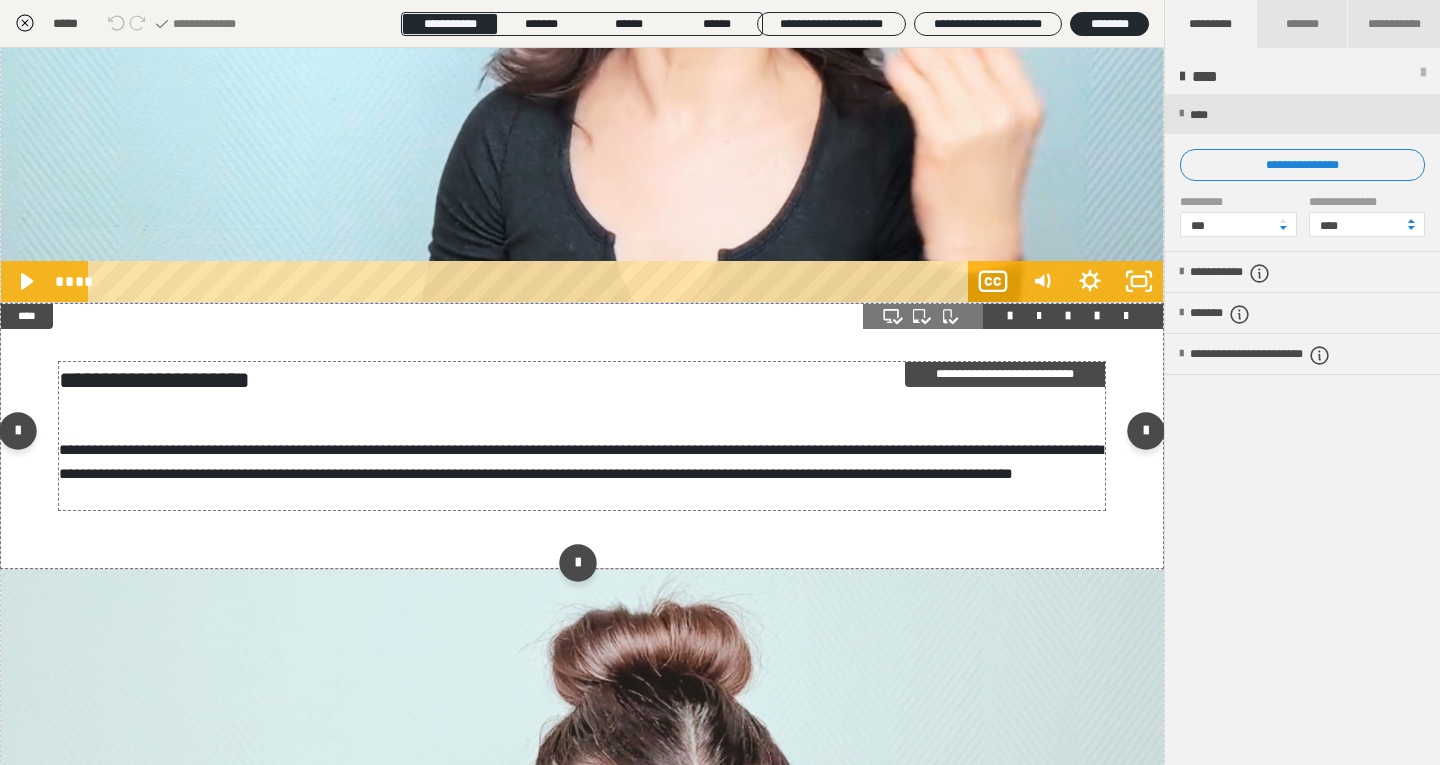 click on "**********" at bounding box center [581, 461] 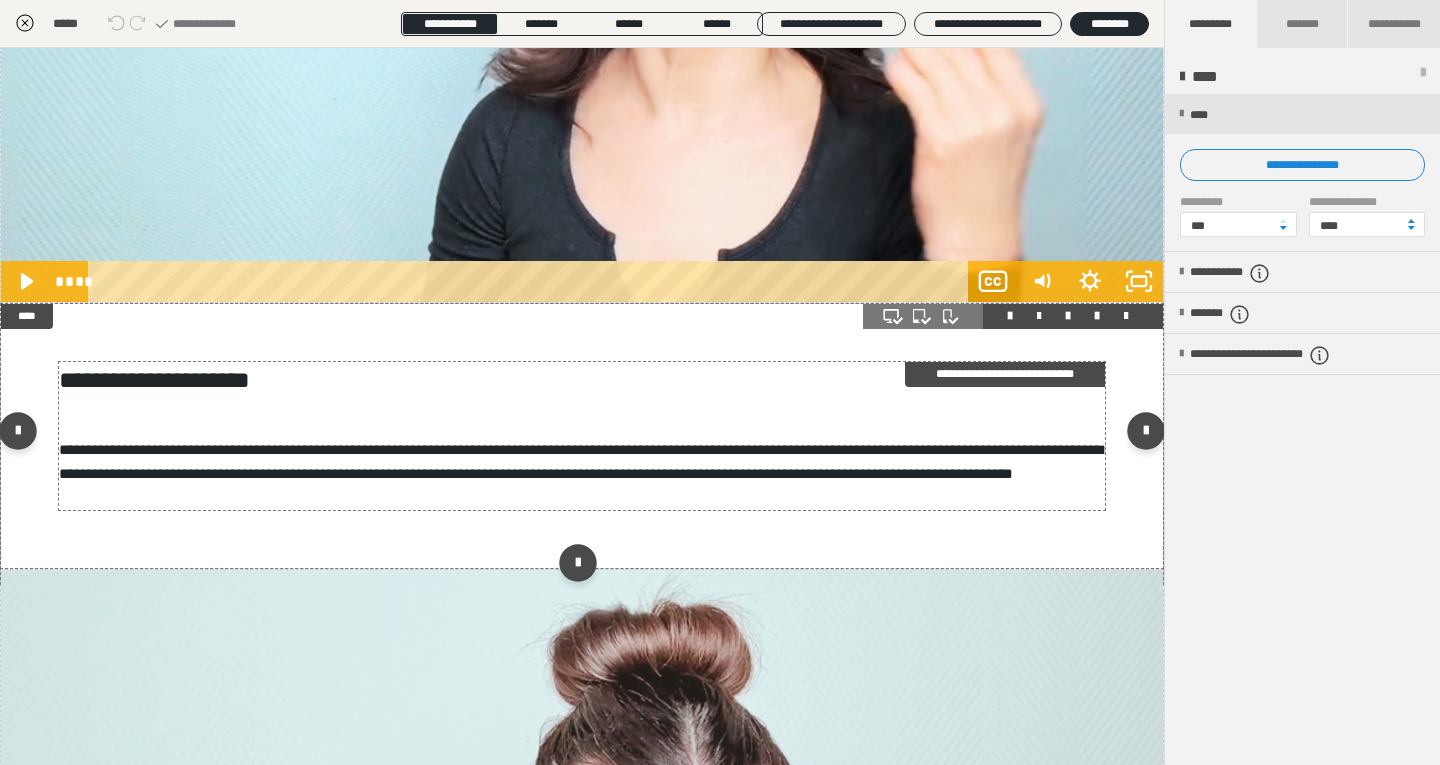 click on "**********" at bounding box center (581, 461) 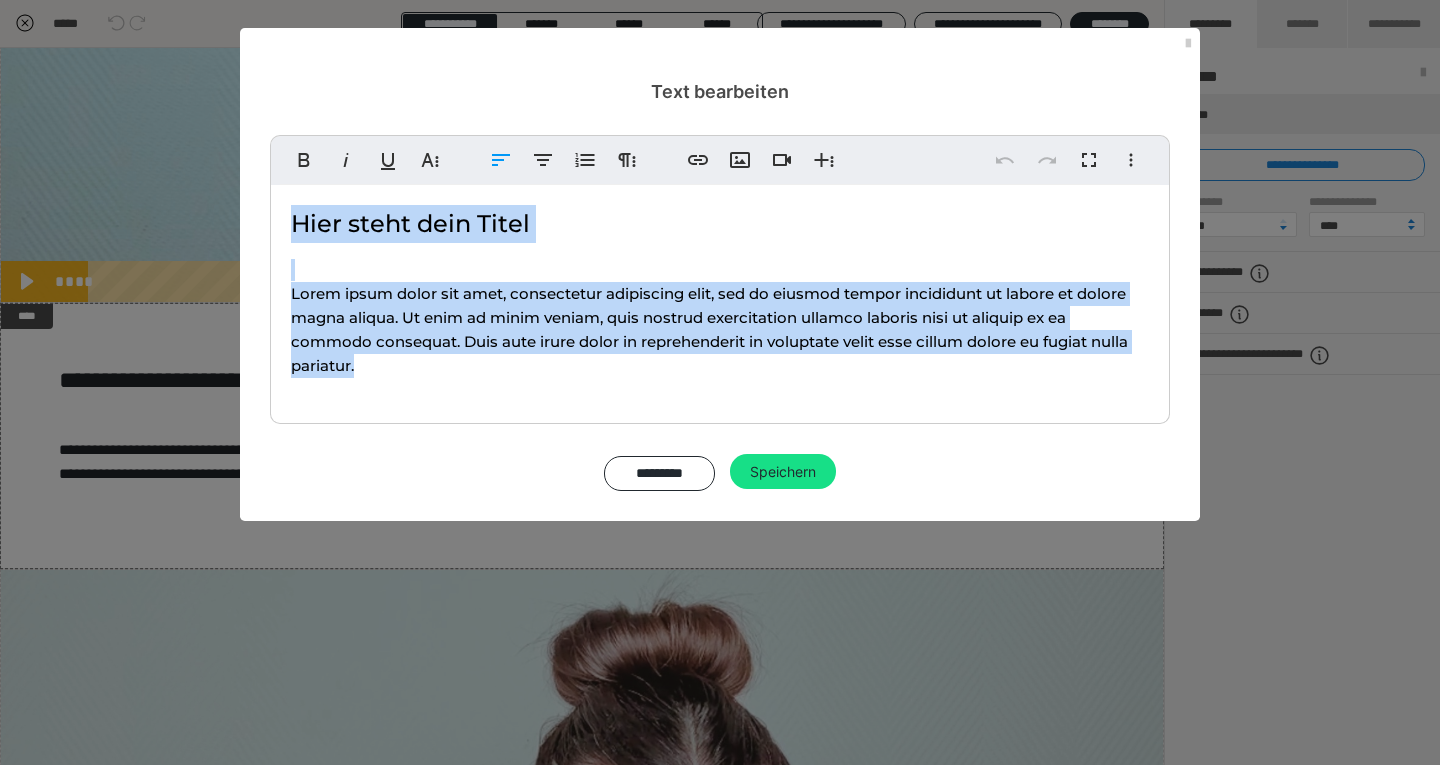 drag, startPoint x: 374, startPoint y: 371, endPoint x: 295, endPoint y: 218, distance: 172.19176 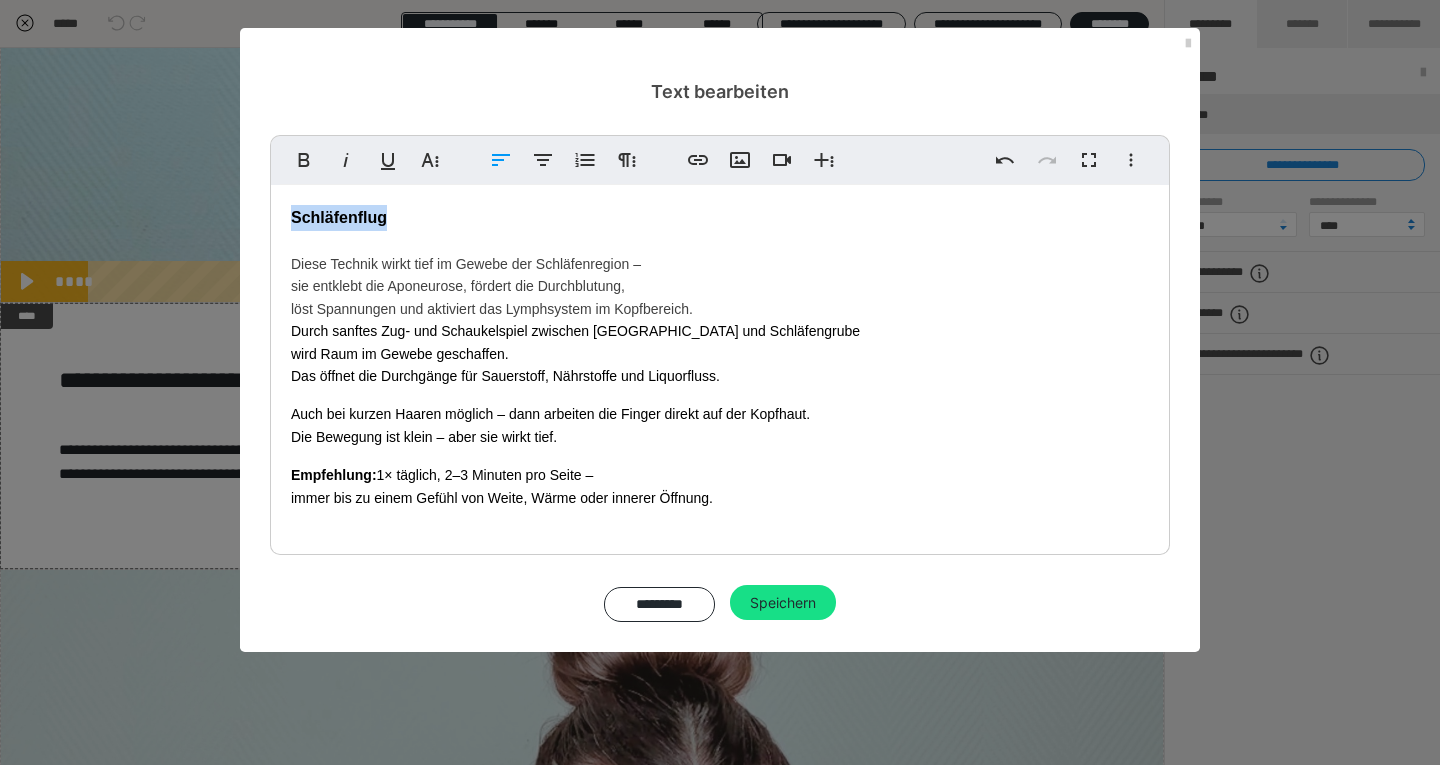 drag, startPoint x: 398, startPoint y: 216, endPoint x: 283, endPoint y: 214, distance: 115.01739 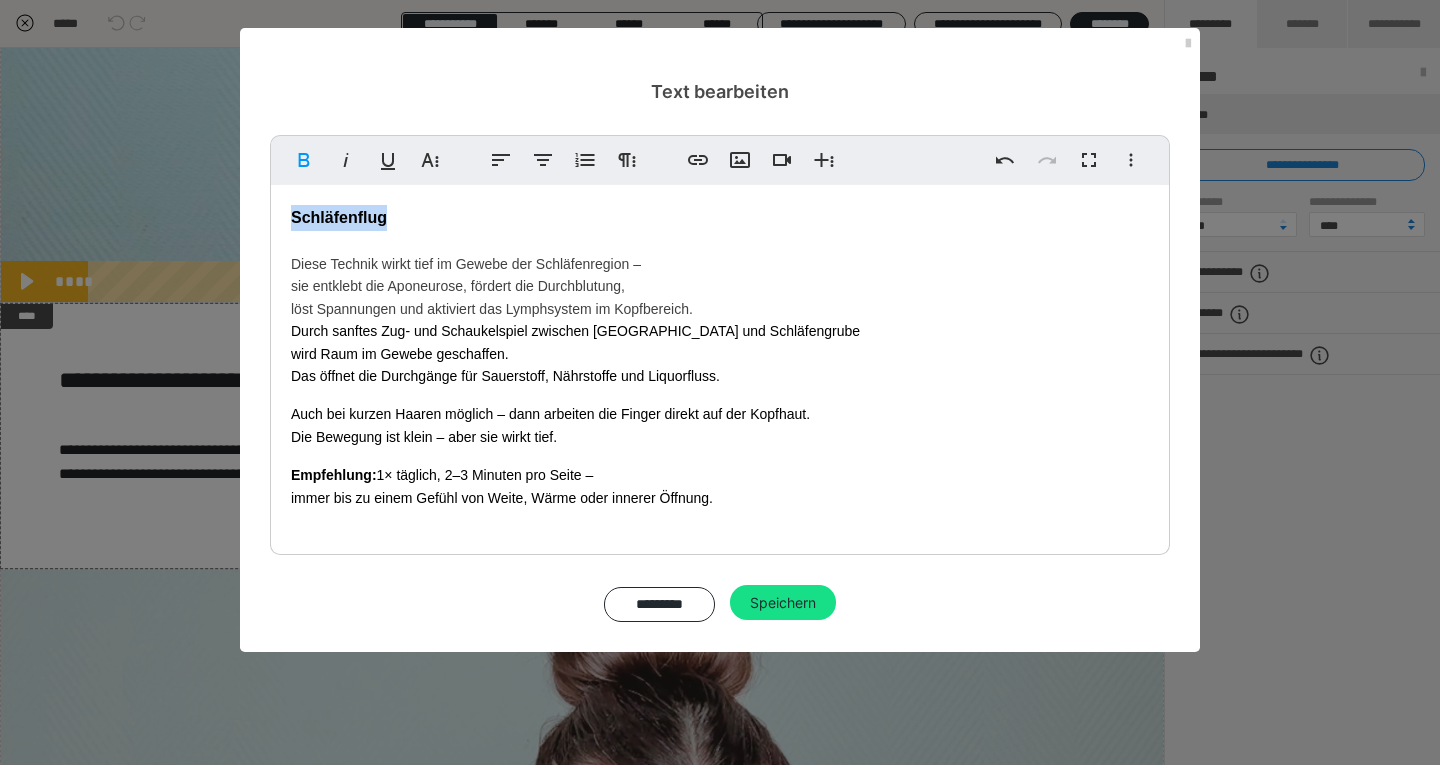 type 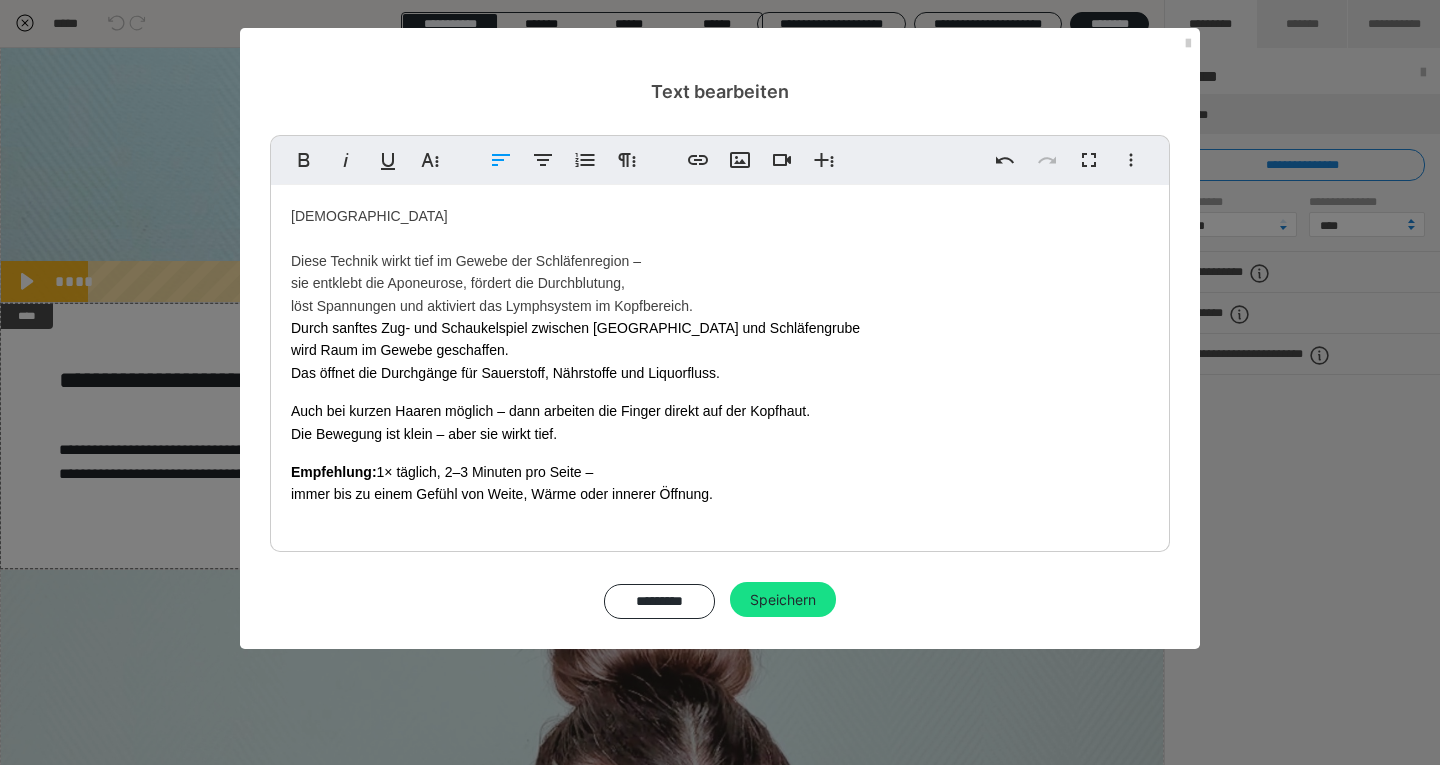click on "Empfehlung:  1× täglich, 2–3 Minuten pro Seite – immer bis zu einem Gefühl von Weite, Wärme oder innerer Öffnung." at bounding box center (720, 483) 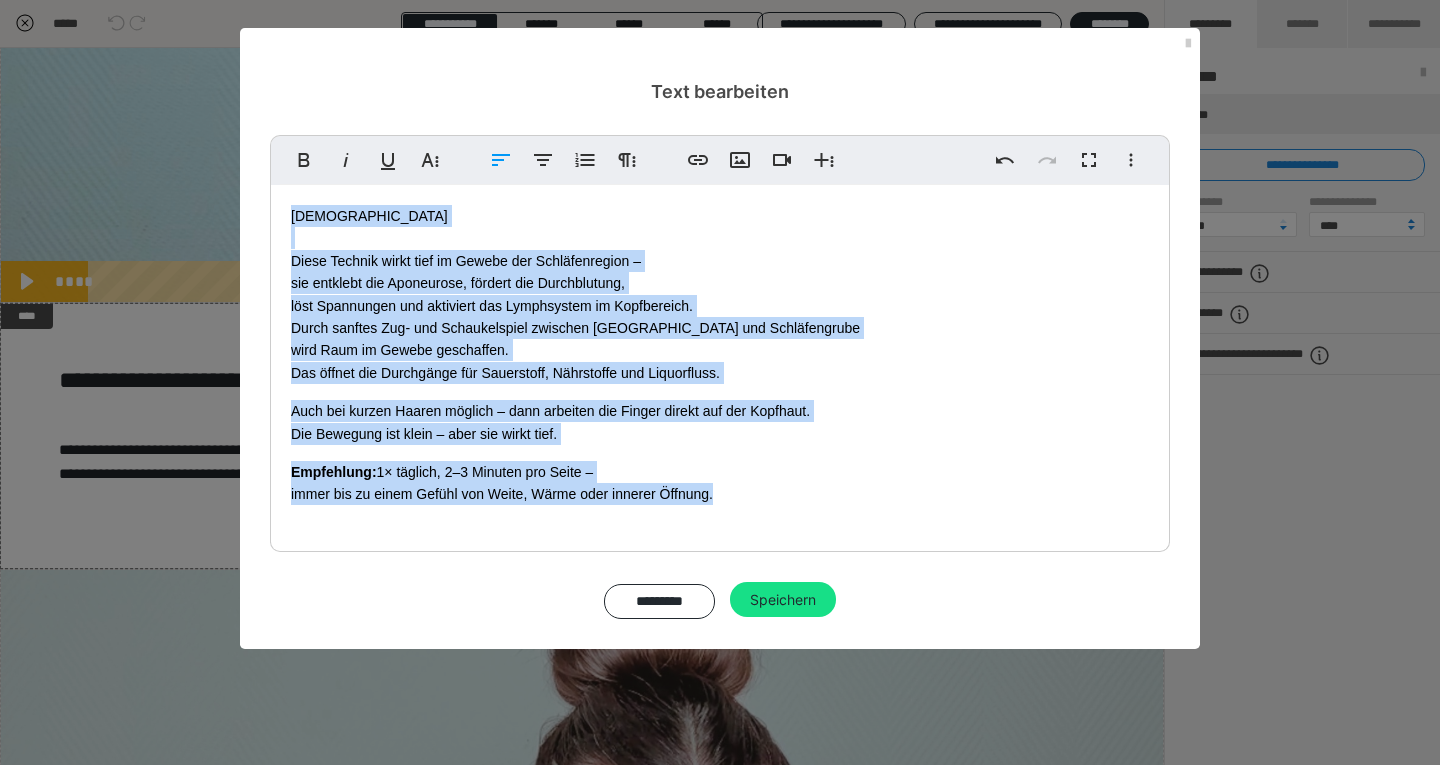 drag, startPoint x: 726, startPoint y: 488, endPoint x: 277, endPoint y: 219, distance: 523.4138 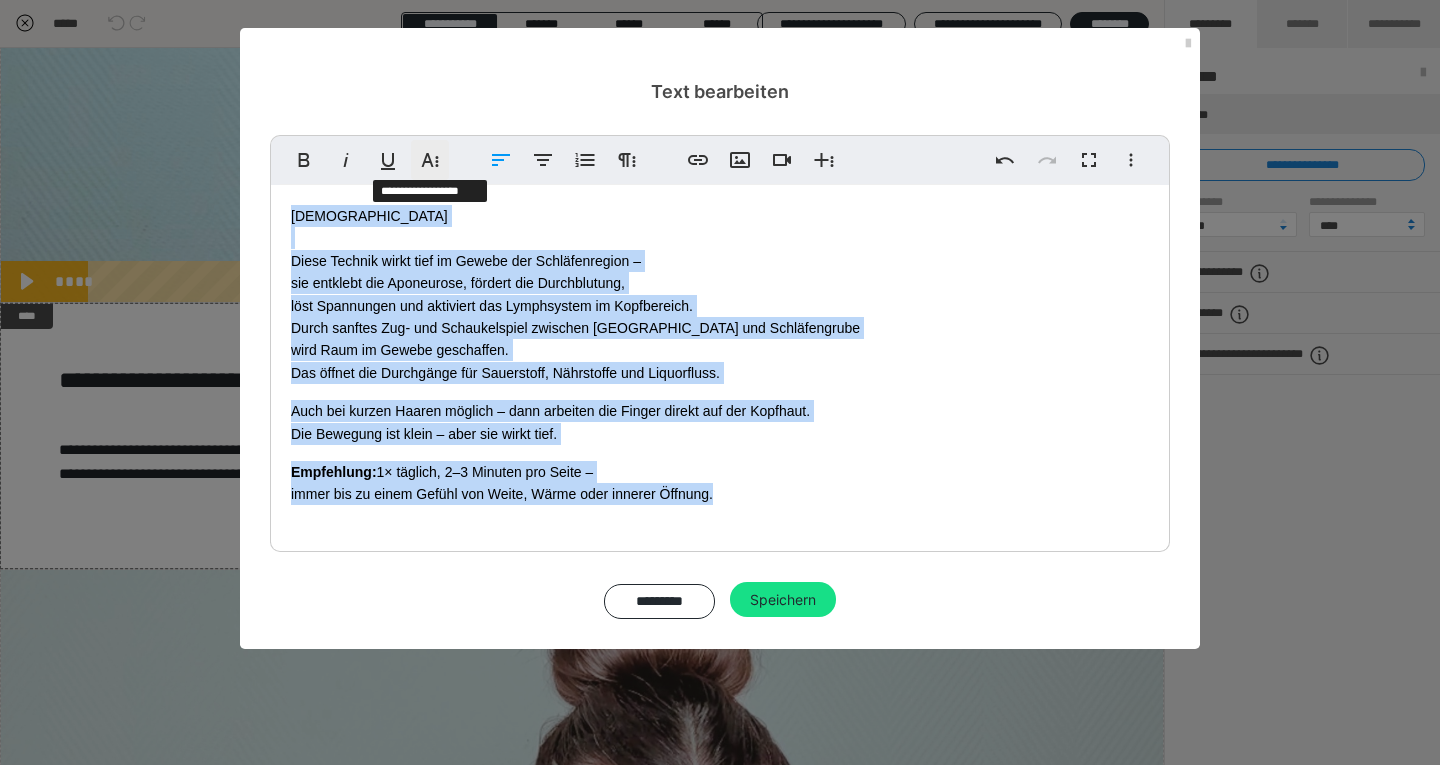 click 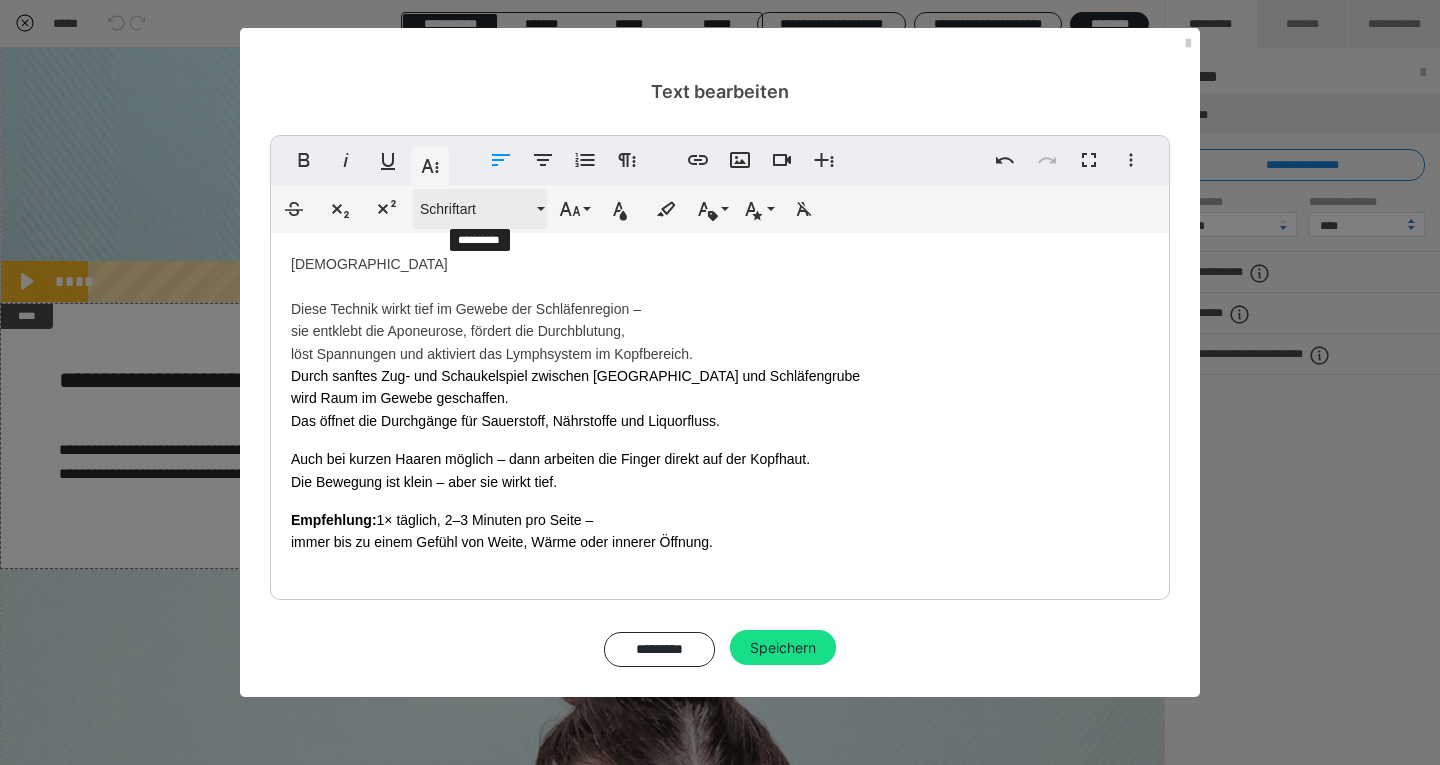 click on "Schriftart" at bounding box center (476, 209) 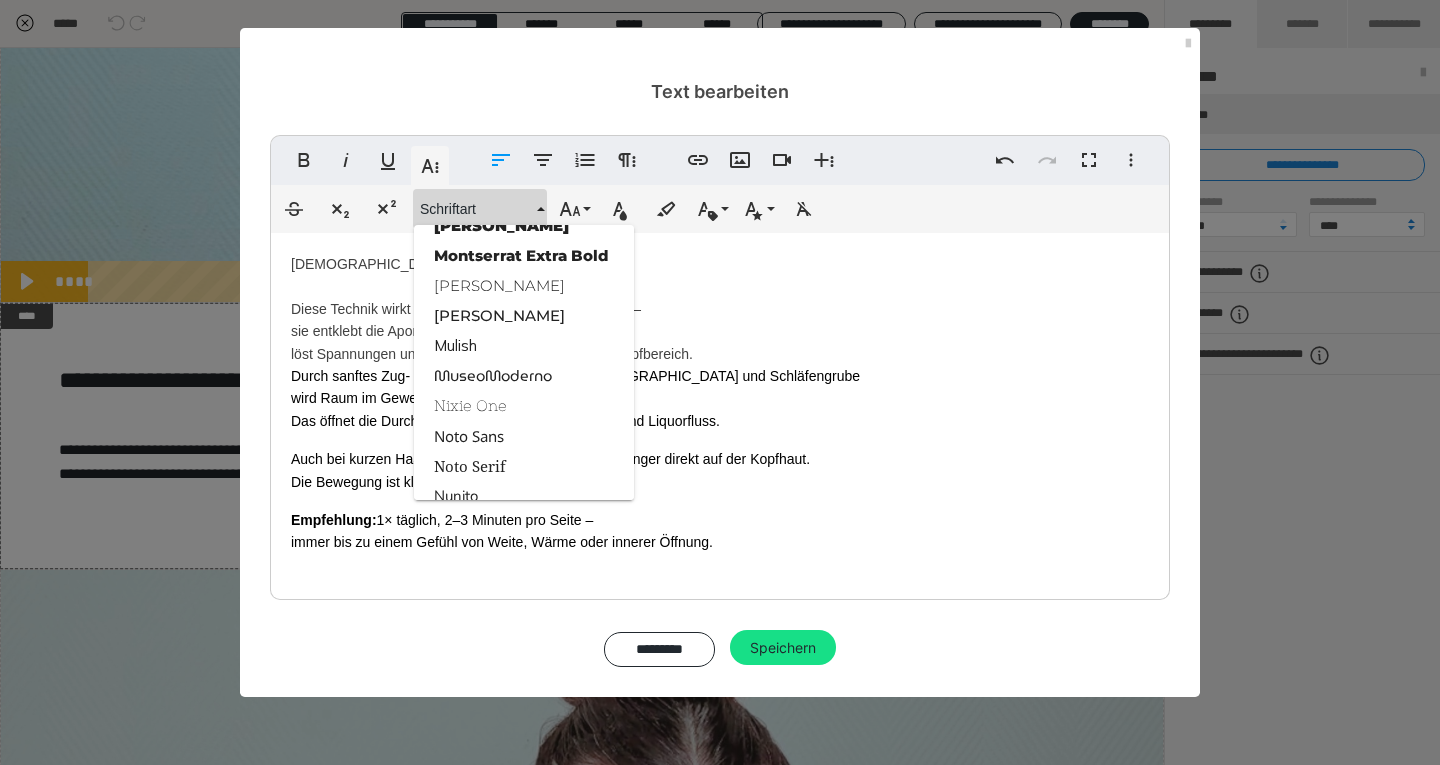 scroll, scrollTop: 1945, scrollLeft: 0, axis: vertical 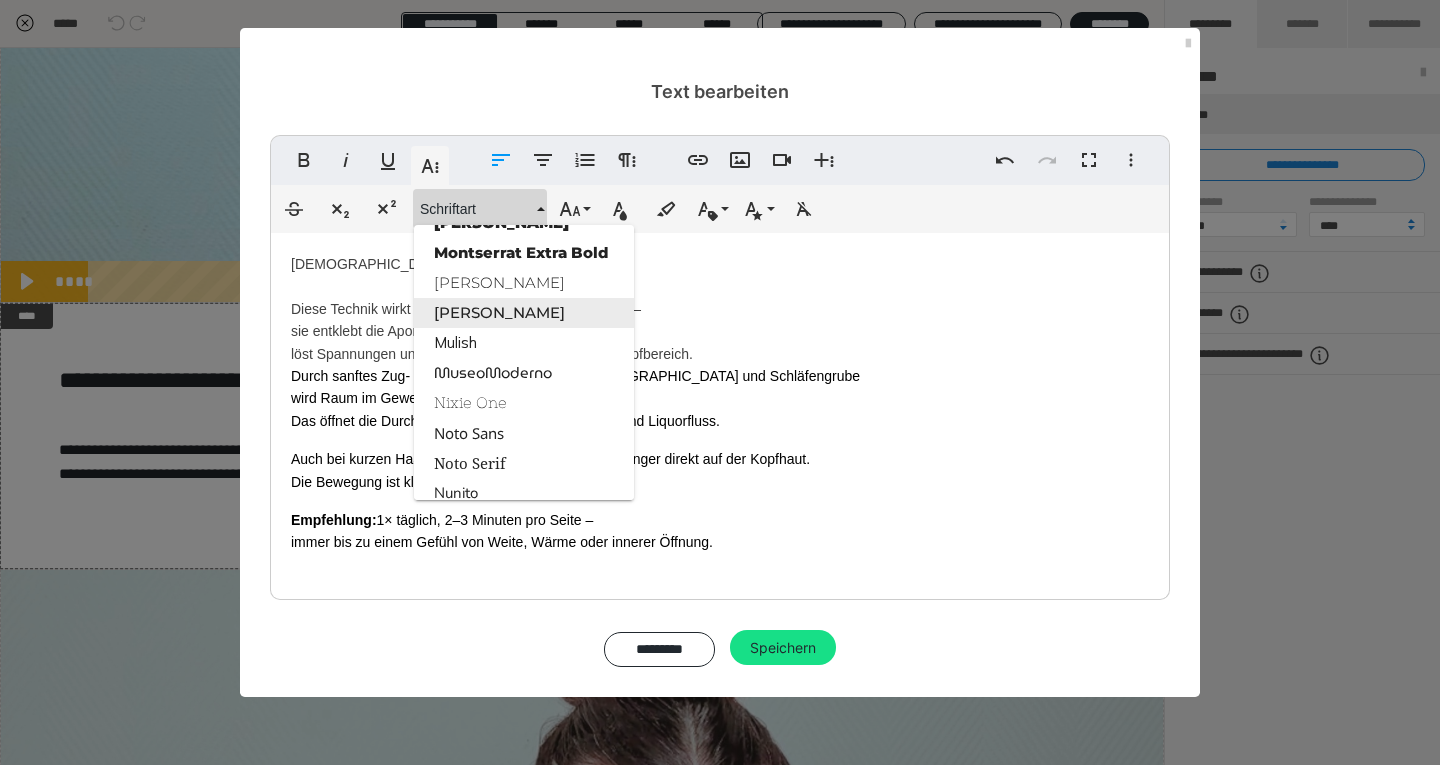 click on "[PERSON_NAME]" at bounding box center (524, 313) 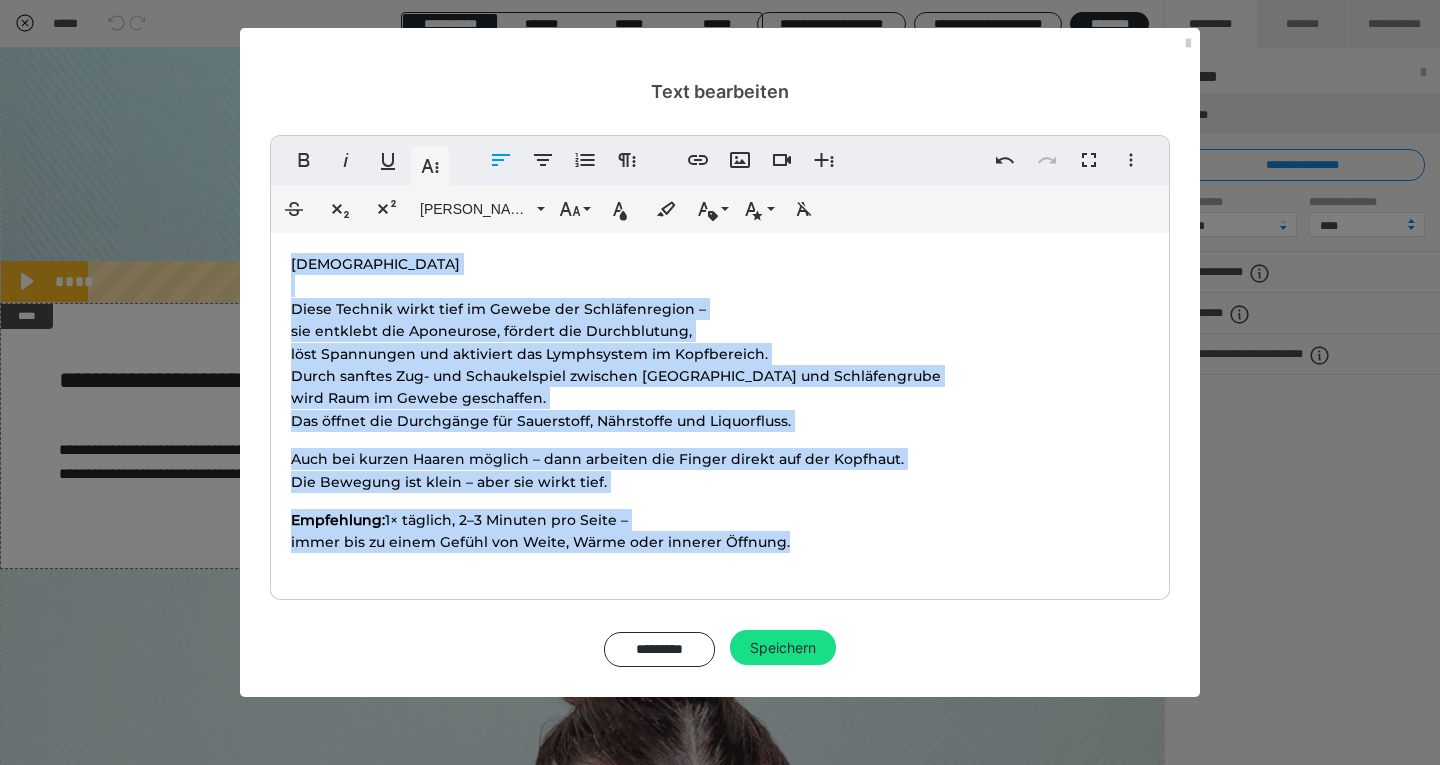 click on "Tempellift Diese Technik wirkt tief im Gewebe der Schläfenregion – sie entklebt die Aponeurose, fördert die Durchblutung, löst Spannungen und aktiviert das Lymphsystem im Kopfbereich. Durch sanftes Zug- und Schaukelspiel zwischen Haar und Schläfengrube wird Raum im Gewebe geschaffen. Das öffnet die Durchgänge für Sauerstoff, Nährstoffe und Liquorfluss. Auch bei kurzen Haaren möglich – dann arbeiten die Finger direkt auf der Kopfhaut. Die Bewegung ist klein – aber sie wirkt tief. Empfehlung:  1× täglich, 2–3 Minuten pro Seite – immer bis zu einem Gefühl von Weite, Wärme oder innerer Öffnung." at bounding box center [720, 411] 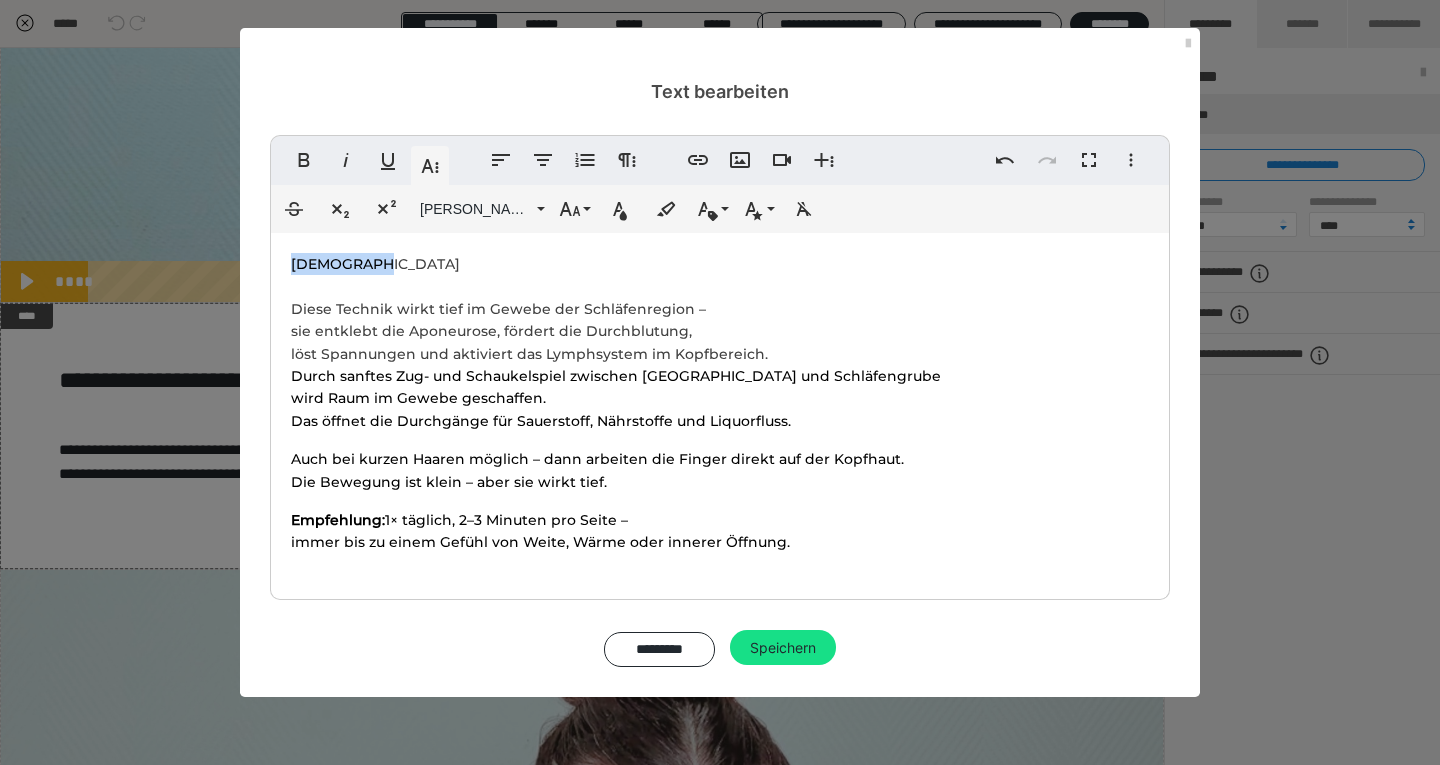 drag, startPoint x: 397, startPoint y: 272, endPoint x: 275, endPoint y: 270, distance: 122.016396 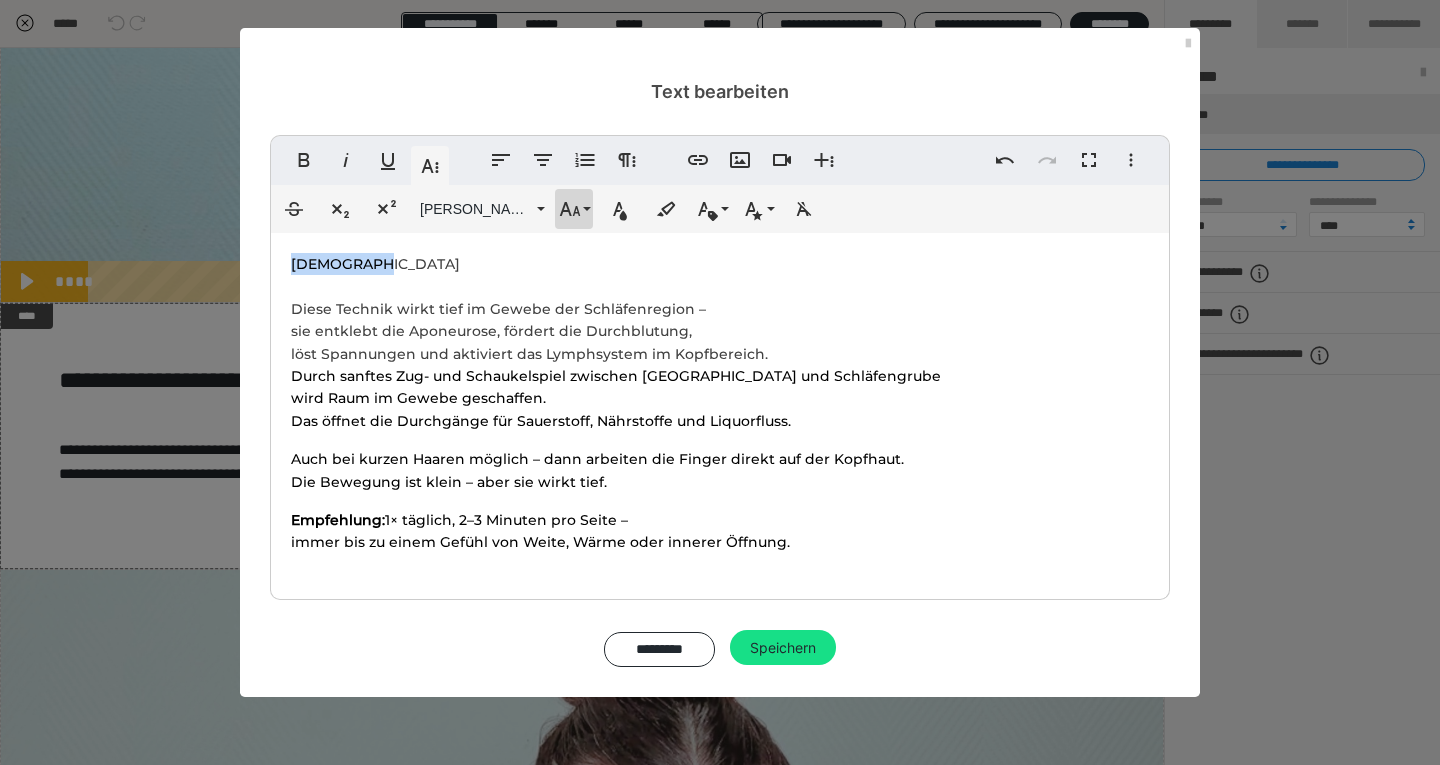 click on "Schriftgröße" at bounding box center [574, 209] 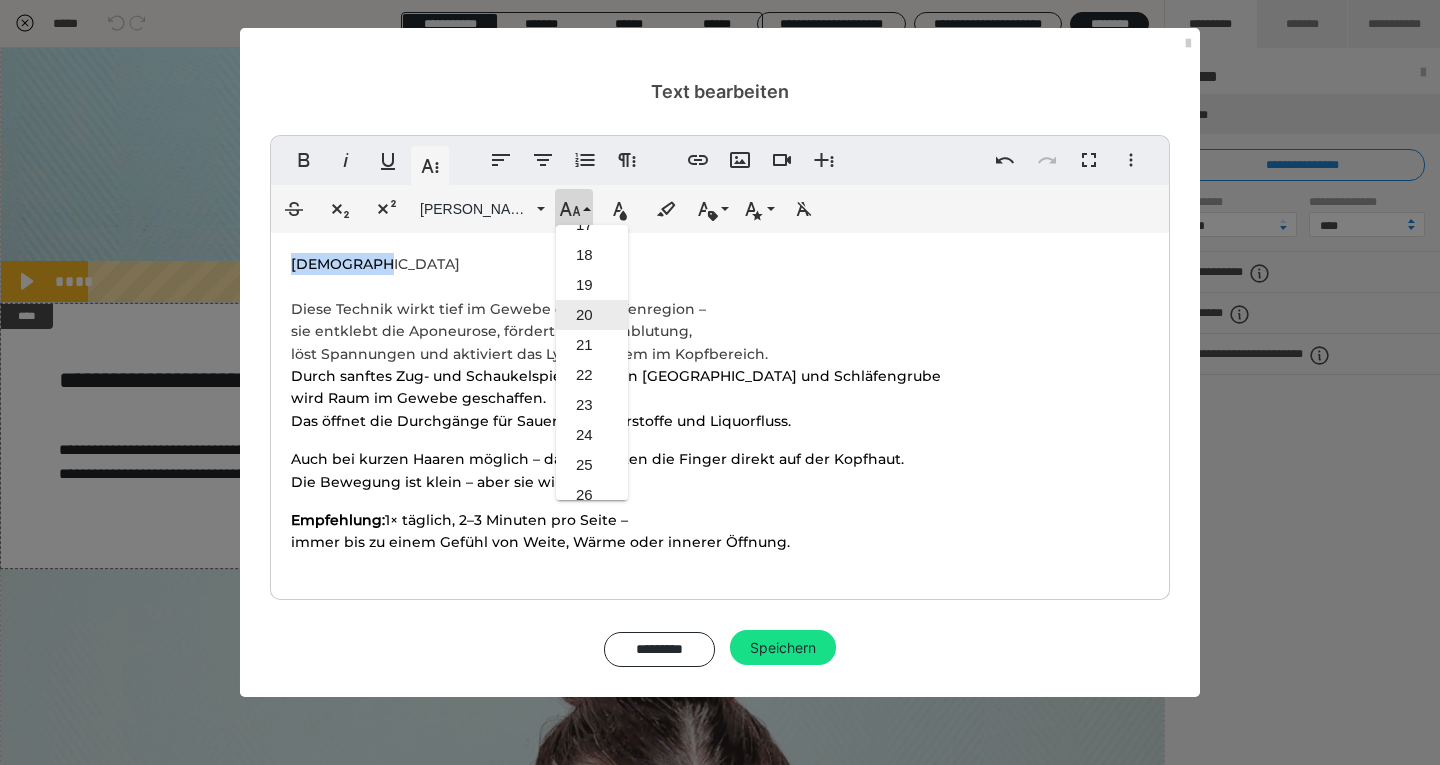 scroll, scrollTop: 508, scrollLeft: 0, axis: vertical 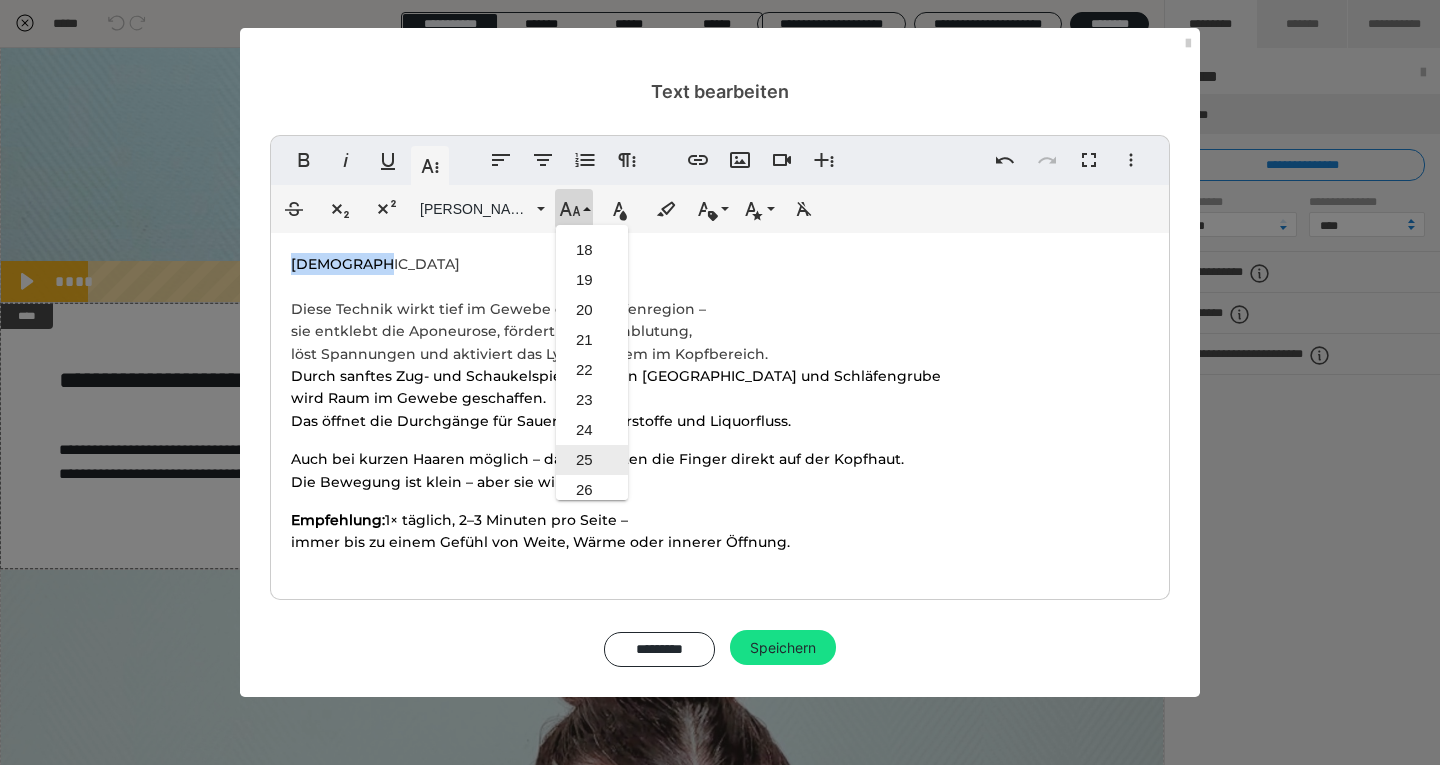 click on "25" at bounding box center (592, 460) 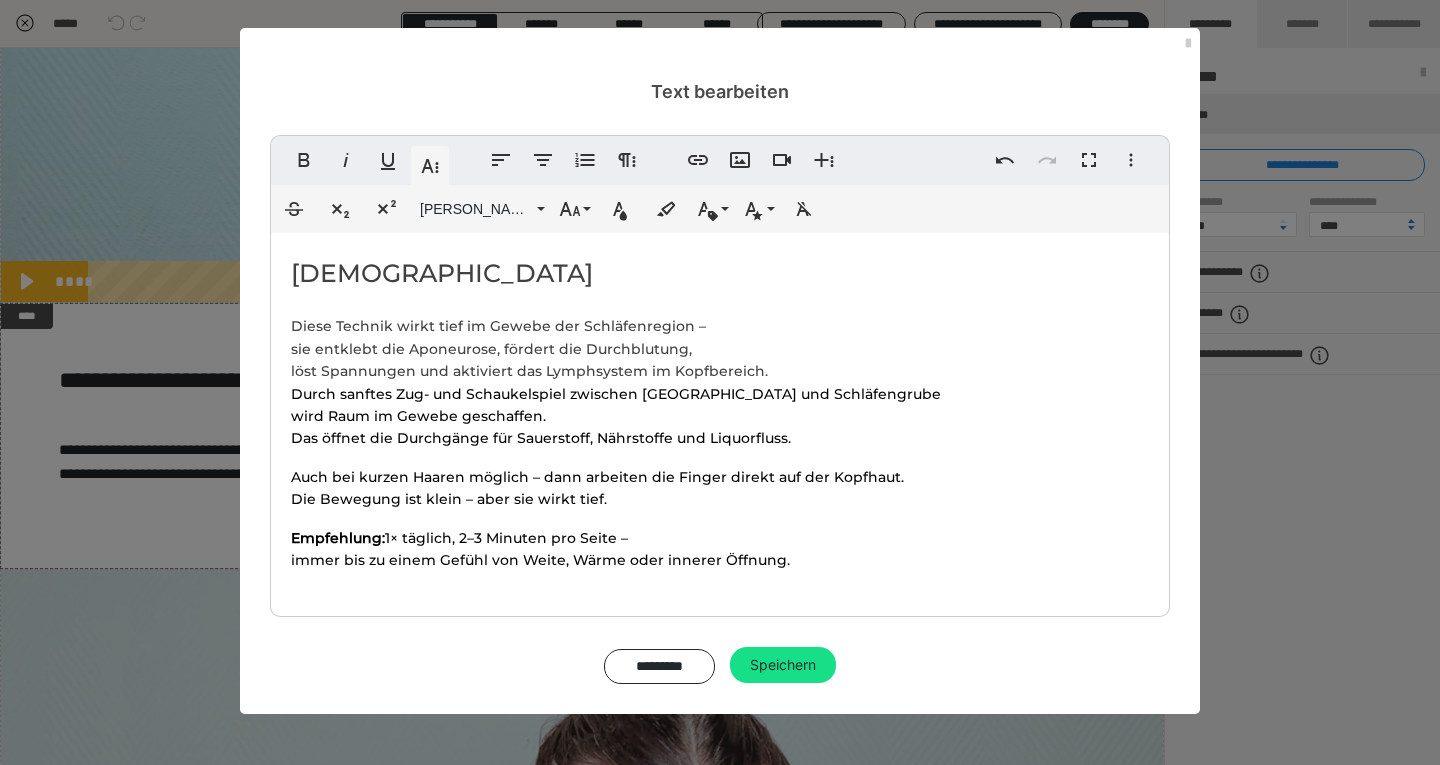 click on "Empfehlung:  1× täglich, 2–3 Minuten pro Seite – immer bis zu einem Gefühl von Weite, Wärme oder innerer Öffnung." at bounding box center (720, 549) 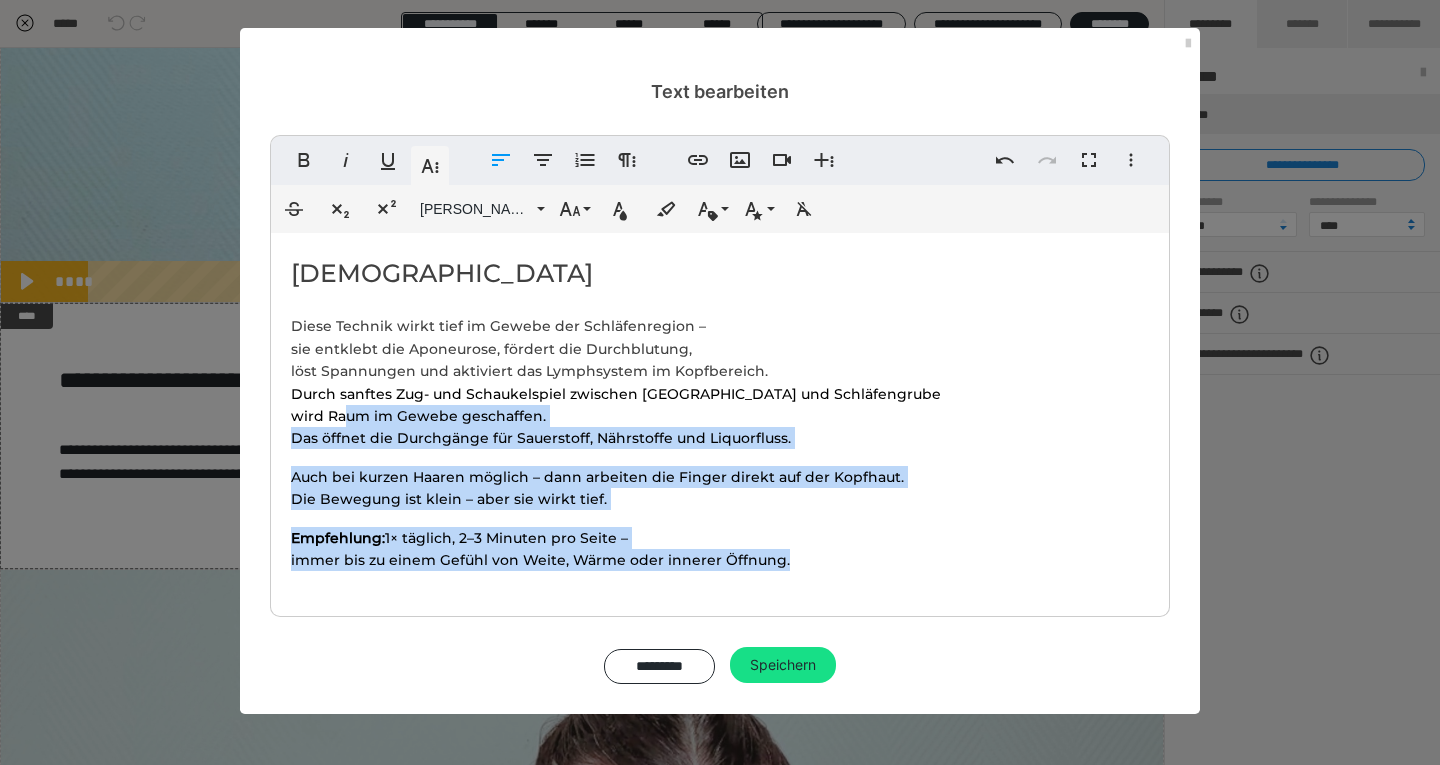 drag, startPoint x: 782, startPoint y: 548, endPoint x: 323, endPoint y: 381, distance: 488.43628 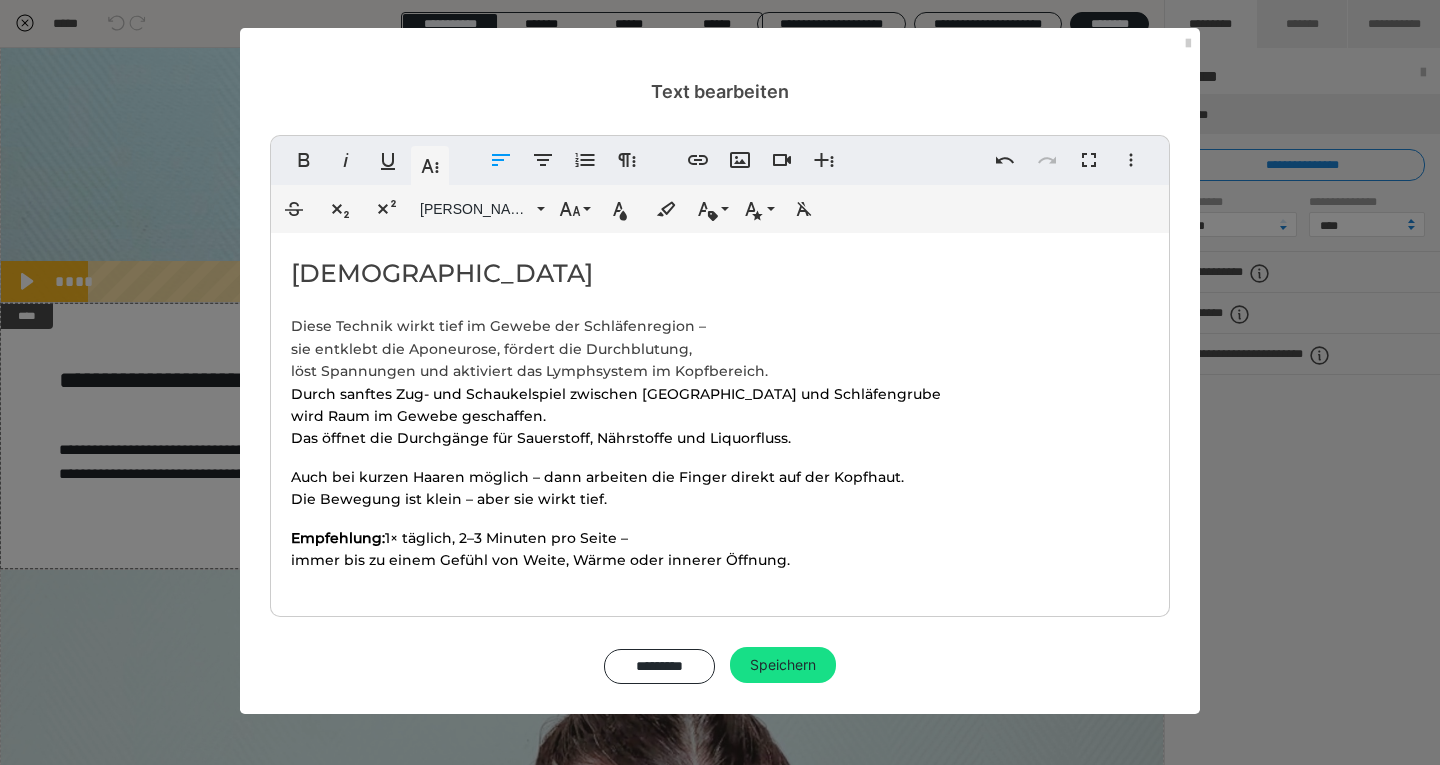 click on "Tempellift Diese Technik wirkt tief im Gewebe der Schläfenregion – sie entklebt die Aponeurose, fördert die Durchblutung, löst Spannungen und aktiviert das Lymphsystem im Kopfbereich." at bounding box center (529, 324) 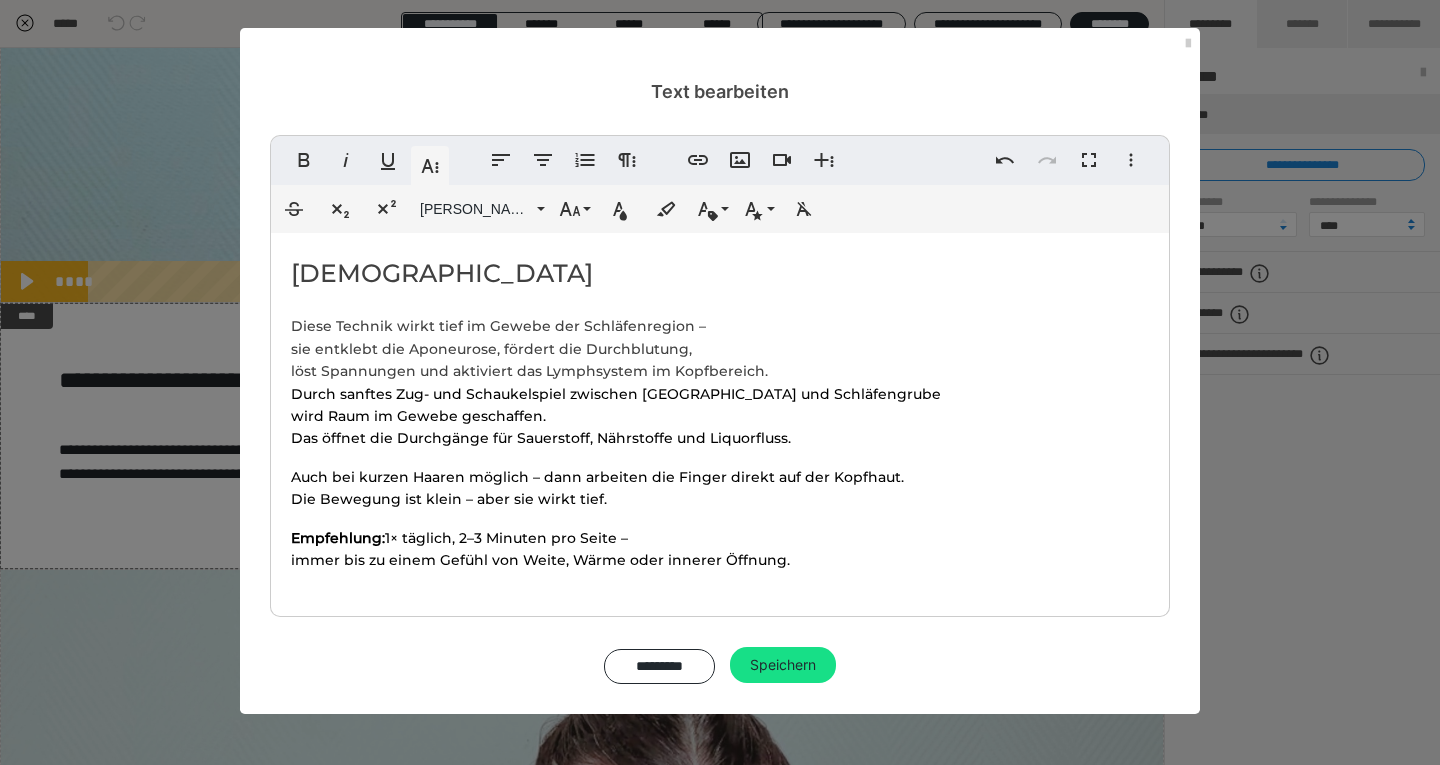 click on "Empfehlung:  1× täglich, 2–3 Minuten pro Seite – immer bis zu einem Gefühl von Weite, Wärme oder innerer Öffnung." at bounding box center (720, 549) 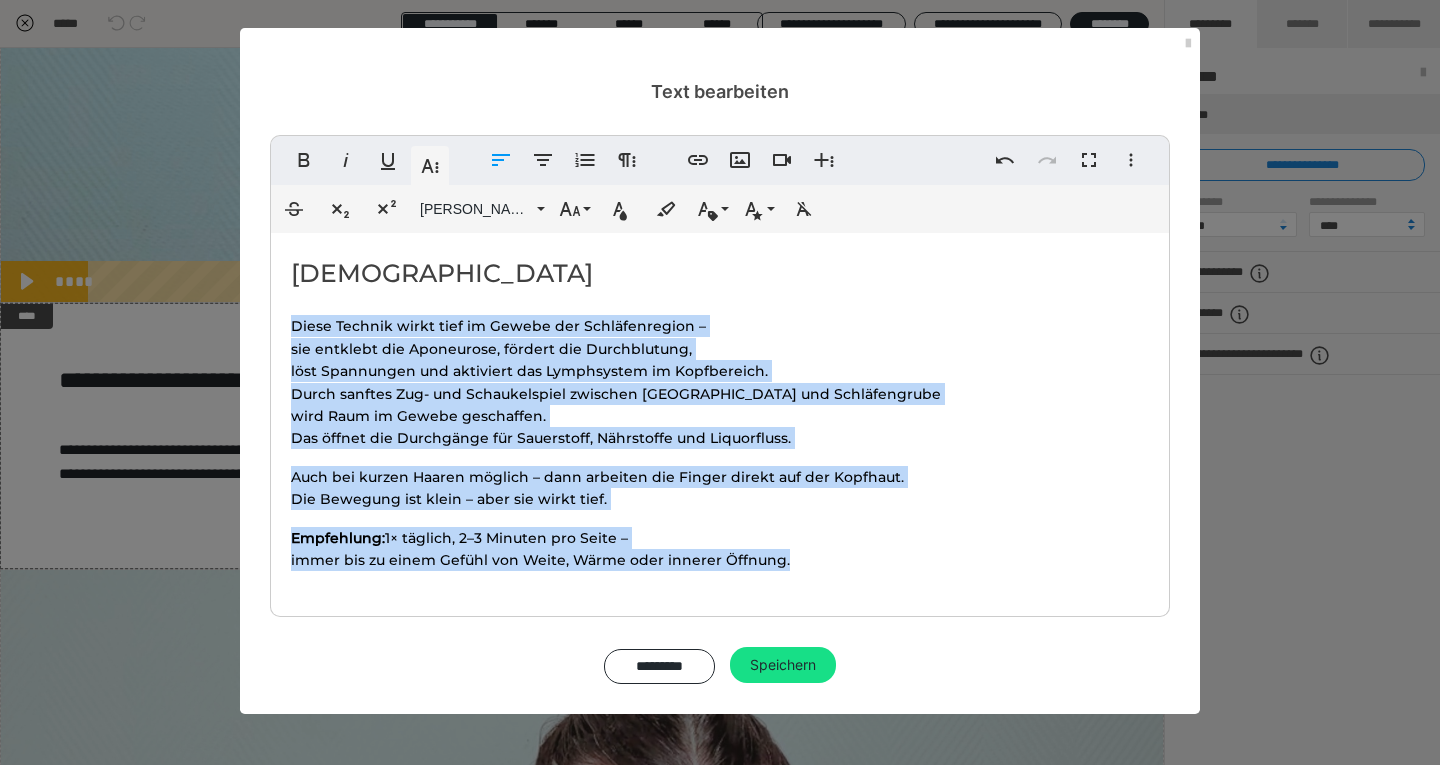 drag, startPoint x: 795, startPoint y: 562, endPoint x: 290, endPoint y: 329, distance: 556.16003 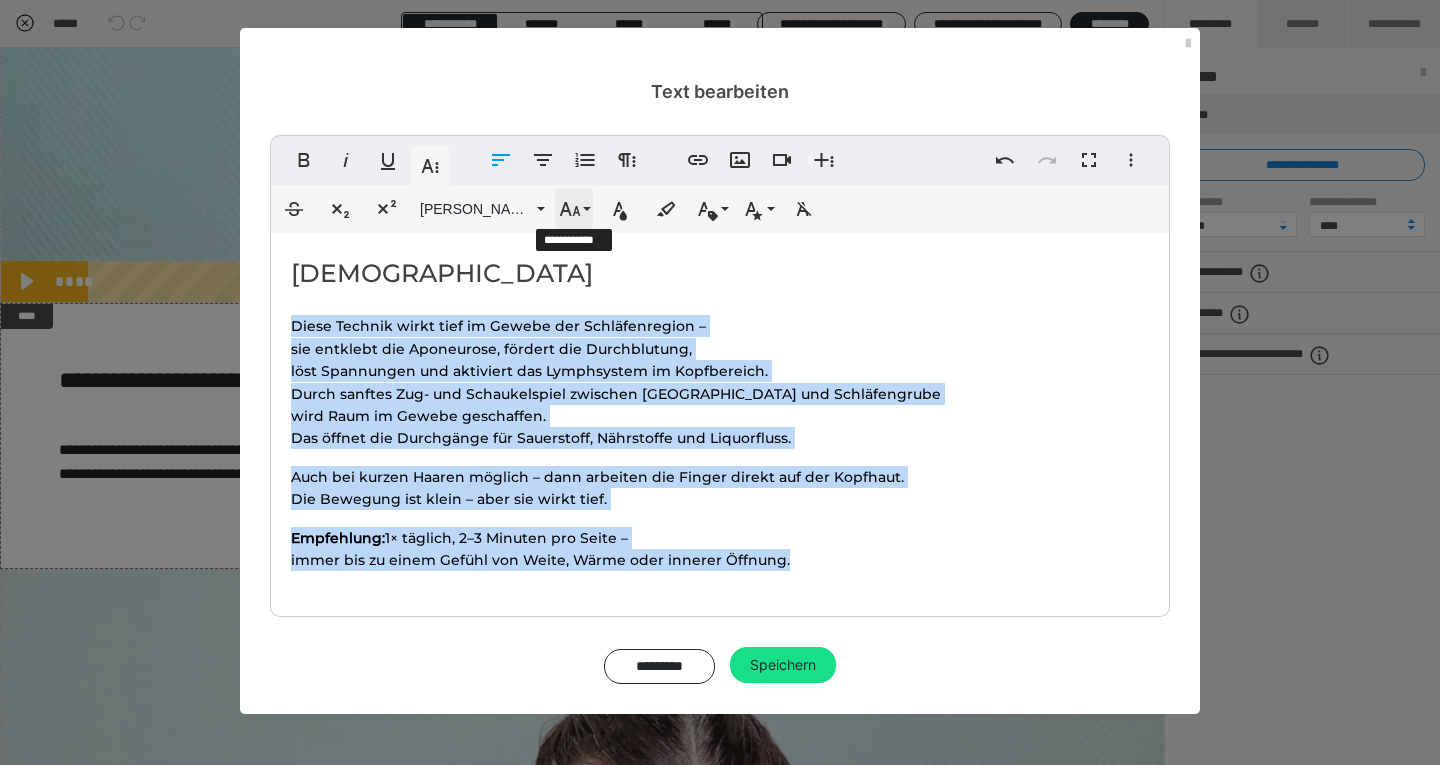 click on "Schriftgröße" at bounding box center [574, 209] 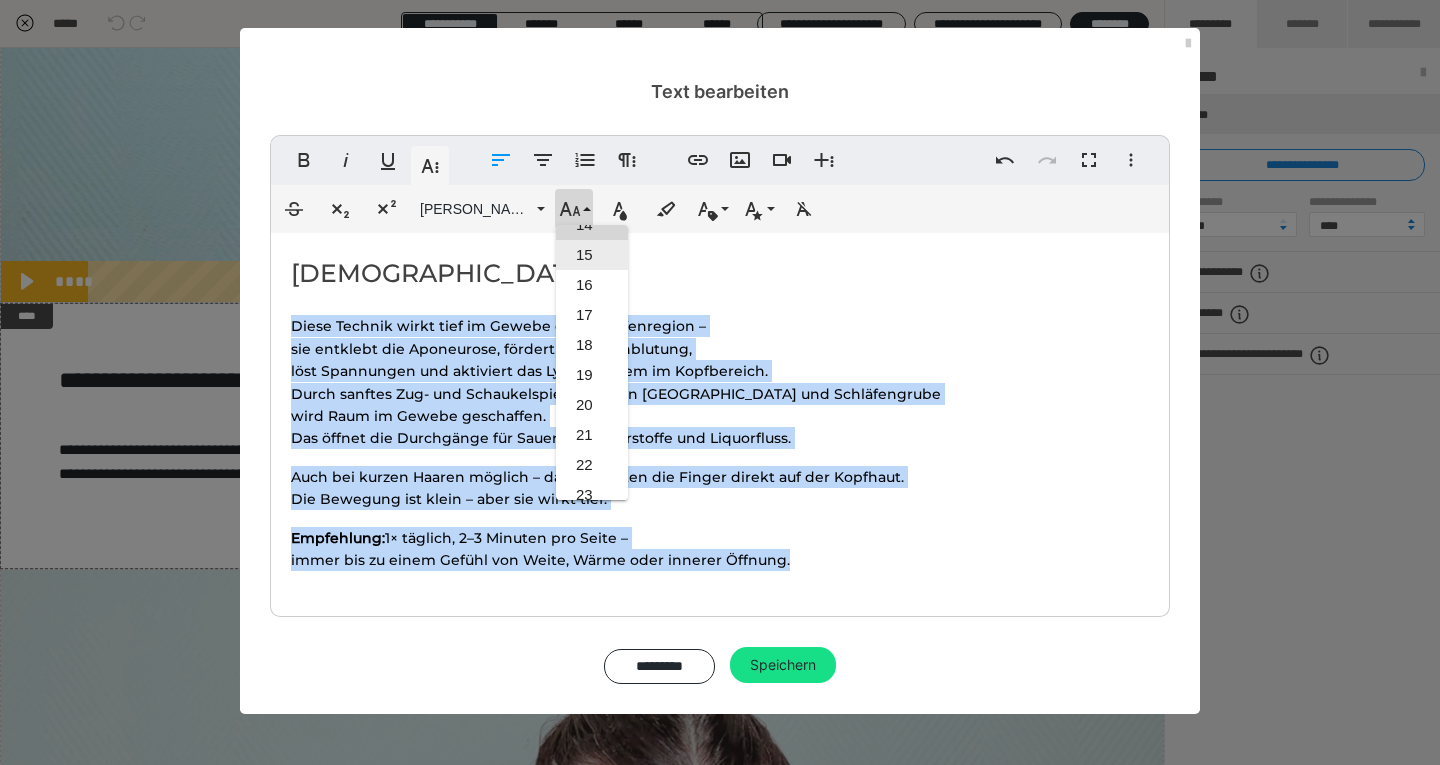 click on "15" at bounding box center (592, 255) 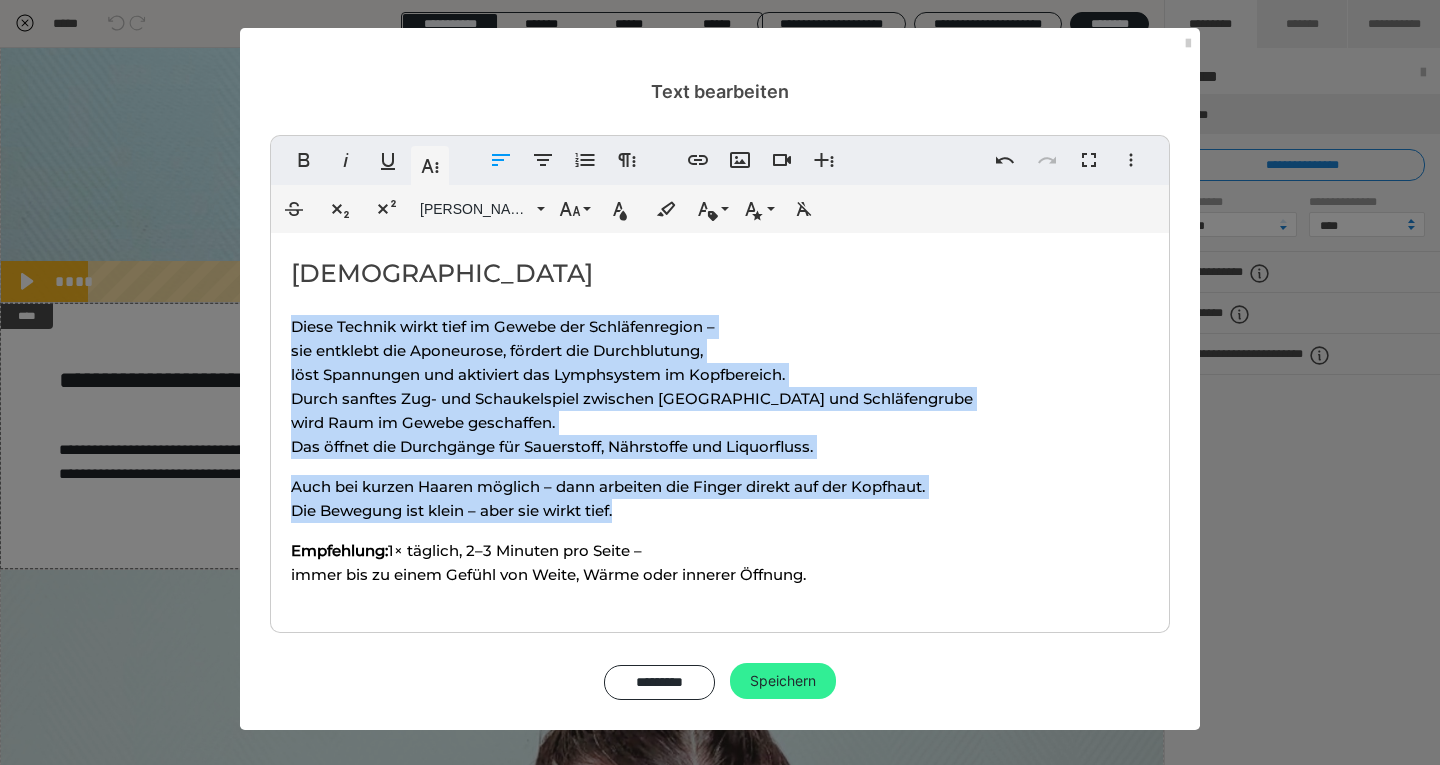 click on "Speichern" at bounding box center (783, 681) 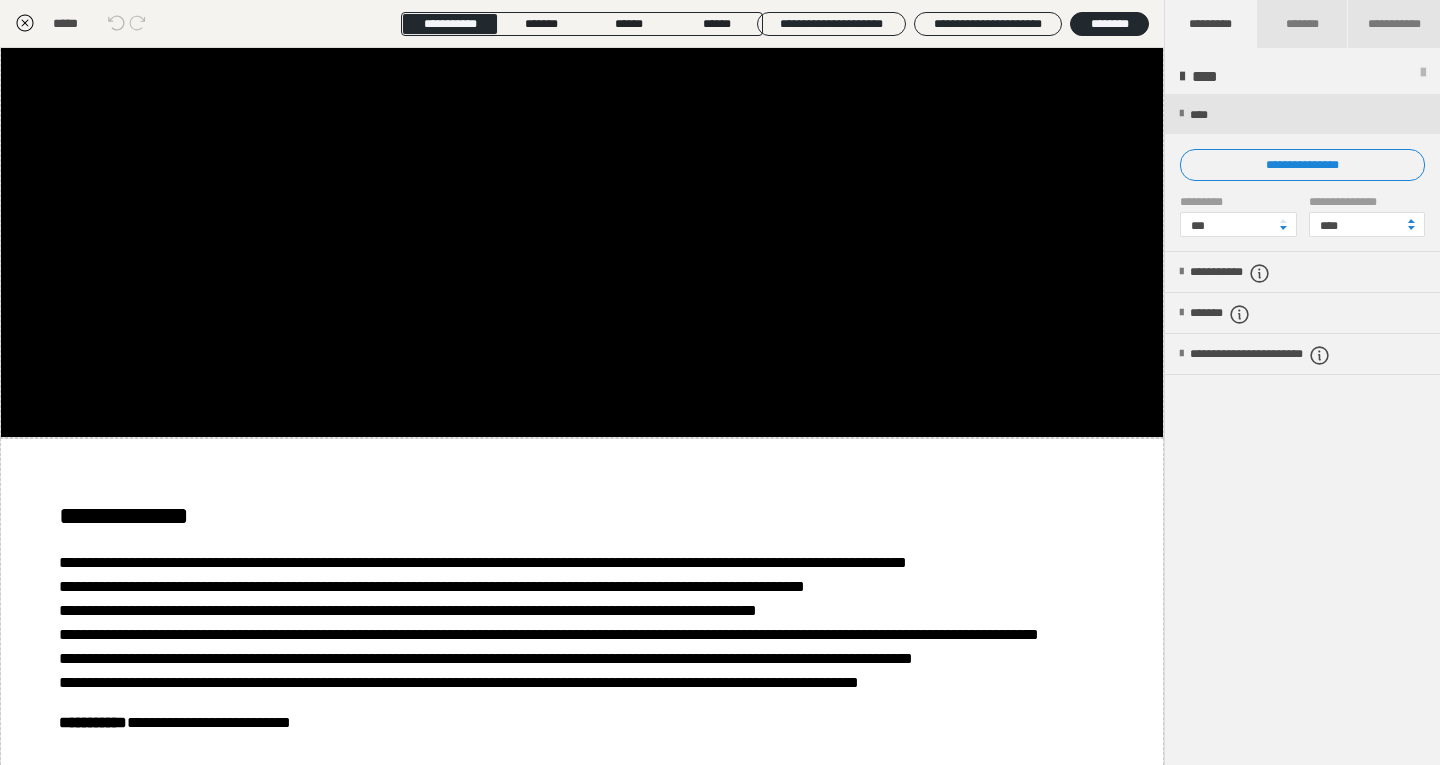 scroll, scrollTop: 2379, scrollLeft: 0, axis: vertical 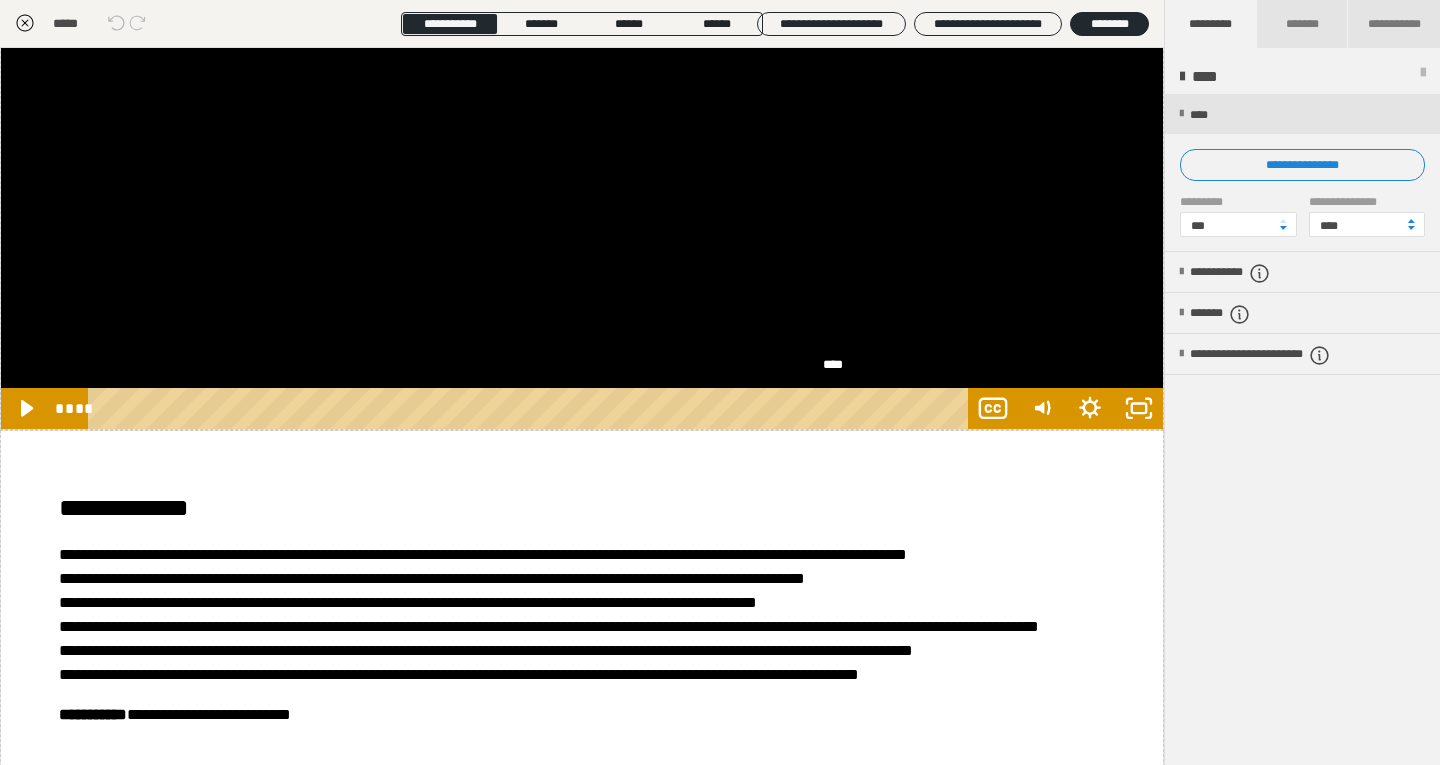 click on "****" at bounding box center [531, 408] 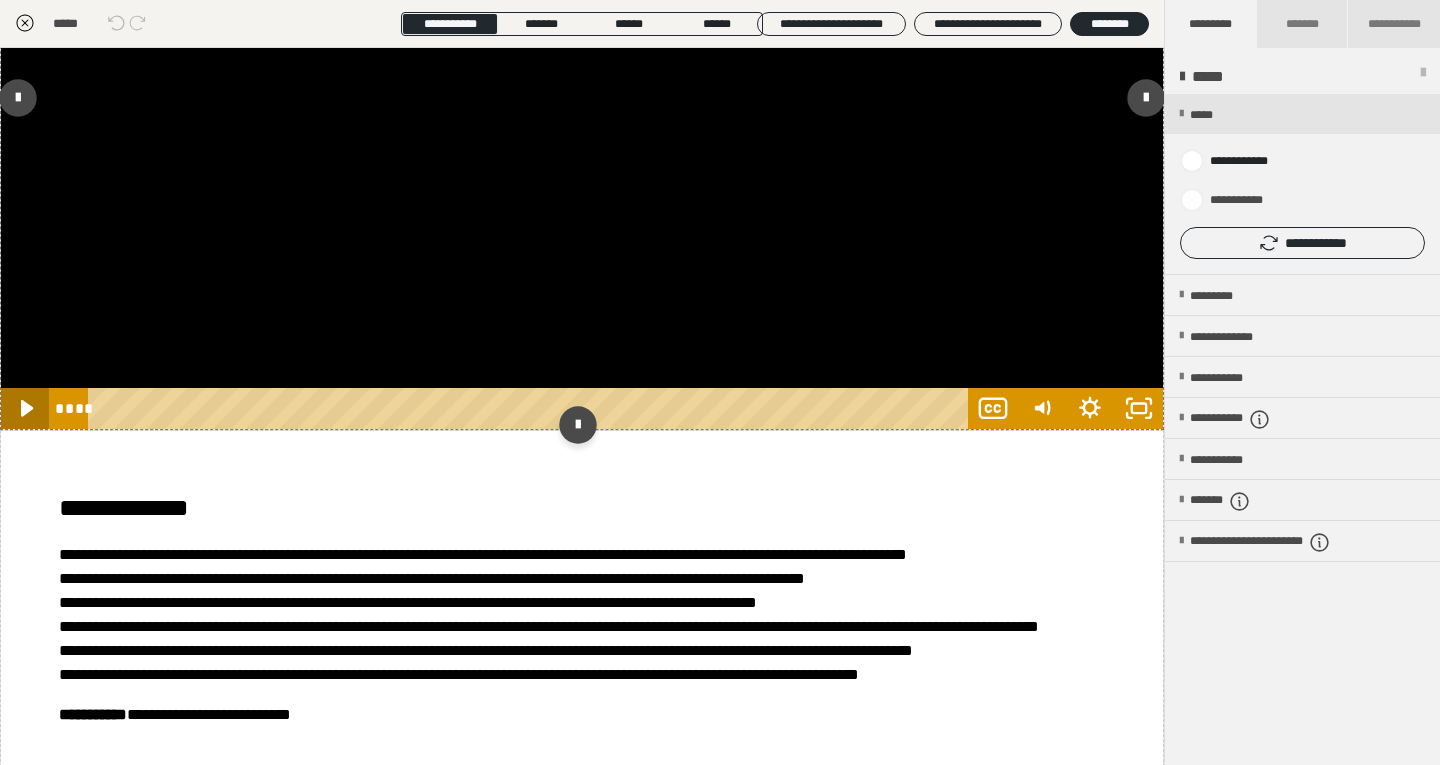 click 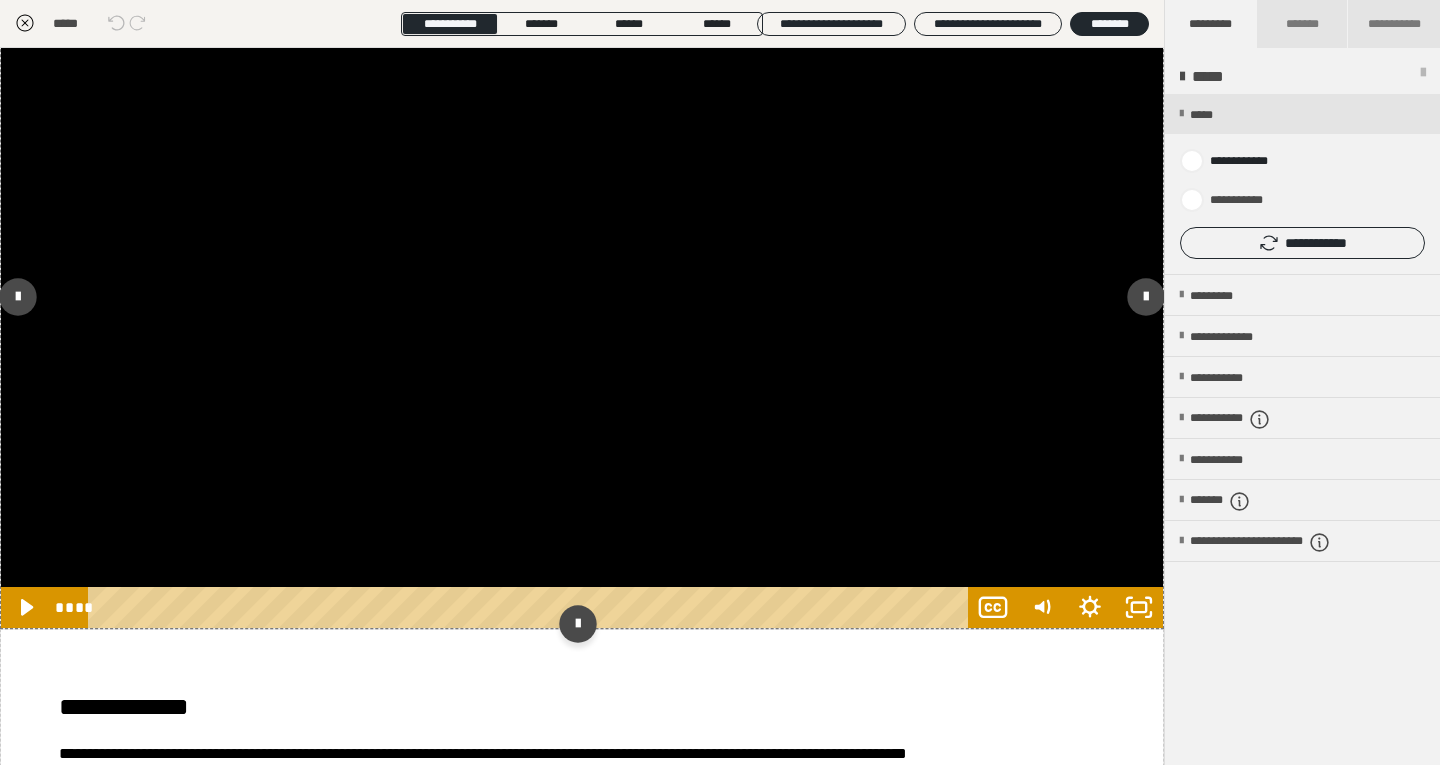 scroll, scrollTop: 2186, scrollLeft: 0, axis: vertical 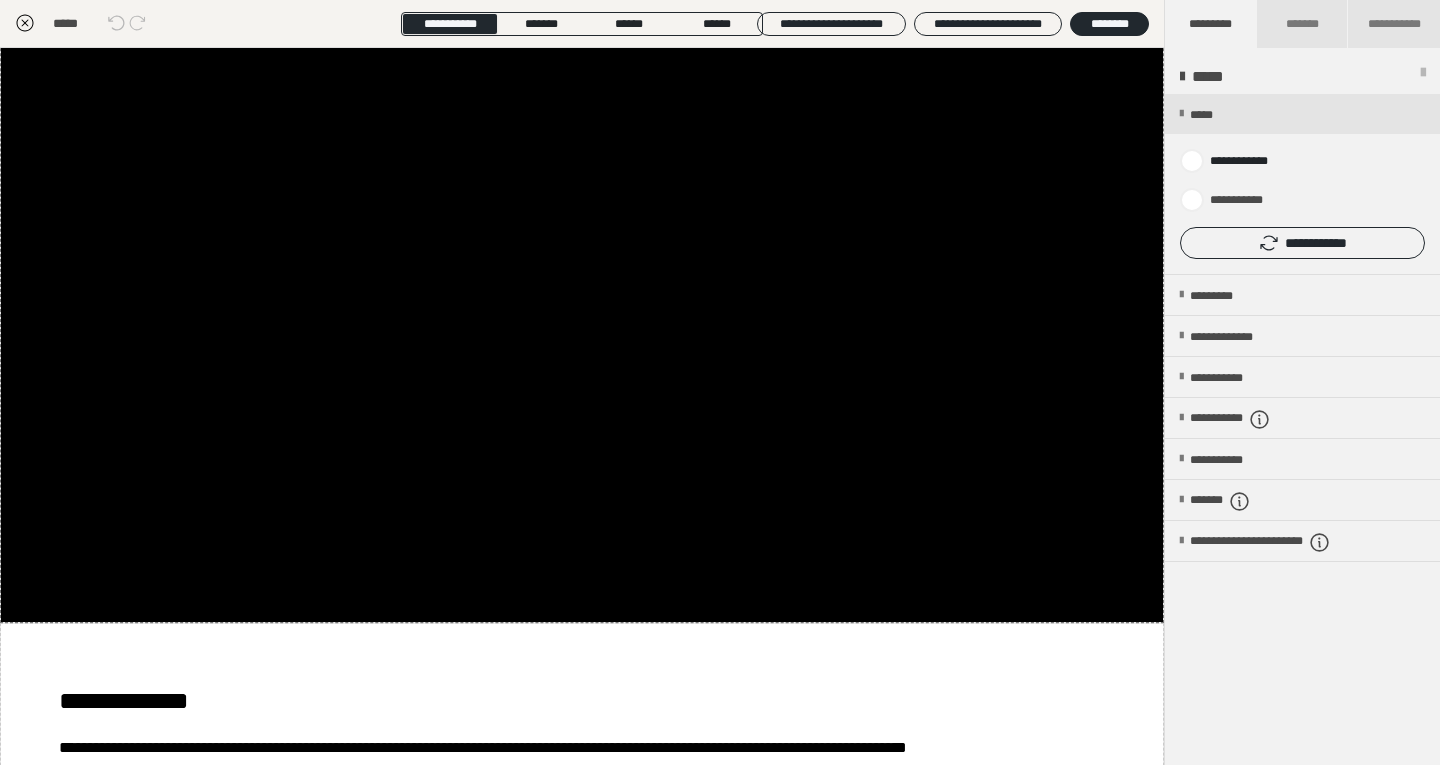click 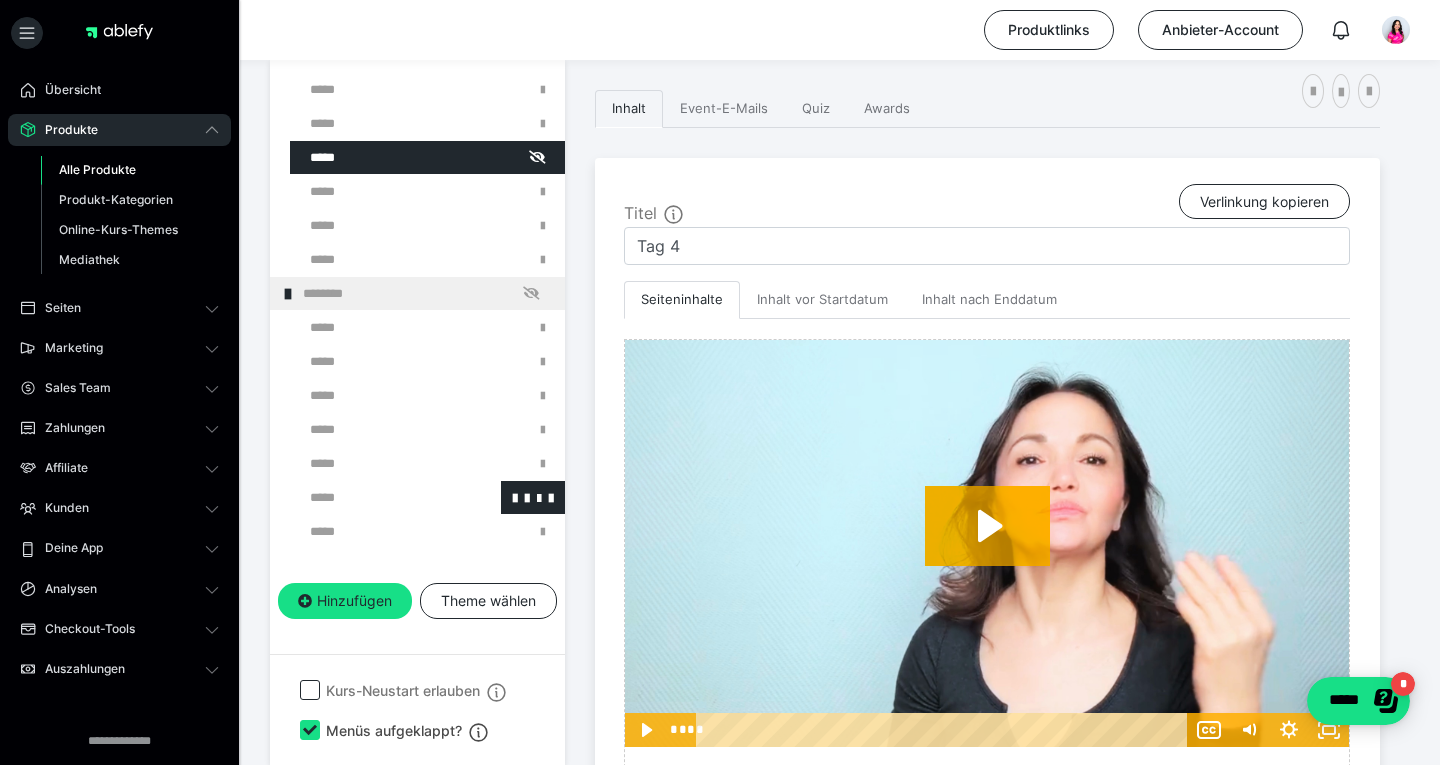 scroll, scrollTop: 666, scrollLeft: 0, axis: vertical 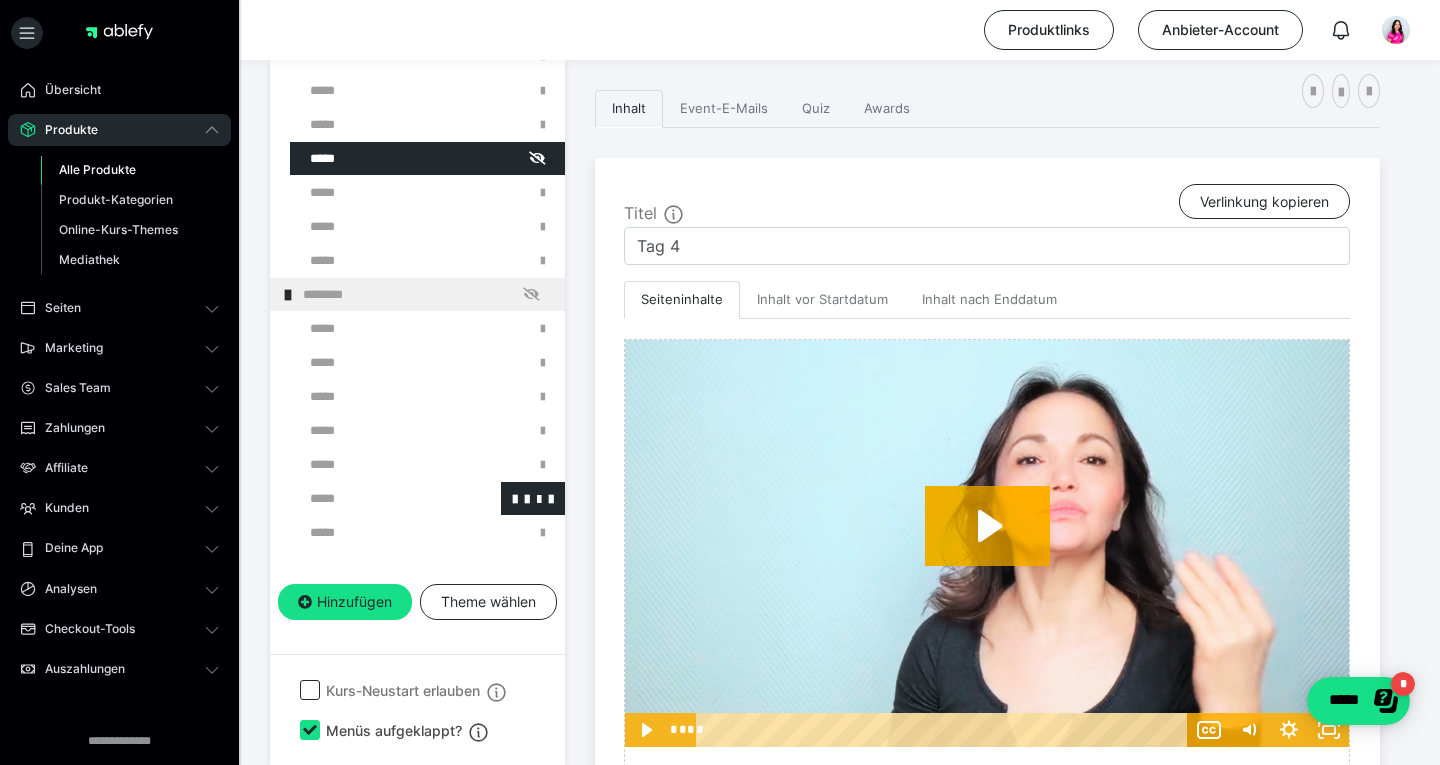 click at bounding box center [375, 498] 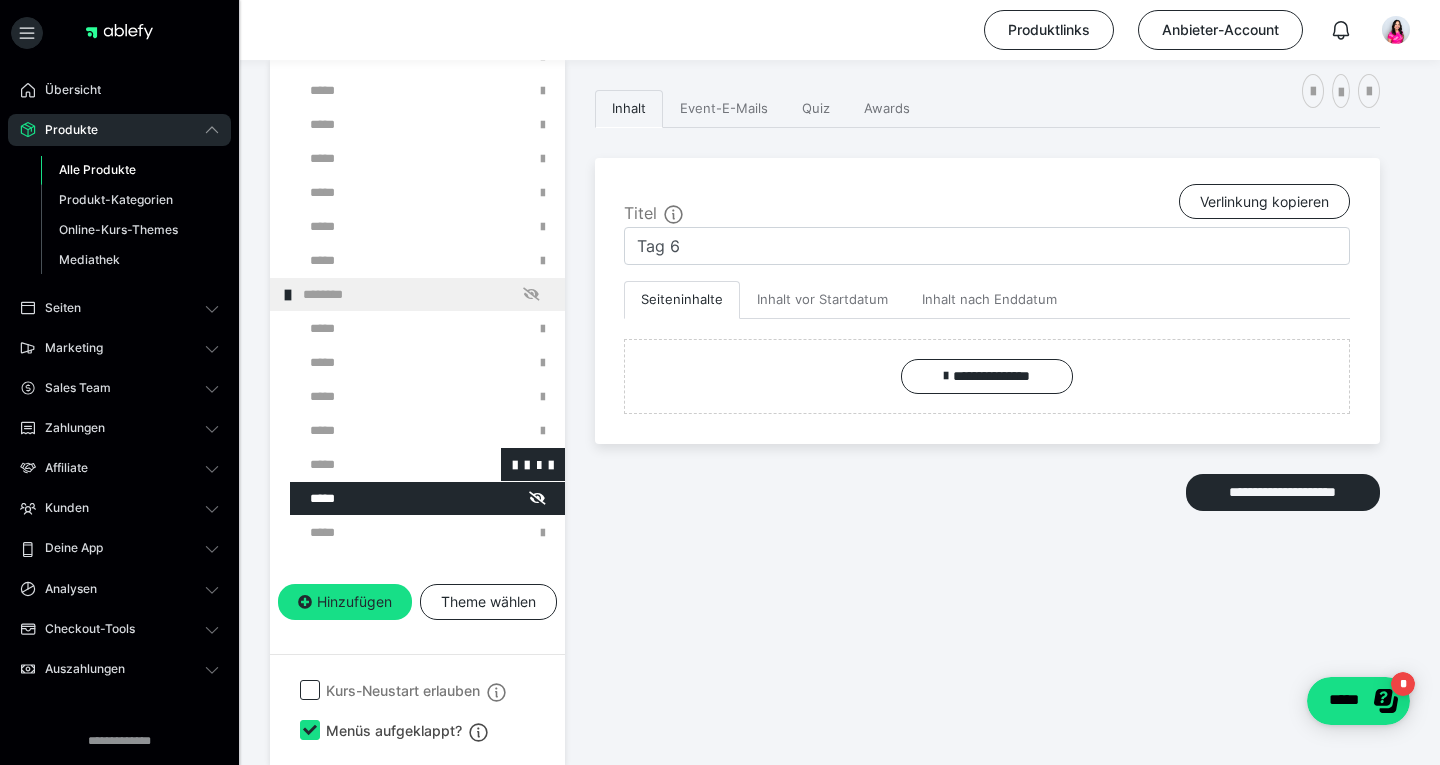 click at bounding box center [375, 464] 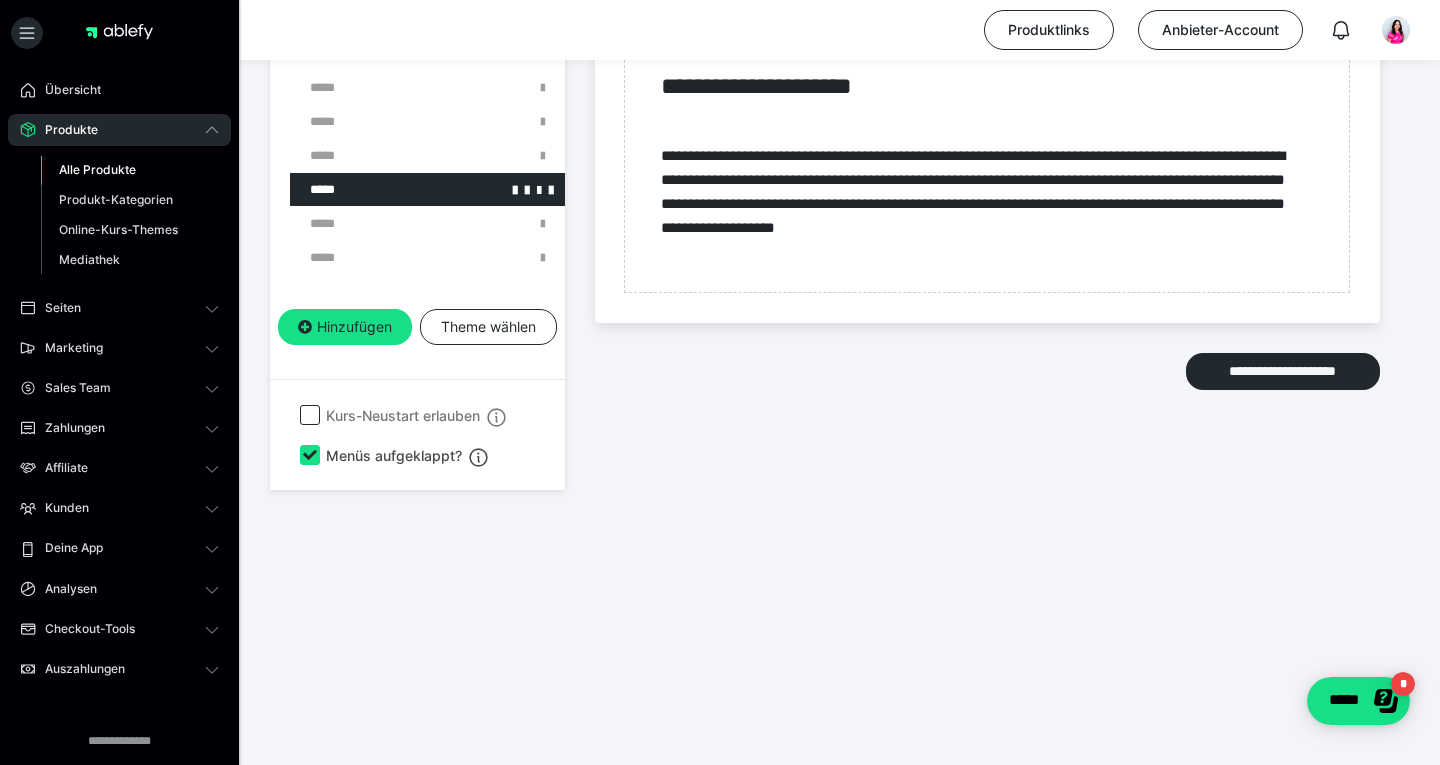 scroll, scrollTop: 6768, scrollLeft: 0, axis: vertical 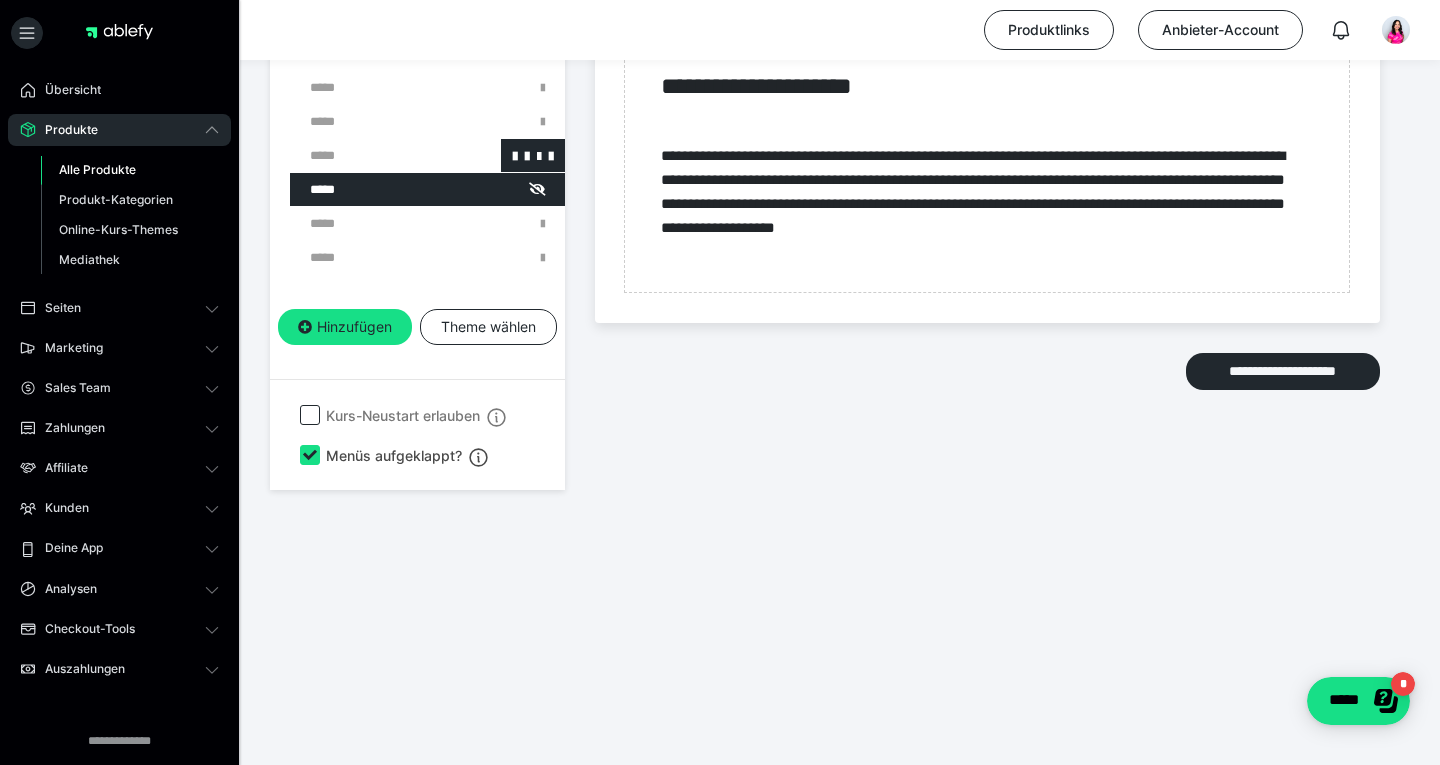 click at bounding box center [375, 155] 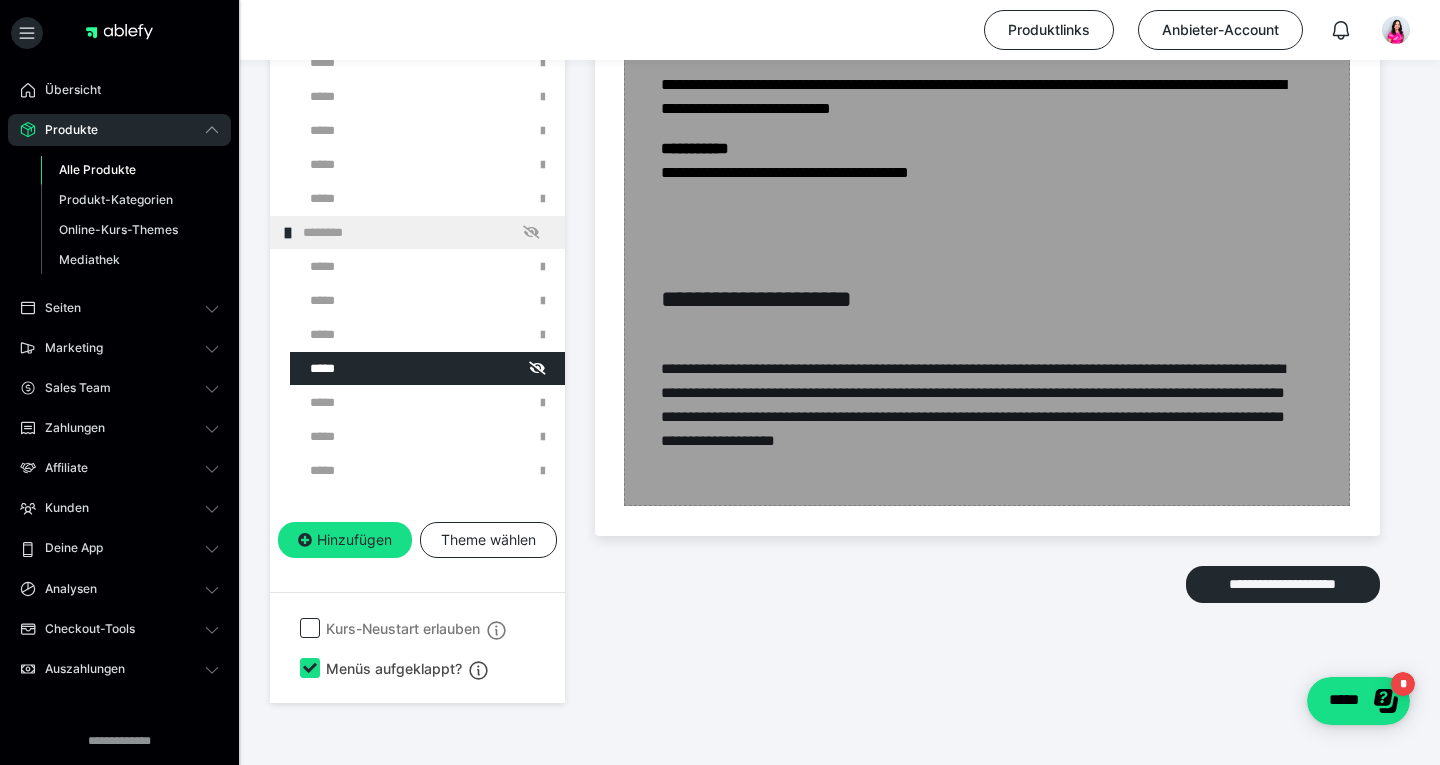 scroll, scrollTop: 4327, scrollLeft: 0, axis: vertical 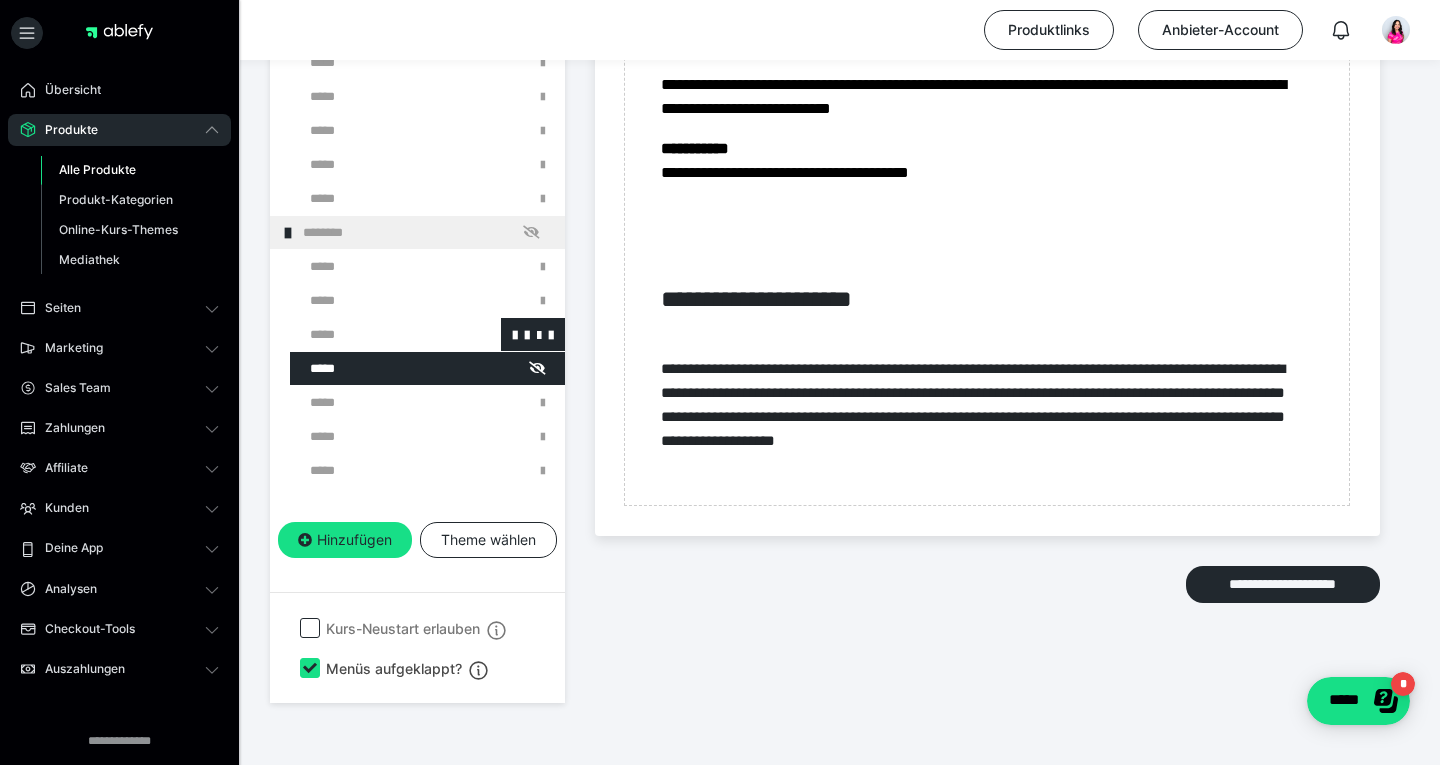 click at bounding box center [375, 334] 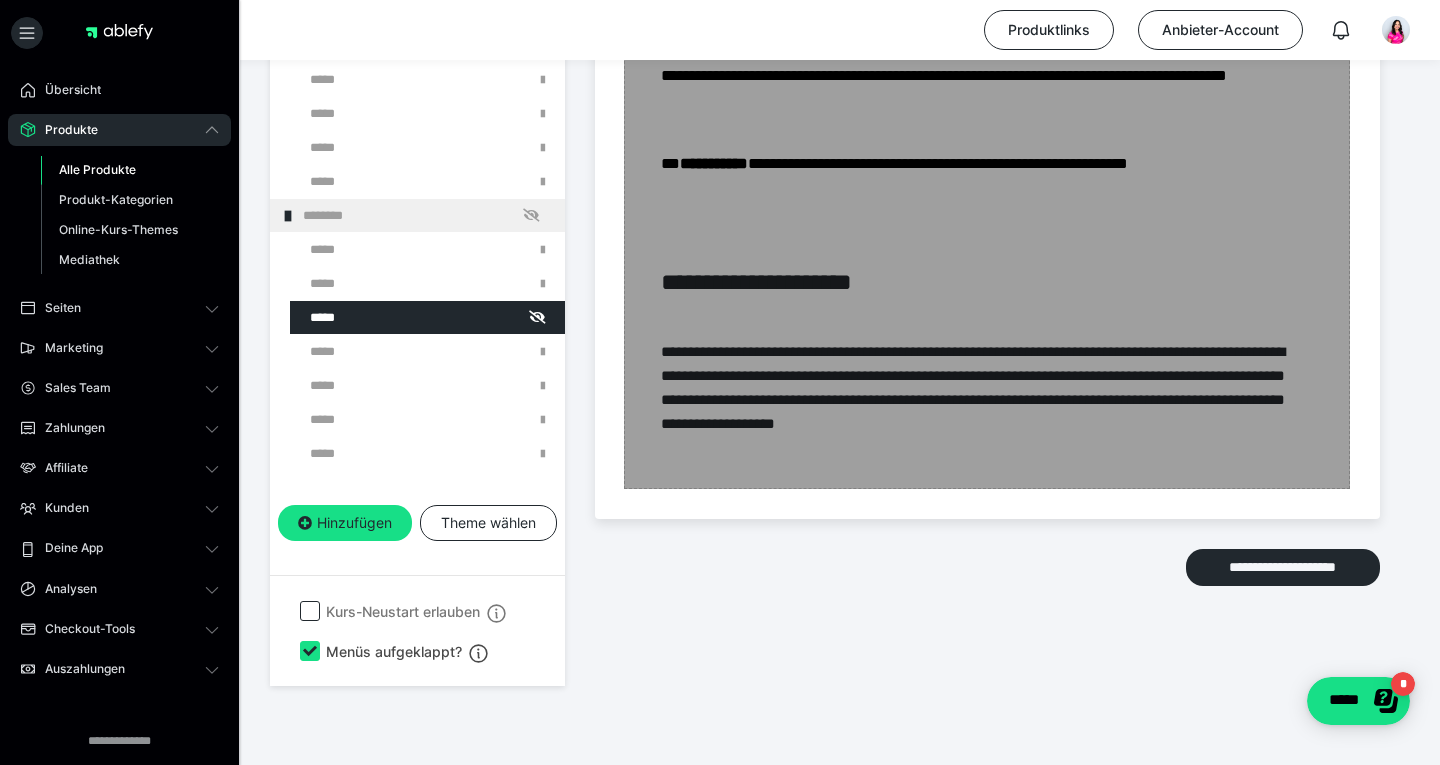 scroll, scrollTop: 4873, scrollLeft: 0, axis: vertical 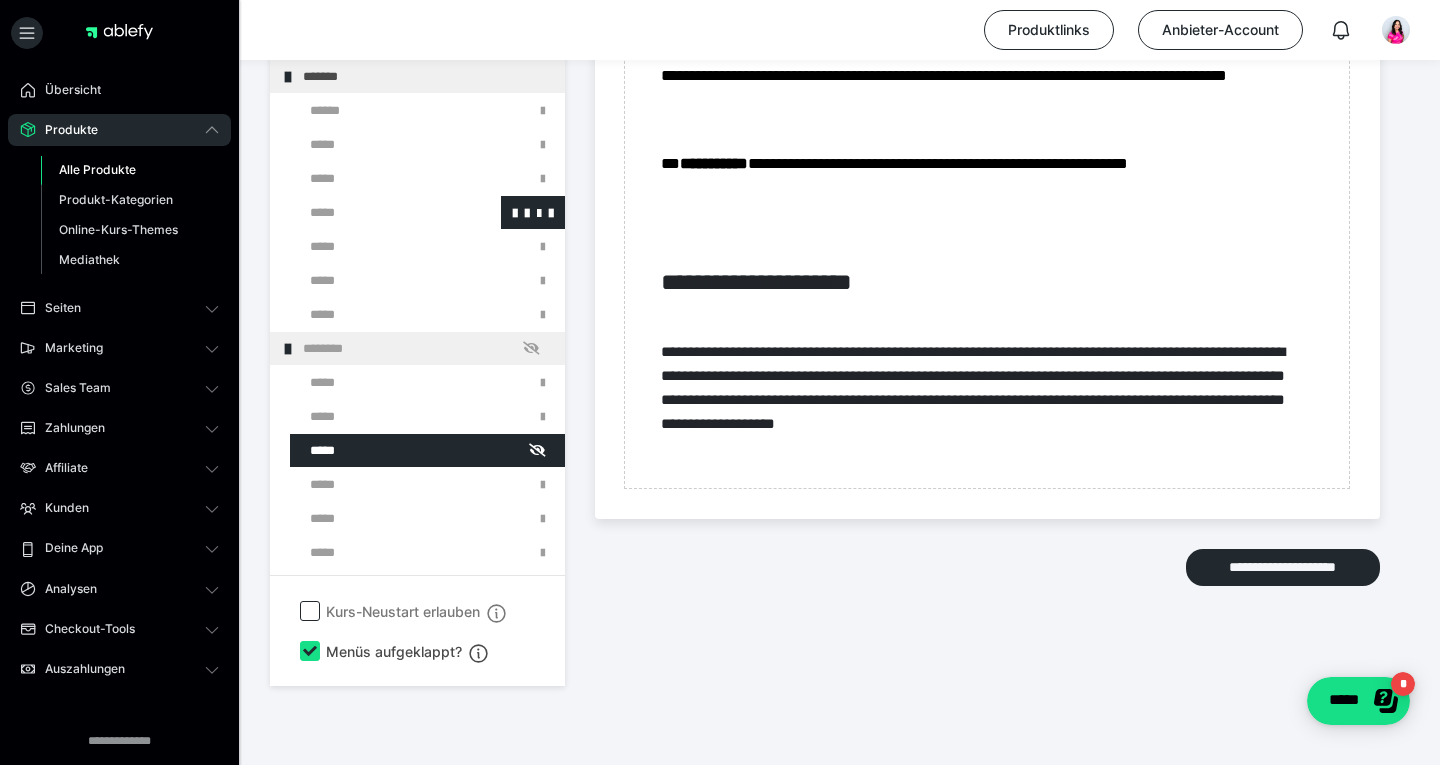 click at bounding box center (375, 212) 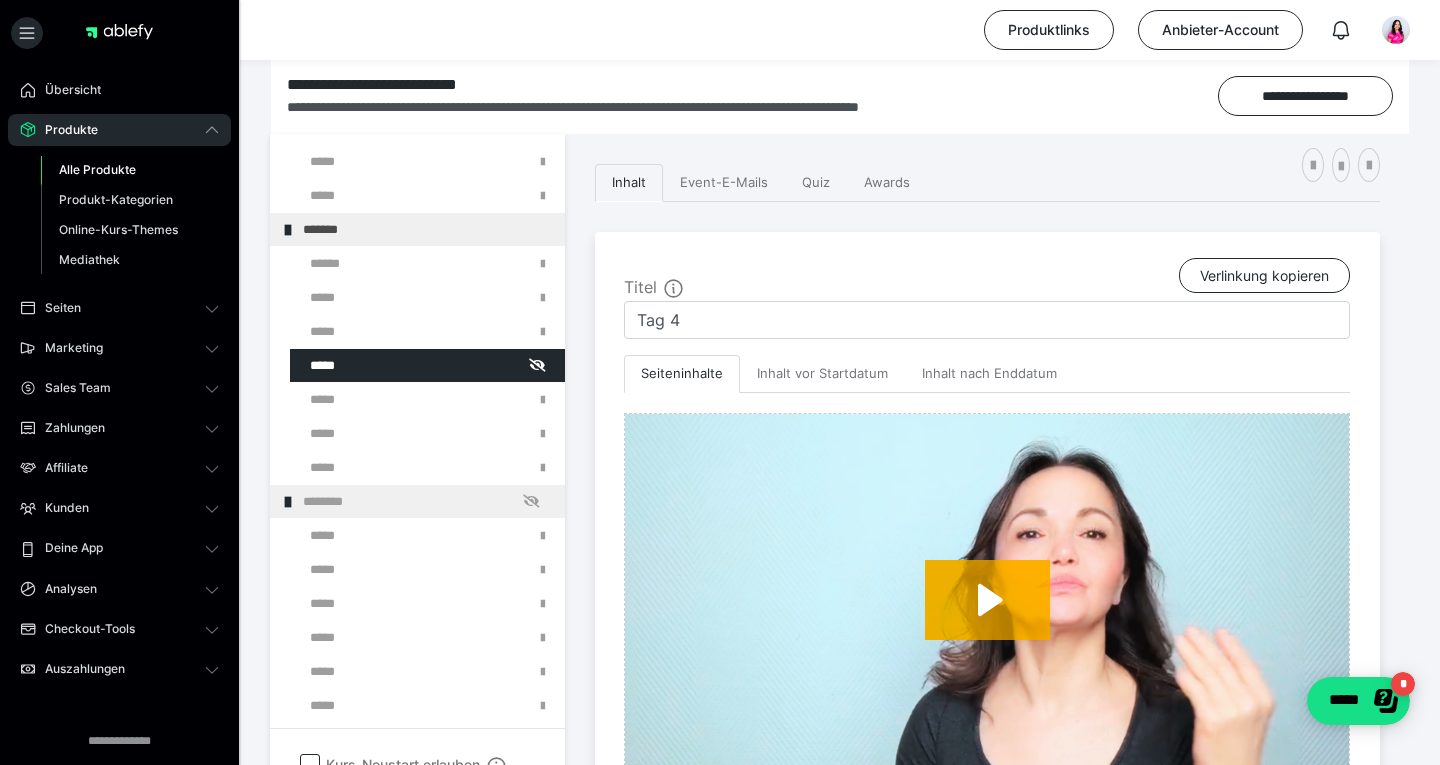 scroll, scrollTop: 281, scrollLeft: 0, axis: vertical 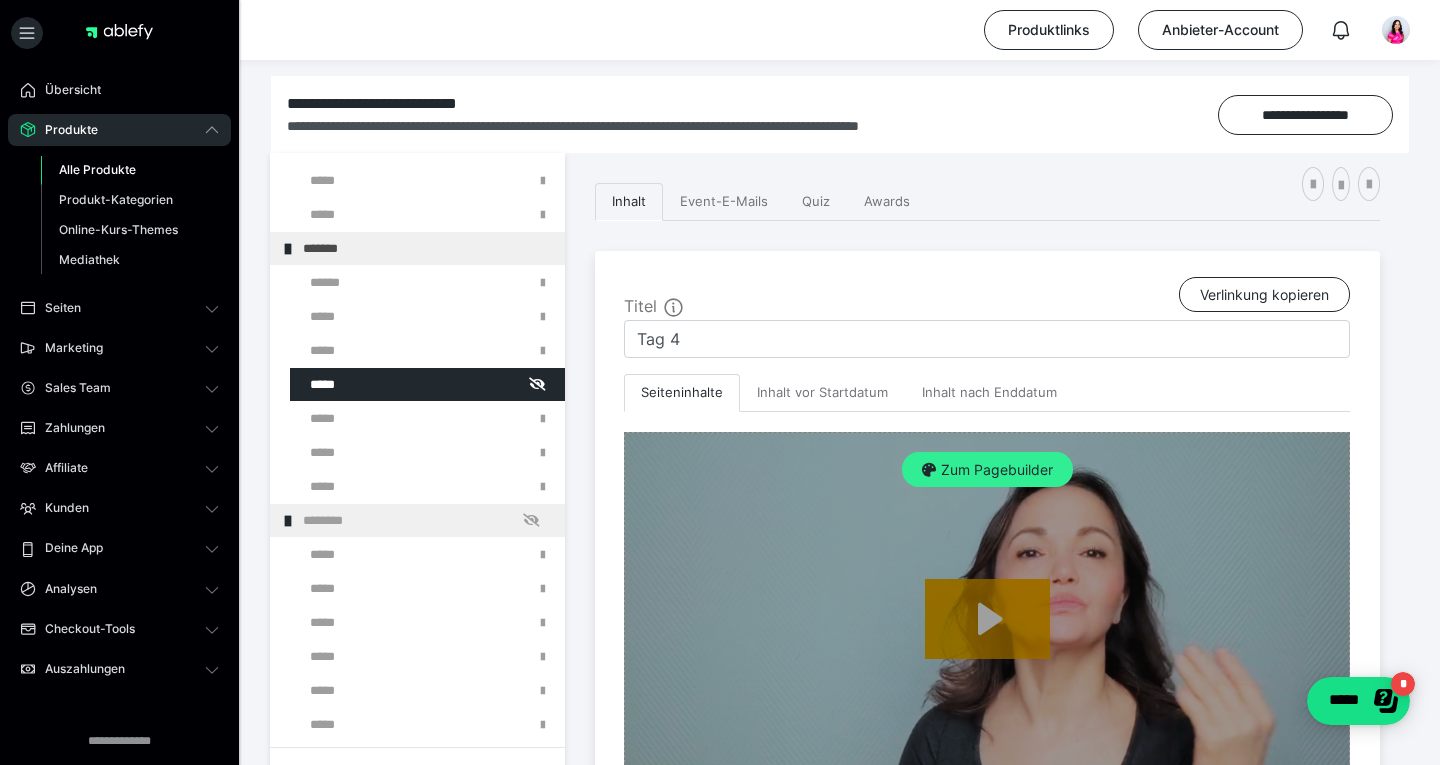 click on "Zum Pagebuilder" at bounding box center [987, 470] 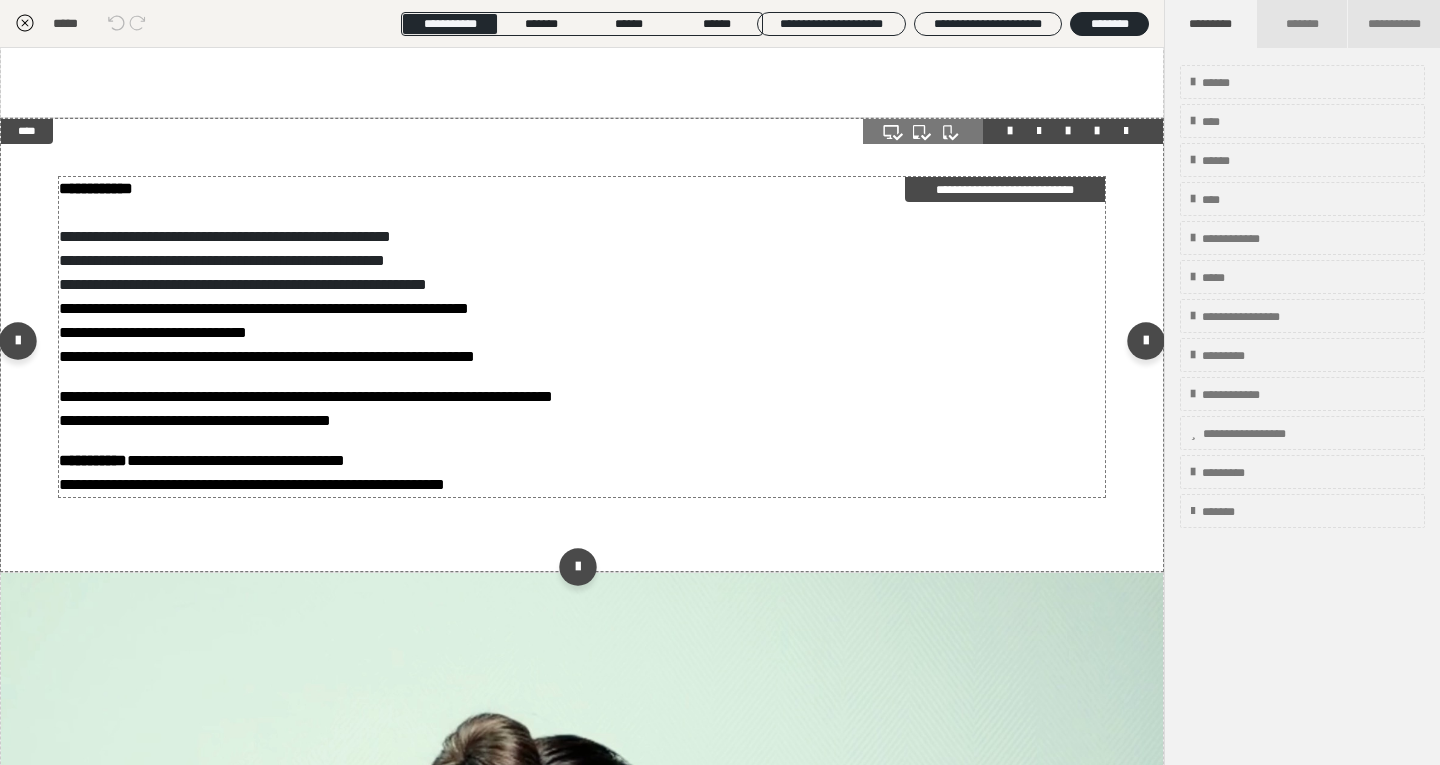 scroll, scrollTop: 3058, scrollLeft: 0, axis: vertical 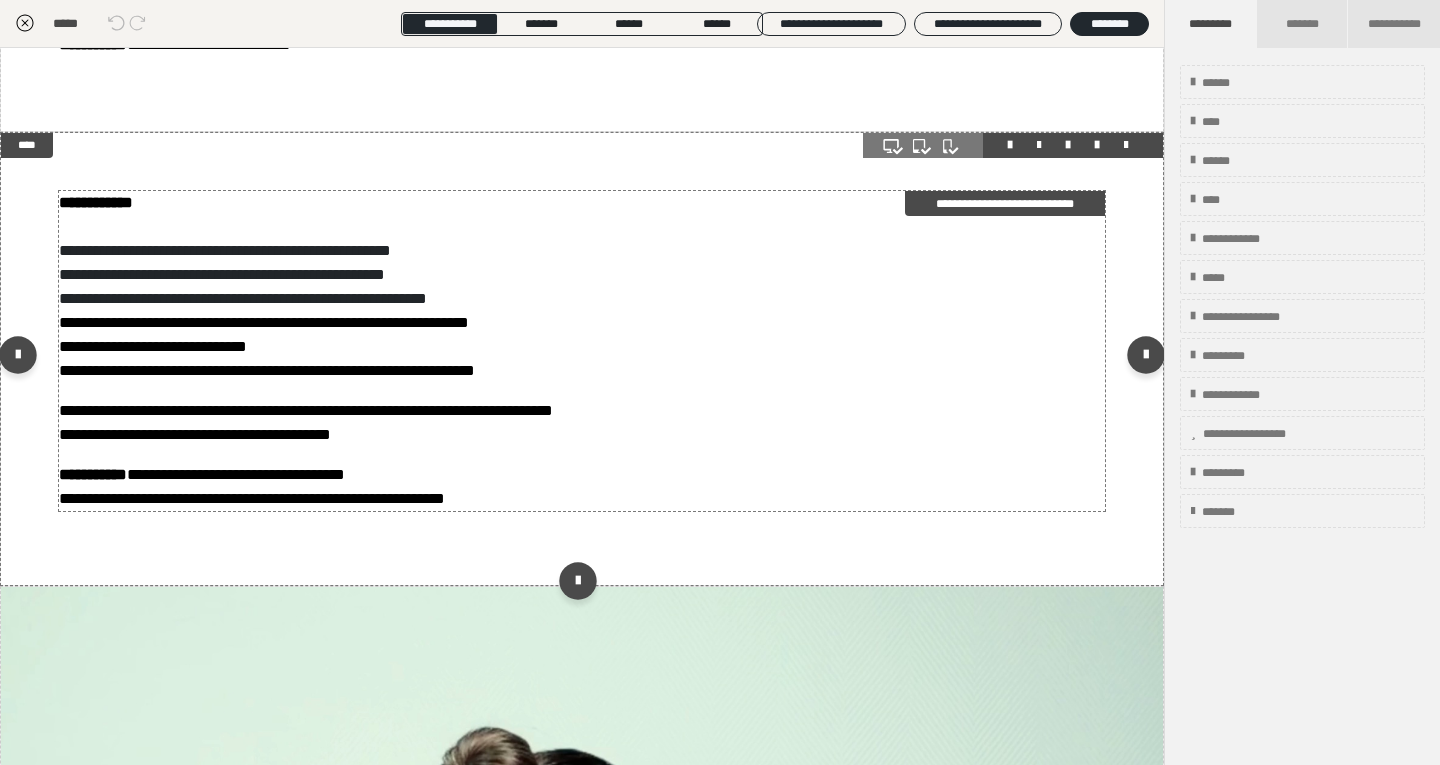 click on "**********" at bounding box center [582, 347] 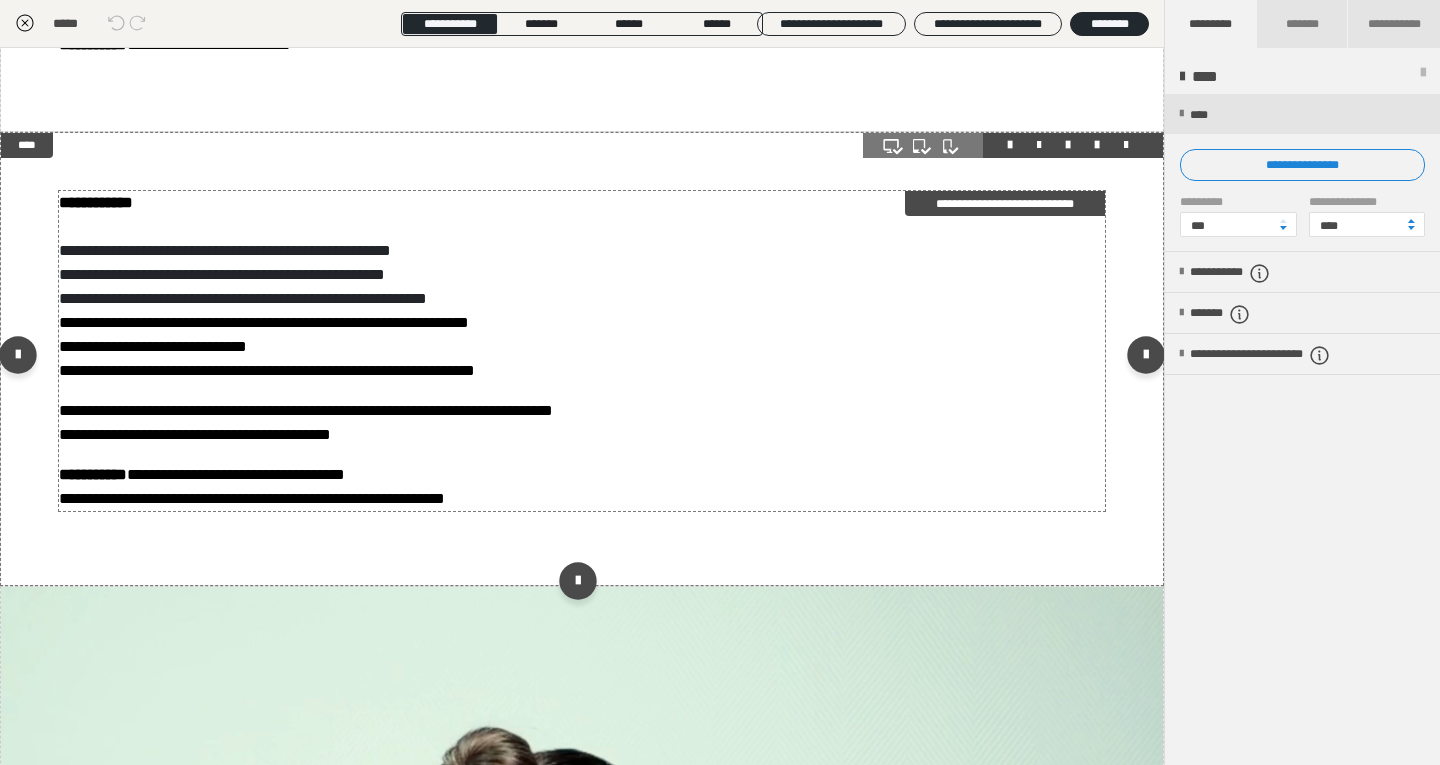 click on "**********" at bounding box center [582, 347] 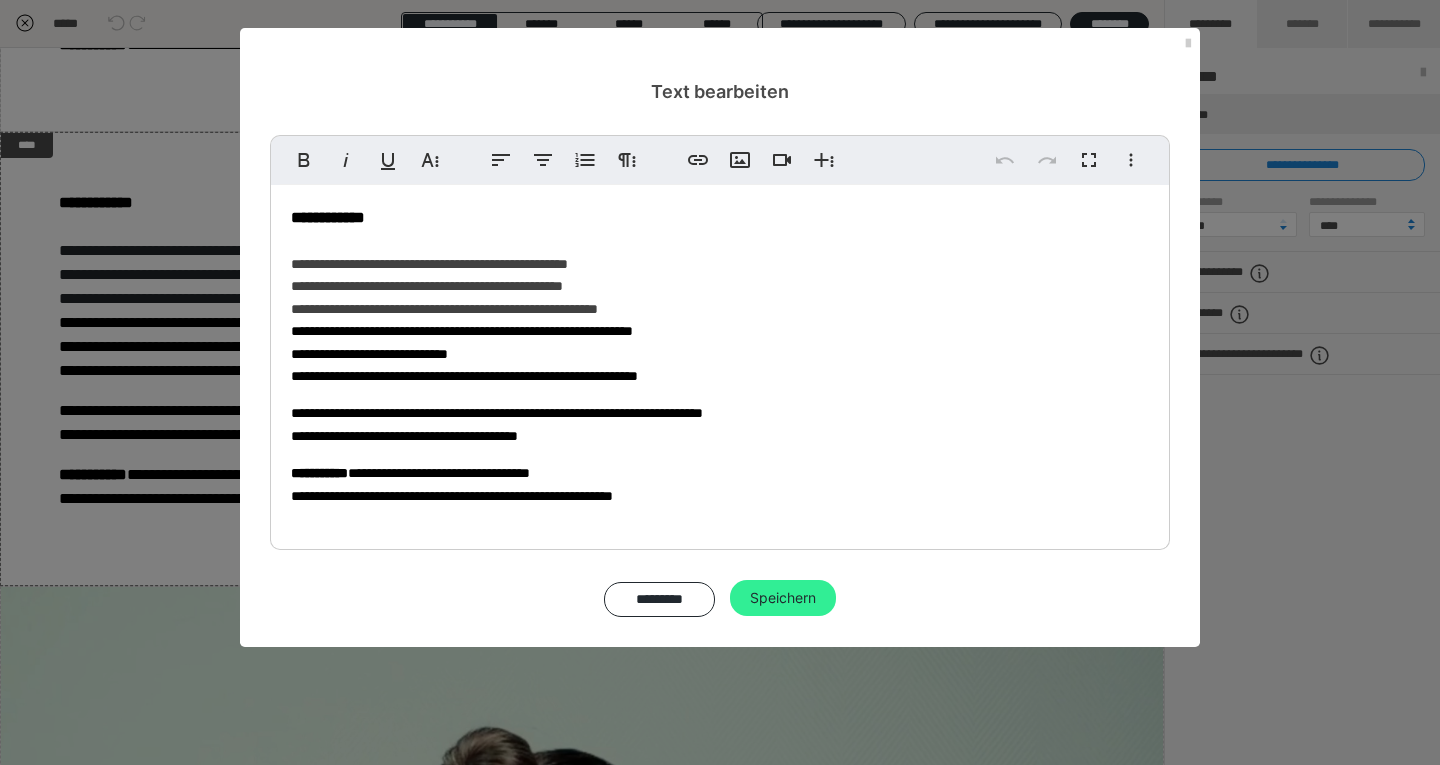 click on "Speichern" at bounding box center [783, 598] 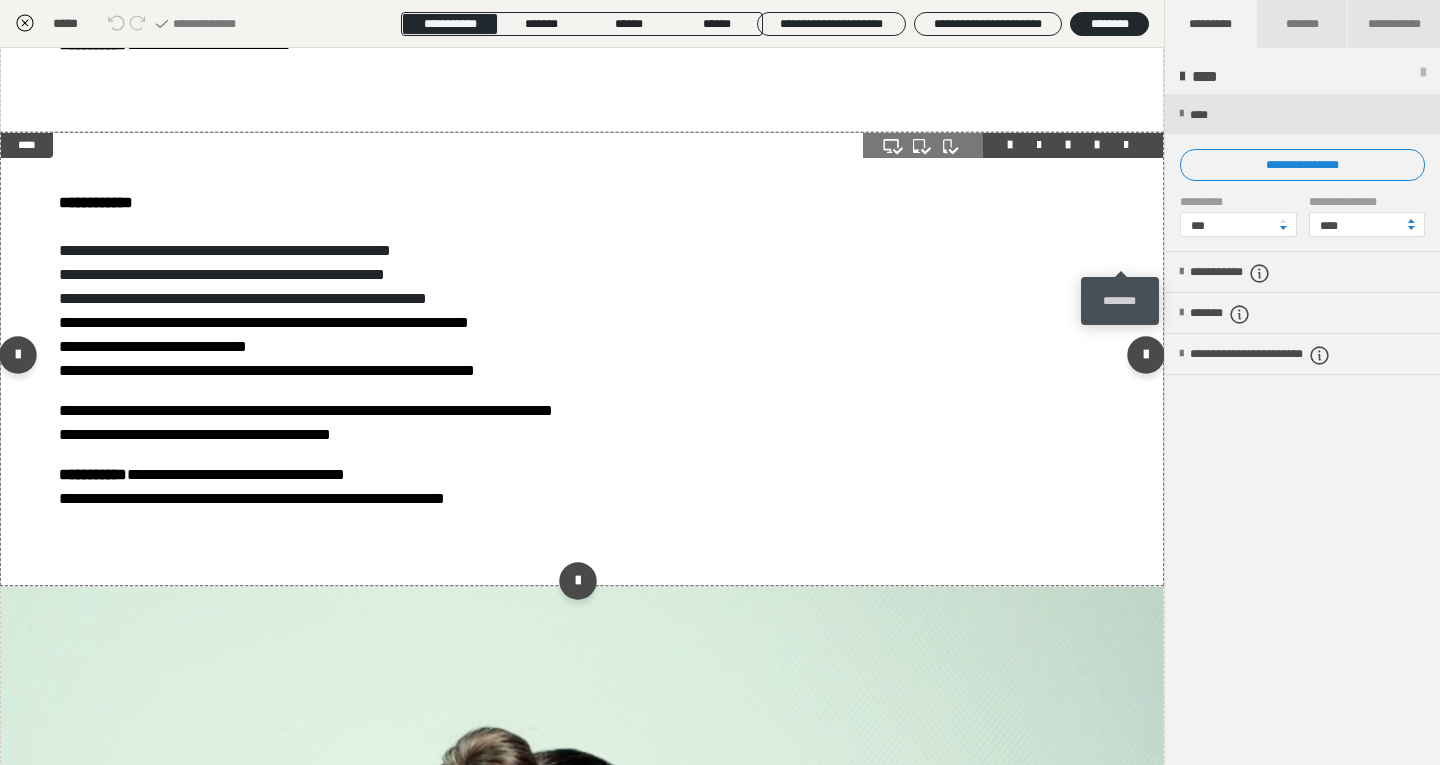 click at bounding box center (1126, 145) 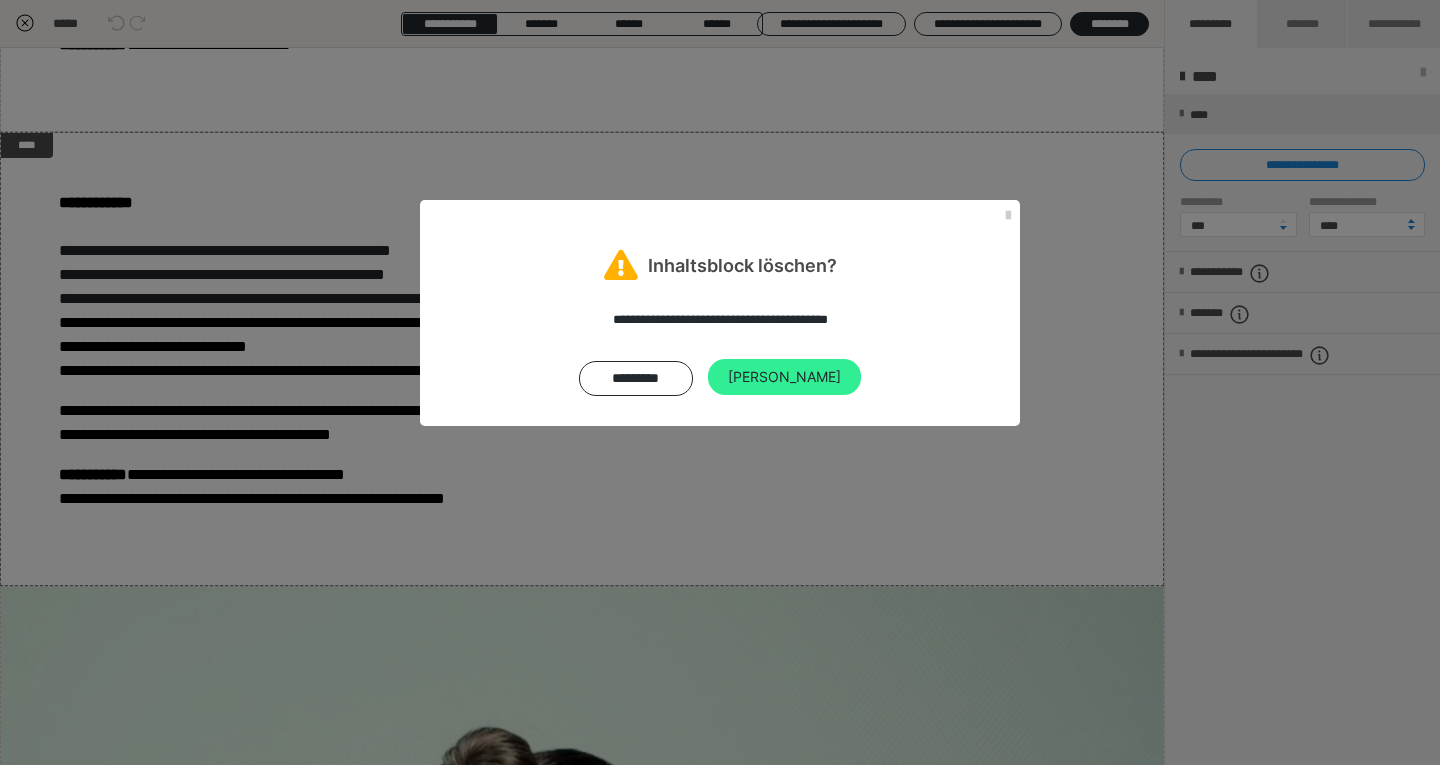 click on "[PERSON_NAME]" at bounding box center [784, 377] 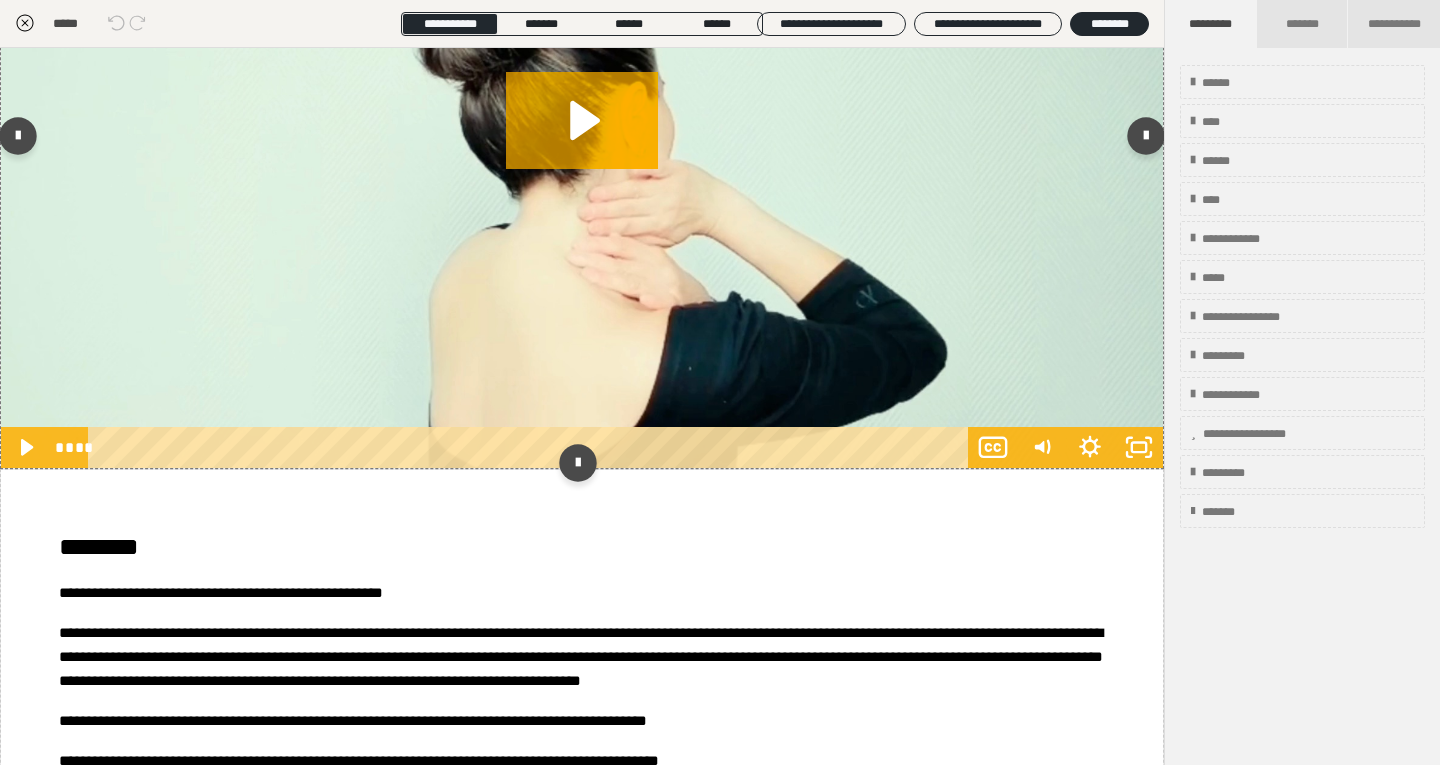 scroll, scrollTop: 3365, scrollLeft: 0, axis: vertical 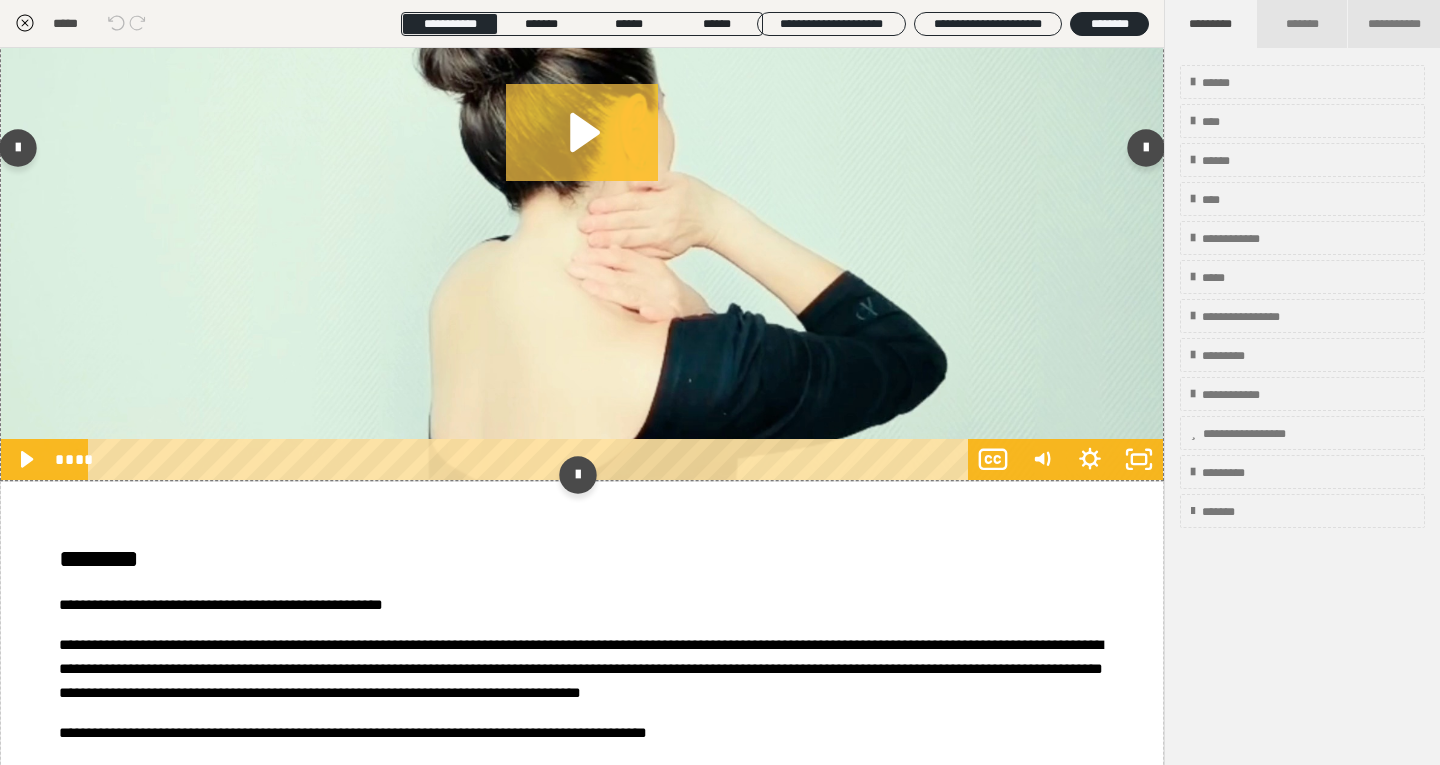click 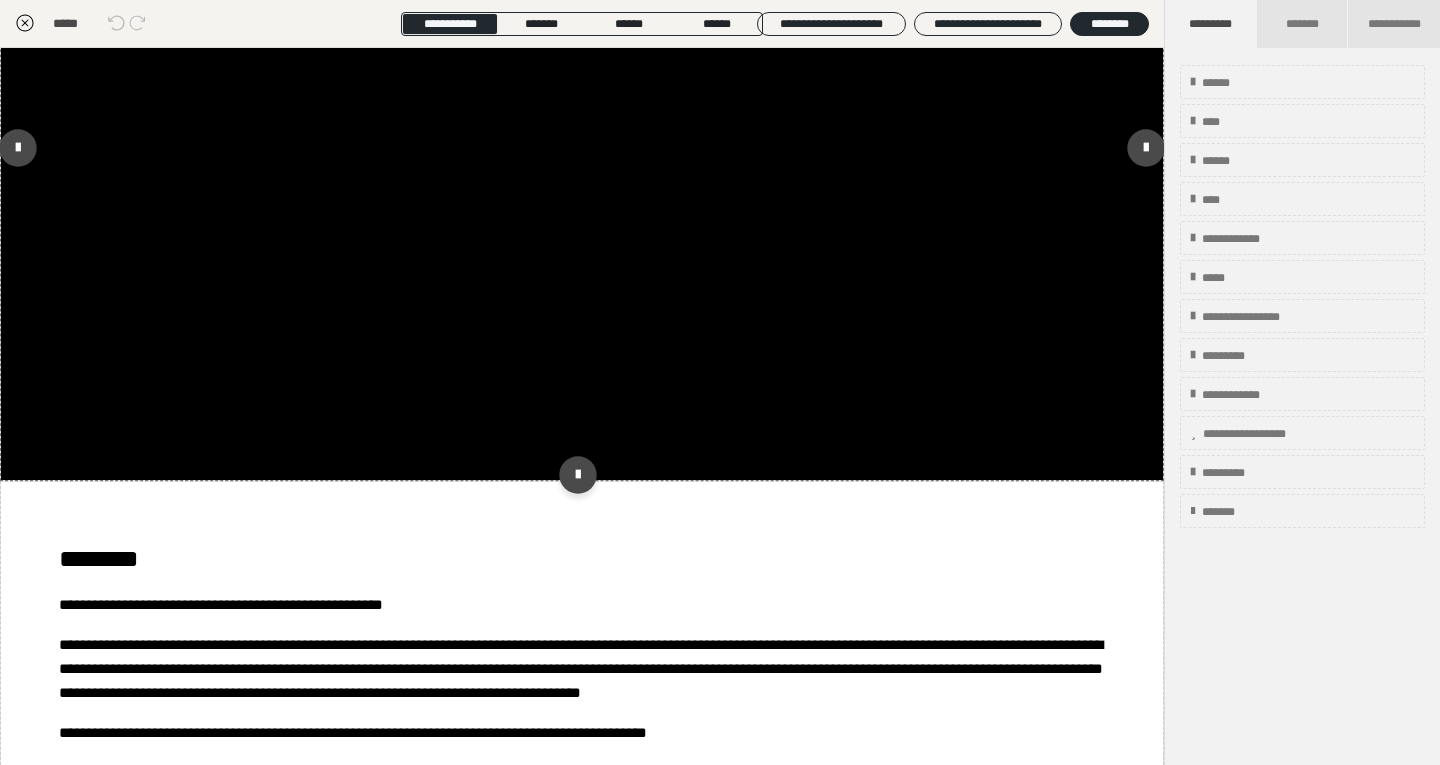 click 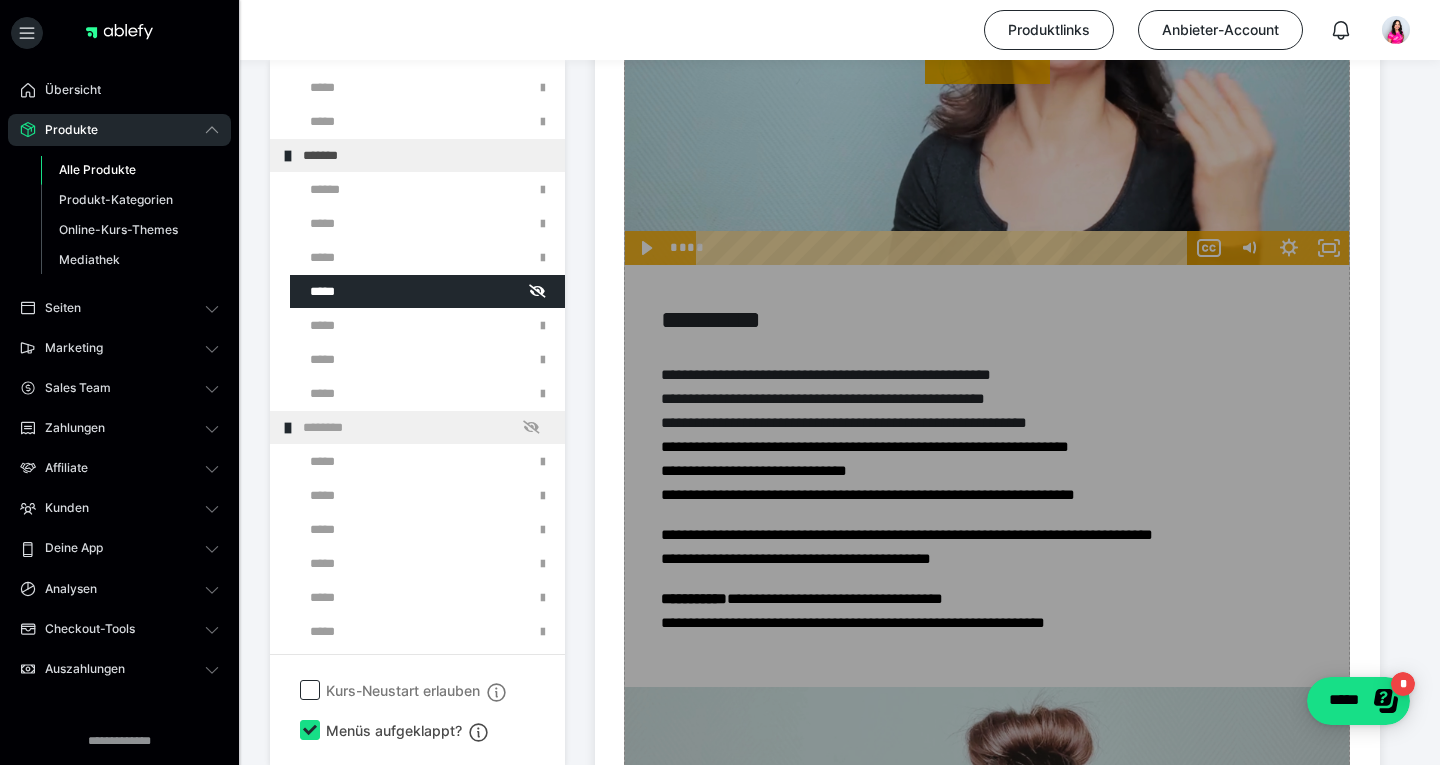 scroll, scrollTop: 846, scrollLeft: 0, axis: vertical 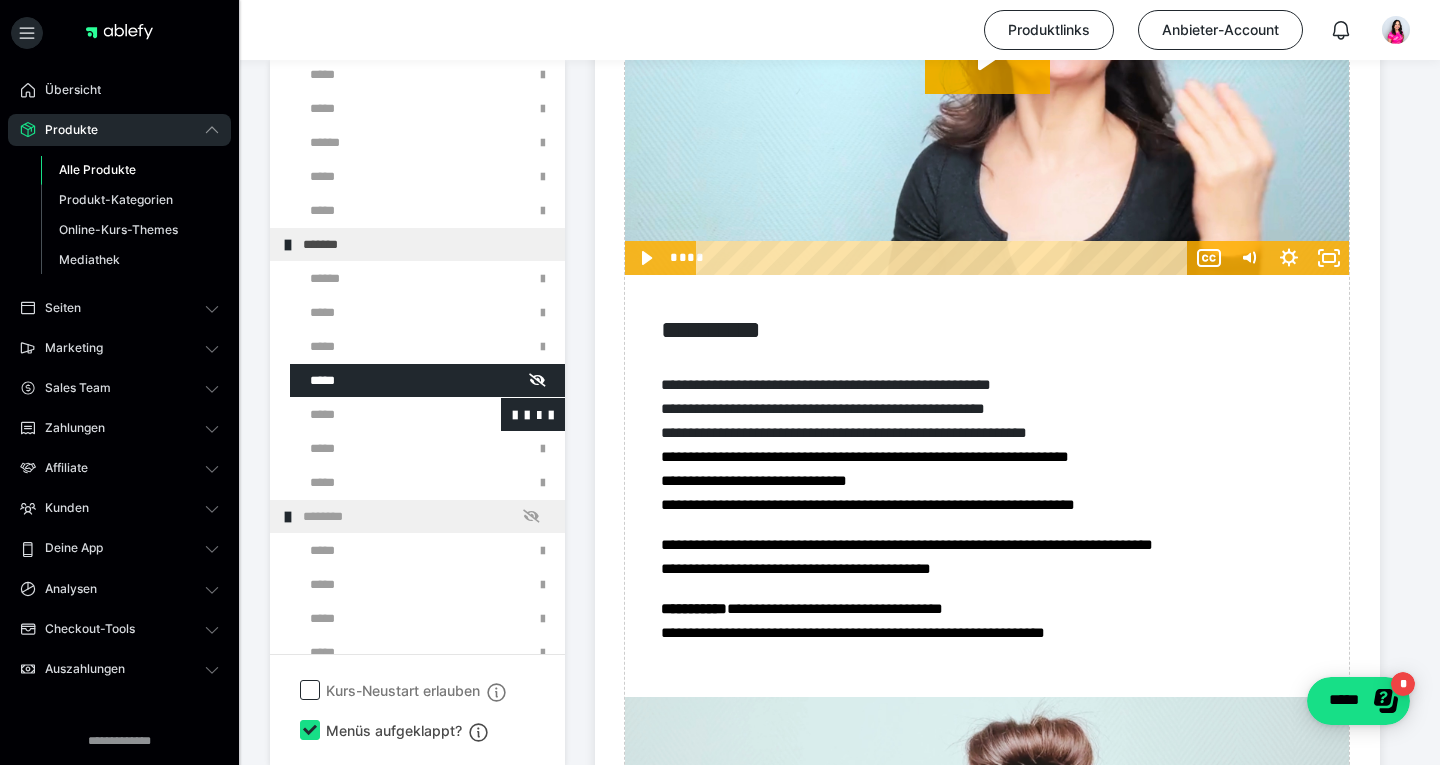 click at bounding box center (375, 414) 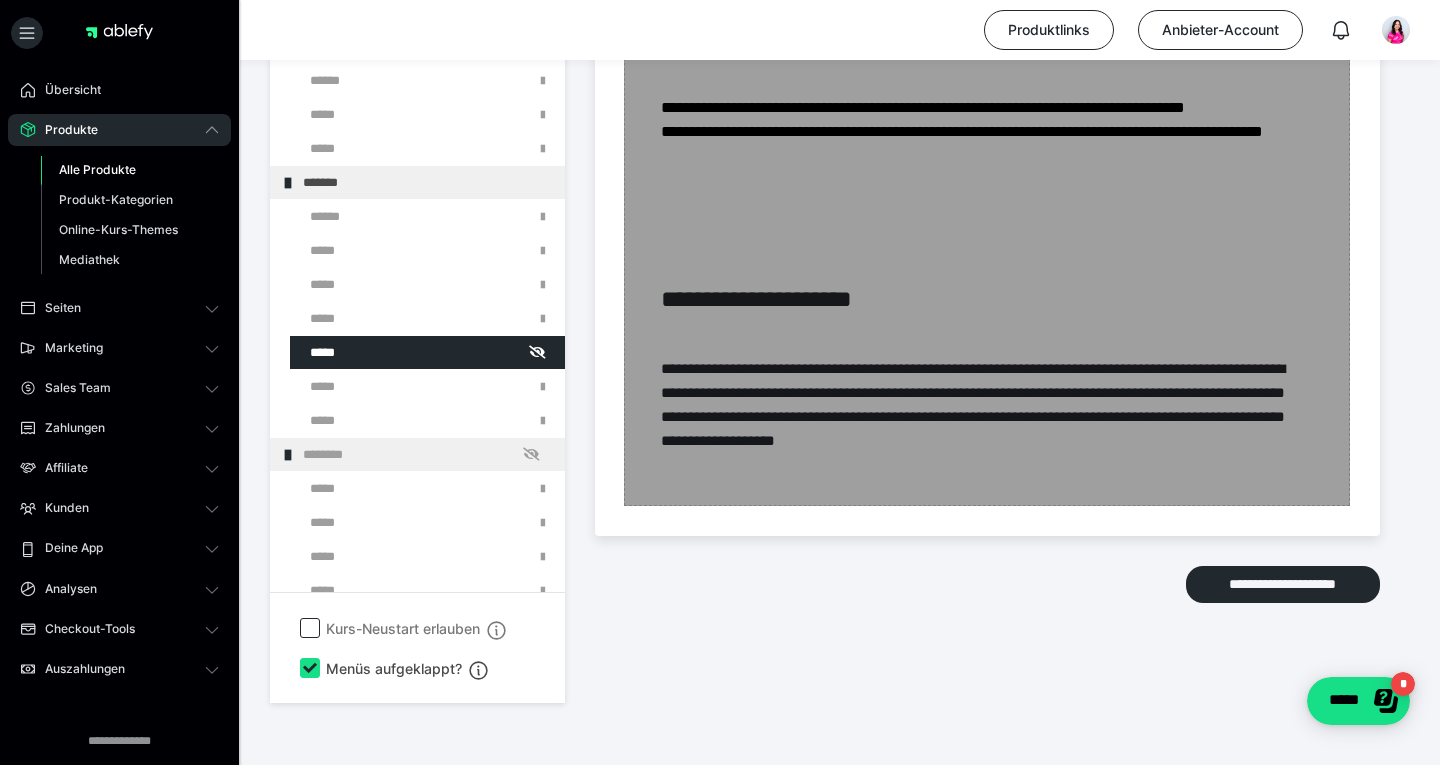 scroll, scrollTop: 3356, scrollLeft: 0, axis: vertical 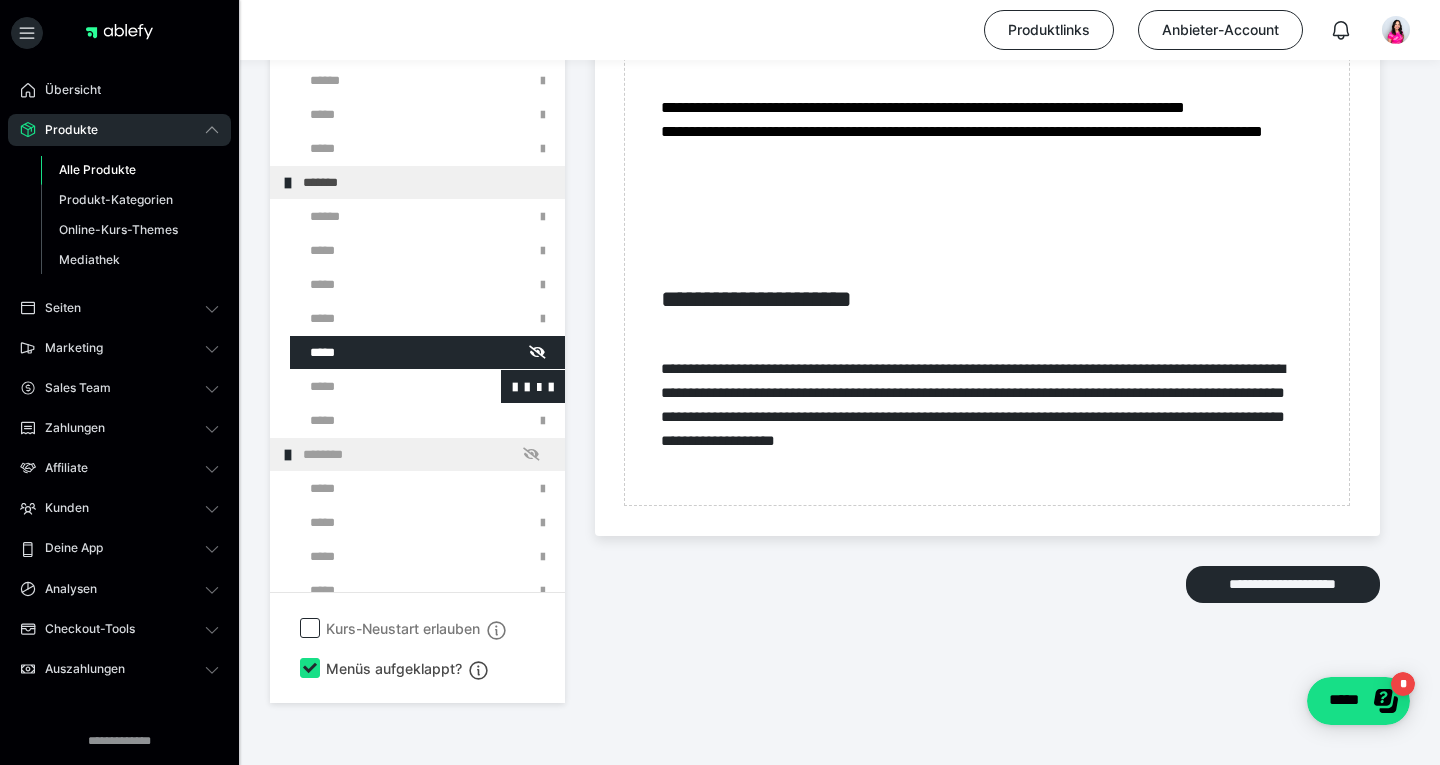 click at bounding box center [375, 386] 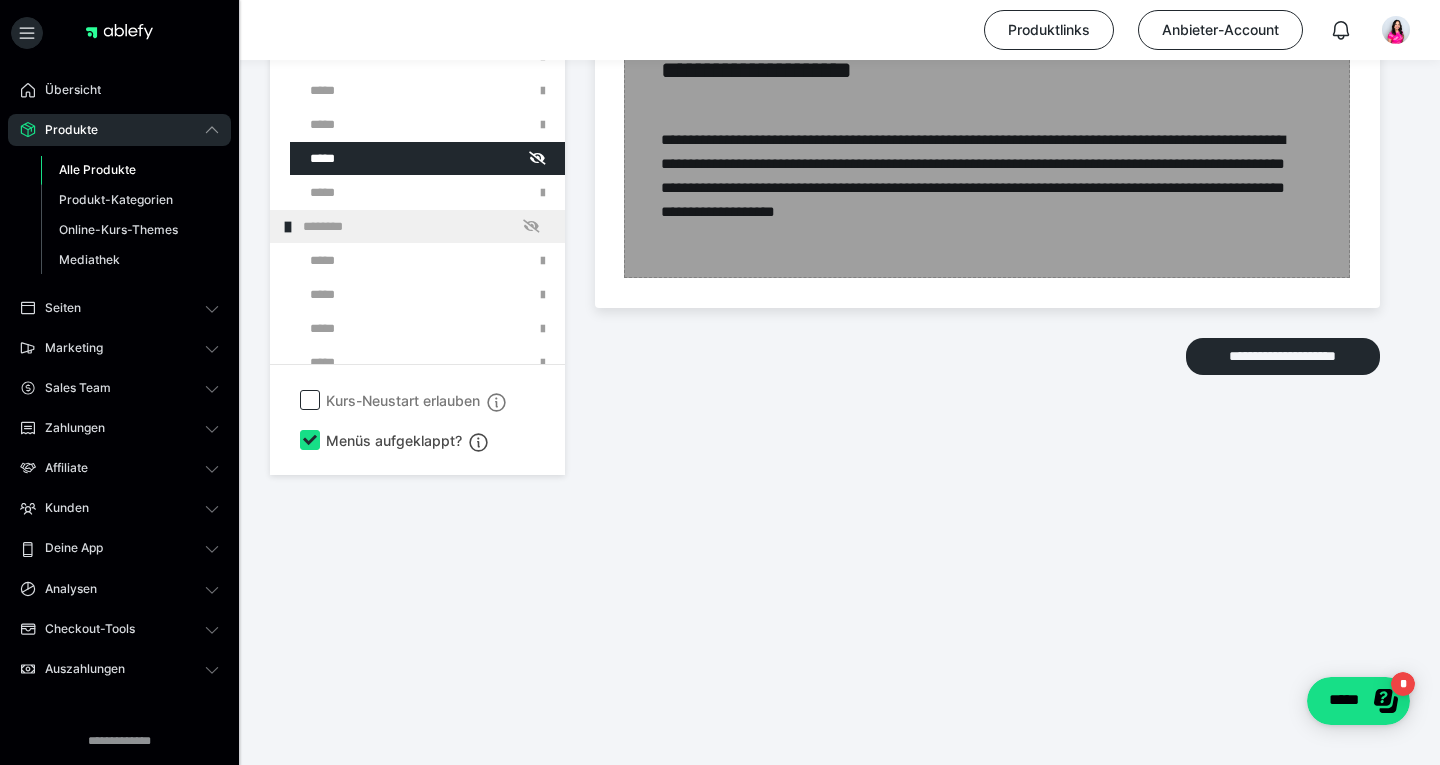 scroll, scrollTop: 4078, scrollLeft: 0, axis: vertical 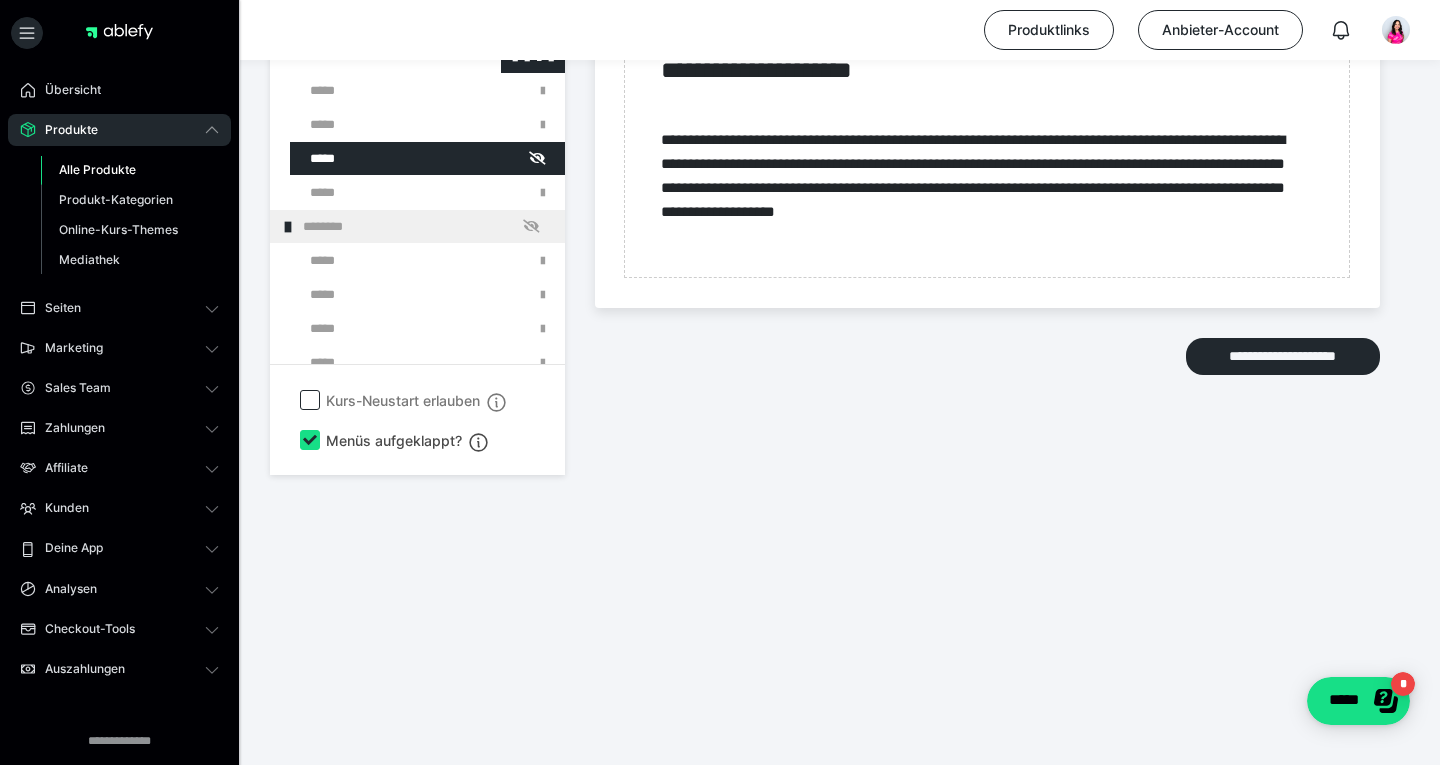 click at bounding box center [375, 56] 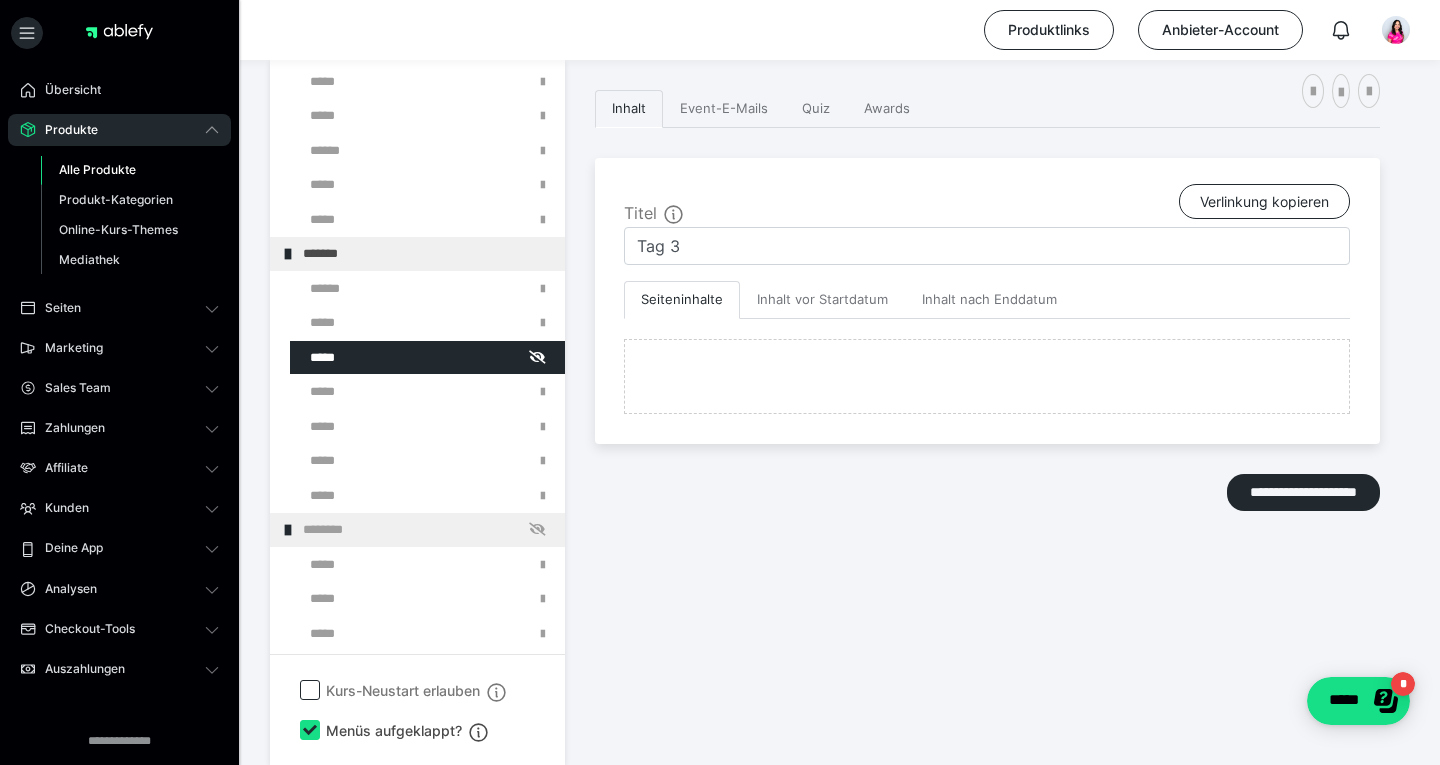 scroll, scrollTop: 374, scrollLeft: 0, axis: vertical 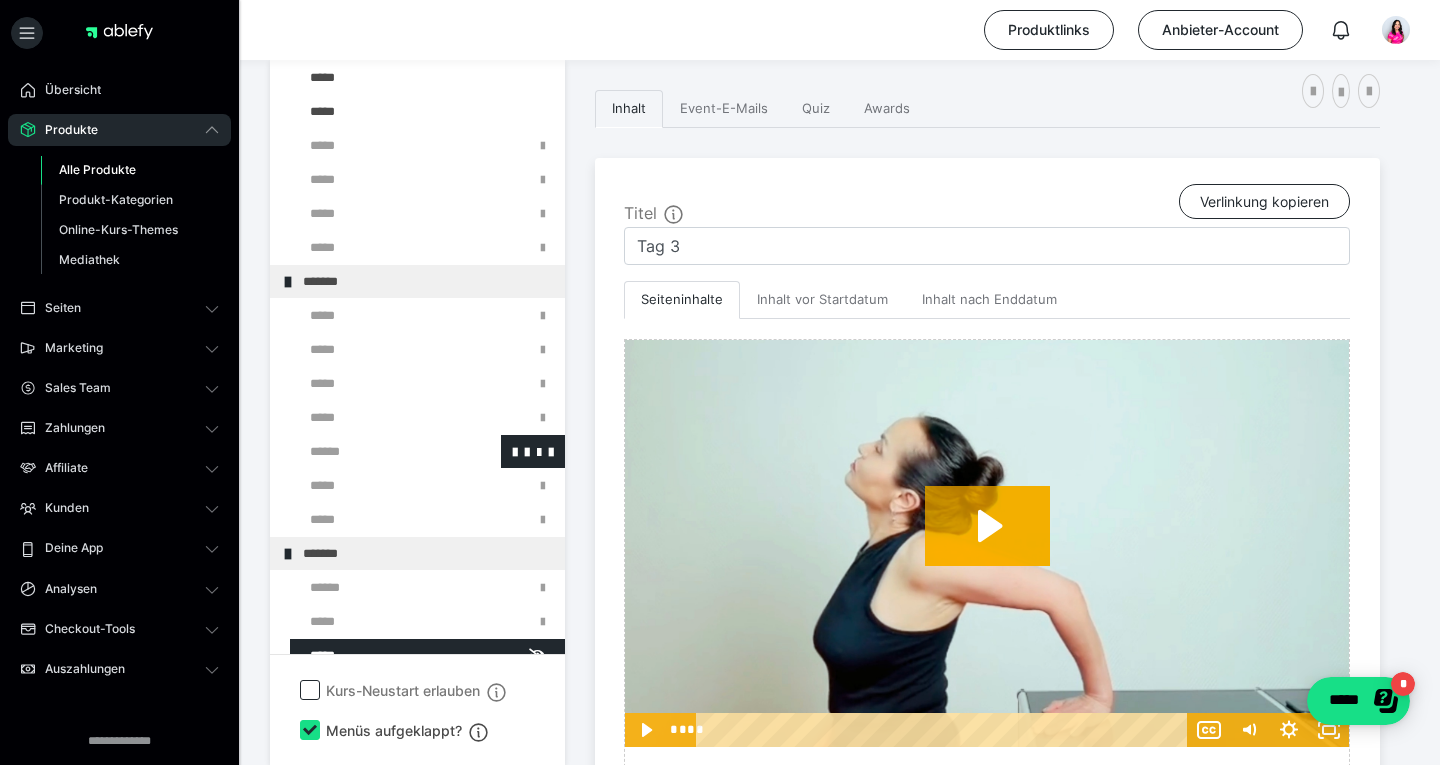 click at bounding box center (375, 451) 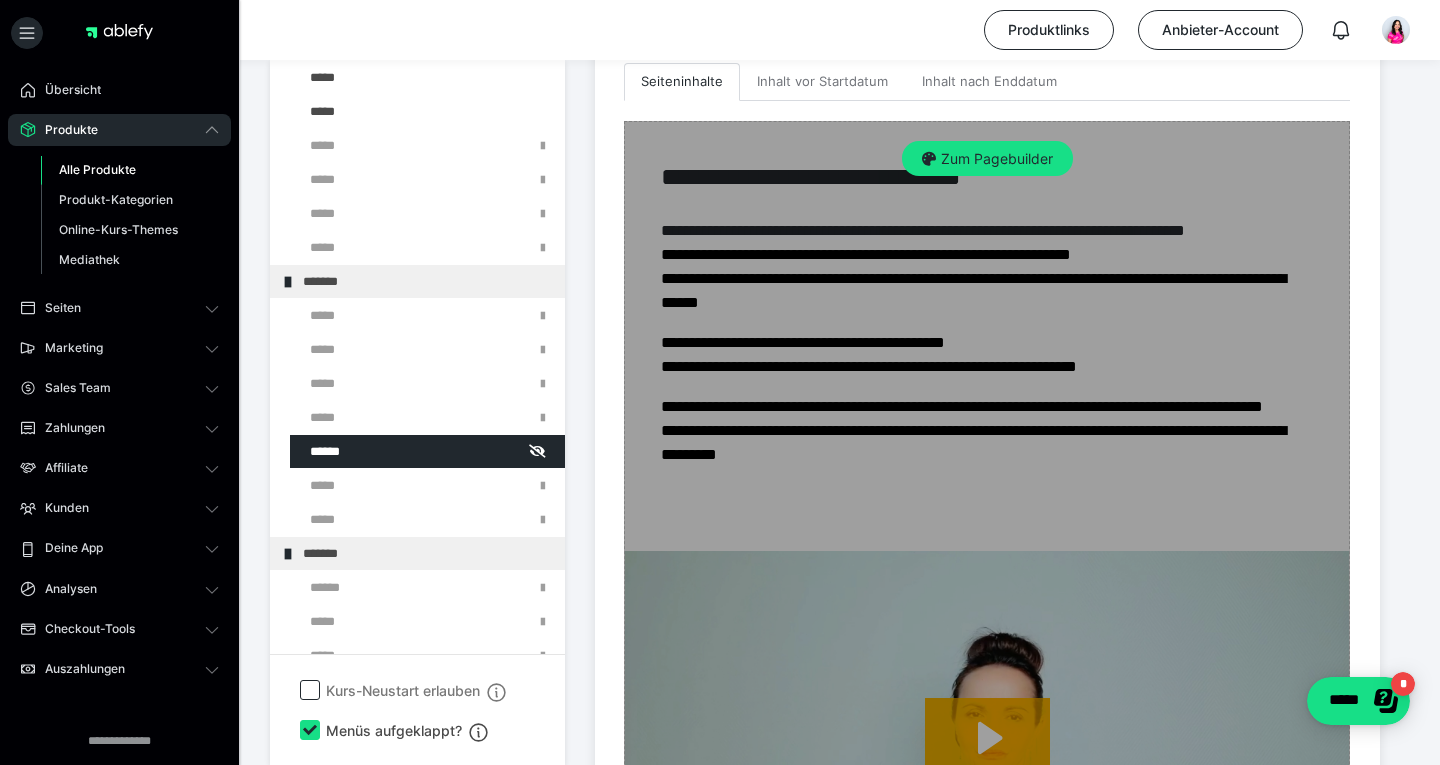 scroll, scrollTop: 603, scrollLeft: 0, axis: vertical 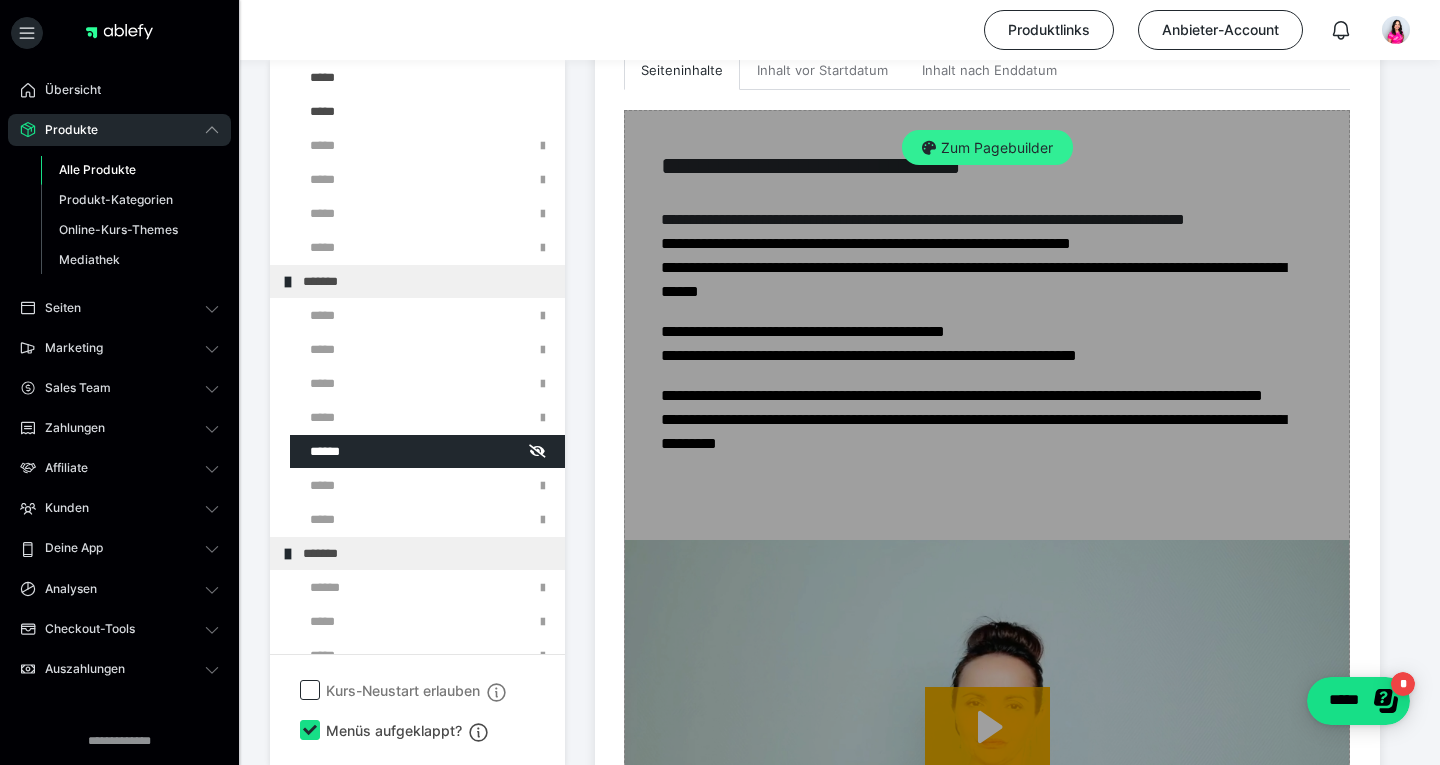 click on "Zum Pagebuilder" at bounding box center [987, 148] 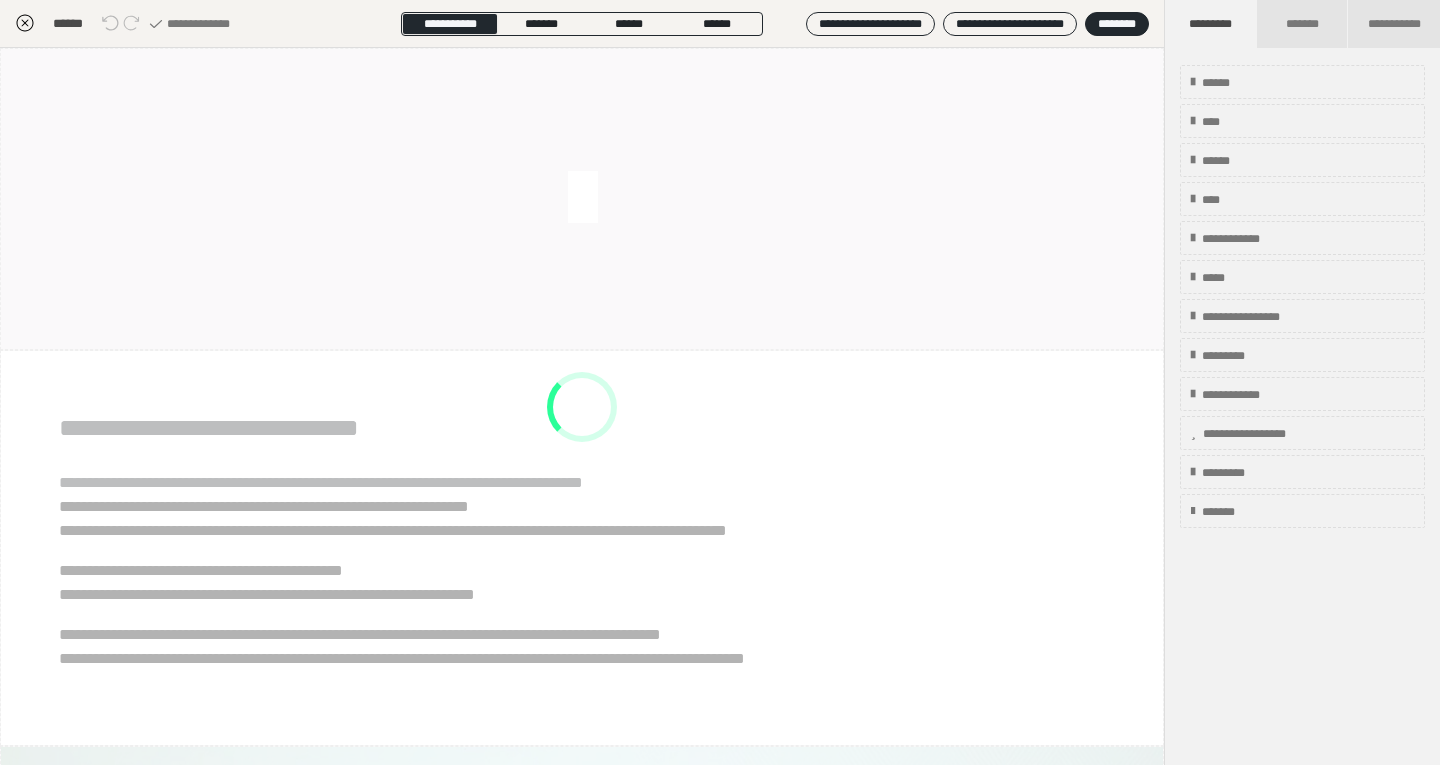 scroll, scrollTop: 374, scrollLeft: 0, axis: vertical 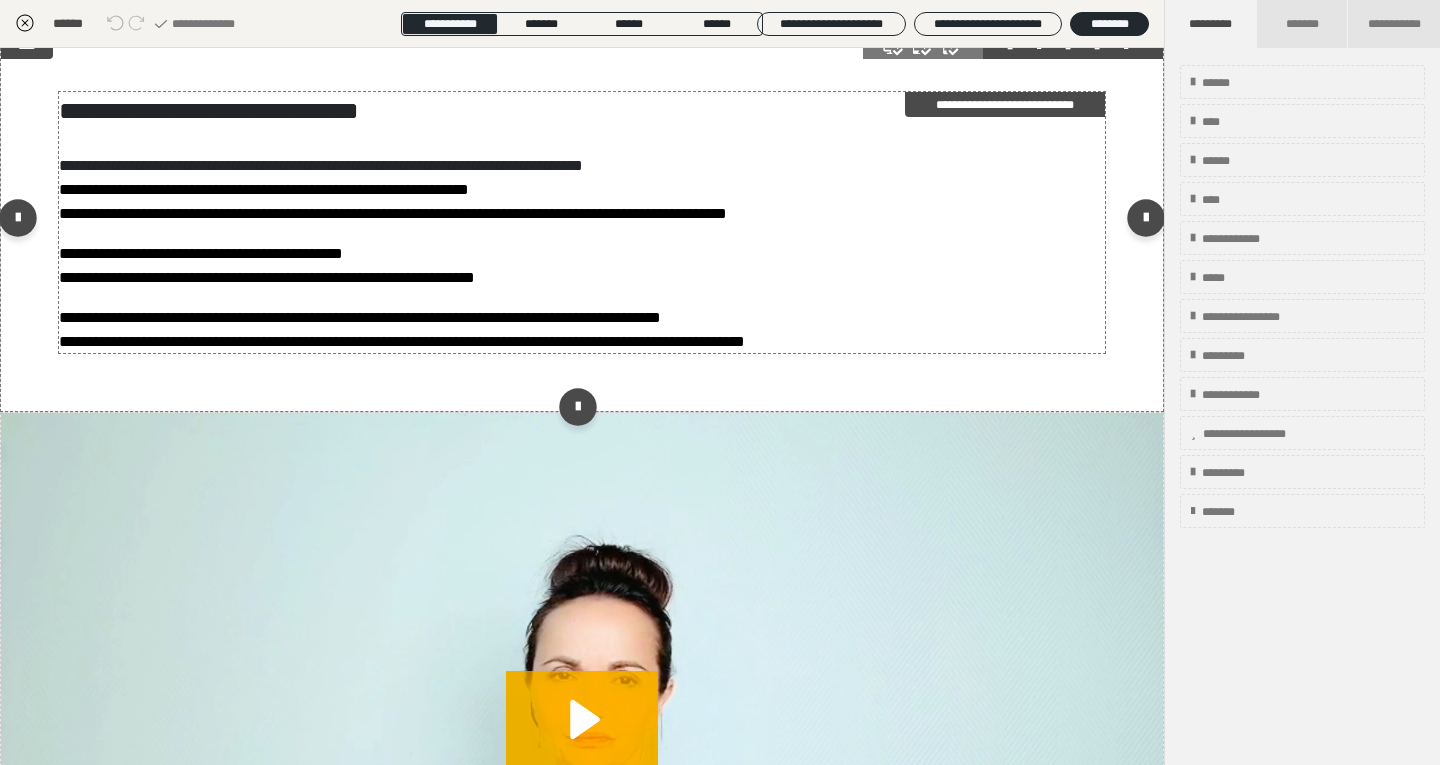 click on "**********" at bounding box center [582, 330] 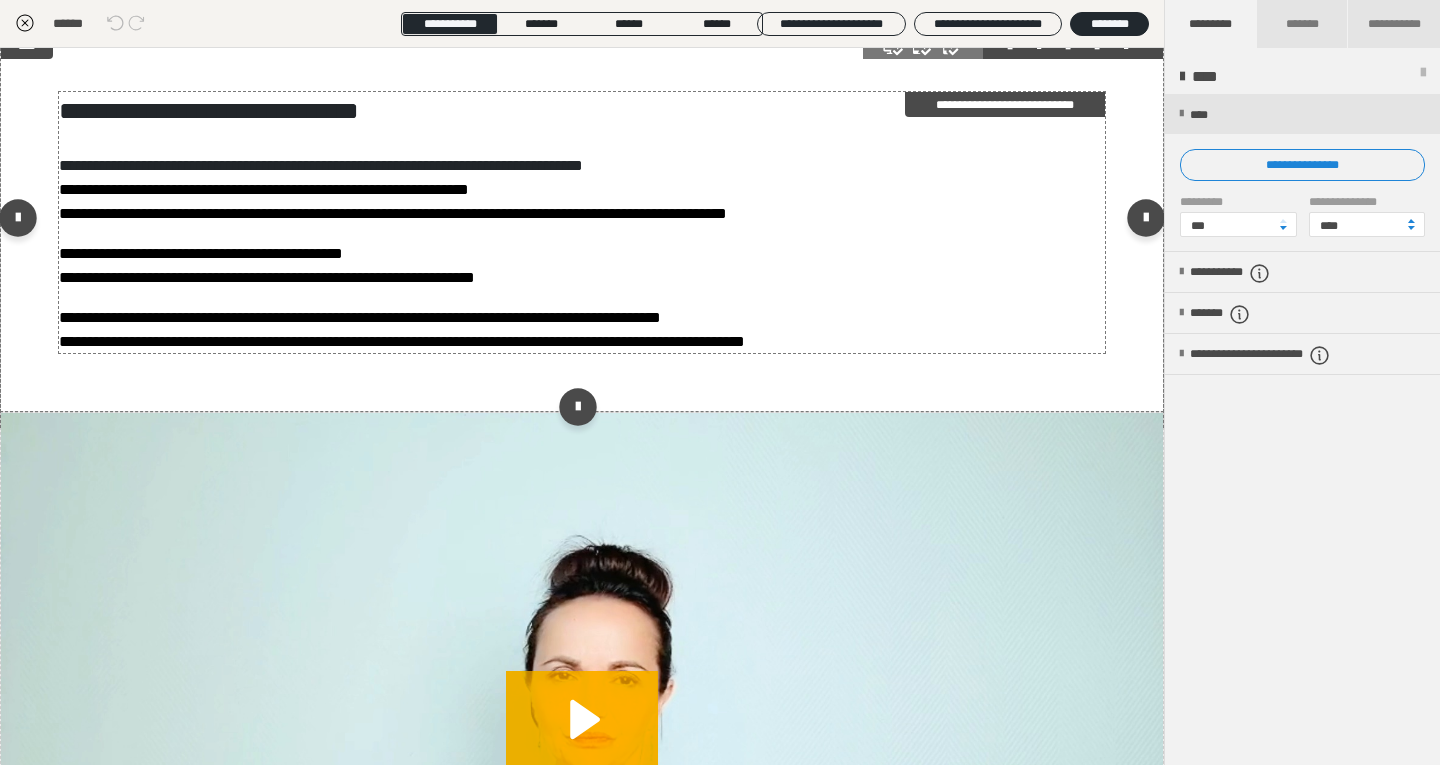 click on "**********" at bounding box center (582, 330) 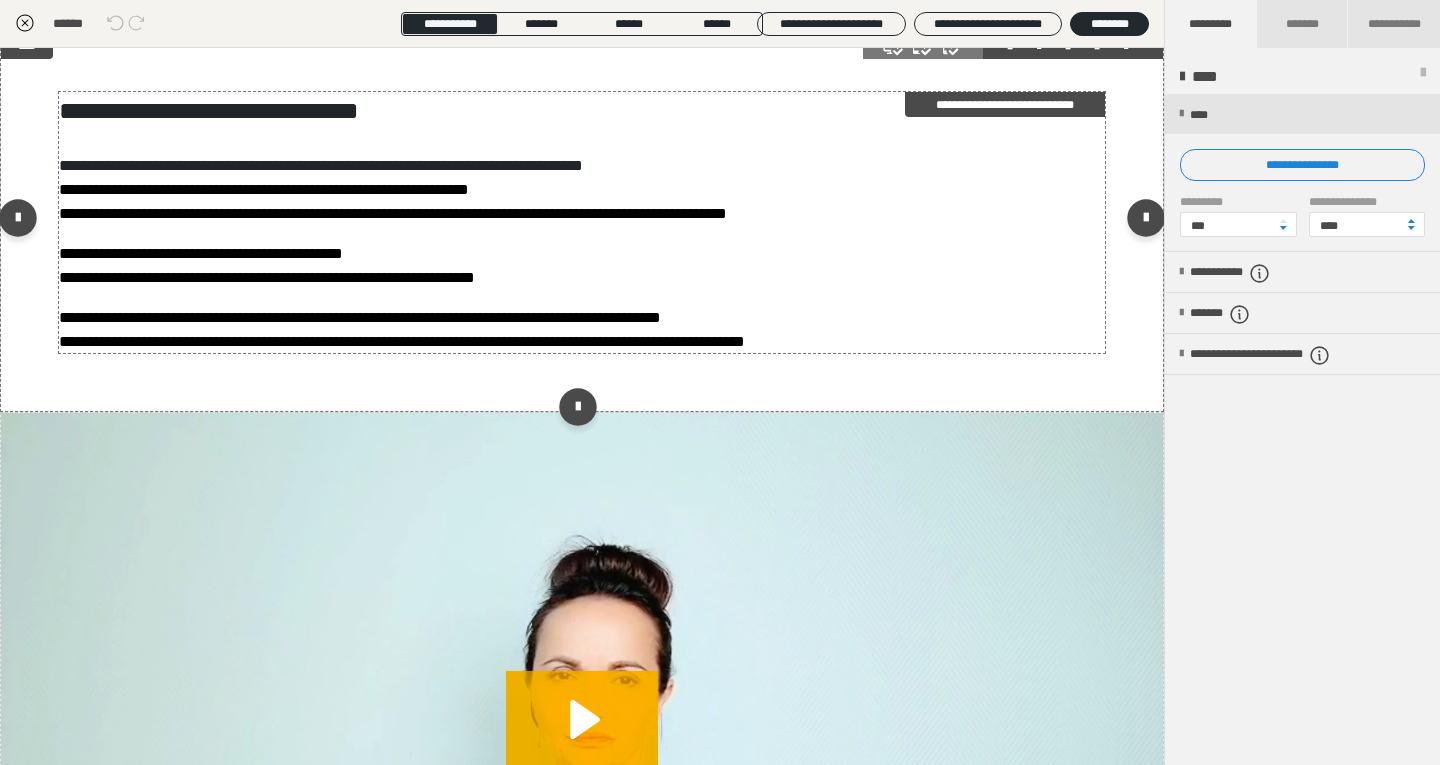 click on "**********" at bounding box center (582, 330) 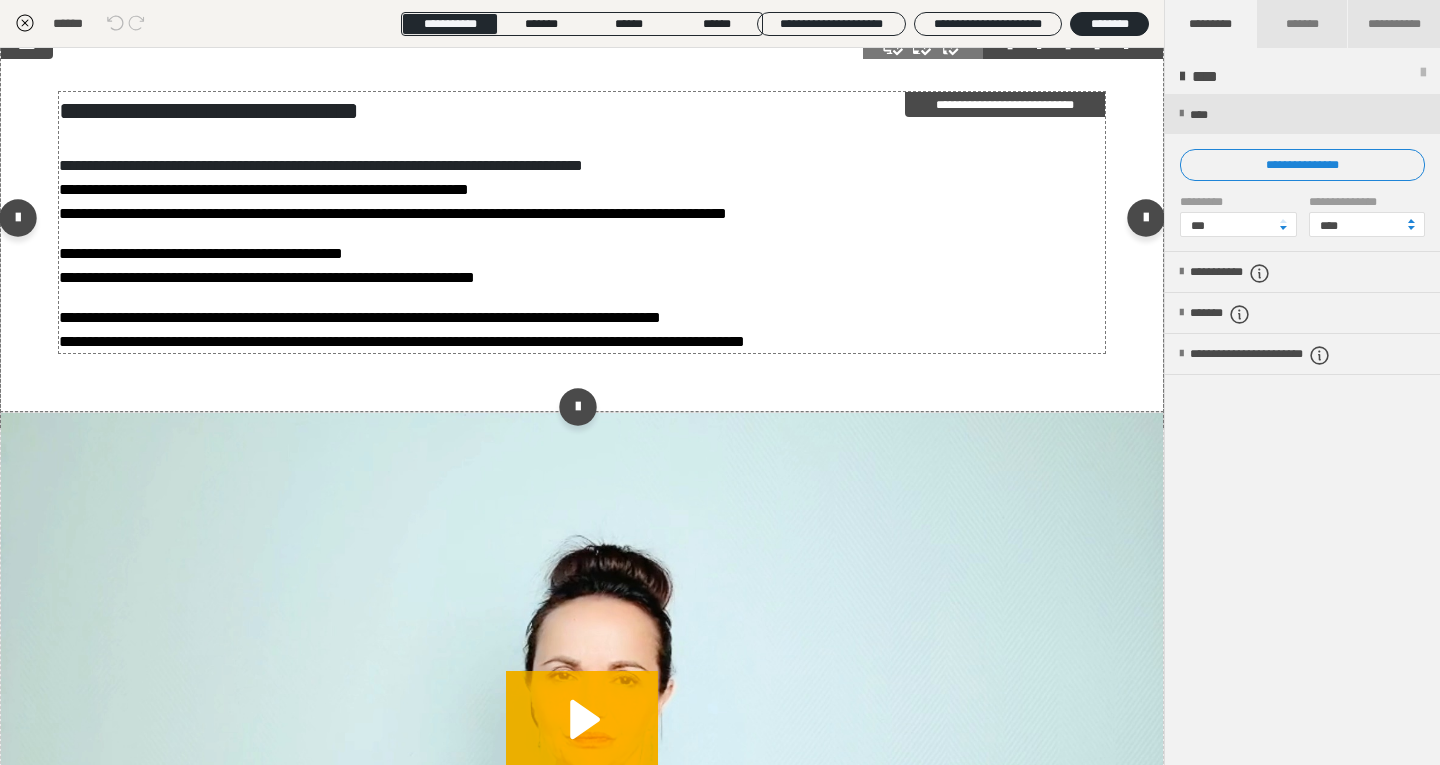 click on "**********" at bounding box center [582, 330] 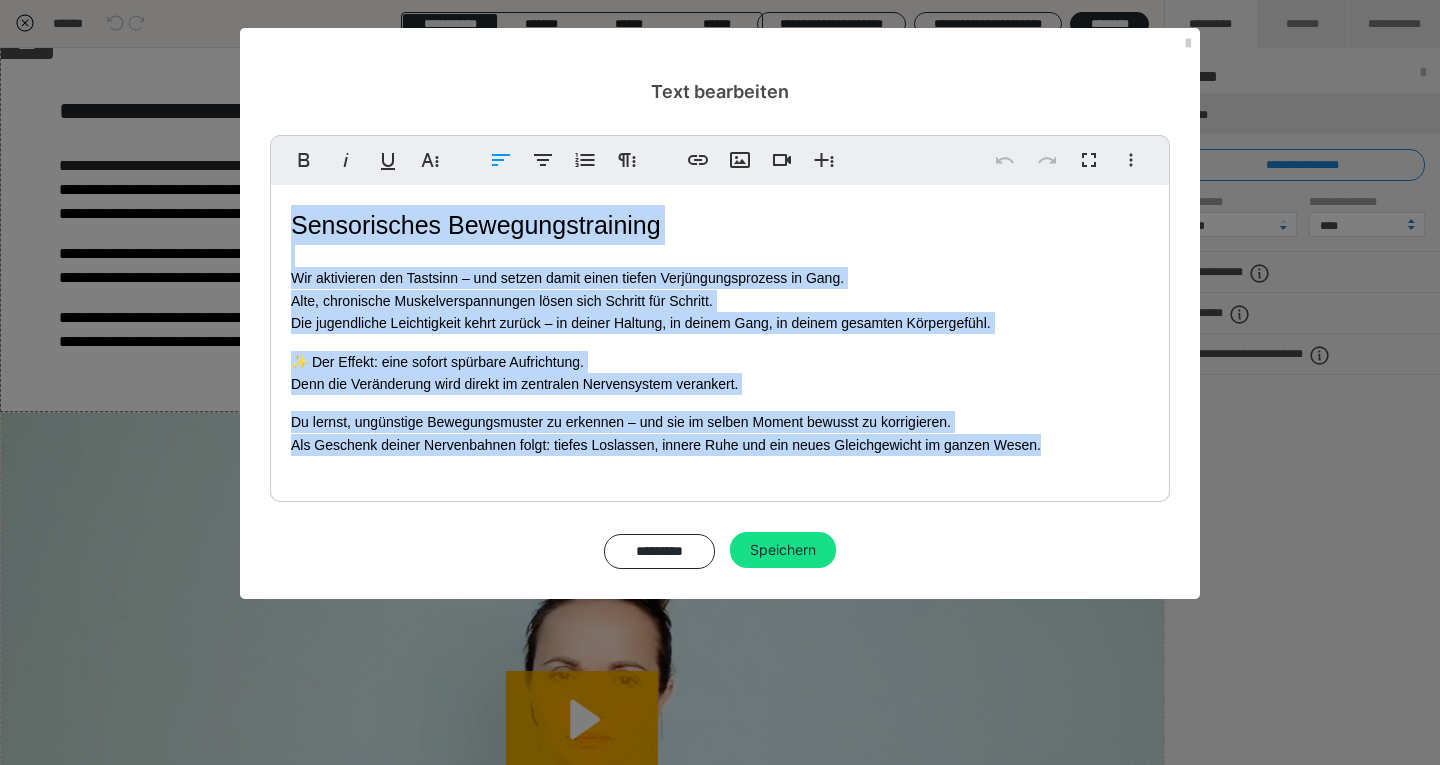 drag, startPoint x: 1051, startPoint y: 443, endPoint x: 271, endPoint y: 226, distance: 809.62274 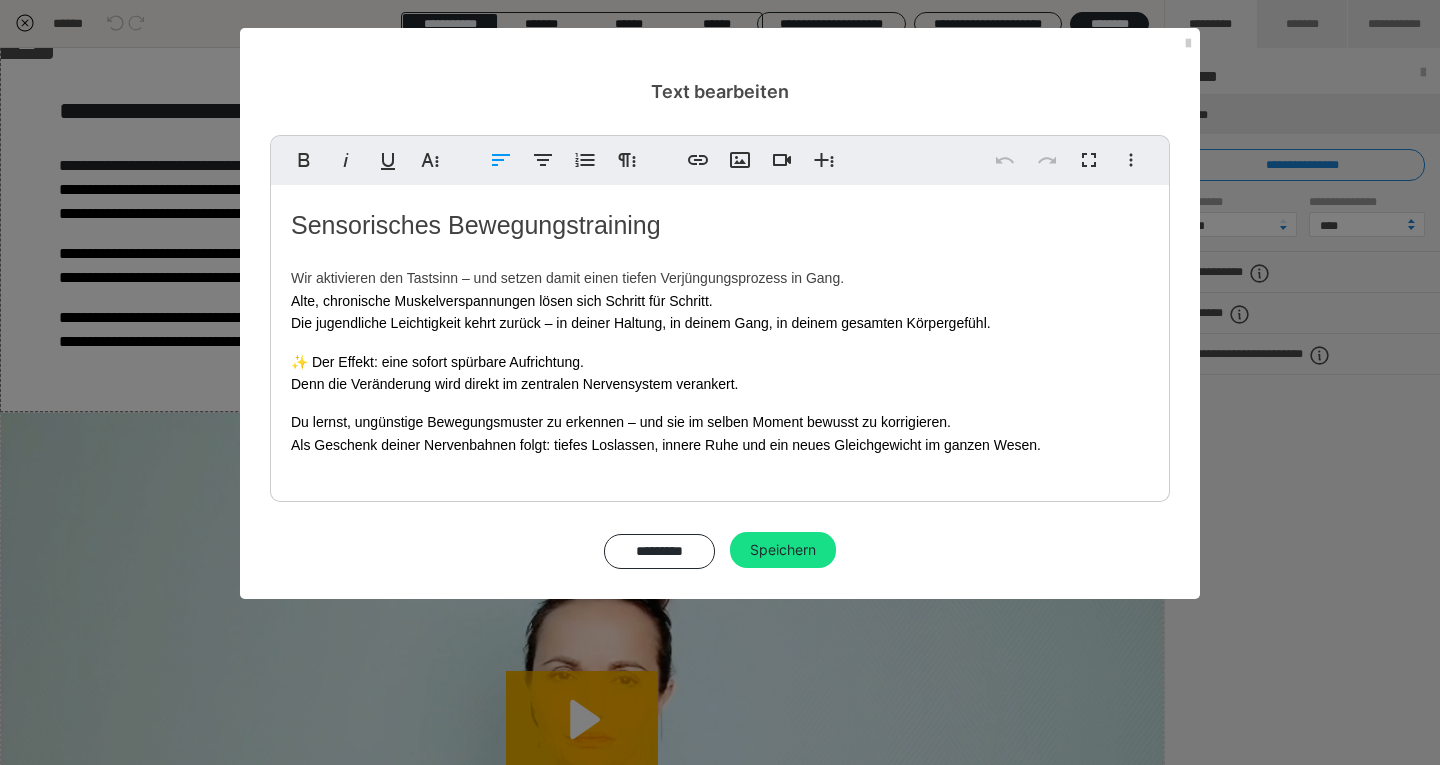 click on "Alte, chronische Muskelverspannungen lösen sich Schritt für Schritt. Die jugendliche Leichtigkeit kehrt zurück – in deiner Haltung, in deinem Gang, in deinem gesamten Körpergefühl." at bounding box center (720, 312) 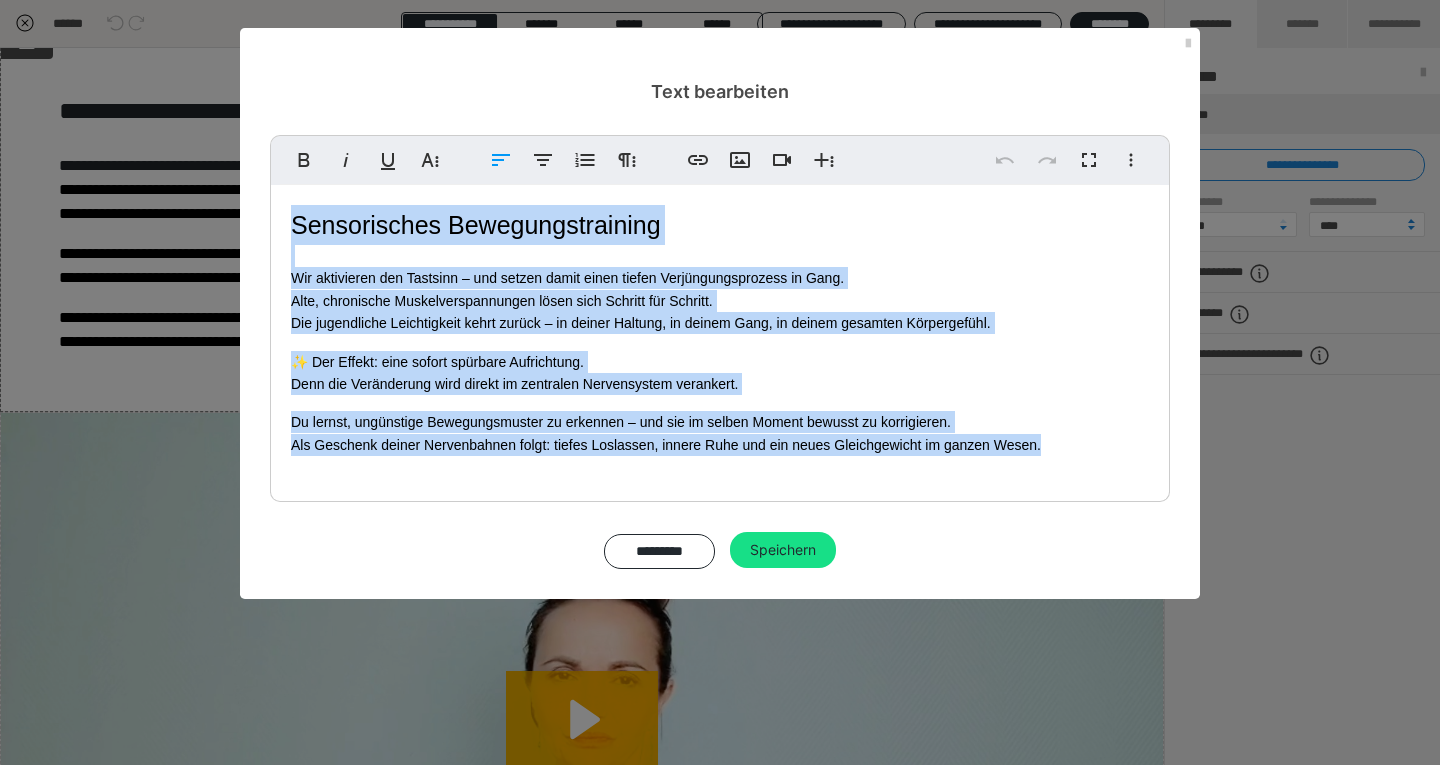 drag, startPoint x: 1052, startPoint y: 444, endPoint x: 291, endPoint y: 215, distance: 794.70874 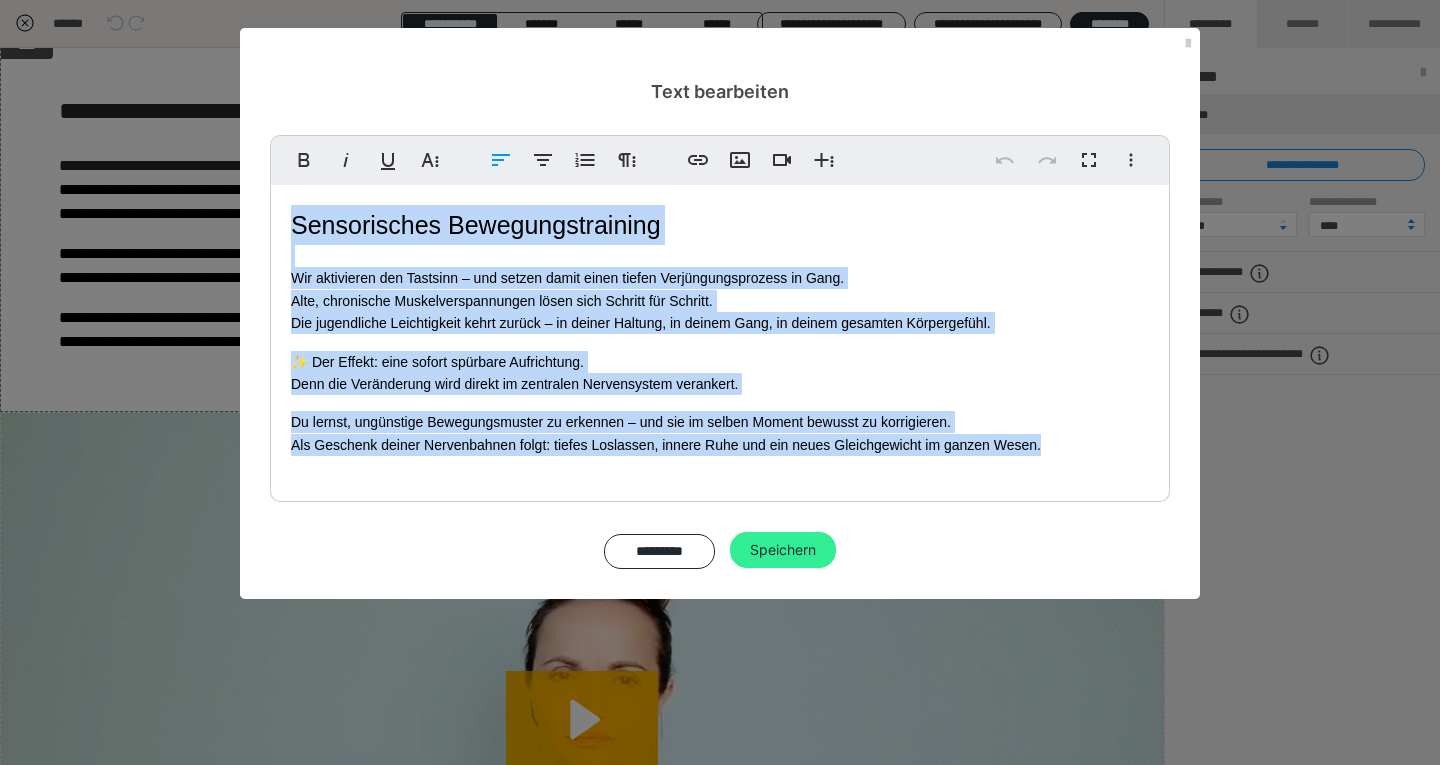 click on "Speichern" at bounding box center [783, 550] 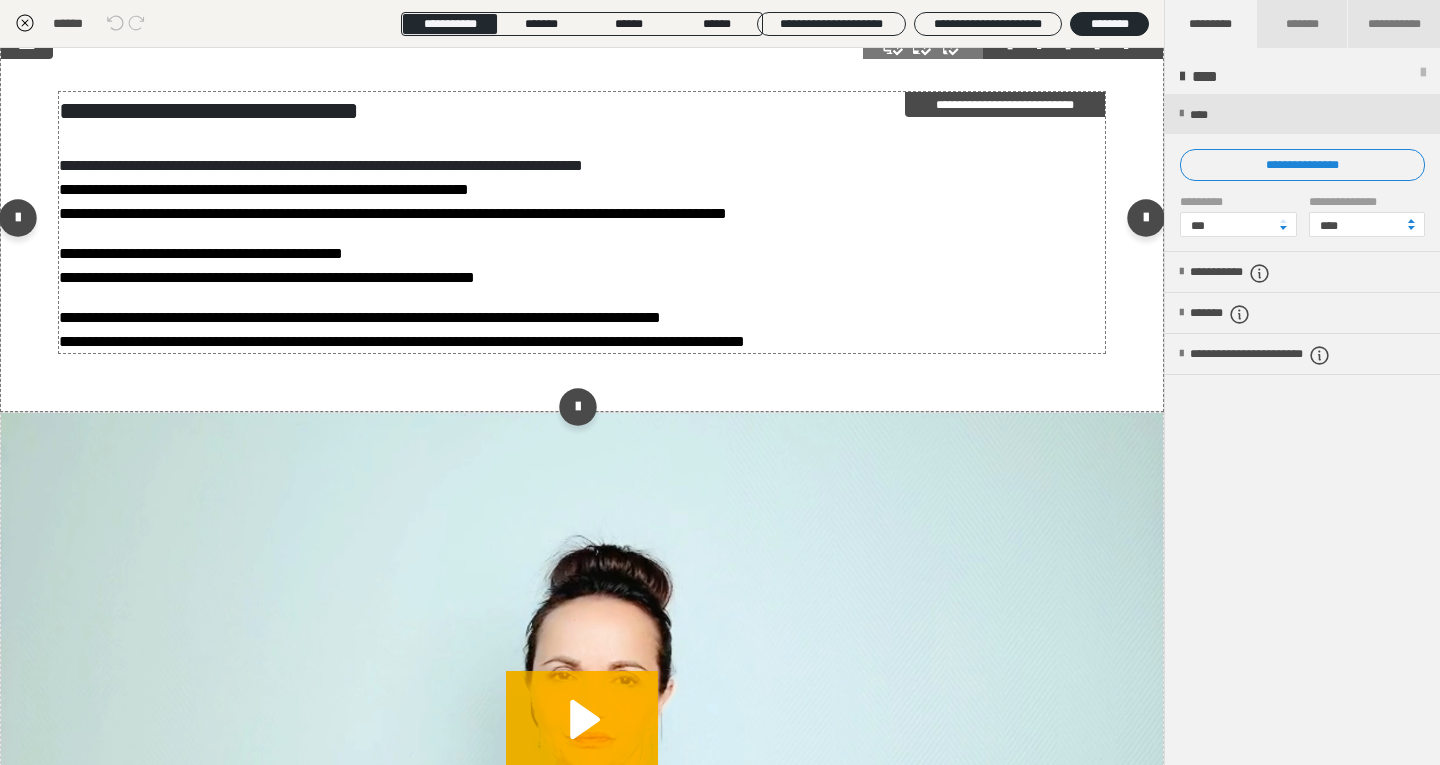 click on "**********" at bounding box center (582, 330) 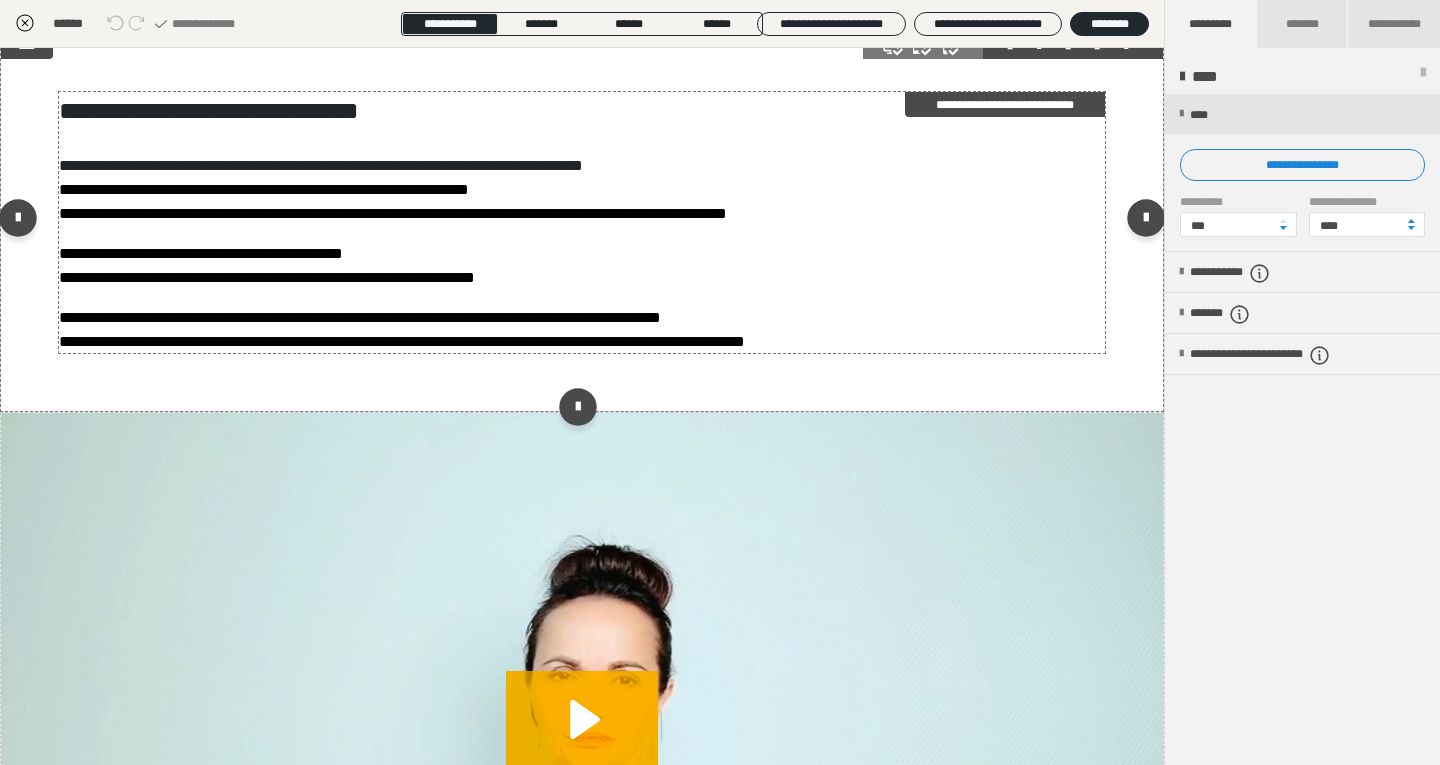 click on "**********" at bounding box center [582, 330] 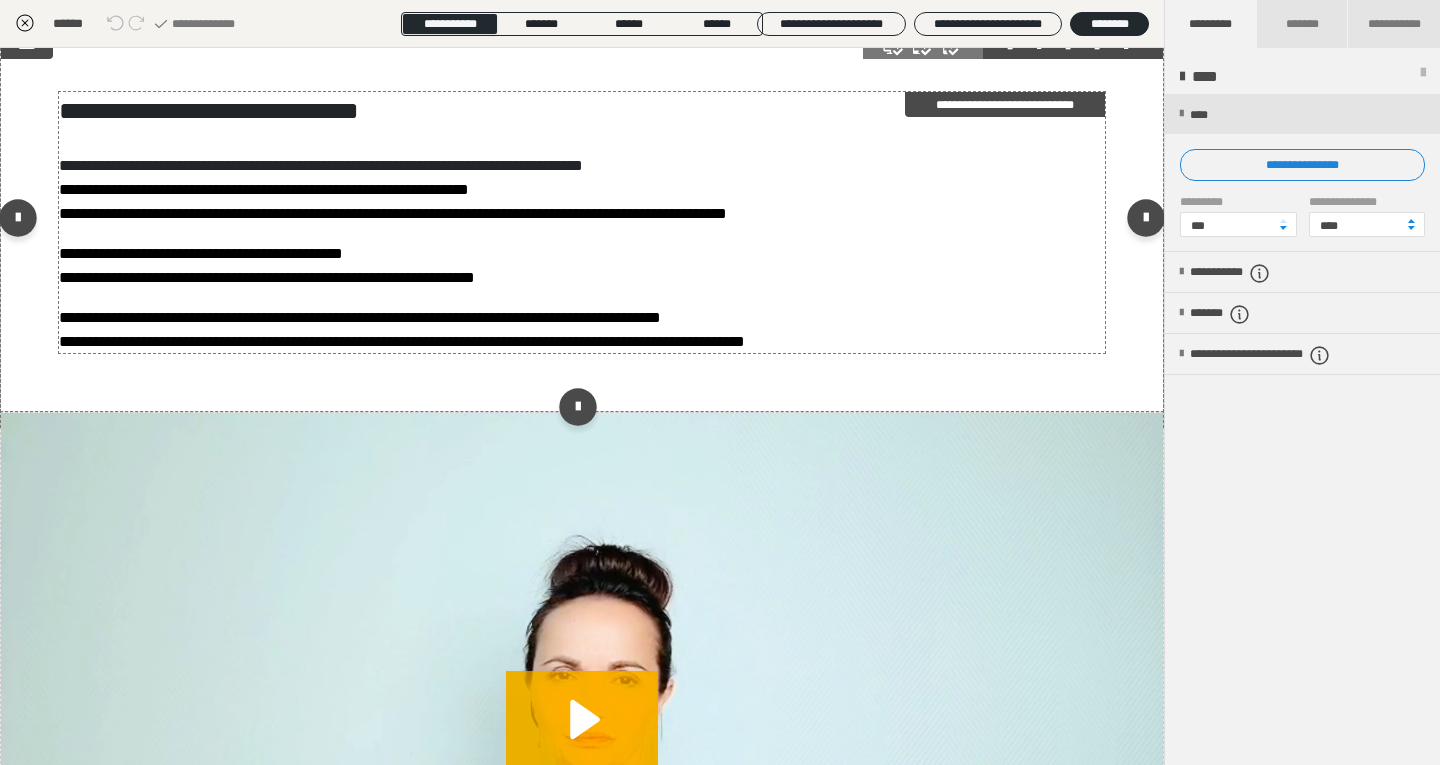 click on "**********" at bounding box center (582, 266) 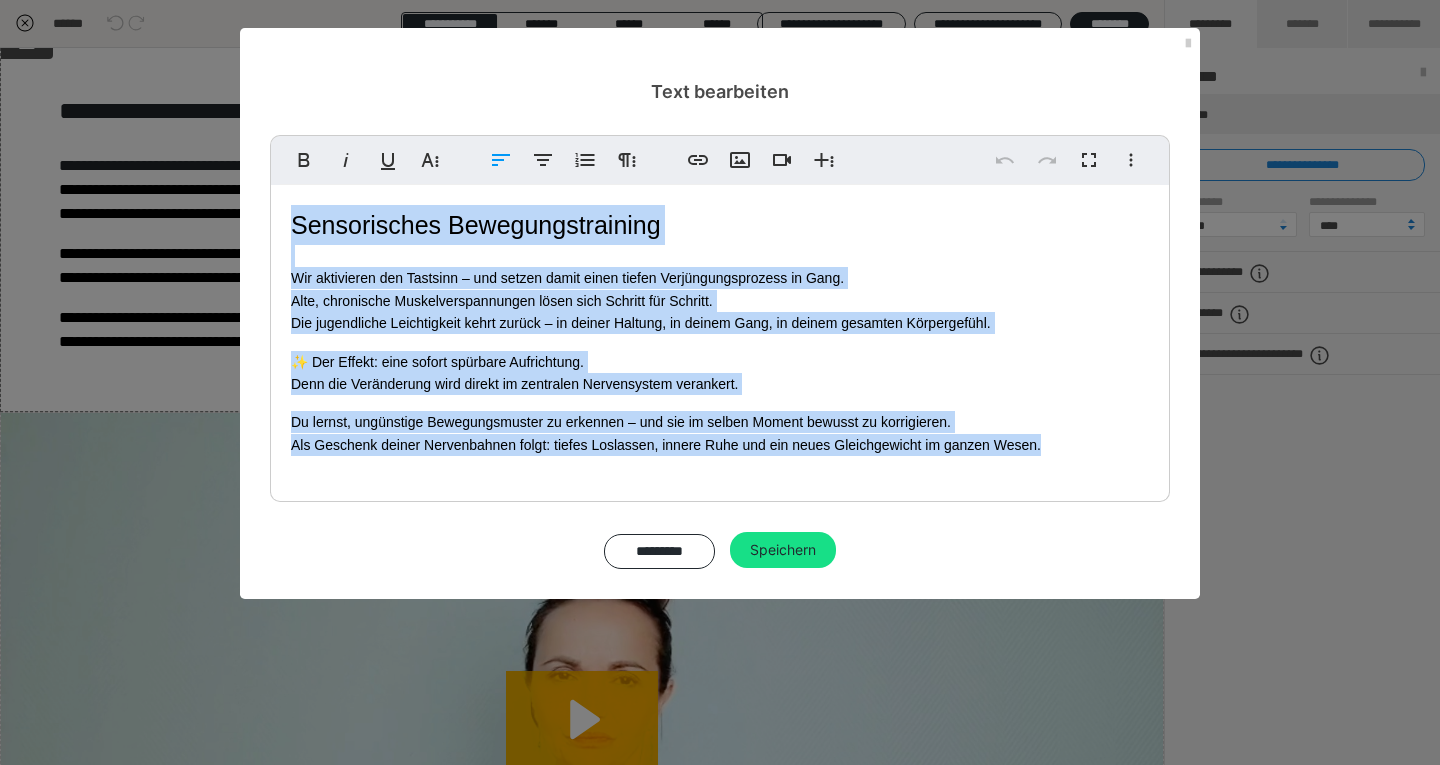 drag, startPoint x: 1048, startPoint y: 439, endPoint x: 263, endPoint y: 208, distance: 818.28235 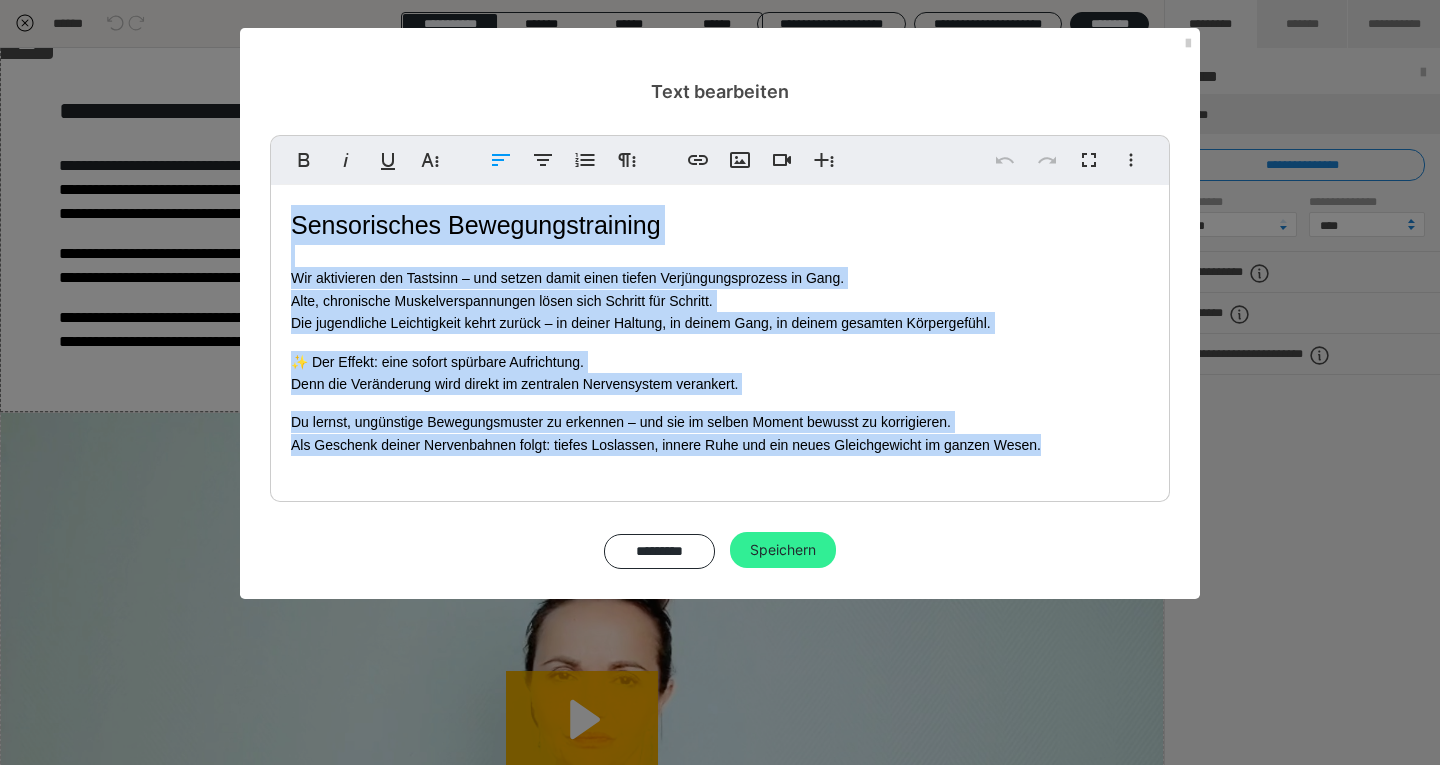 click on "Speichern" at bounding box center (783, 550) 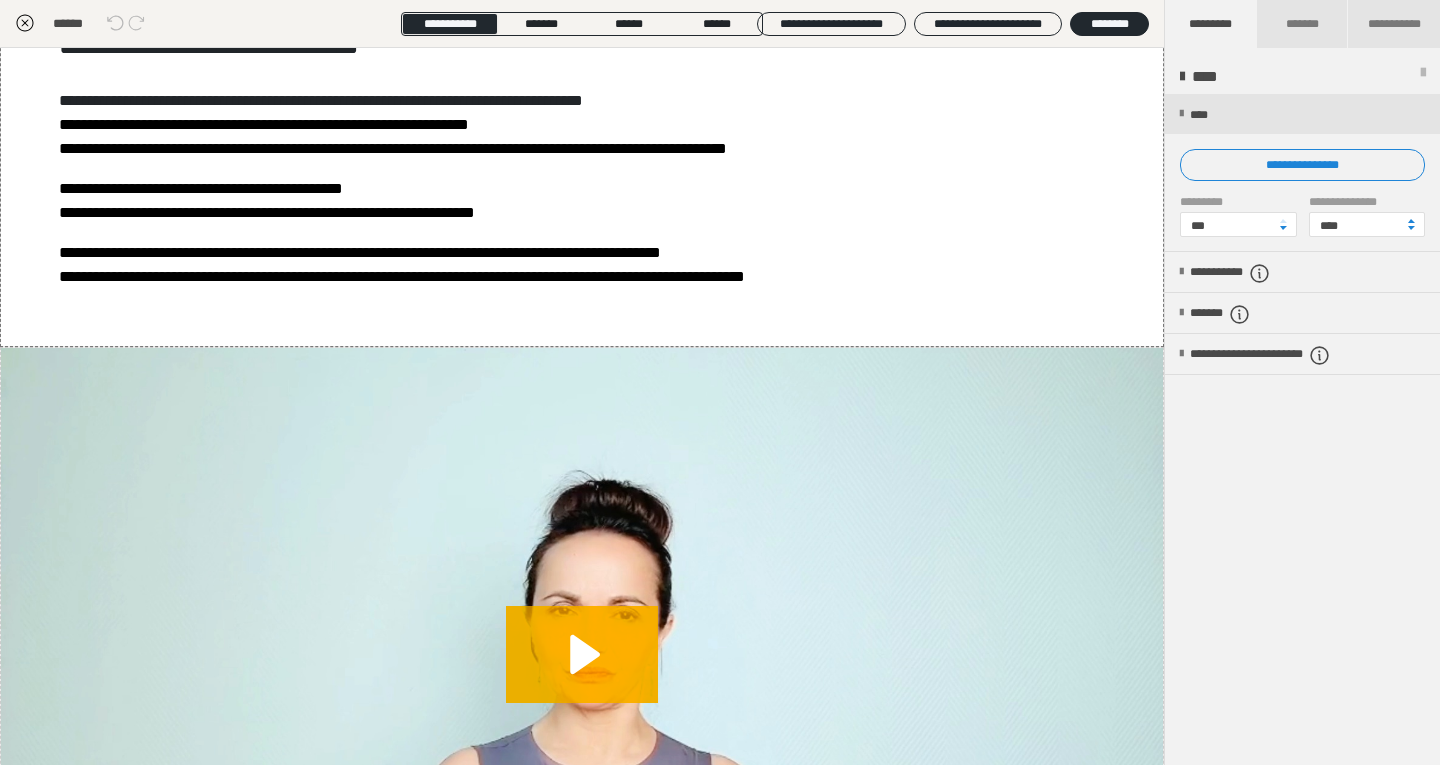scroll, scrollTop: 368, scrollLeft: 0, axis: vertical 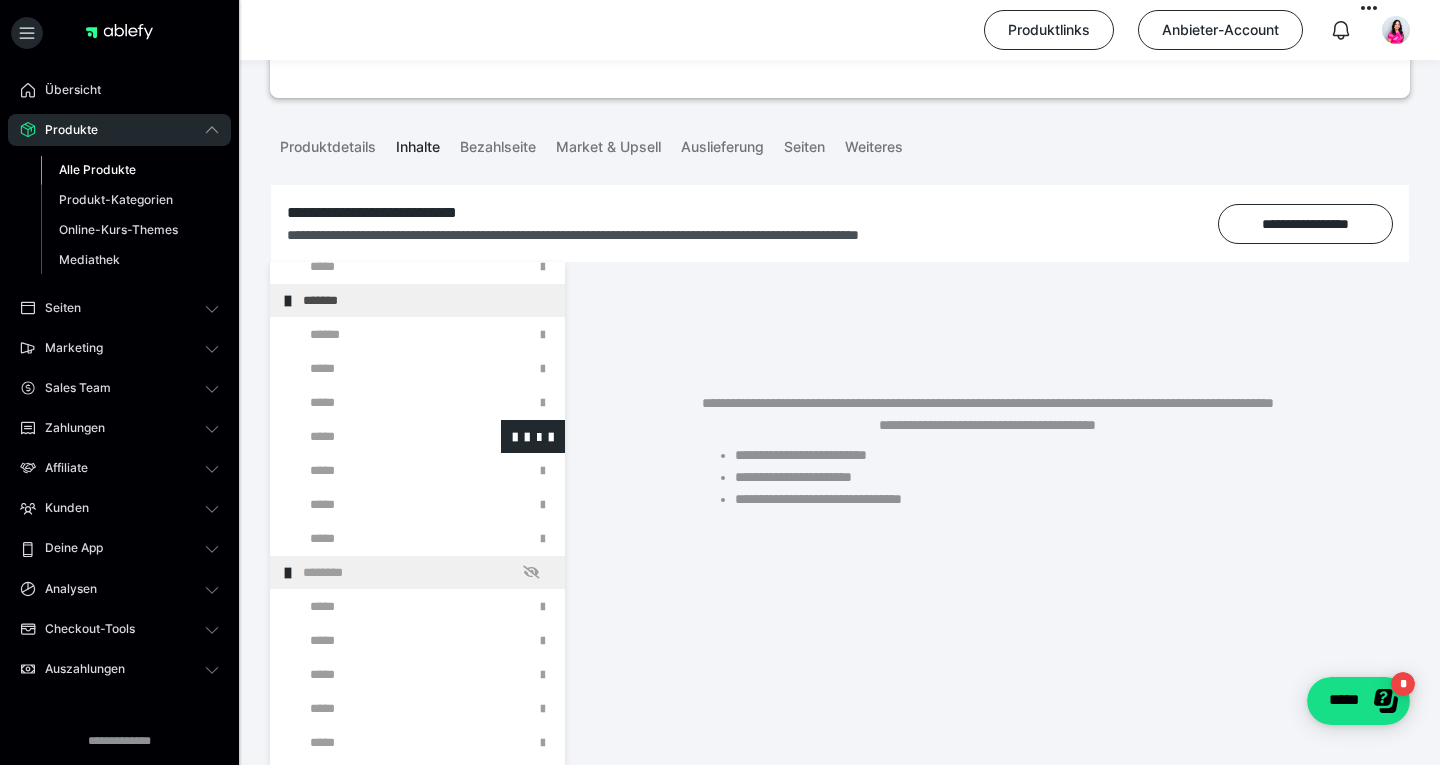 click at bounding box center (375, 436) 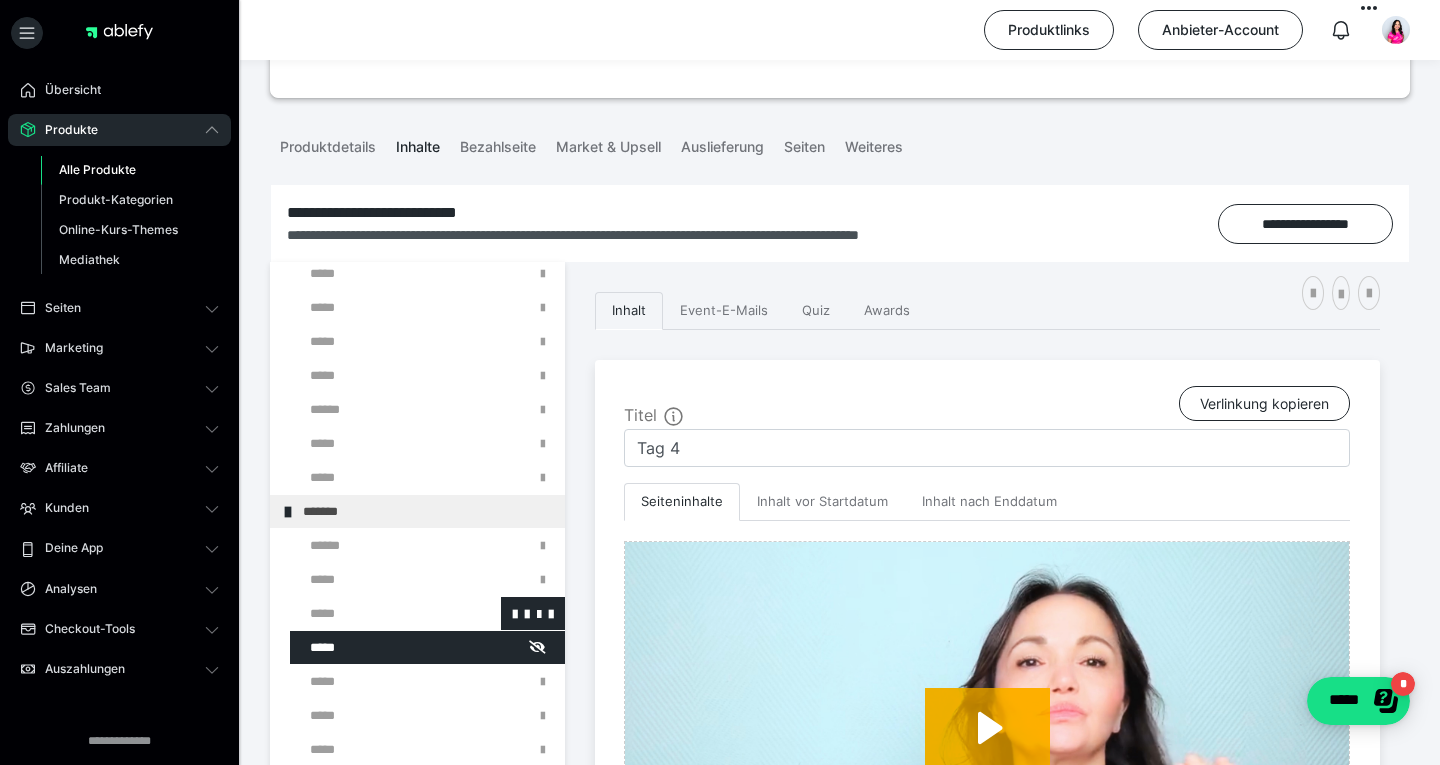 scroll, scrollTop: 375, scrollLeft: 0, axis: vertical 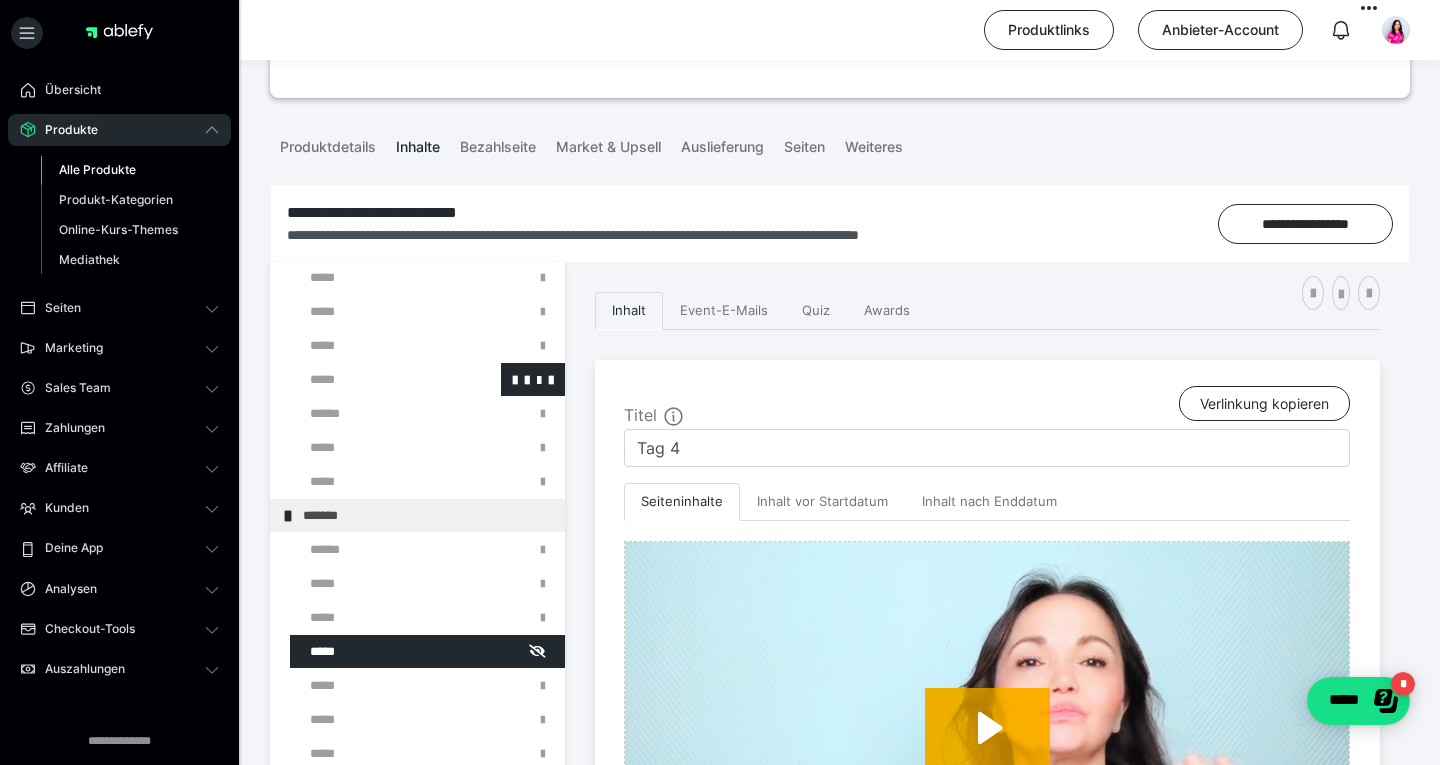click at bounding box center [375, 379] 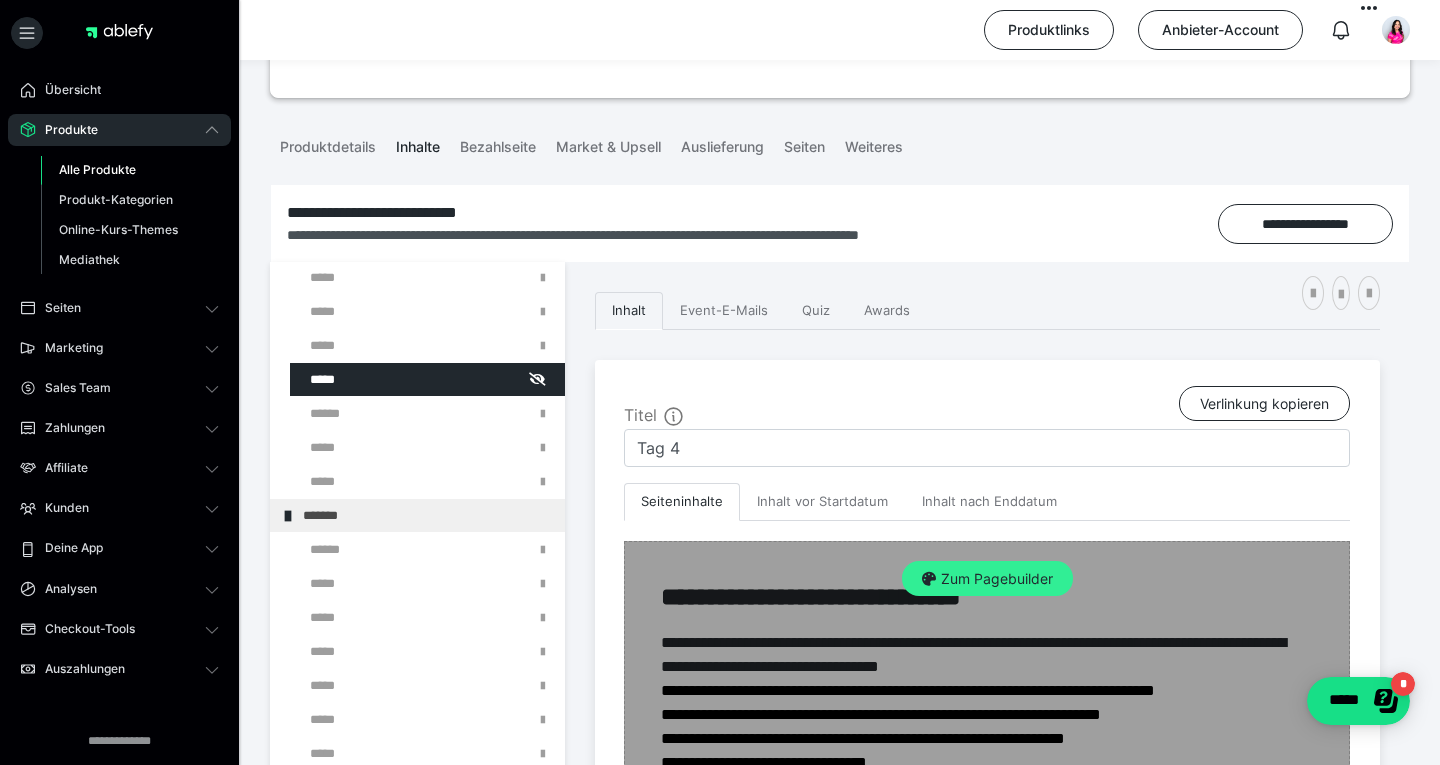 click on "Zum Pagebuilder" at bounding box center [987, 579] 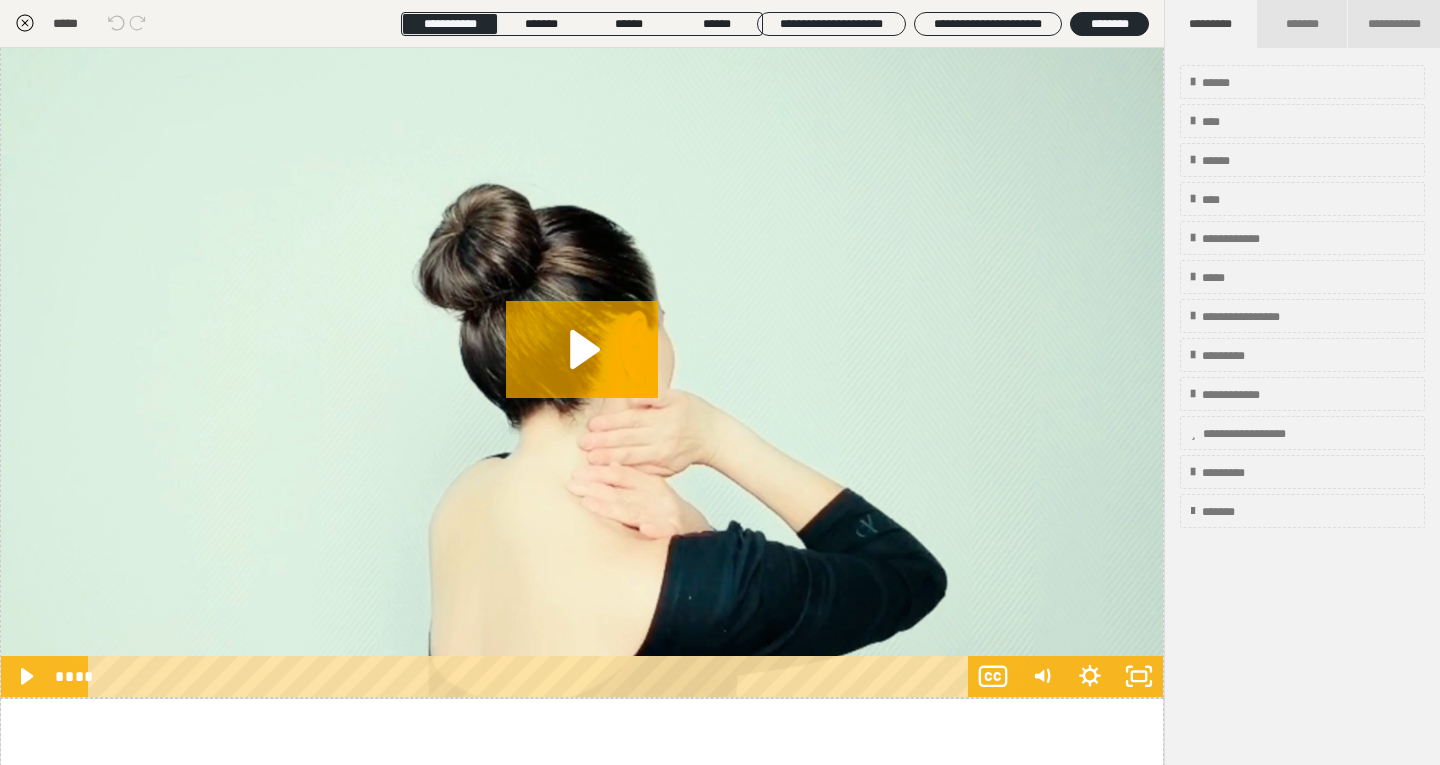 scroll, scrollTop: 1749, scrollLeft: 0, axis: vertical 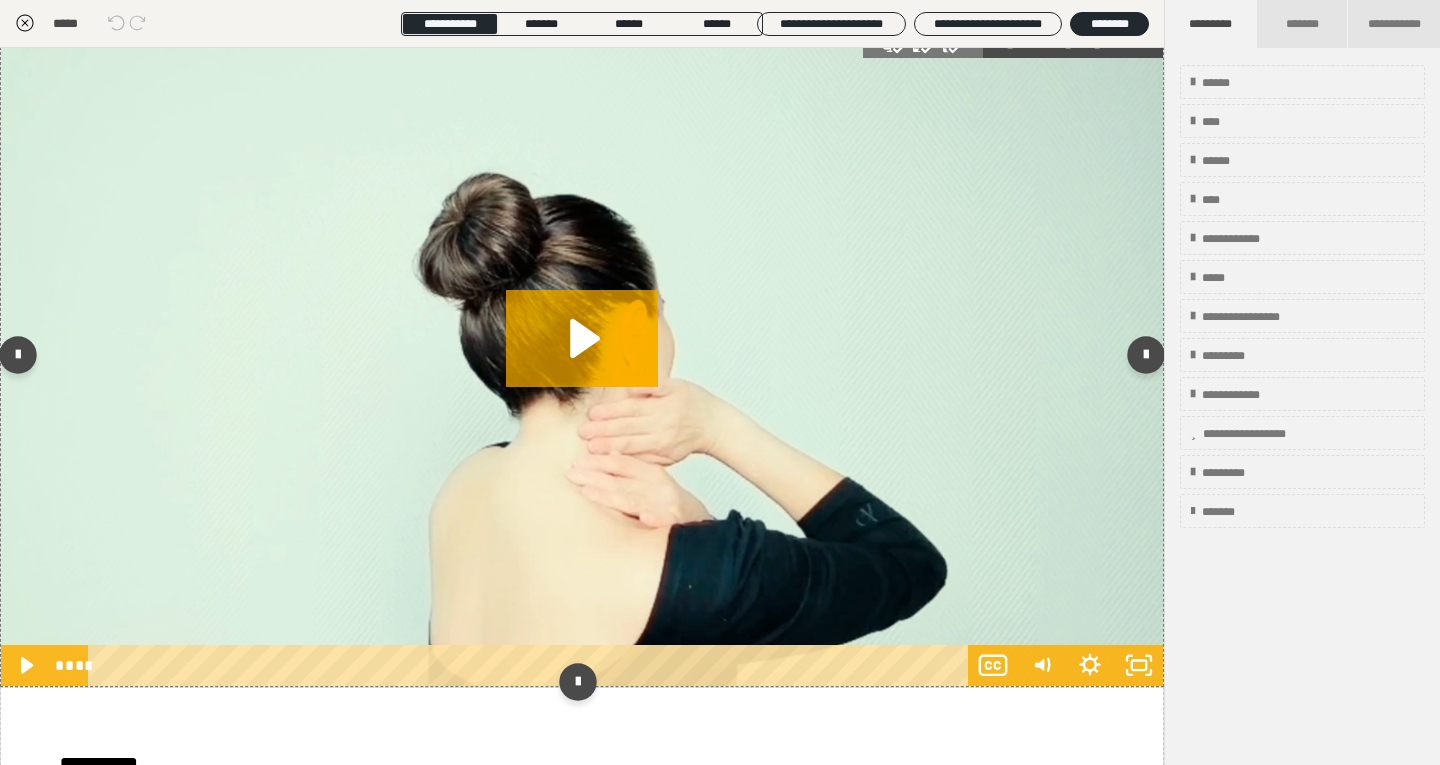 click at bounding box center (582, 360) 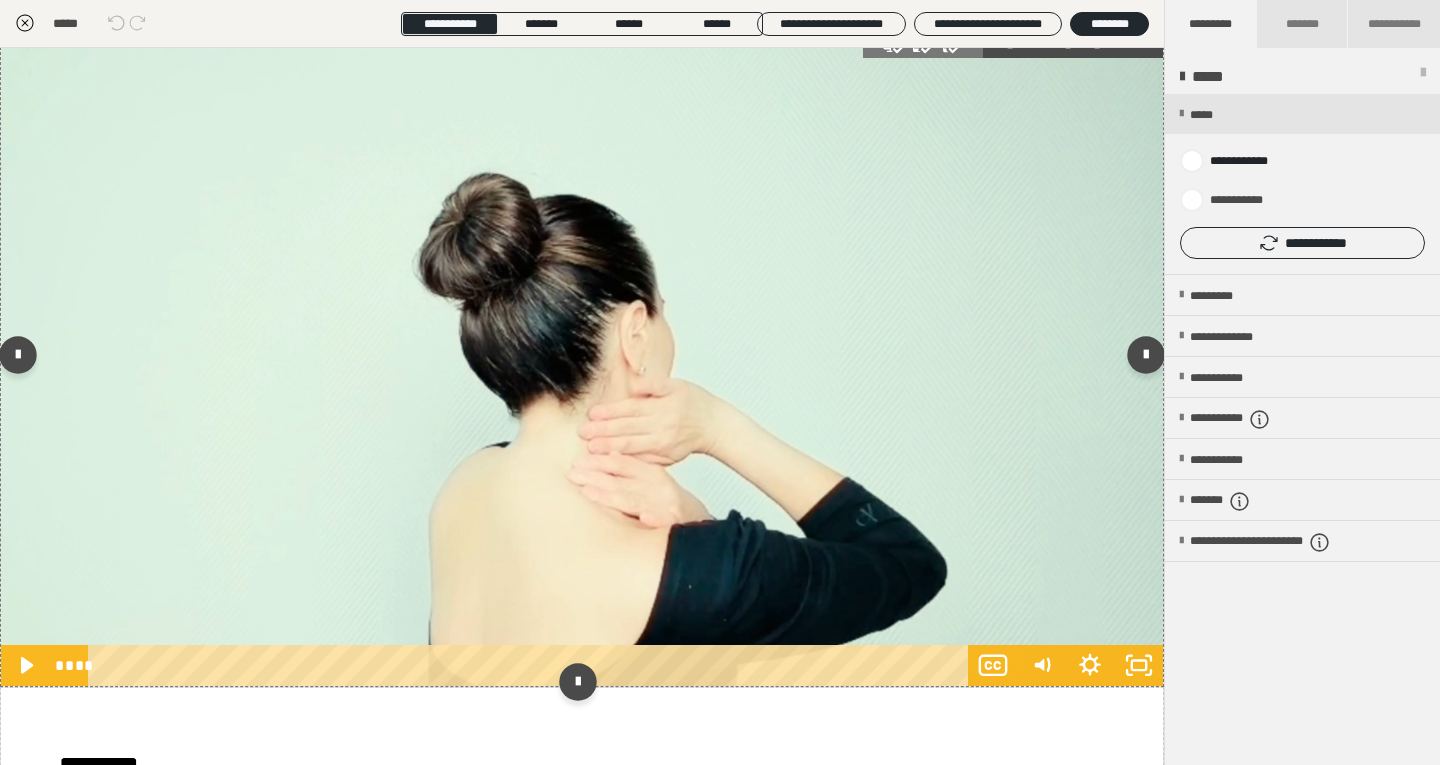 click at bounding box center (582, 360) 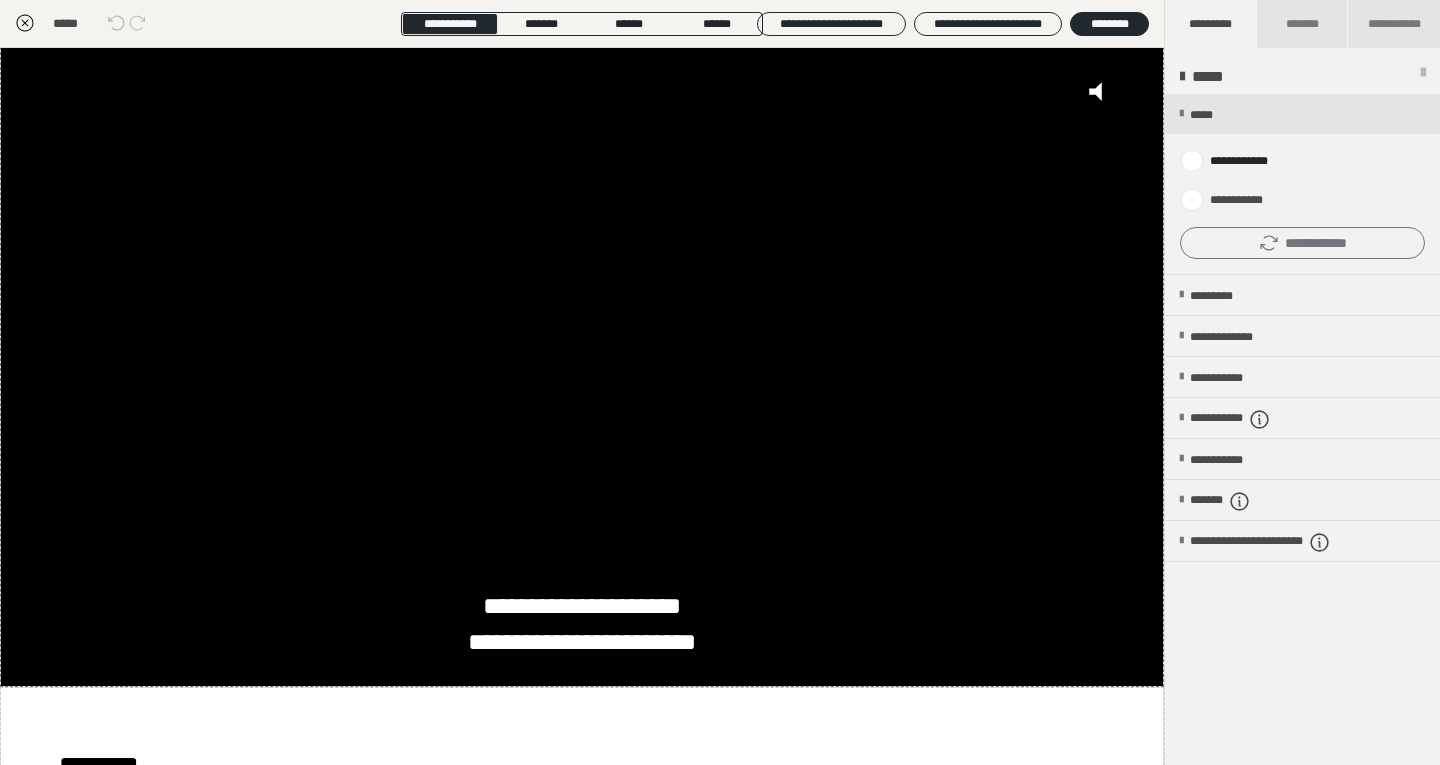 click 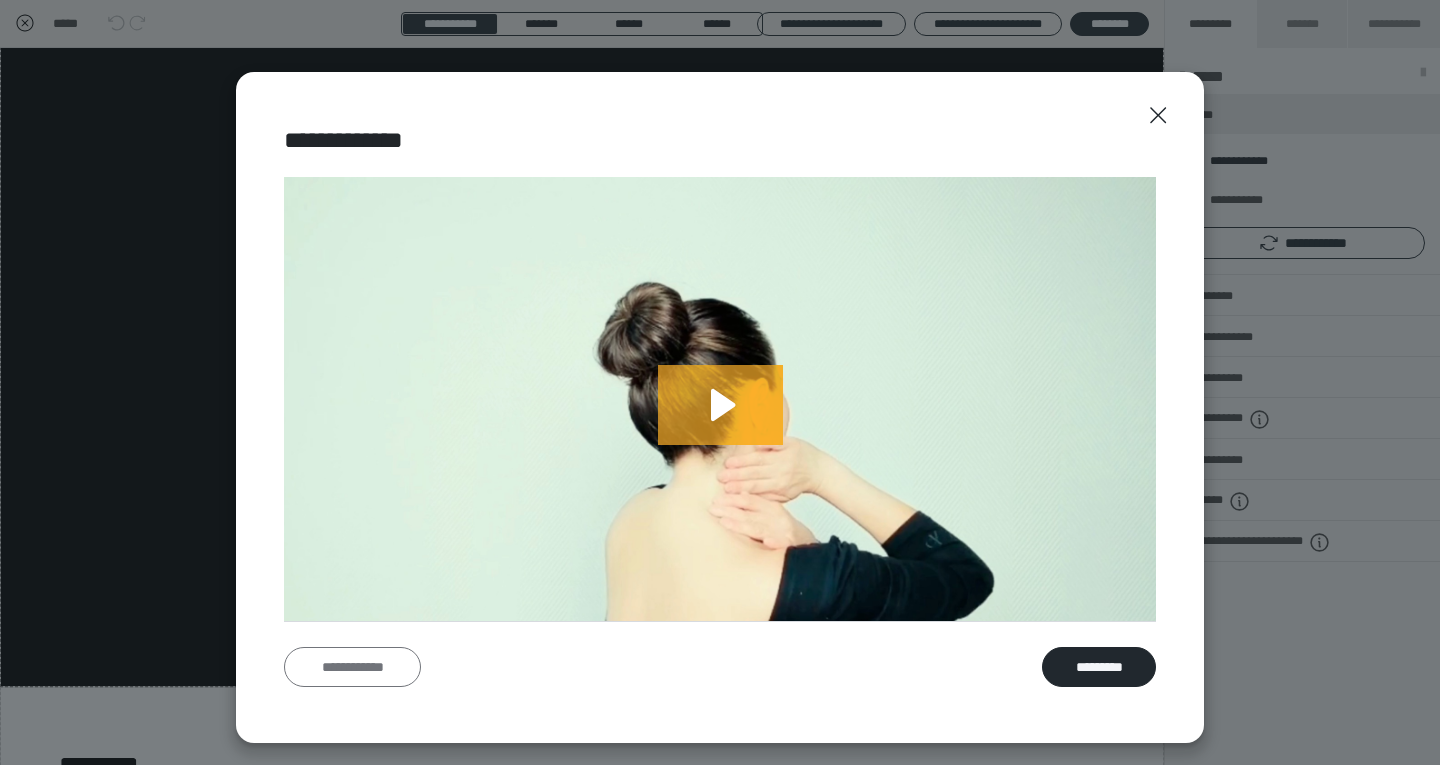 click on "**********" at bounding box center (352, 667) 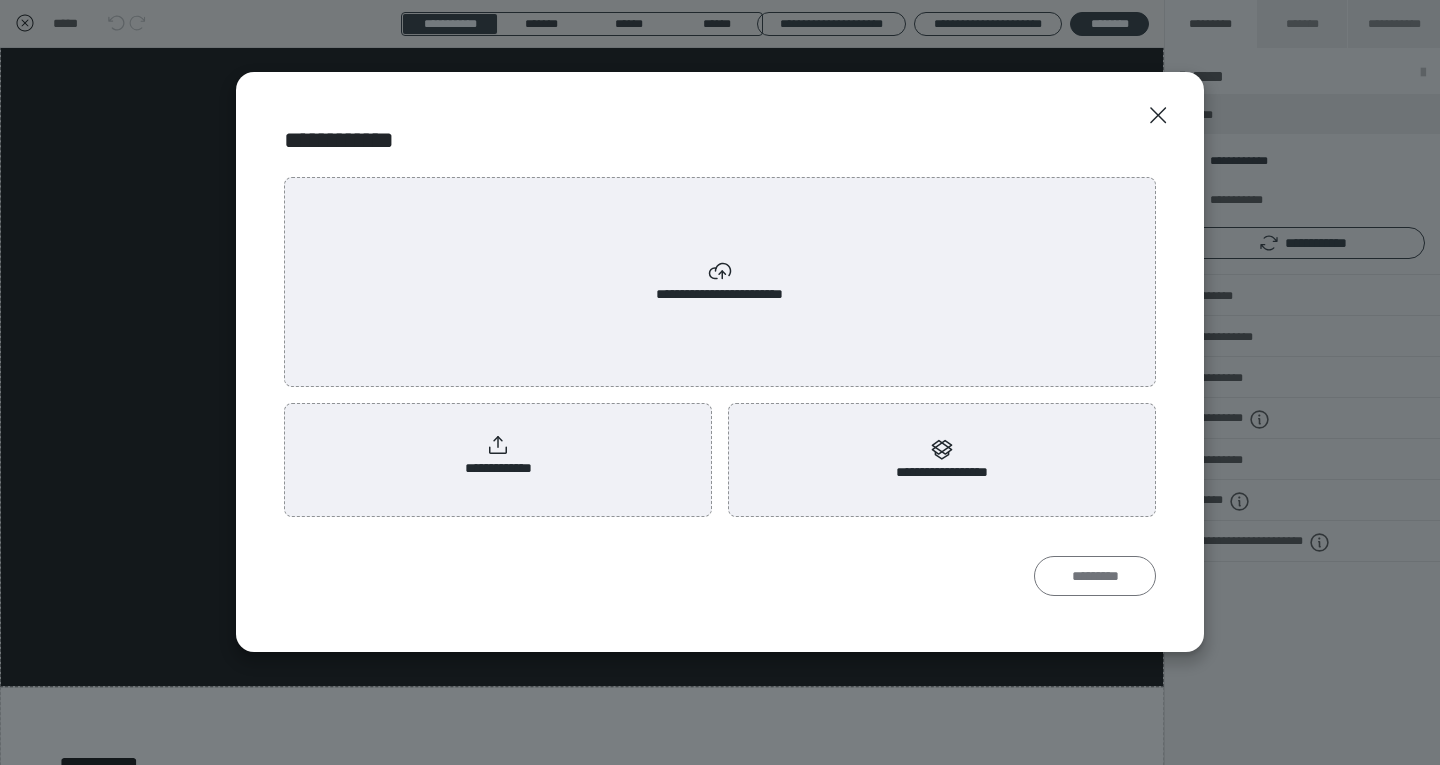 scroll, scrollTop: 0, scrollLeft: 0, axis: both 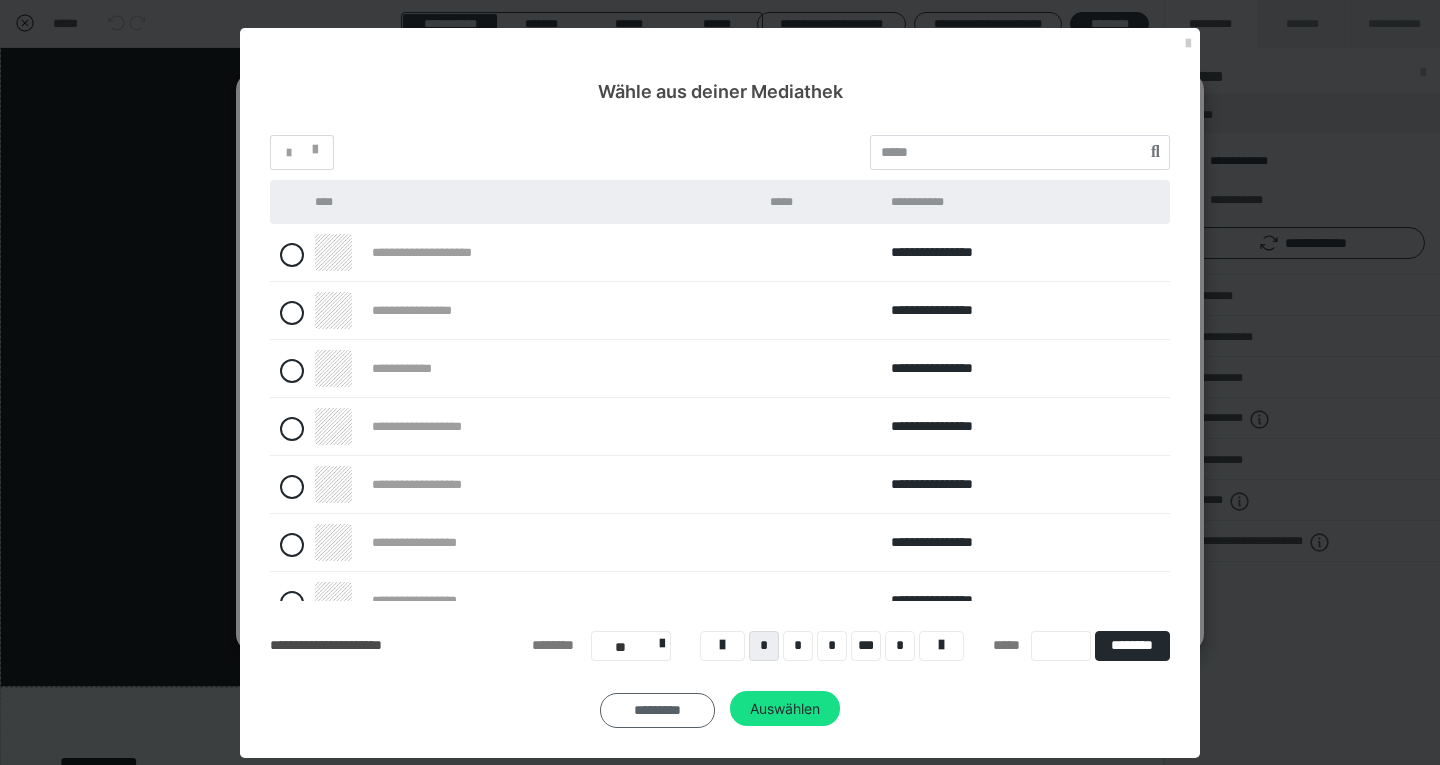 click on "*********" at bounding box center (657, 710) 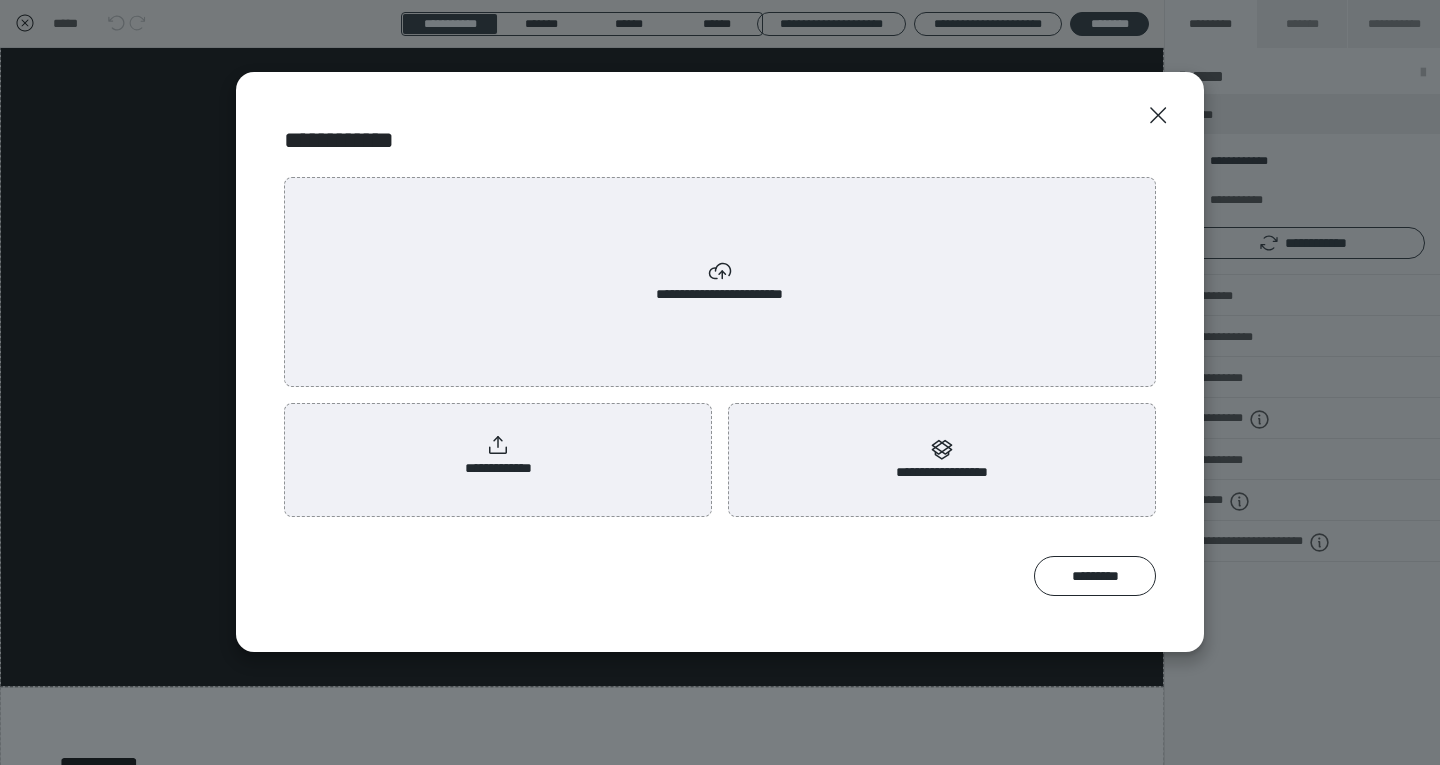 click on "**********" at bounding box center (498, 456) 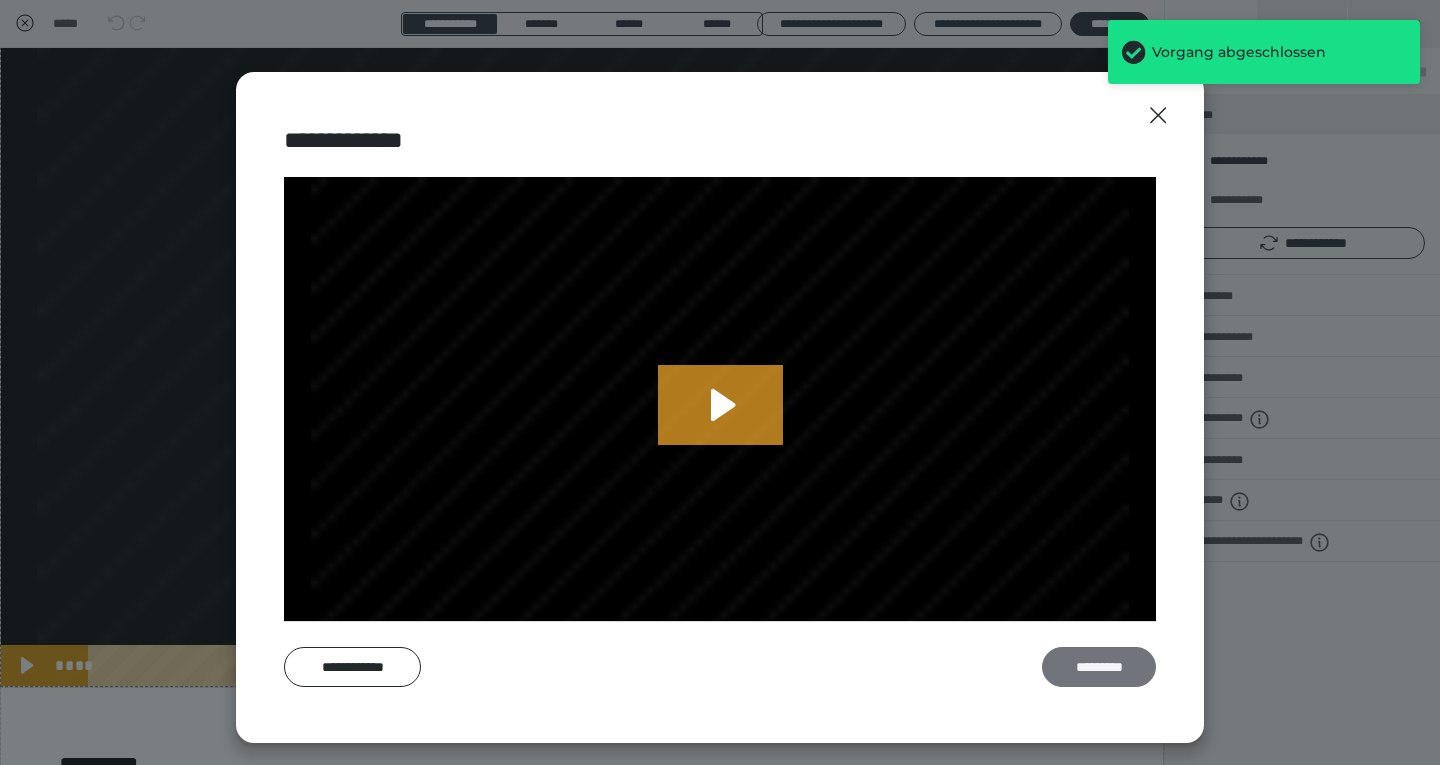 click on "*********" at bounding box center (1099, 667) 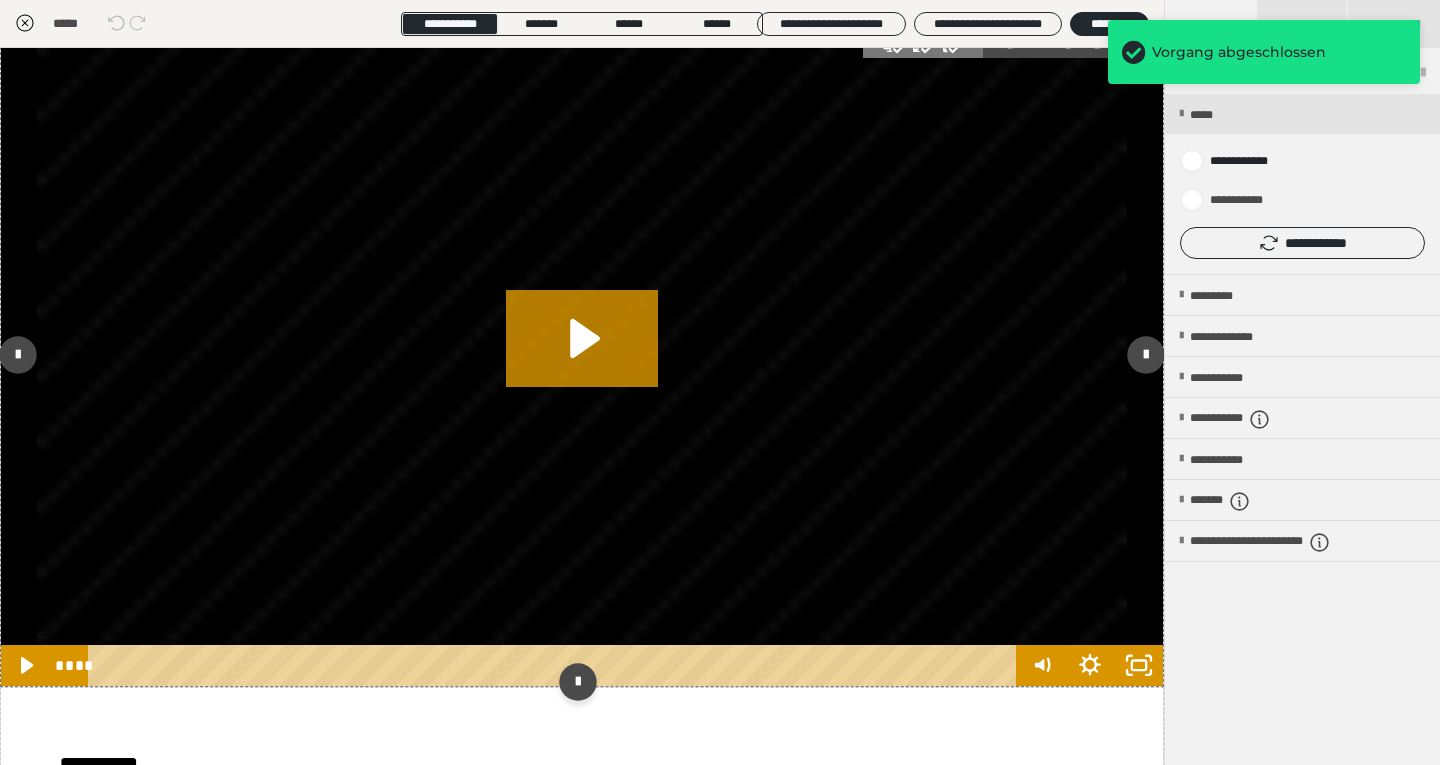 click at bounding box center [582, 360] 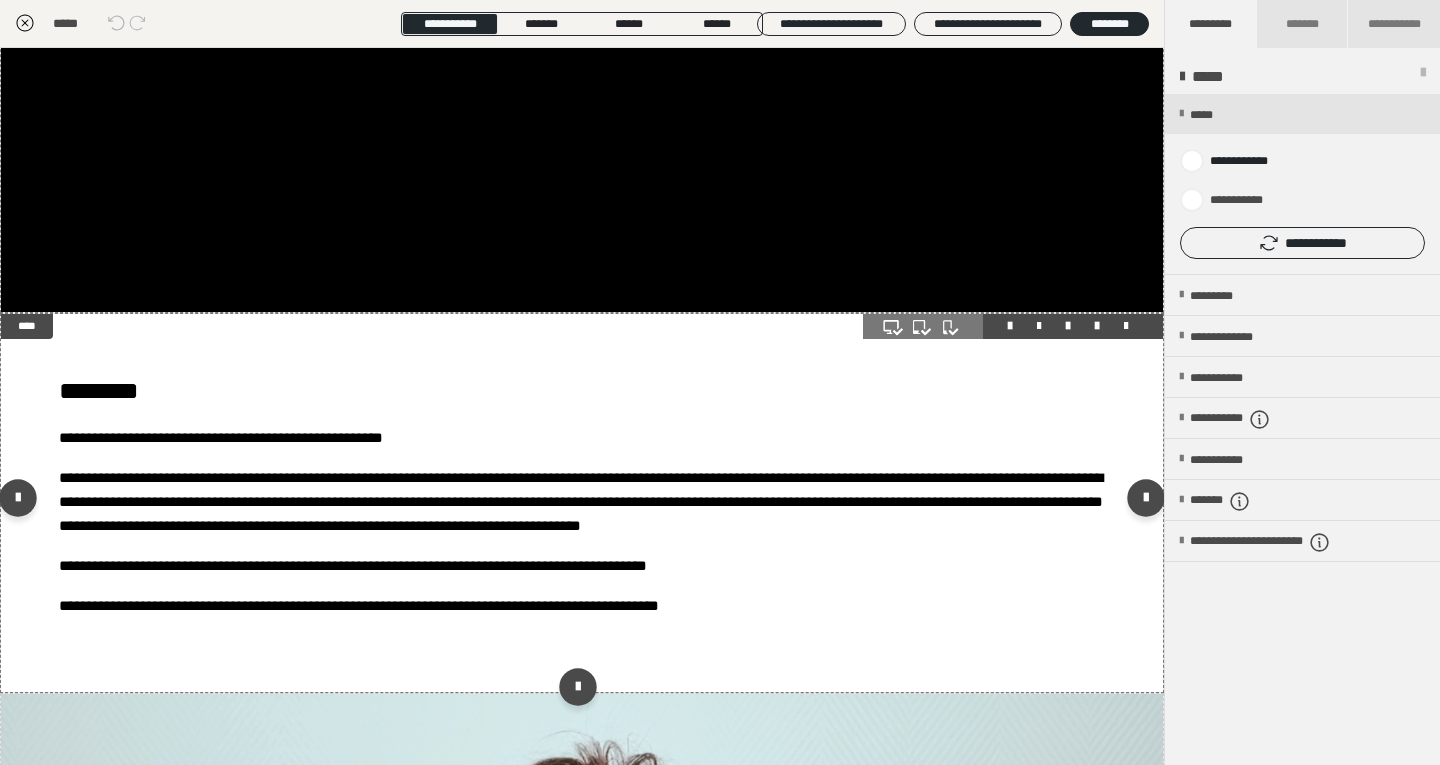 scroll, scrollTop: 2137, scrollLeft: 0, axis: vertical 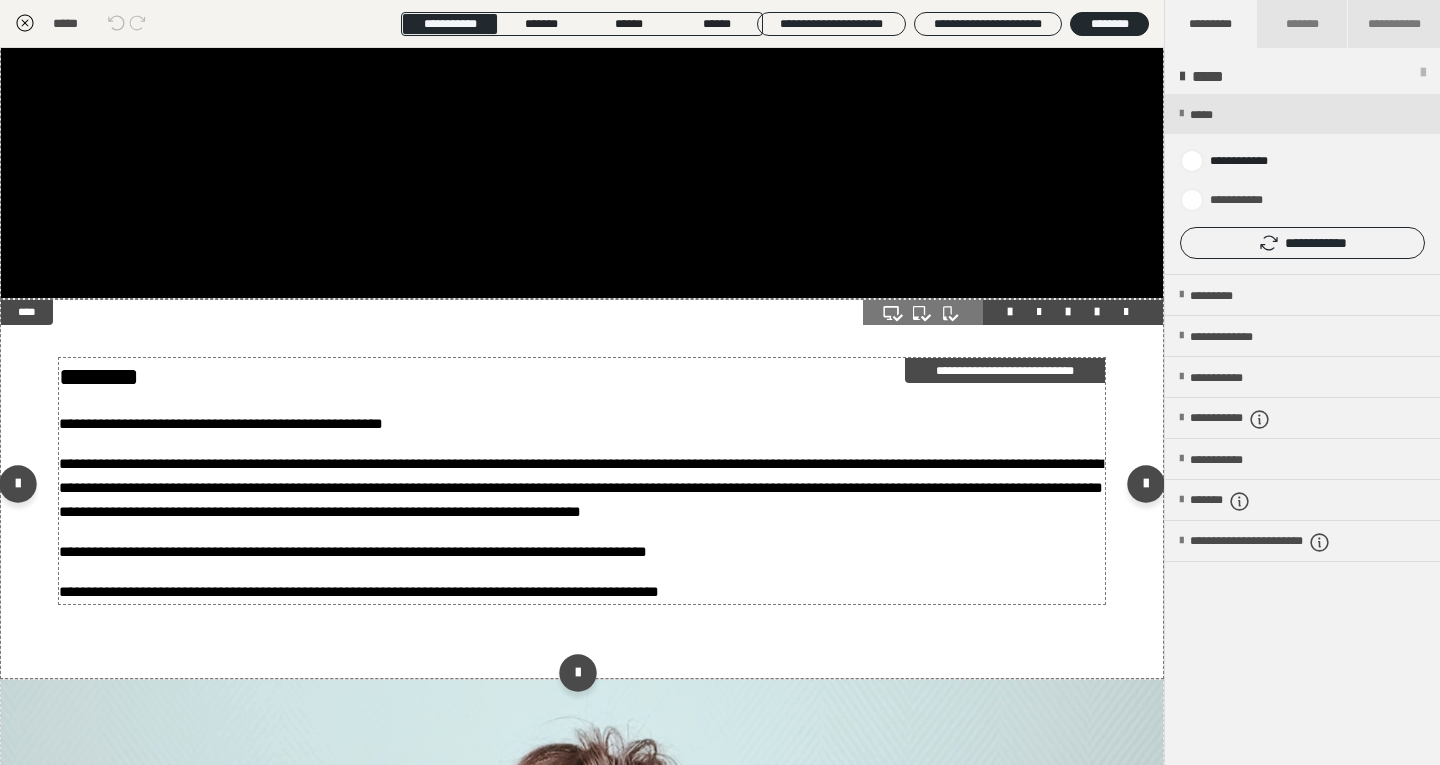 click on "**********" at bounding box center [581, 487] 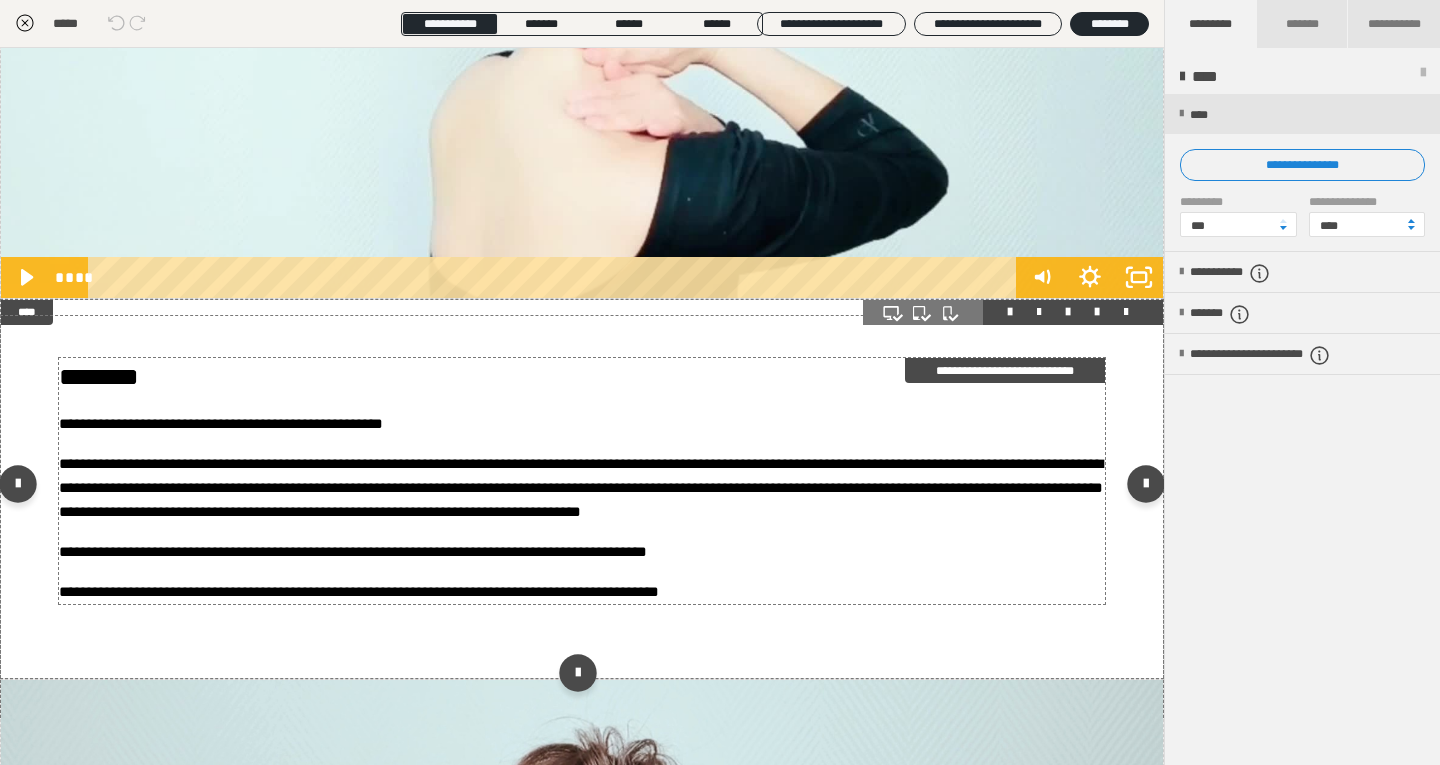 scroll, scrollTop: 2186, scrollLeft: 0, axis: vertical 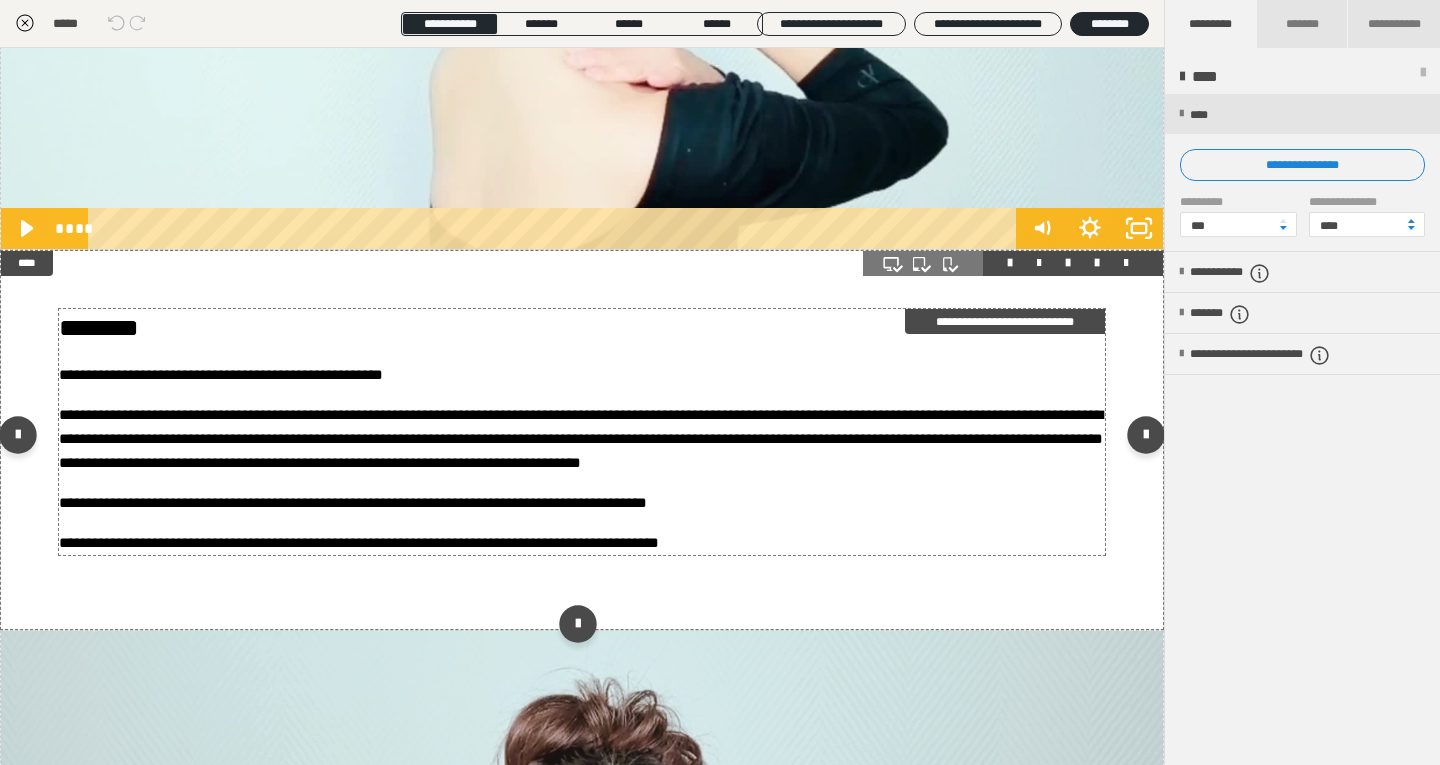 click on "**********" at bounding box center [582, 543] 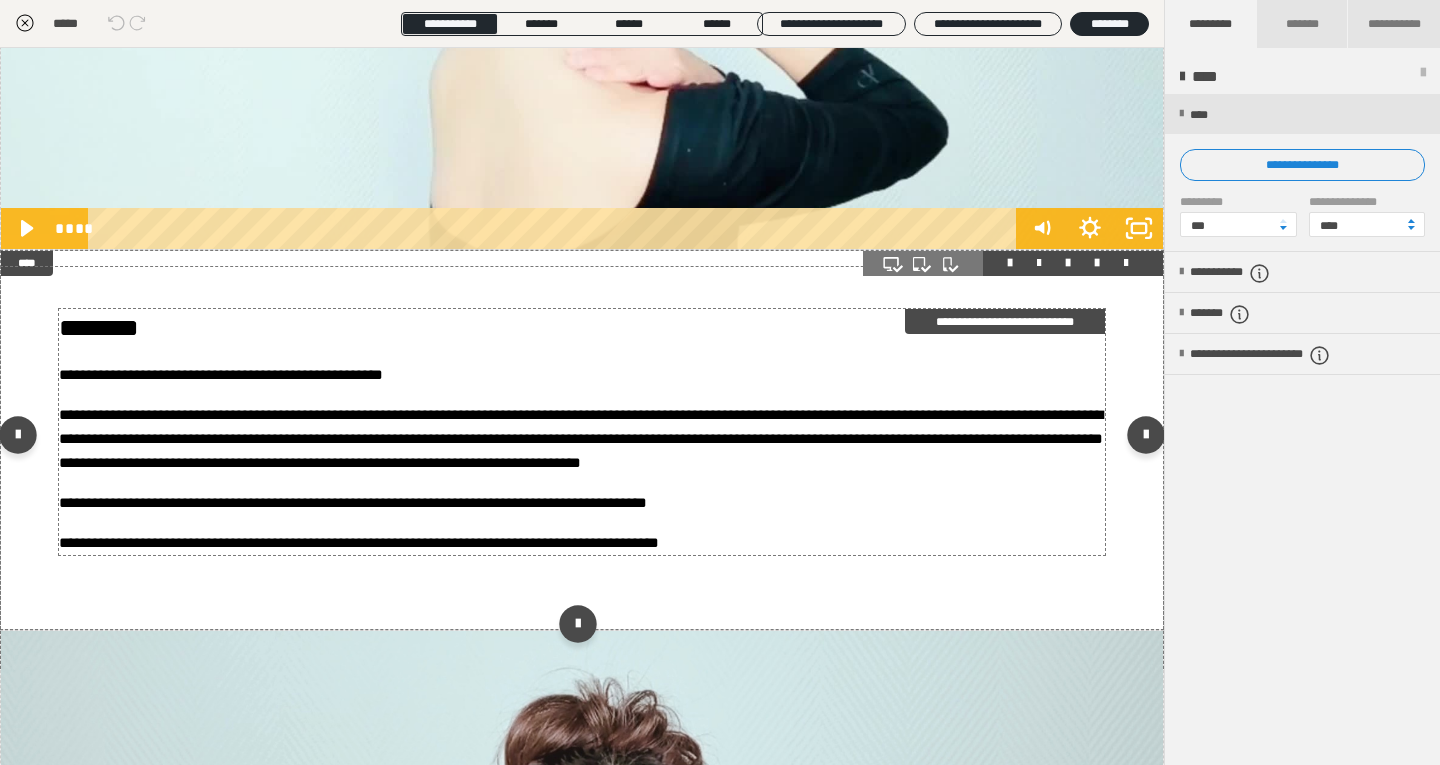 click on "**********" at bounding box center (582, 543) 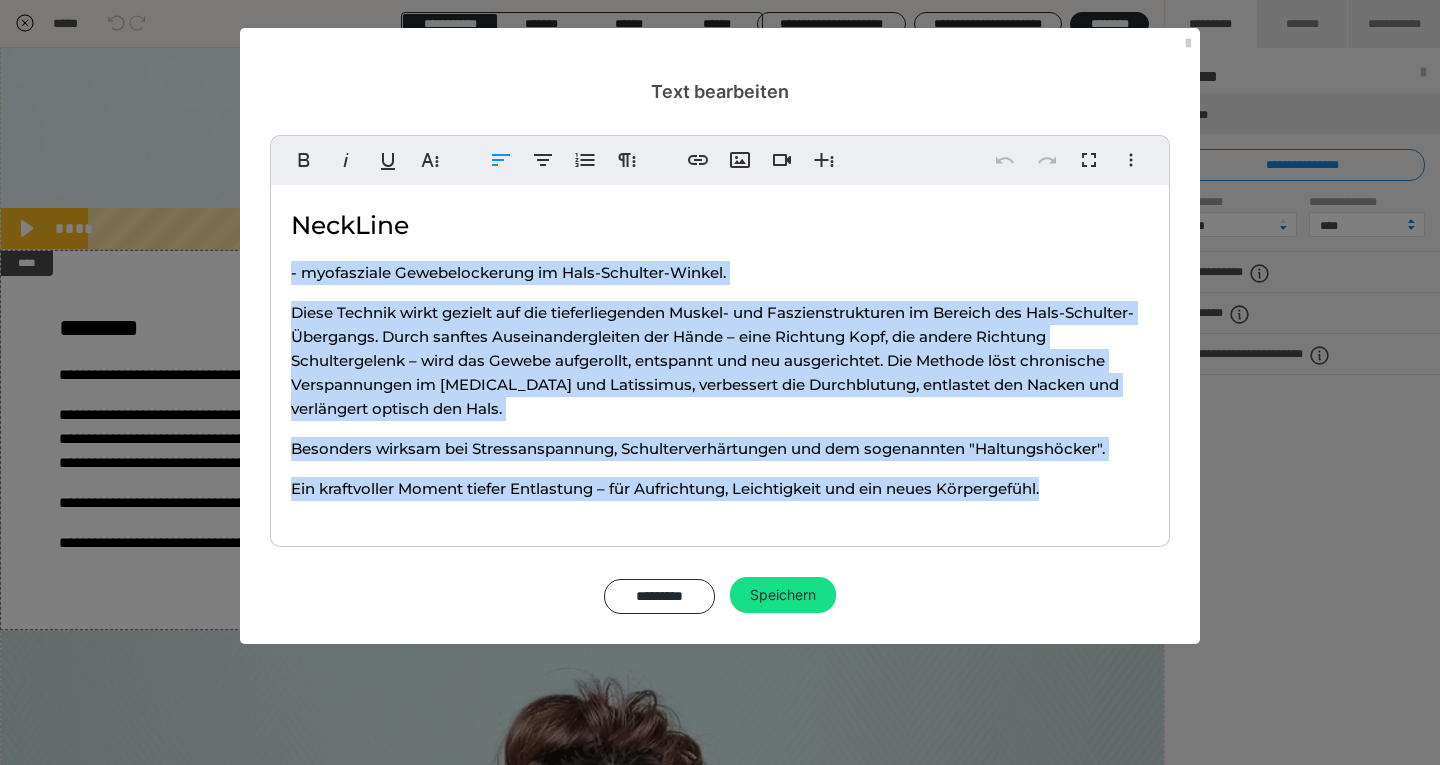 drag, startPoint x: 1053, startPoint y: 492, endPoint x: 289, endPoint y: 260, distance: 798.4485 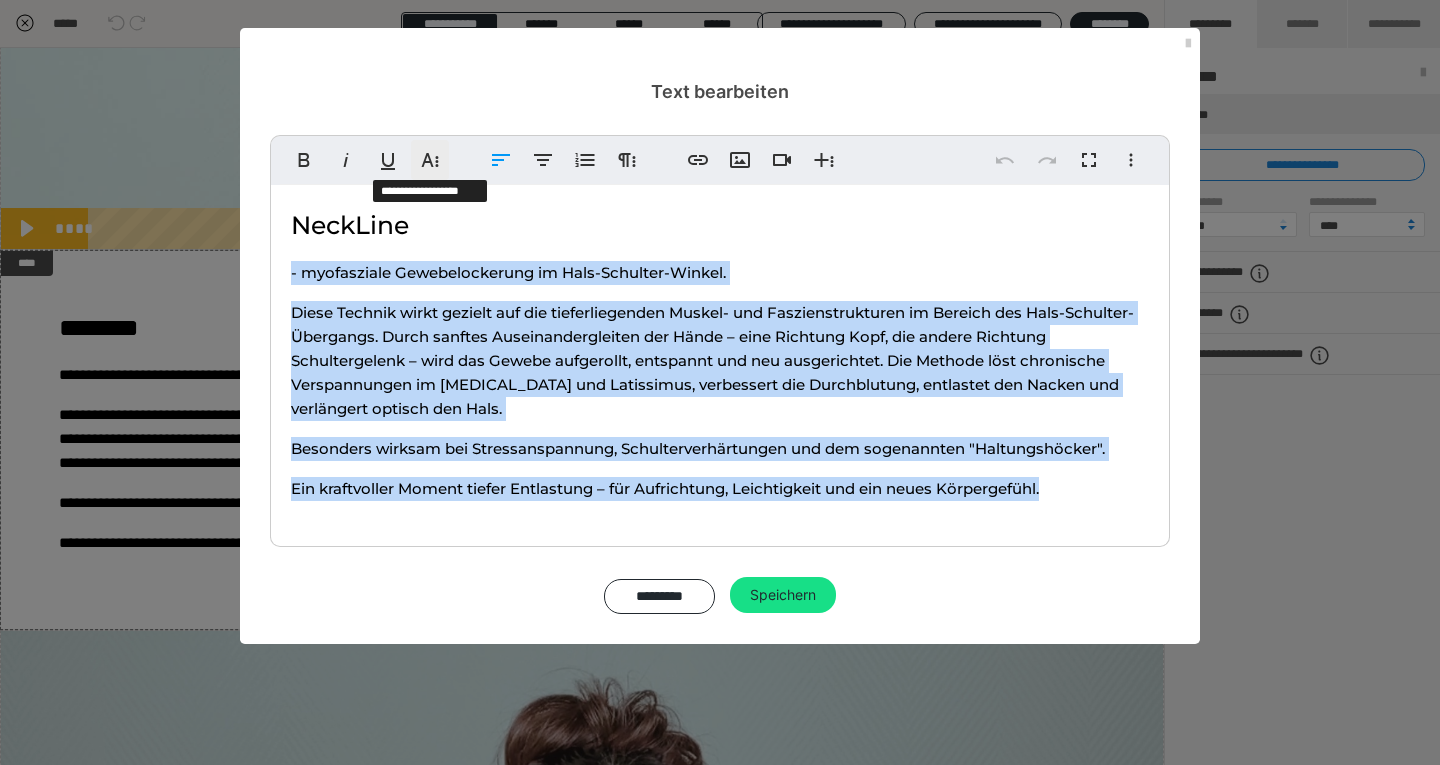 click 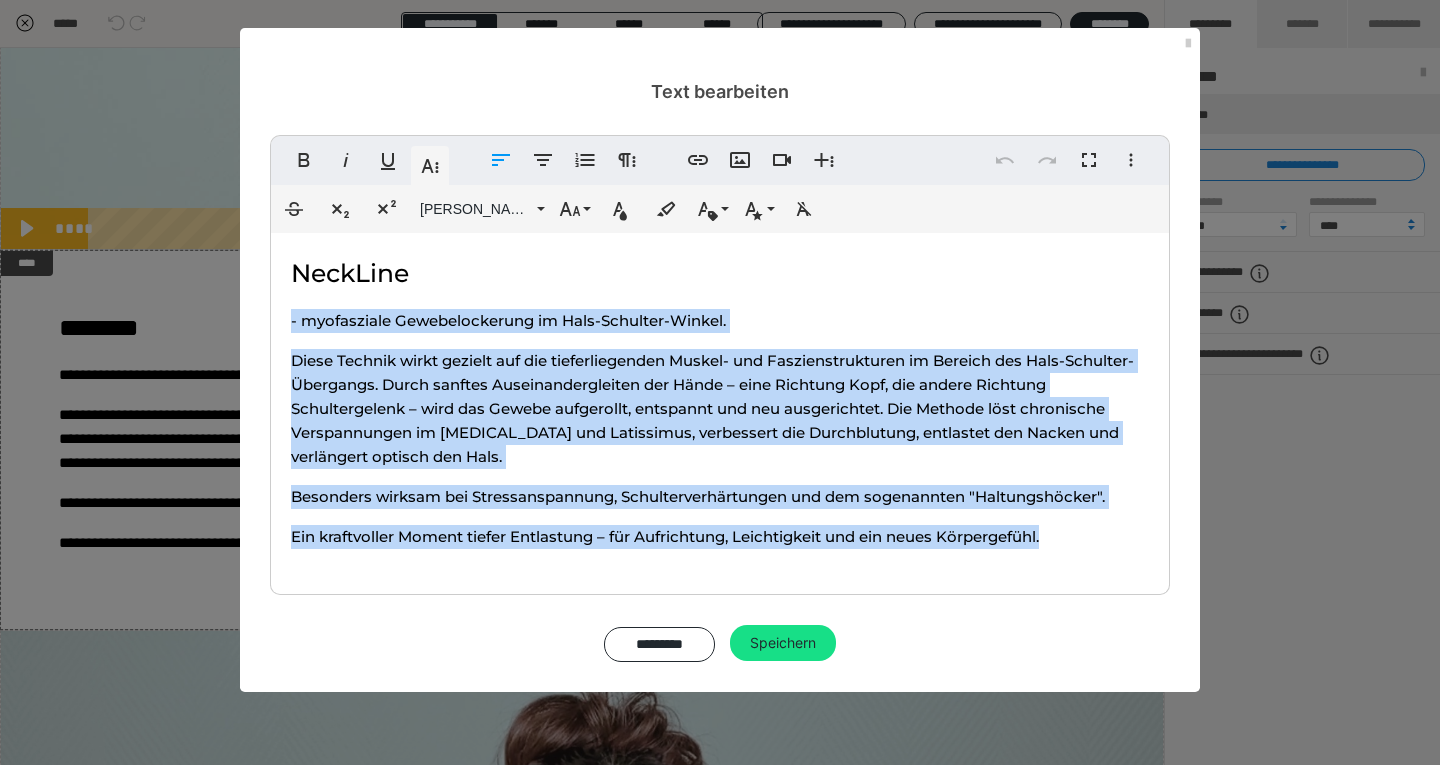 click on "Durchgestrichen Tiefgestellt Hochgestellt Montserrat Med ABeeZee Abhaya Libre Abril FatFace Alegreya [PERSON_NAME] Amatic SC Anonymous Pro [PERSON_NAME] Archivo Black Archivo Light Archivo Medium Archivo Arimo Arvo B612 Barlow Bebas Neue Belleza Big Shoulders Stencil Display BioRhyme Blinker Cairo Cardo Catamaran Caveat Caveat Brush Comfortaa Concert One Cormorant Cormorant Garamond Courier Prime Crimson Text Dancing Script Eczar Exo Exo 2 Figtree Fira Sans Fjalla One Forum [PERSON_NAME] Libre Fraunces Grandstander IBM Plex Serif Inconsolata Inder Indie Flower Inter Josefin Sans [PERSON_NAME] Lexend Deca Libre Baskerville Libre Franklin Lilita One Lobster Lobster Two Lora Merienda [PERSON_NAME] Montserrat Black Montserrat Extra Bold Montserrat Light Montserrat Med Mulish MuseoModerno Nixie One Noto Sans Noto Serif Nunito Nunito Sans Old Standard TT Open Sans Oswald Oxygen [PERSON_NAME] Hand Playball Playfair Display Poppins PT Sans PT Sans Narrow PT Serif Public Sans Quicksand Rakkas Raleway Rubik" at bounding box center (720, 209) 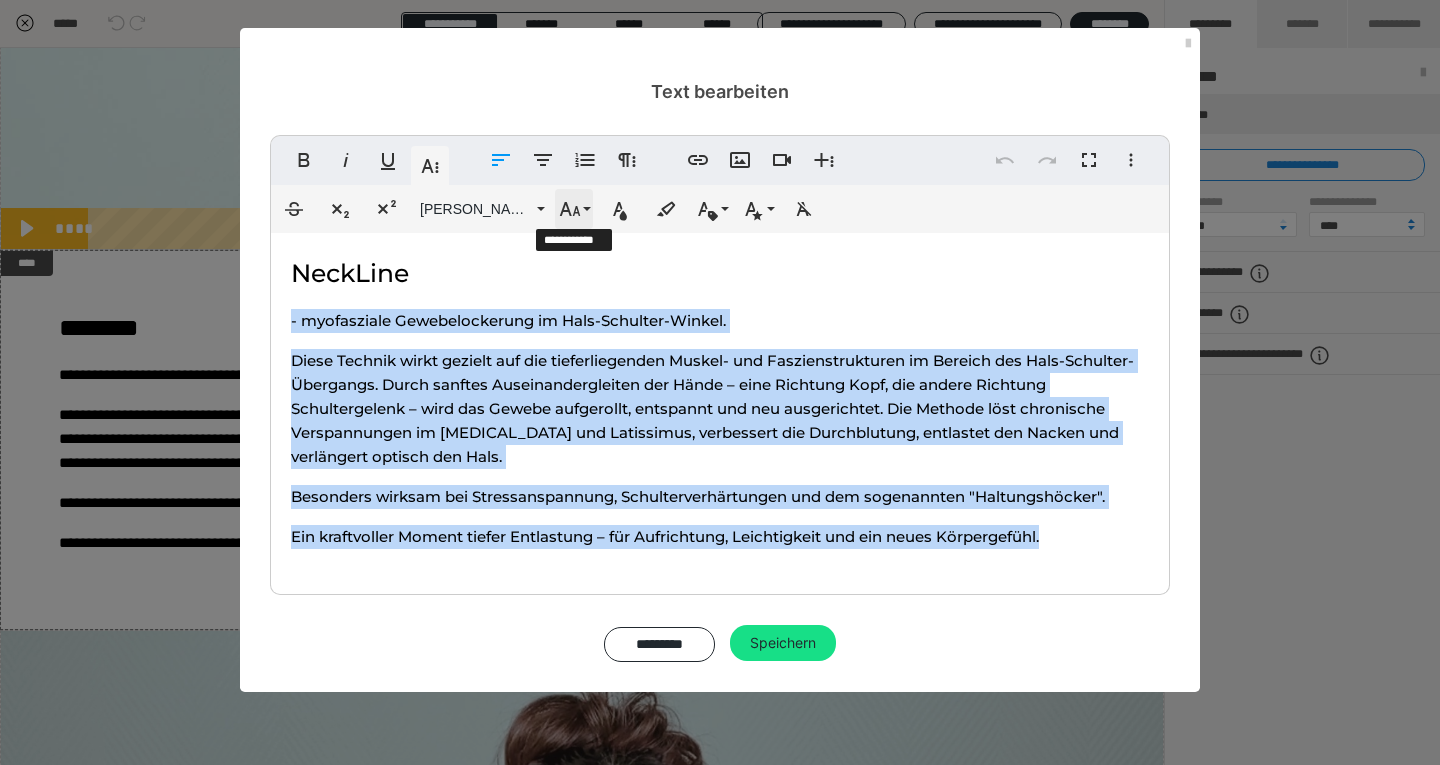 click on "Schriftgröße" at bounding box center (574, 209) 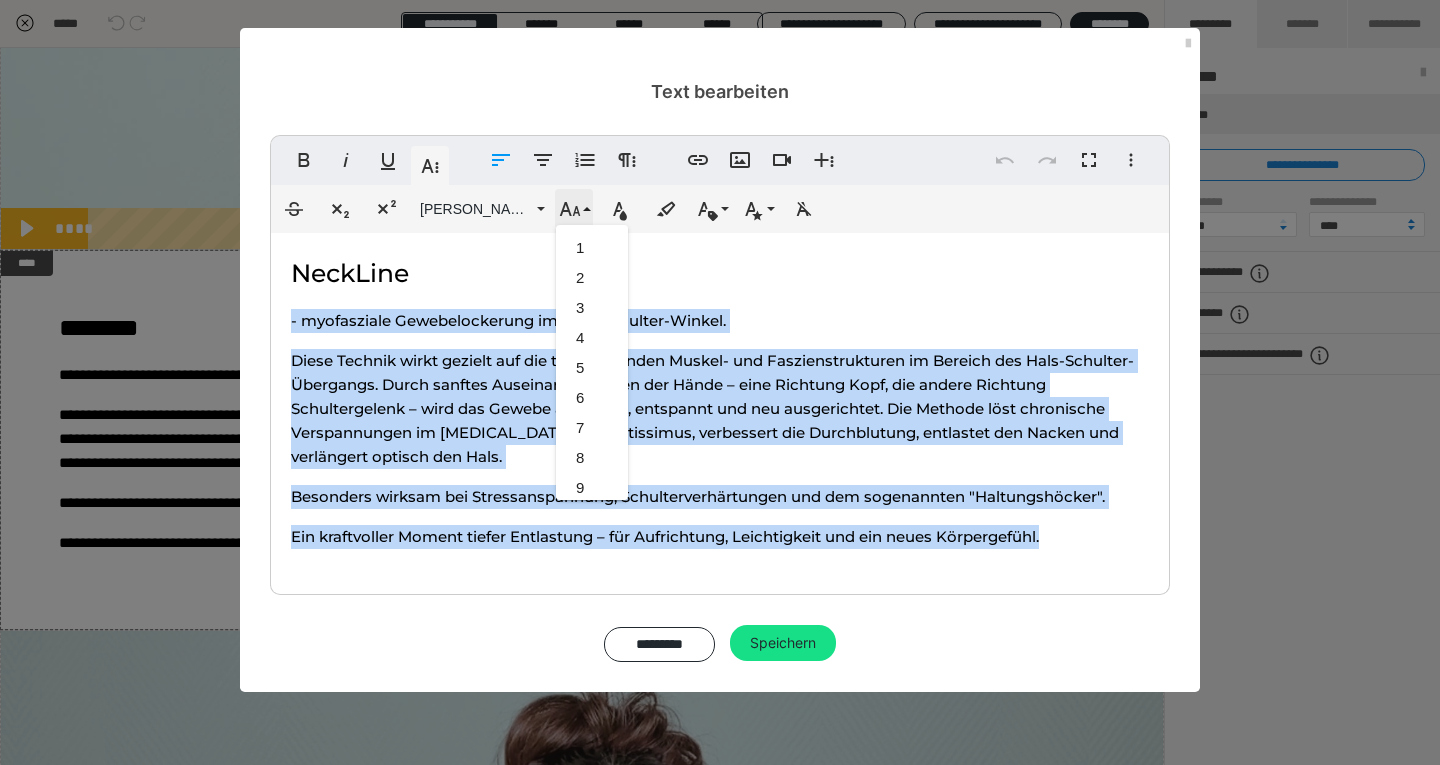scroll, scrollTop: 443, scrollLeft: 0, axis: vertical 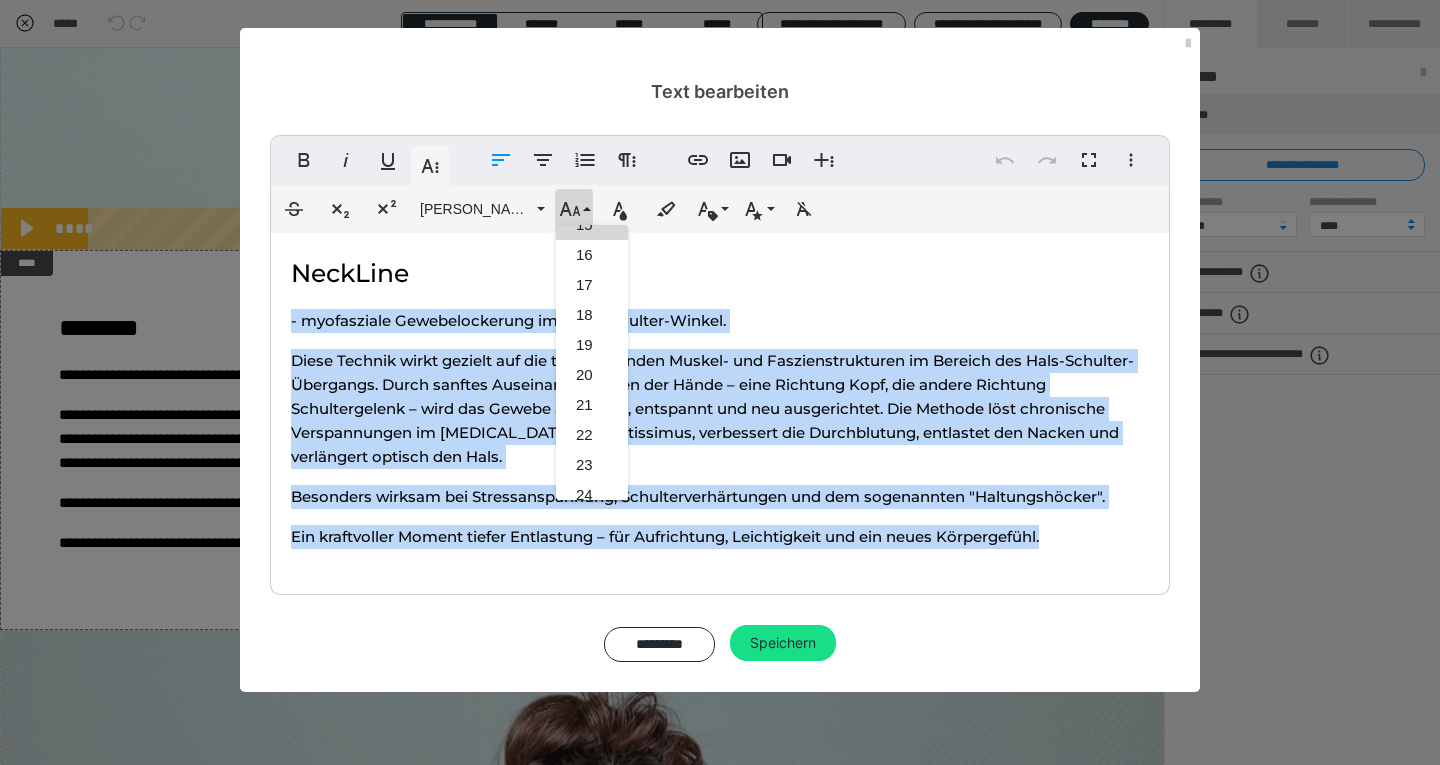 click on "15" at bounding box center [592, 225] 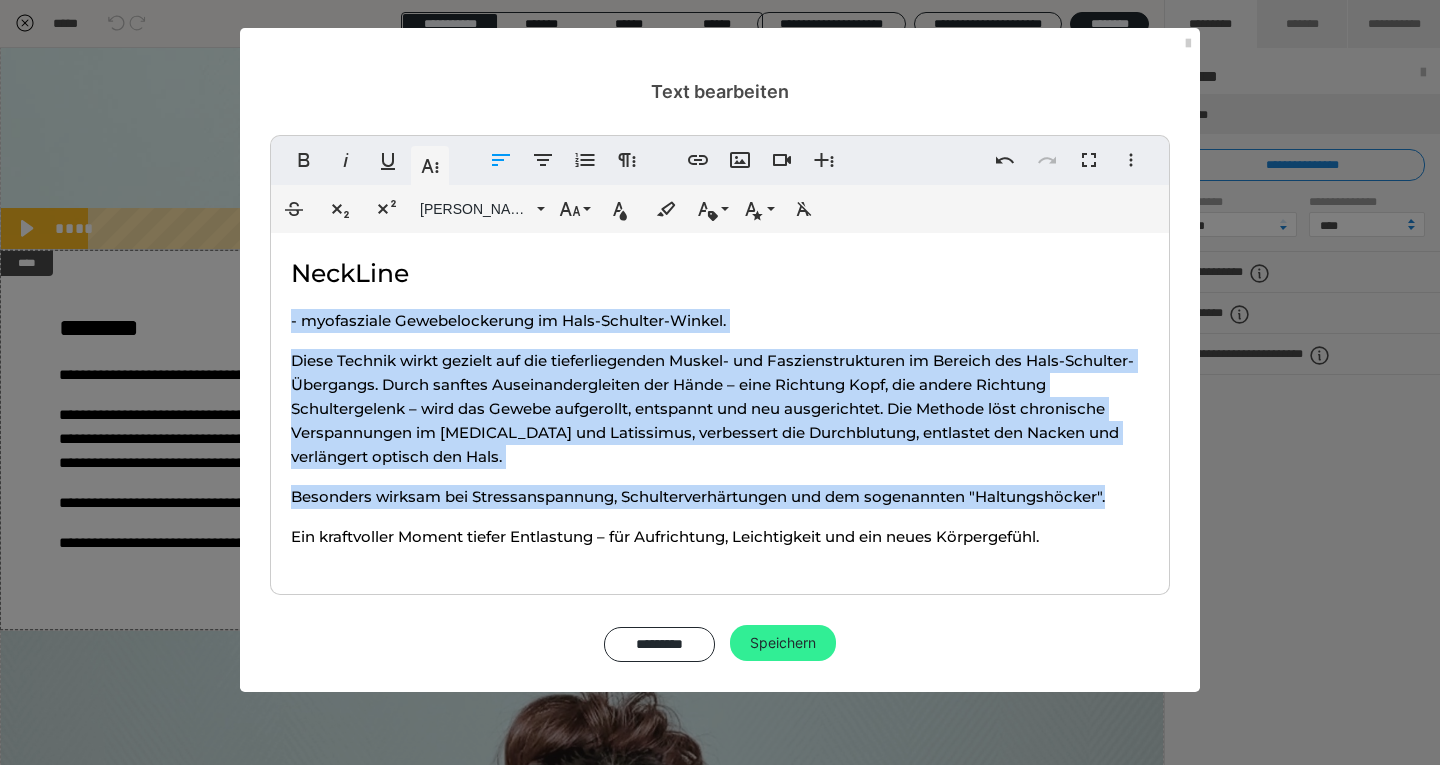 click on "Speichern" at bounding box center (783, 643) 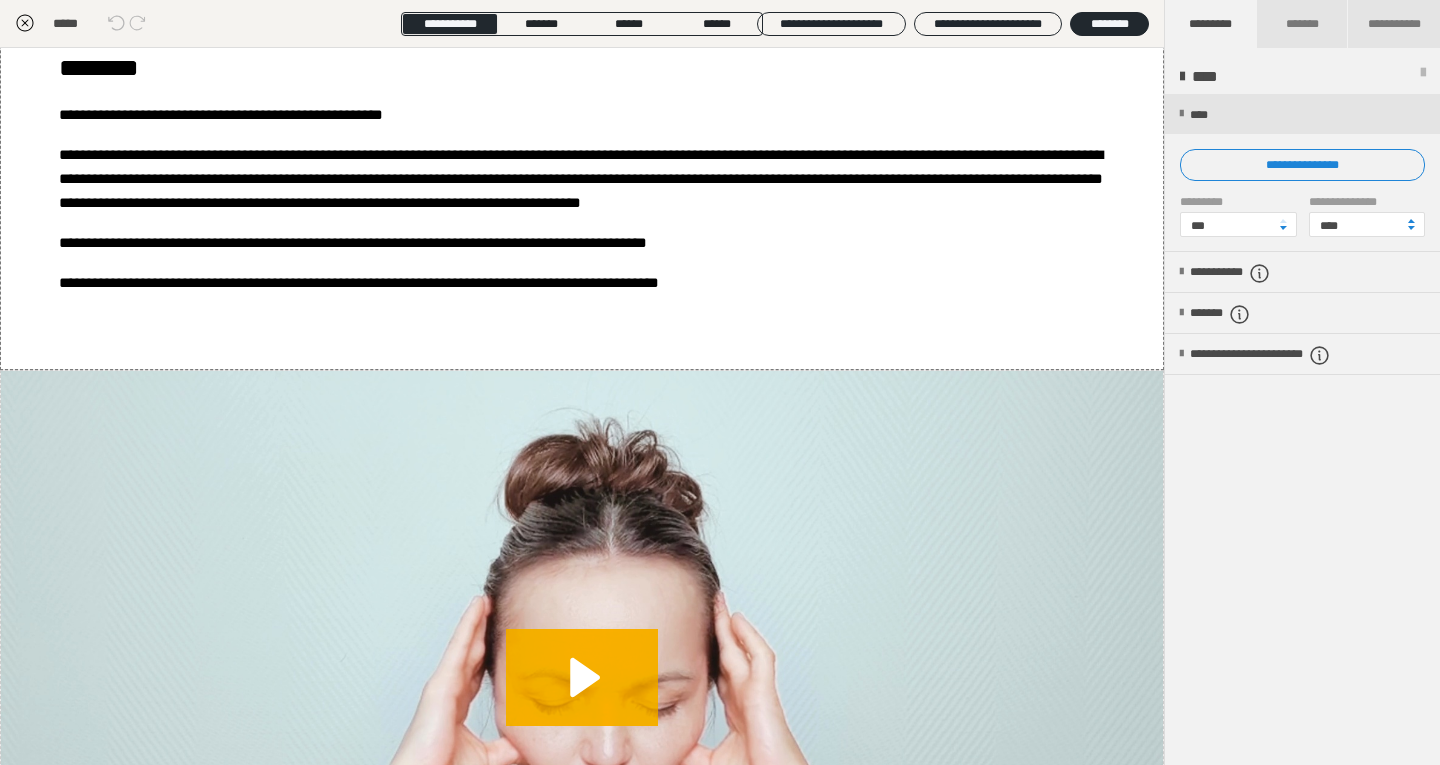 scroll, scrollTop: 2442, scrollLeft: 0, axis: vertical 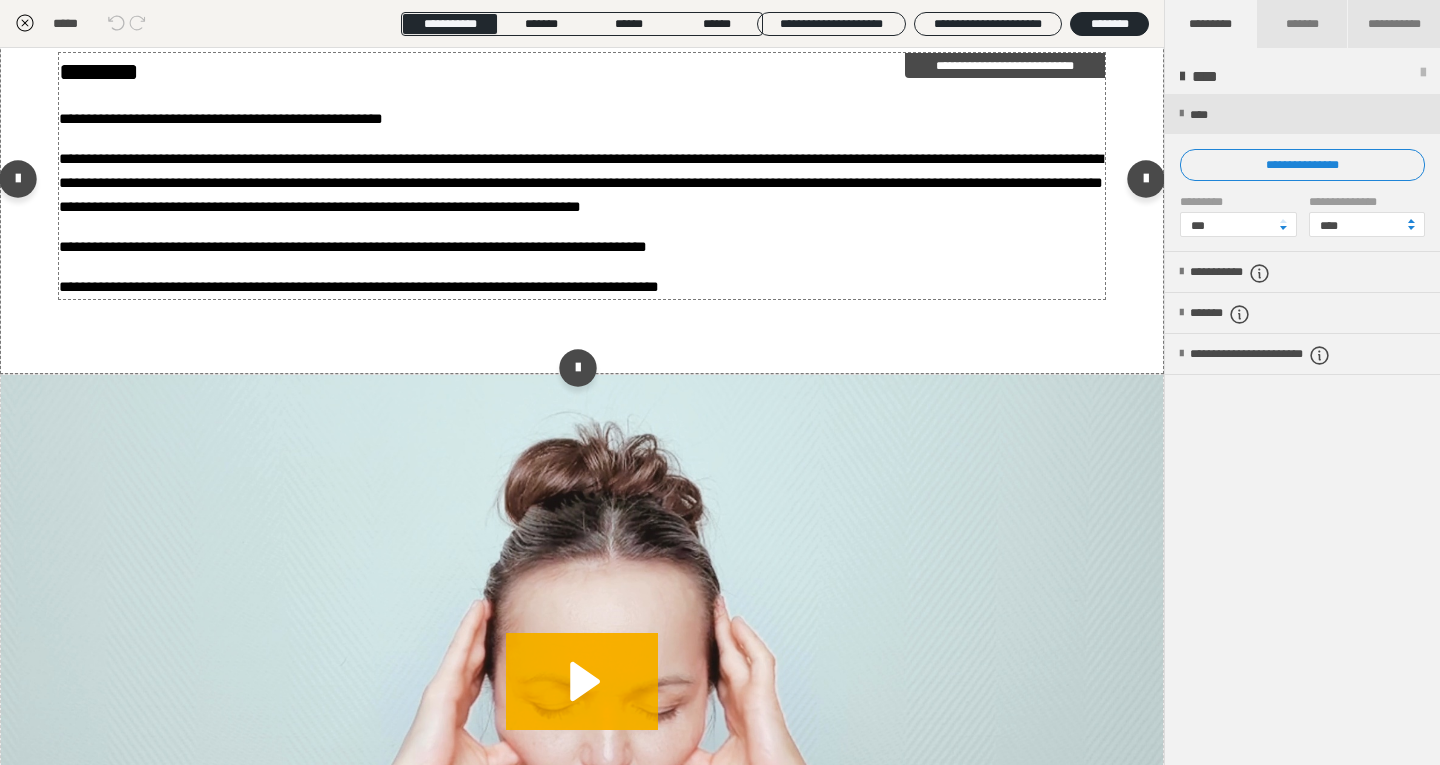click on "**********" at bounding box center [582, 183] 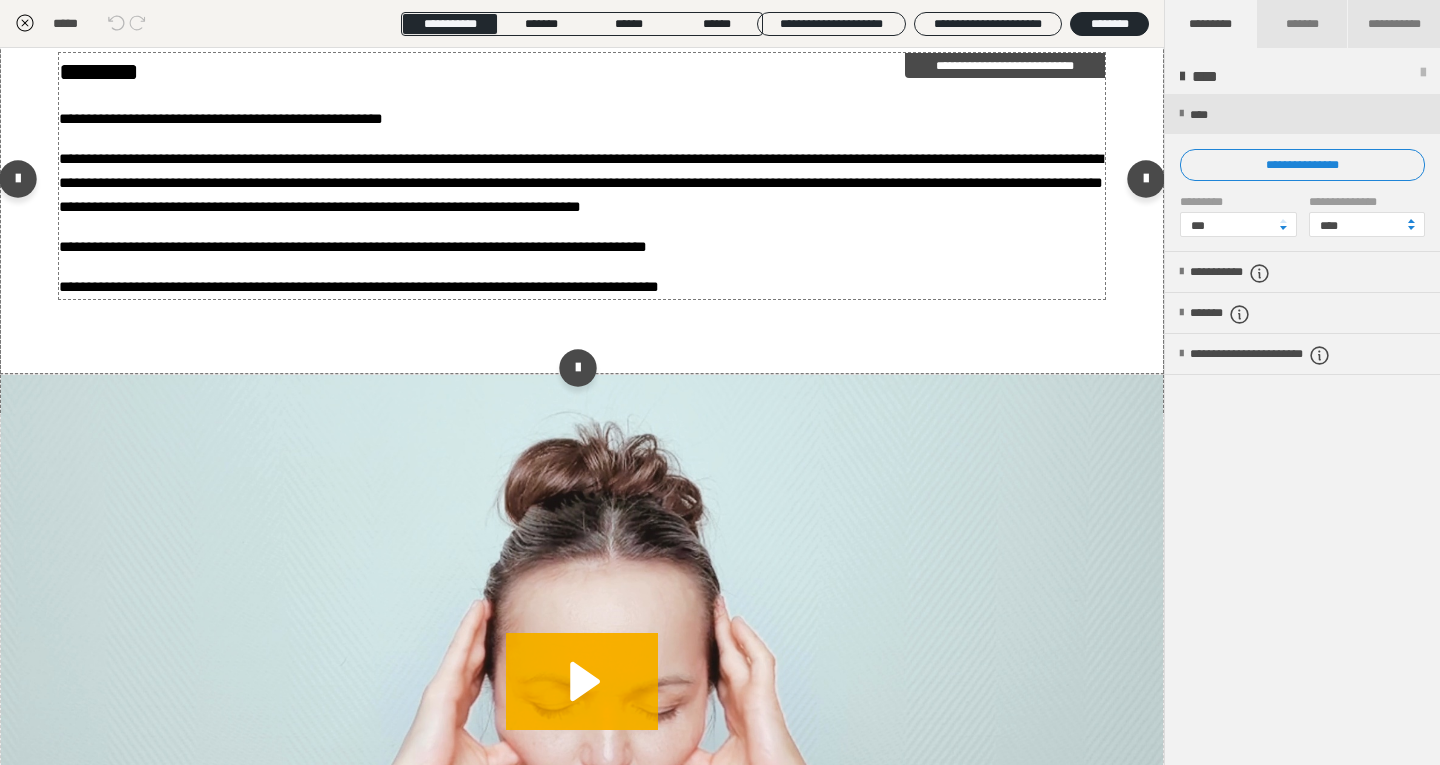 click on "**********" at bounding box center [582, 183] 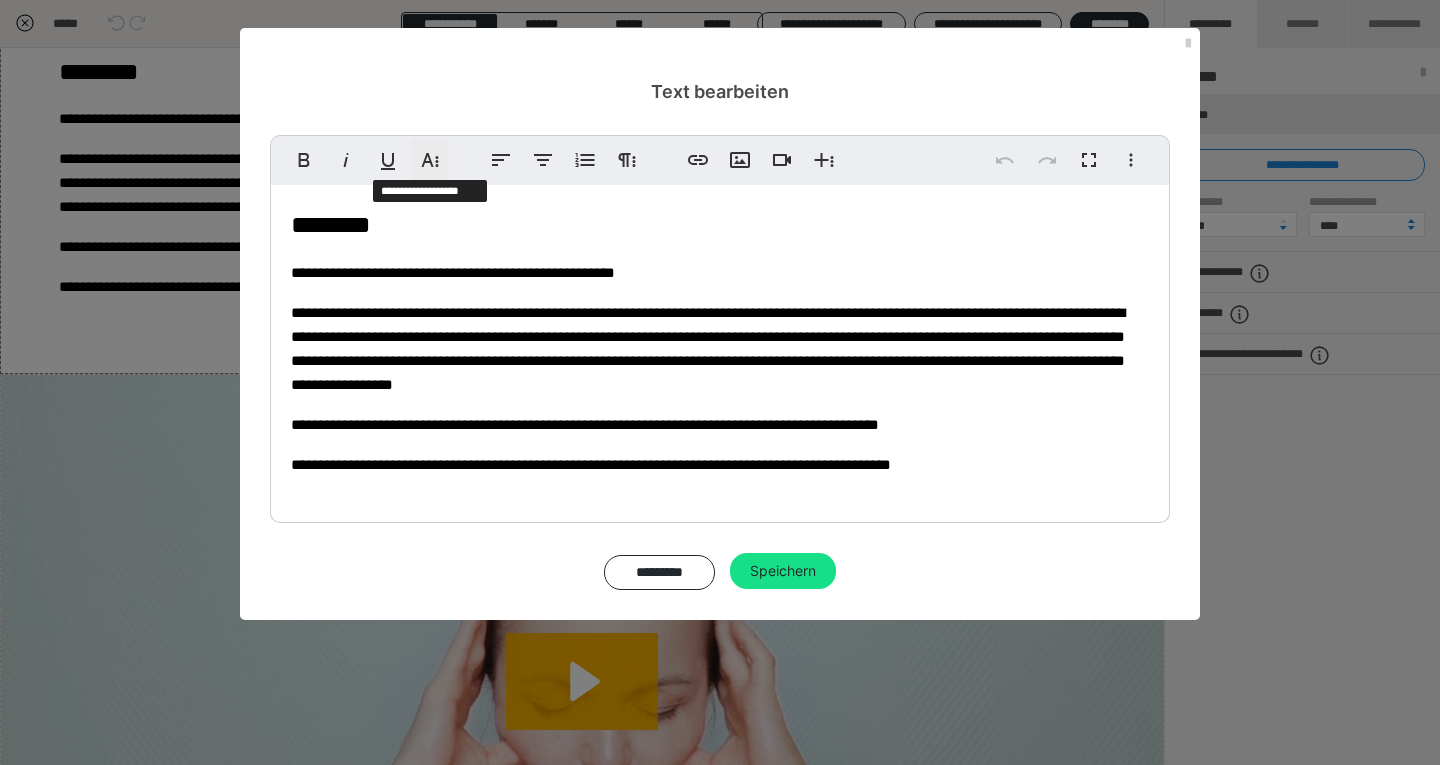click 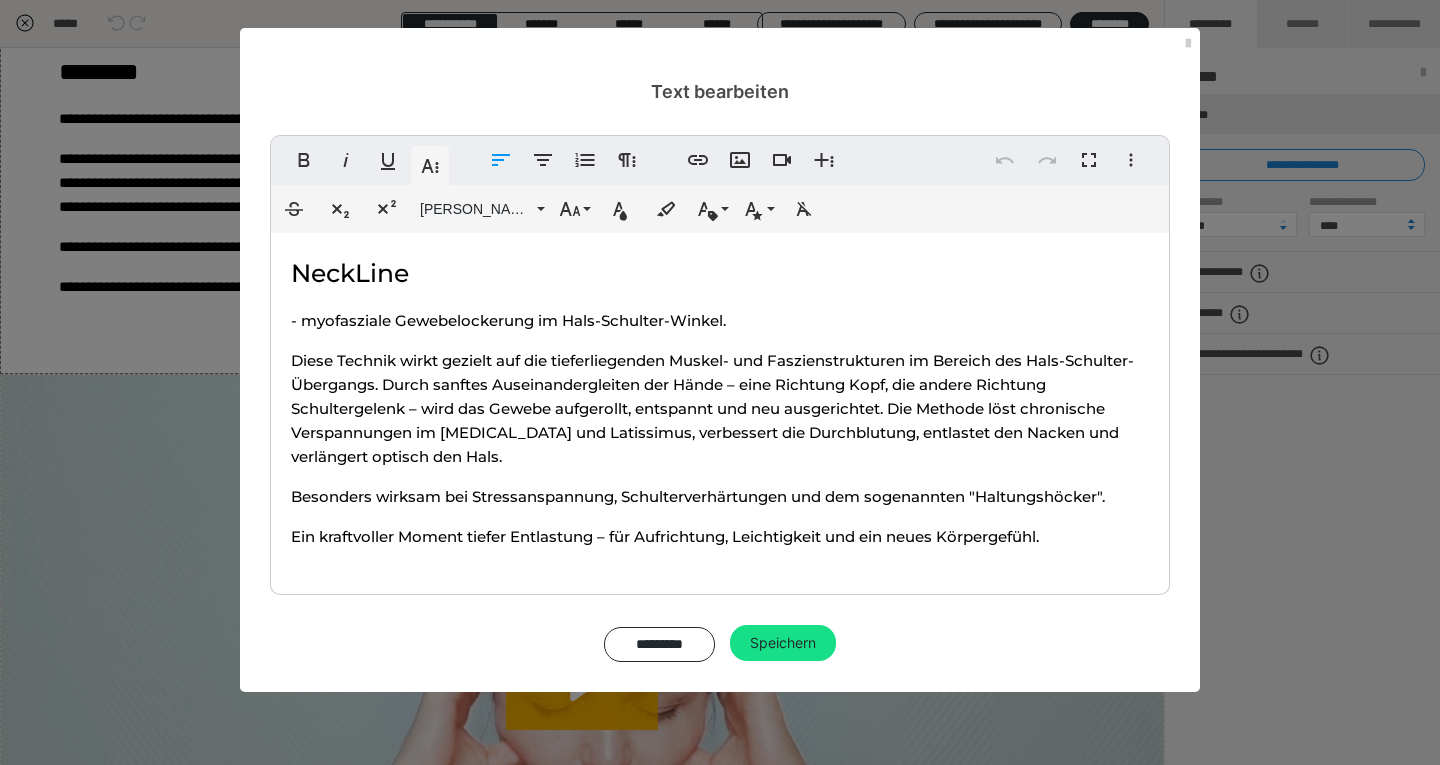 click on "NeckLine" at bounding box center (720, 273) 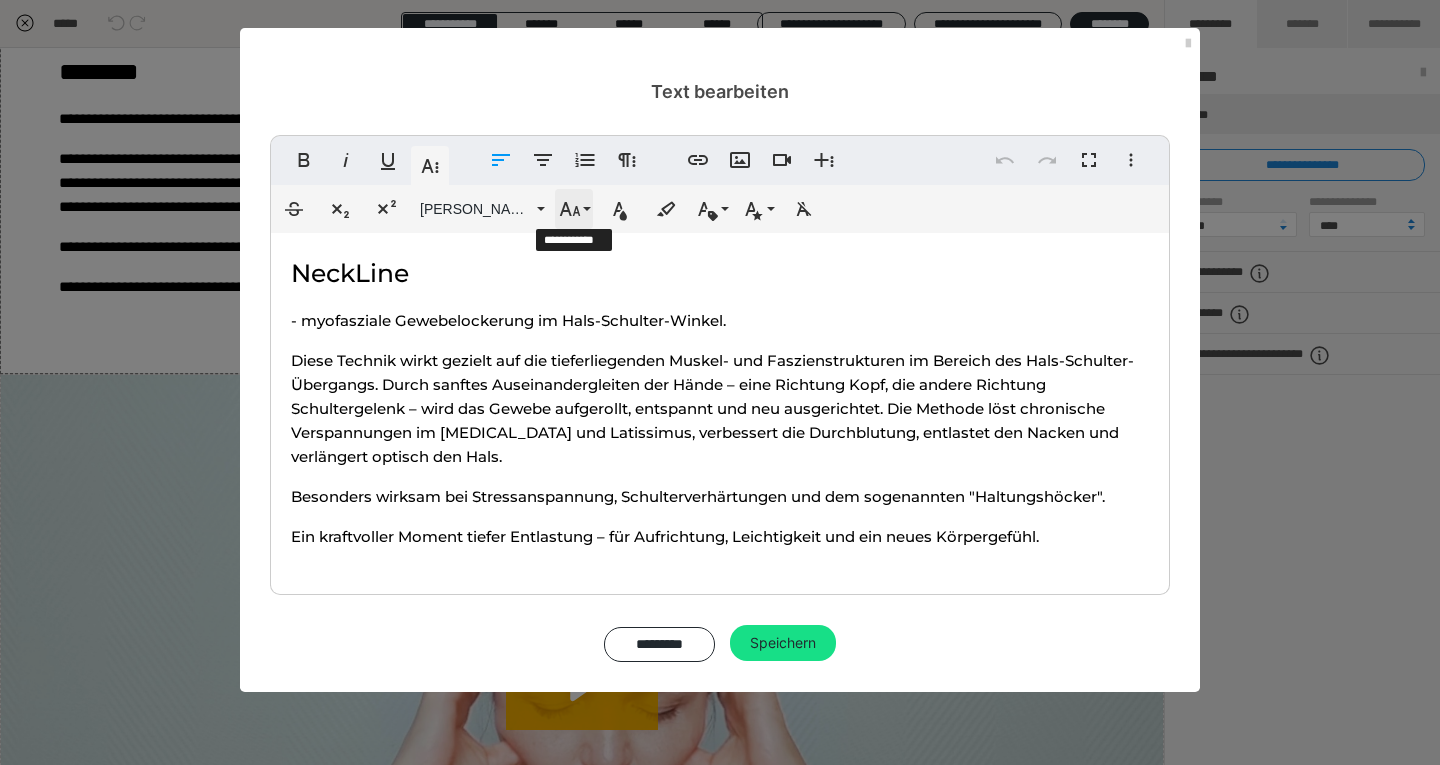 click on "Schriftgröße" at bounding box center [574, 209] 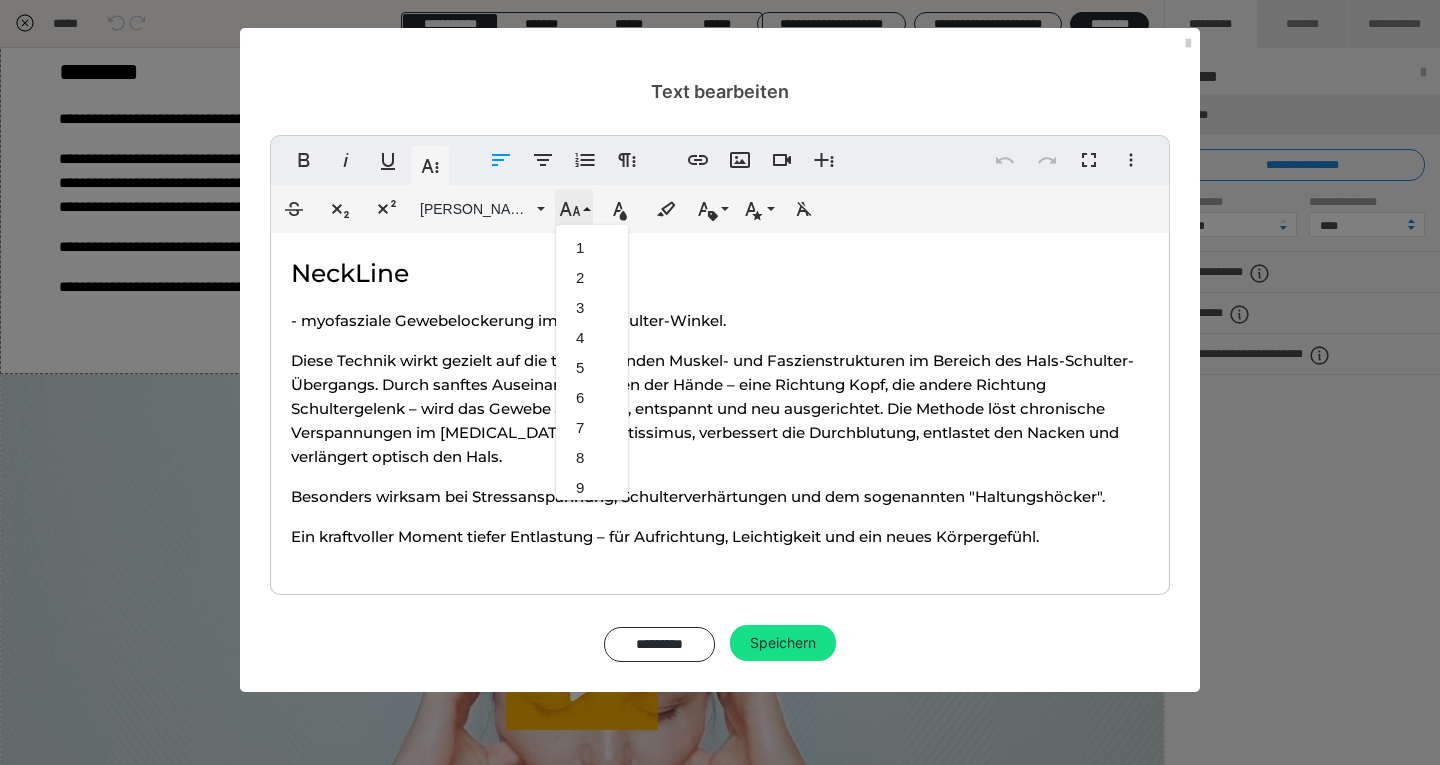 scroll, scrollTop: 743, scrollLeft: 0, axis: vertical 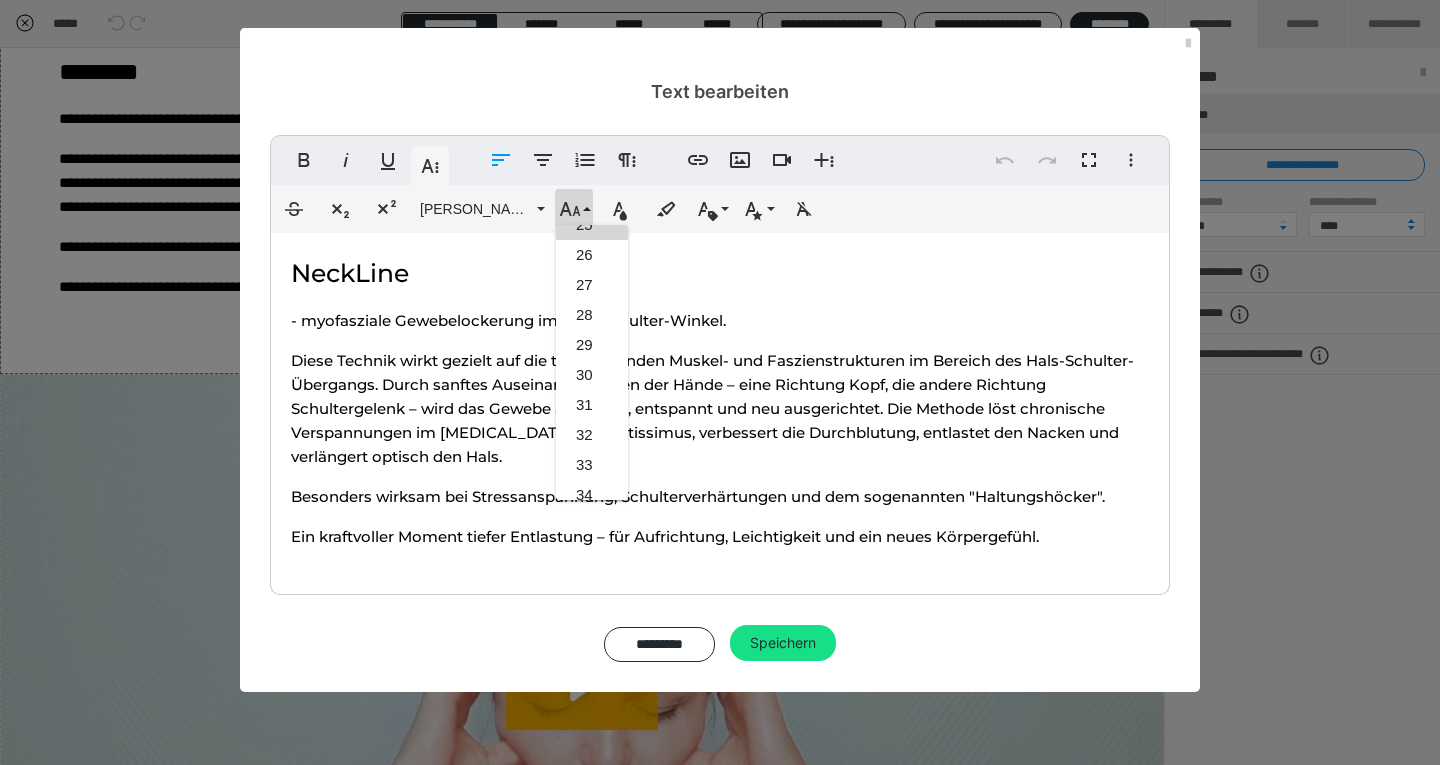 click on "25" at bounding box center [592, 225] 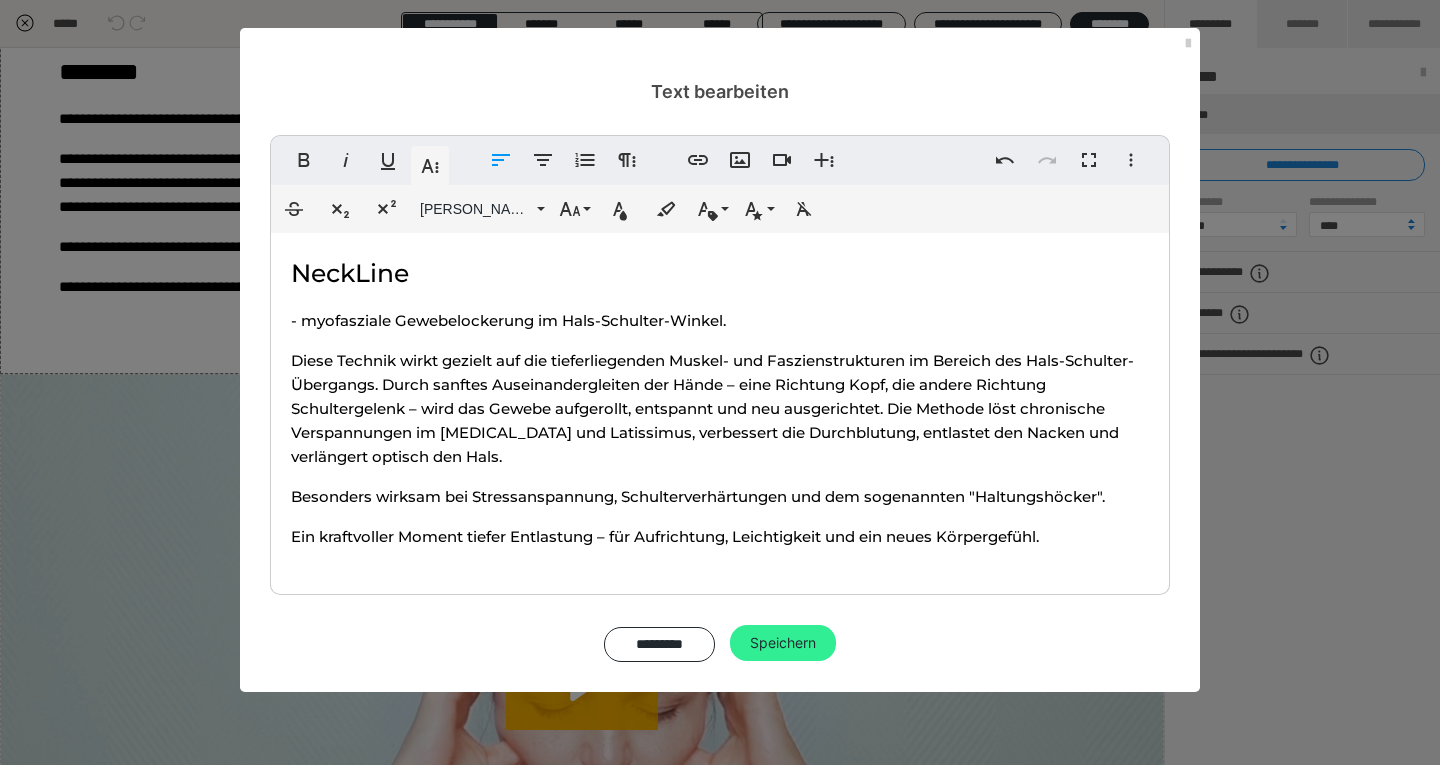 click on "Speichern" at bounding box center [783, 643] 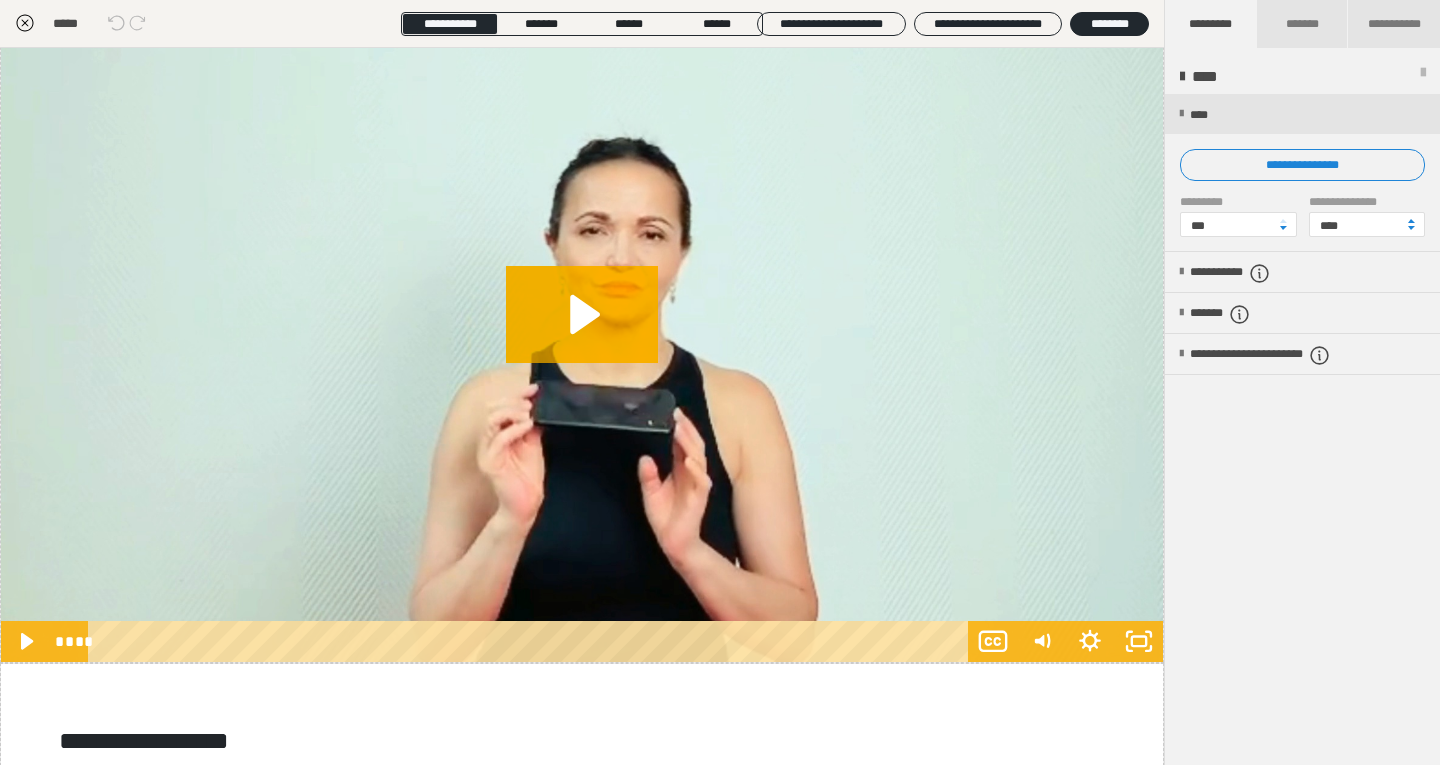scroll, scrollTop: 5083, scrollLeft: 0, axis: vertical 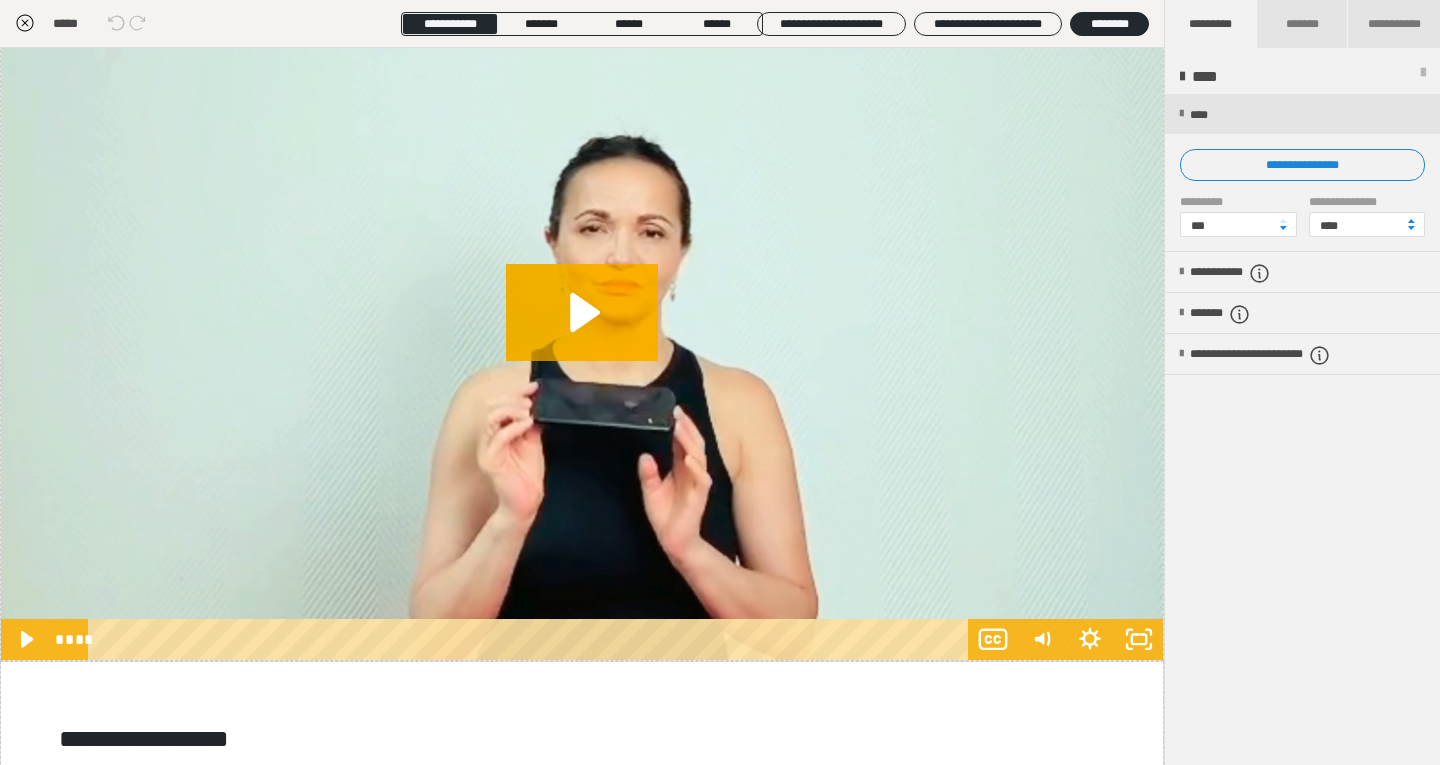 click 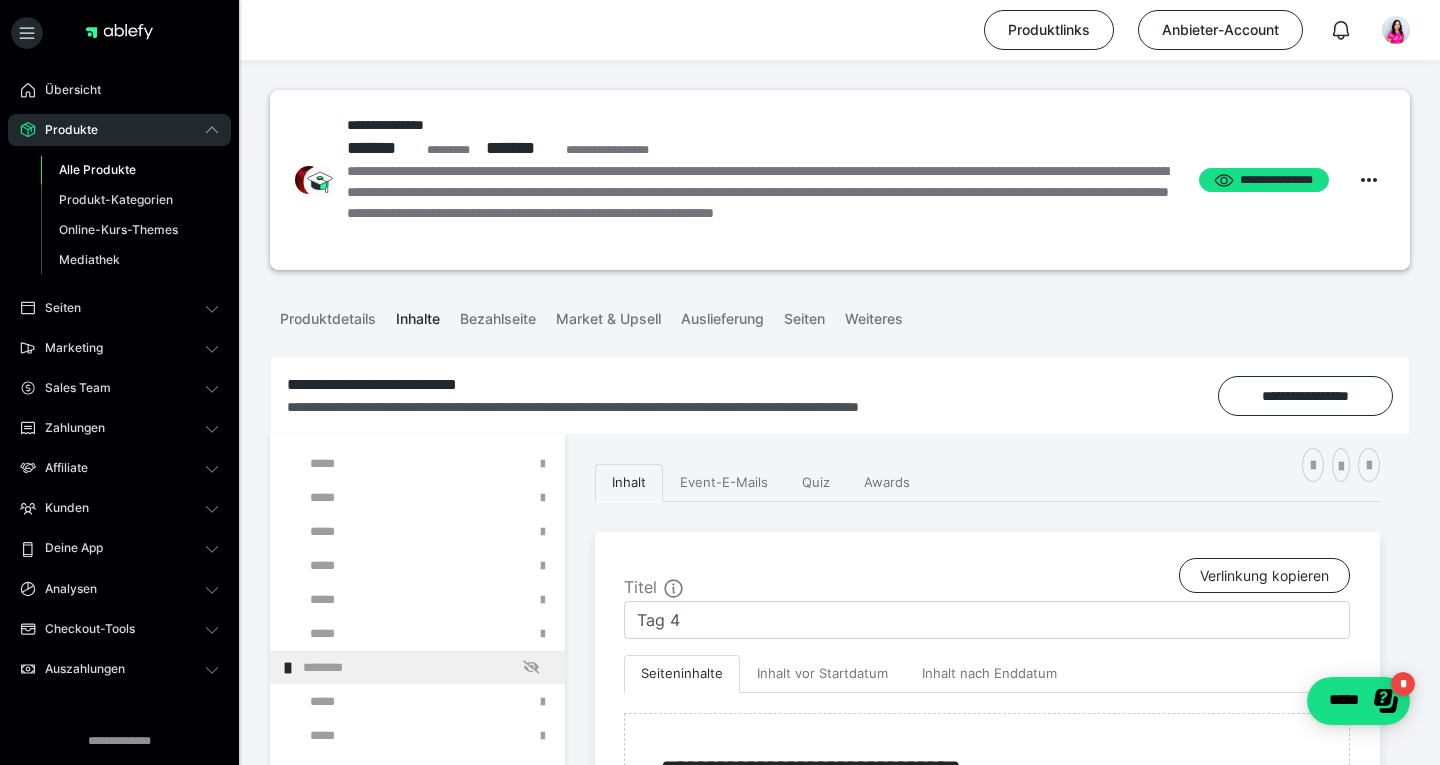 scroll, scrollTop: 666, scrollLeft: 0, axis: vertical 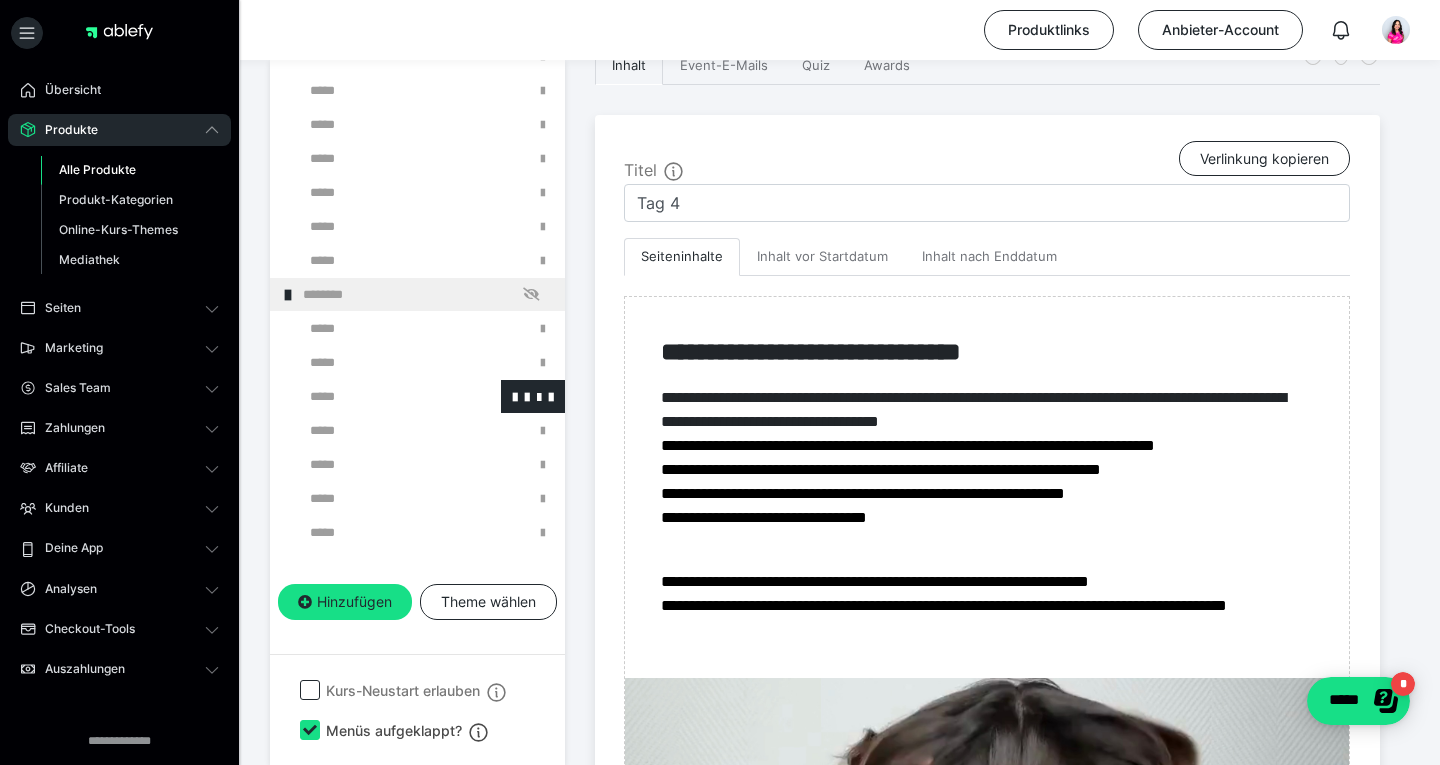click at bounding box center (375, 396) 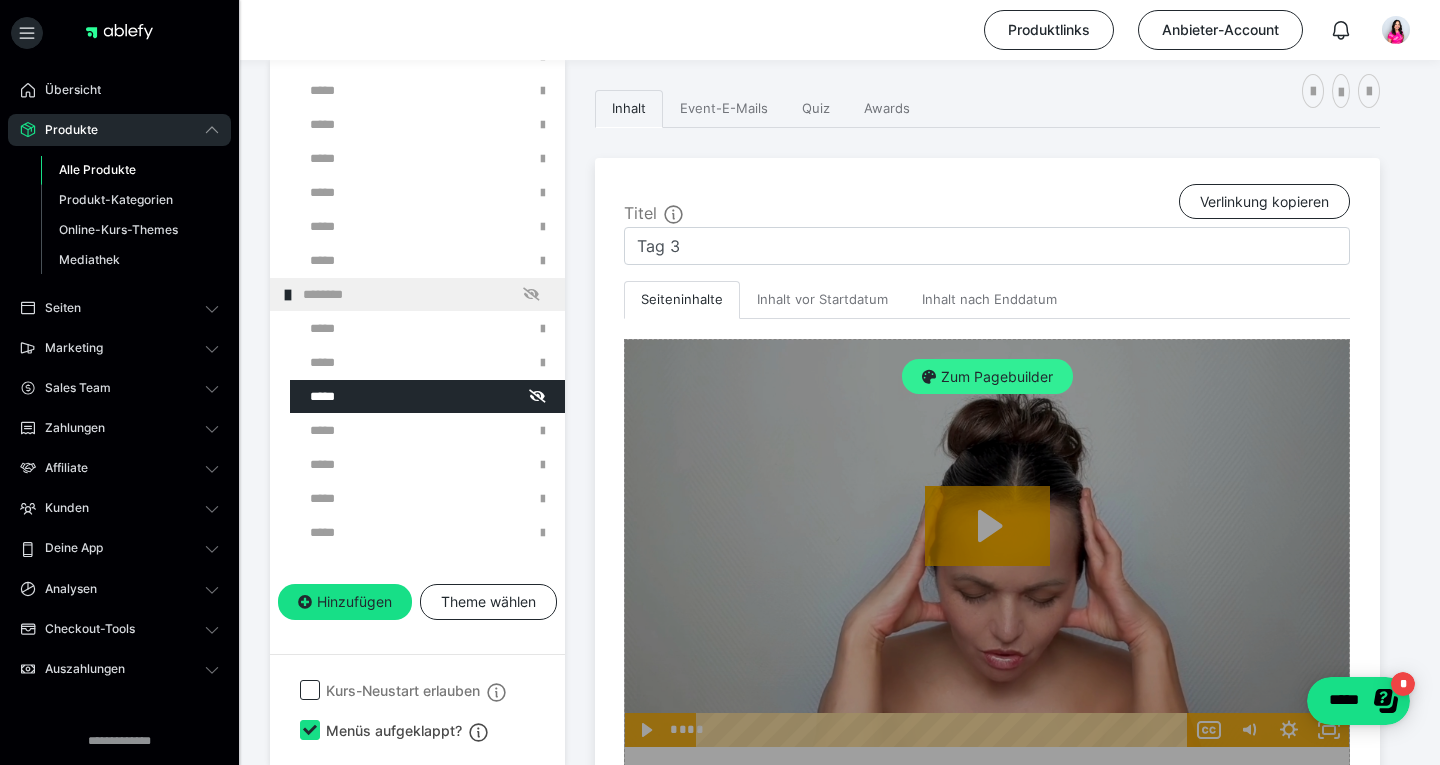 click on "Zum Pagebuilder" at bounding box center (987, 377) 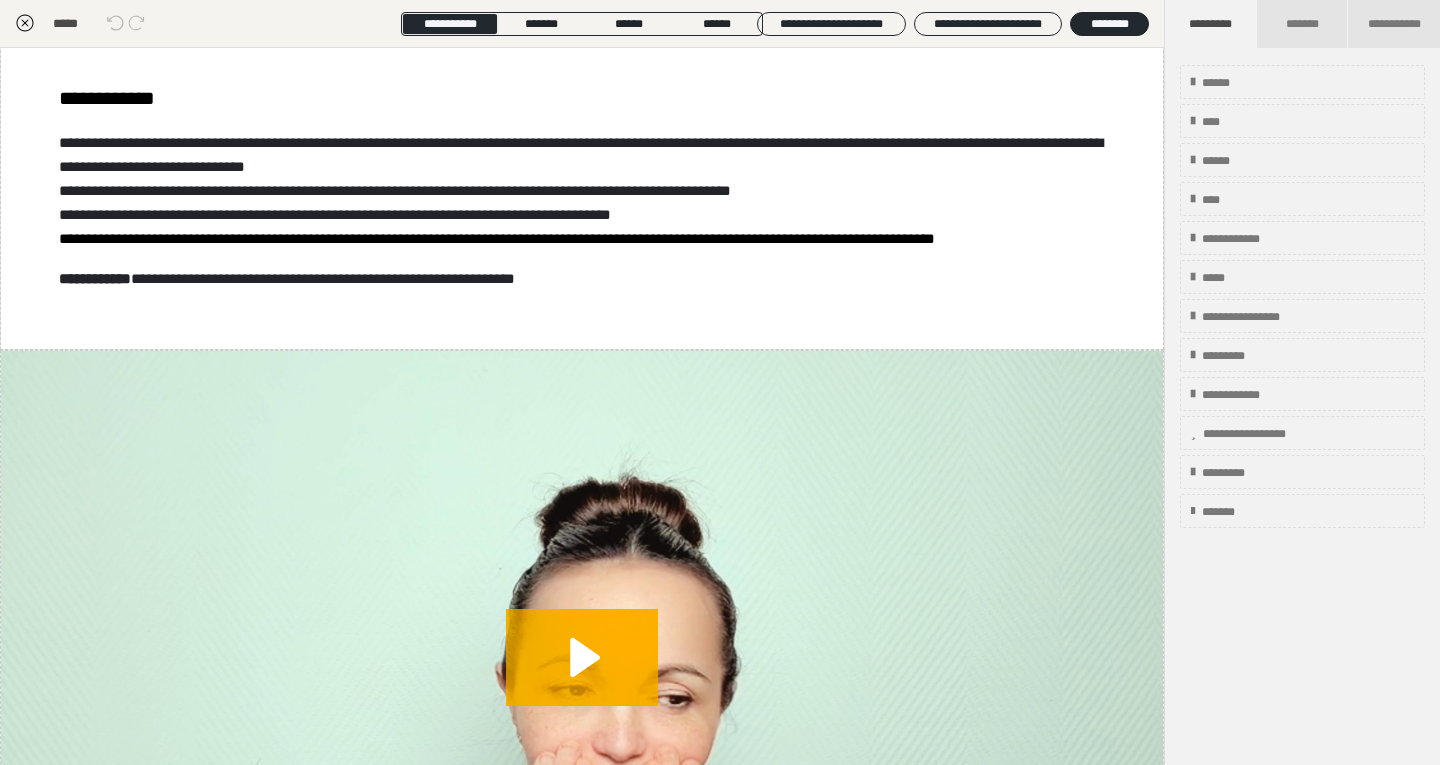 scroll, scrollTop: 695, scrollLeft: 0, axis: vertical 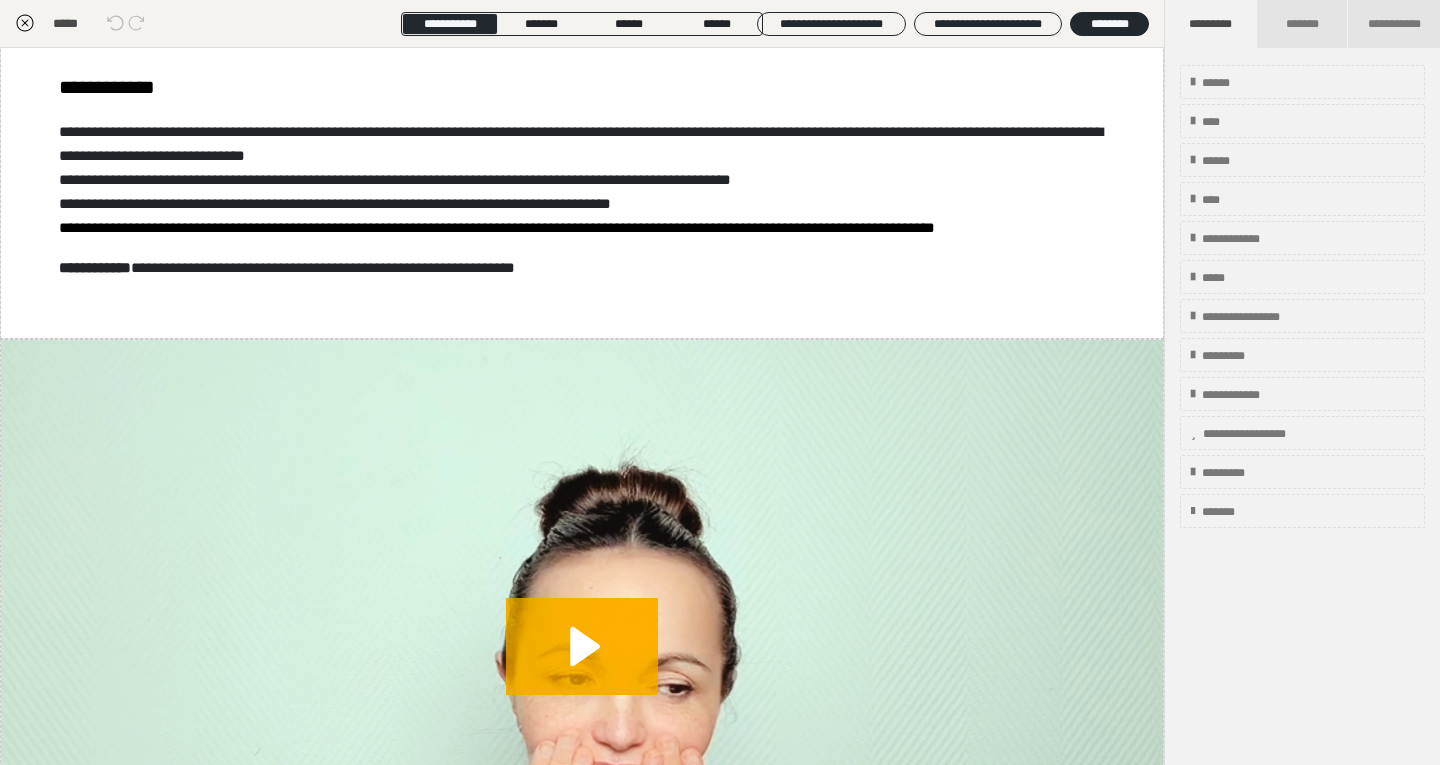 click 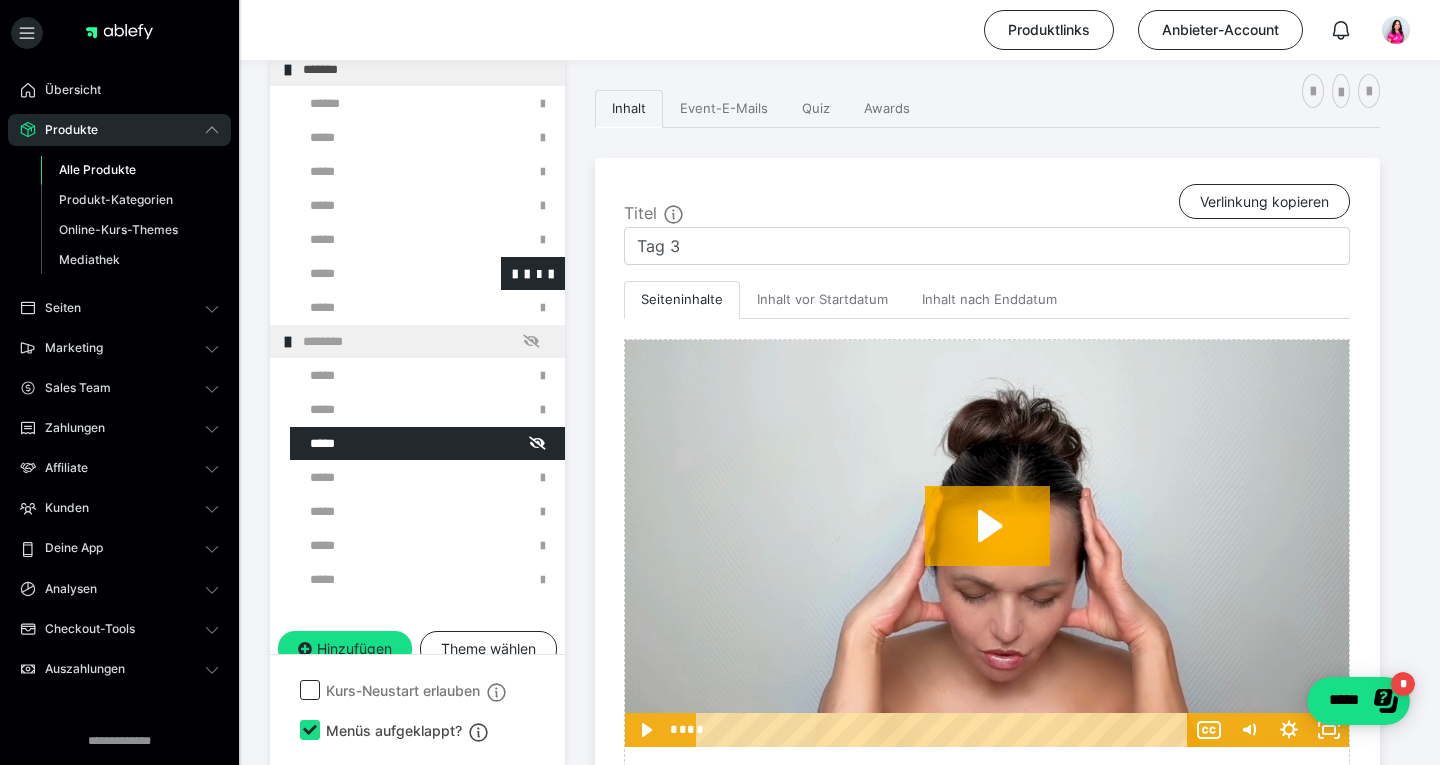 scroll, scrollTop: 603, scrollLeft: 0, axis: vertical 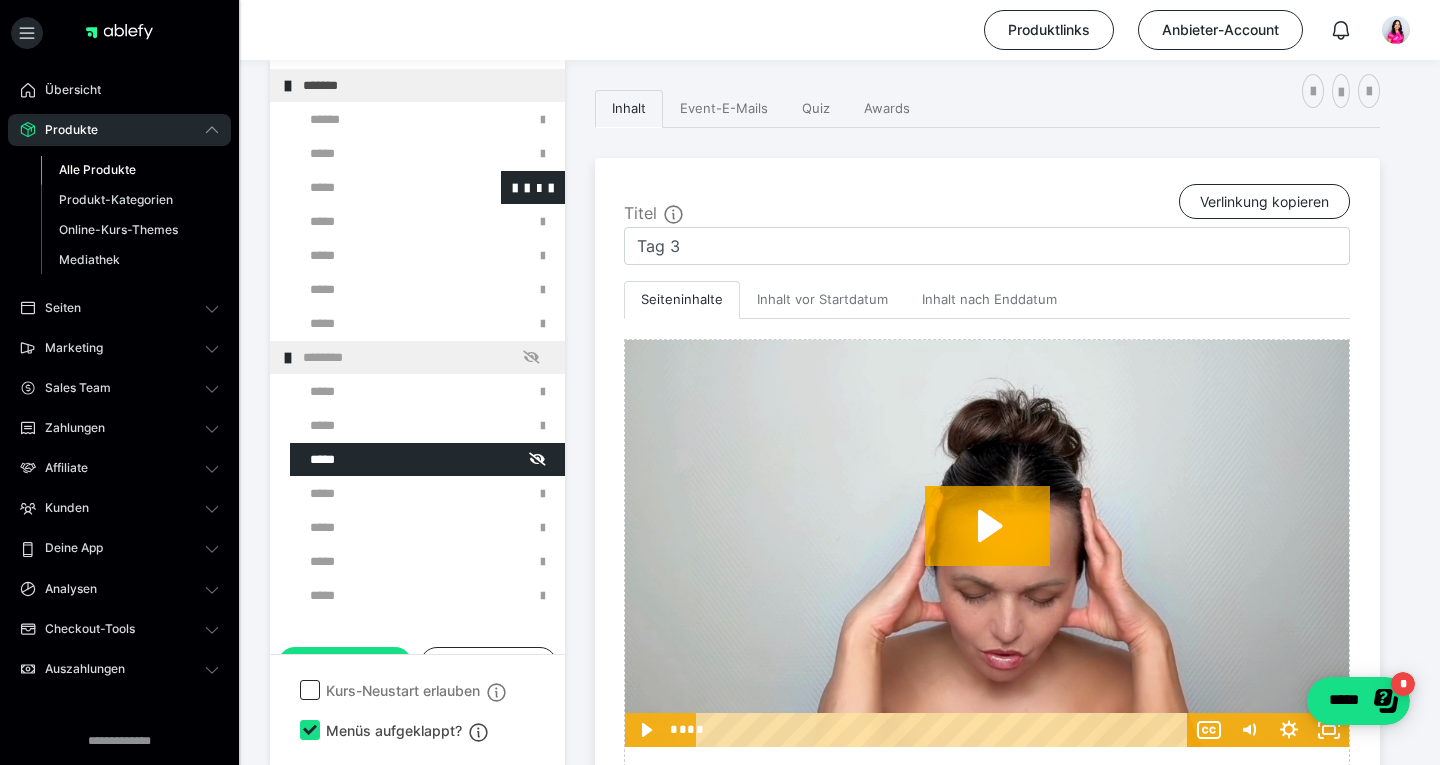 click at bounding box center [375, 187] 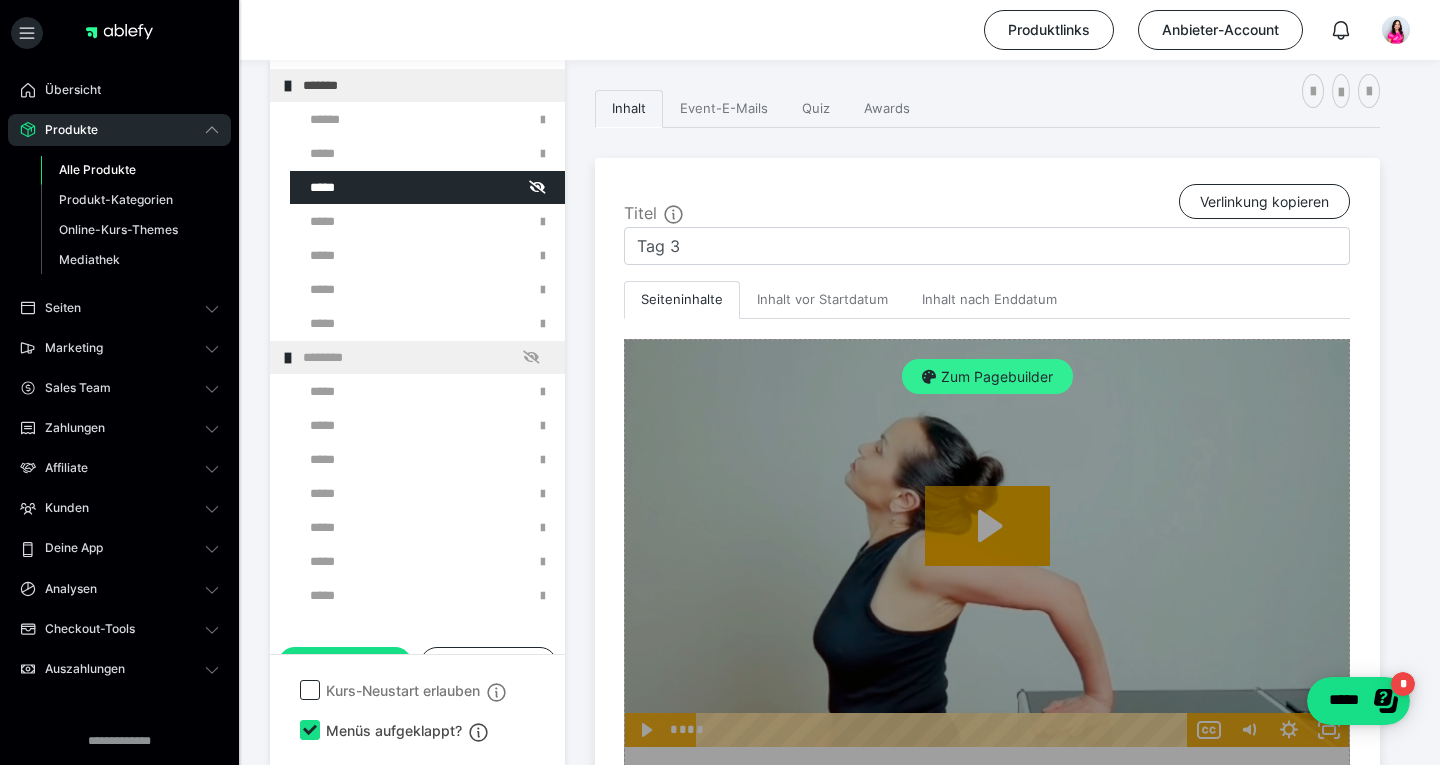 click on "Zum Pagebuilder" at bounding box center (987, 377) 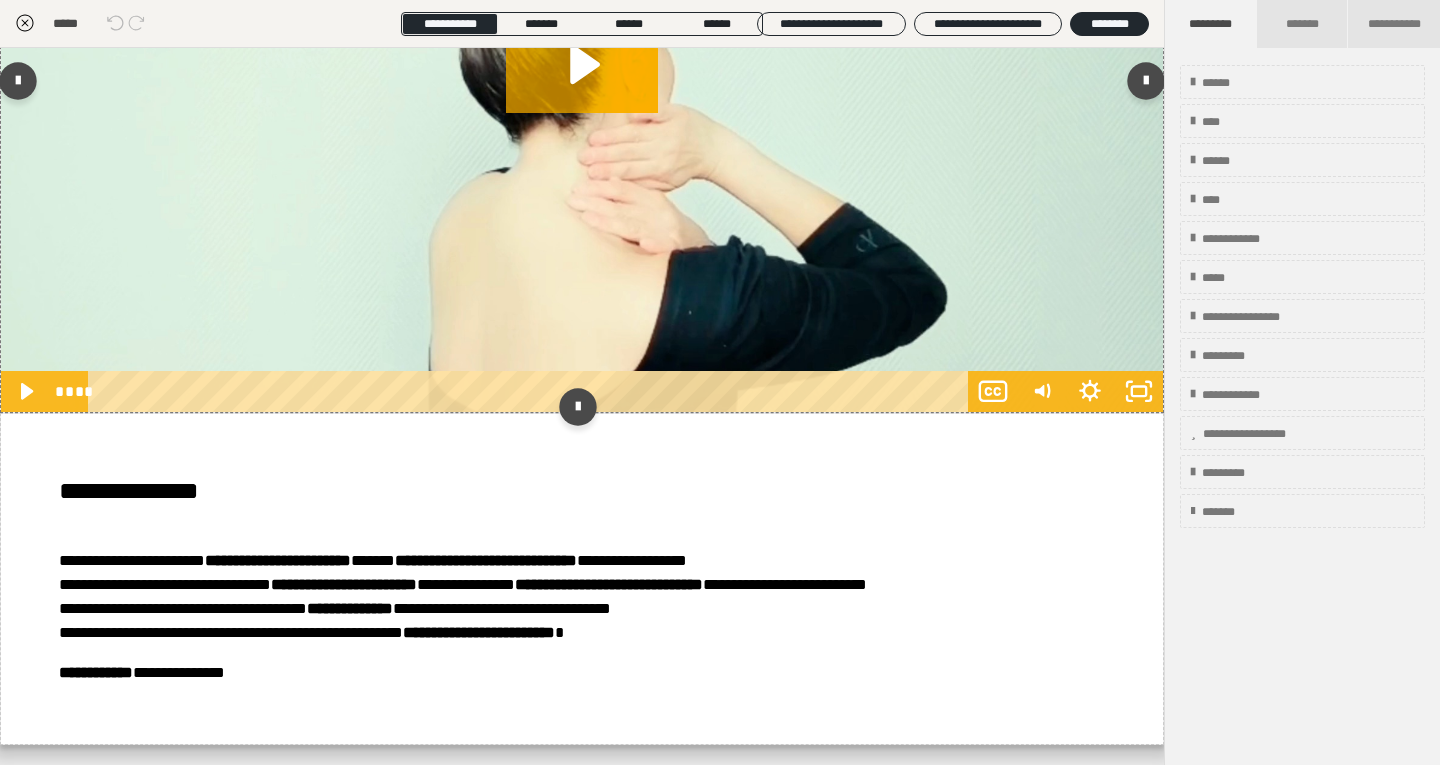 scroll, scrollTop: 4445, scrollLeft: 0, axis: vertical 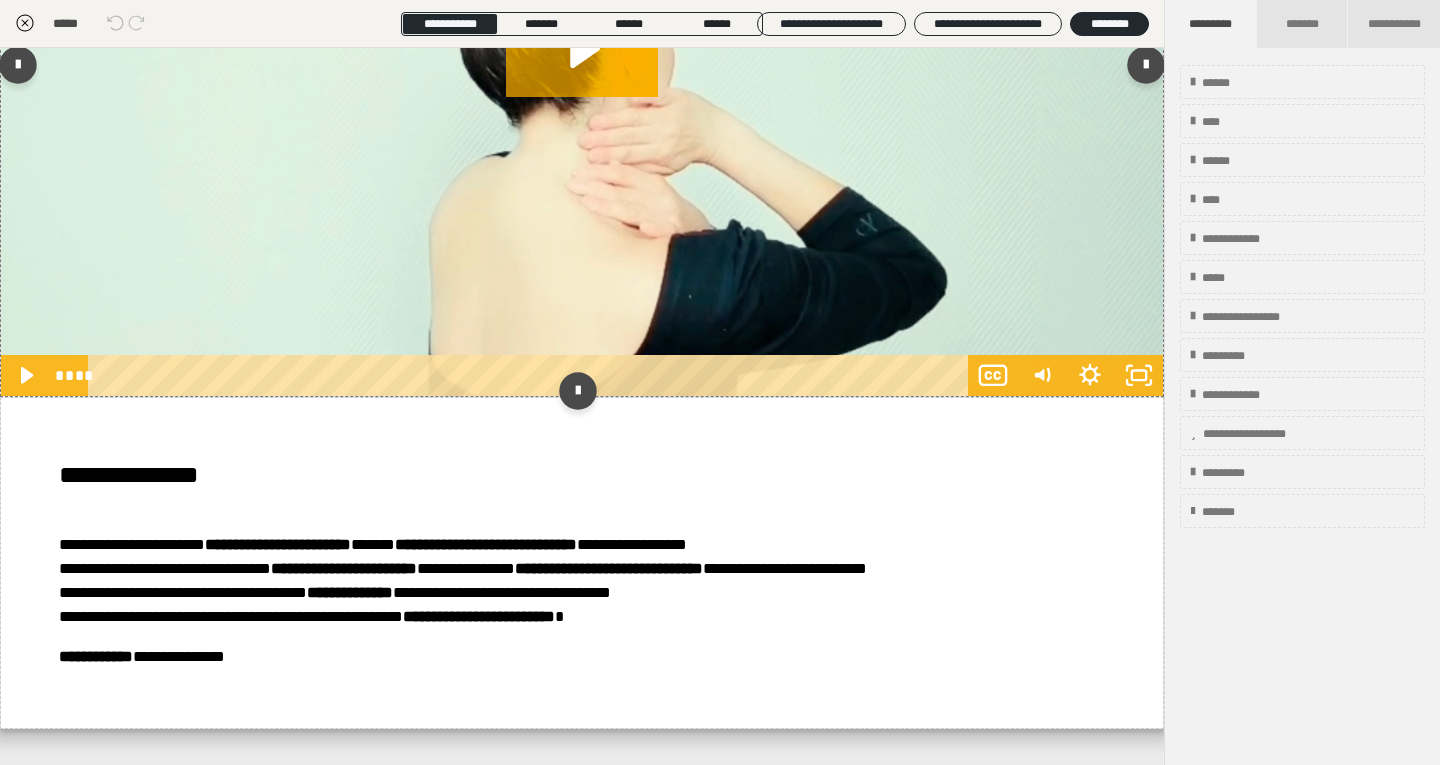 click at bounding box center [582, 69] 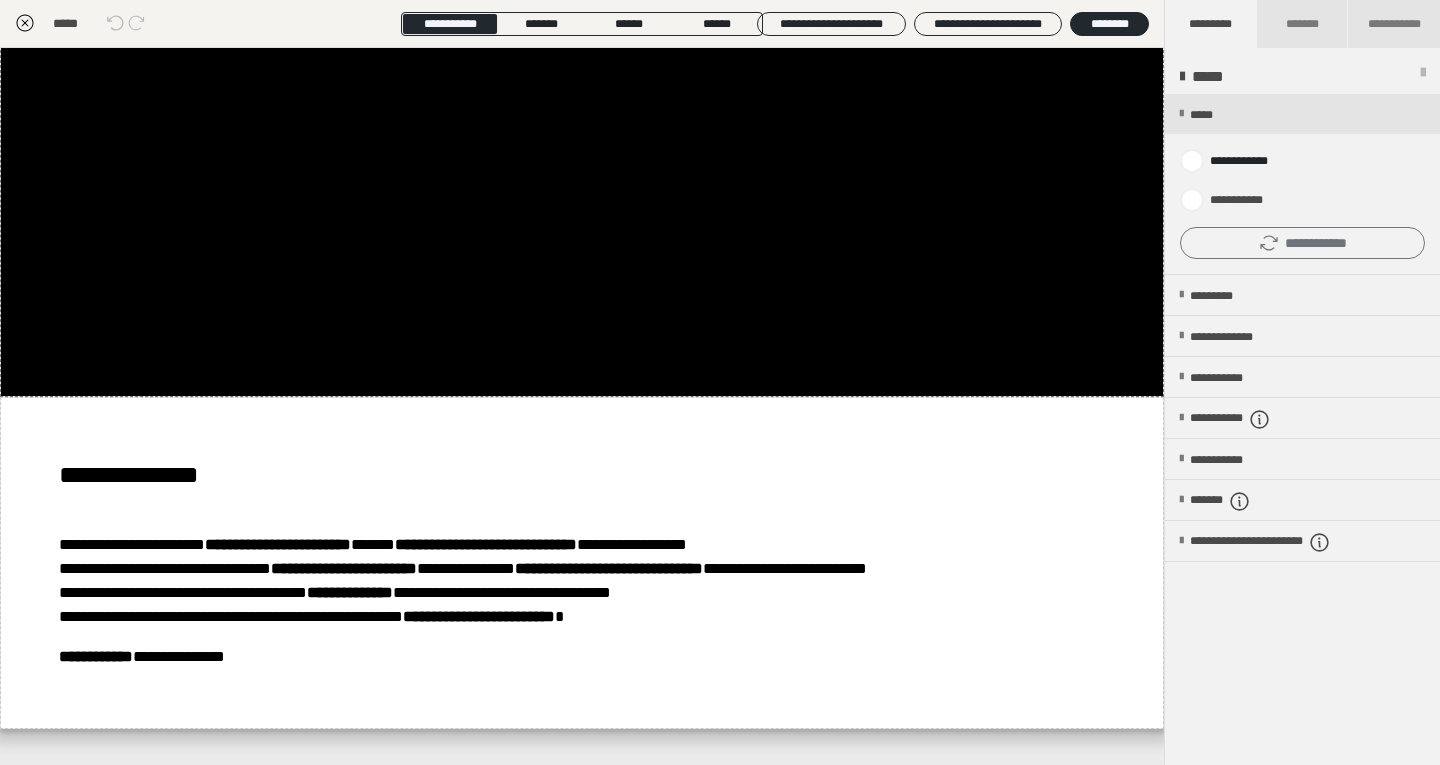 click on "**********" at bounding box center (1302, 243) 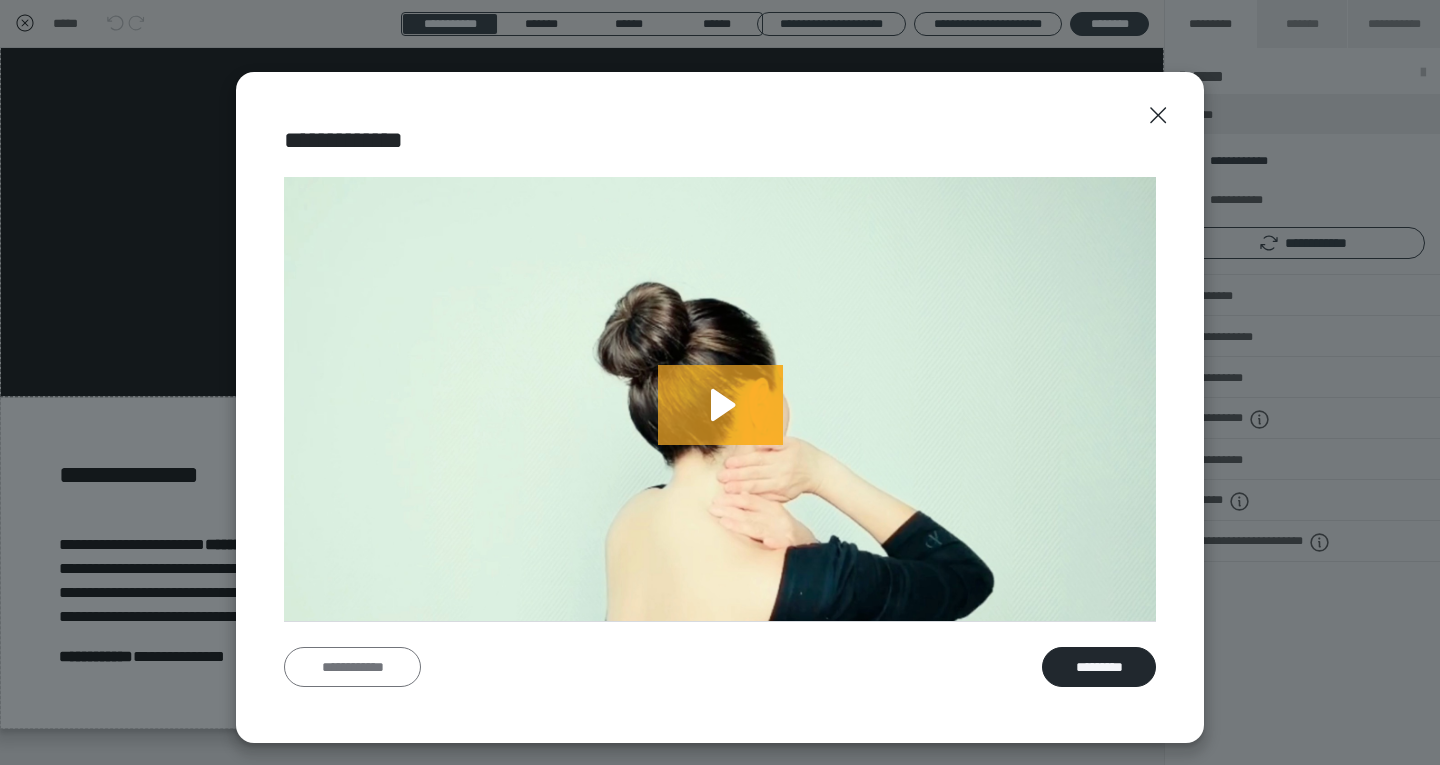 click on "**********" at bounding box center (352, 667) 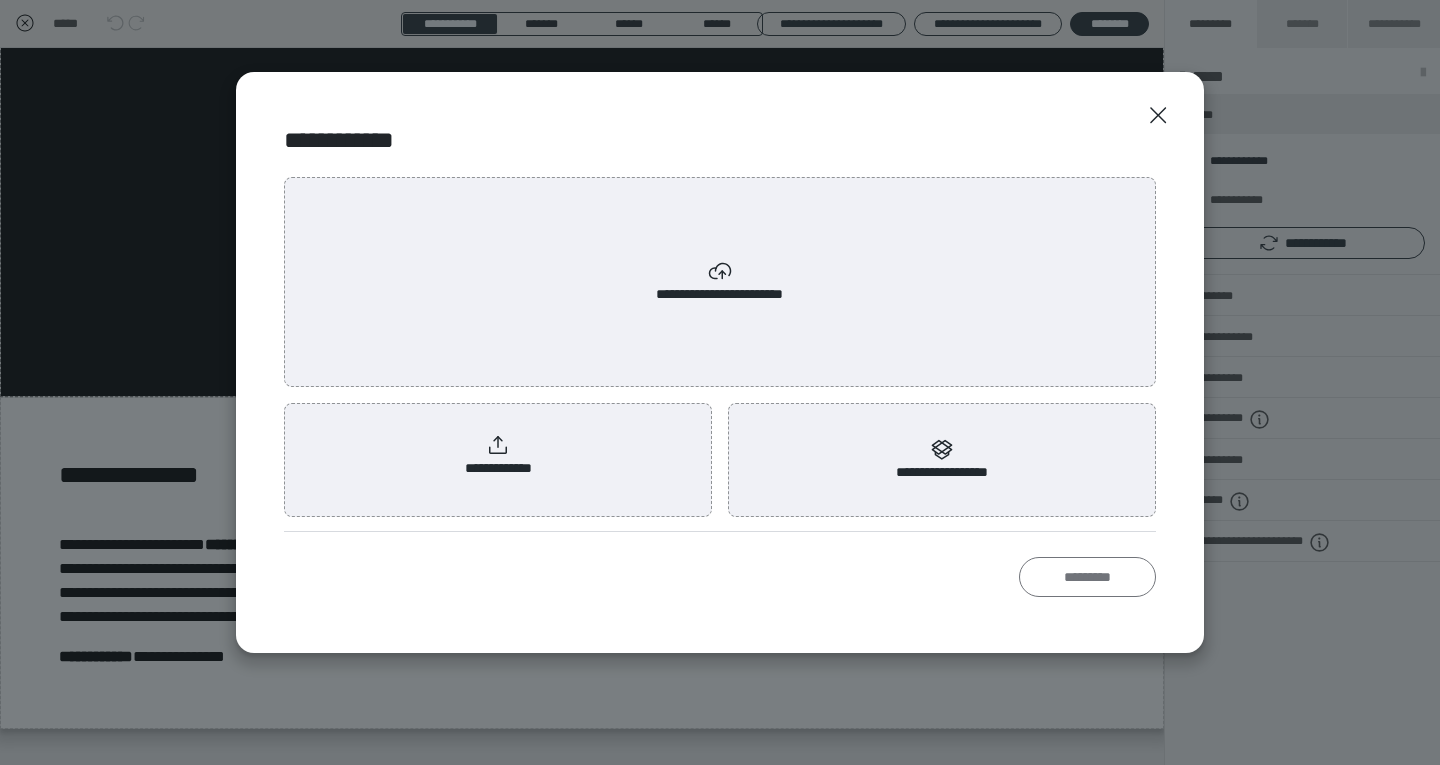 scroll, scrollTop: 0, scrollLeft: 0, axis: both 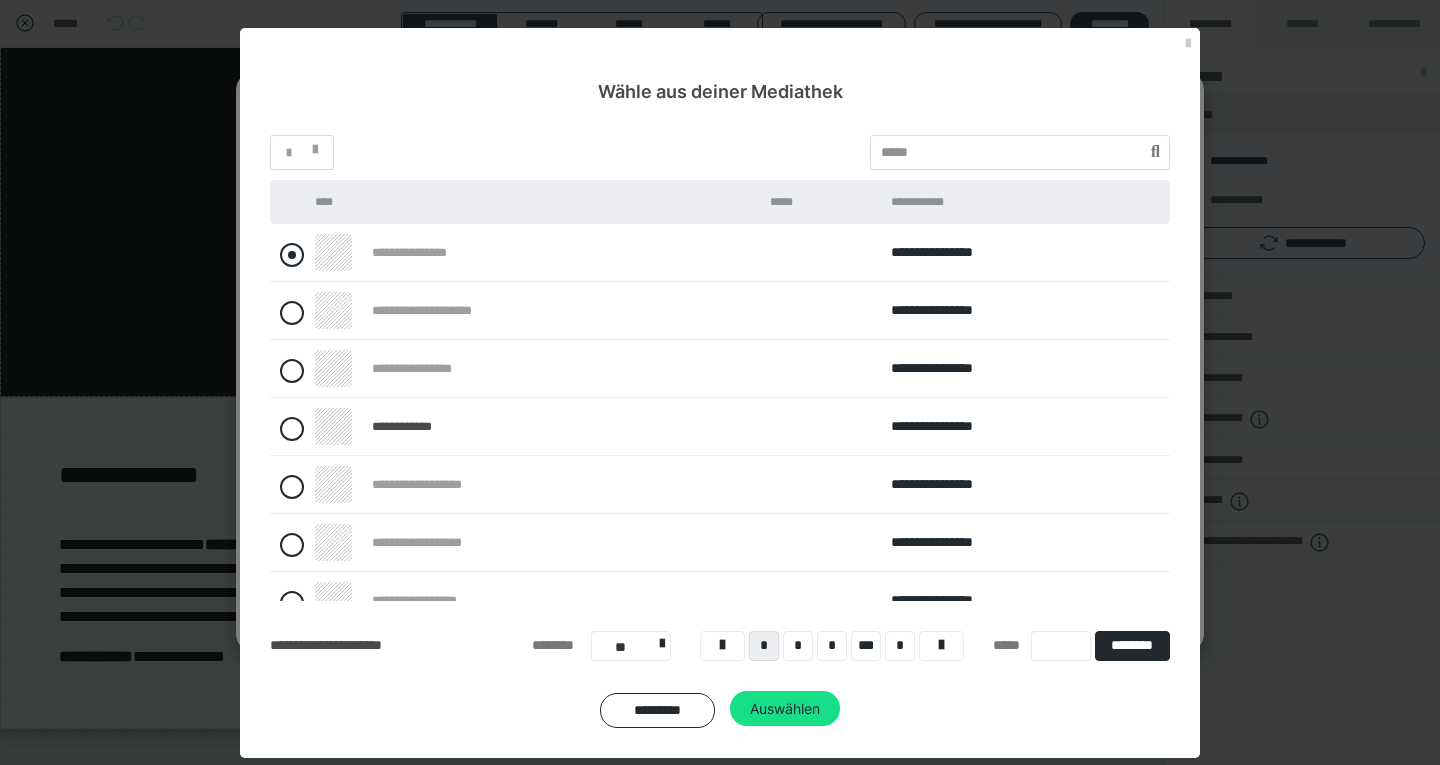 click at bounding box center (292, 255) 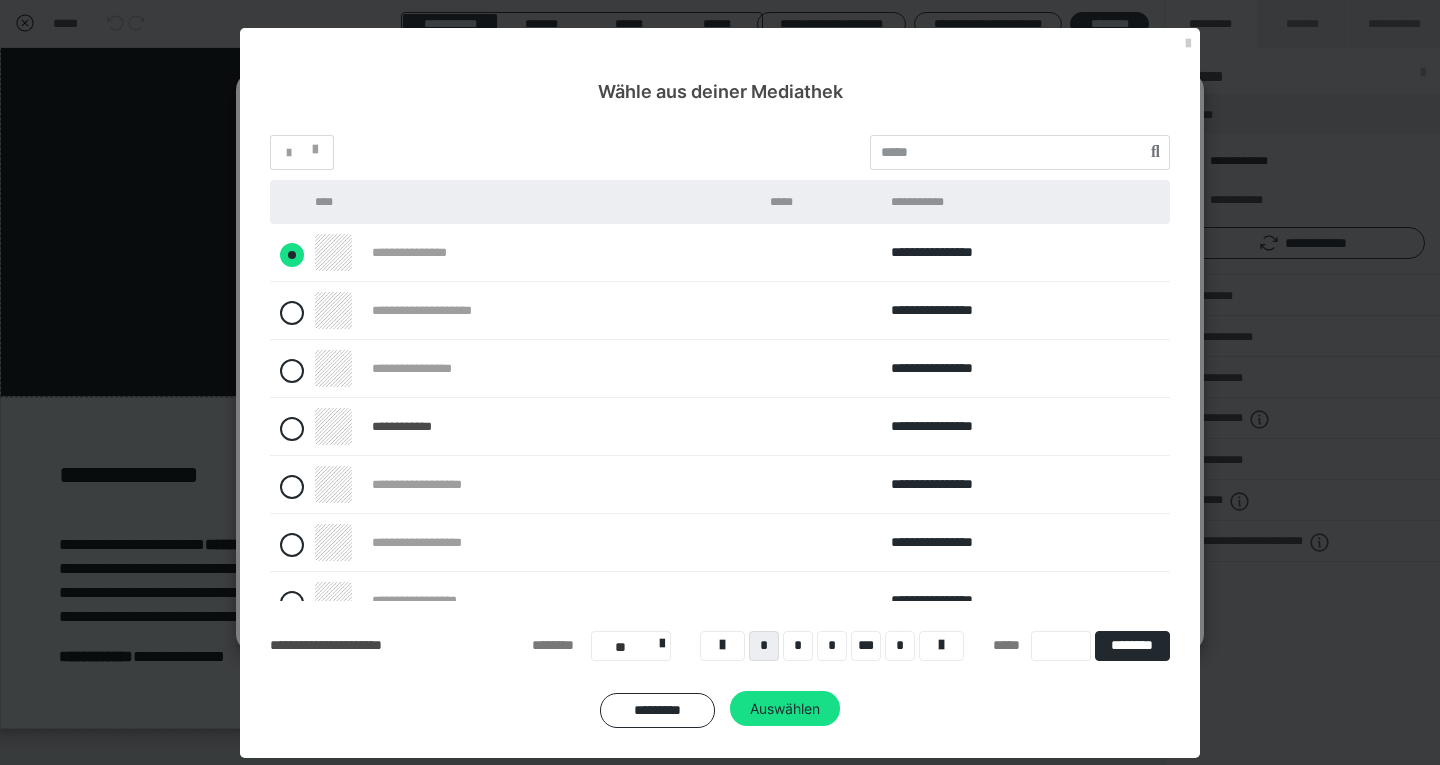 radio on "****" 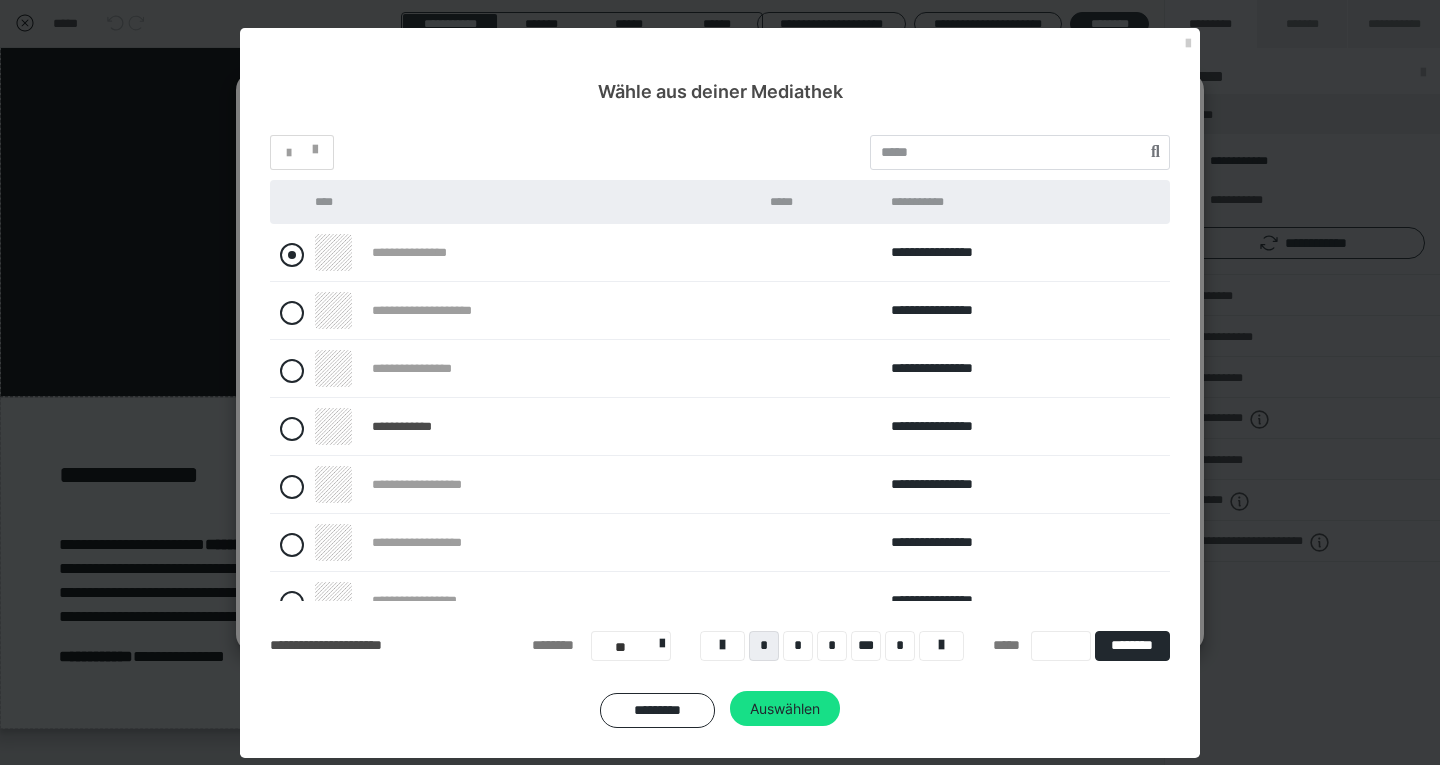 radio on "*****" 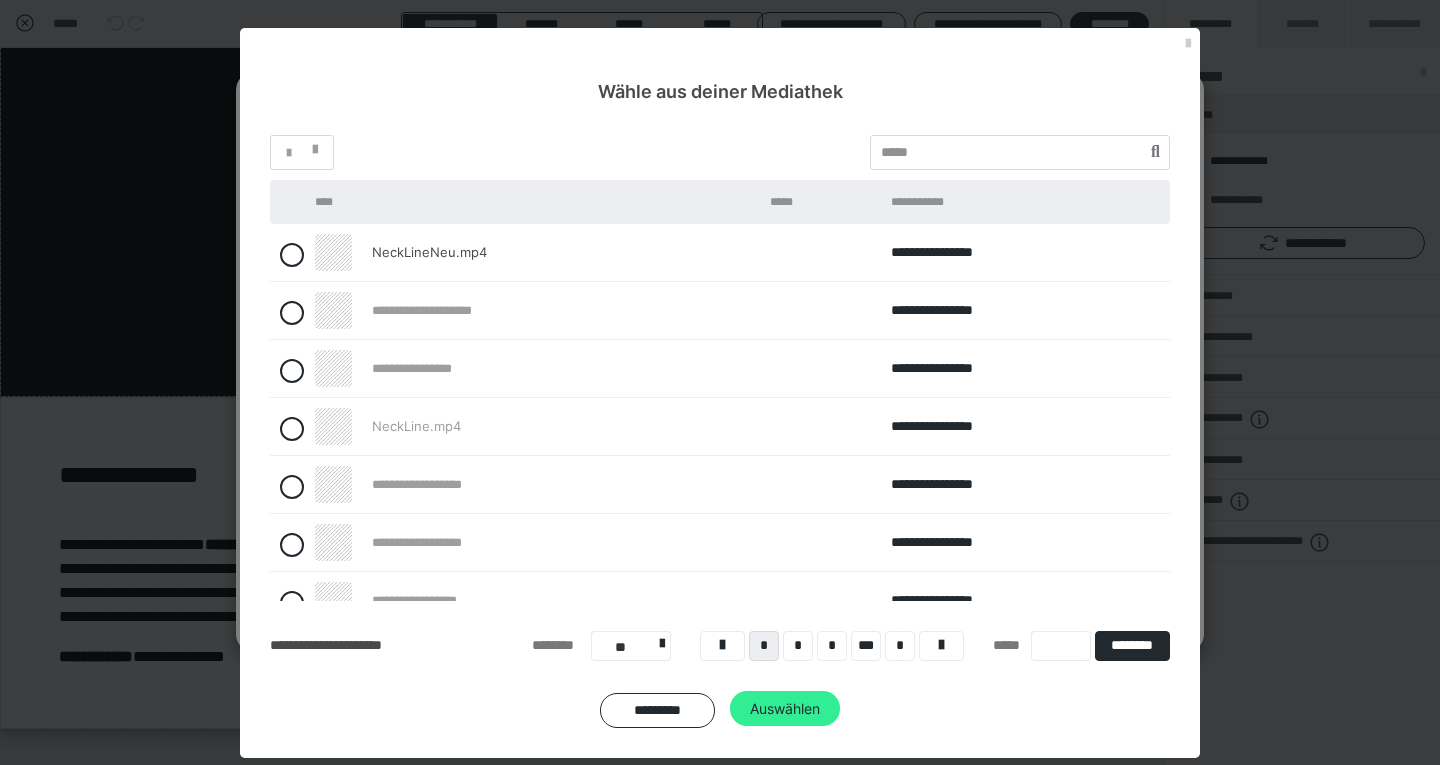 click on "Auswählen" at bounding box center (785, 709) 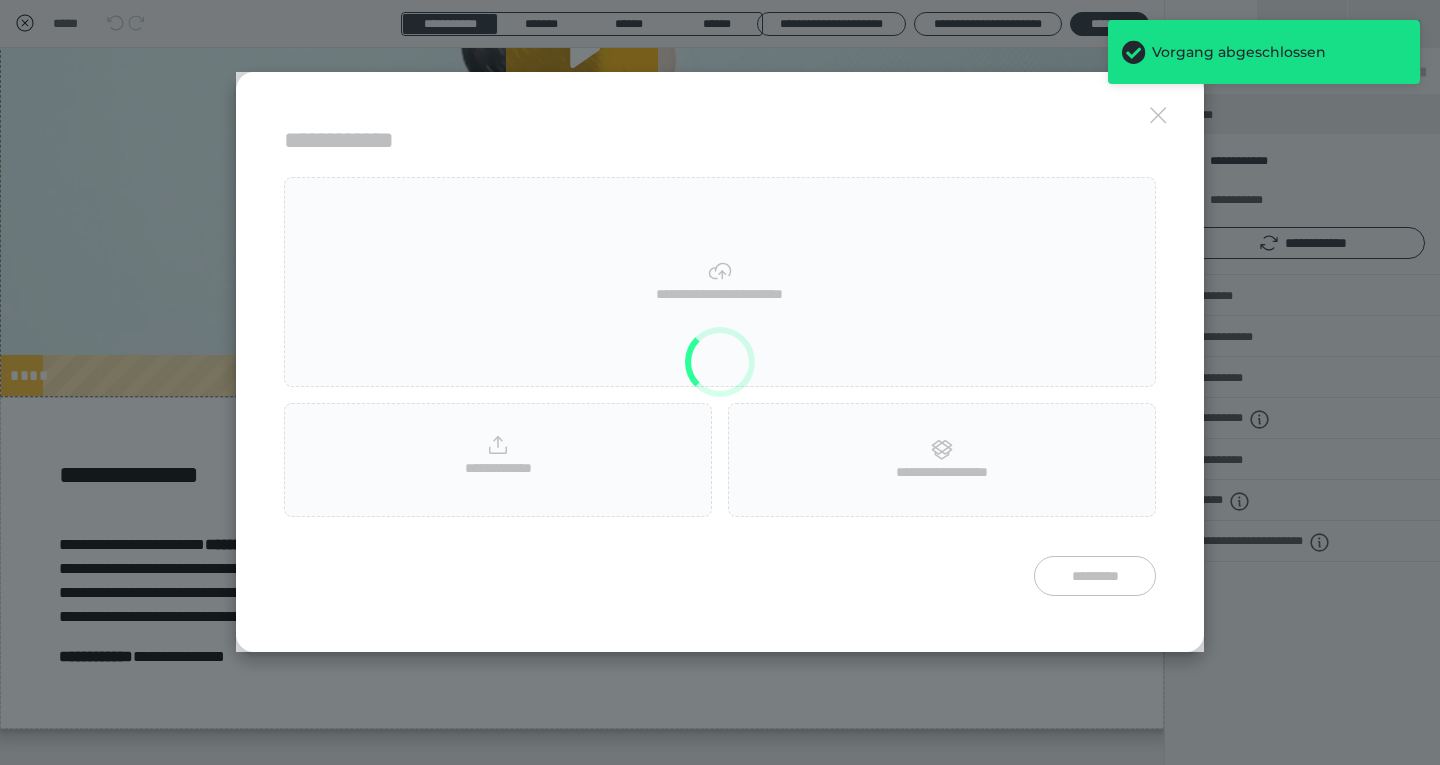scroll, scrollTop: 3847, scrollLeft: 0, axis: vertical 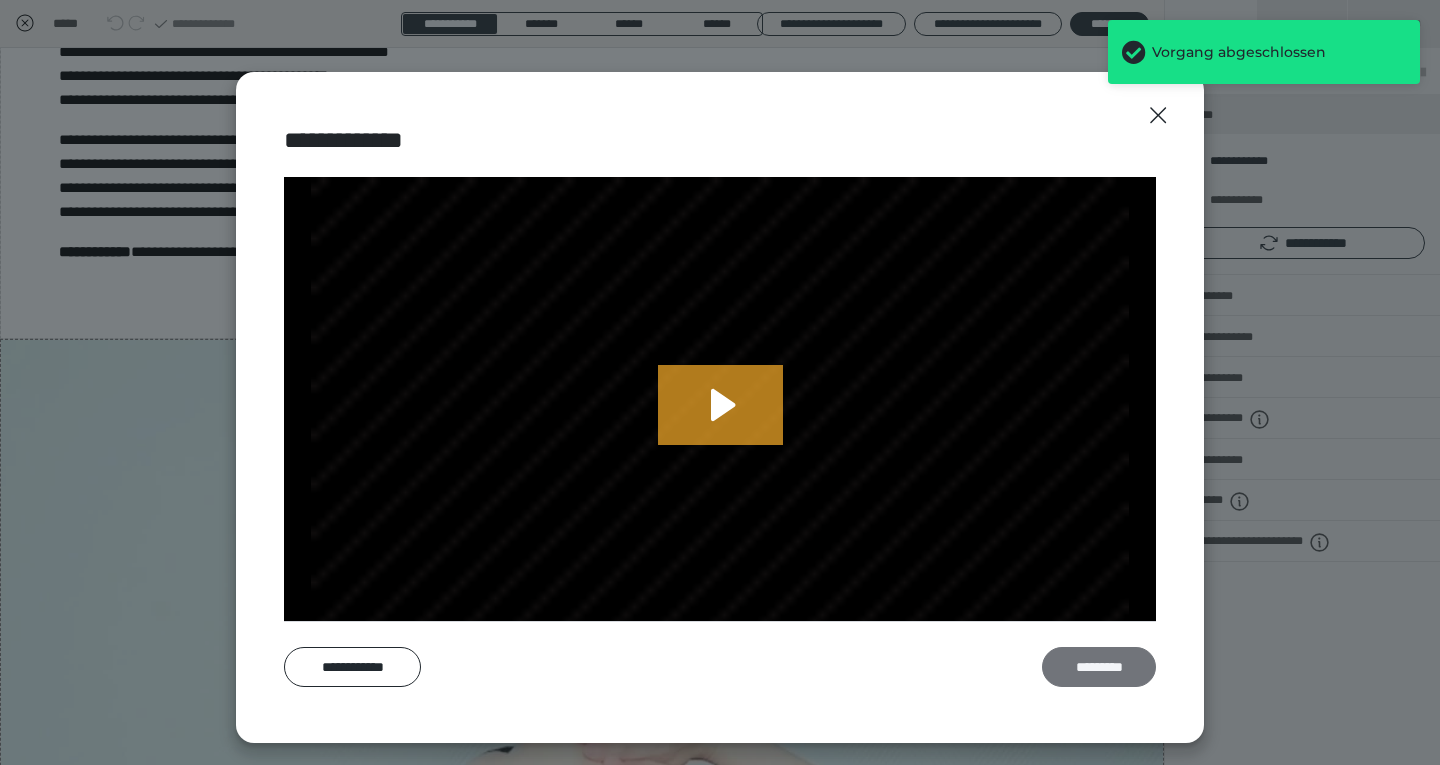 click on "*********" at bounding box center (1099, 667) 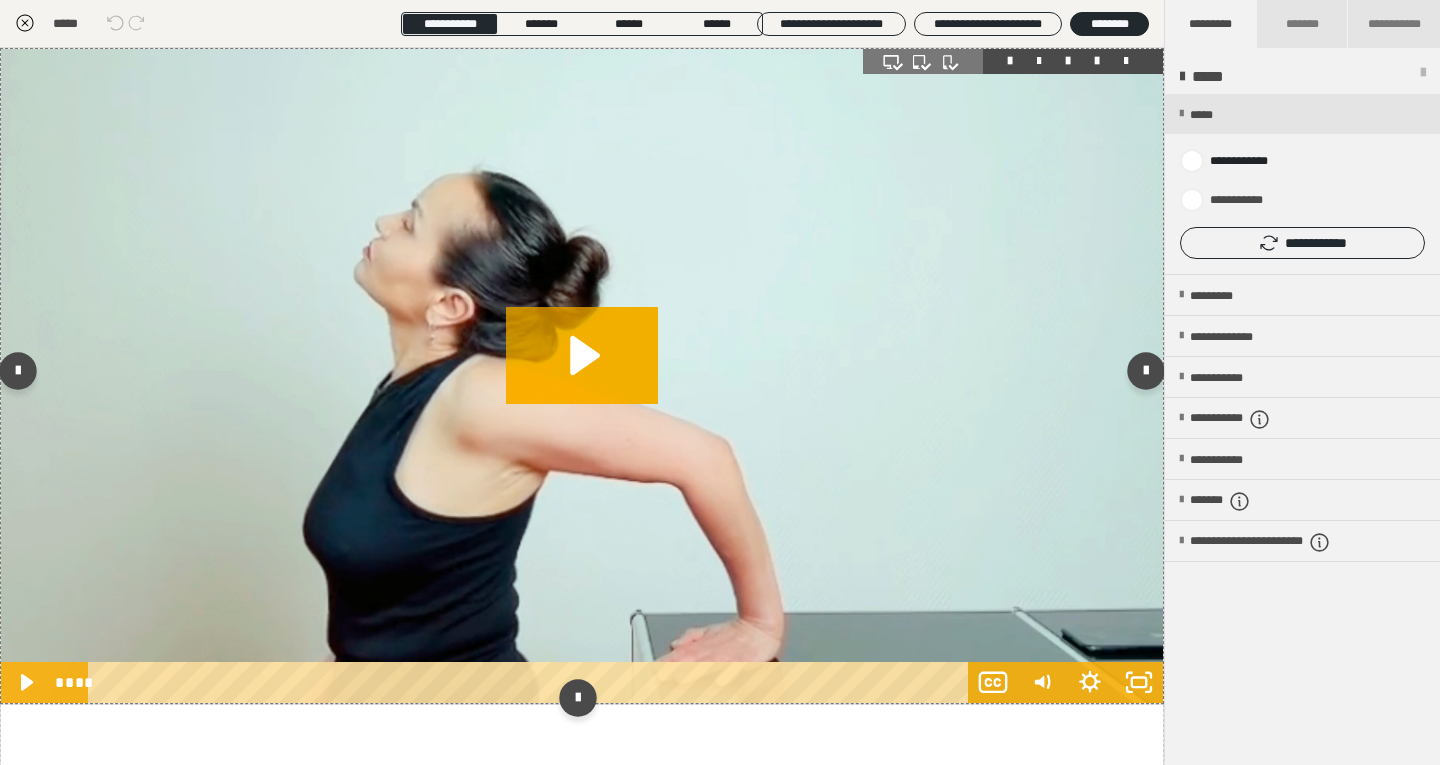 scroll, scrollTop: 0, scrollLeft: 0, axis: both 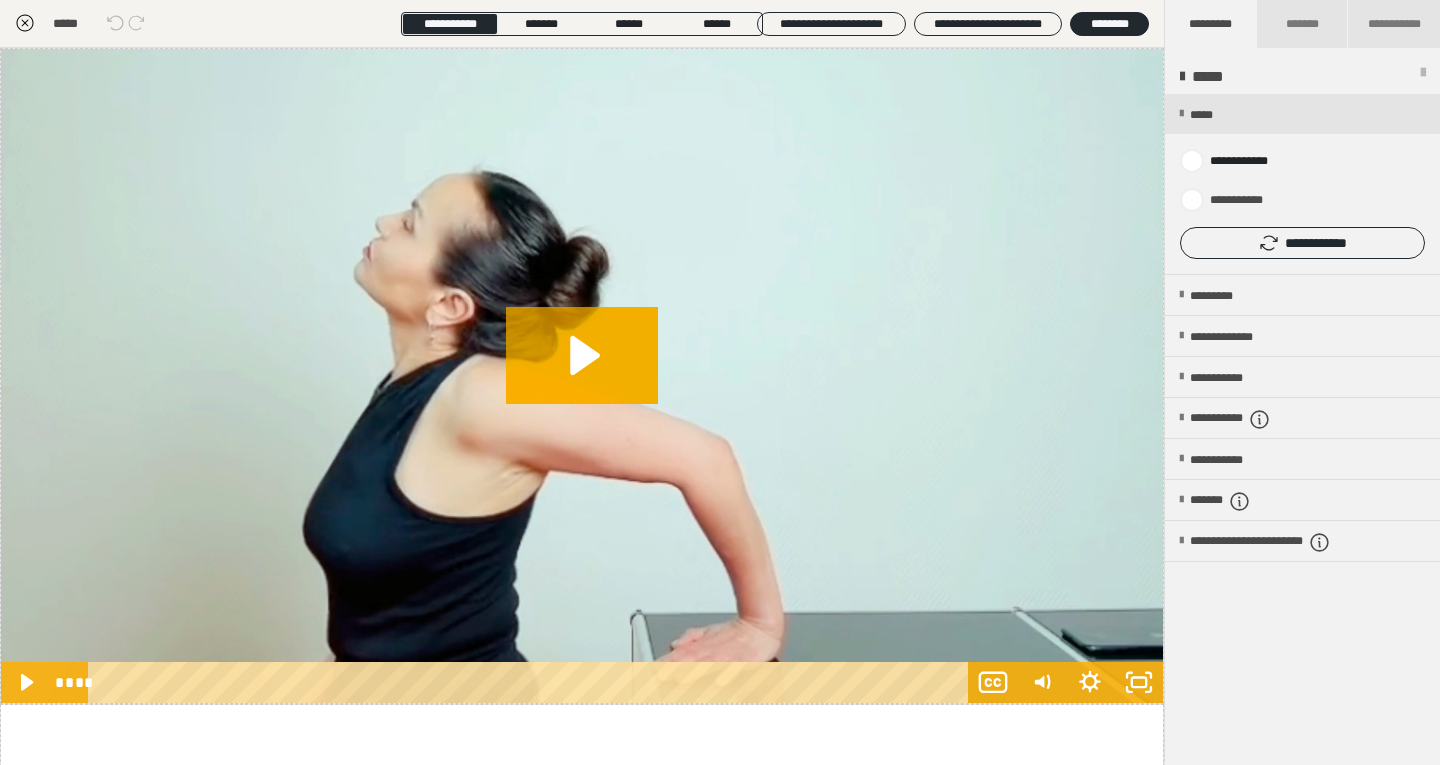 click 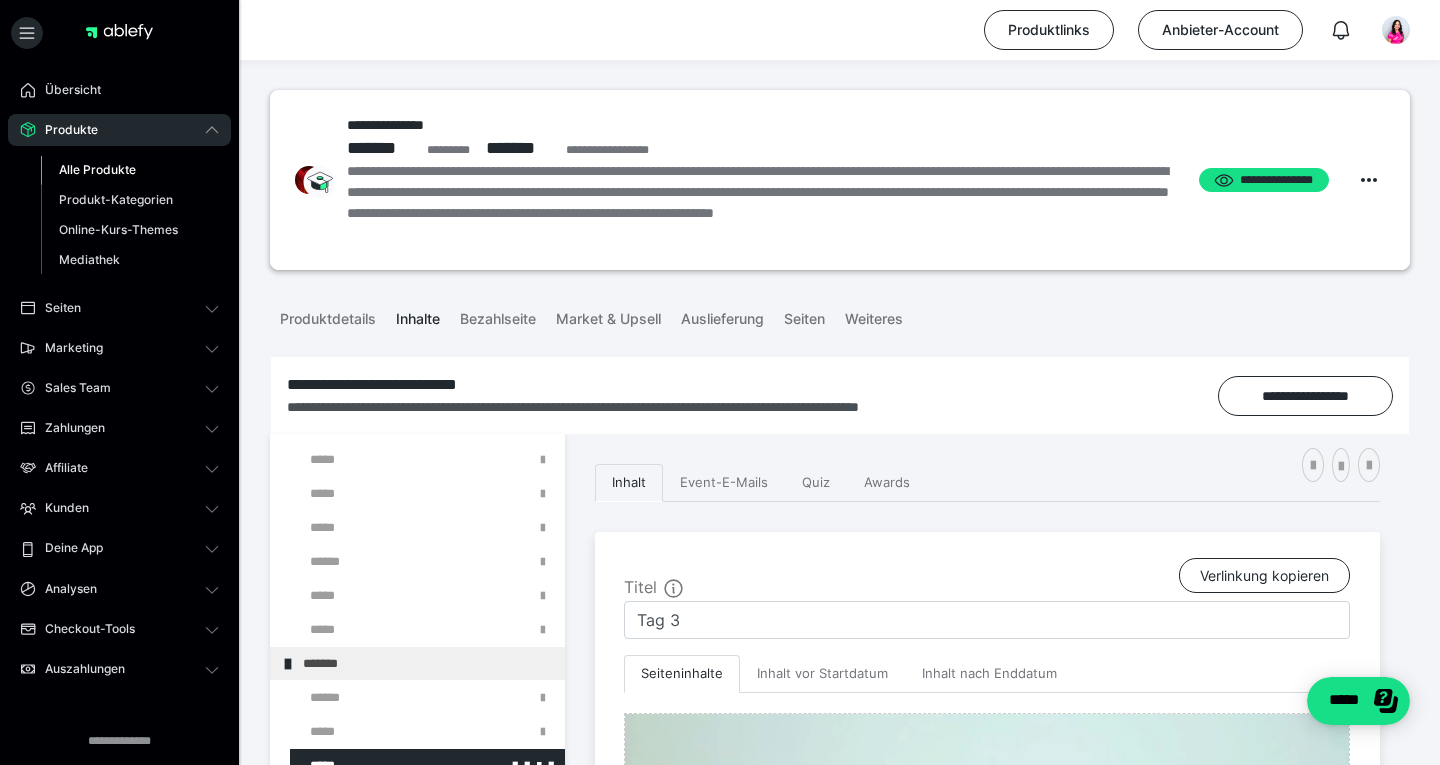scroll, scrollTop: 425, scrollLeft: 0, axis: vertical 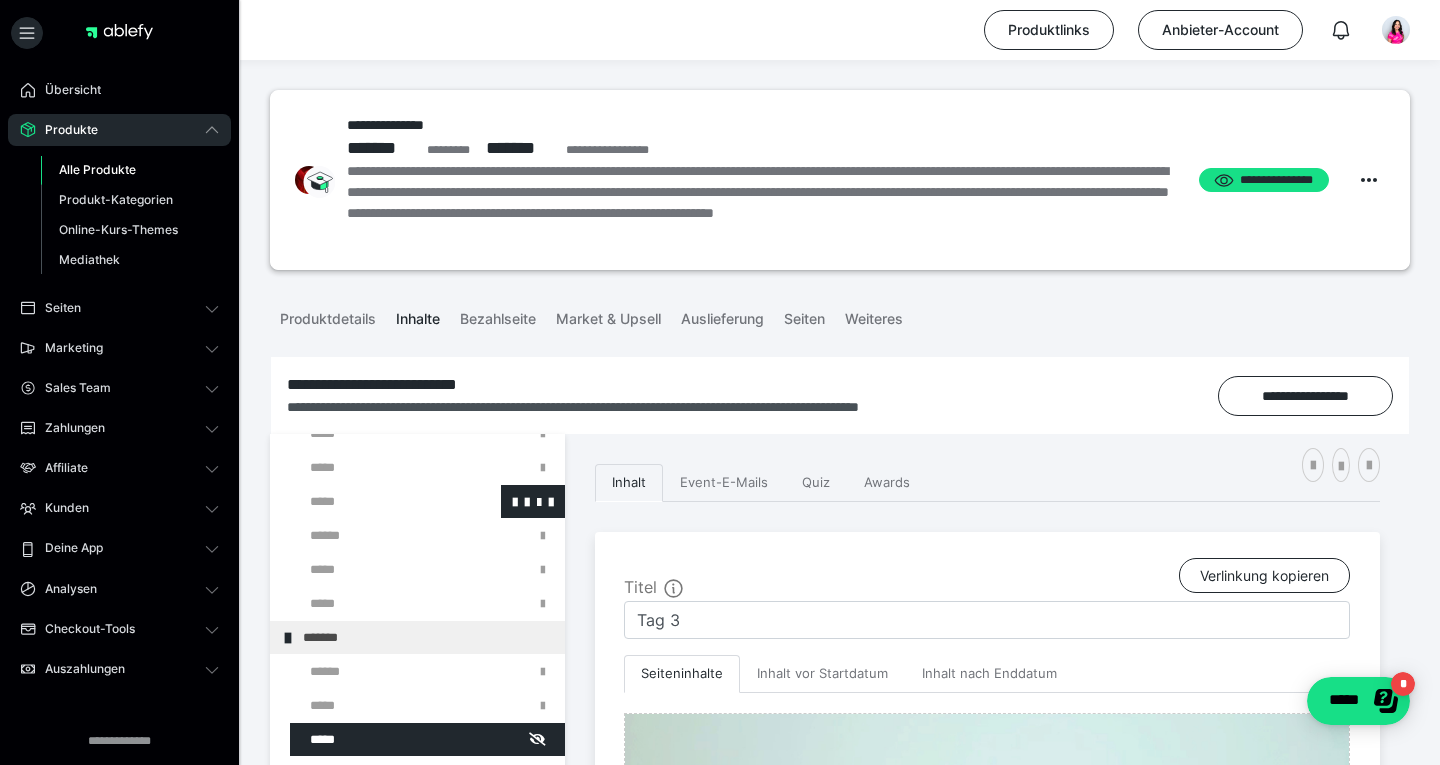 click at bounding box center [375, 501] 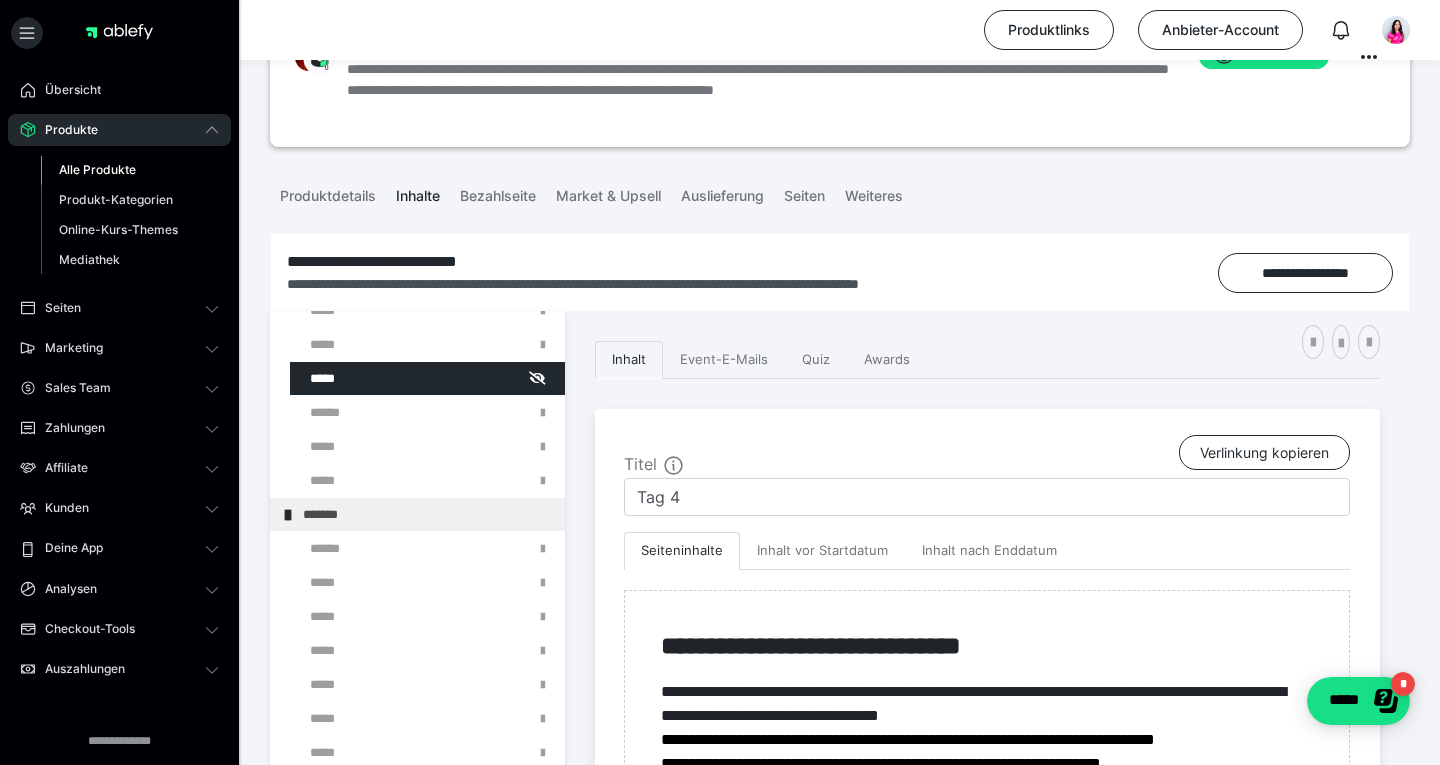 scroll, scrollTop: 140, scrollLeft: 0, axis: vertical 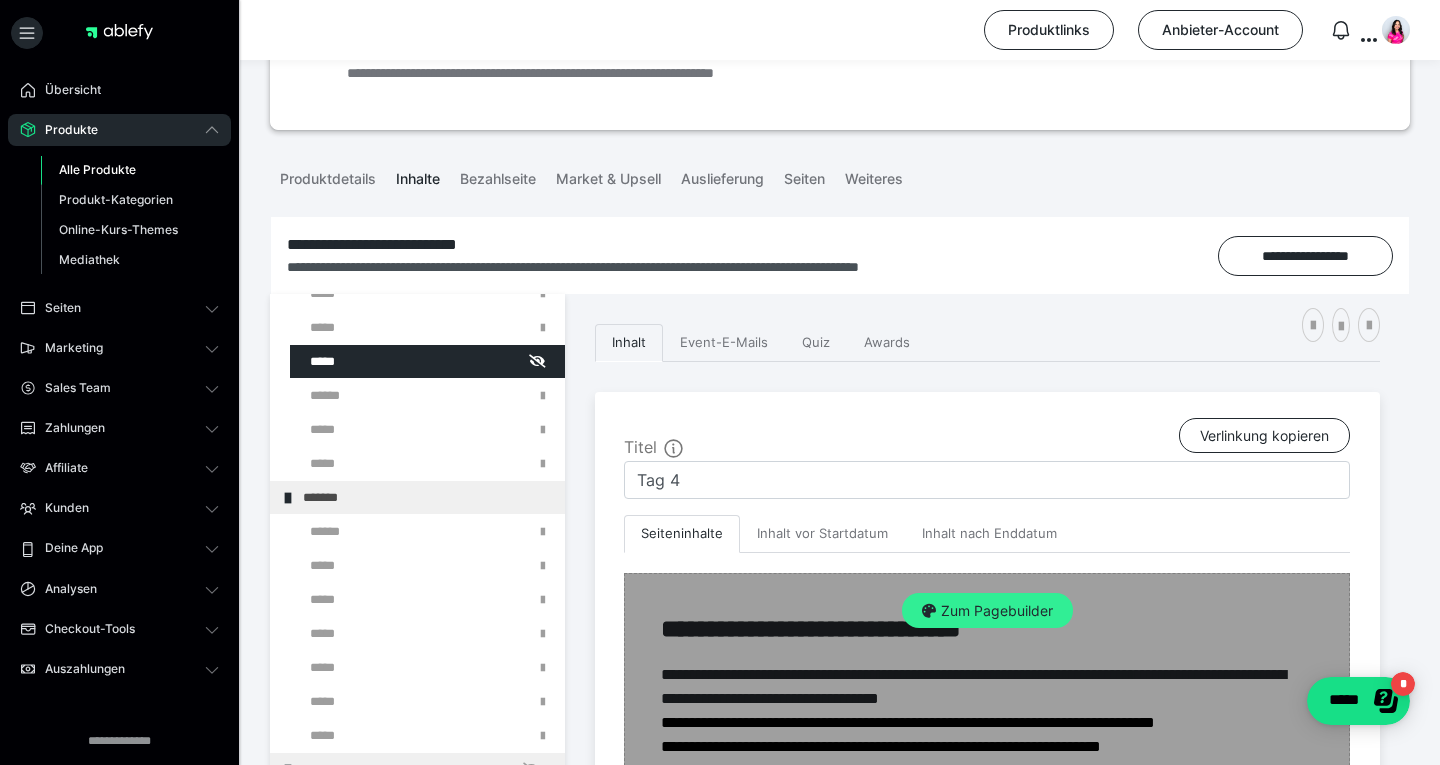 click on "Zum Pagebuilder" at bounding box center (987, 611) 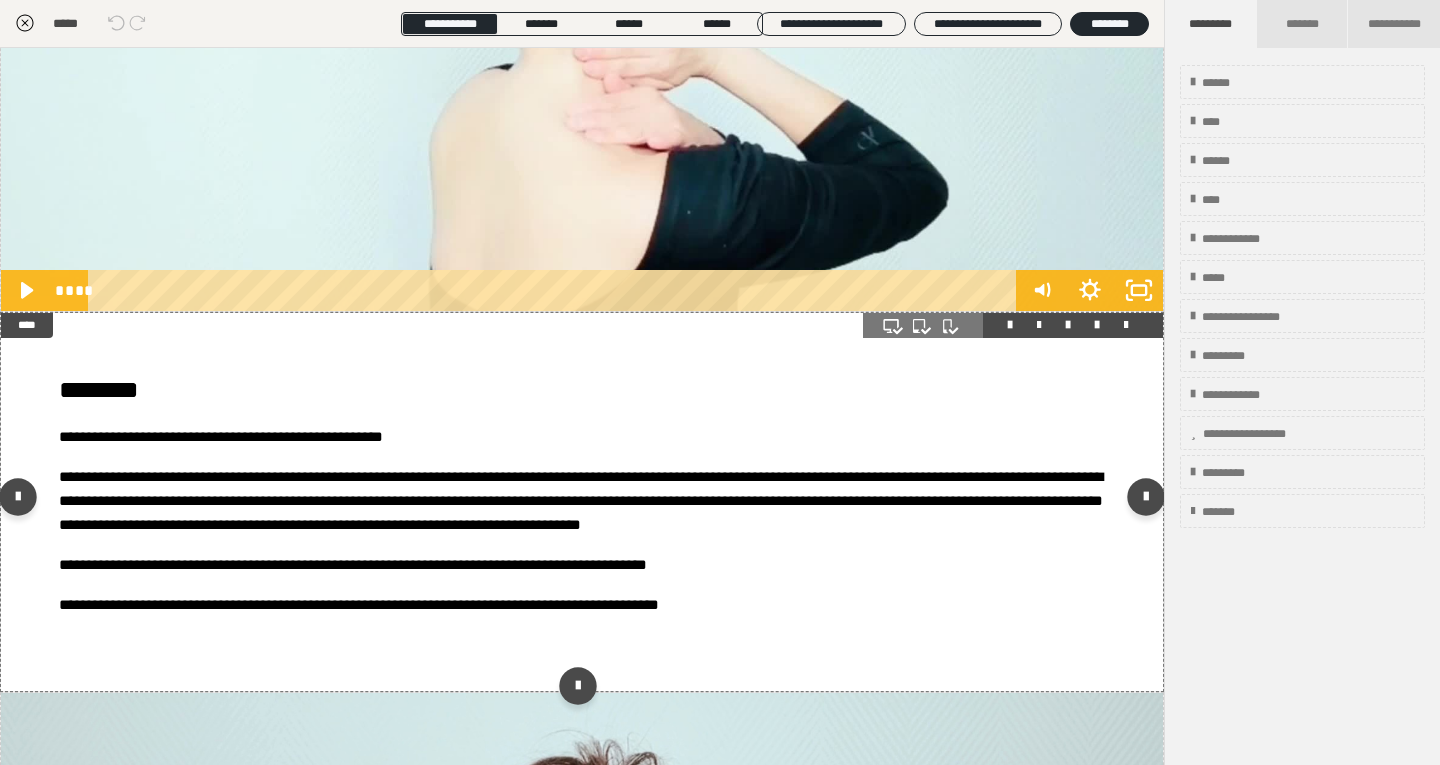 scroll, scrollTop: 2125, scrollLeft: 0, axis: vertical 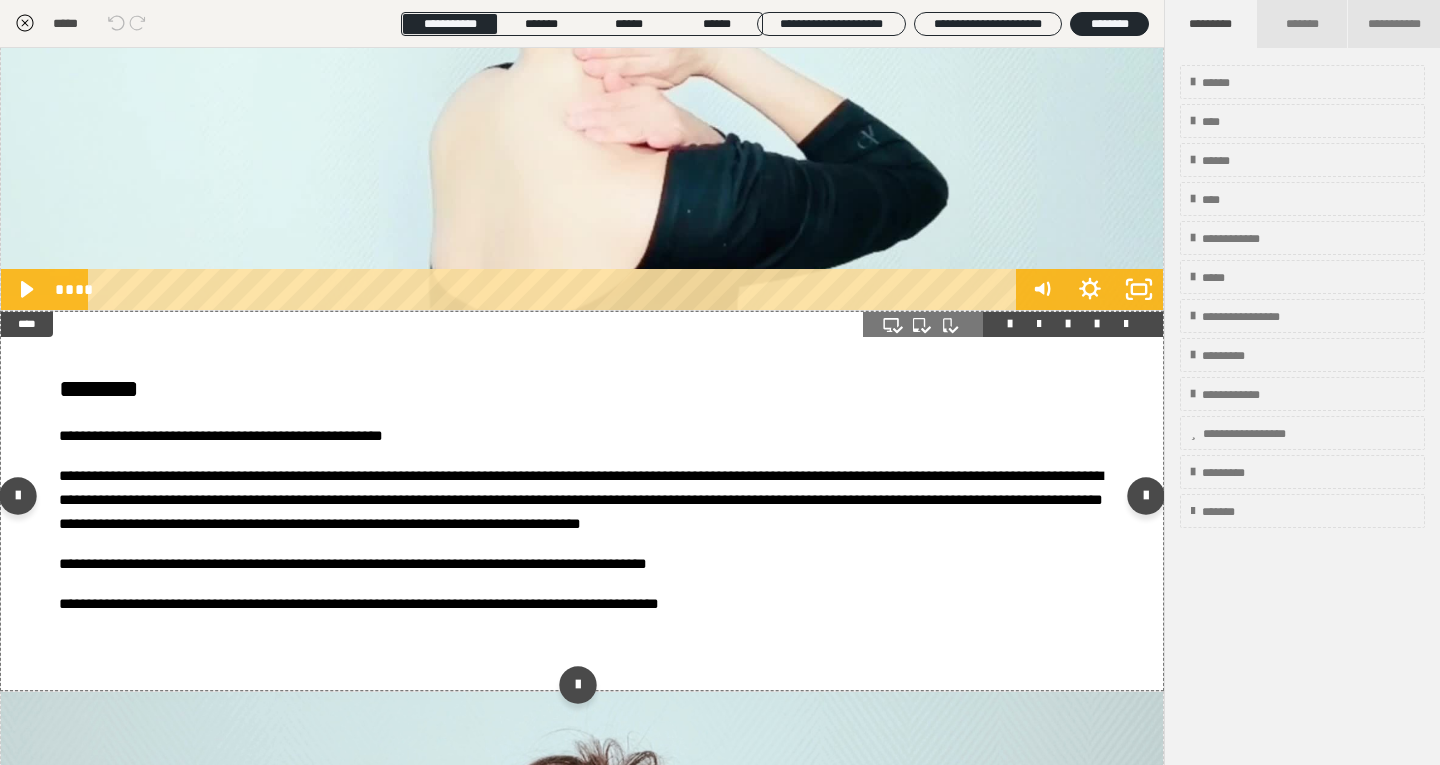 click on "**********" at bounding box center [353, 563] 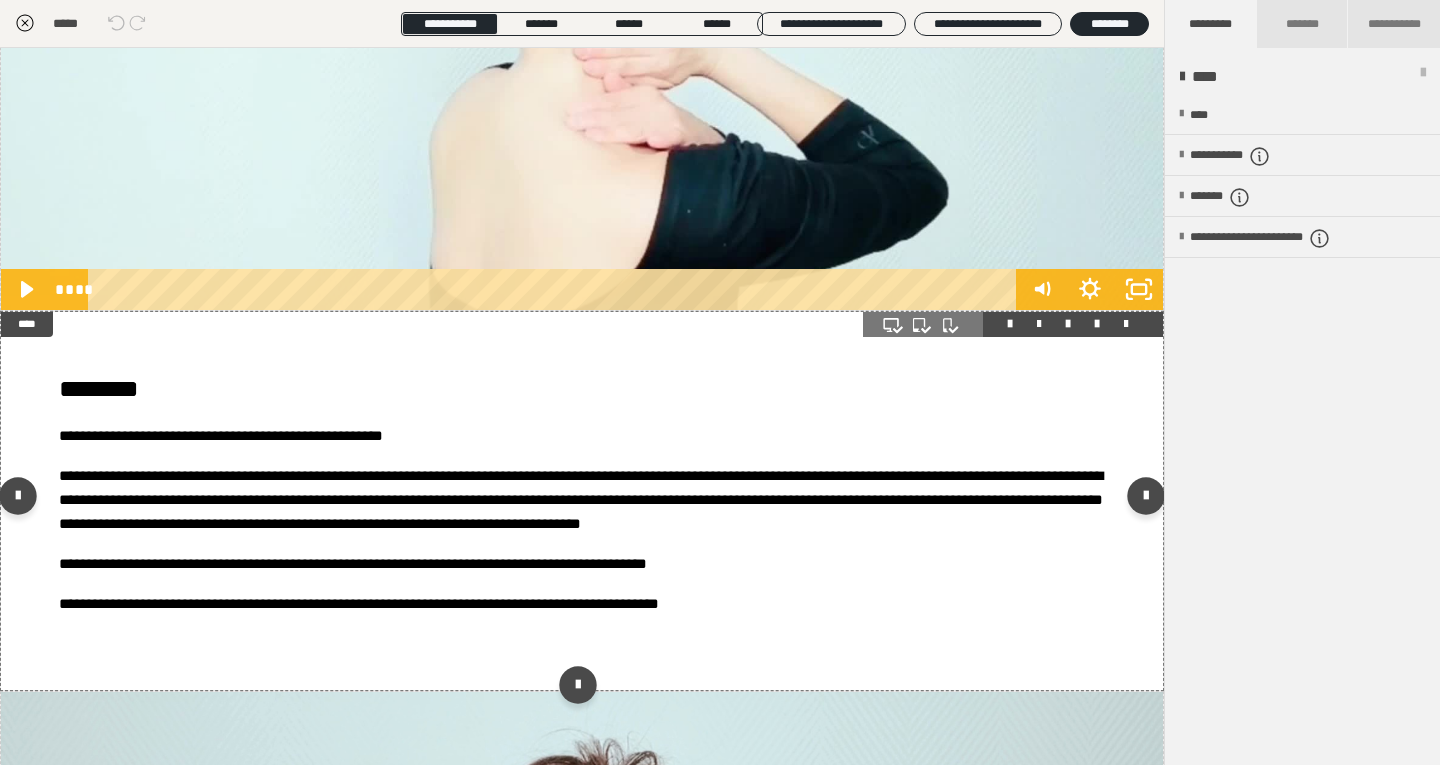 click on "**********" at bounding box center [353, 563] 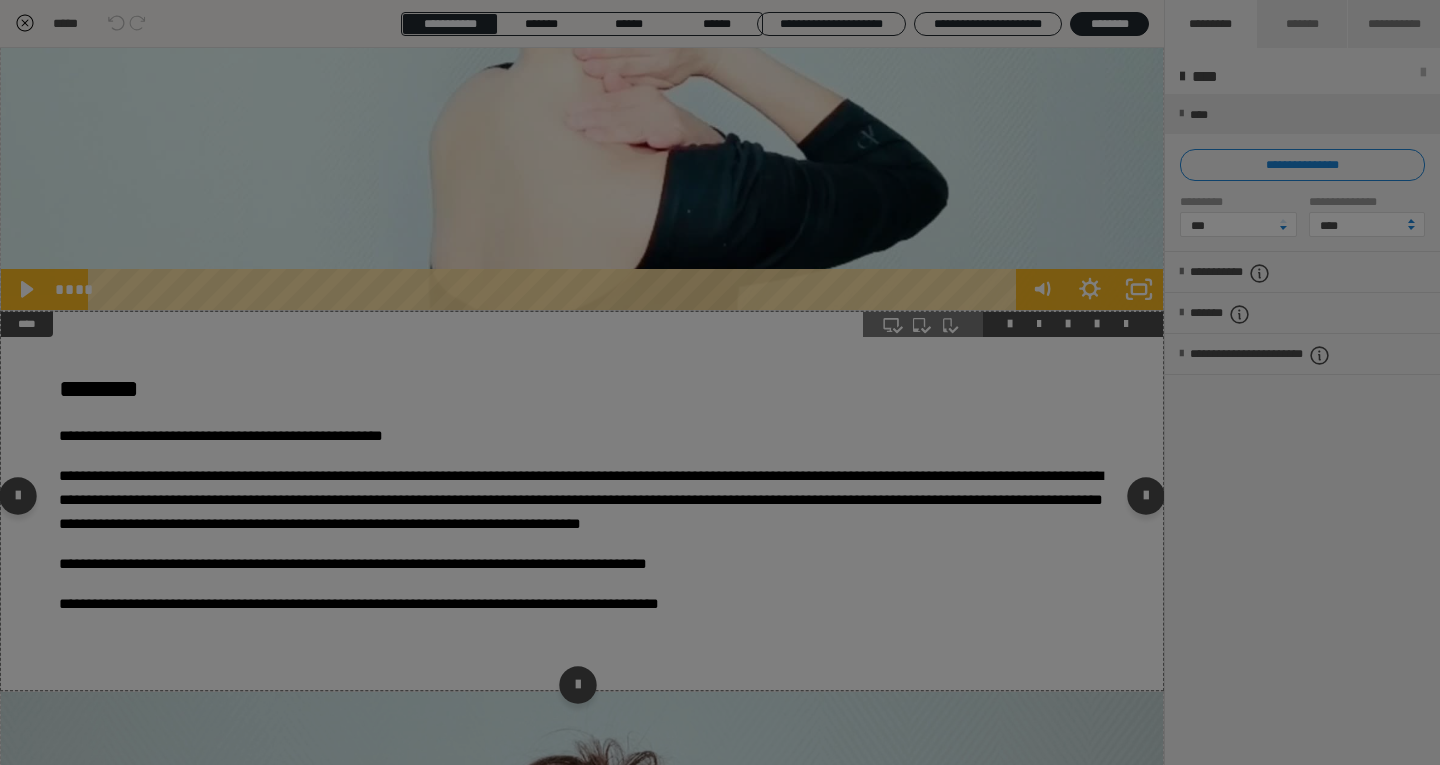 click on "**********" at bounding box center (720, 382) 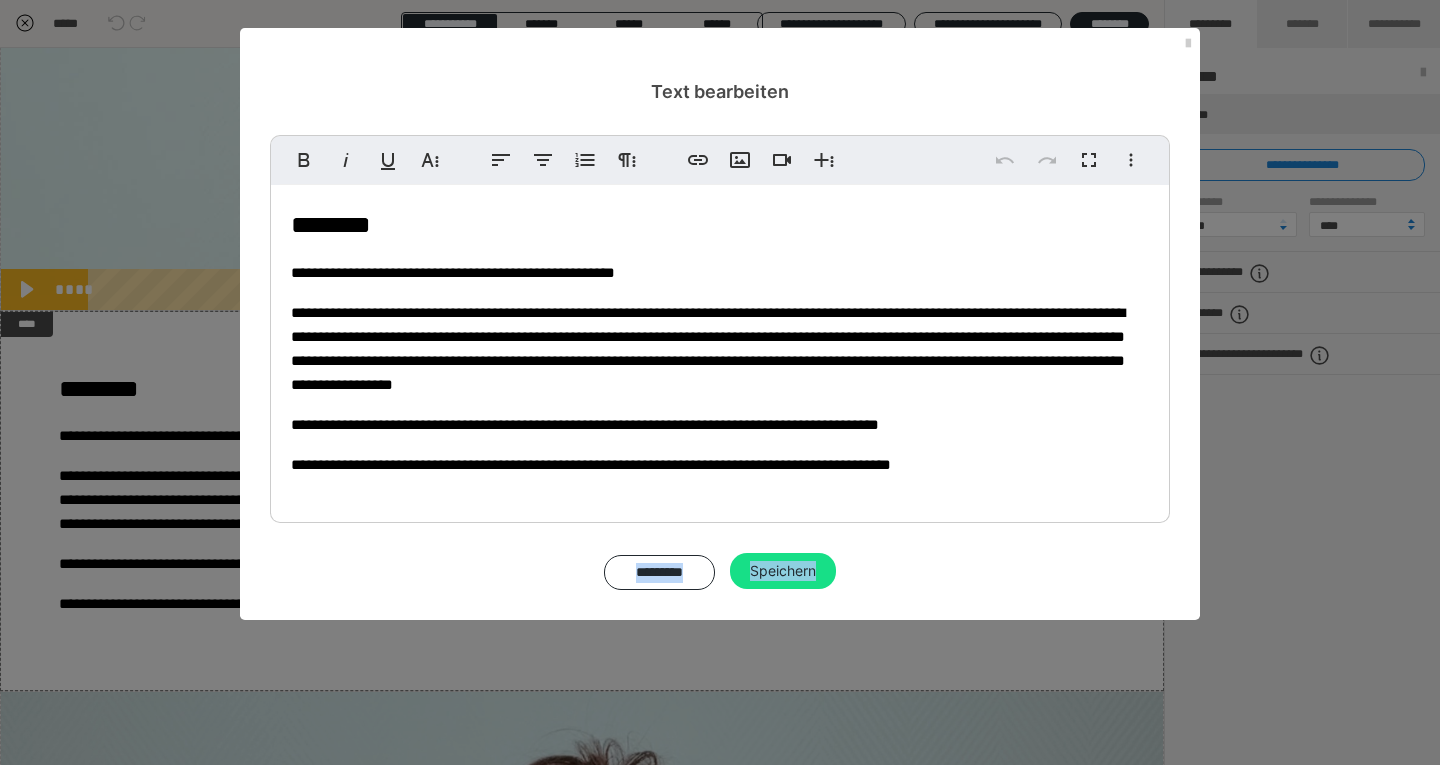 click on "**********" at bounding box center (720, 465) 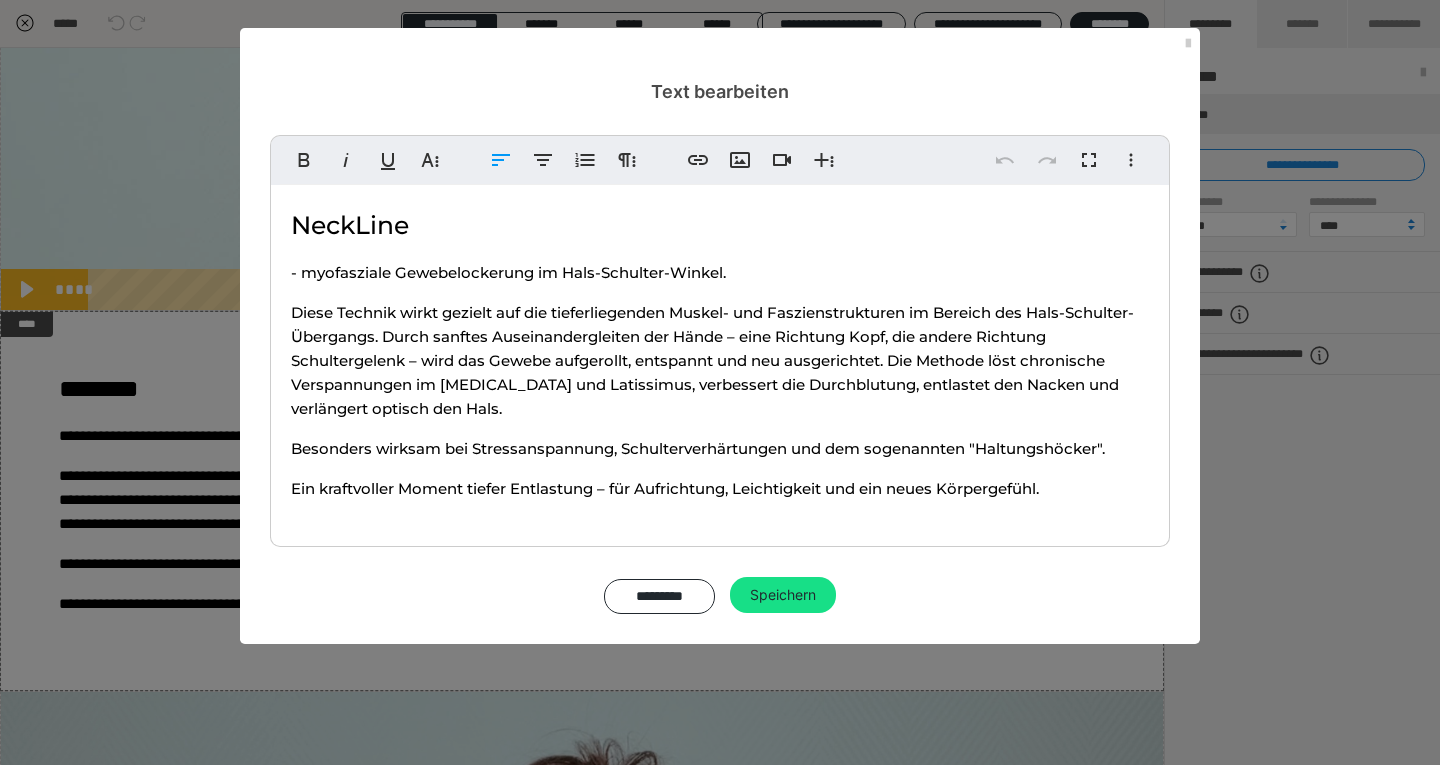 click on "Ein kraftvoller Moment tiefer Entlastung – für Aufrichtung, Leichtigkeit und ein neues Körpergefühl." at bounding box center (720, 489) 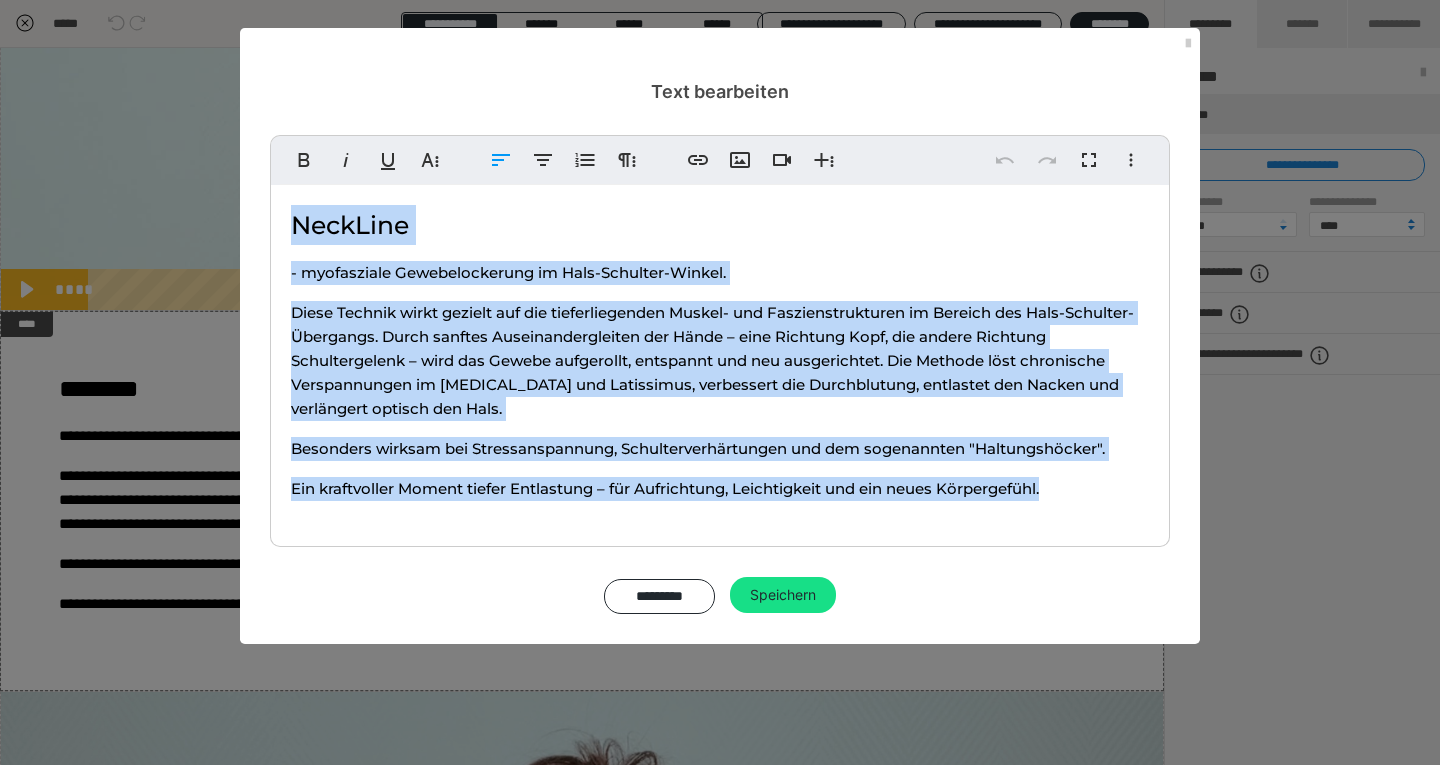 drag, startPoint x: 1051, startPoint y: 486, endPoint x: 275, endPoint y: 223, distance: 819.35645 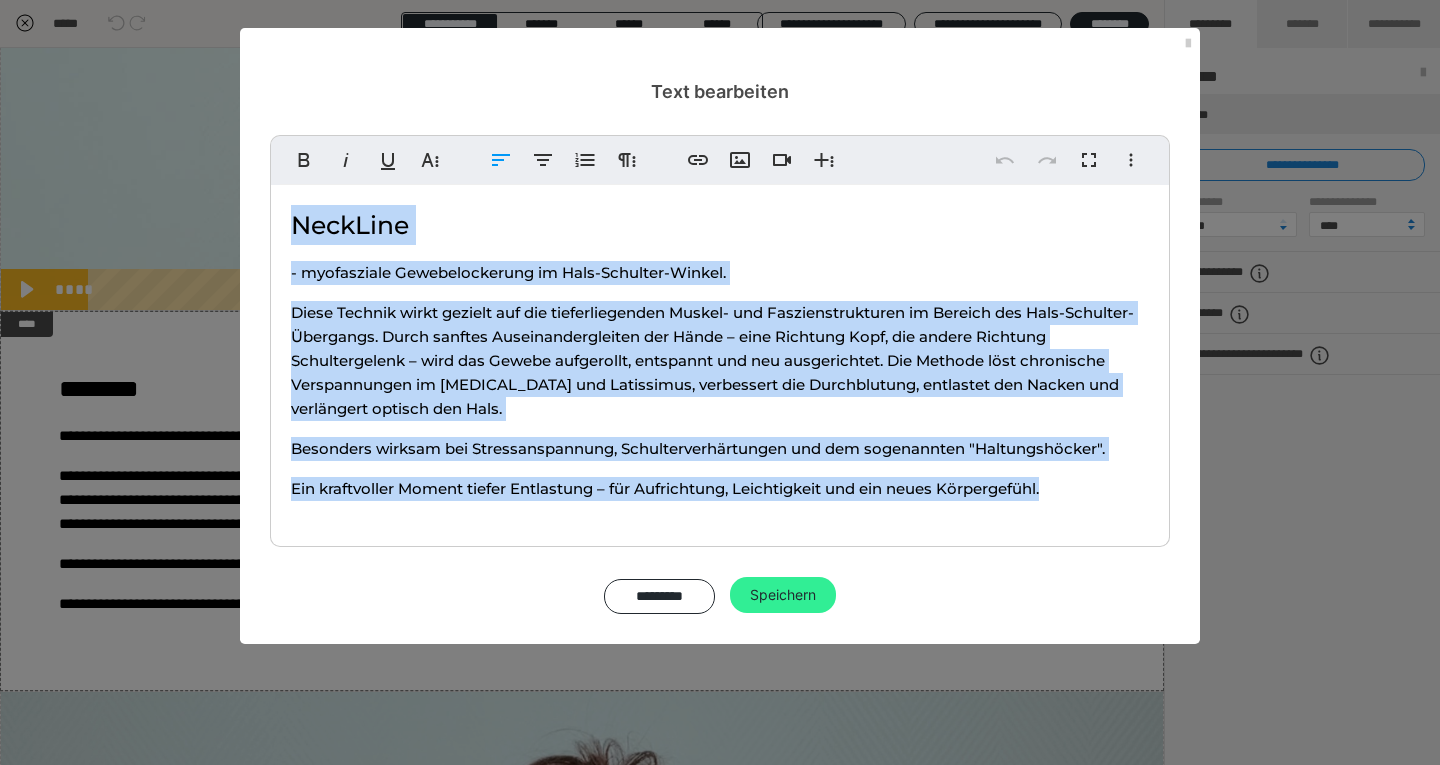 click on "Speichern" at bounding box center (783, 595) 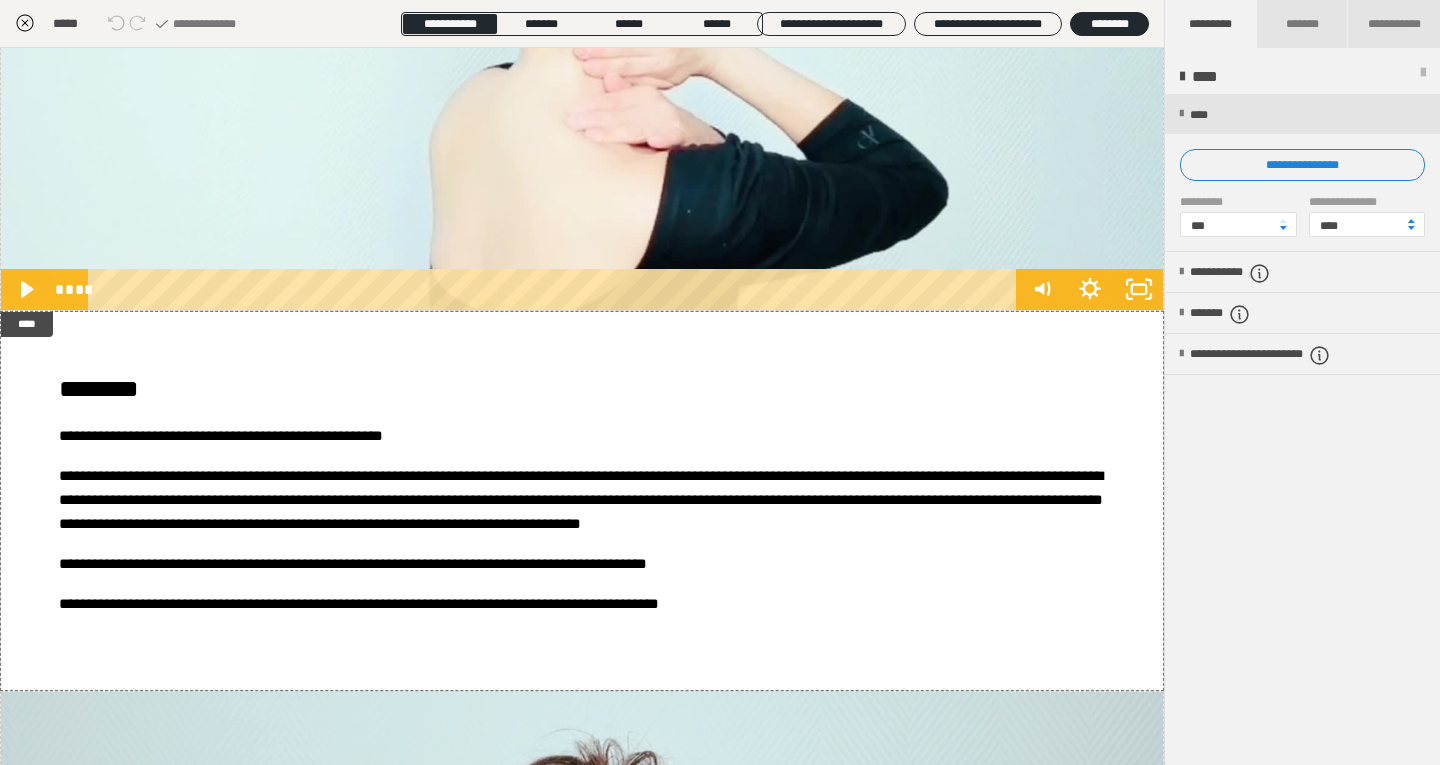 click 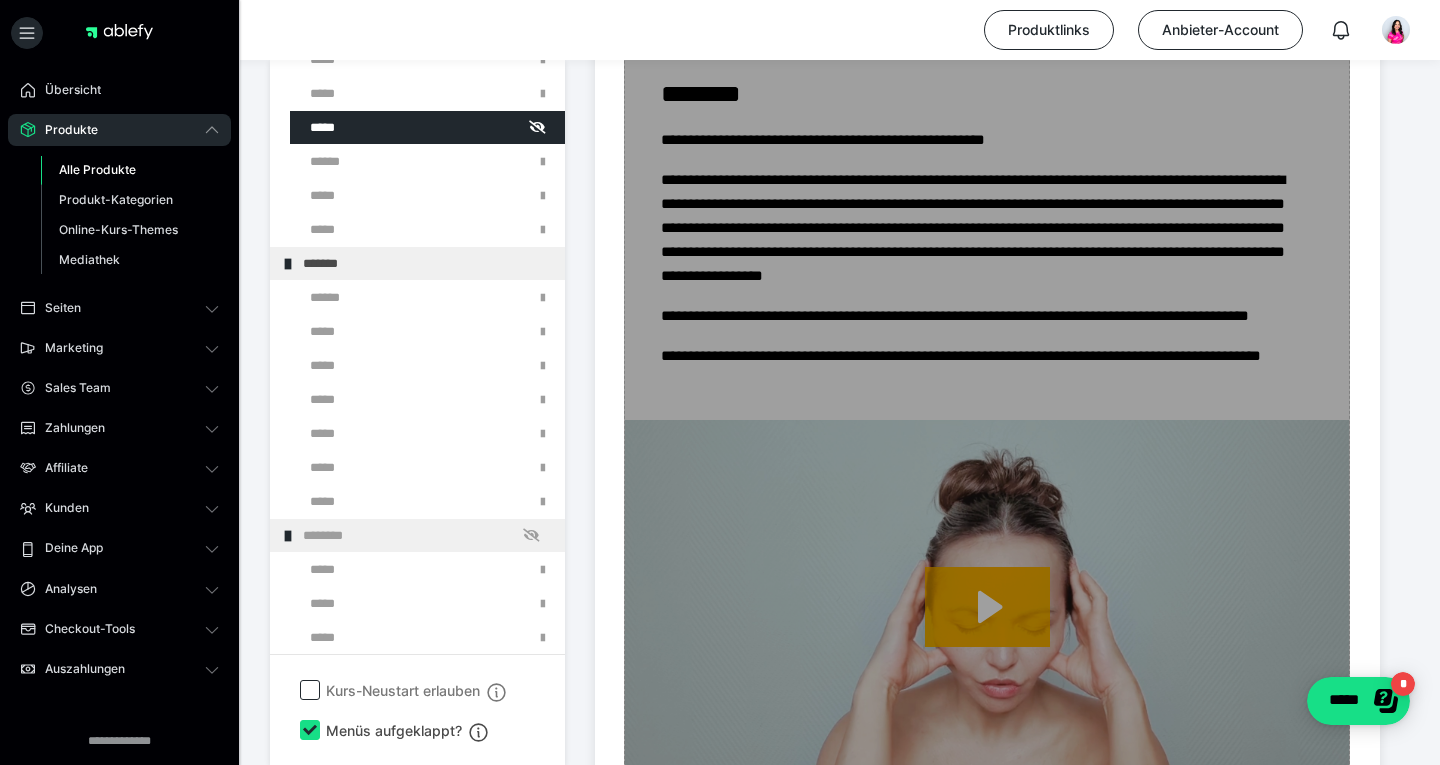 scroll, scrollTop: 2301, scrollLeft: 0, axis: vertical 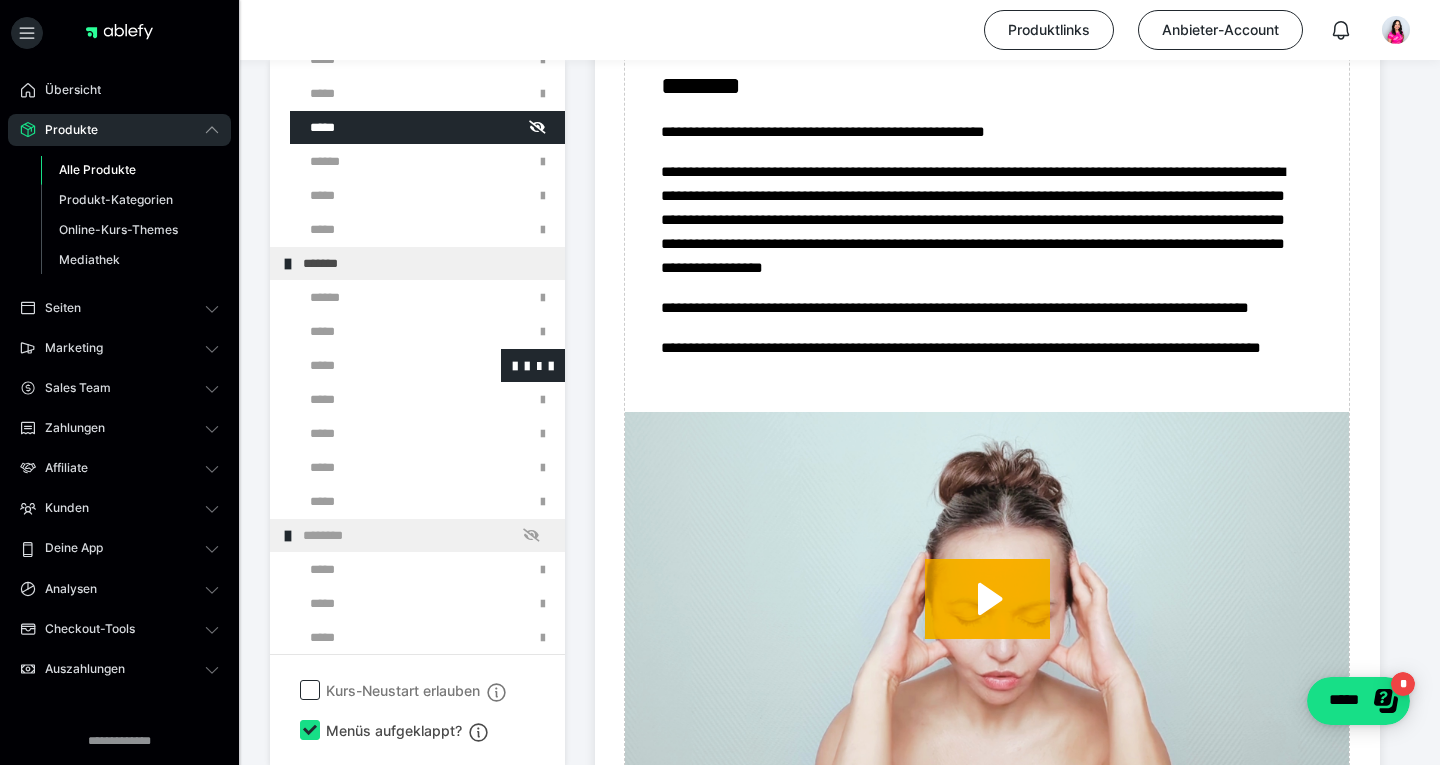 click at bounding box center [375, 365] 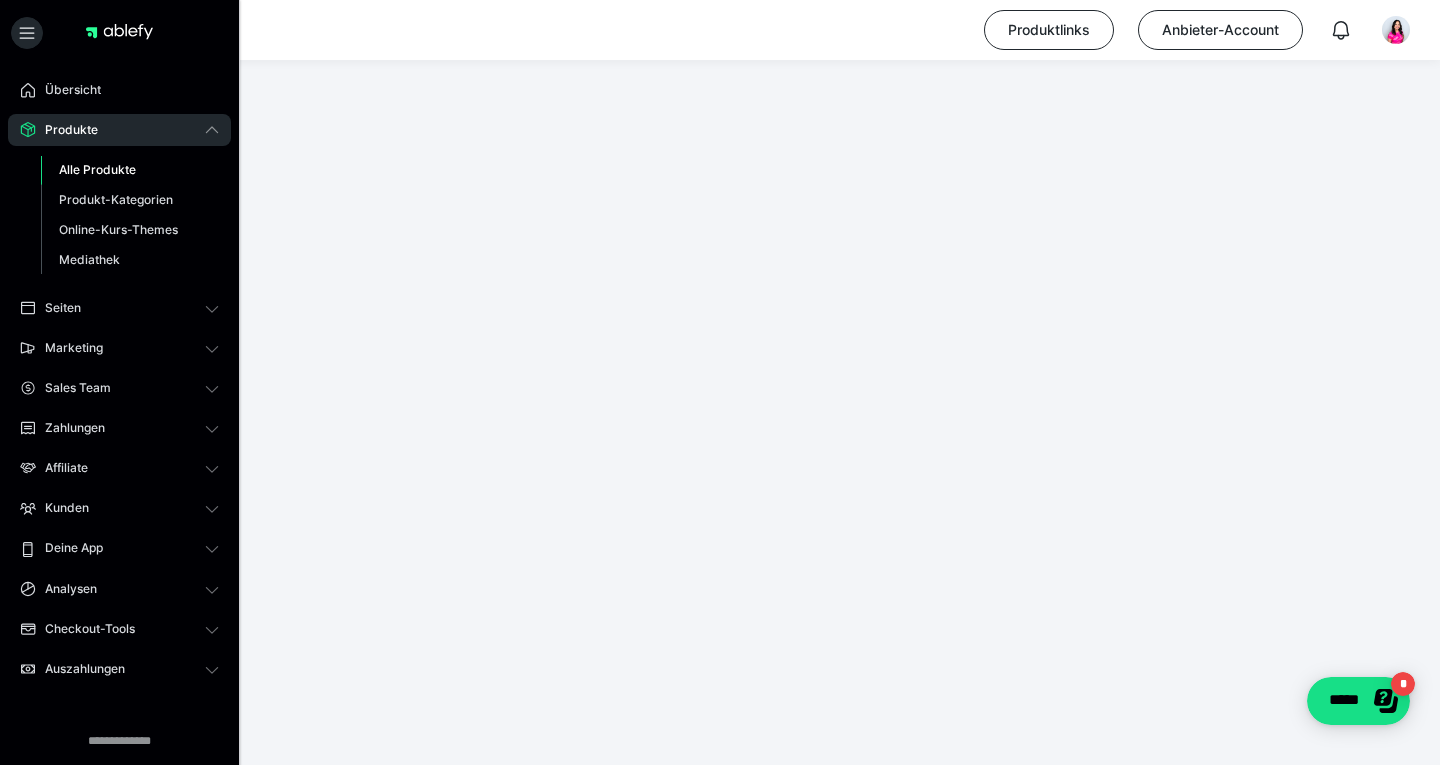 scroll, scrollTop: 374, scrollLeft: 0, axis: vertical 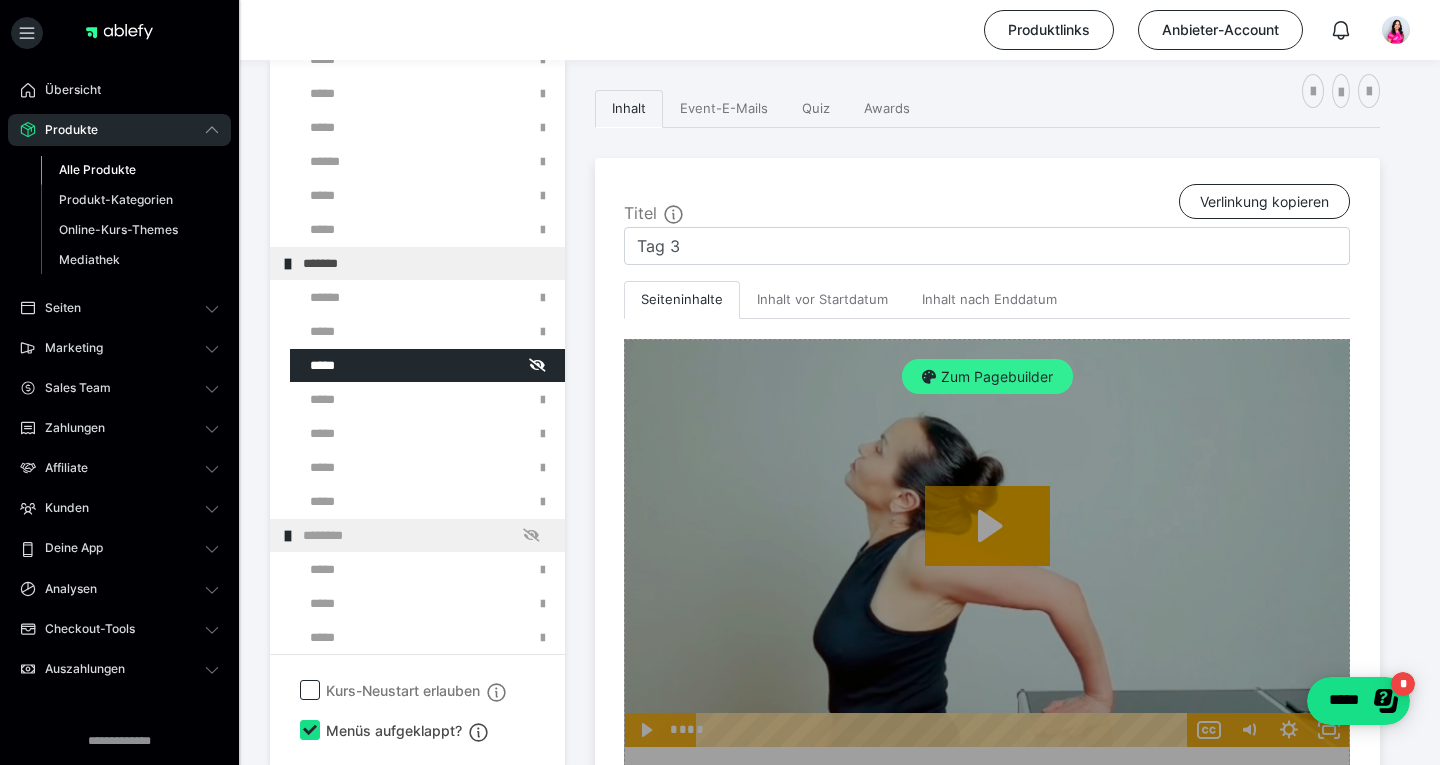 click on "Zum Pagebuilder" at bounding box center [987, 377] 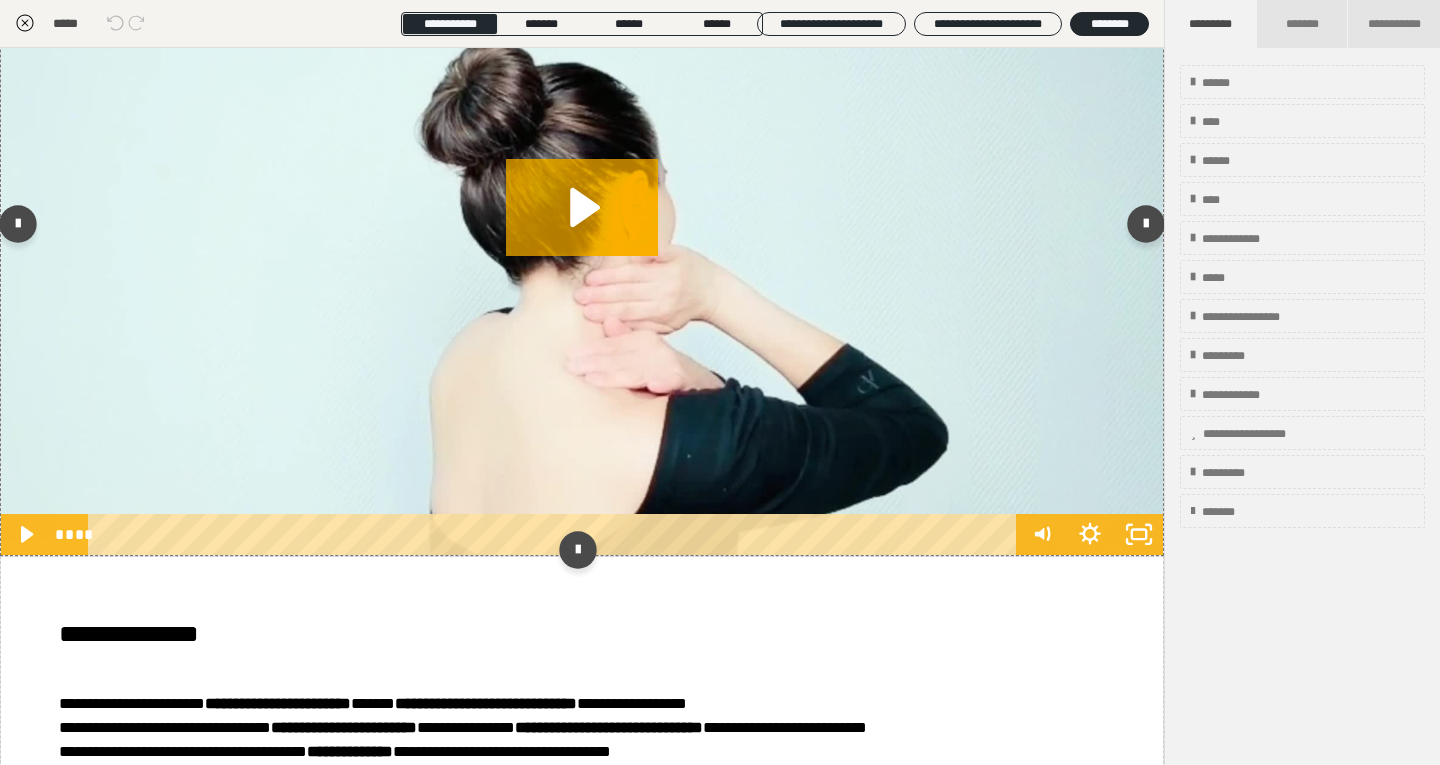scroll, scrollTop: 4397, scrollLeft: 0, axis: vertical 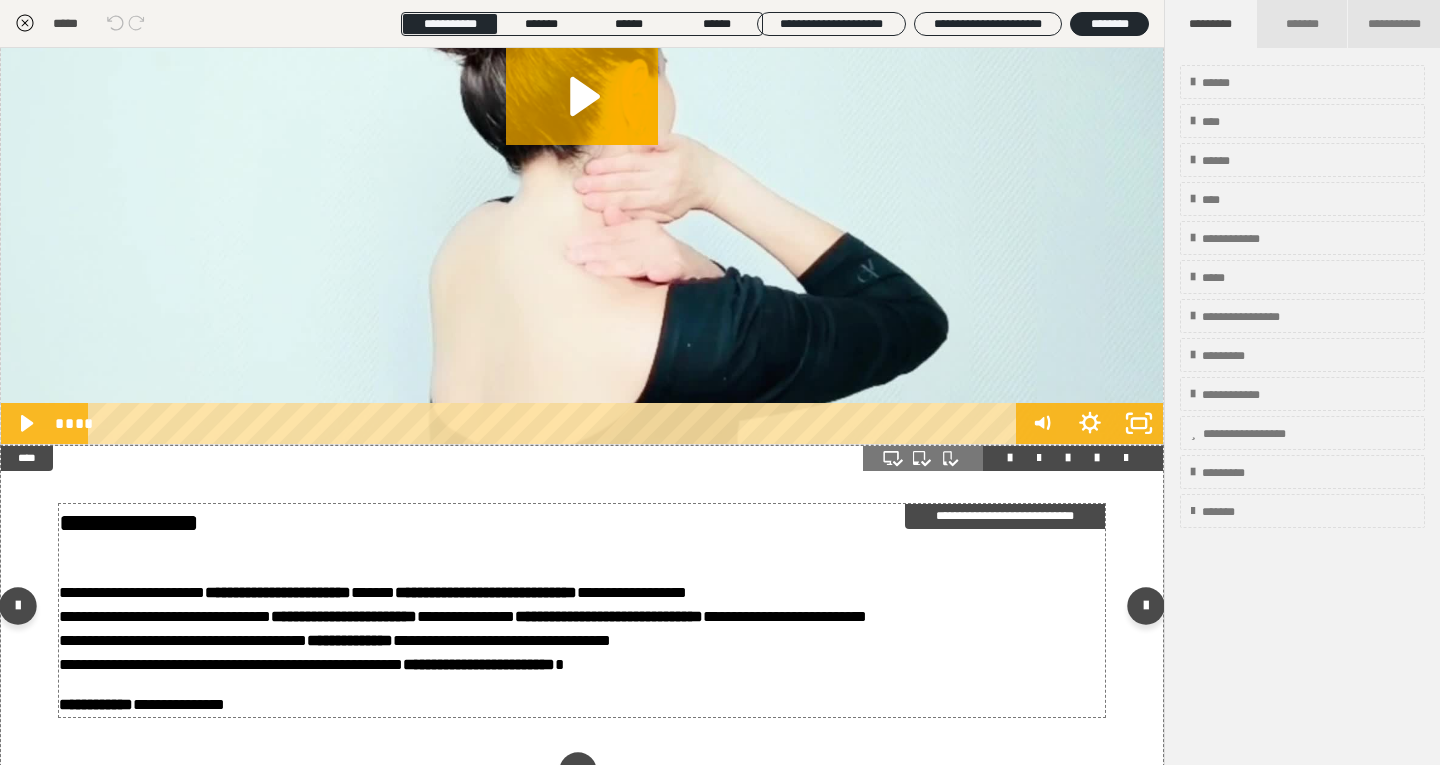 click on "**********" at bounding box center (466, 616) 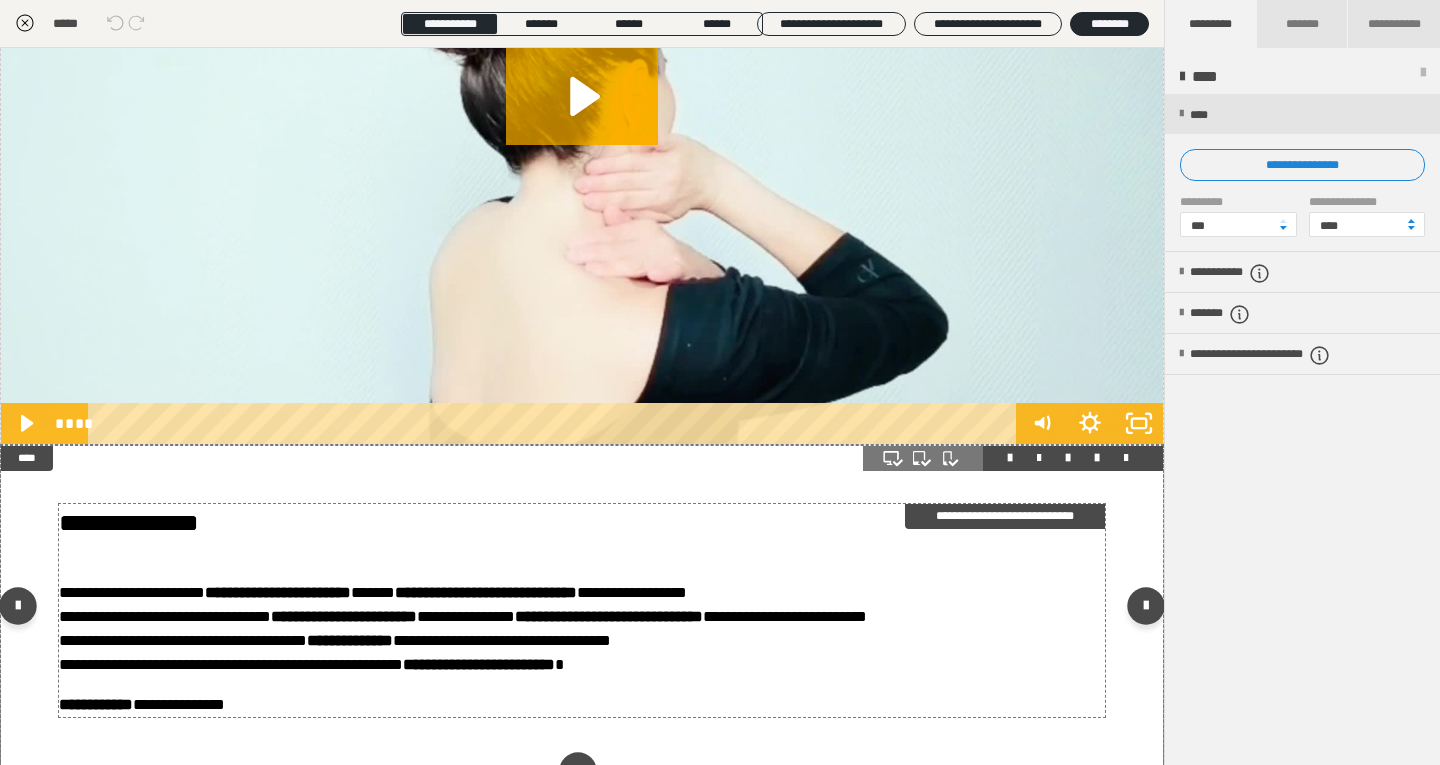 click on "**********" at bounding box center [466, 616] 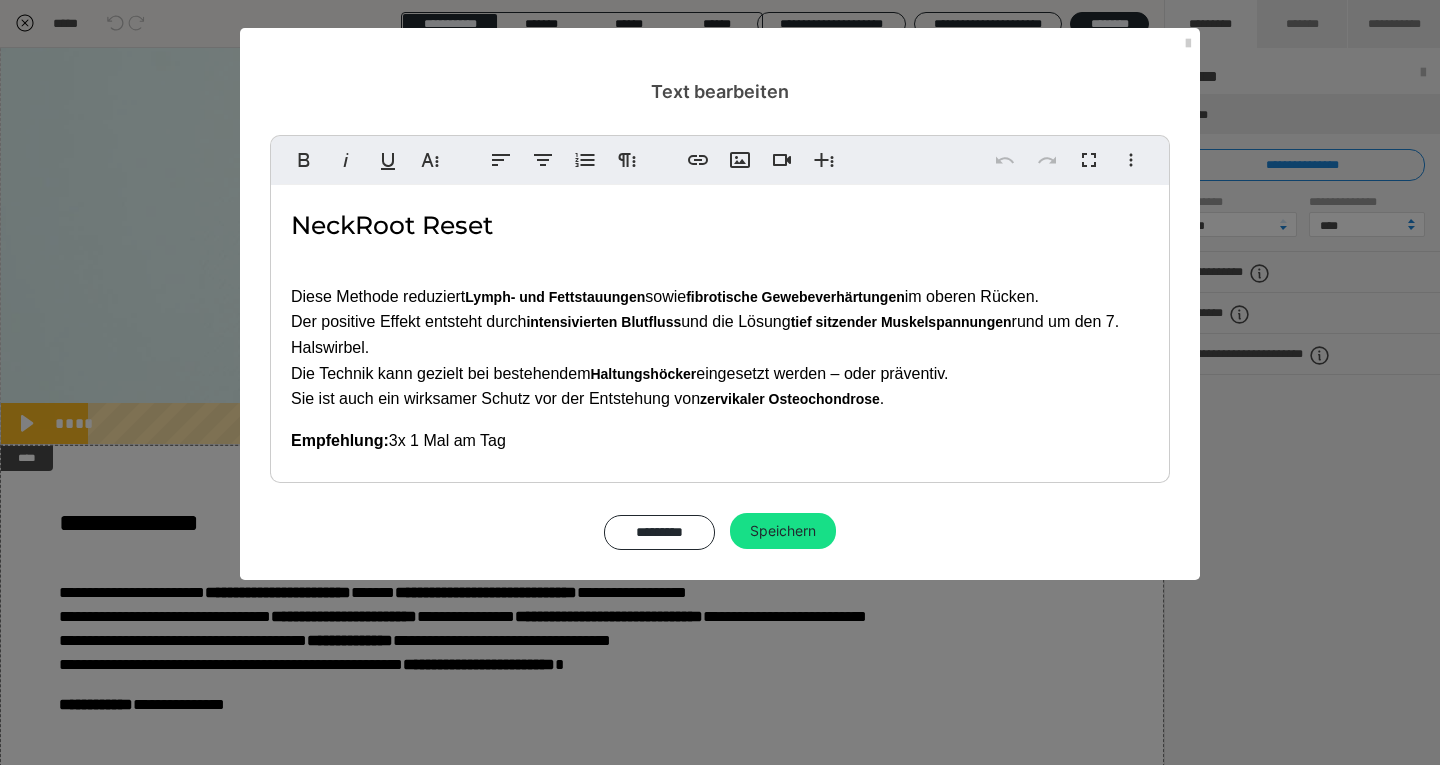 drag, startPoint x: 530, startPoint y: 441, endPoint x: 285, endPoint y: 224, distance: 327.28275 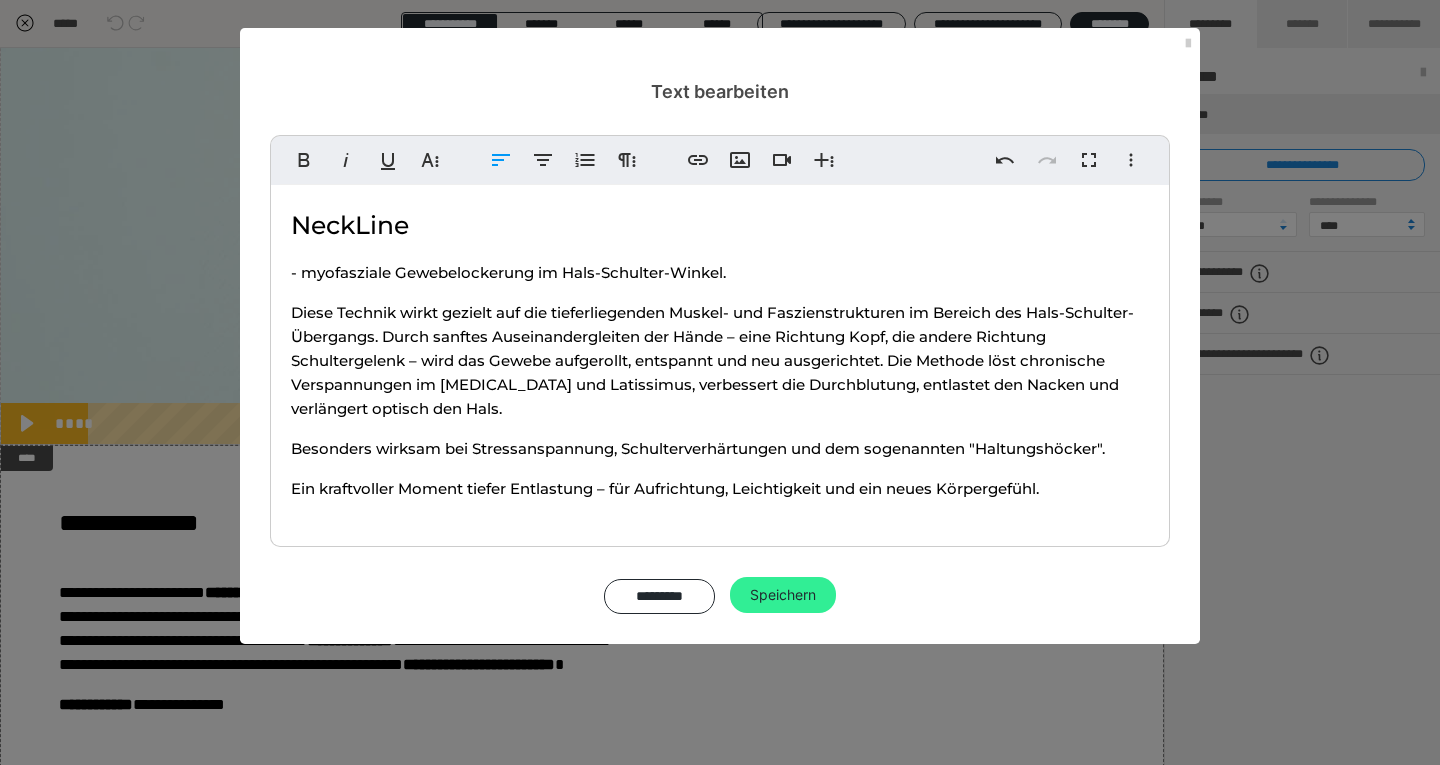 click on "Speichern" at bounding box center (783, 595) 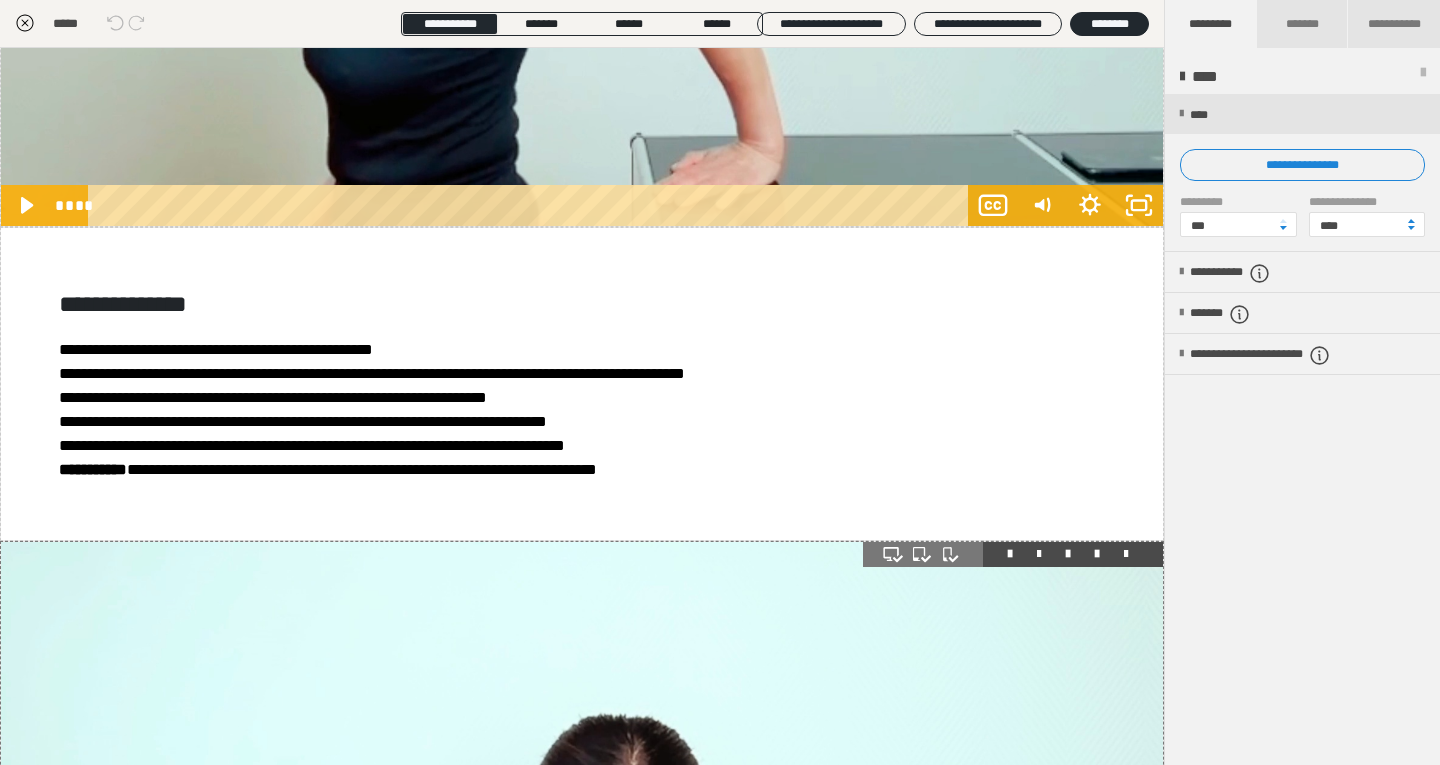 scroll, scrollTop: 449, scrollLeft: 0, axis: vertical 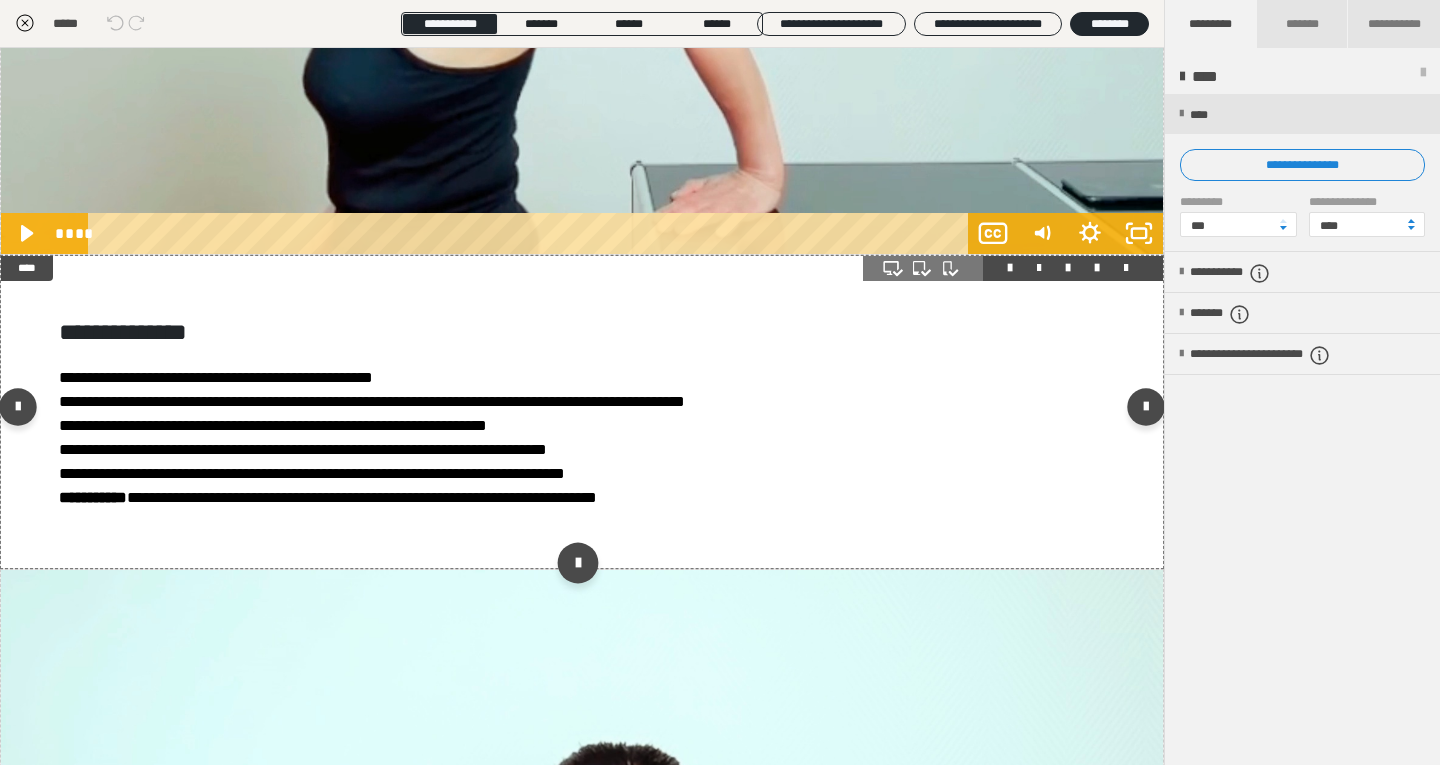 click at bounding box center [577, 563] 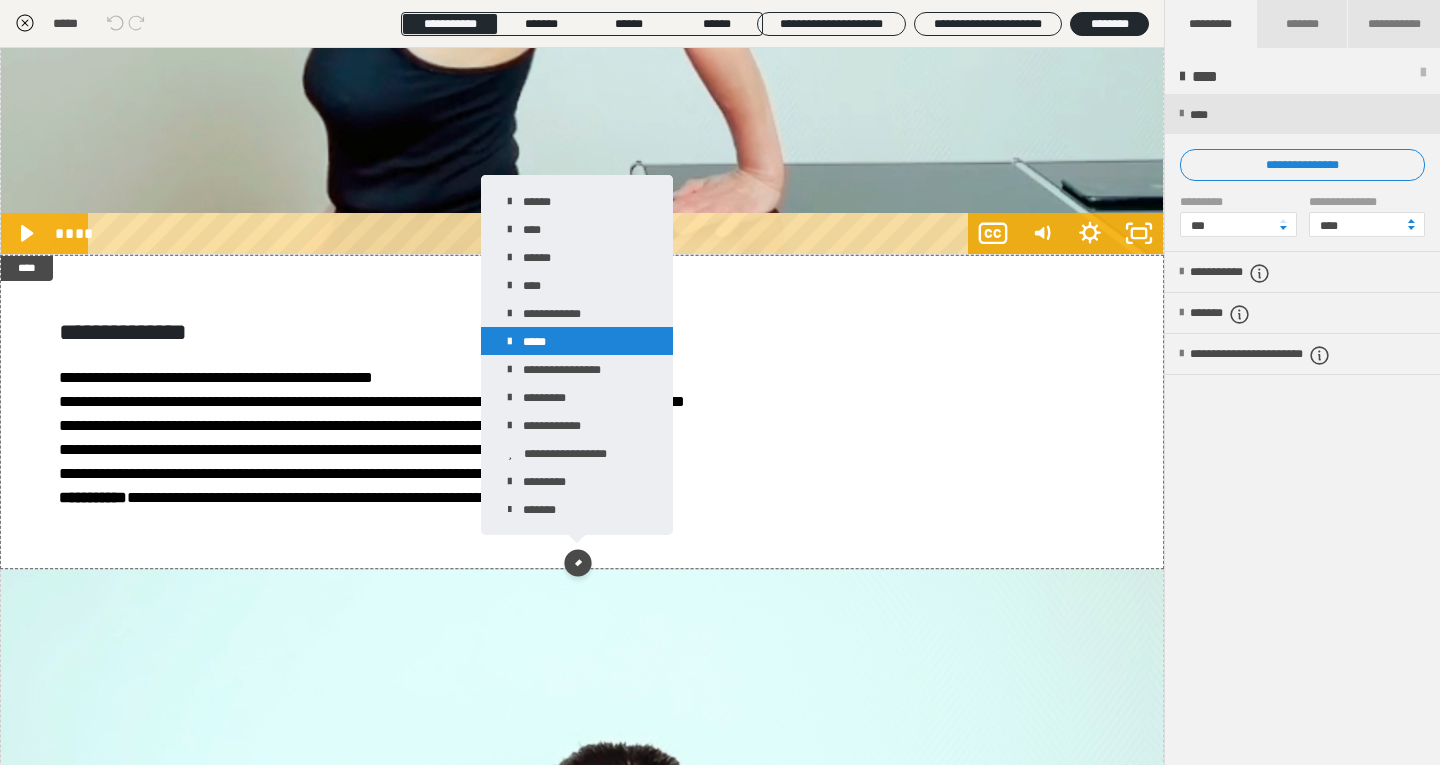 click on "*****" at bounding box center (577, 341) 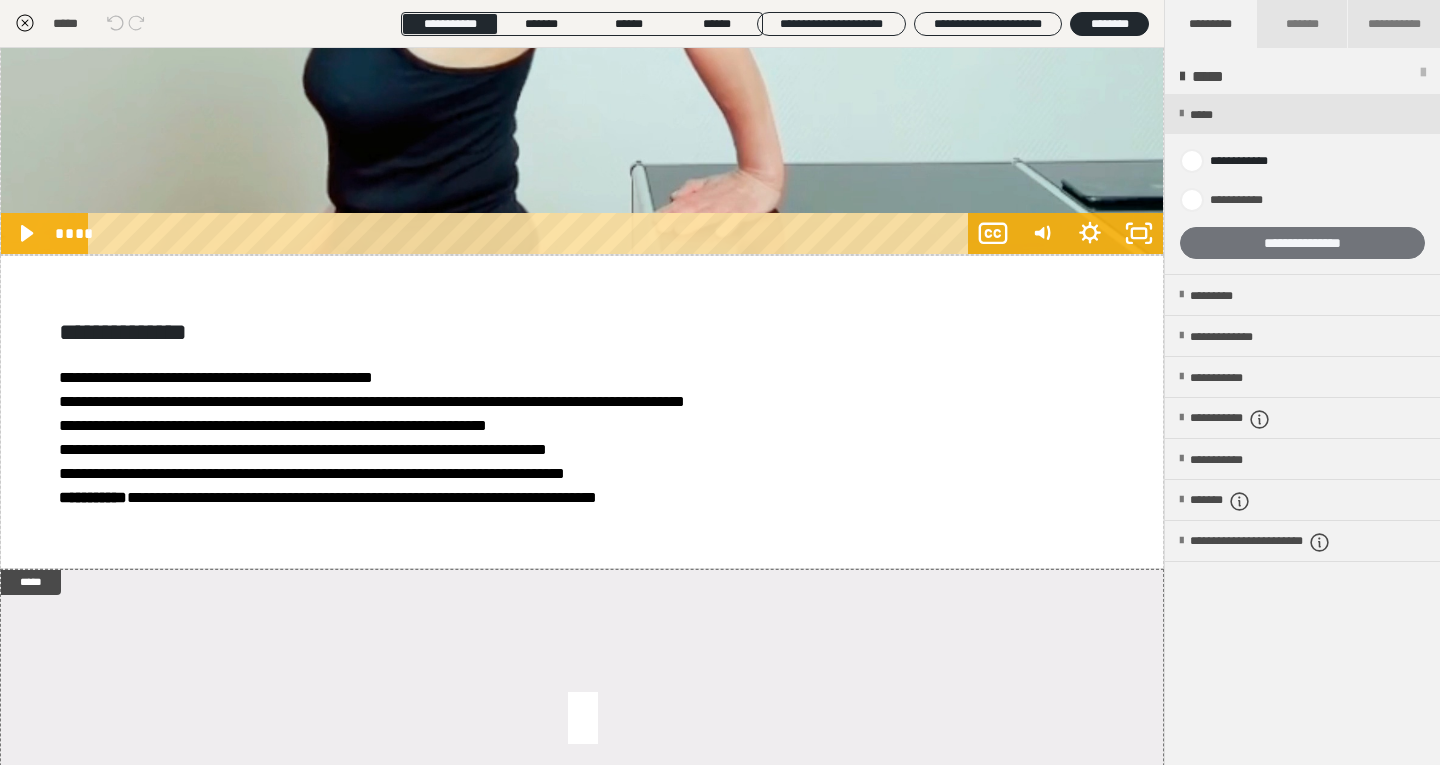 click on "**********" at bounding box center [1302, 243] 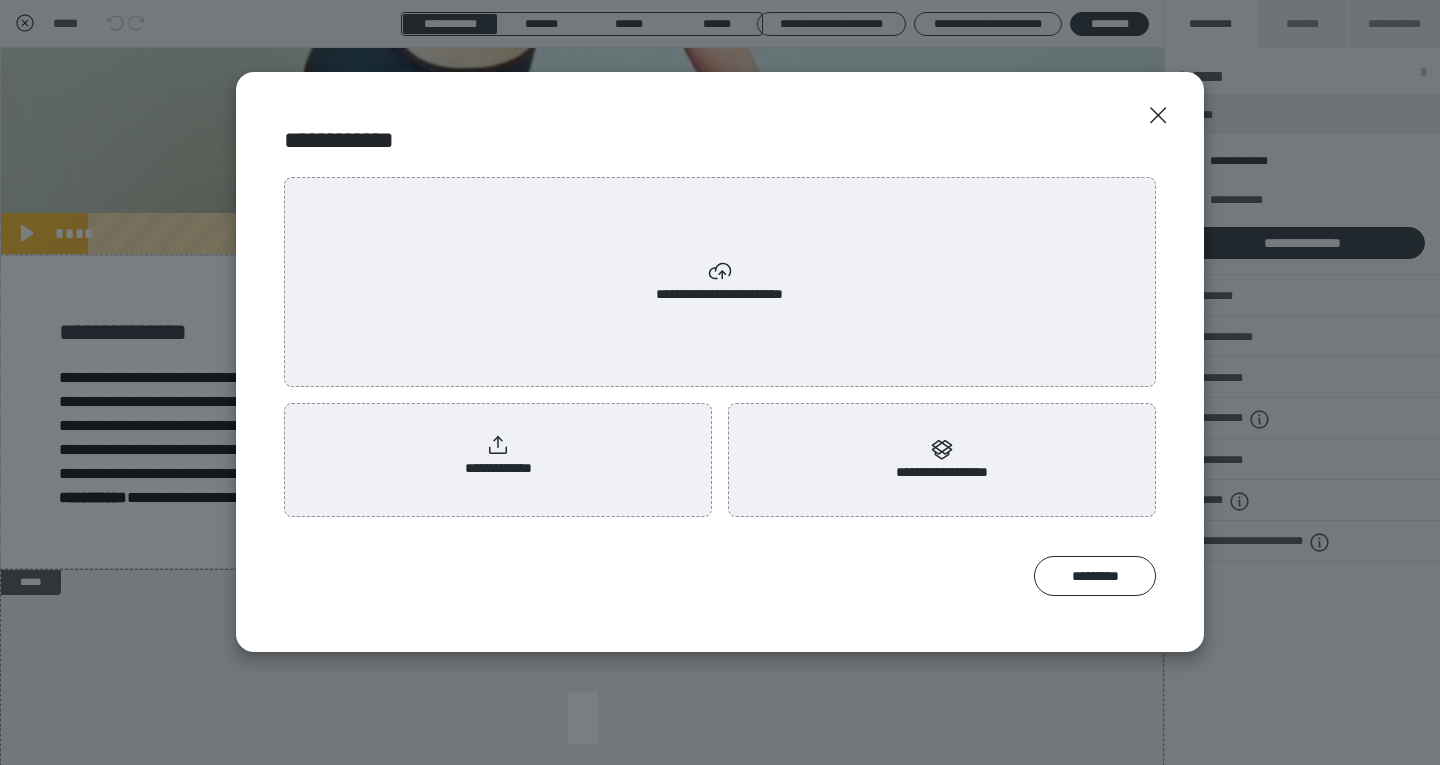 click on "**********" at bounding box center [720, 282] 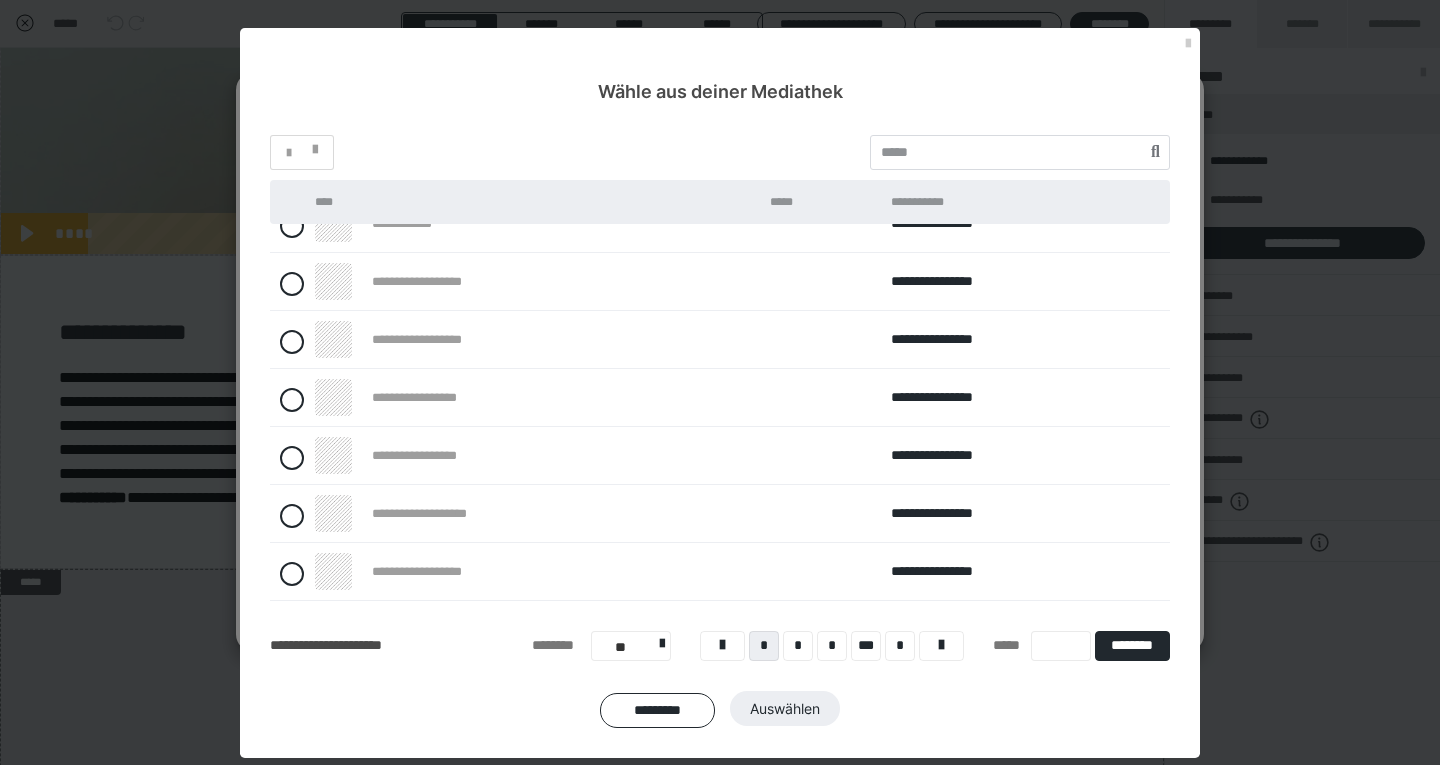 scroll, scrollTop: 203, scrollLeft: 0, axis: vertical 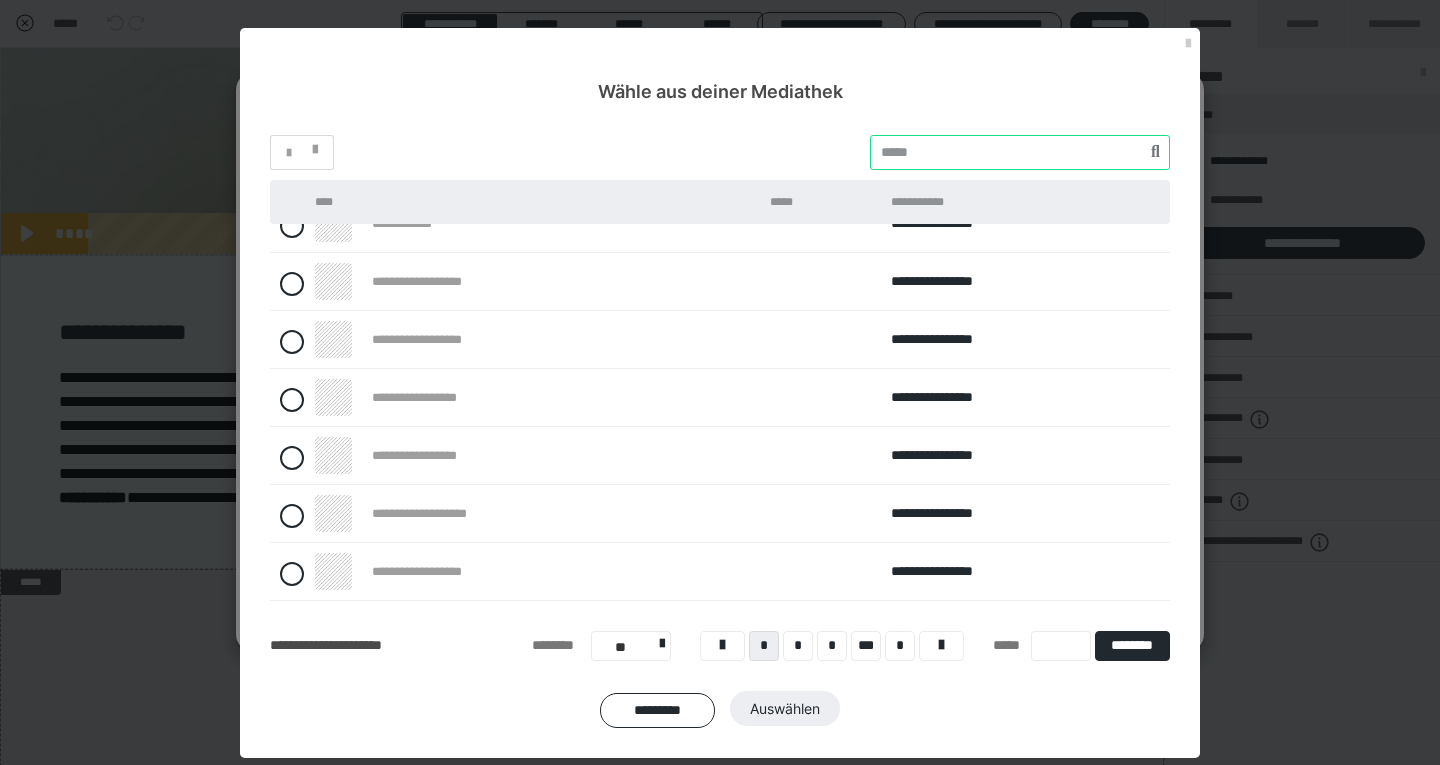 click at bounding box center [1020, 152] 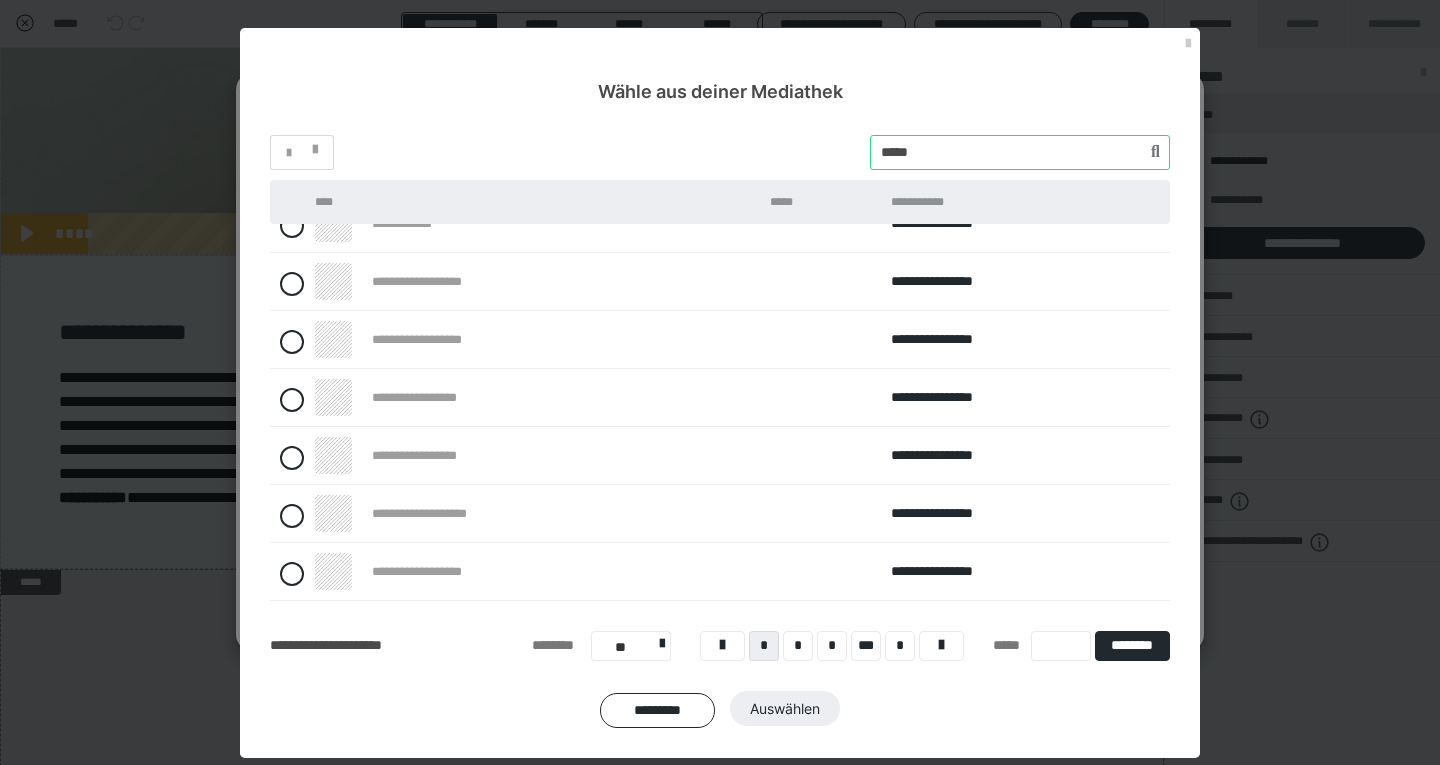 type on "*****" 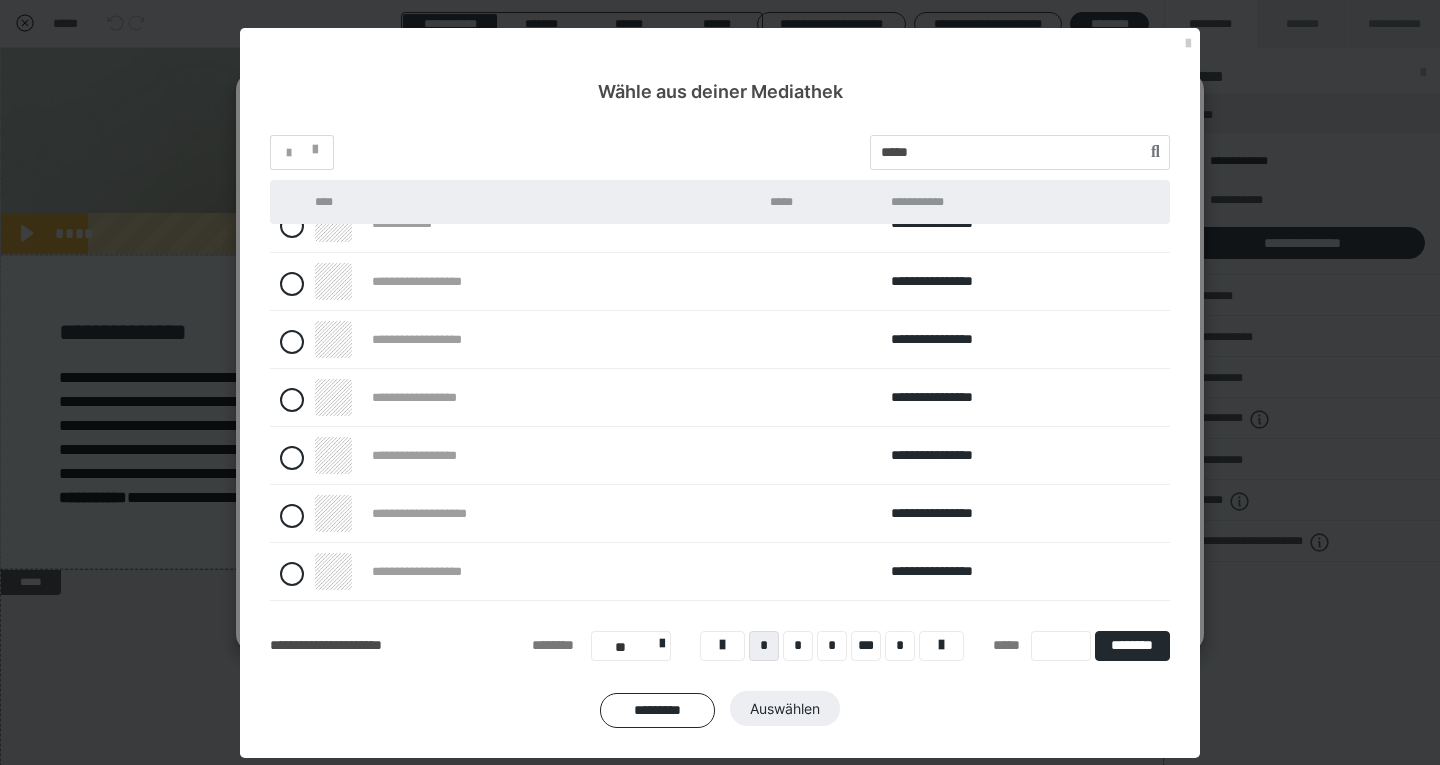 click on "**********" at bounding box center [720, 431] 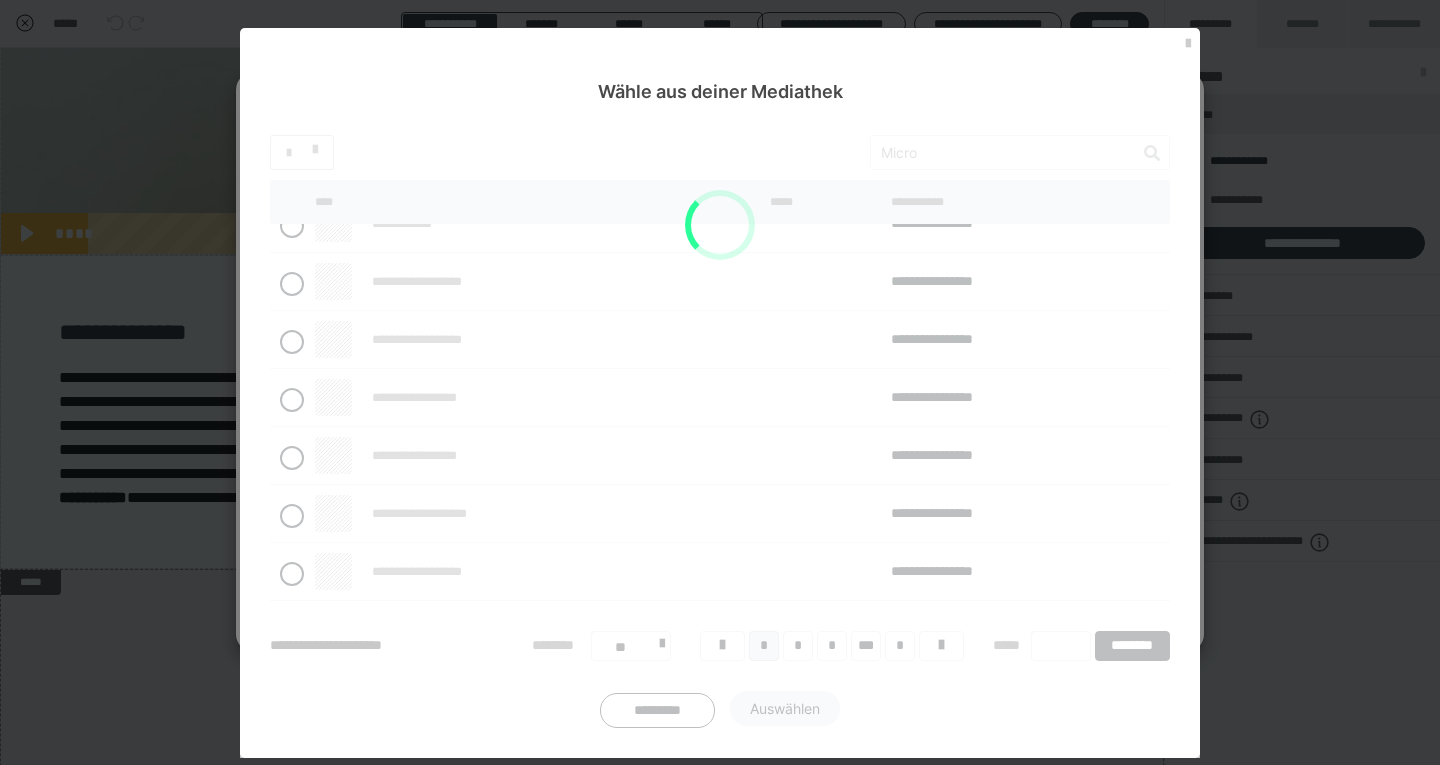 scroll, scrollTop: 0, scrollLeft: 0, axis: both 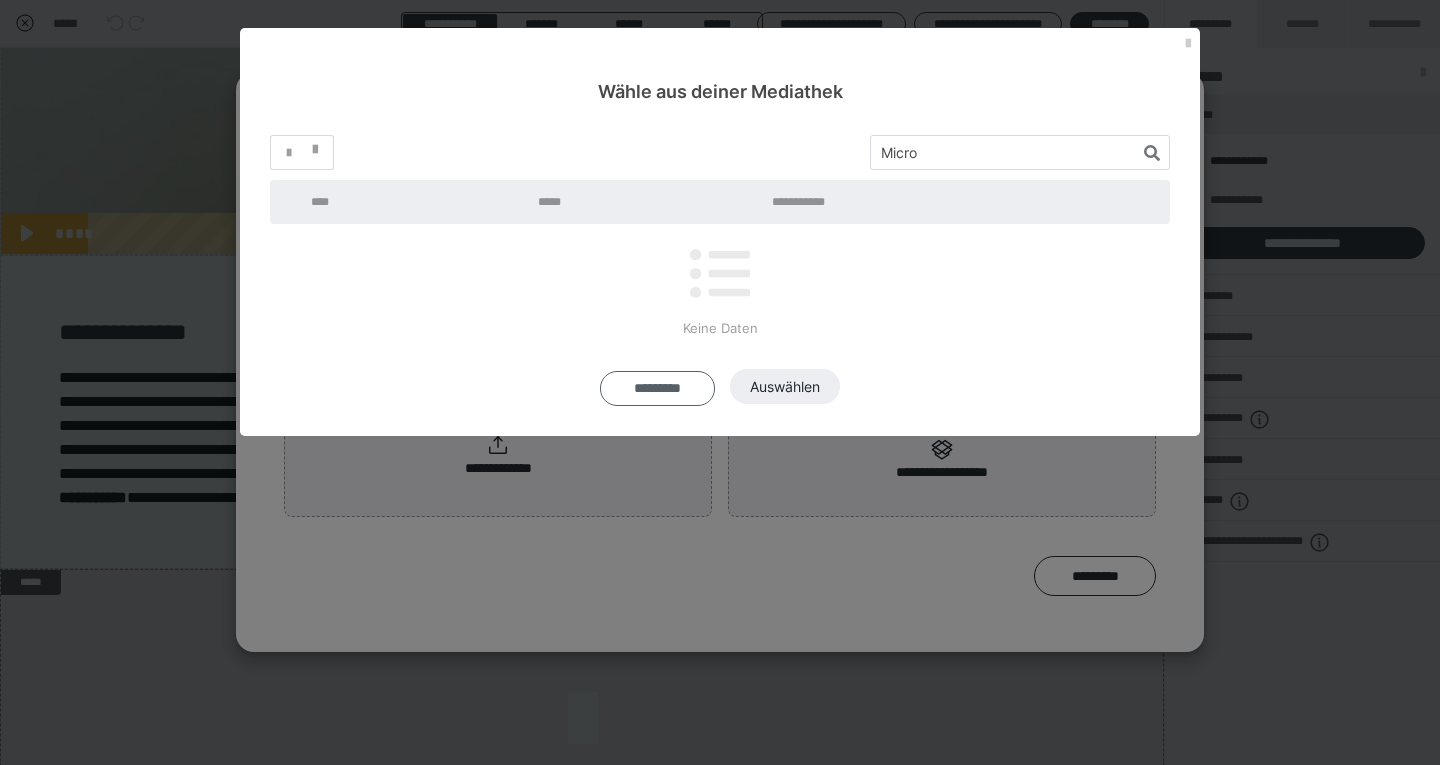 click on "*********" at bounding box center [657, 388] 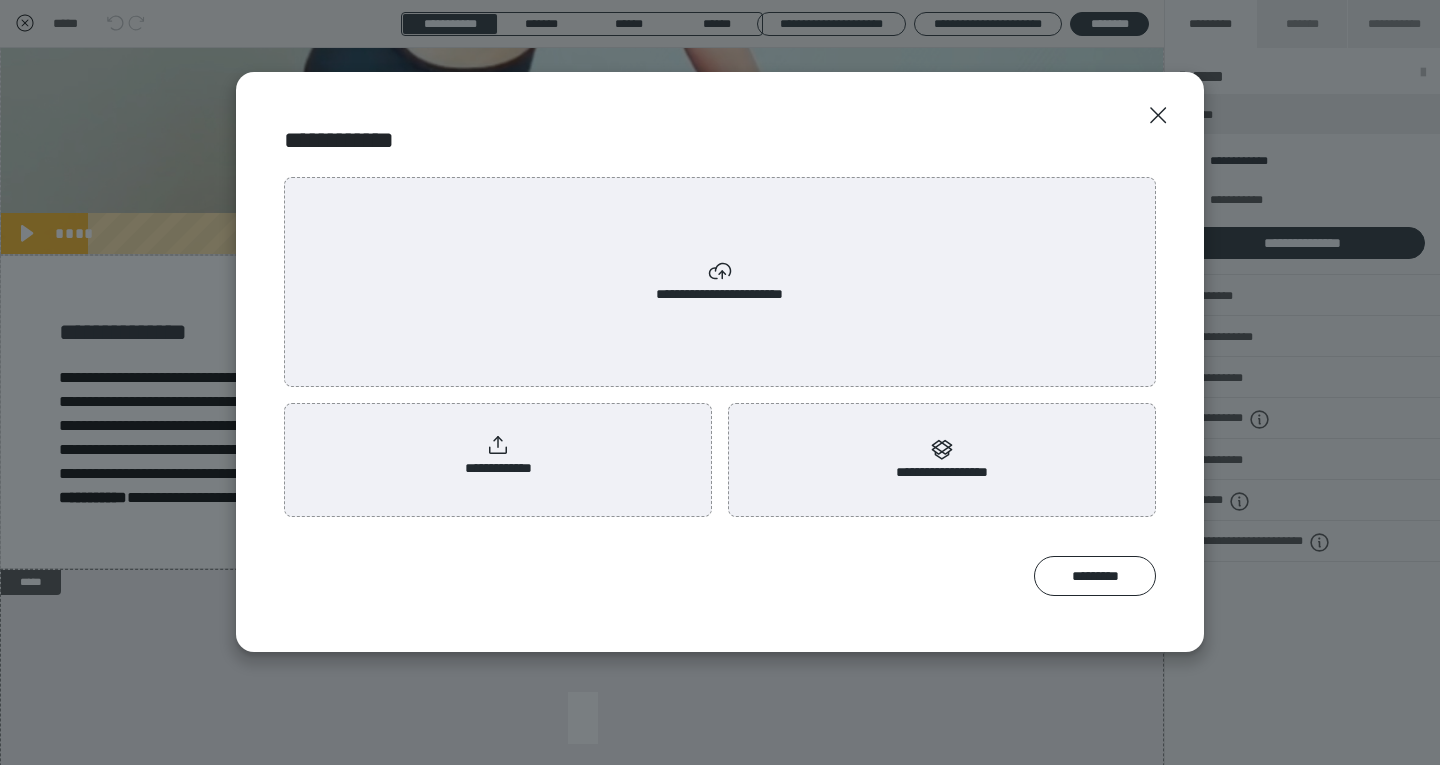 click on "**********" at bounding box center [720, 282] 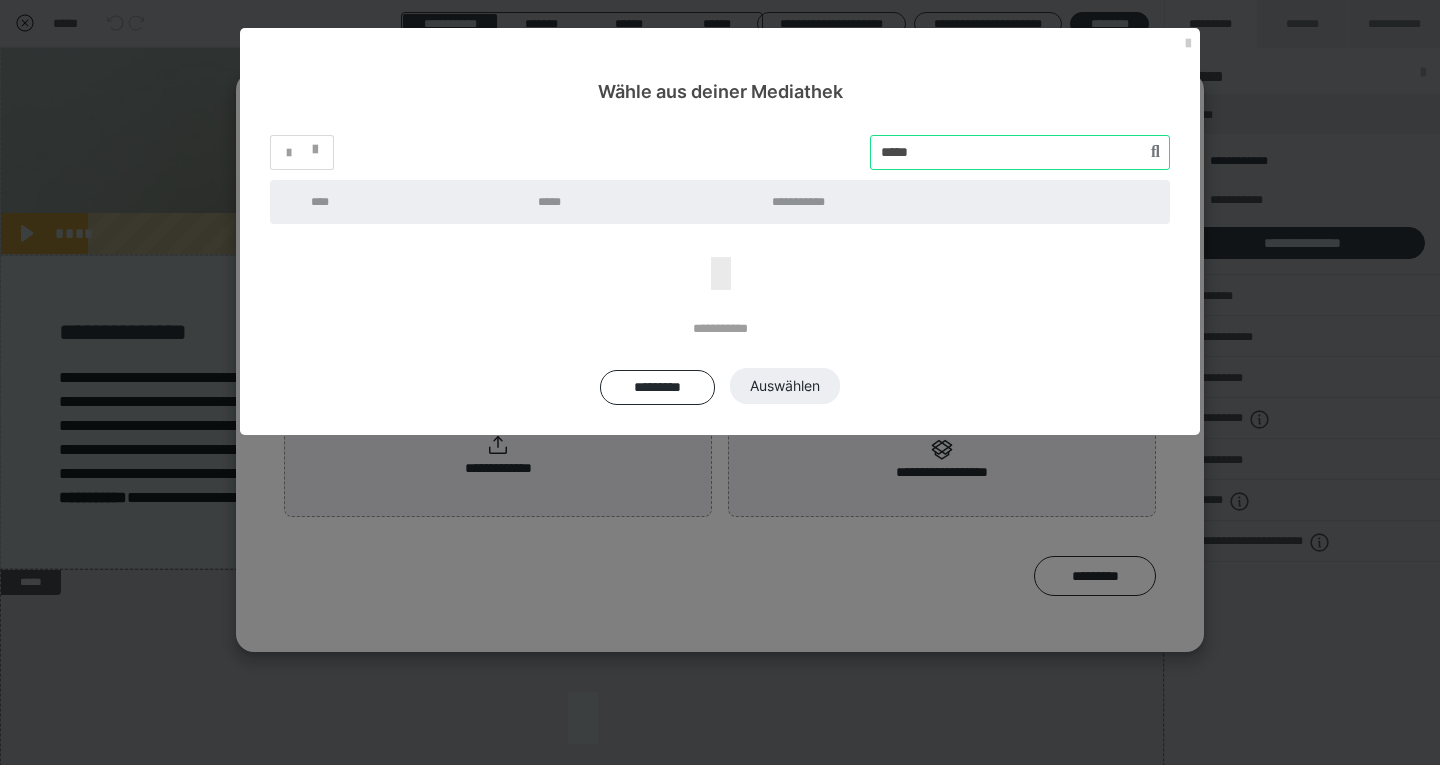 click at bounding box center (1020, 152) 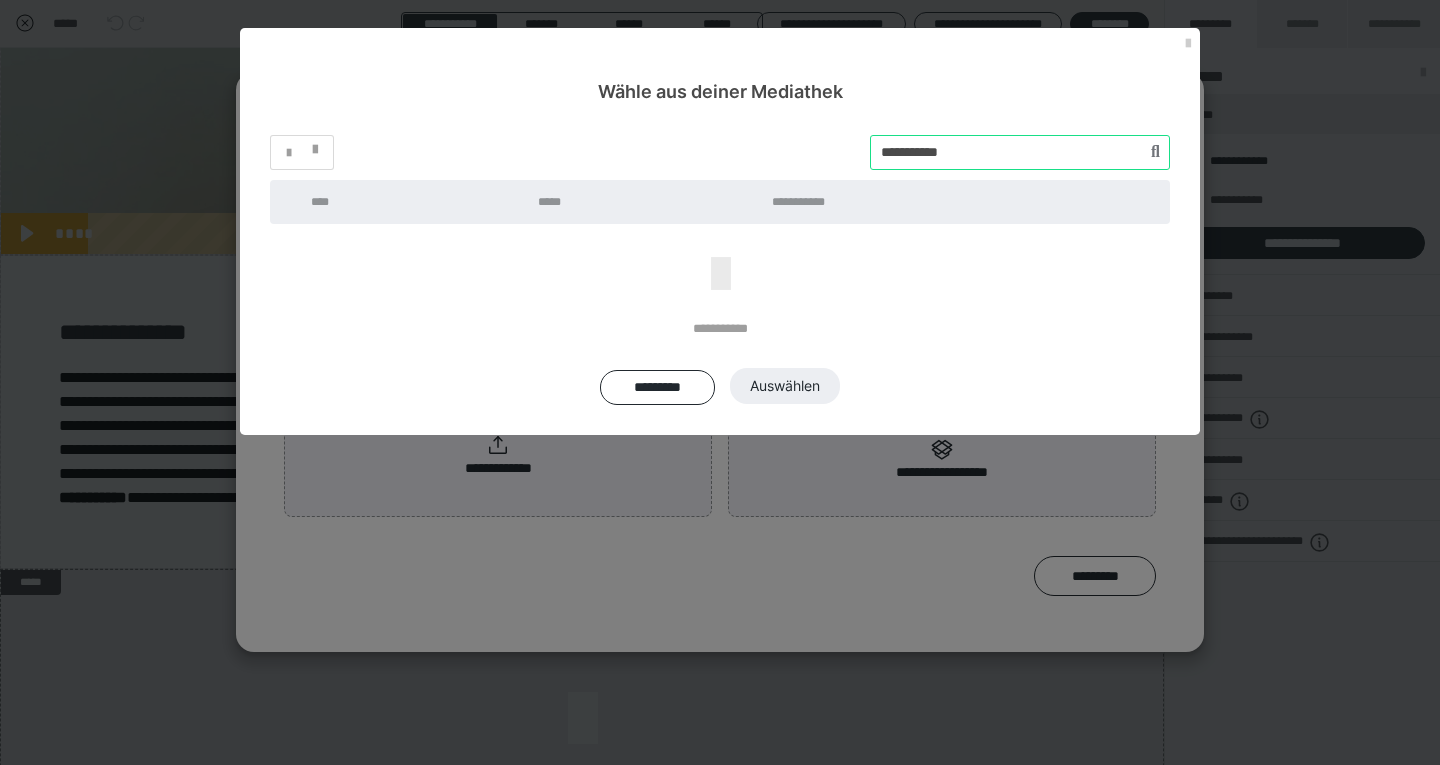 type on "**********" 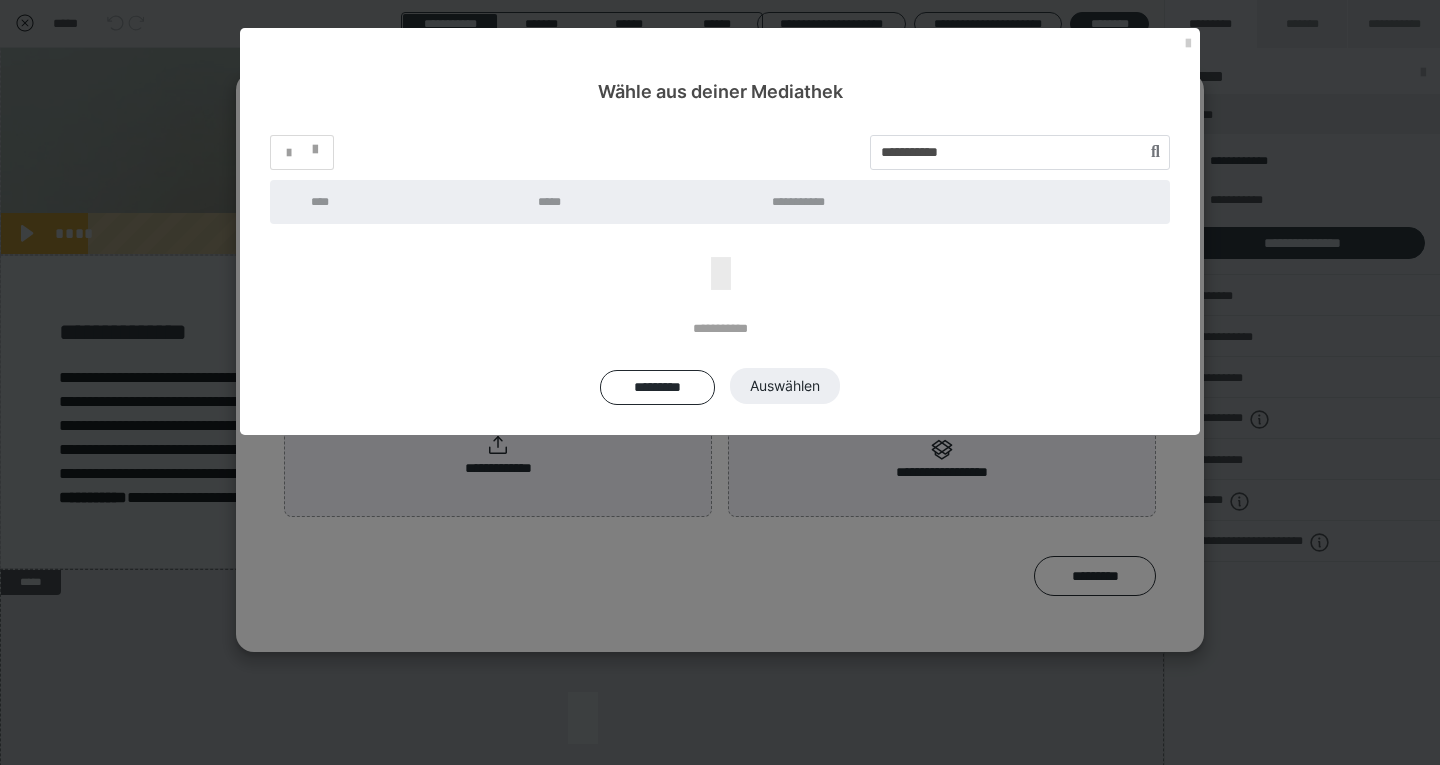 click on "**********" at bounding box center [720, 270] 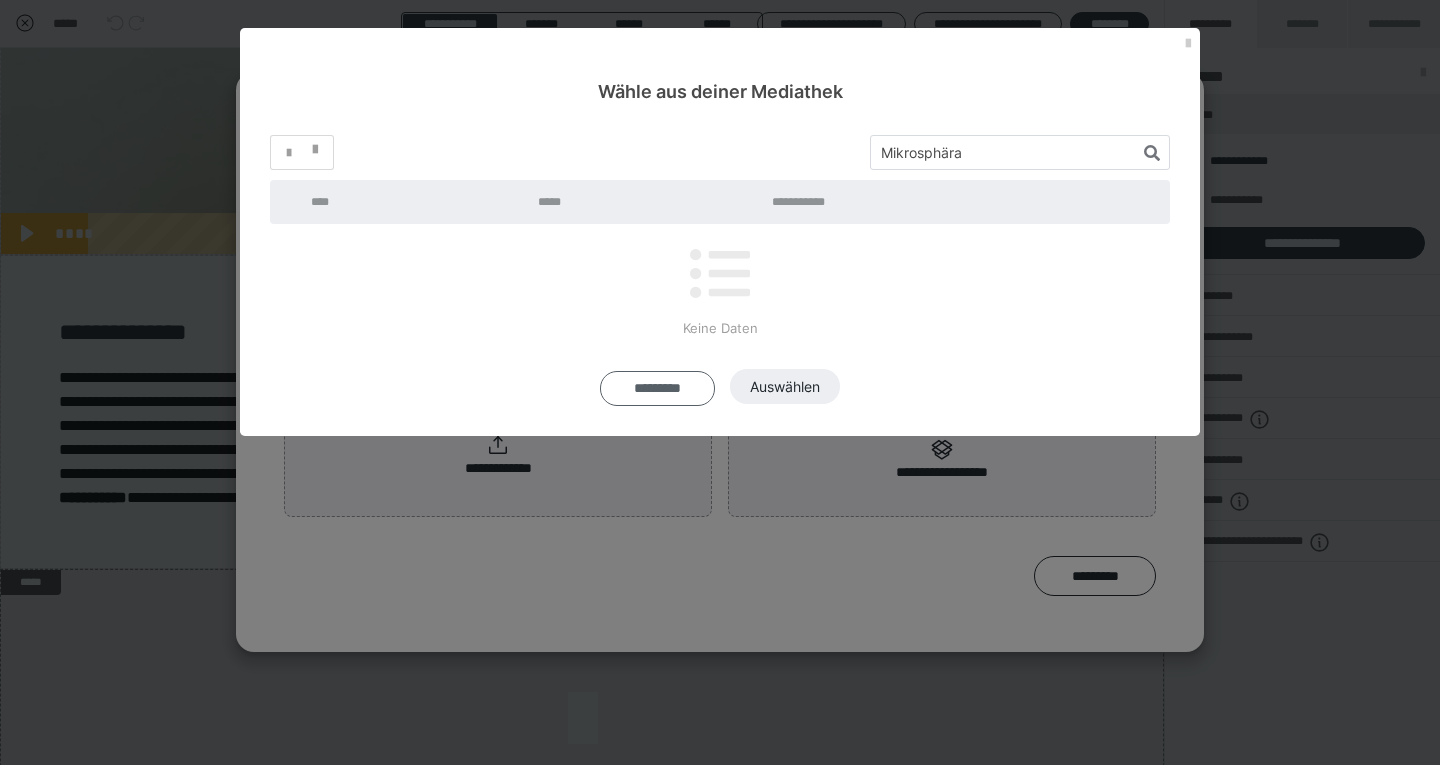 click on "*********" at bounding box center [657, 388] 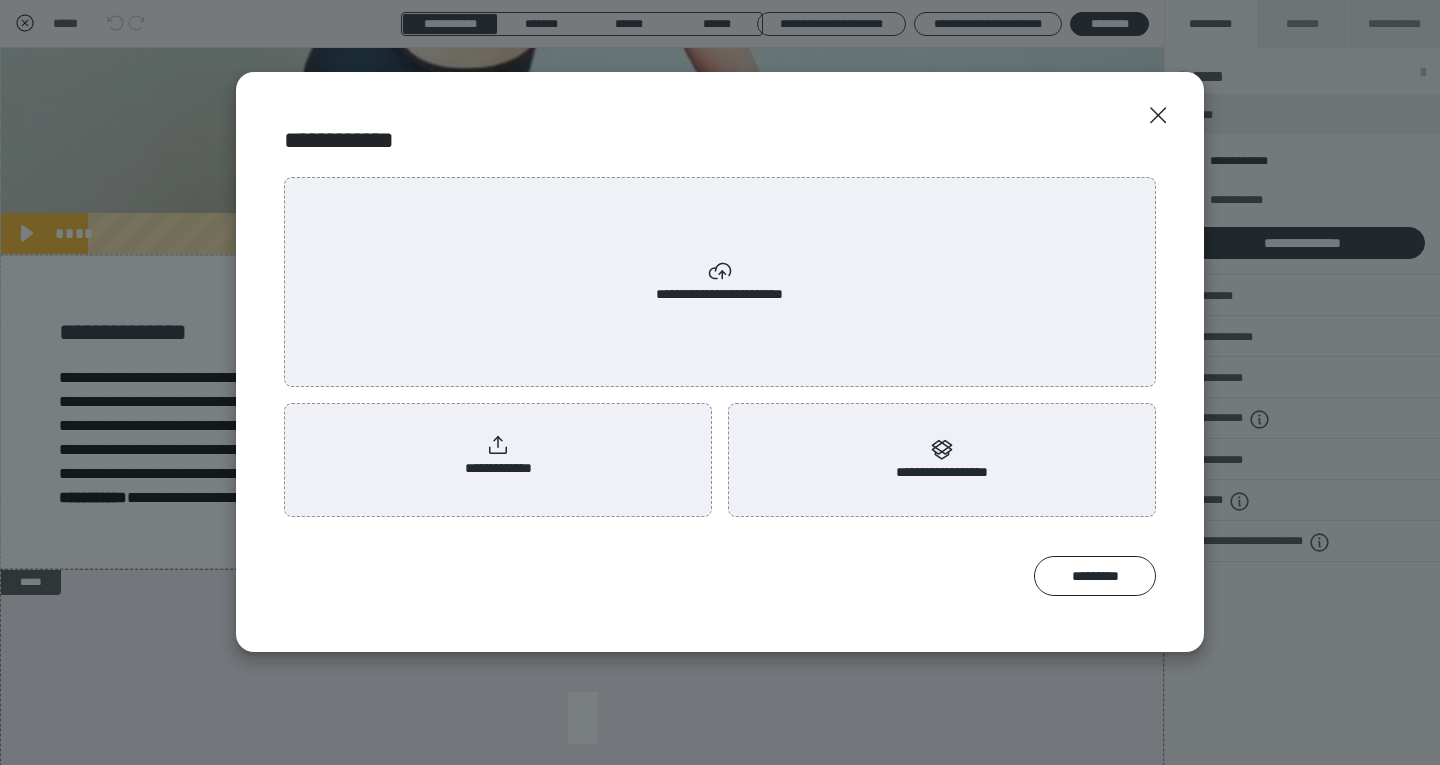 click on "**********" at bounding box center (720, 282) 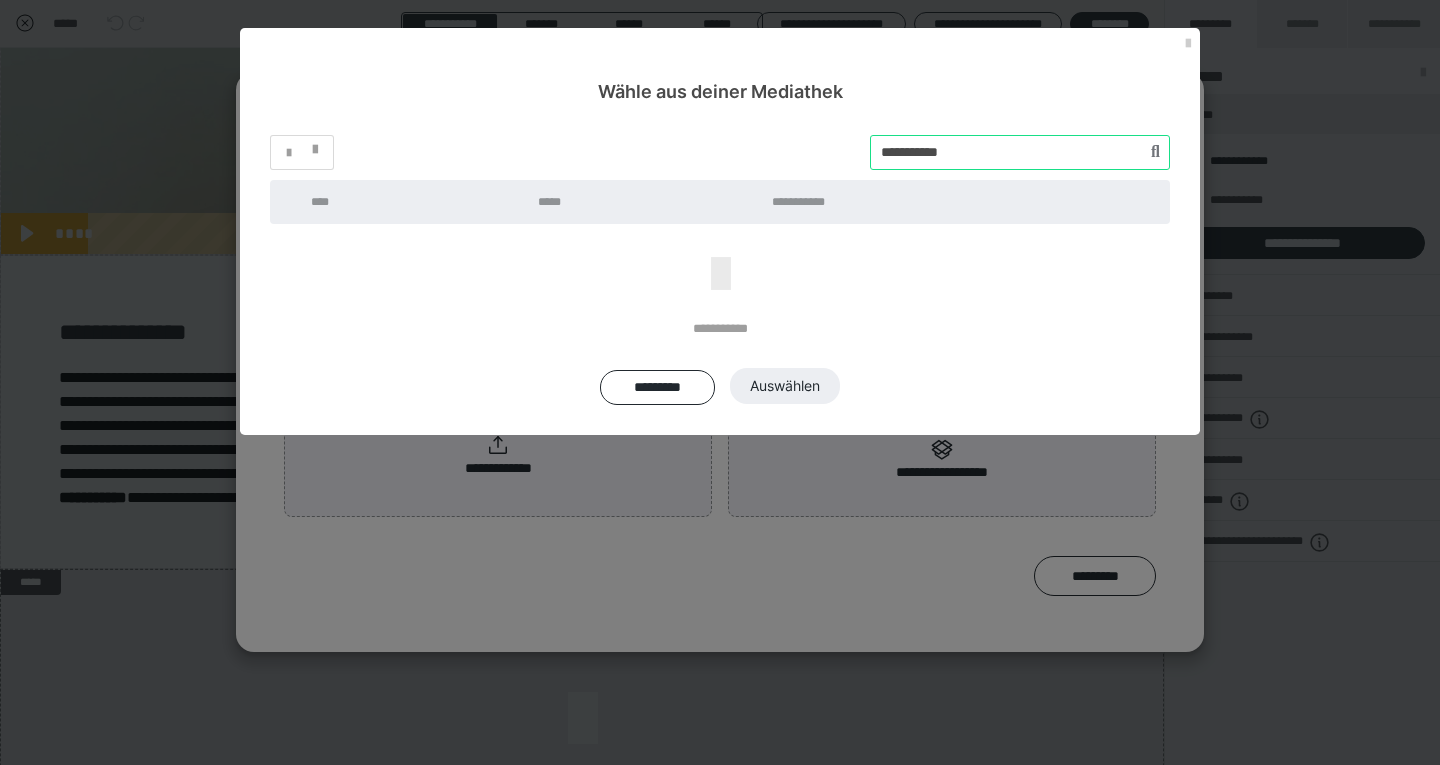 drag, startPoint x: 1002, startPoint y: 155, endPoint x: 868, endPoint y: 150, distance: 134.09325 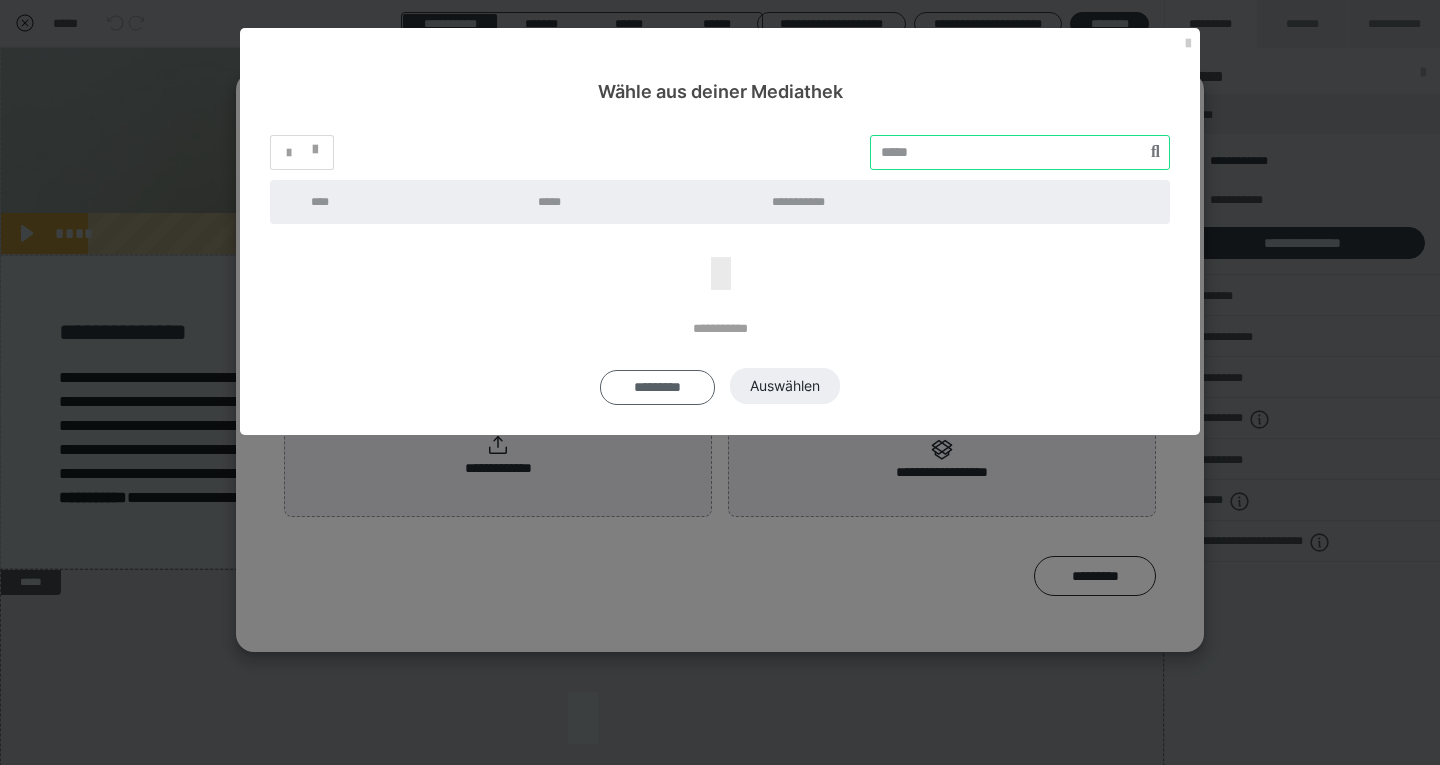 type 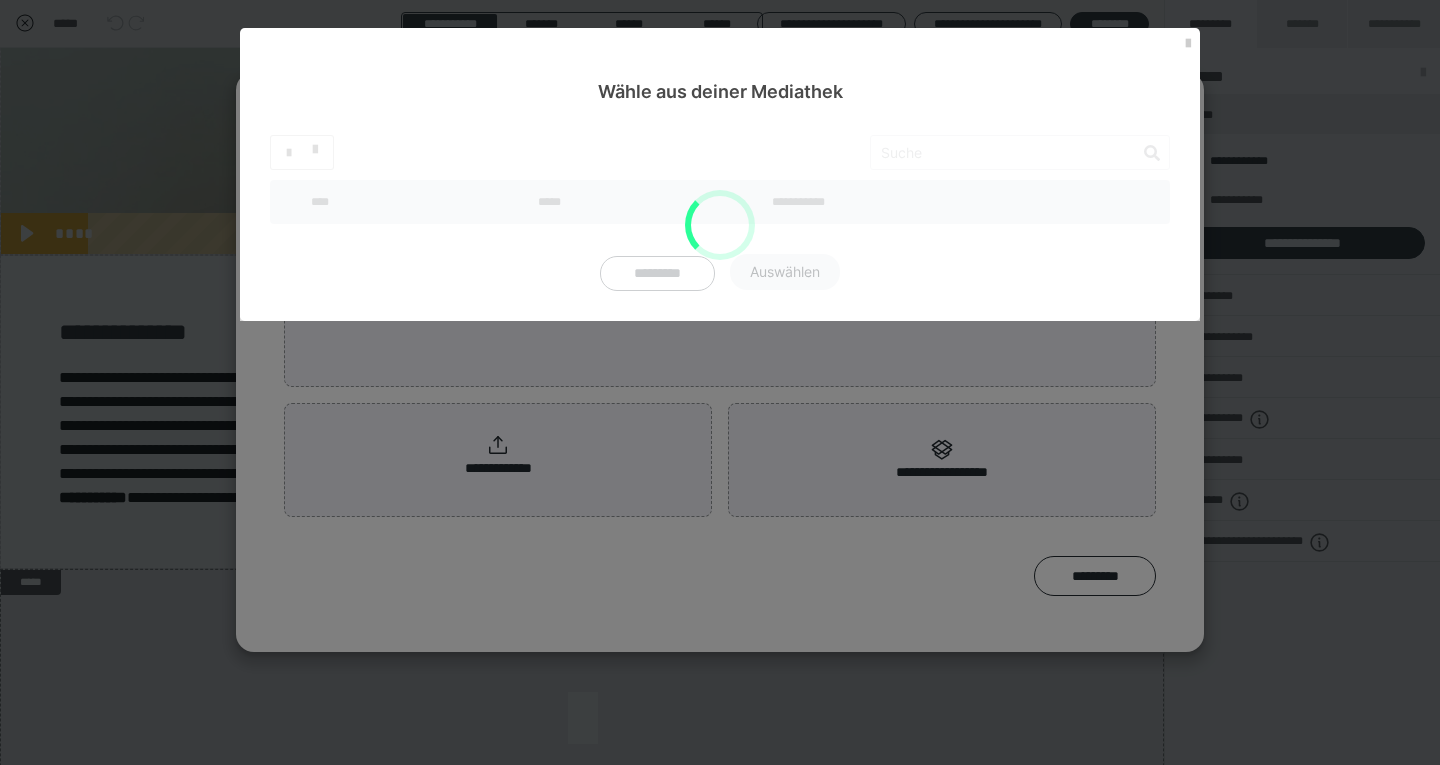 click on "**********" at bounding box center (720, 382) 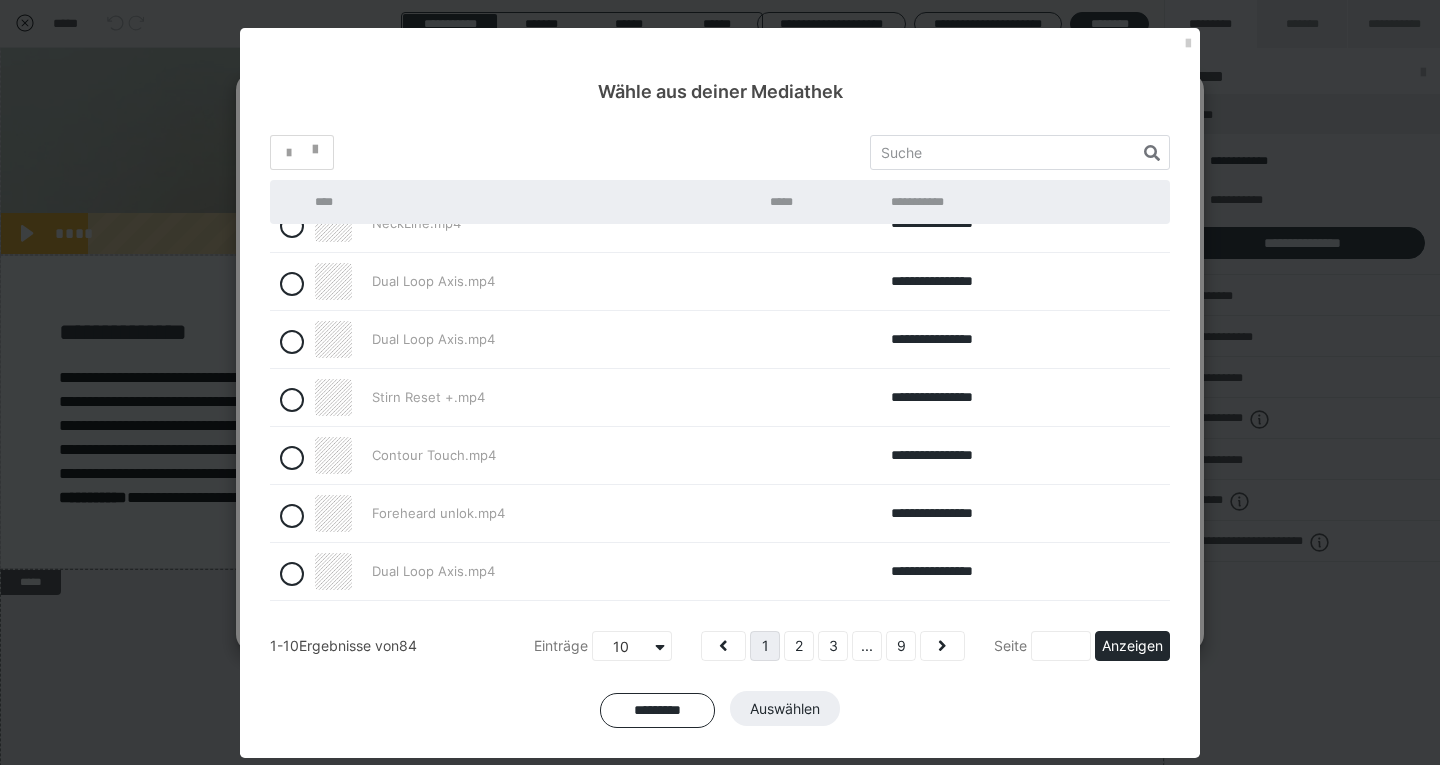 scroll, scrollTop: 203, scrollLeft: 0, axis: vertical 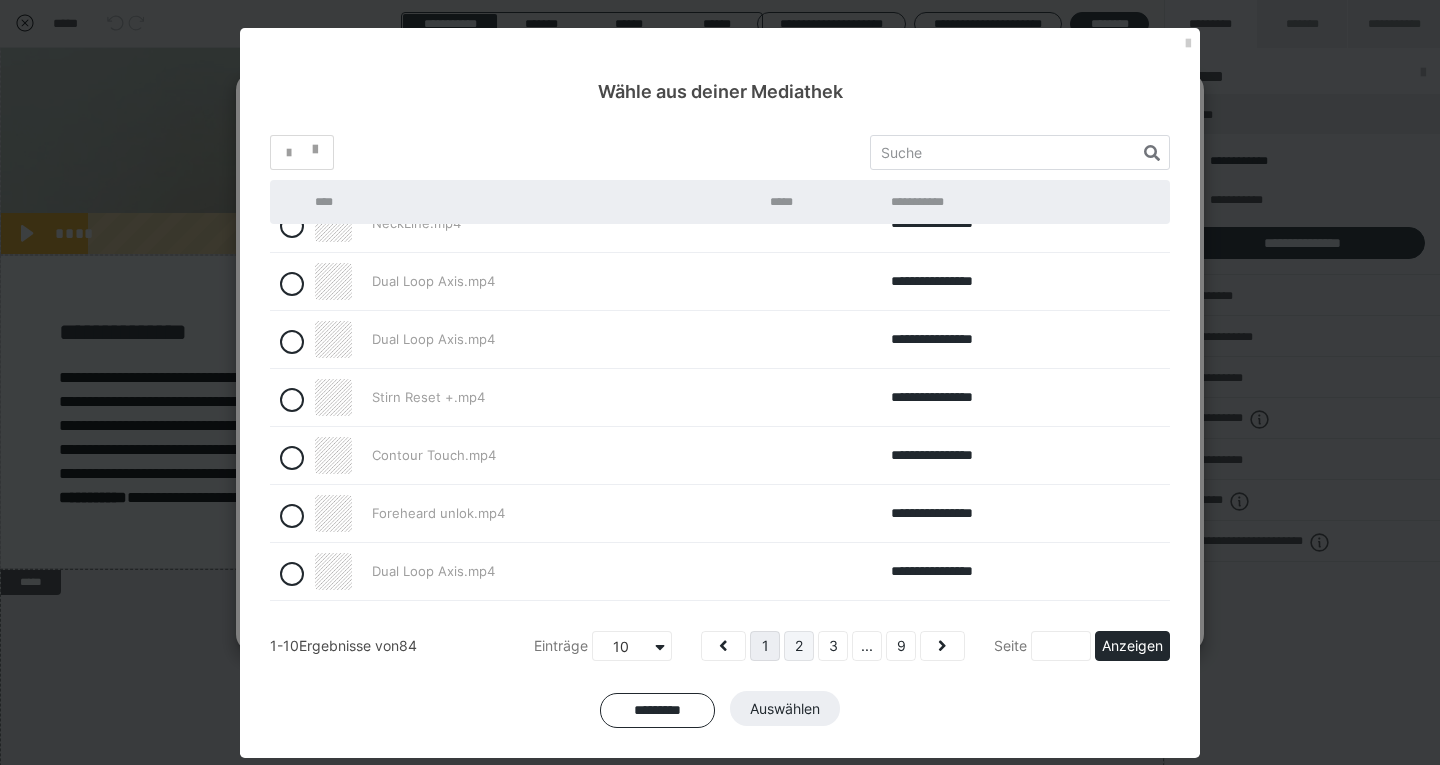 click on "2" at bounding box center [799, 646] 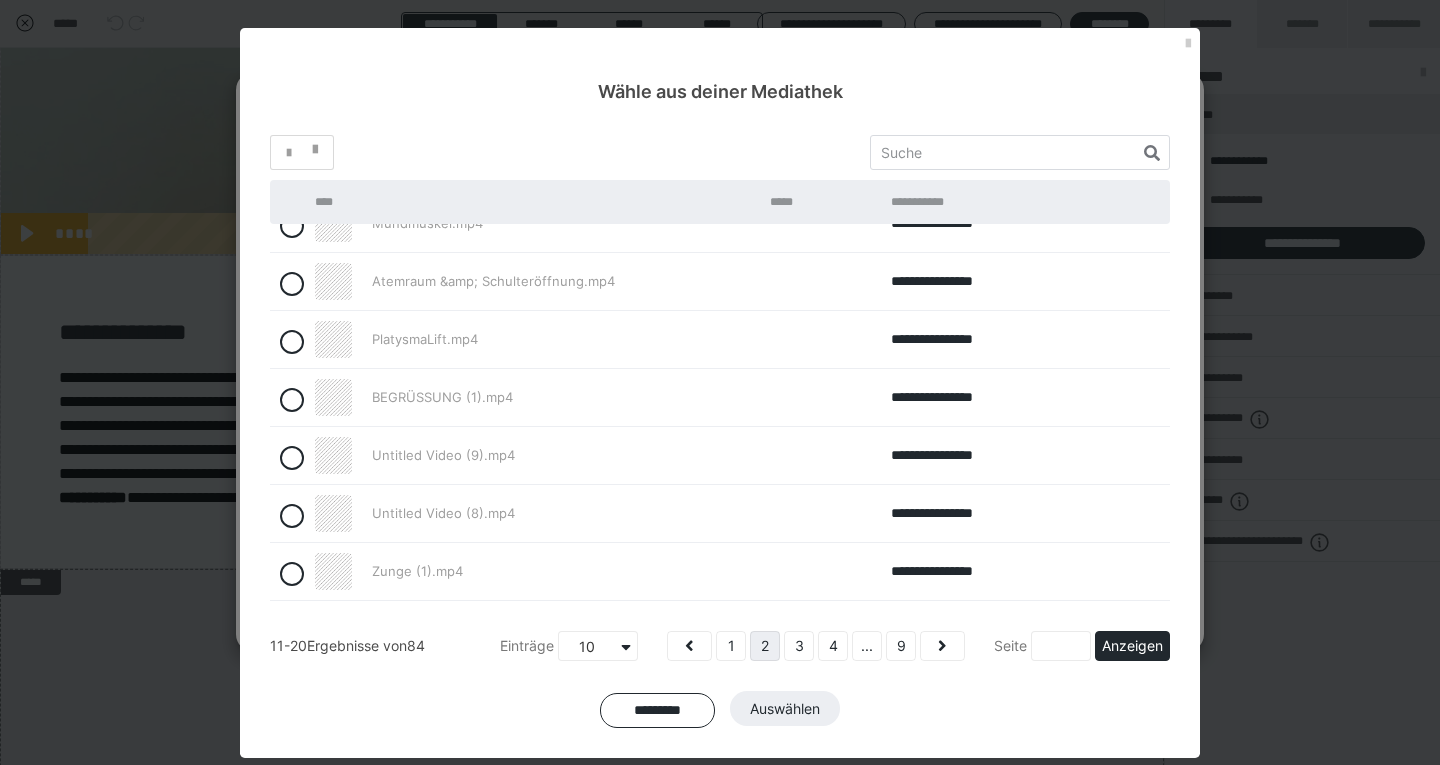 scroll, scrollTop: 0, scrollLeft: 0, axis: both 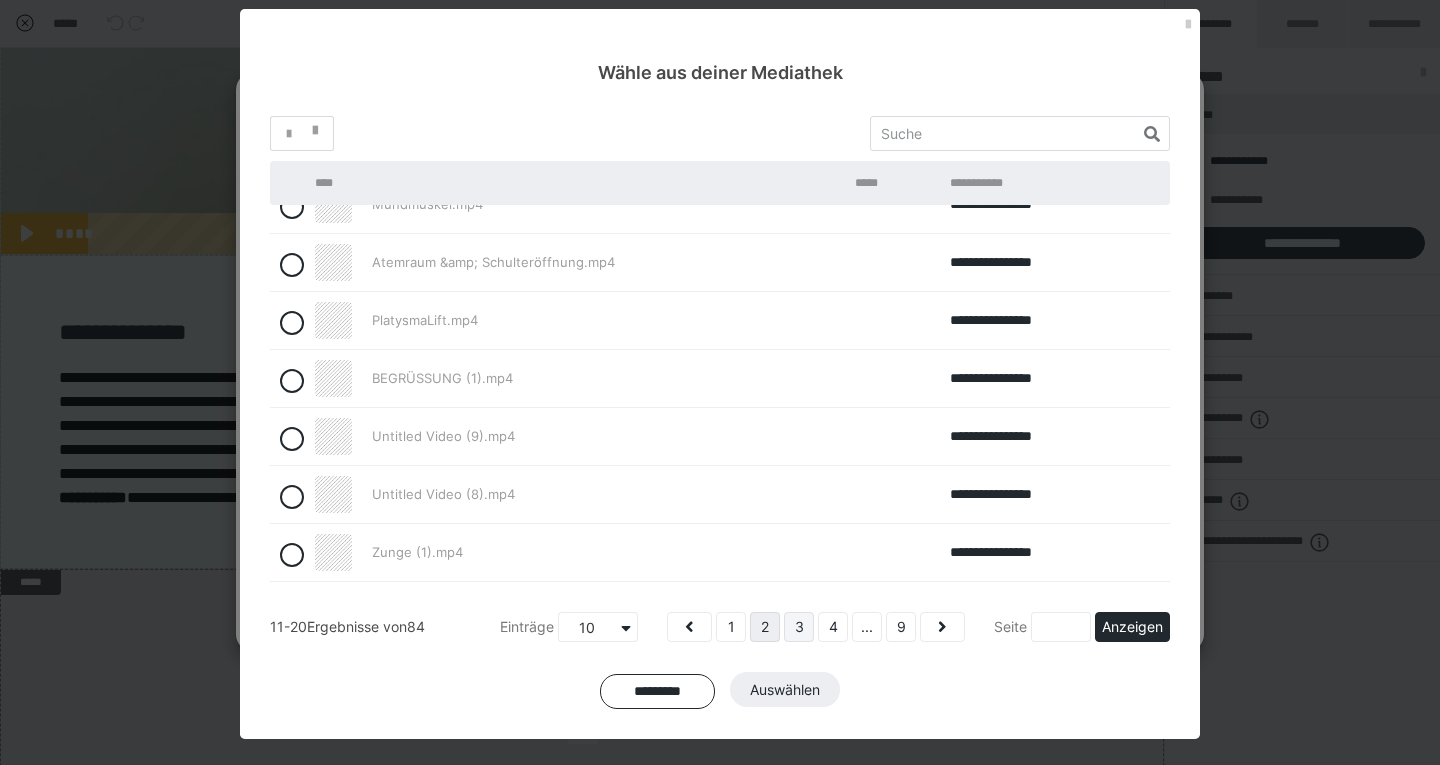 click on "3" at bounding box center (799, 627) 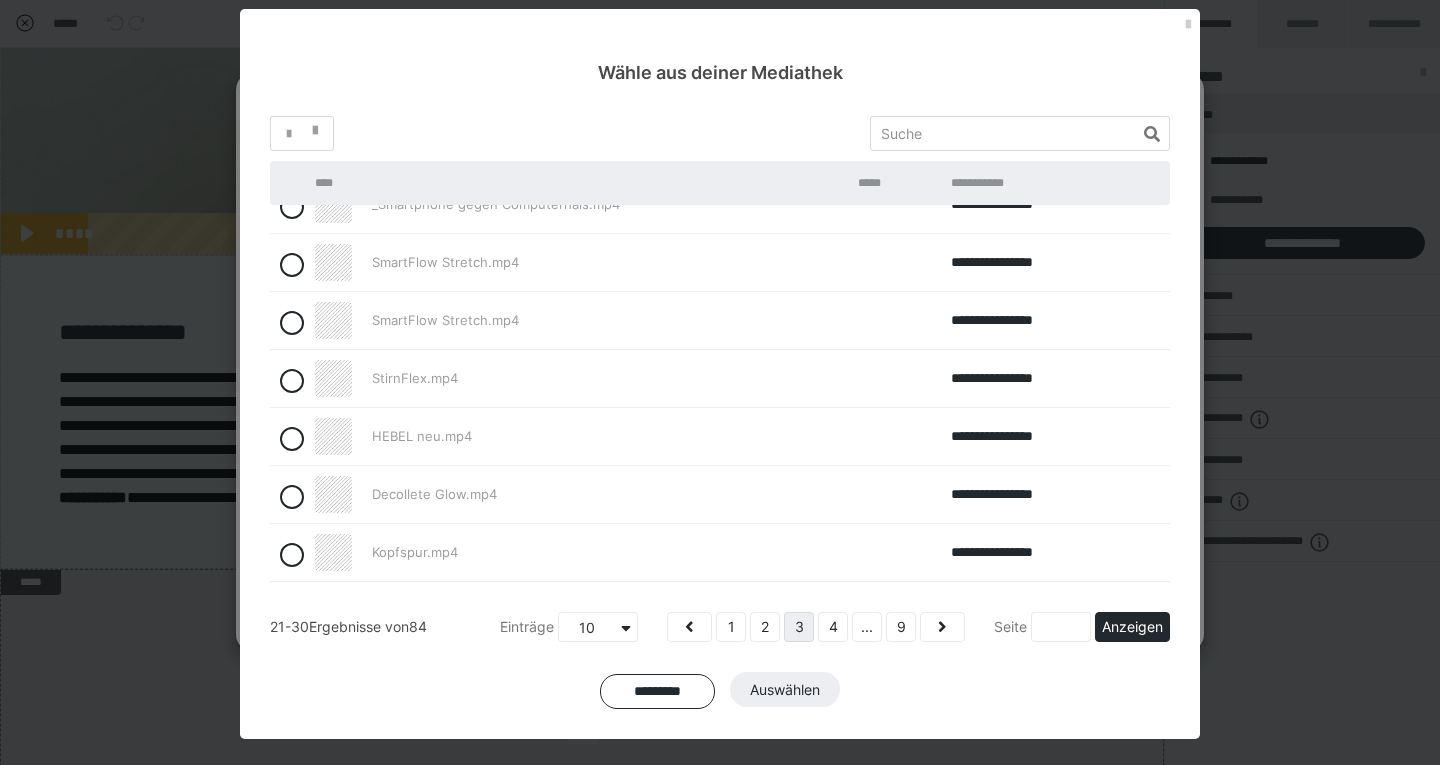 scroll, scrollTop: 203, scrollLeft: 0, axis: vertical 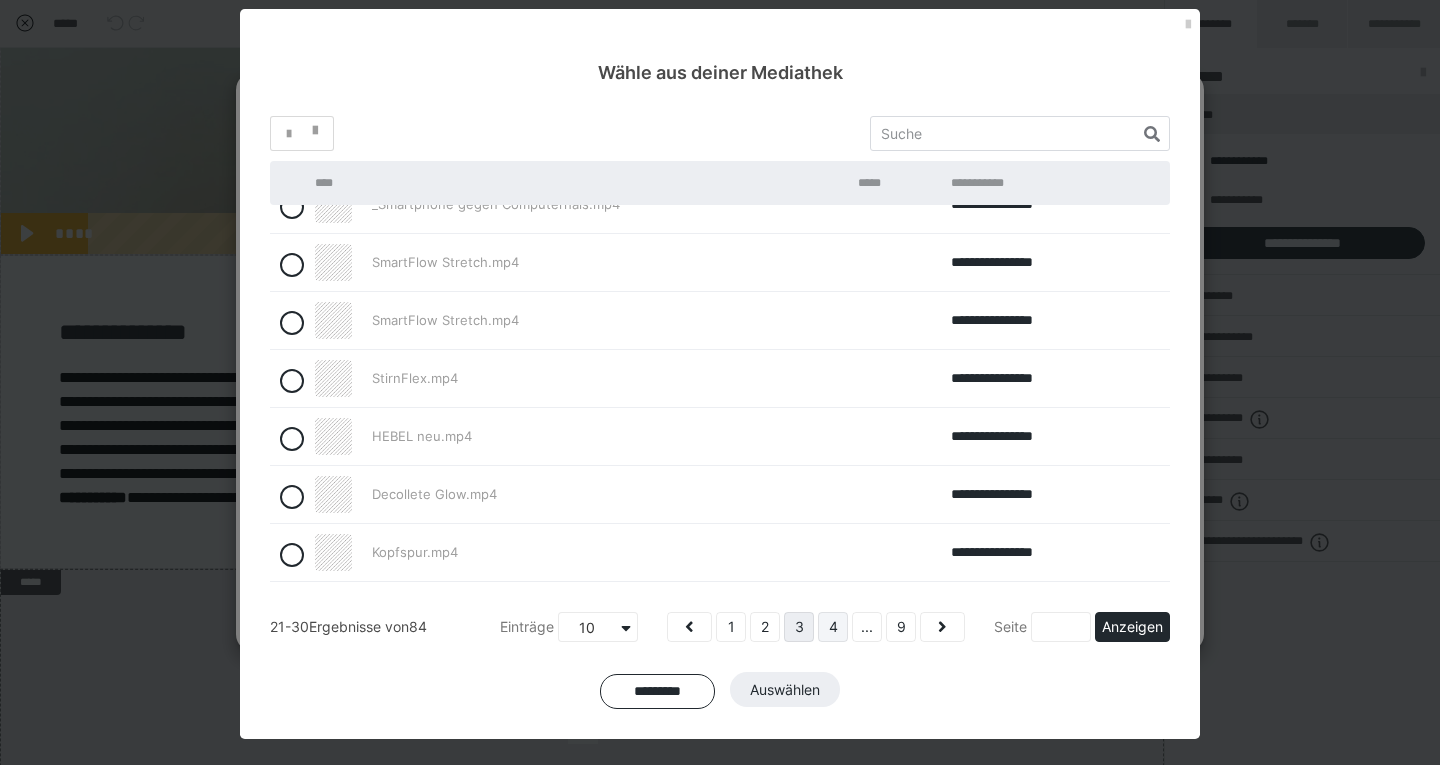 click on "4" at bounding box center (833, 627) 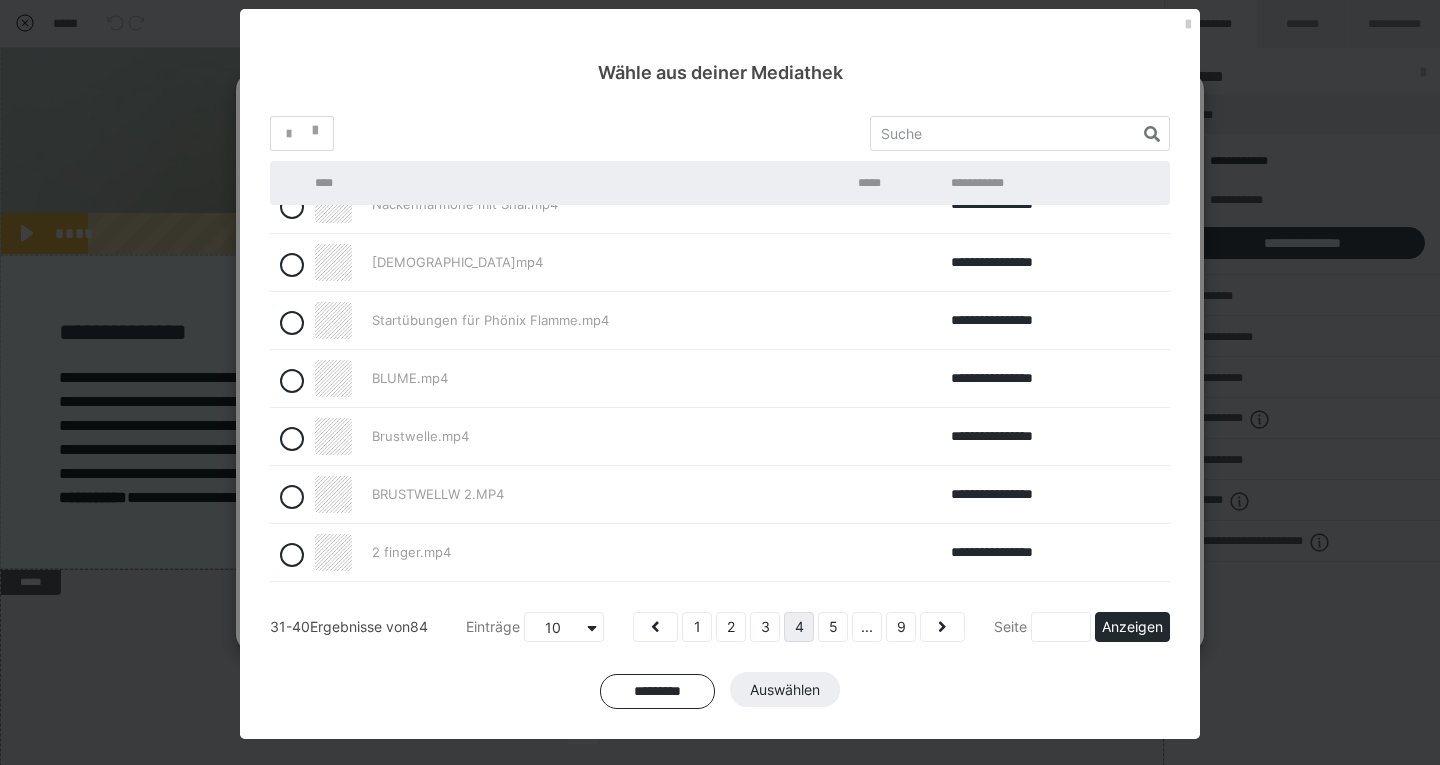 scroll, scrollTop: 0, scrollLeft: 0, axis: both 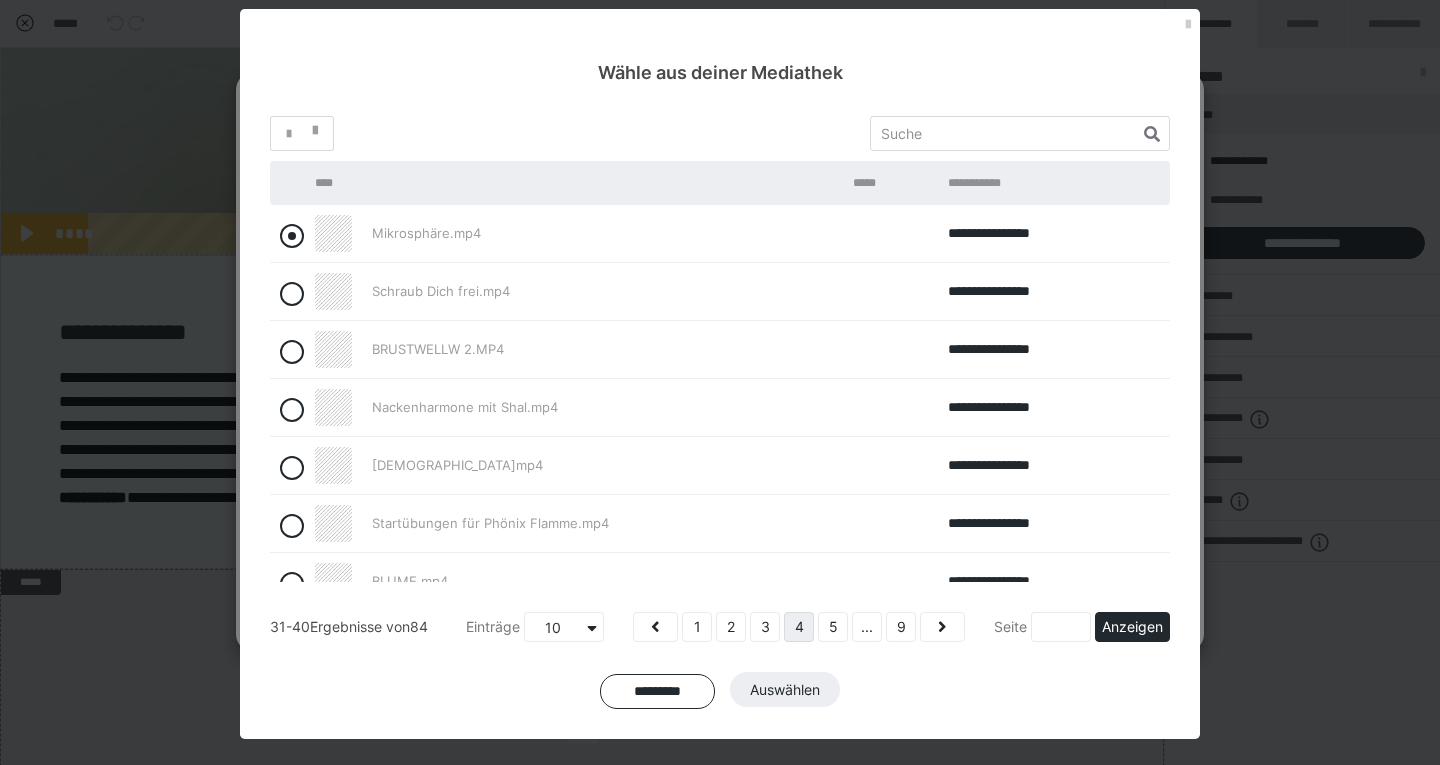 click at bounding box center [292, 236] 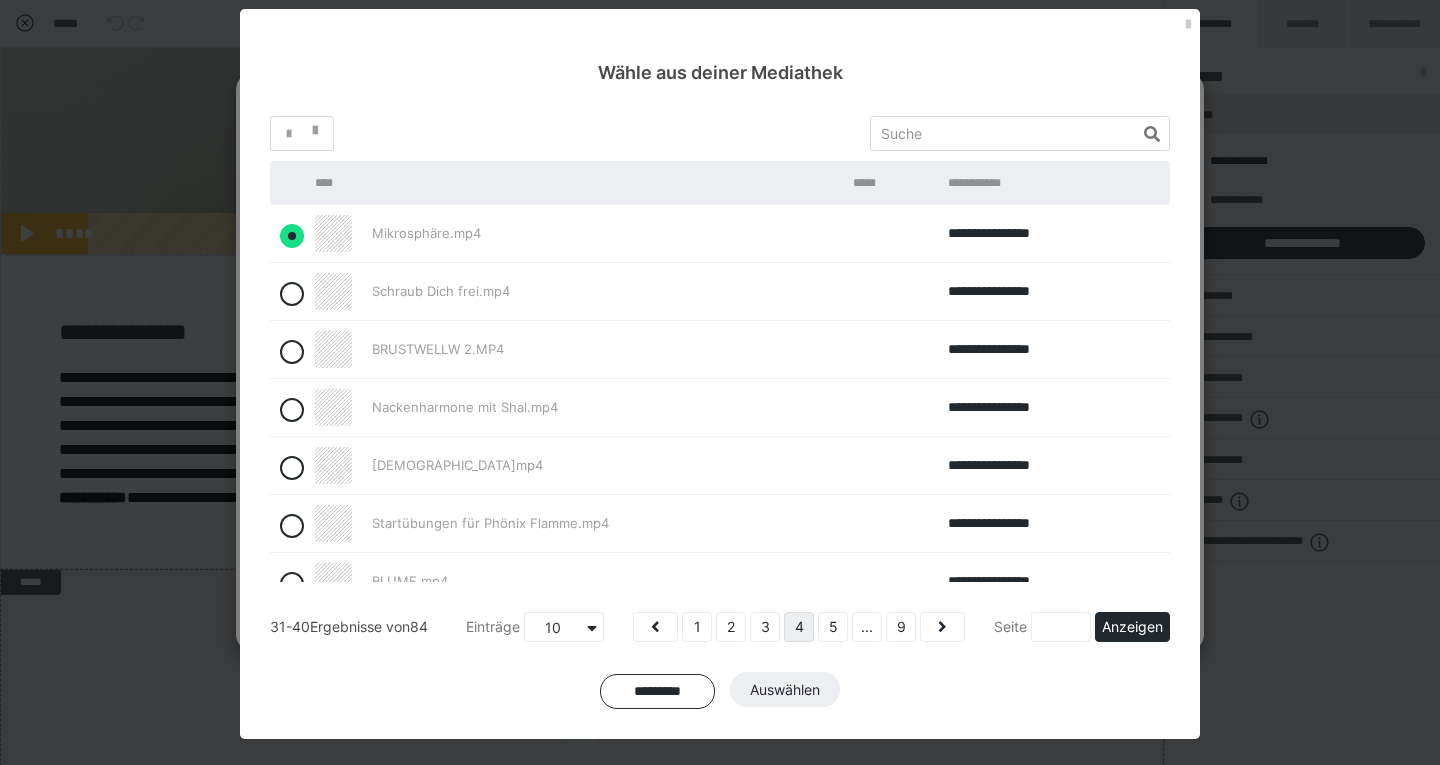 radio on "true" 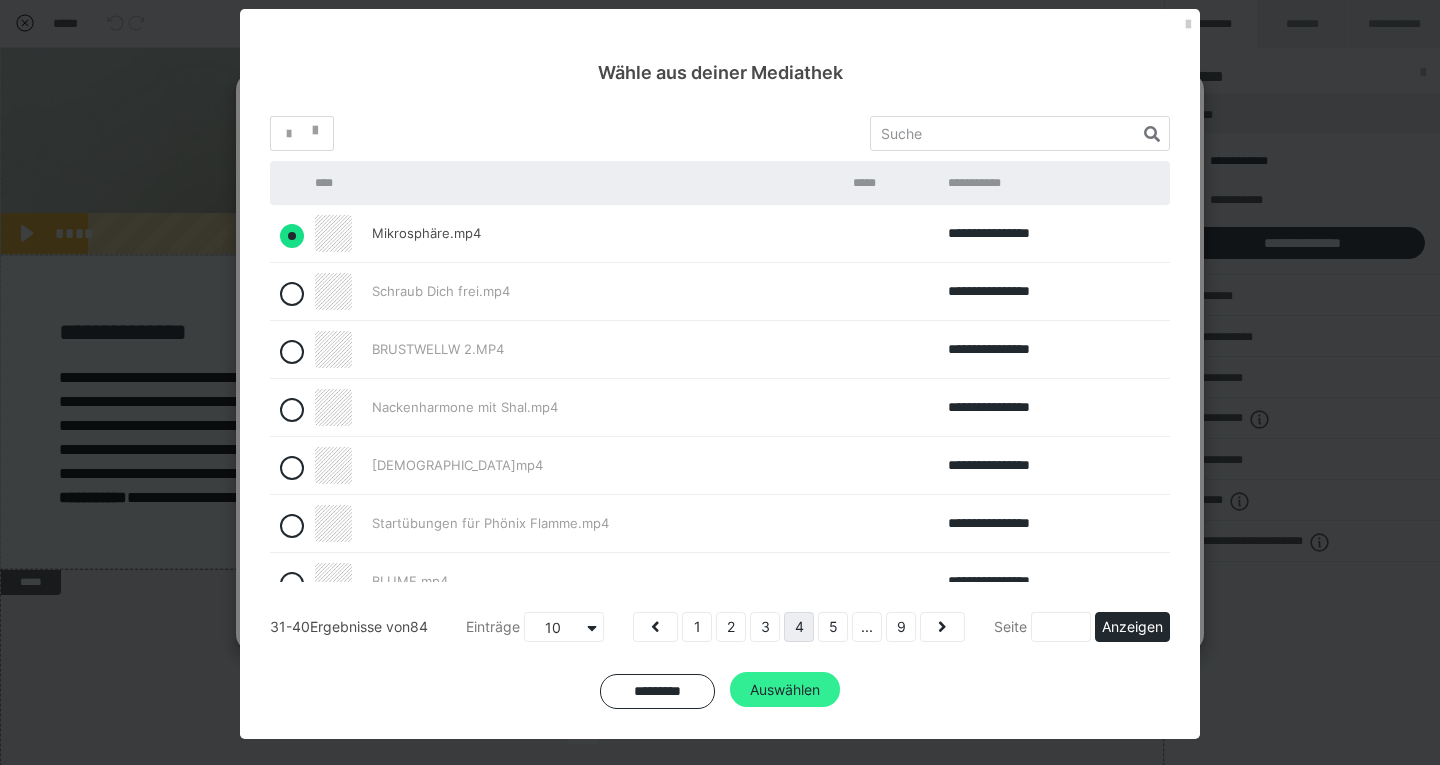 click on "Auswählen" at bounding box center (785, 690) 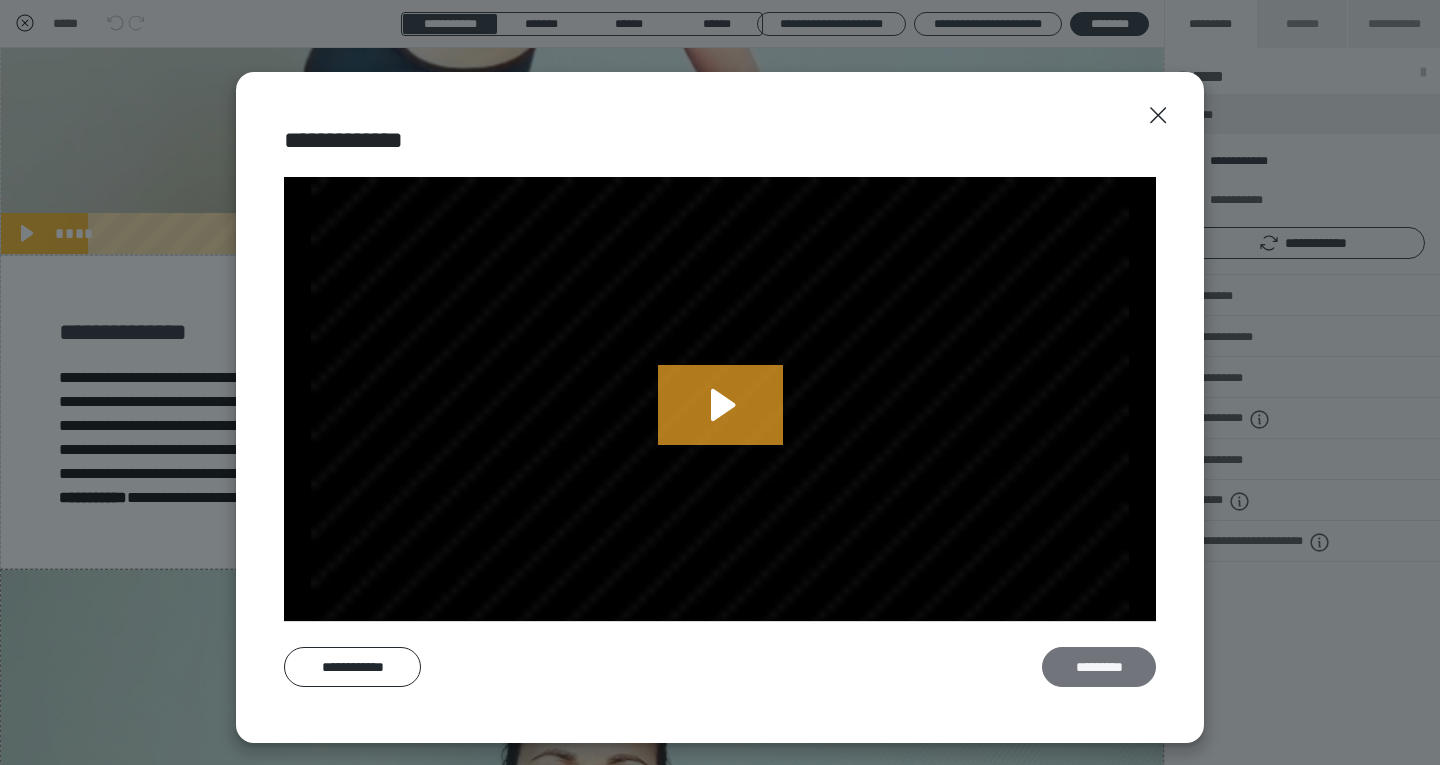 click on "*********" at bounding box center [1099, 667] 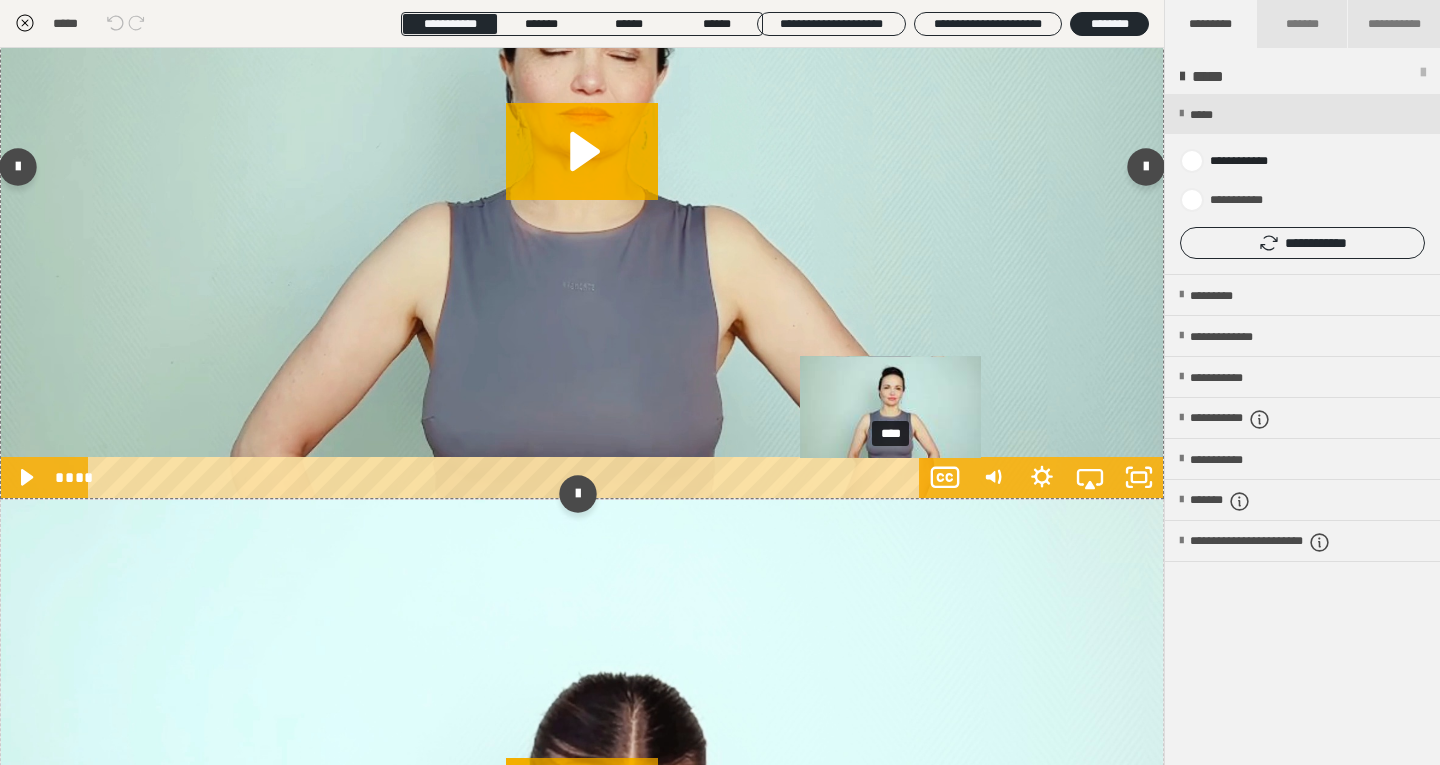 scroll, scrollTop: 1178, scrollLeft: 0, axis: vertical 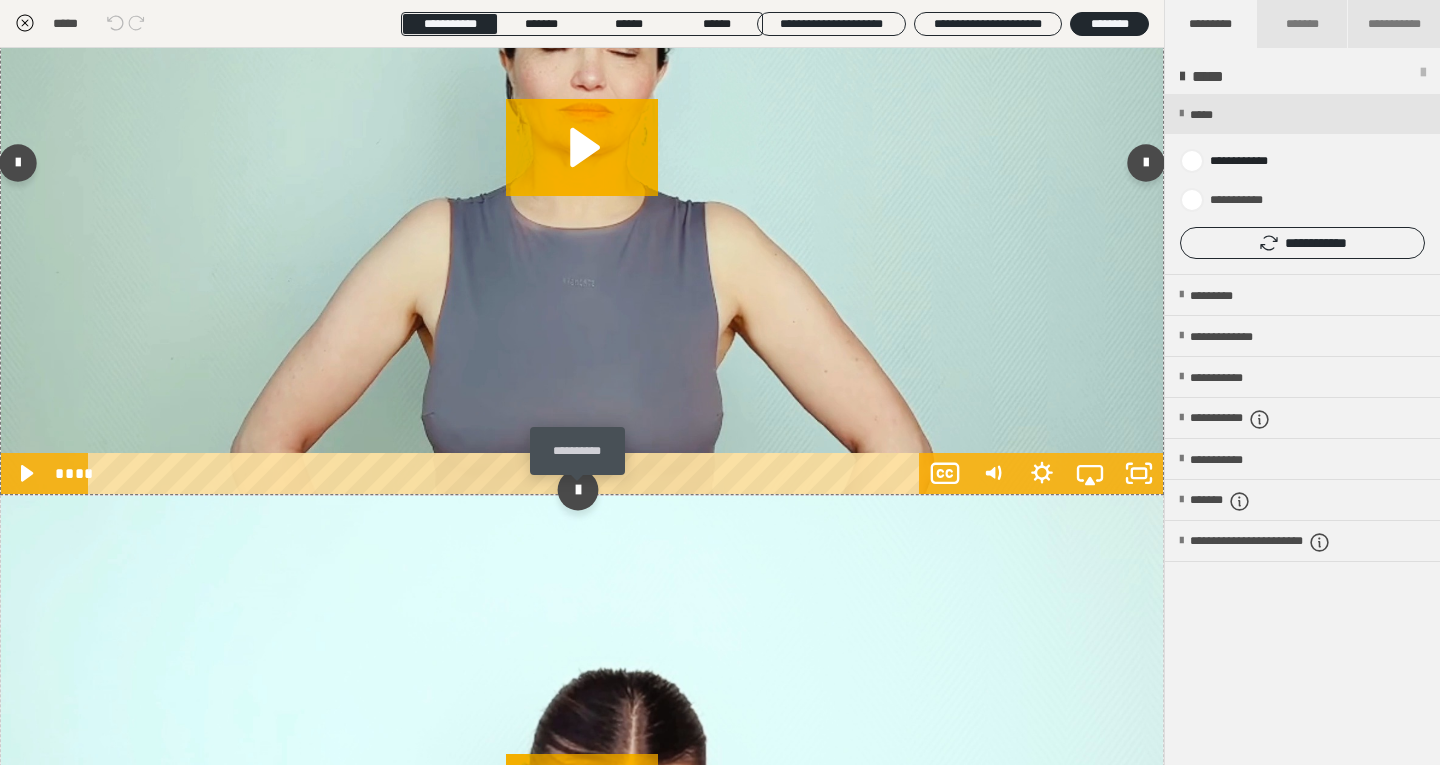 click at bounding box center (577, 490) 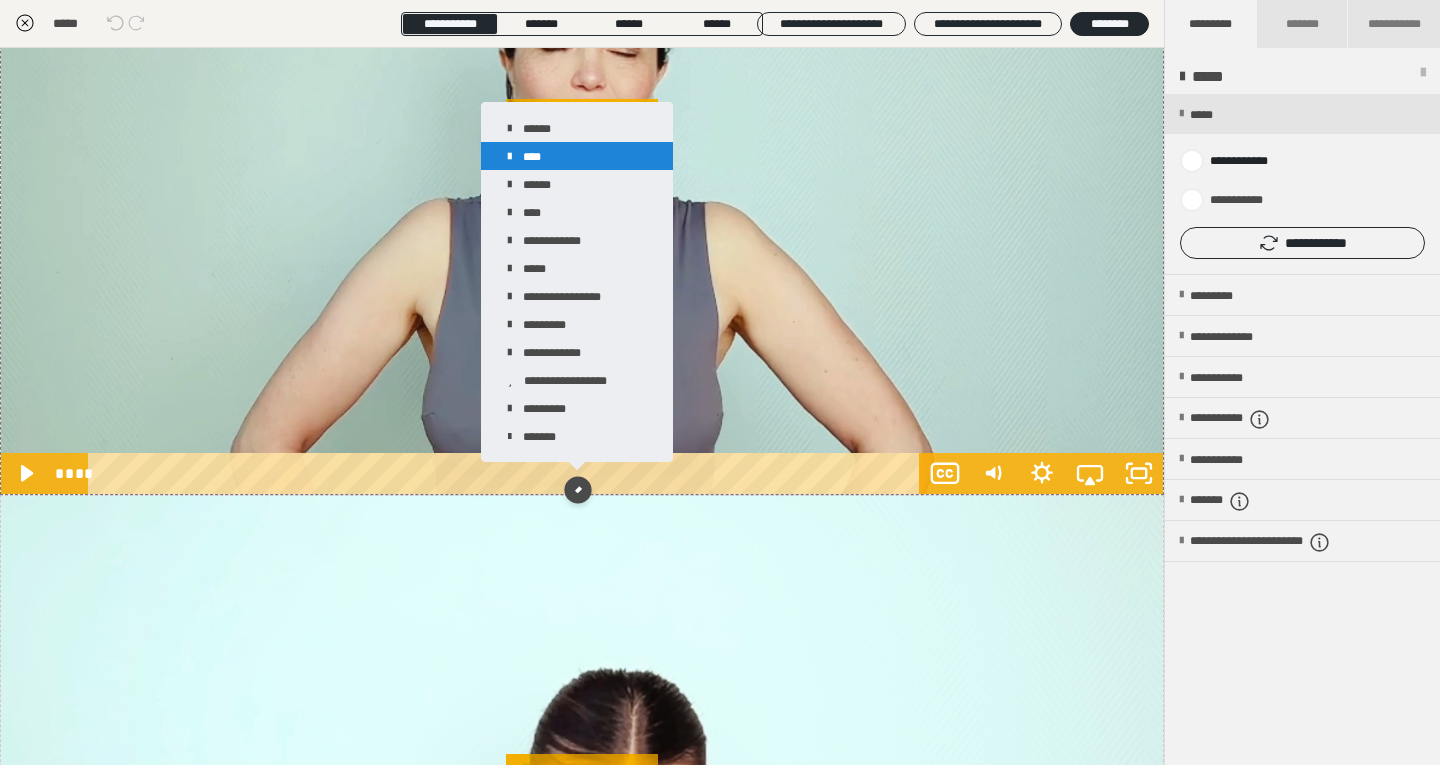 click on "****" at bounding box center [577, 156] 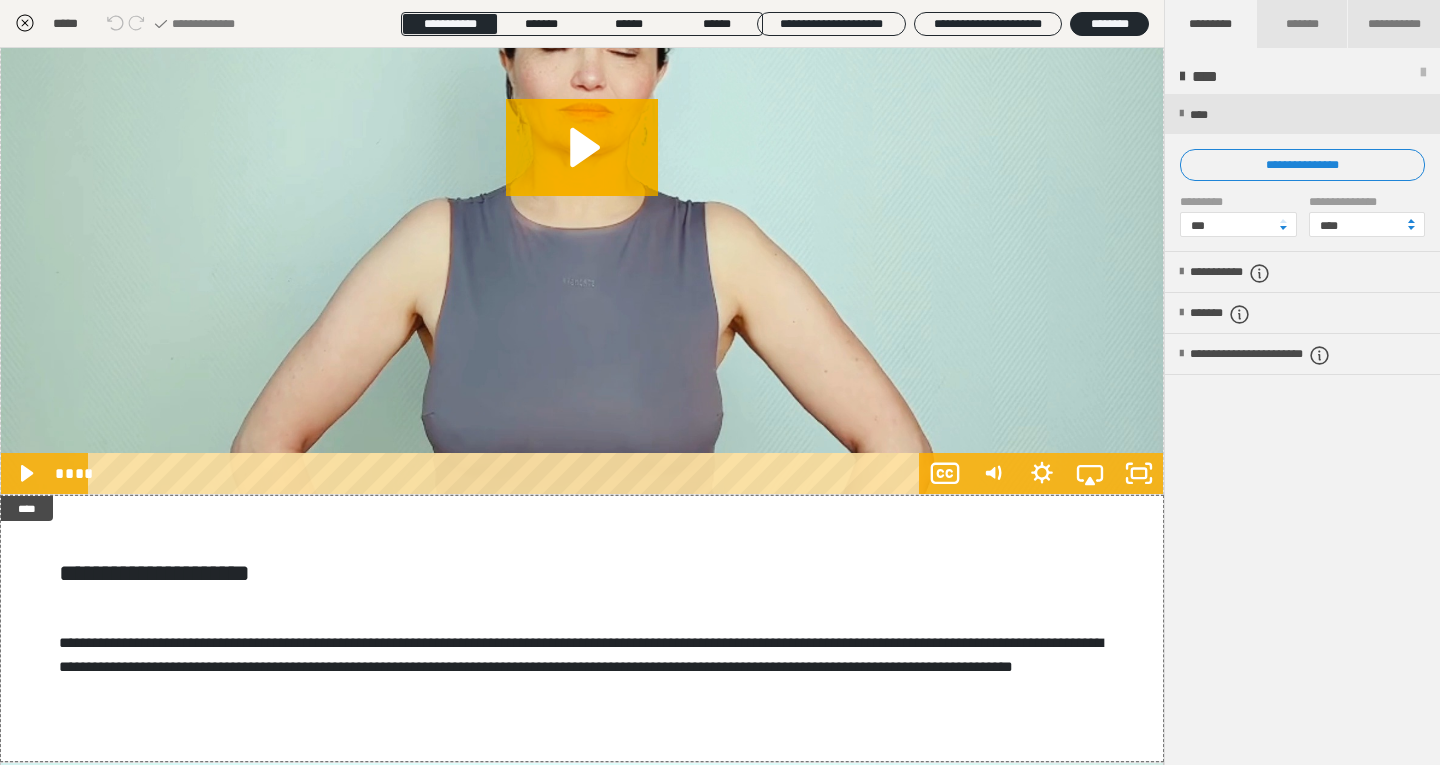 click 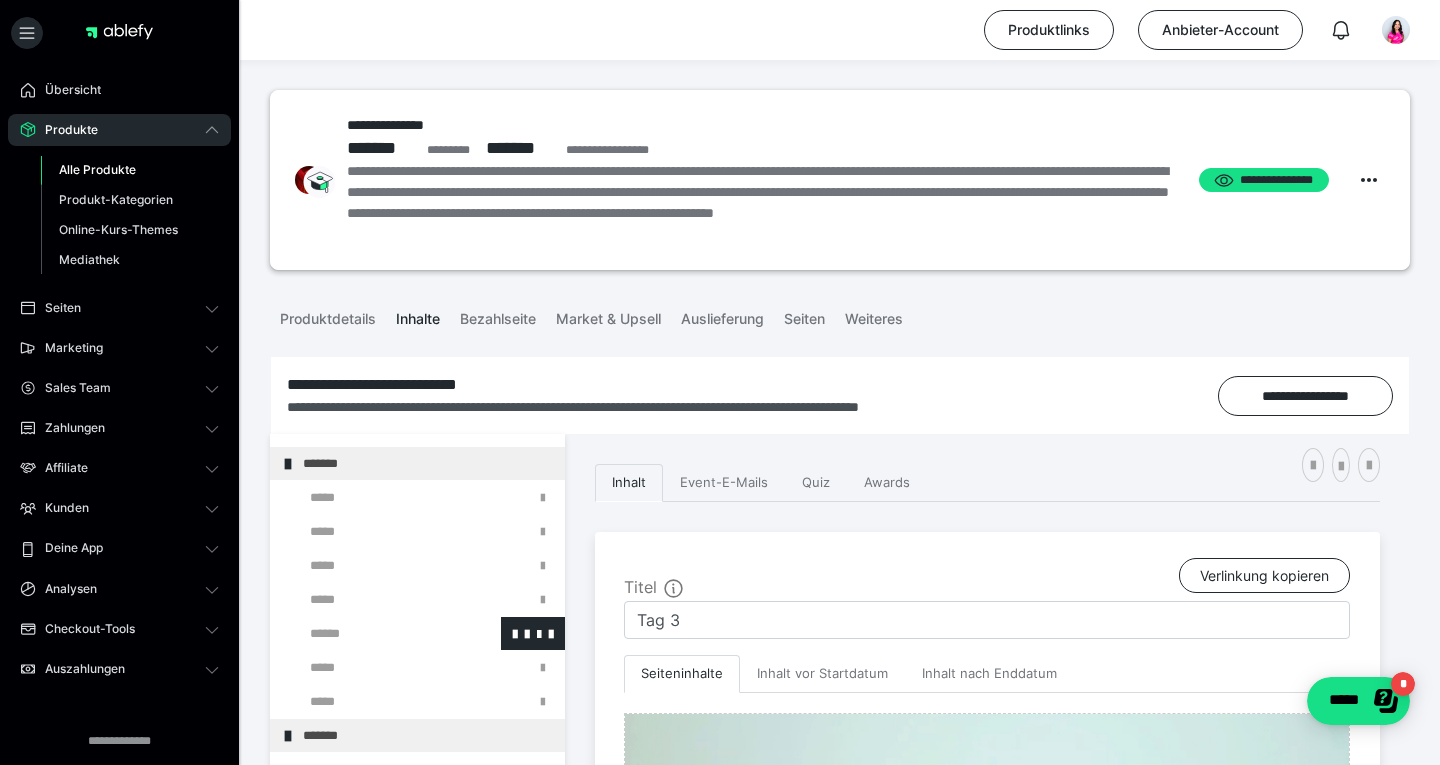 scroll, scrollTop: 320, scrollLeft: 0, axis: vertical 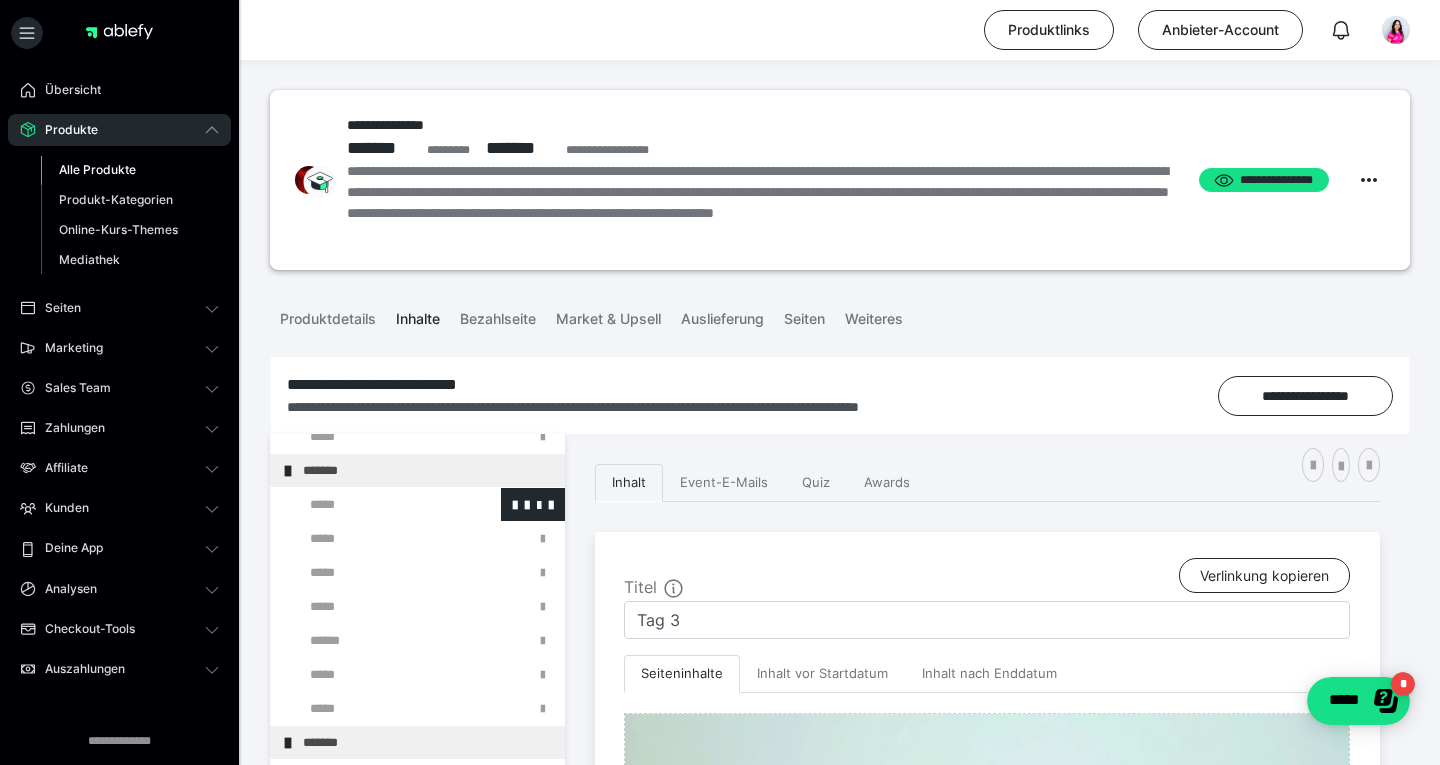 click at bounding box center [375, 504] 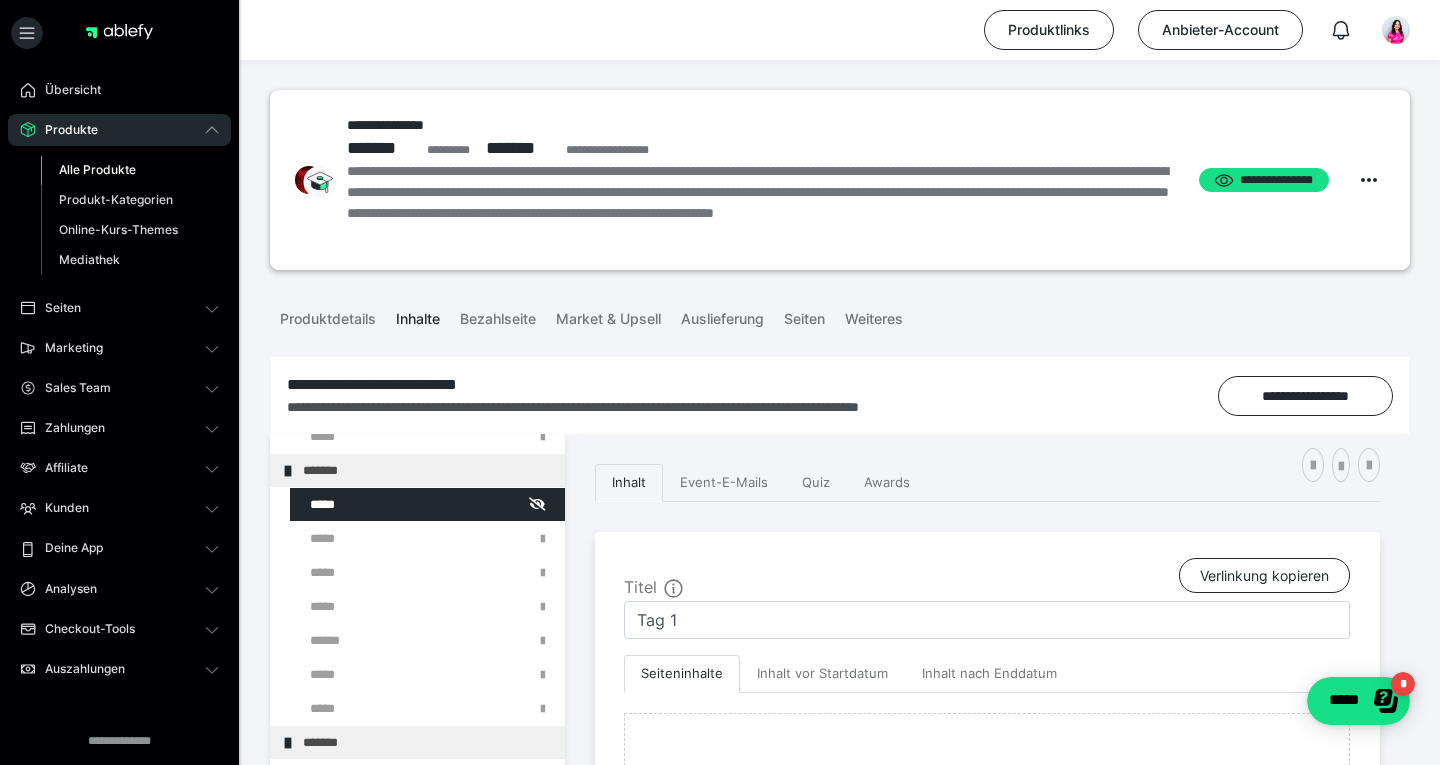 scroll, scrollTop: 218, scrollLeft: 0, axis: vertical 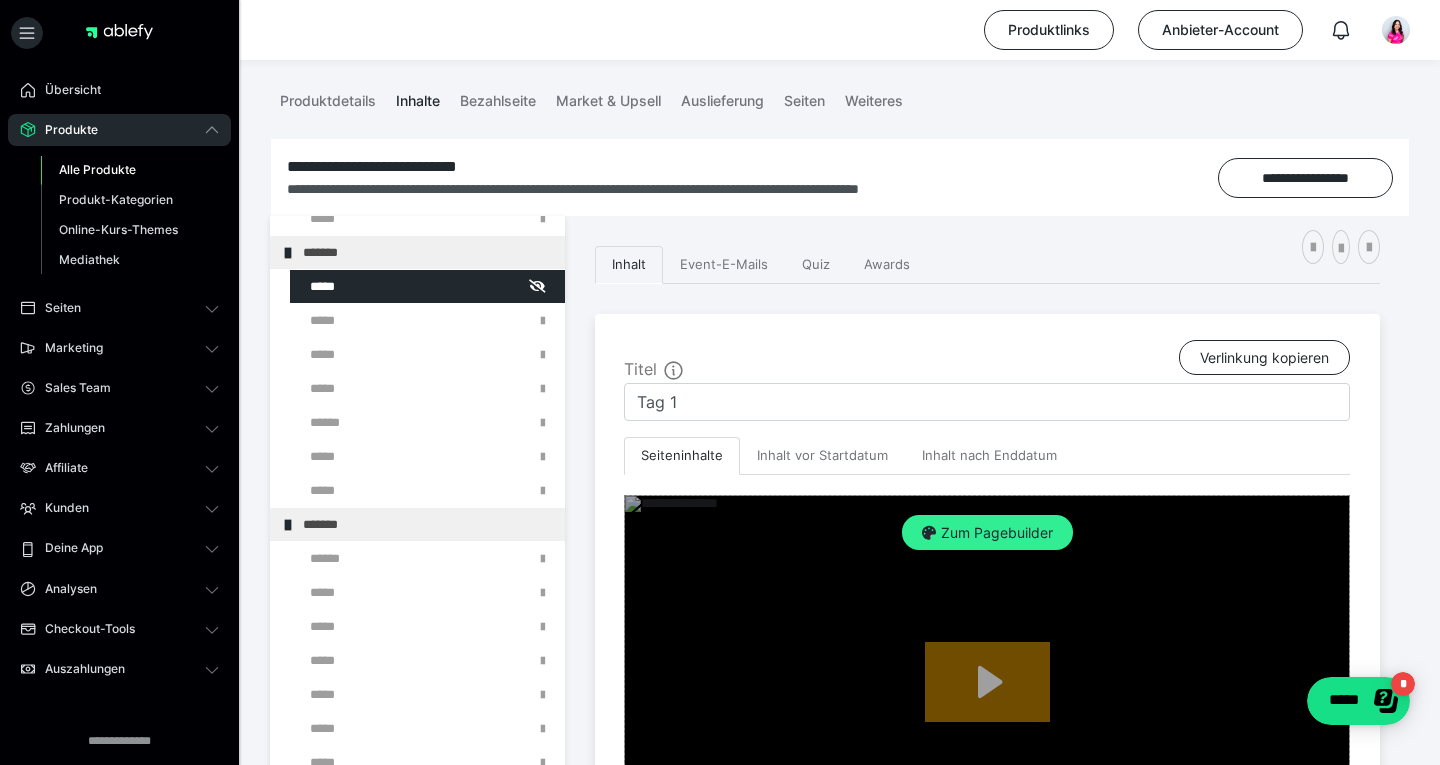click on "Zum Pagebuilder" at bounding box center (987, 533) 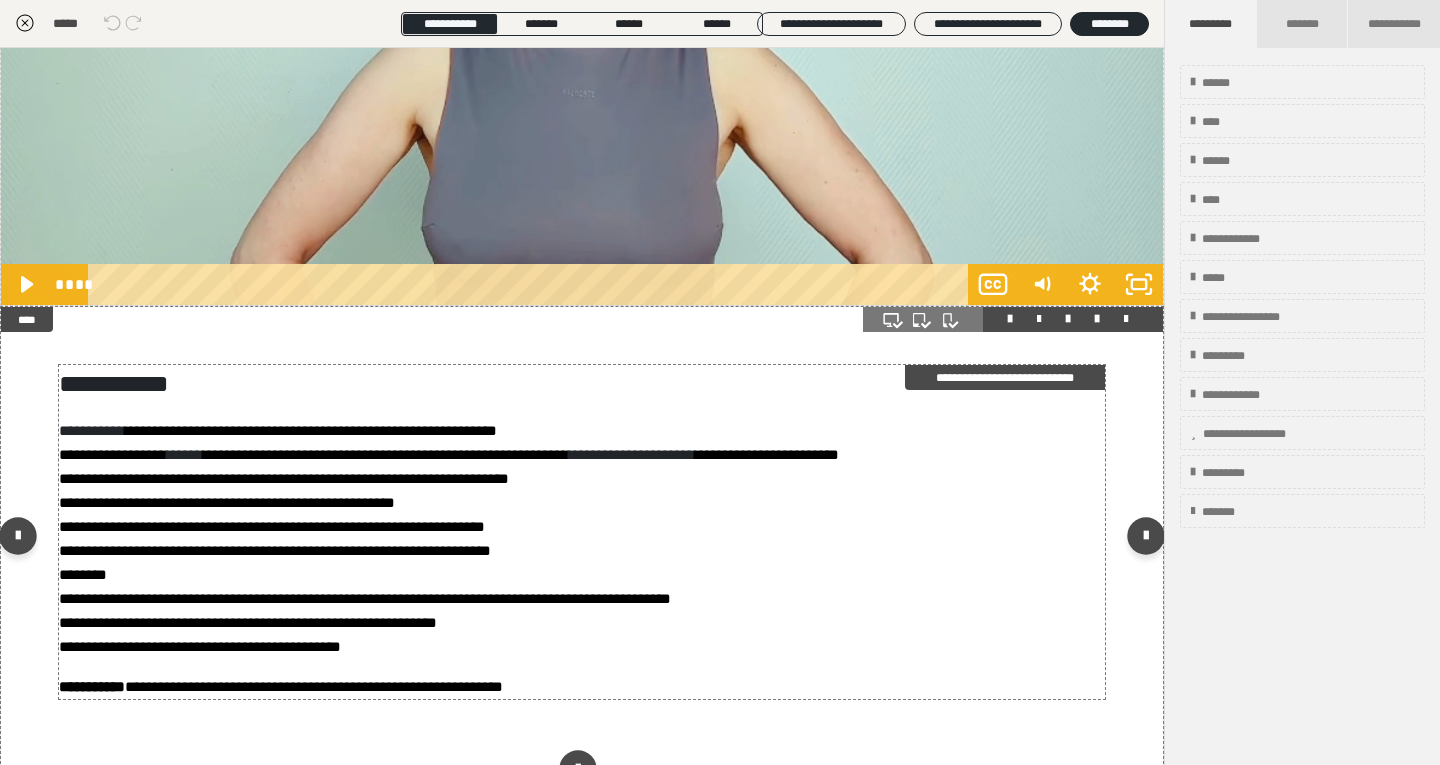 scroll, scrollTop: 7573, scrollLeft: 0, axis: vertical 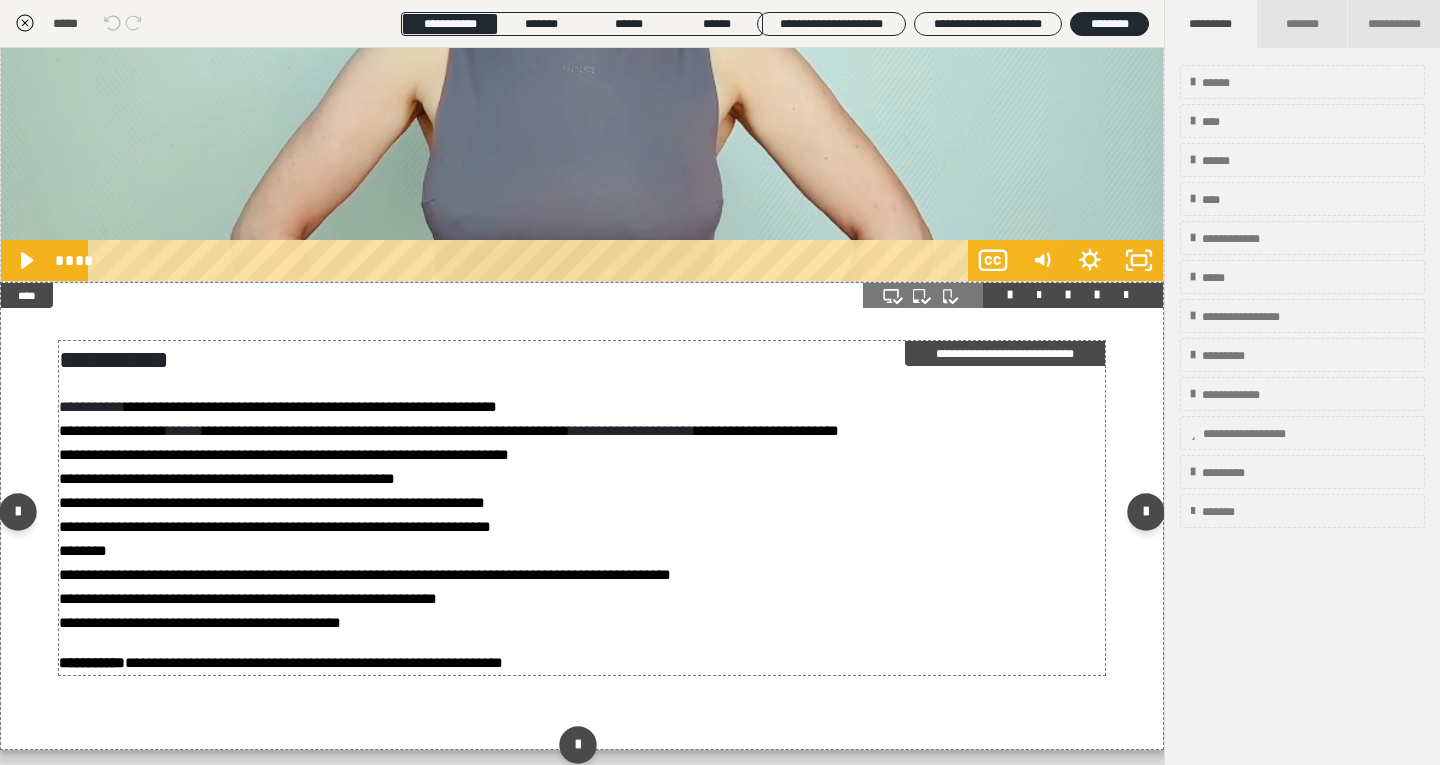 click on "**********" at bounding box center (284, 454) 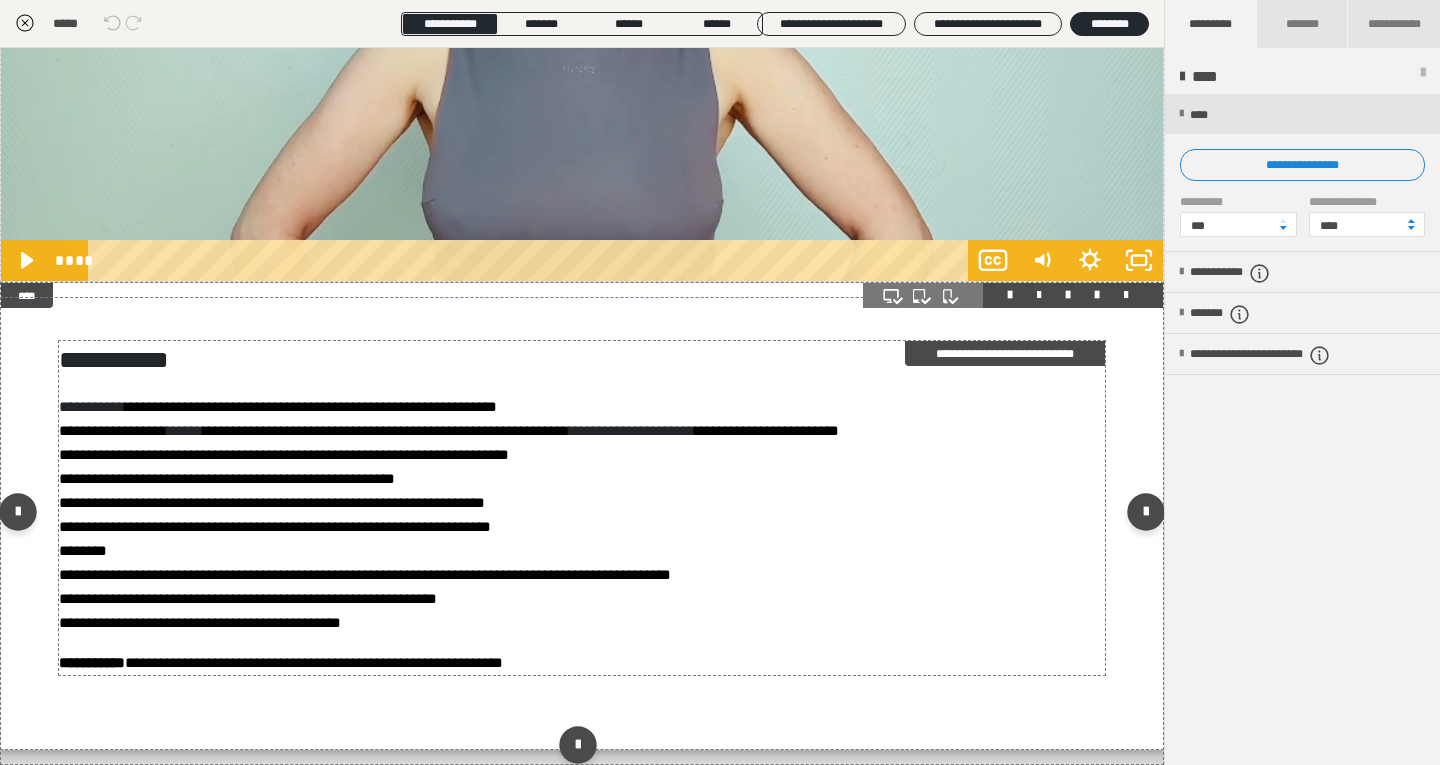 click on "**********" at bounding box center [284, 454] 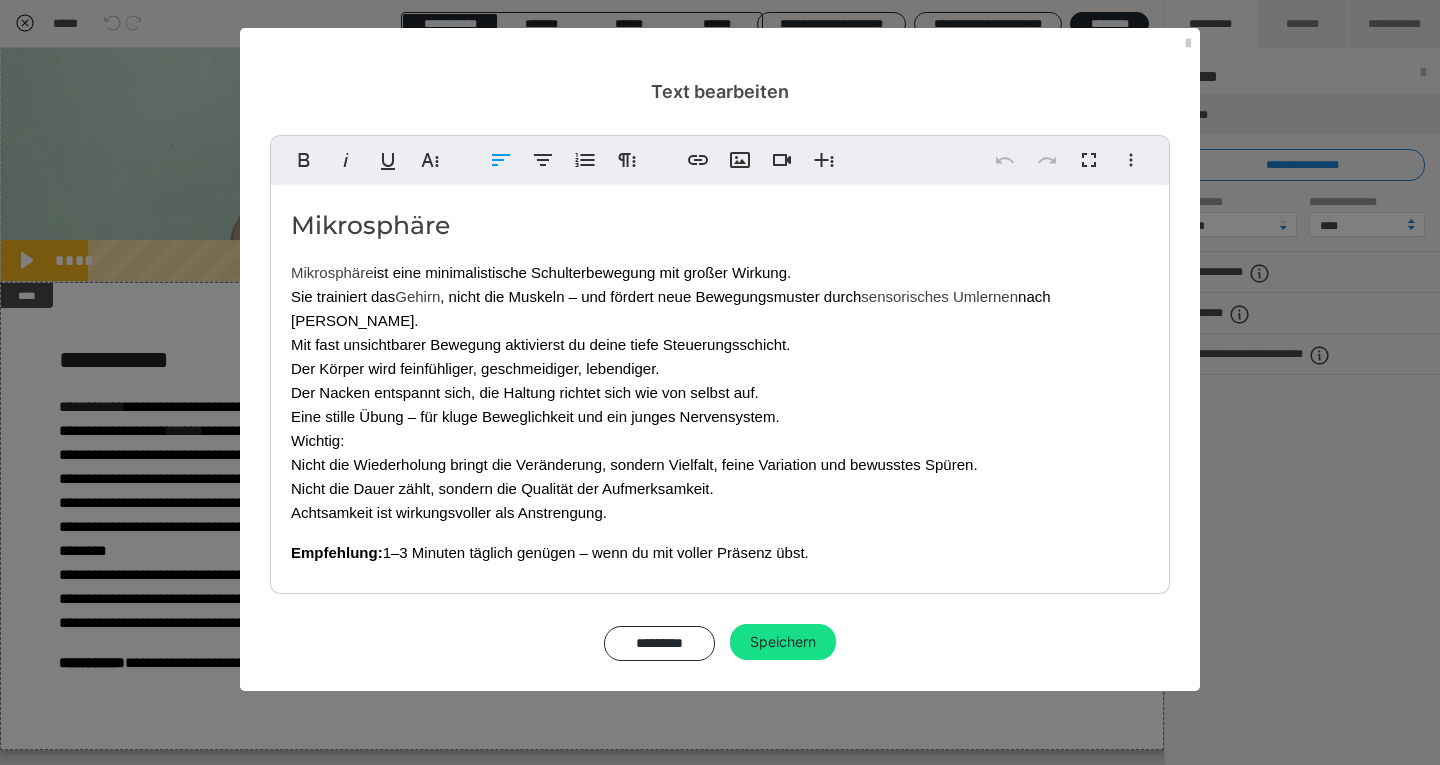 drag, startPoint x: 821, startPoint y: 553, endPoint x: 289, endPoint y: 215, distance: 630.292 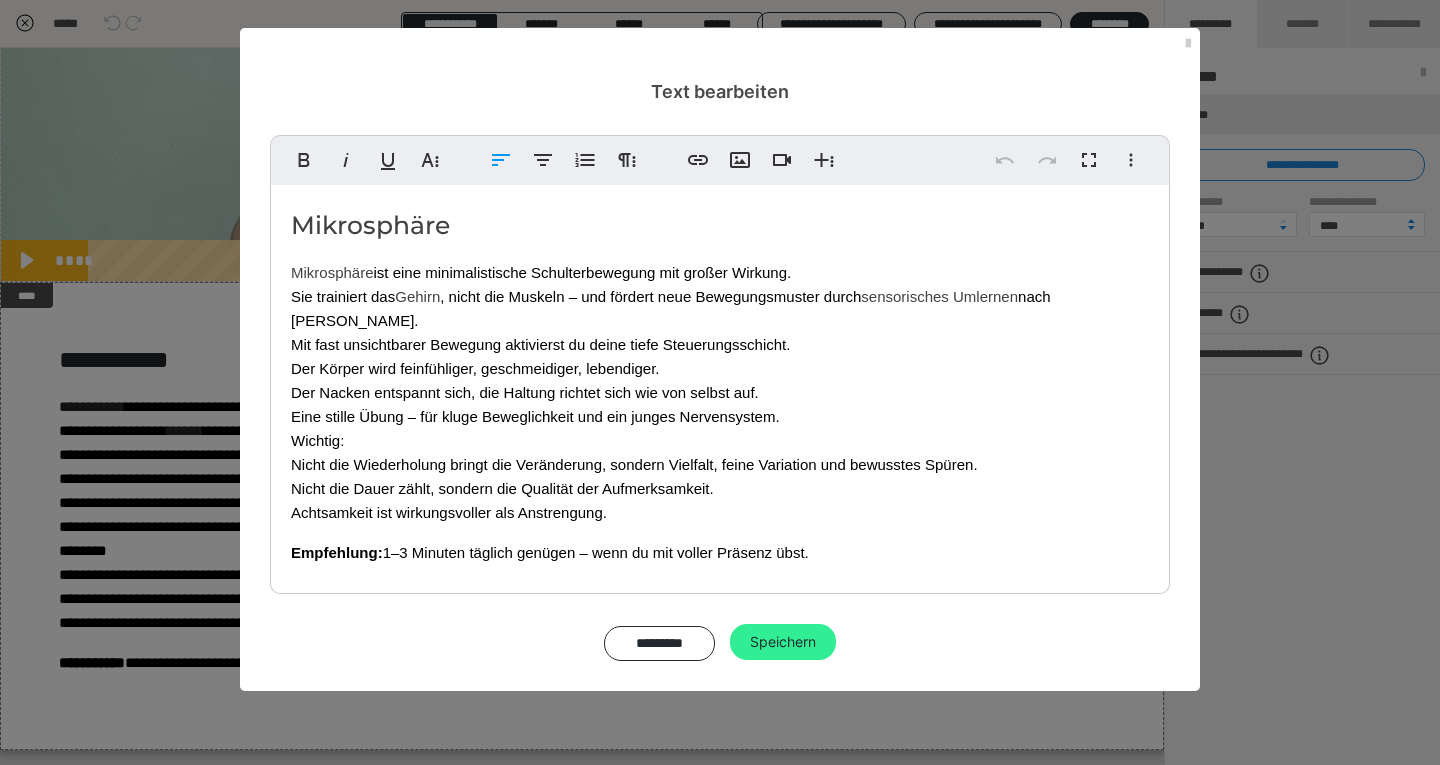 click on "Speichern" at bounding box center (783, 642) 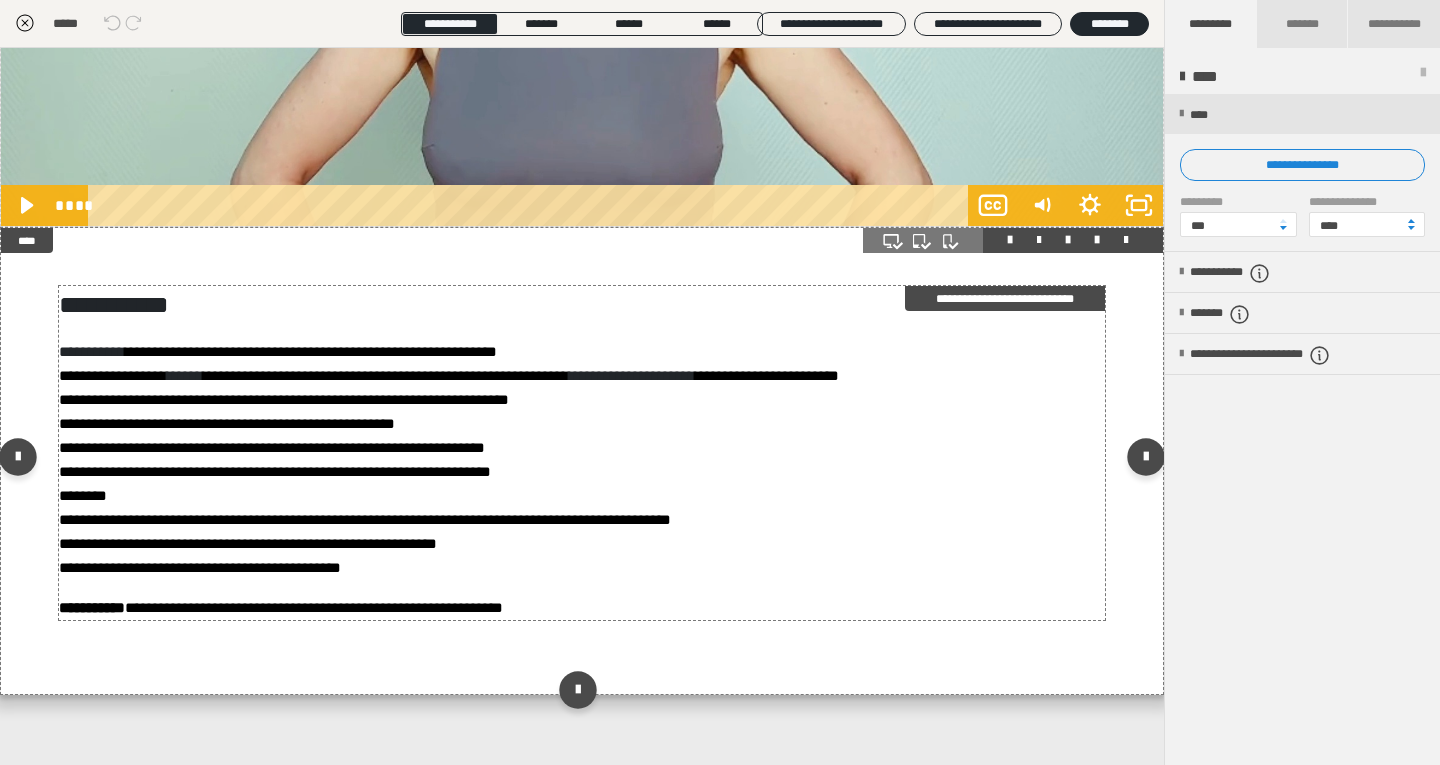 scroll, scrollTop: 7643, scrollLeft: 0, axis: vertical 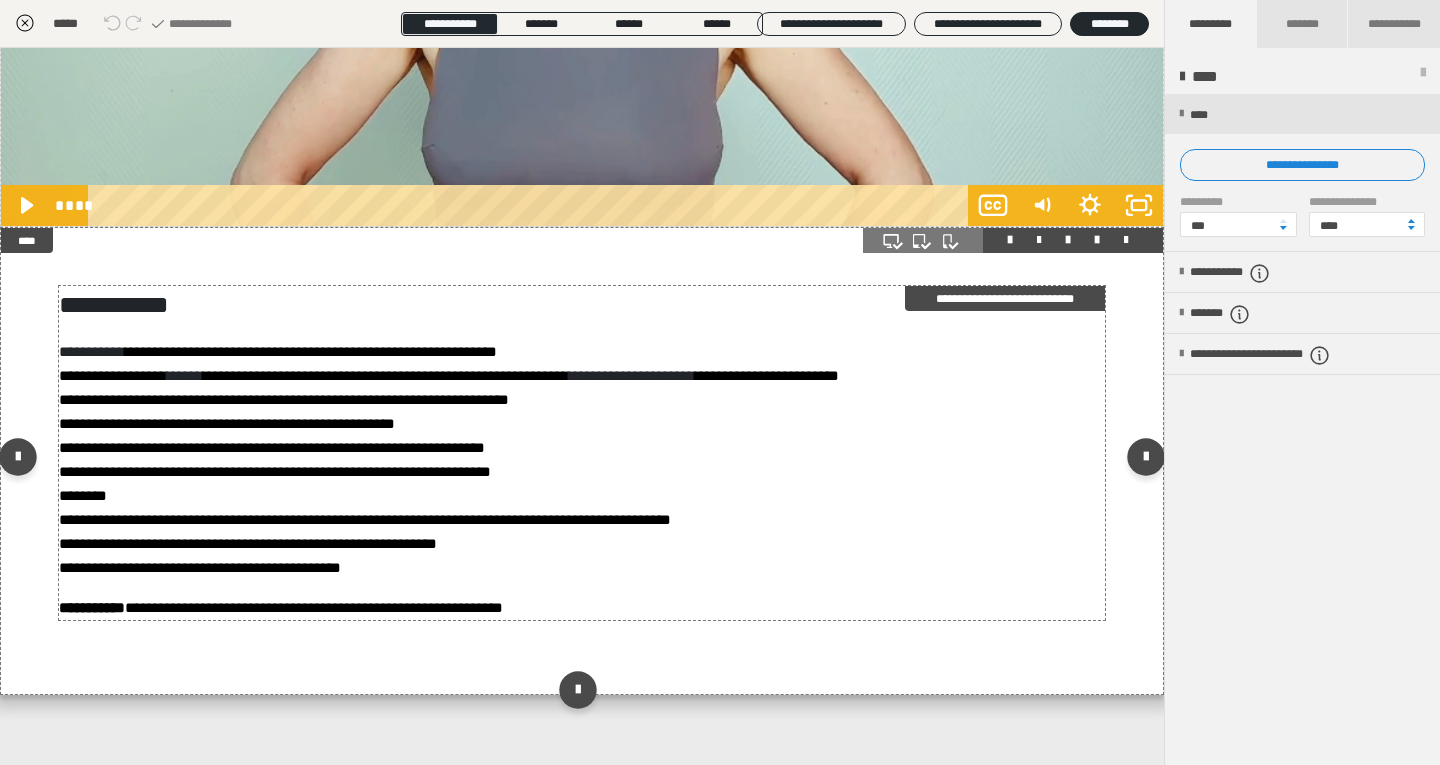 click on "**********" at bounding box center (582, 532) 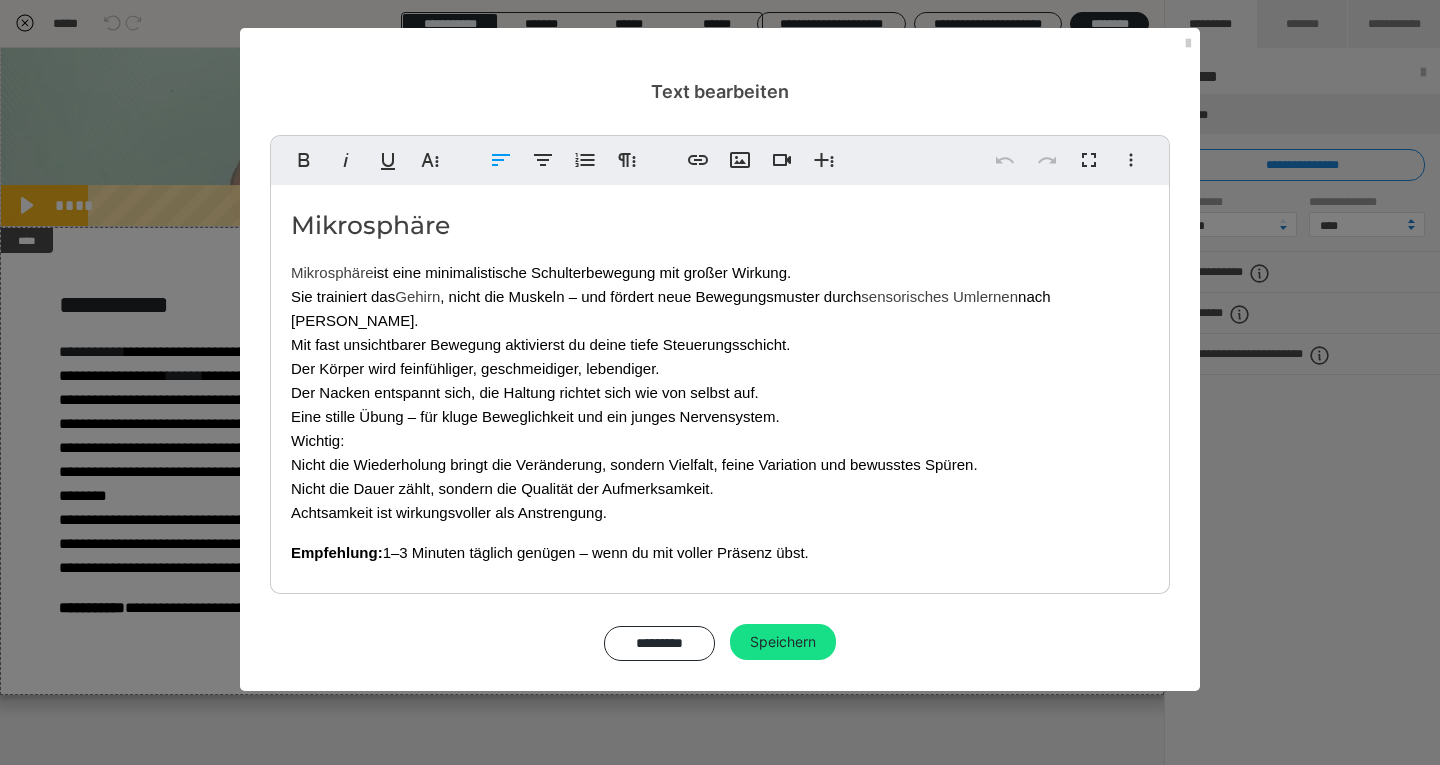 drag, startPoint x: 821, startPoint y: 547, endPoint x: 287, endPoint y: 221, distance: 625.64526 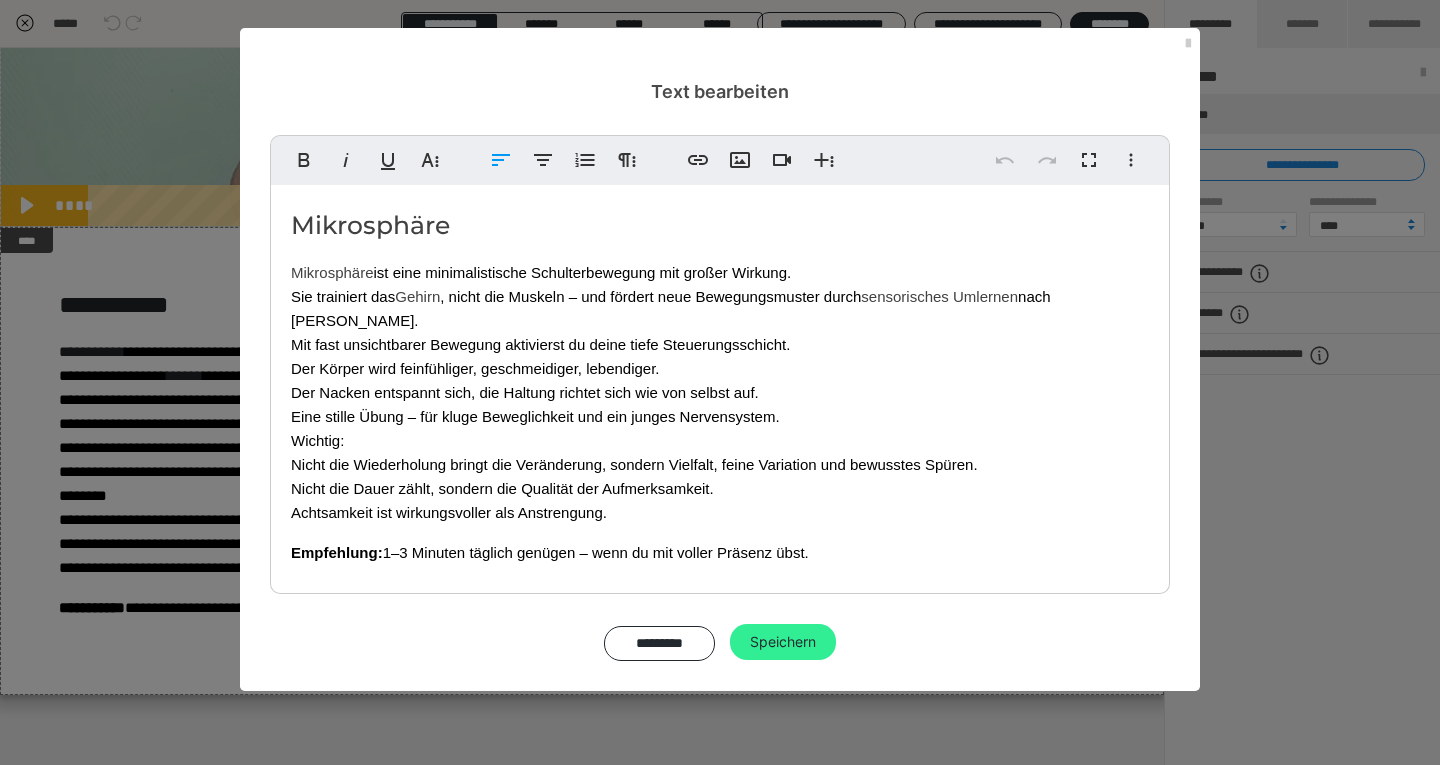 click on "Speichern" at bounding box center (783, 642) 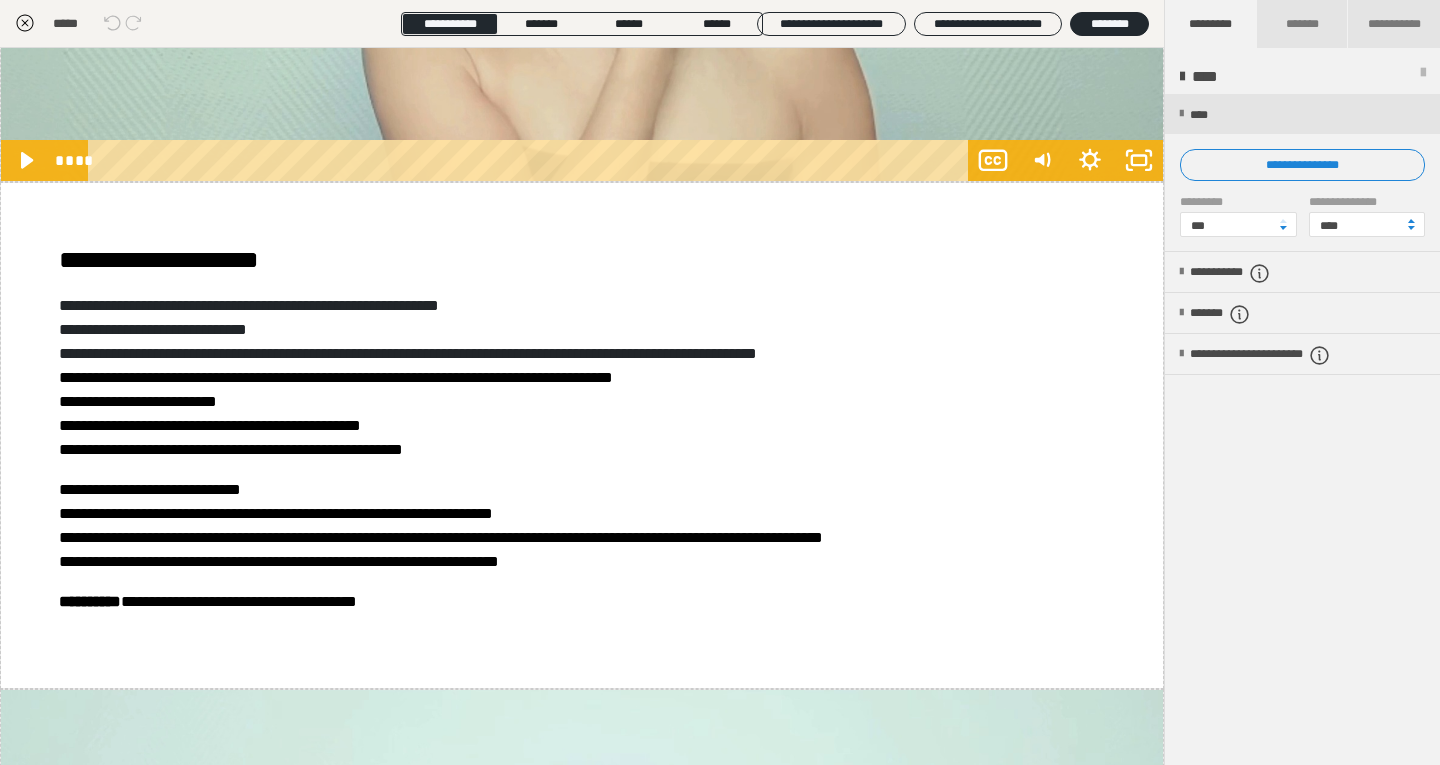 scroll, scrollTop: 5558, scrollLeft: 0, axis: vertical 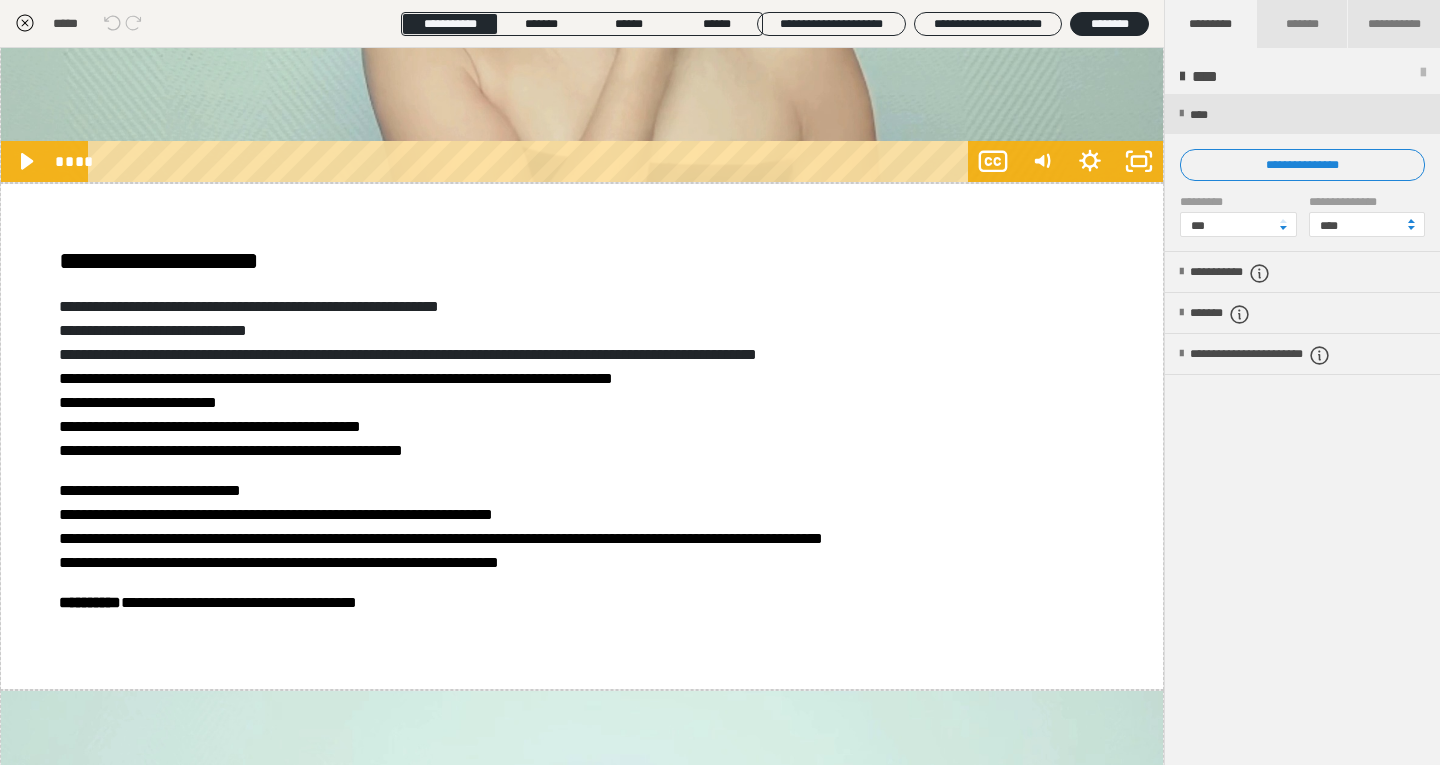 click 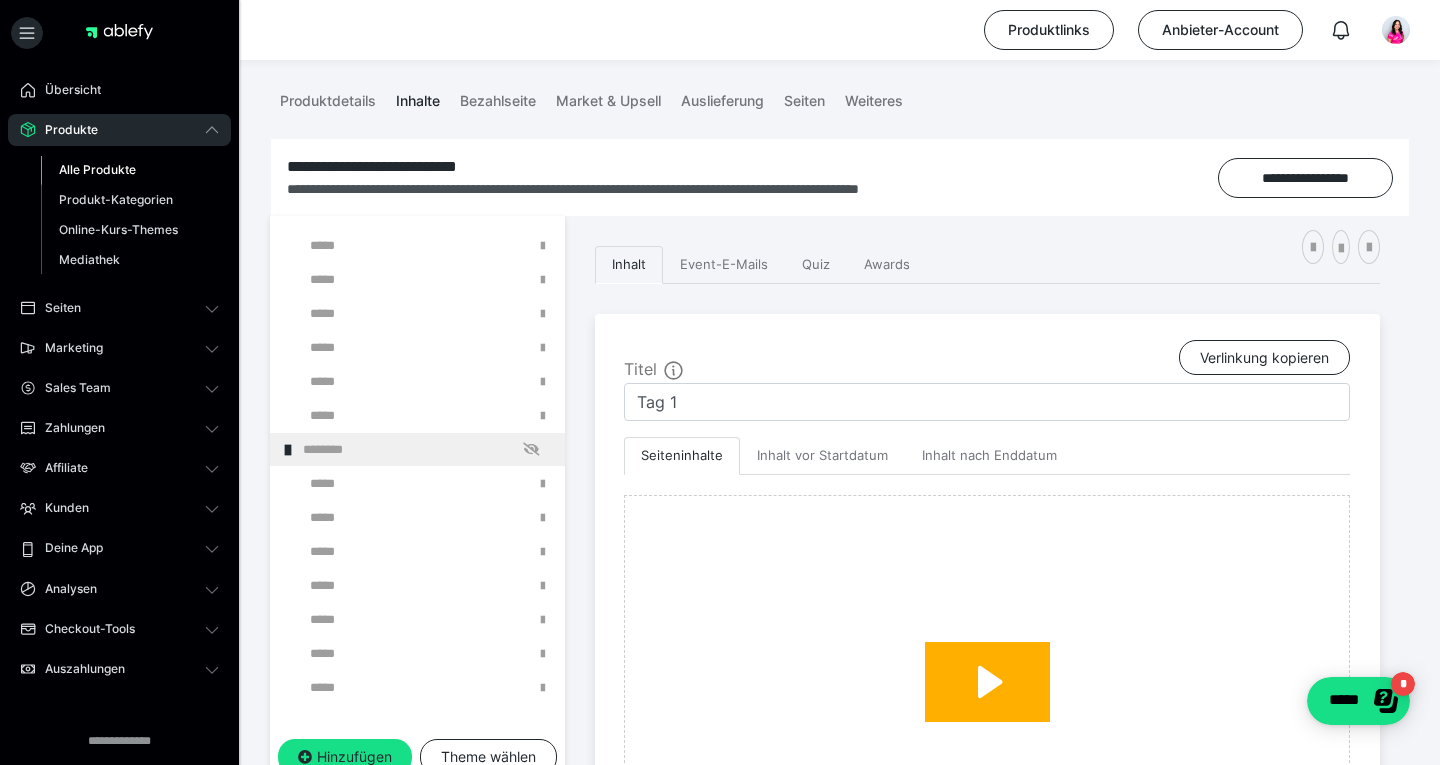 scroll, scrollTop: 666, scrollLeft: 0, axis: vertical 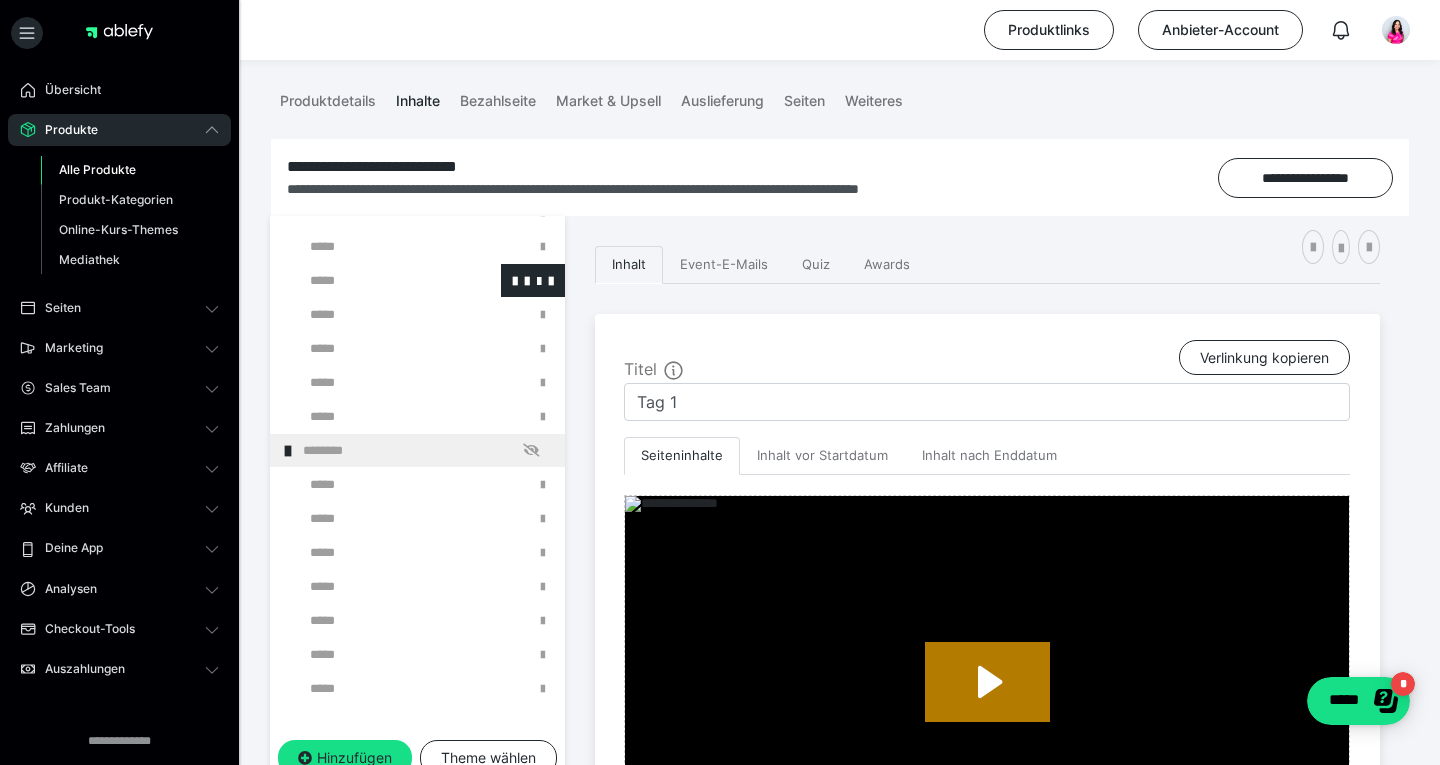 click at bounding box center (375, 280) 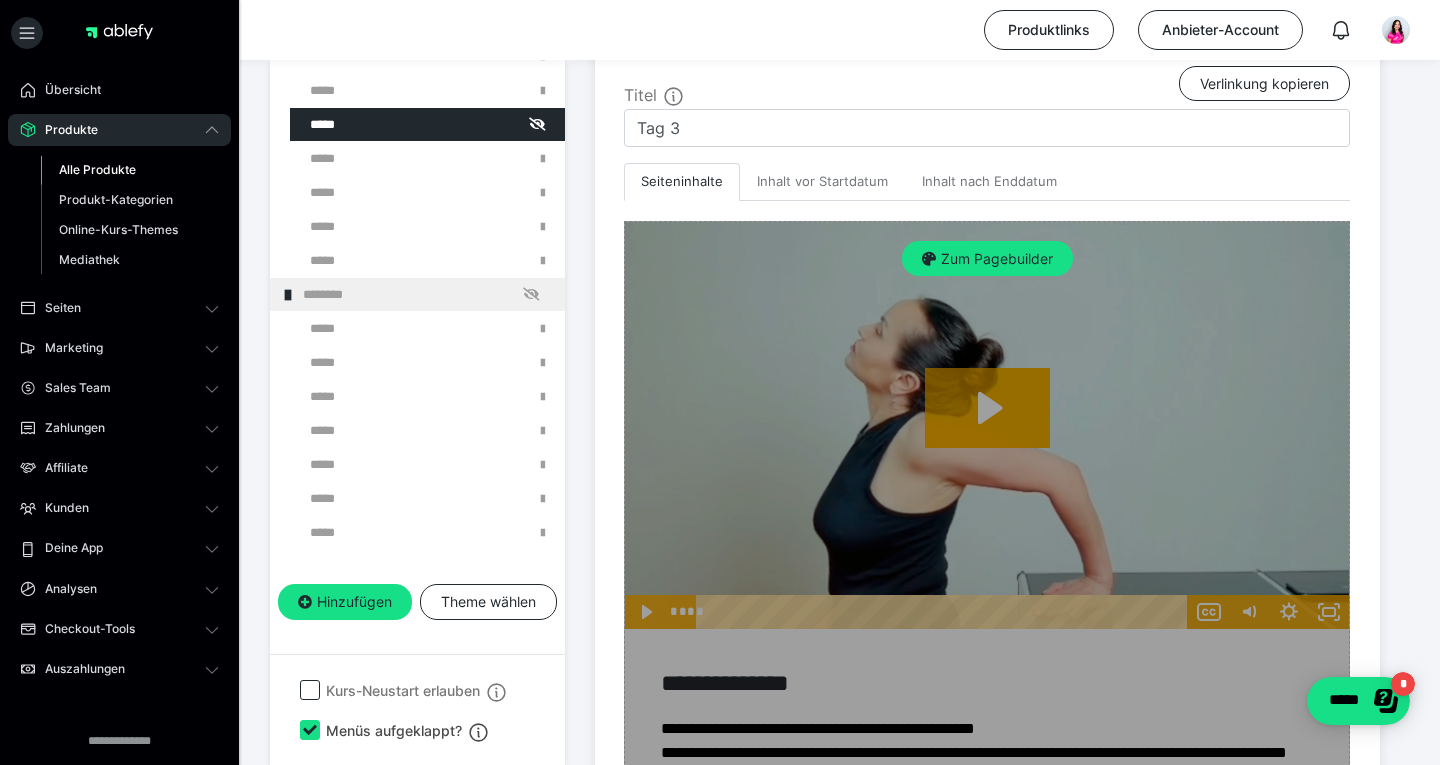 scroll, scrollTop: 484, scrollLeft: 0, axis: vertical 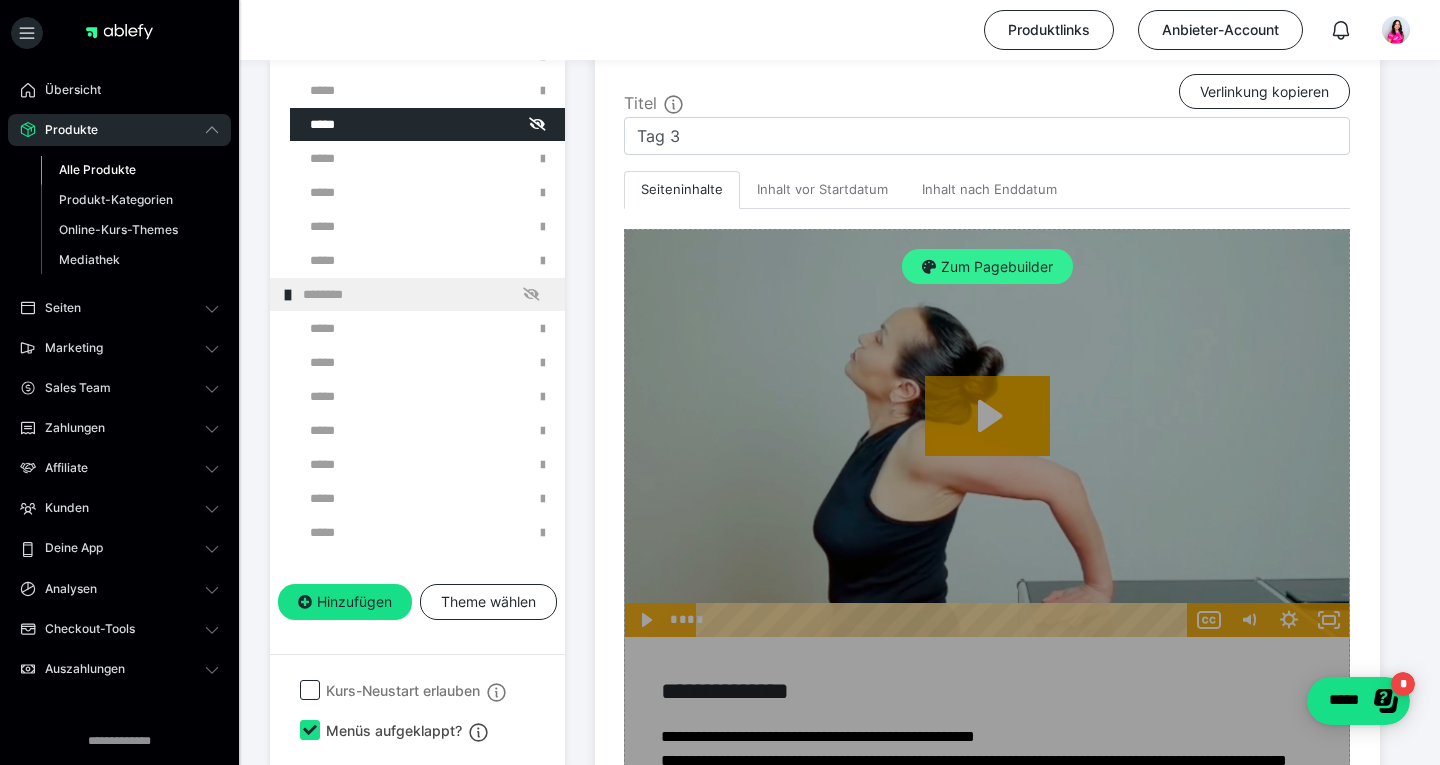 click on "Zum Pagebuilder" at bounding box center (987, 267) 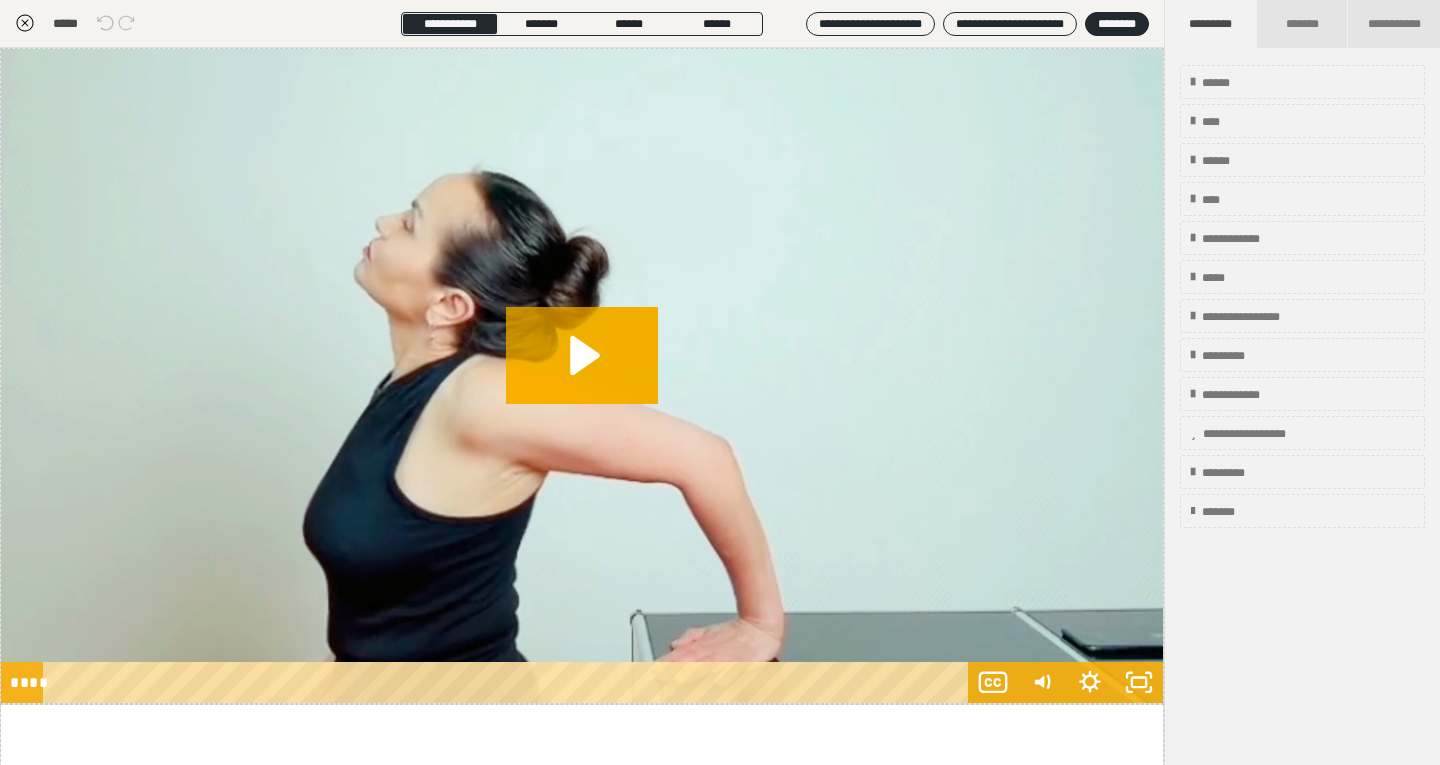 scroll, scrollTop: 374, scrollLeft: 0, axis: vertical 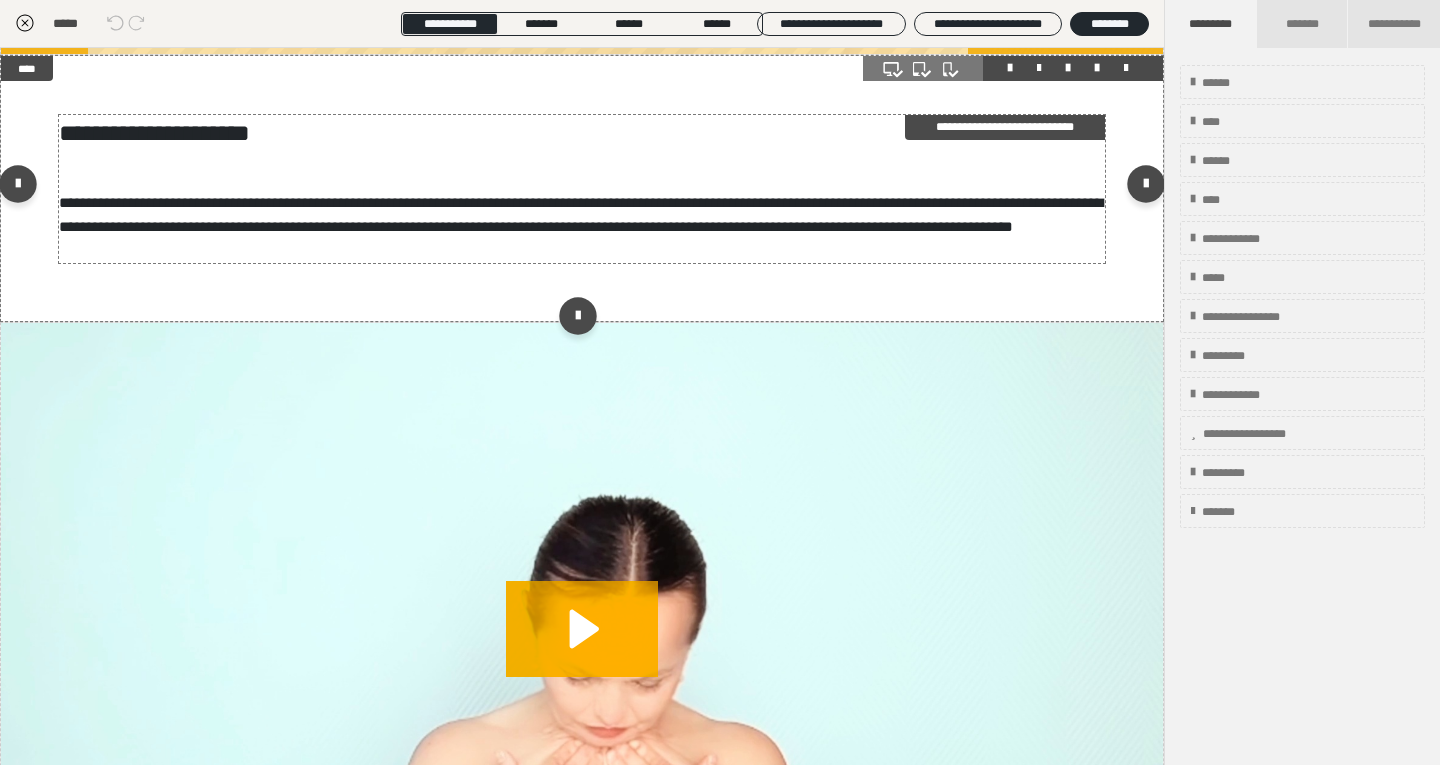 click on "**********" at bounding box center (581, 214) 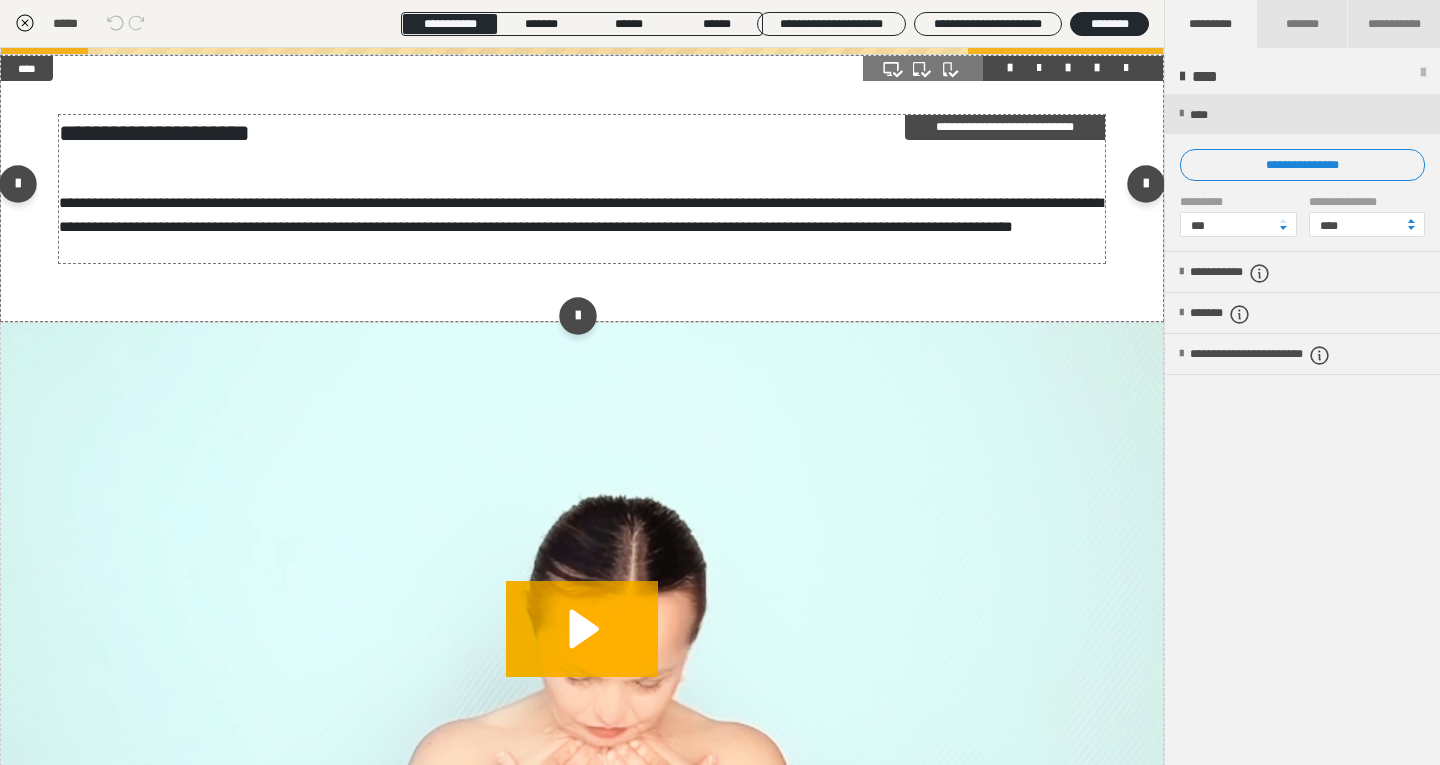 click on "**********" at bounding box center (581, 214) 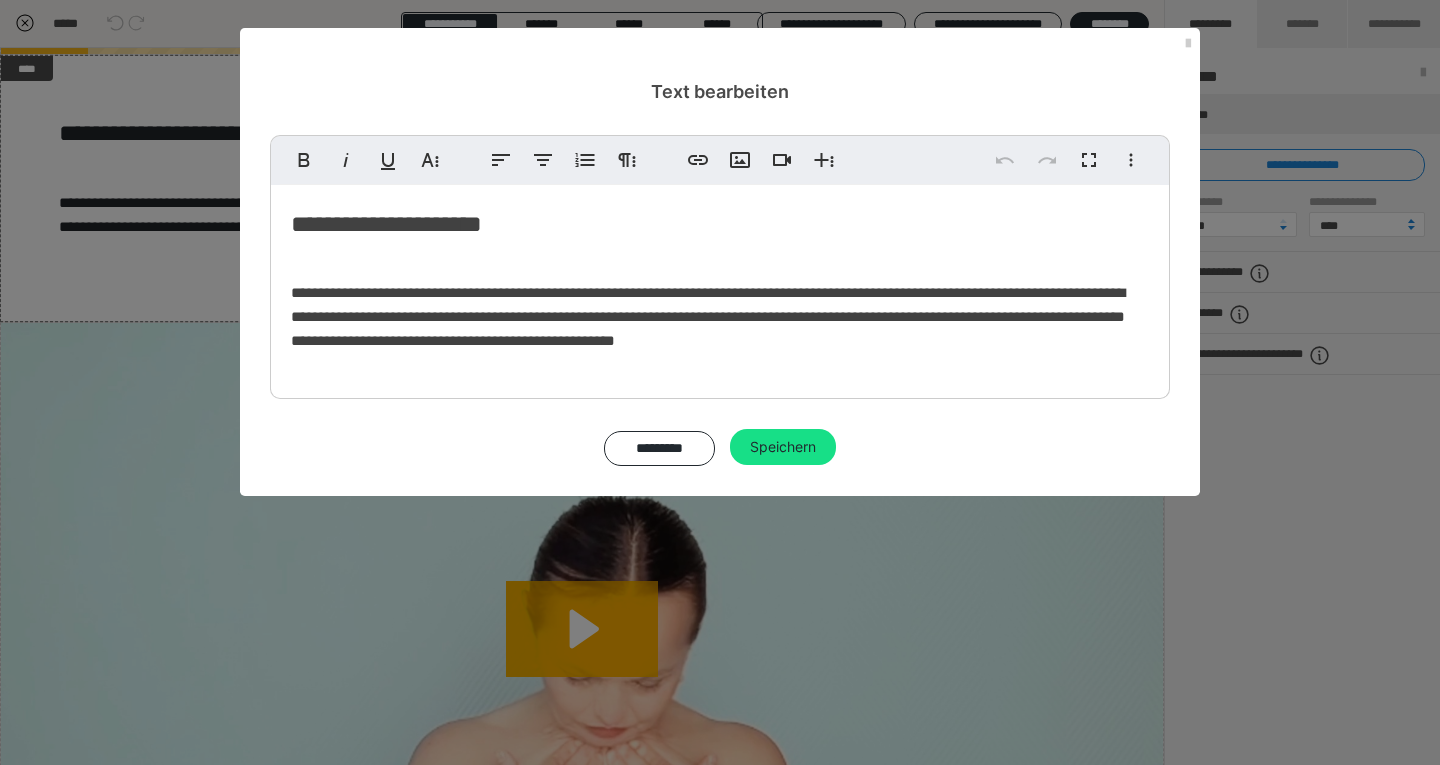 click on "**********" at bounding box center (708, 316) 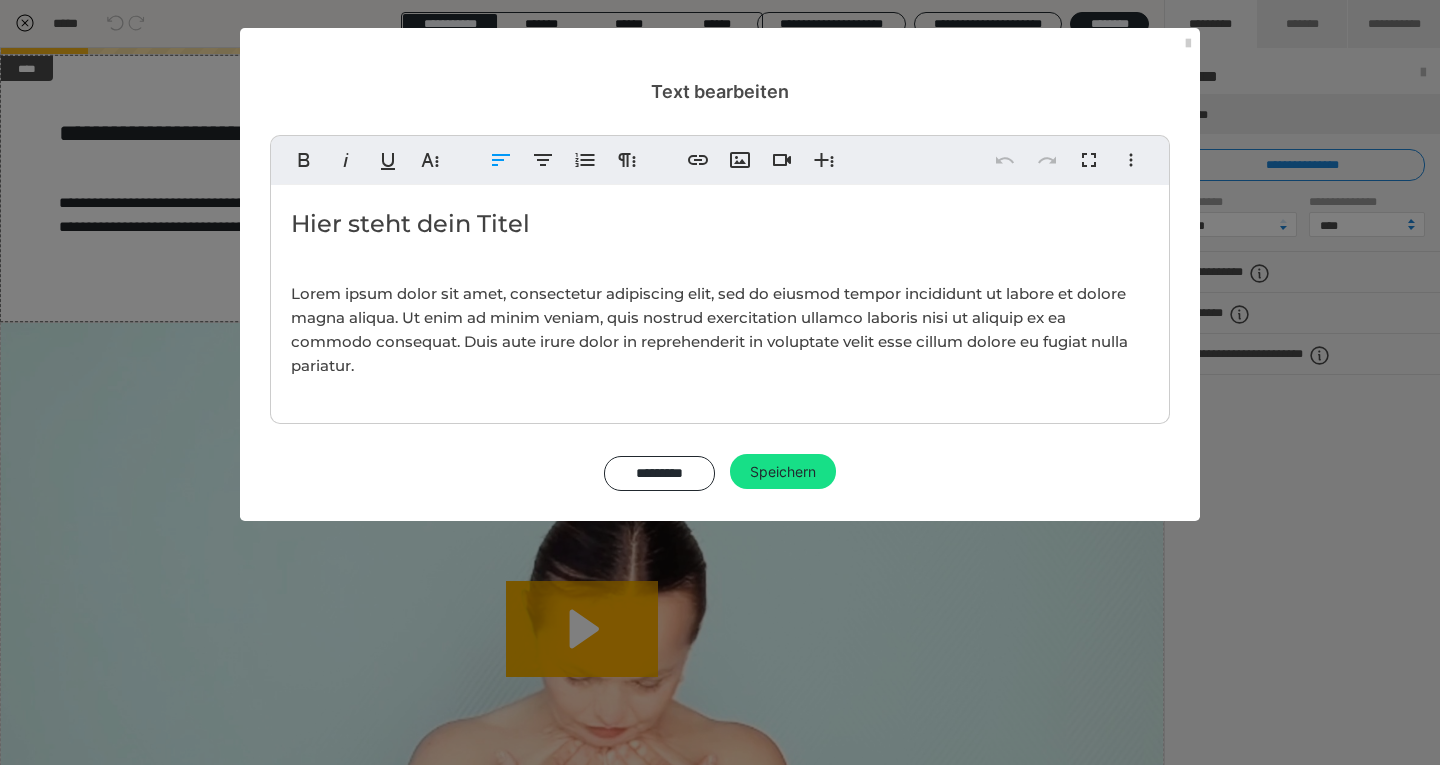 click on "Lorem ipsum dolor sit amet, consectetur adipiscing elit, sed do eiusmod tempor incididunt ut labore et dolore magna aliqua. Ut enim ad minim veniam, quis nostrud exercitation ullamco laboris nisi ut aliquip ex ea commodo consequat. Duis aute irure dolor in reprehenderit in voluptate velit esse cillum dolore eu fugiat nulla pariatur." at bounding box center (709, 329) 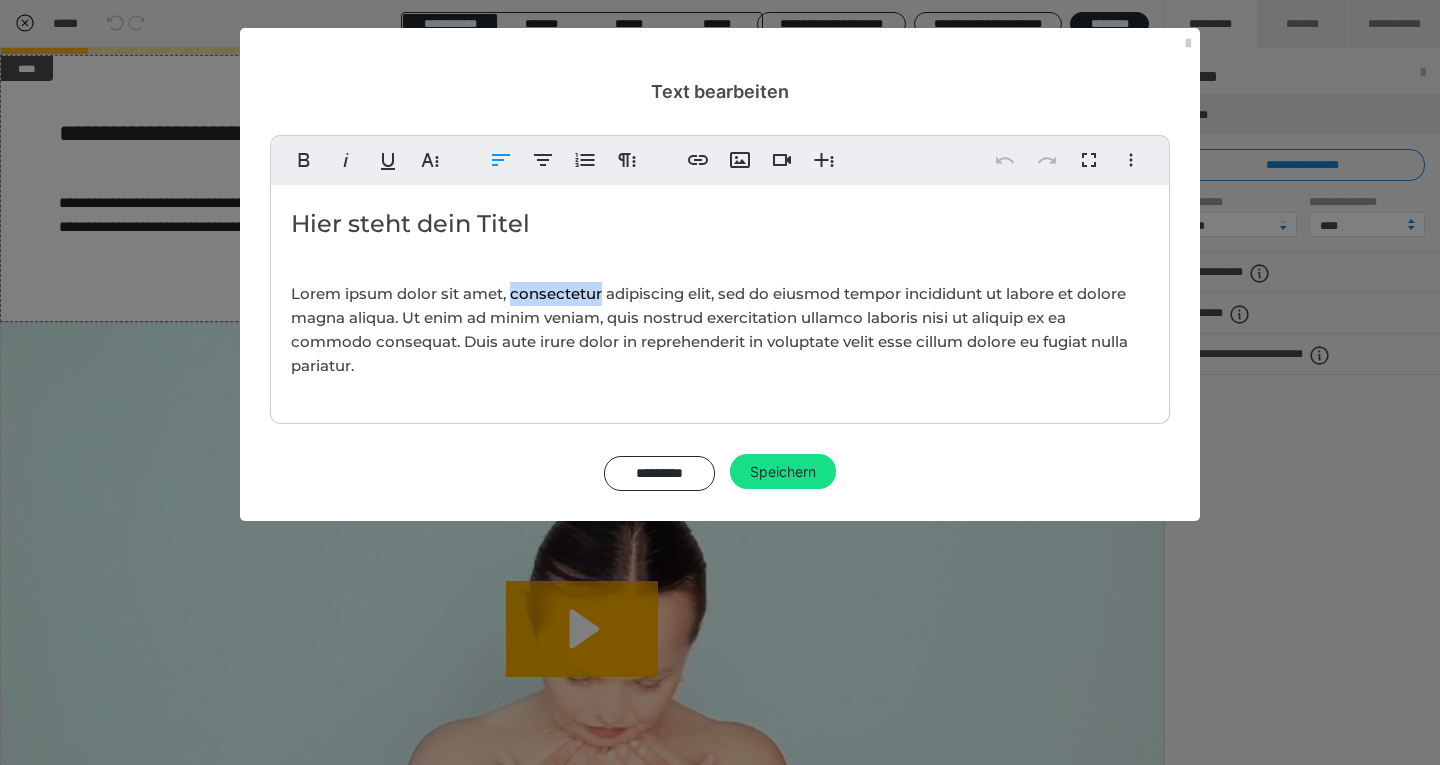 click on "Lorem ipsum dolor sit amet, consectetur adipiscing elit, sed do eiusmod tempor incididunt ut labore et dolore magna aliqua. Ut enim ad minim veniam, quis nostrud exercitation ullamco laboris nisi ut aliquip ex ea commodo consequat. Duis aute irure dolor in reprehenderit in voluptate velit esse cillum dolore eu fugiat nulla pariatur." at bounding box center (720, 330) 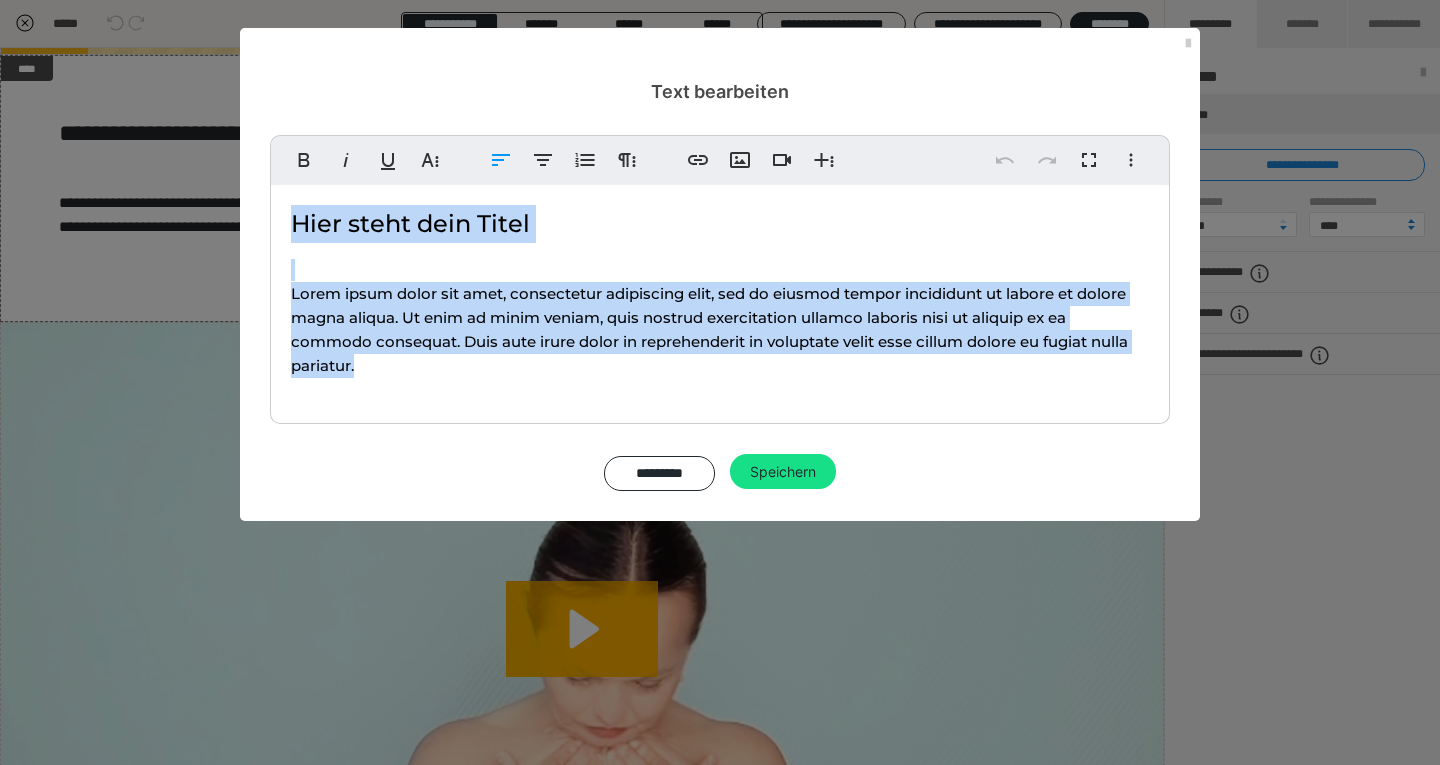 drag, startPoint x: 372, startPoint y: 372, endPoint x: 295, endPoint y: 217, distance: 173.07224 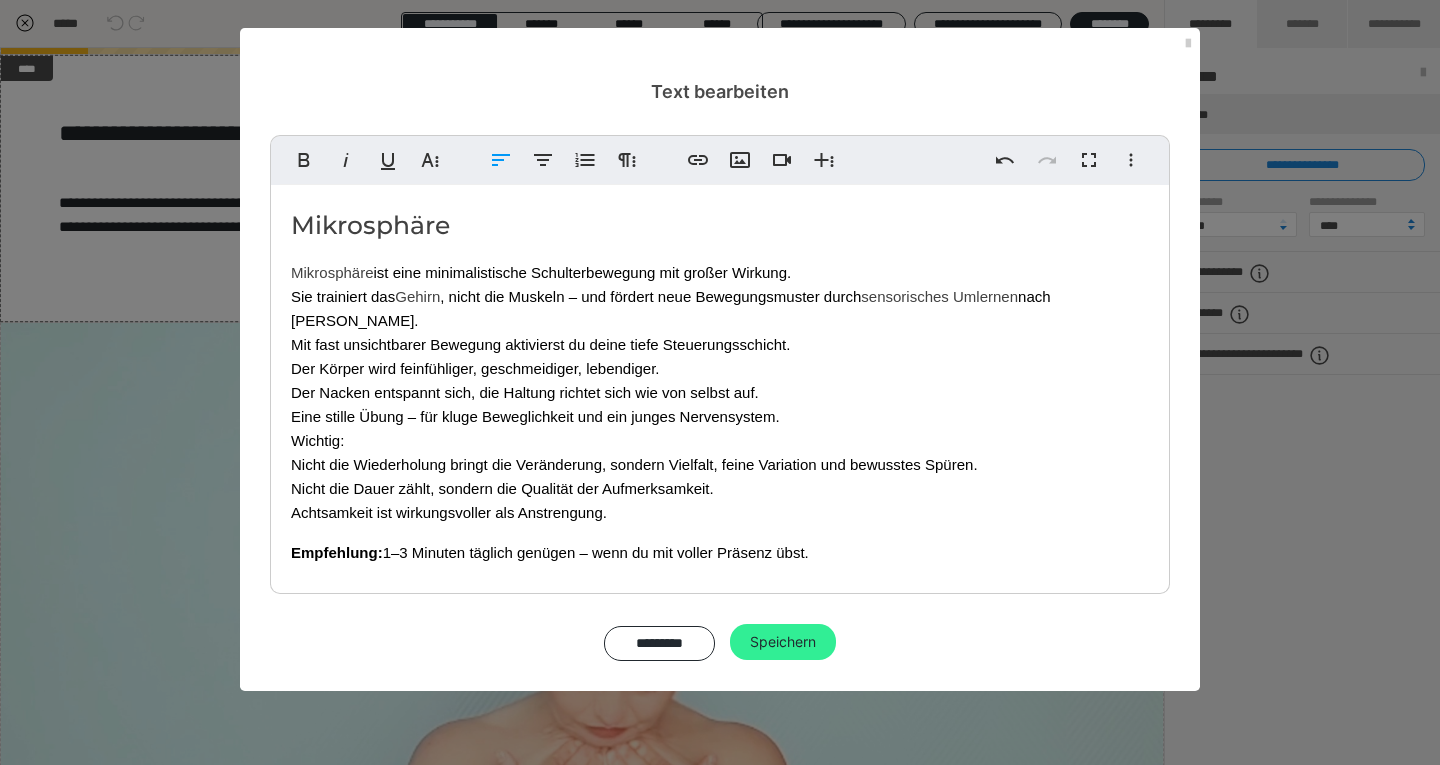 click on "Speichern" at bounding box center [783, 642] 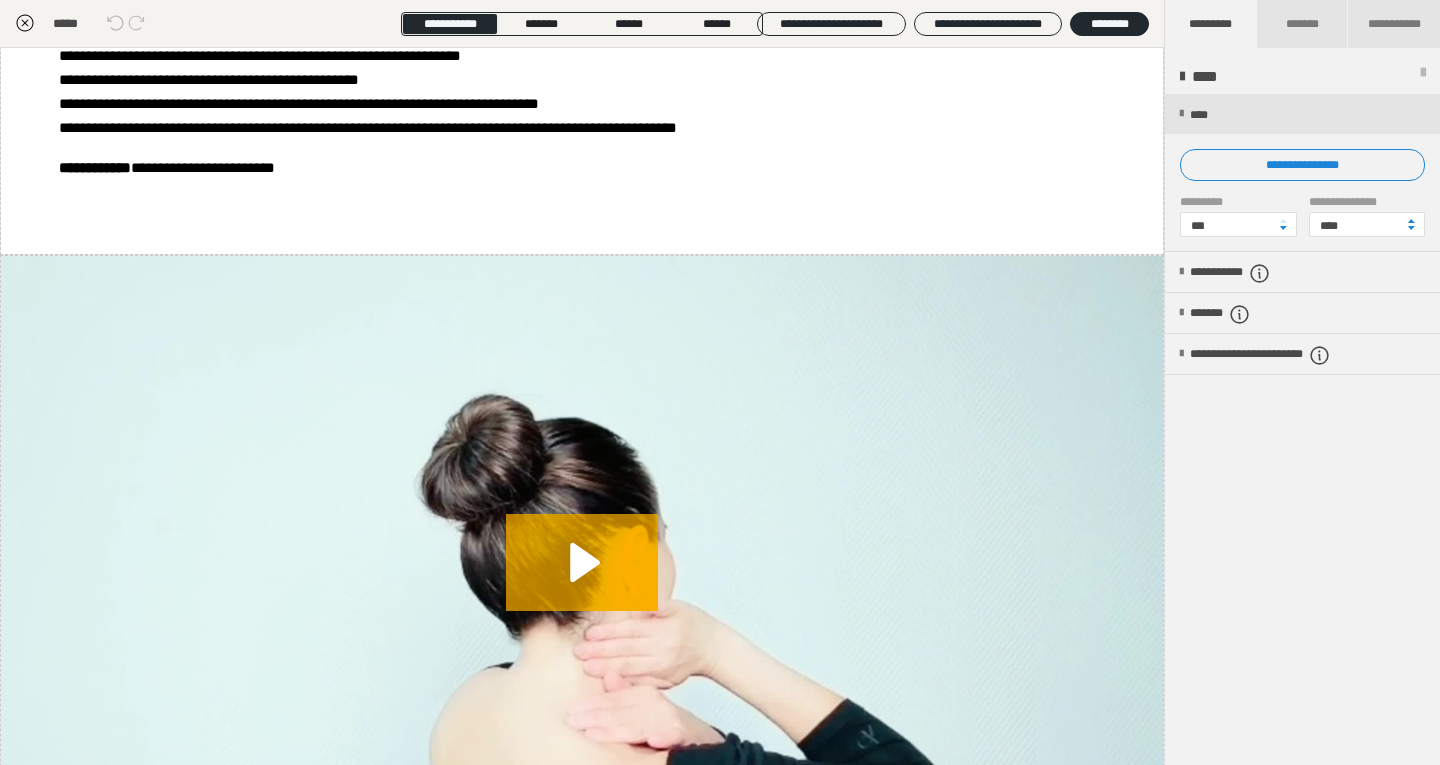 scroll, scrollTop: 4962, scrollLeft: 0, axis: vertical 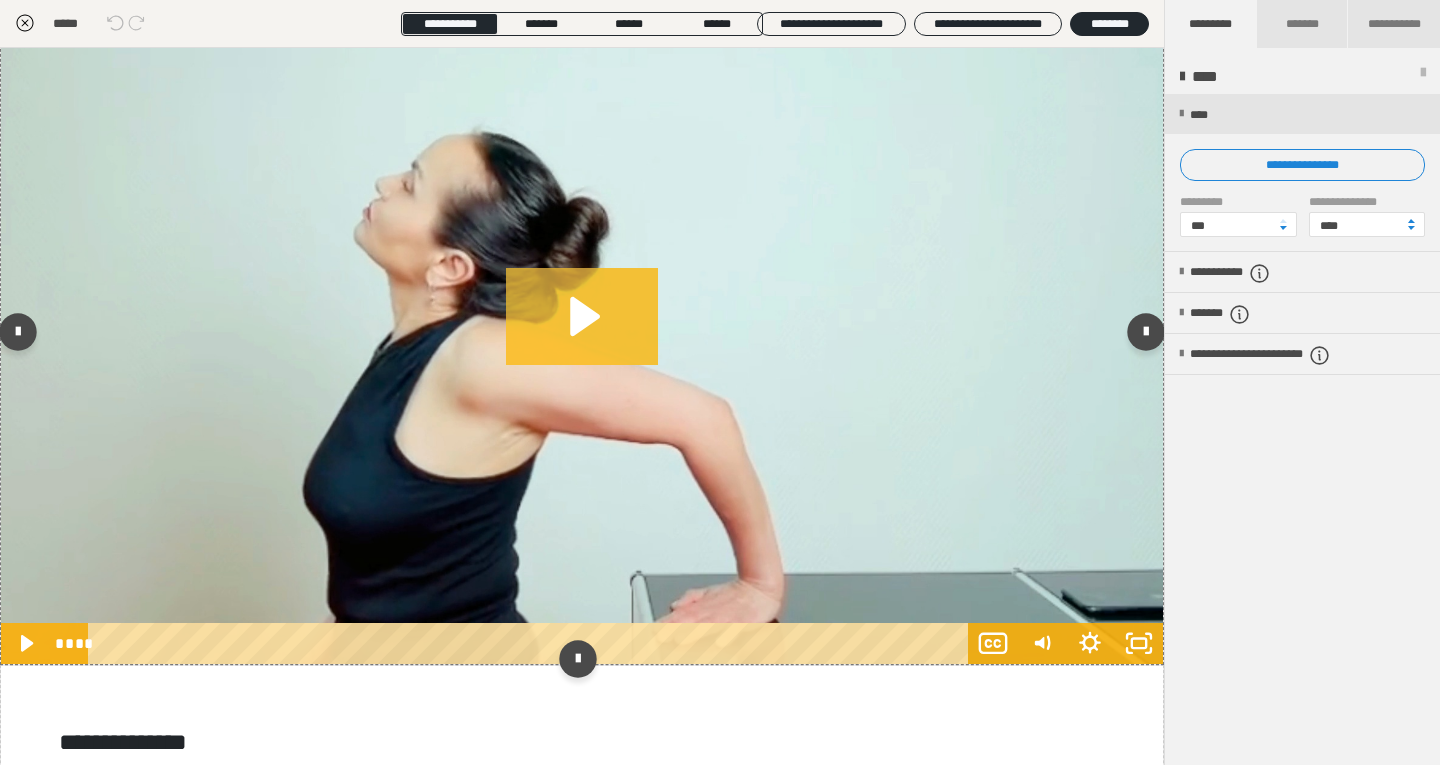 click 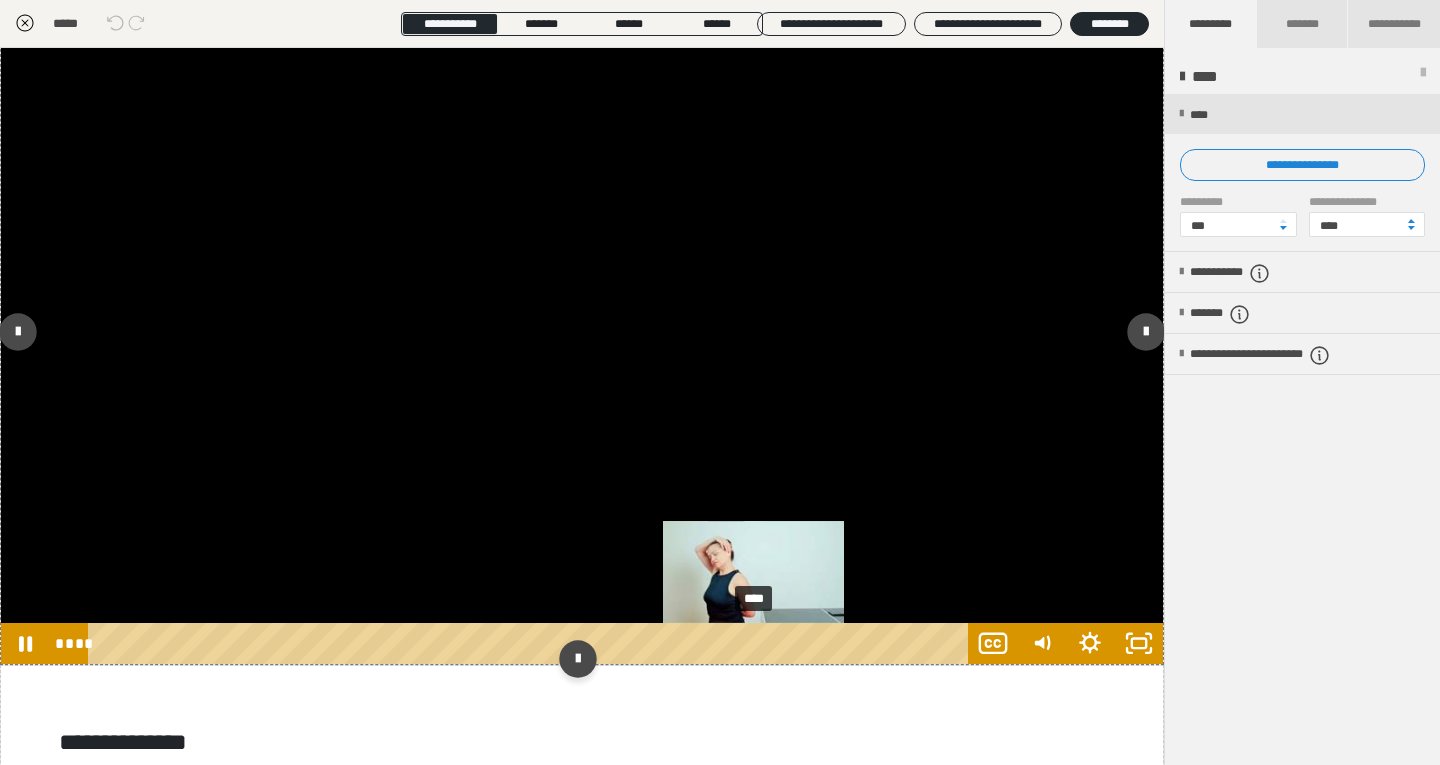 click on "****" at bounding box center [531, 643] 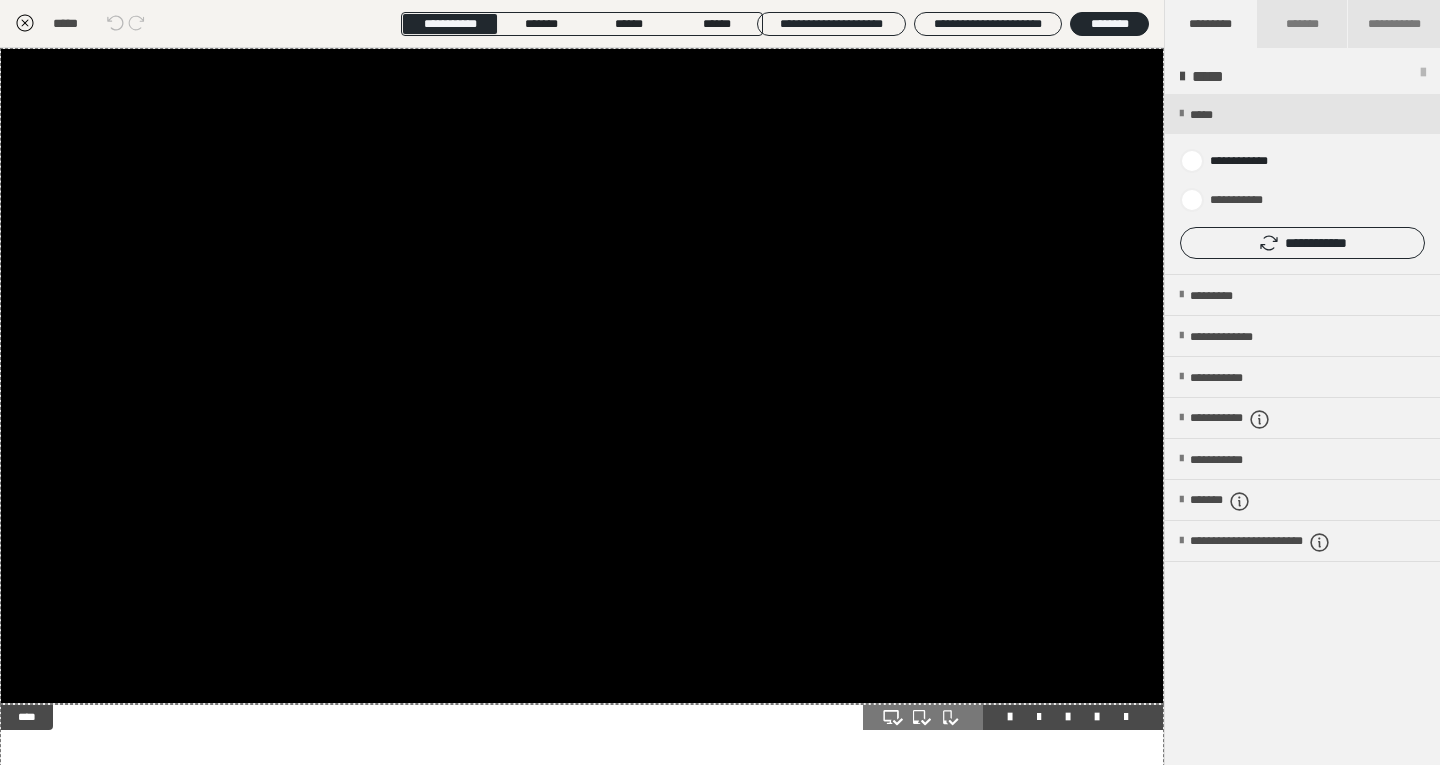 scroll, scrollTop: 0, scrollLeft: 0, axis: both 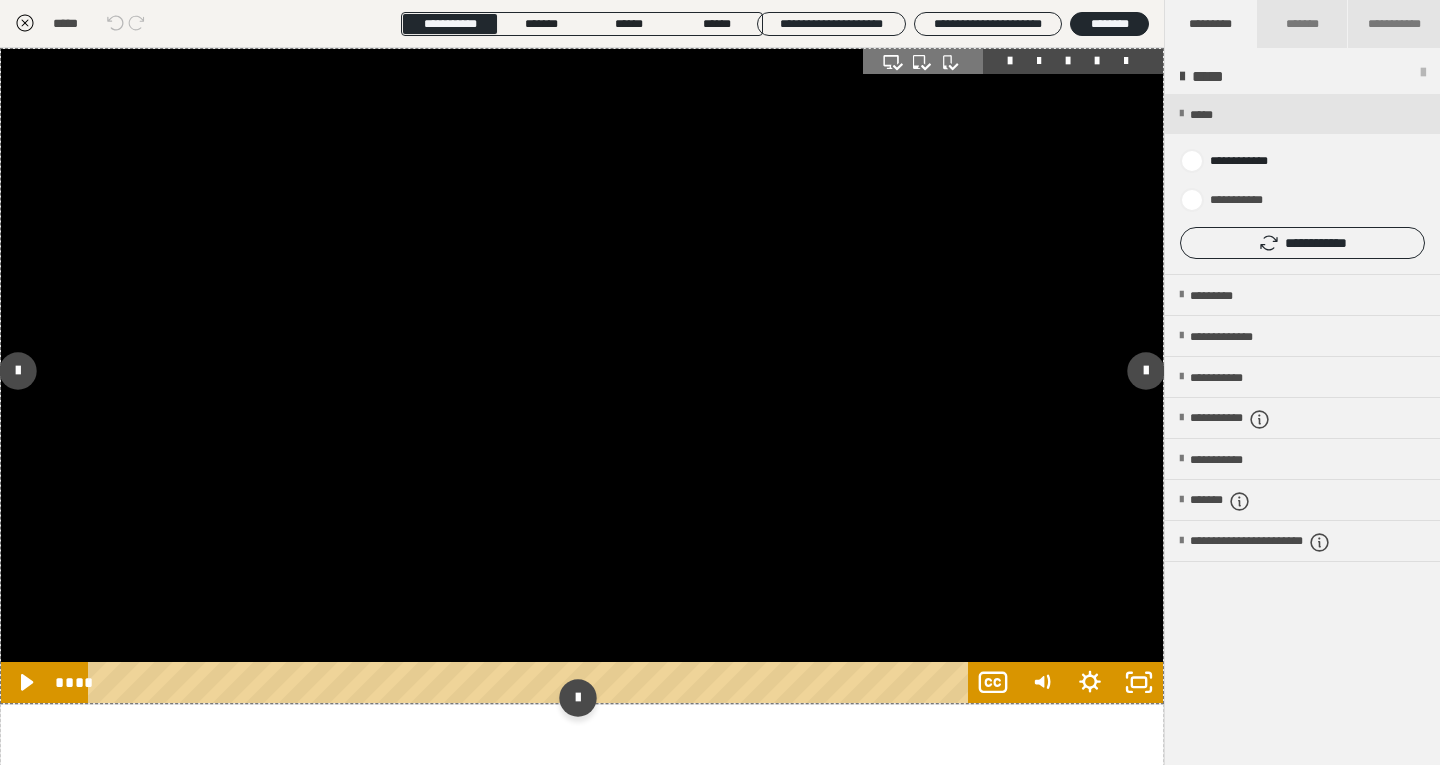 click at bounding box center [582, 376] 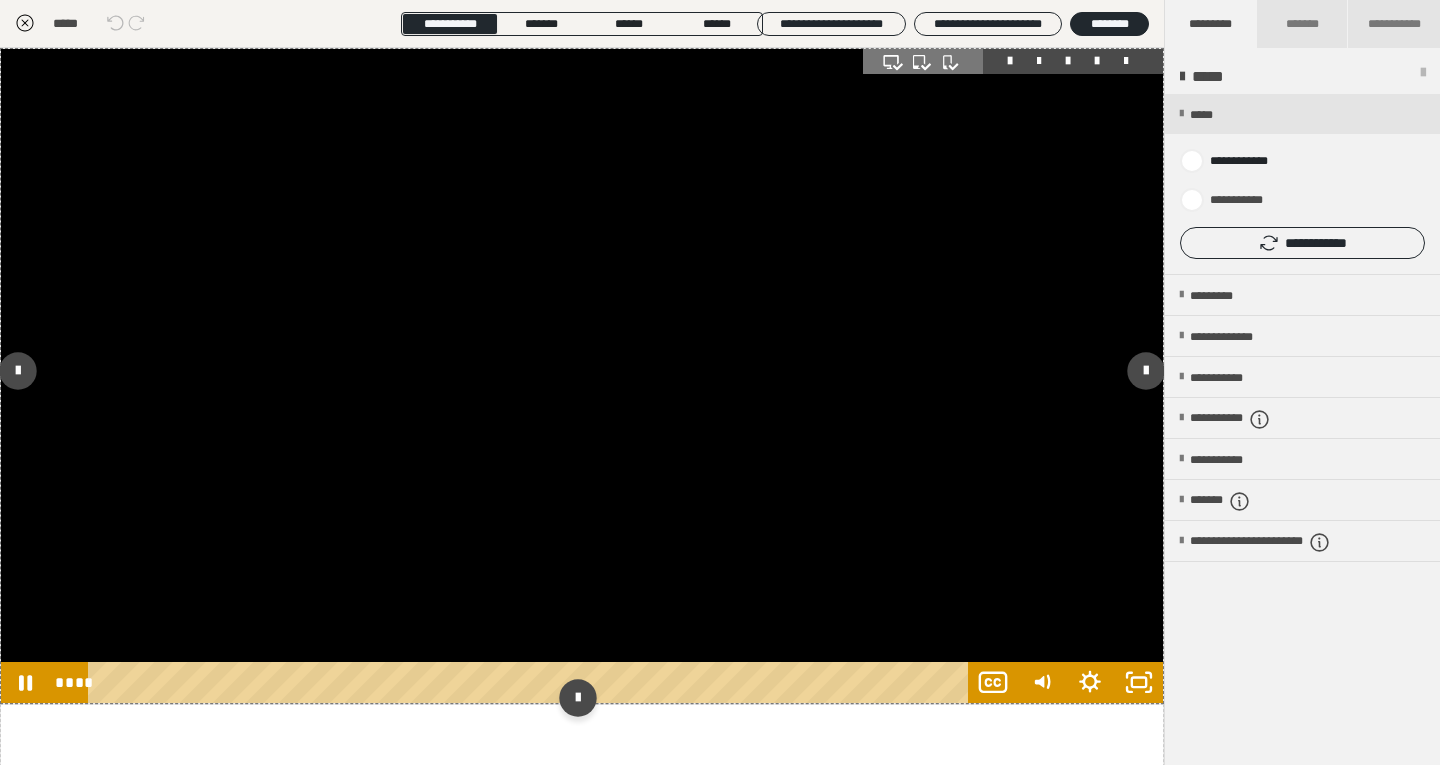 click at bounding box center (582, 376) 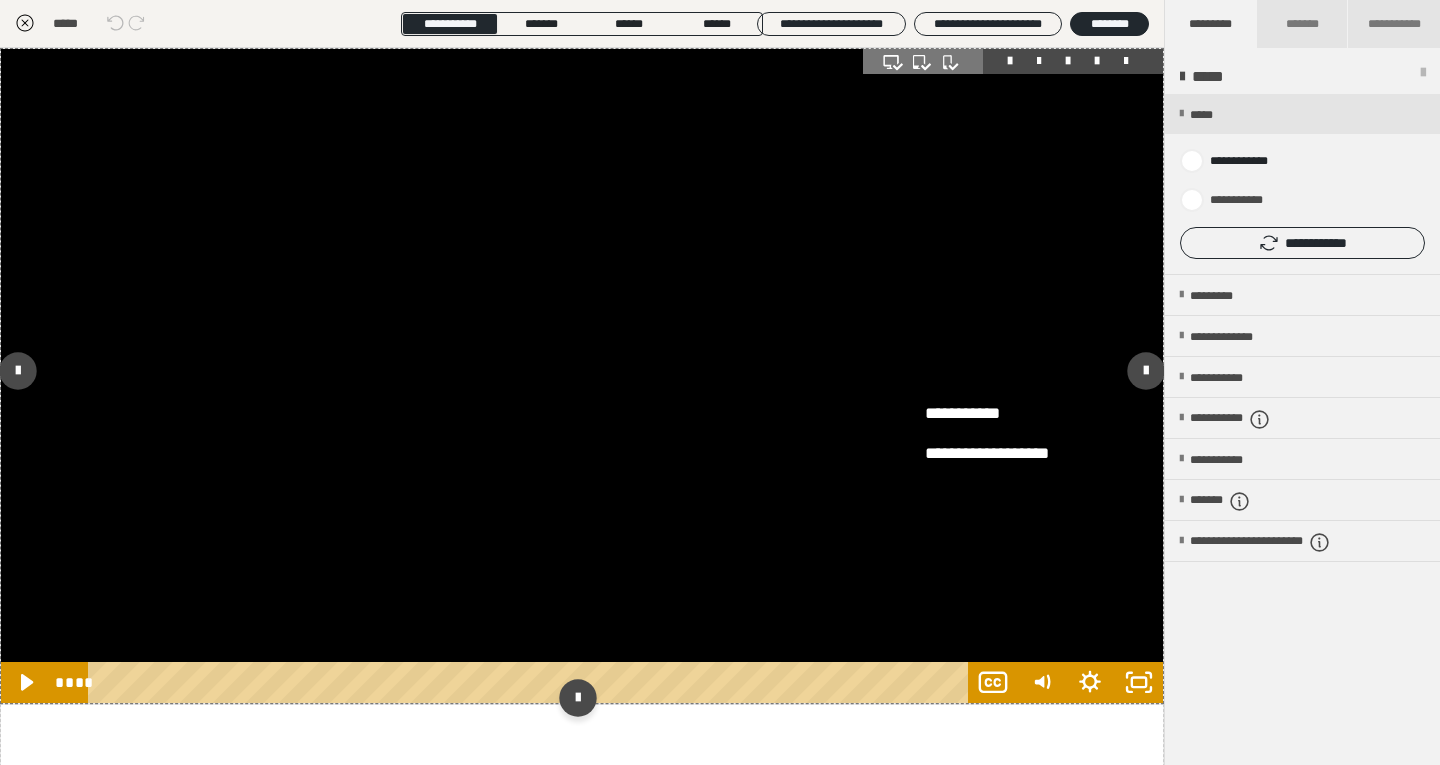 click at bounding box center (582, 376) 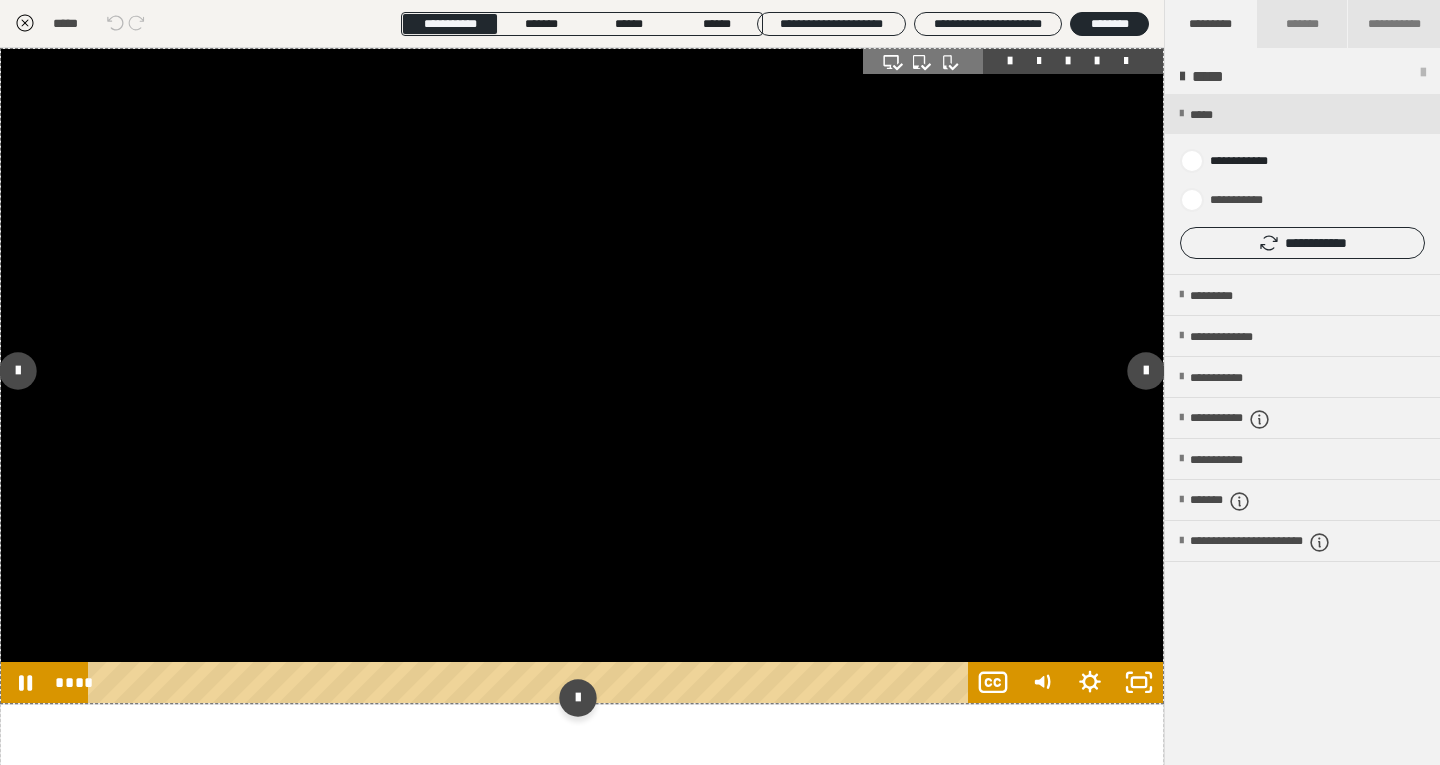 click at bounding box center [582, 376] 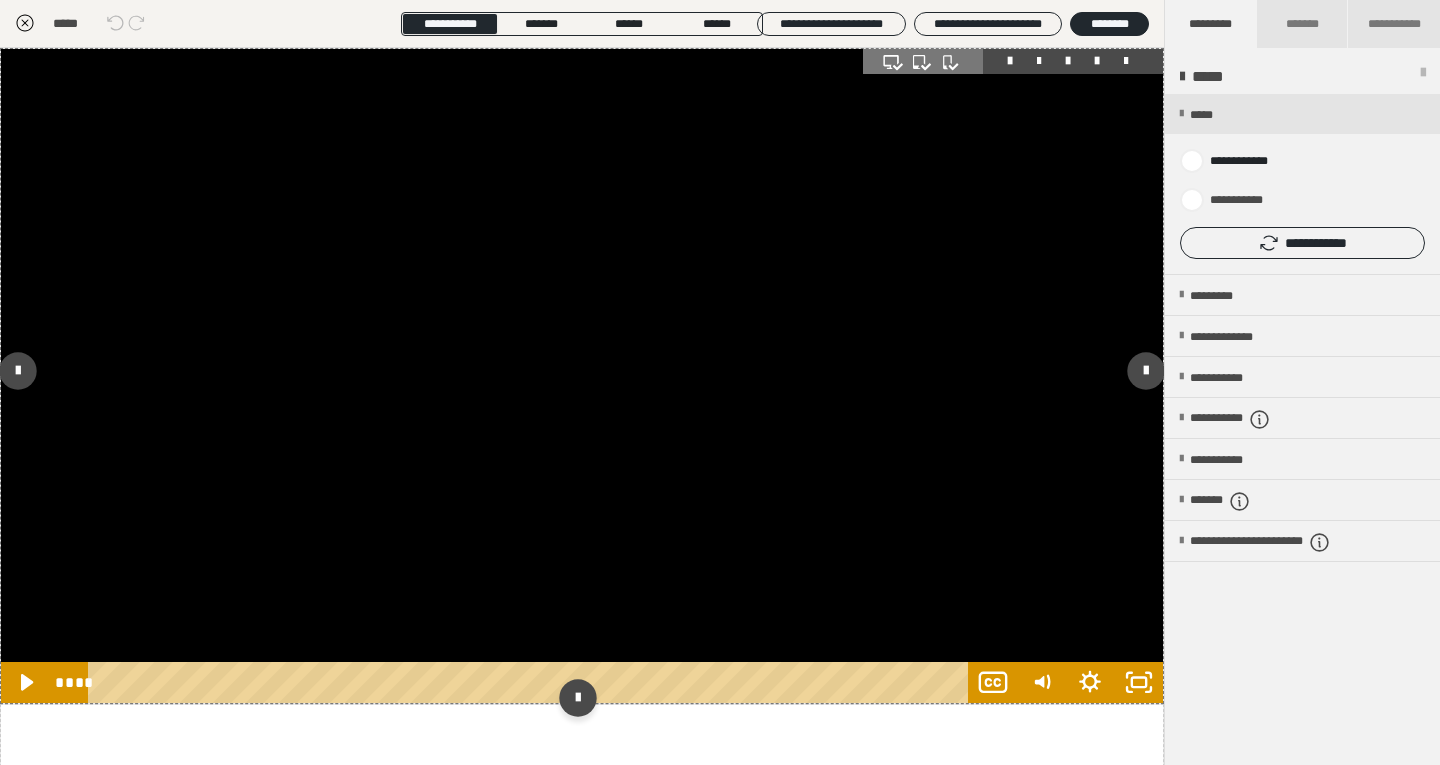 click at bounding box center (582, 376) 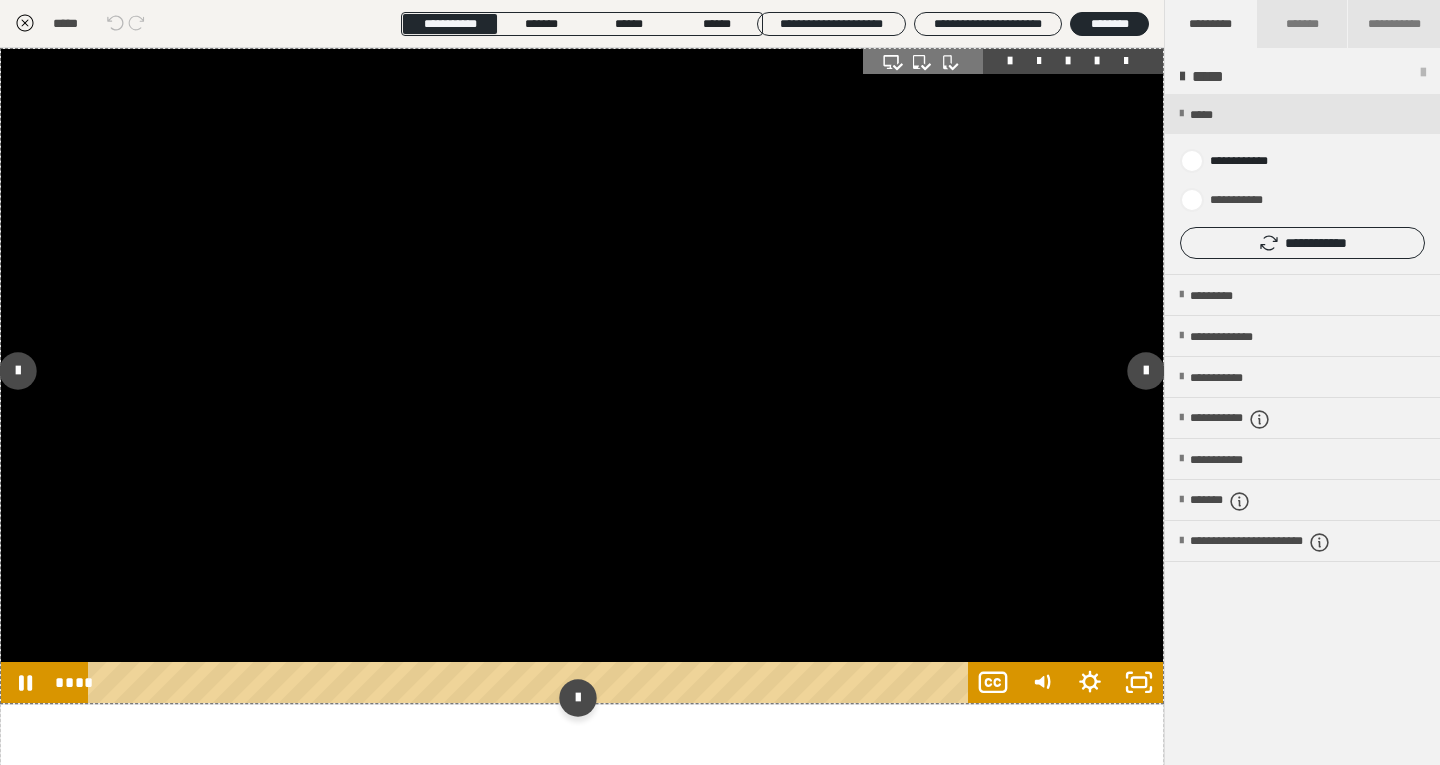 scroll, scrollTop: 0, scrollLeft: 0, axis: both 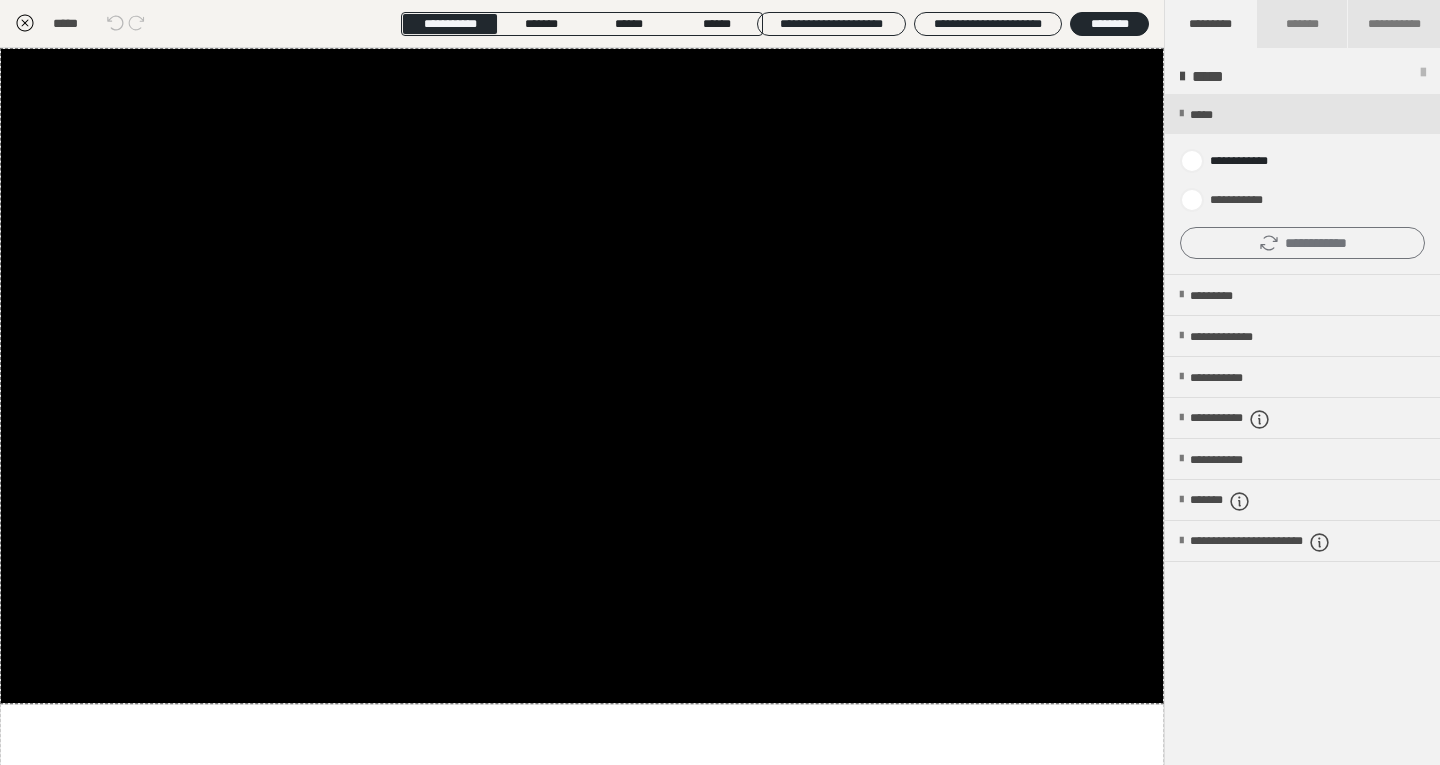click on "**********" at bounding box center [1302, 243] 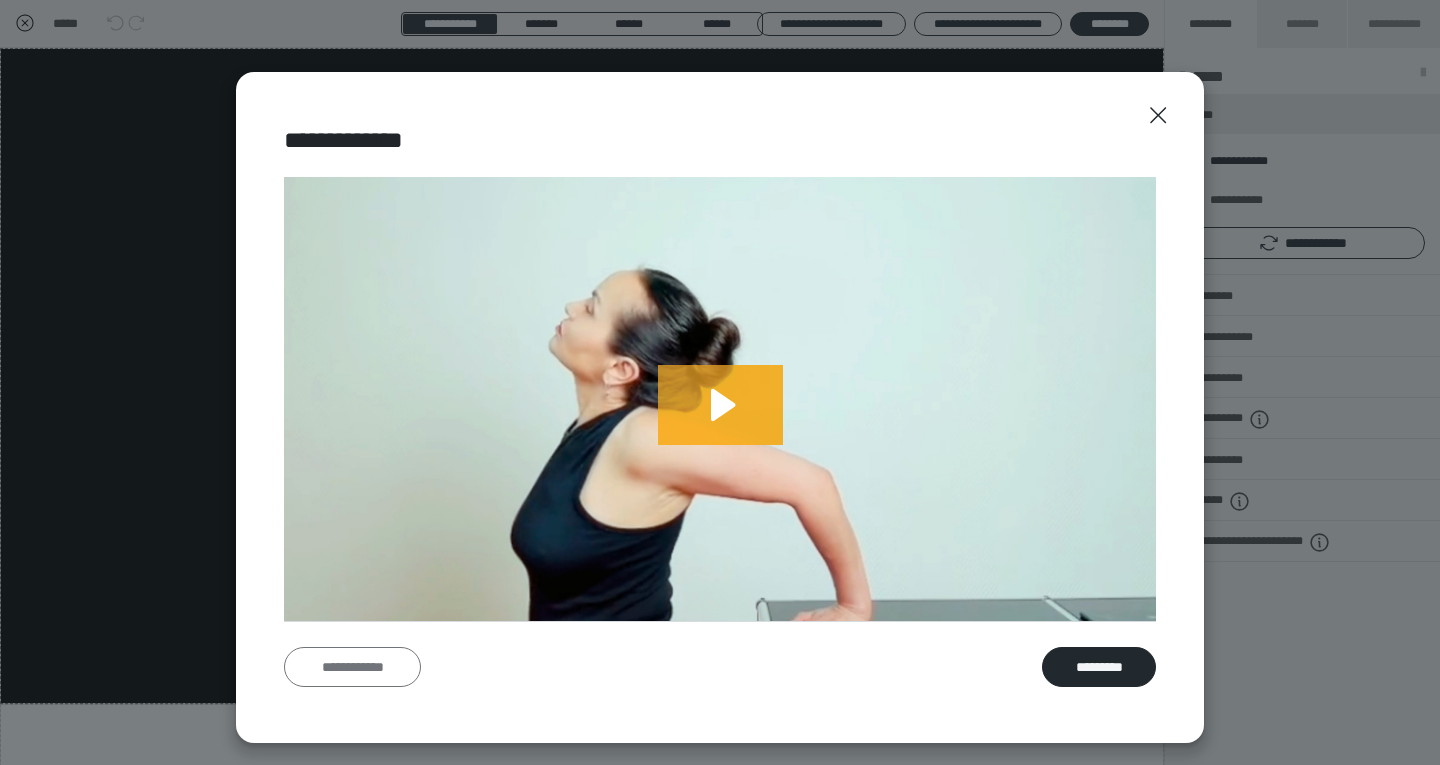 click on "**********" at bounding box center [352, 667] 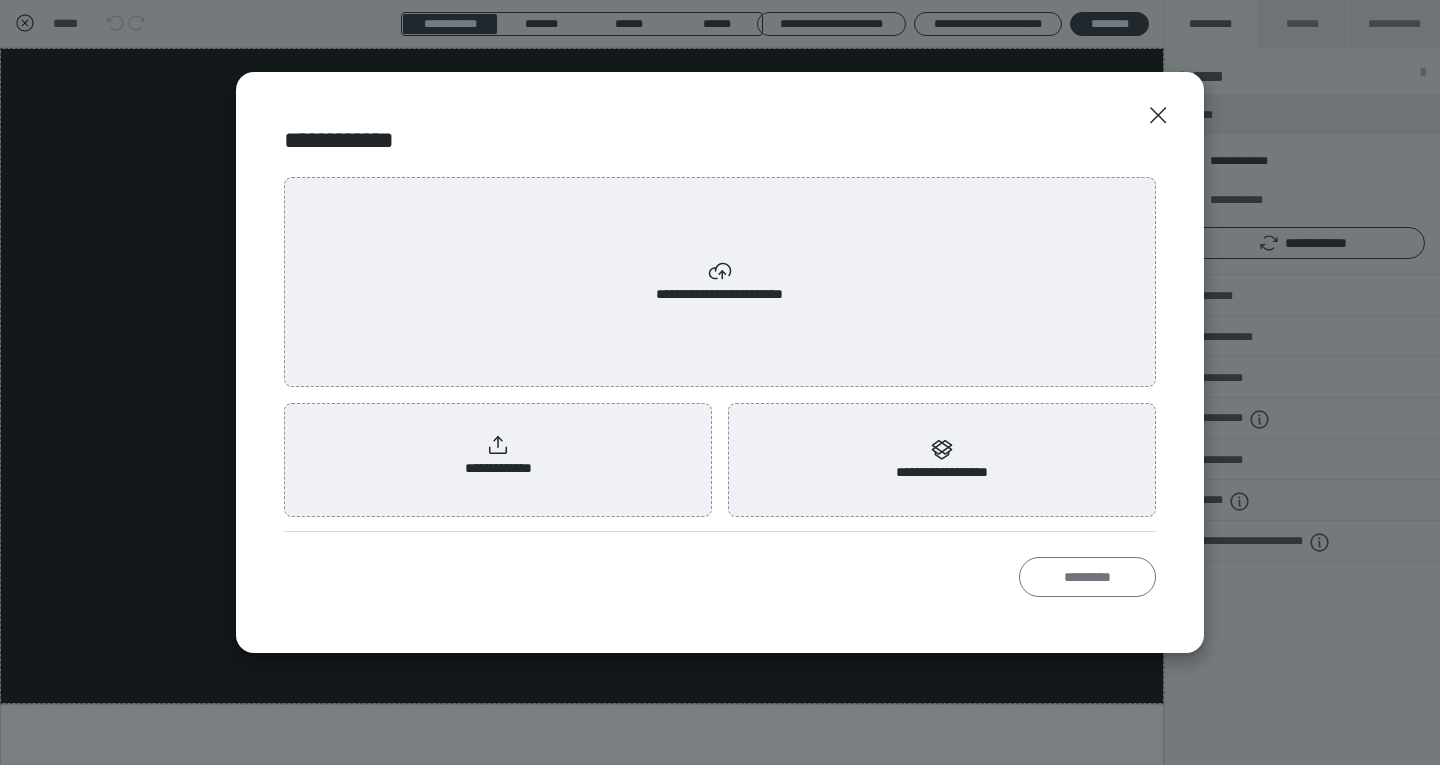 scroll, scrollTop: 0, scrollLeft: 0, axis: both 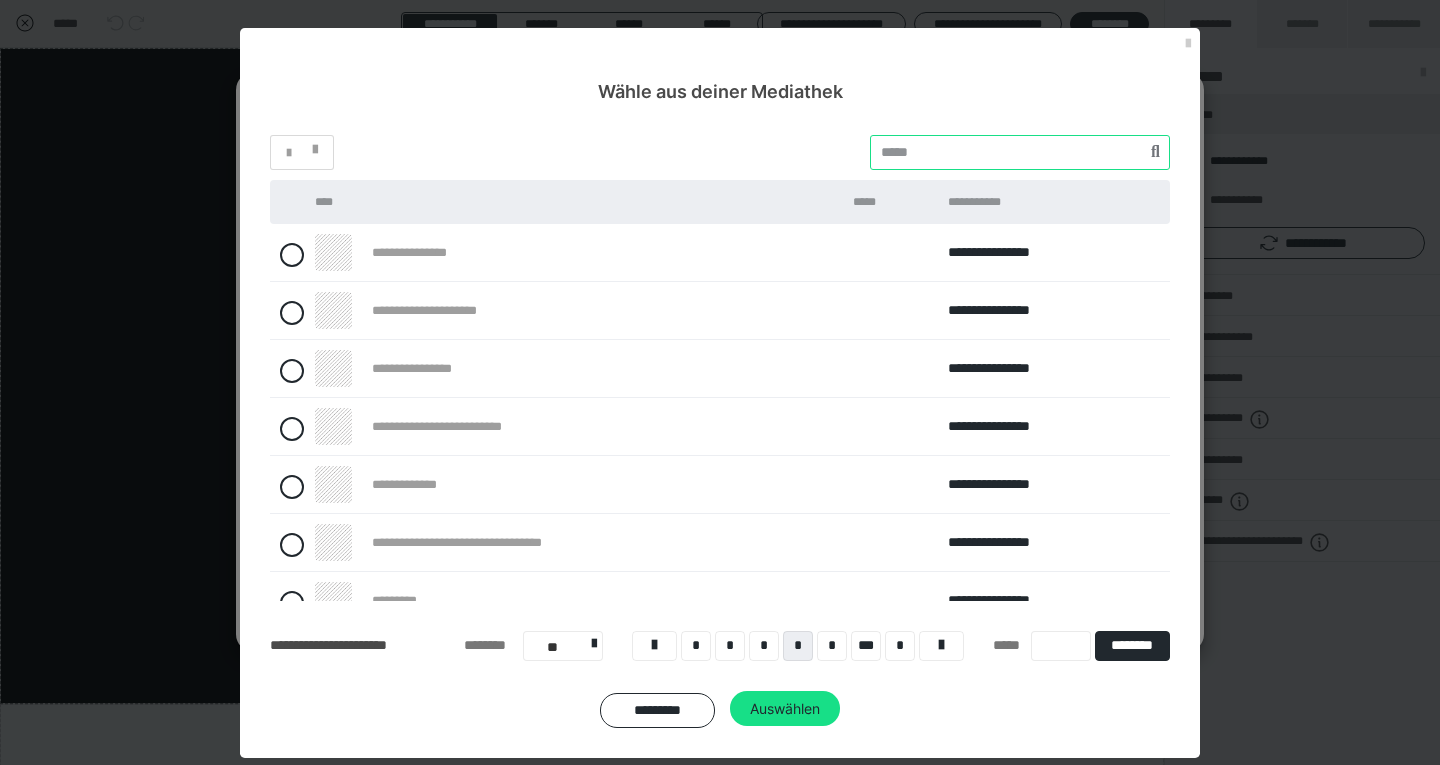 click at bounding box center [1020, 152] 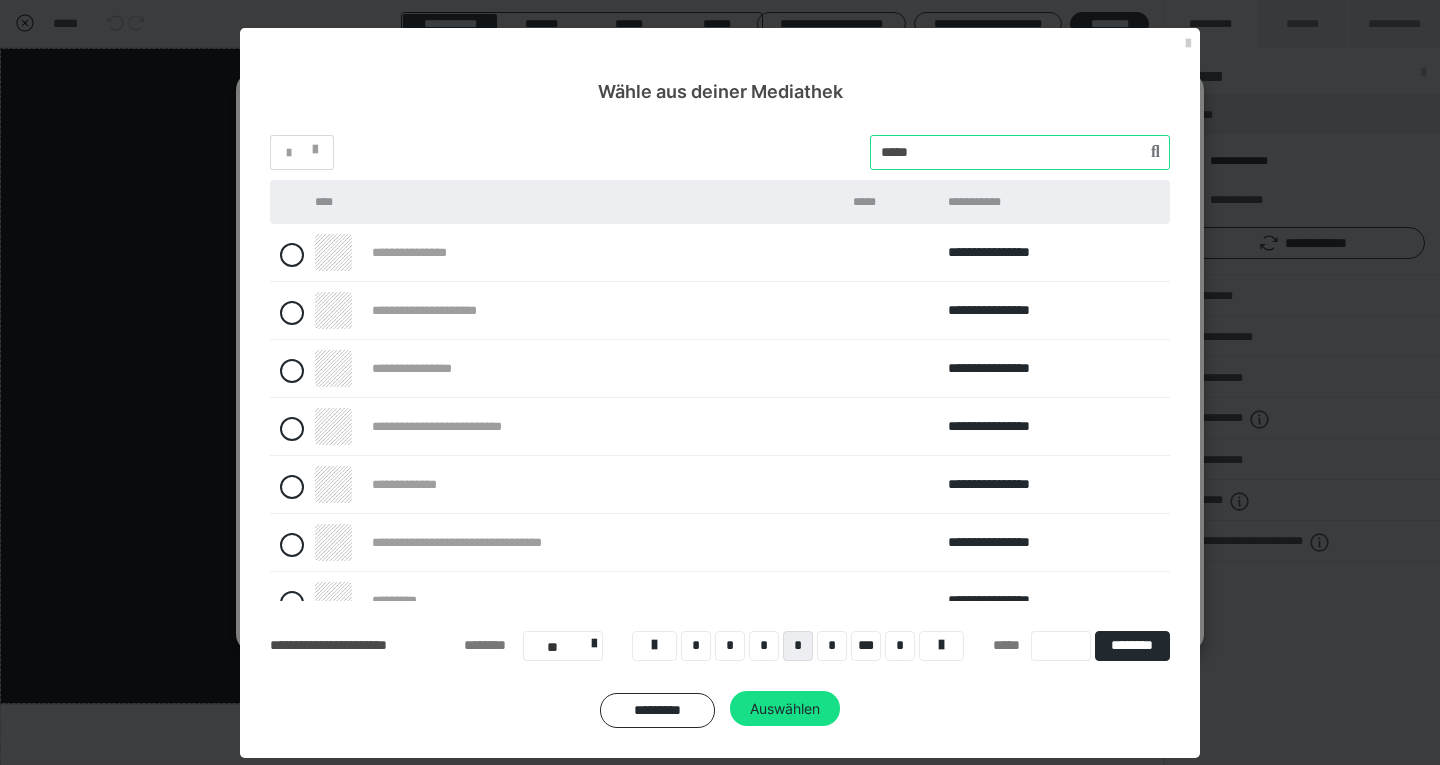 type on "*****" 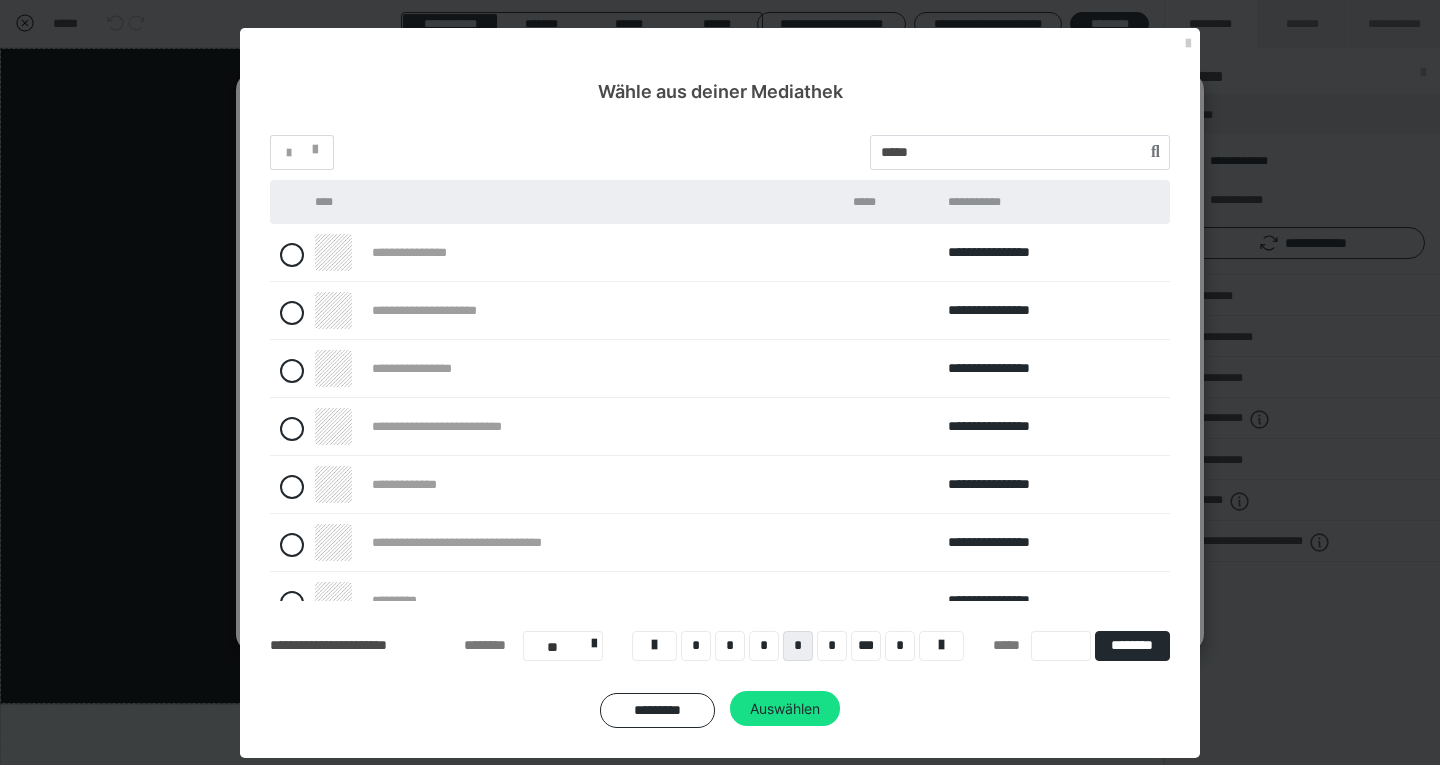 click on "**********" at bounding box center [720, 431] 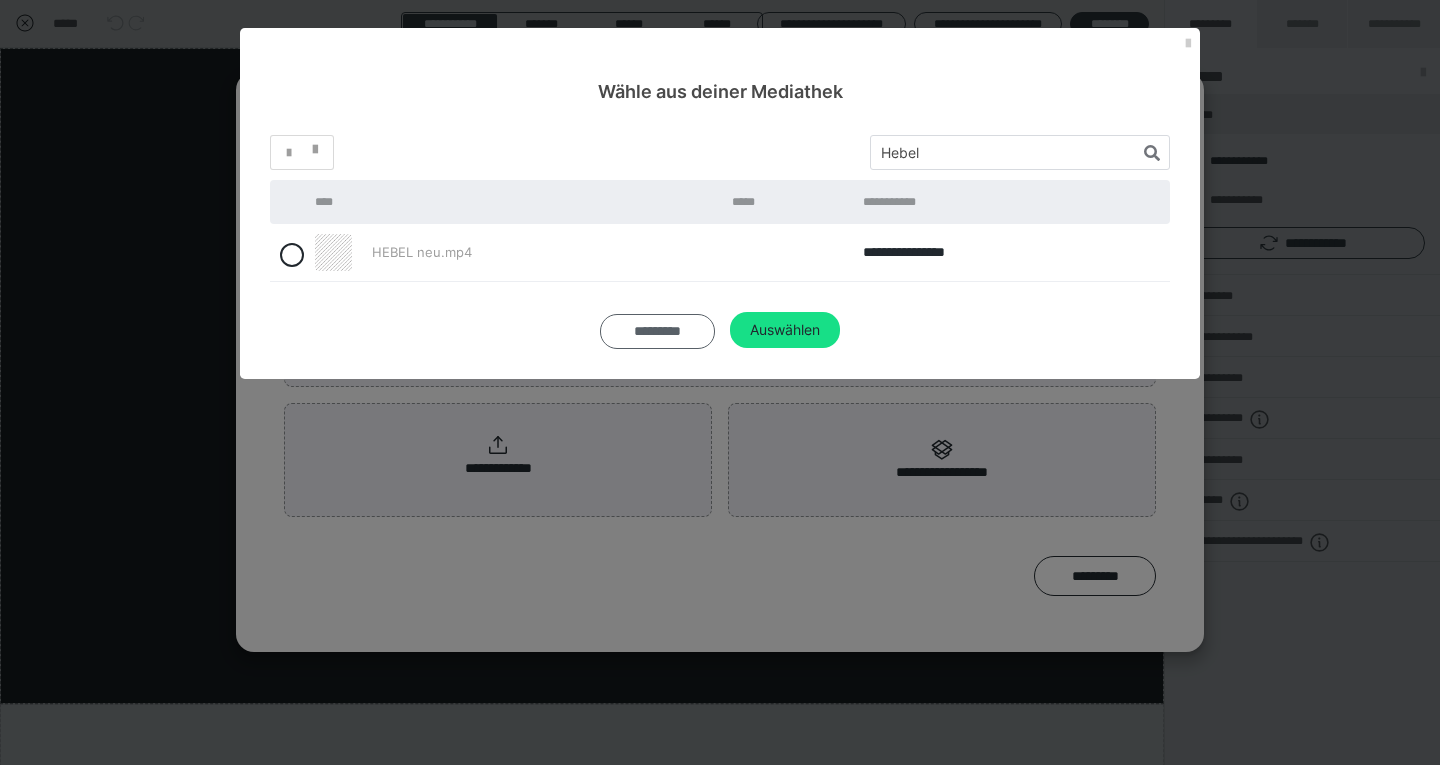 click on "*********" at bounding box center (657, 331) 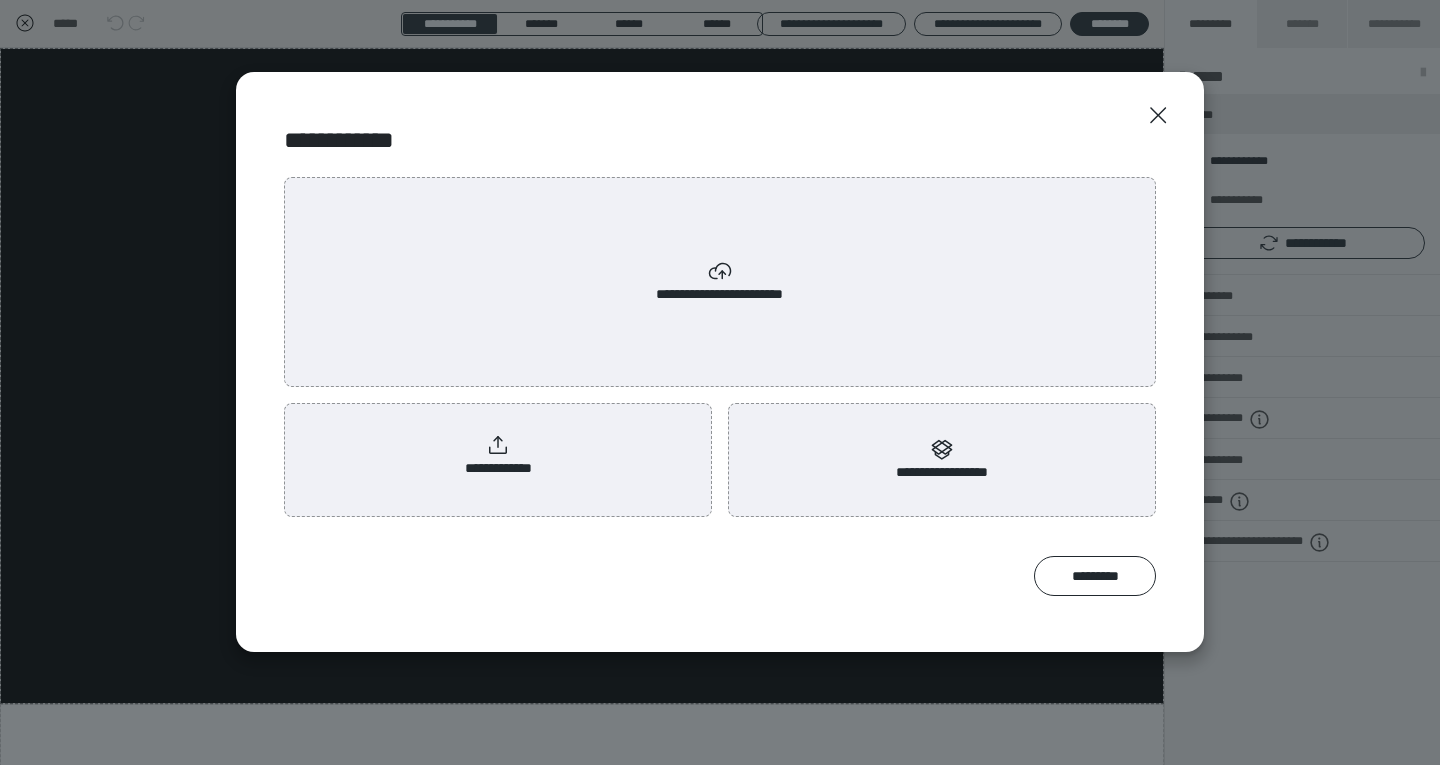 click on "**********" at bounding box center [720, 282] 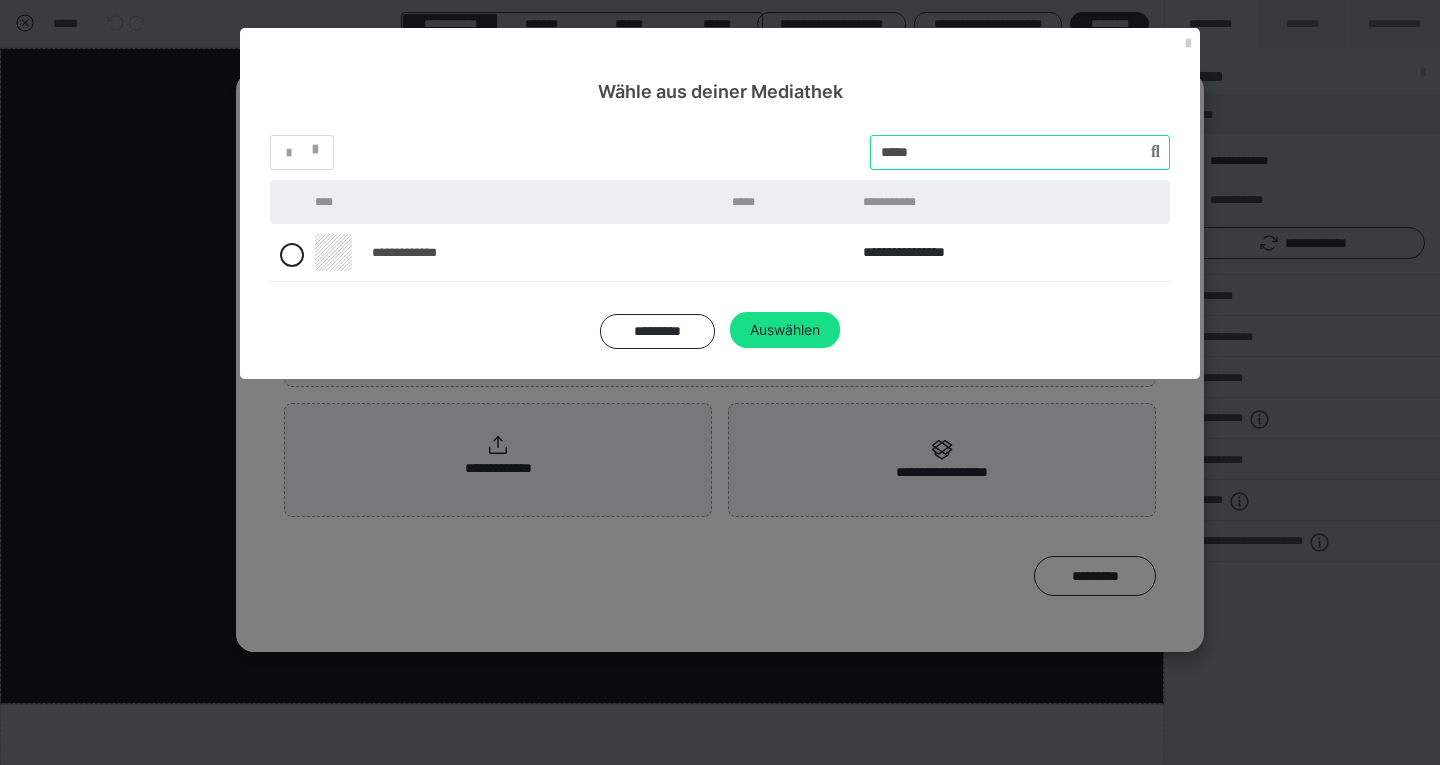 drag, startPoint x: 948, startPoint y: 150, endPoint x: 863, endPoint y: 159, distance: 85.47514 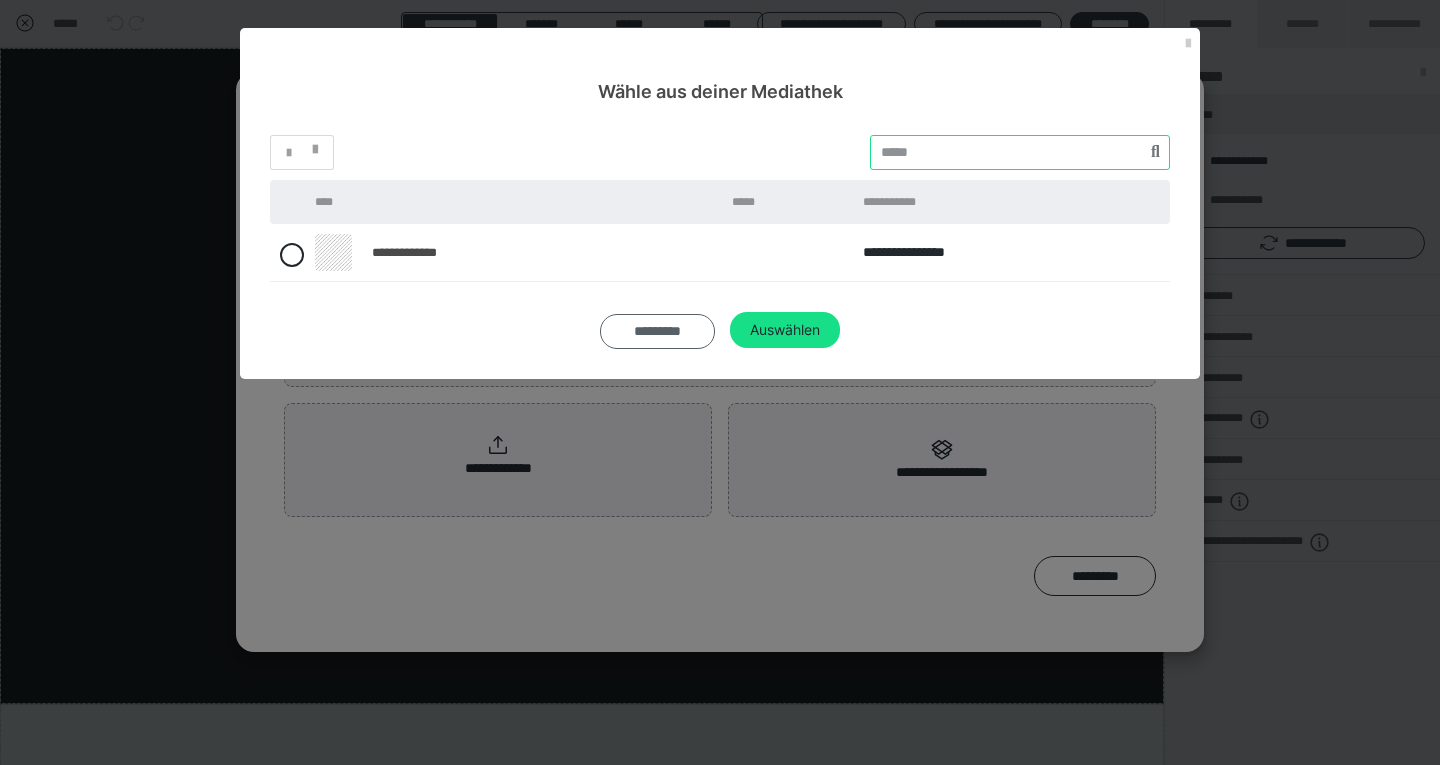type 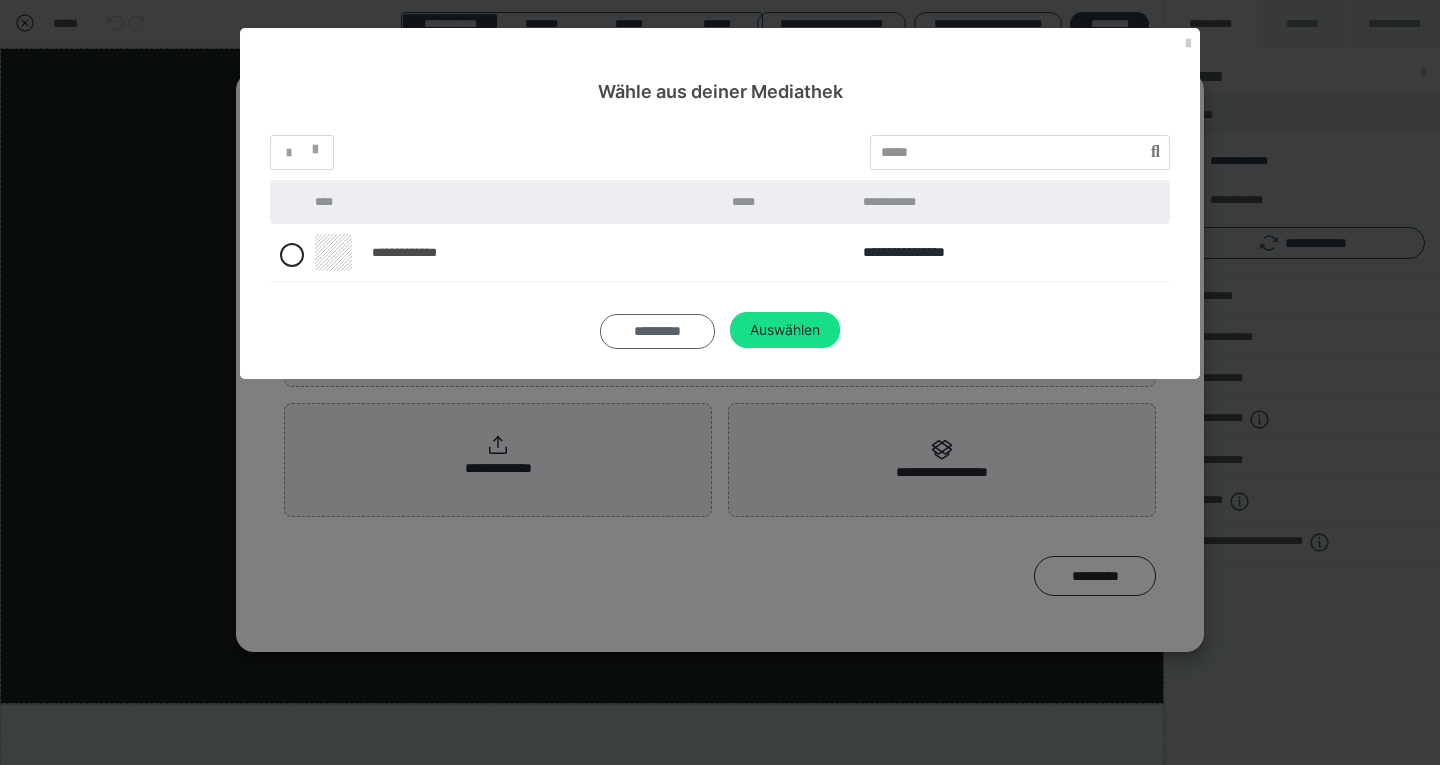 click on "**********" at bounding box center [720, 242] 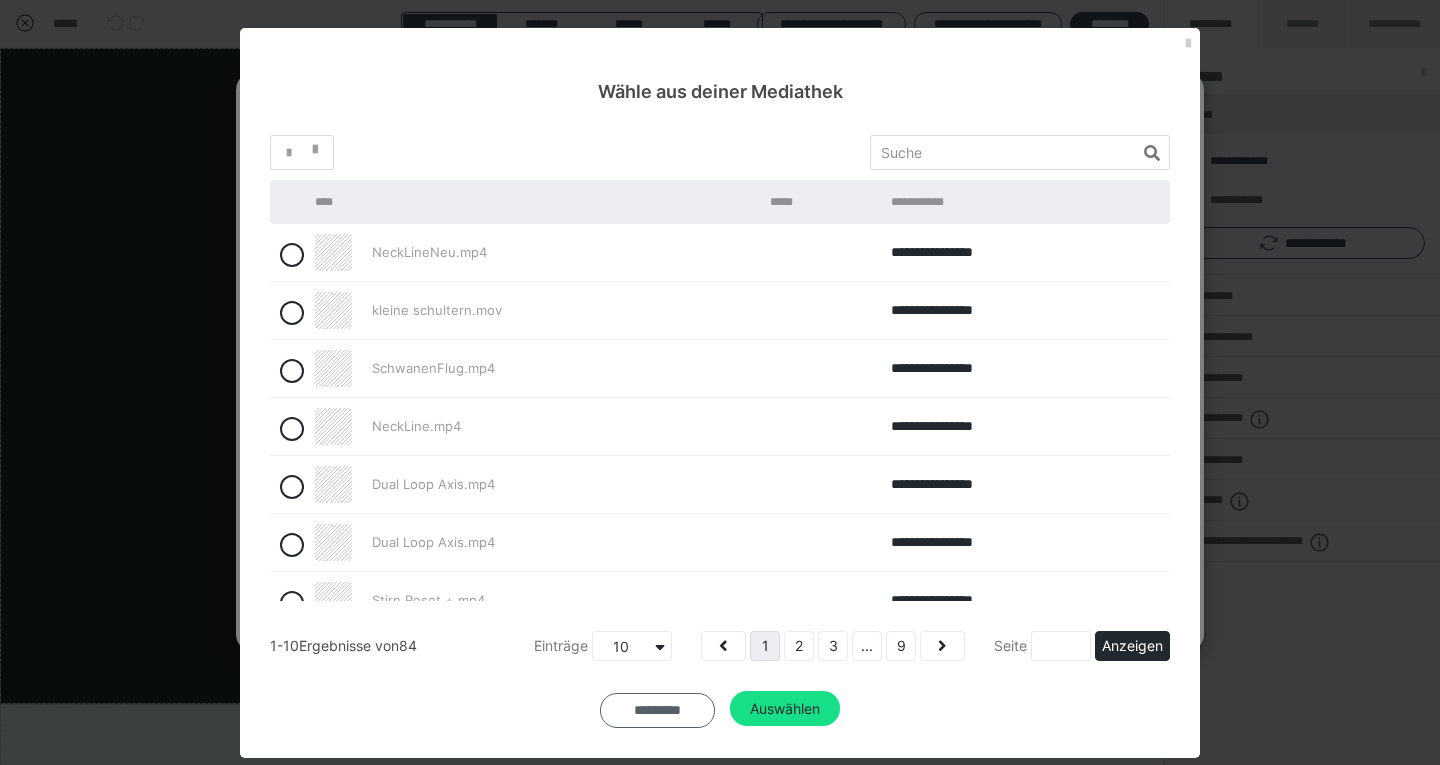 click on "*********" at bounding box center [657, 710] 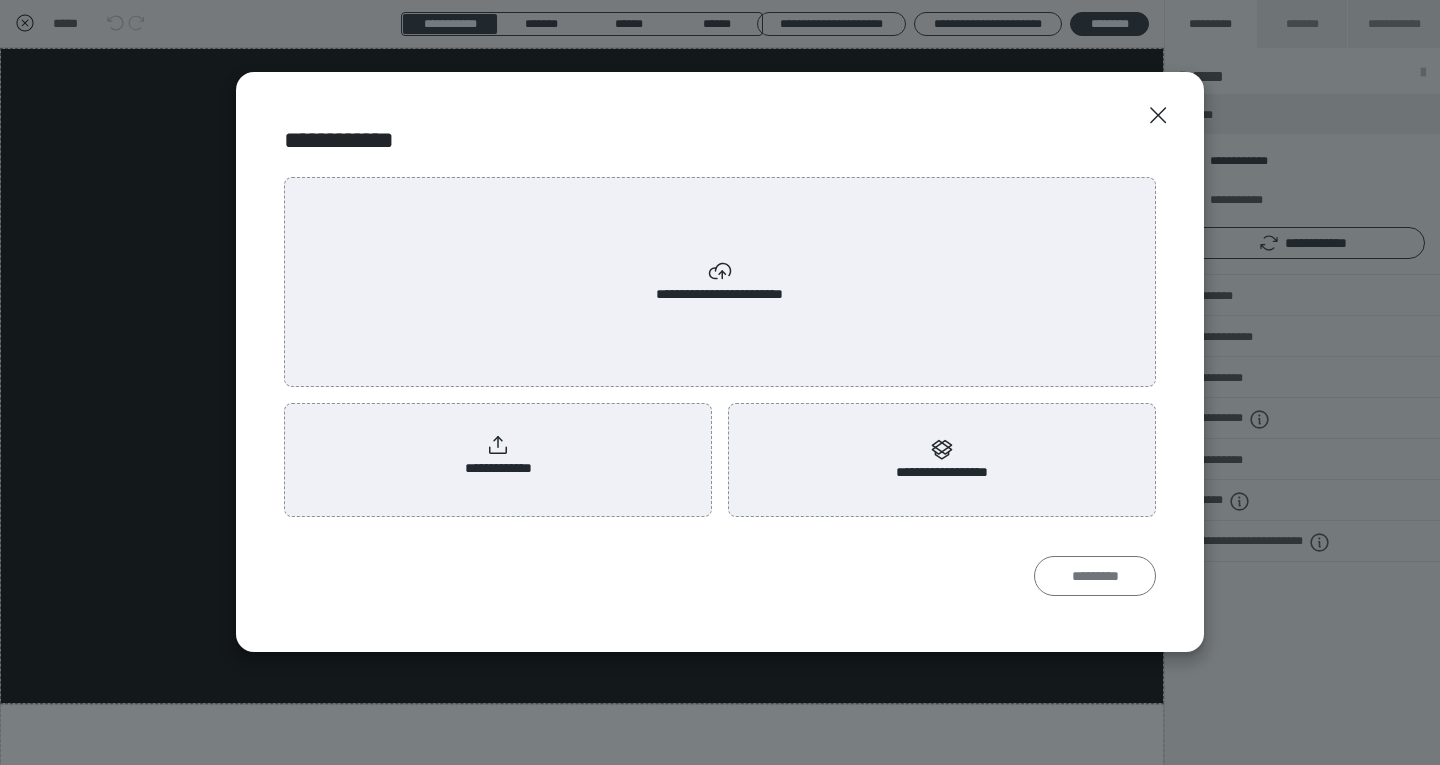 click on "*********" at bounding box center [1095, 576] 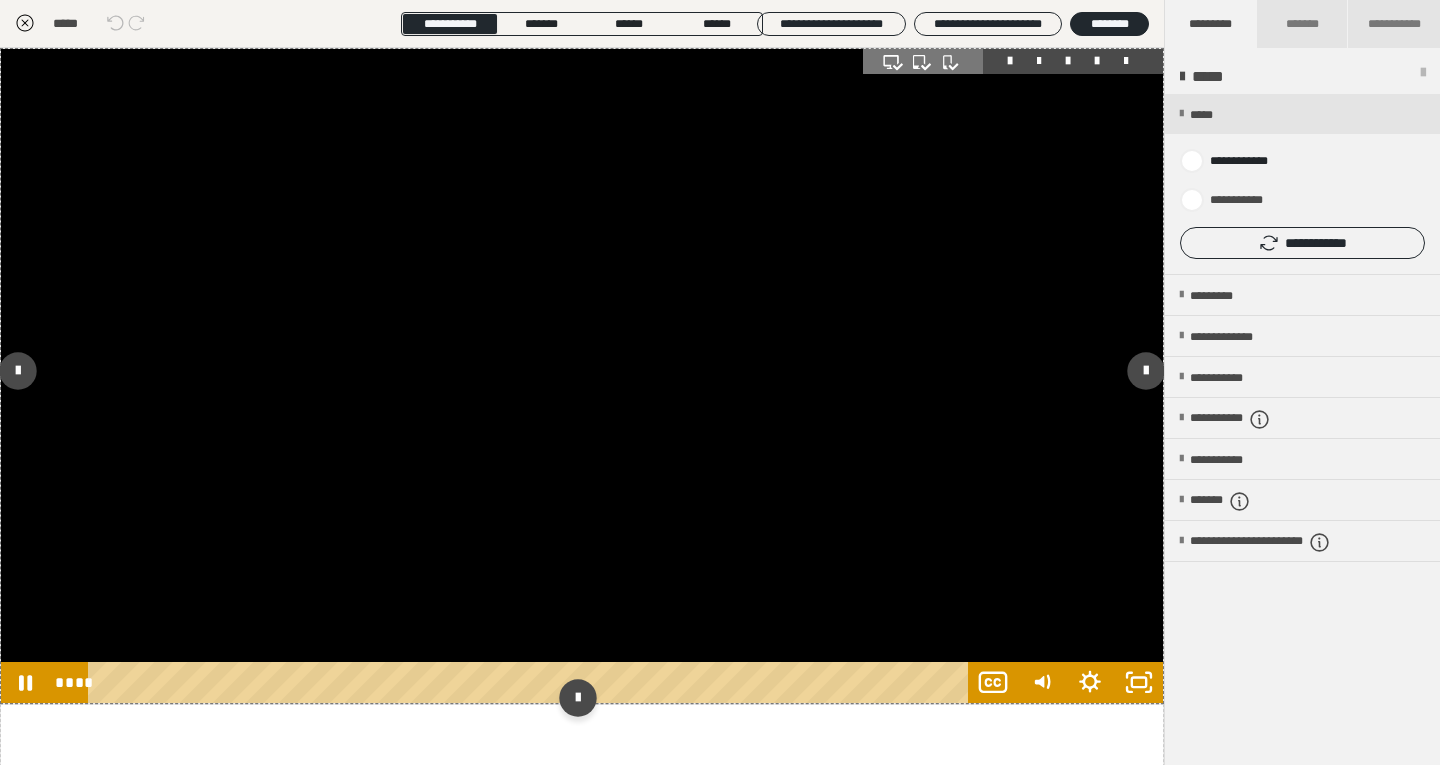 click at bounding box center (582, 376) 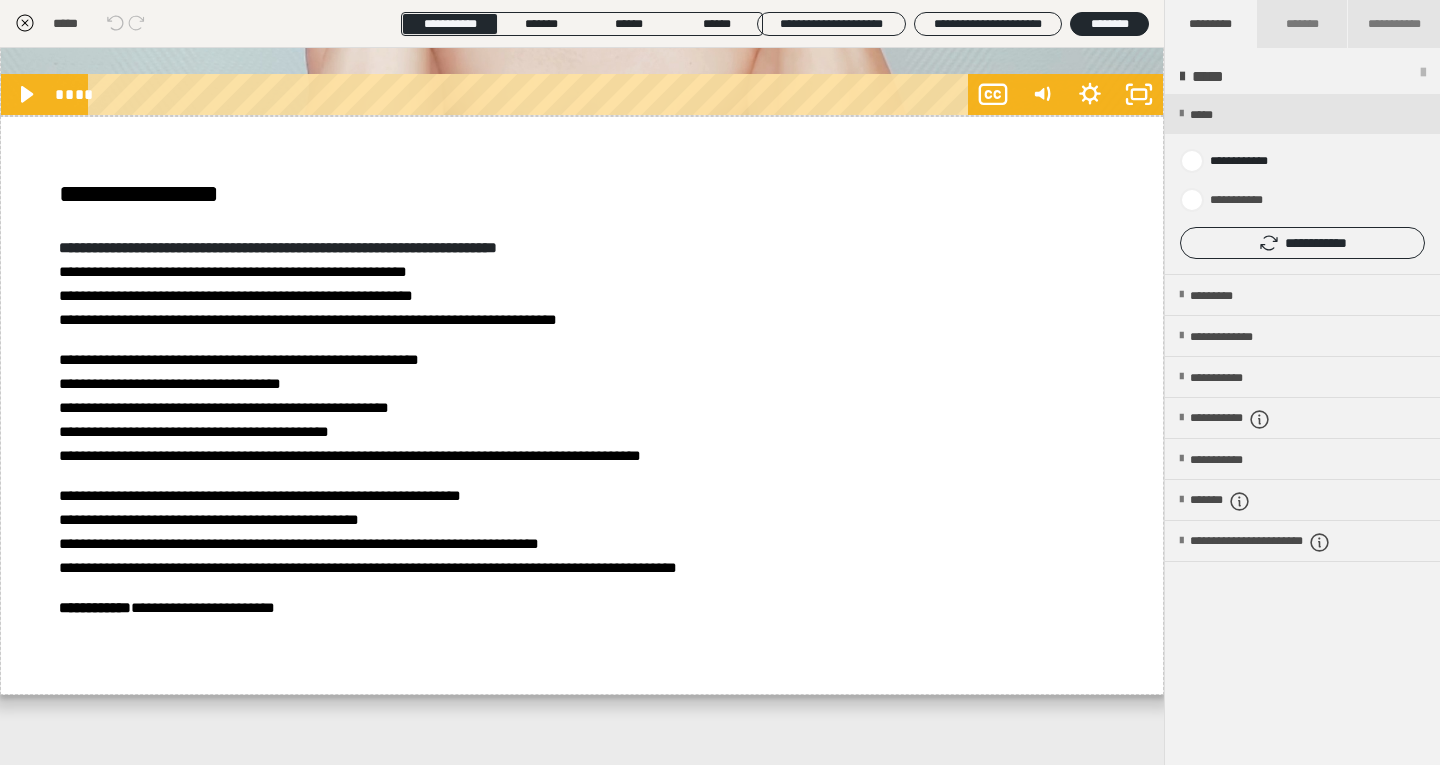 scroll, scrollTop: 5672, scrollLeft: 0, axis: vertical 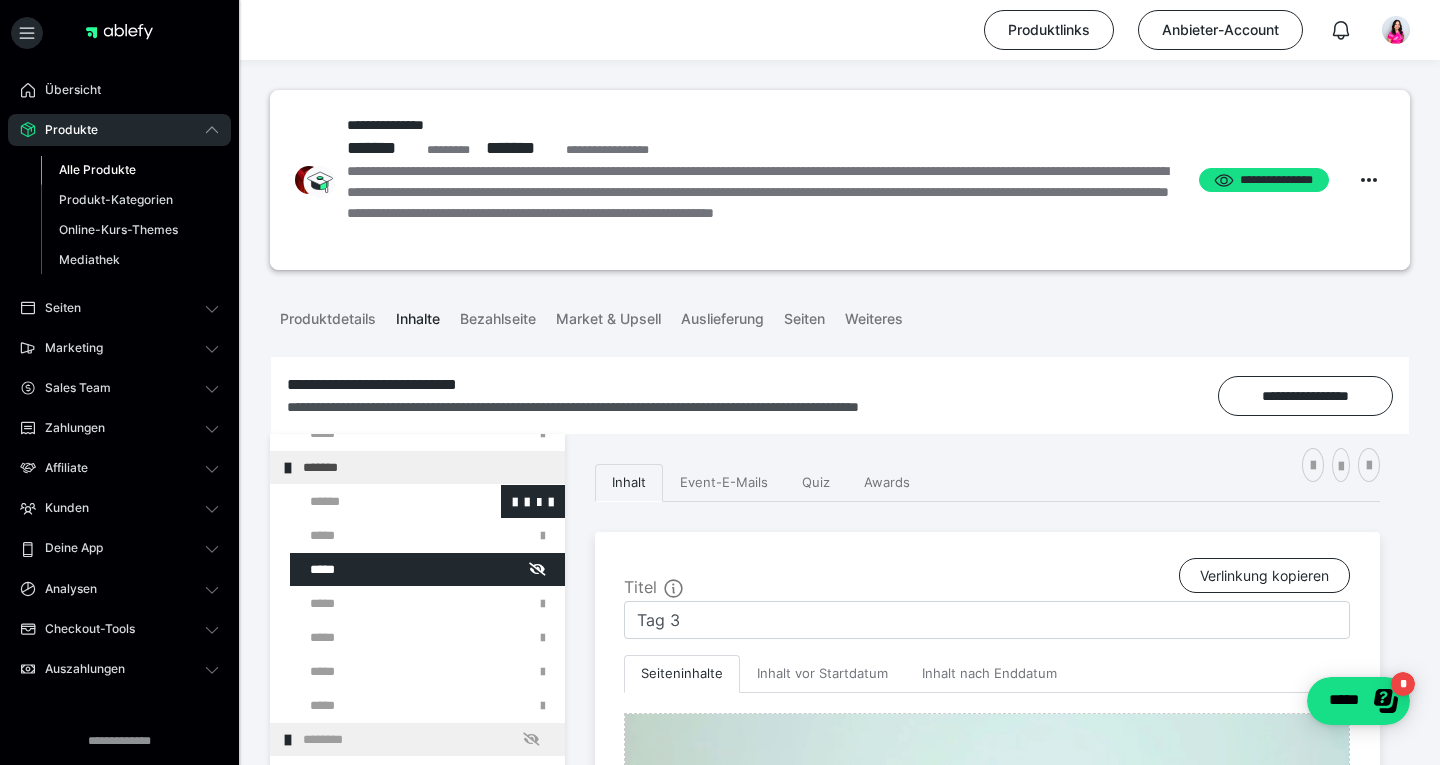click at bounding box center (375, 501) 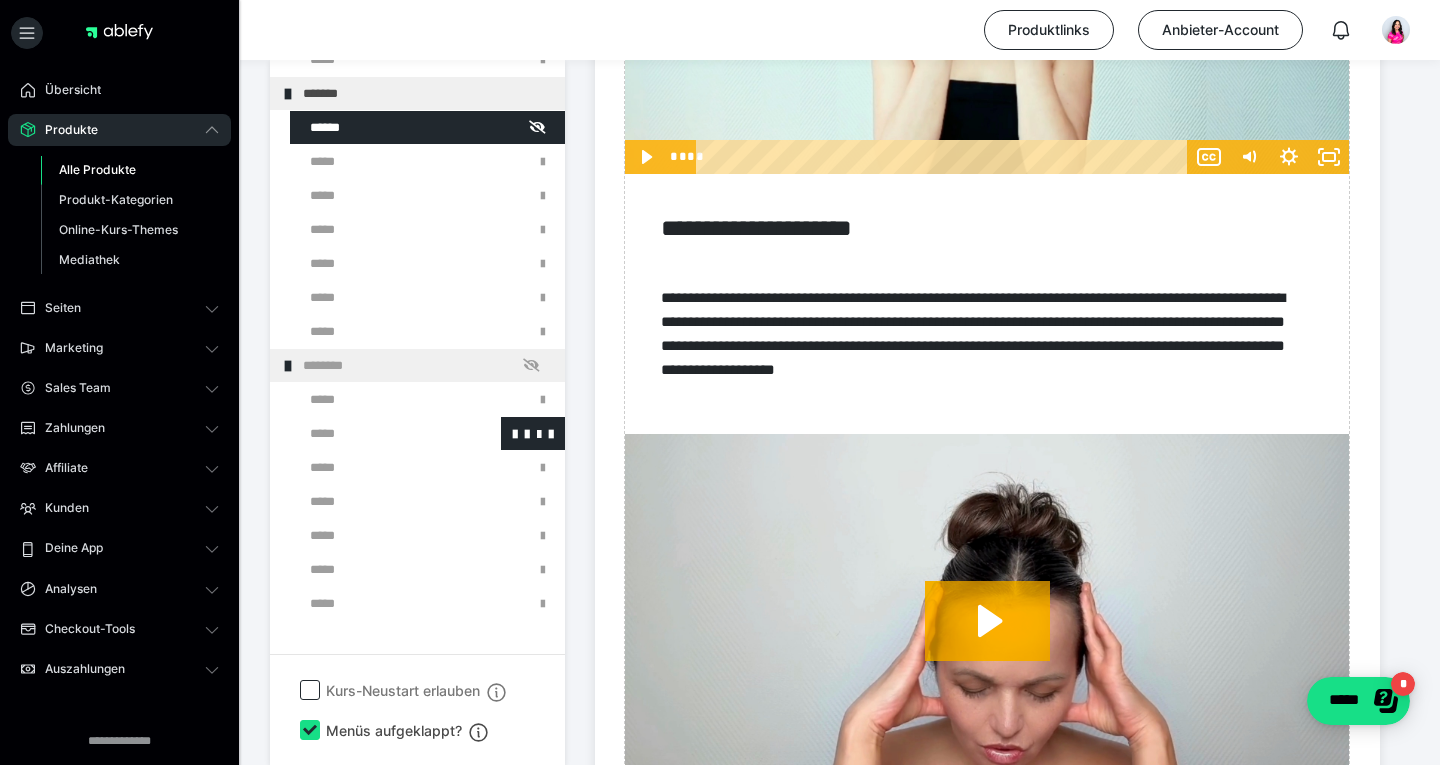 scroll, scrollTop: 3877, scrollLeft: 0, axis: vertical 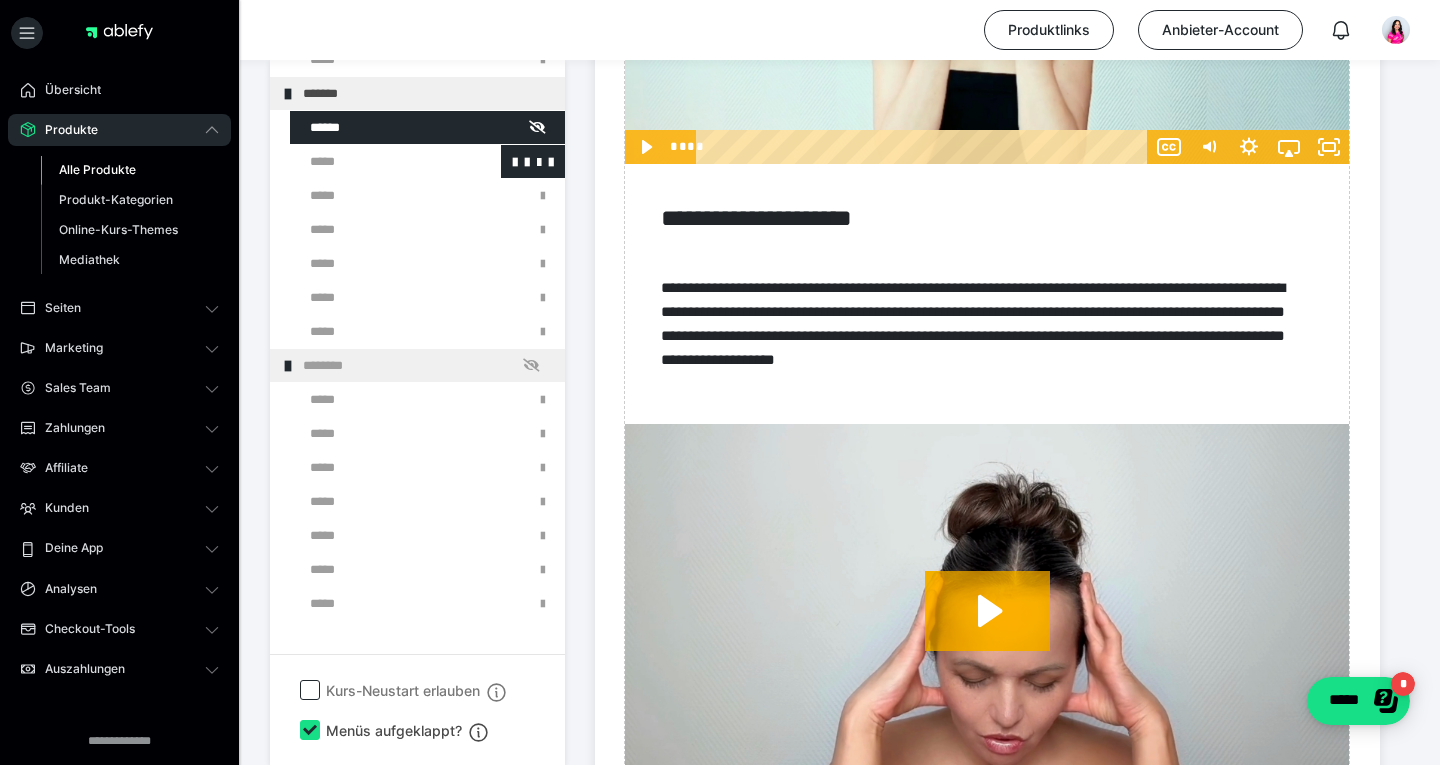 click at bounding box center (375, 161) 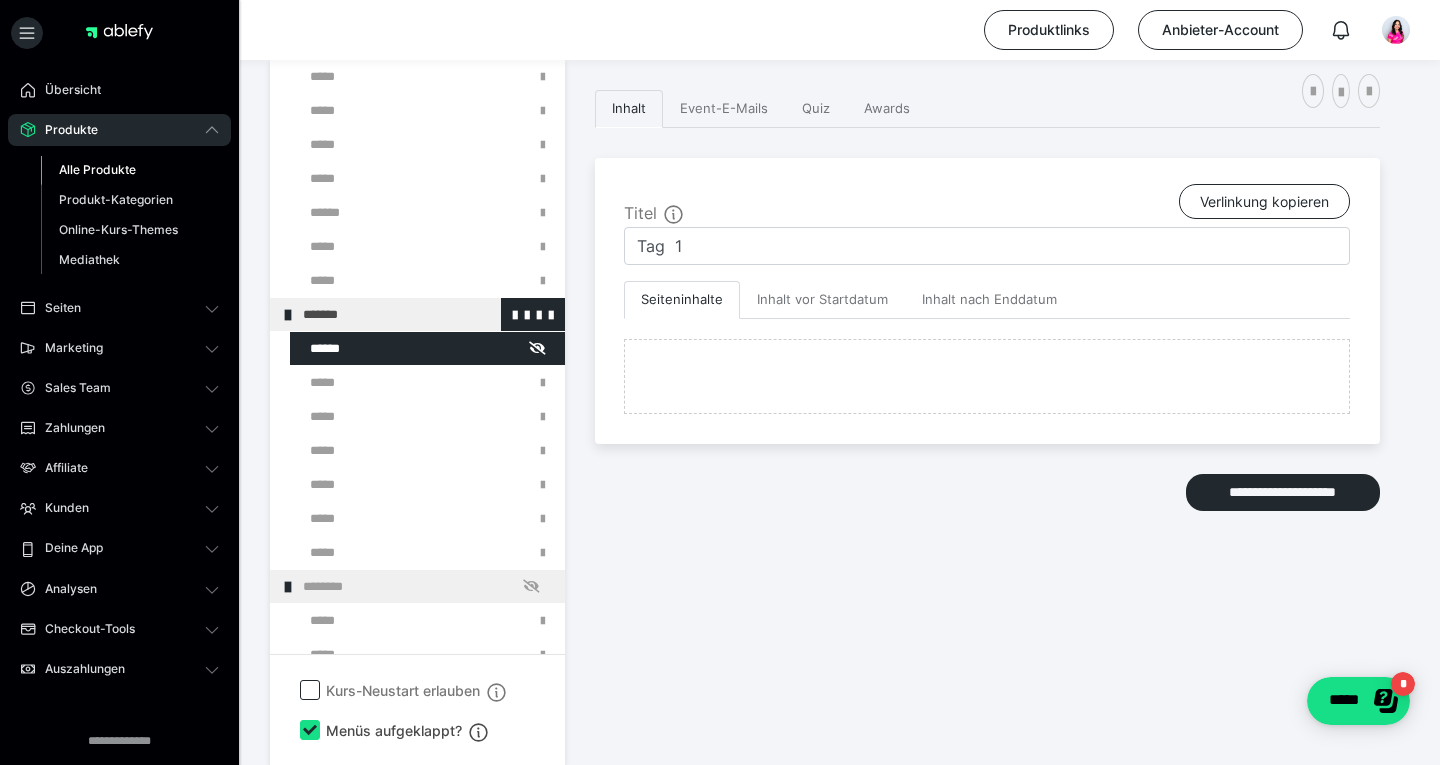 scroll, scrollTop: 362, scrollLeft: 0, axis: vertical 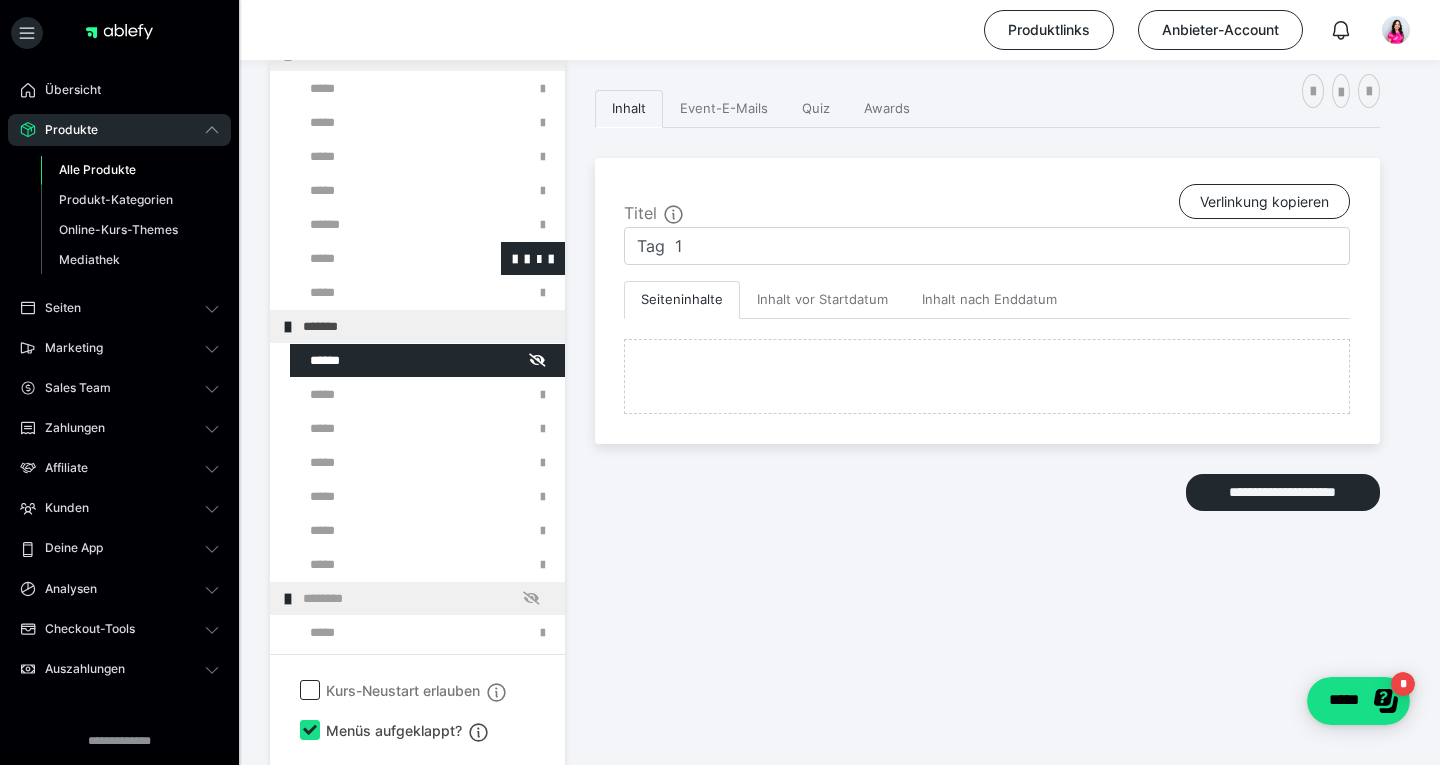 click at bounding box center (375, 258) 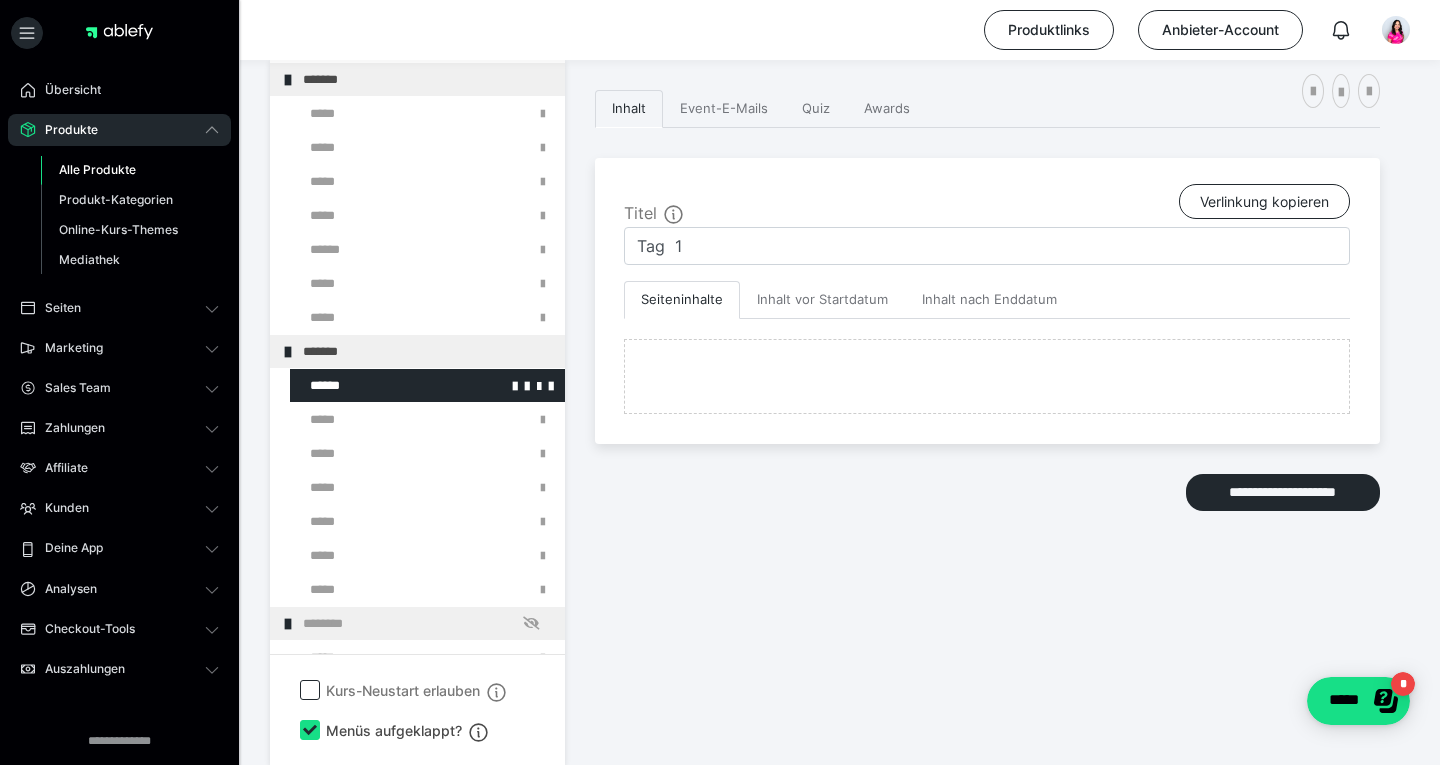 scroll, scrollTop: 359, scrollLeft: 0, axis: vertical 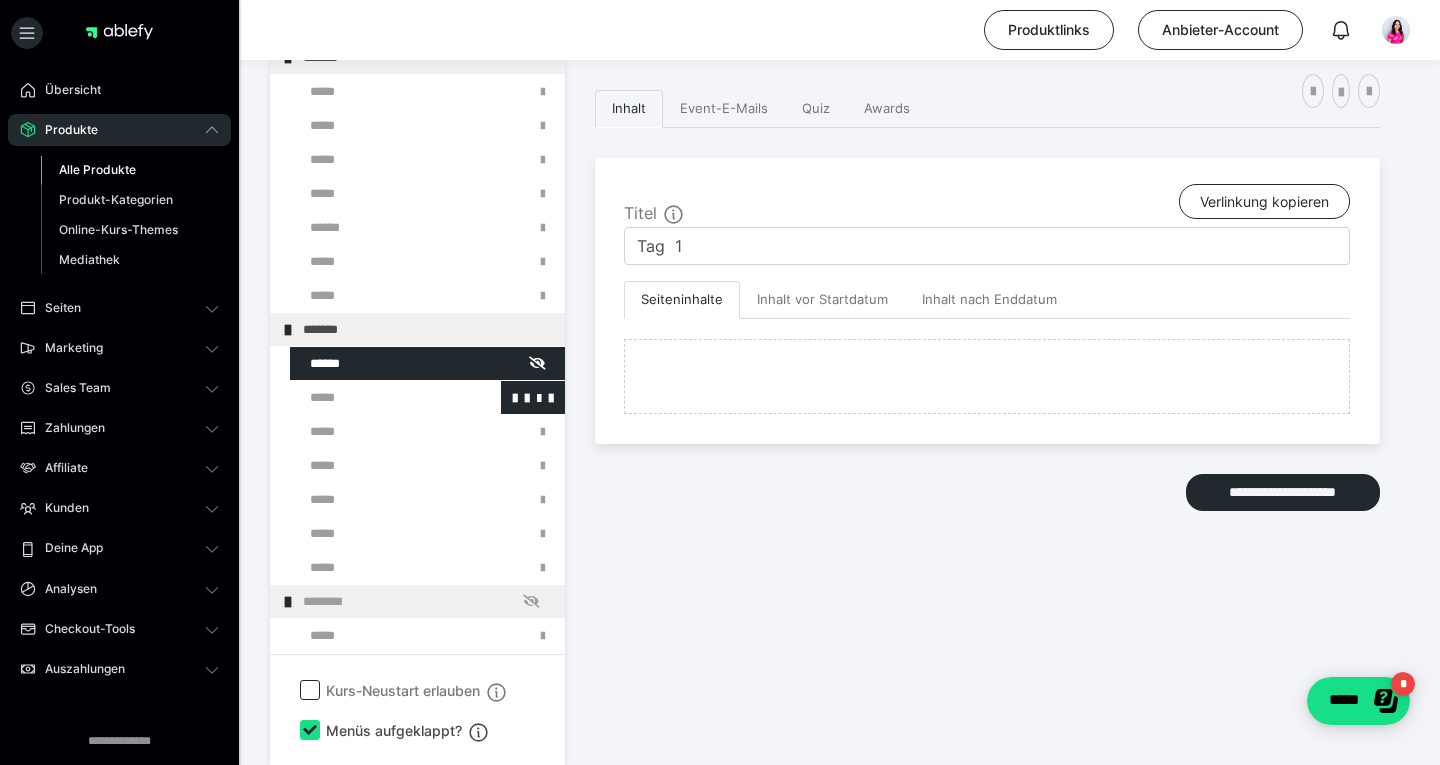 click at bounding box center [375, 397] 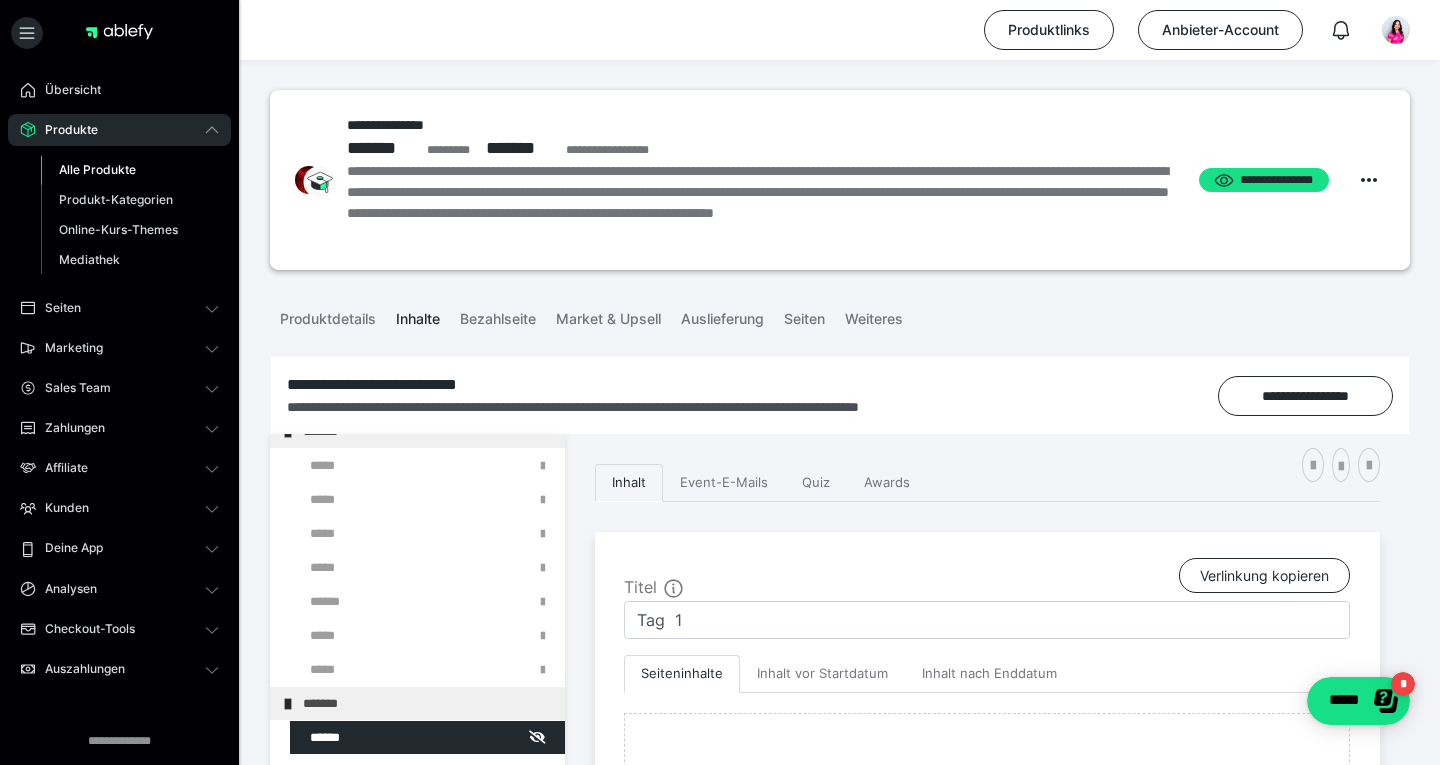 scroll, scrollTop: 0, scrollLeft: 0, axis: both 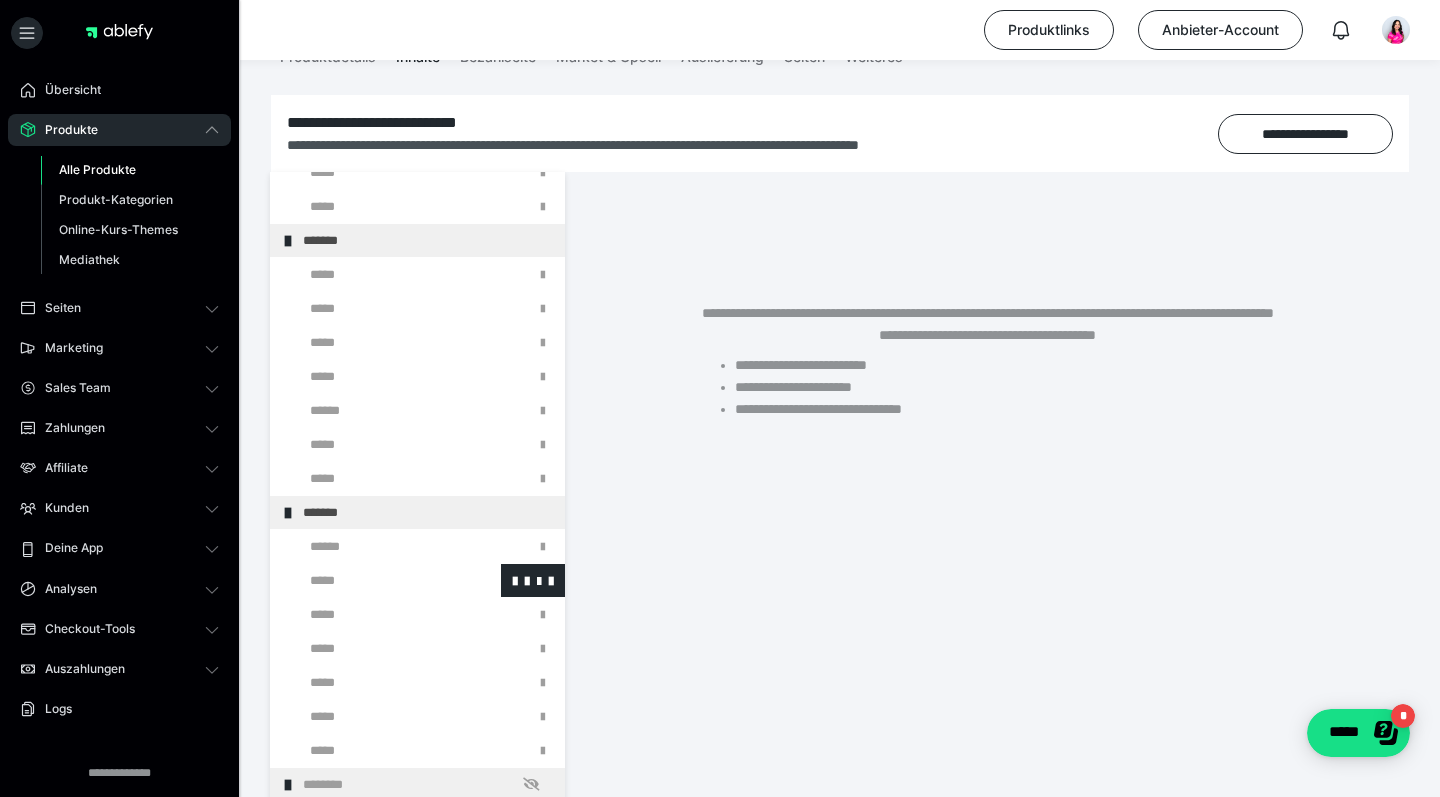 click at bounding box center (375, 580) 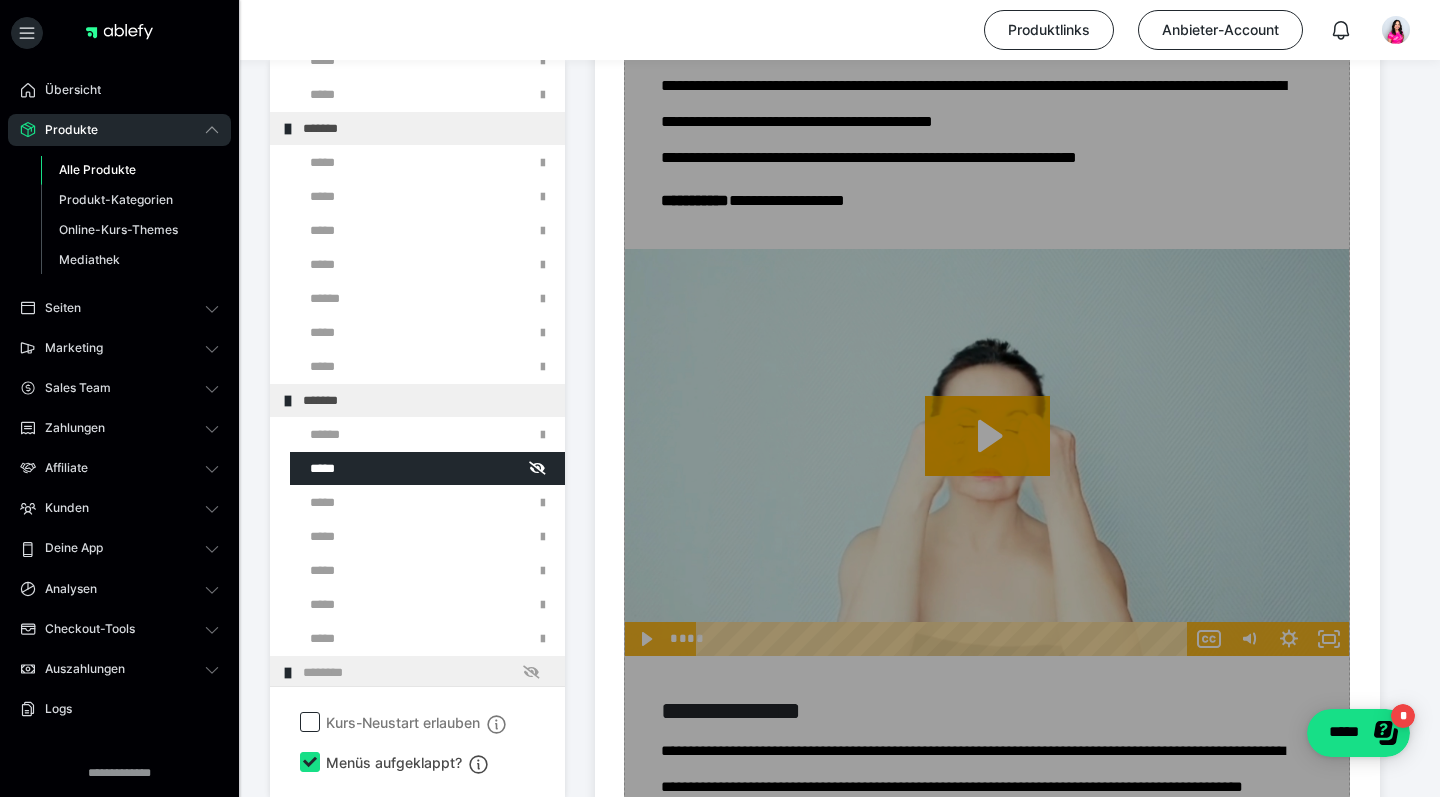 scroll, scrollTop: 3348, scrollLeft: 0, axis: vertical 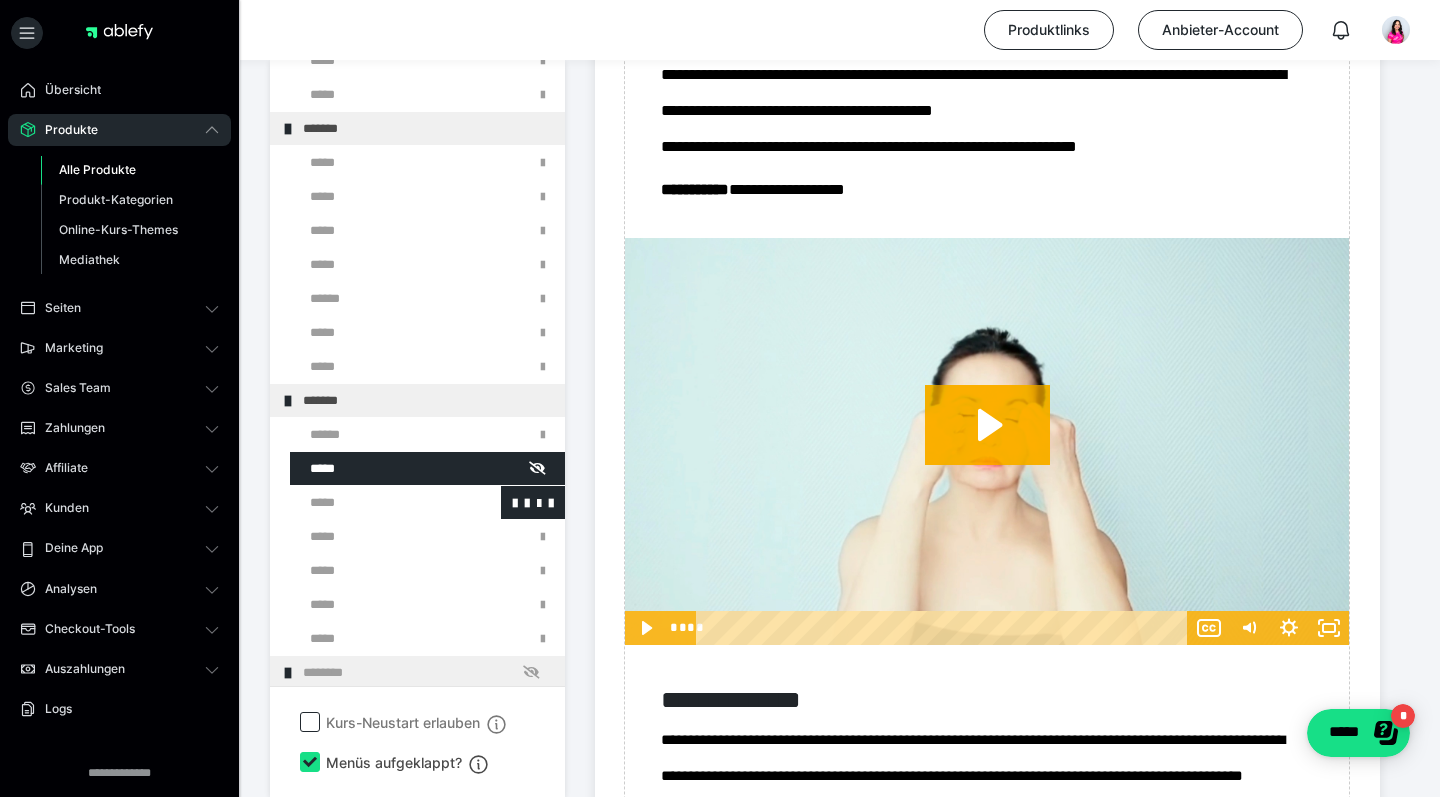 click at bounding box center [375, 502] 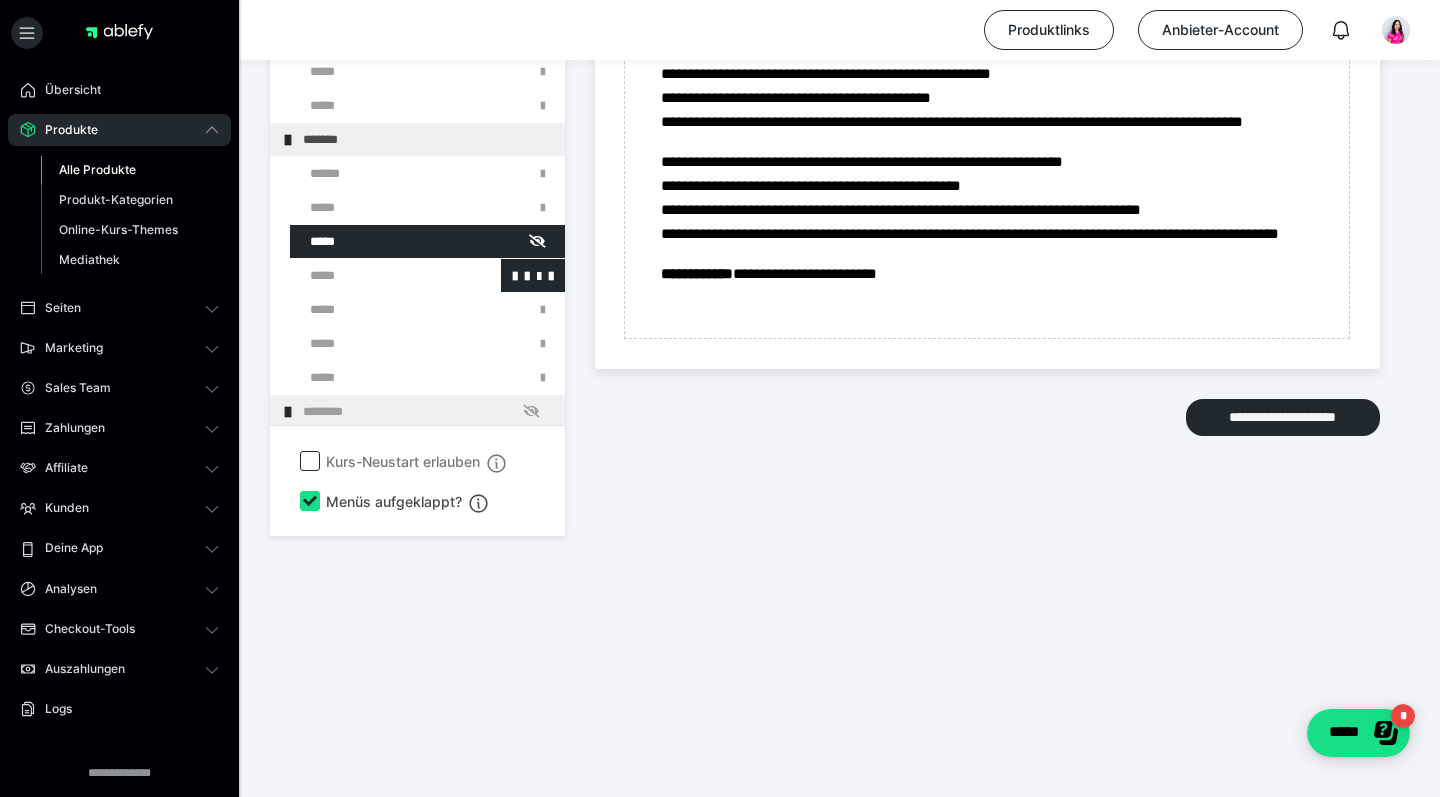 click at bounding box center [375, 275] 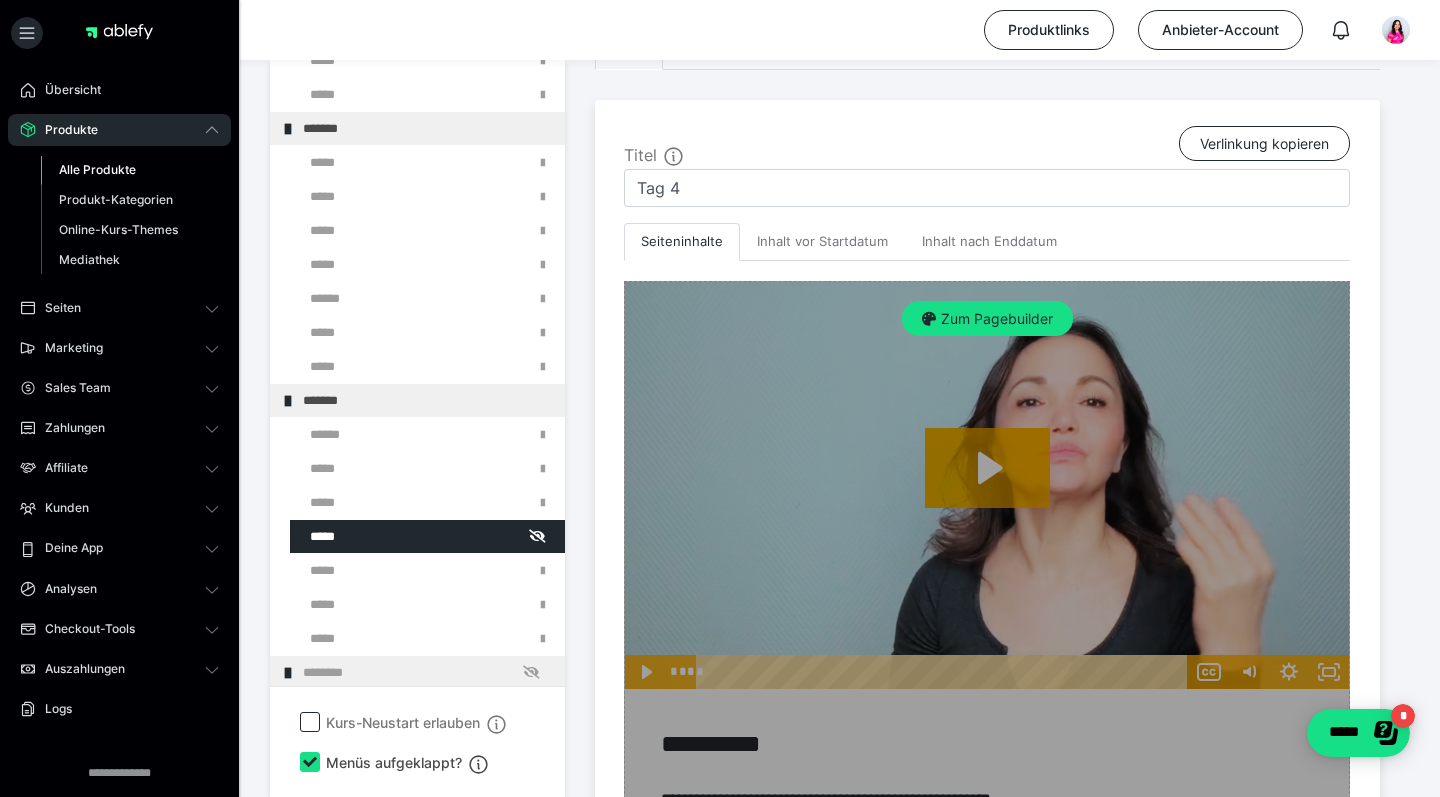 scroll, scrollTop: 430, scrollLeft: 0, axis: vertical 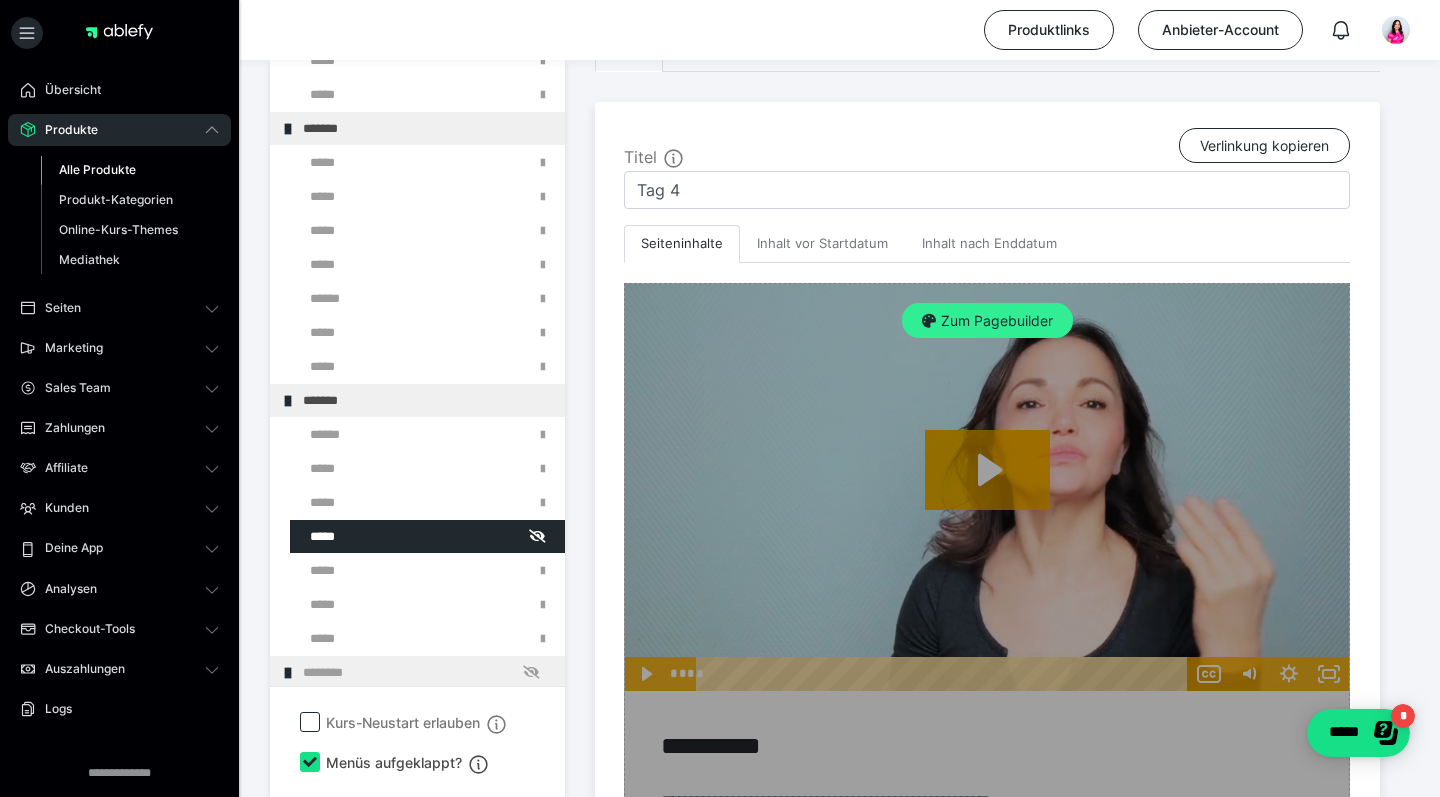 click on "Zum Pagebuilder" at bounding box center (987, 321) 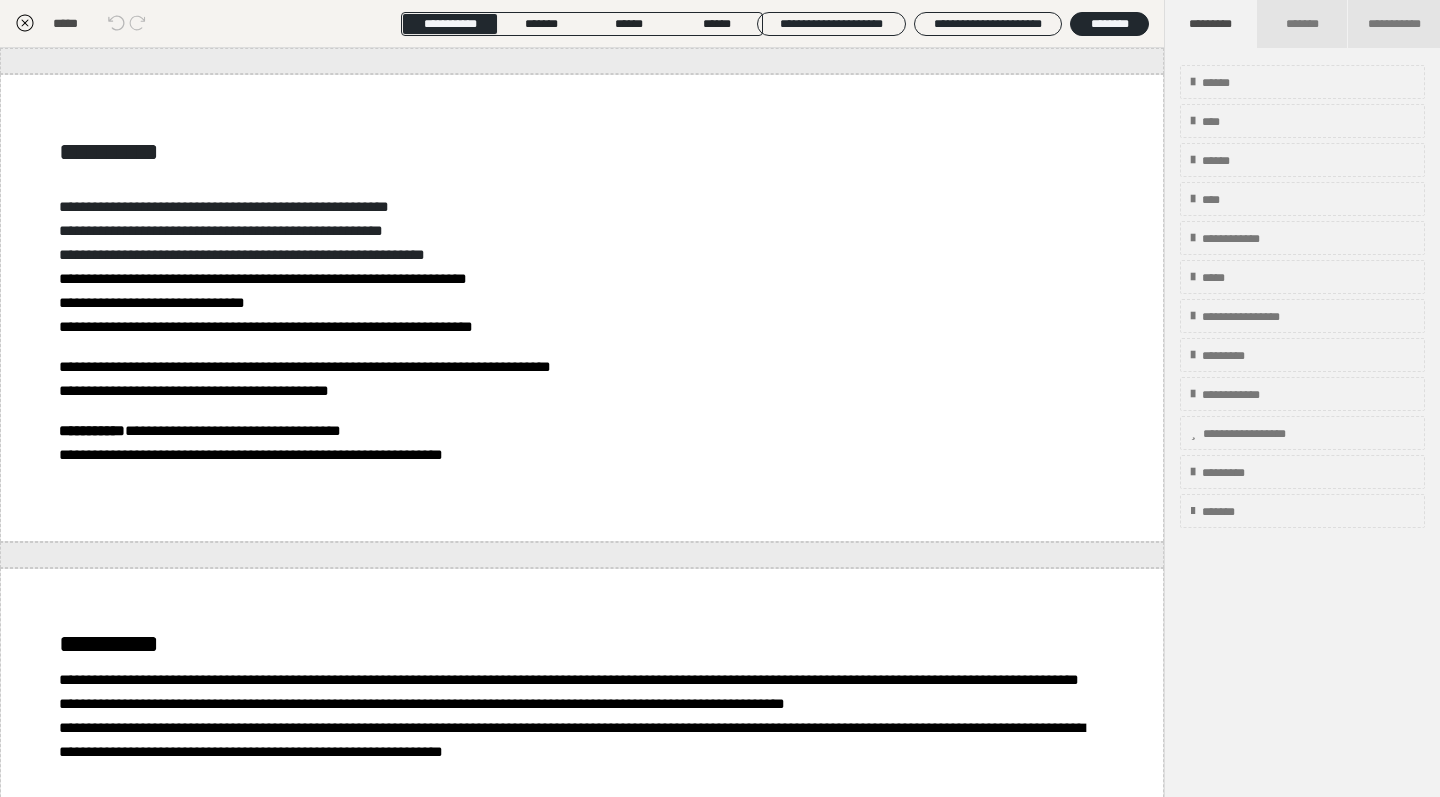 scroll, scrollTop: 374, scrollLeft: 0, axis: vertical 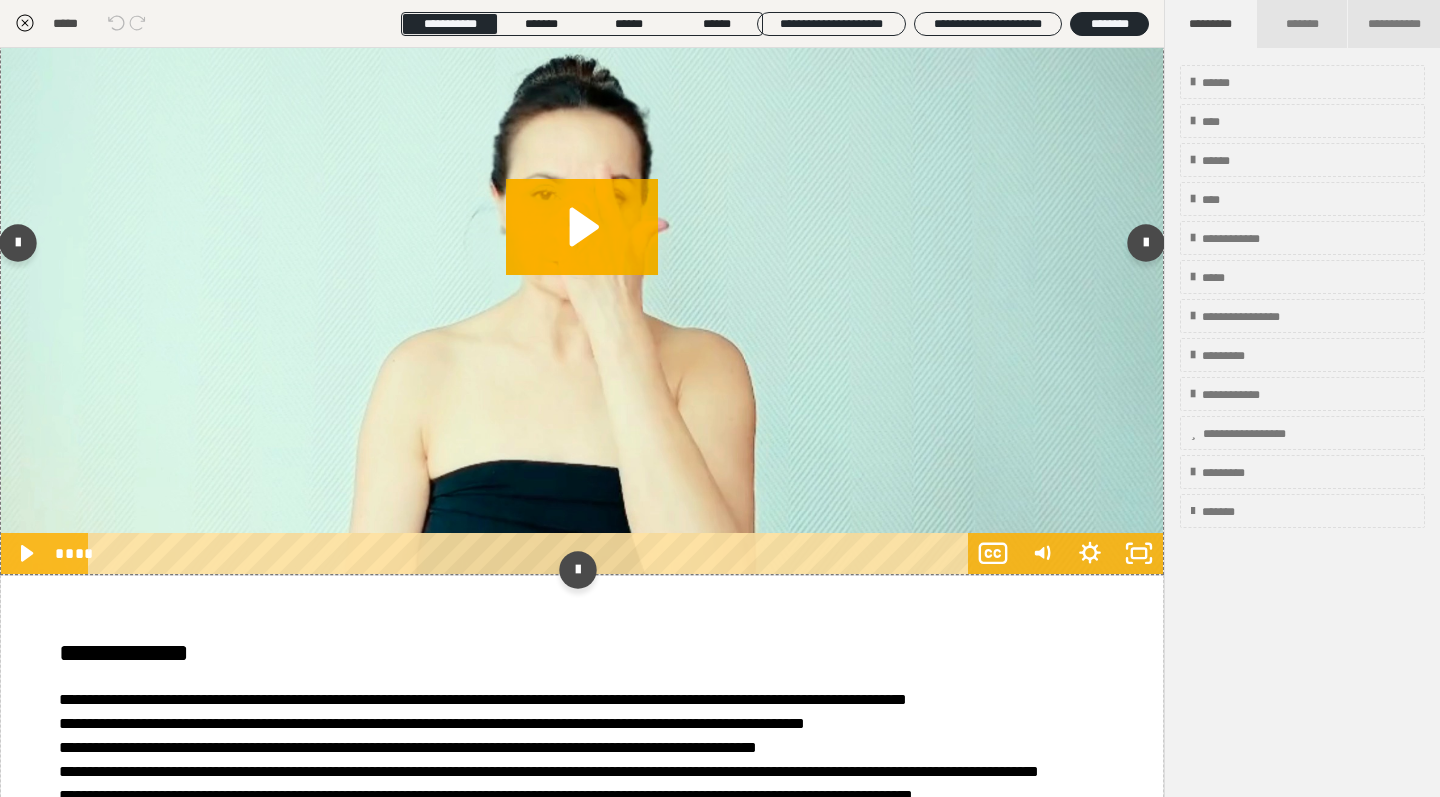 click at bounding box center [582, 248] 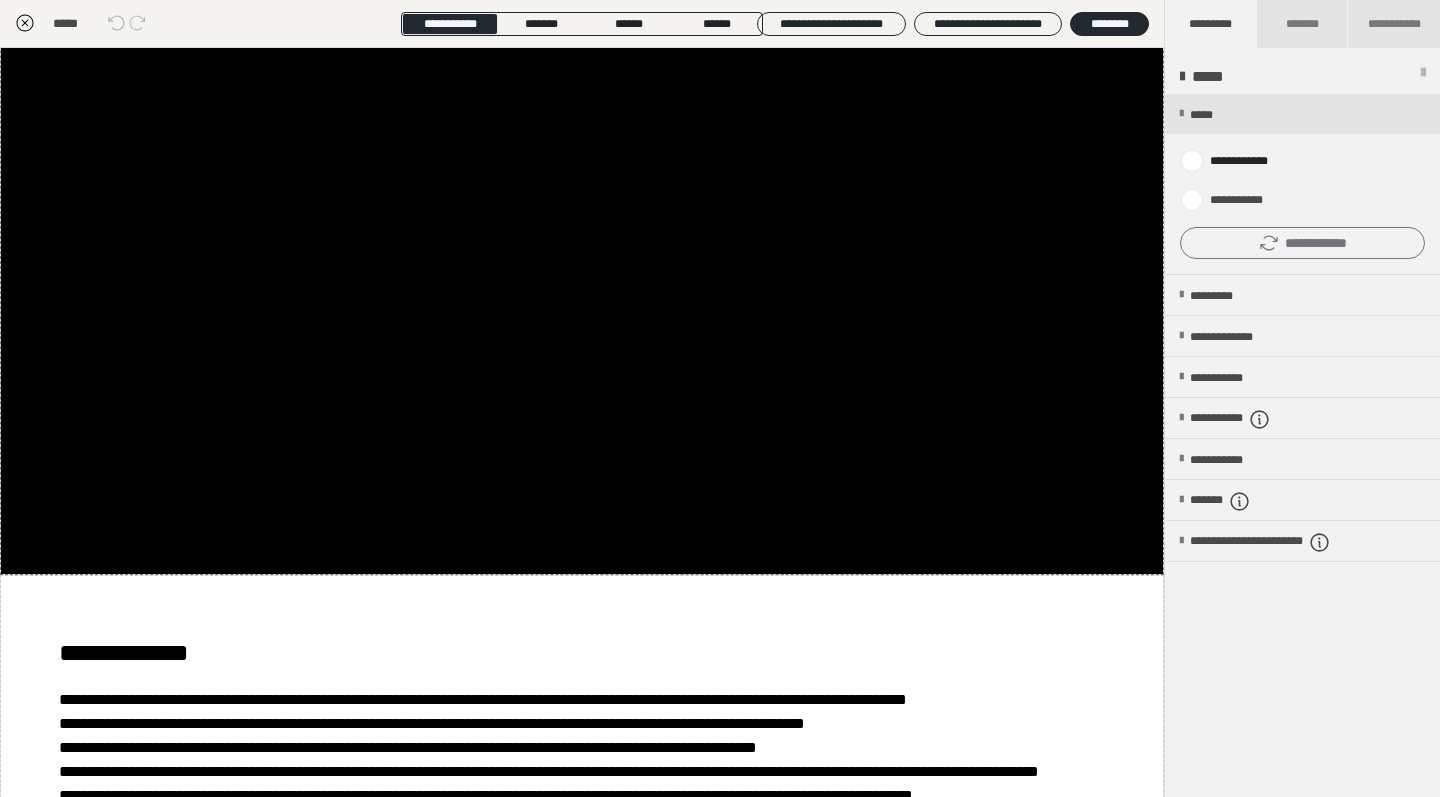 click 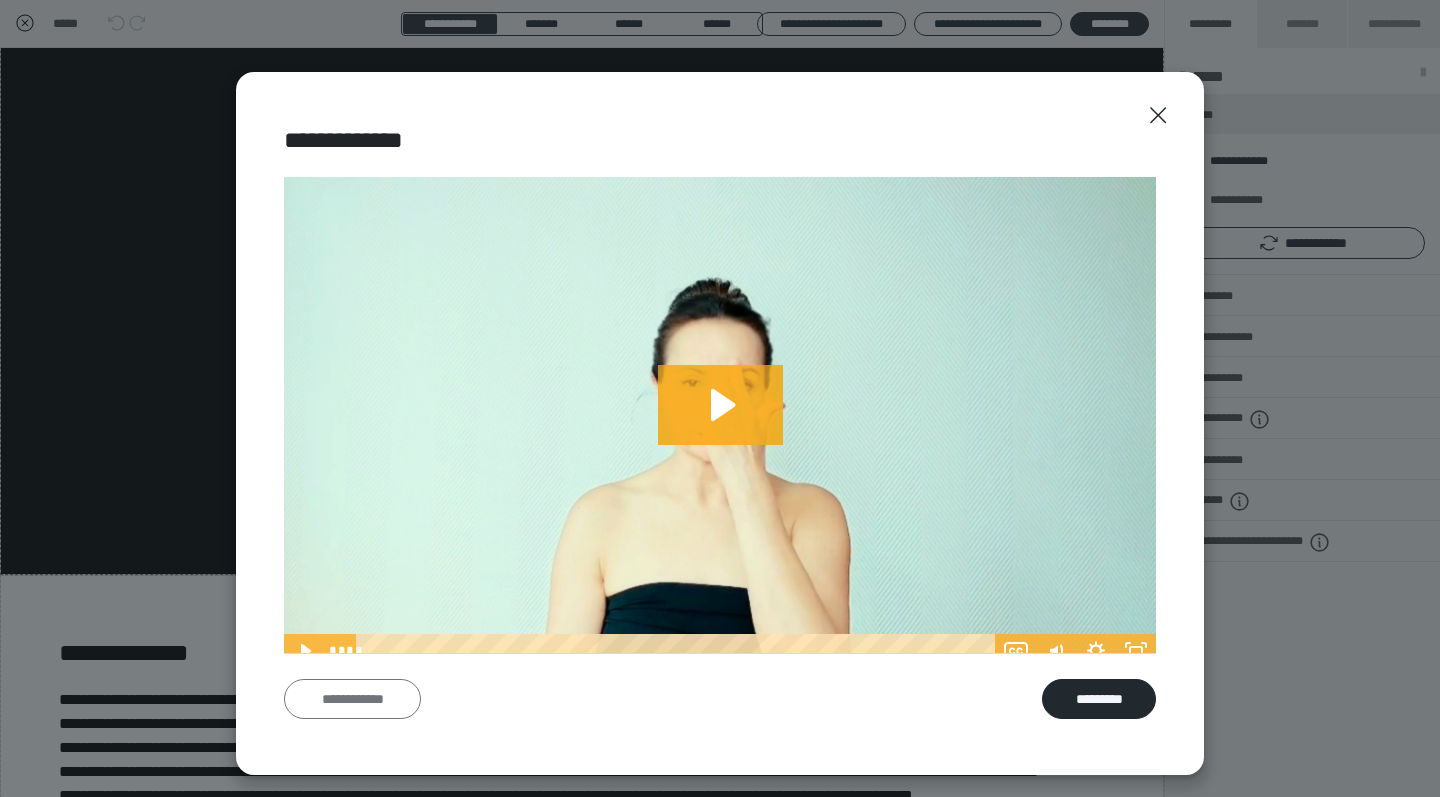 click on "**********" at bounding box center [352, 699] 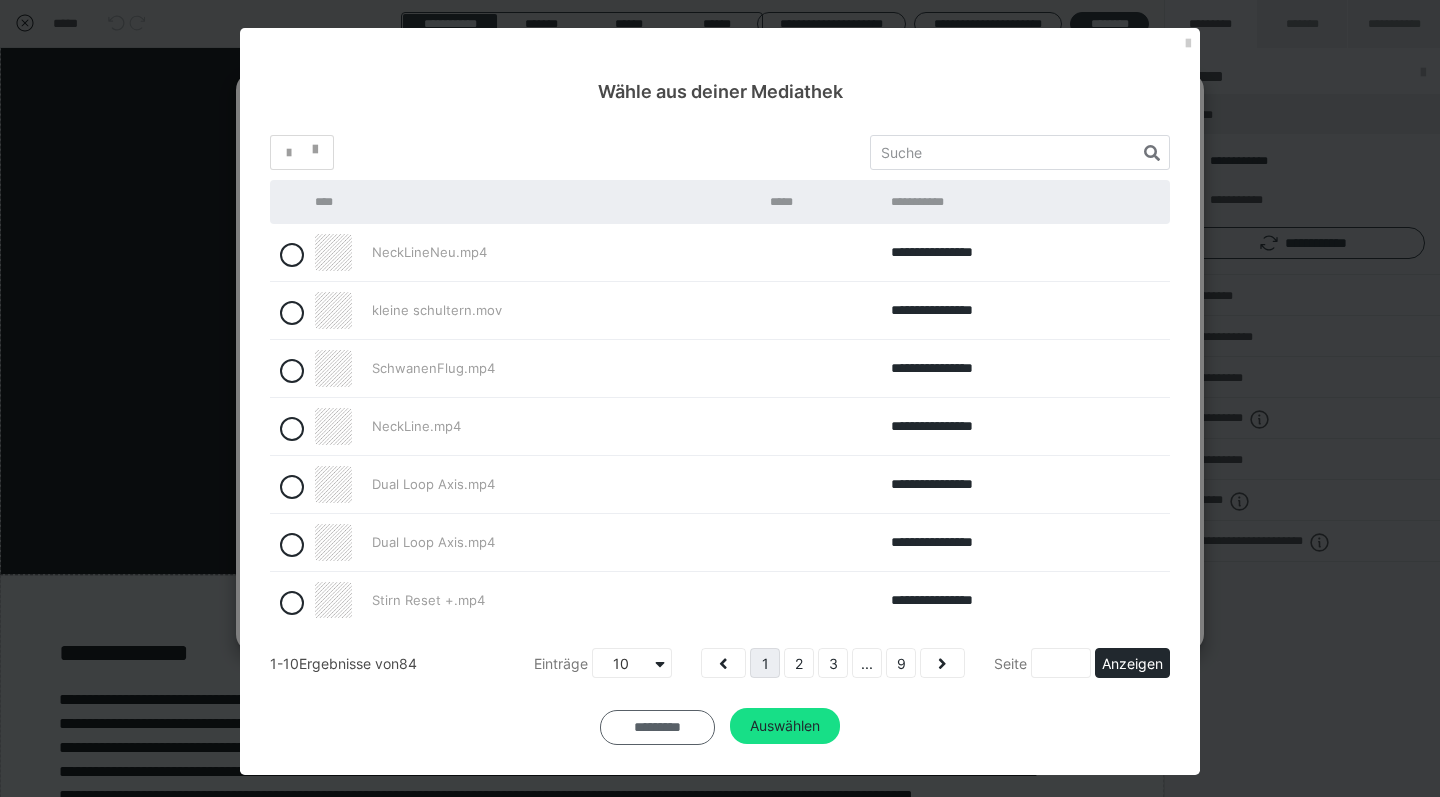 click on "*********" at bounding box center (657, 727) 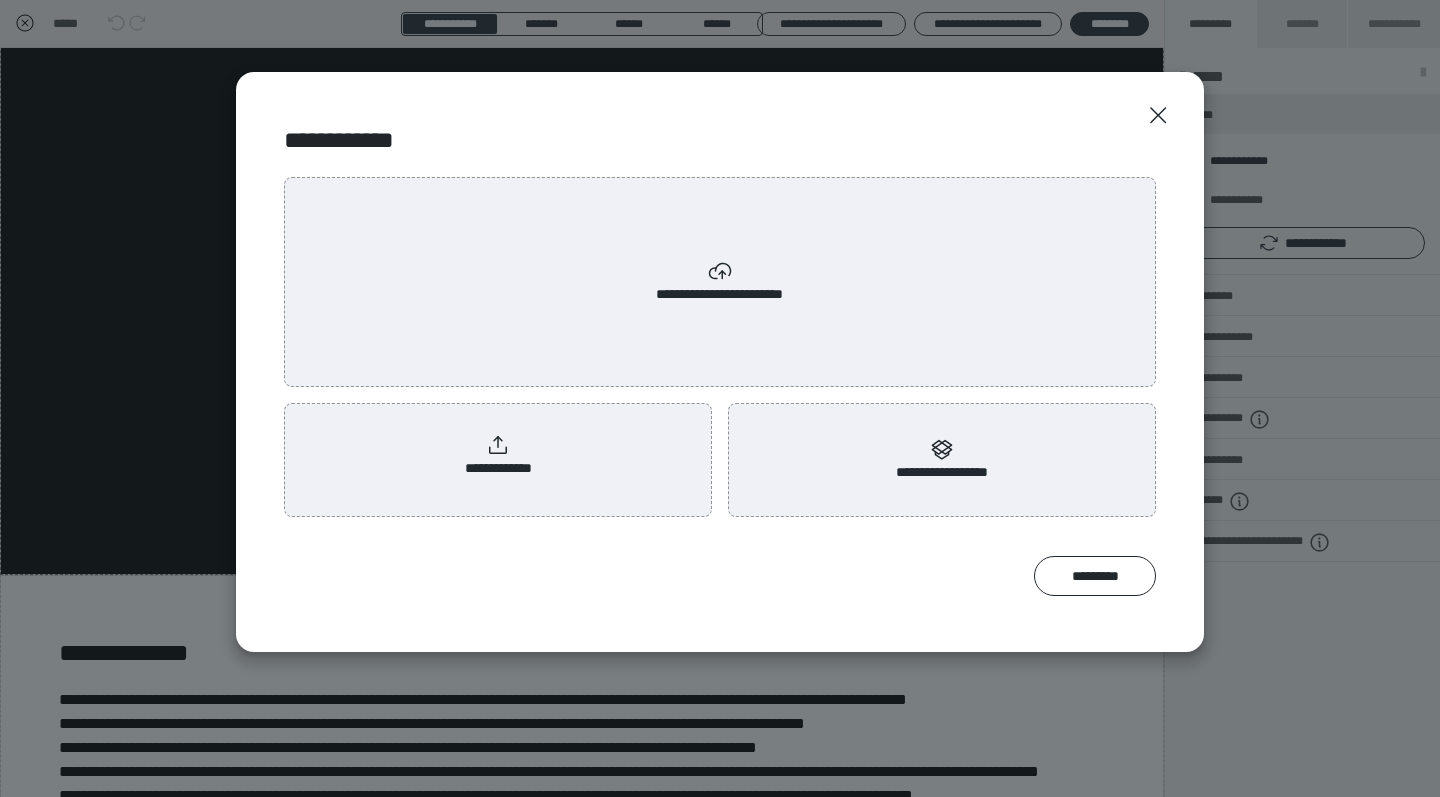 click on "**********" at bounding box center [498, 456] 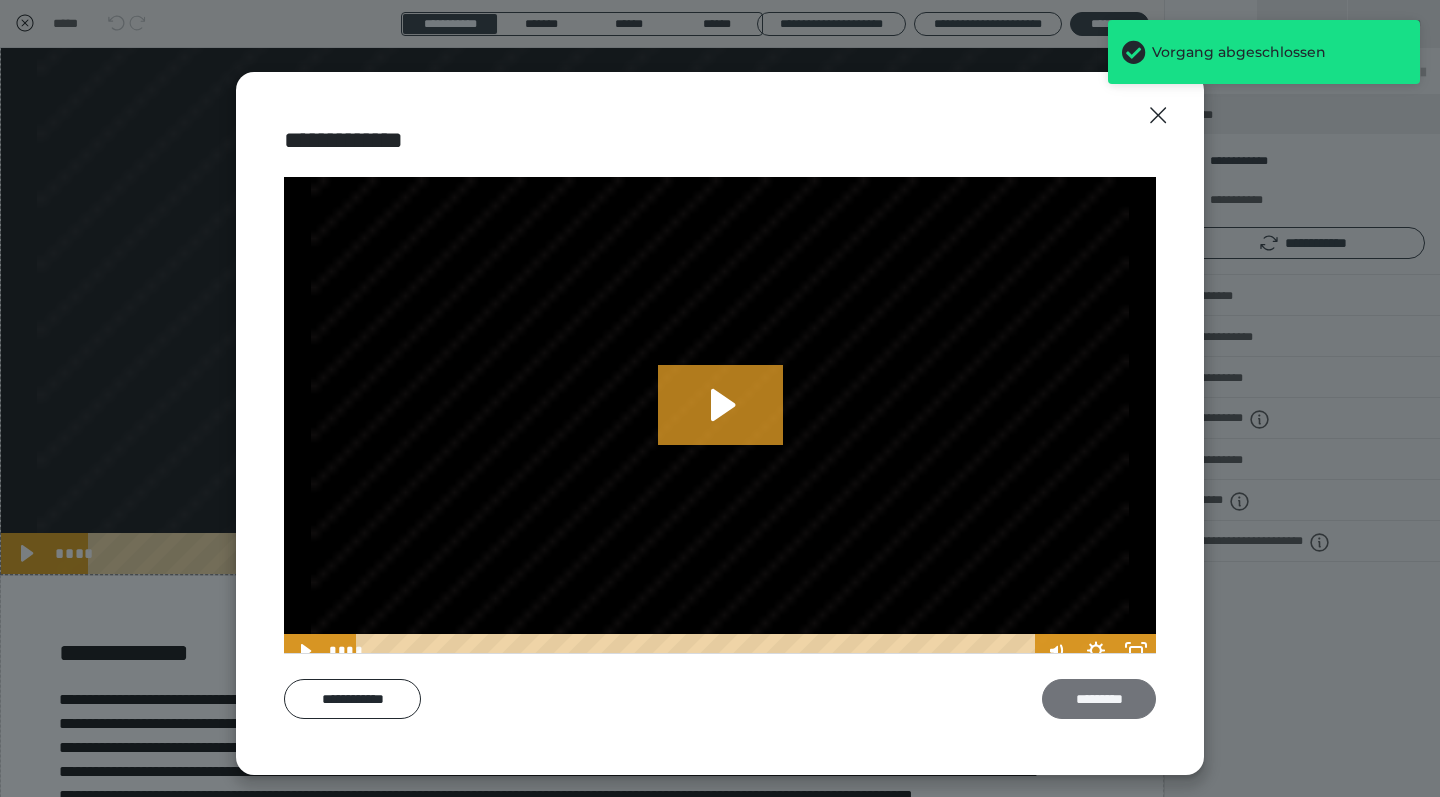 click on "*********" at bounding box center [1099, 699] 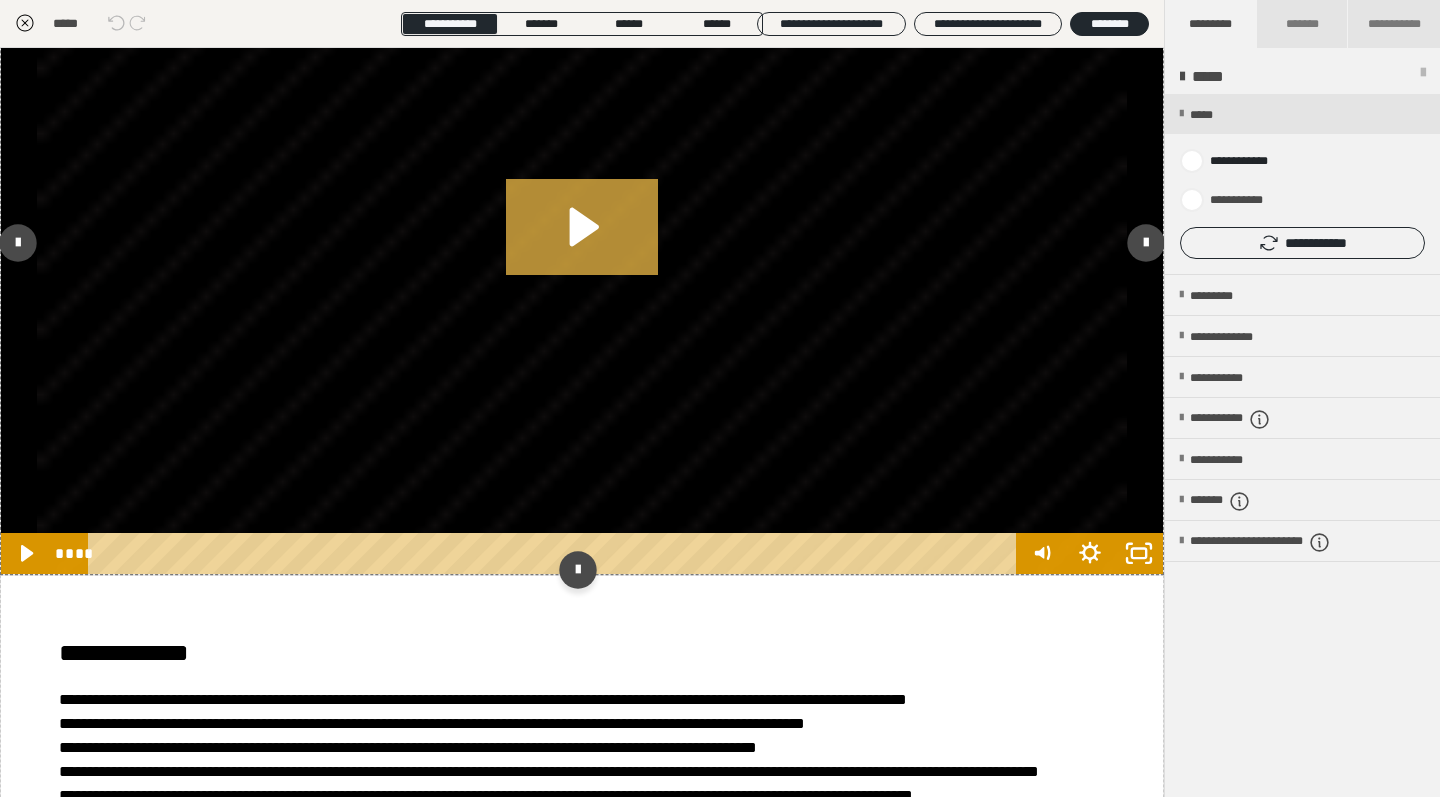 click 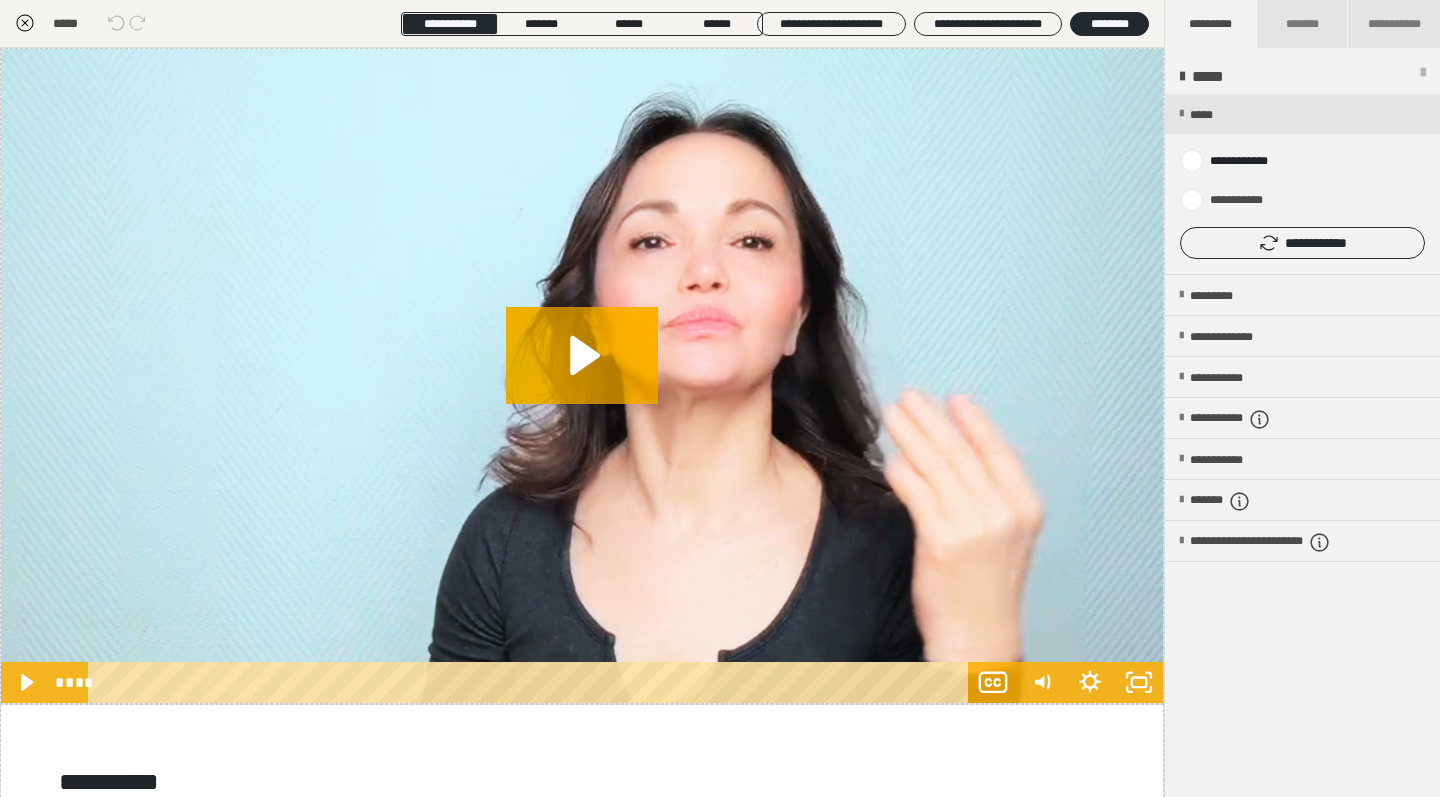 scroll, scrollTop: 0, scrollLeft: 0, axis: both 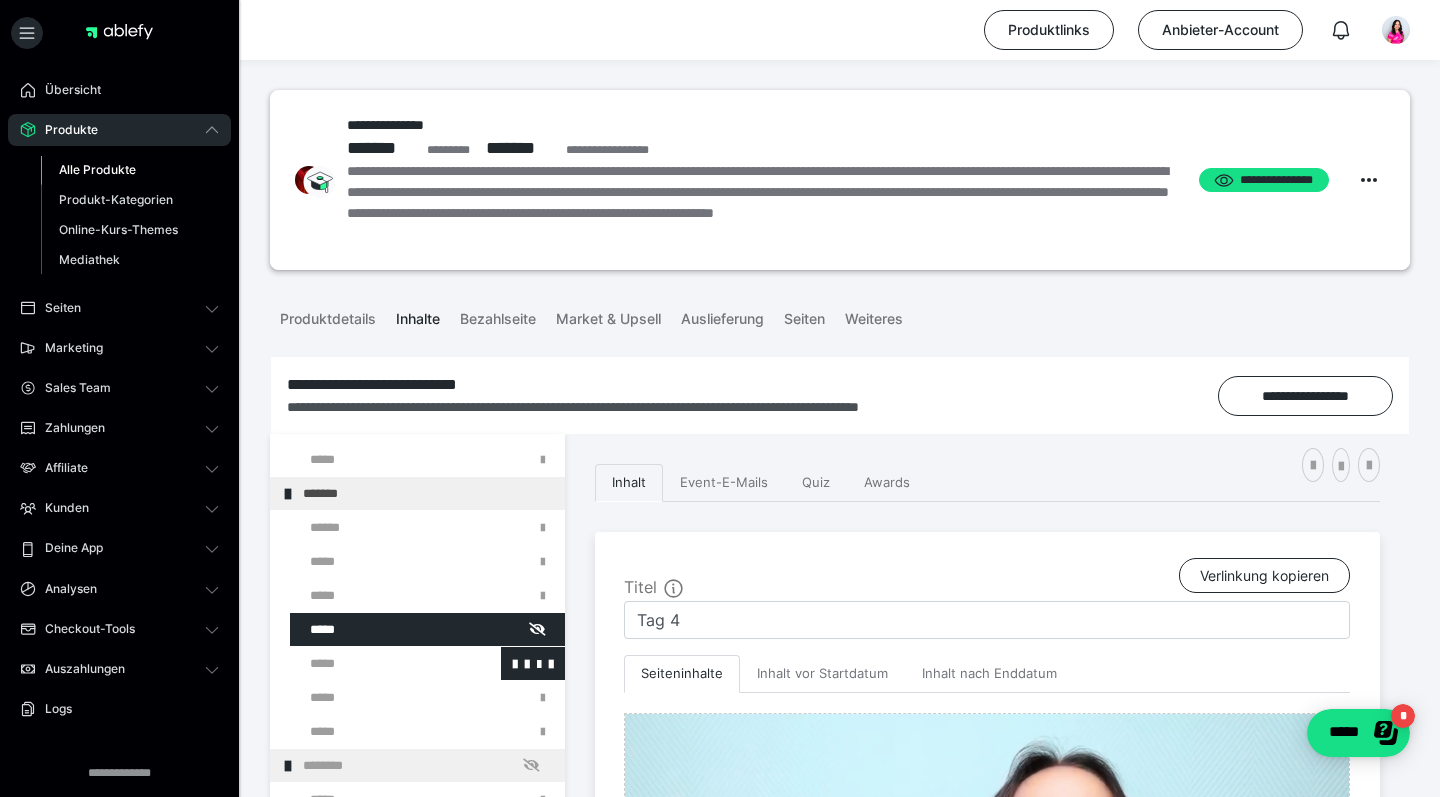 click at bounding box center [375, 663] 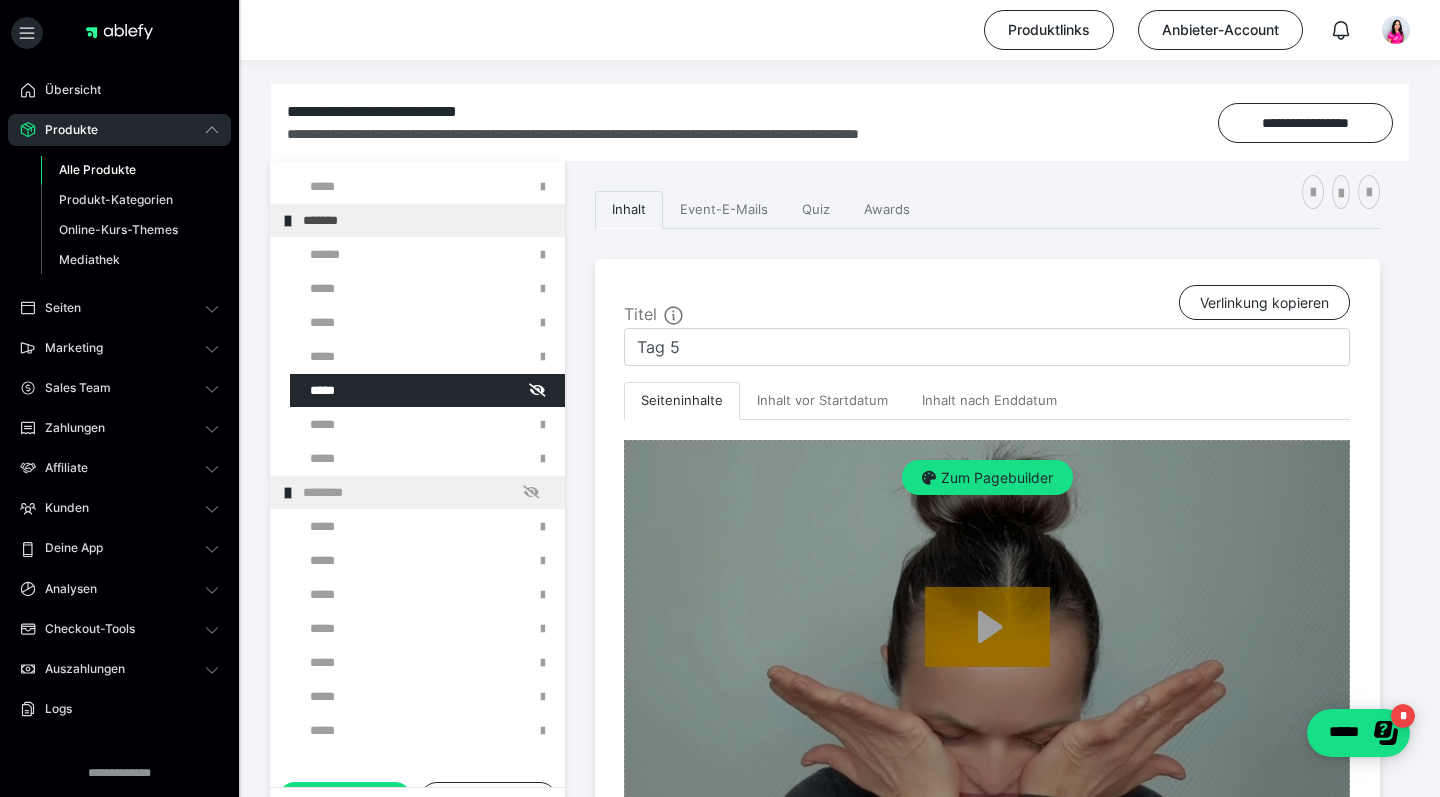 scroll, scrollTop: 262, scrollLeft: 0, axis: vertical 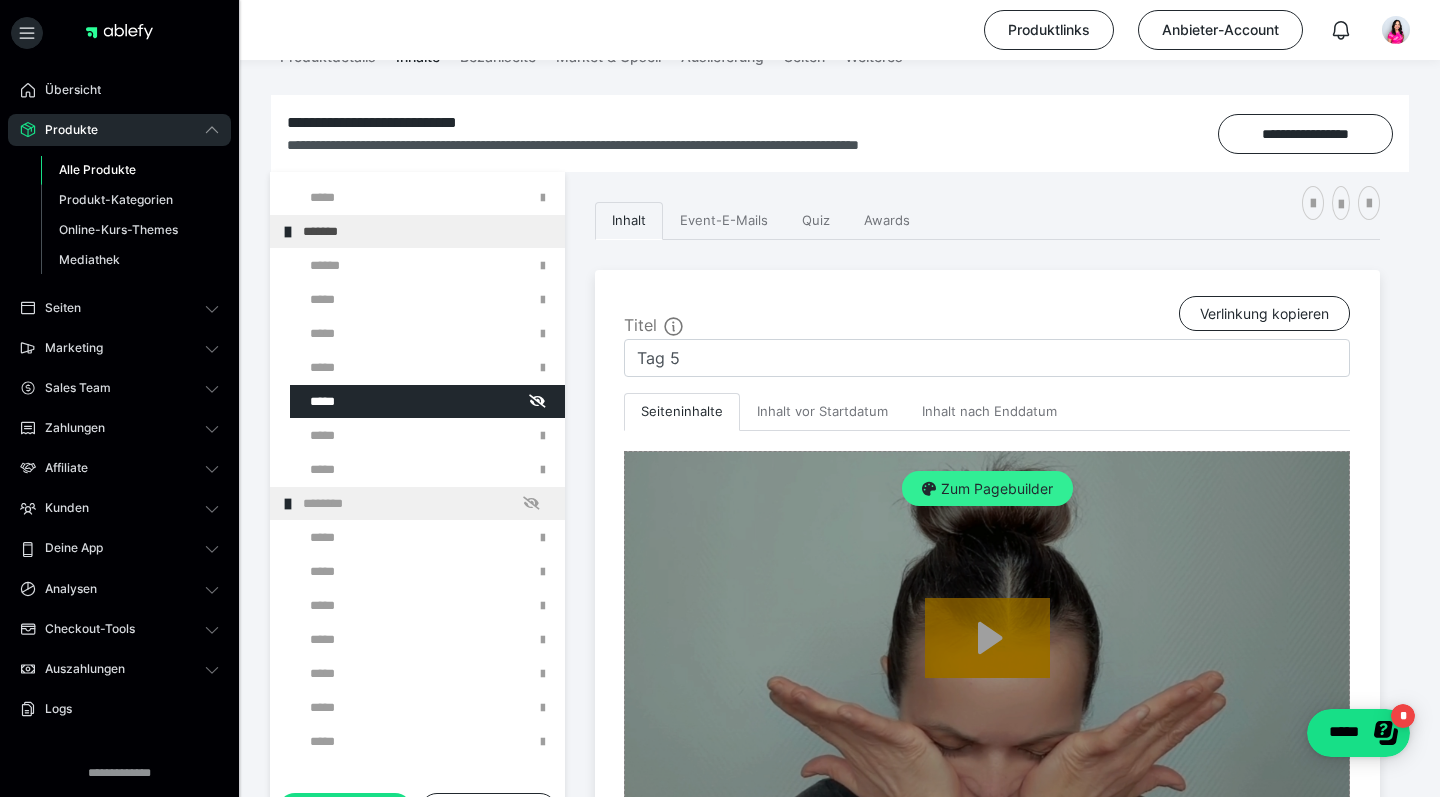 click on "Zum Pagebuilder" at bounding box center [987, 489] 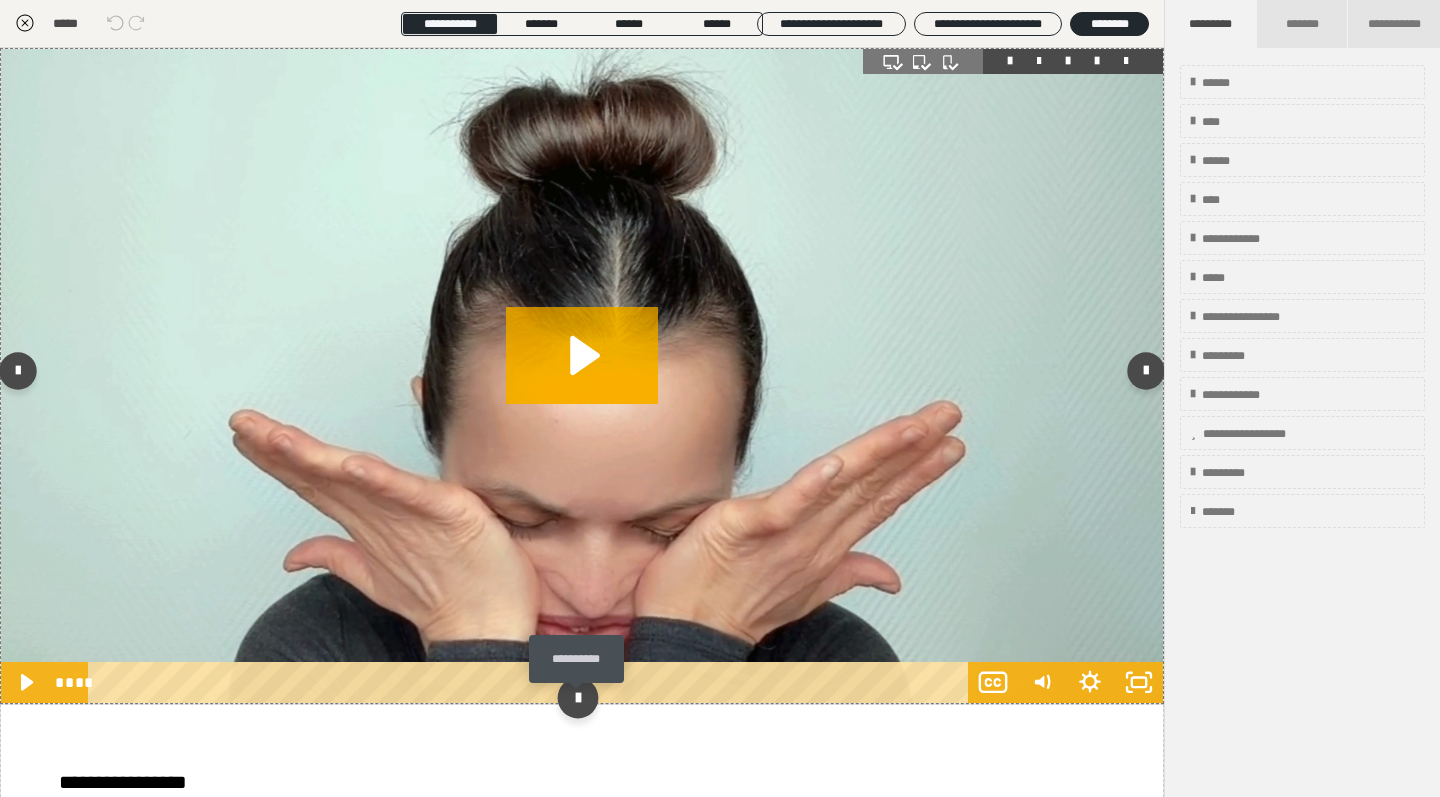 click at bounding box center [577, 698] 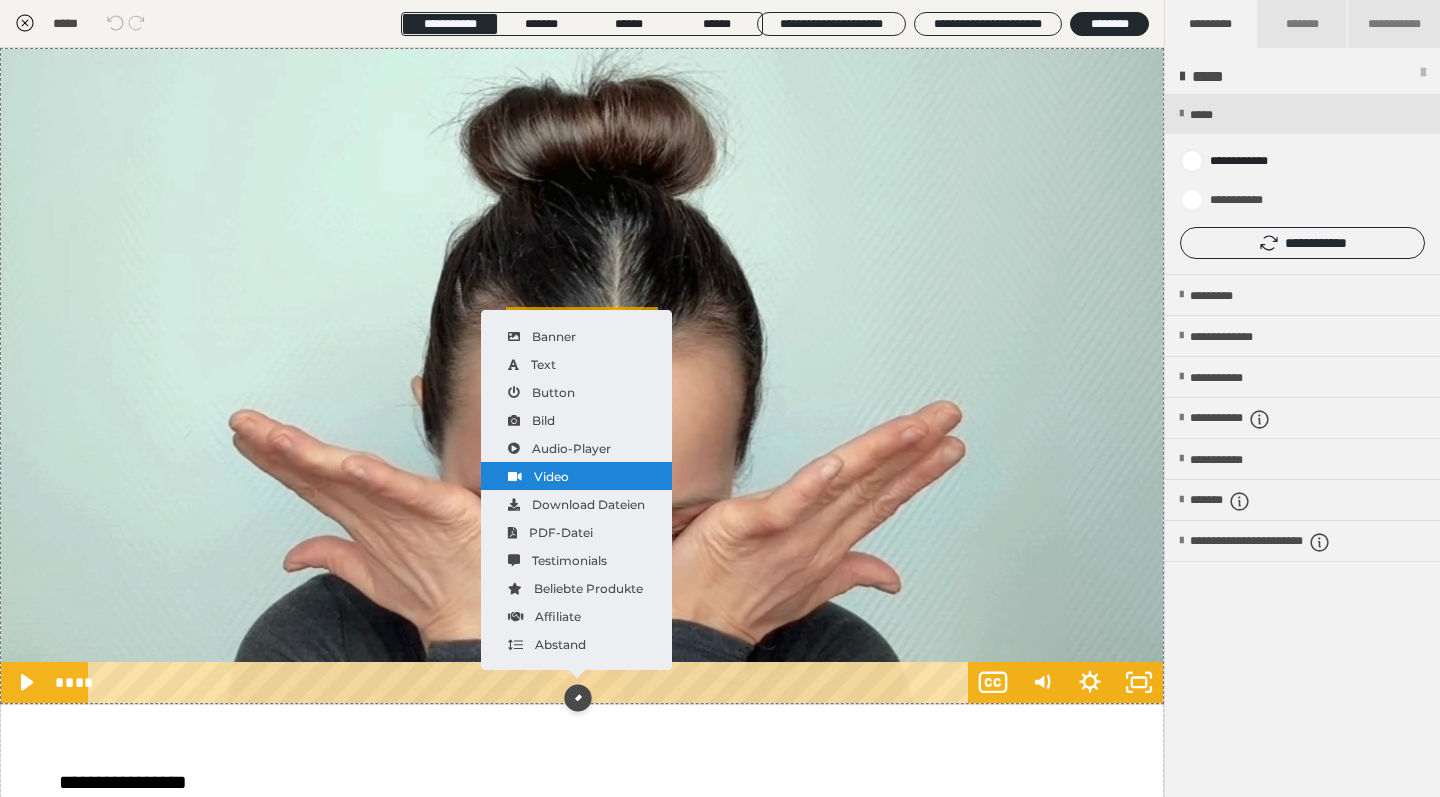click on "Video" at bounding box center [576, 476] 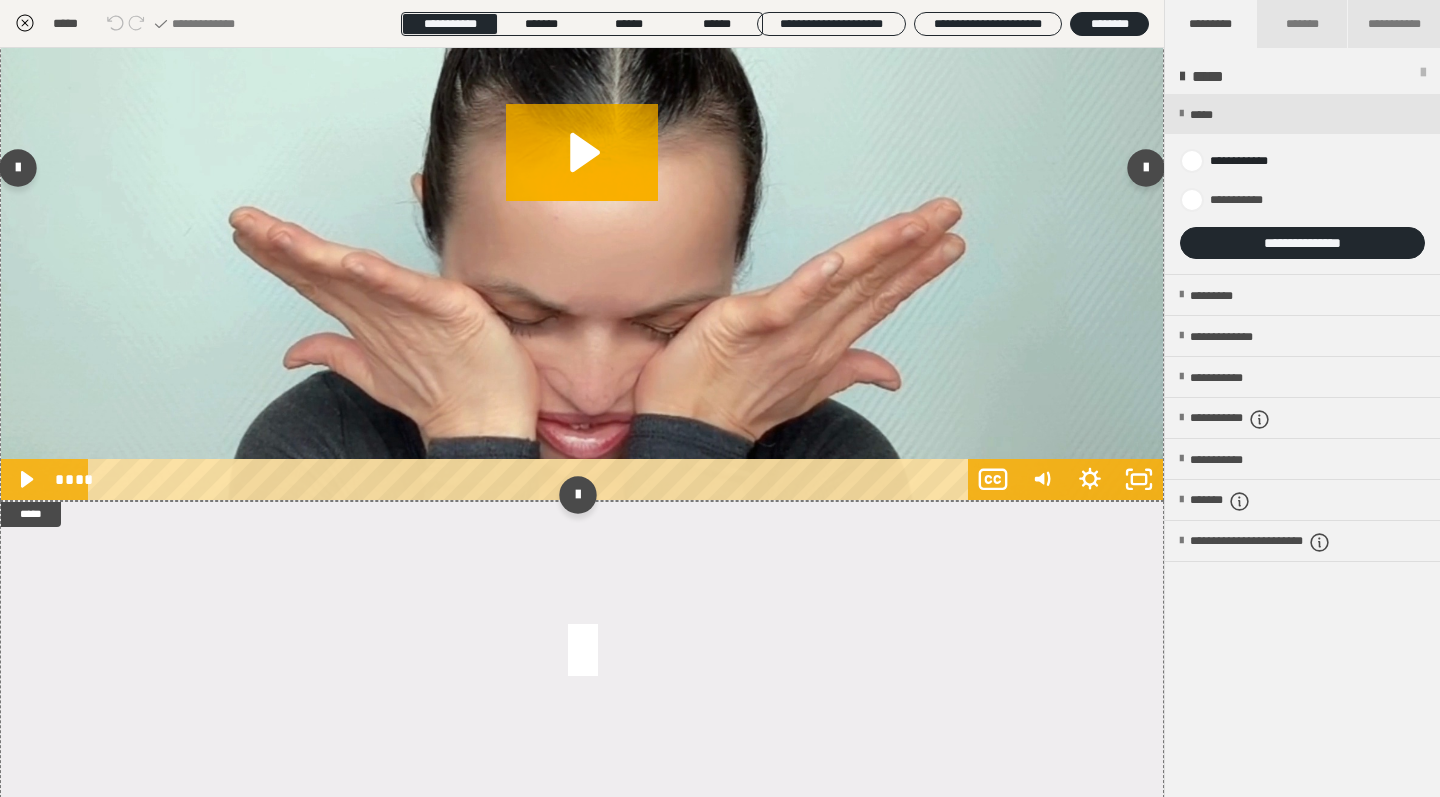 scroll, scrollTop: 367, scrollLeft: 0, axis: vertical 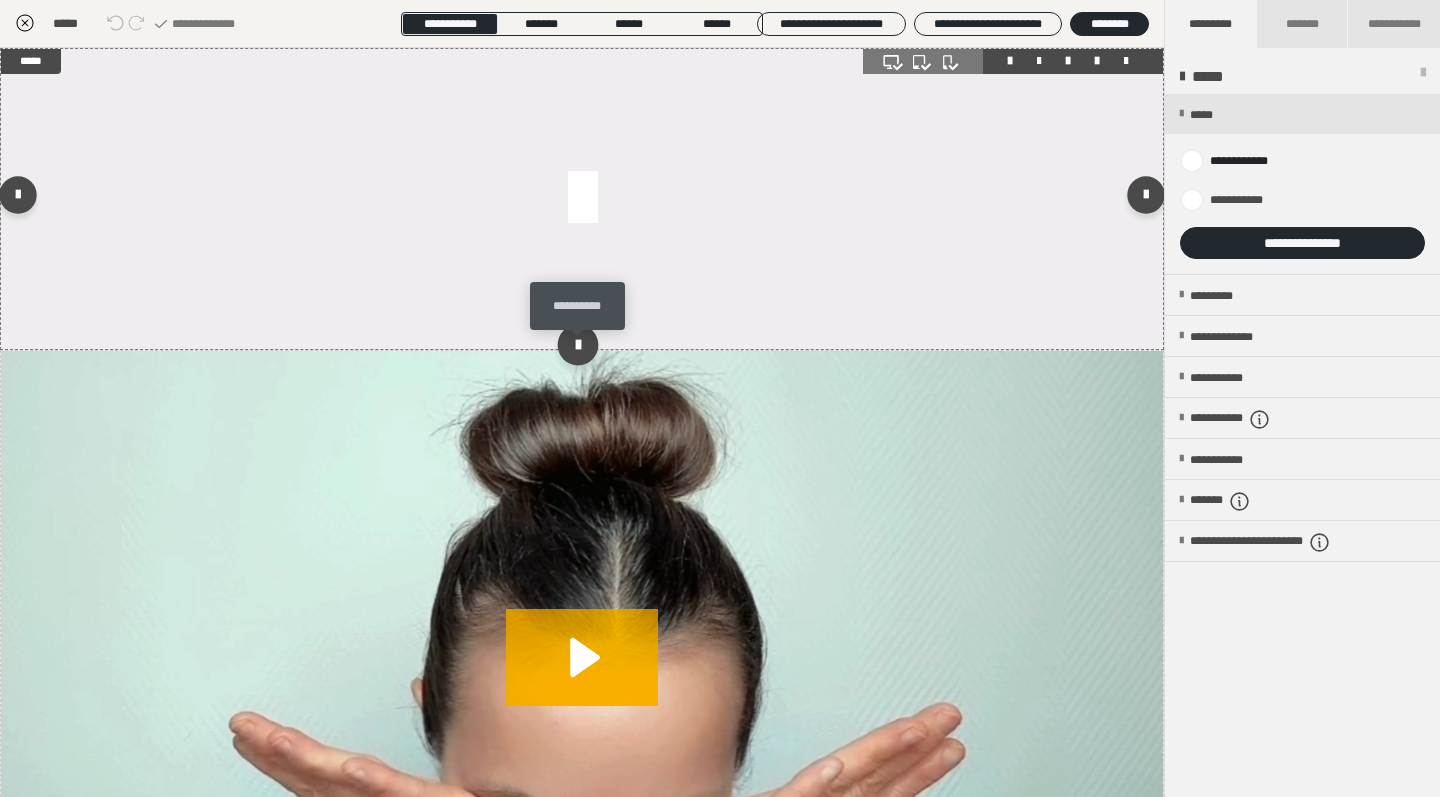 click at bounding box center [577, 344] 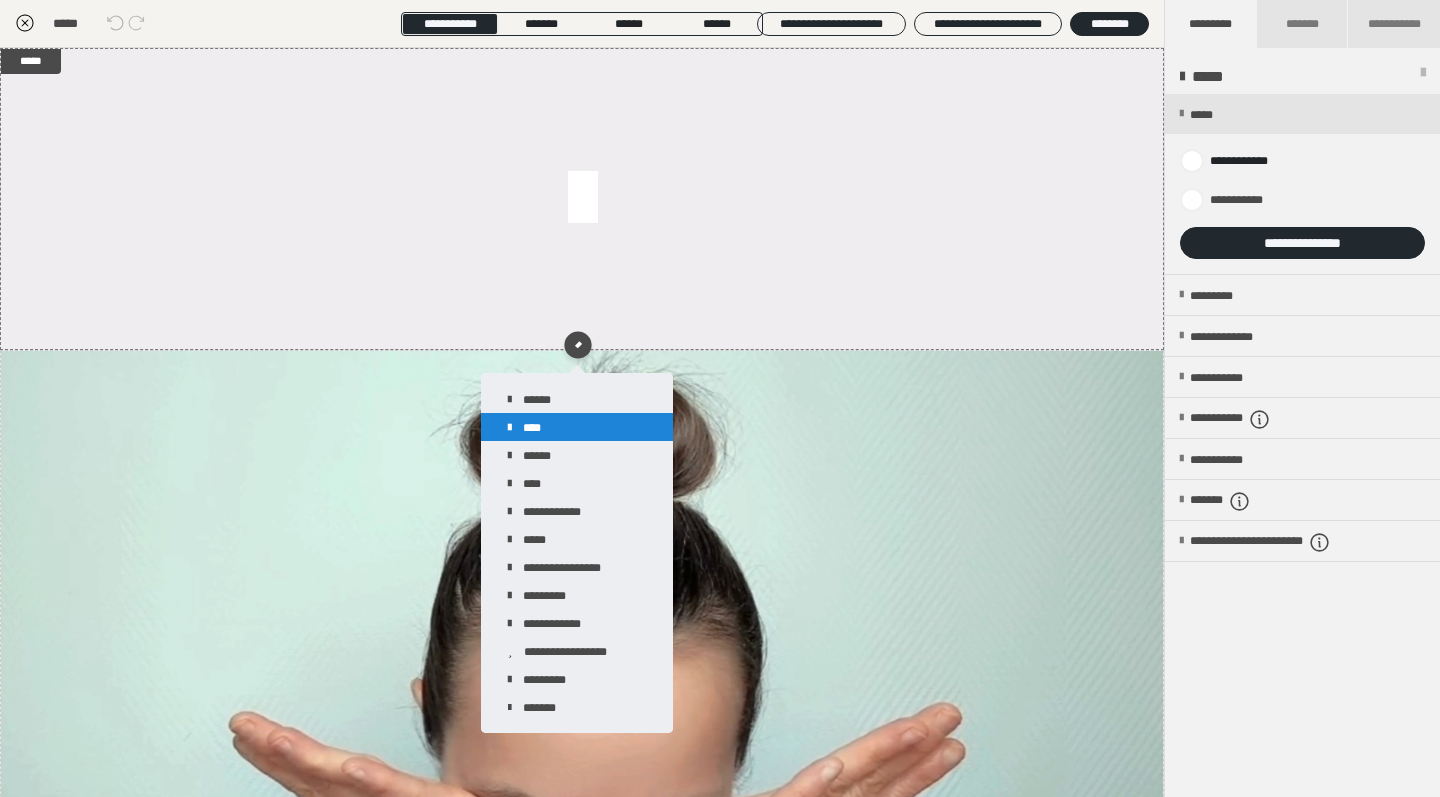 click on "****" at bounding box center [577, 427] 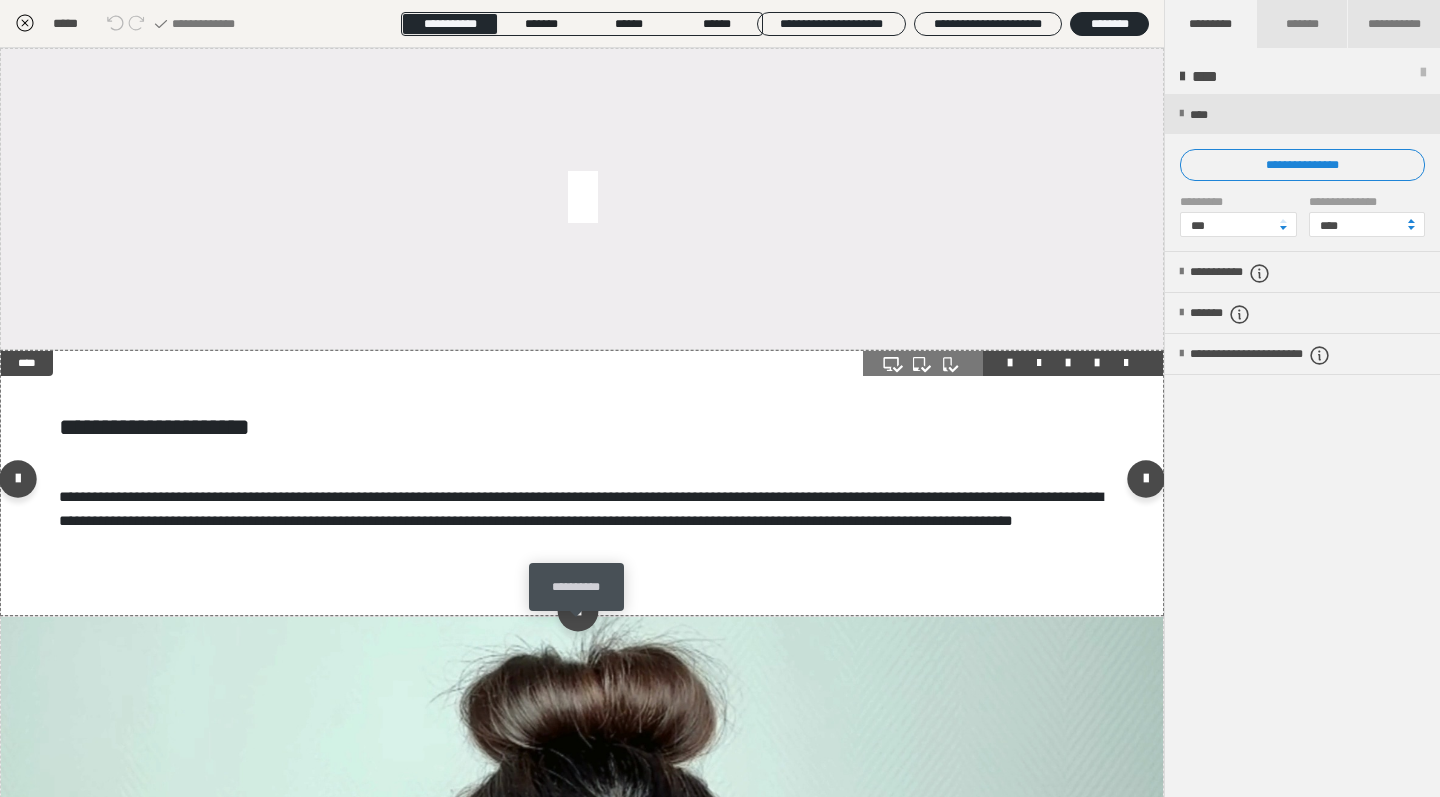 click at bounding box center [577, 610] 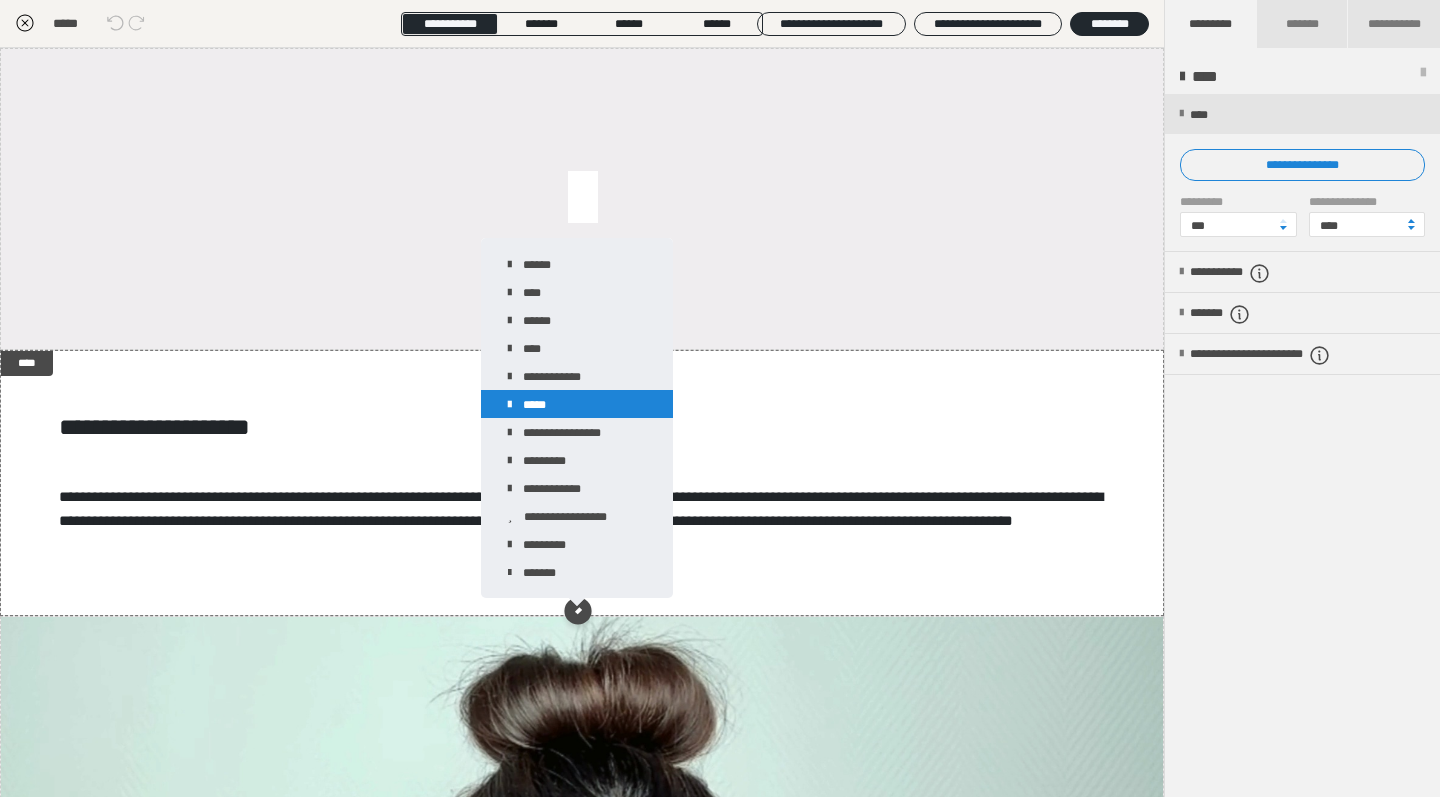 click on "*****" at bounding box center (577, 404) 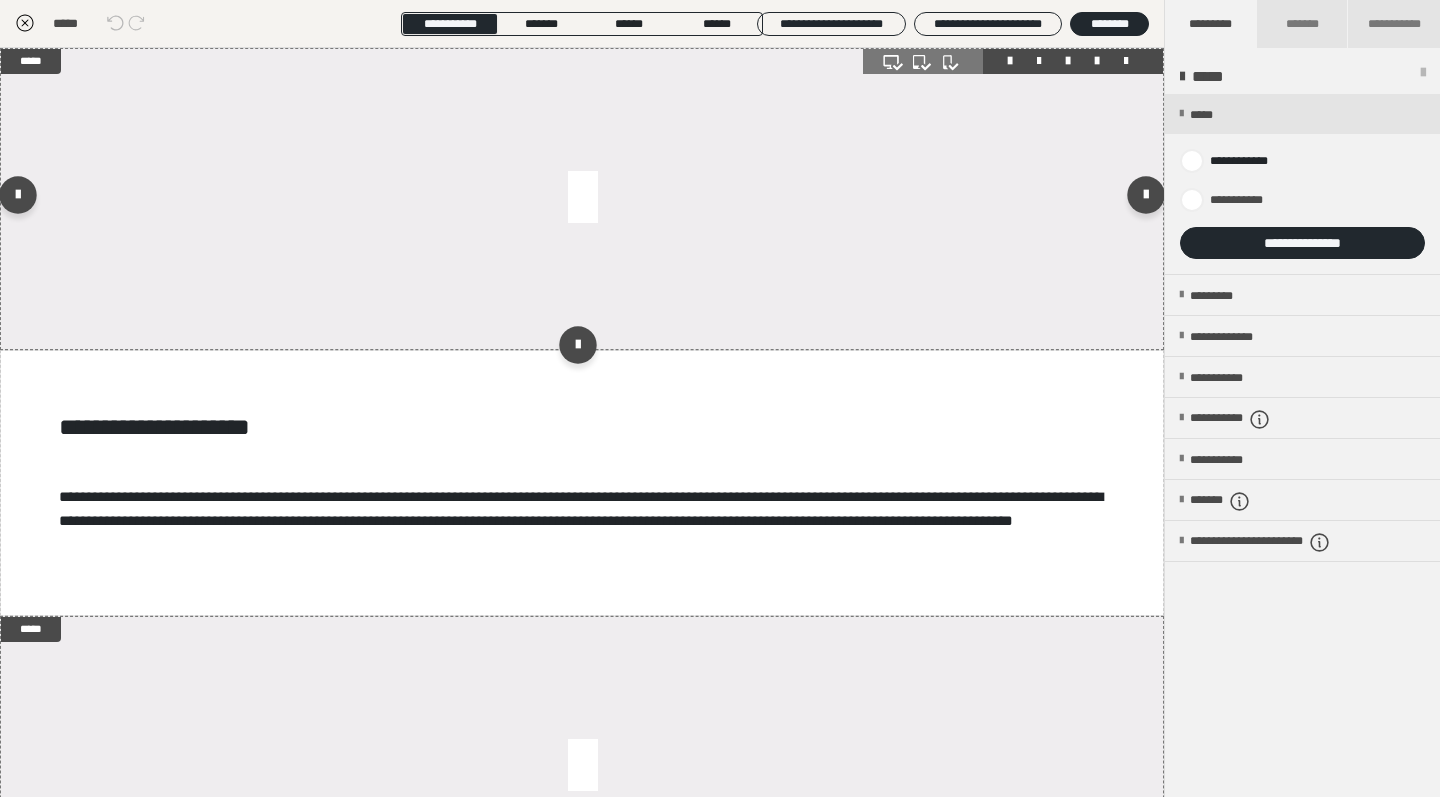 scroll, scrollTop: 0, scrollLeft: 0, axis: both 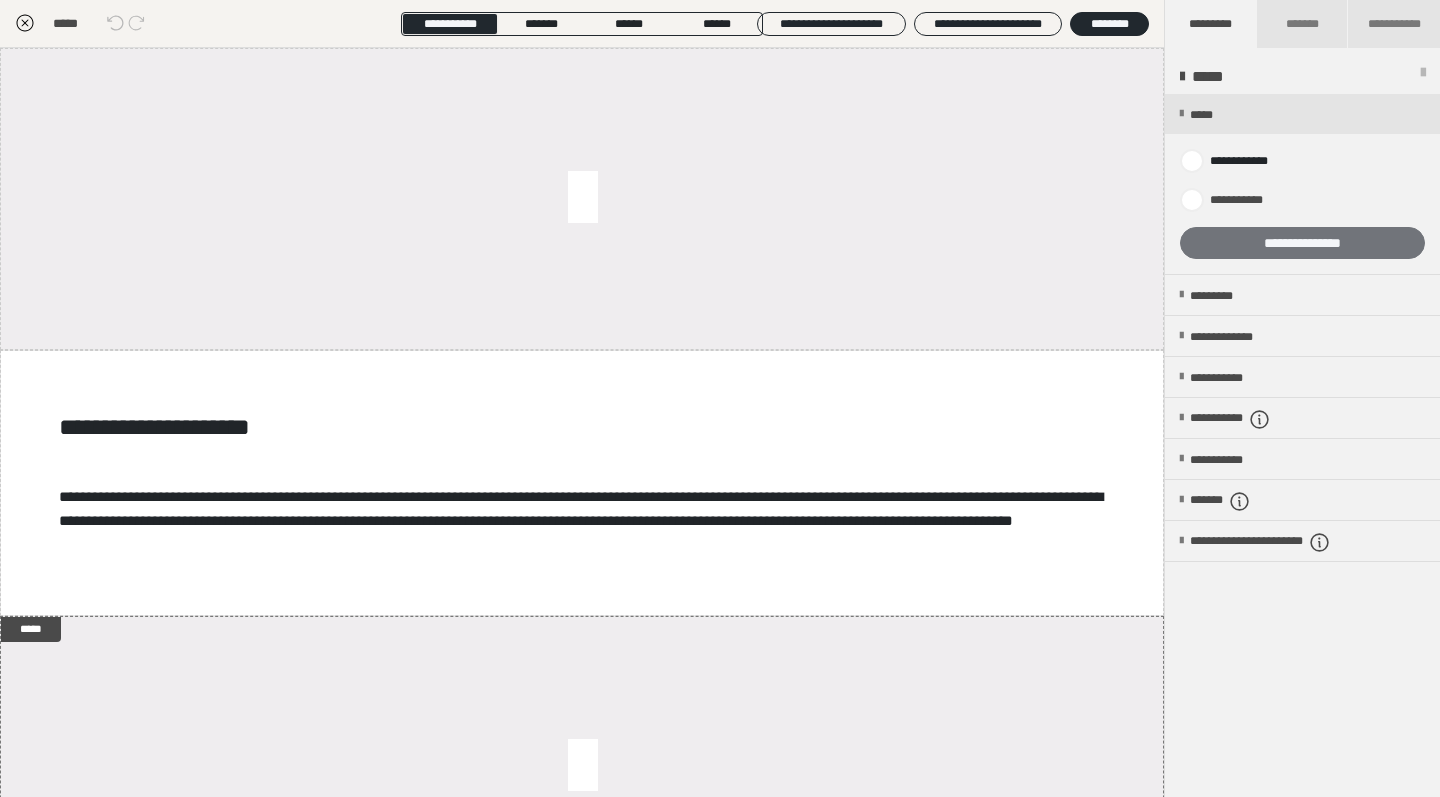 click on "**********" at bounding box center [1302, 243] 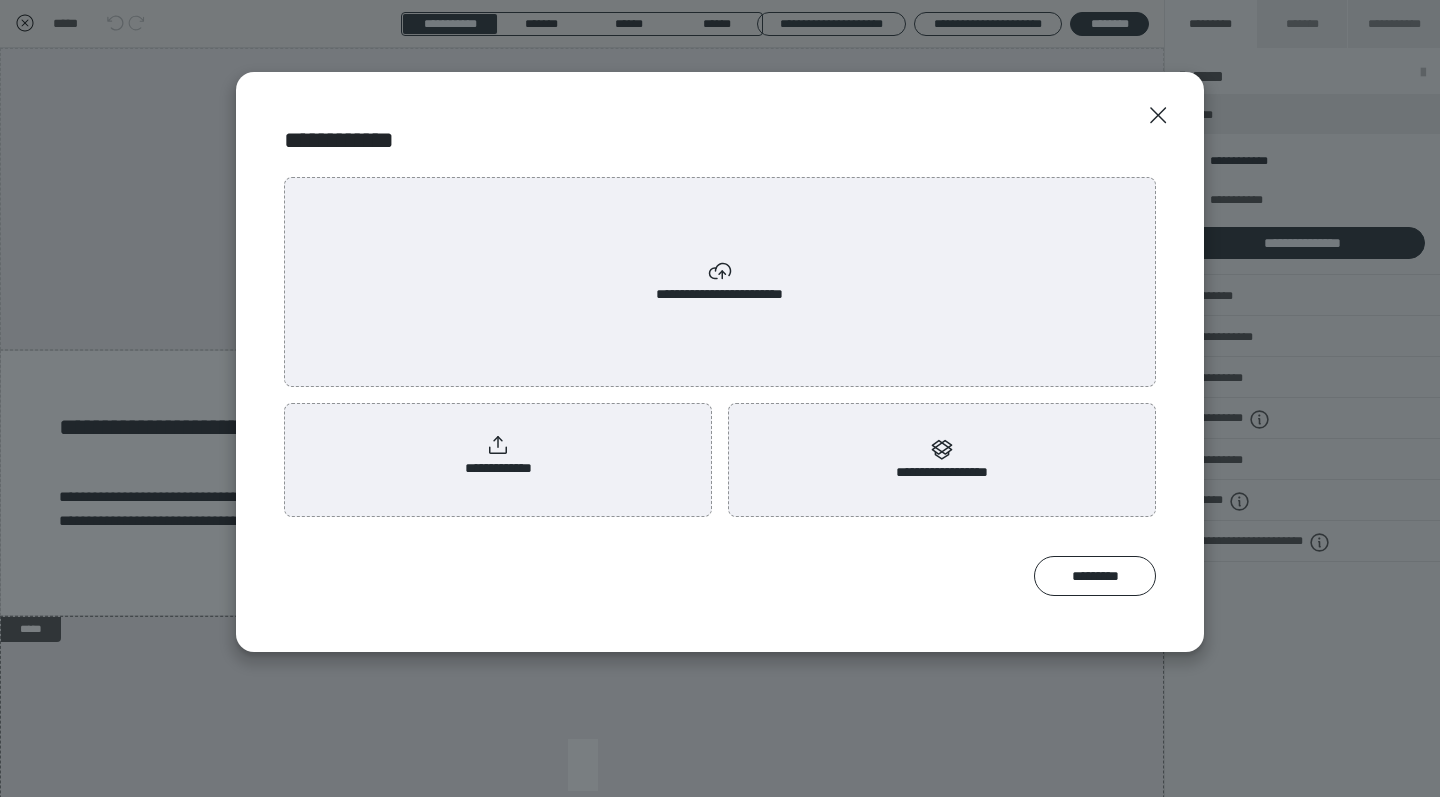 click on "**********" at bounding box center [720, 282] 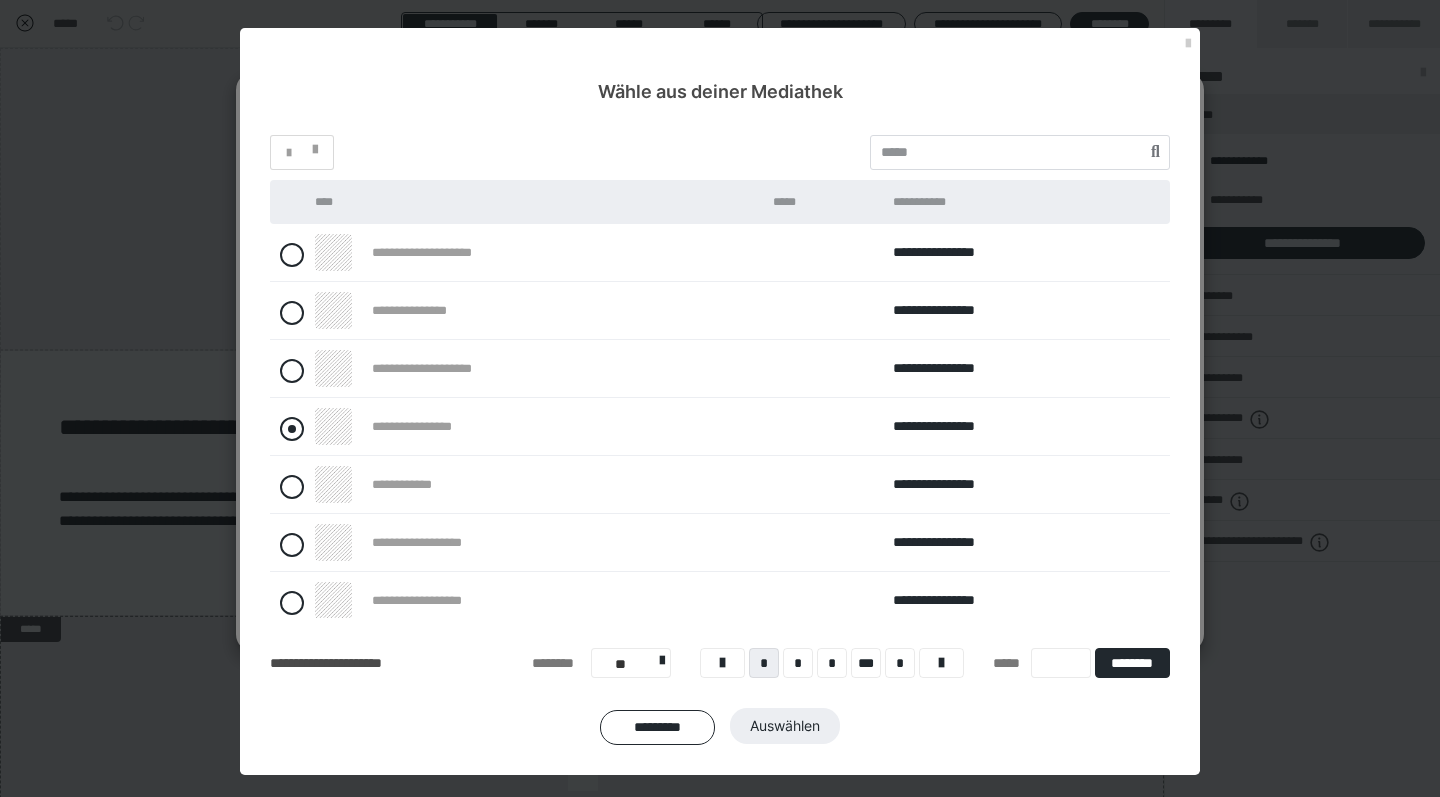 click at bounding box center [292, 429] 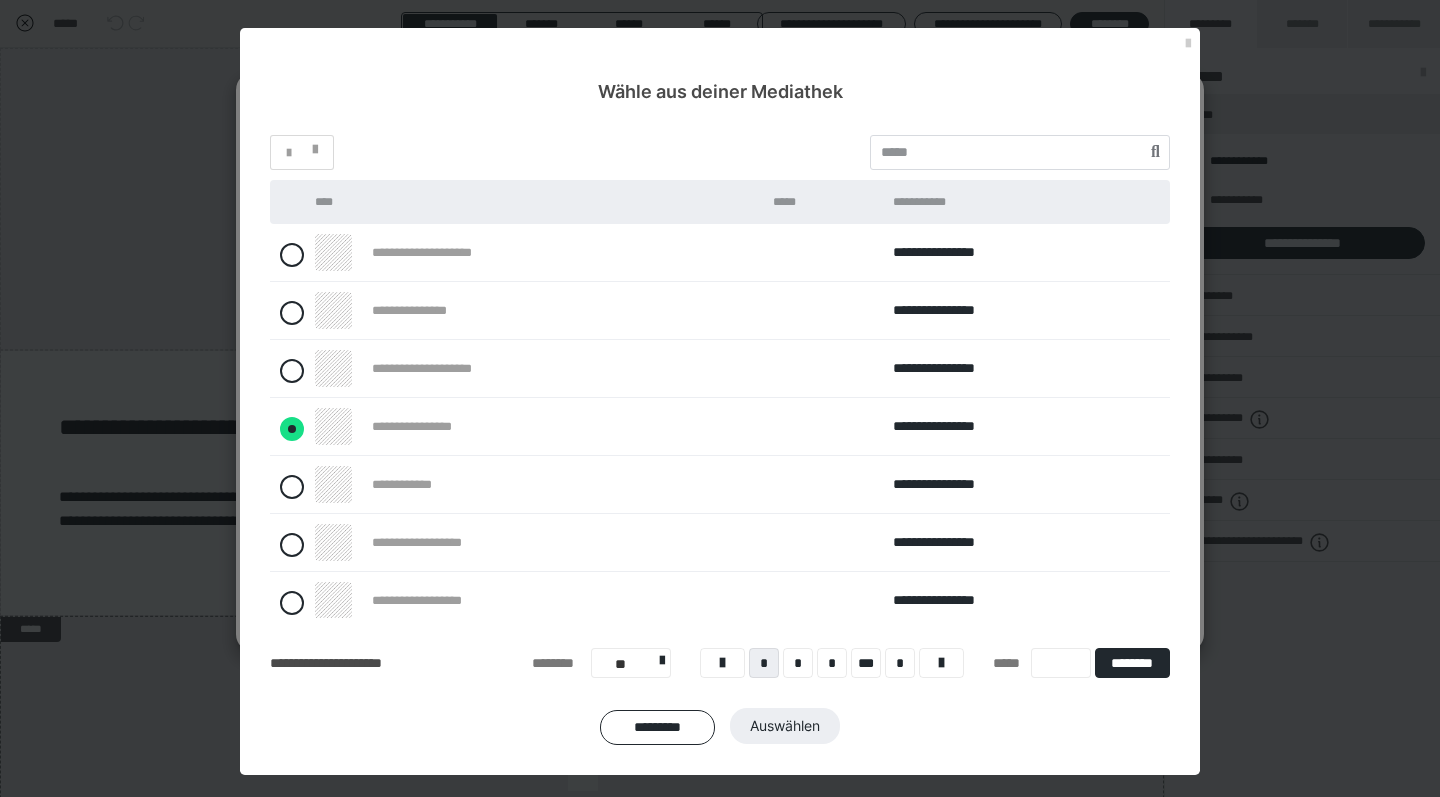 radio on "****" 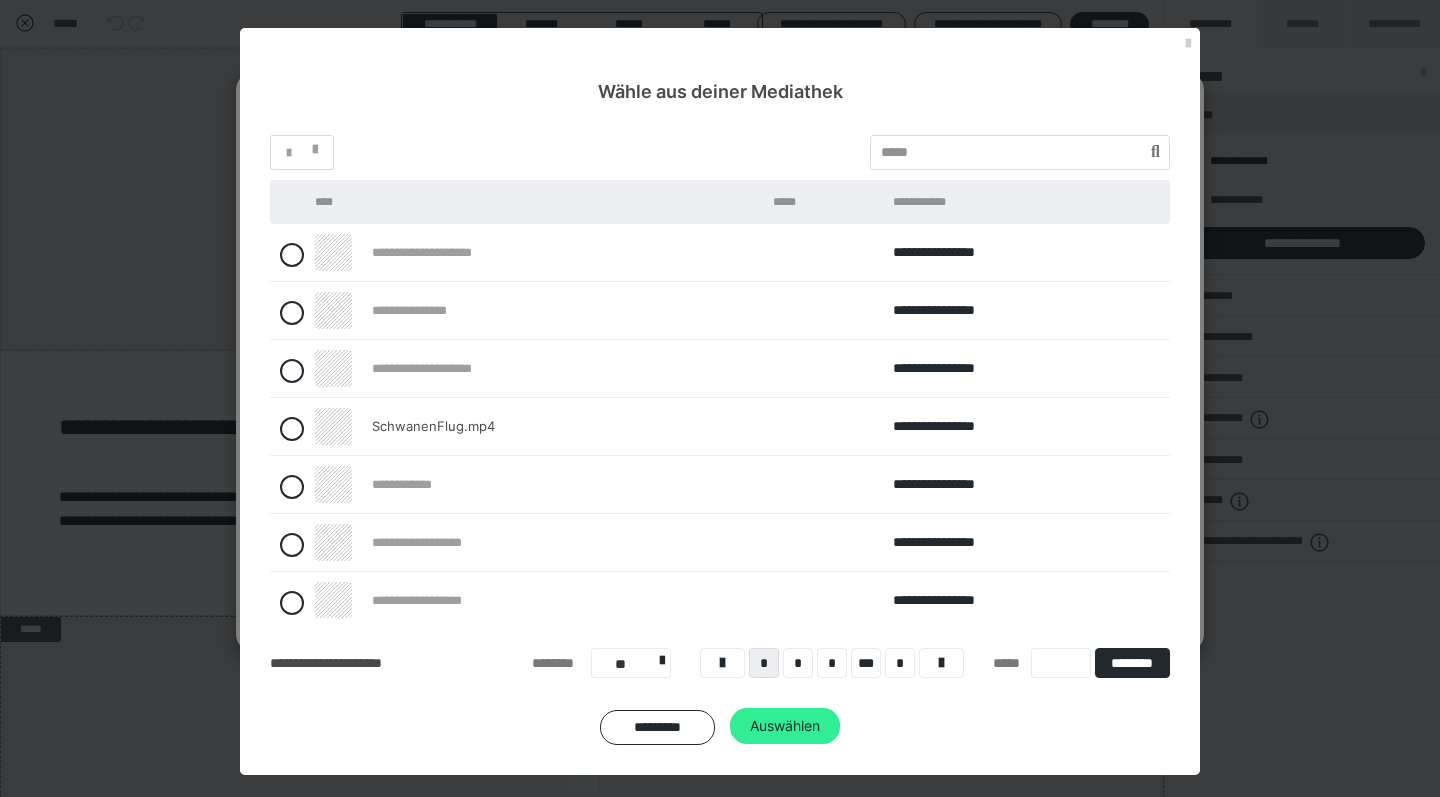 click on "Auswählen" at bounding box center (785, 726) 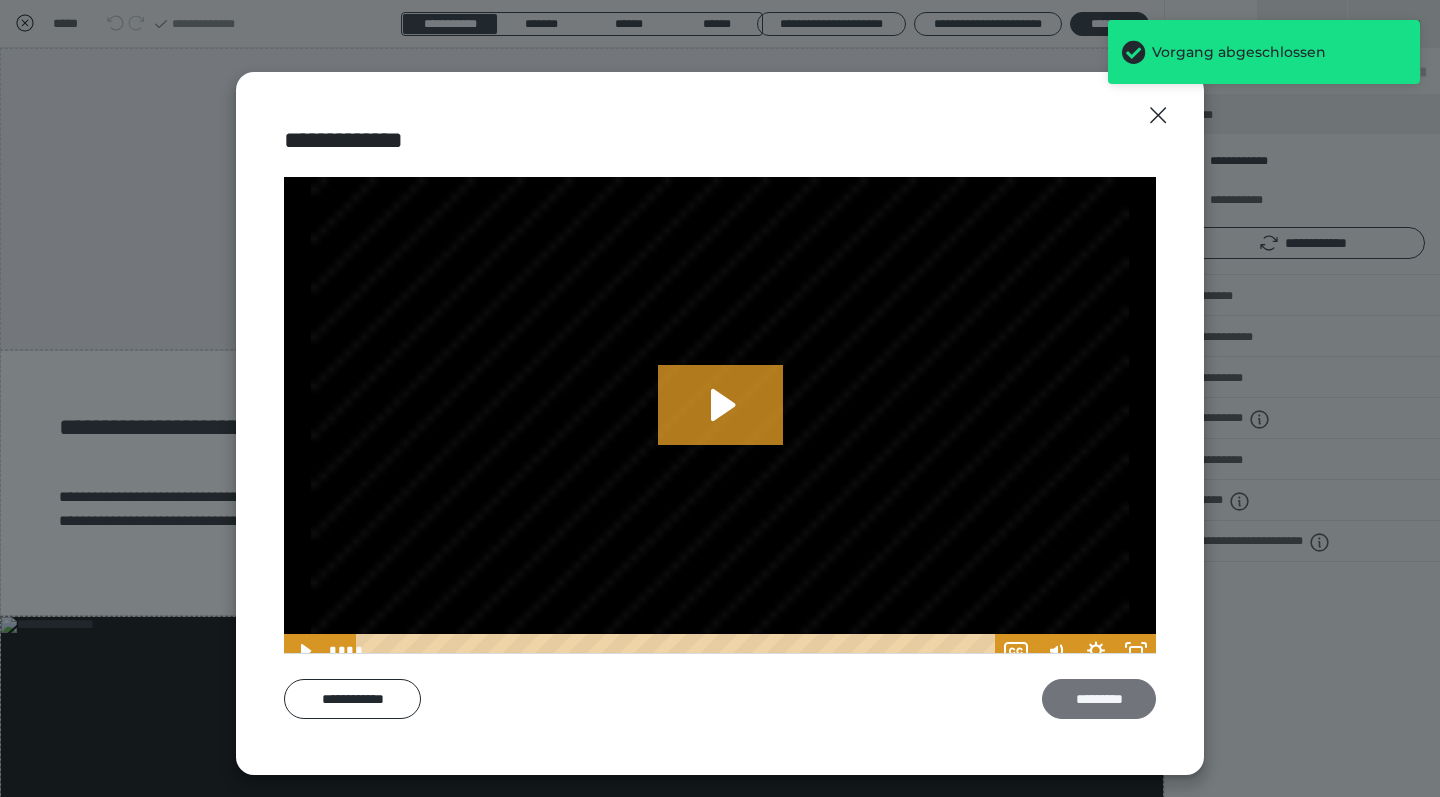 click on "*********" at bounding box center (1099, 699) 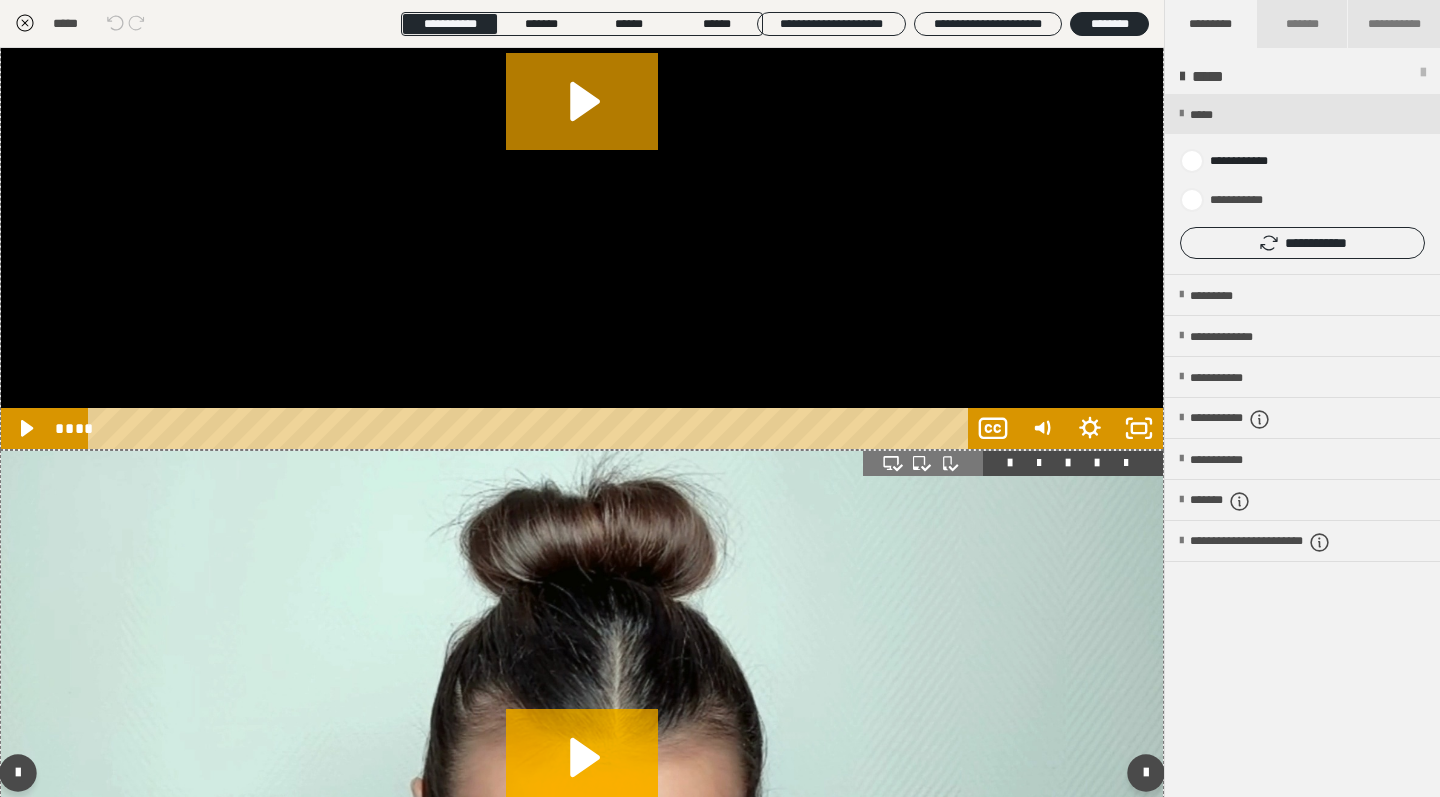 scroll, scrollTop: 803, scrollLeft: 0, axis: vertical 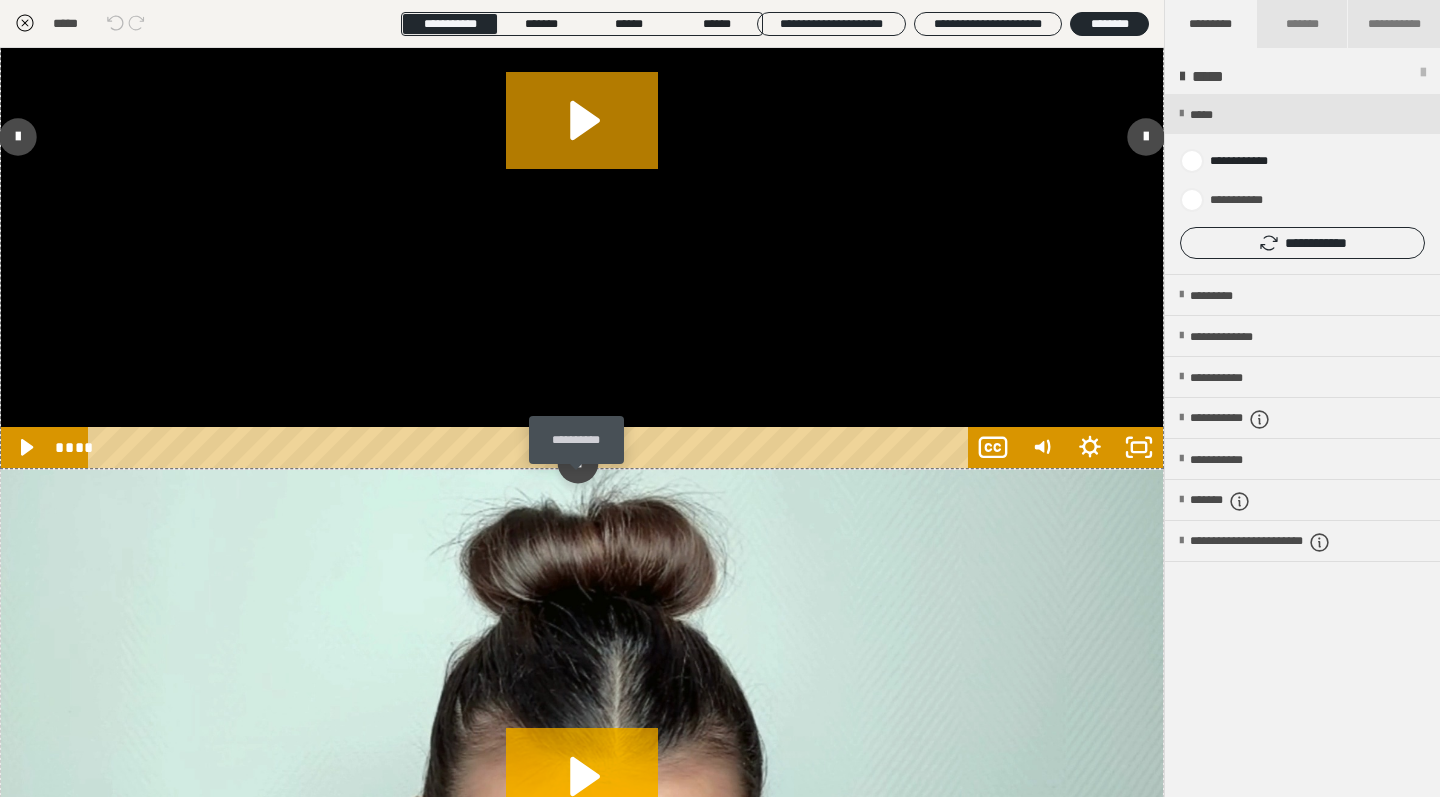 click at bounding box center [577, 463] 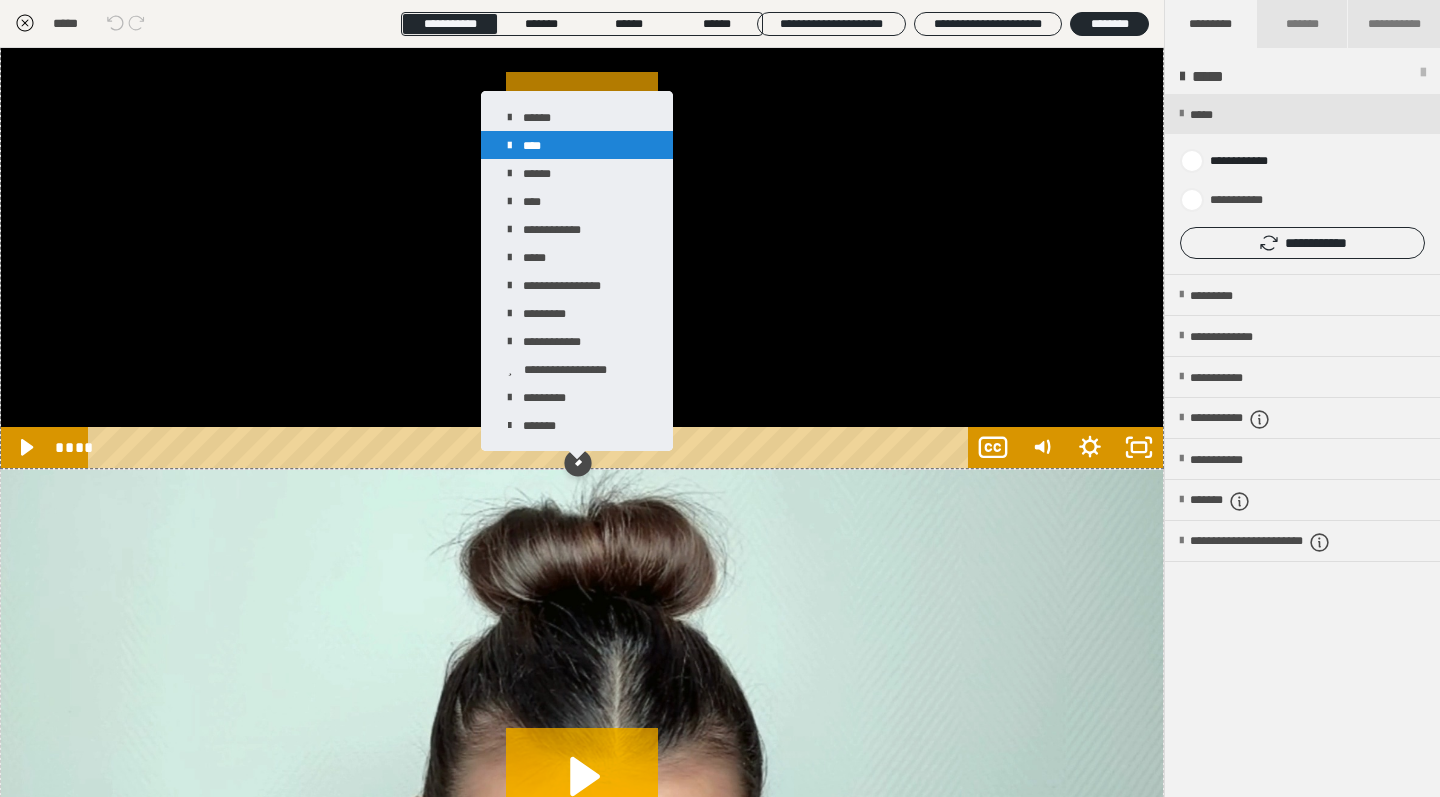 click on "****" at bounding box center [577, 145] 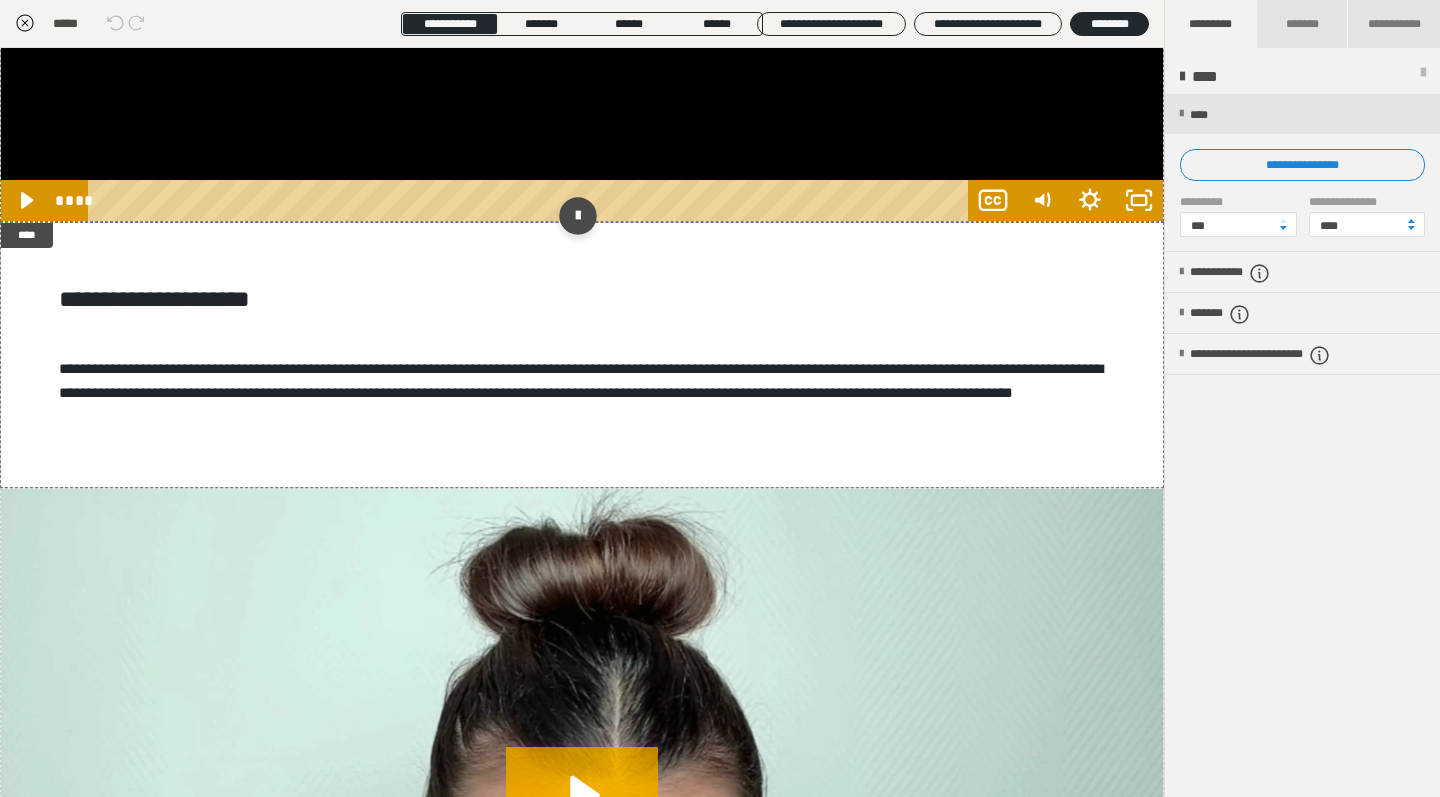 scroll, scrollTop: 1060, scrollLeft: 0, axis: vertical 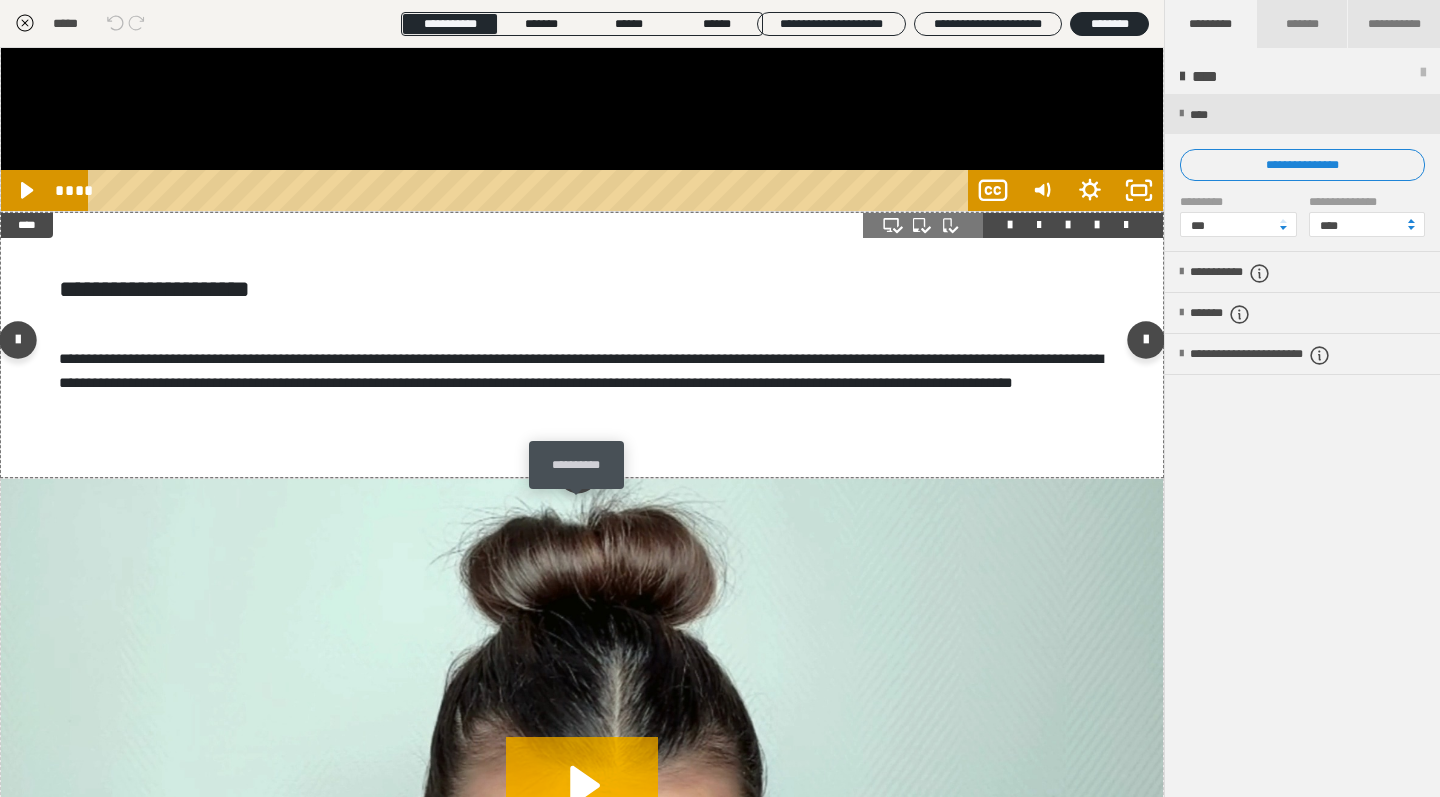 click at bounding box center (577, 472) 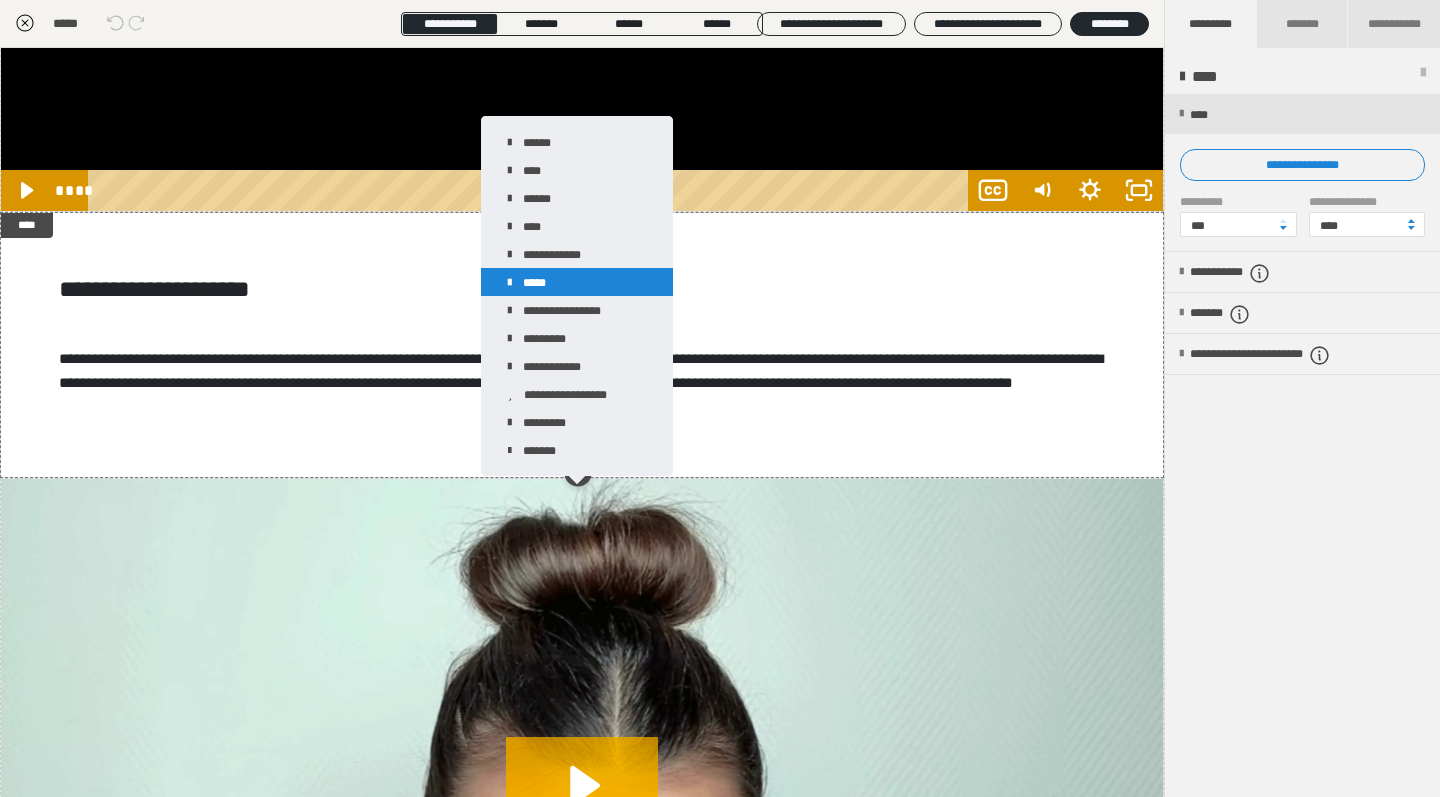 click on "*****" at bounding box center (577, 282) 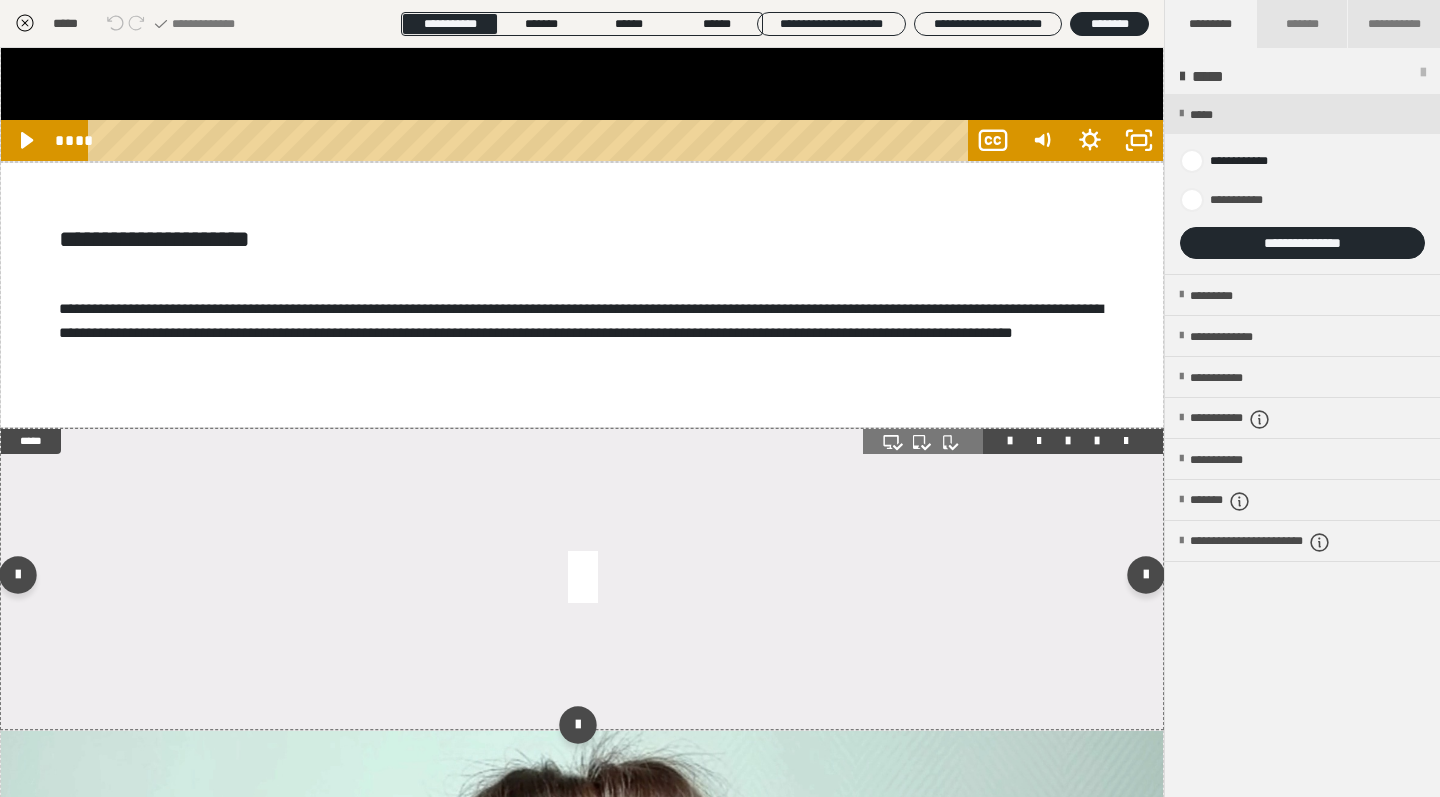 scroll, scrollTop: 1119, scrollLeft: 0, axis: vertical 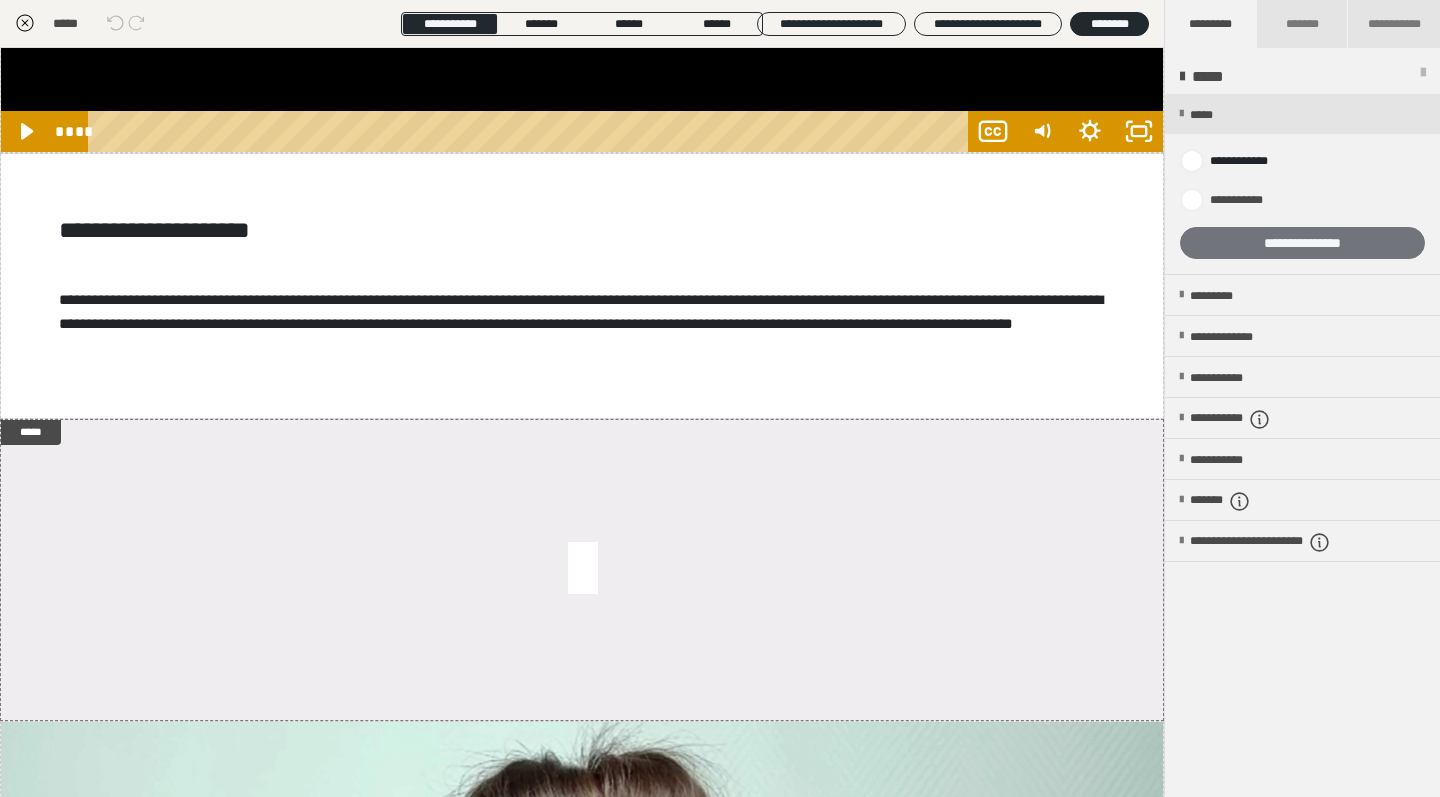 click on "**********" at bounding box center [1302, 243] 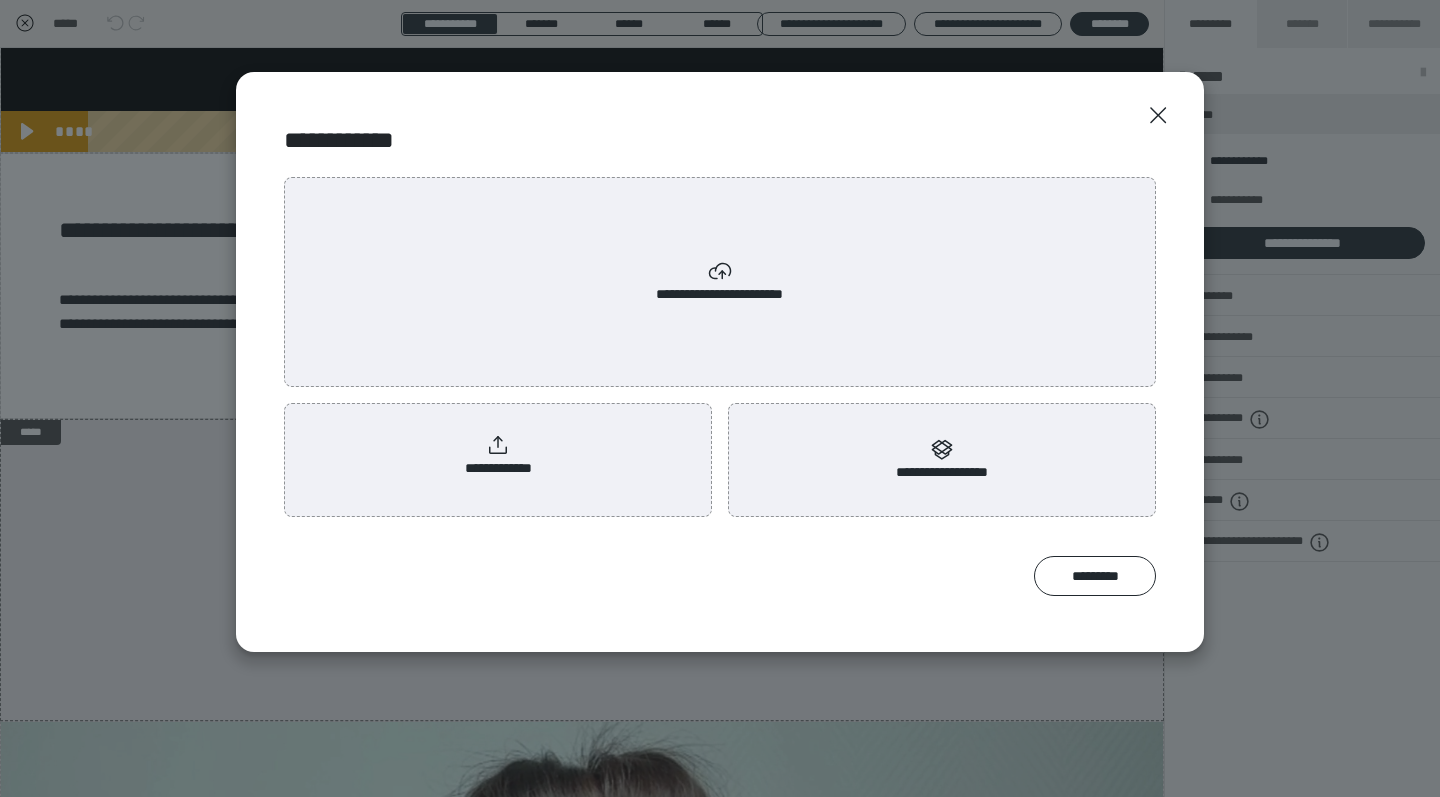 click on "**********" at bounding box center [720, 282] 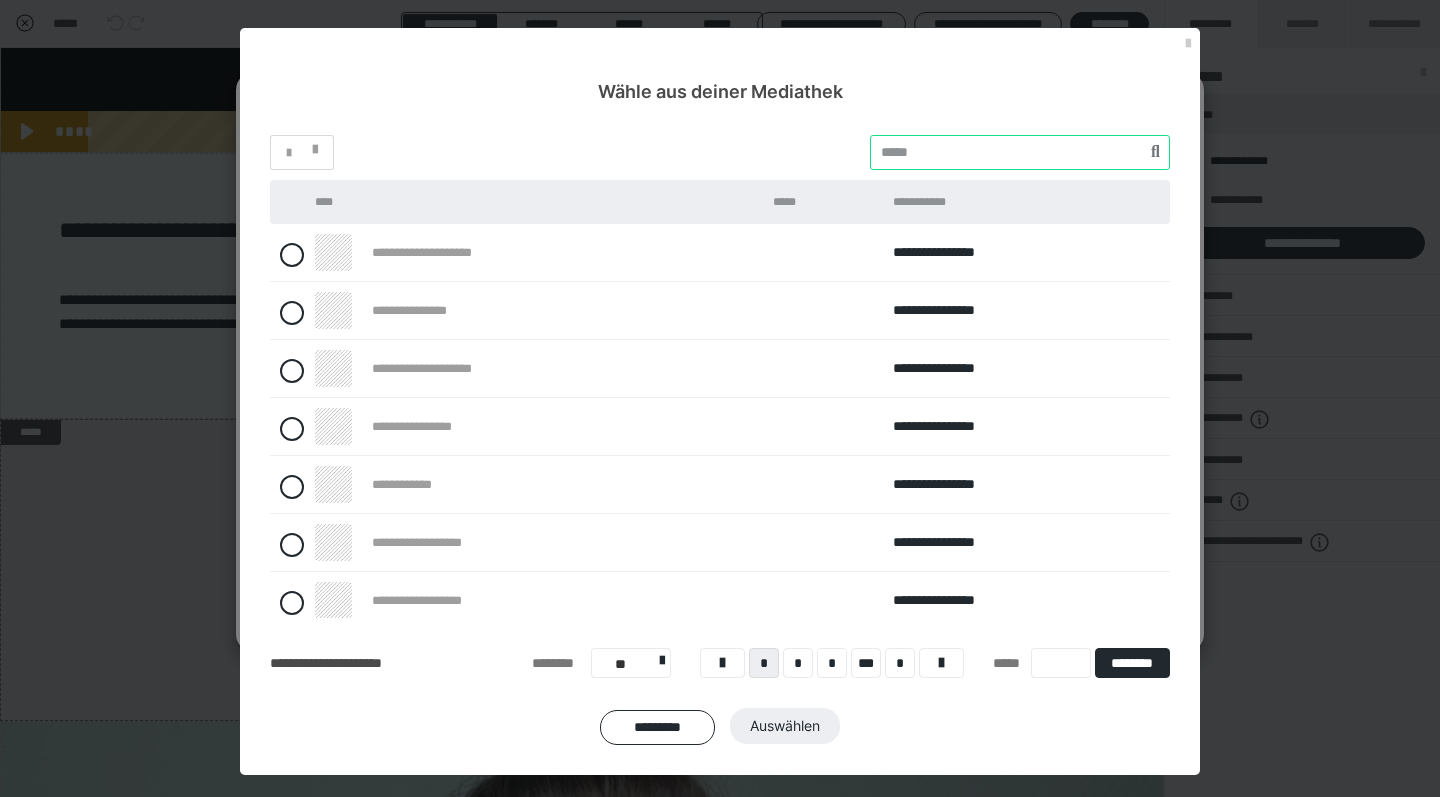 click at bounding box center [1020, 152] 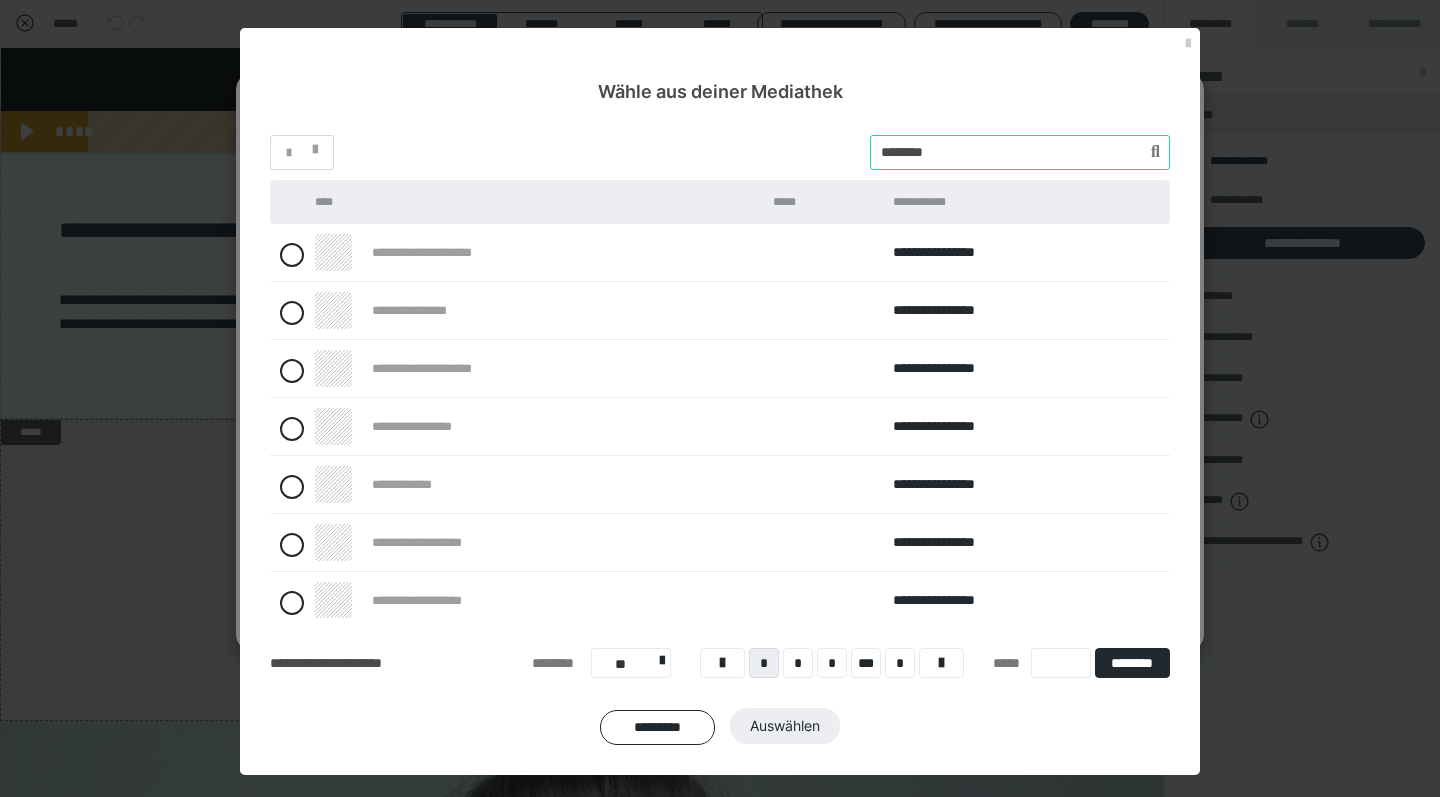 type on "********" 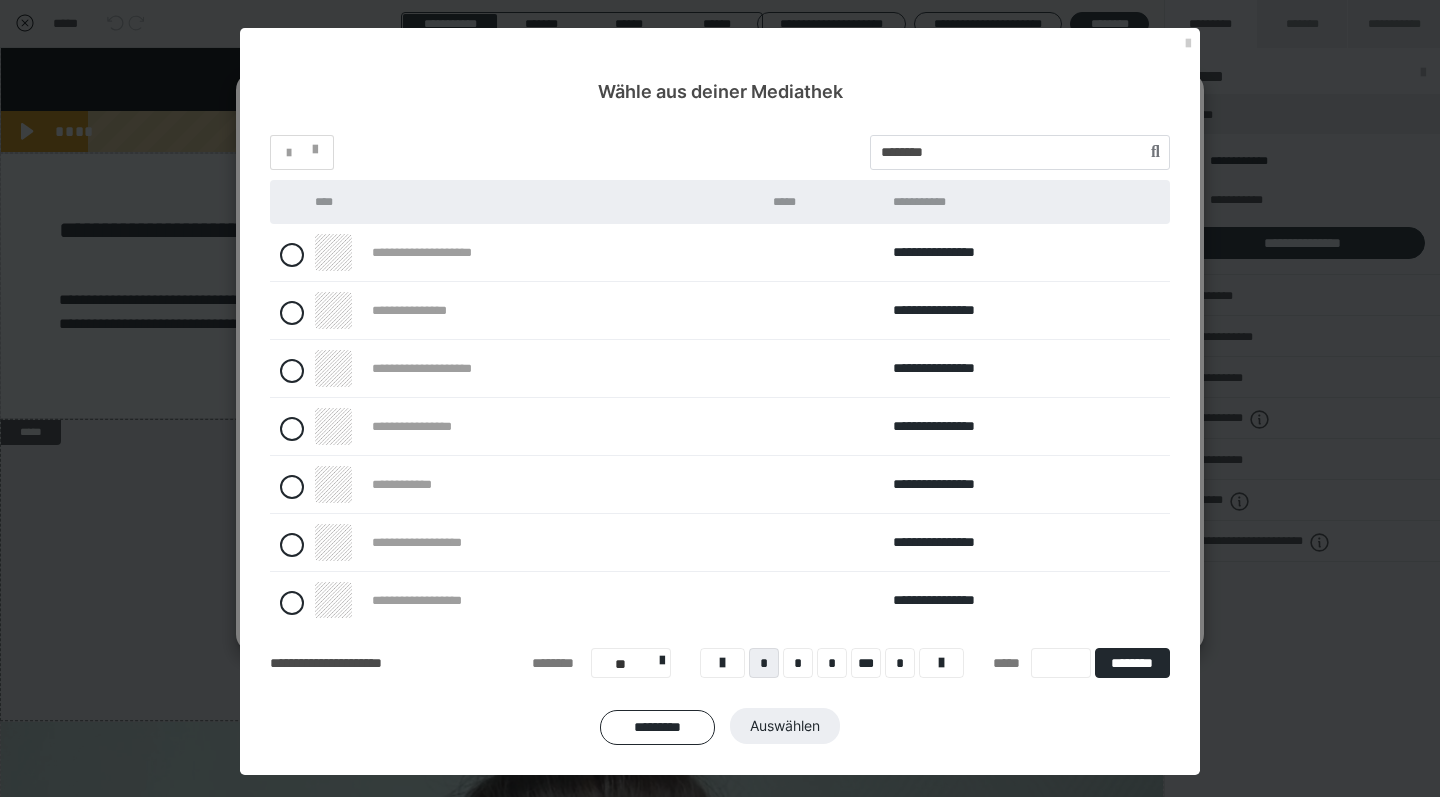 click on "**********" at bounding box center (720, 440) 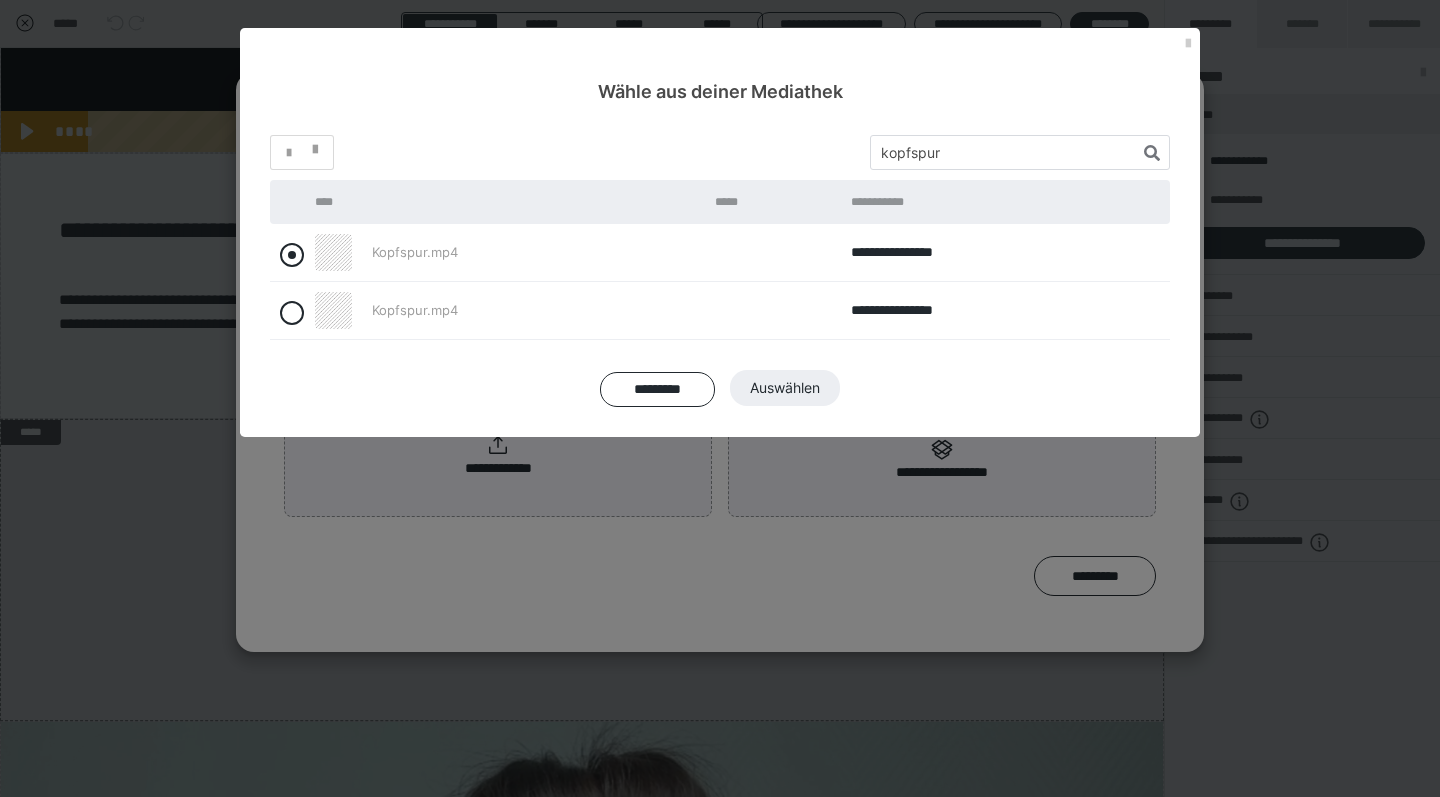 click at bounding box center [292, 255] 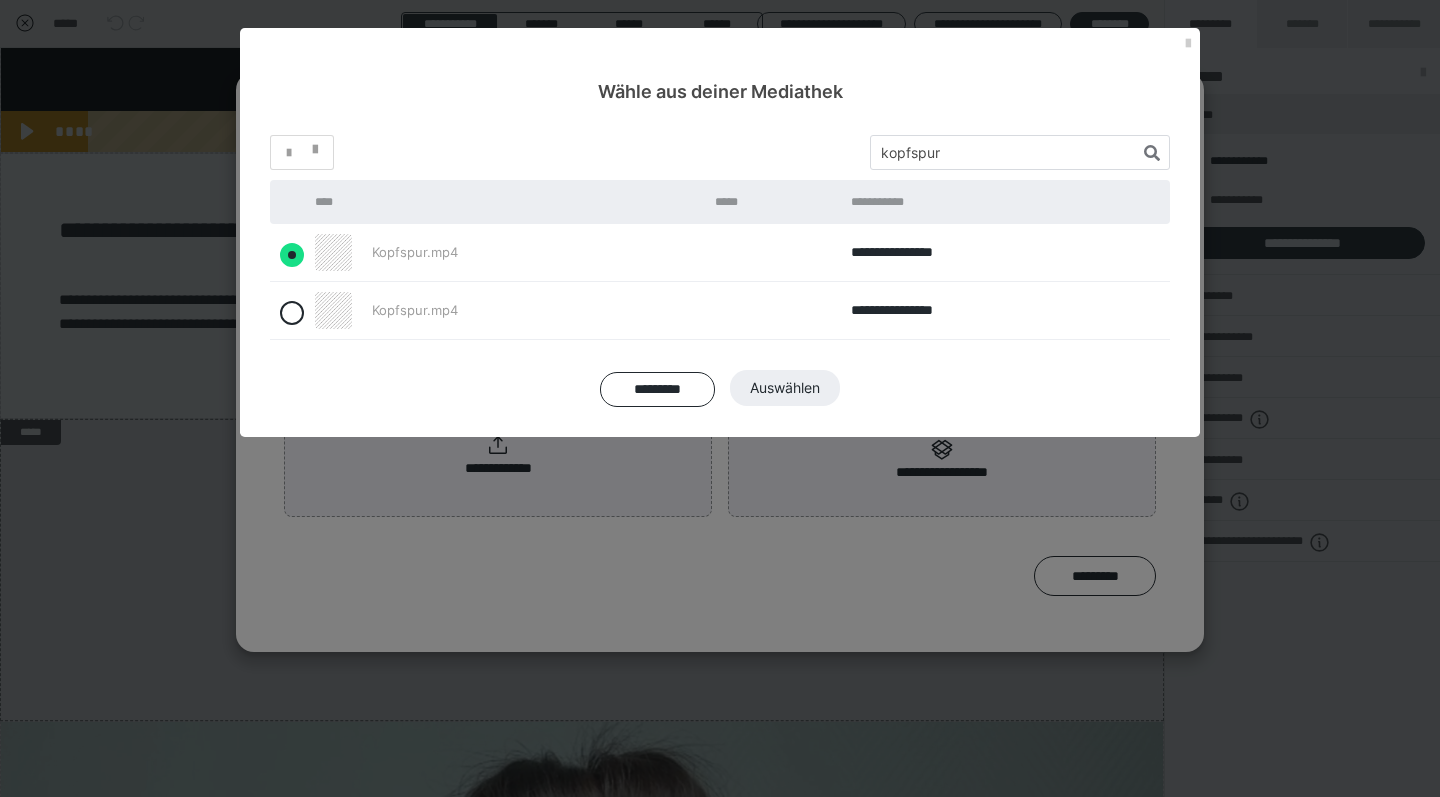 radio on "true" 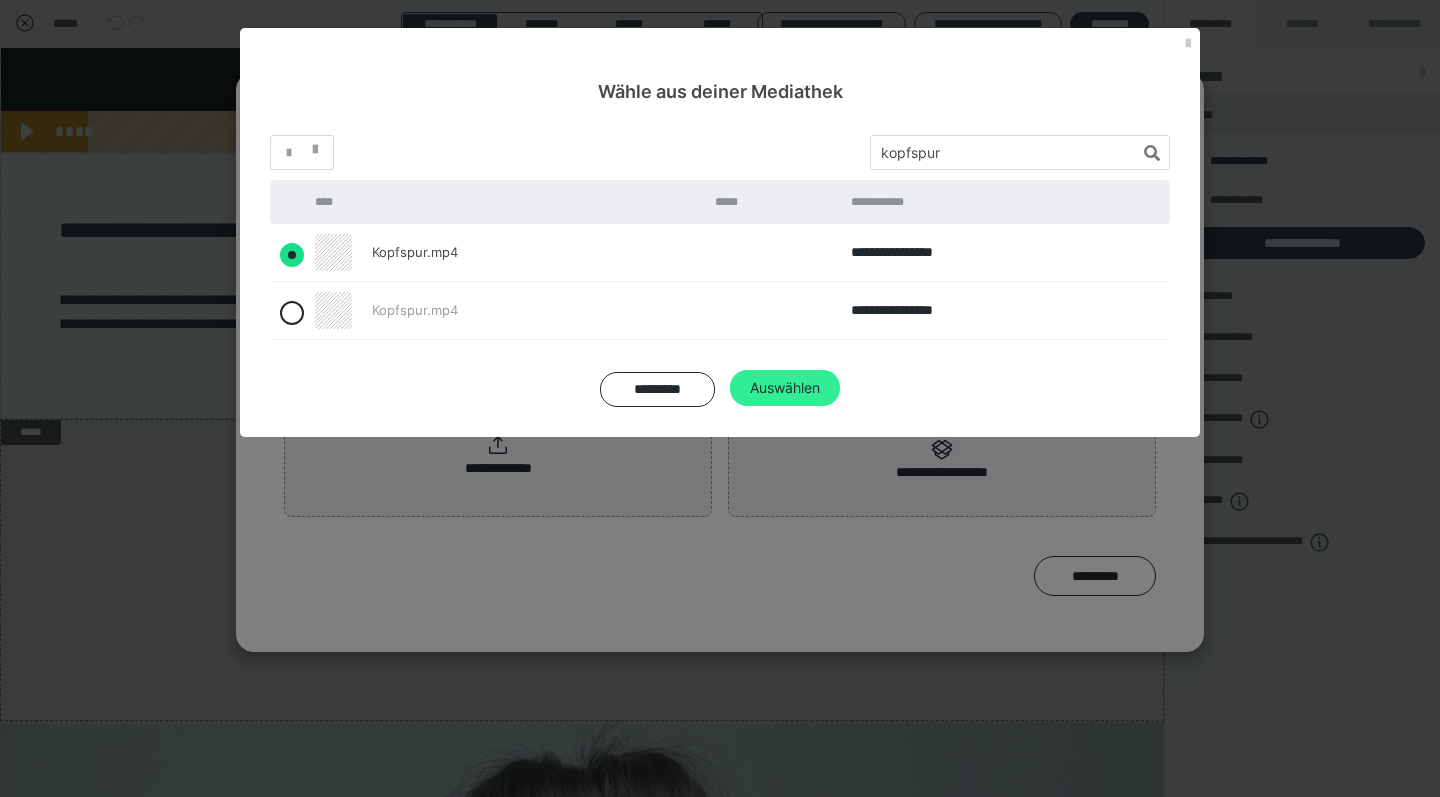 click on "Auswählen" at bounding box center (785, 388) 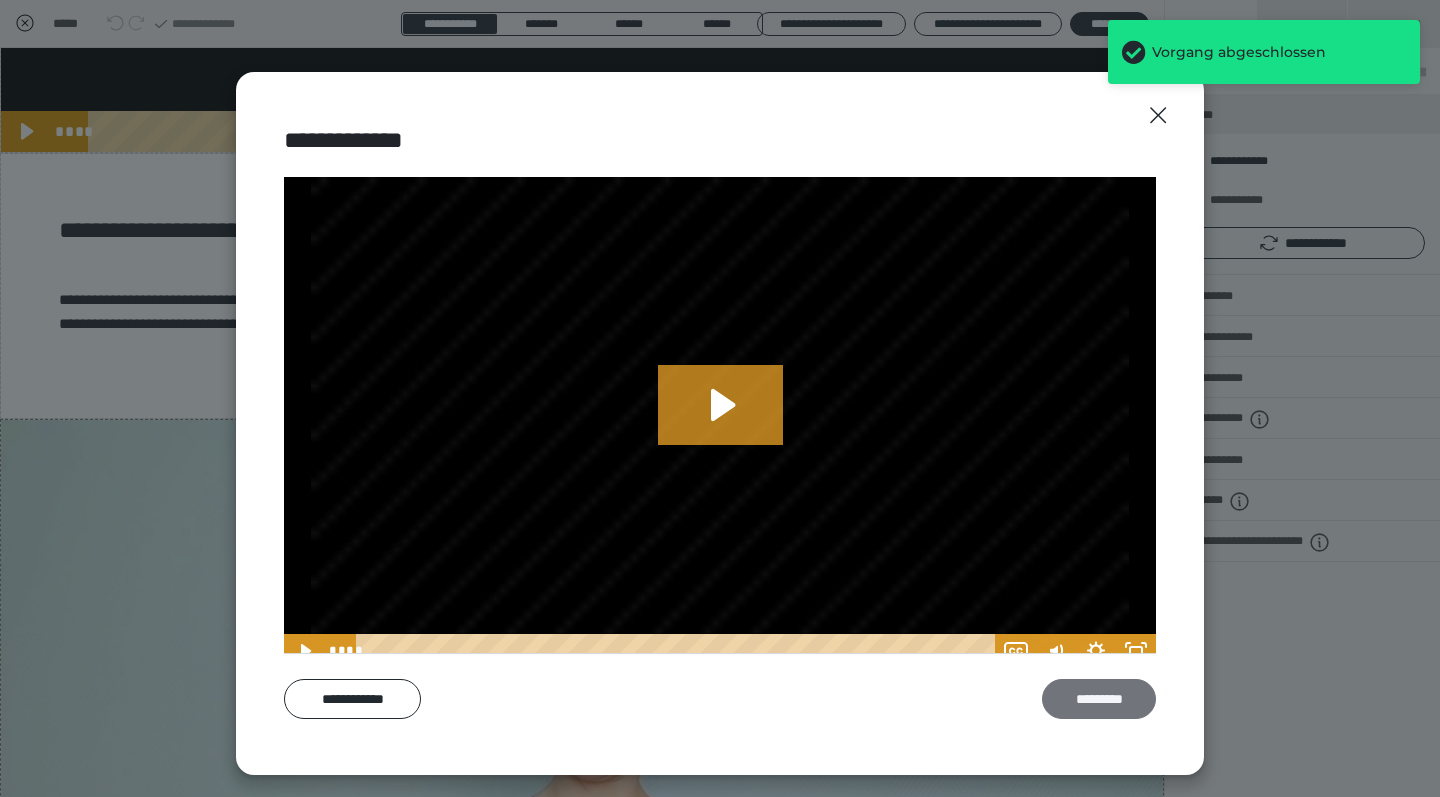click on "*********" at bounding box center (1099, 699) 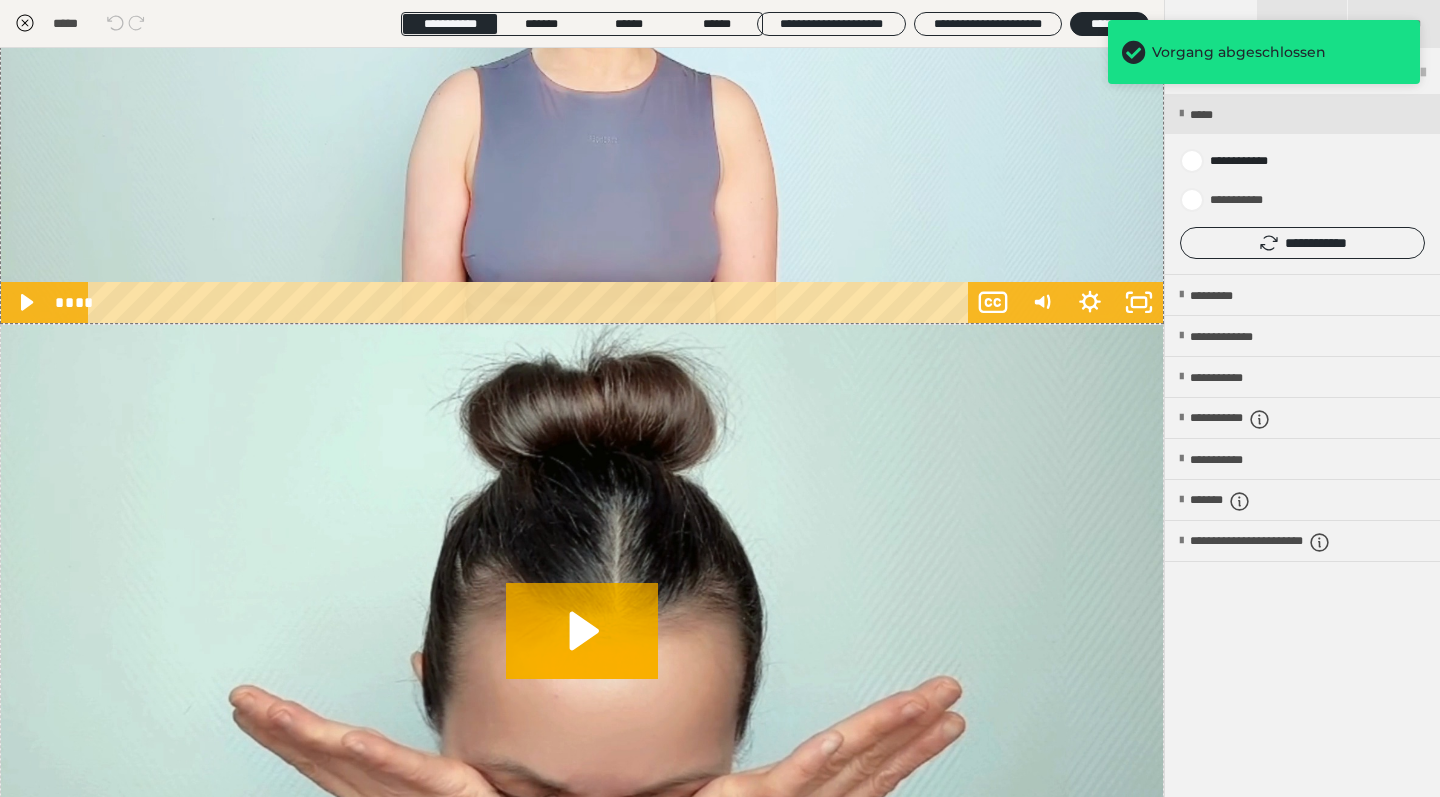 scroll, scrollTop: 1898, scrollLeft: 0, axis: vertical 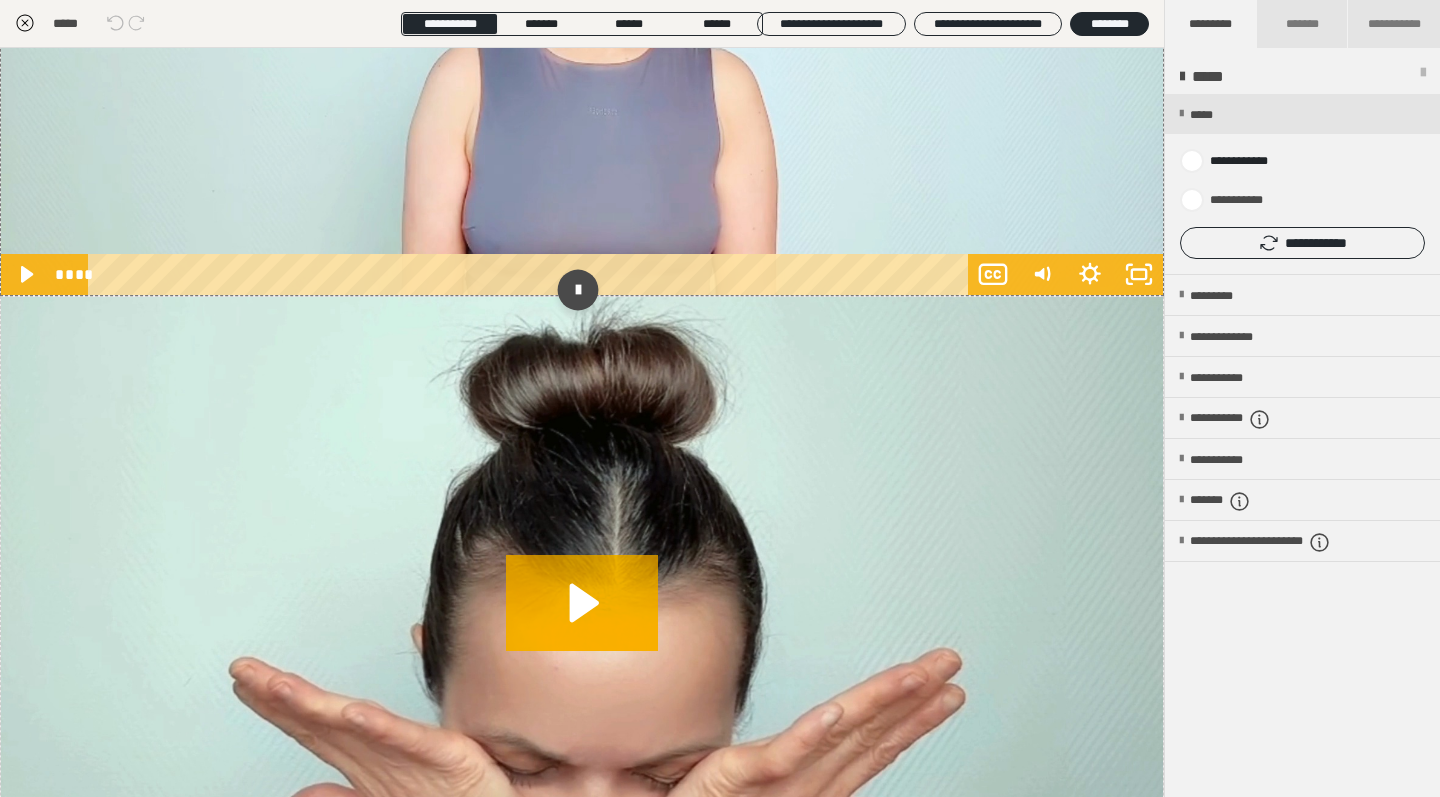 click at bounding box center (577, 290) 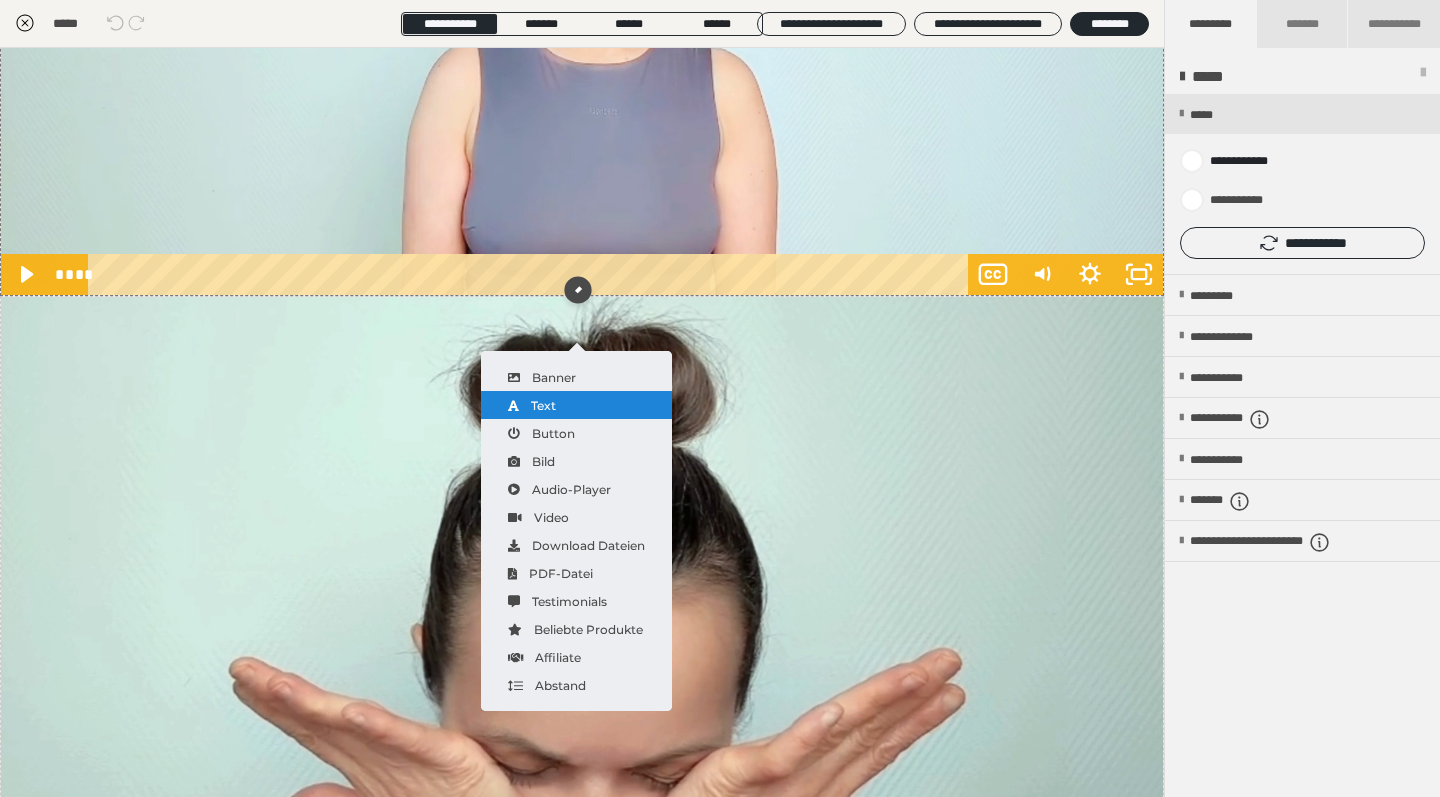 click on "Text" at bounding box center [576, 405] 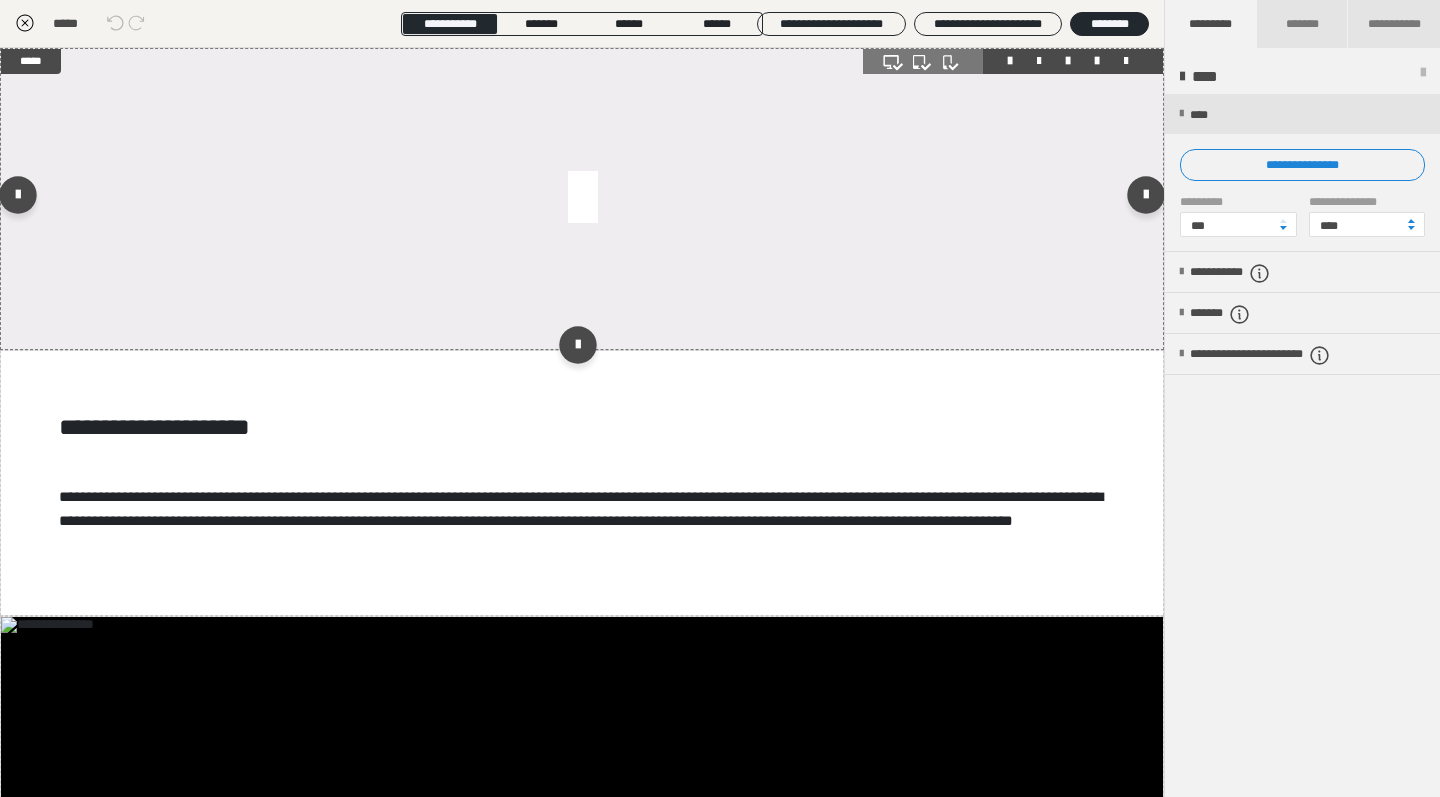scroll, scrollTop: 0, scrollLeft: 0, axis: both 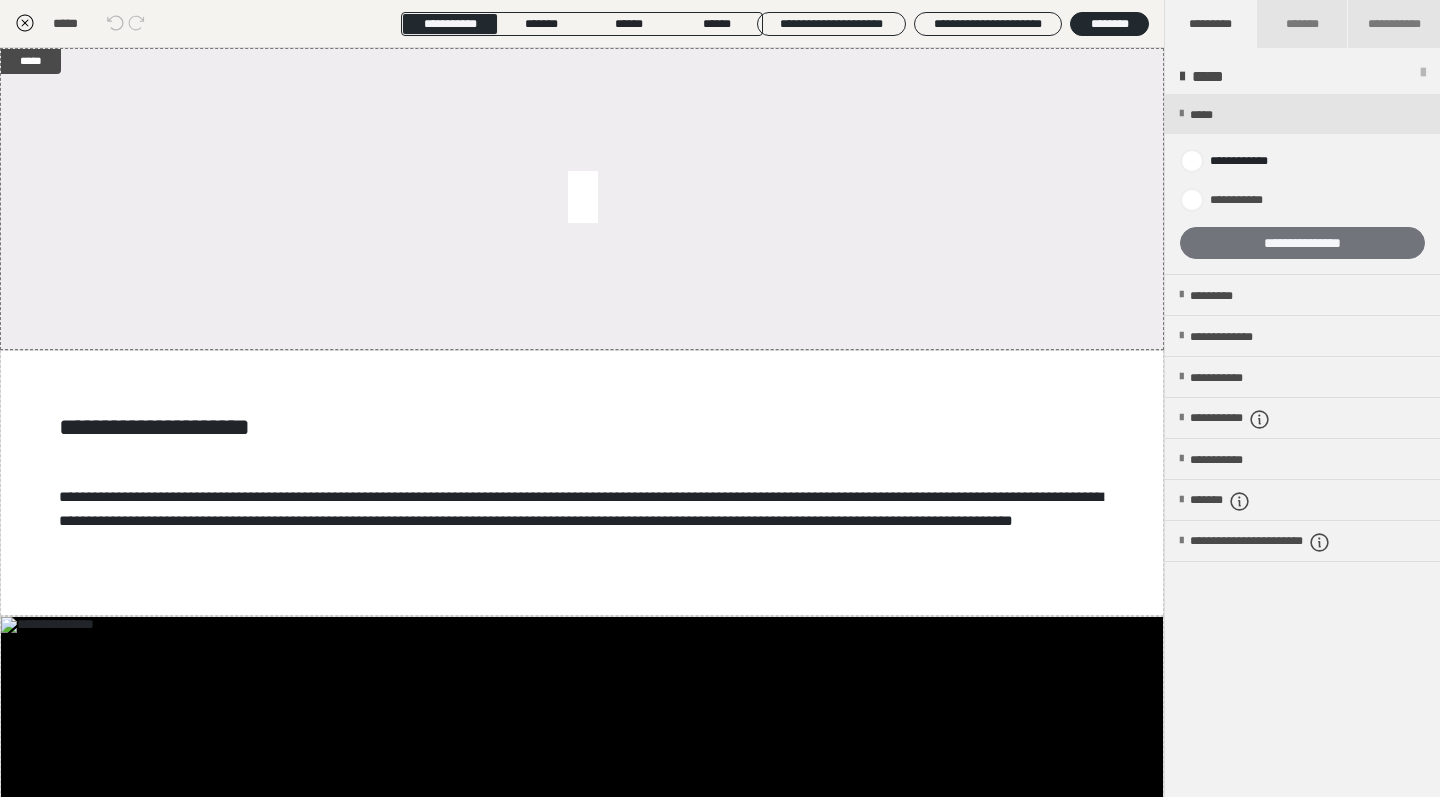 click on "**********" at bounding box center (1302, 243) 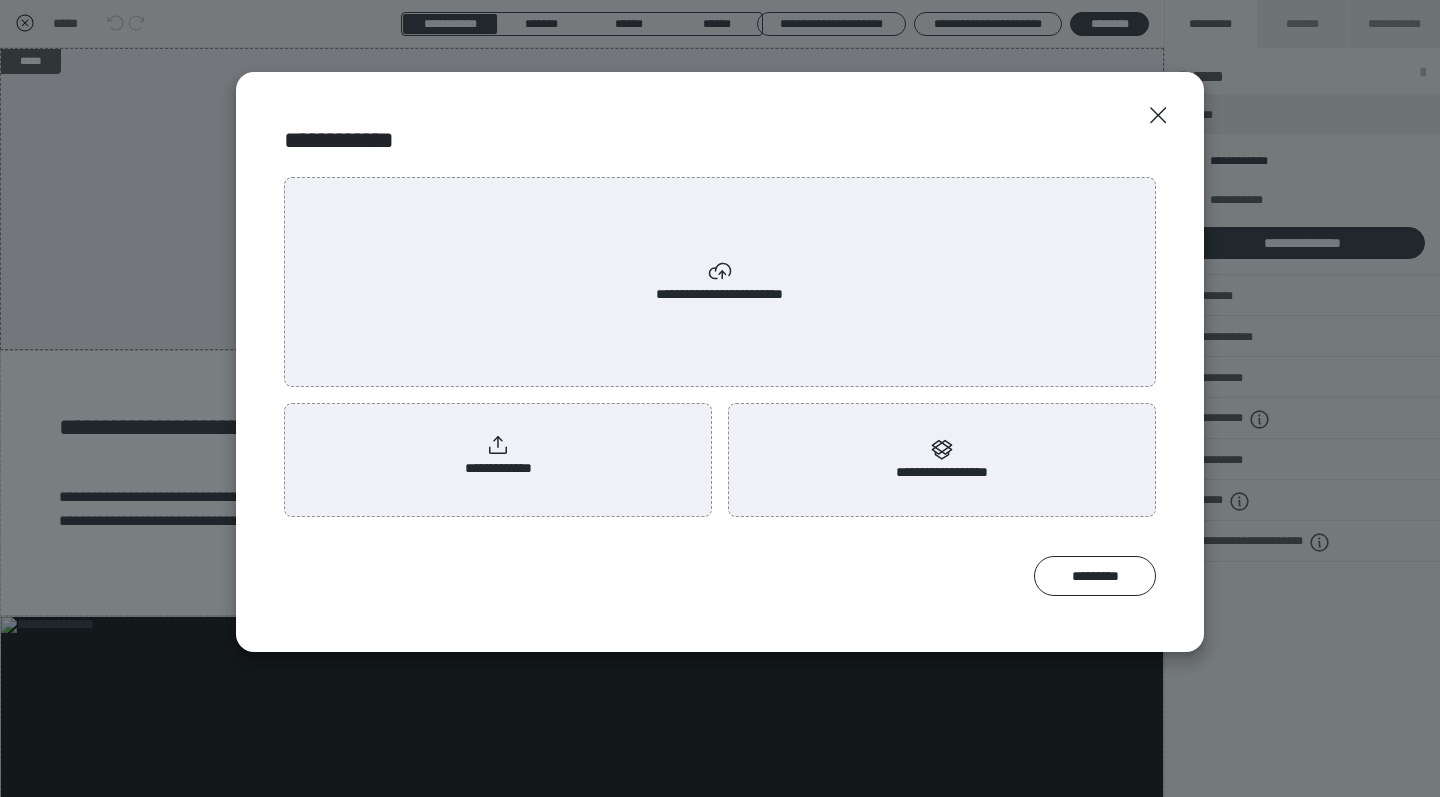 click on "**********" at bounding box center [720, 282] 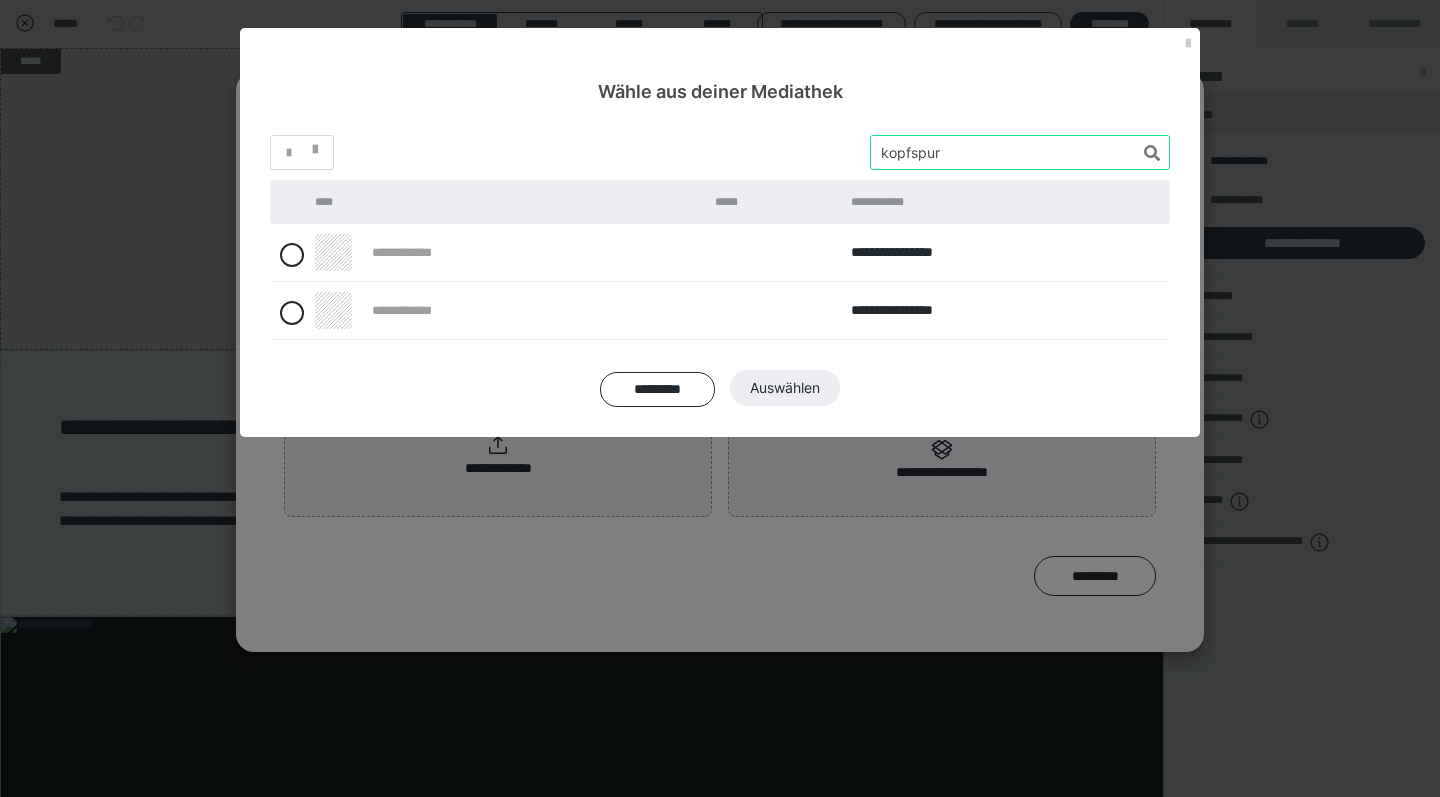 click at bounding box center [1020, 152] 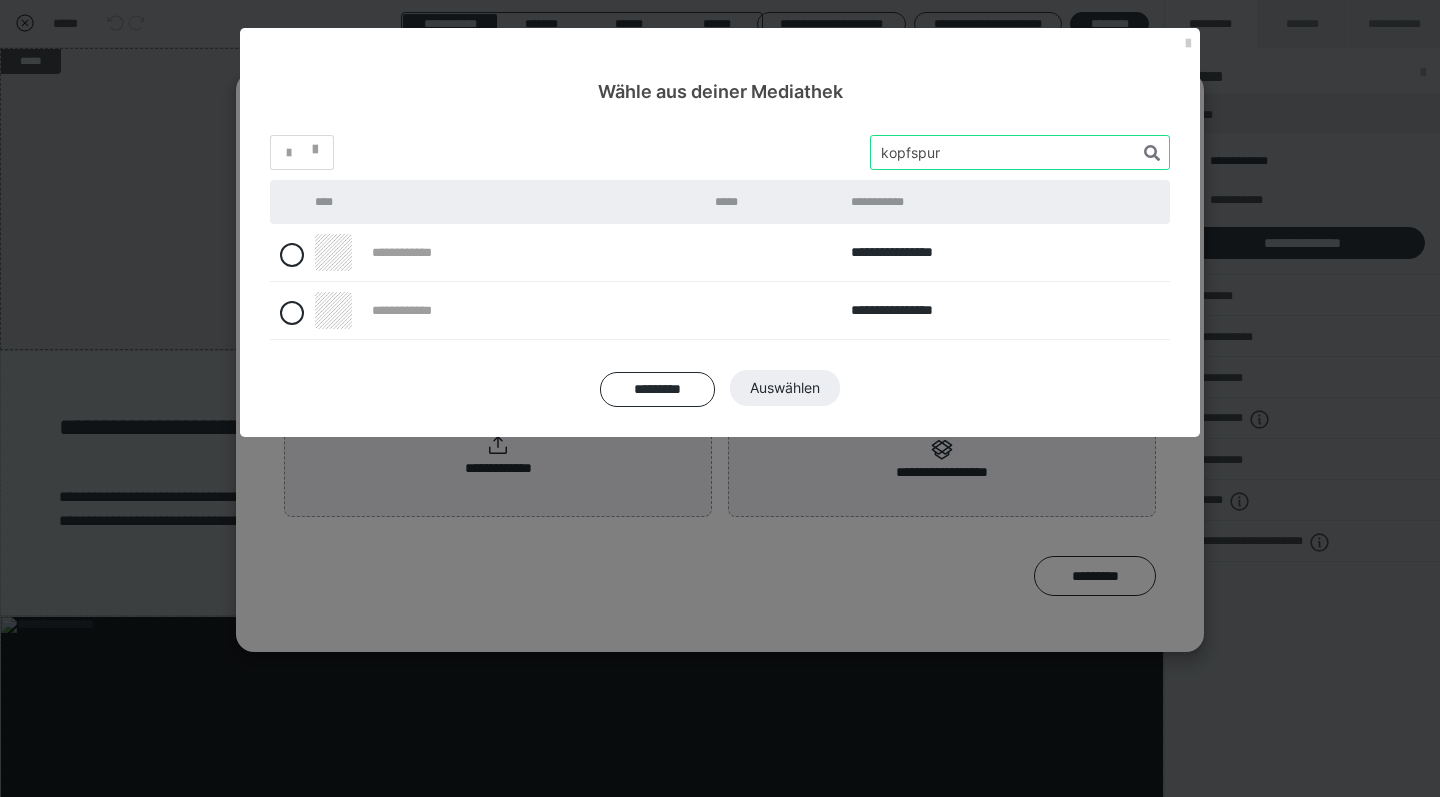 drag, startPoint x: 975, startPoint y: 148, endPoint x: 810, endPoint y: 158, distance: 165.30275 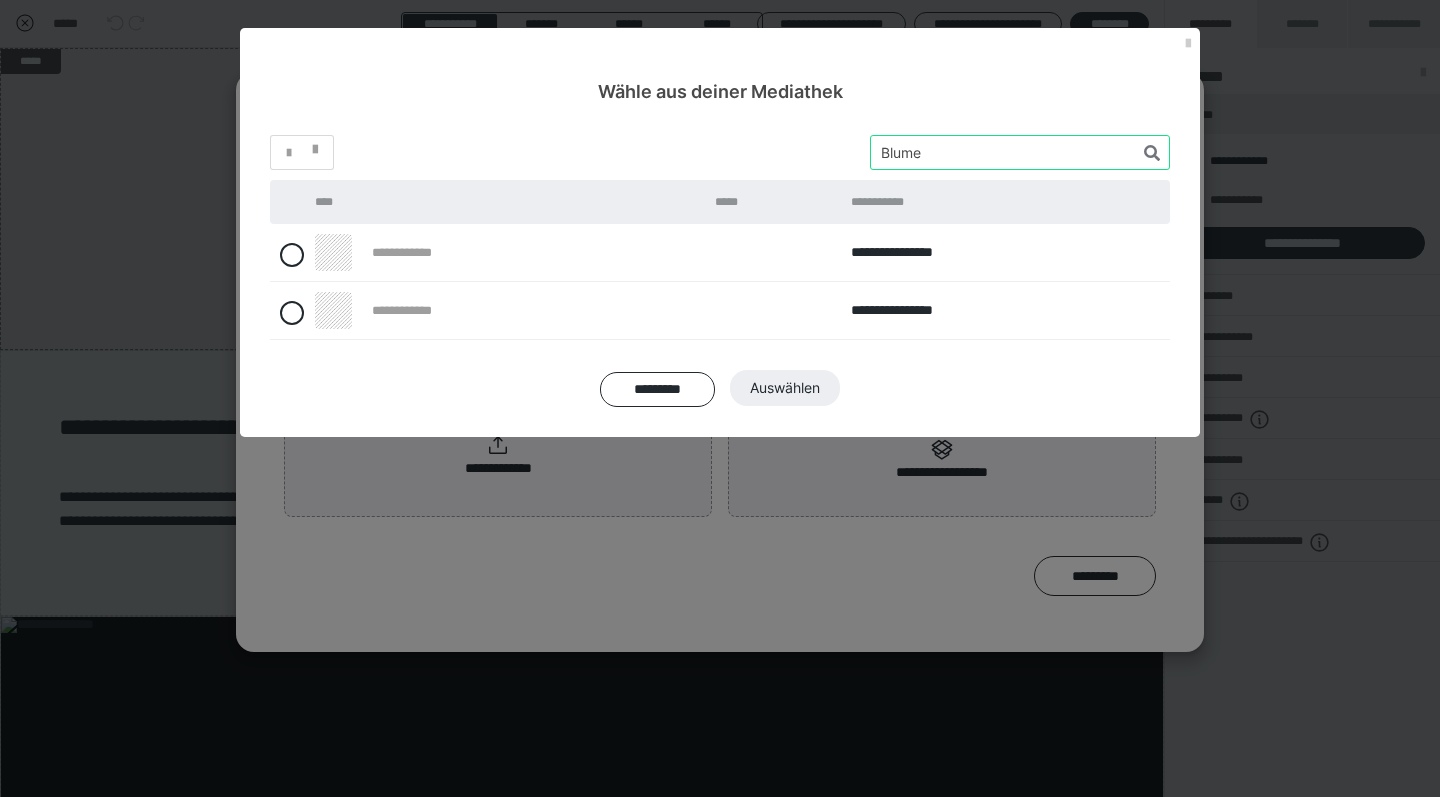 type on "Blume" 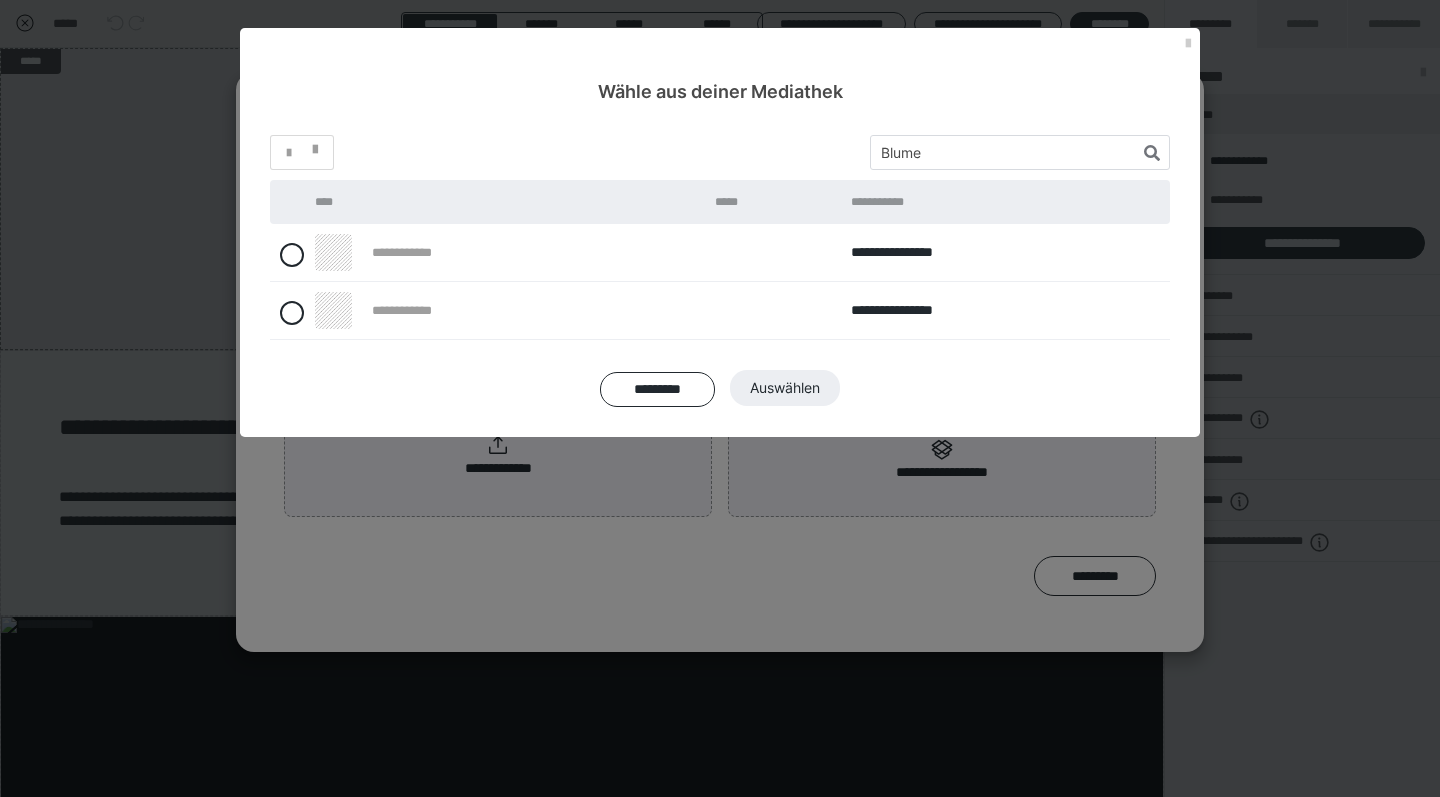 click on "**********" at bounding box center [720, 271] 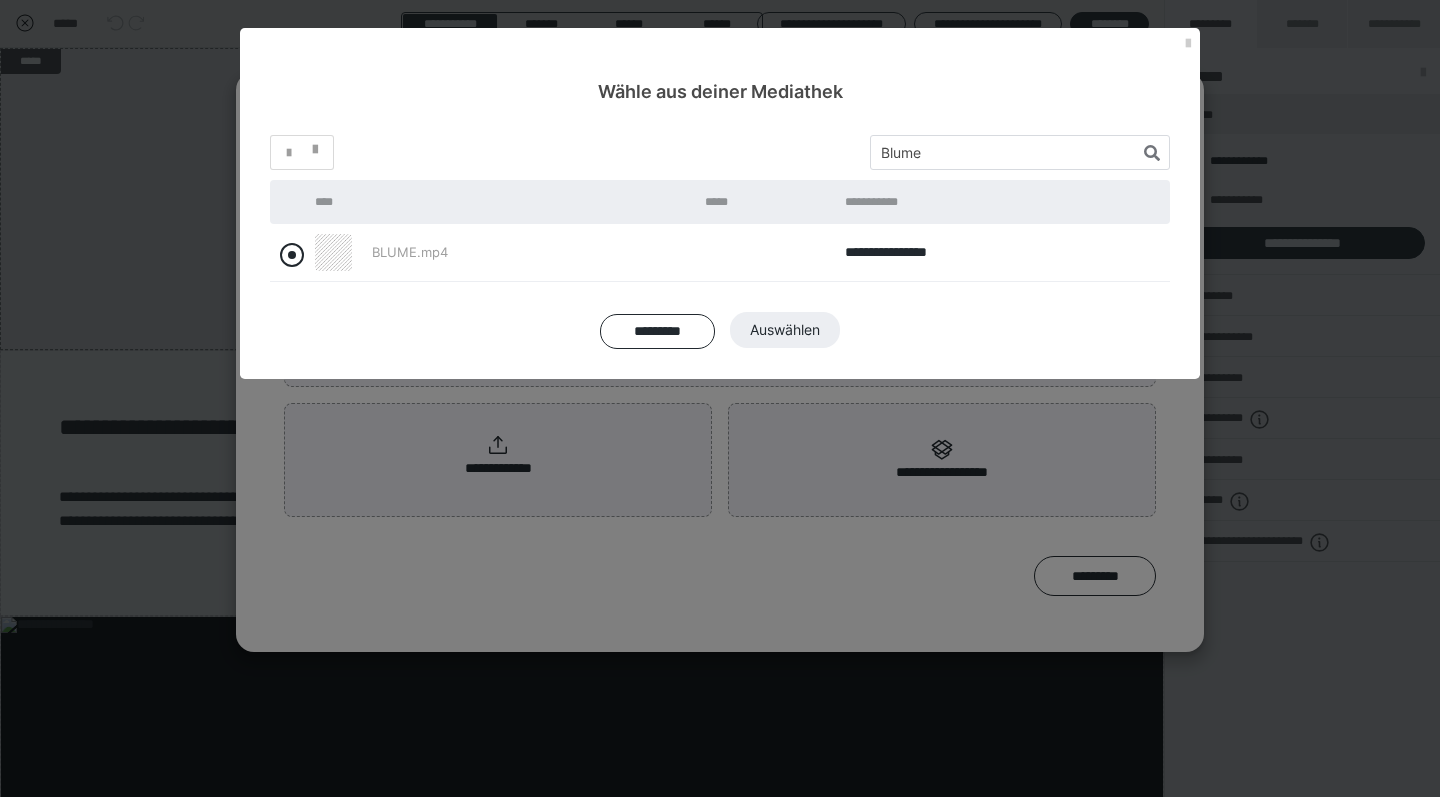 click at bounding box center (292, 255) 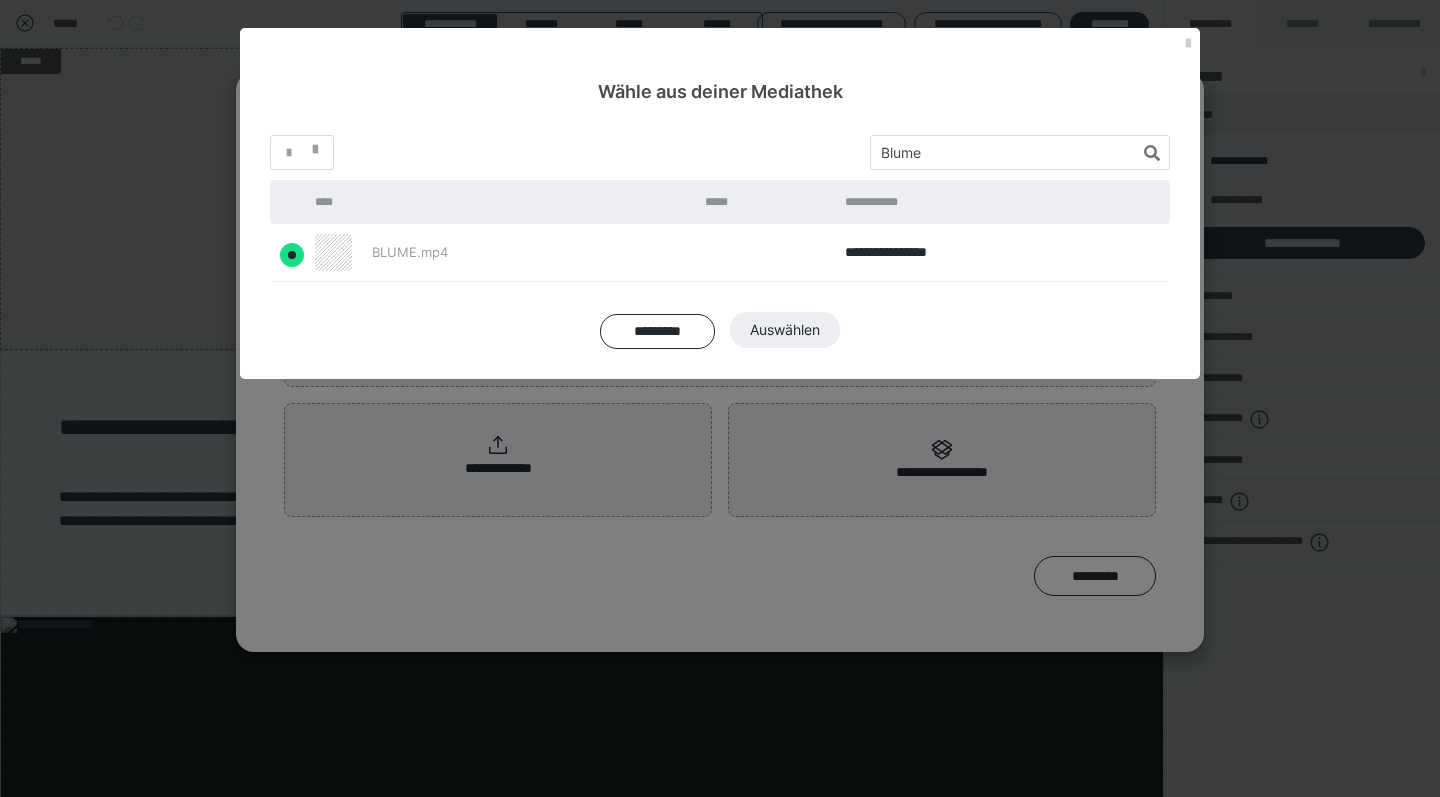 radio on "true" 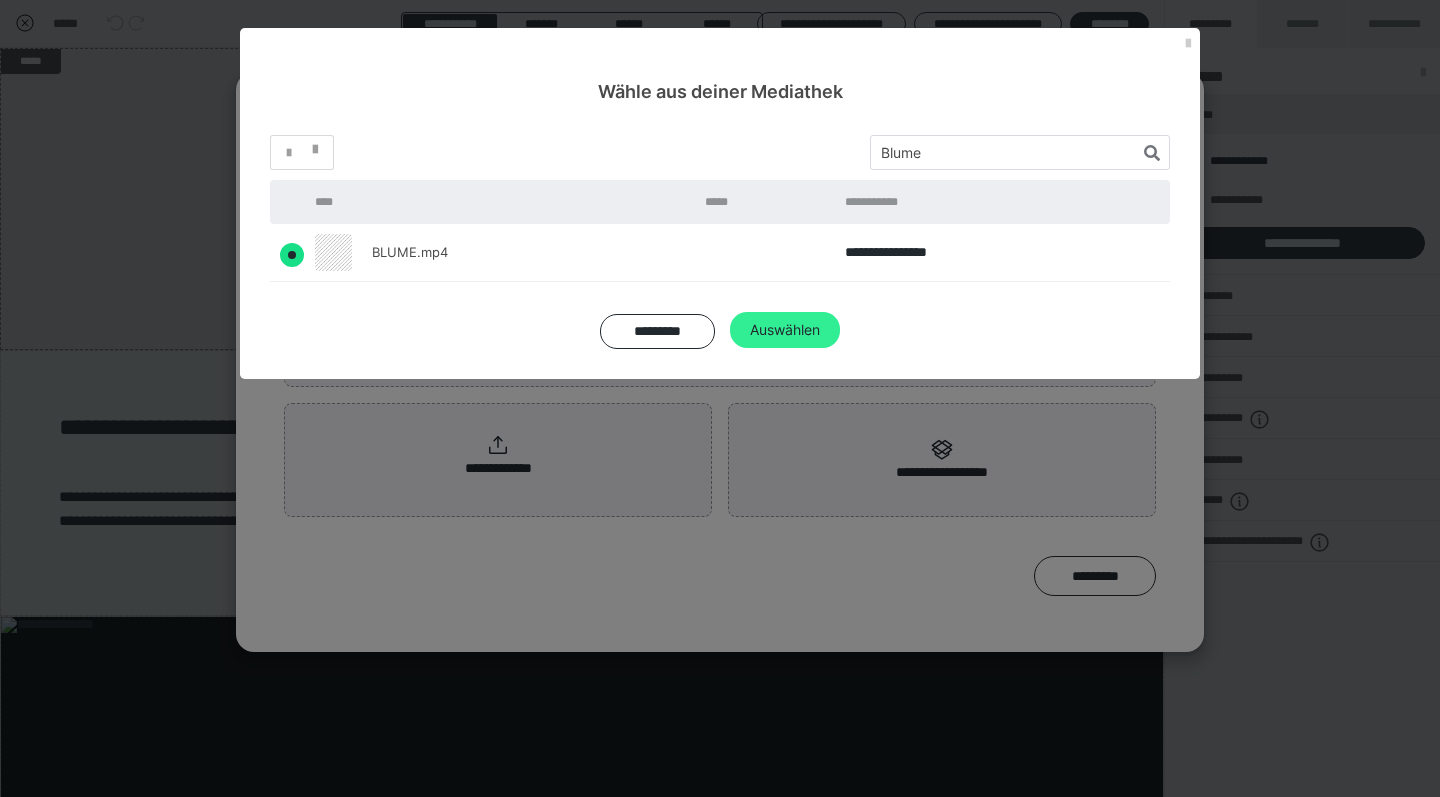click on "Auswählen" at bounding box center [785, 330] 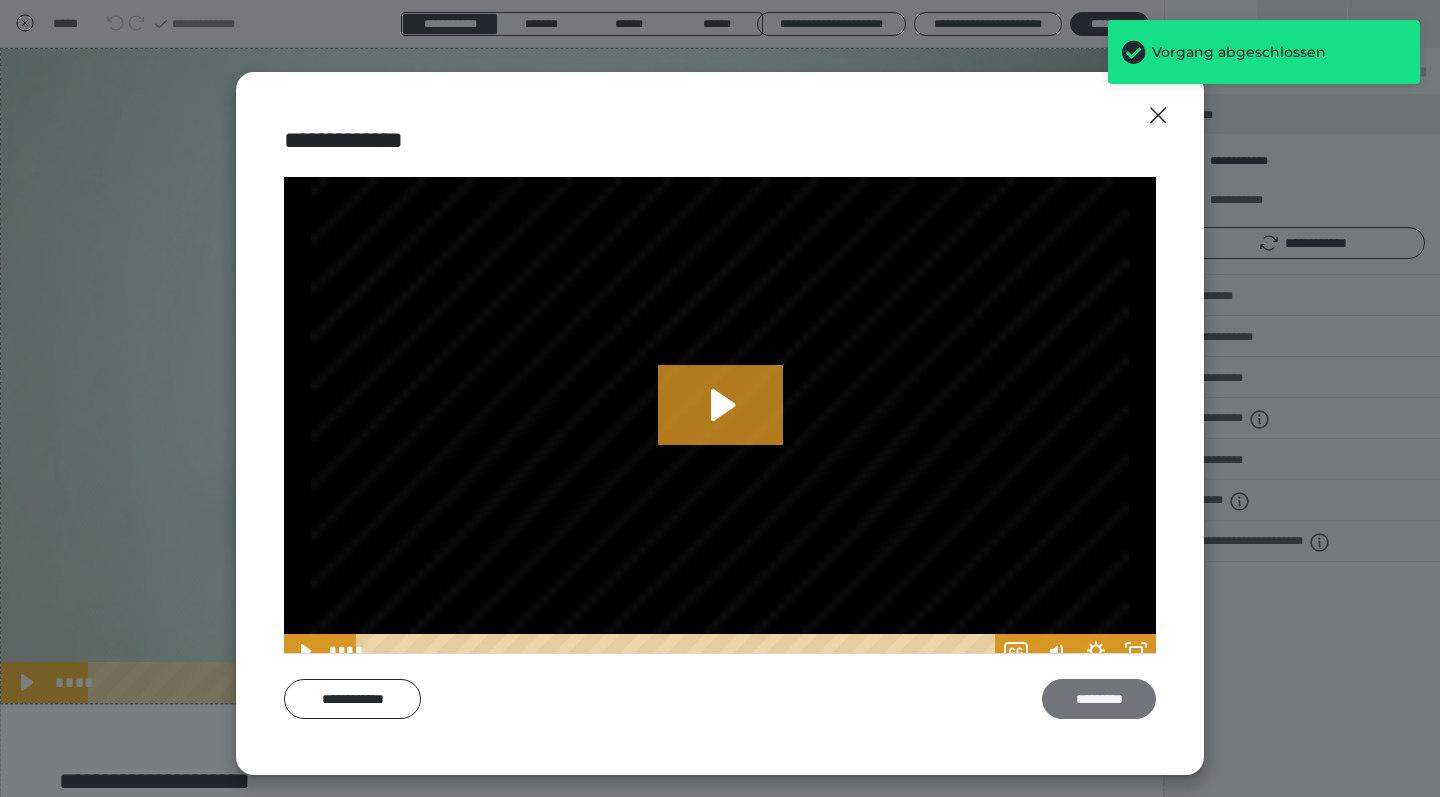 click on "*********" at bounding box center [1099, 699] 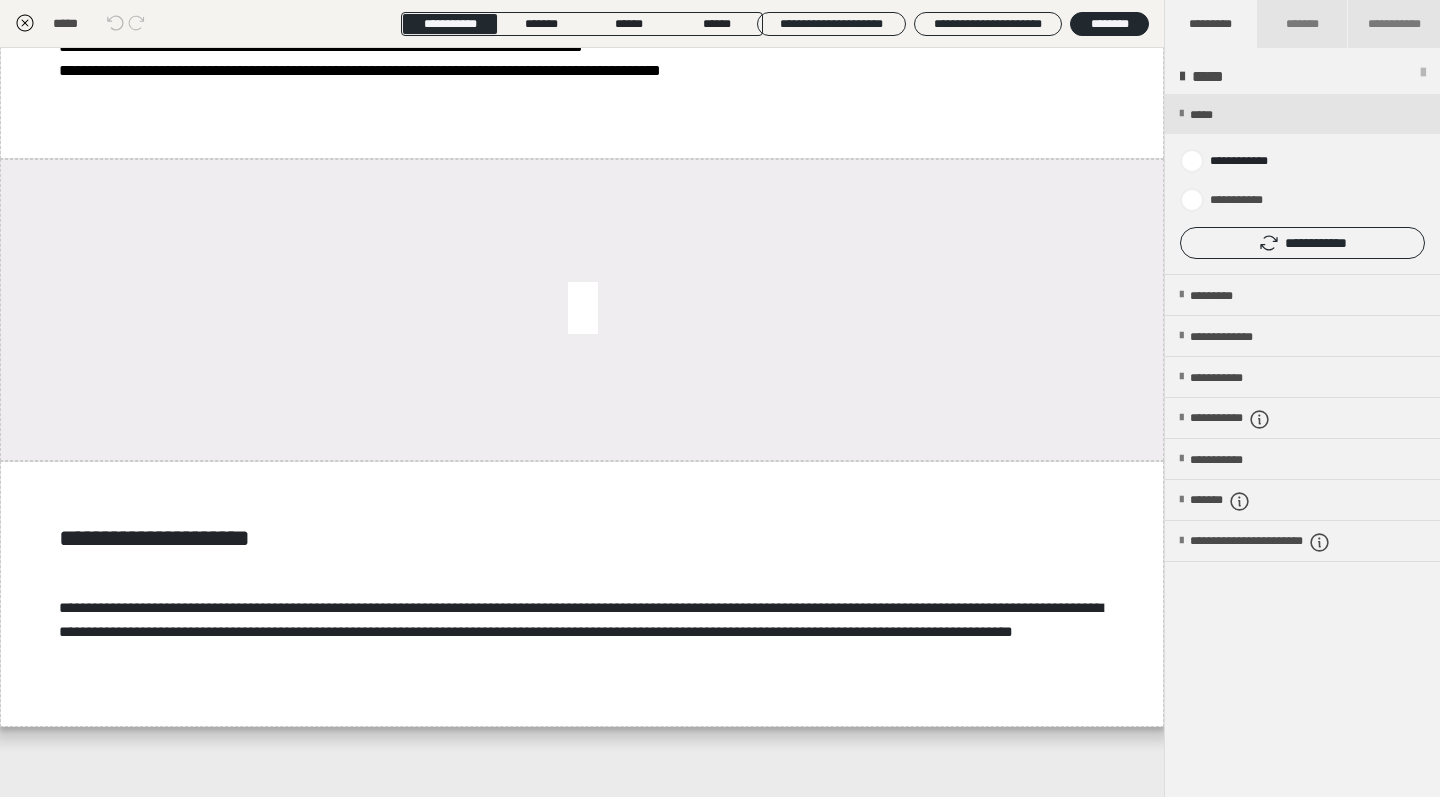 scroll, scrollTop: 6611, scrollLeft: 0, axis: vertical 